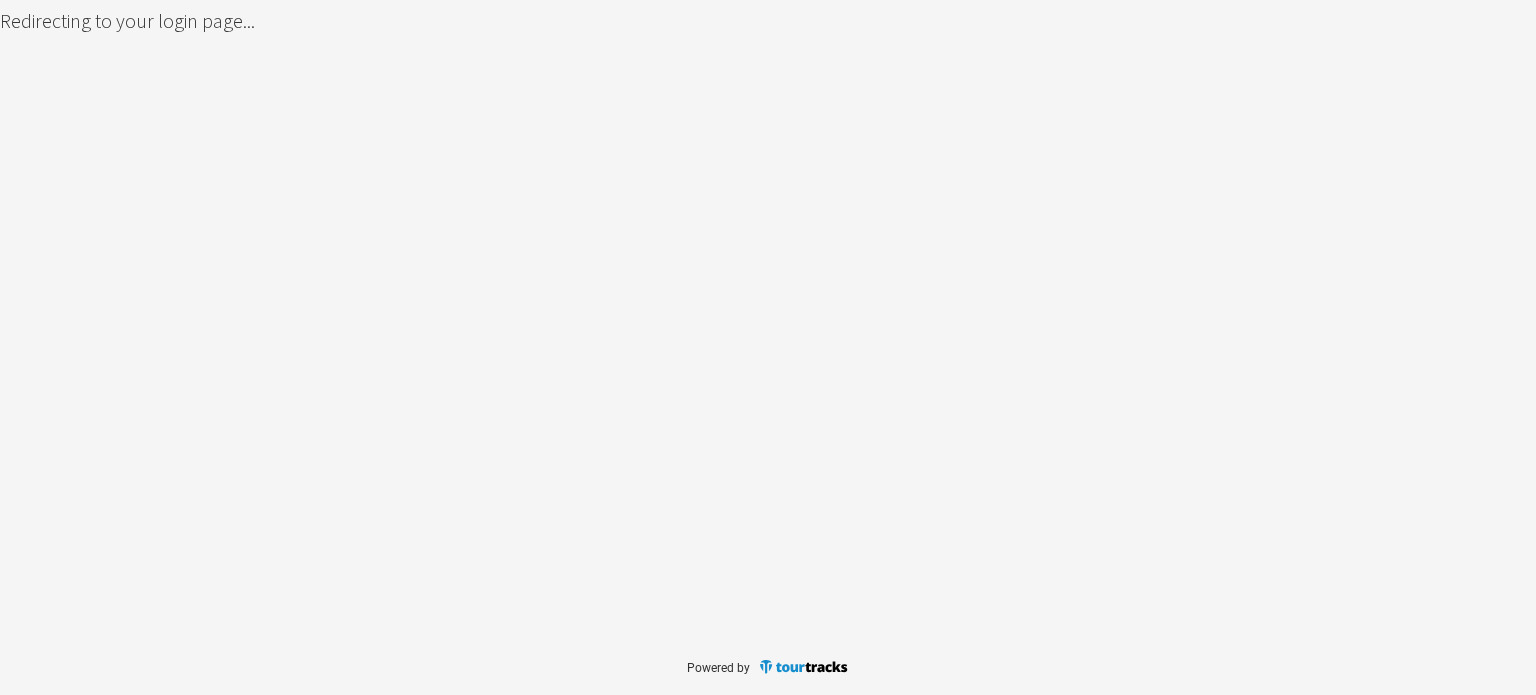 scroll, scrollTop: 0, scrollLeft: 0, axis: both 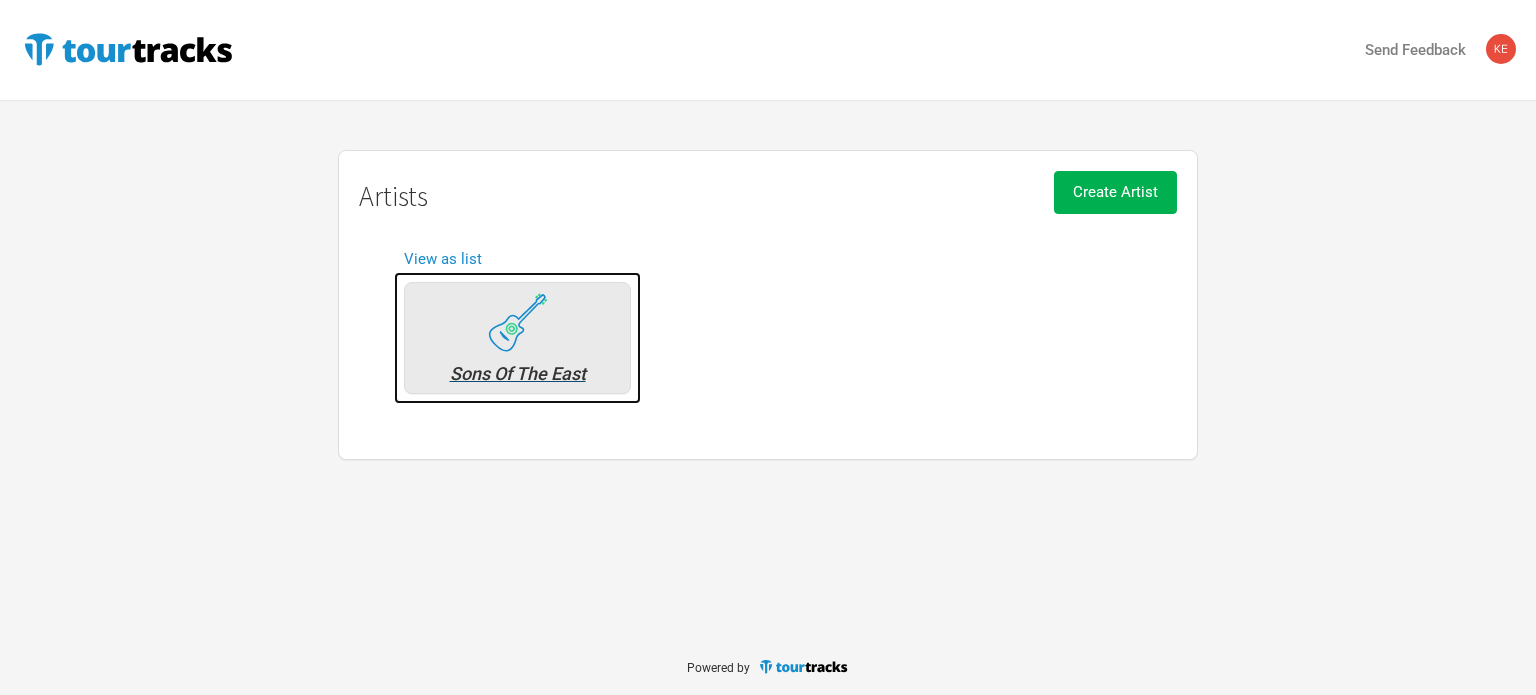 click on "Sons Of The East" at bounding box center (517, 338) 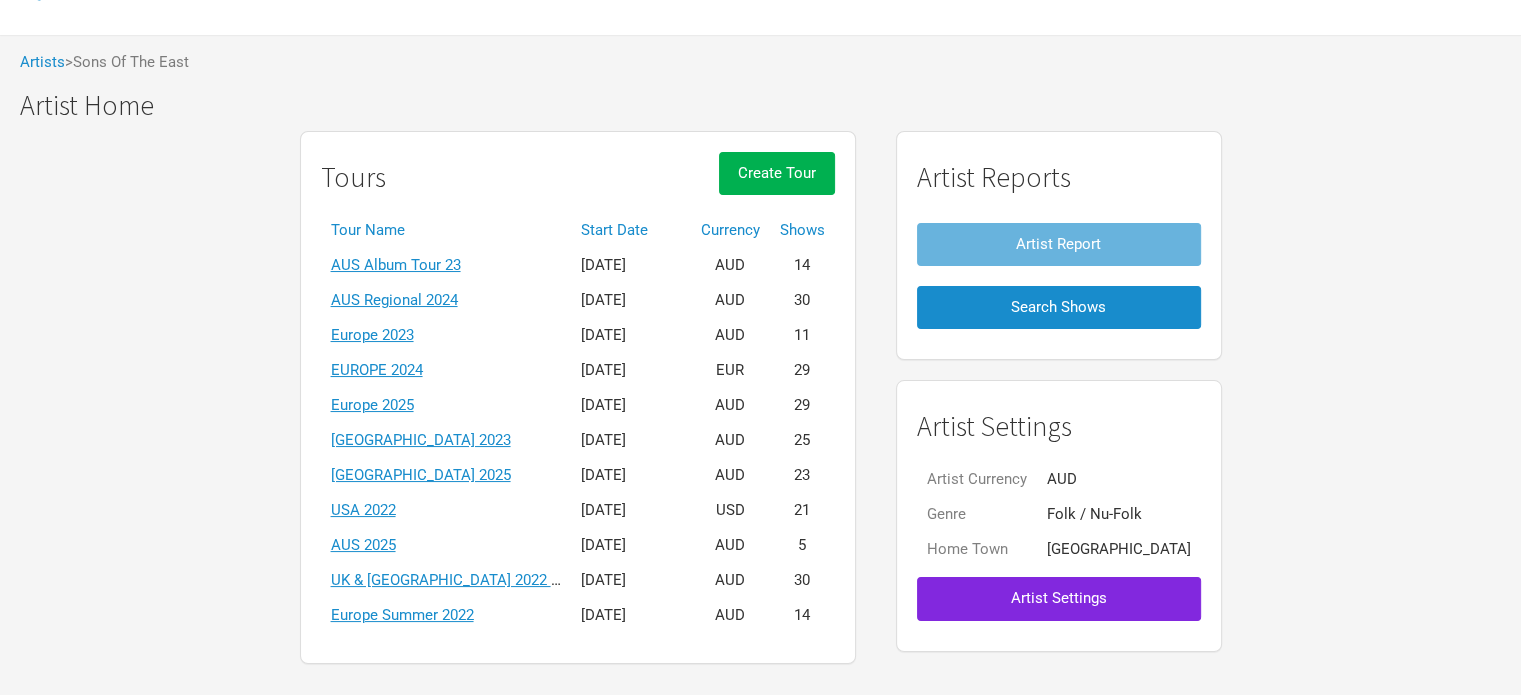 scroll, scrollTop: 100, scrollLeft: 0, axis: vertical 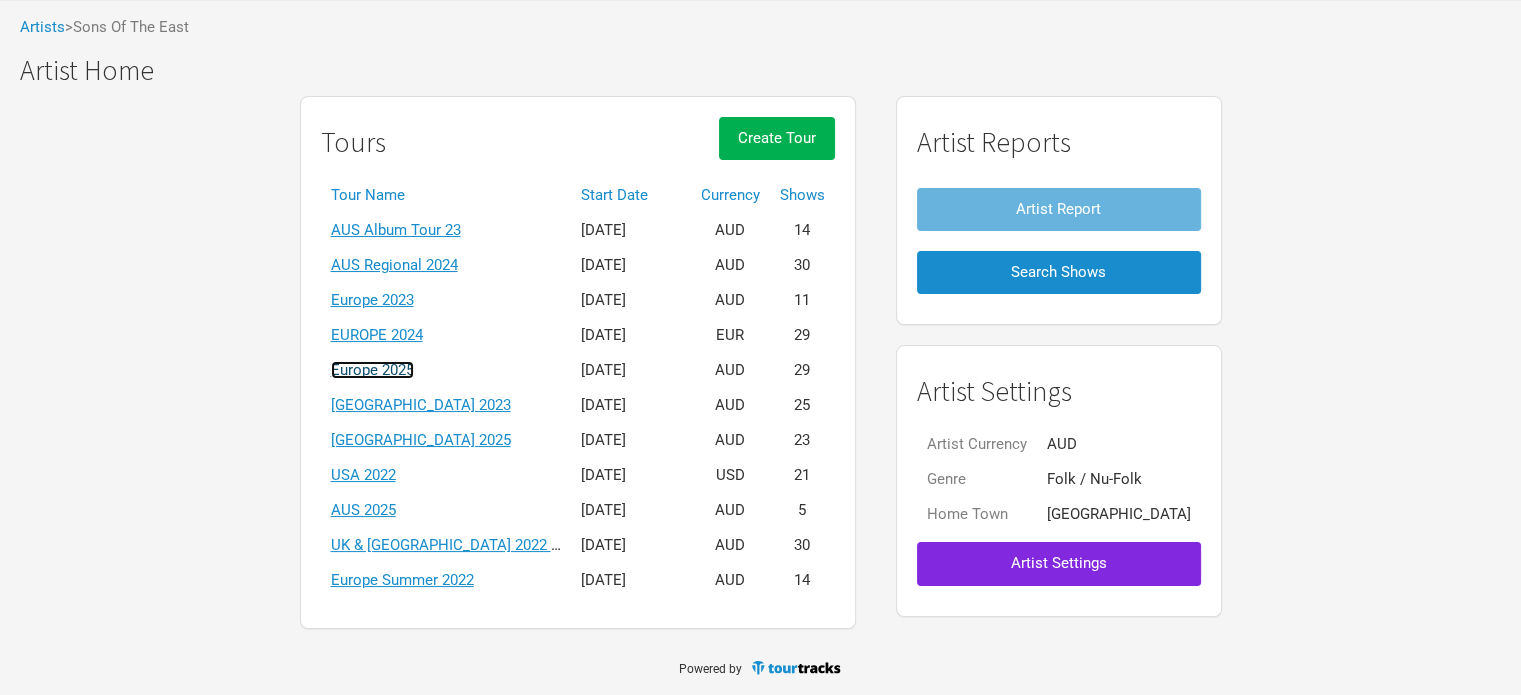 click on "Europe 2025" at bounding box center (372, 370) 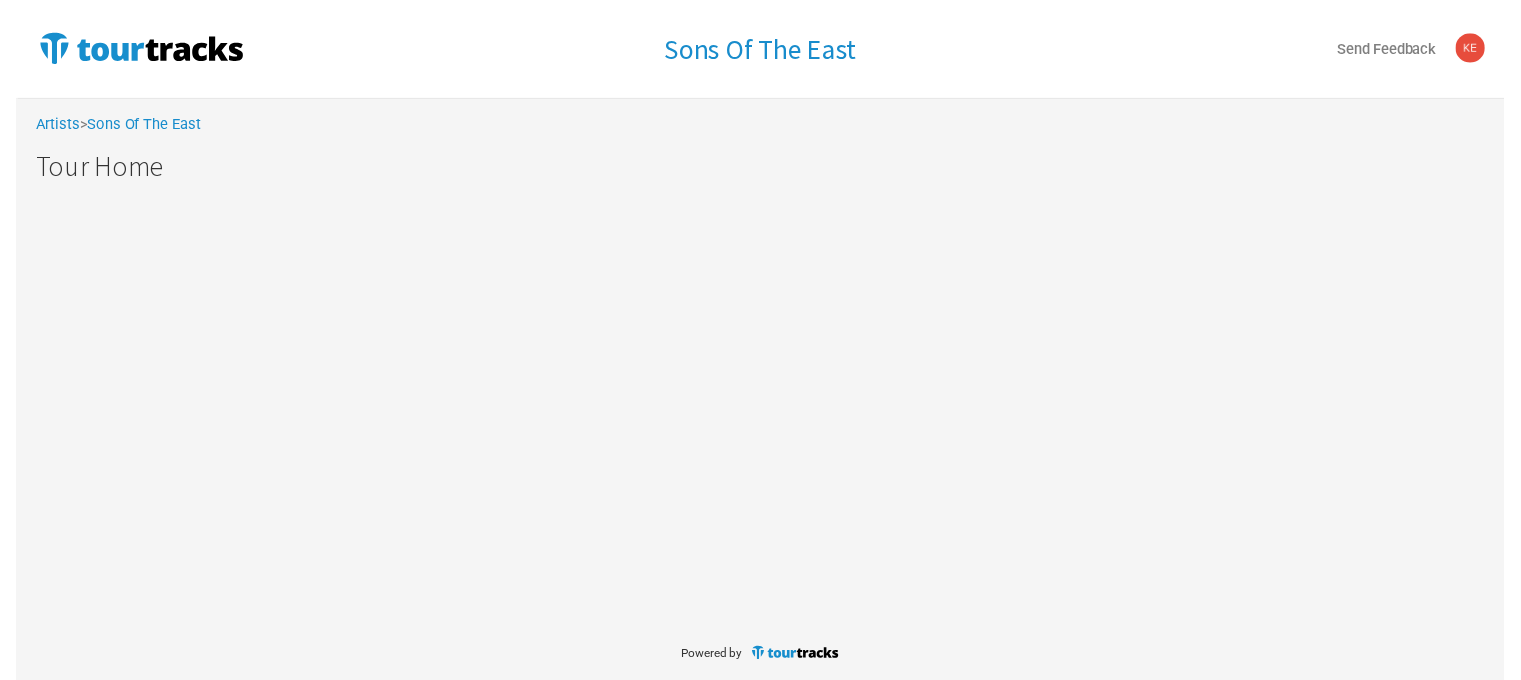 scroll, scrollTop: 0, scrollLeft: 0, axis: both 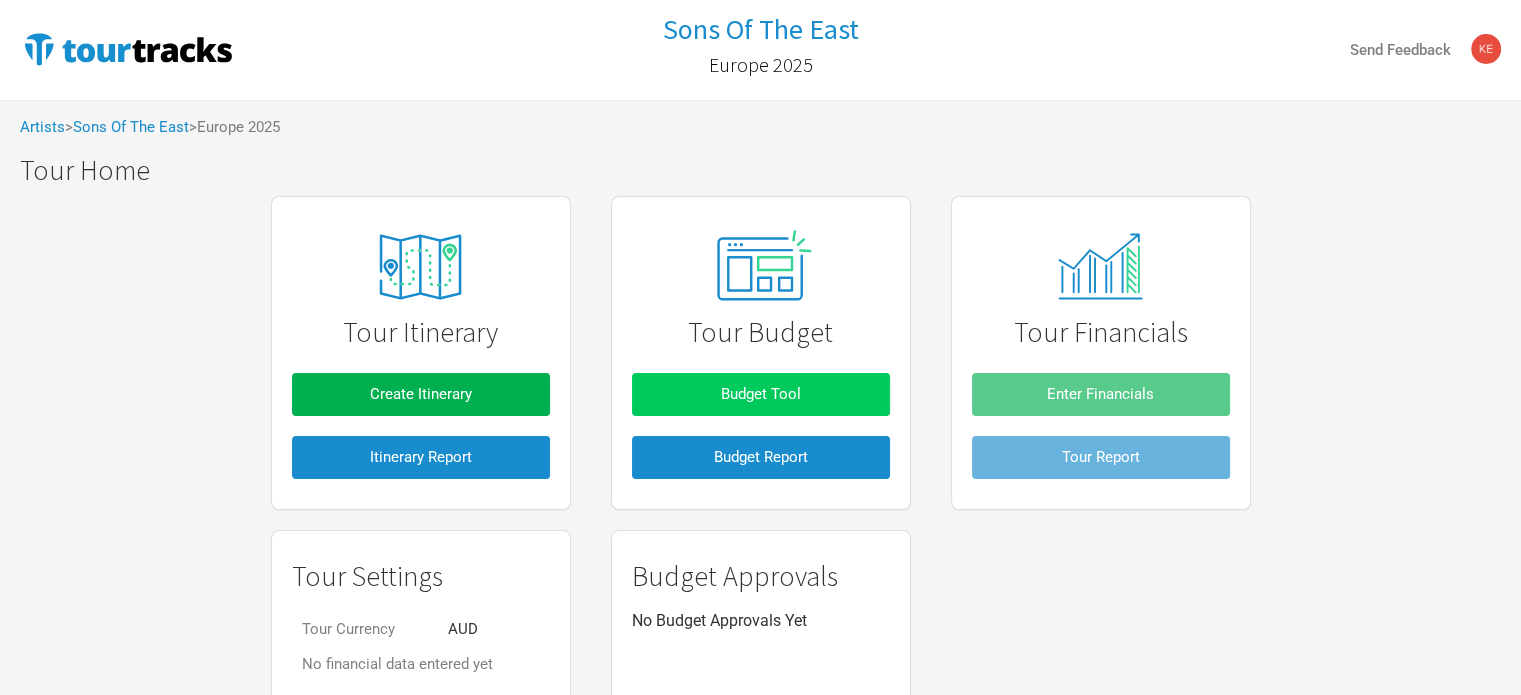 click on "Budget Tool" at bounding box center (761, 394) 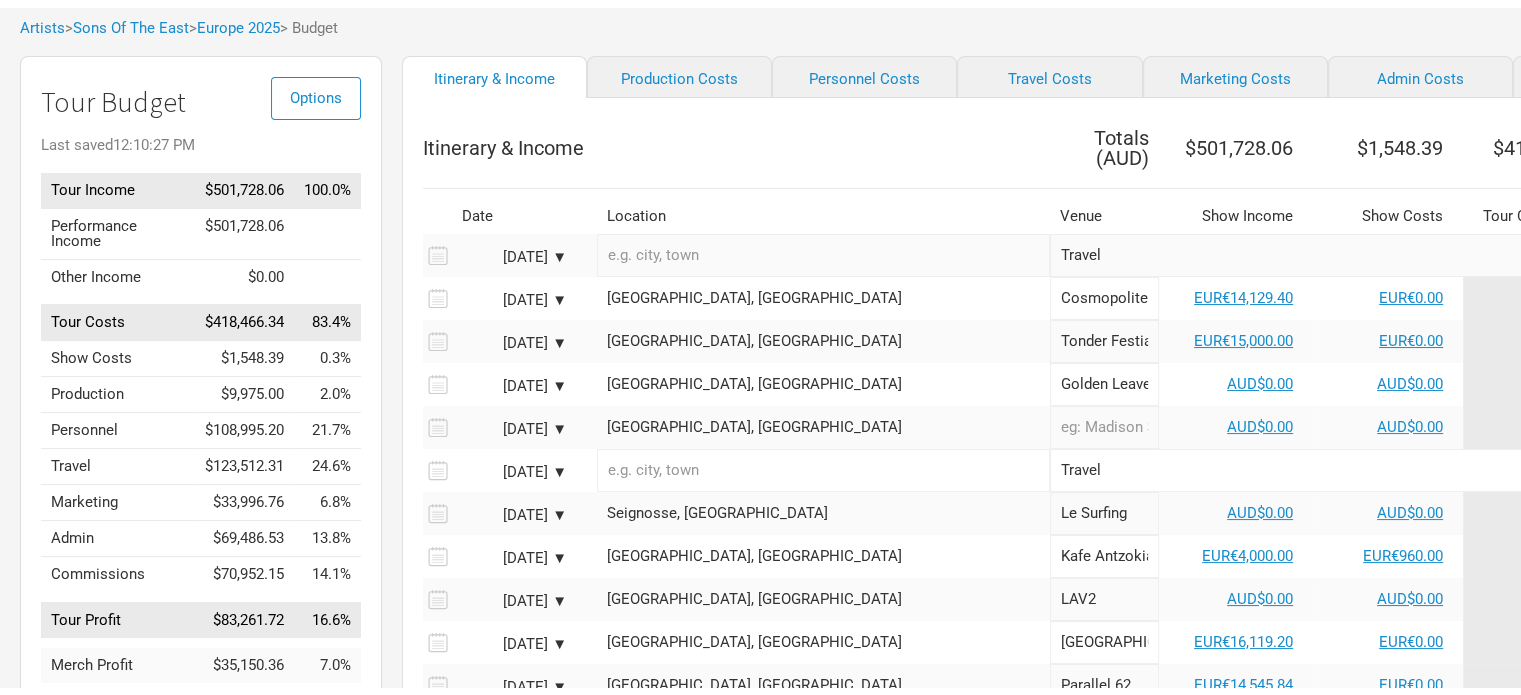 scroll, scrollTop: 0, scrollLeft: 0, axis: both 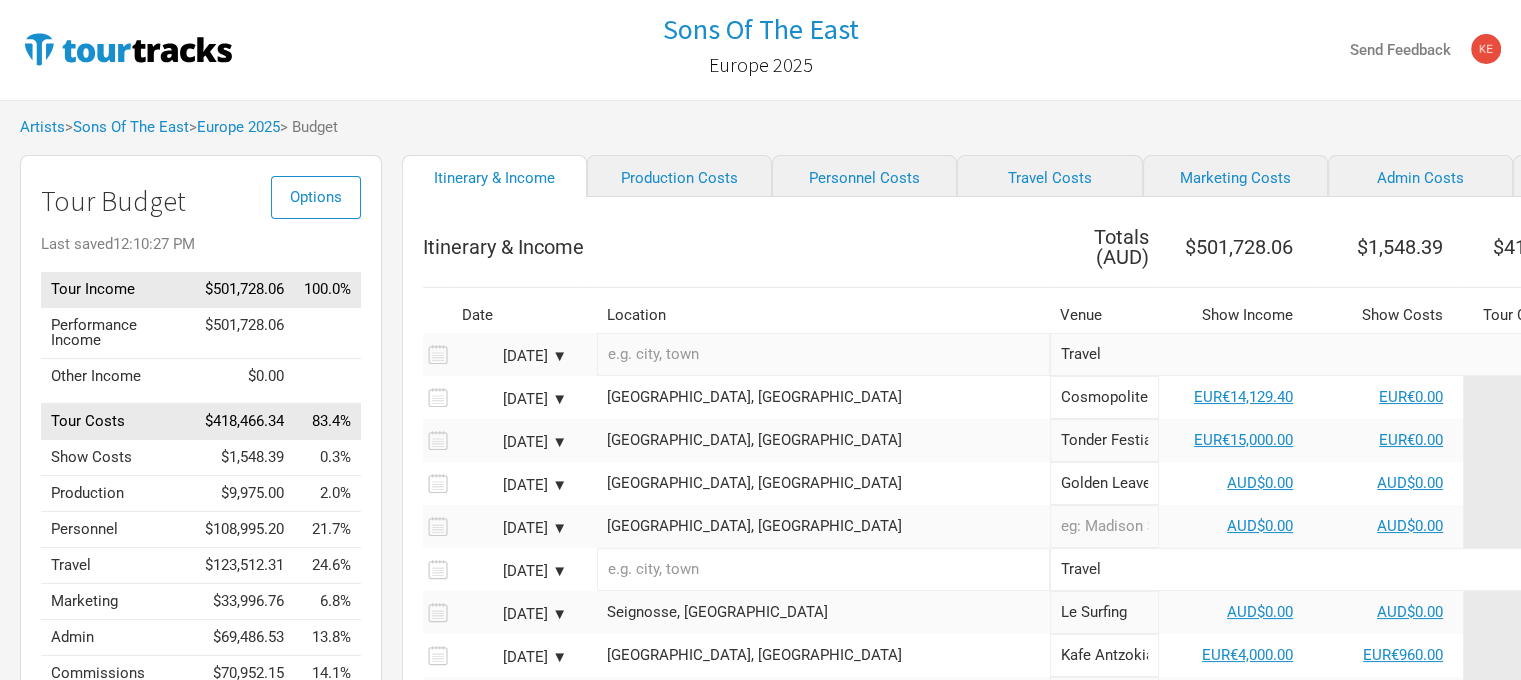 click on "[GEOGRAPHIC_DATA], [GEOGRAPHIC_DATA]" at bounding box center (823, 397) 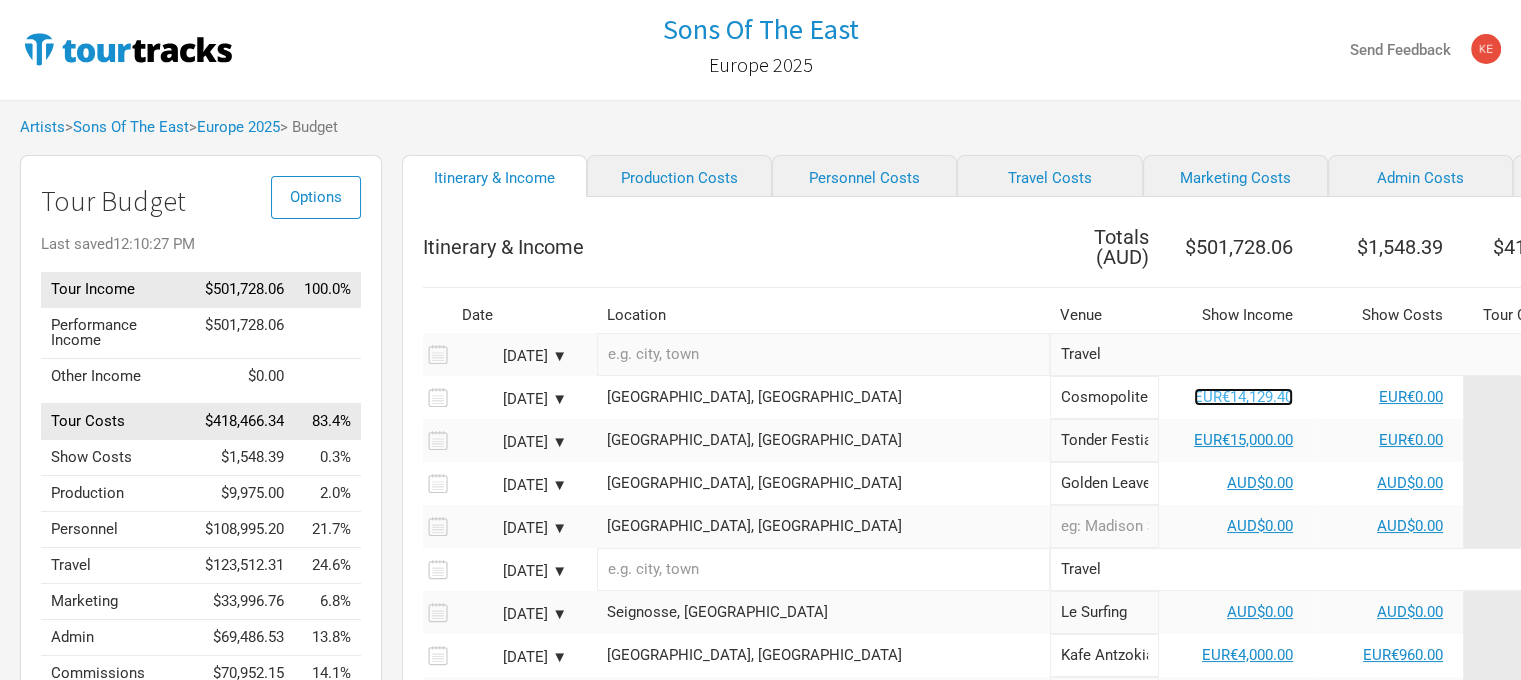 click on "EUR€14,129.40" at bounding box center (1243, 397) 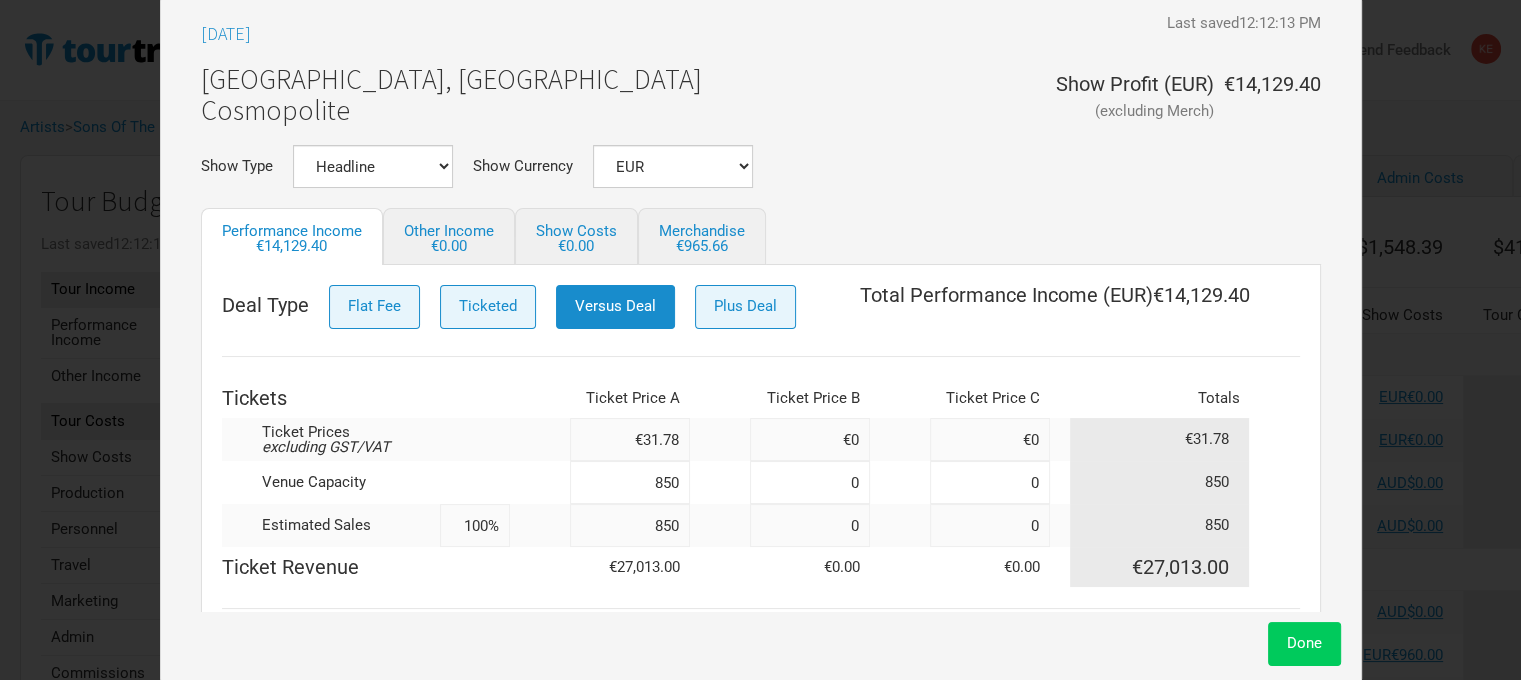 click on "Done" at bounding box center (1304, 643) 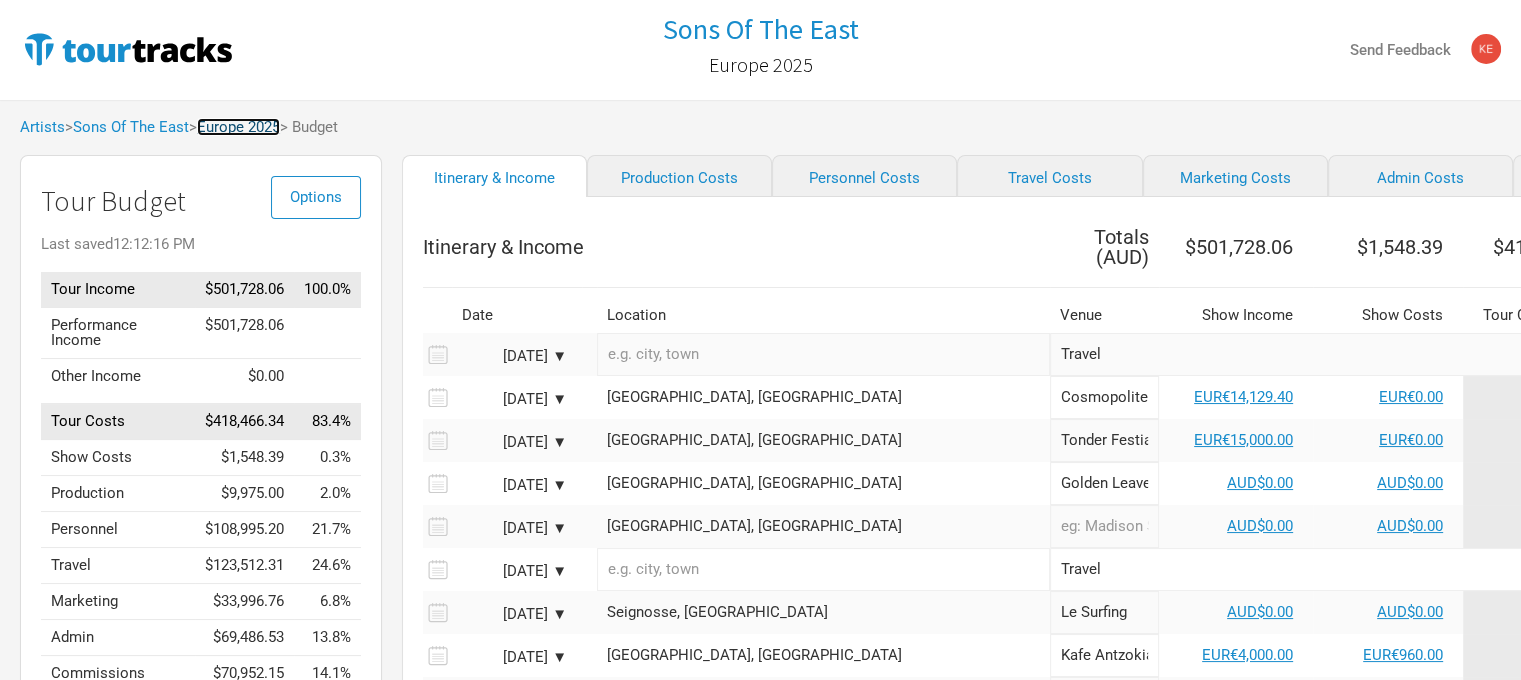 click on "Europe 2025" at bounding box center [238, 127] 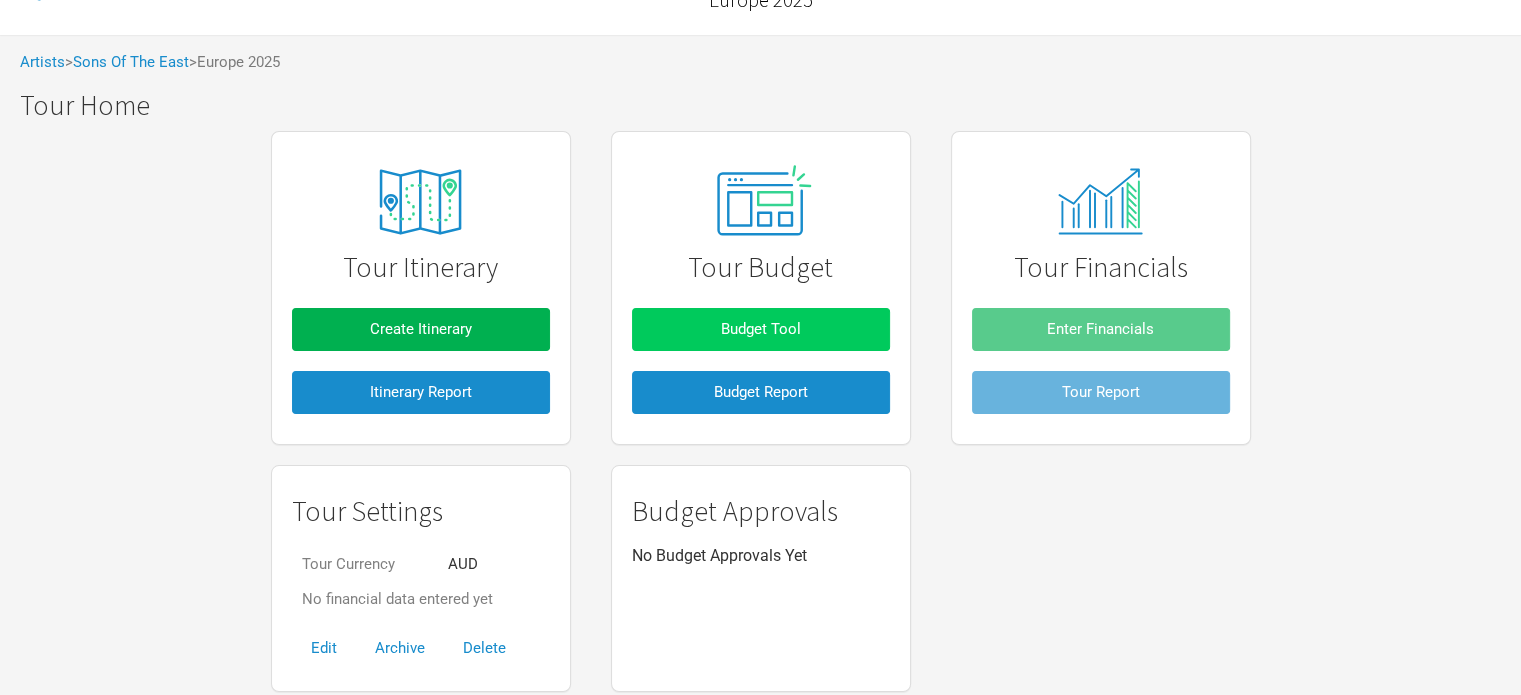 scroll, scrollTop: 100, scrollLeft: 0, axis: vertical 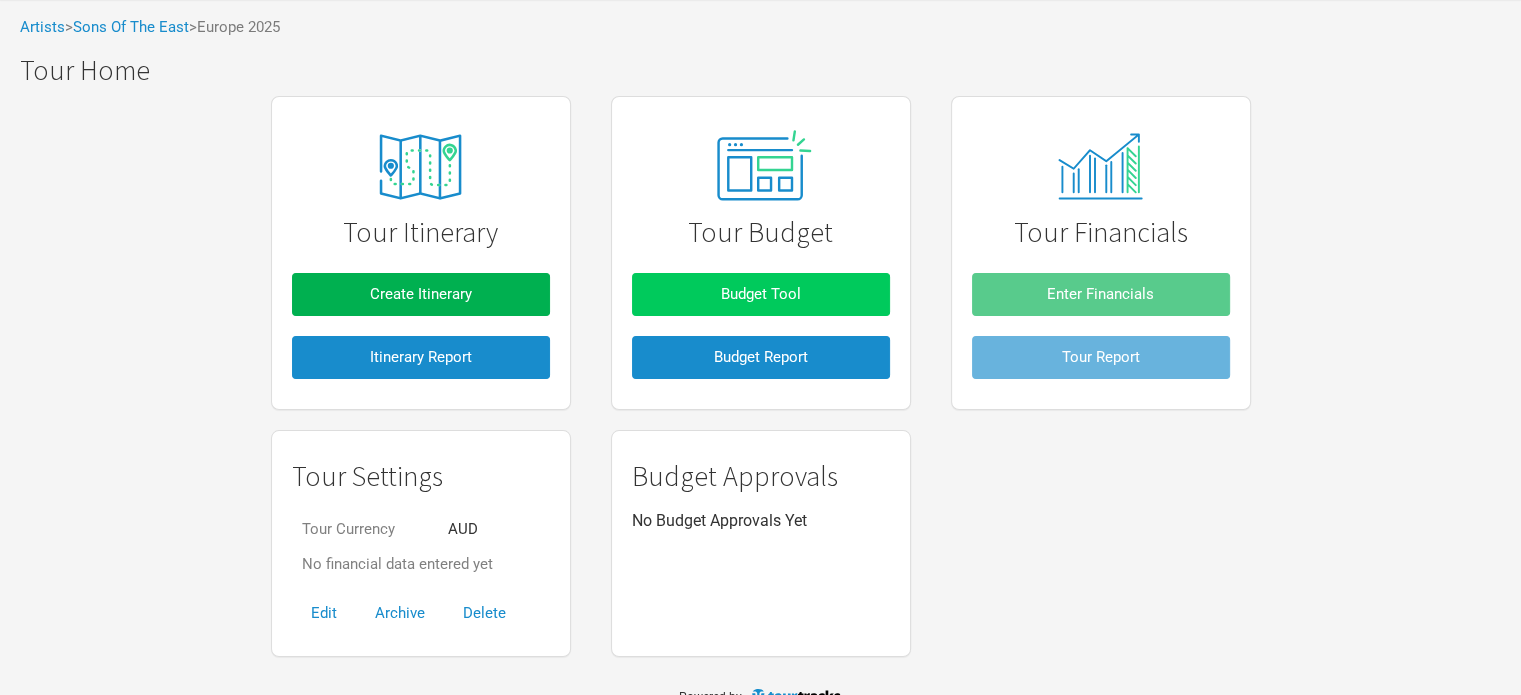 click on "Tour Budget Budget Tool Budget Report" at bounding box center [761, 253] 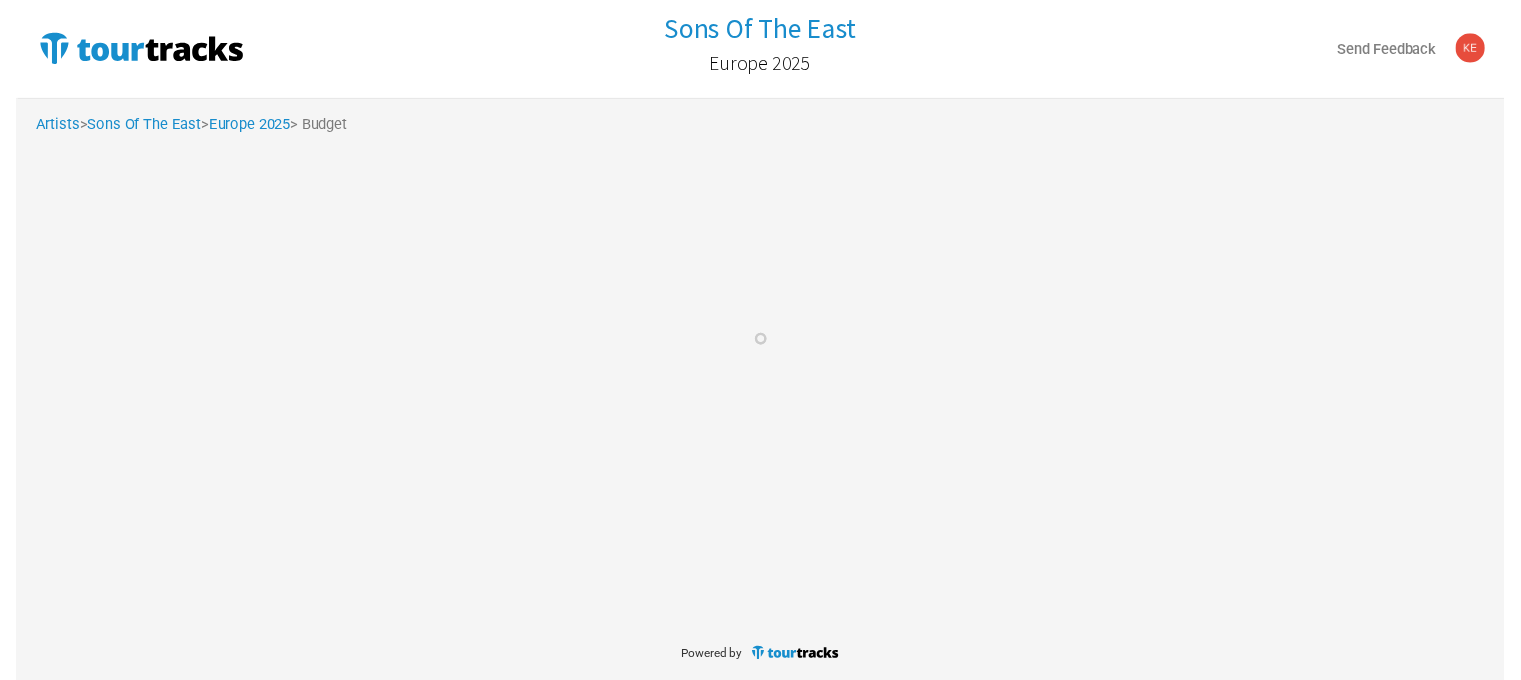 scroll, scrollTop: 0, scrollLeft: 0, axis: both 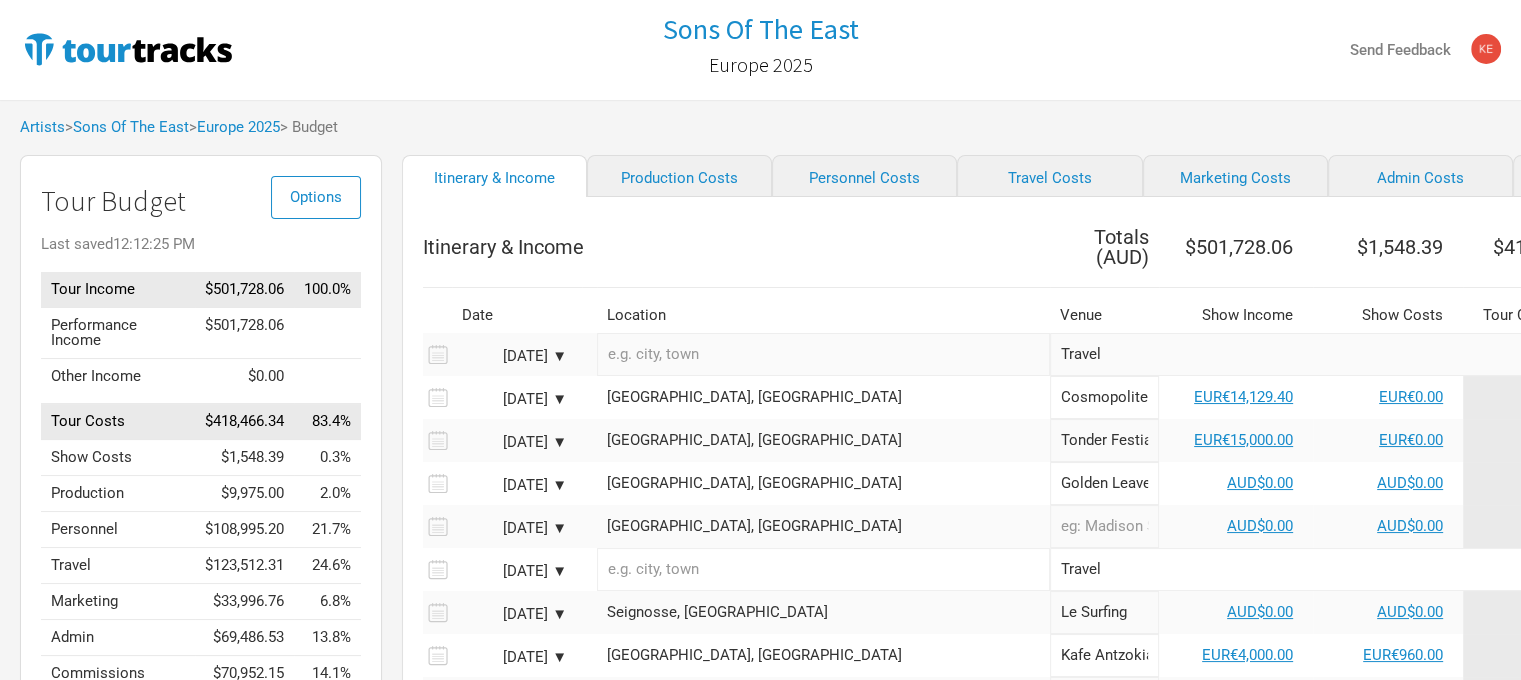 click on "Aug 28, 2025   ▼" at bounding box center (512, 399) 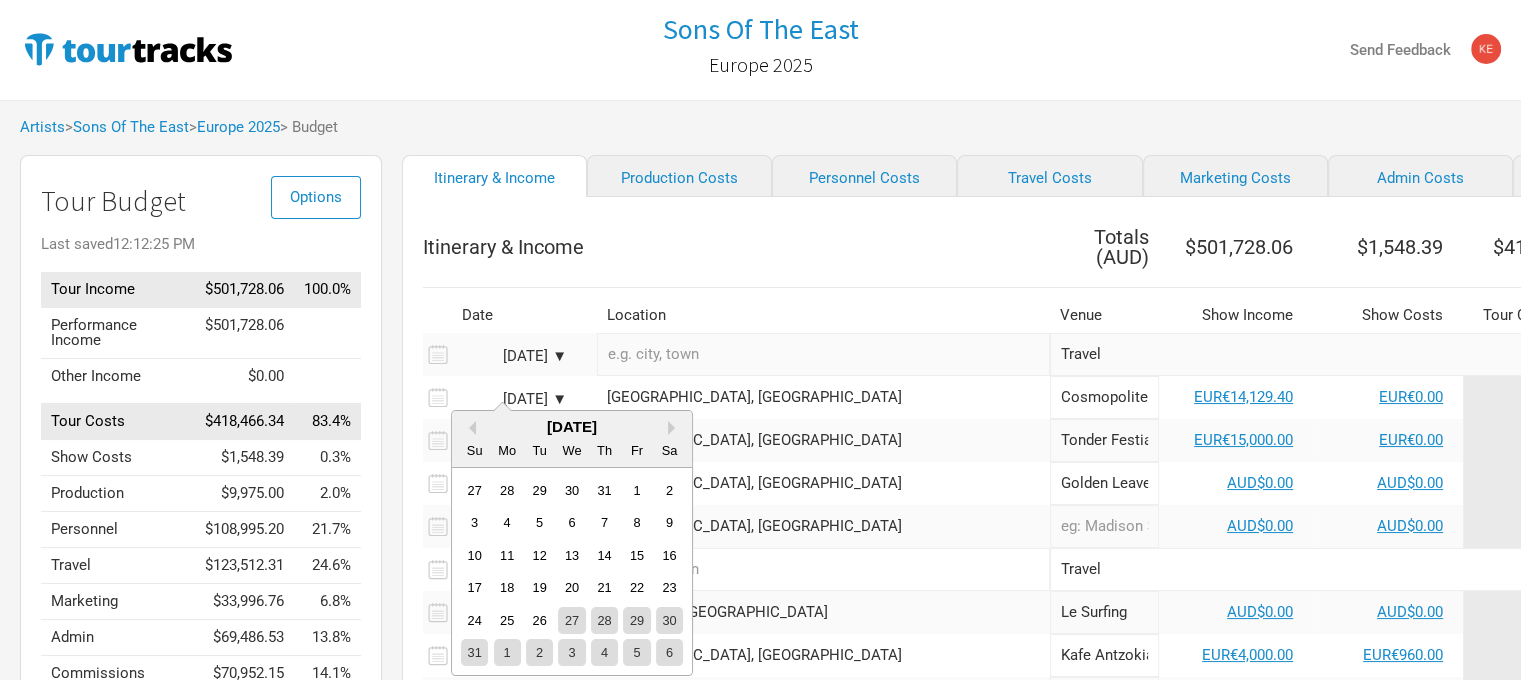 click on "[GEOGRAPHIC_DATA], [GEOGRAPHIC_DATA]" at bounding box center [823, 397] 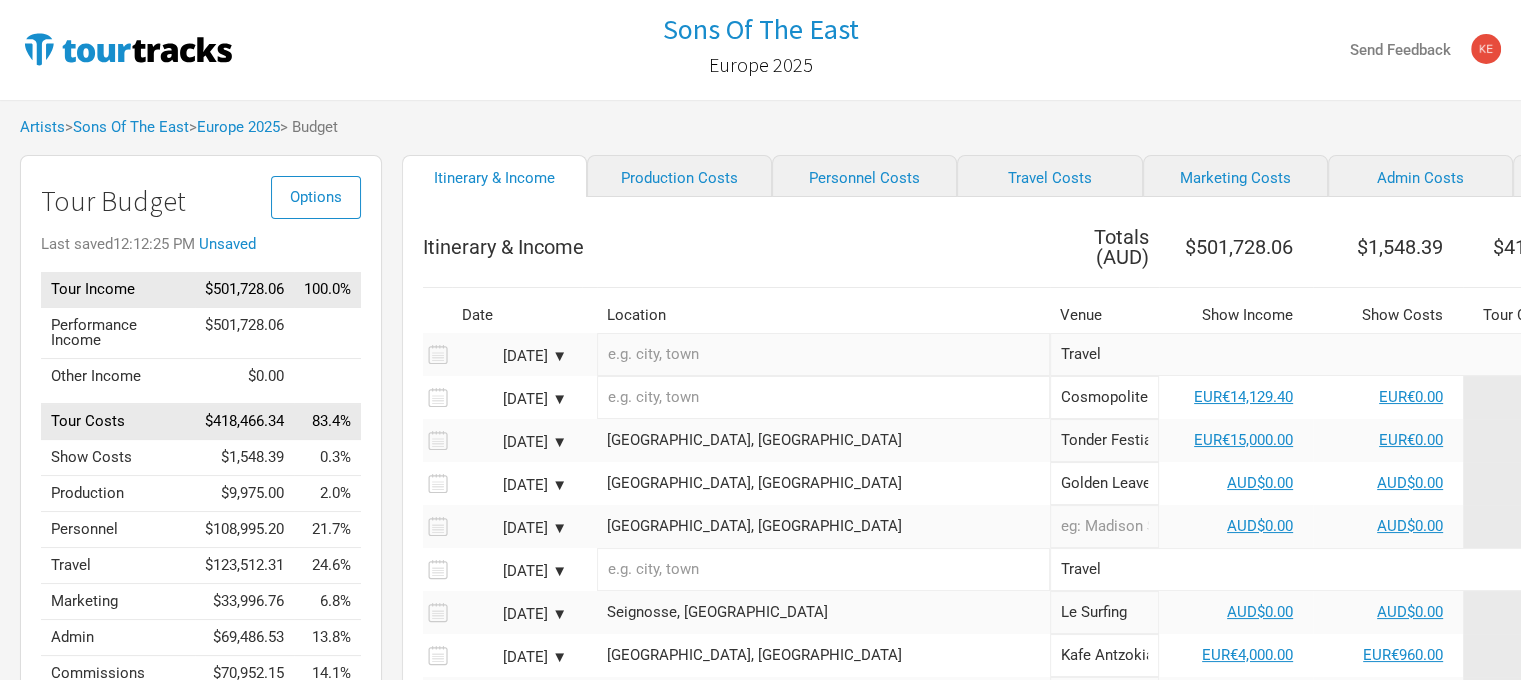 click at bounding box center [823, 397] 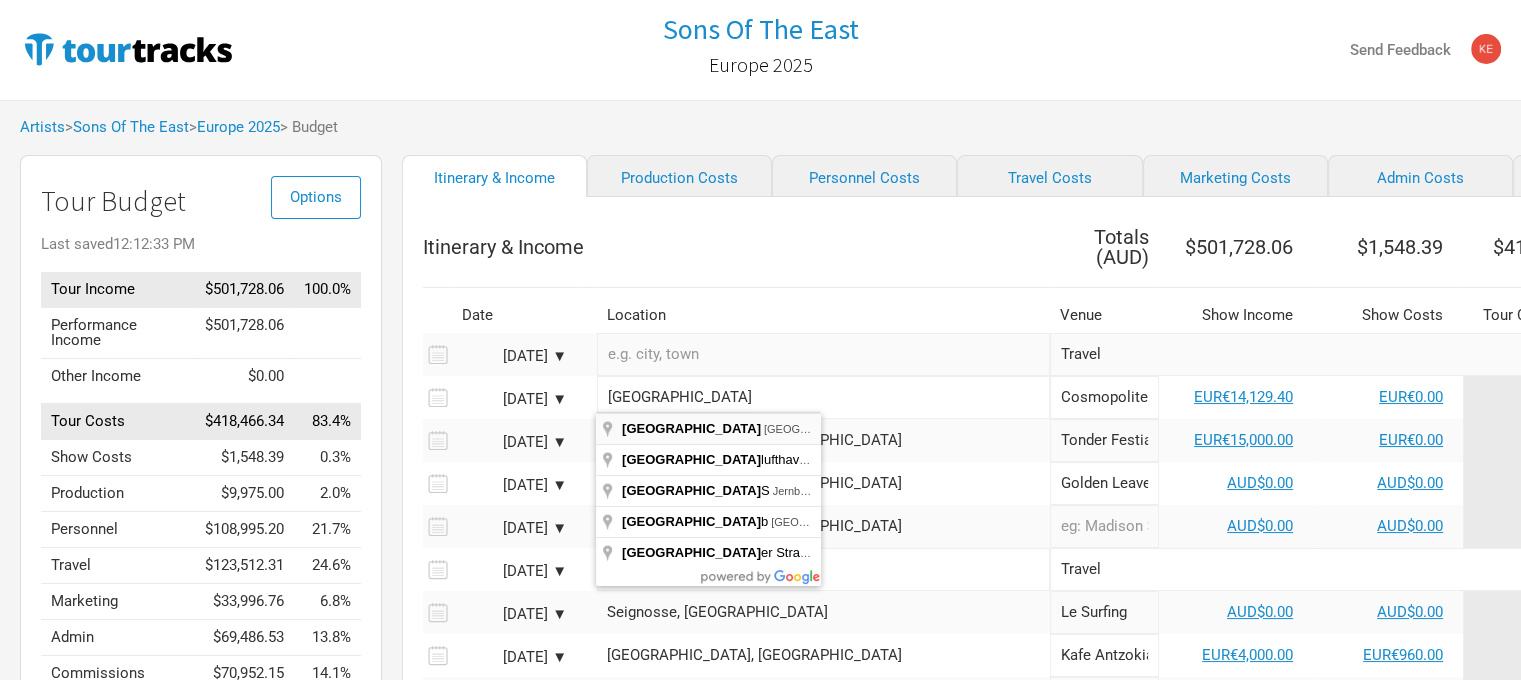 type on "[GEOGRAPHIC_DATA], [GEOGRAPHIC_DATA]" 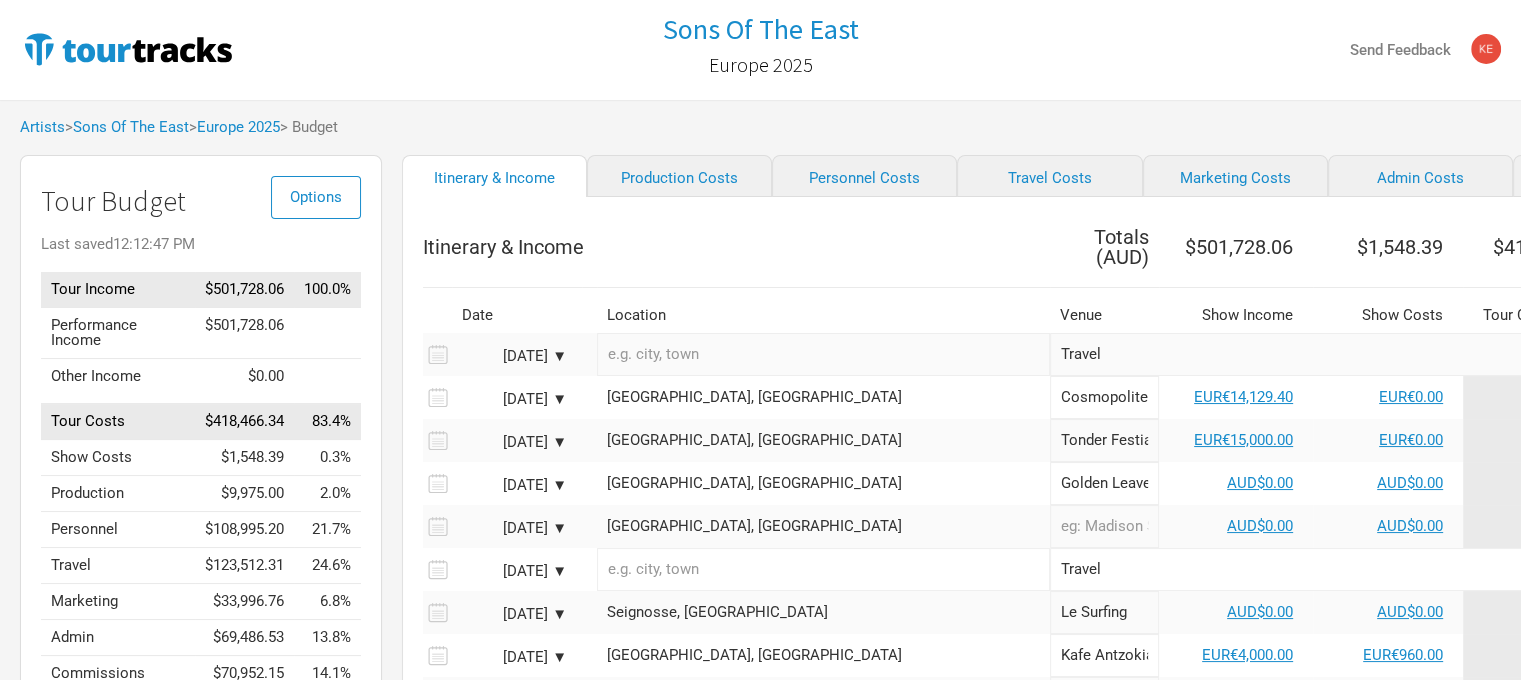 click at bounding box center [1105, 526] 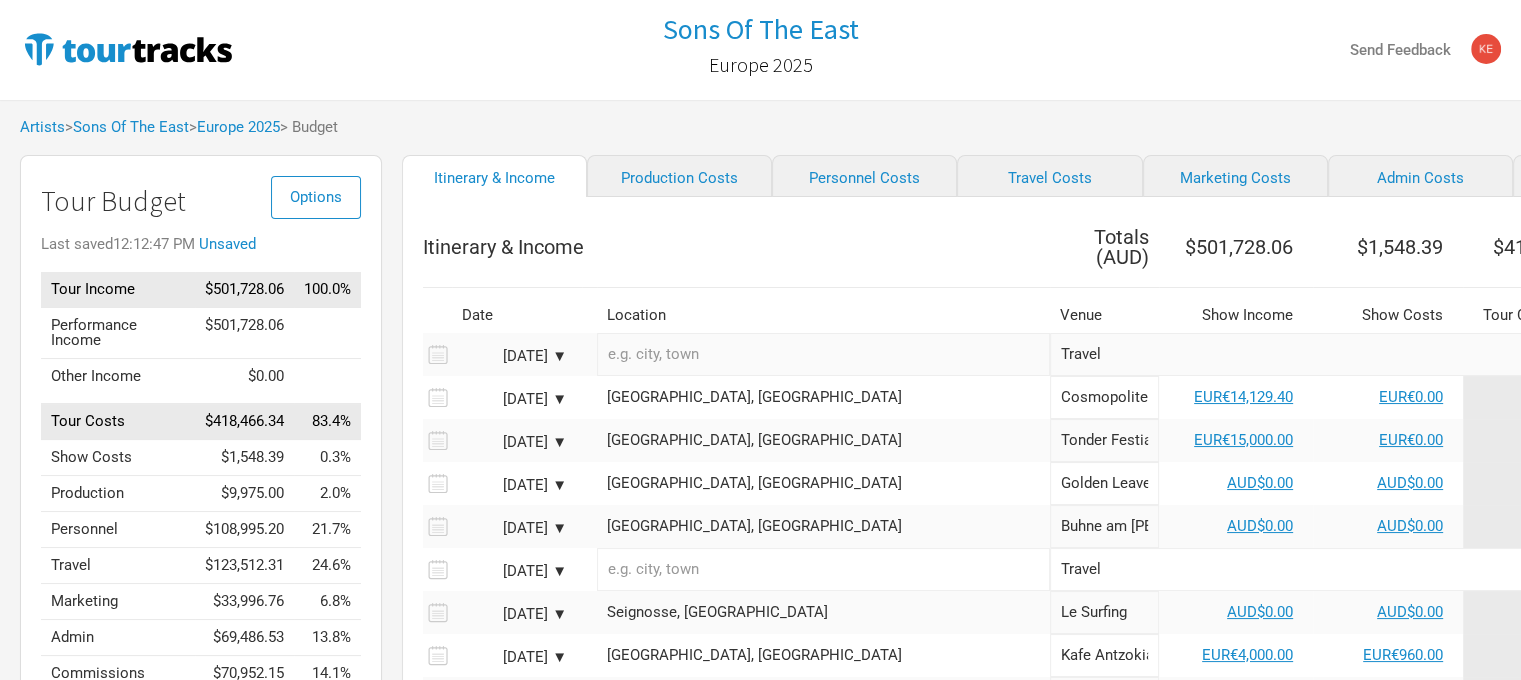 type on "Buhne am [PERSON_NAME]" 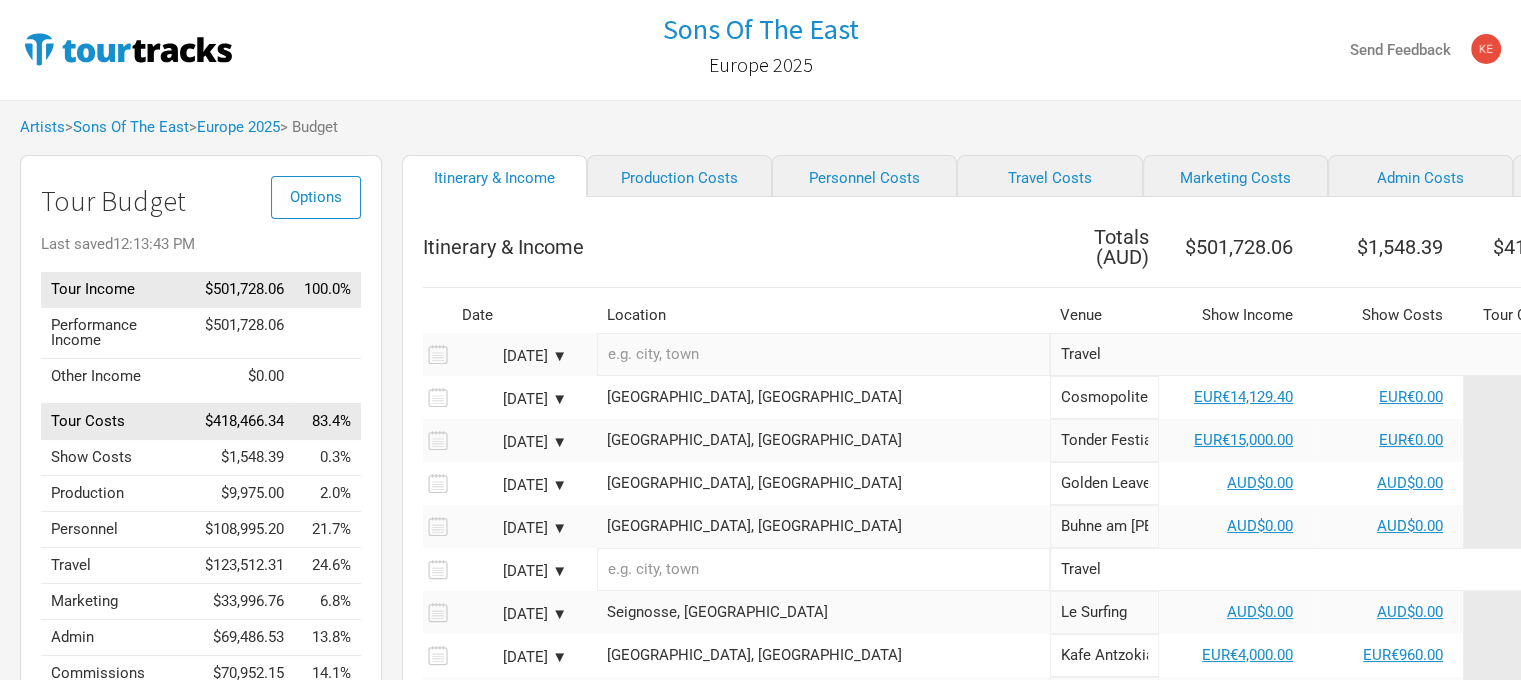 click at bounding box center [823, 569] 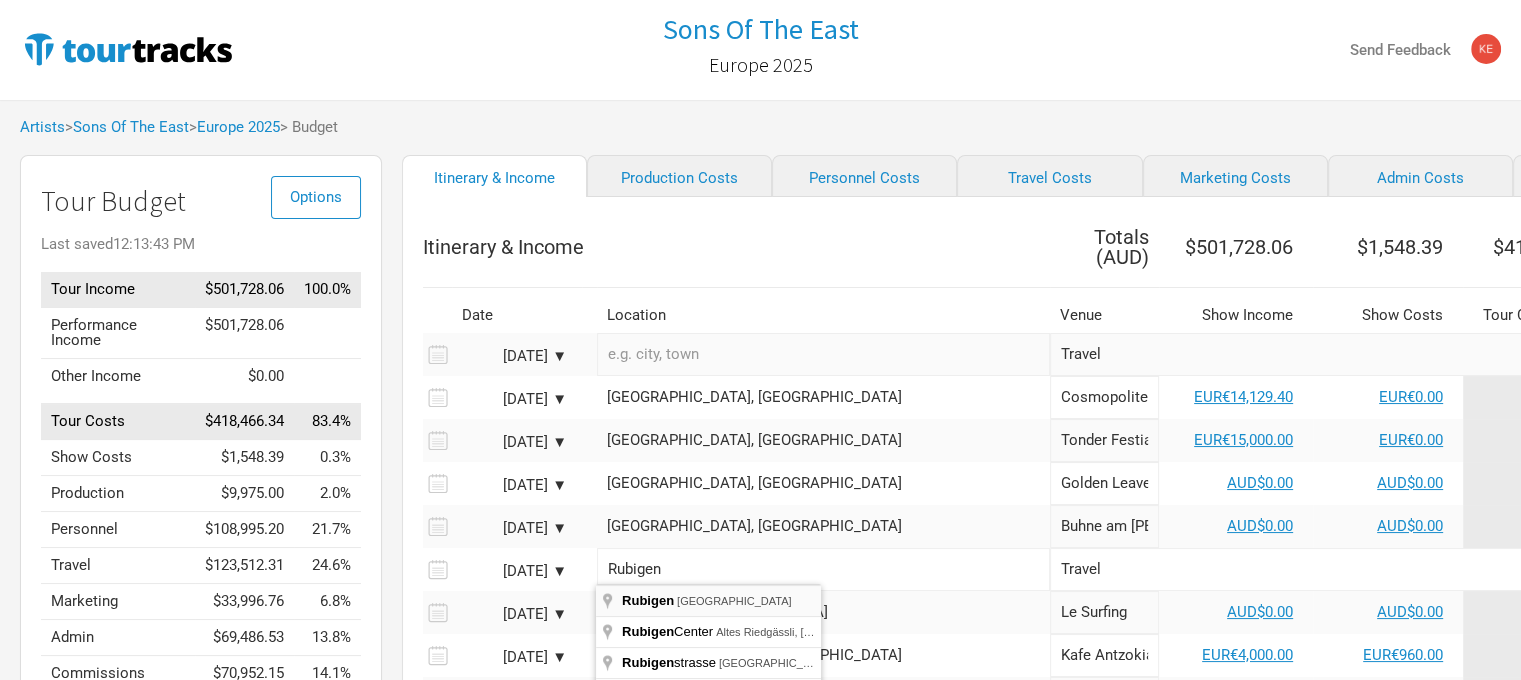type on "Rubigen, [GEOGRAPHIC_DATA]" 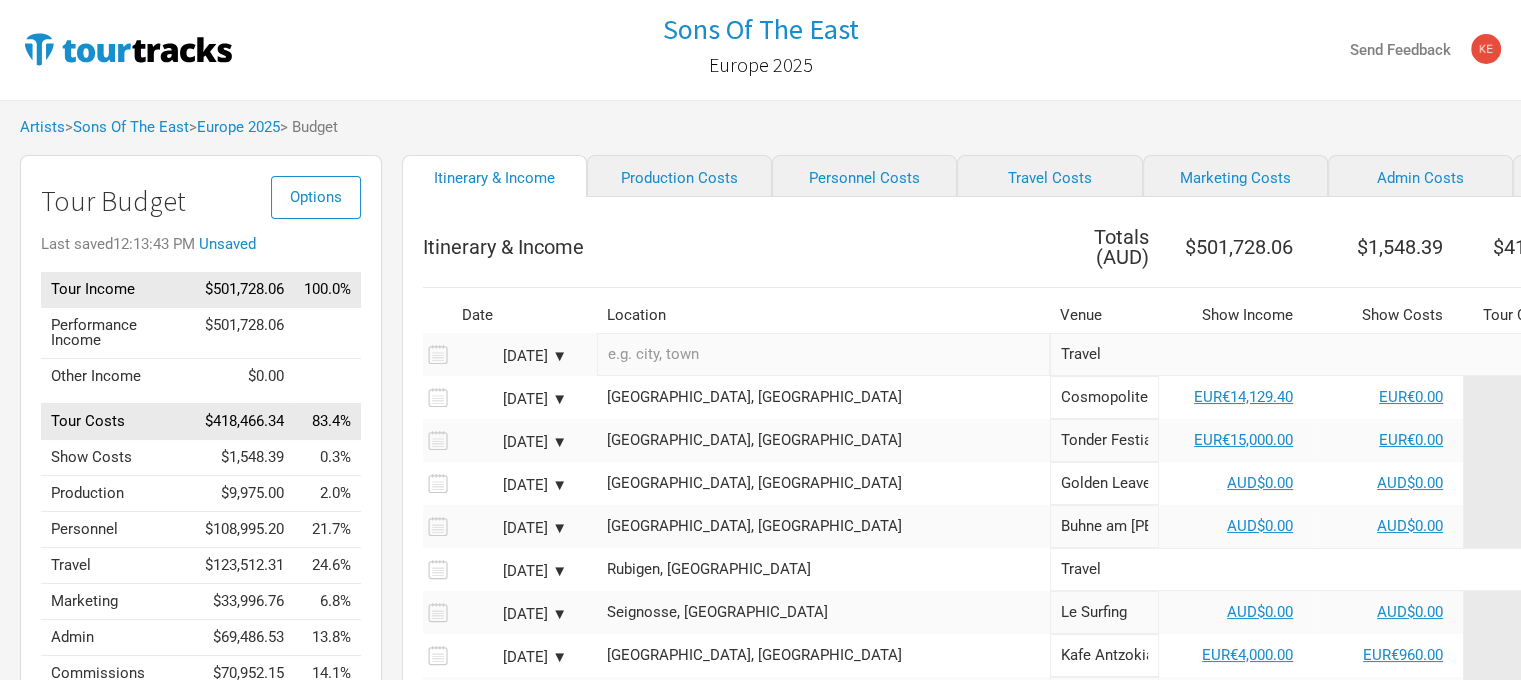 click on "[GEOGRAPHIC_DATA], [GEOGRAPHIC_DATA]" at bounding box center [823, 526] 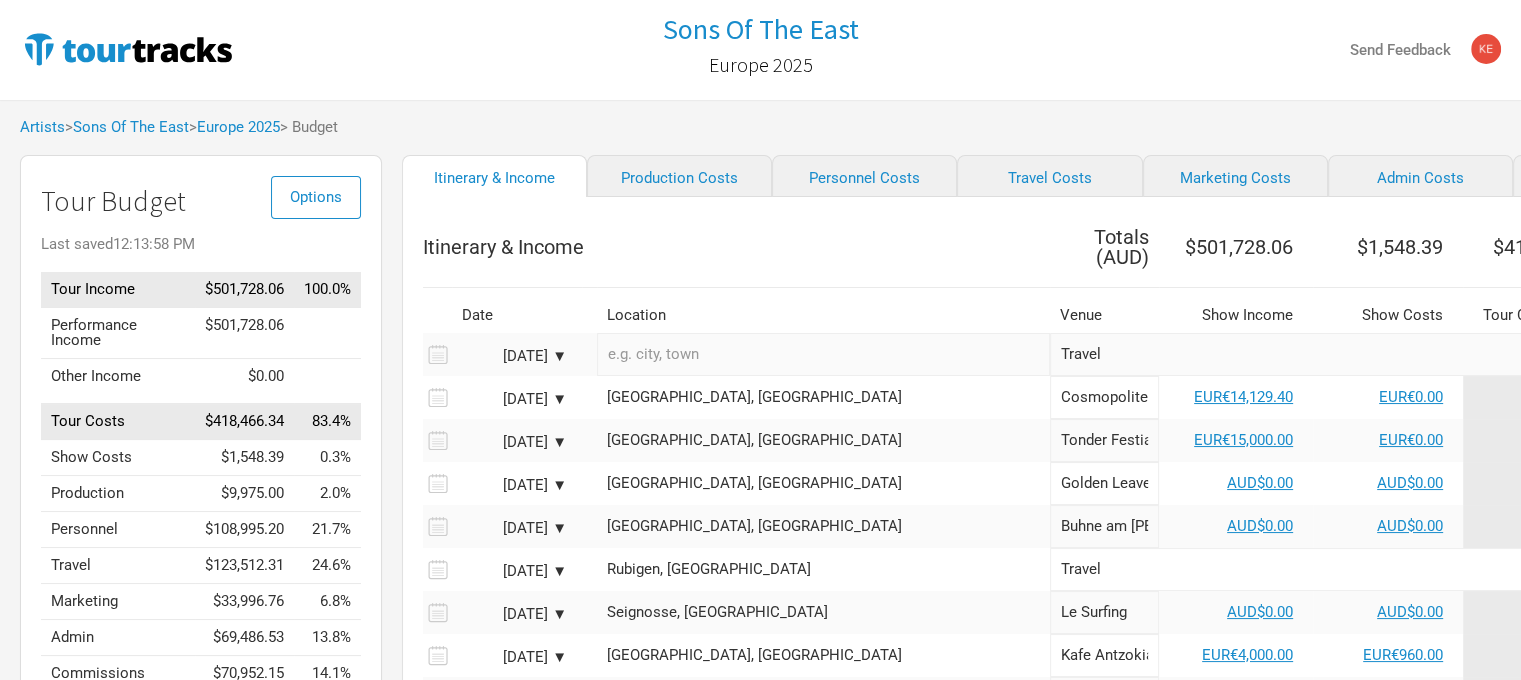 click on "[GEOGRAPHIC_DATA], [GEOGRAPHIC_DATA]" at bounding box center [823, 526] 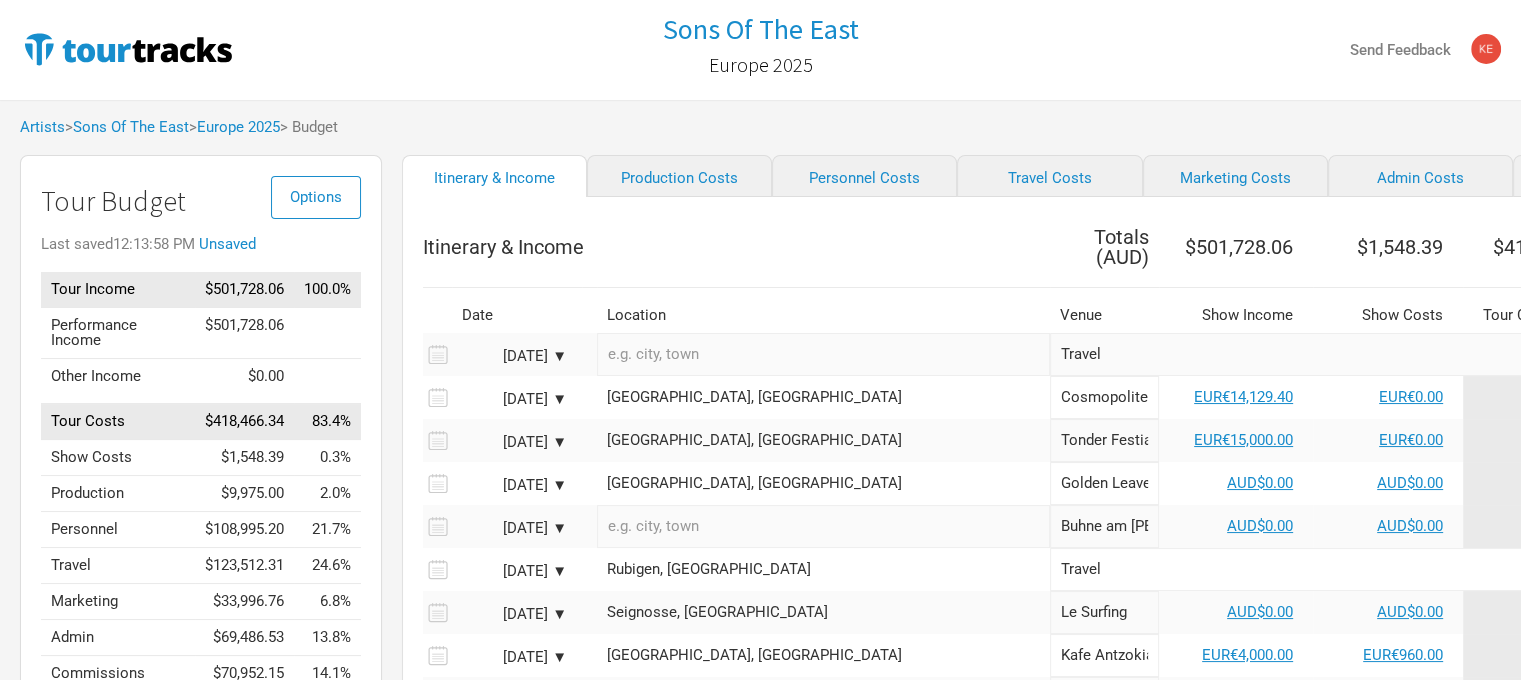 click at bounding box center [823, 526] 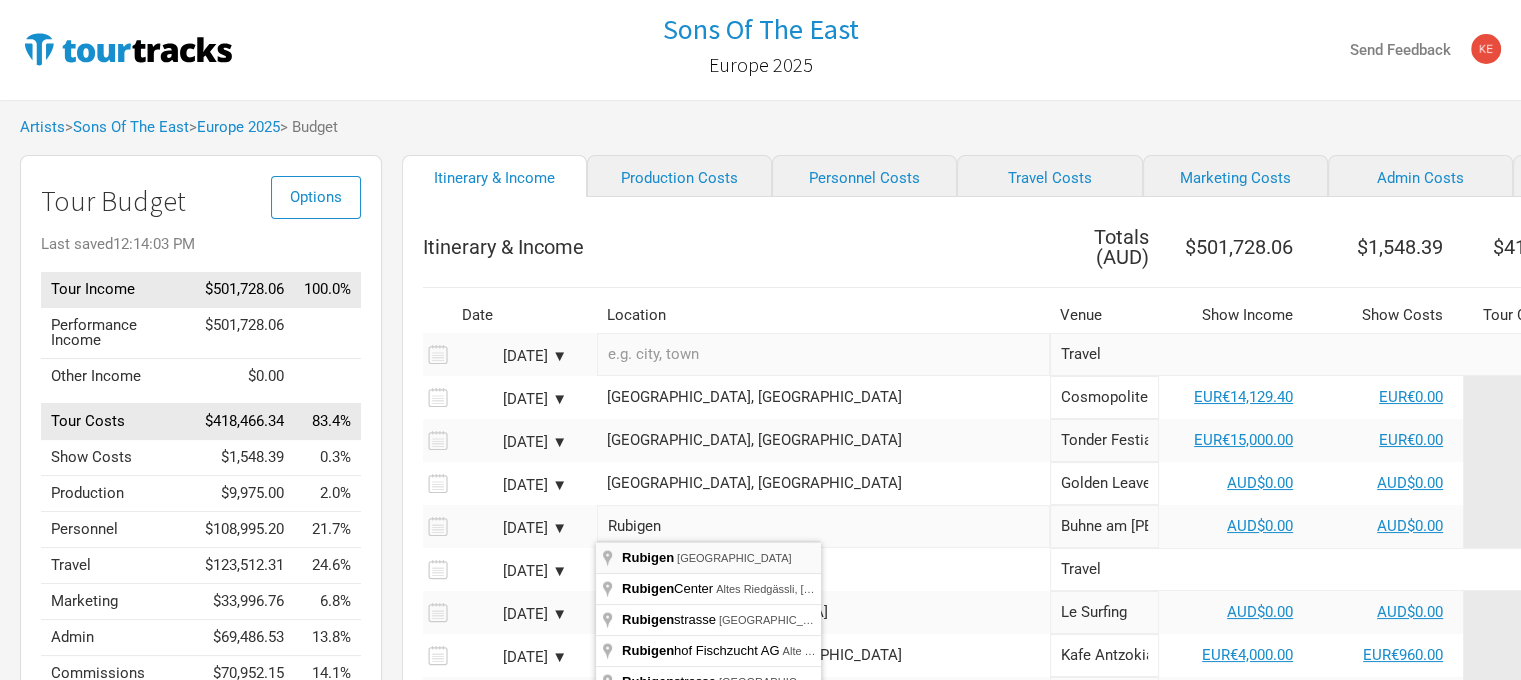 type on "Rubigen, [GEOGRAPHIC_DATA]" 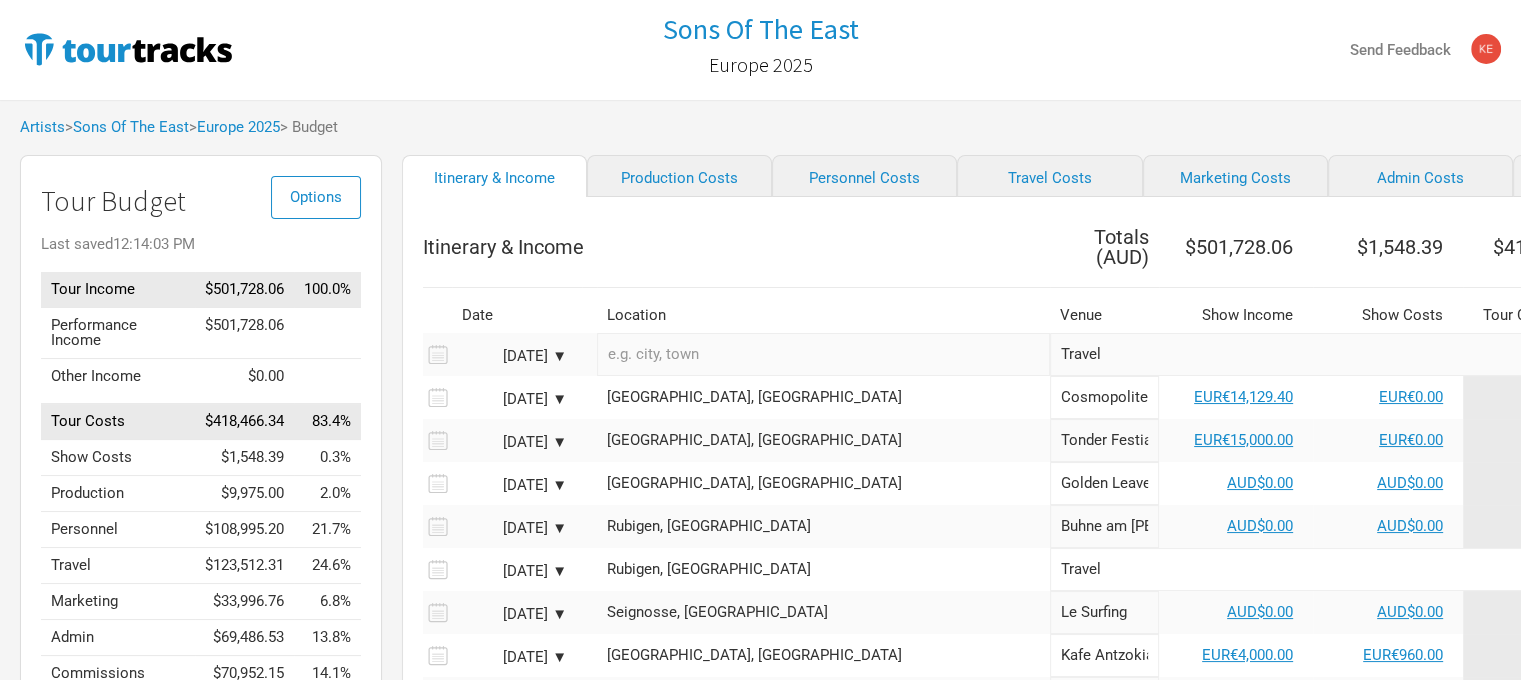 click on "Rubigen, [GEOGRAPHIC_DATA]" at bounding box center (823, 569) 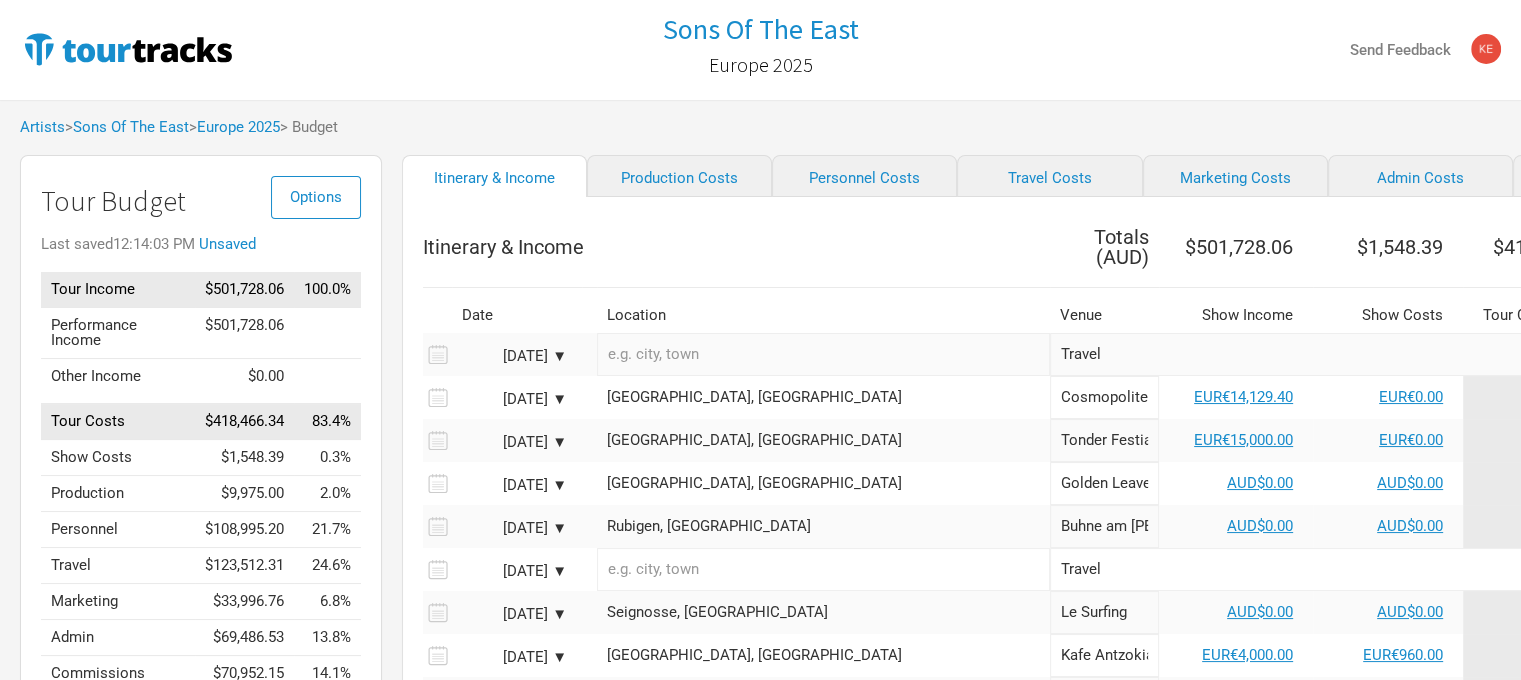 click at bounding box center [823, 569] 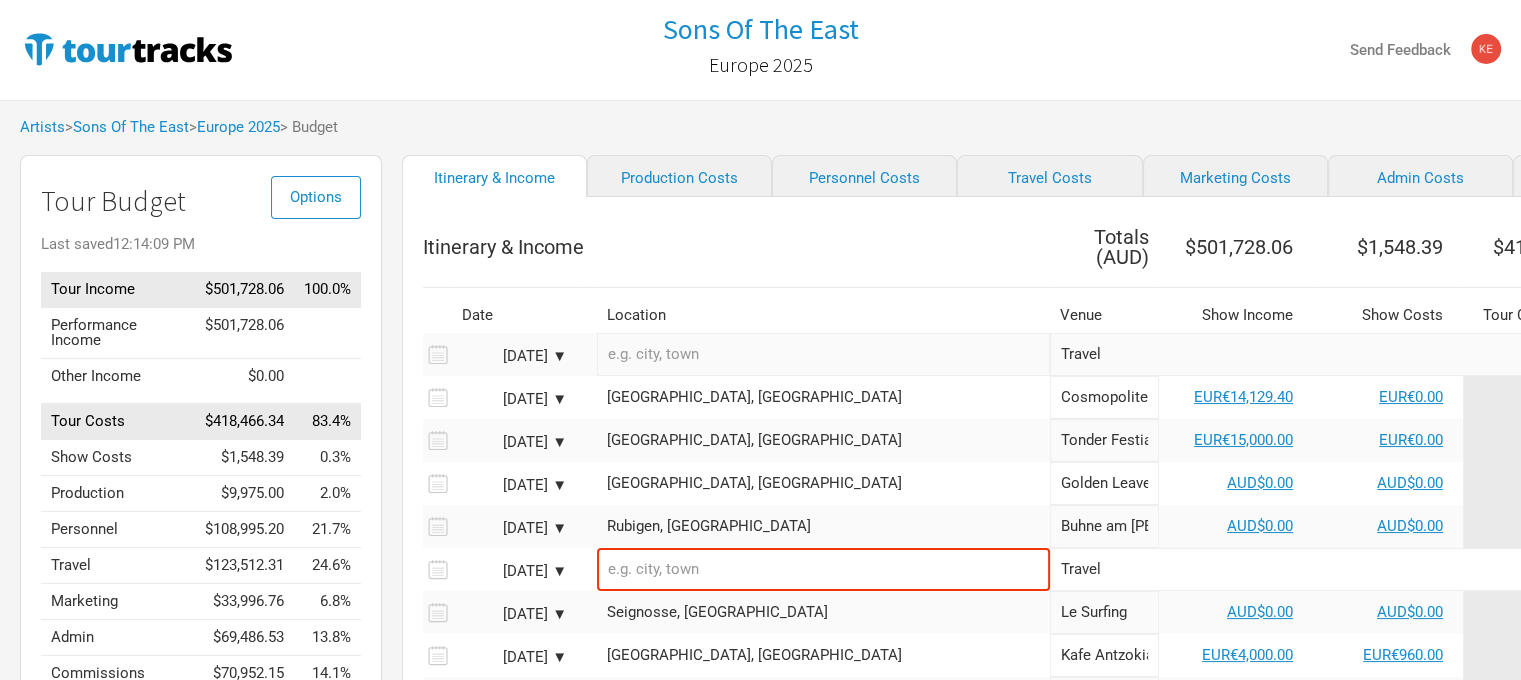 click at bounding box center [823, 569] 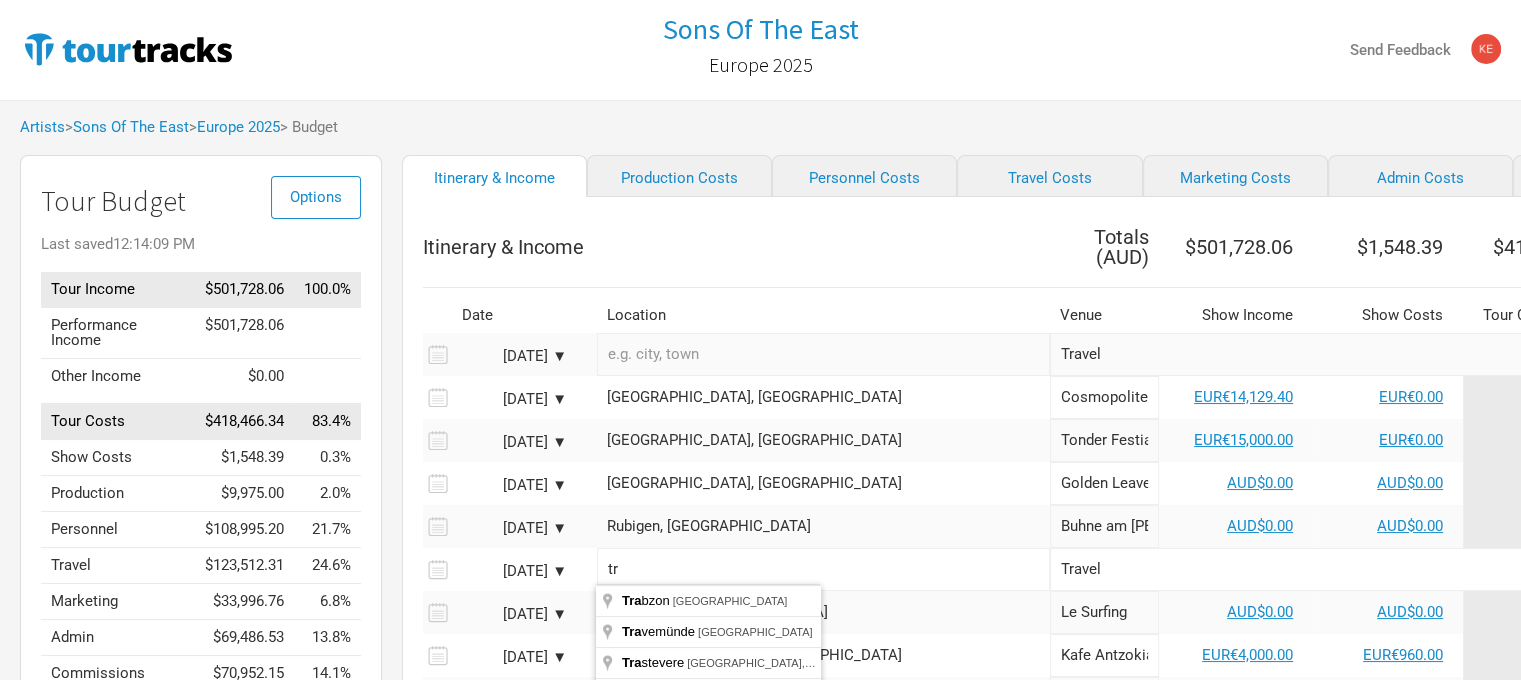 type on "t" 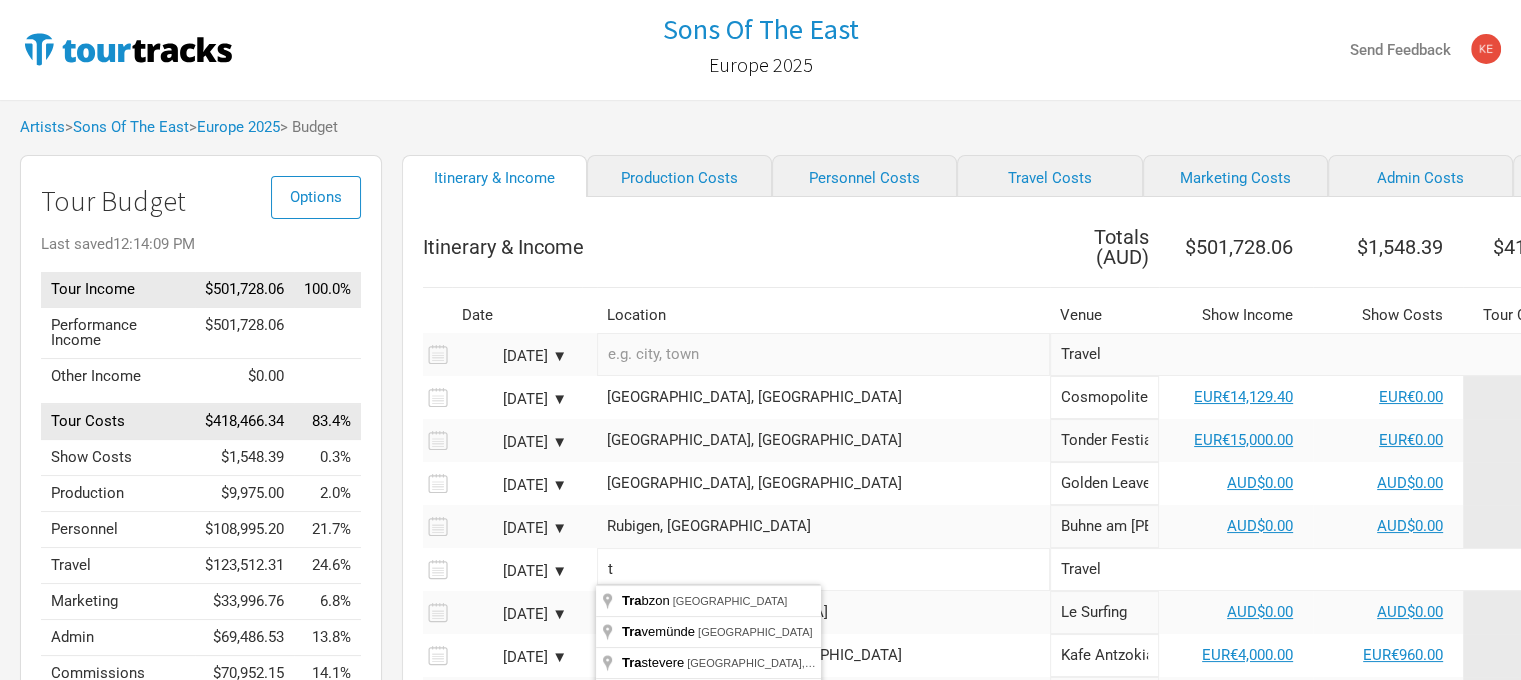 type 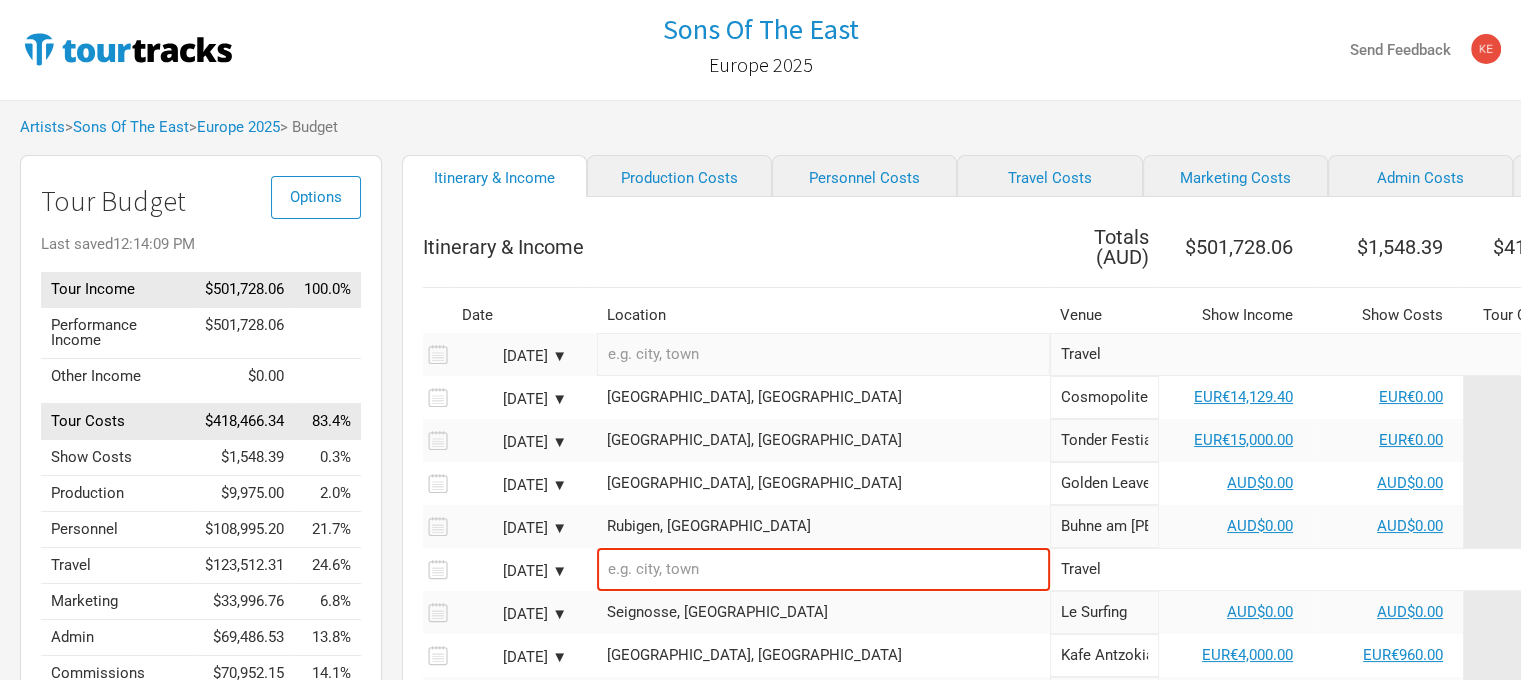 drag, startPoint x: 883, startPoint y: 528, endPoint x: 962, endPoint y: 522, distance: 79.22752 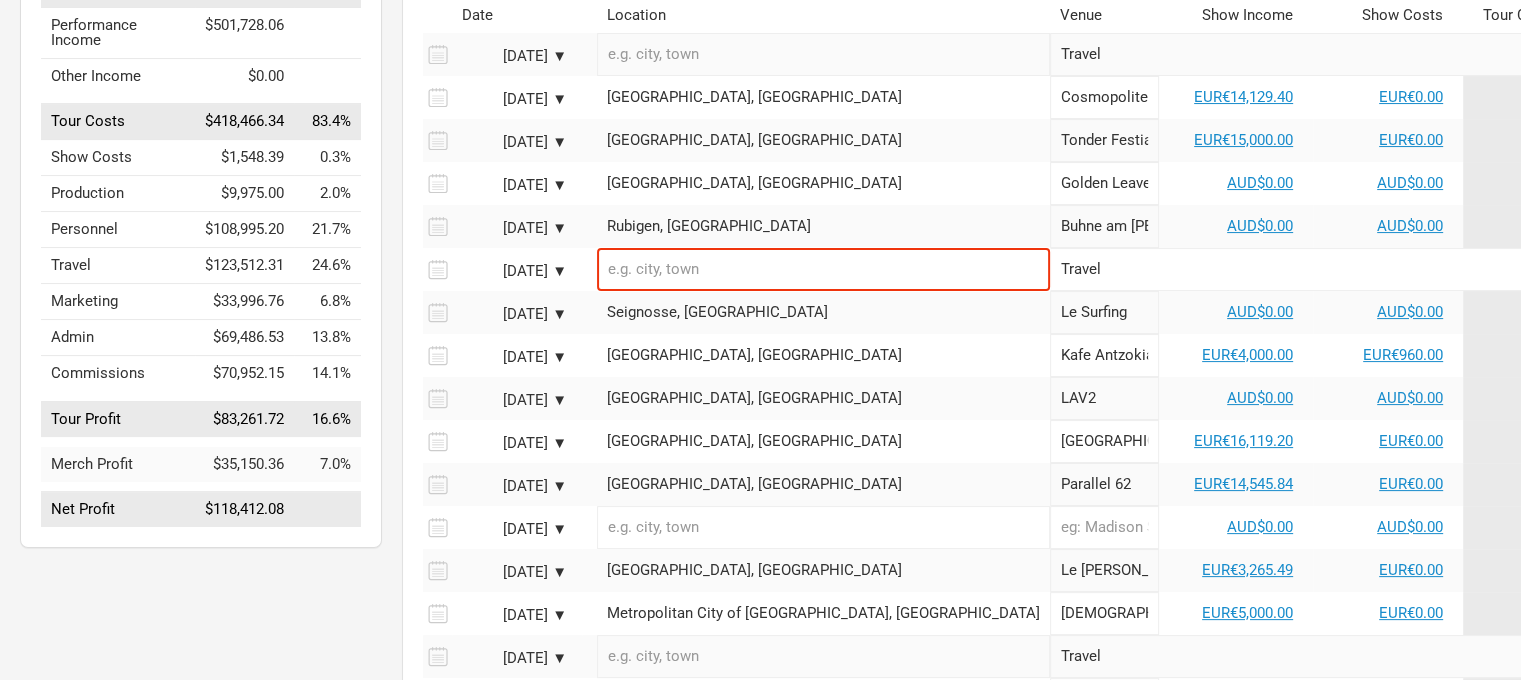 scroll, scrollTop: 400, scrollLeft: 0, axis: vertical 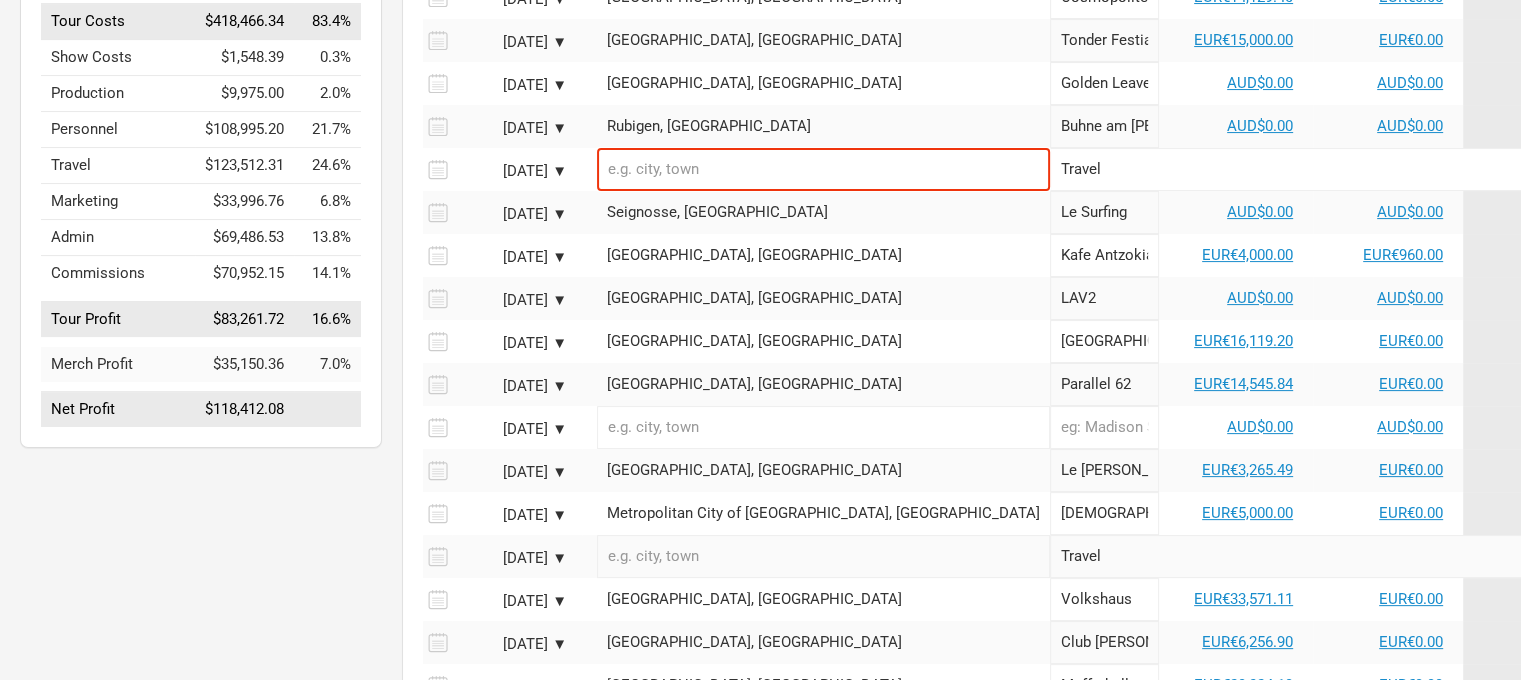 click on "Travel" at bounding box center [1413, 169] 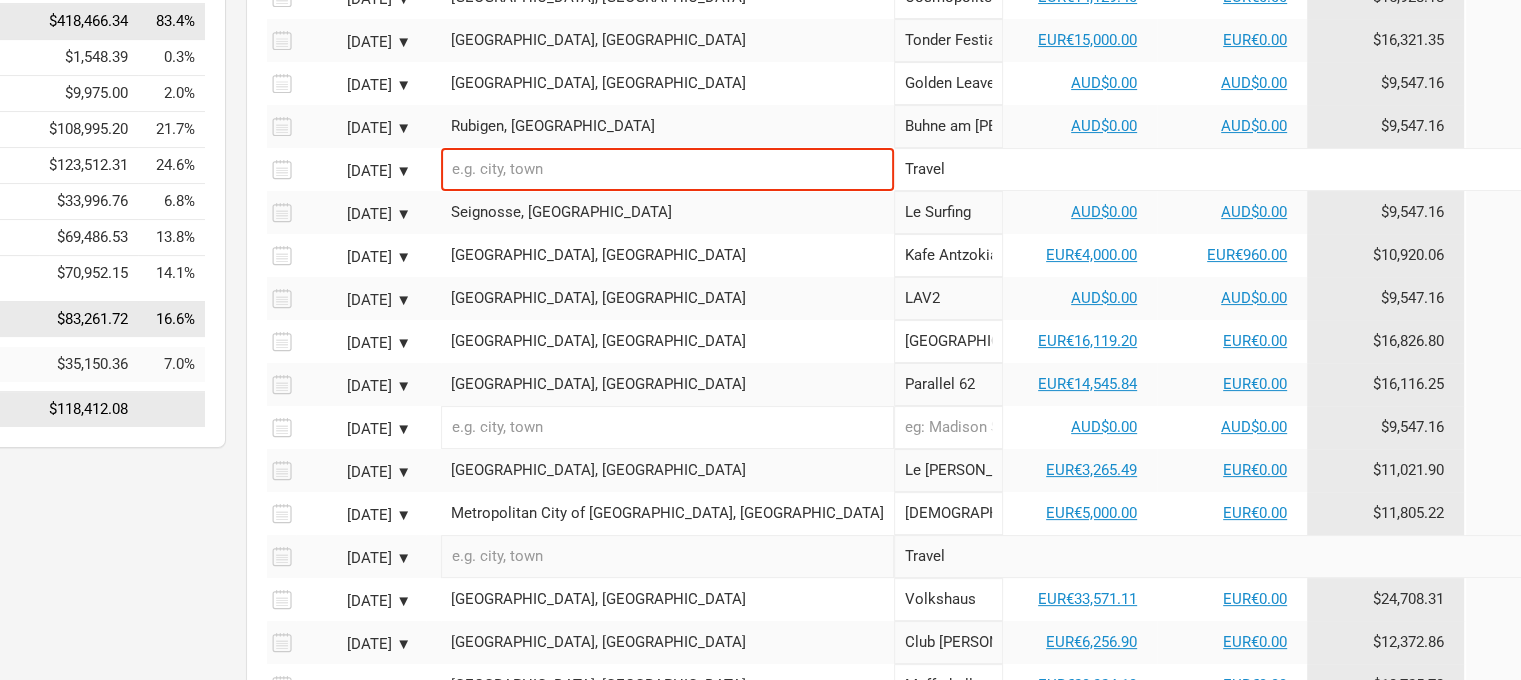 click on "Le Surfing" at bounding box center (949, 212) 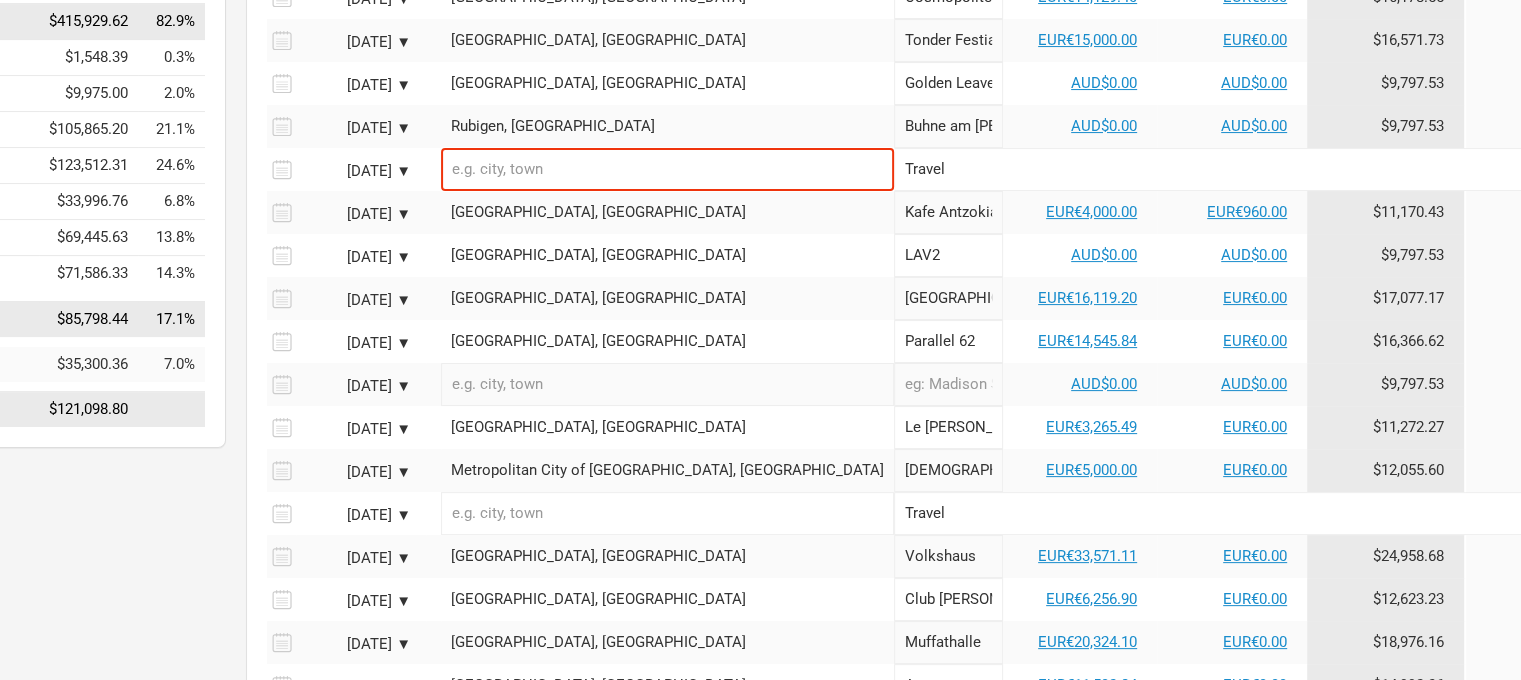 click on "Sep 3, 2025   ▼" at bounding box center [356, 214] 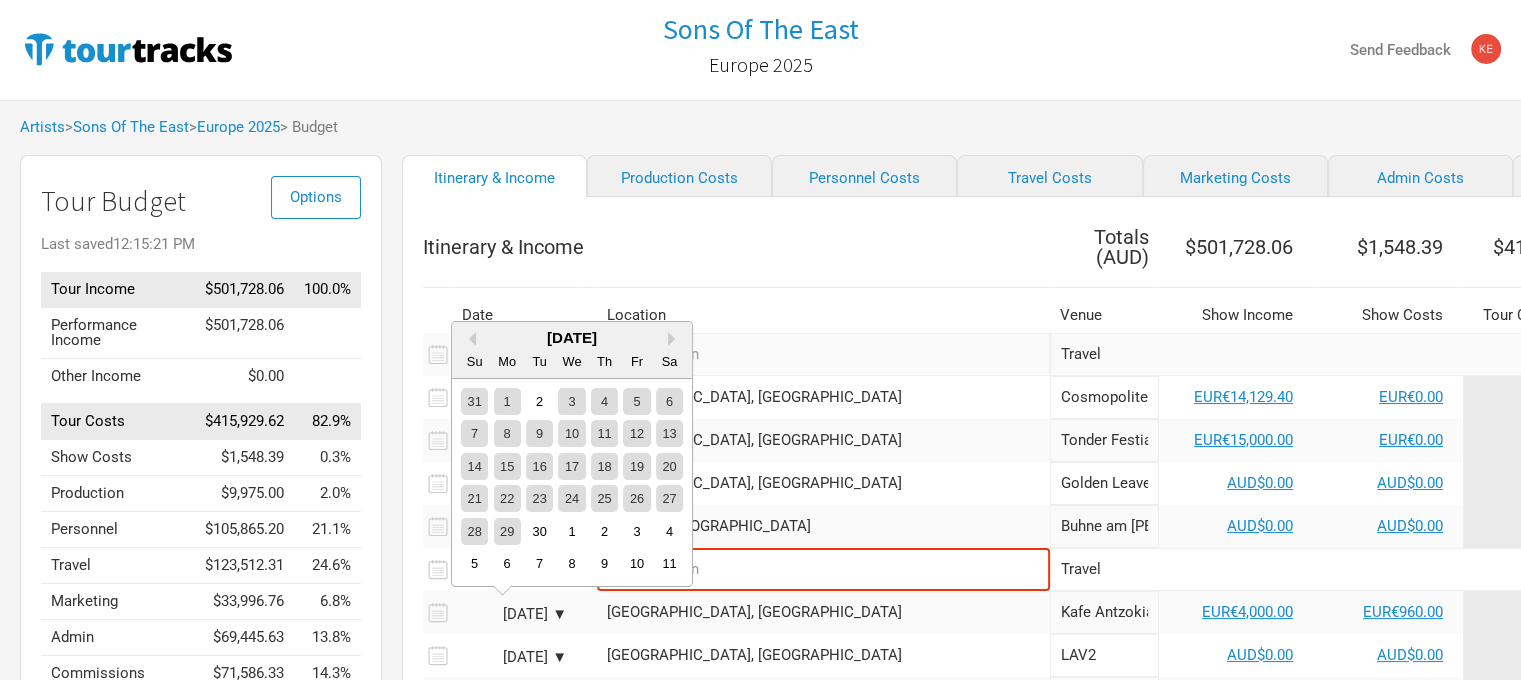 click on "Artists  >  Sons Of The East  >  Europe 2025  > Budget" at bounding box center [760, 127] 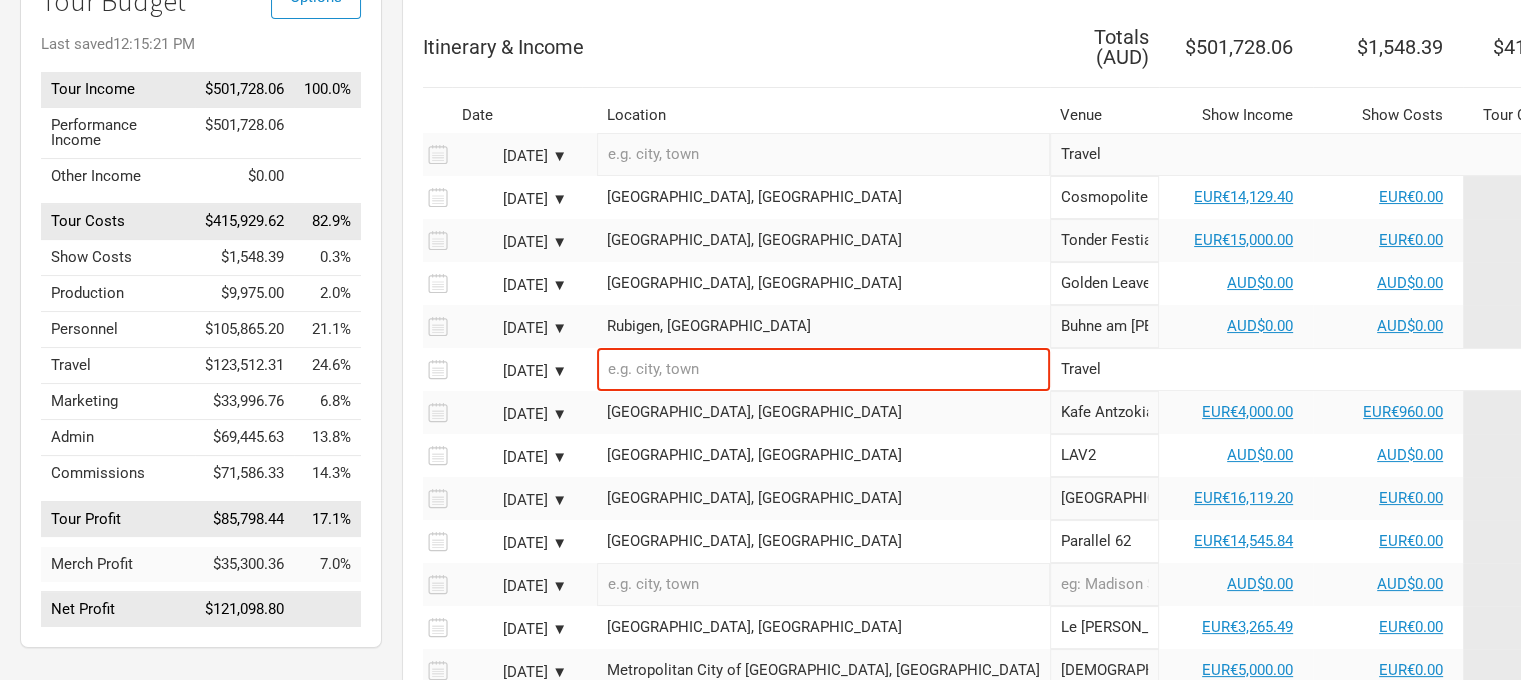 scroll, scrollTop: 300, scrollLeft: 0, axis: vertical 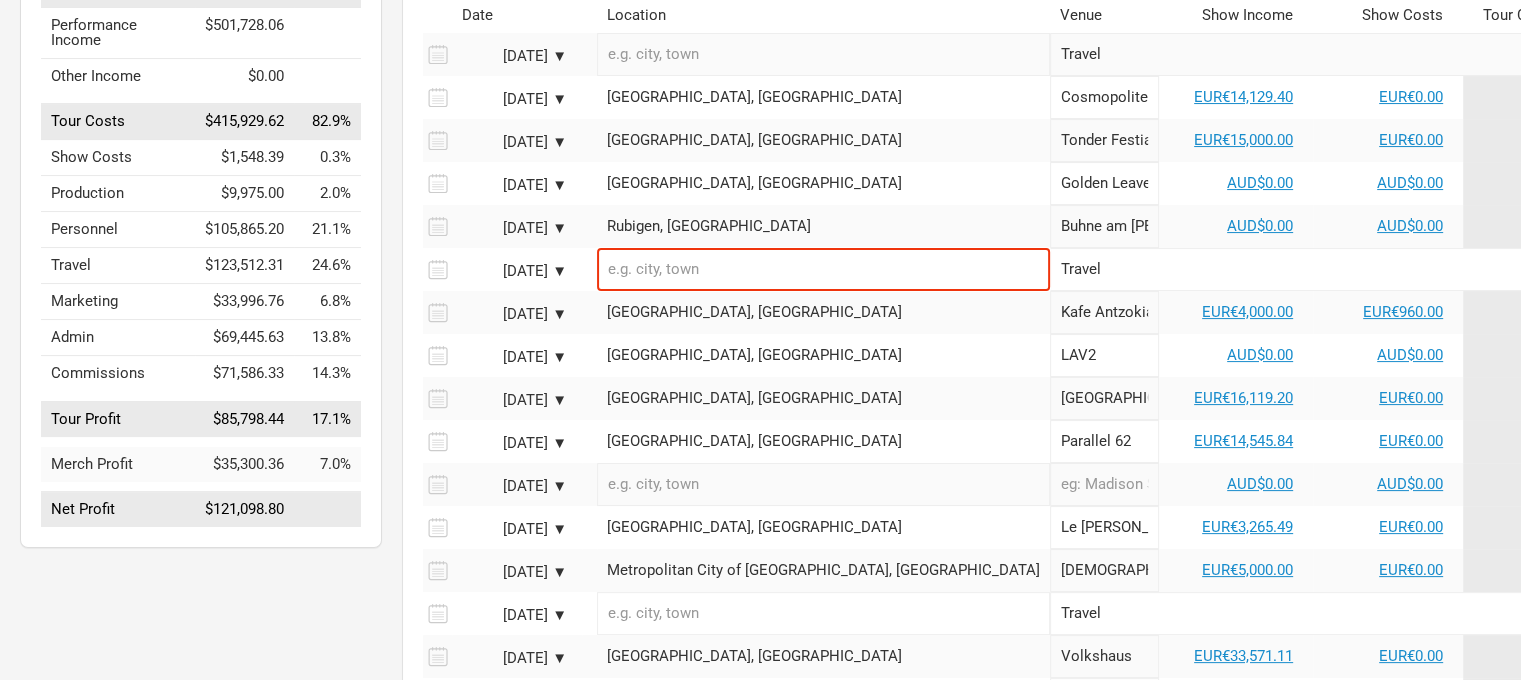 click on "Sep 3, 2025   ▼" at bounding box center (512, 314) 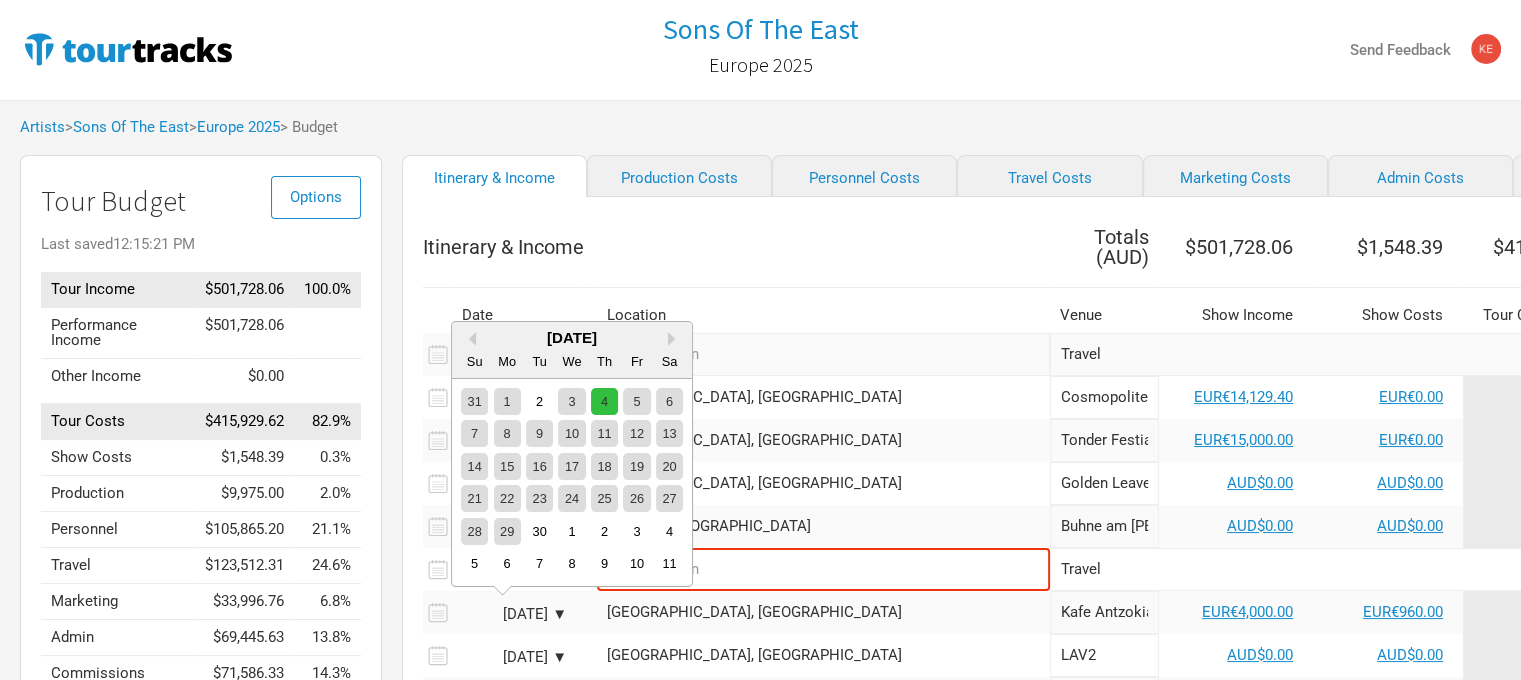 click on "4" at bounding box center [604, 401] 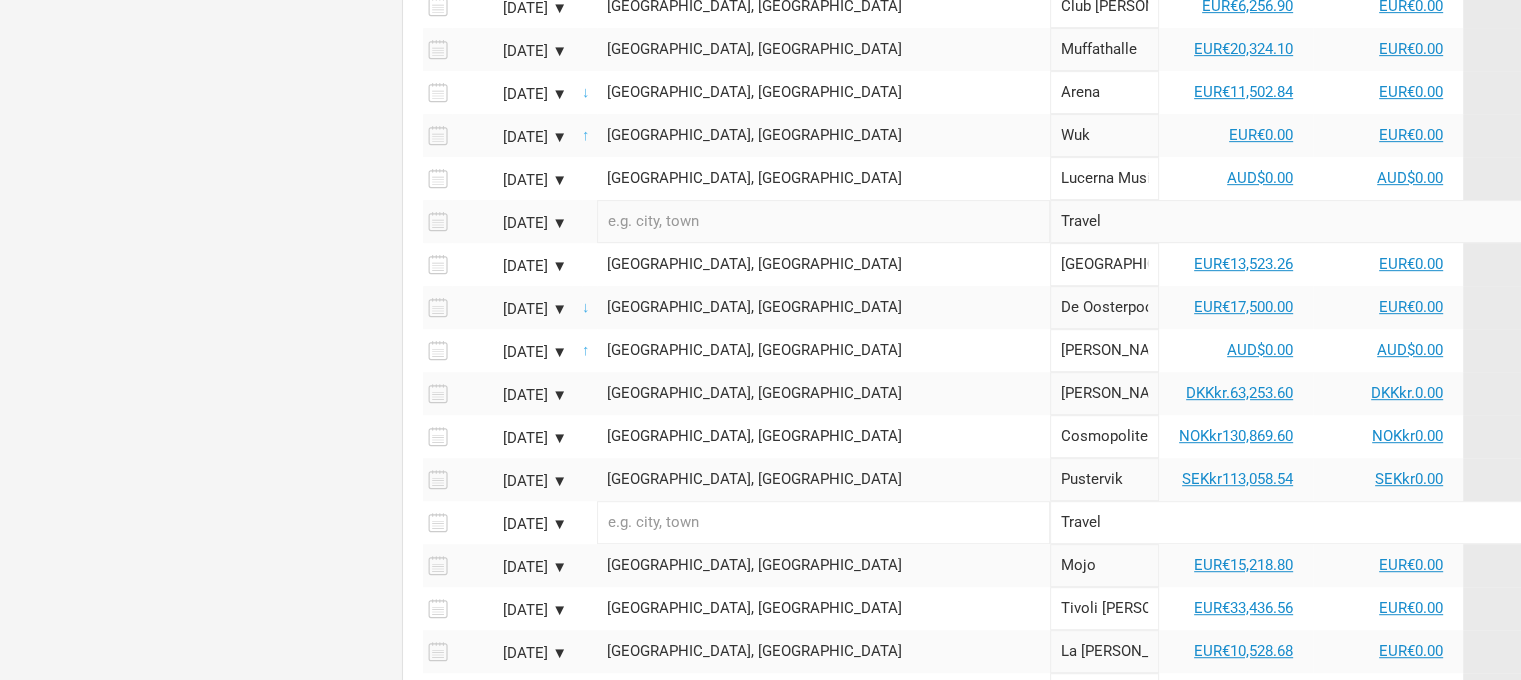 scroll, scrollTop: 1322, scrollLeft: 0, axis: vertical 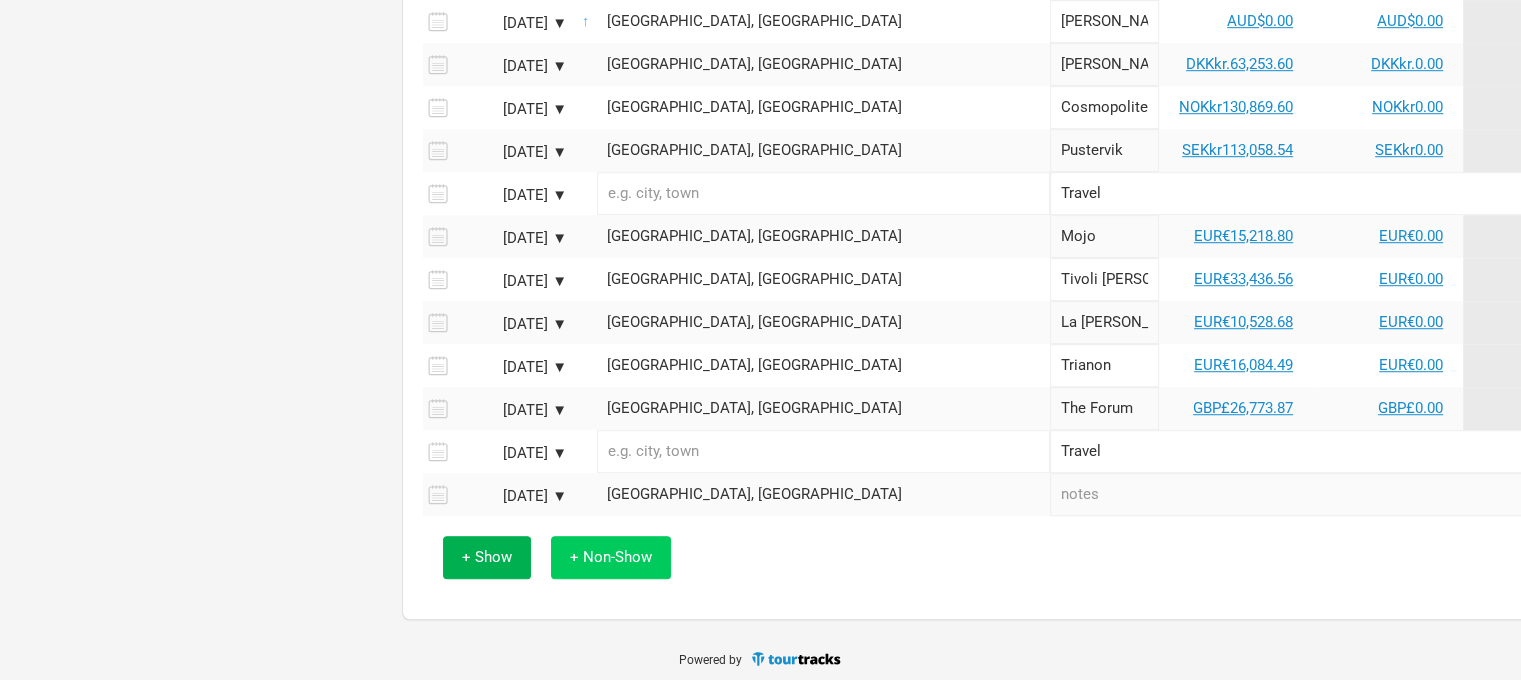 click on "+ Non-Show" at bounding box center (611, 557) 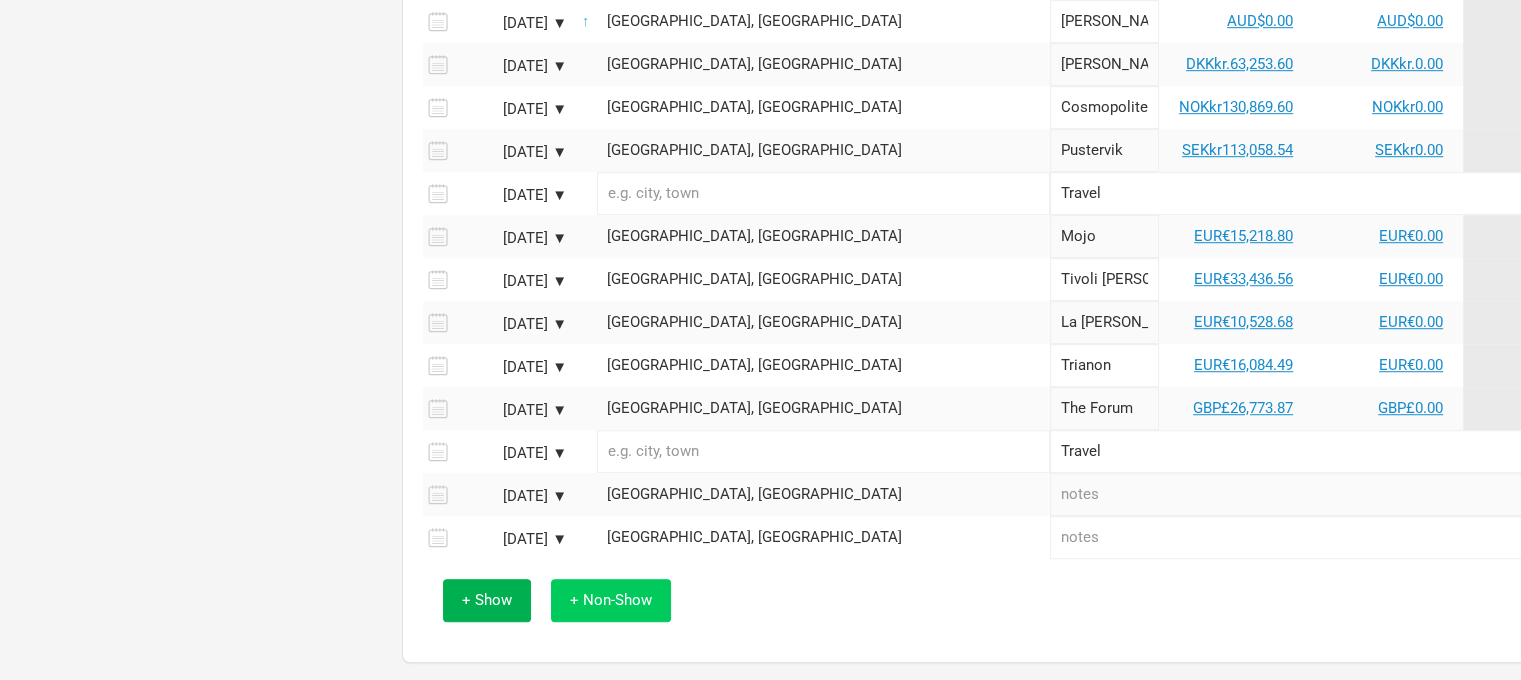 click on "+ Non-Show" at bounding box center [611, 600] 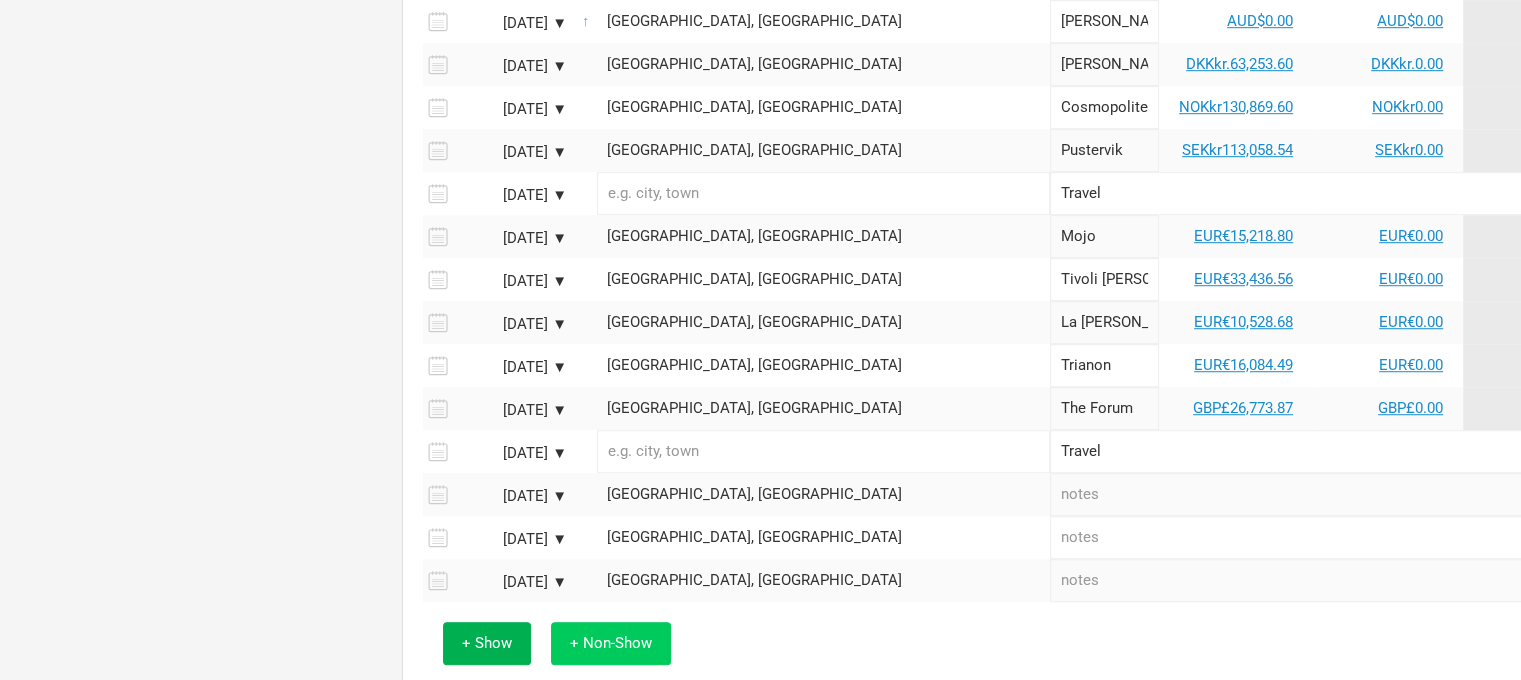 click on "+ Non-Show" at bounding box center [611, 643] 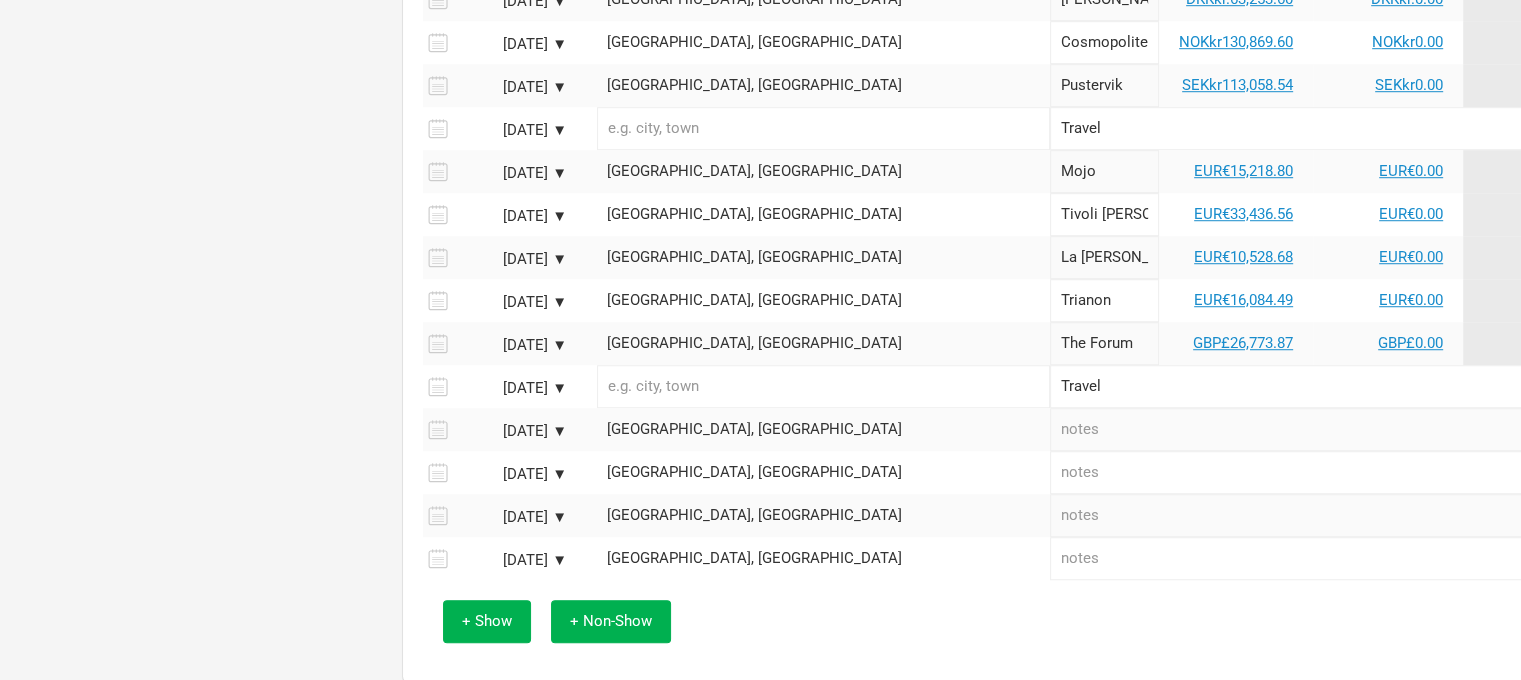 scroll, scrollTop: 1422, scrollLeft: 0, axis: vertical 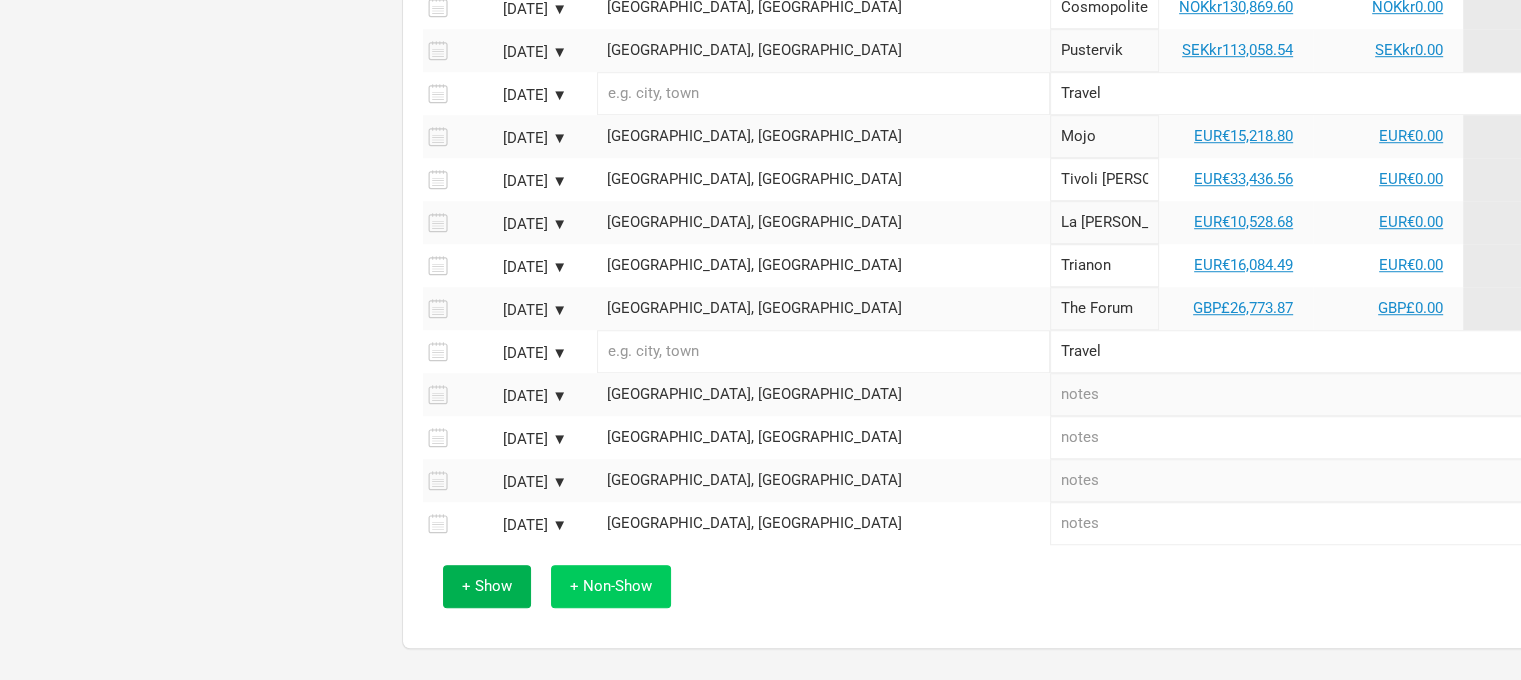 click on "+ Non-Show" at bounding box center (611, 586) 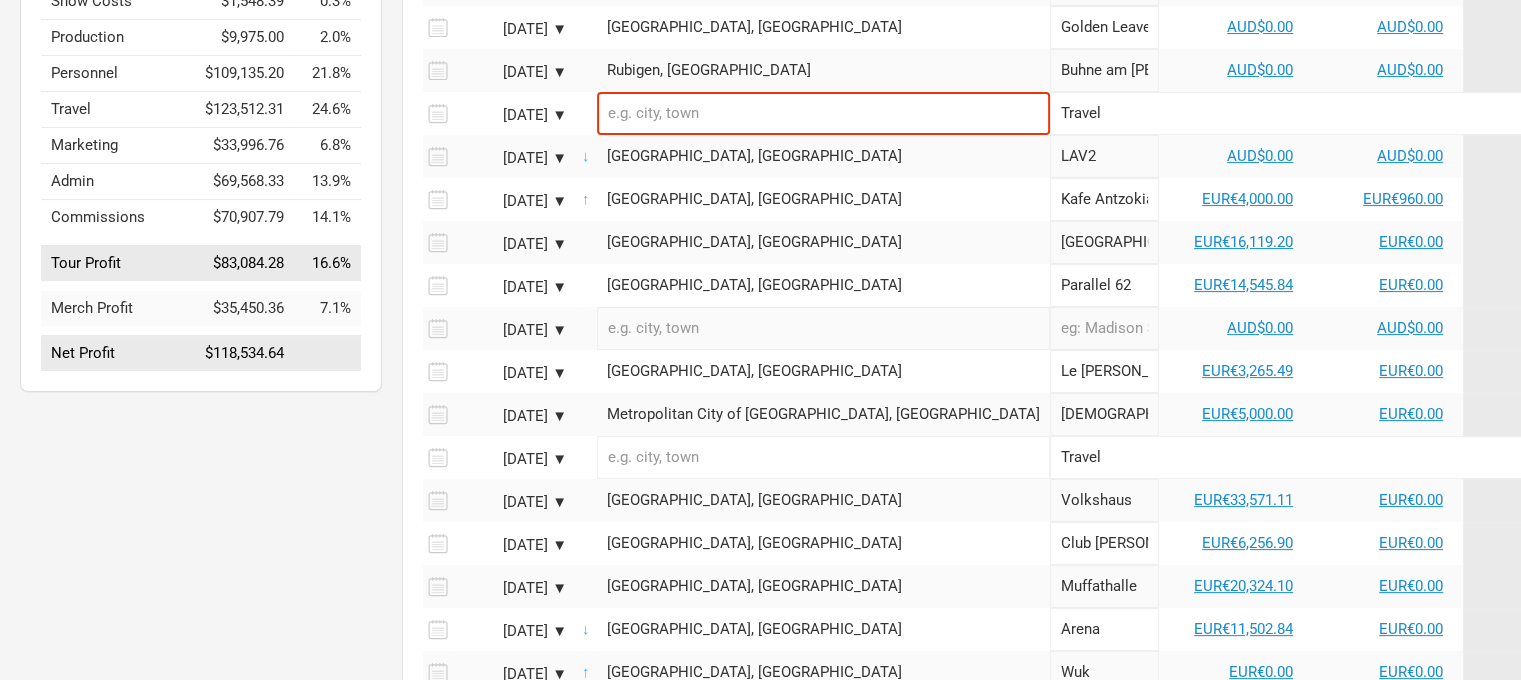 scroll, scrollTop: 422, scrollLeft: 0, axis: vertical 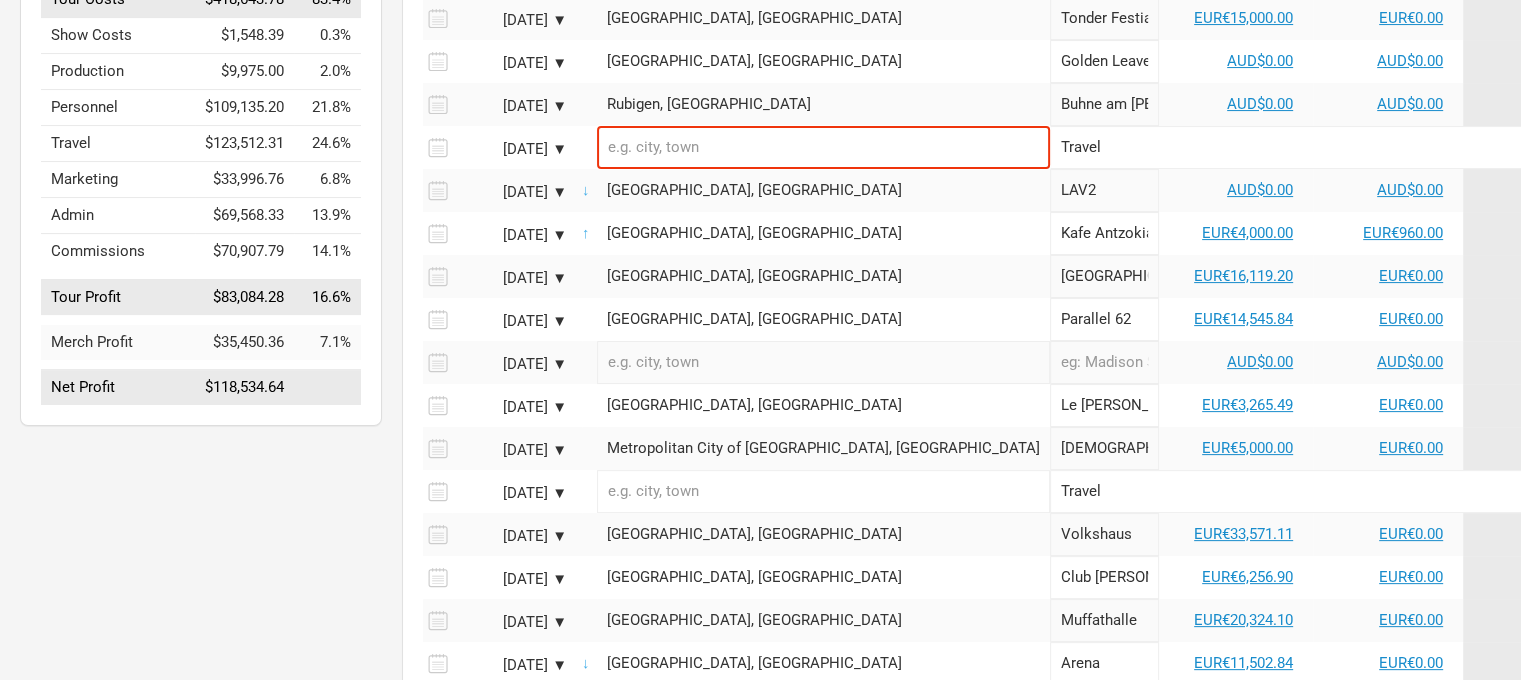 click on "Travel" at bounding box center [1413, 147] 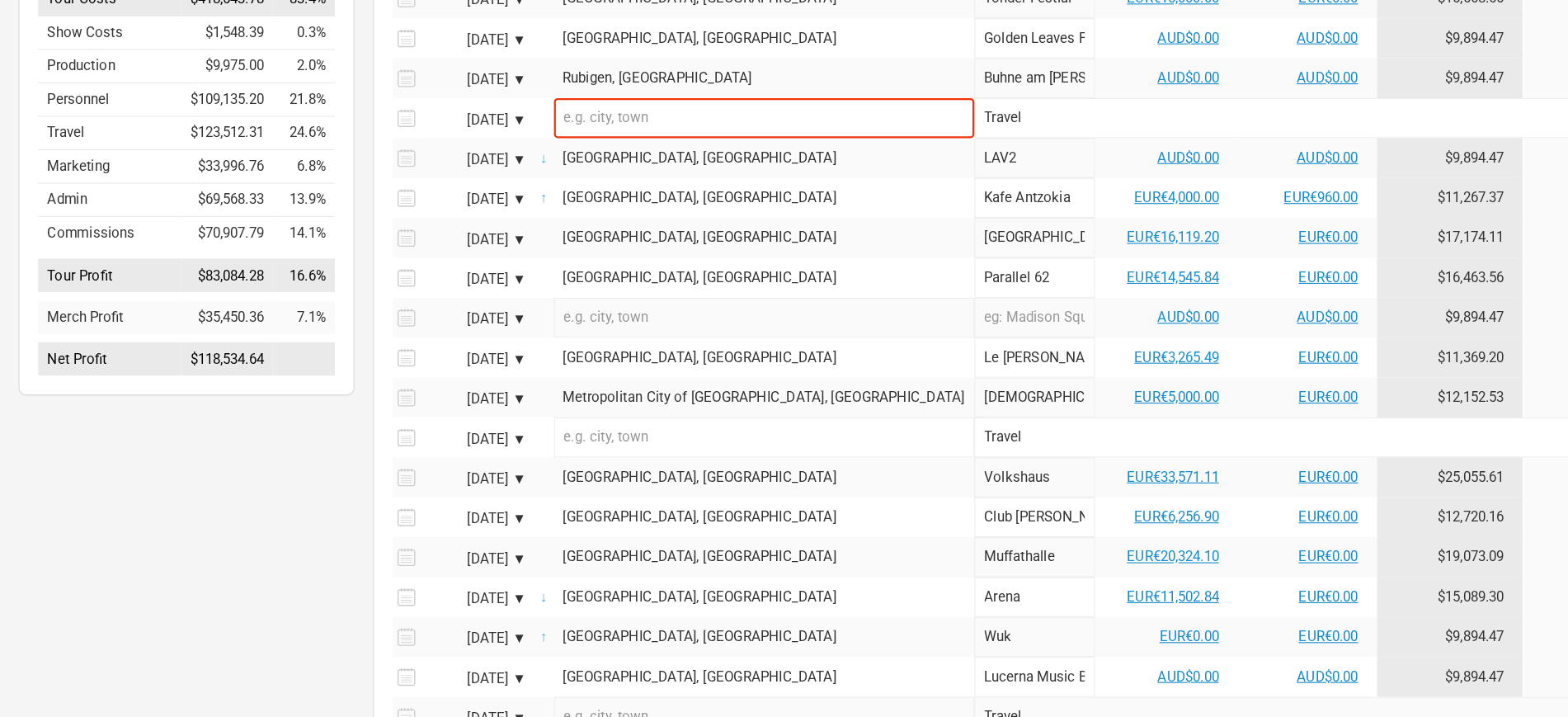 scroll, scrollTop: 348, scrollLeft: 0, axis: vertical 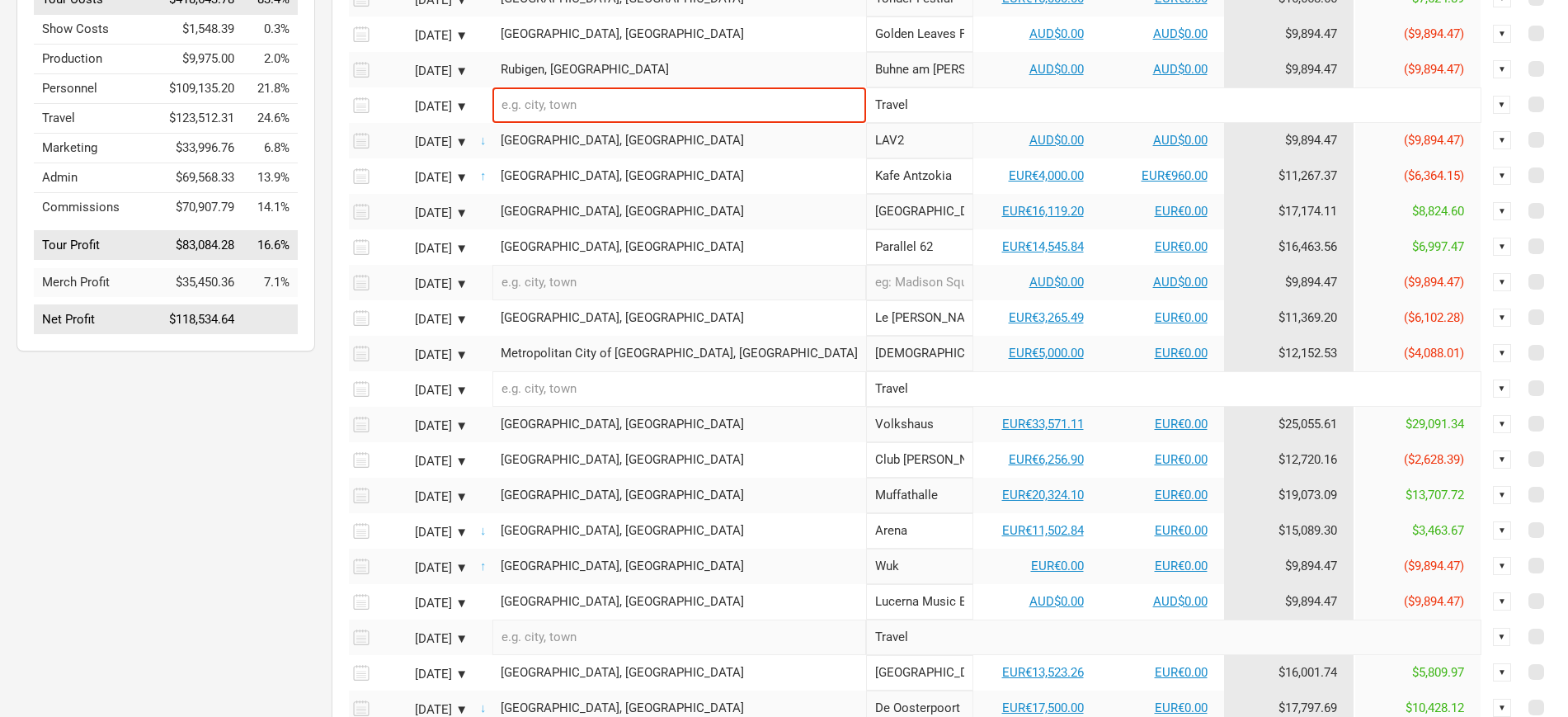 click on "▼" at bounding box center (1502, 105) 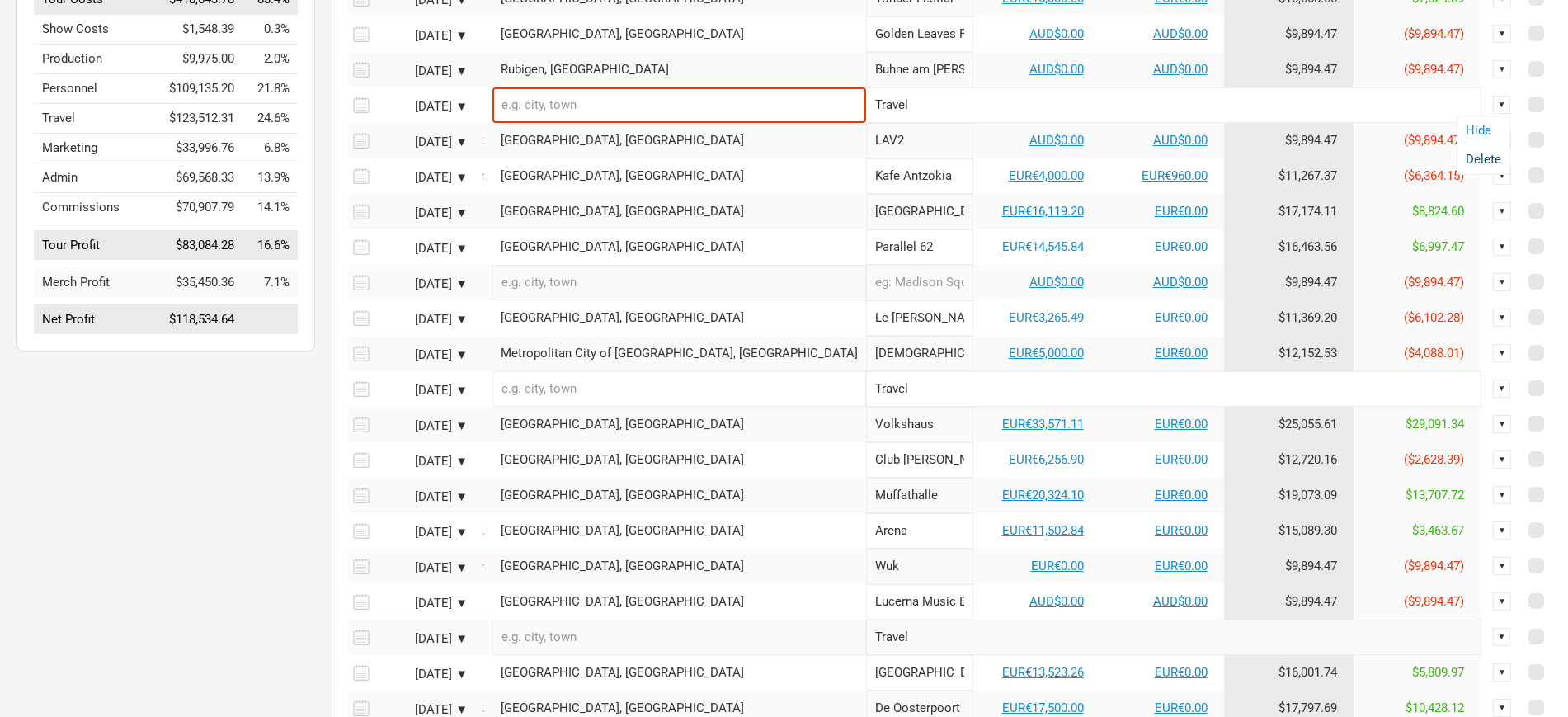 click on "Delete" at bounding box center [1483, 159] 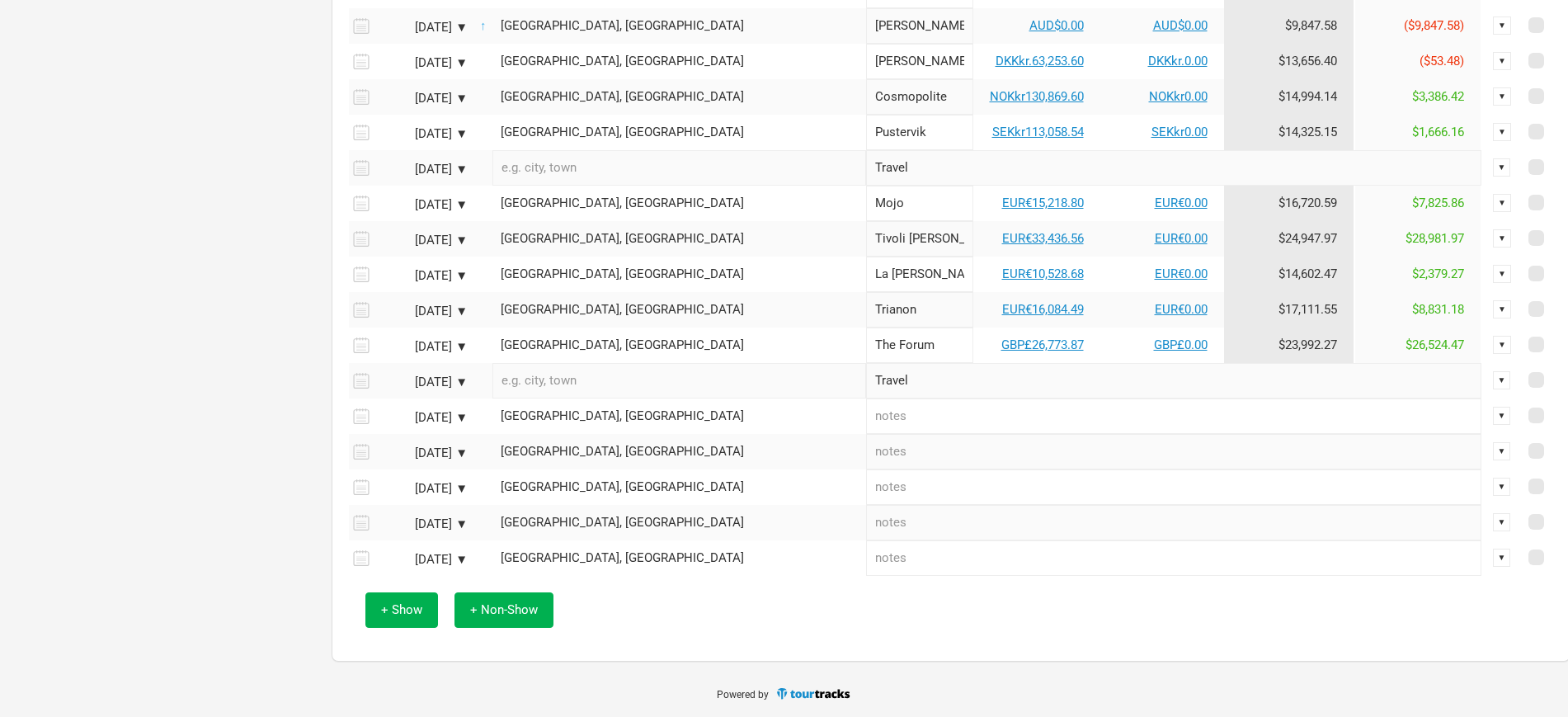 scroll, scrollTop: 1042, scrollLeft: 0, axis: vertical 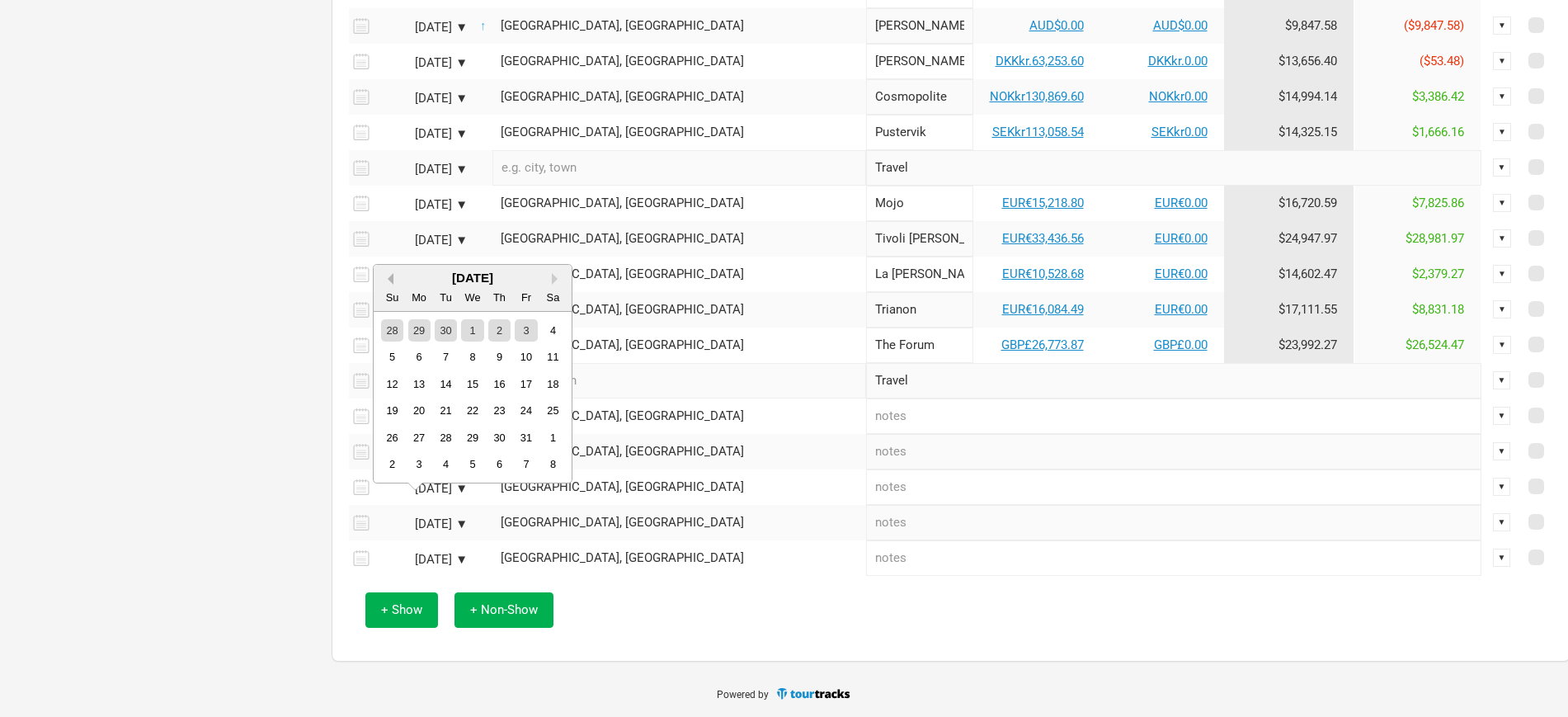 click on "Previous Month" at bounding box center (388, 279) 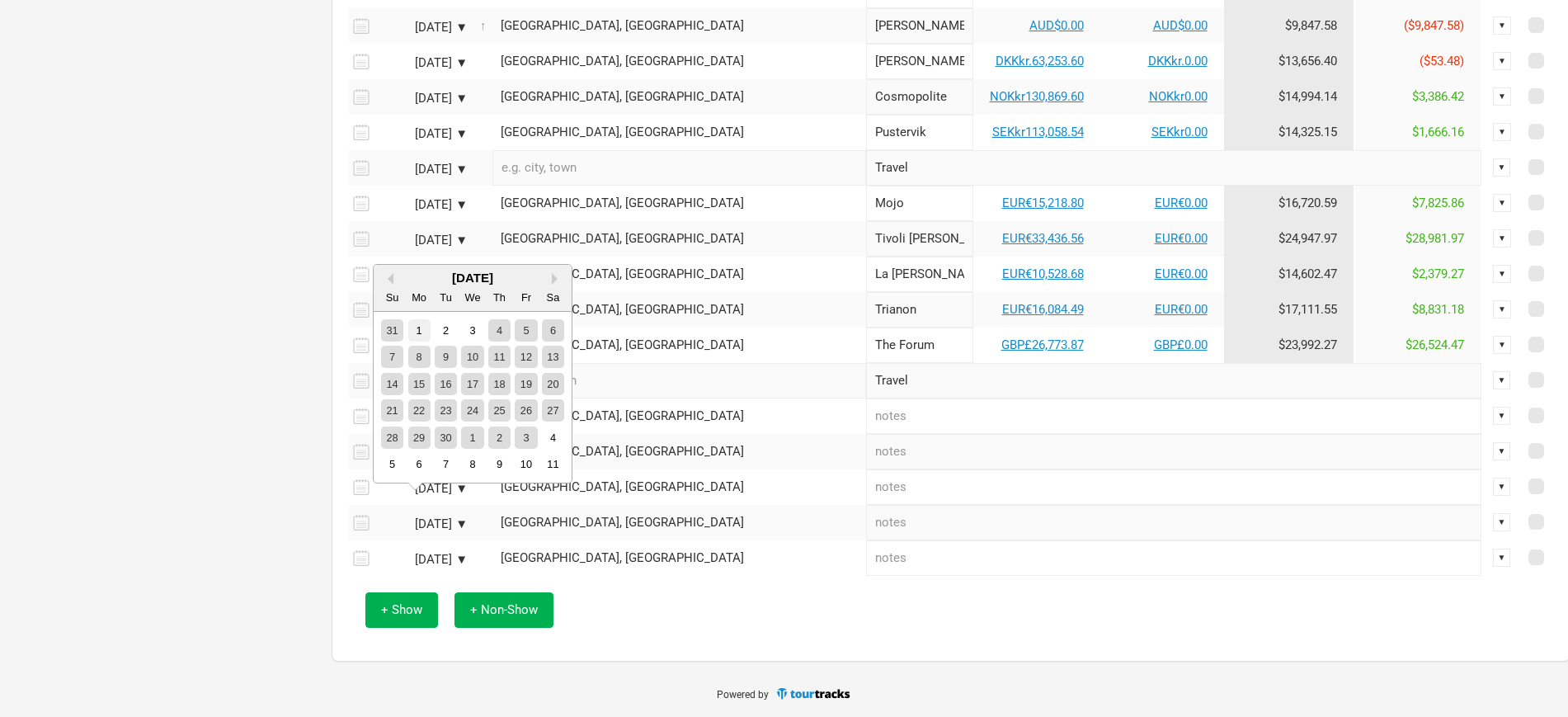 click on "1" at bounding box center [419, 330] 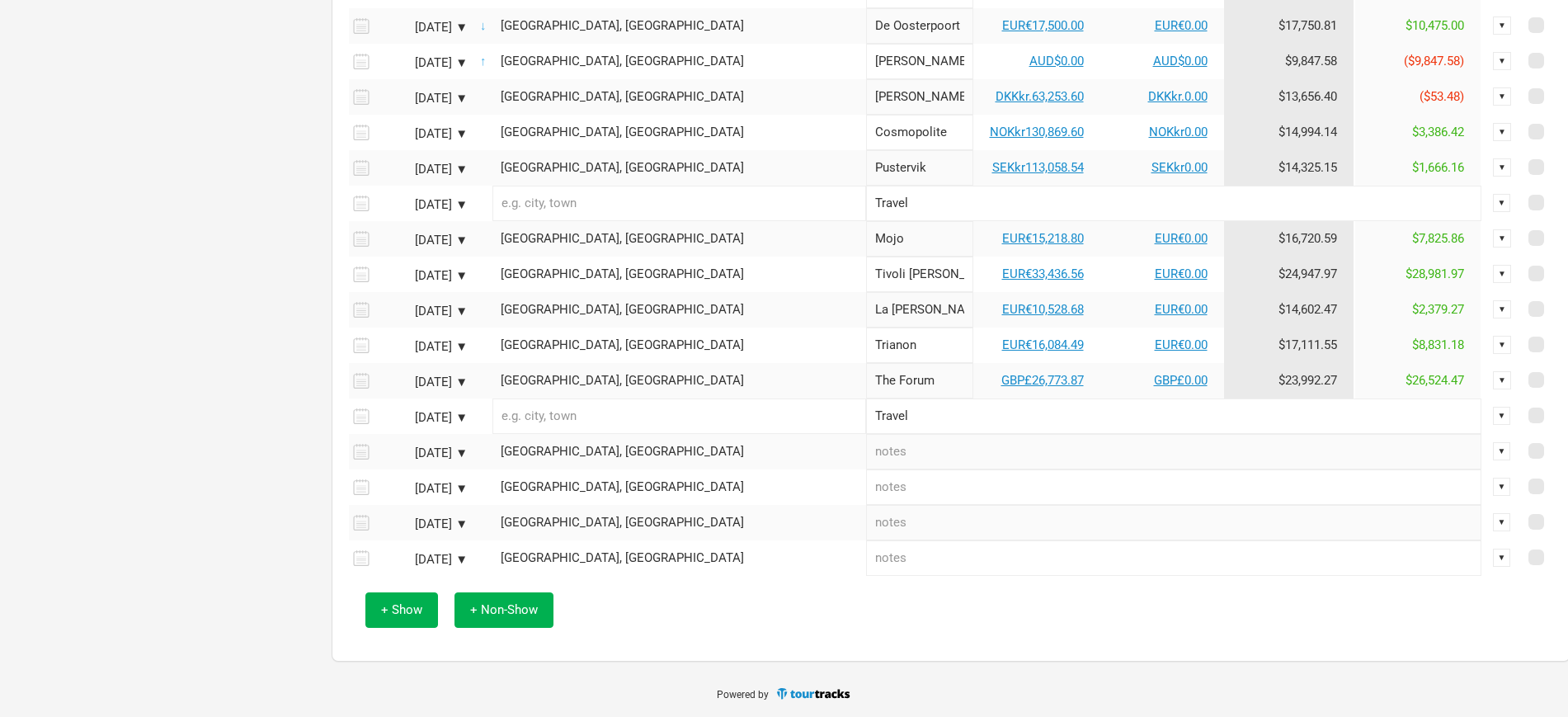 click on "Oct 2, 2025   ▼" at bounding box center [422, 524] 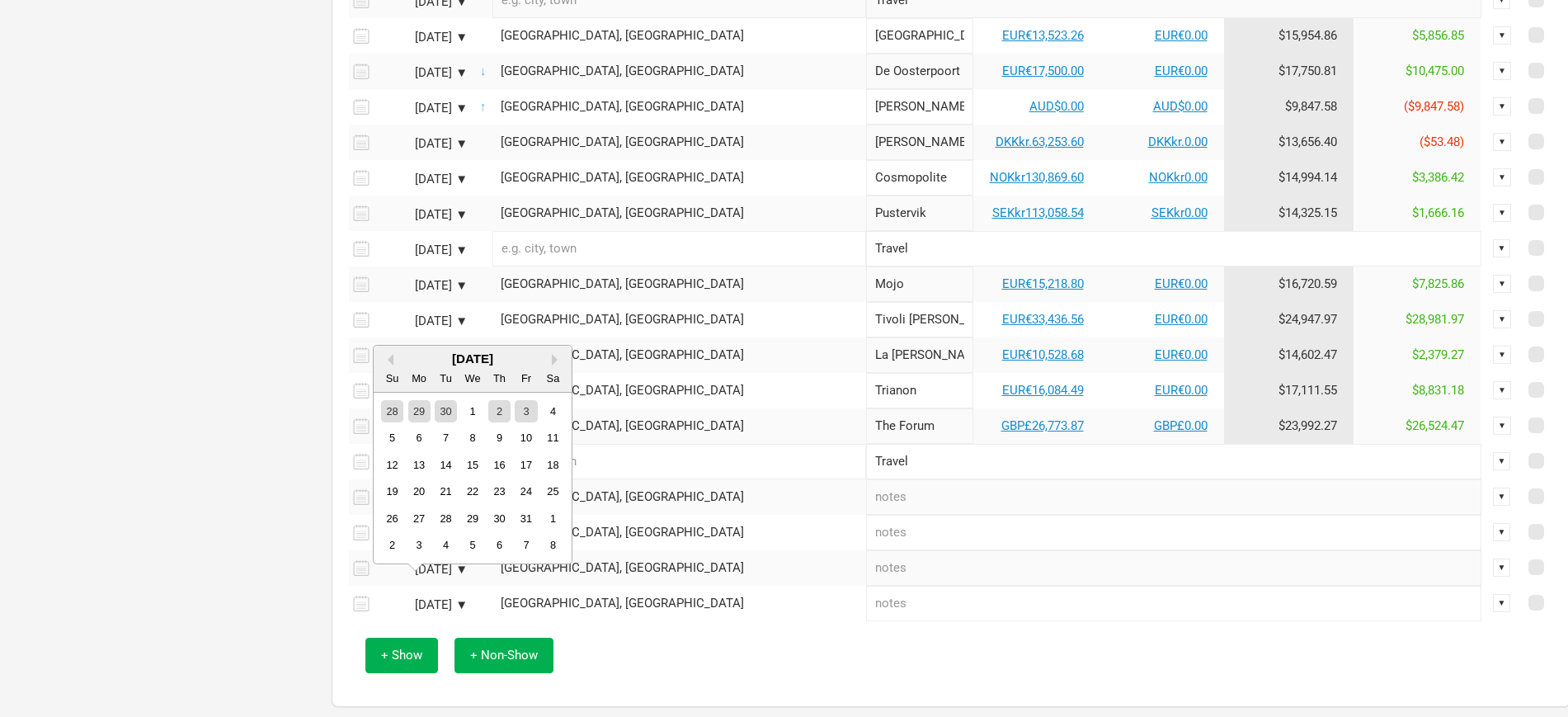 scroll, scrollTop: 1042, scrollLeft: 0, axis: vertical 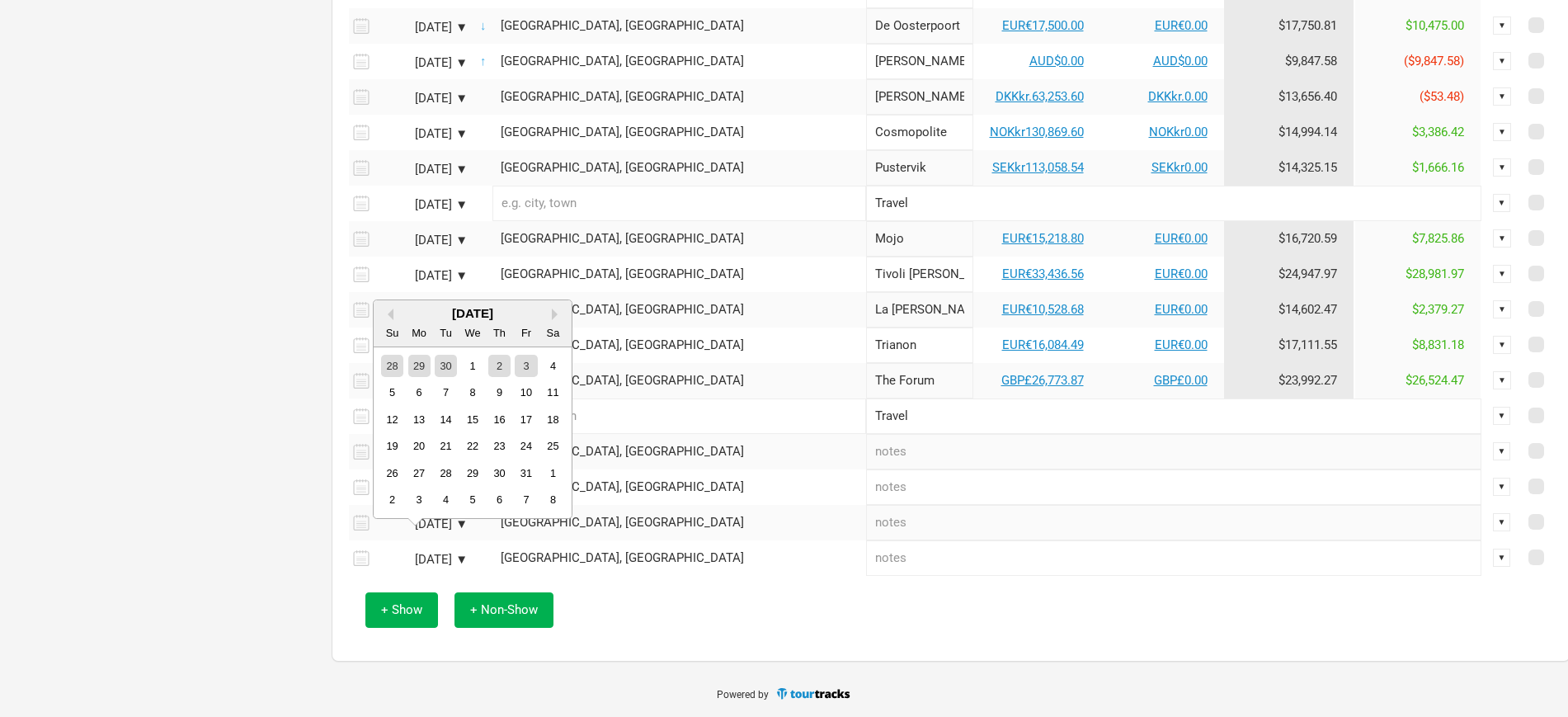 click on "October 2025" at bounding box center [473, 313] 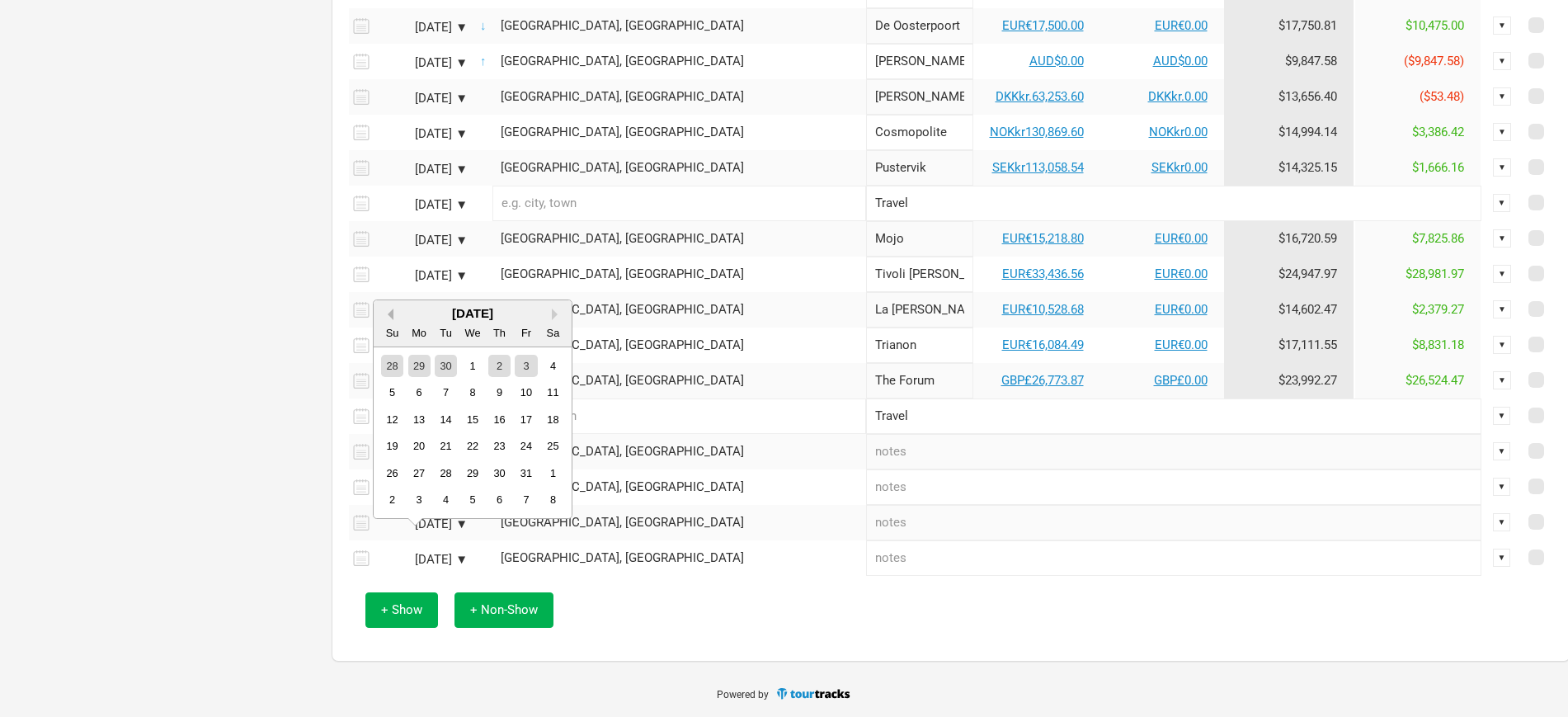 click on "Previous Month" at bounding box center [388, 314] 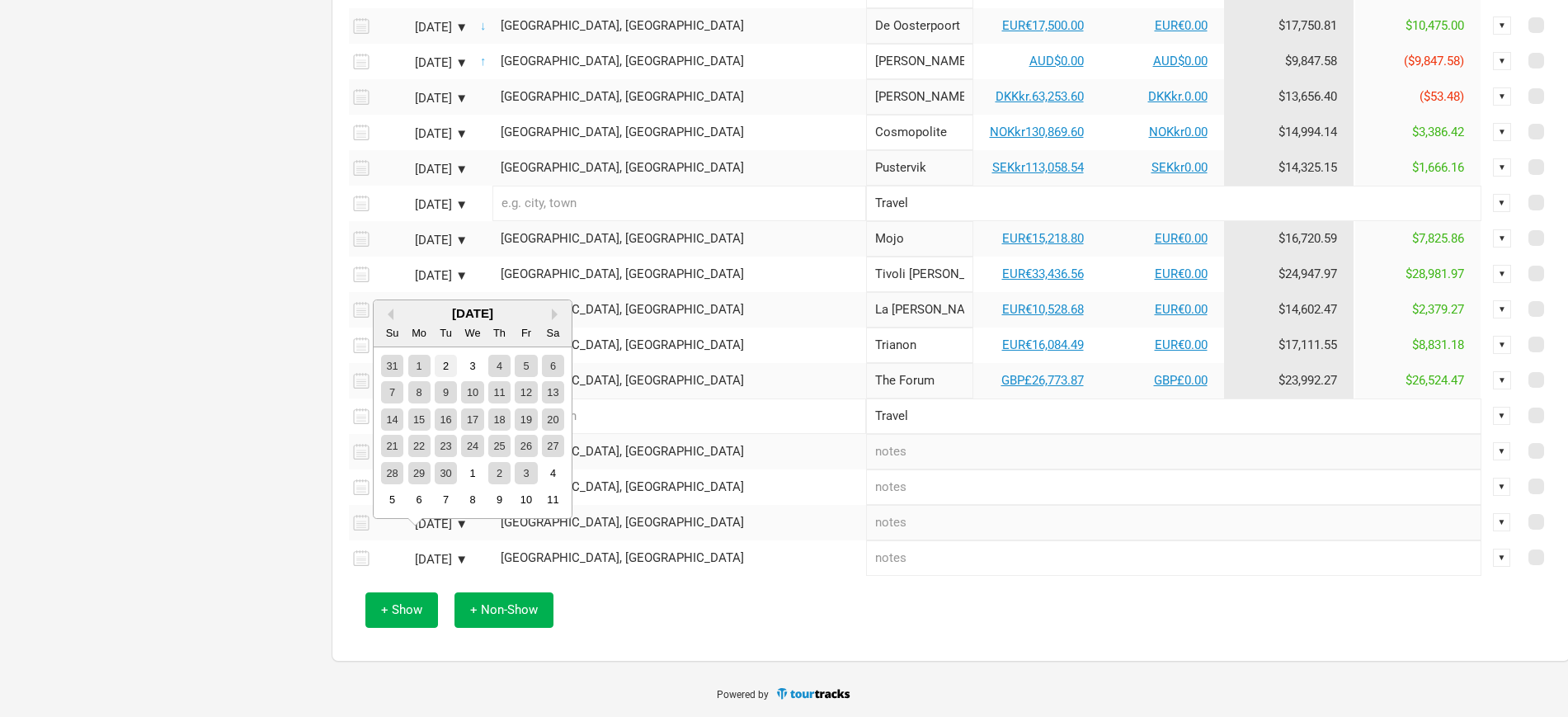click on "2" at bounding box center [445, 366] 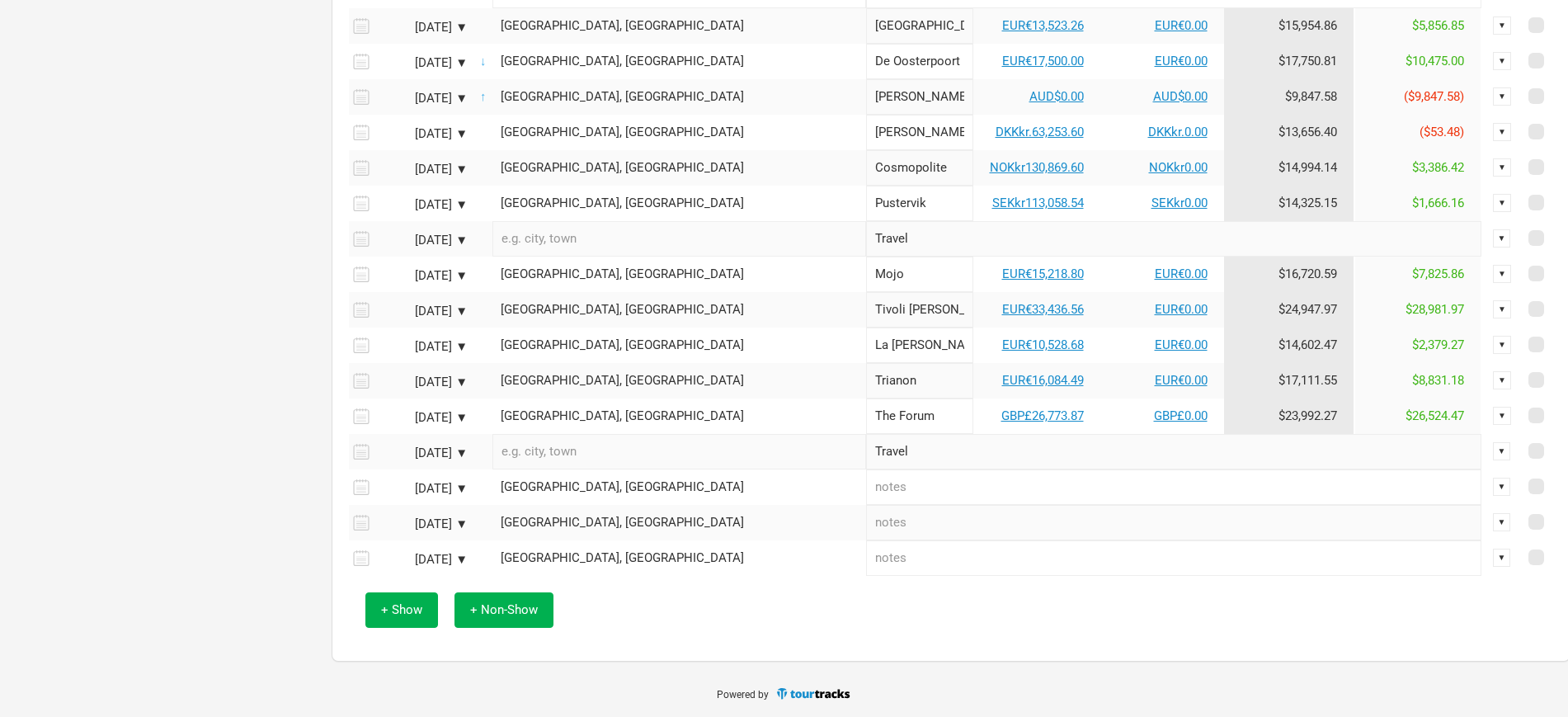 click on "Oct 3, 2025   ▼" at bounding box center [422, 559] 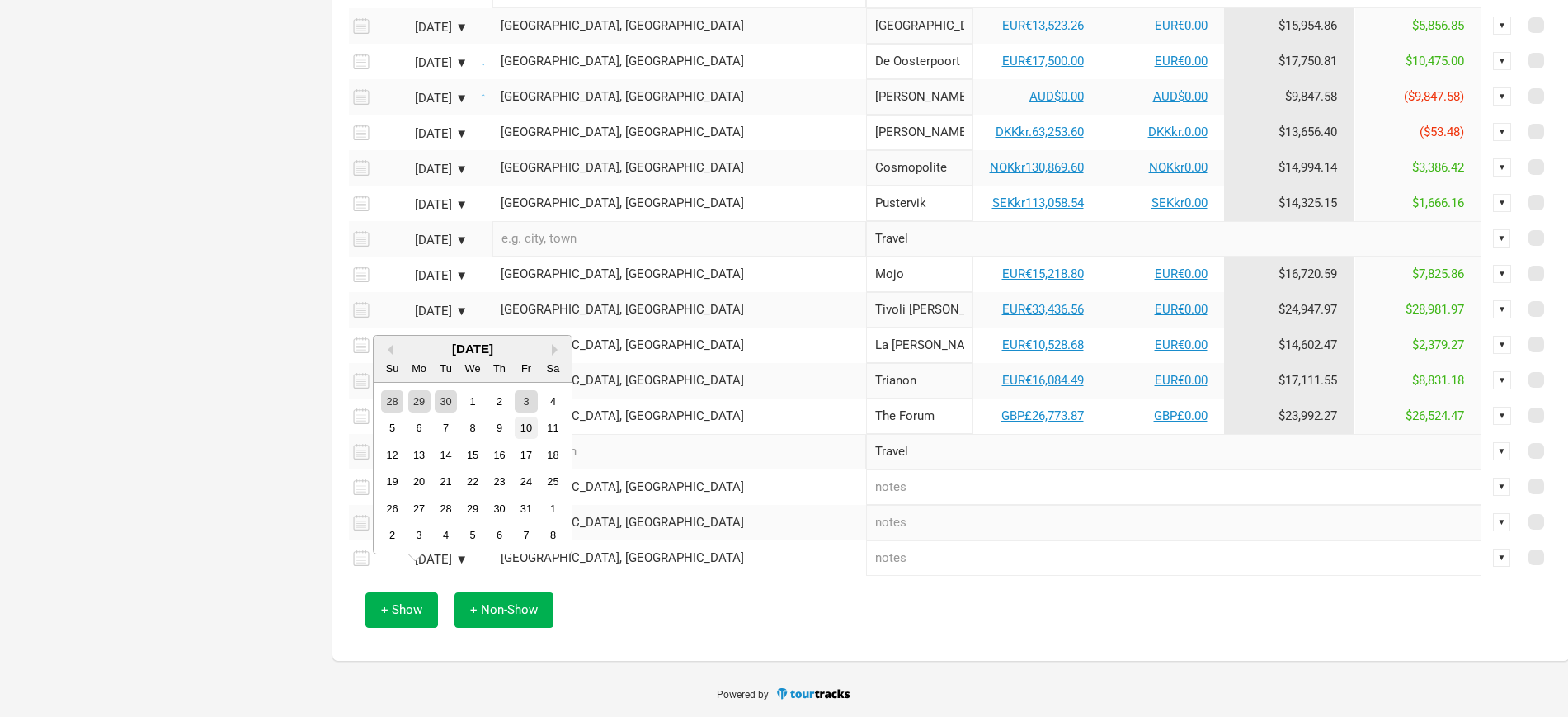 scroll, scrollTop: 1042, scrollLeft: 0, axis: vertical 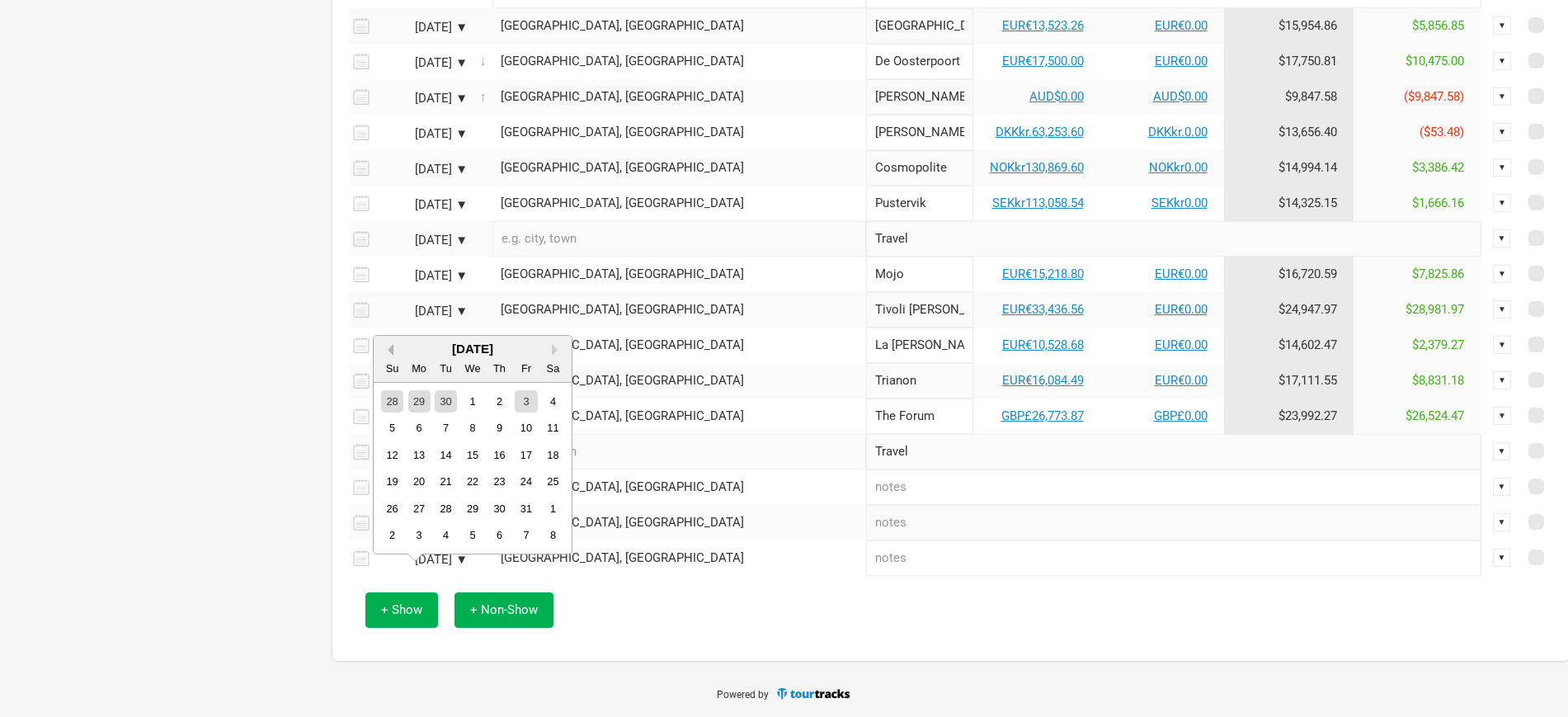 click on "Previous Month" at bounding box center (388, 350) 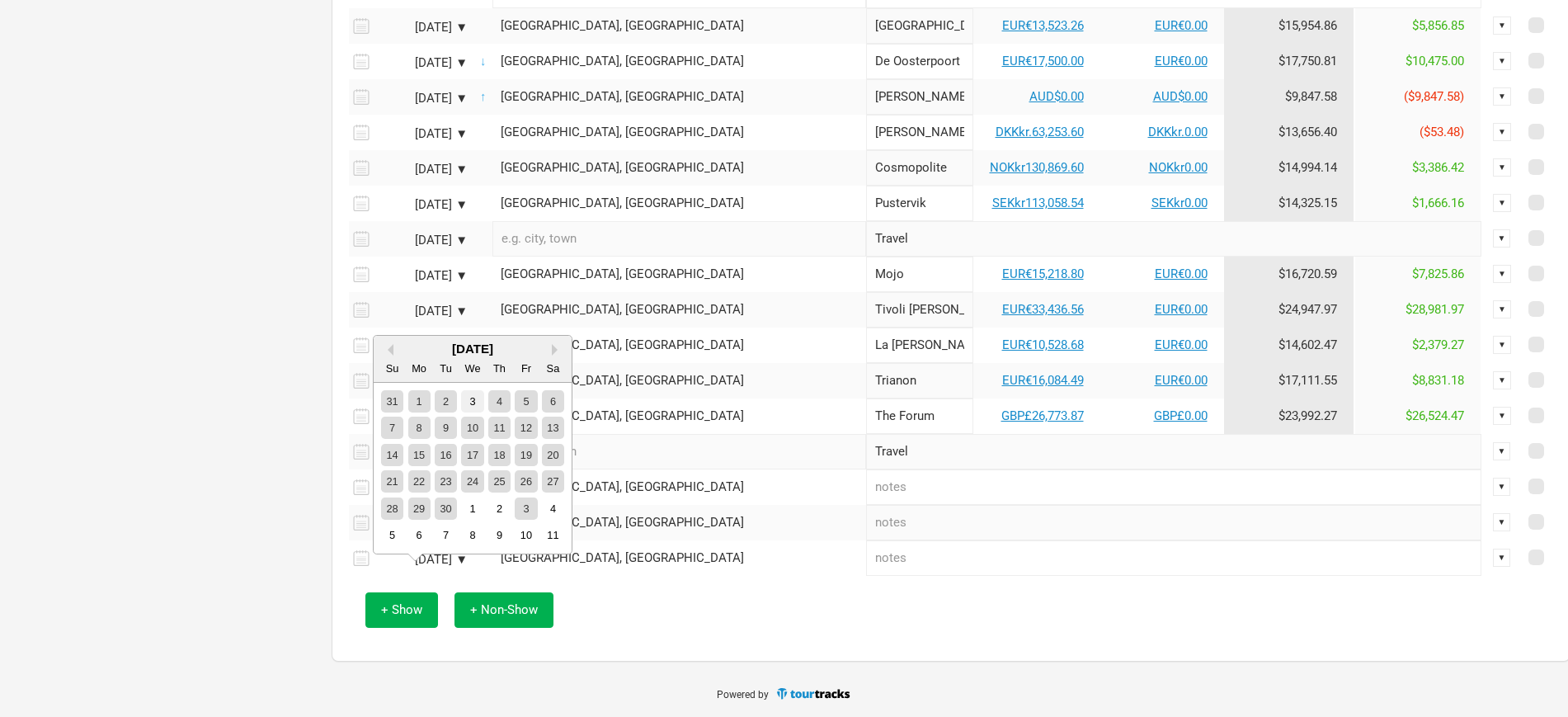 click on "3" at bounding box center (472, 401) 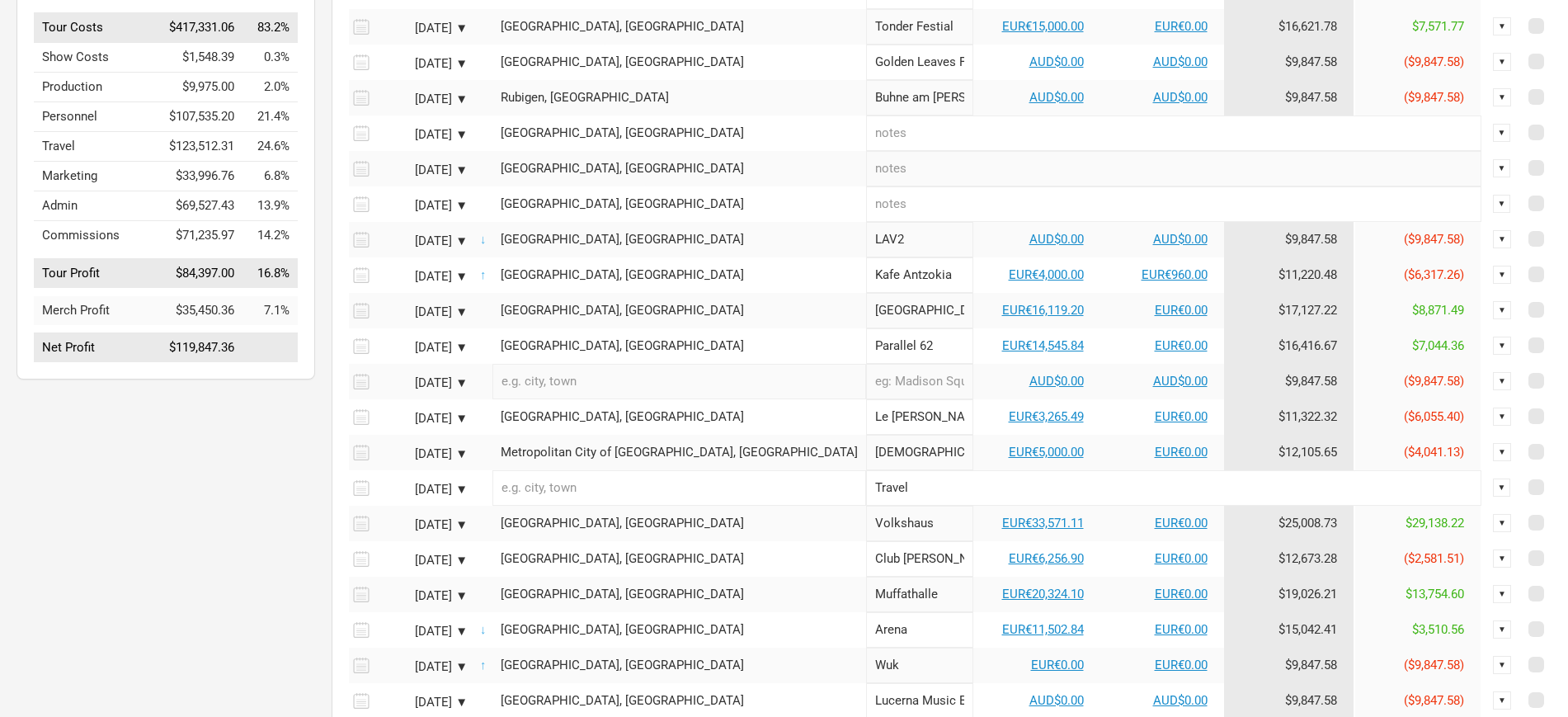 scroll, scrollTop: 114, scrollLeft: 0, axis: vertical 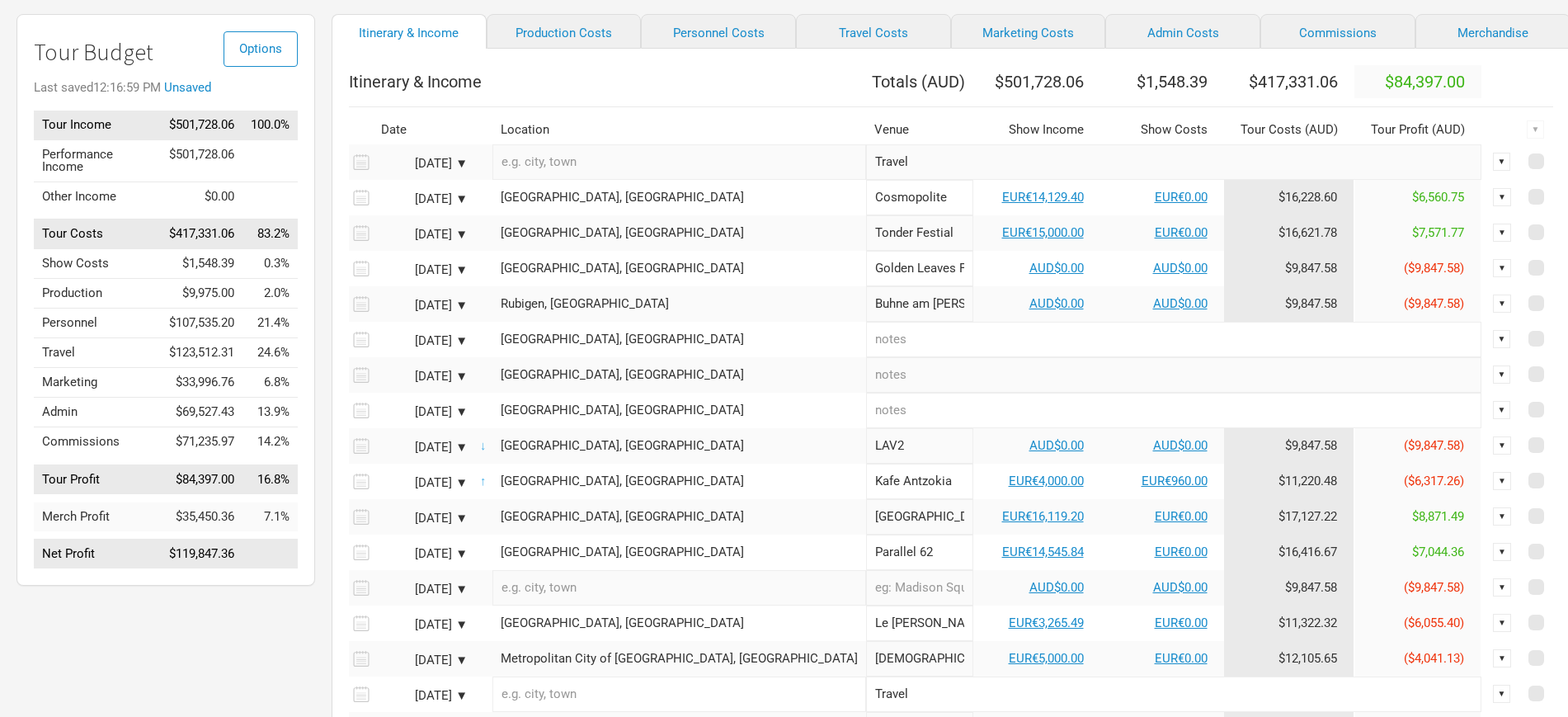 click on "Toulouse, France" at bounding box center (679, 339) 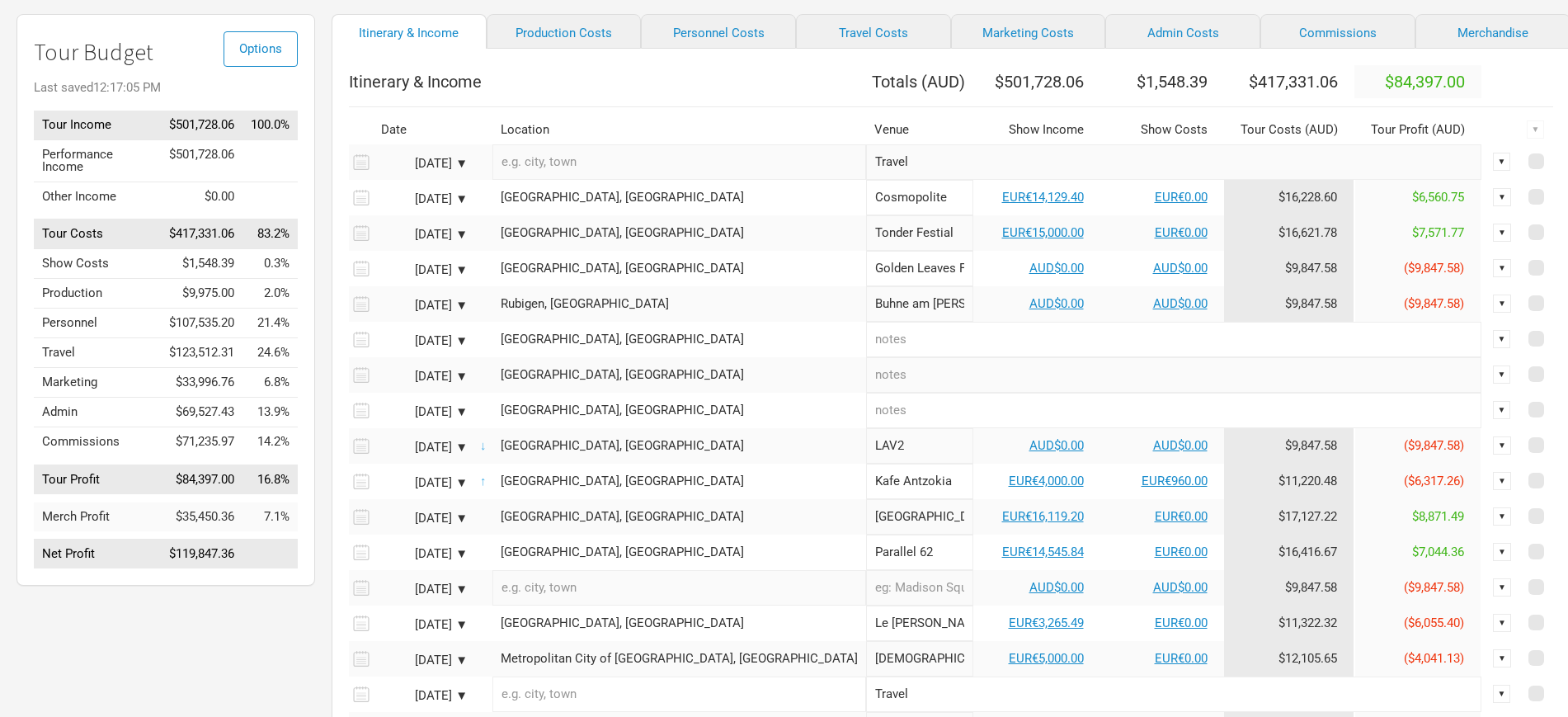 click on "Toulouse, France" at bounding box center [679, 339] 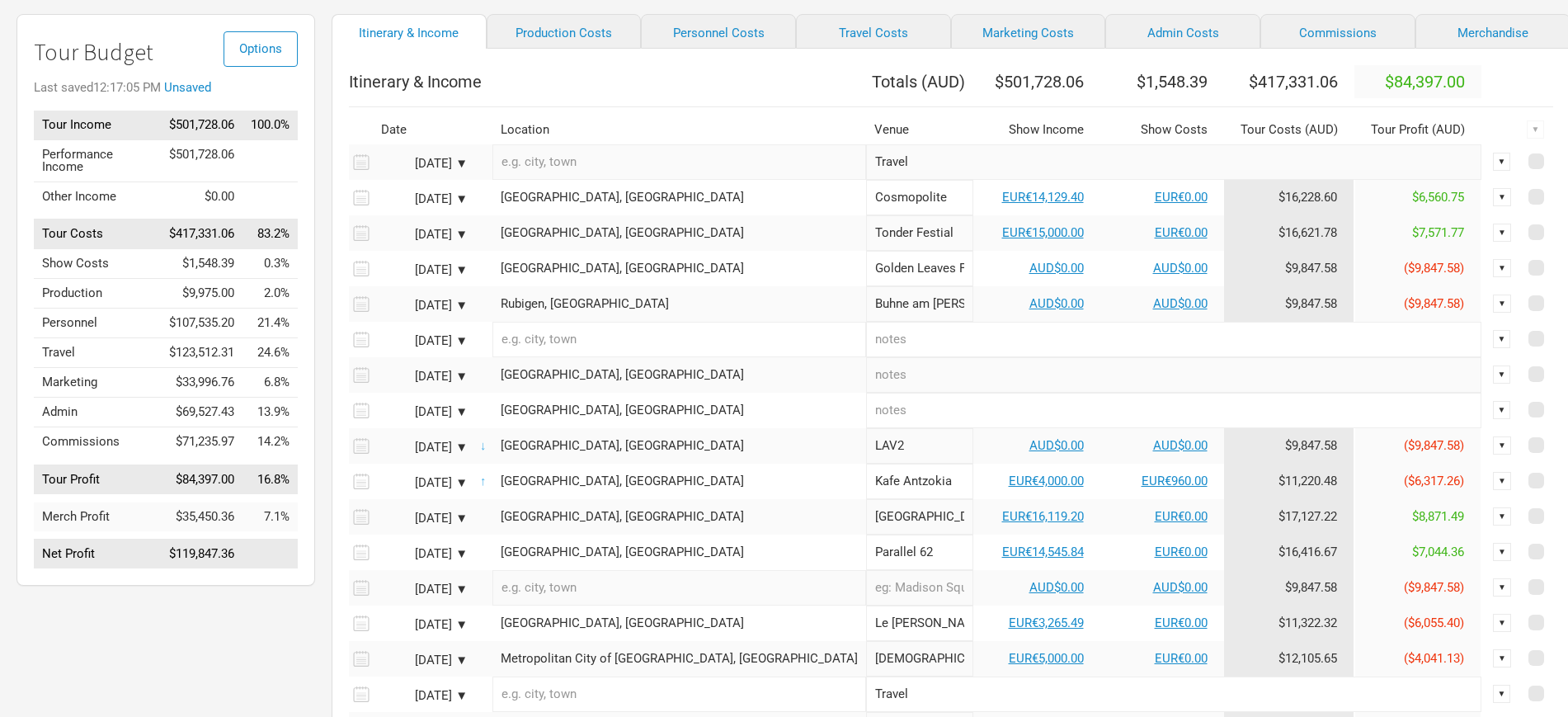 click on "Toulouse, France" at bounding box center [679, 375] 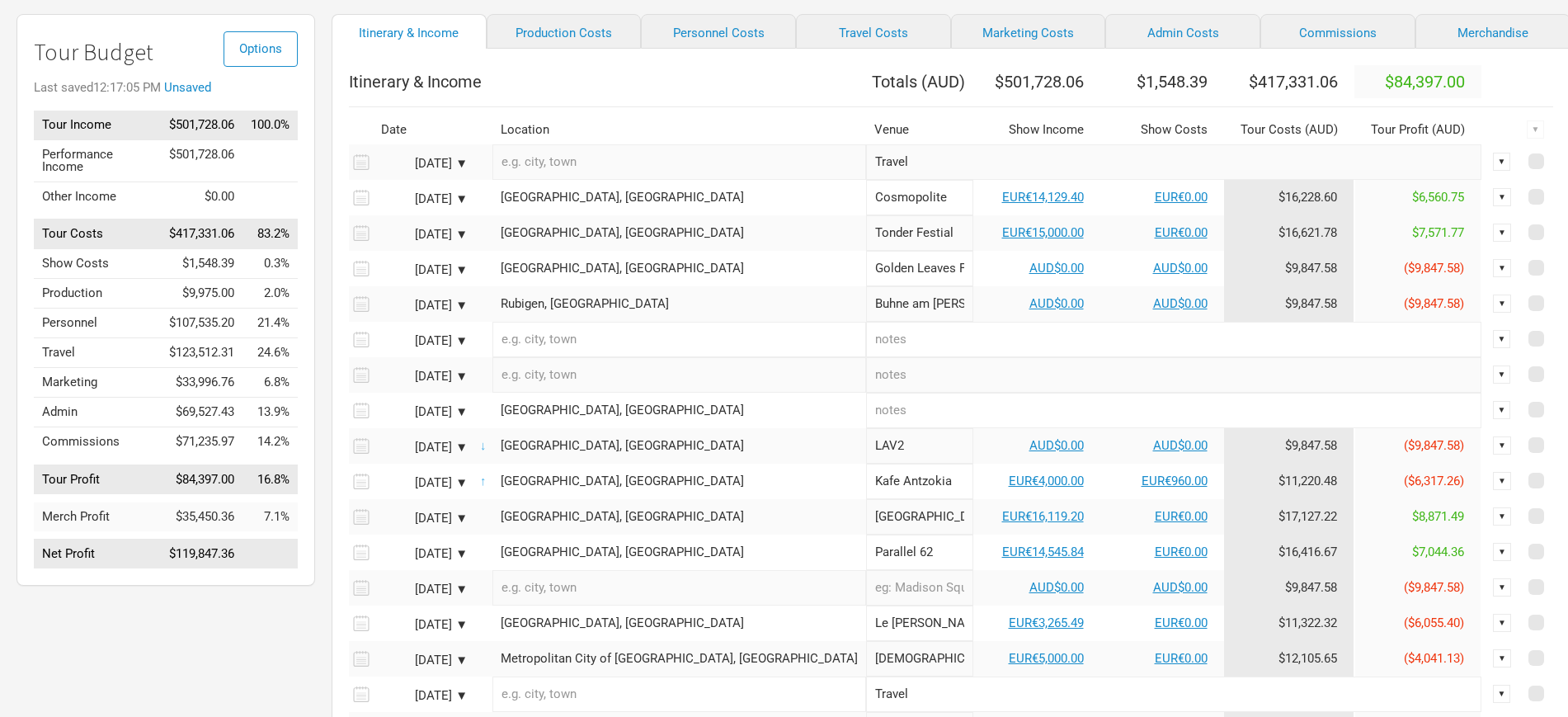 click on "Toulouse, France" at bounding box center (679, 410) 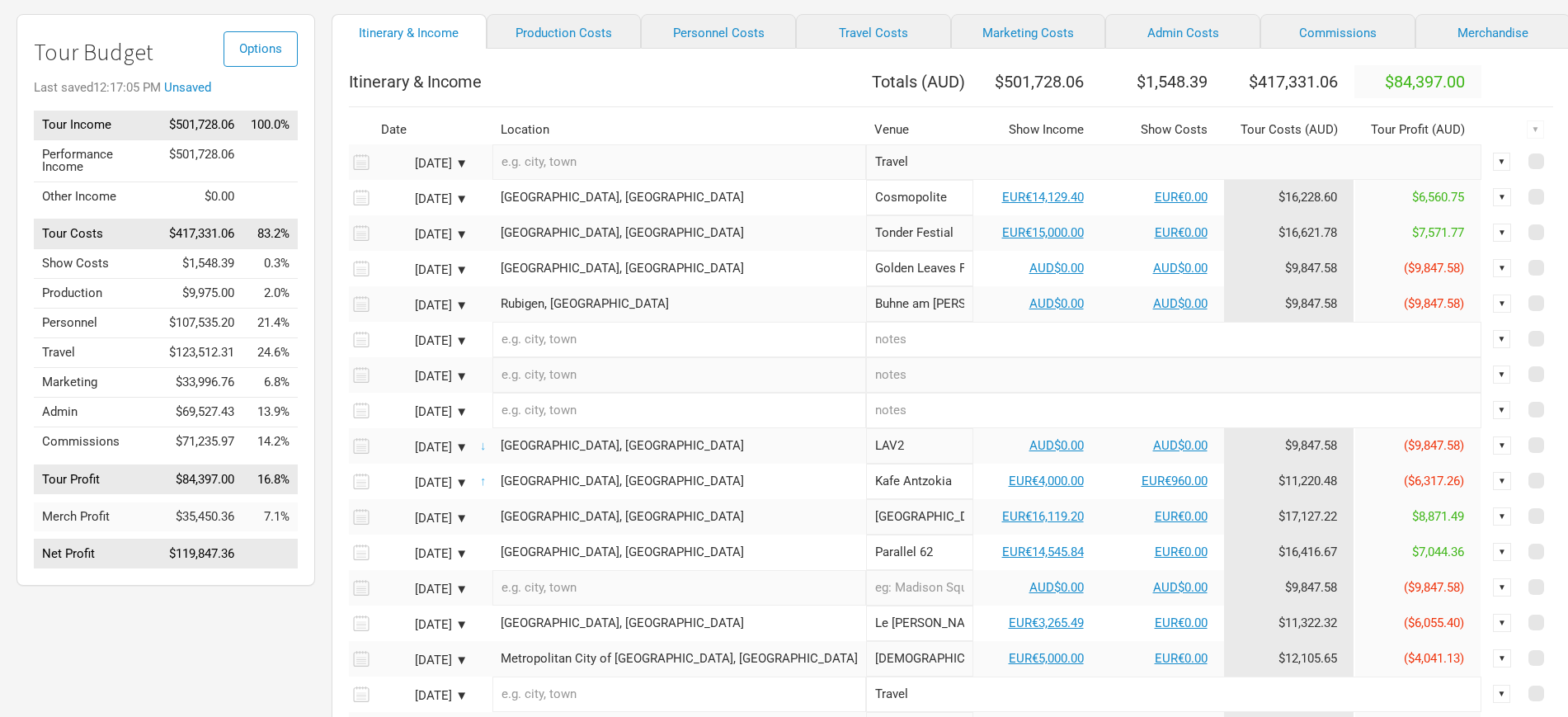 click at bounding box center (1174, 339) 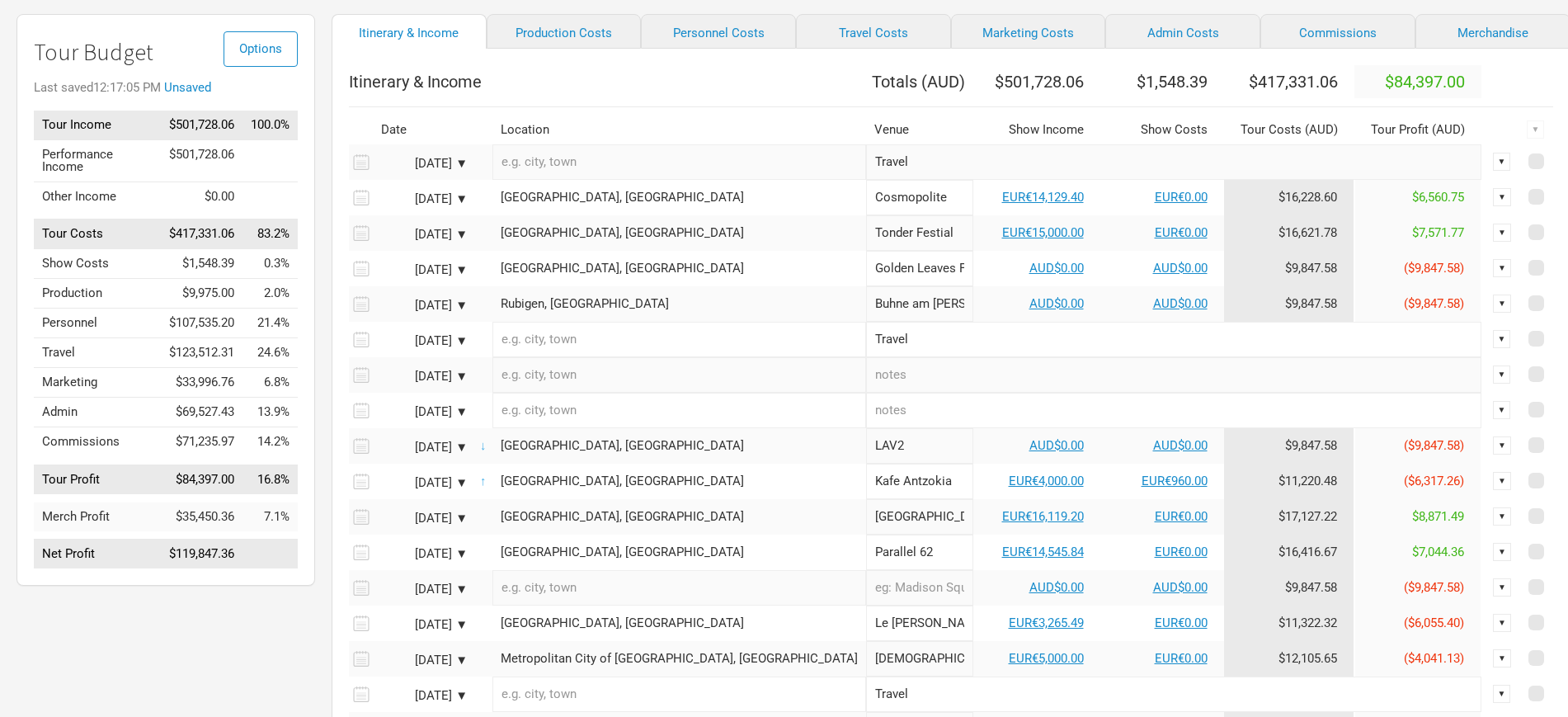 type on "Travel" 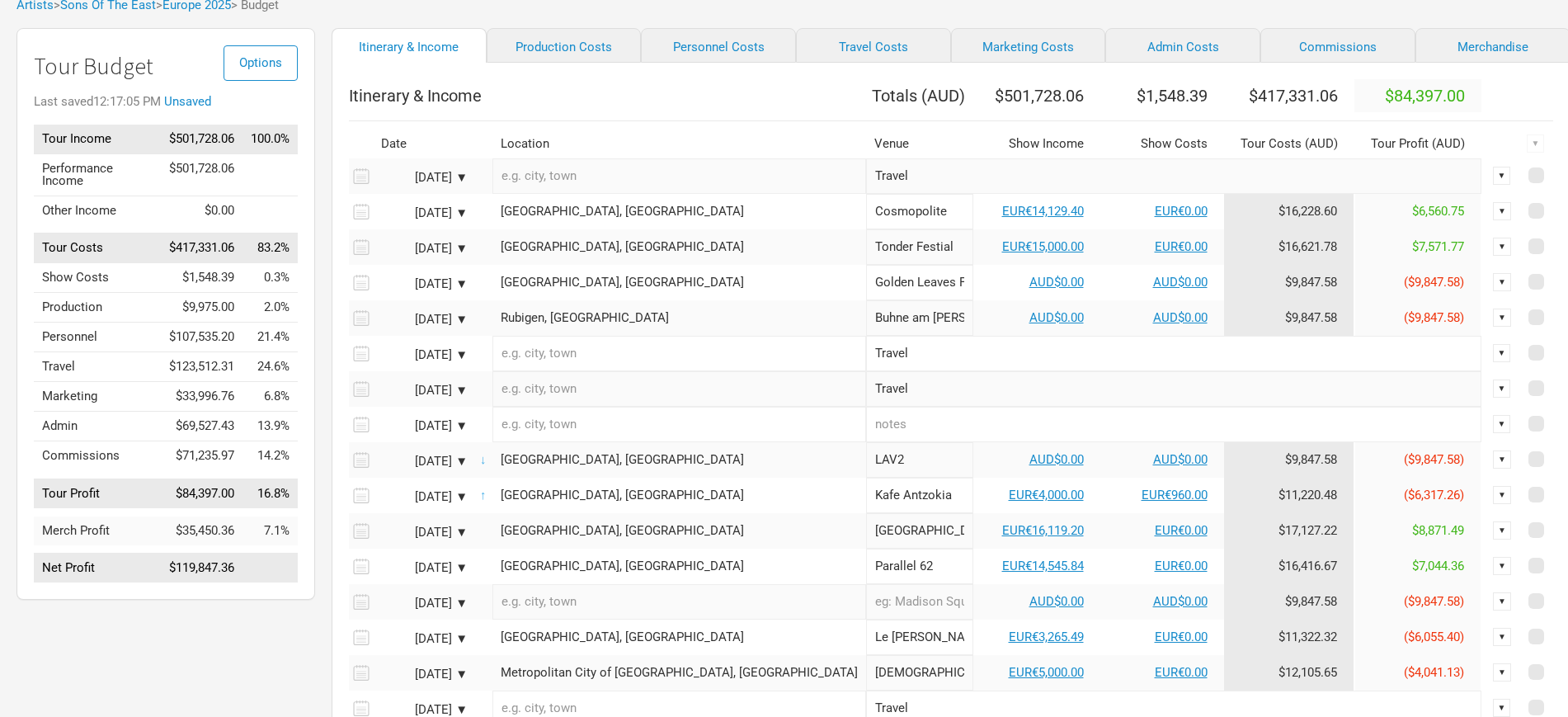 scroll, scrollTop: 11, scrollLeft: 0, axis: vertical 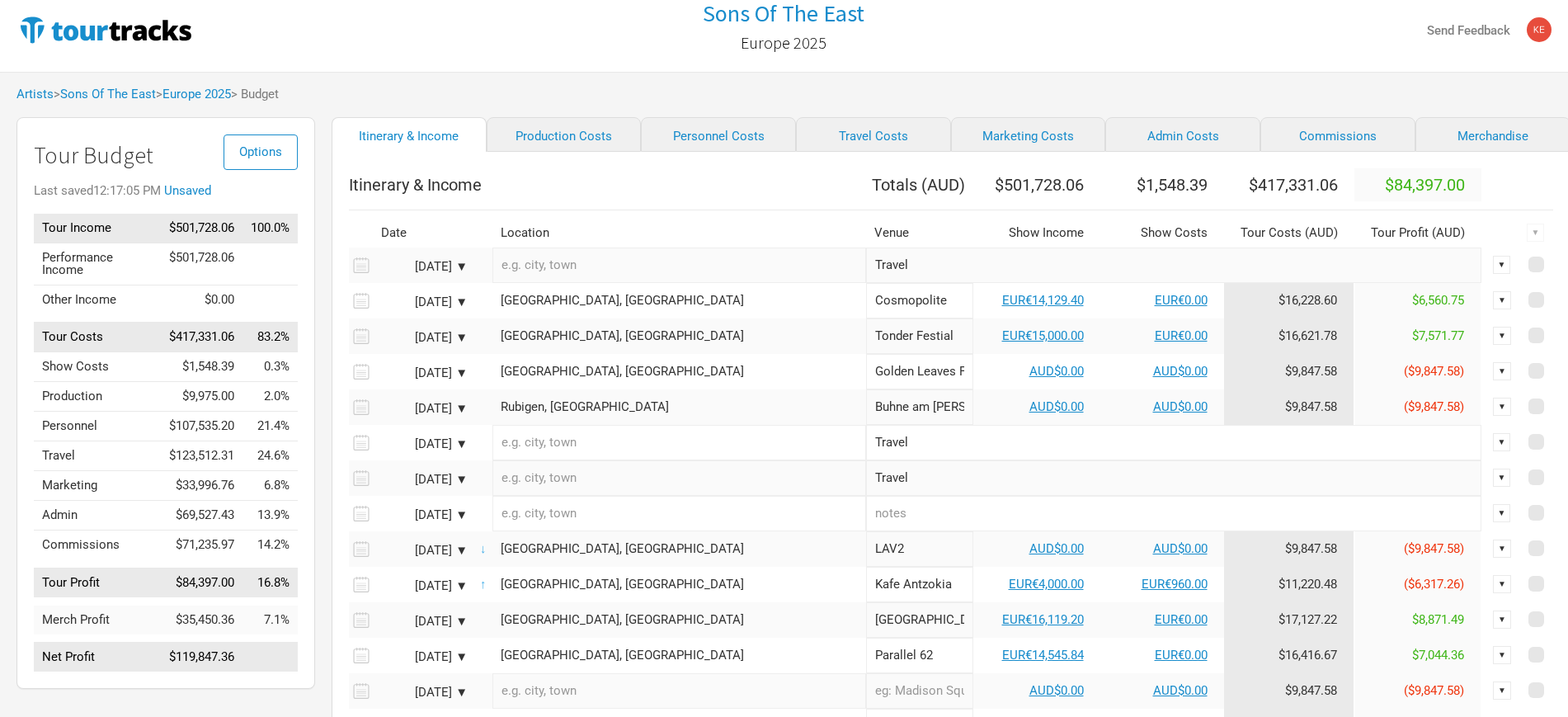 type on "Travel" 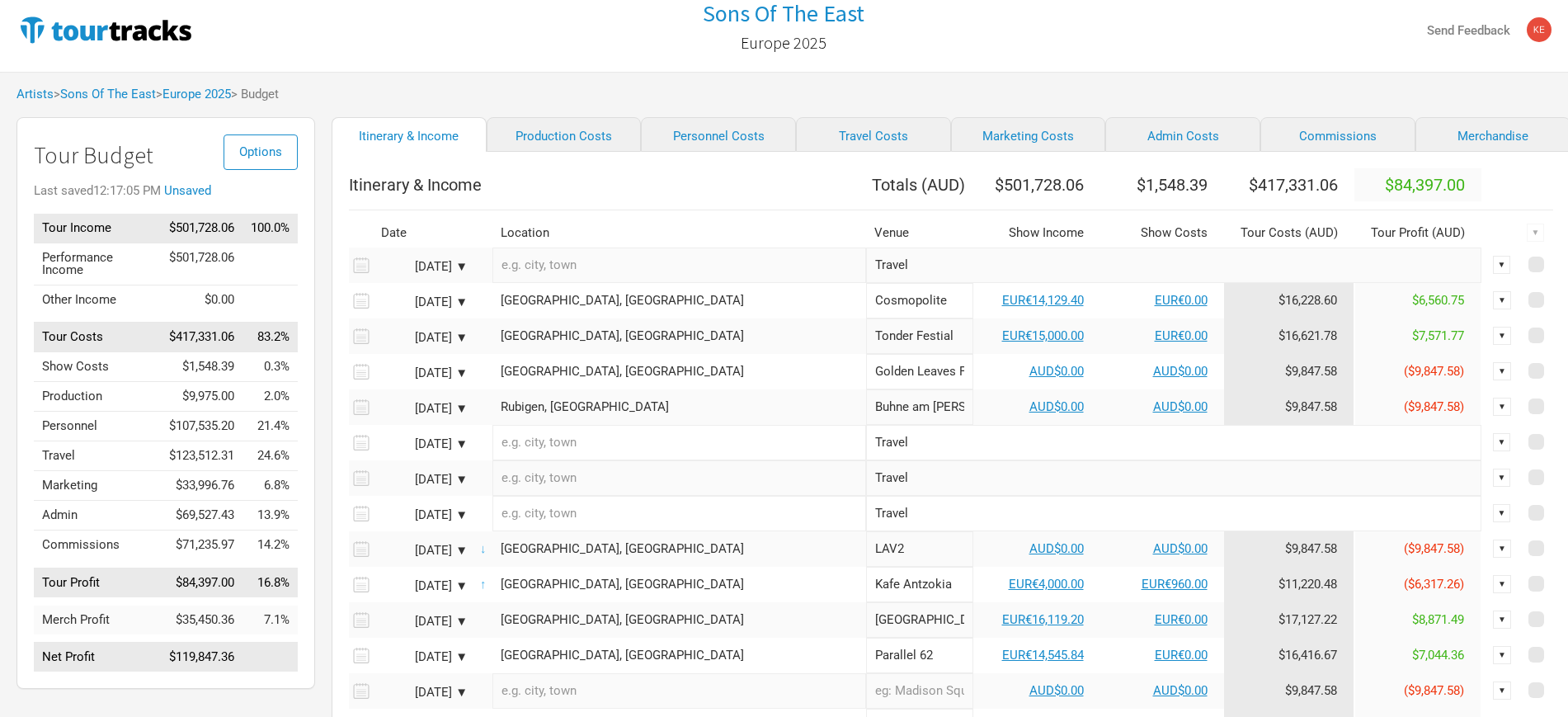 scroll, scrollTop: 217, scrollLeft: 0, axis: vertical 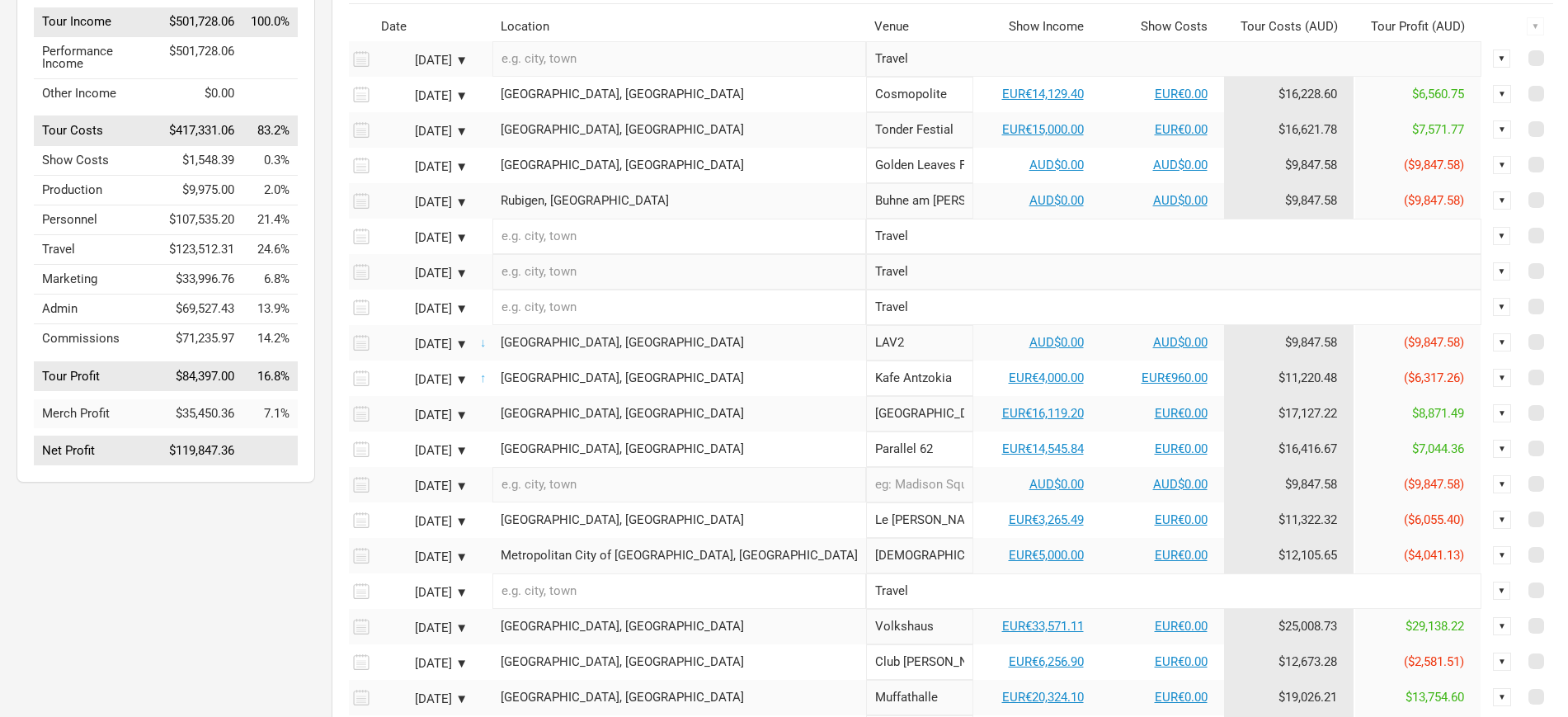 type on "Travel" 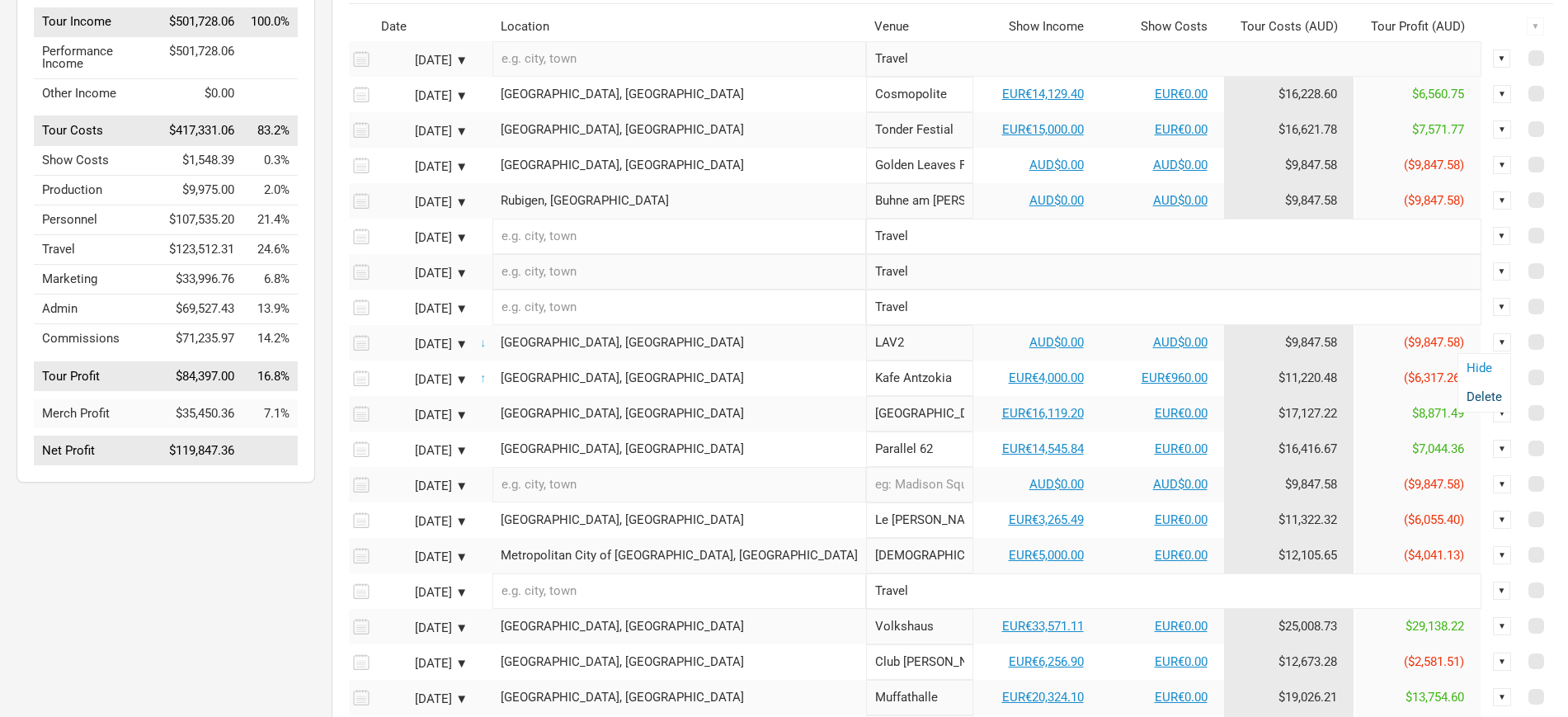 click on "Delete" at bounding box center [1484, 397] 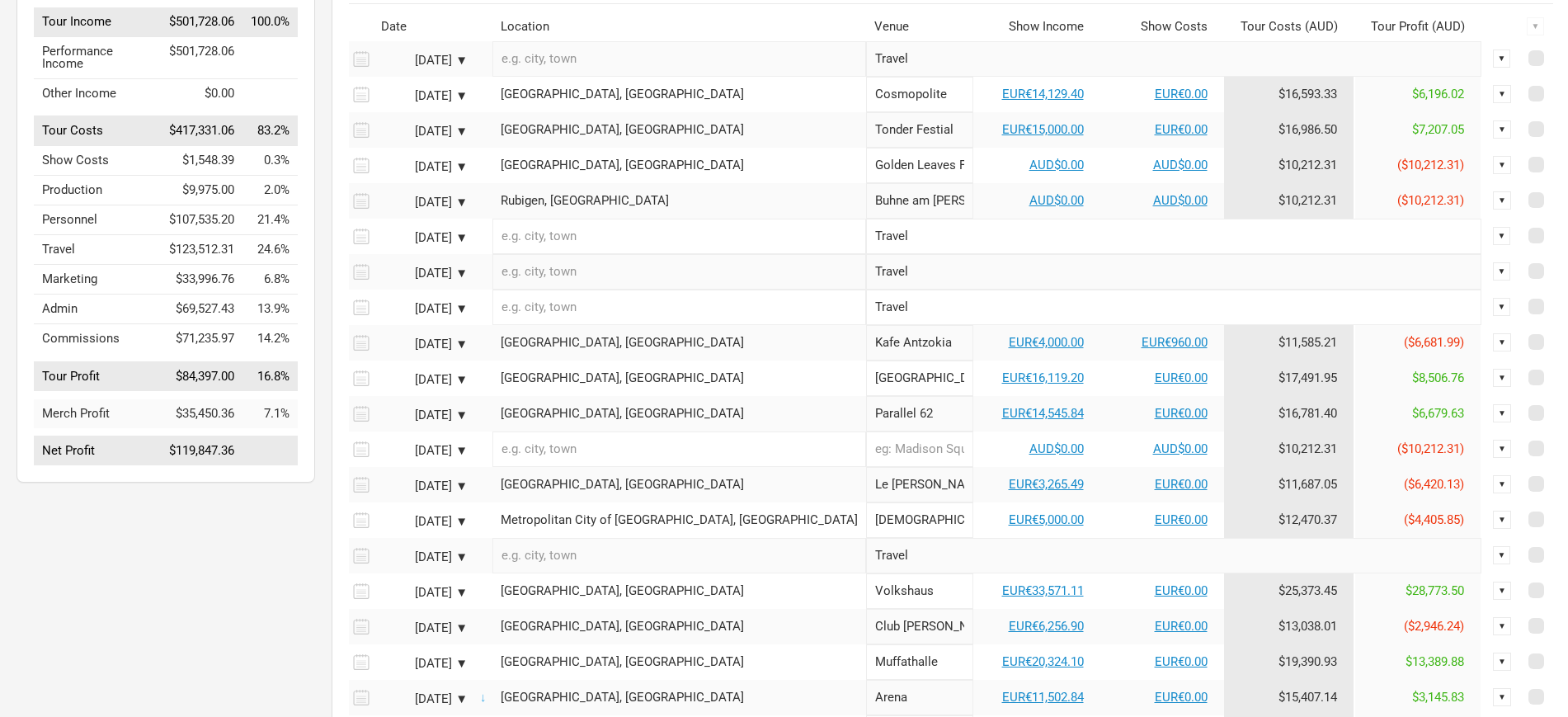 click on "▼" at bounding box center [1502, 484] 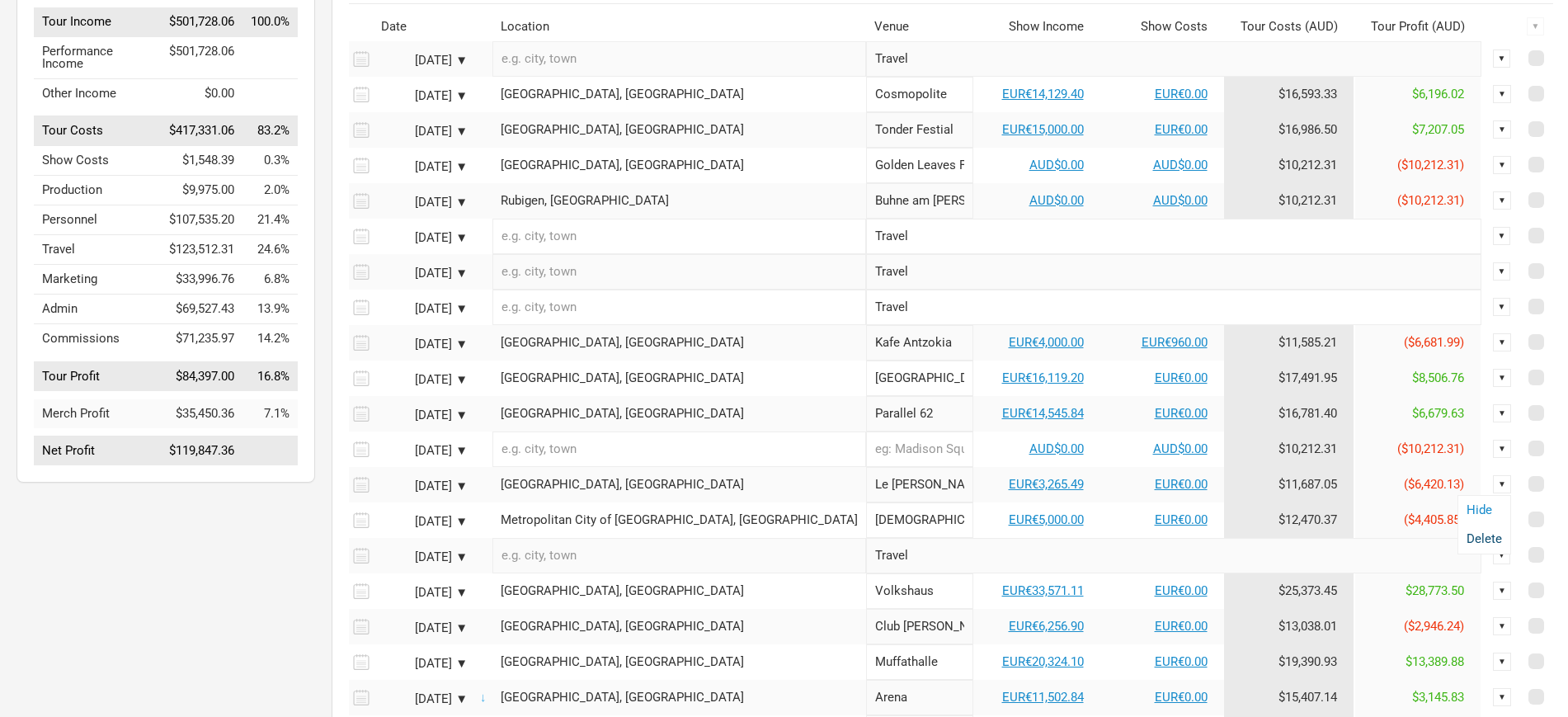 click on "Delete" at bounding box center (1484, 539) 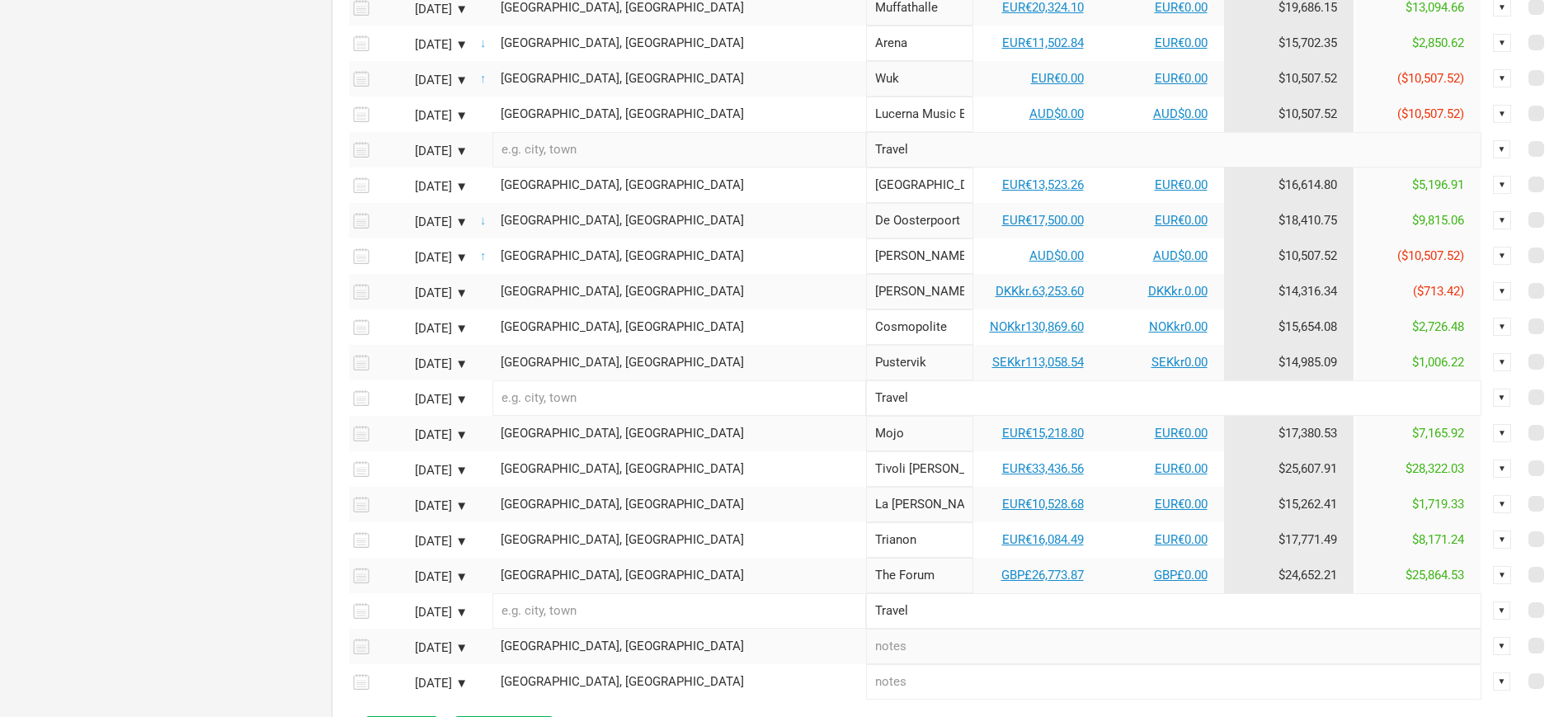 scroll, scrollTop: 971, scrollLeft: 0, axis: vertical 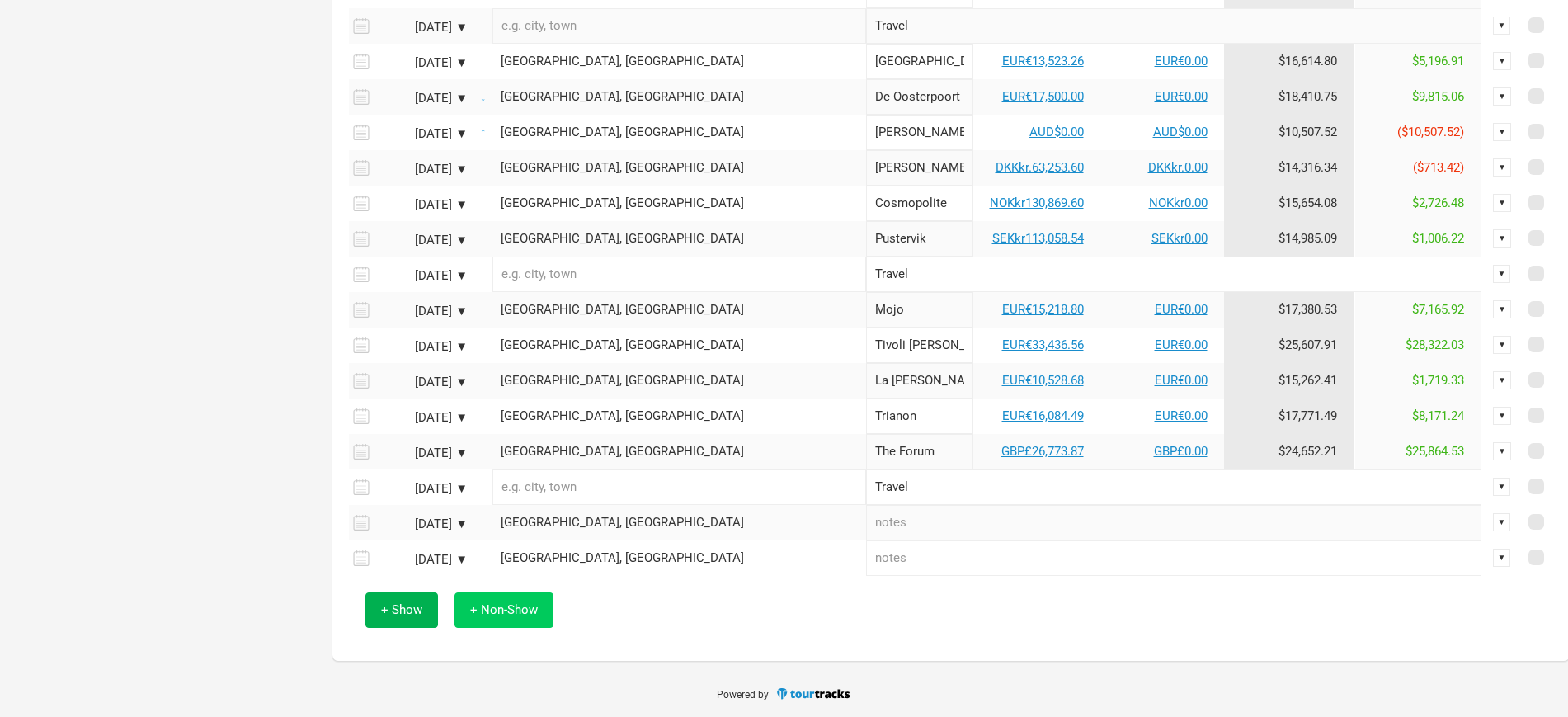 click on "+ Non-Show" at bounding box center (504, 610) 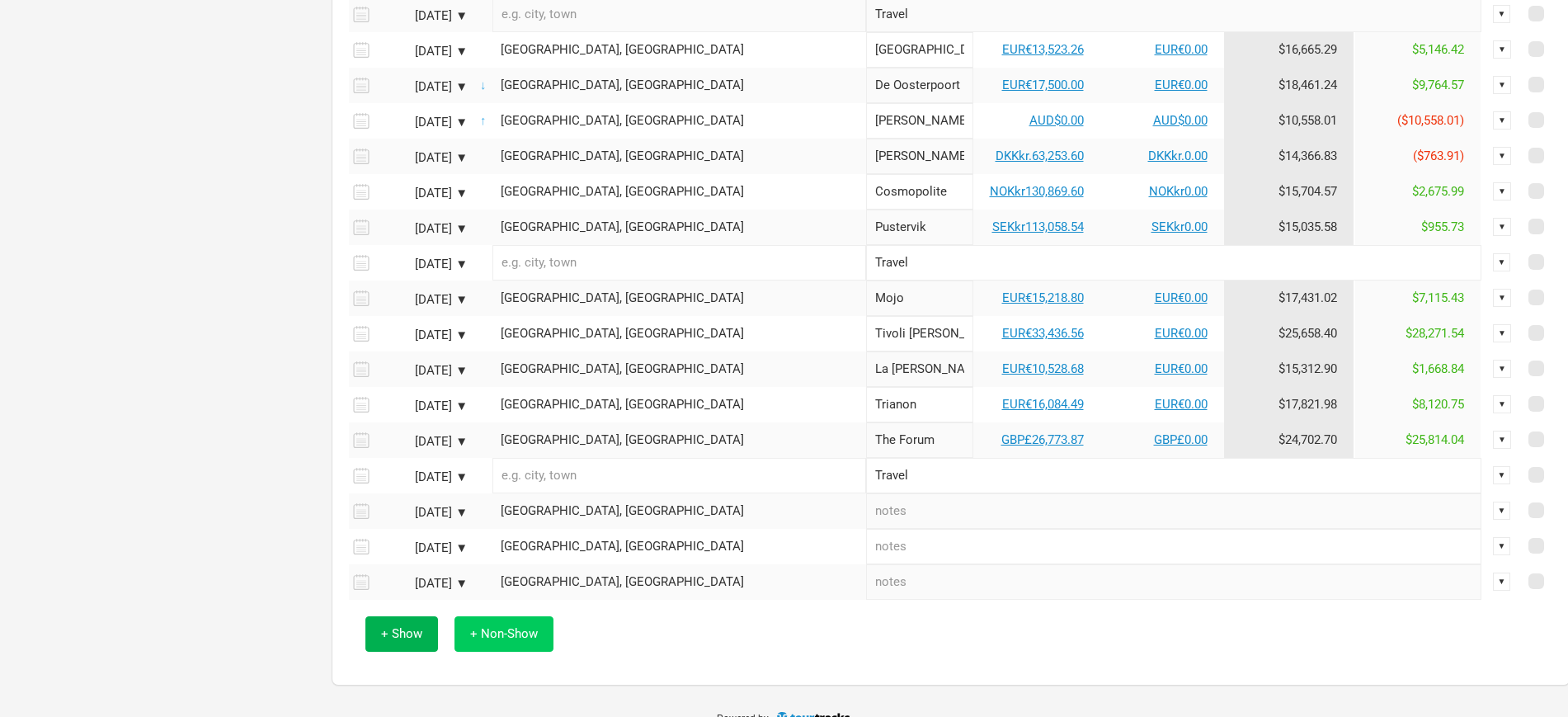 click on "+ Non-Show" at bounding box center [504, 634] 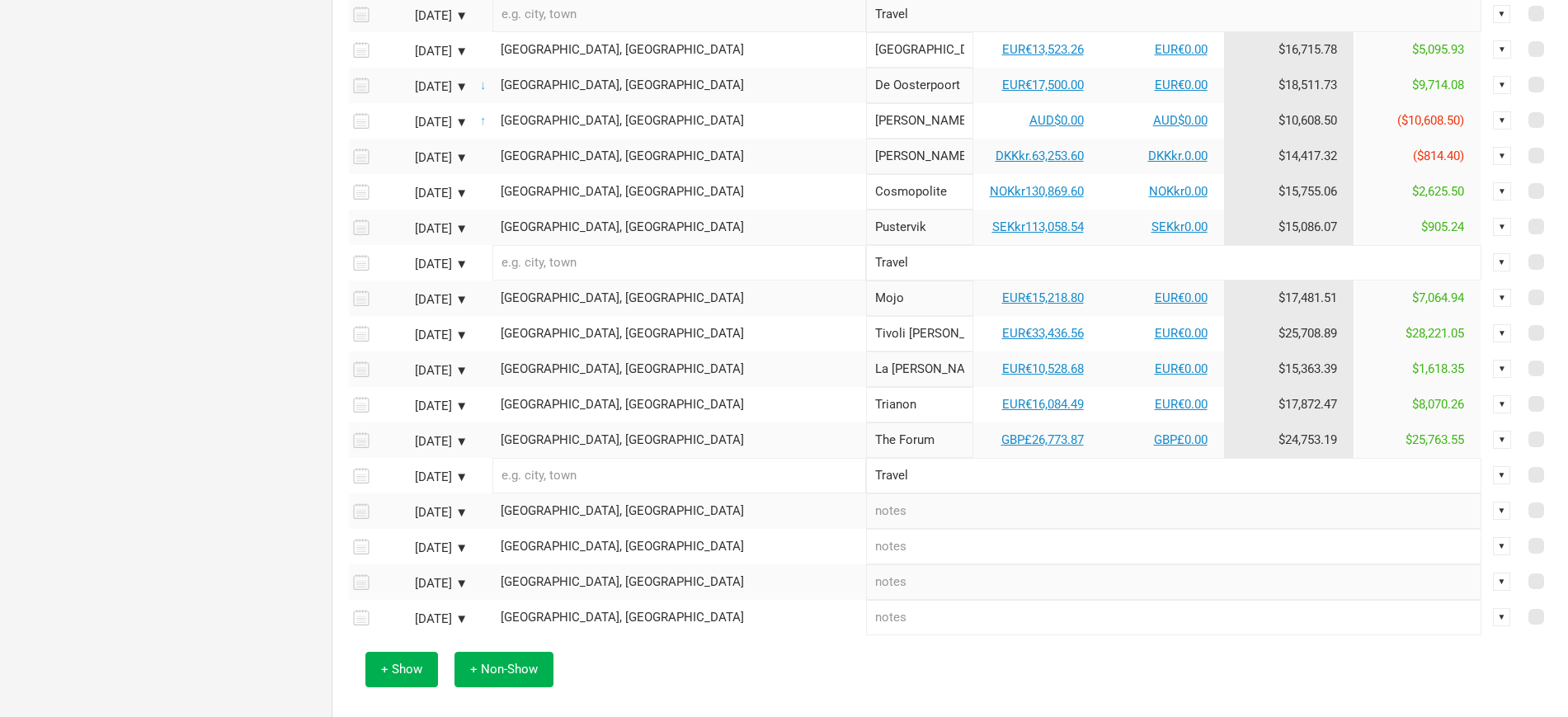 click on "Oct 1, 2025   ▼" at bounding box center [422, 583] 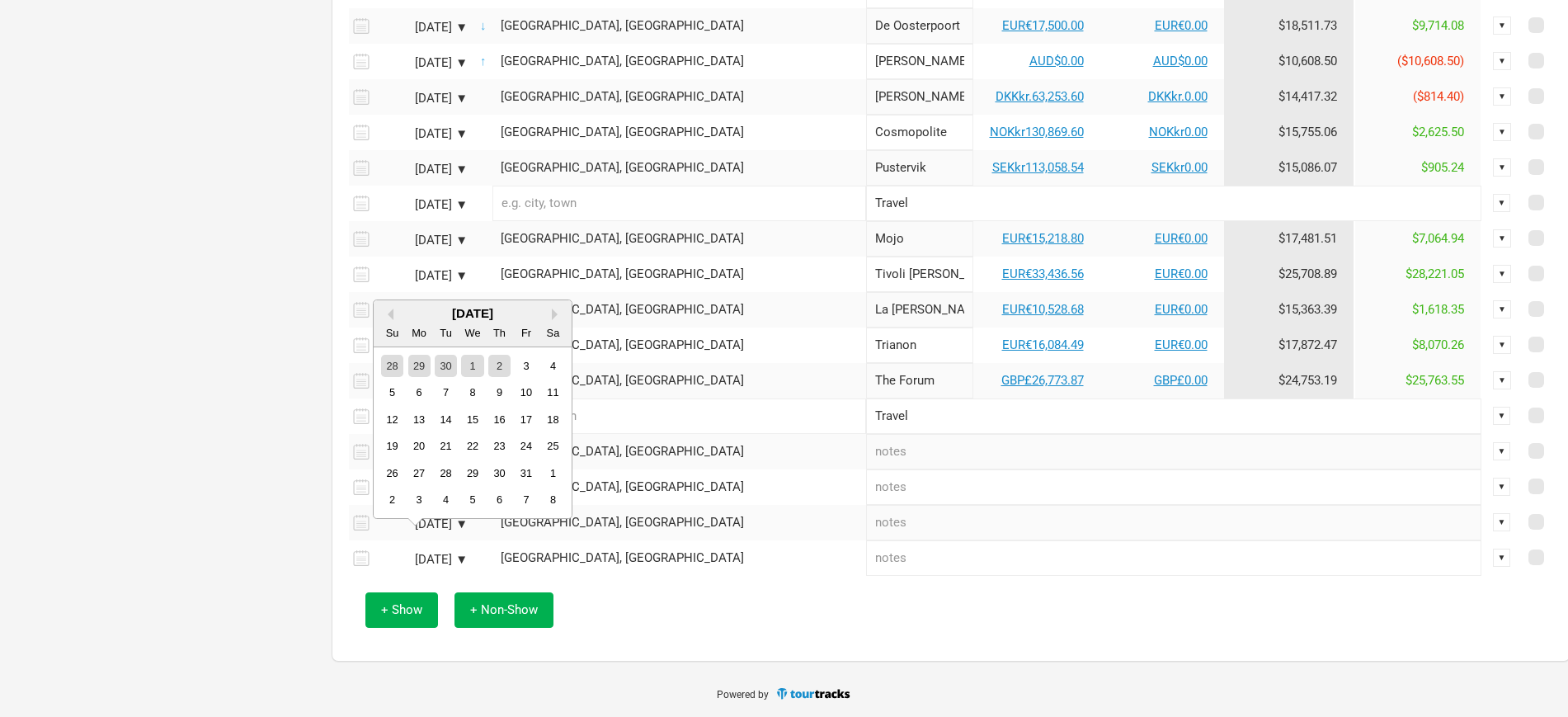 scroll, scrollTop: 1042, scrollLeft: 0, axis: vertical 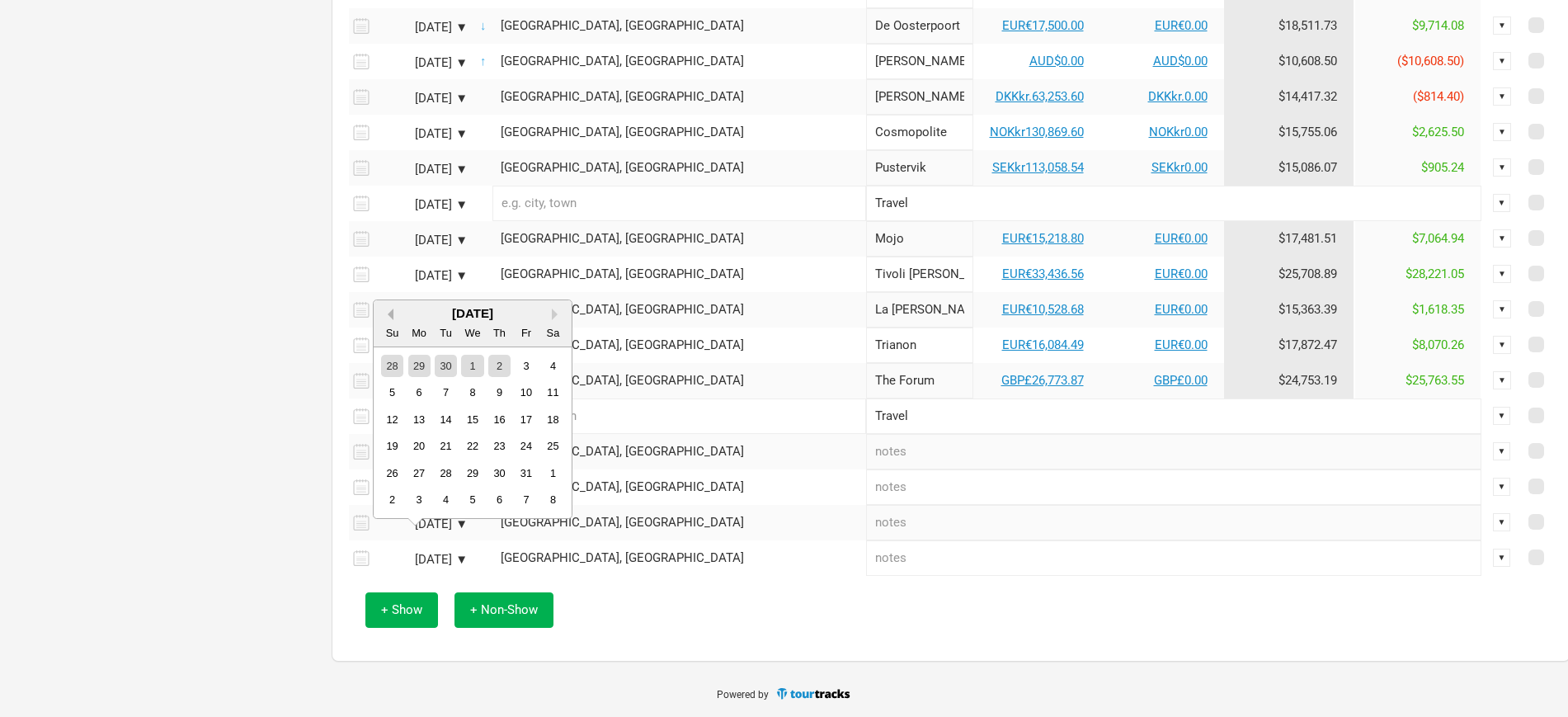 click on "Previous Month" at bounding box center [388, 314] 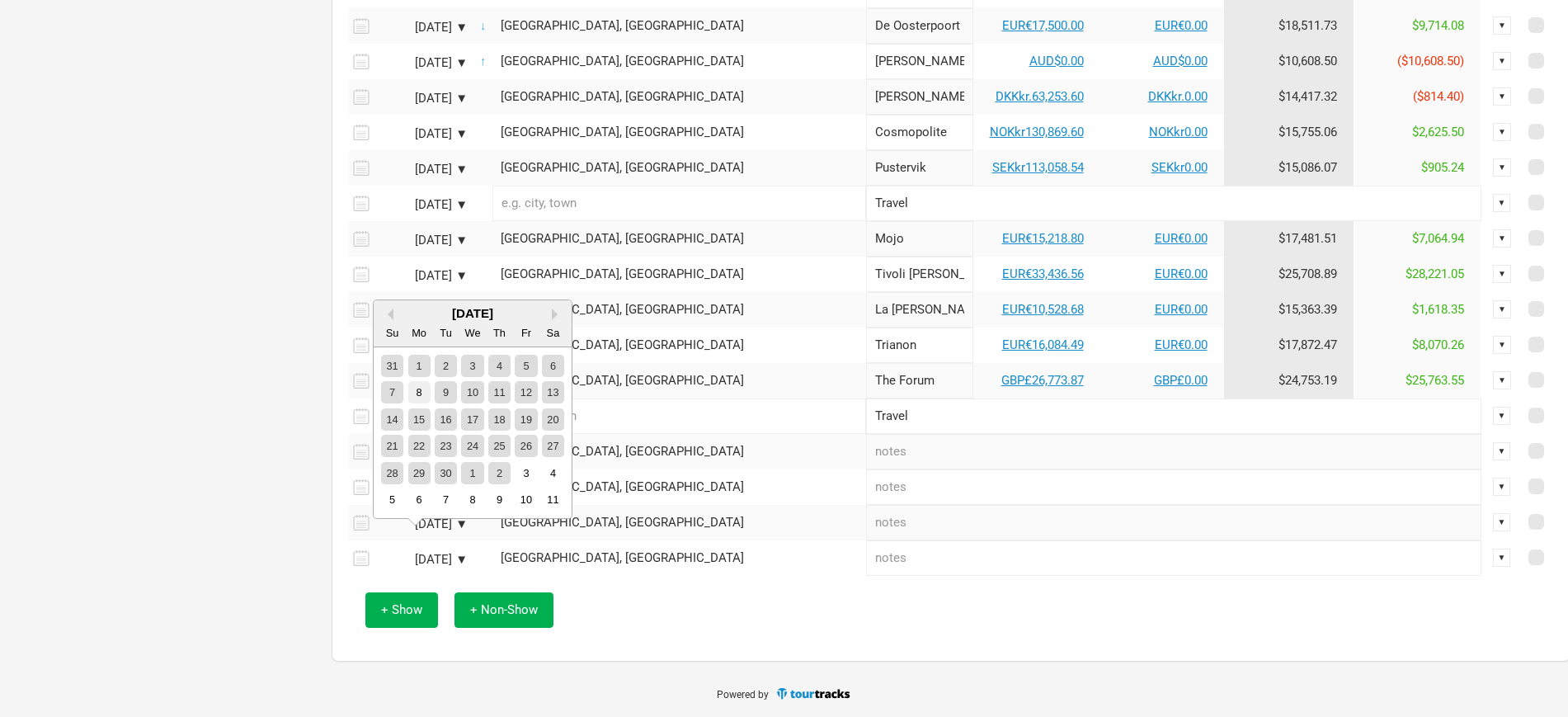 click on "8" at bounding box center (419, 392) 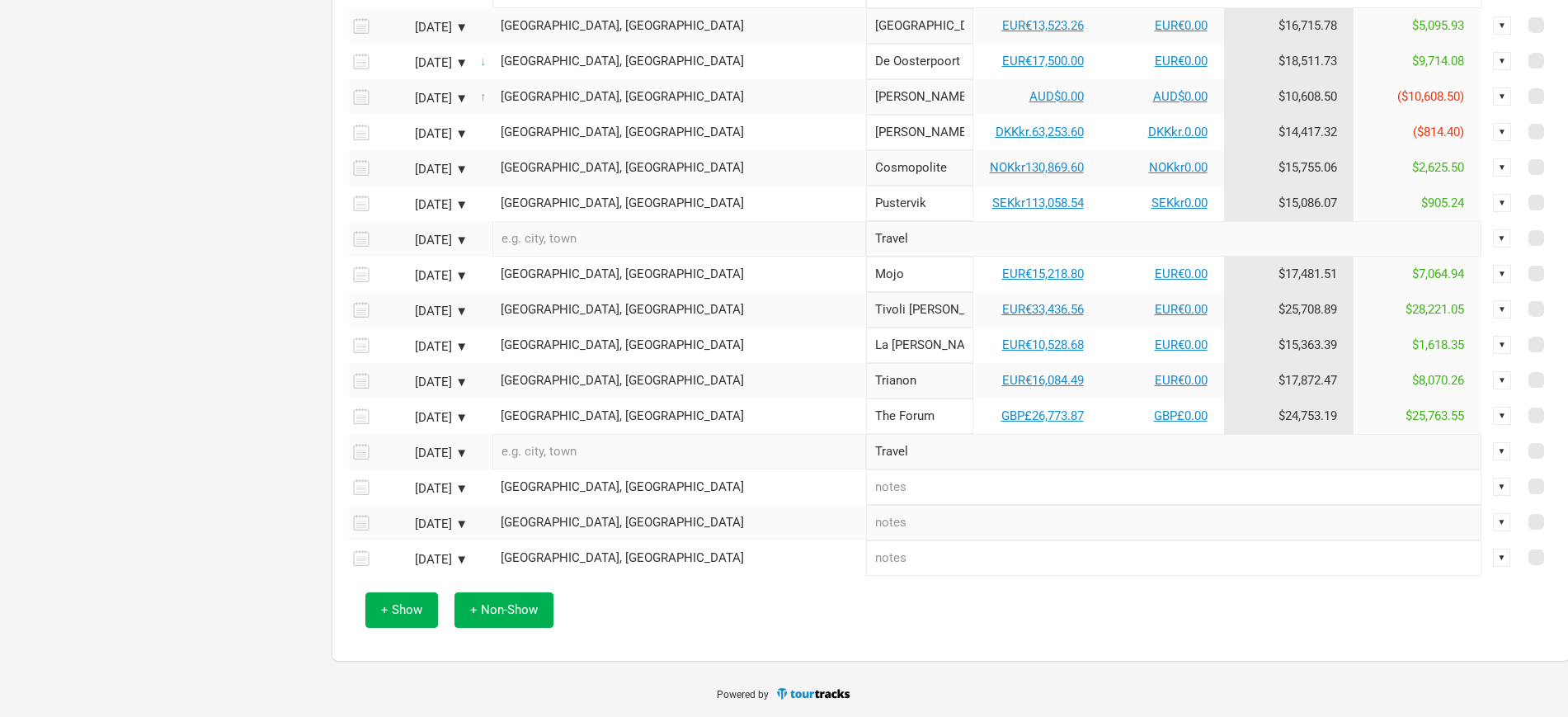 click on "Oct 2, 2025   ▼" at bounding box center (422, 559) 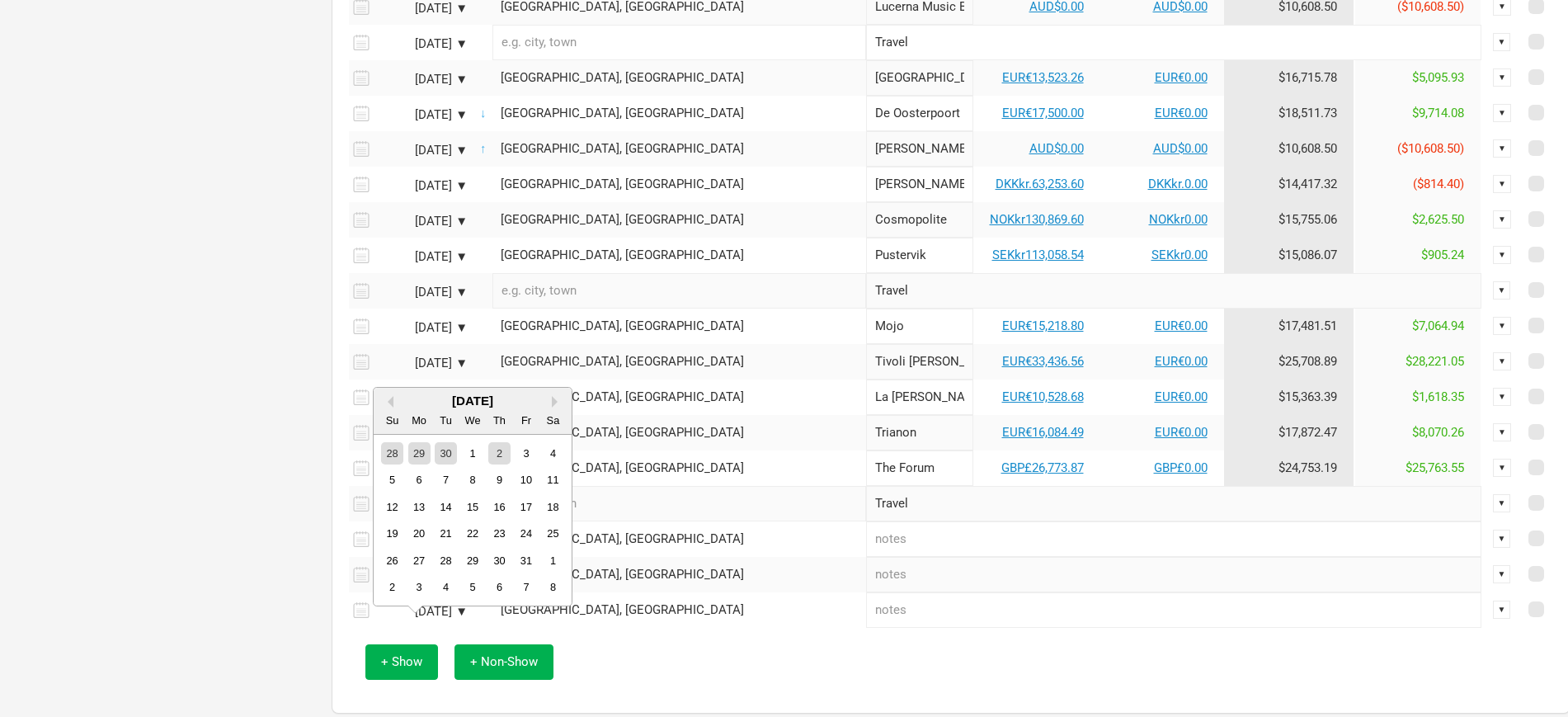 scroll, scrollTop: 1042, scrollLeft: 0, axis: vertical 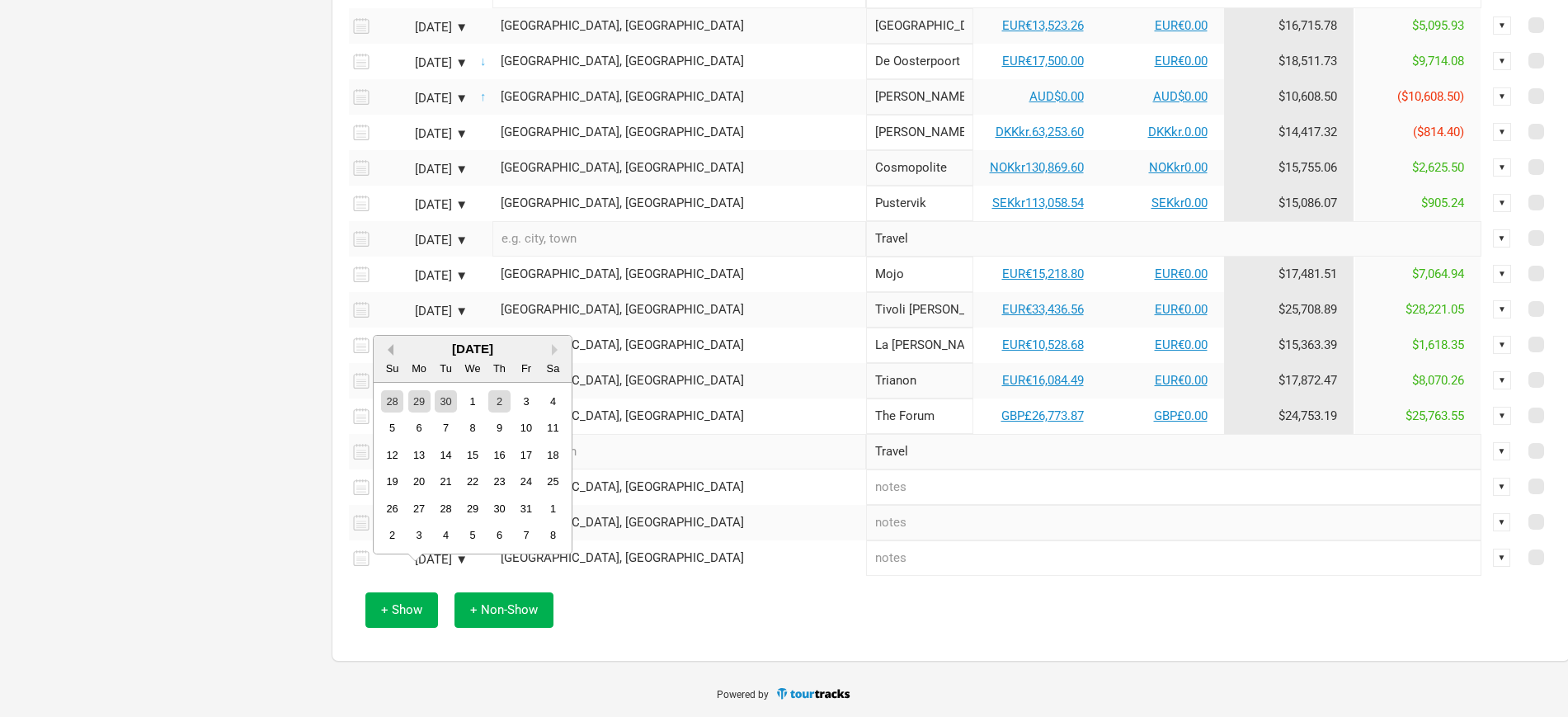 click on "Previous Month" at bounding box center [388, 350] 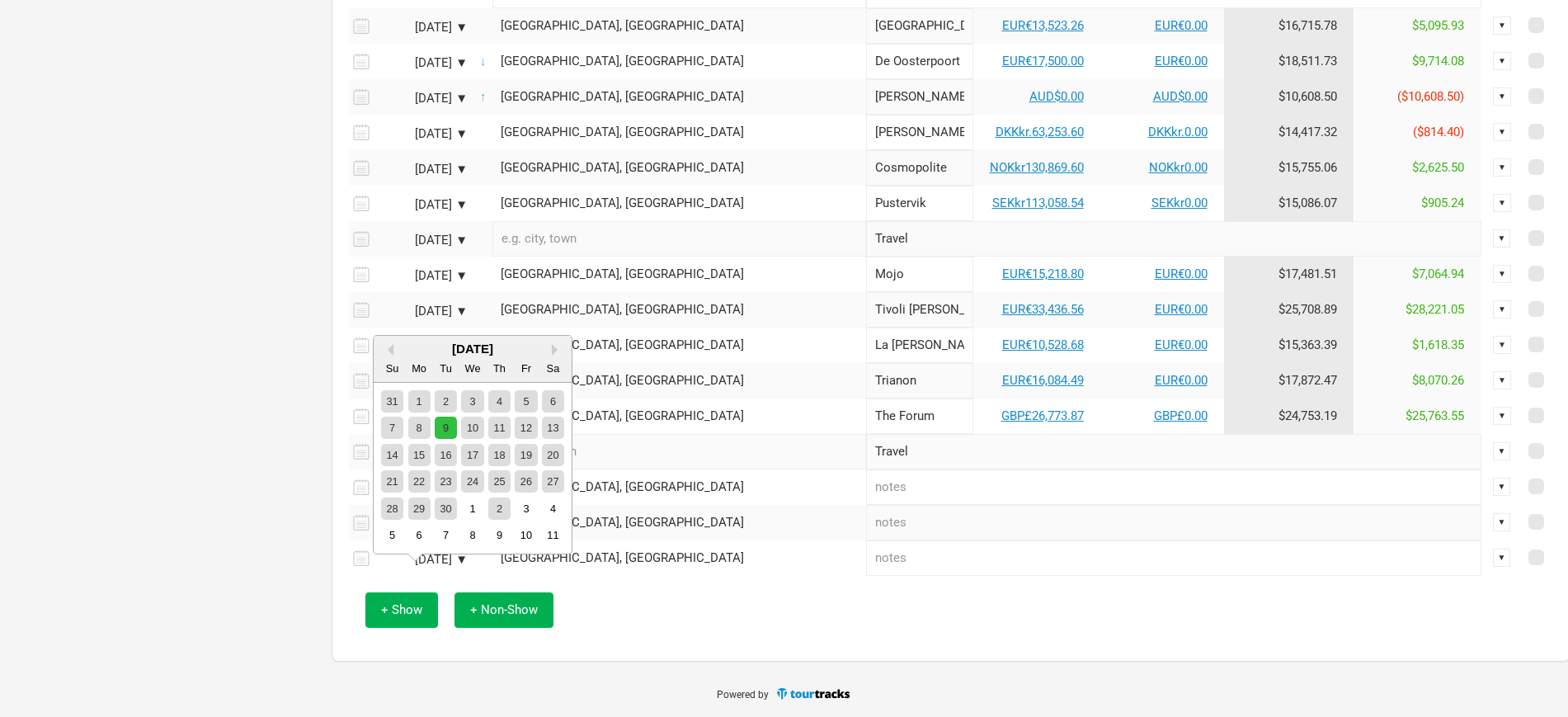click on "9" at bounding box center (445, 427) 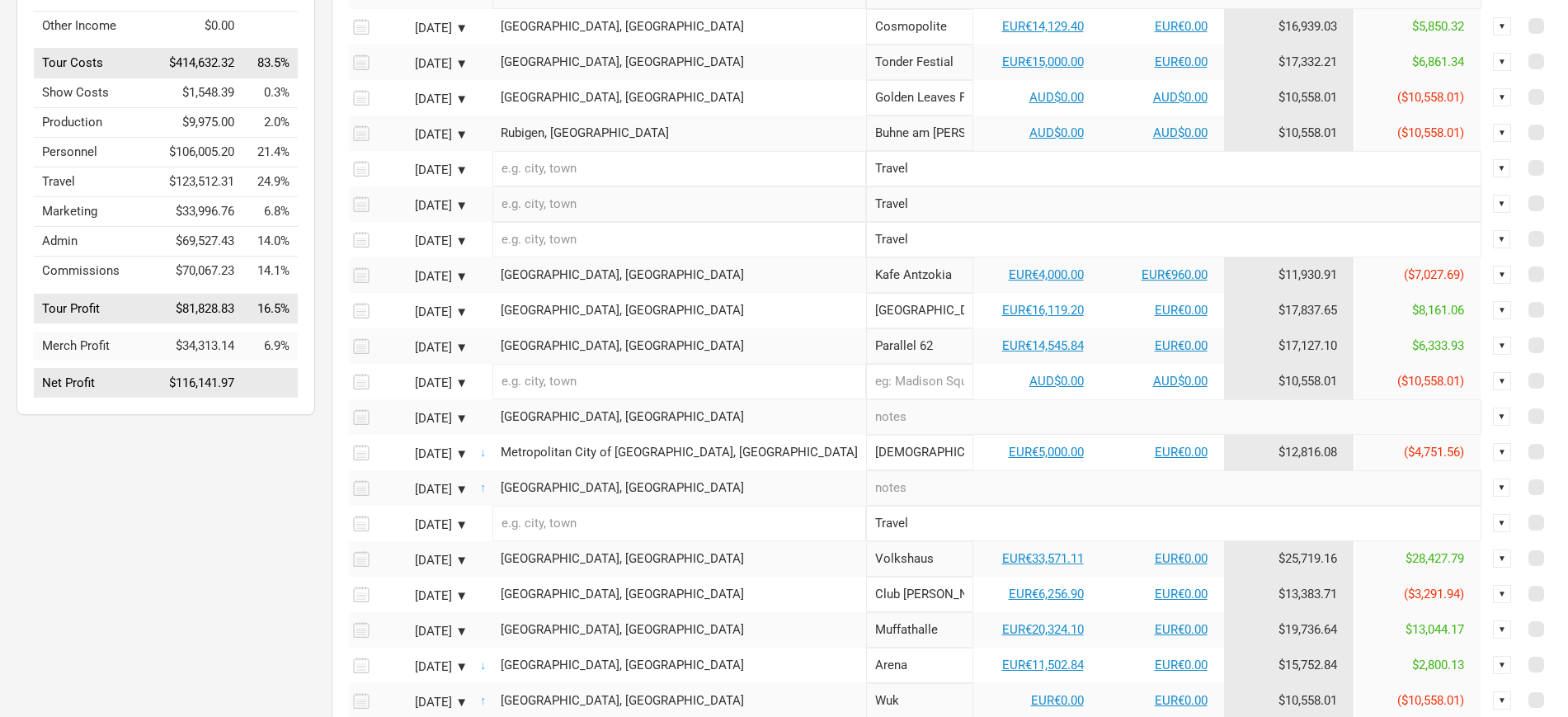 scroll, scrollTop: 320, scrollLeft: 0, axis: vertical 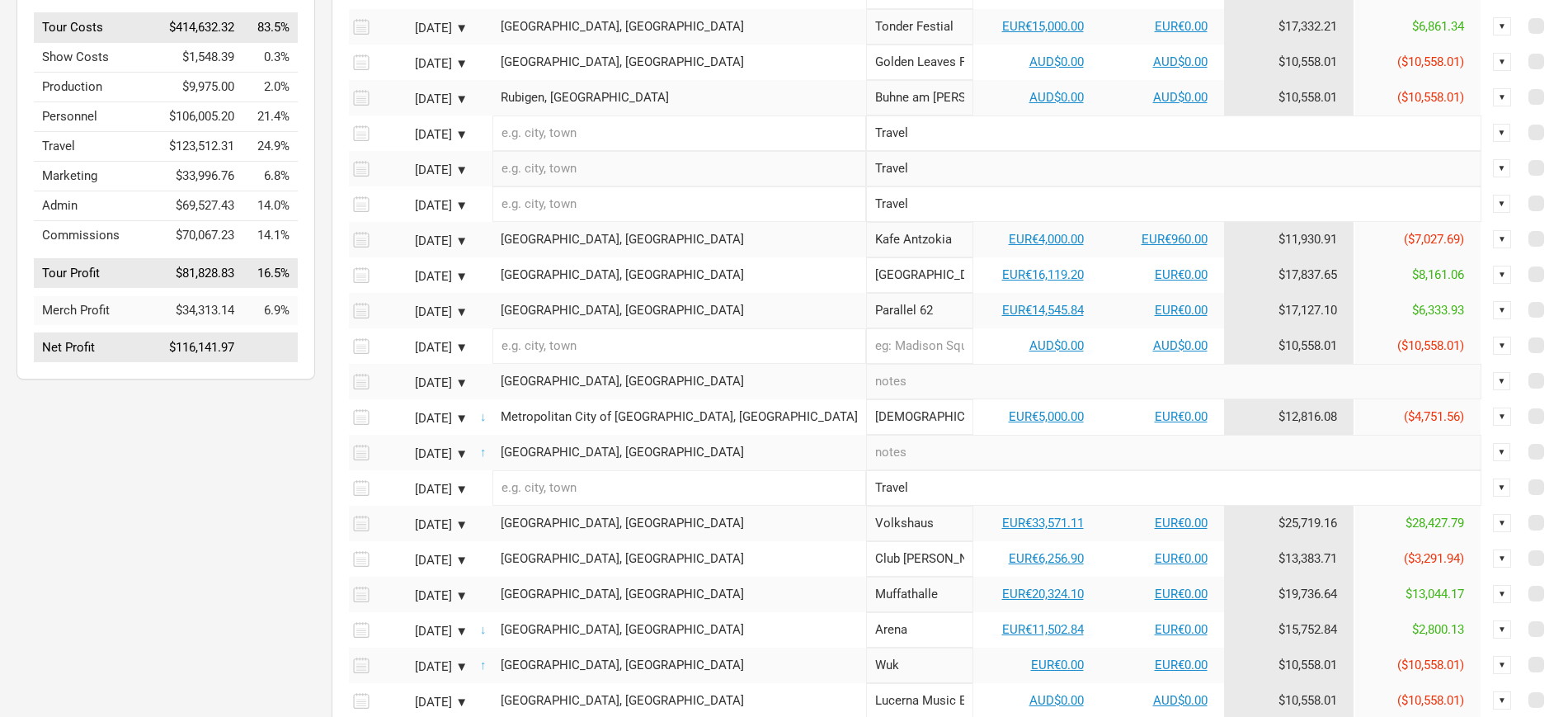 click on "Toulouse, France" at bounding box center [679, 381] 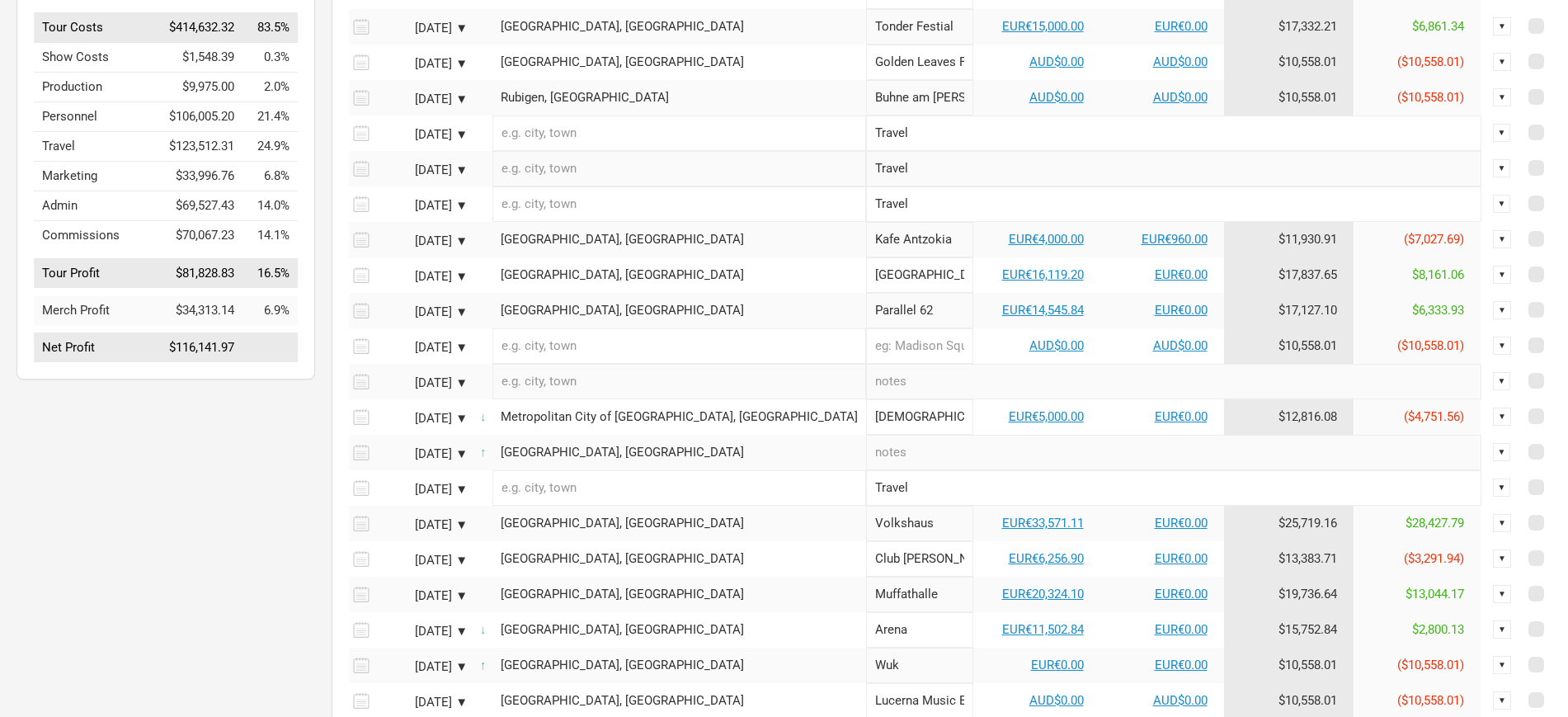click at bounding box center (920, 346) 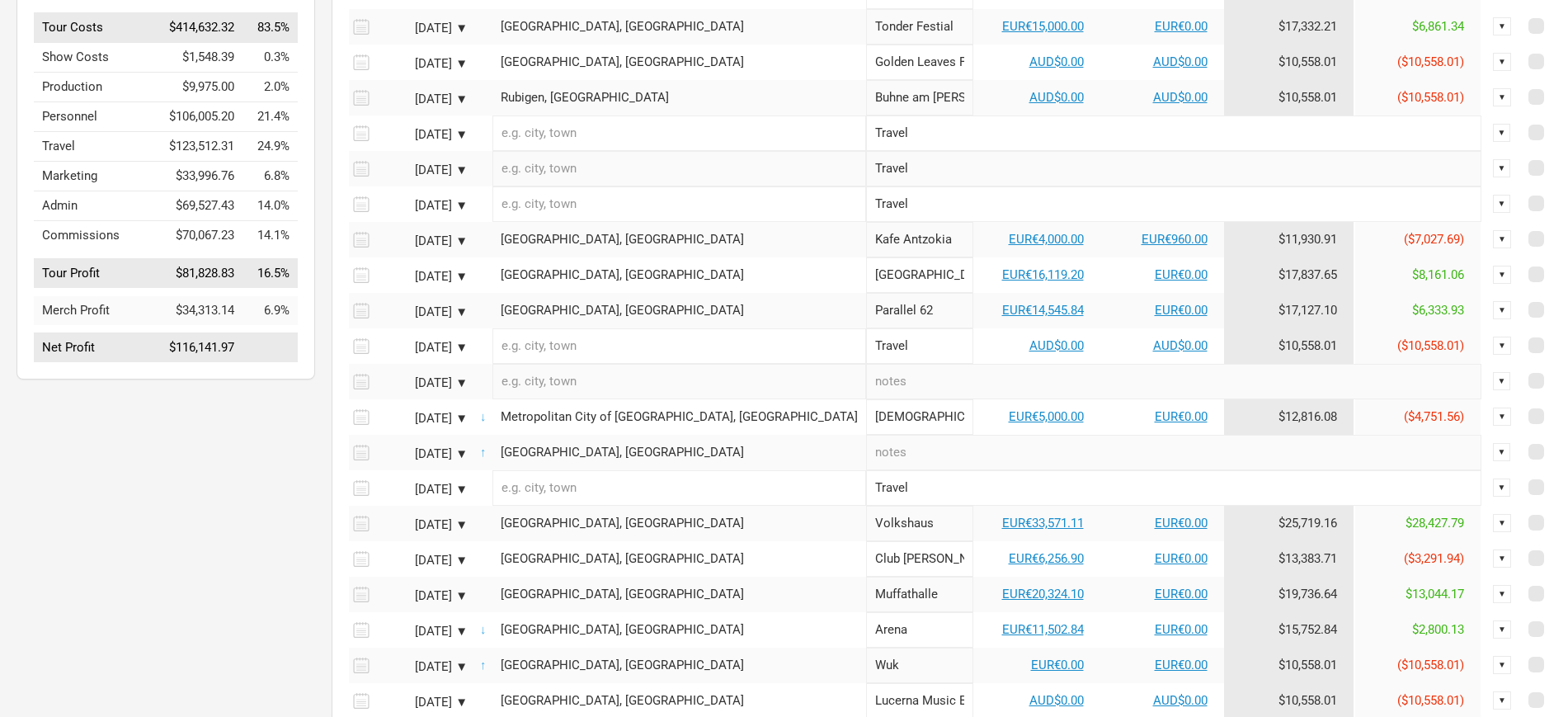 type on "Travel" 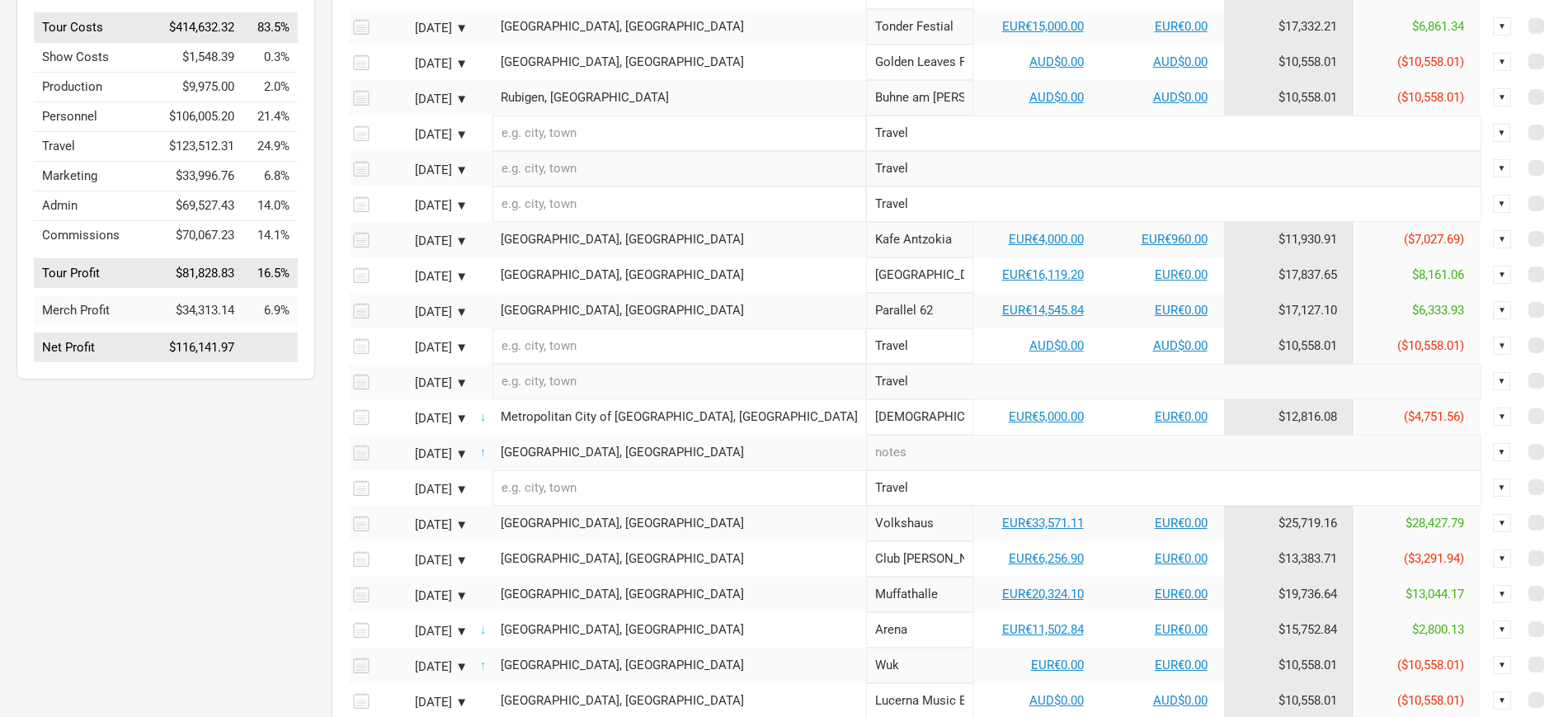 type on "Travel" 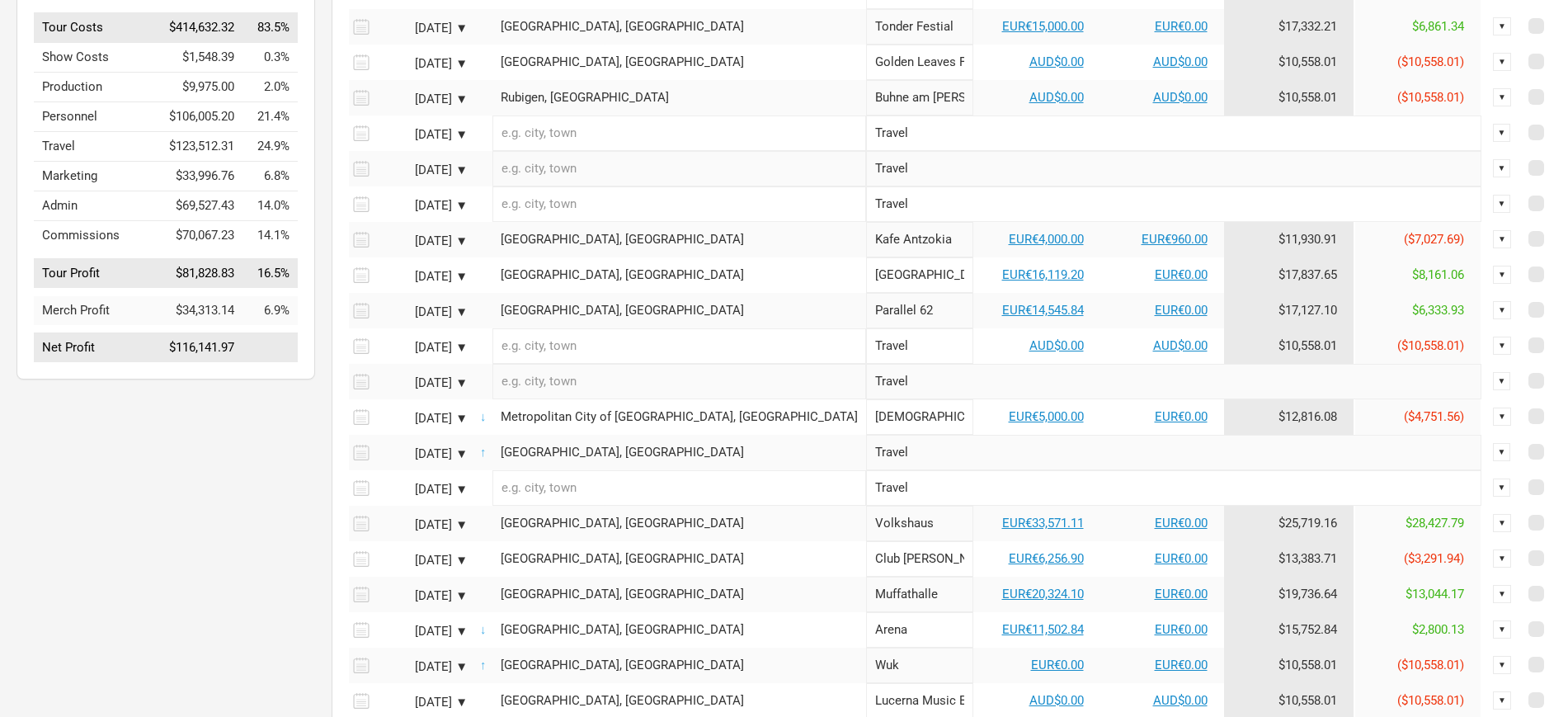 type on "Travel" 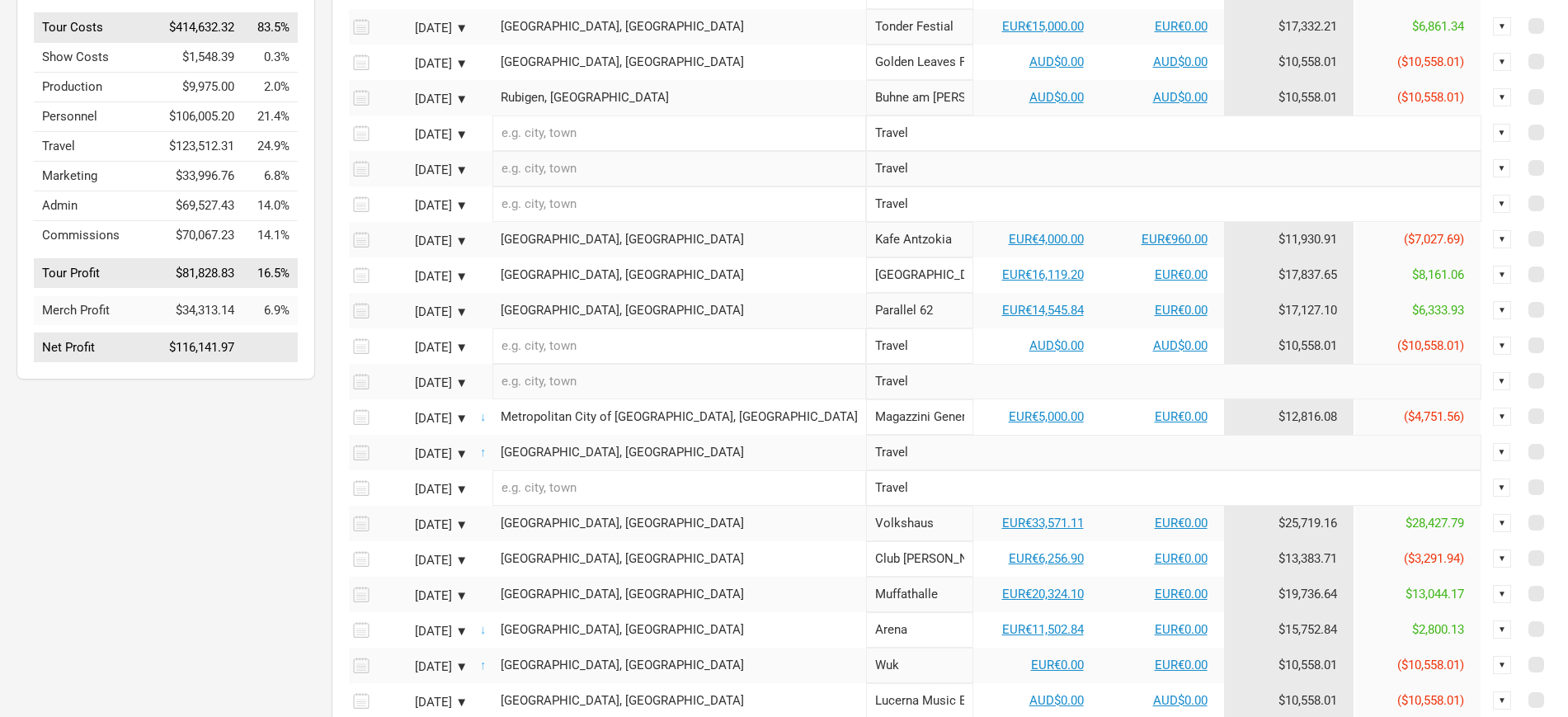 scroll, scrollTop: 0, scrollLeft: 14, axis: horizontal 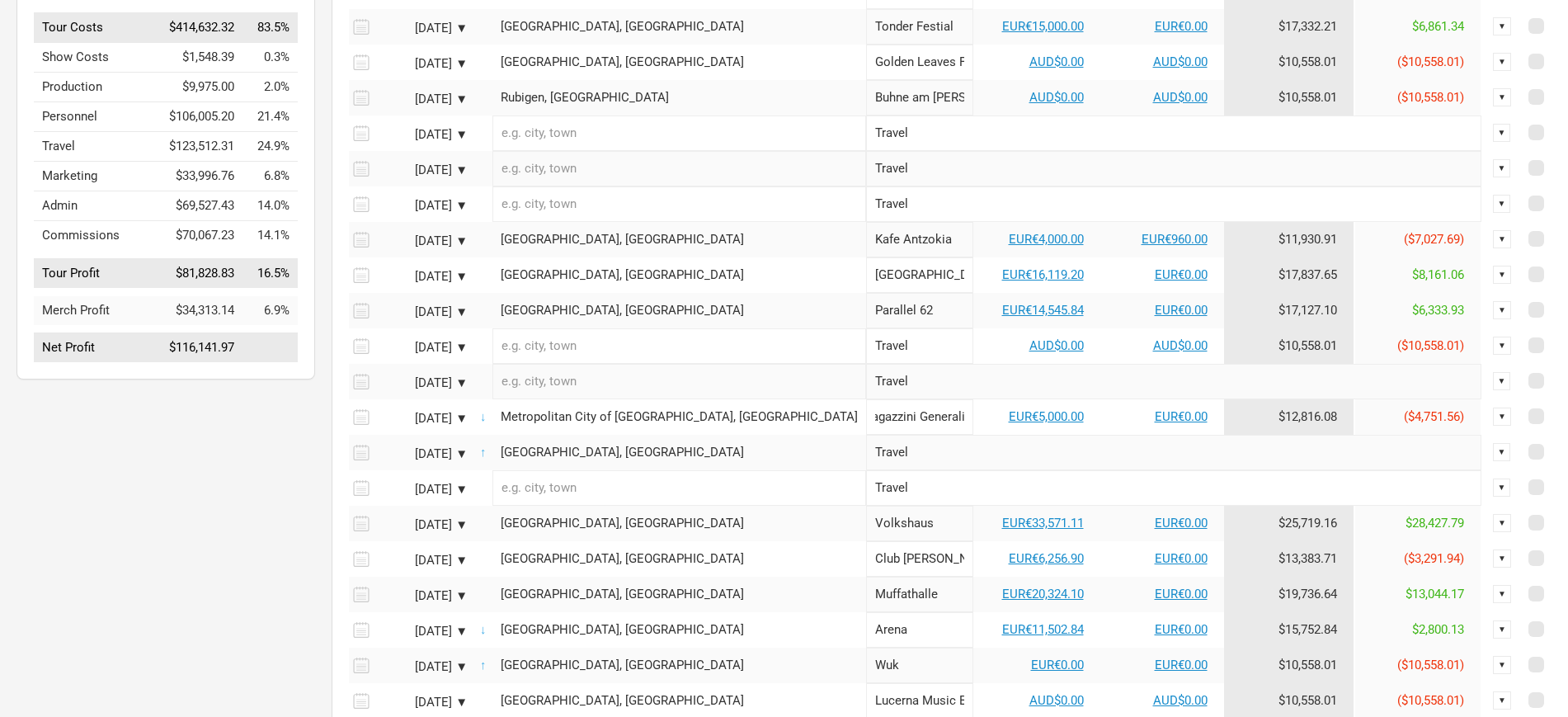 type on "Magazzini Generali" 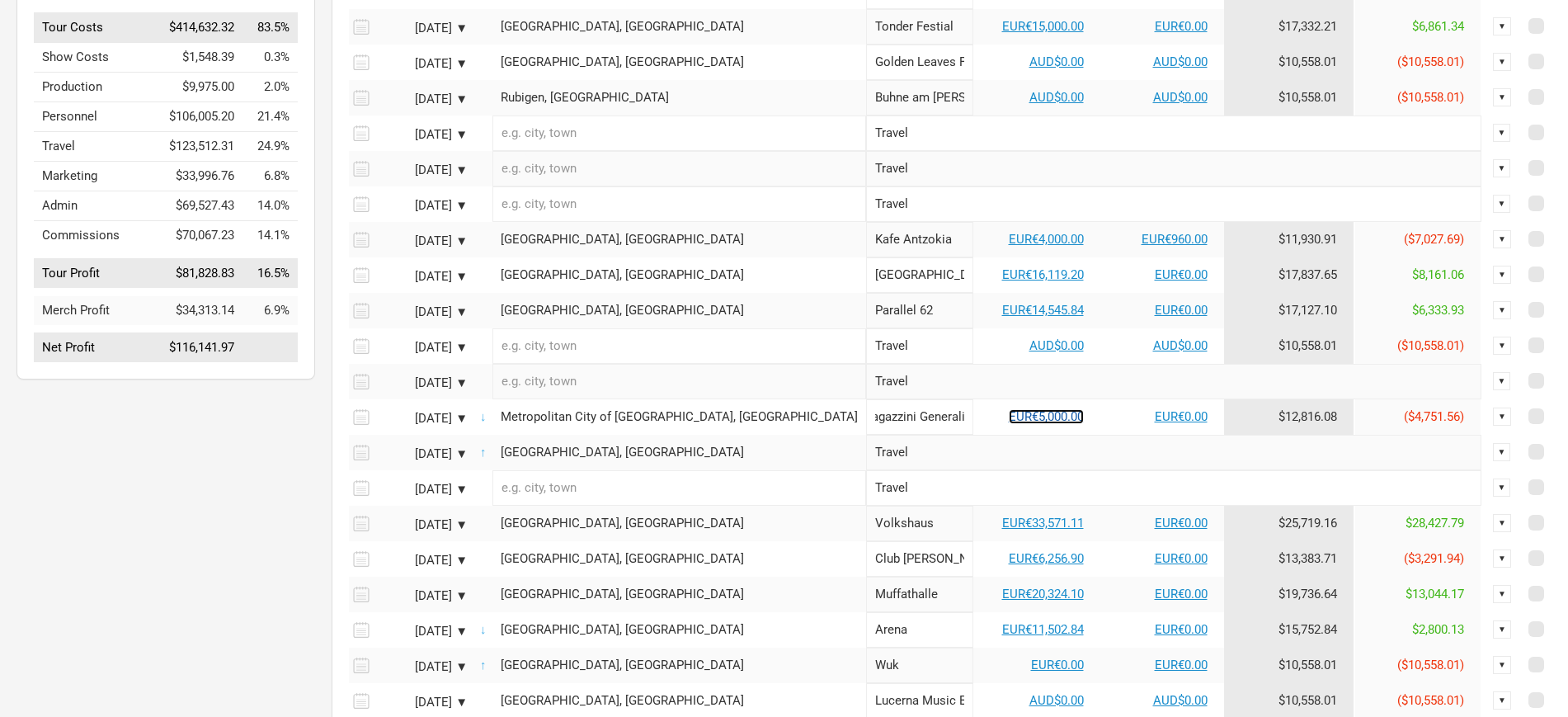 scroll, scrollTop: 0, scrollLeft: 0, axis: both 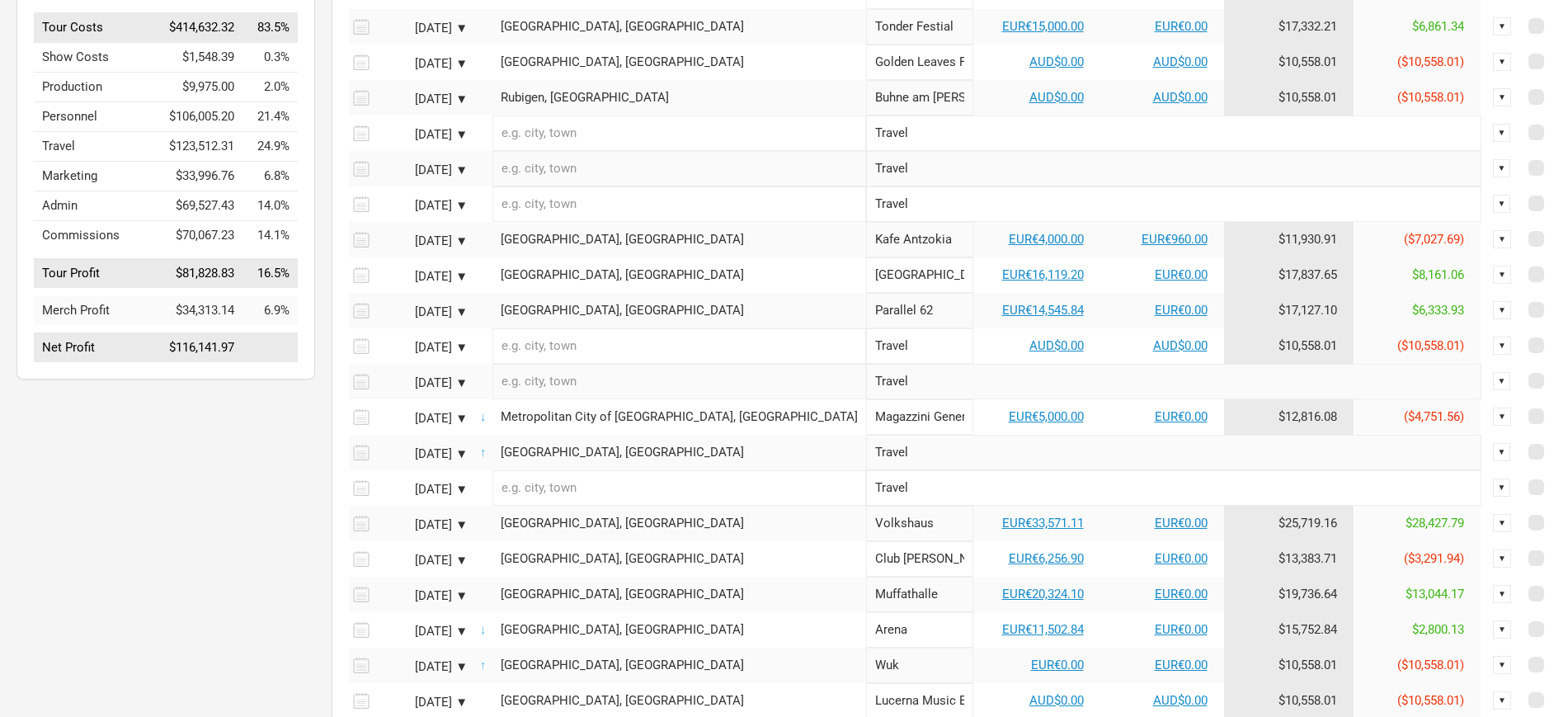click on "Sep 9, 2025   ▼" at bounding box center (422, 418) 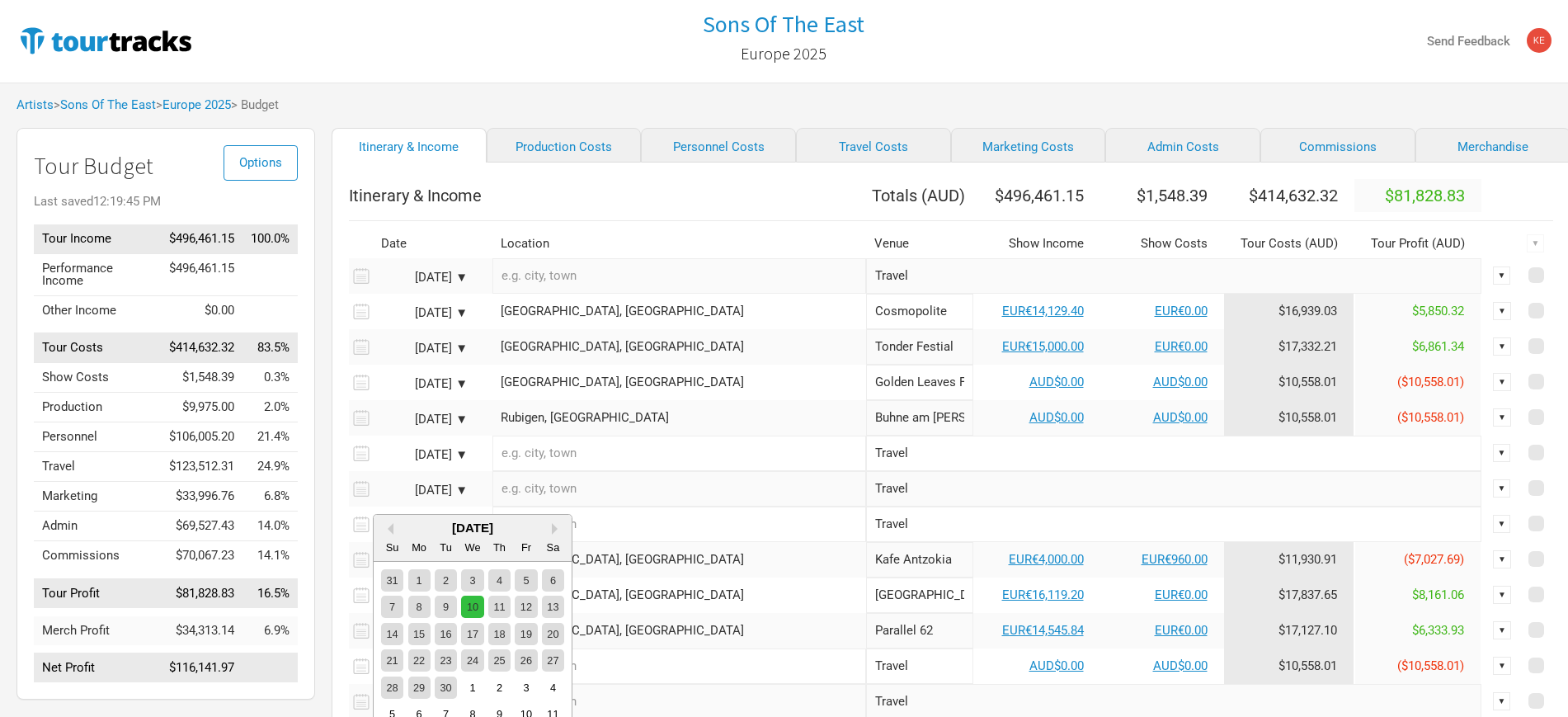 click on "10" at bounding box center [472, 606] 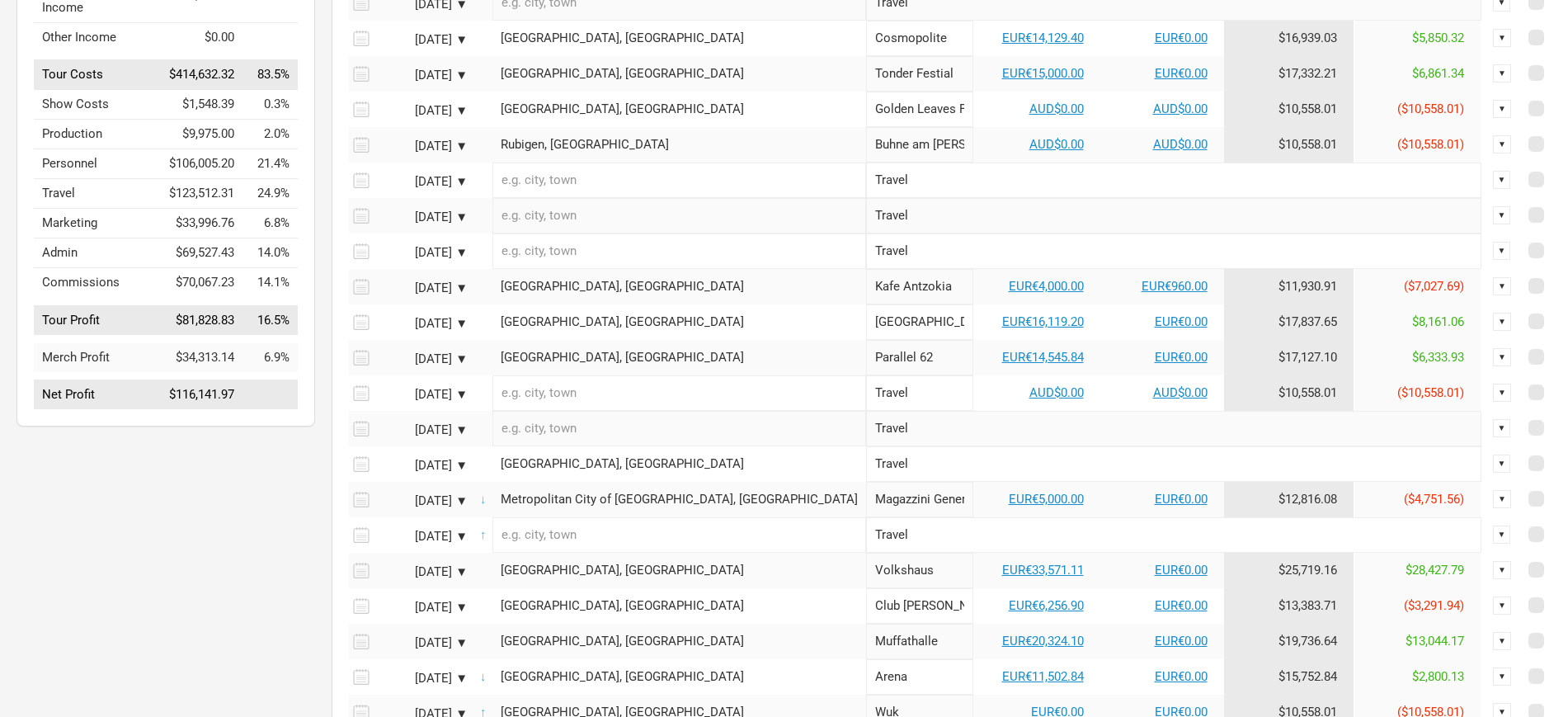 scroll, scrollTop: 309, scrollLeft: 0, axis: vertical 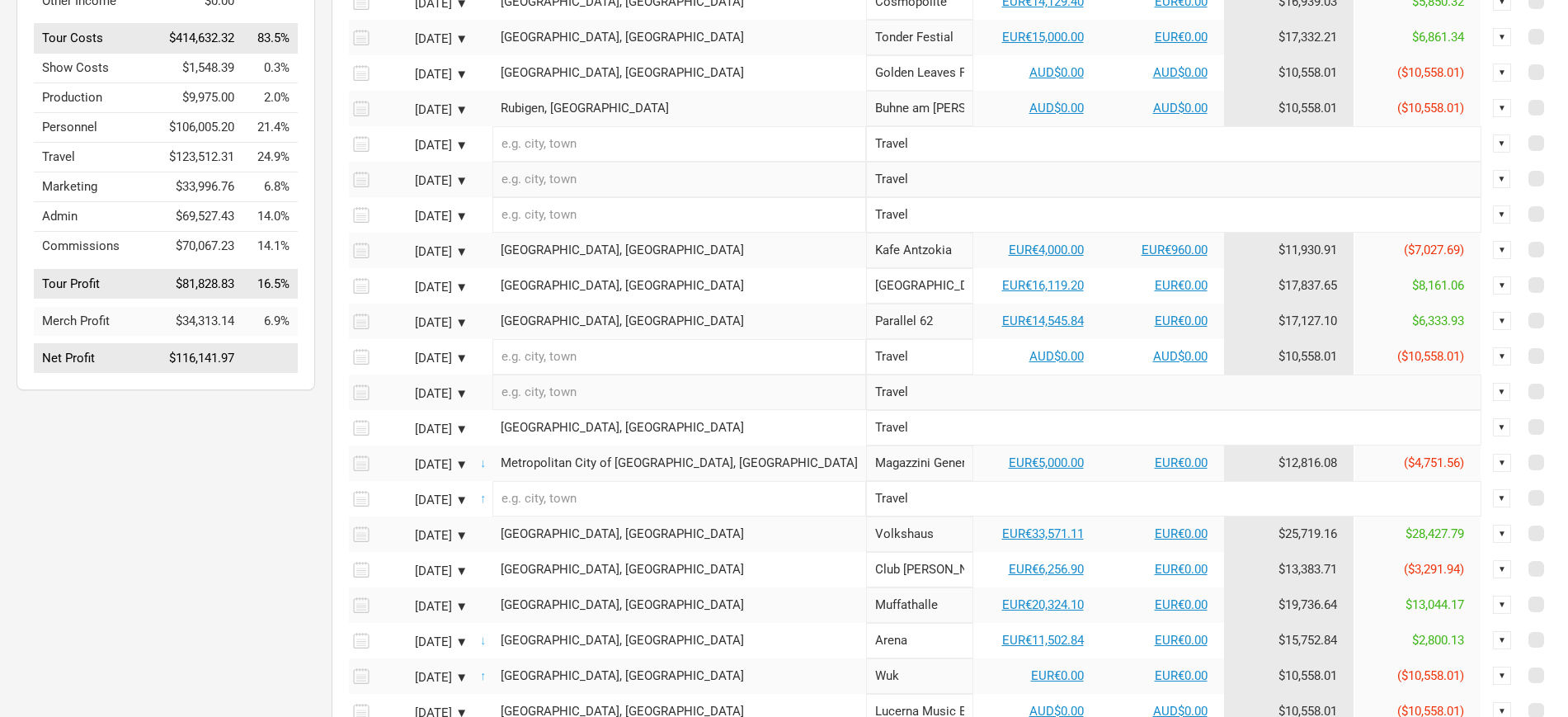 click on "▼" at bounding box center (1502, 498) 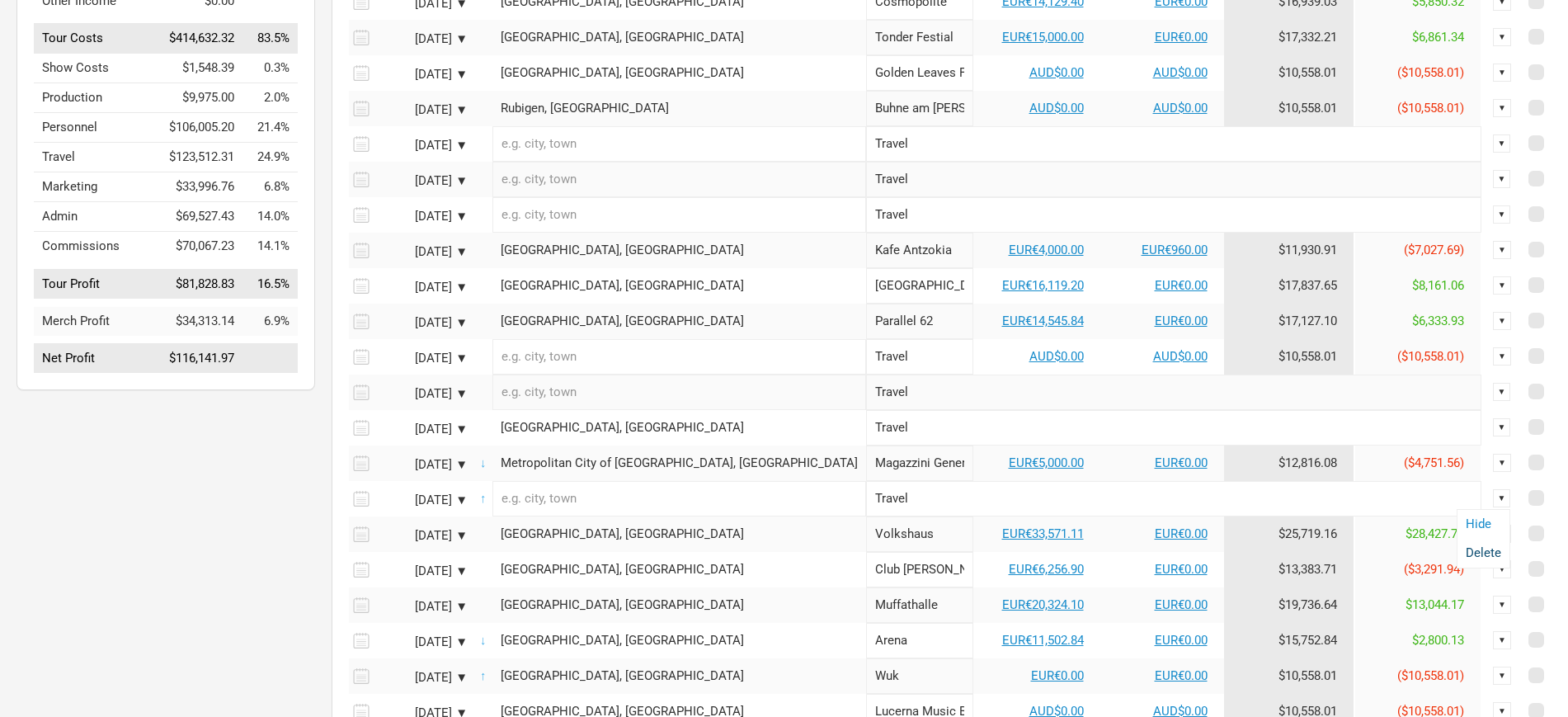 click on "Delete" at bounding box center (1483, 553) 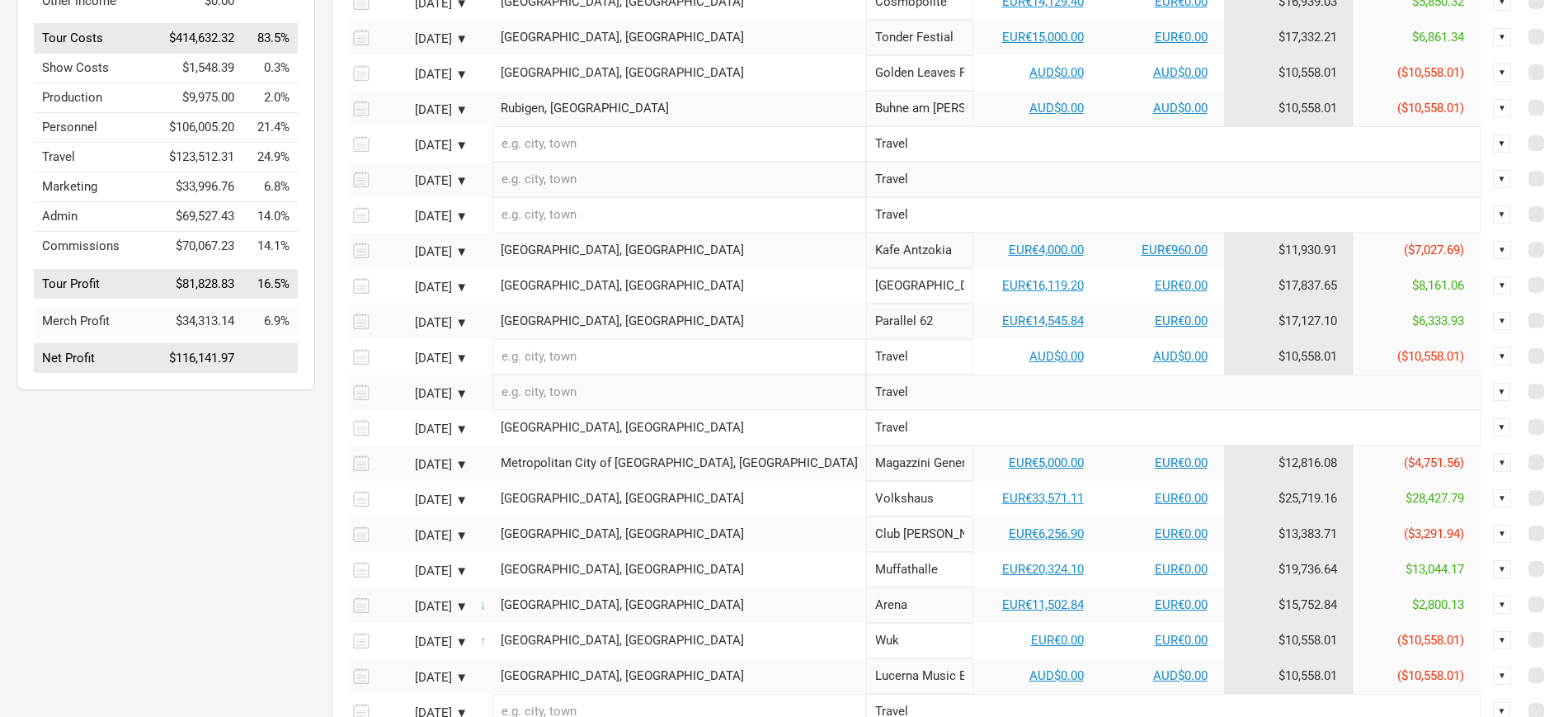 click on "Toulouse, France" at bounding box center [679, 427] 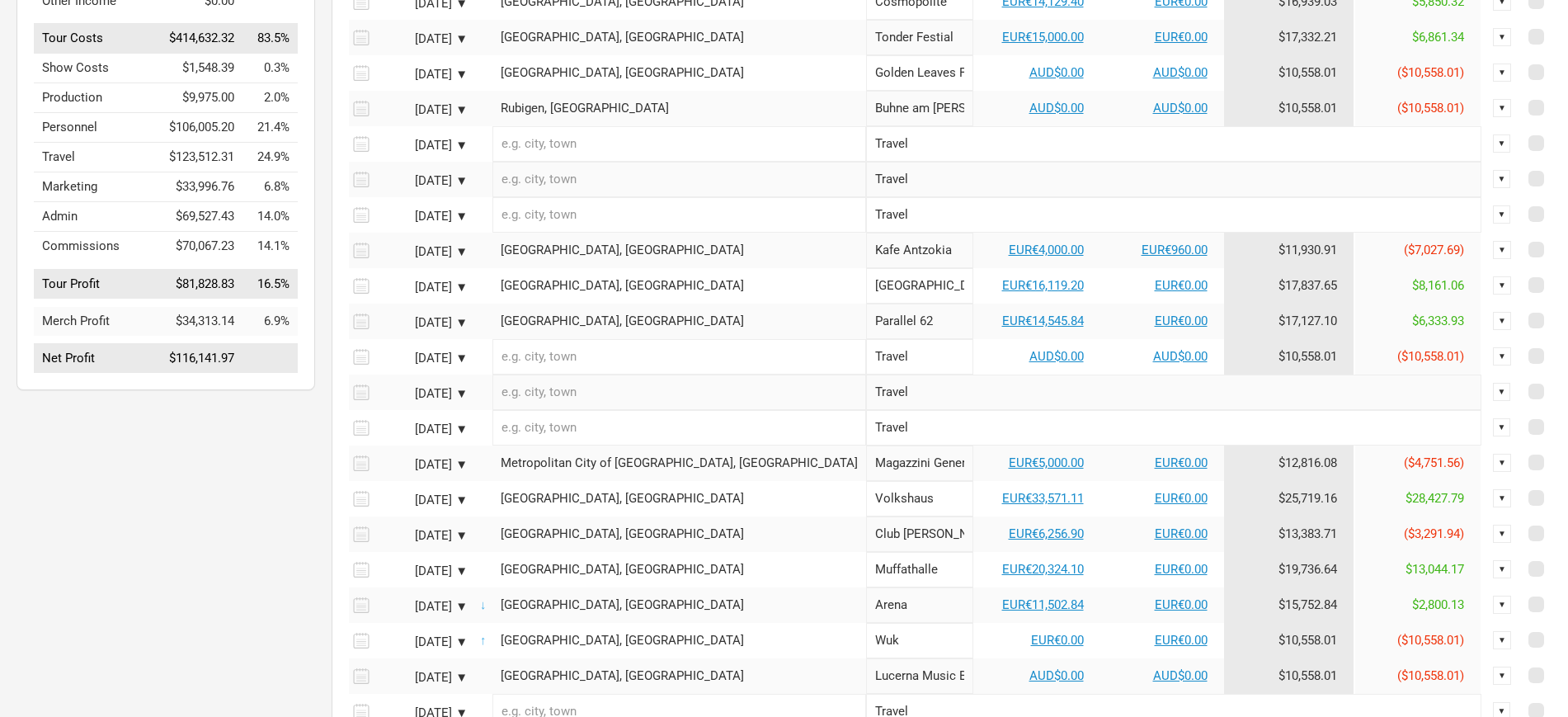 click on "Travel" at bounding box center [1174, 427] 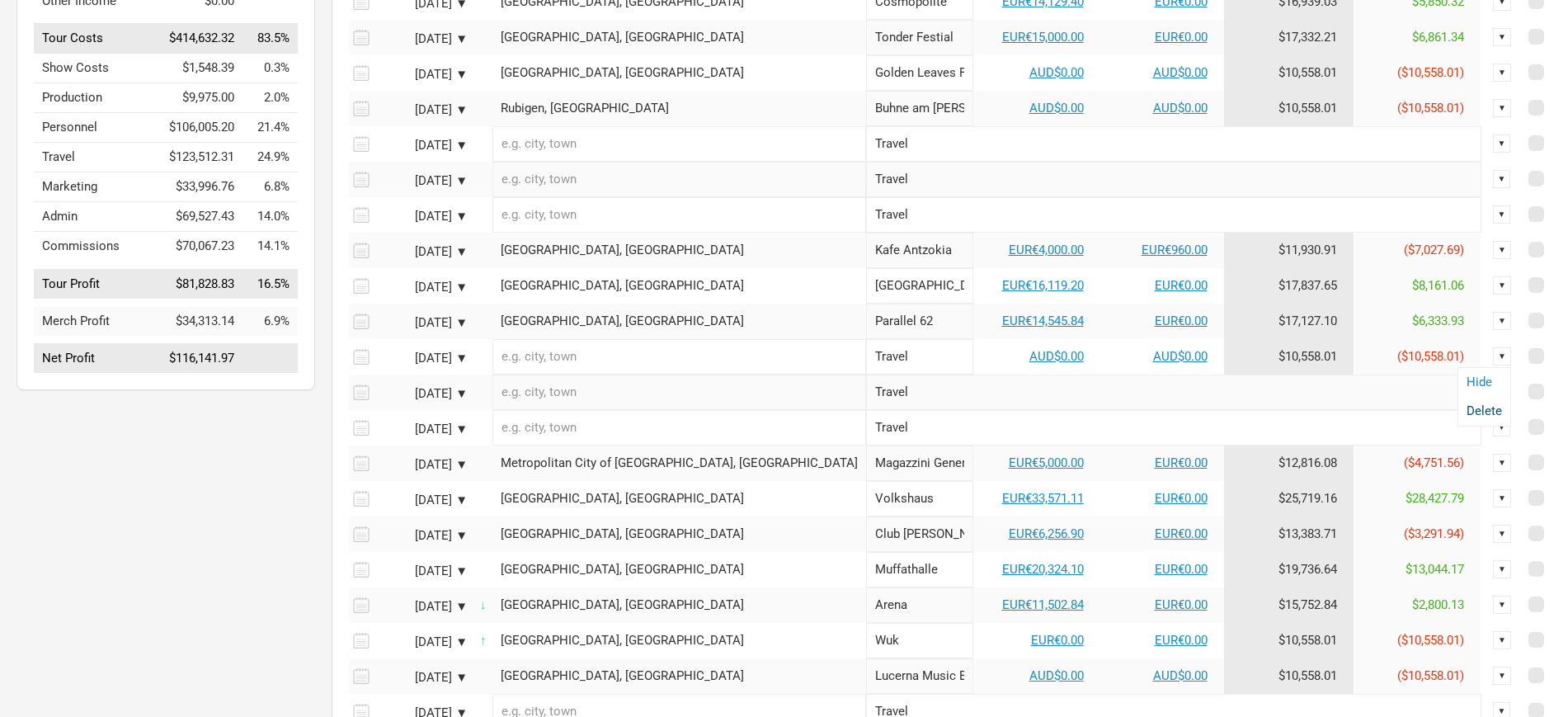 click on "Delete" at bounding box center (1484, 411) 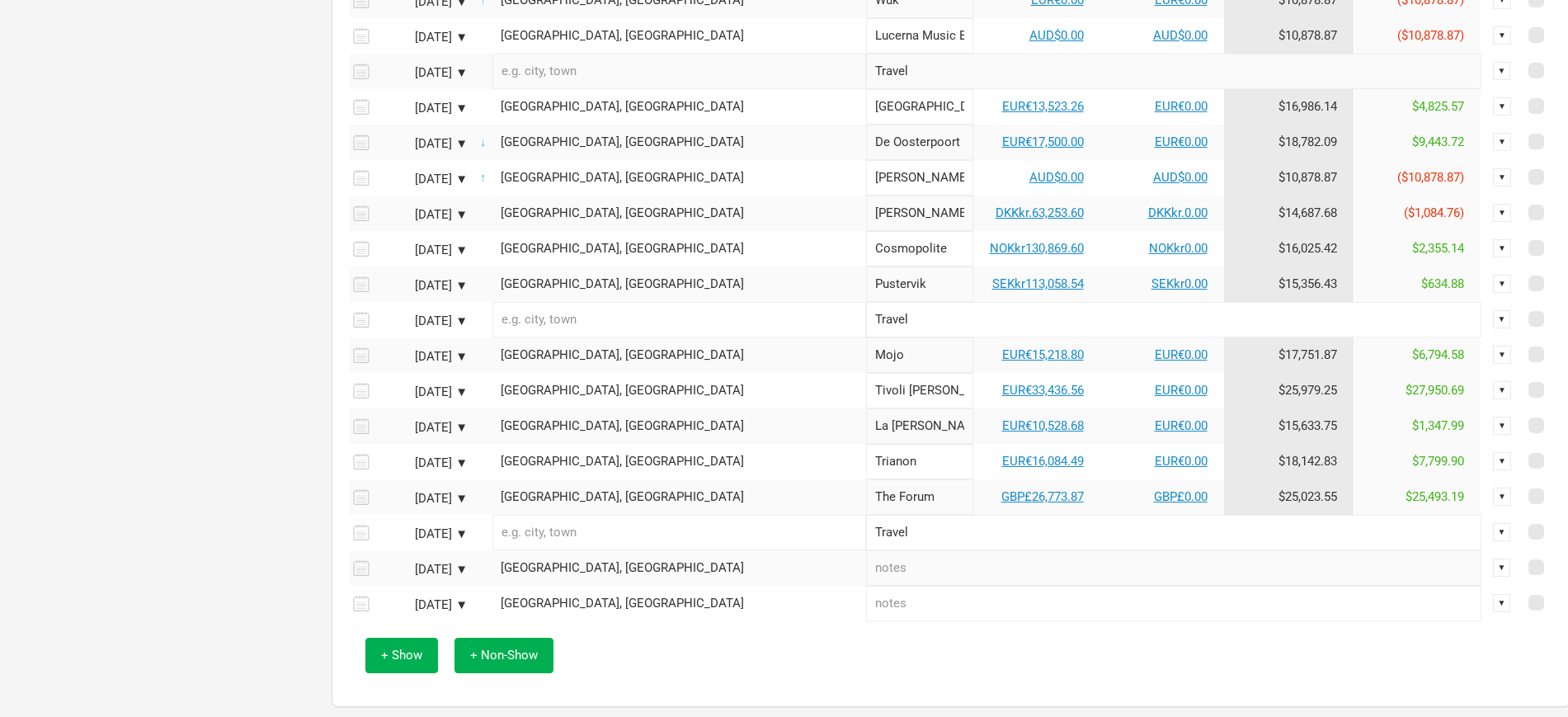 scroll, scrollTop: 971, scrollLeft: 0, axis: vertical 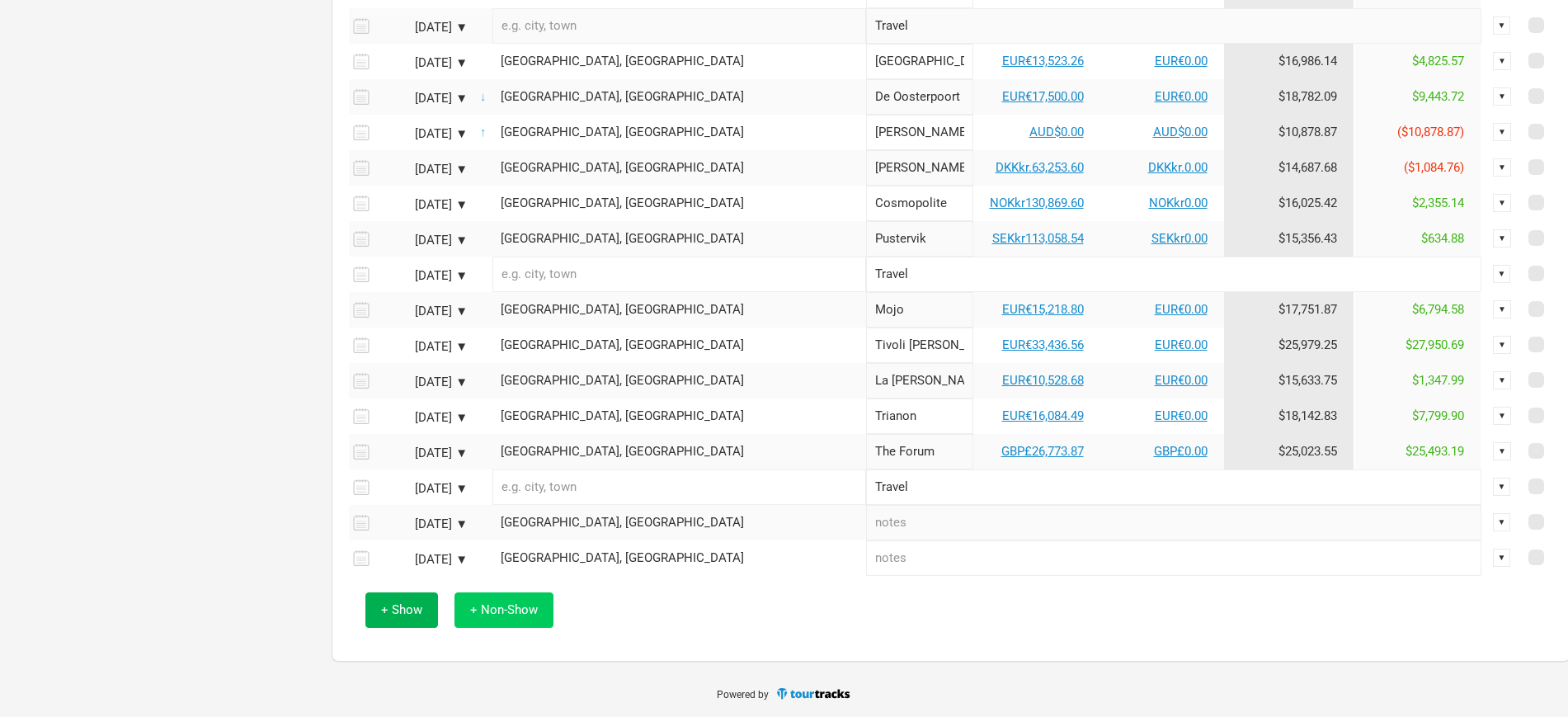 click on "+ Non-Show" at bounding box center (504, 610) 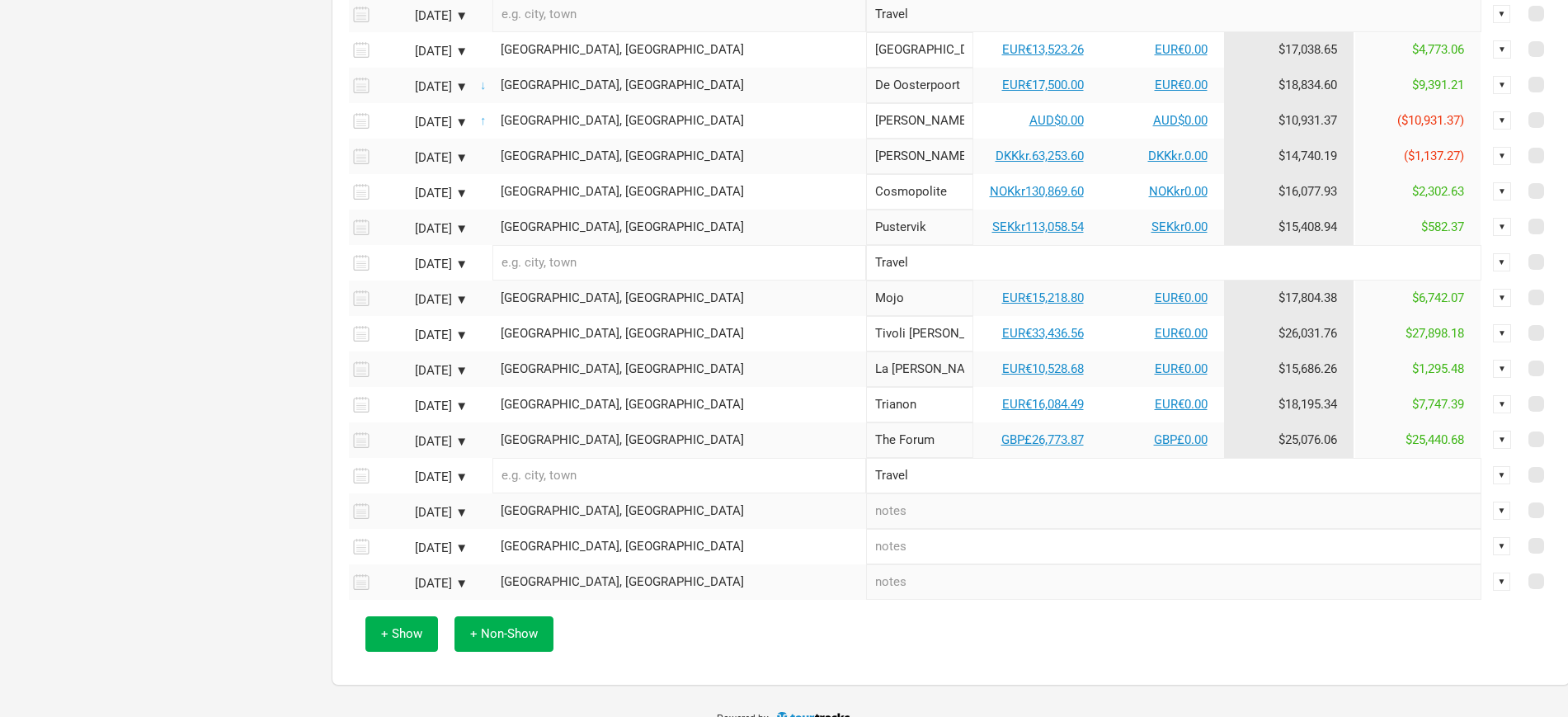click on "Oct 1, 2025   ▼" at bounding box center (422, 583) 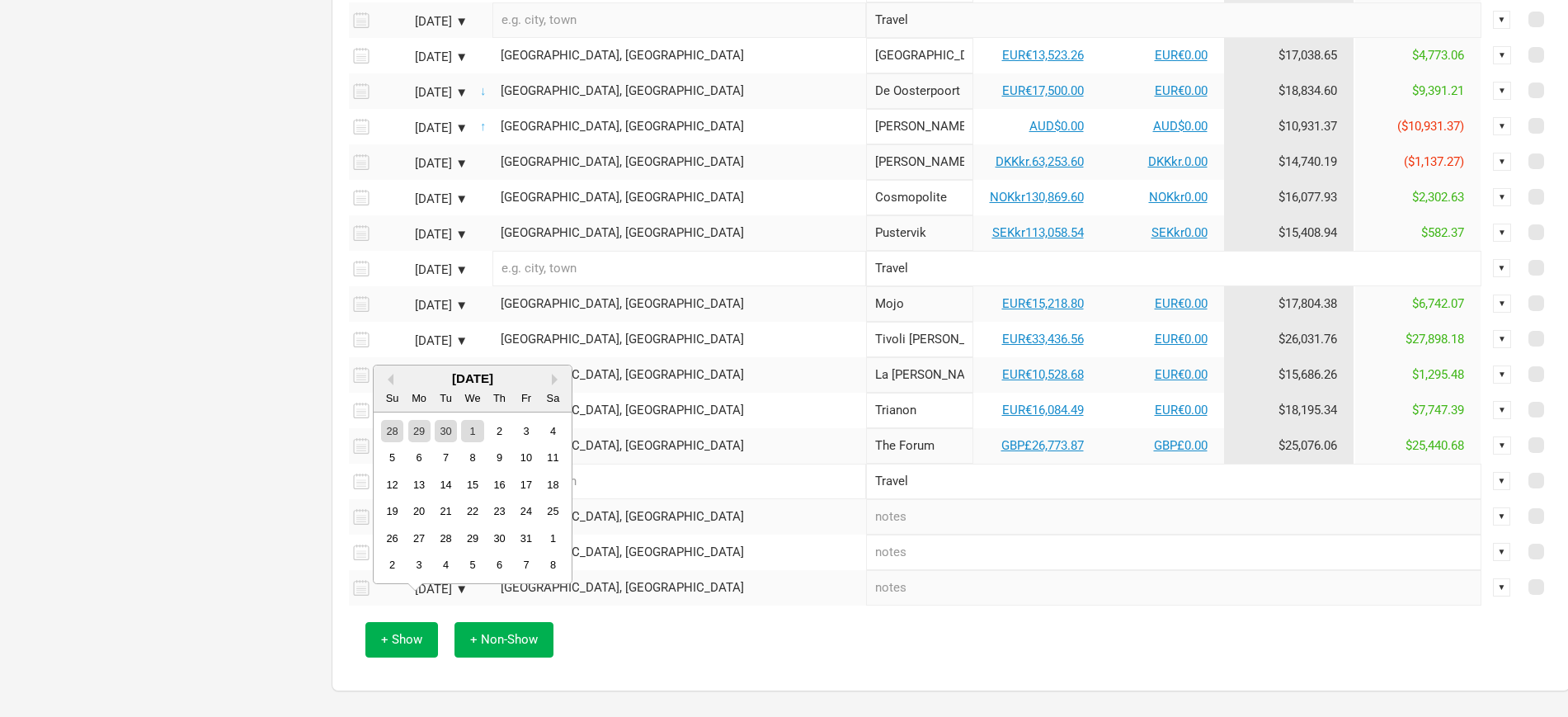 scroll, scrollTop: 1007, scrollLeft: 0, axis: vertical 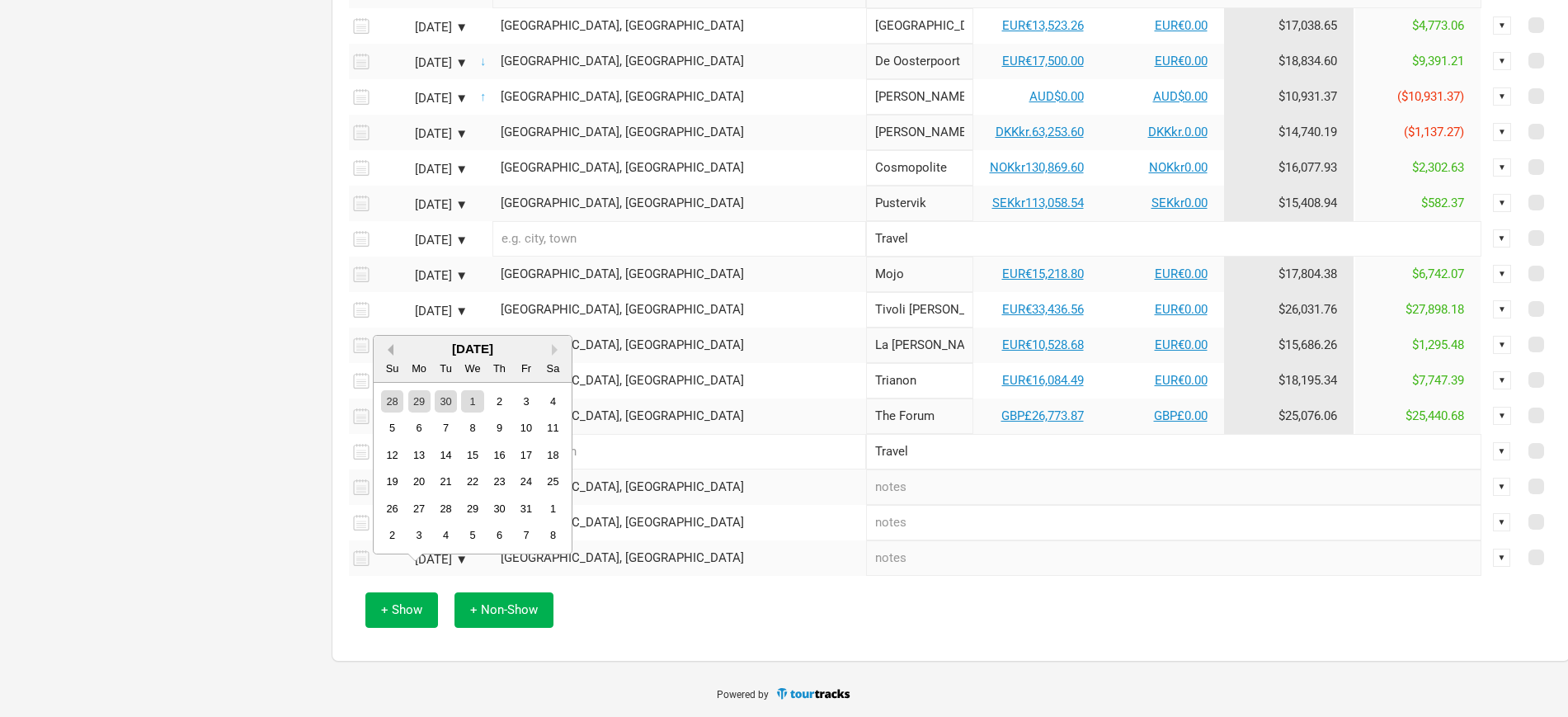 click on "Previous Month" at bounding box center (388, 350) 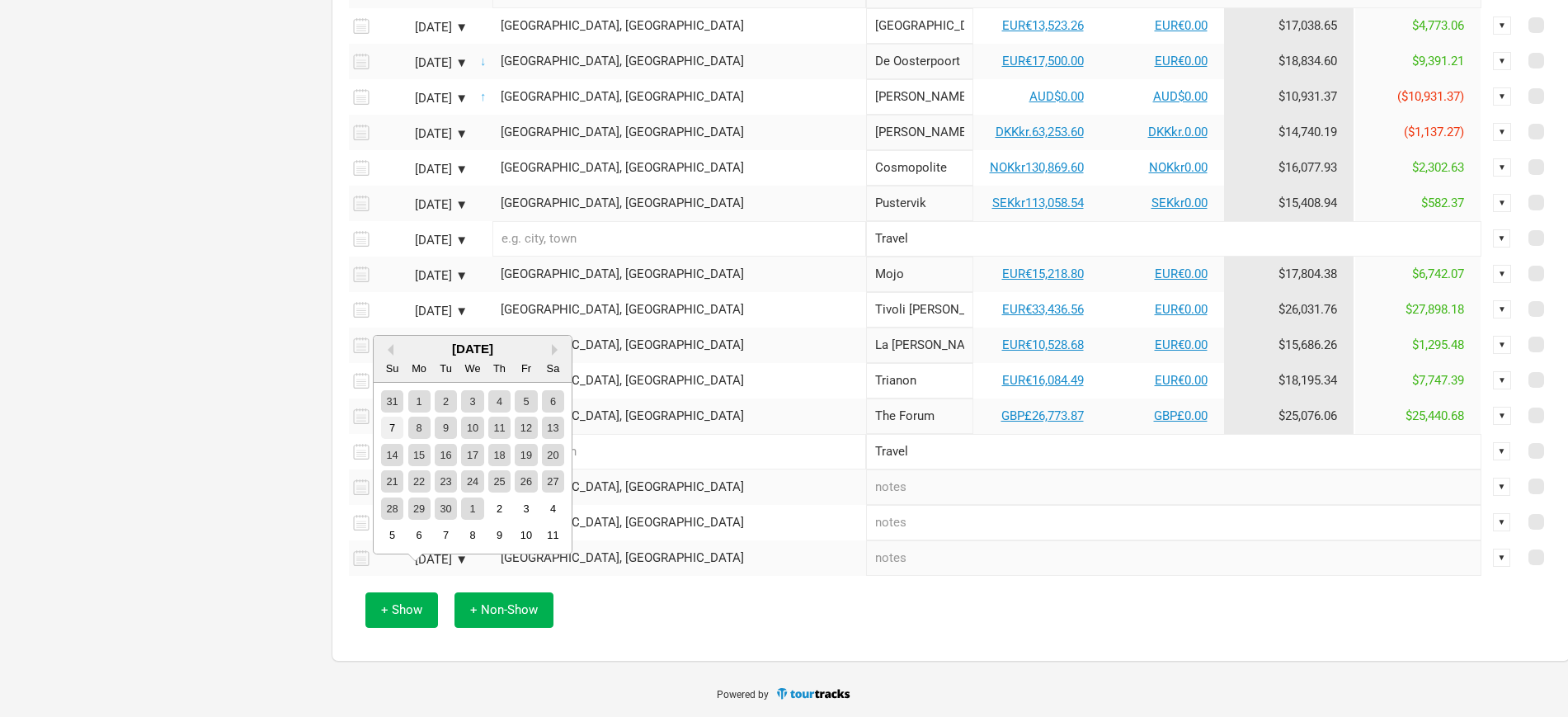 click on "7" at bounding box center (392, 427) 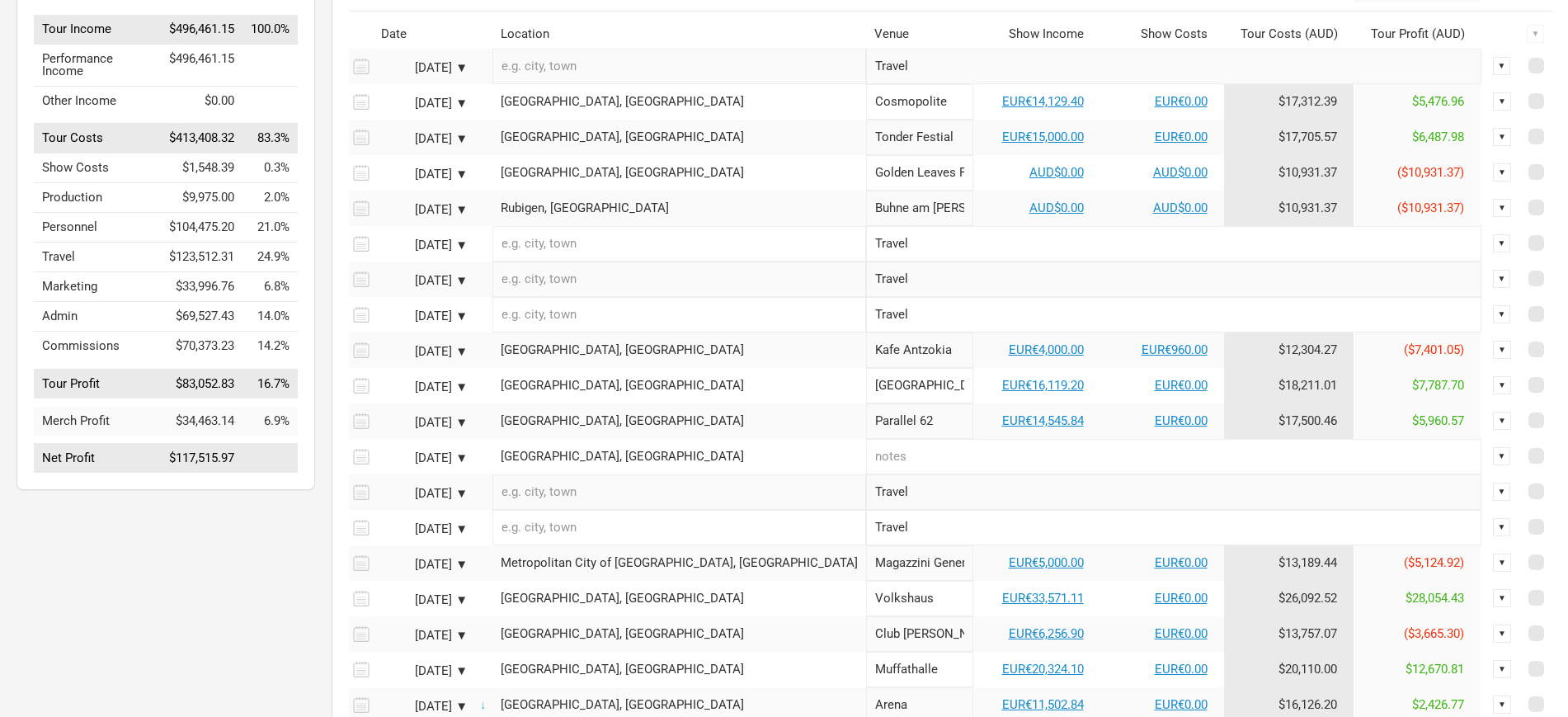 scroll, scrollTop: 182, scrollLeft: 0, axis: vertical 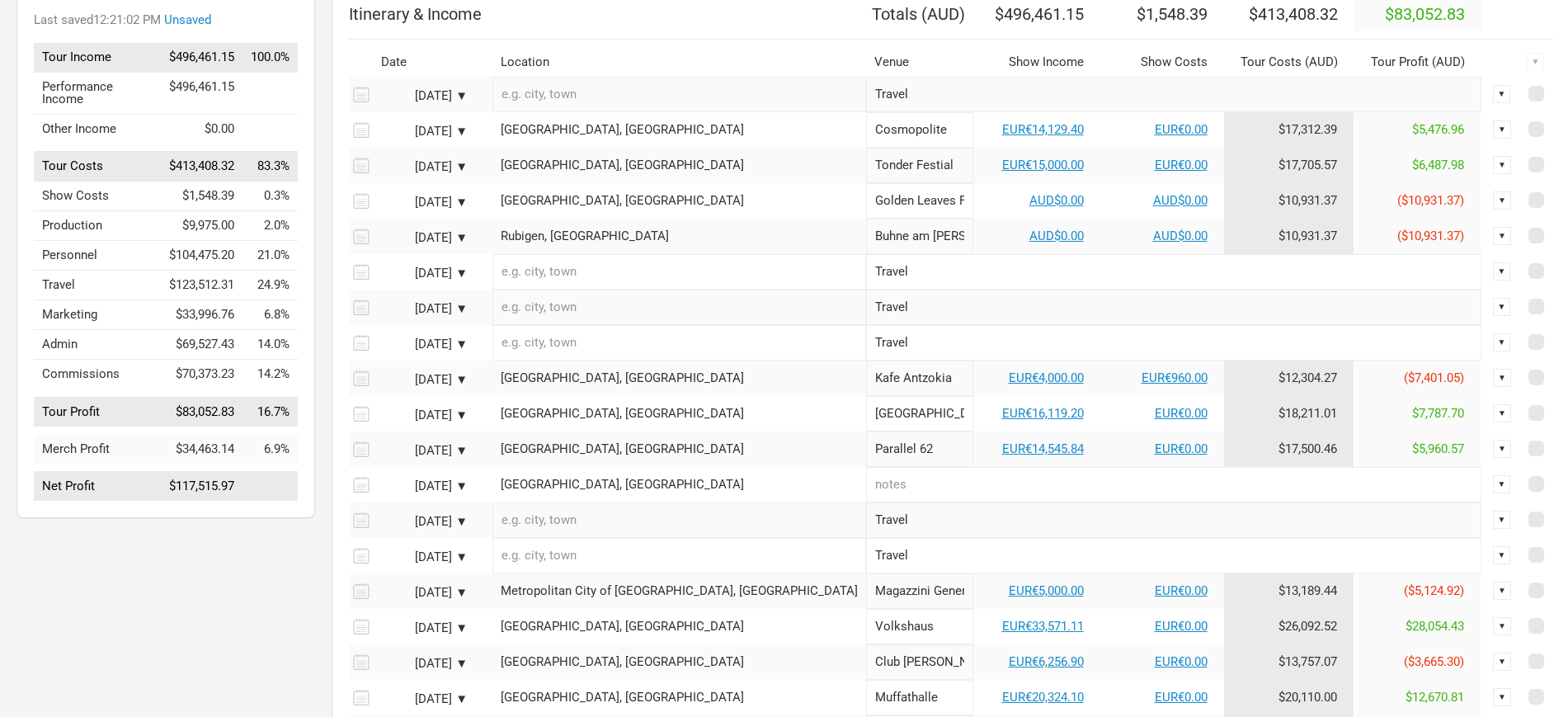 click on "Toulouse, France" at bounding box center (679, 484) 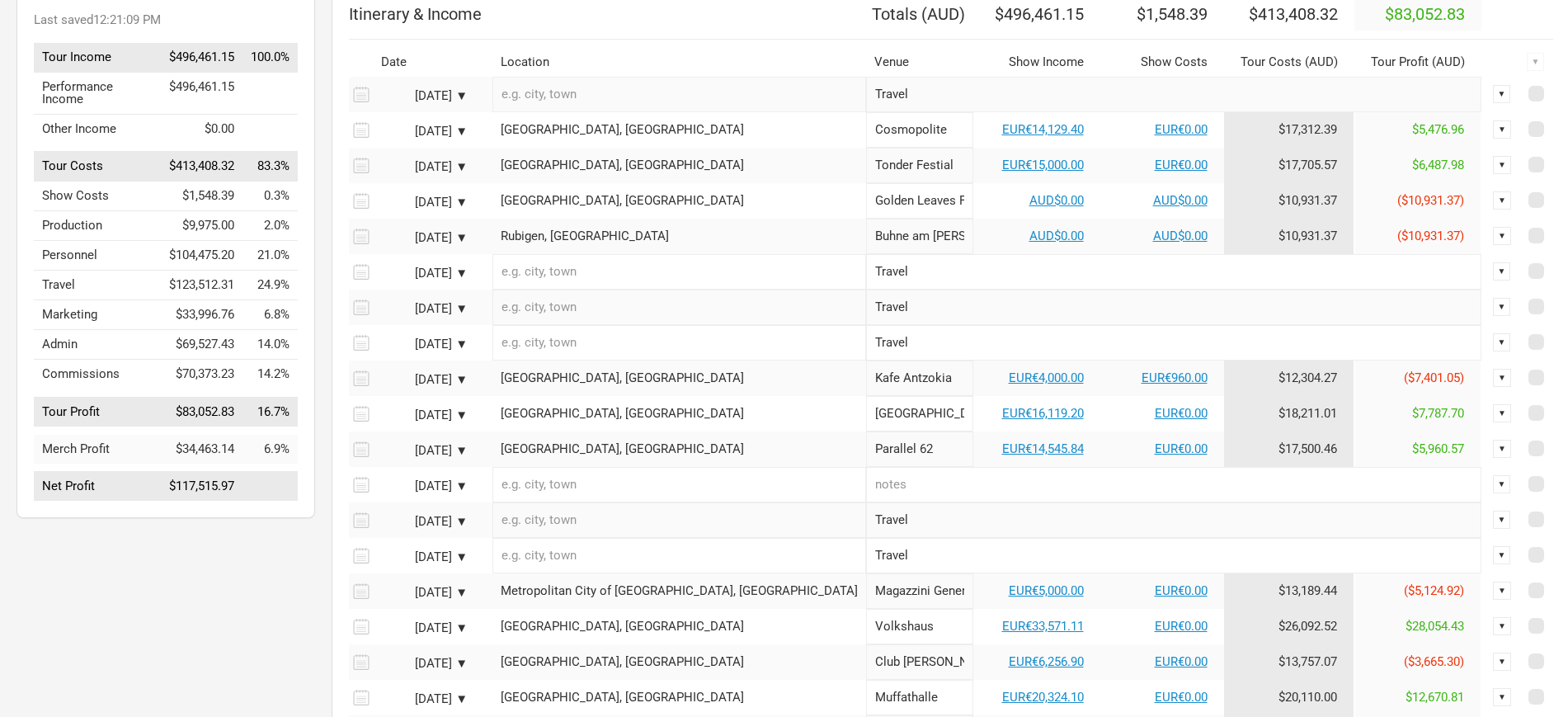 click at bounding box center (1174, 484) 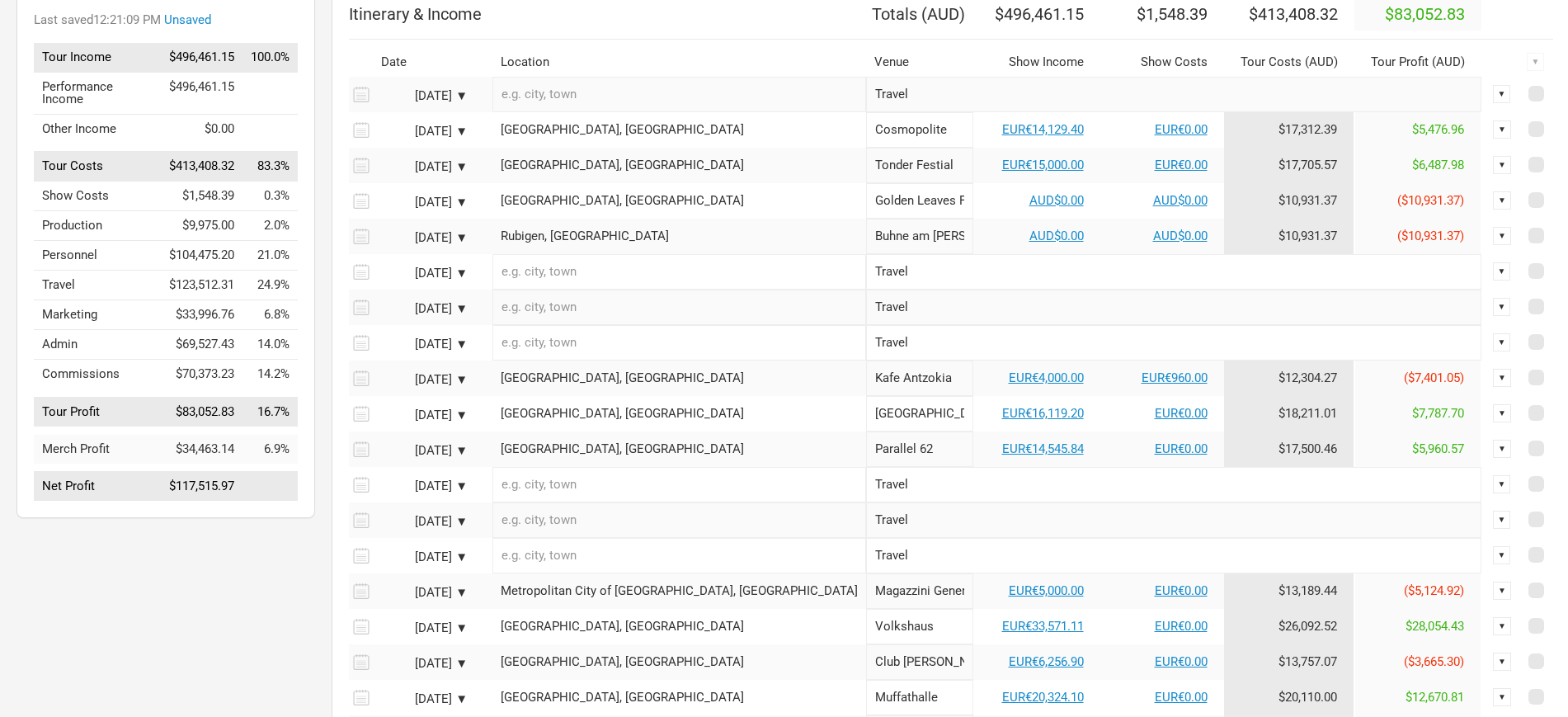type on "Travel" 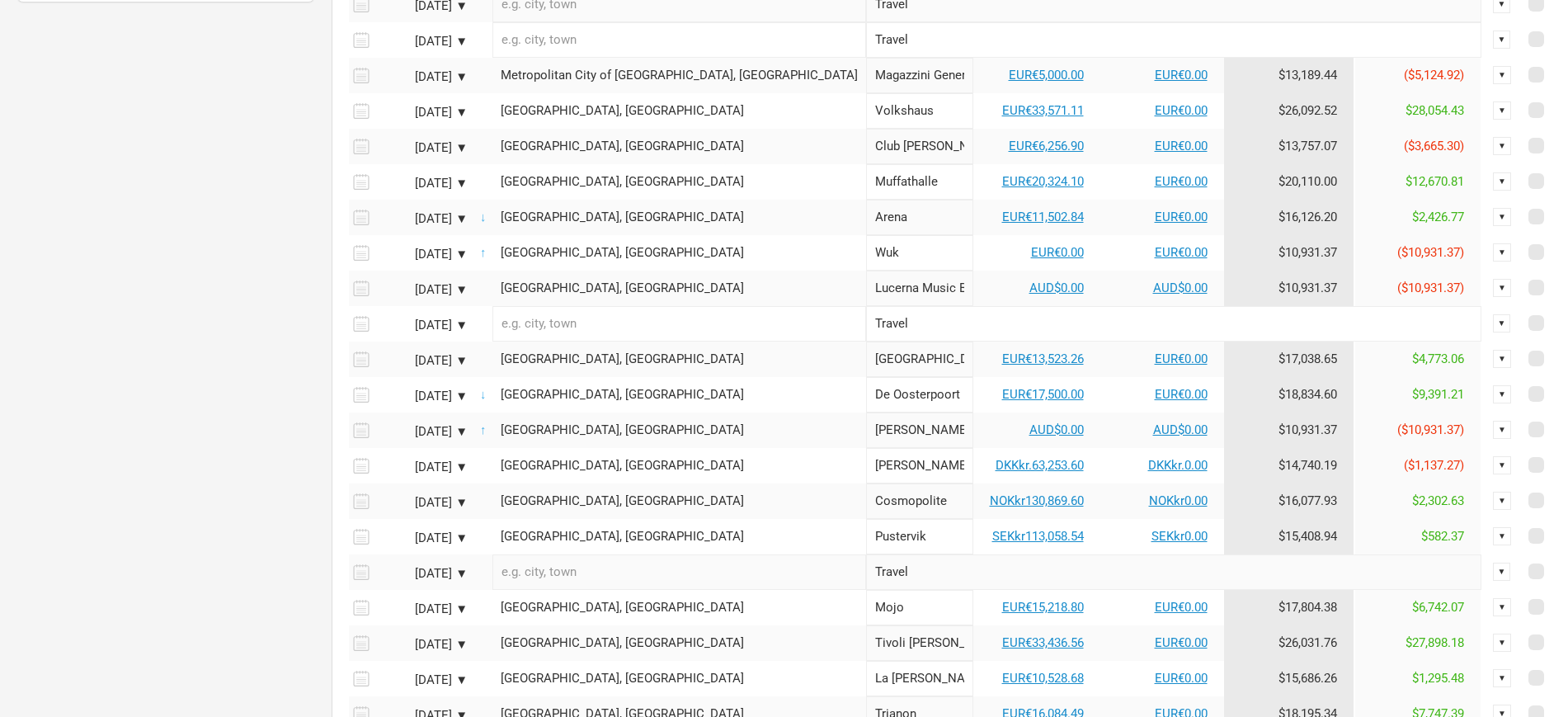scroll, scrollTop: 800, scrollLeft: 0, axis: vertical 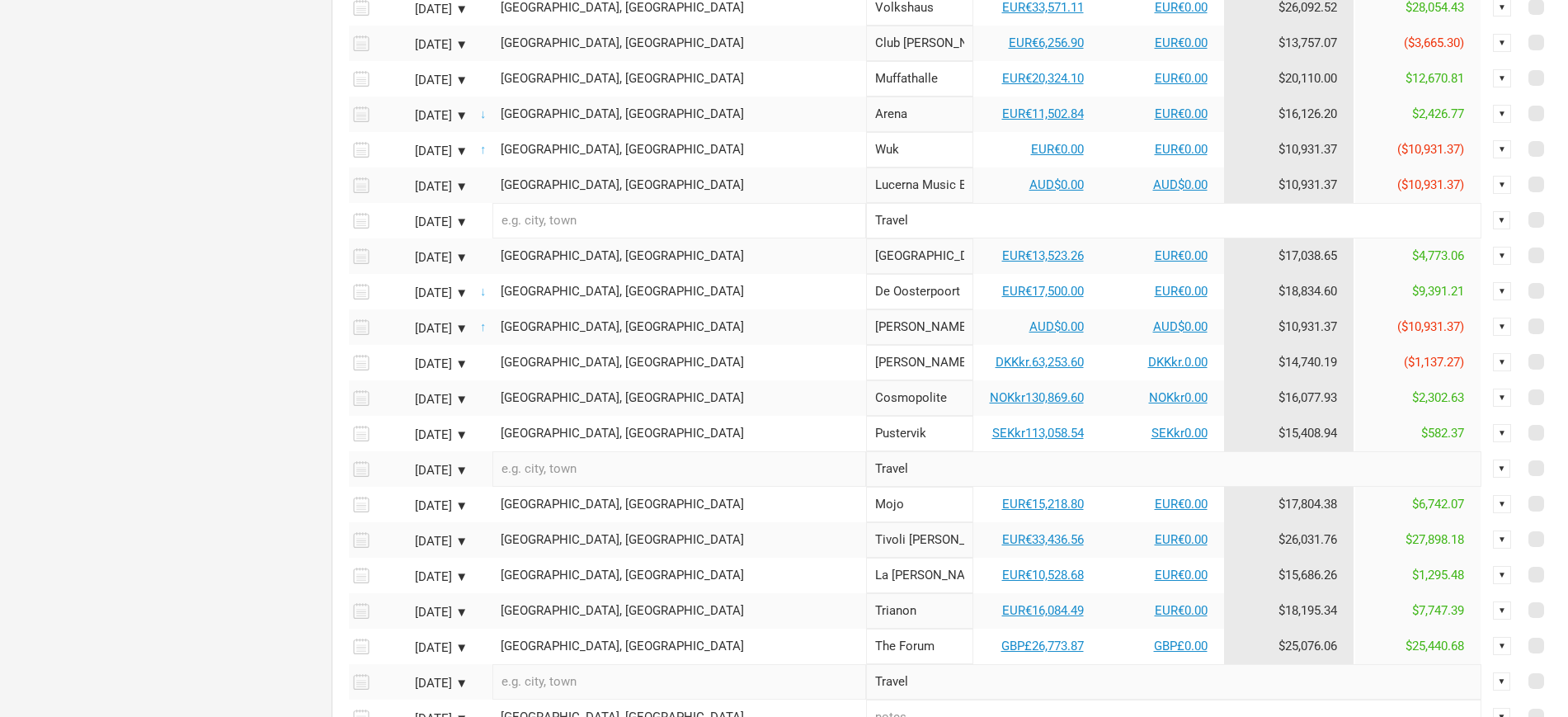 click on "▼" at bounding box center [1502, 362] 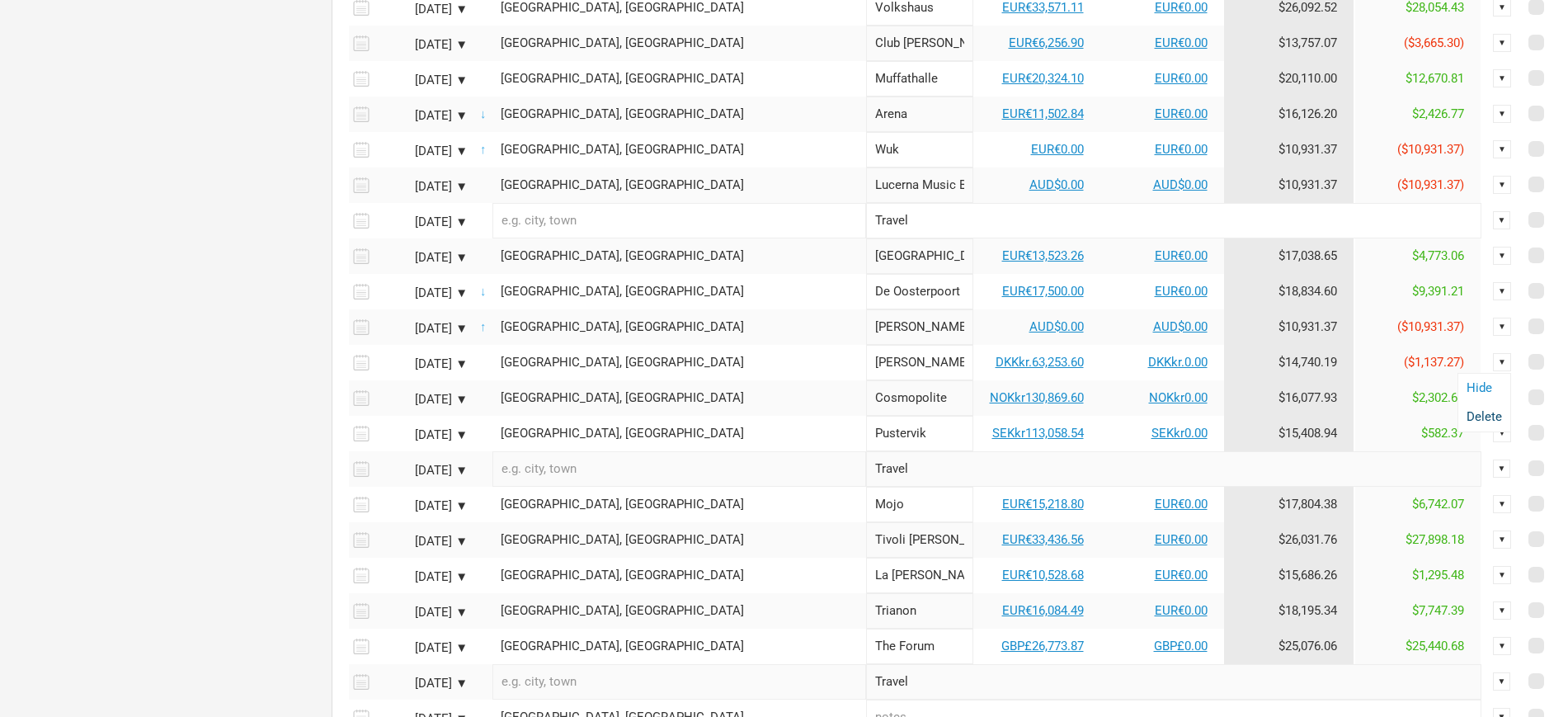 click on "Delete" at bounding box center [1484, 417] 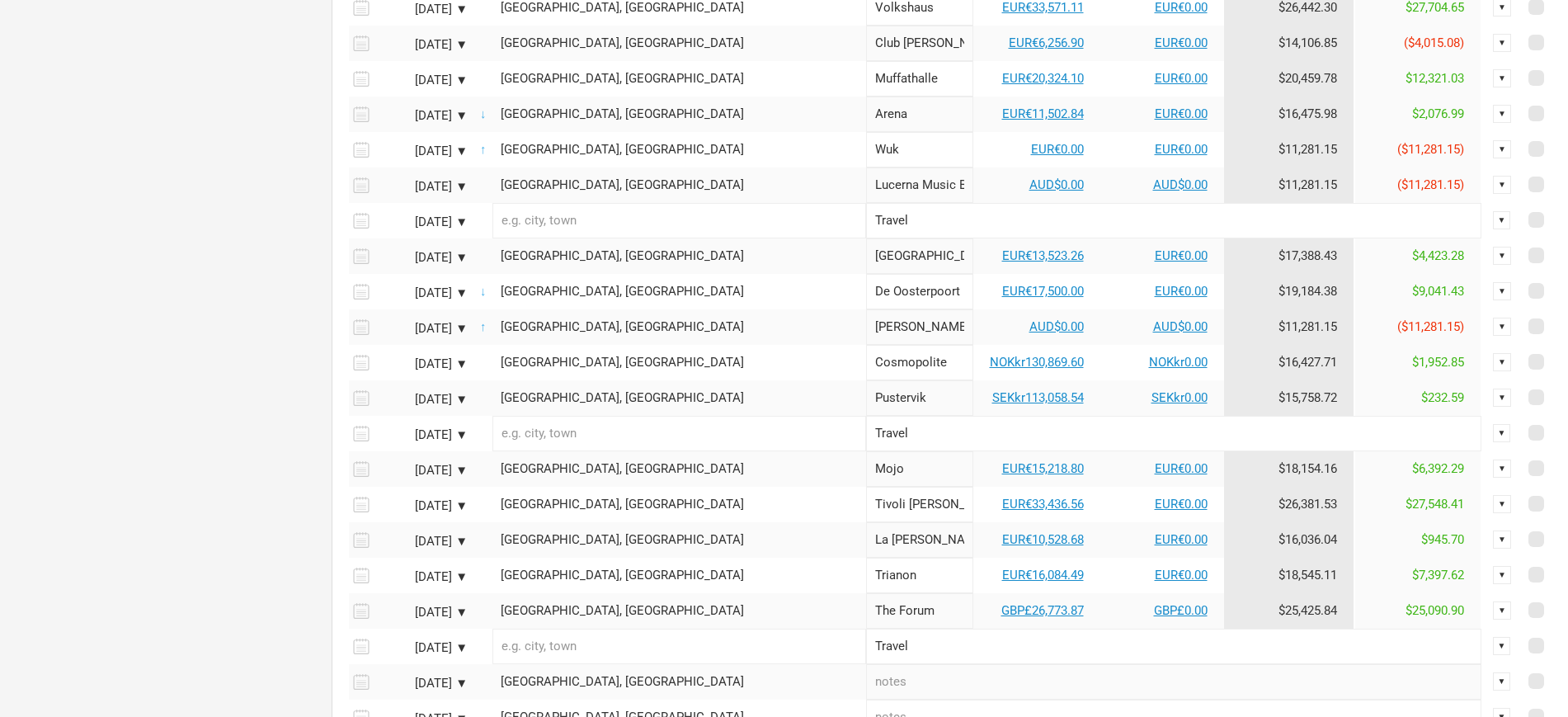 click on "Faust" at bounding box center [920, 327] 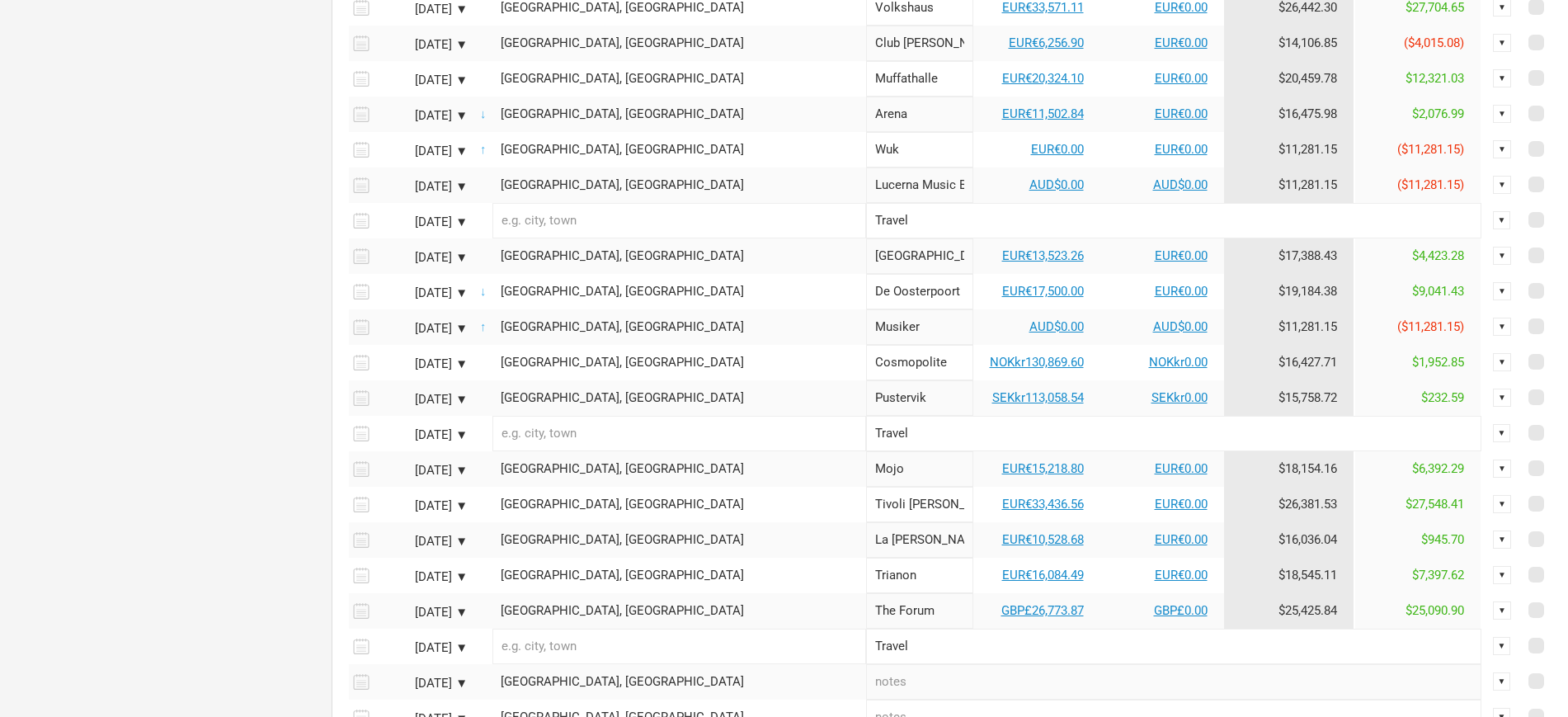 type on "Musiker" 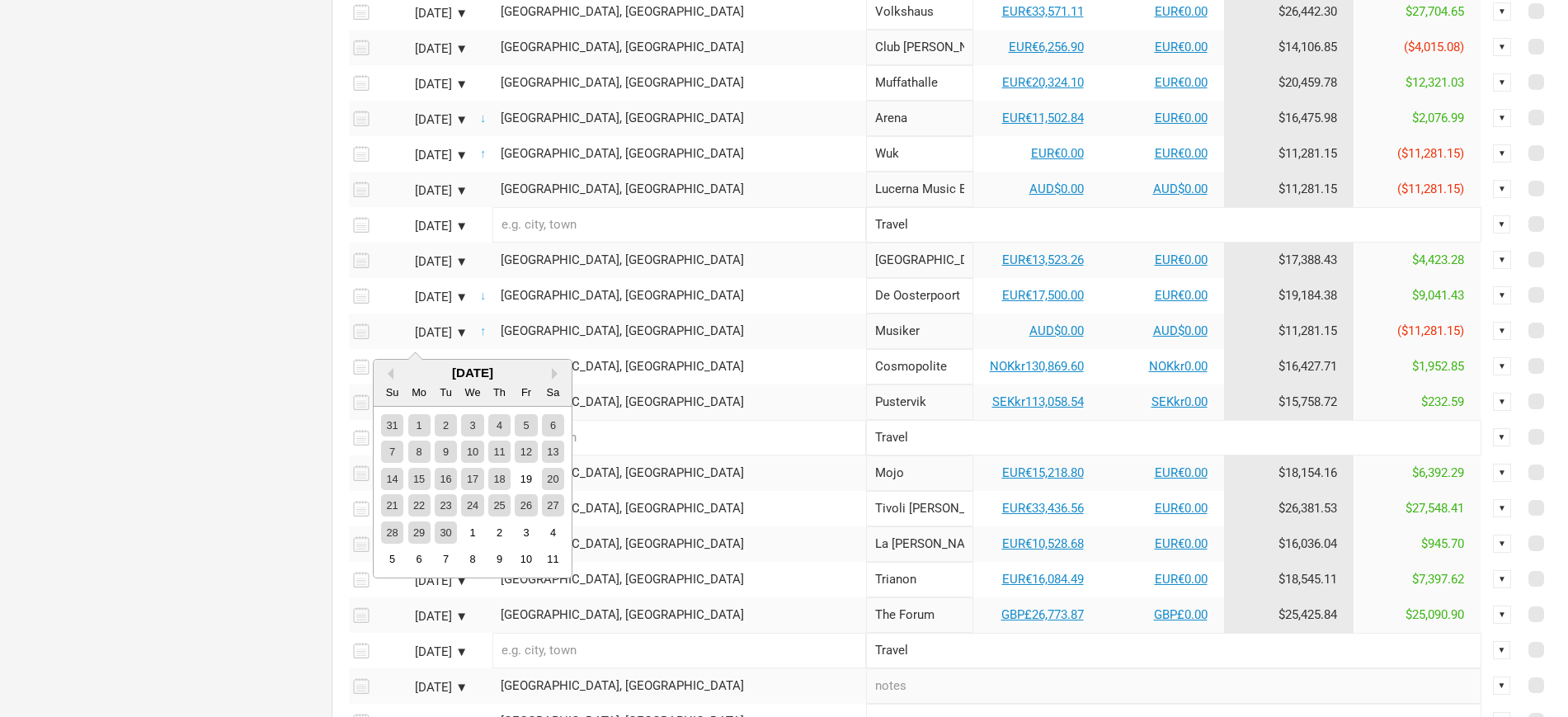 scroll, scrollTop: 825, scrollLeft: 0, axis: vertical 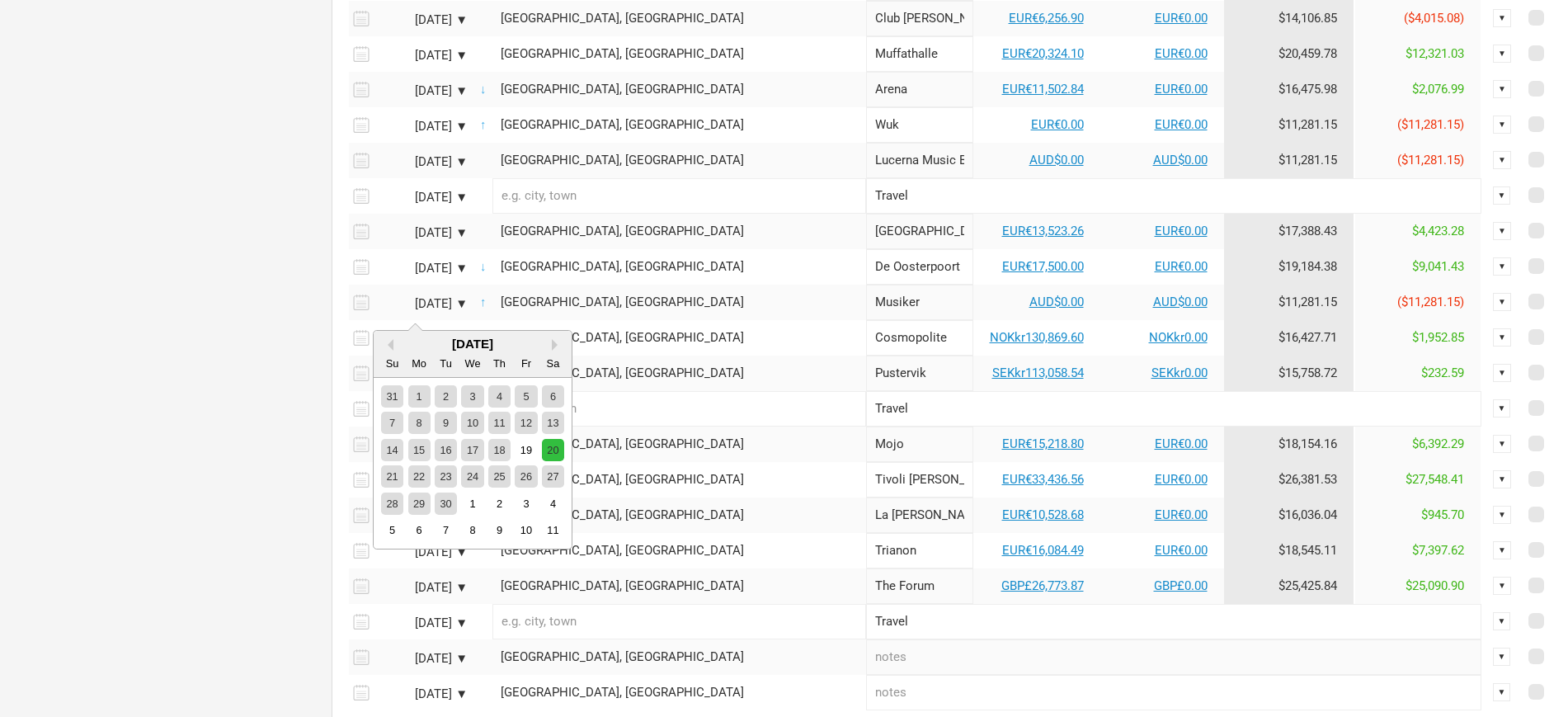 click on "20" at bounding box center [553, 450] 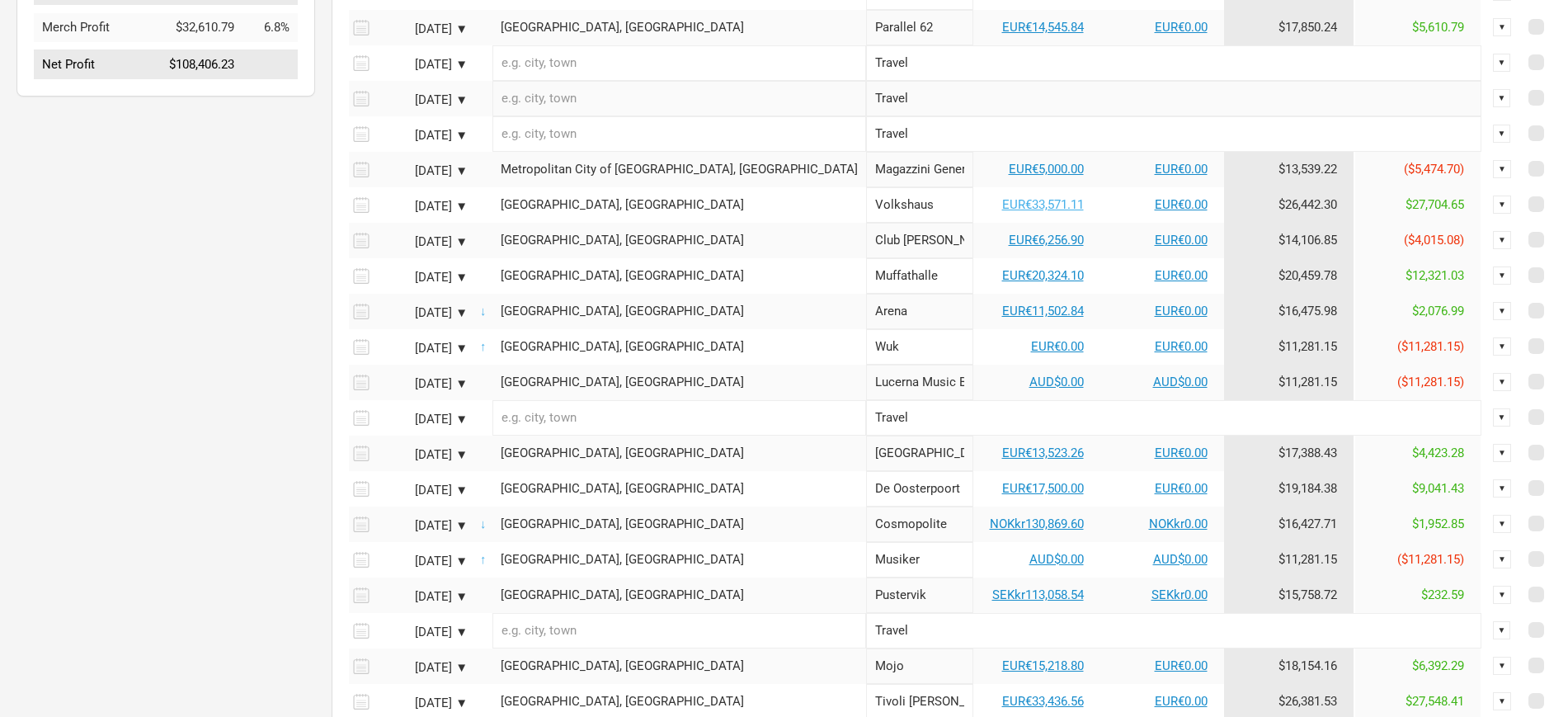 scroll, scrollTop: 722, scrollLeft: 0, axis: vertical 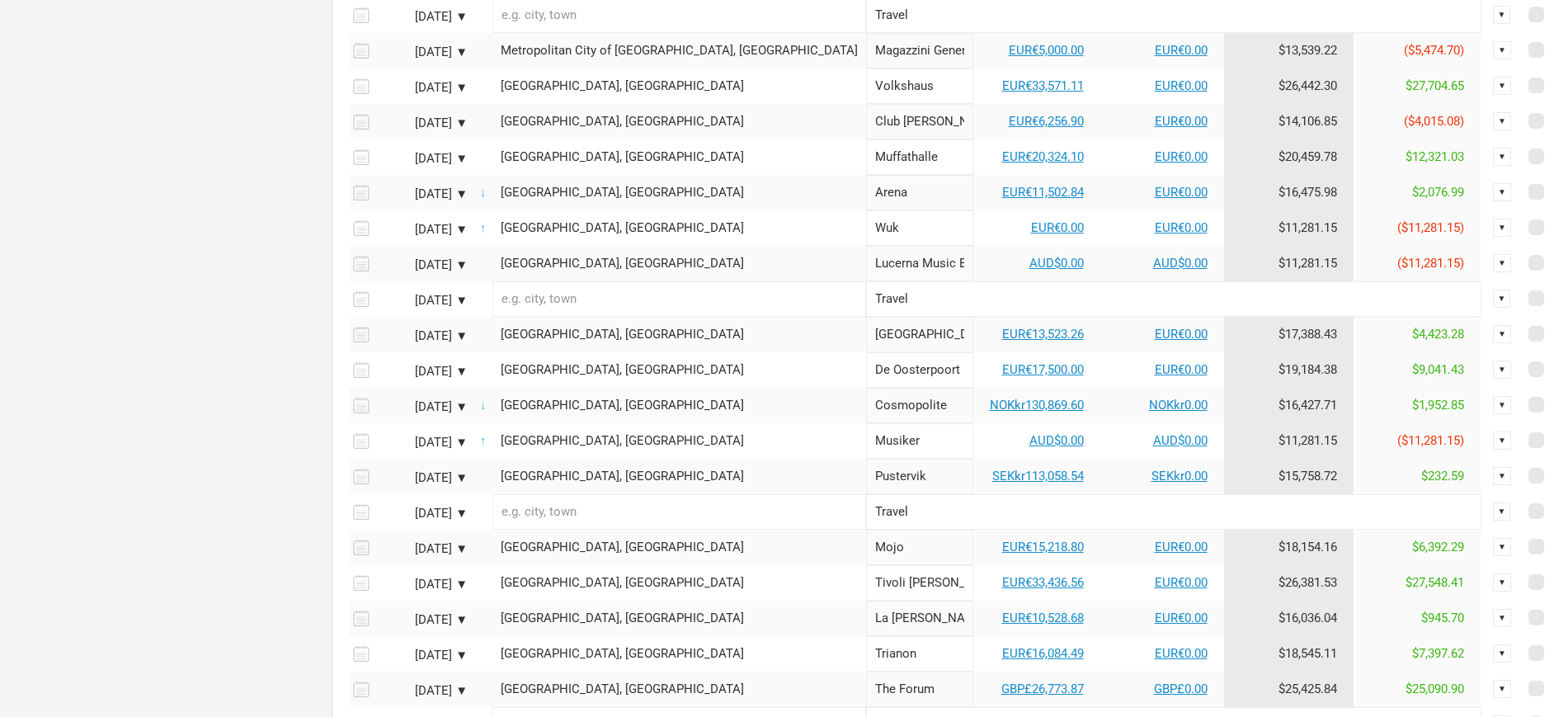 click on "Sep 20, 2025   ▼" at bounding box center [422, 407] 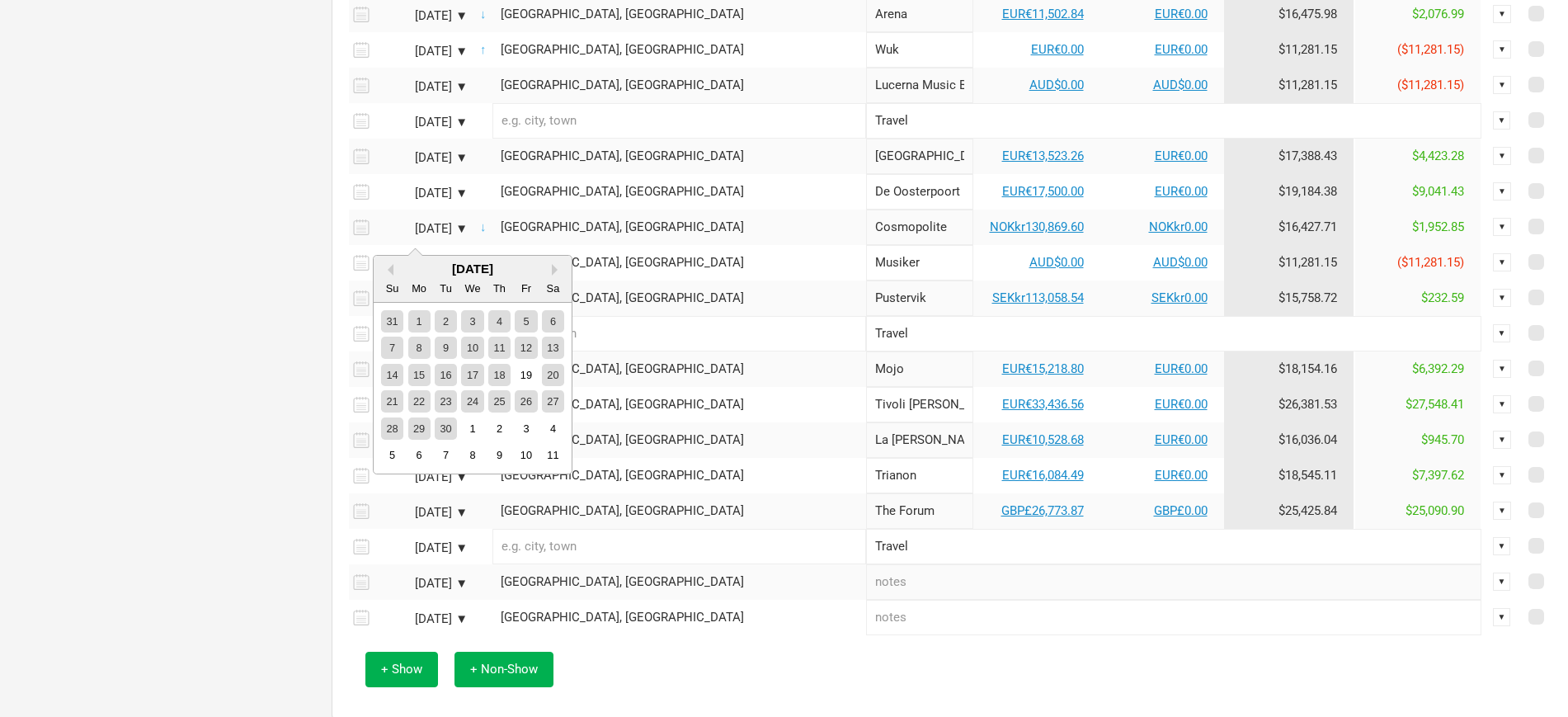 scroll, scrollTop: 971, scrollLeft: 0, axis: vertical 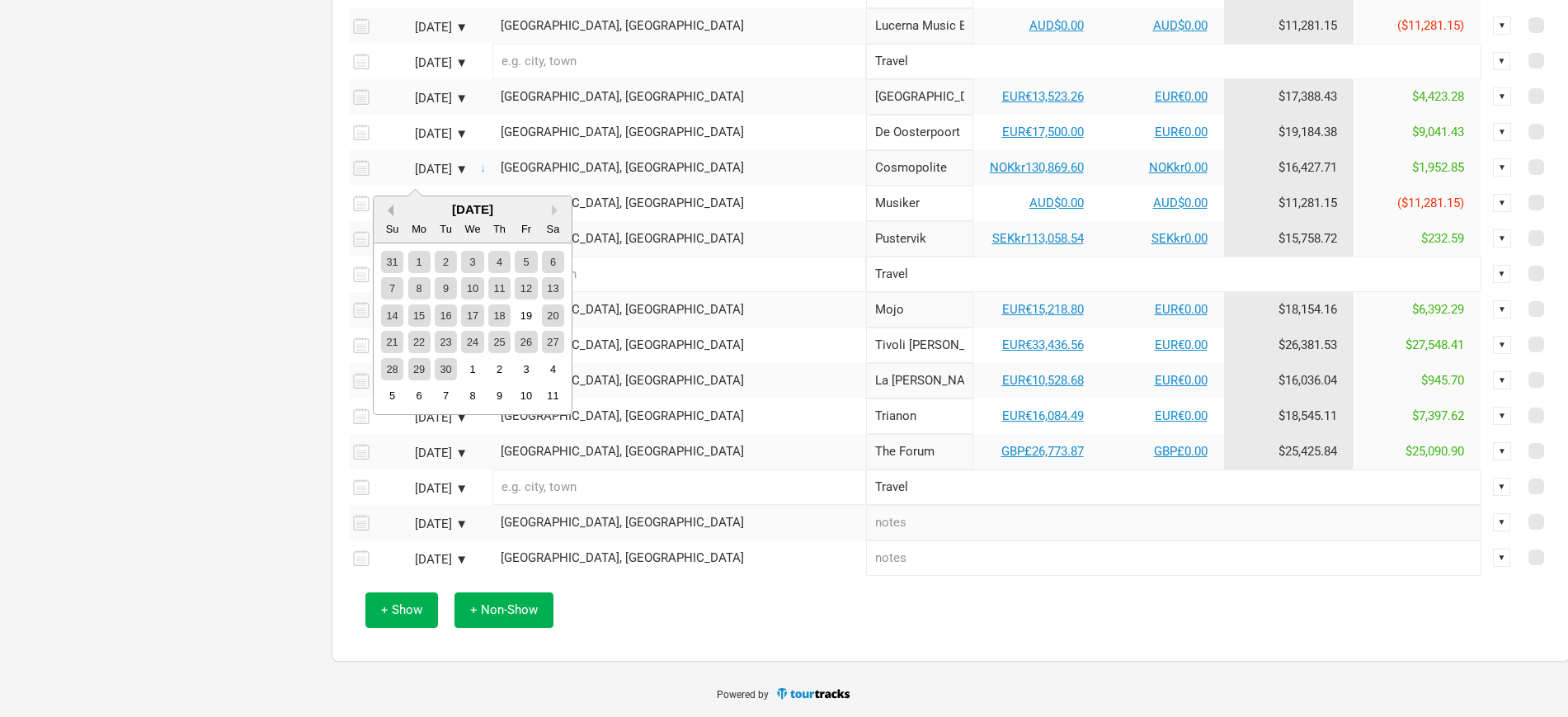 click on "Previous Month" at bounding box center (388, 210) 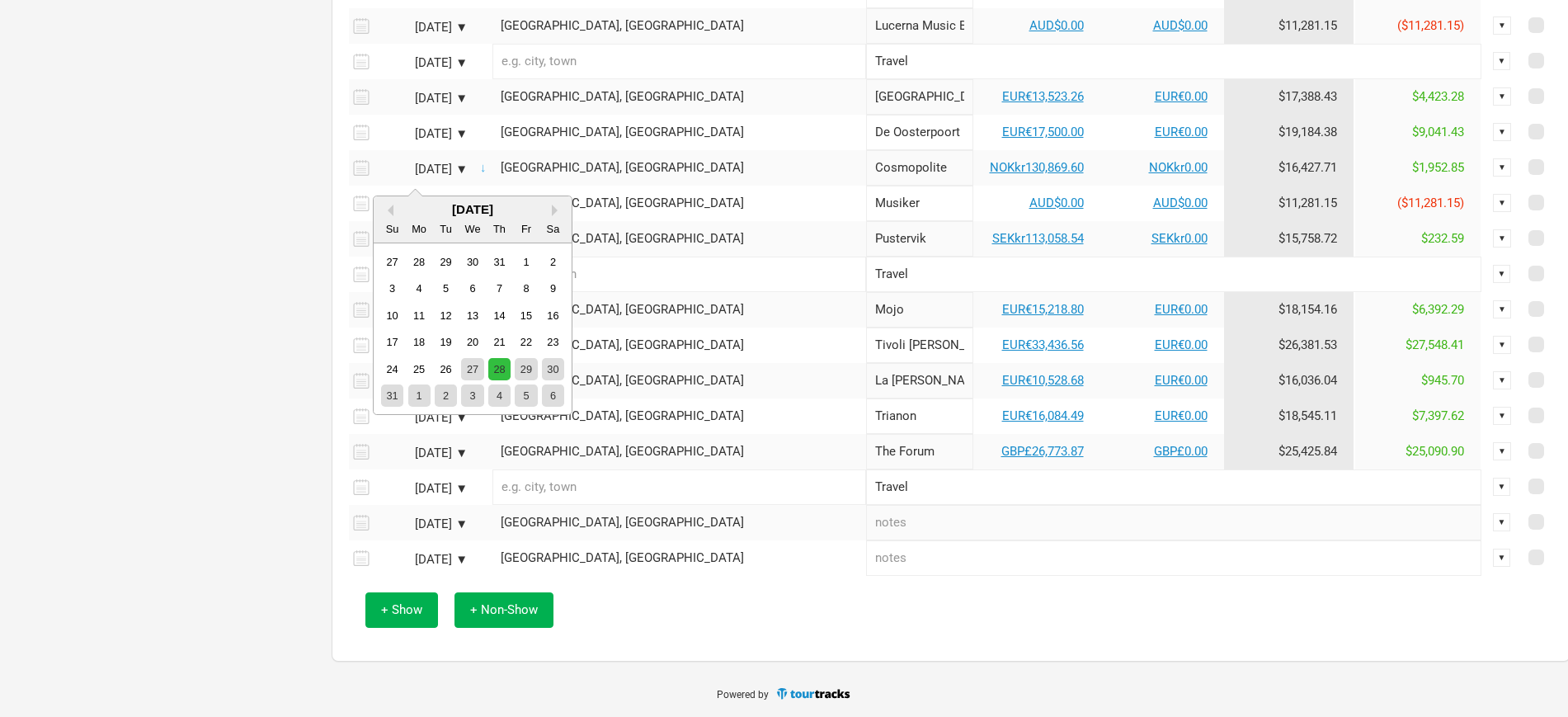 click on "28" at bounding box center [499, 369] 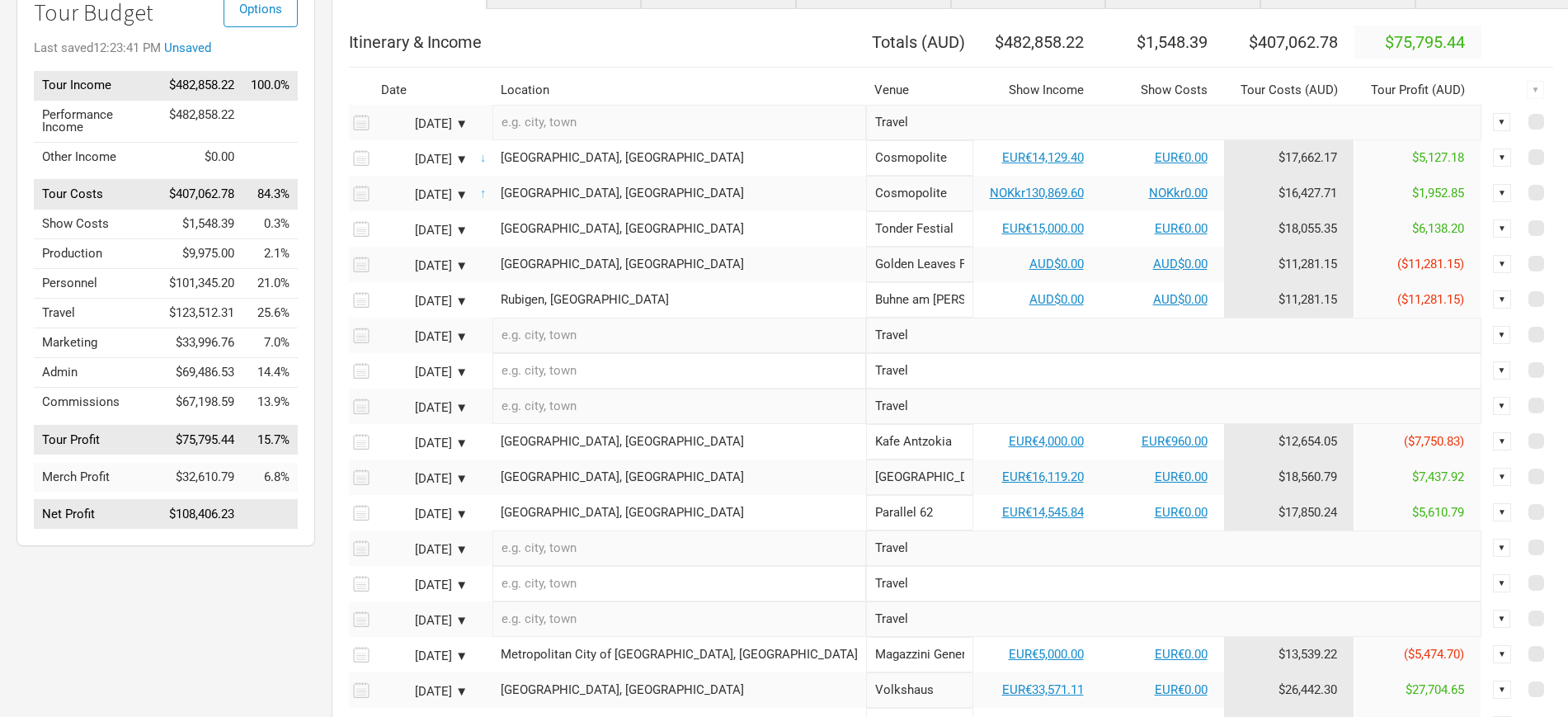 scroll, scrollTop: 0, scrollLeft: 0, axis: both 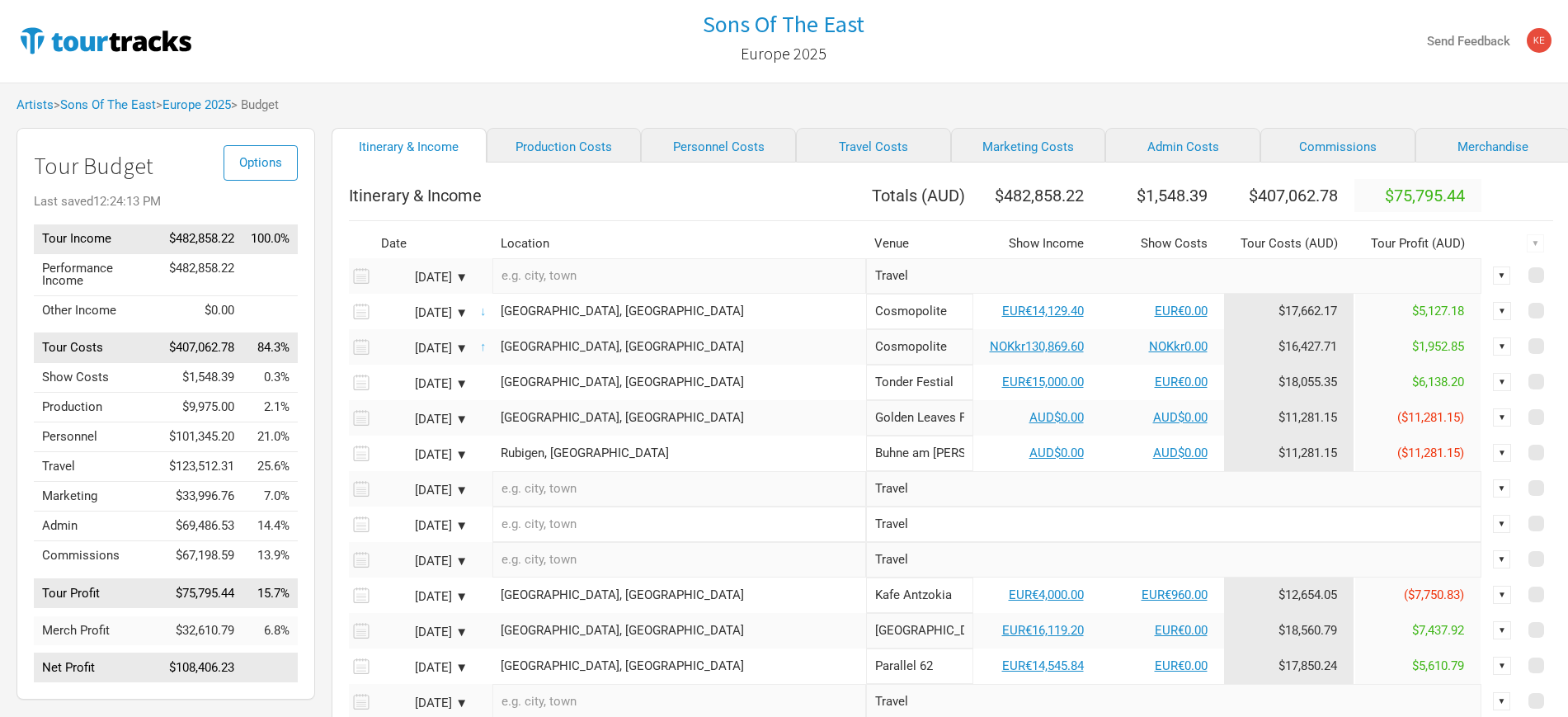 click on "▼" at bounding box center (1502, 311) 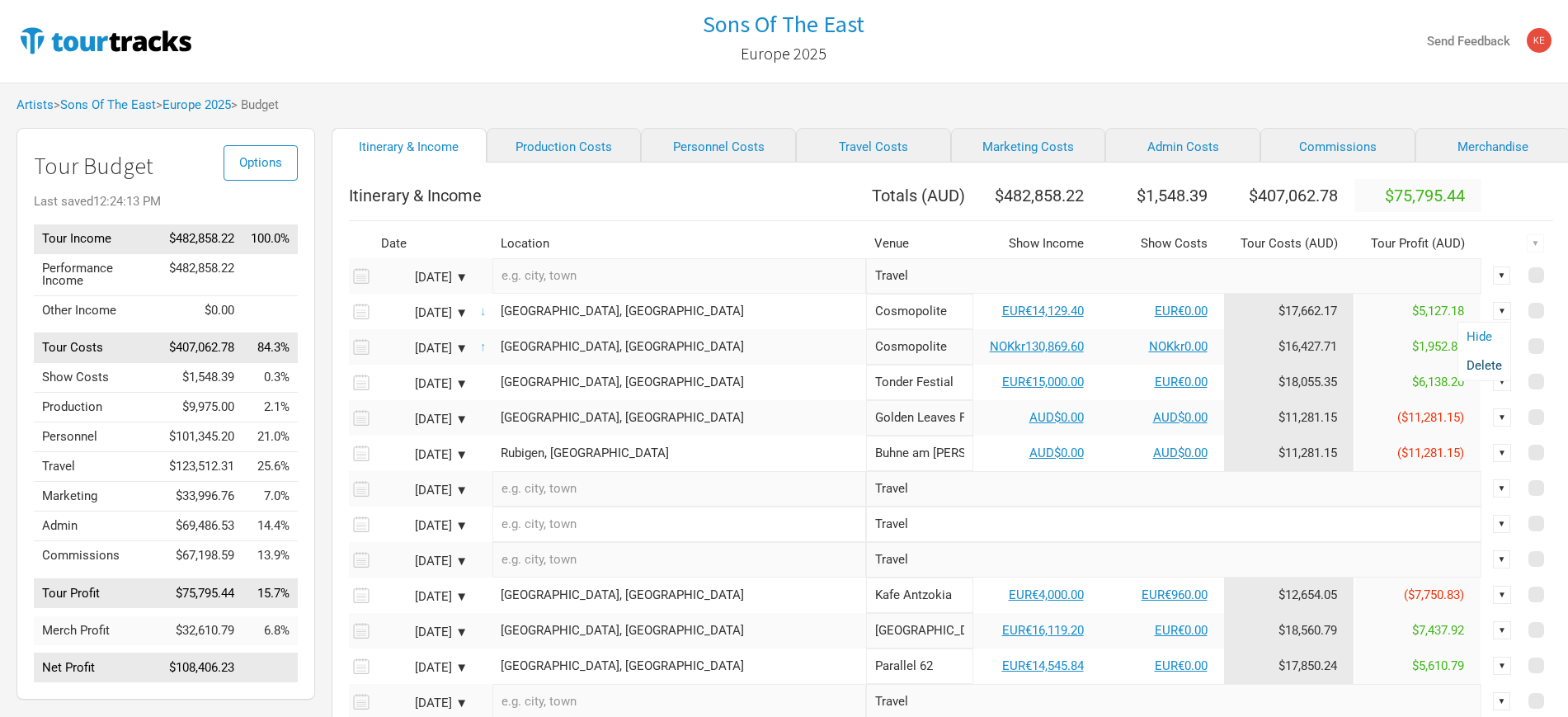 click on "Delete" at bounding box center [1484, 366] 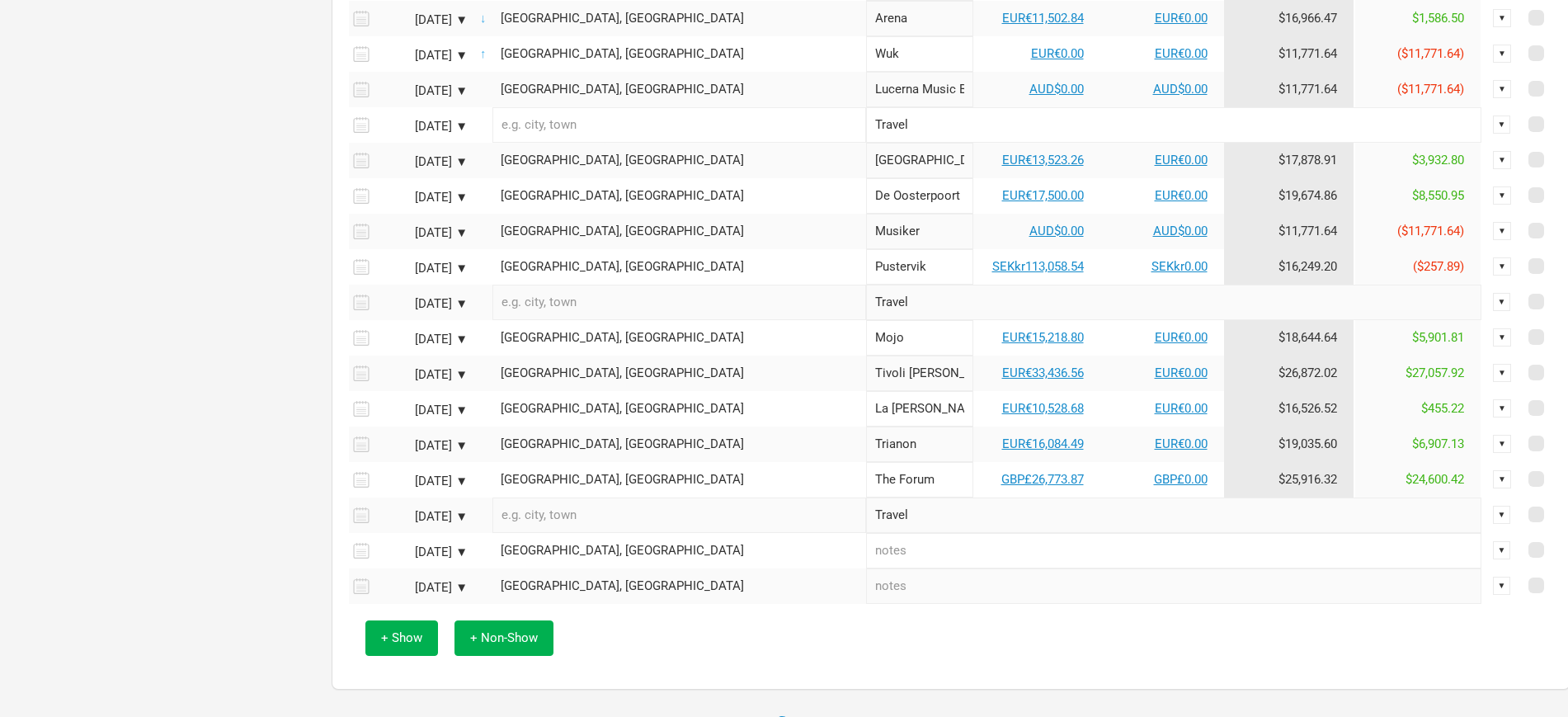 scroll, scrollTop: 928, scrollLeft: 0, axis: vertical 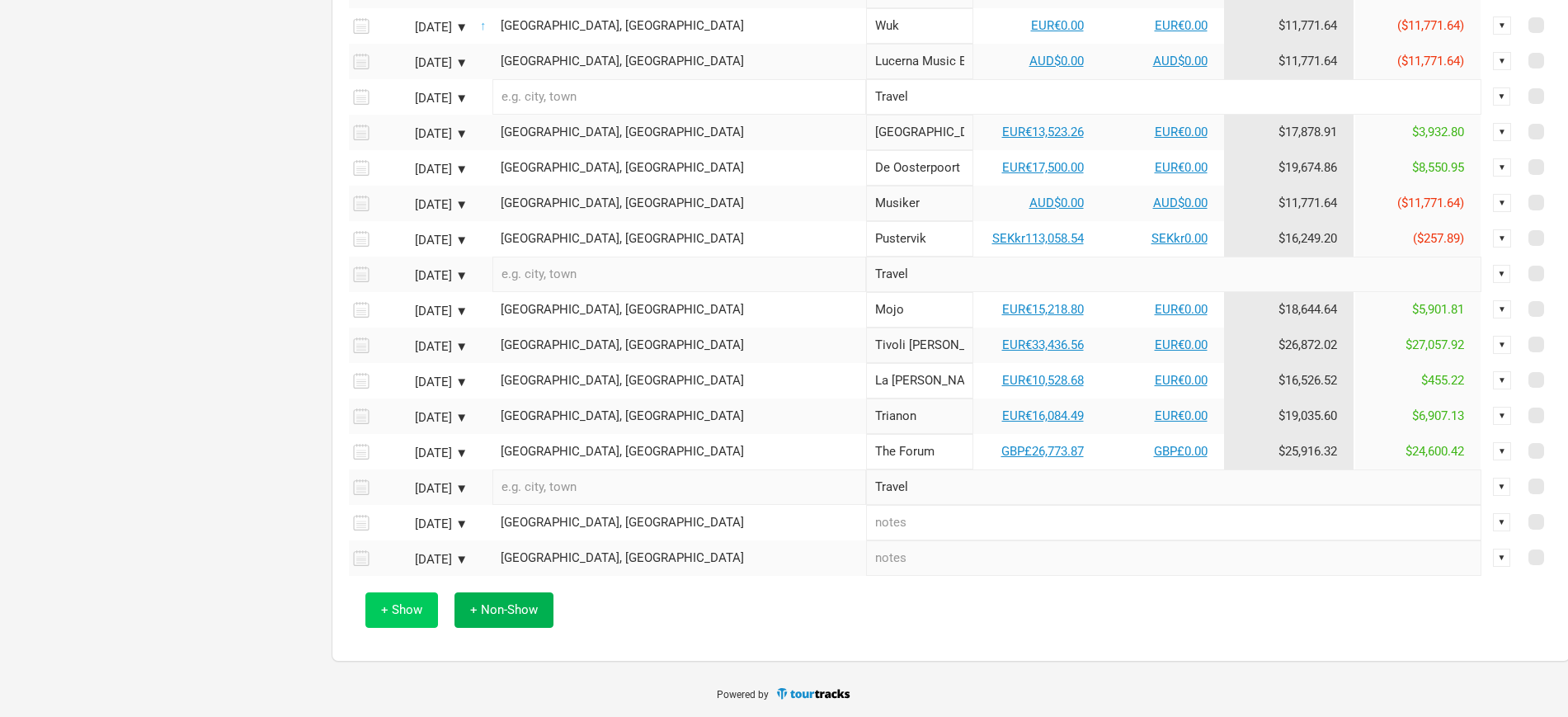 click on "+ Show" at bounding box center [402, 610] 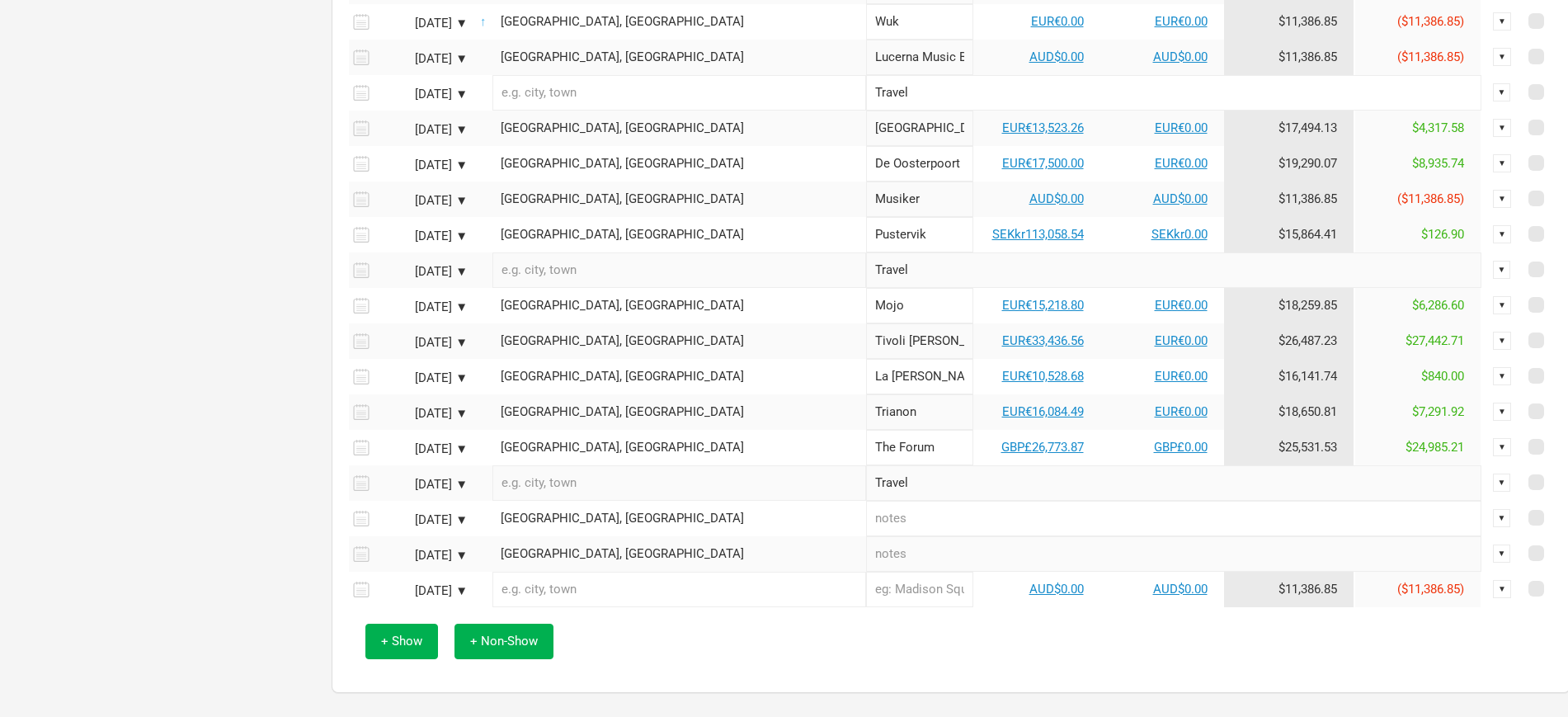 click on "Oct 1, 2025   ▼" at bounding box center [422, 591] 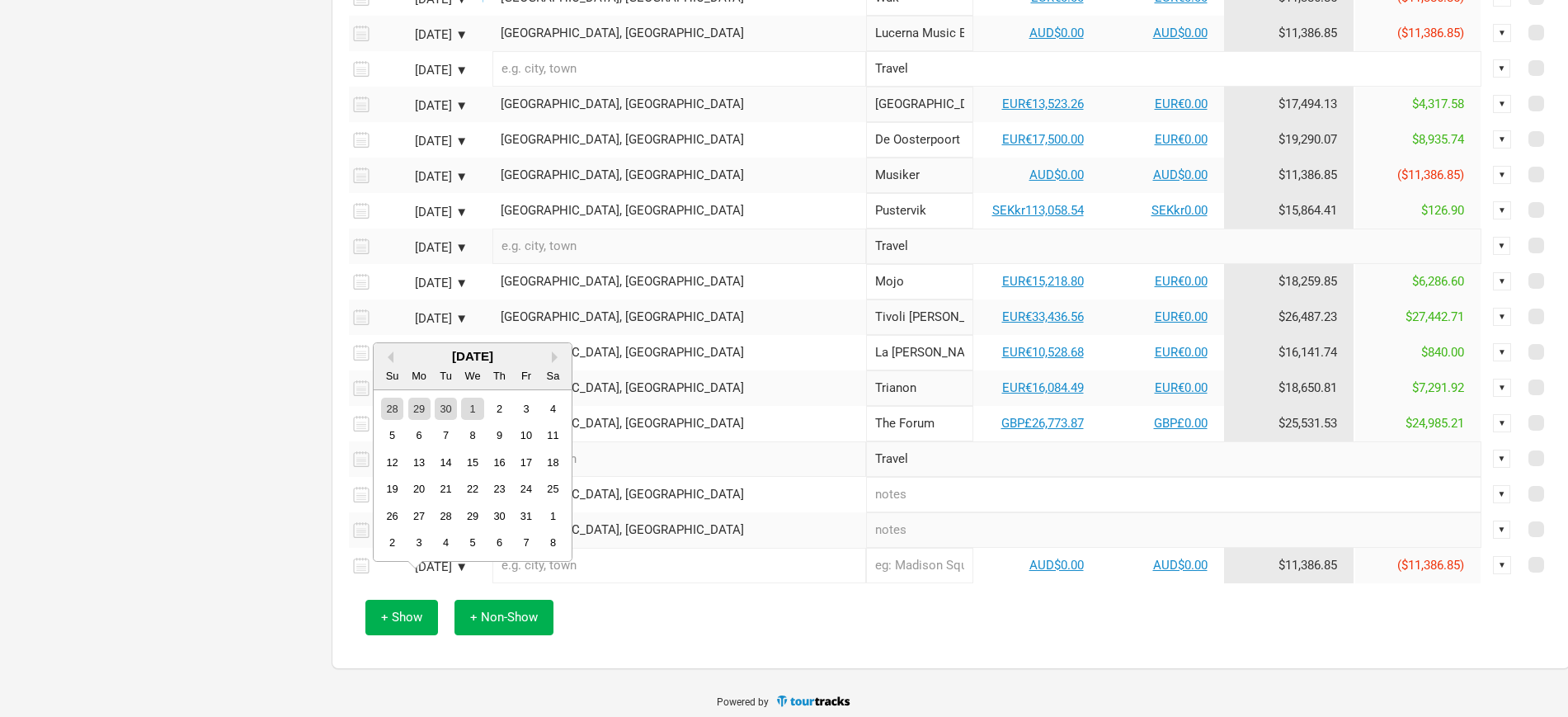 scroll, scrollTop: 971, scrollLeft: 0, axis: vertical 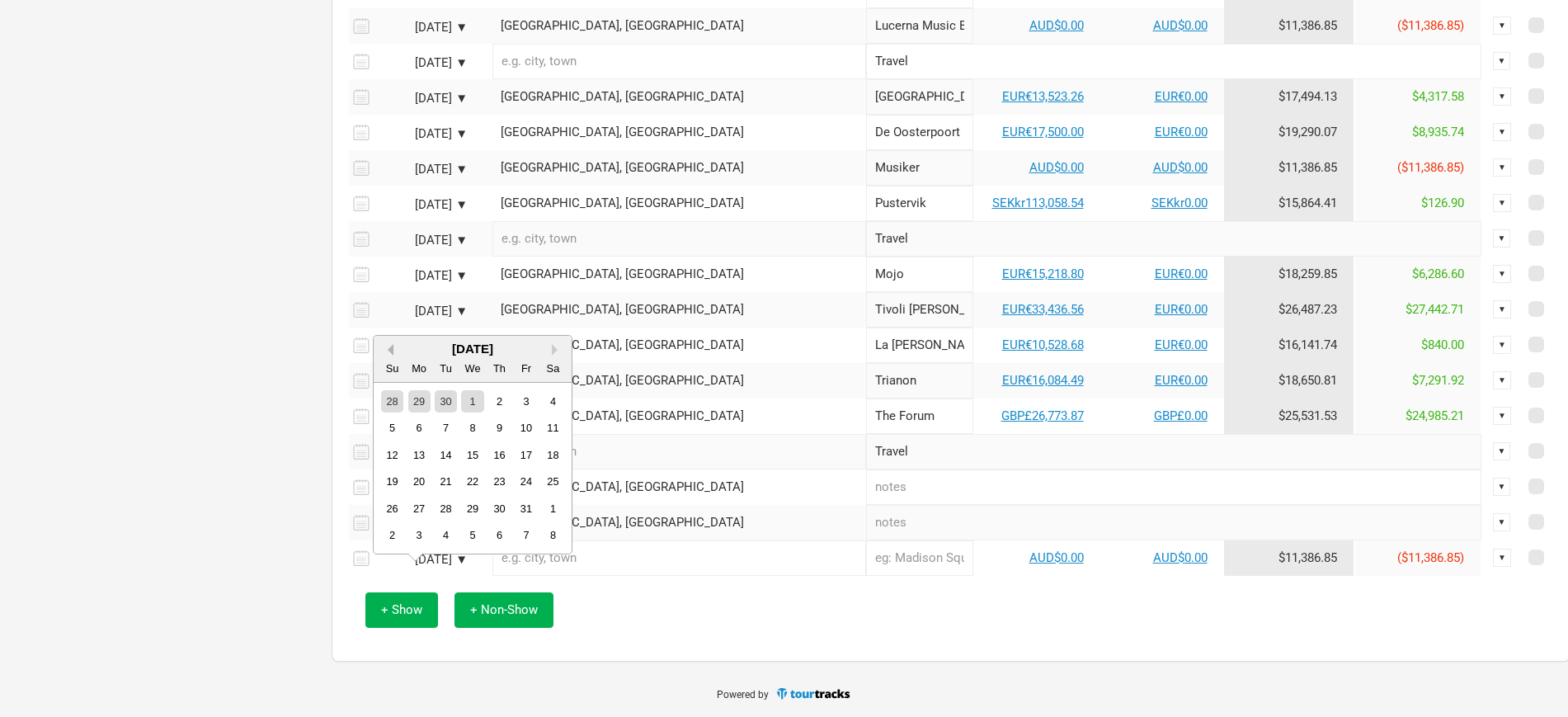 click on "Previous Month" at bounding box center (388, 350) 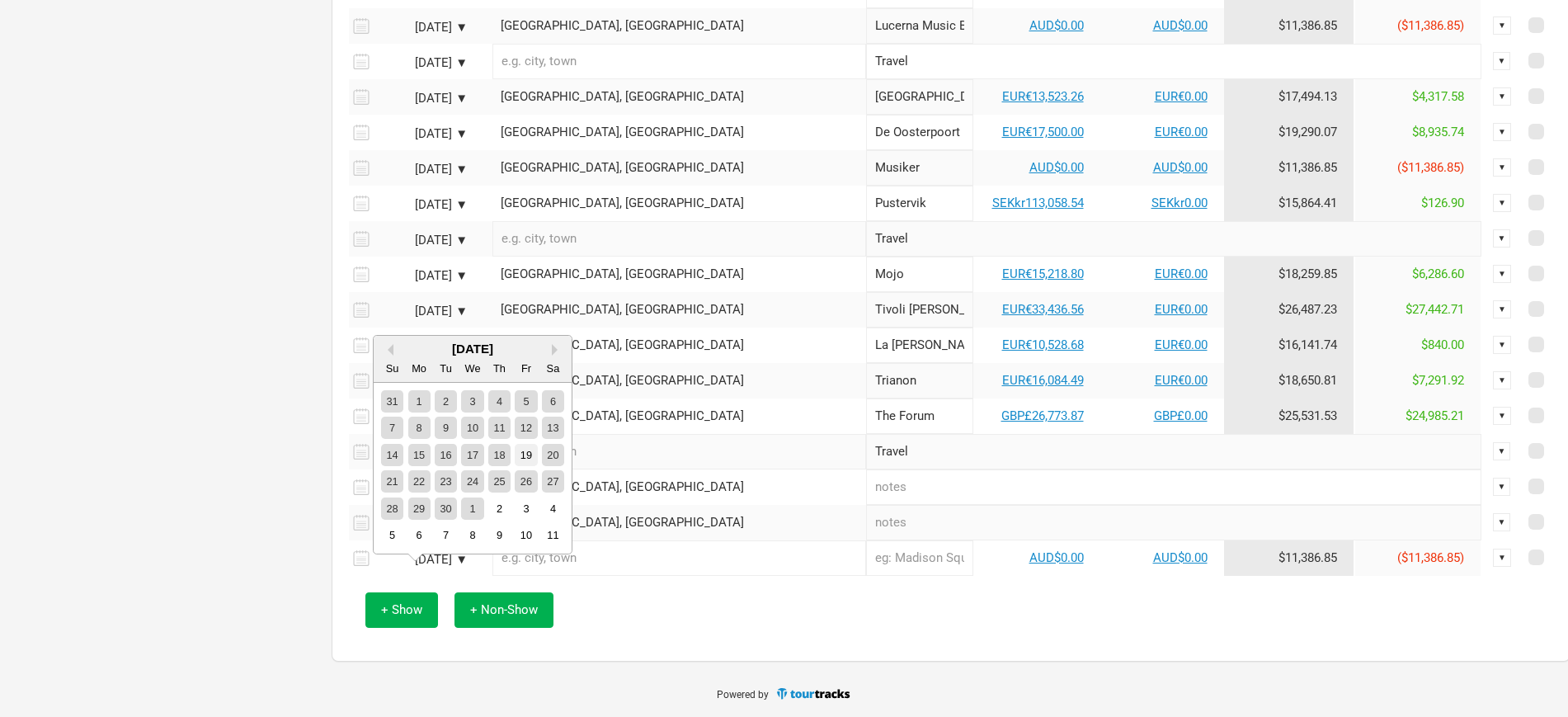 click on "19" at bounding box center [525, 455] 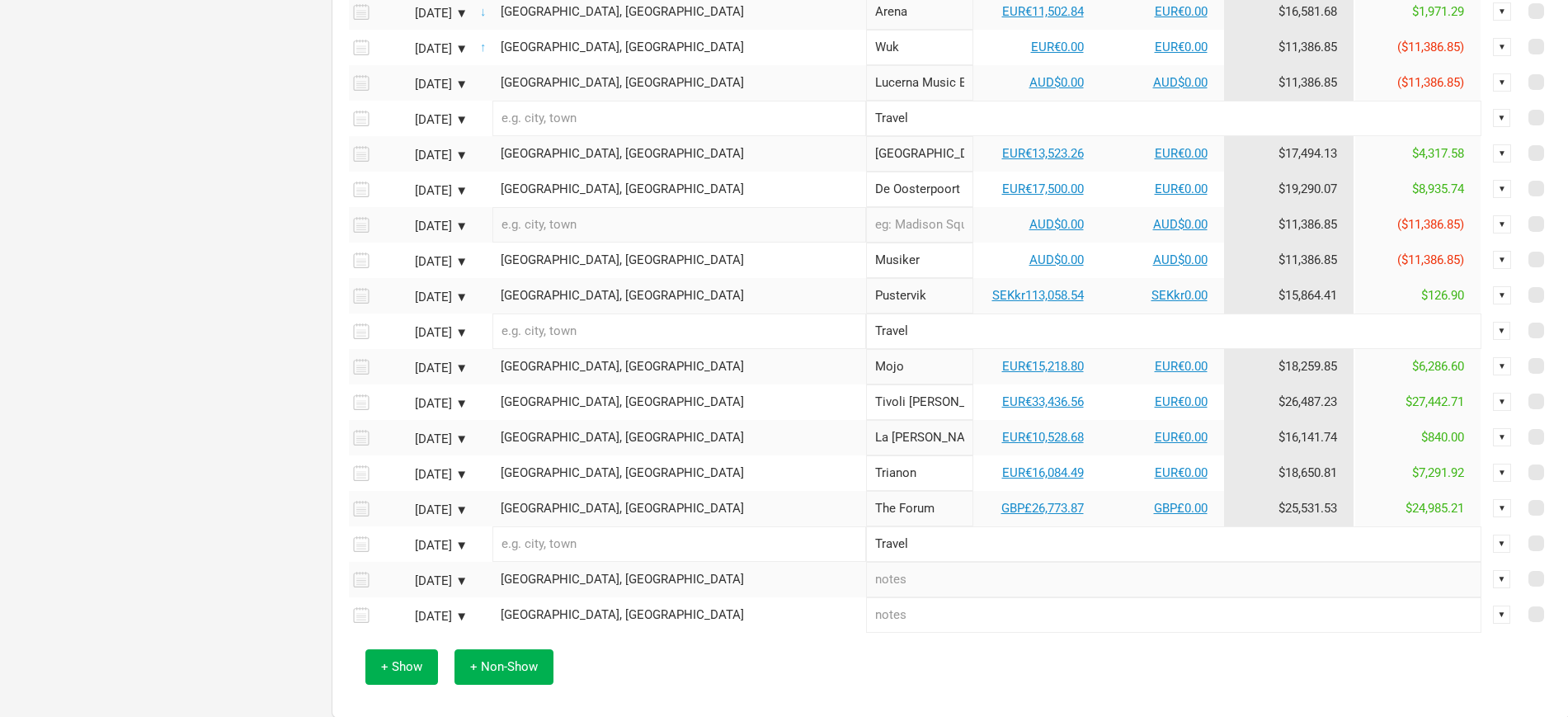 scroll, scrollTop: 868, scrollLeft: 0, axis: vertical 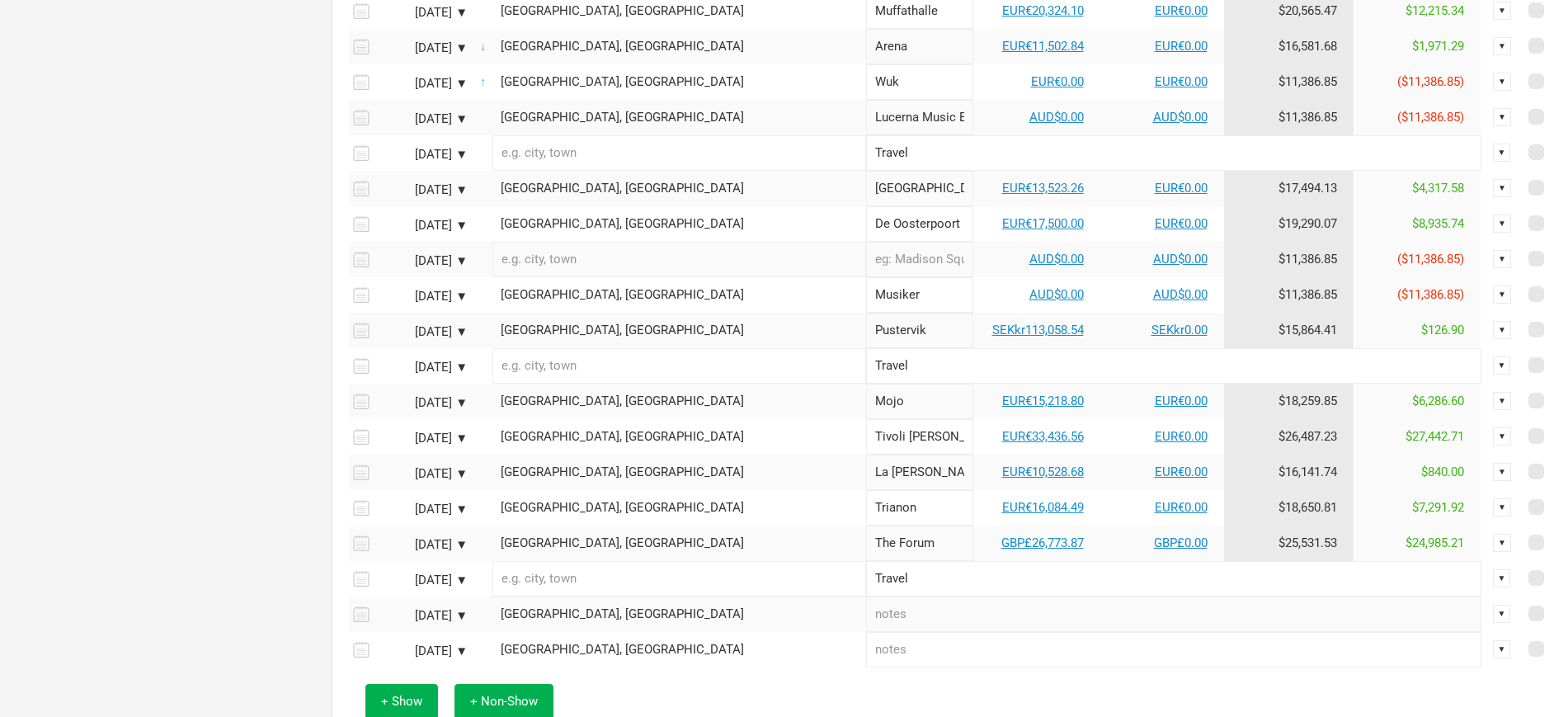 click at bounding box center [679, 259] 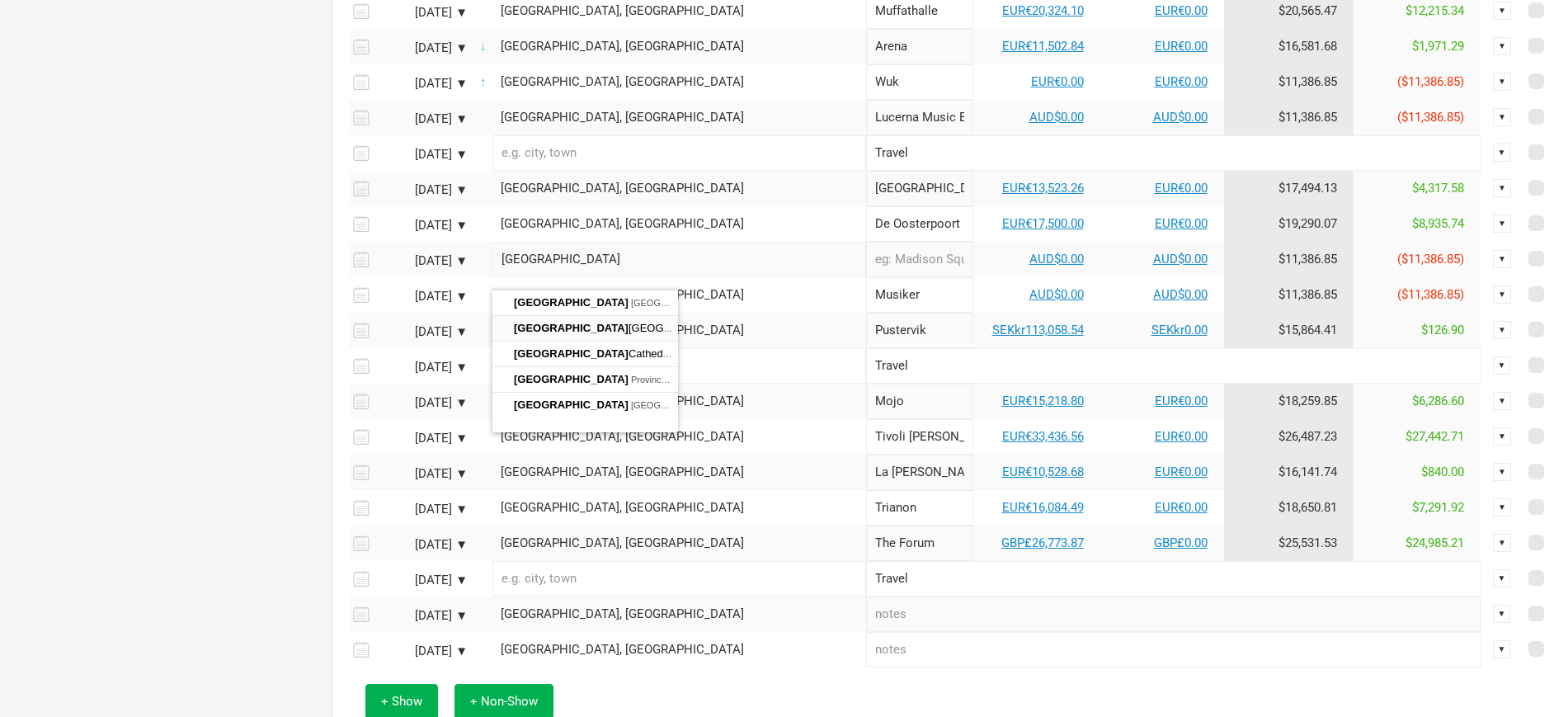 scroll, scrollTop: 765, scrollLeft: 0, axis: vertical 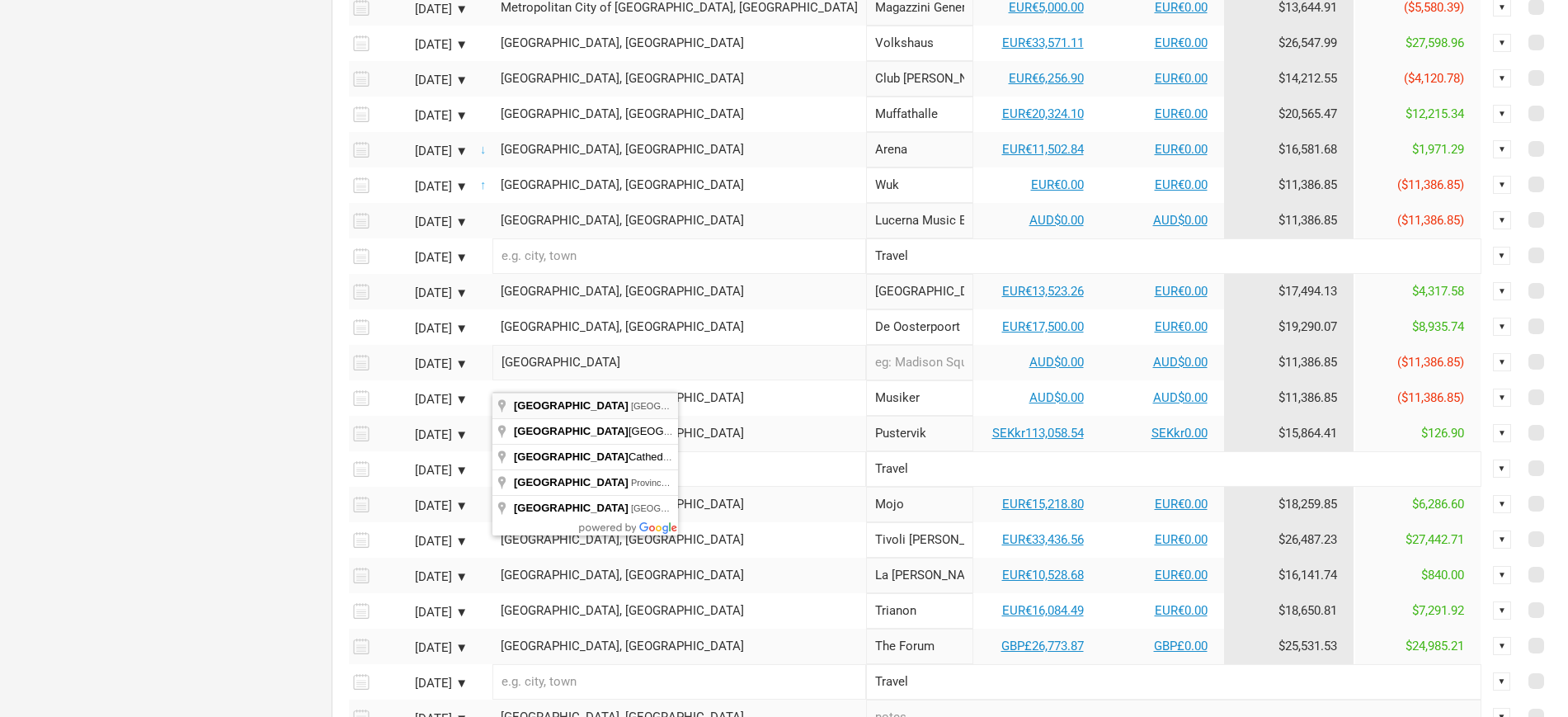 type on "[GEOGRAPHIC_DATA], [GEOGRAPHIC_DATA]" 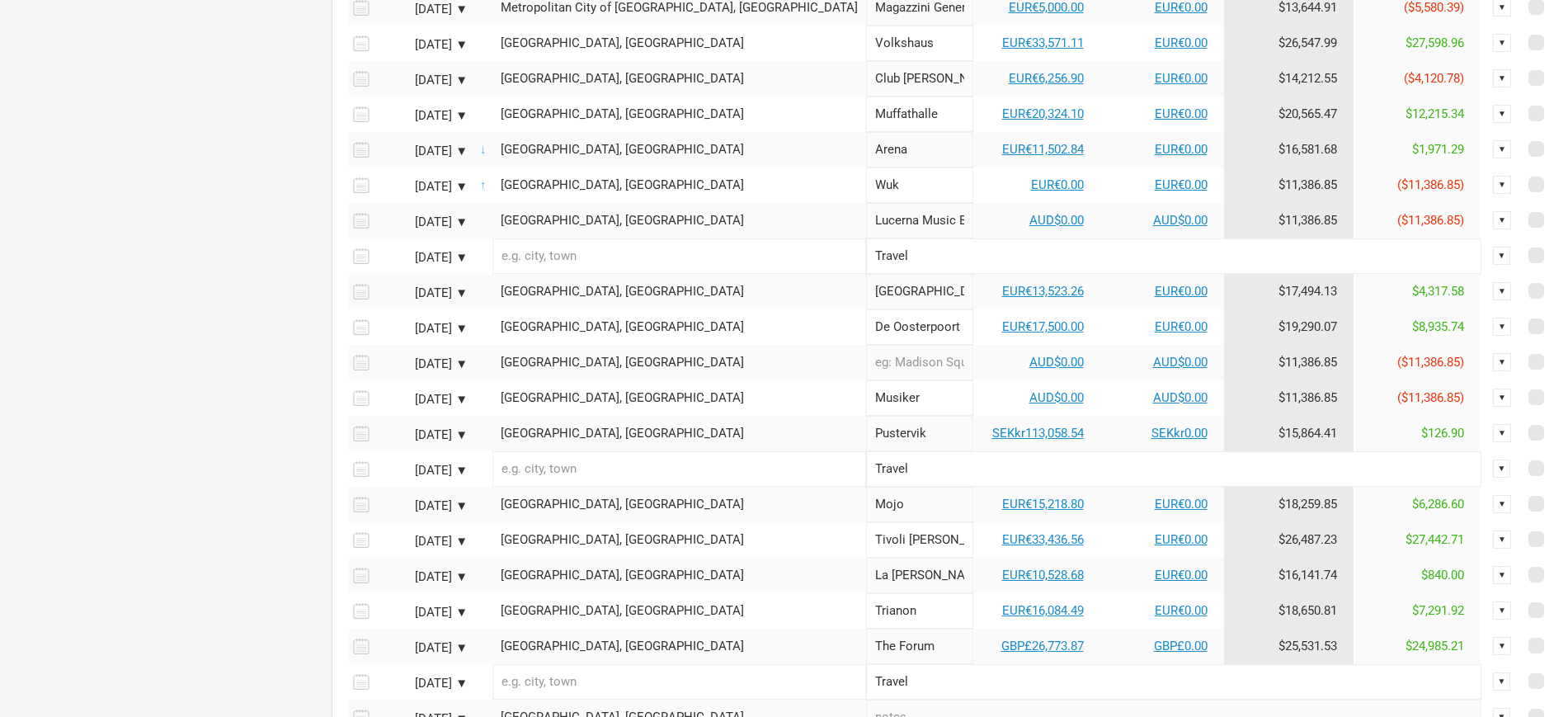 click at bounding box center [920, 362] 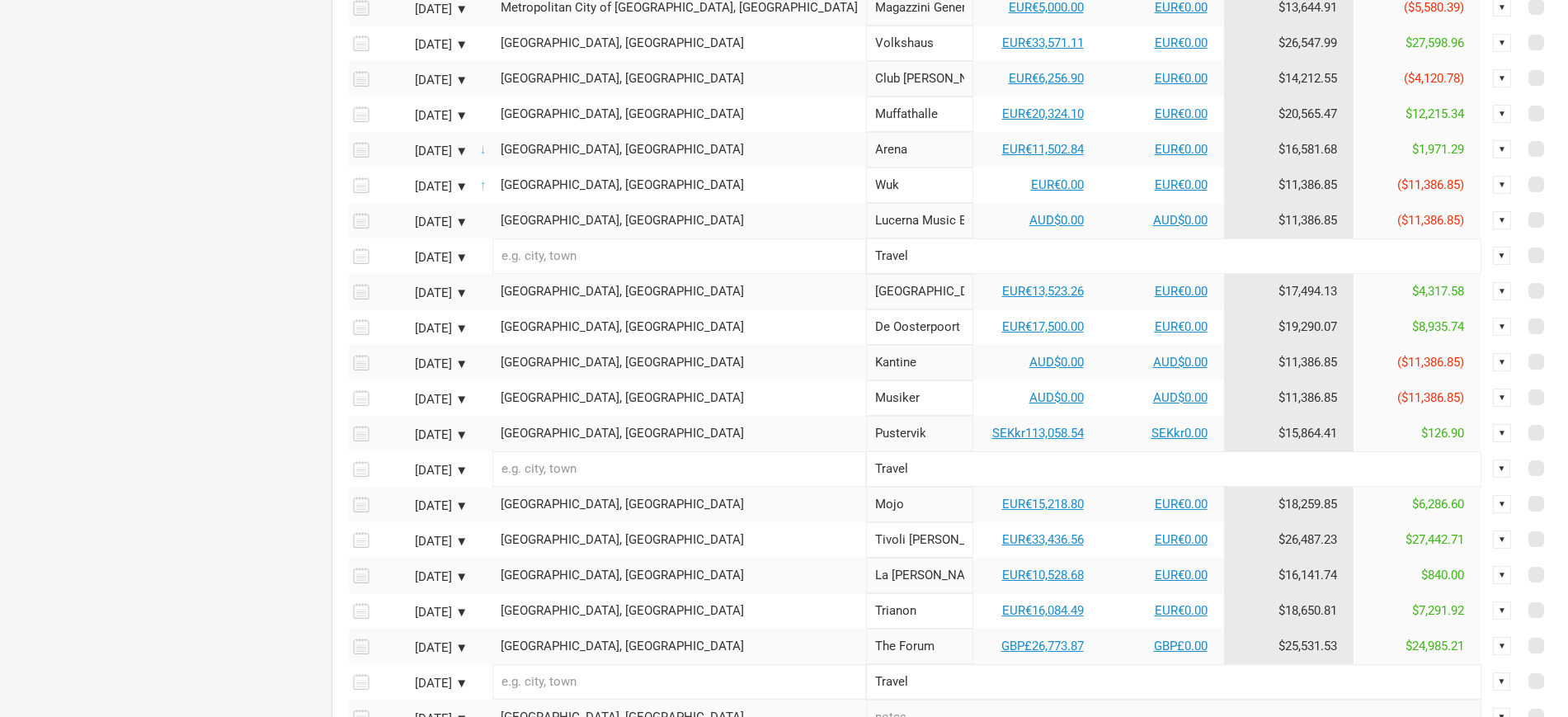 type on "Kantine" 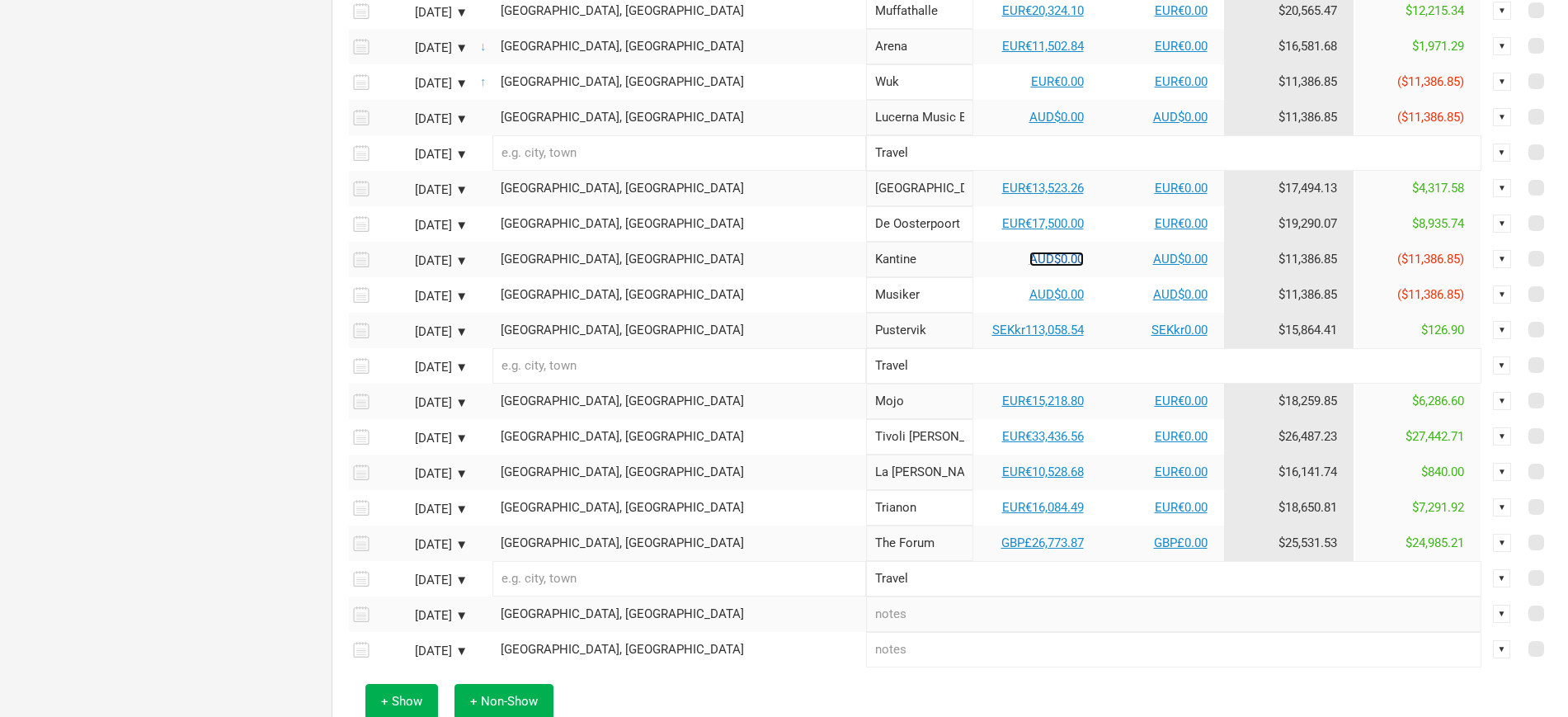 scroll, scrollTop: 765, scrollLeft: 0, axis: vertical 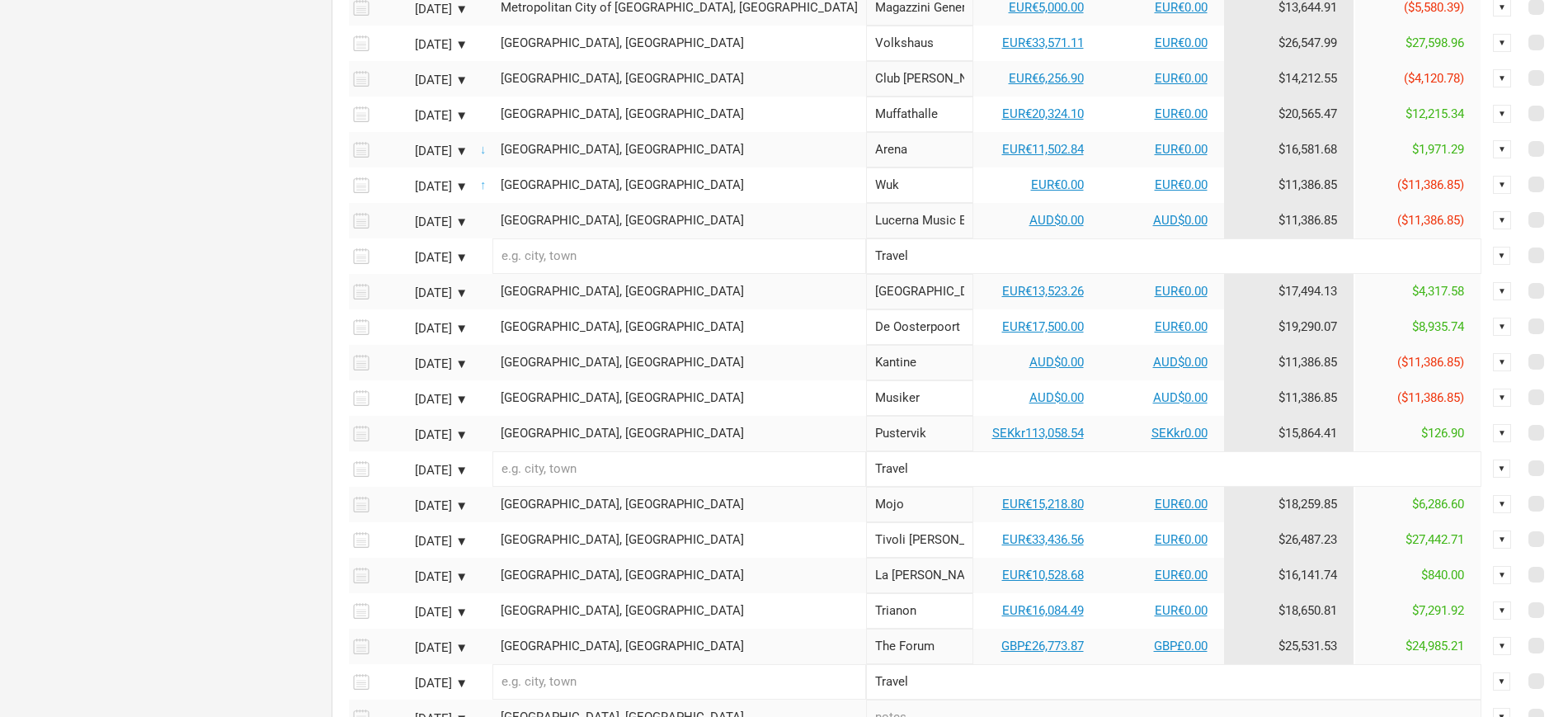 click on "Gothenburg, Sweden" at bounding box center [679, 433] 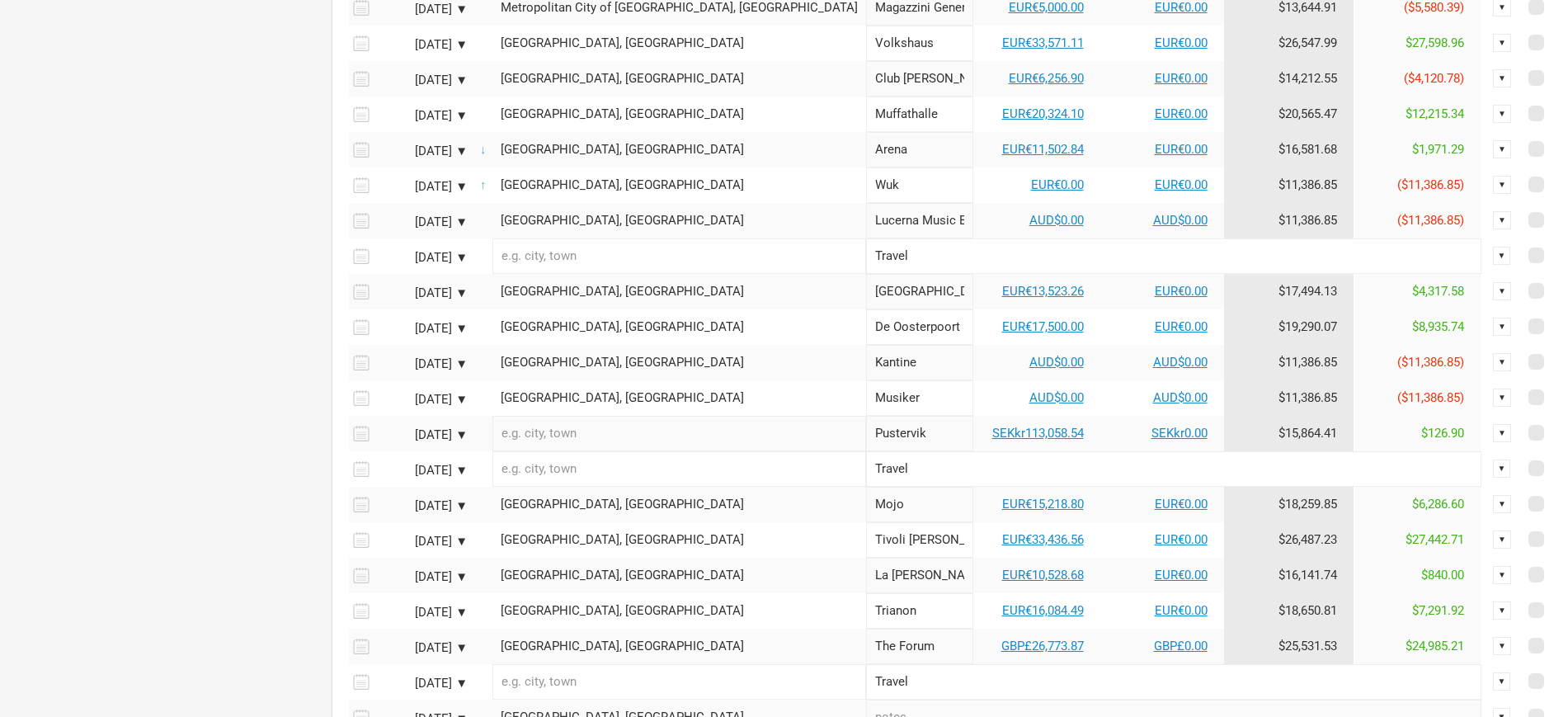 click at bounding box center (679, 433) 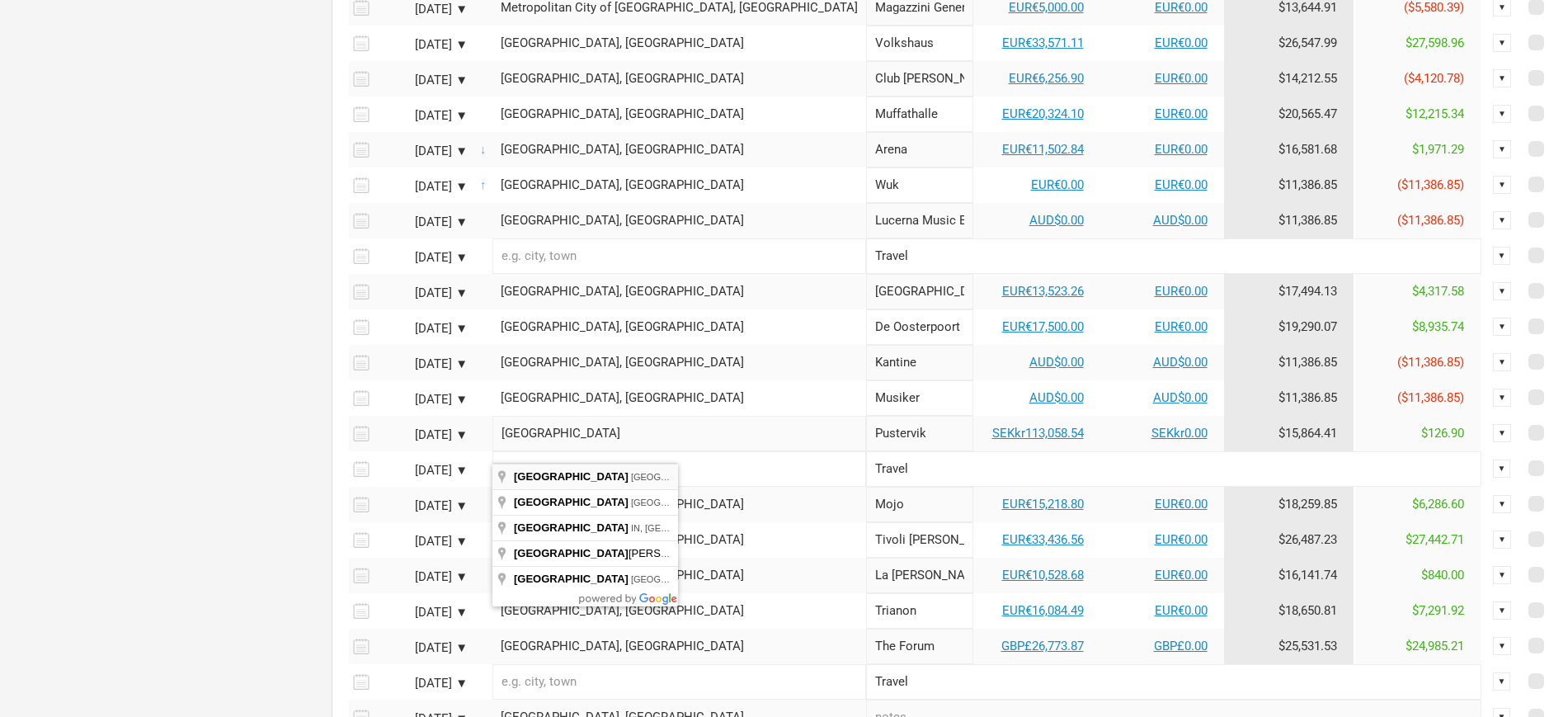 type on "[GEOGRAPHIC_DATA], [GEOGRAPHIC_DATA]" 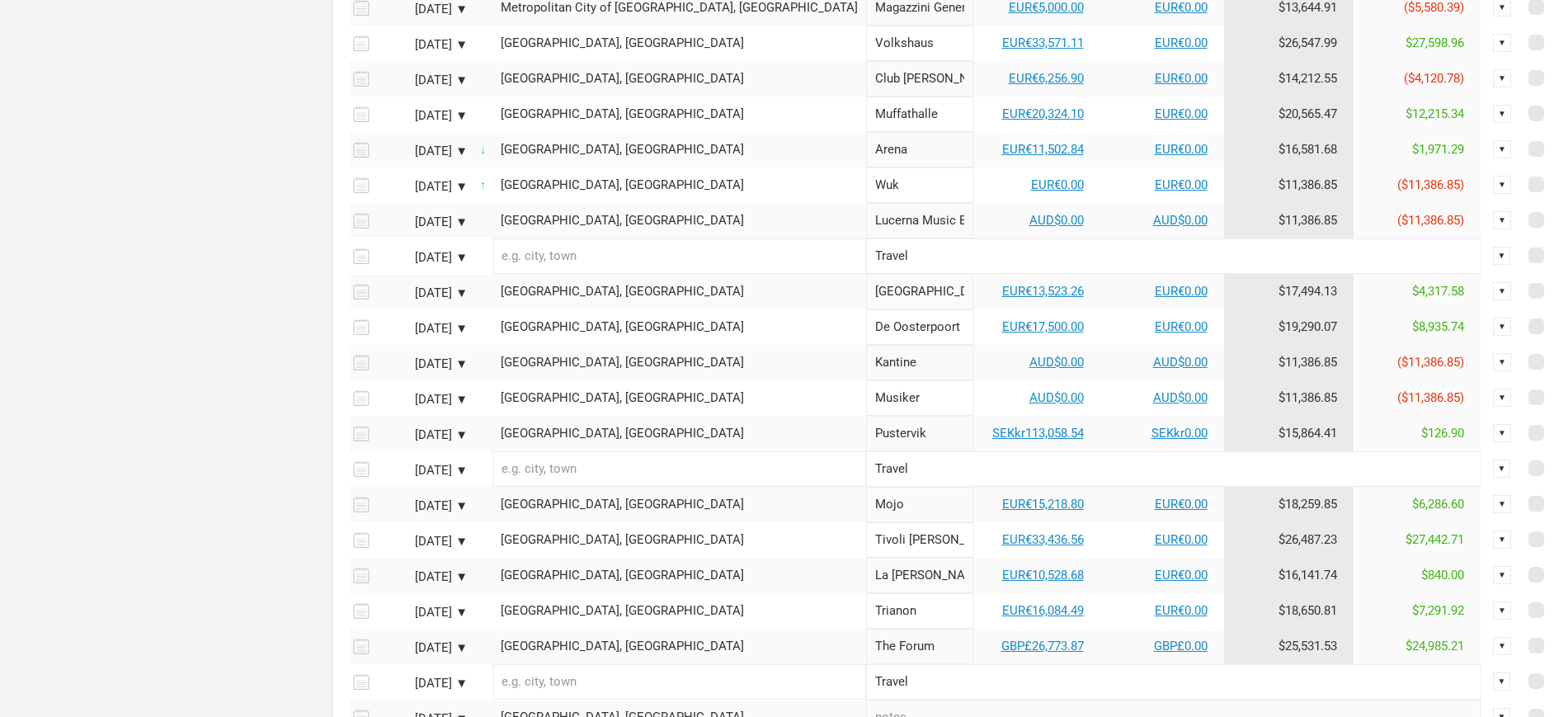 click on "Pustervik" at bounding box center (920, 433) 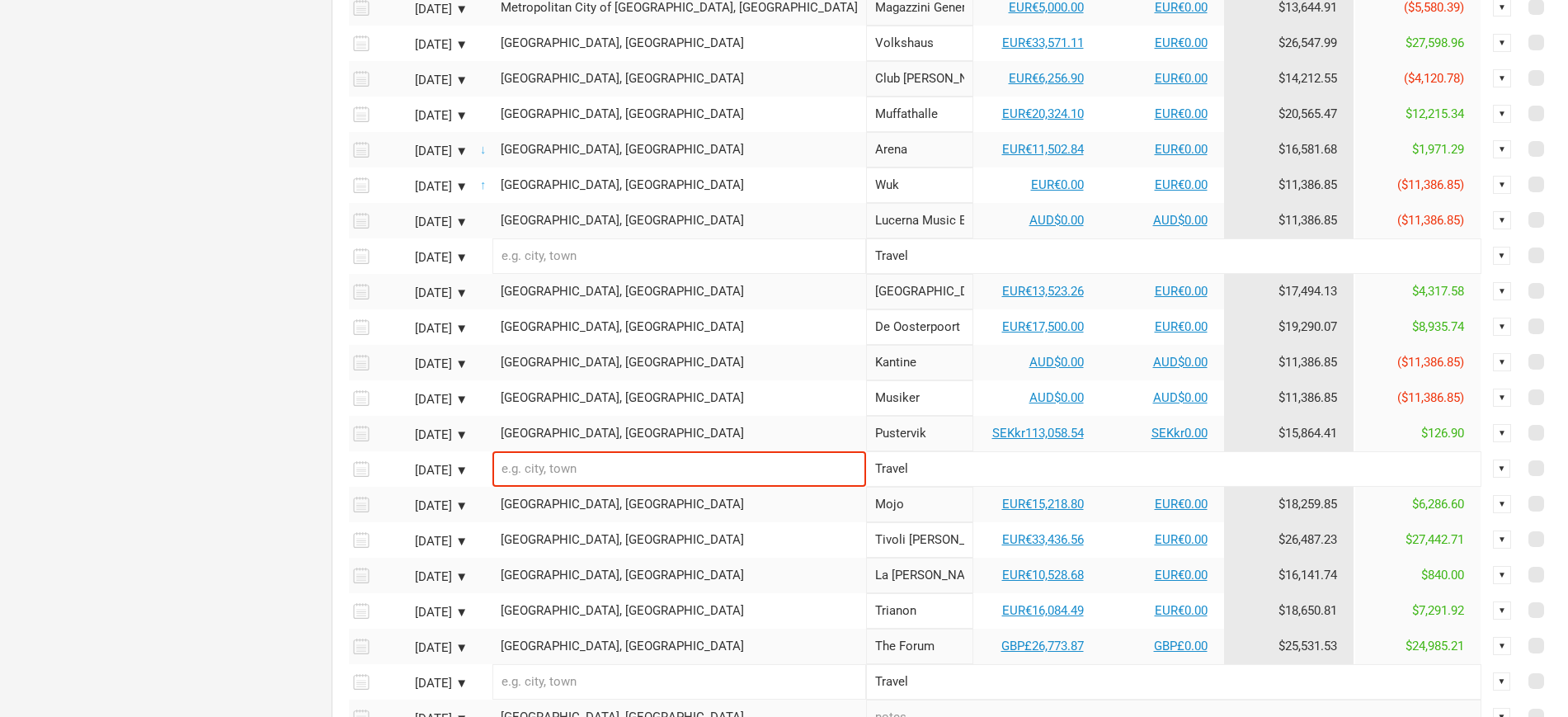 drag, startPoint x: 746, startPoint y: 446, endPoint x: 676, endPoint y: 445, distance: 70.007142 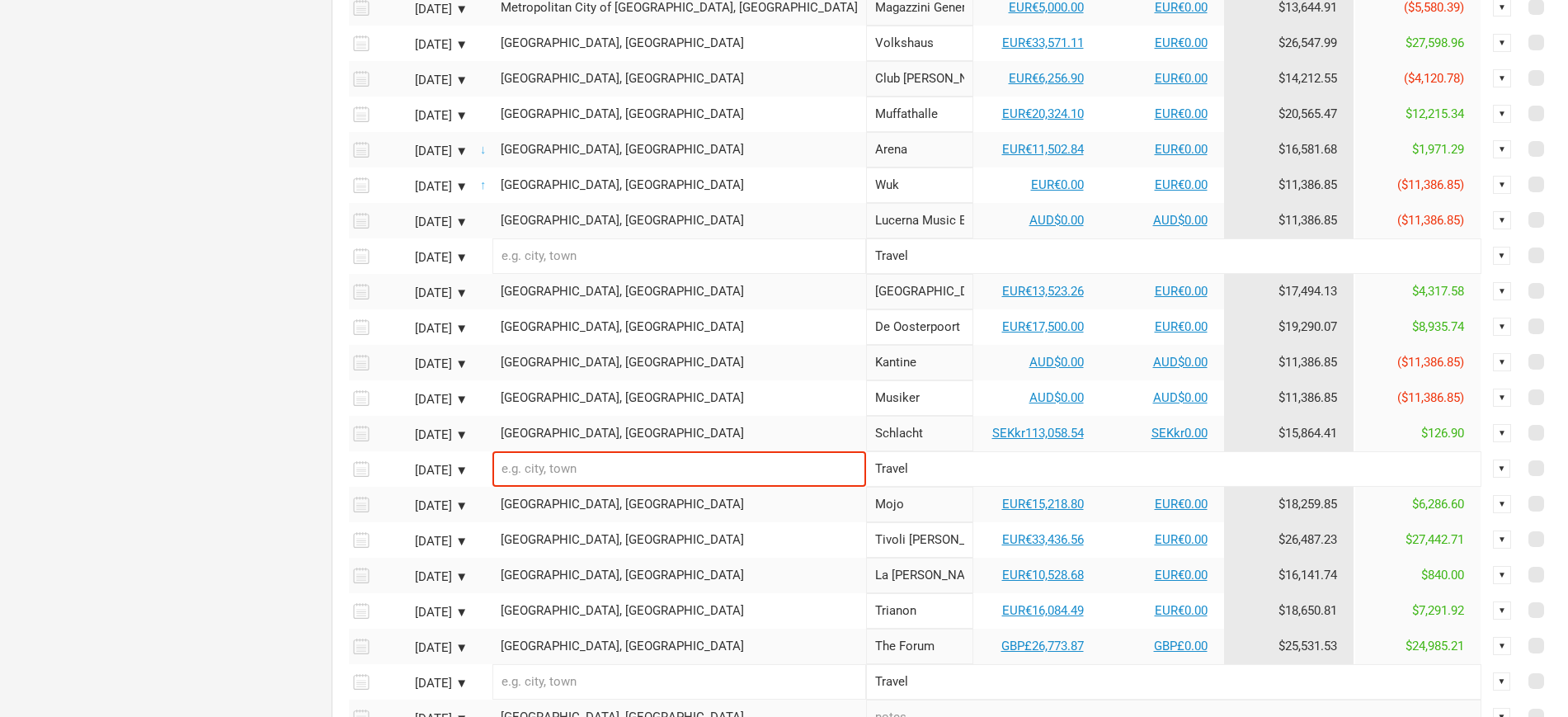 type on "Schlacht" 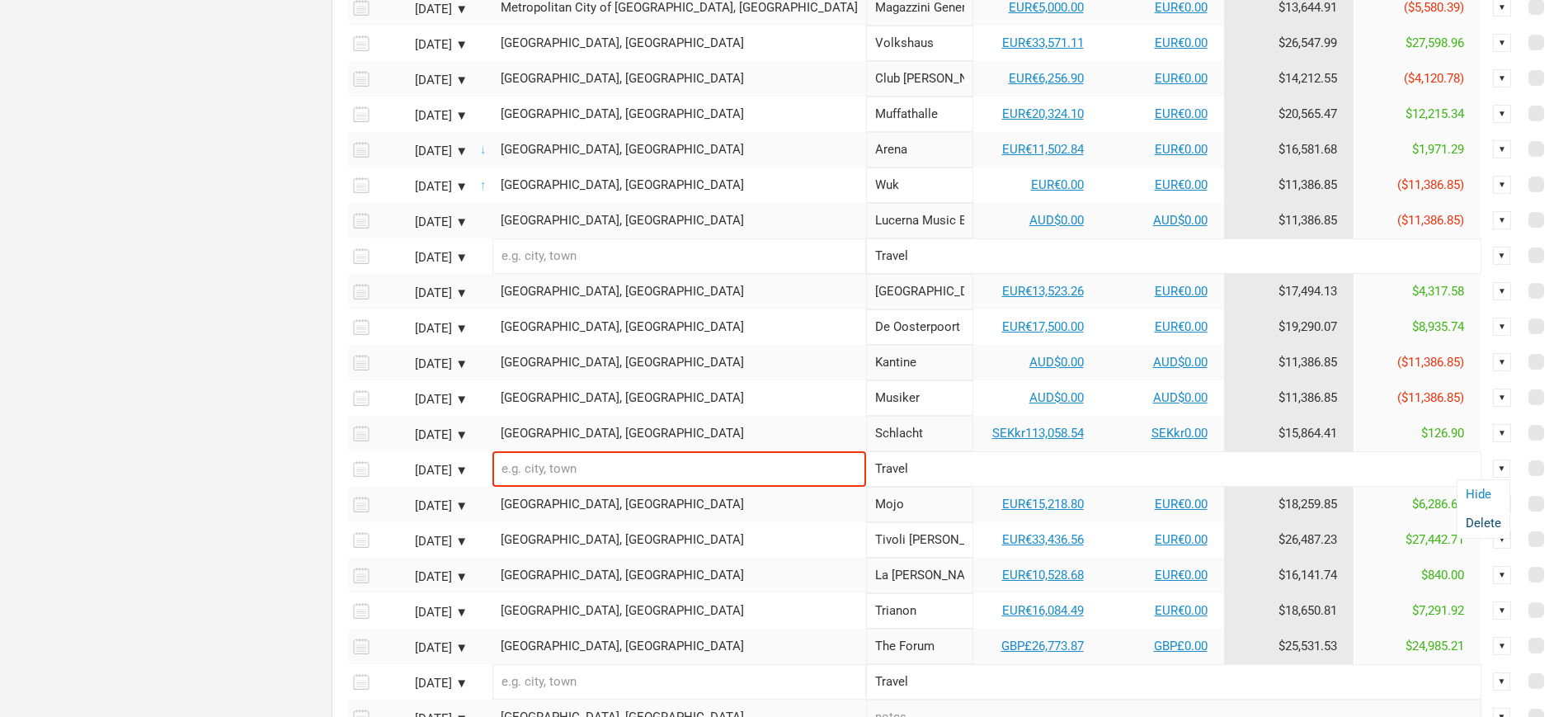 click on "Delete" at bounding box center [1483, 523] 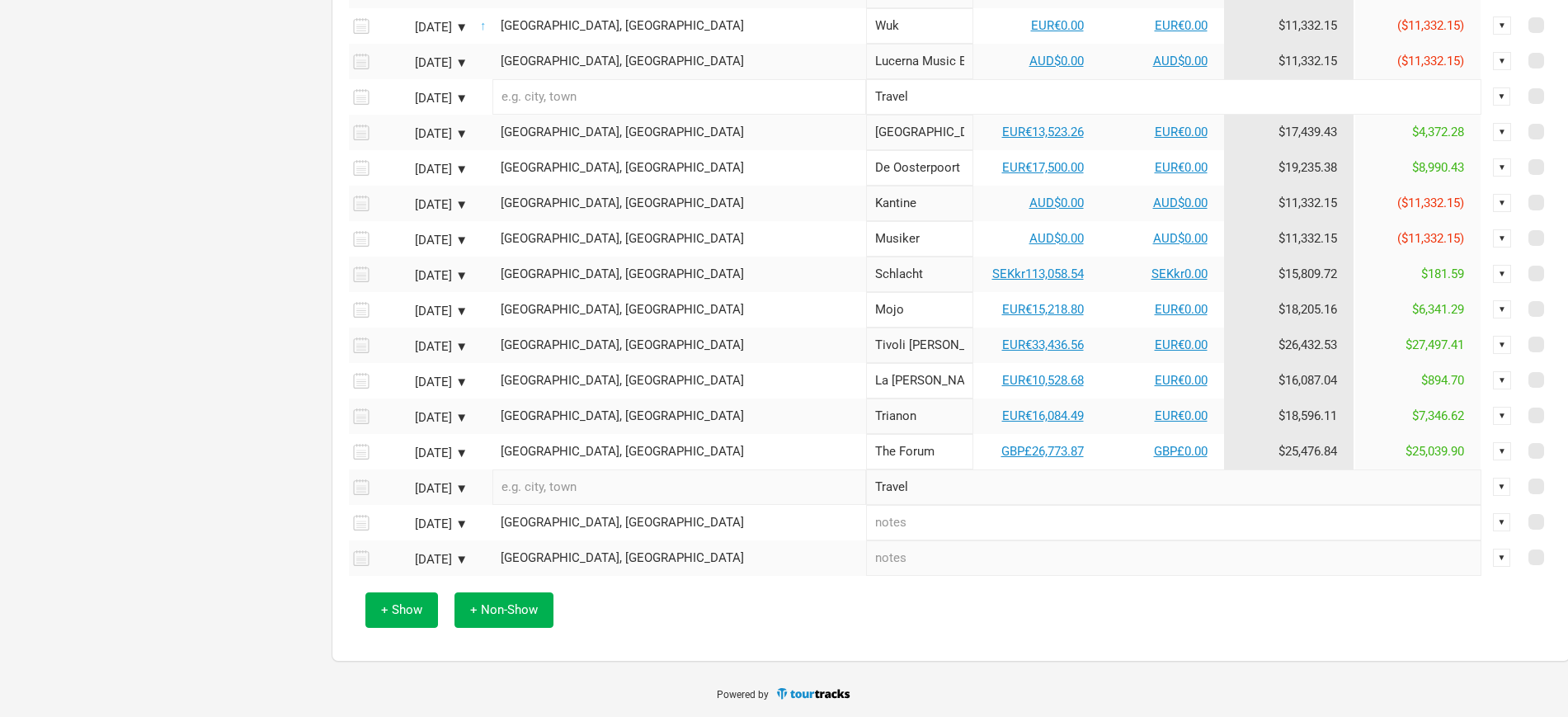 scroll, scrollTop: 936, scrollLeft: 0, axis: vertical 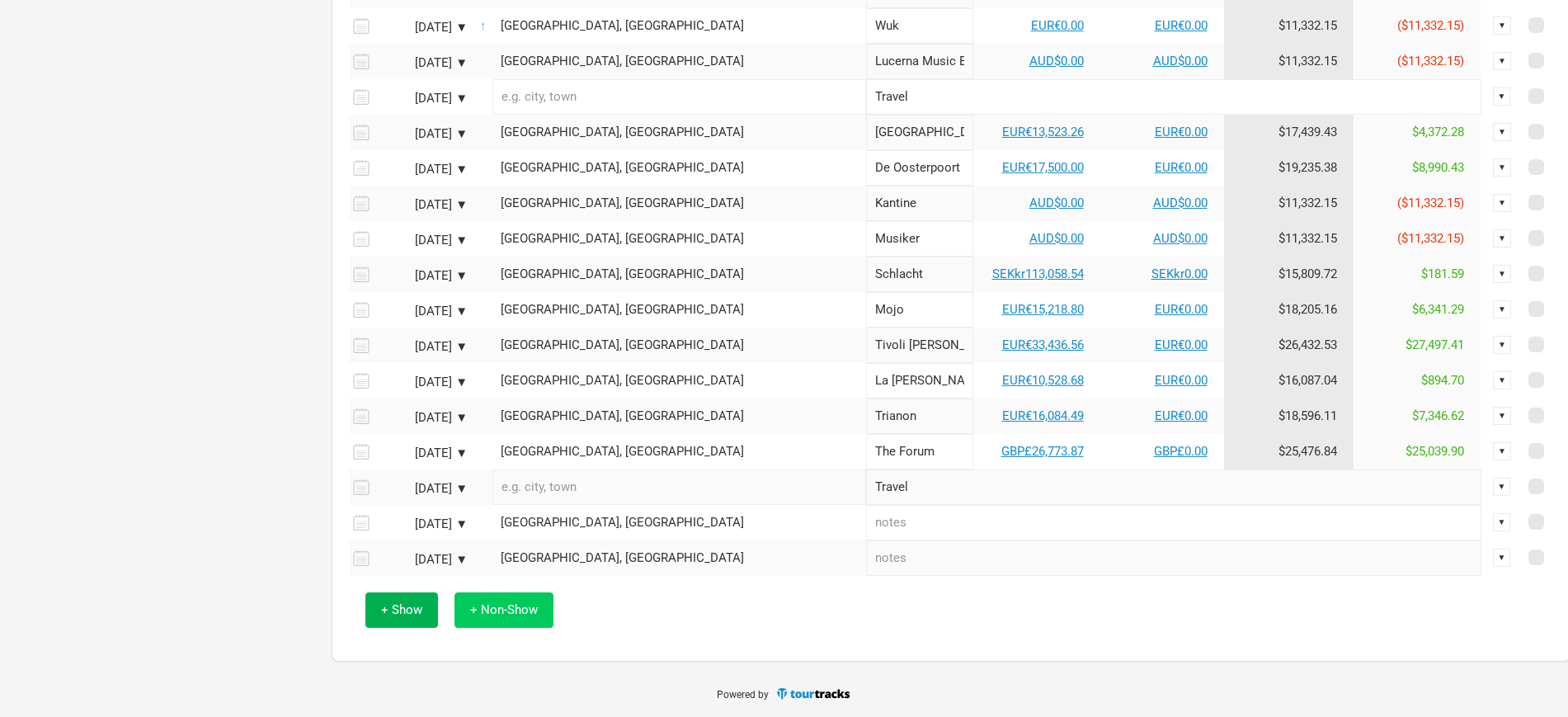 click on "+ Non-Show" at bounding box center [504, 610] 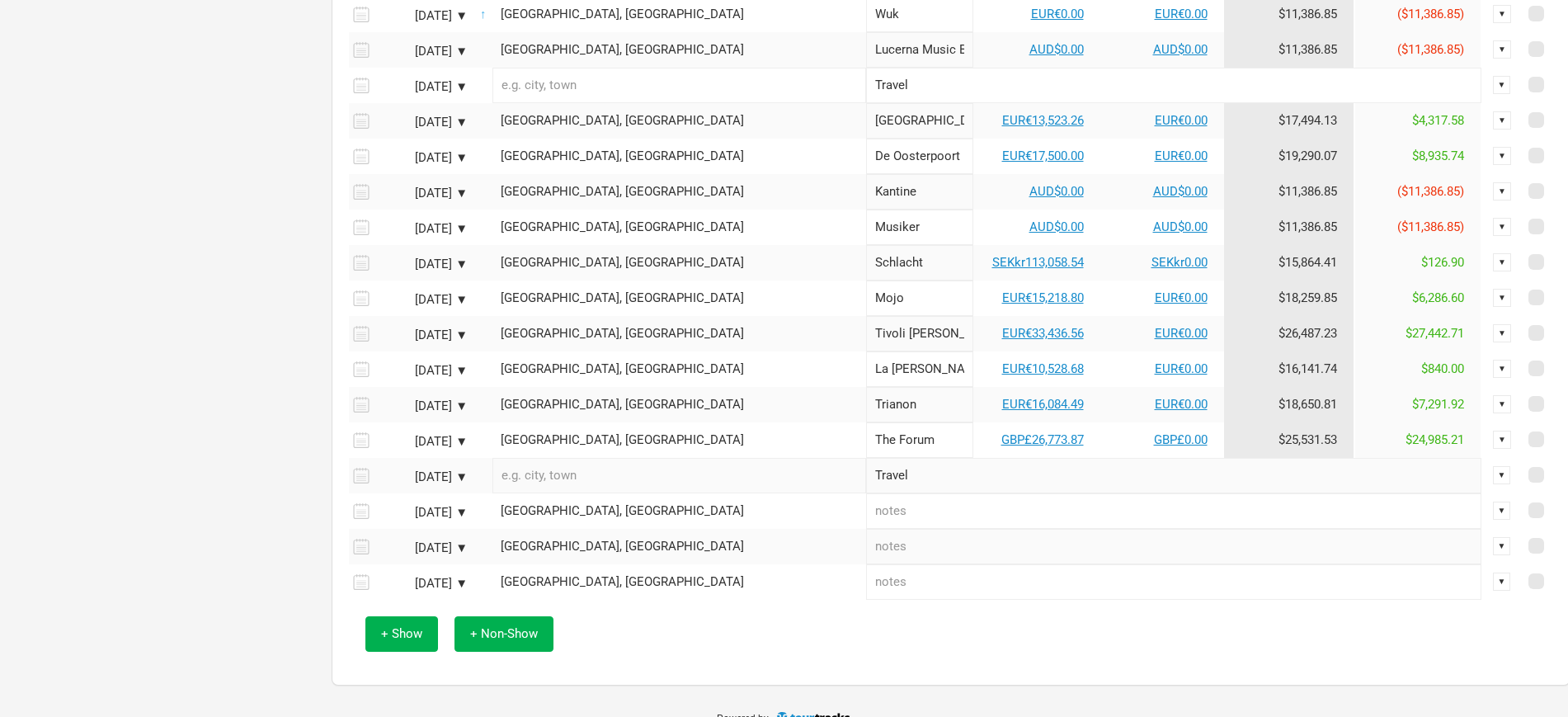 click on "Oct 1, 2025   ▼" at bounding box center (426, 582) 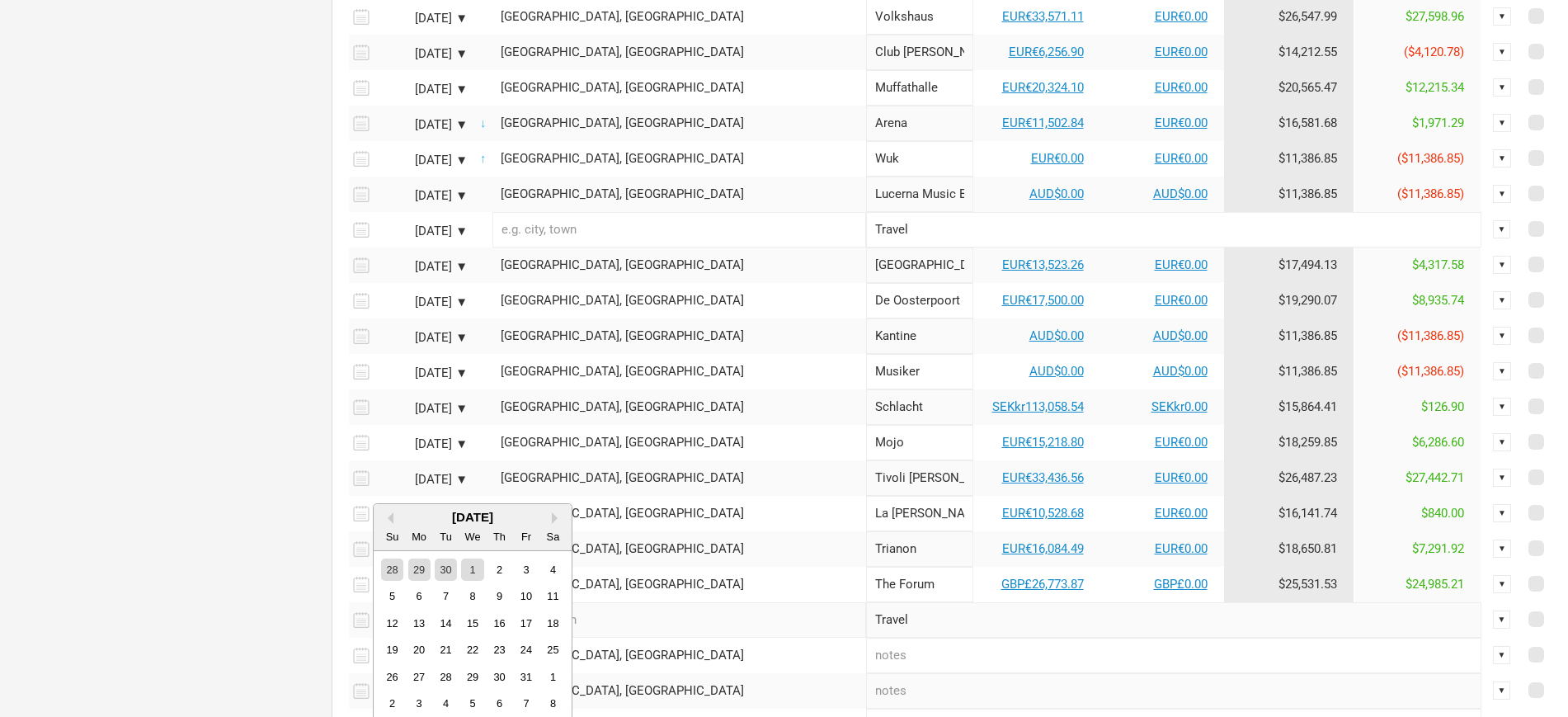 scroll, scrollTop: 928, scrollLeft: 0, axis: vertical 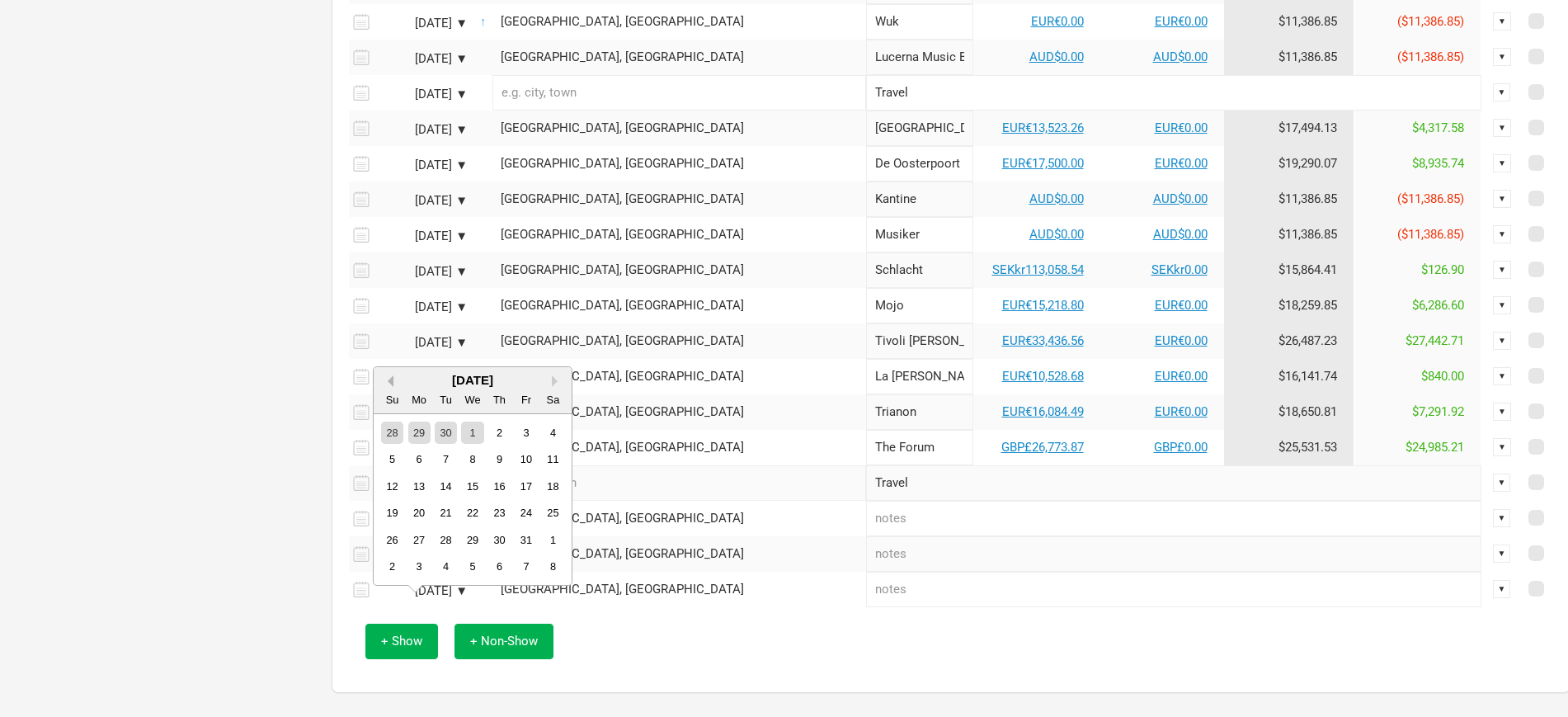 click on "Previous Month" at bounding box center [388, 381] 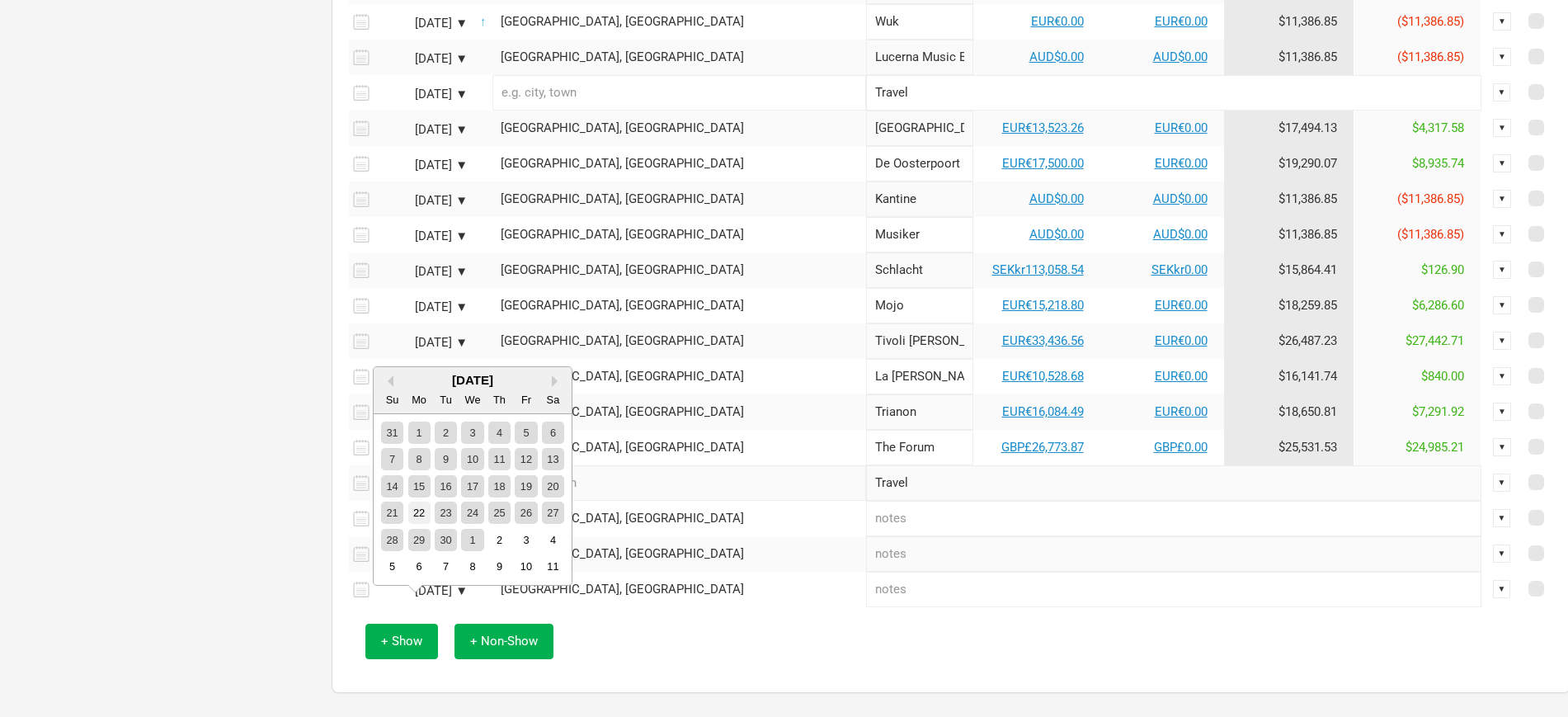 click on "22" at bounding box center (419, 512) 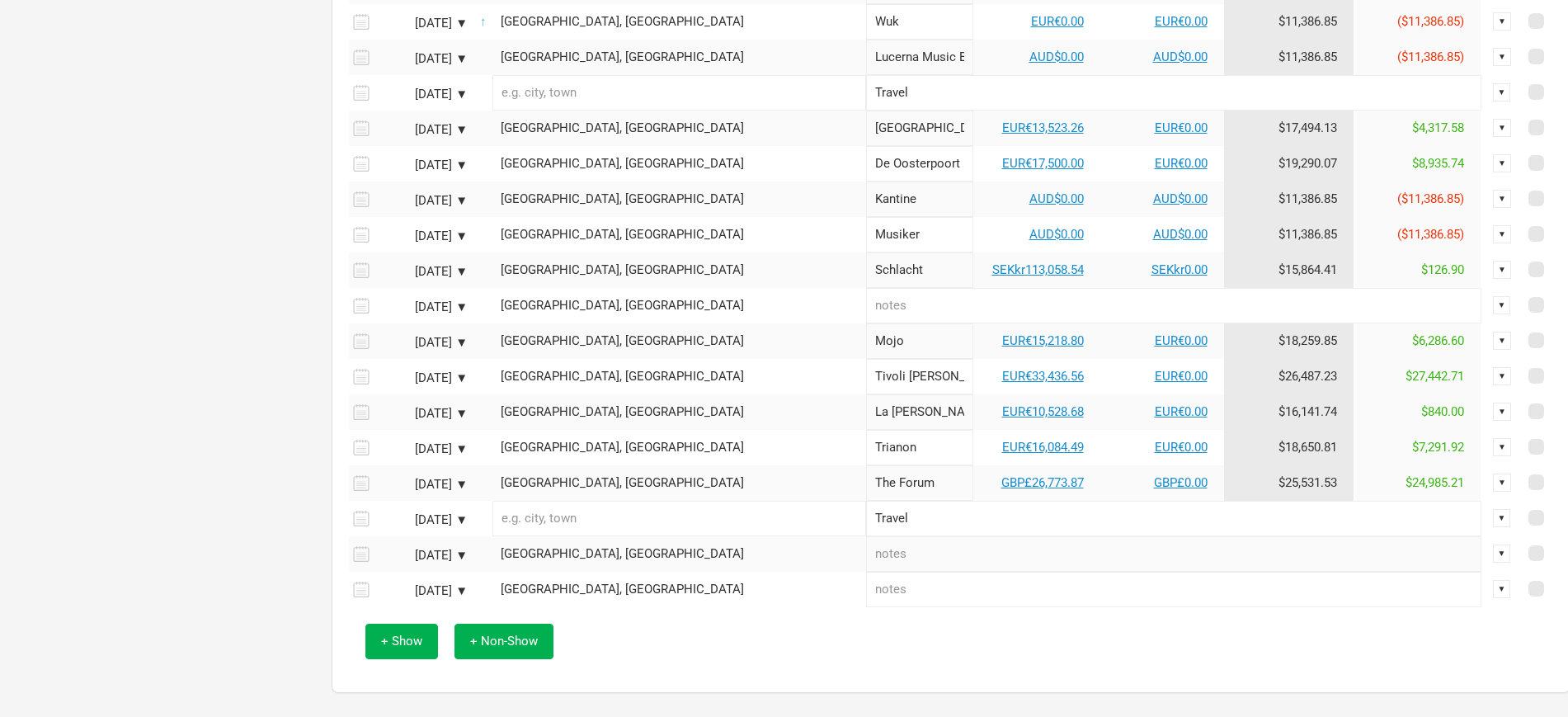 click on "[GEOGRAPHIC_DATA], [GEOGRAPHIC_DATA]" at bounding box center (679, 305) 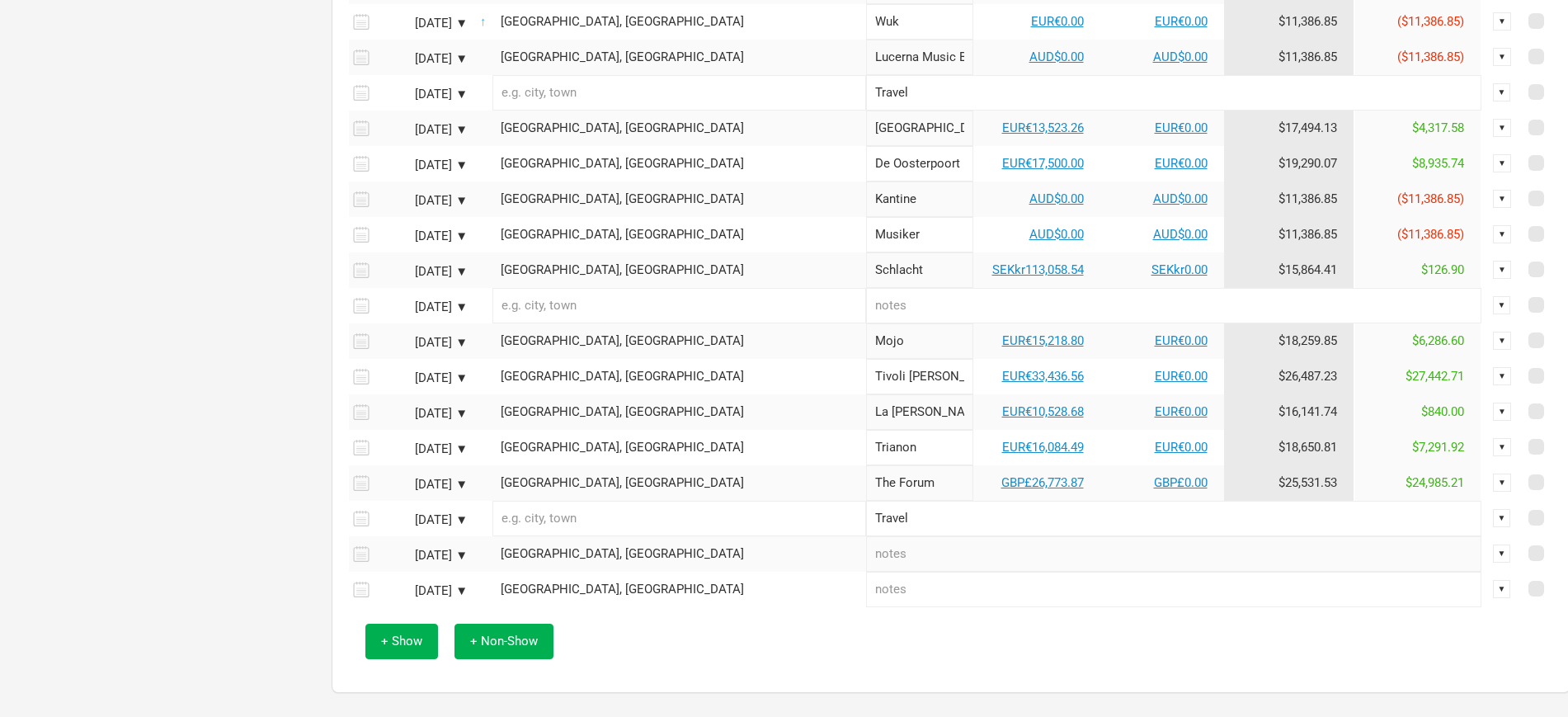 click at bounding box center (1174, 305) 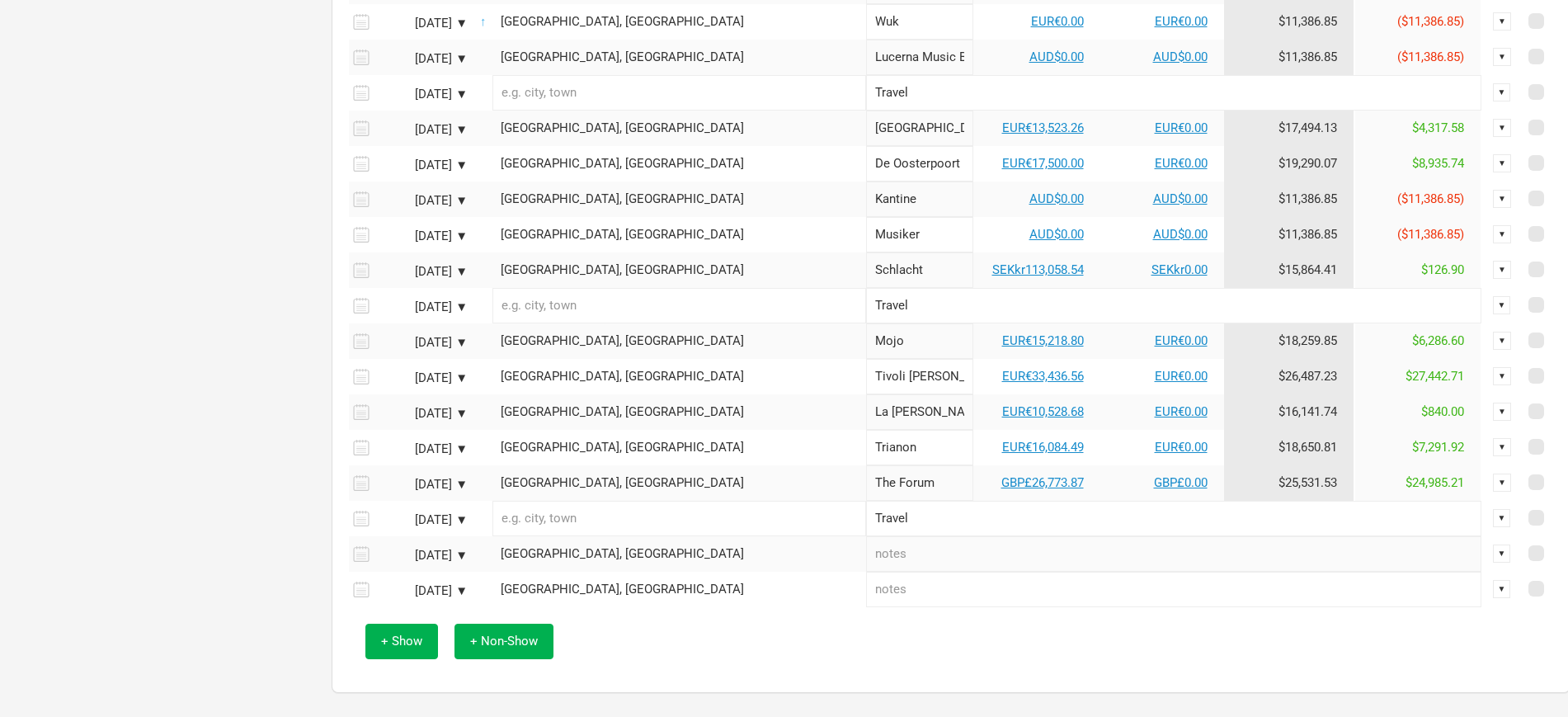click on "Travel" at bounding box center [1174, 305] 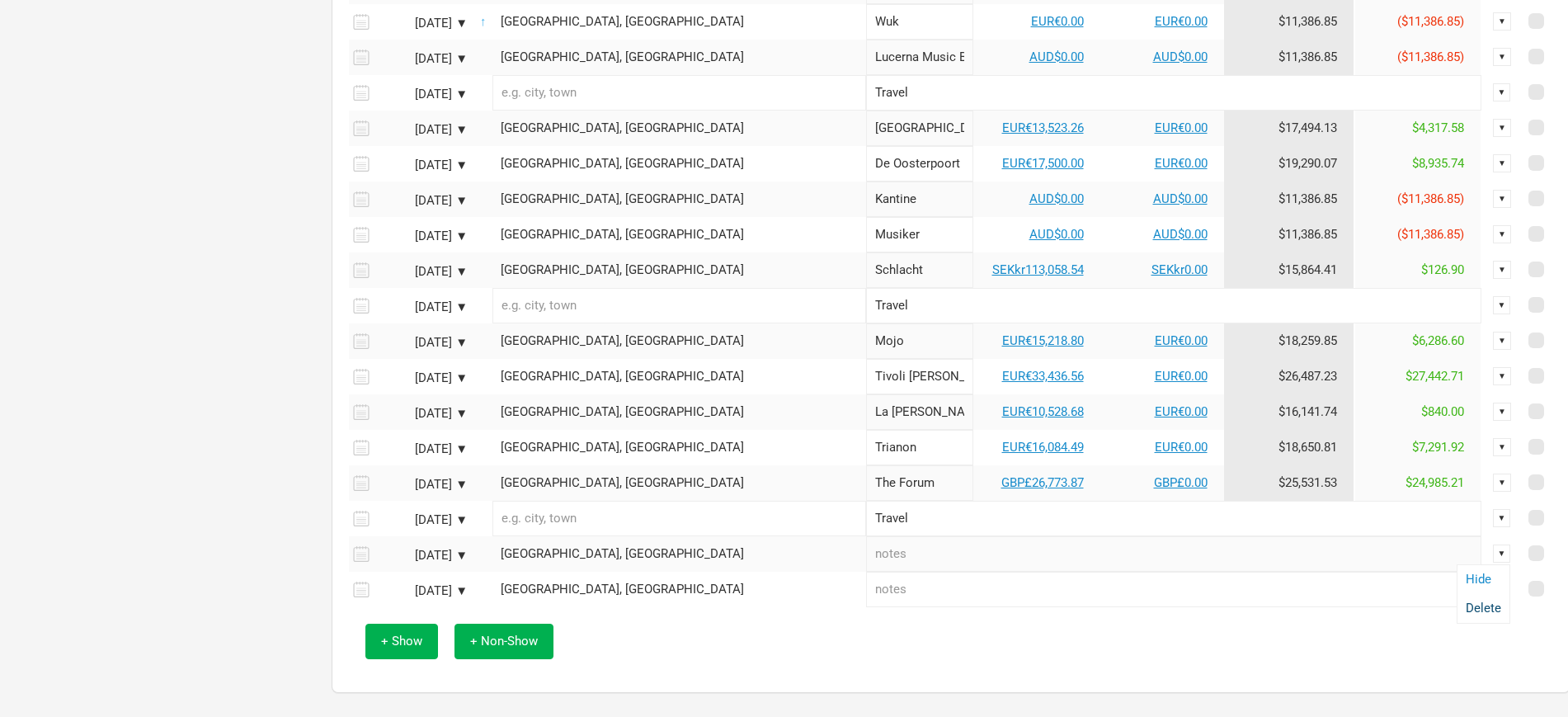 click on "Delete" at bounding box center (1483, 608) 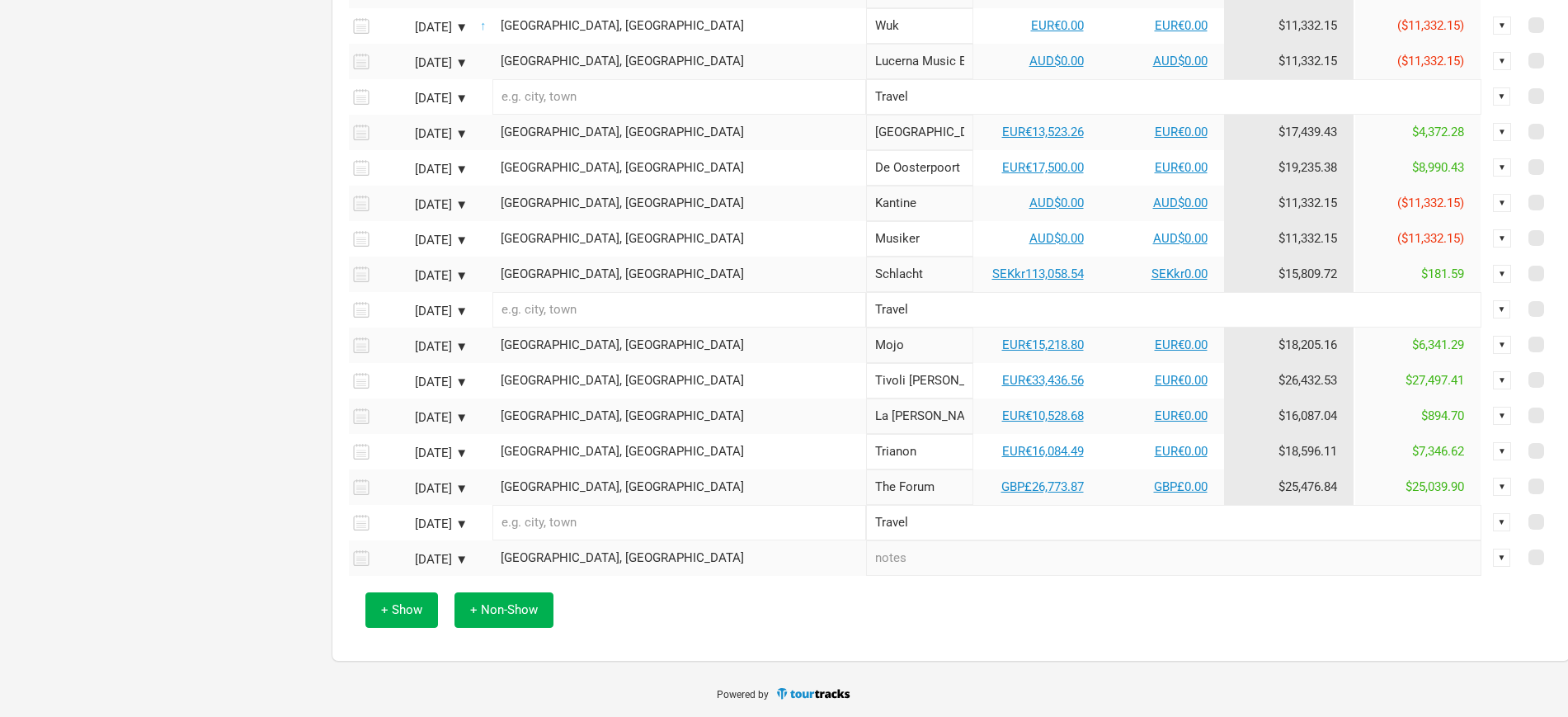 click on "▼" at bounding box center (1502, 558) 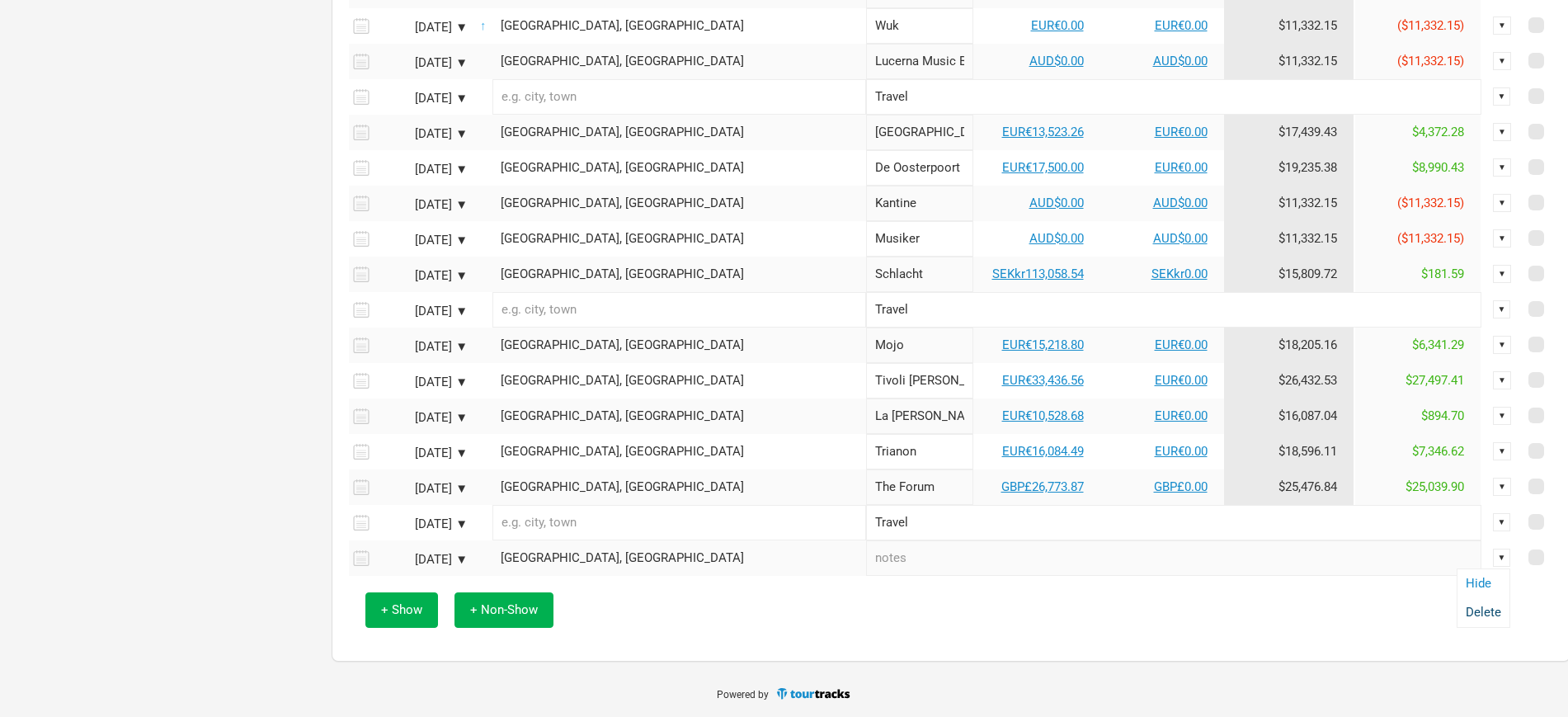 click on "Delete" at bounding box center [1483, 612] 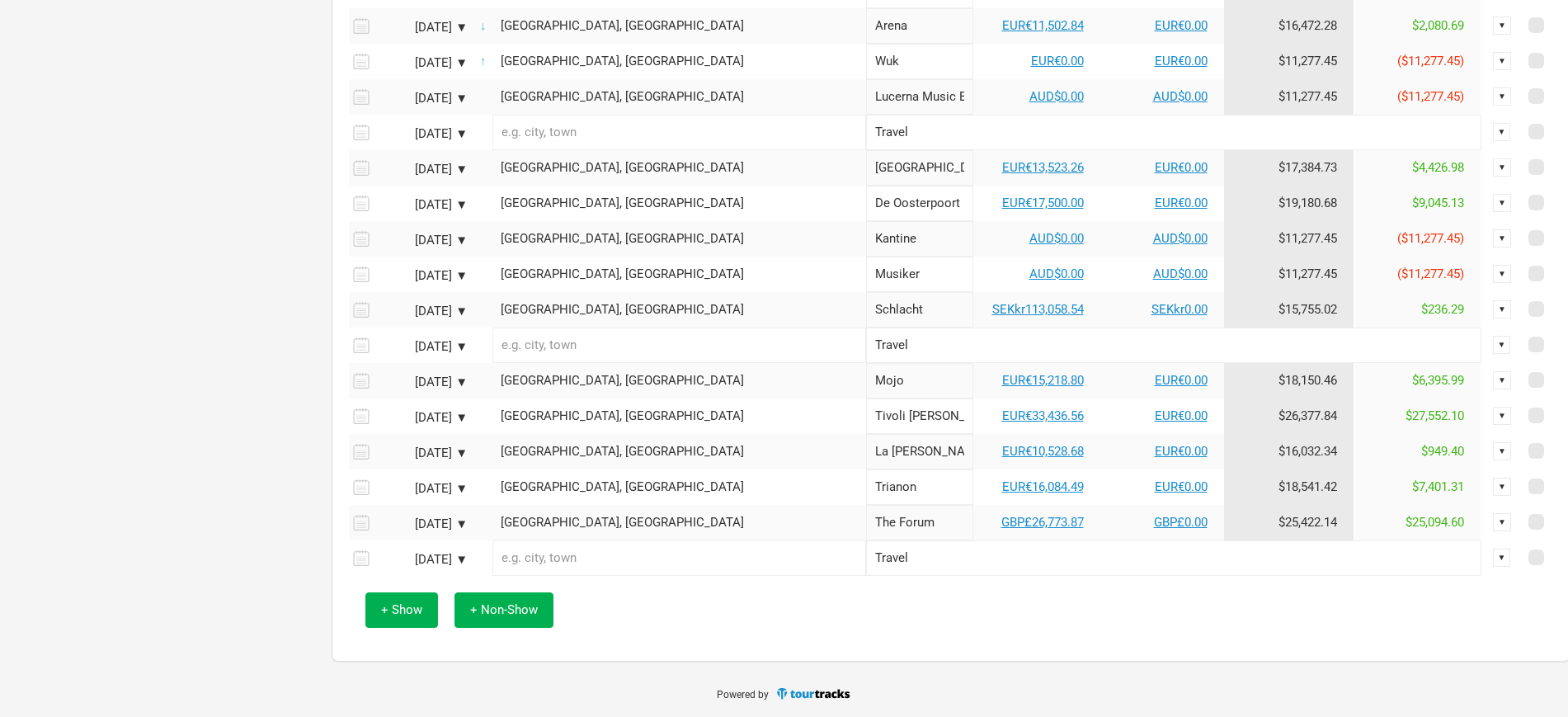 click on "+ Show + Non-Show" at bounding box center (951, 610) 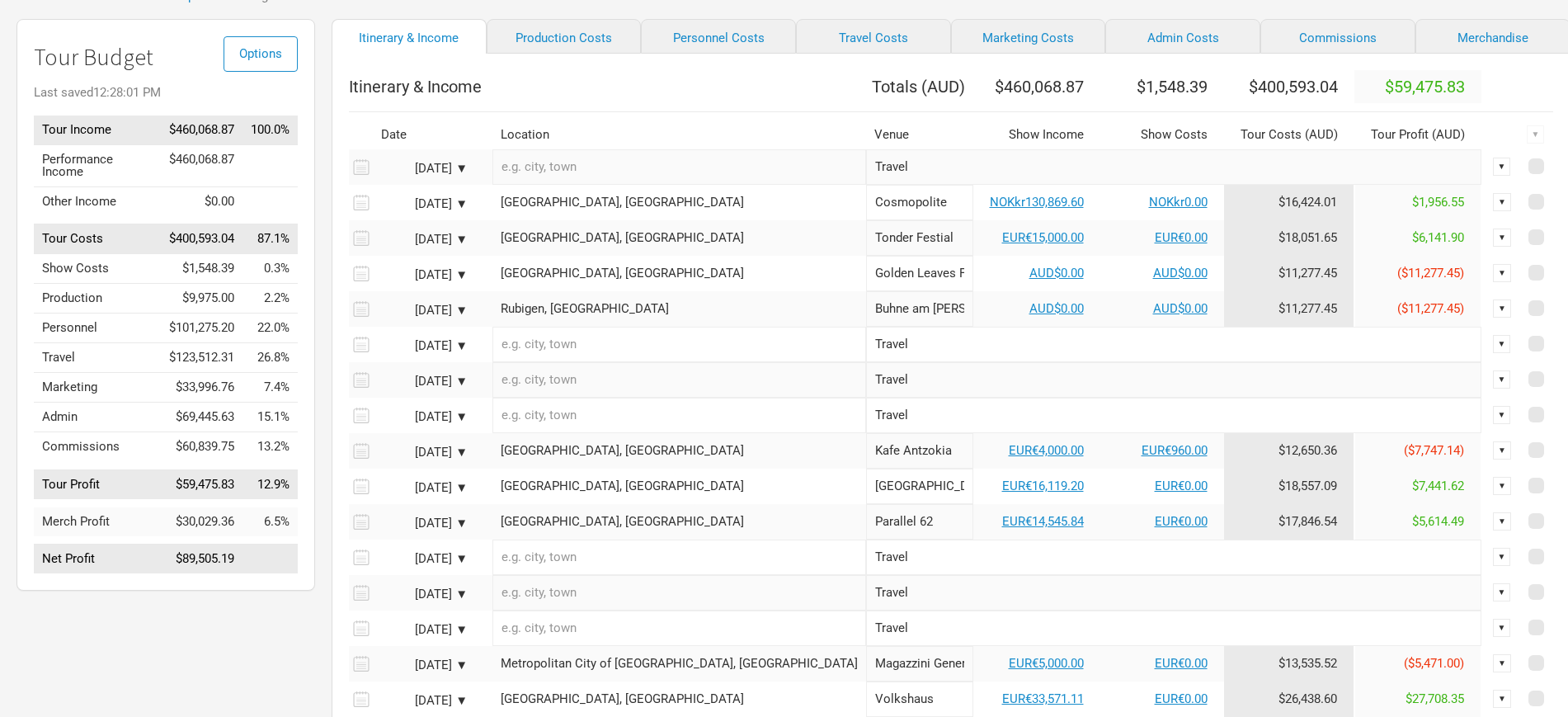 scroll, scrollTop: 0, scrollLeft: 0, axis: both 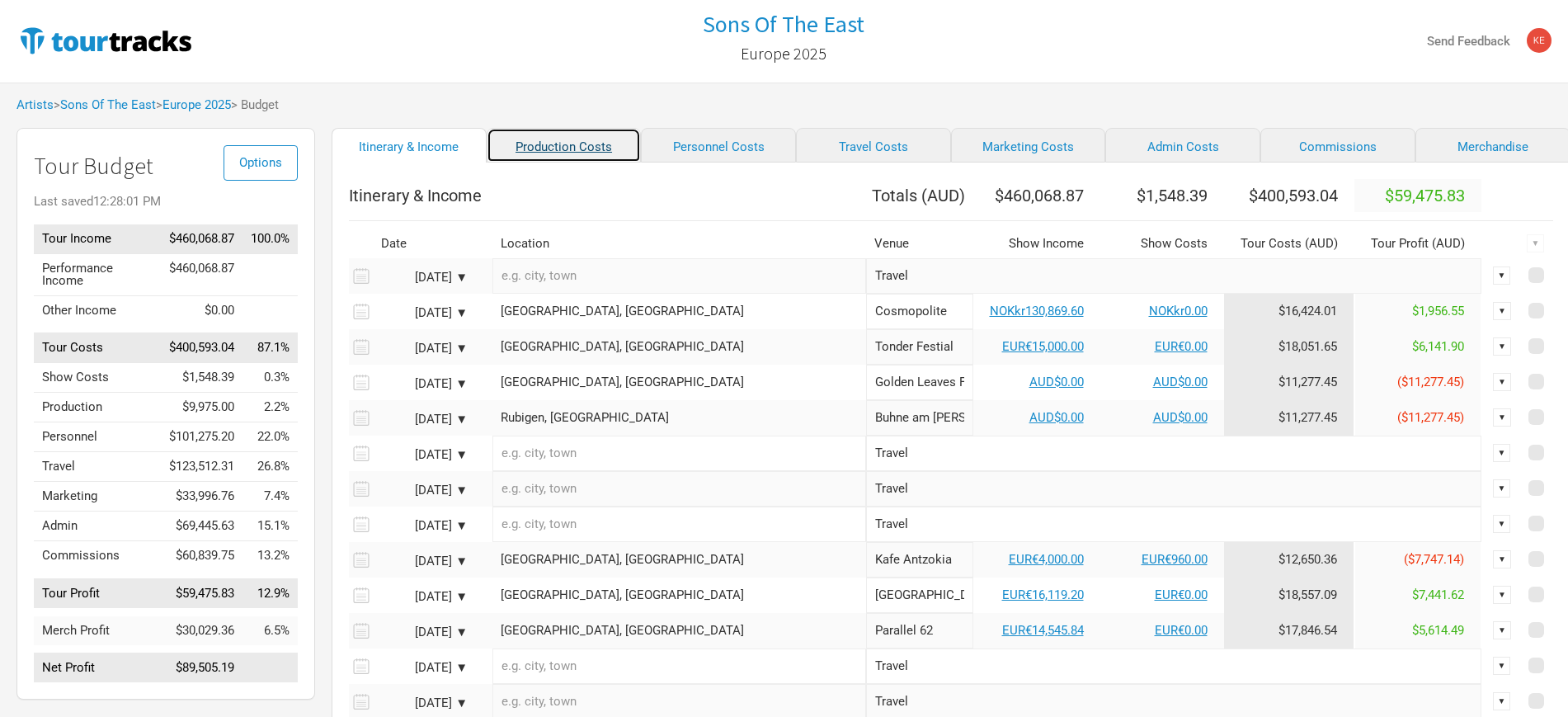 click on "Production Costs" at bounding box center [564, 145] 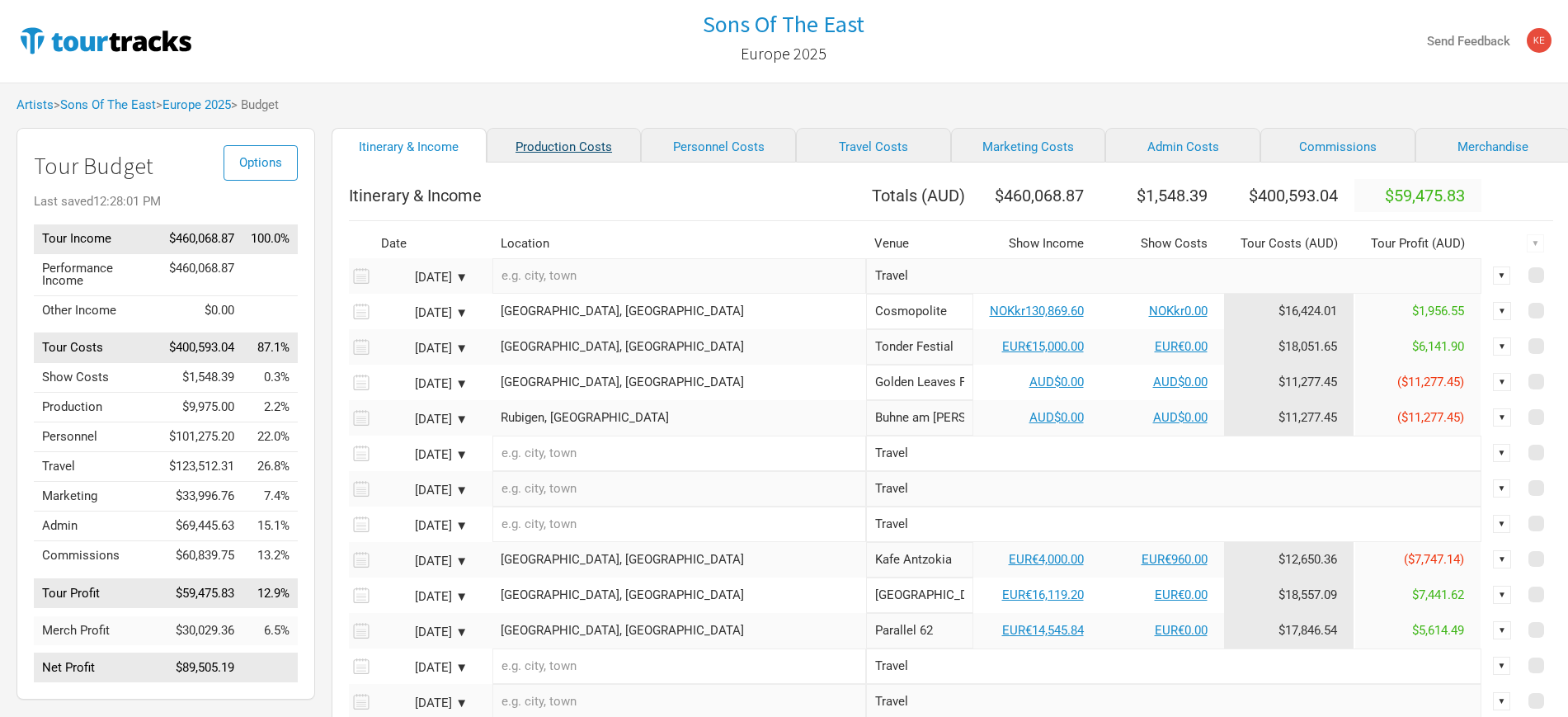 select on "Shows" 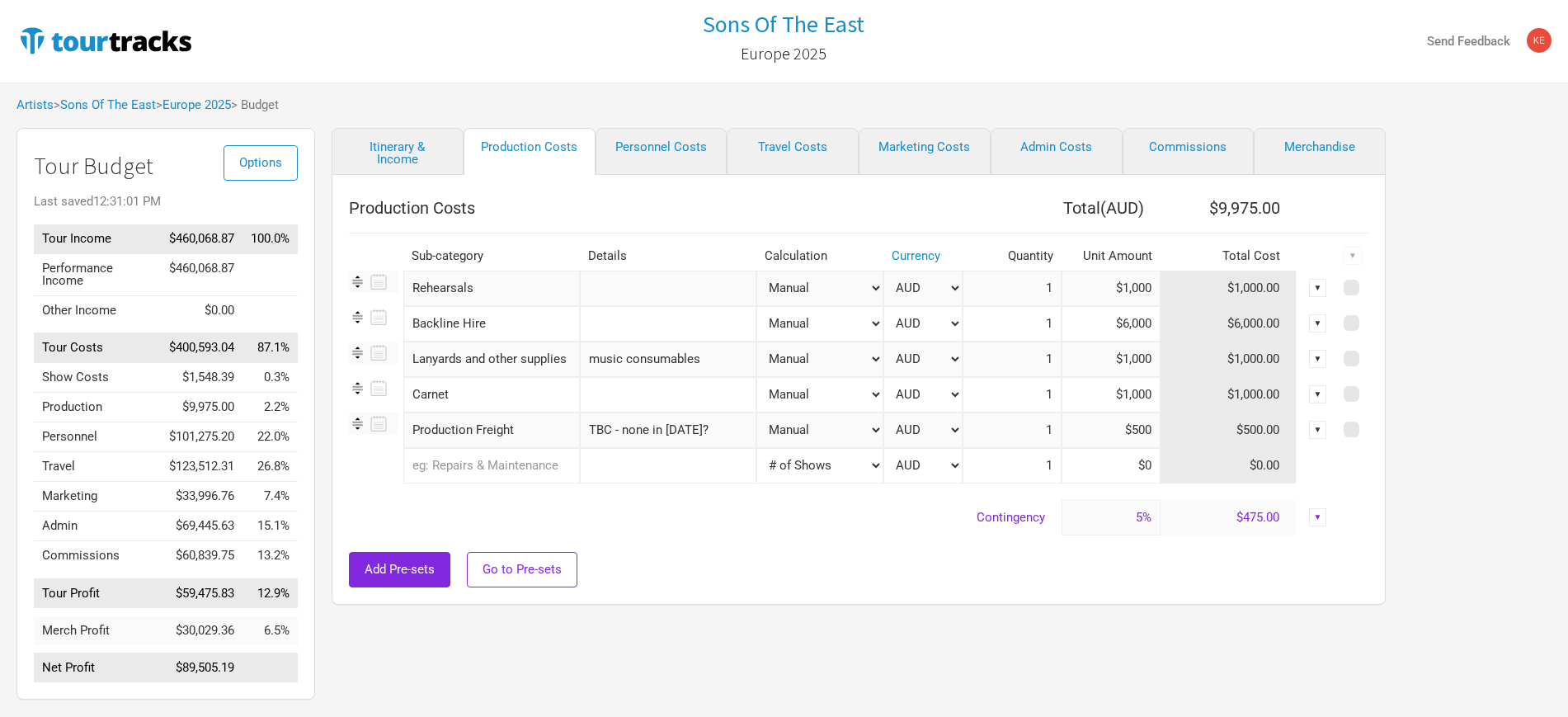 drag, startPoint x: 1108, startPoint y: 392, endPoint x: 1217, endPoint y: 395, distance: 109.0413 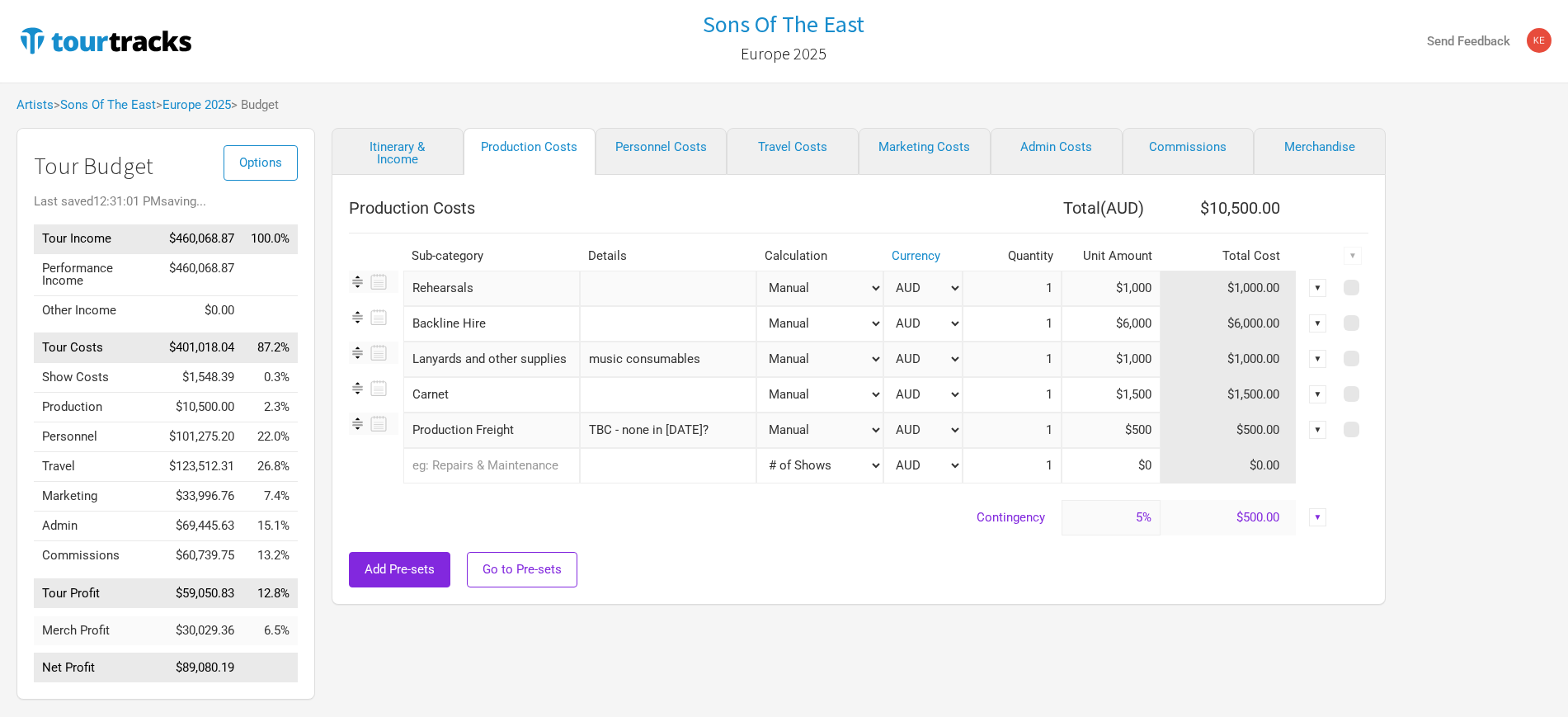 type on "$1,500" 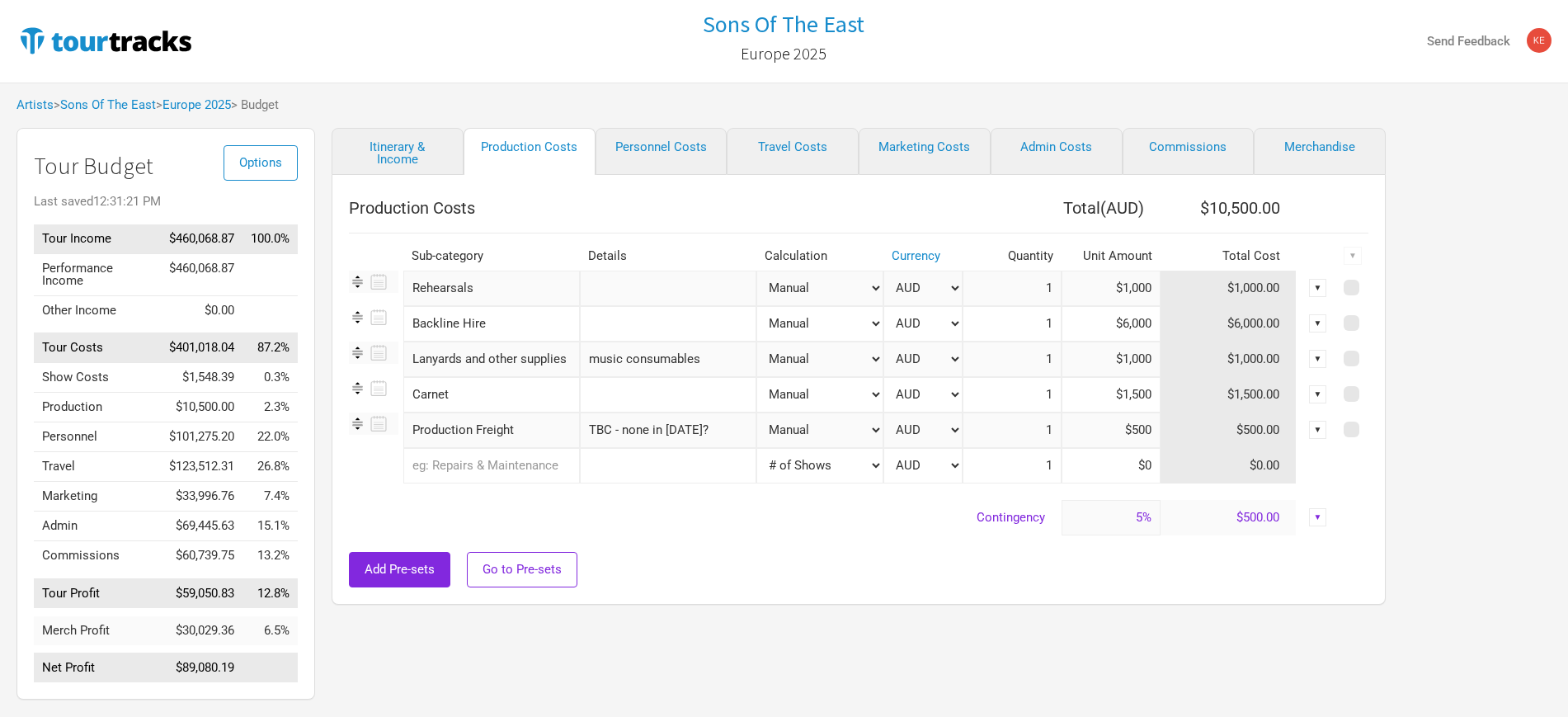 drag, startPoint x: 1099, startPoint y: 321, endPoint x: 1208, endPoint y: 324, distance: 109.0413 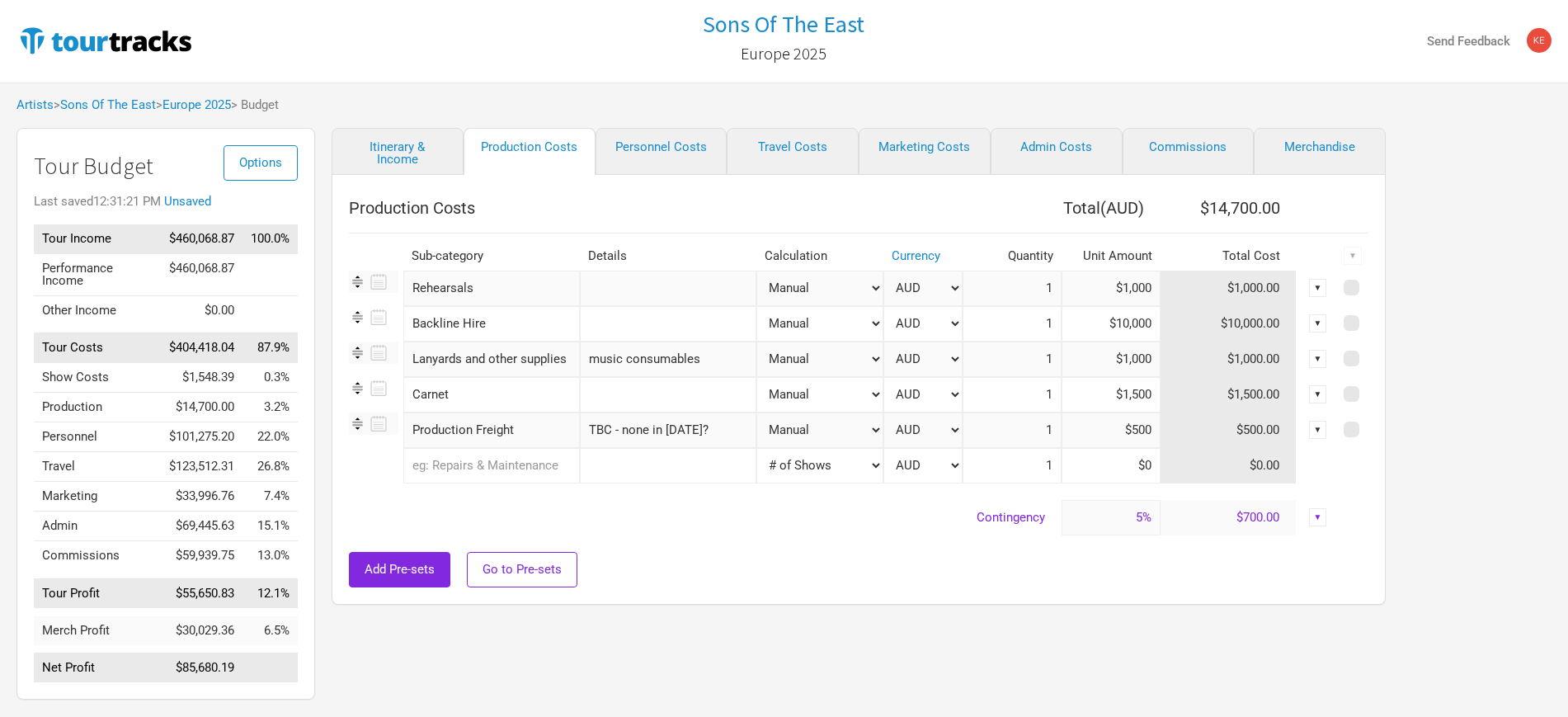 type on "$10,000" 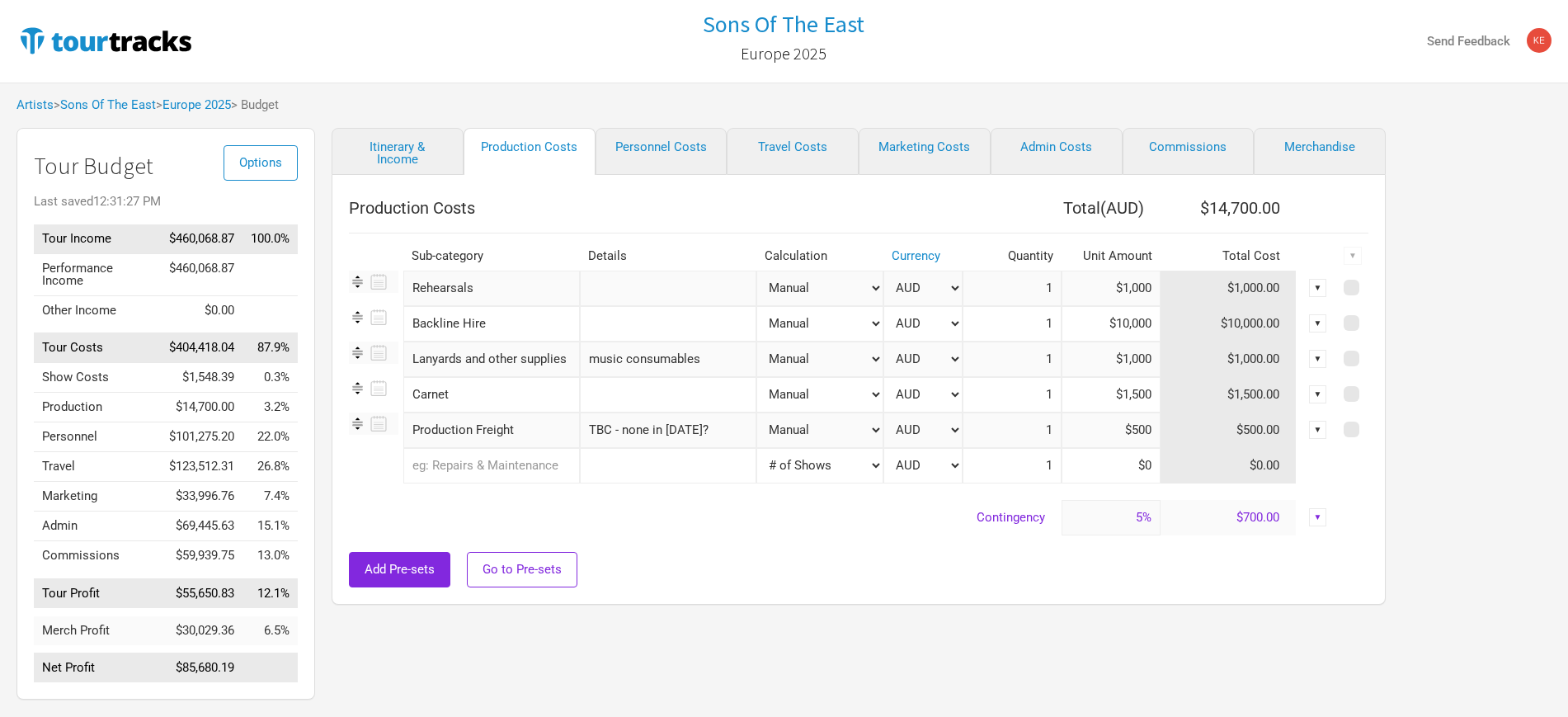 drag, startPoint x: 1103, startPoint y: 285, endPoint x: 1219, endPoint y: 286, distance: 116.00431 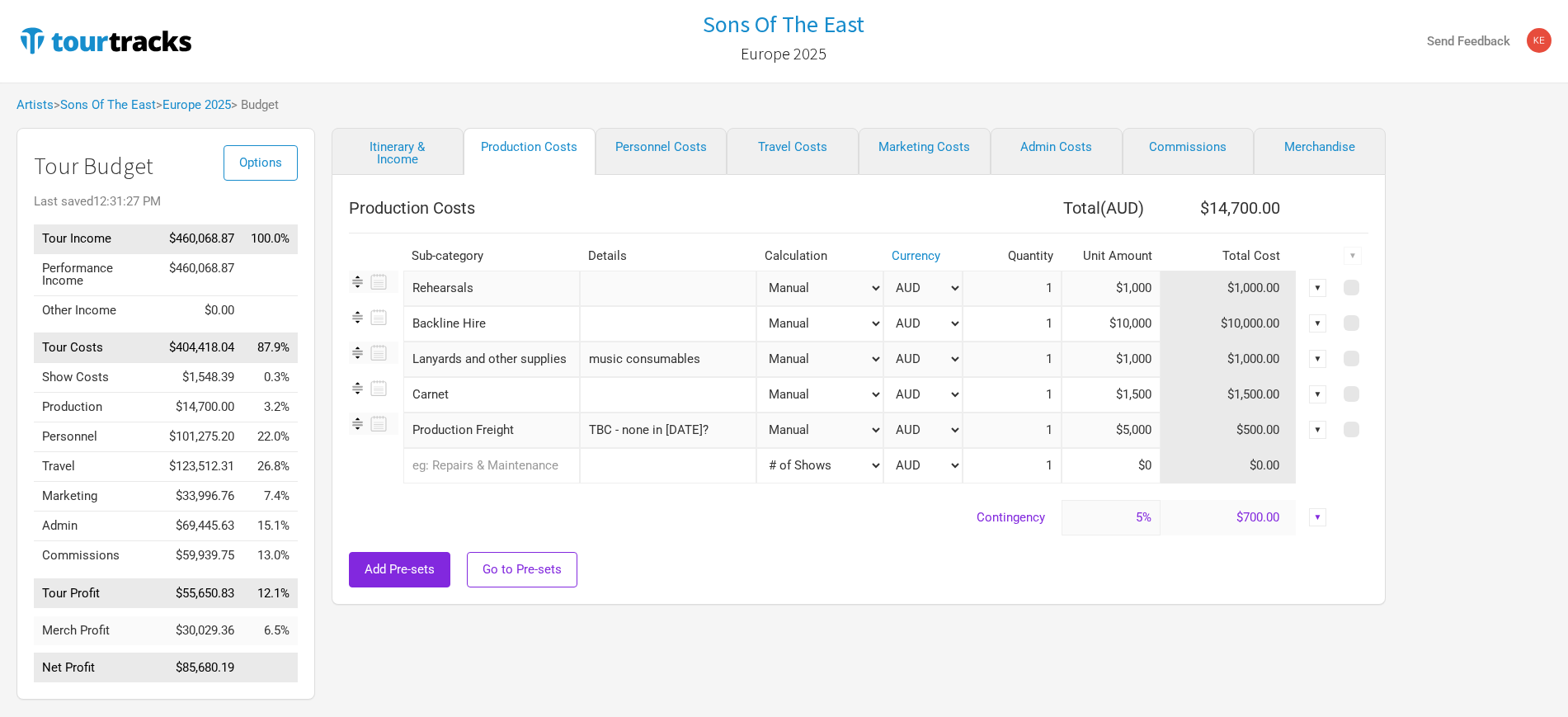 type on "$5,000" 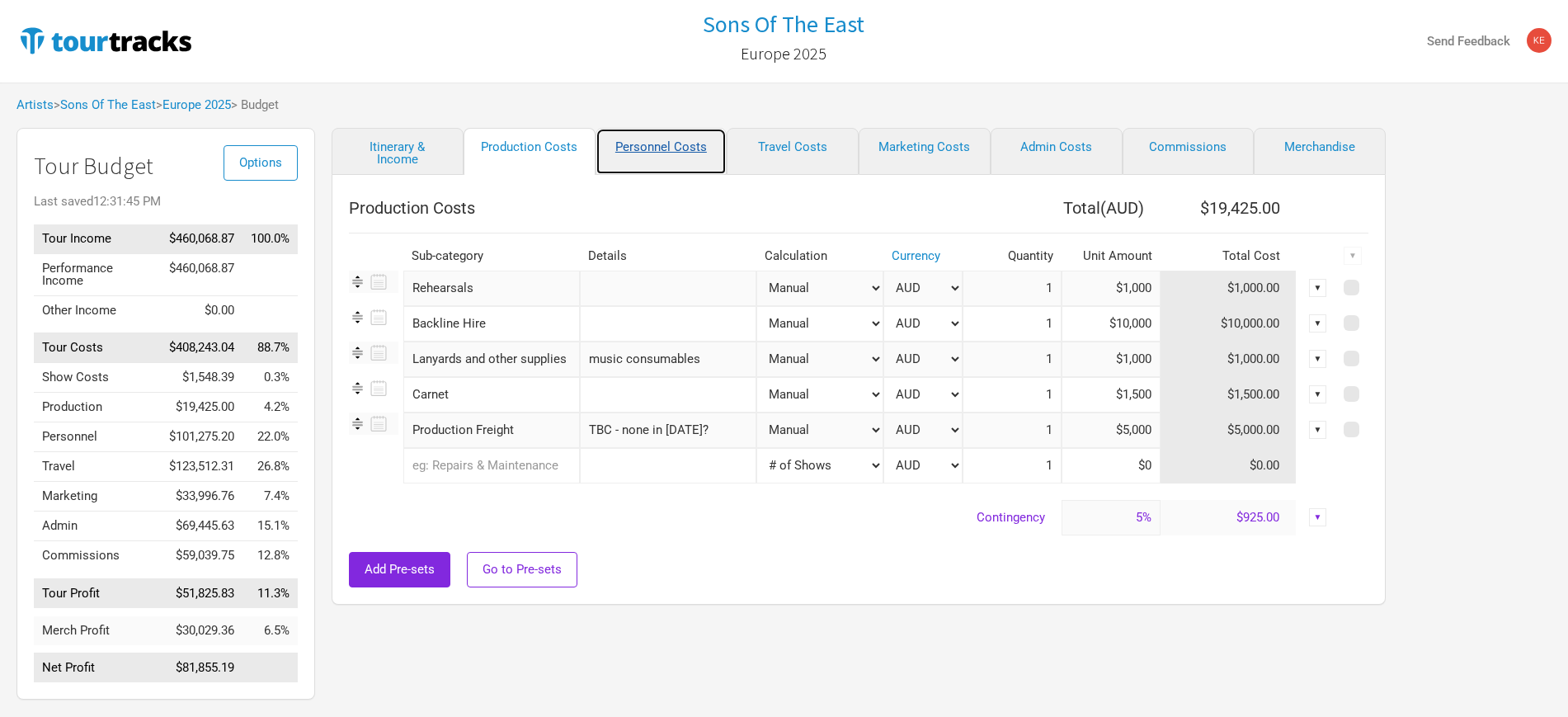 click on "Personnel Costs" at bounding box center [662, 151] 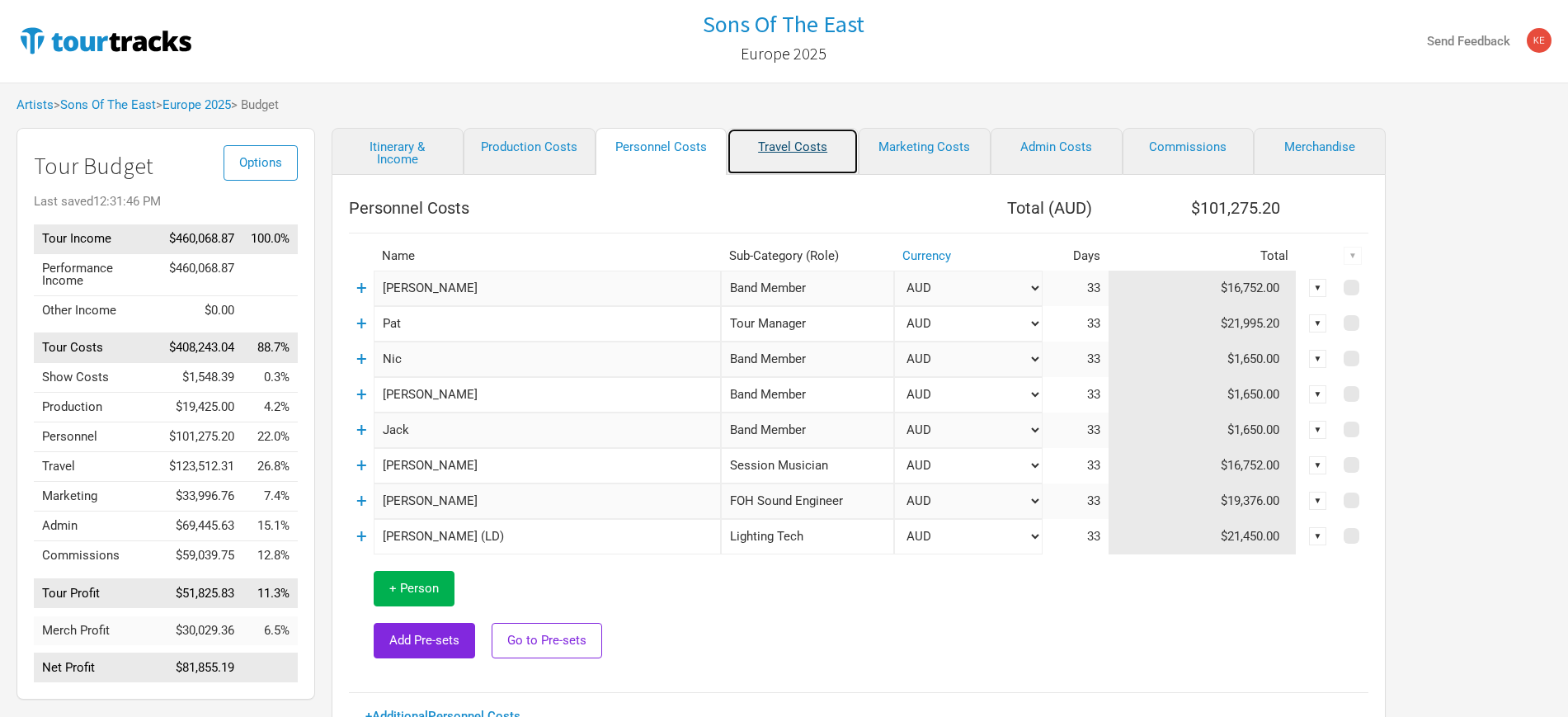 click on "Travel Costs" at bounding box center (793, 151) 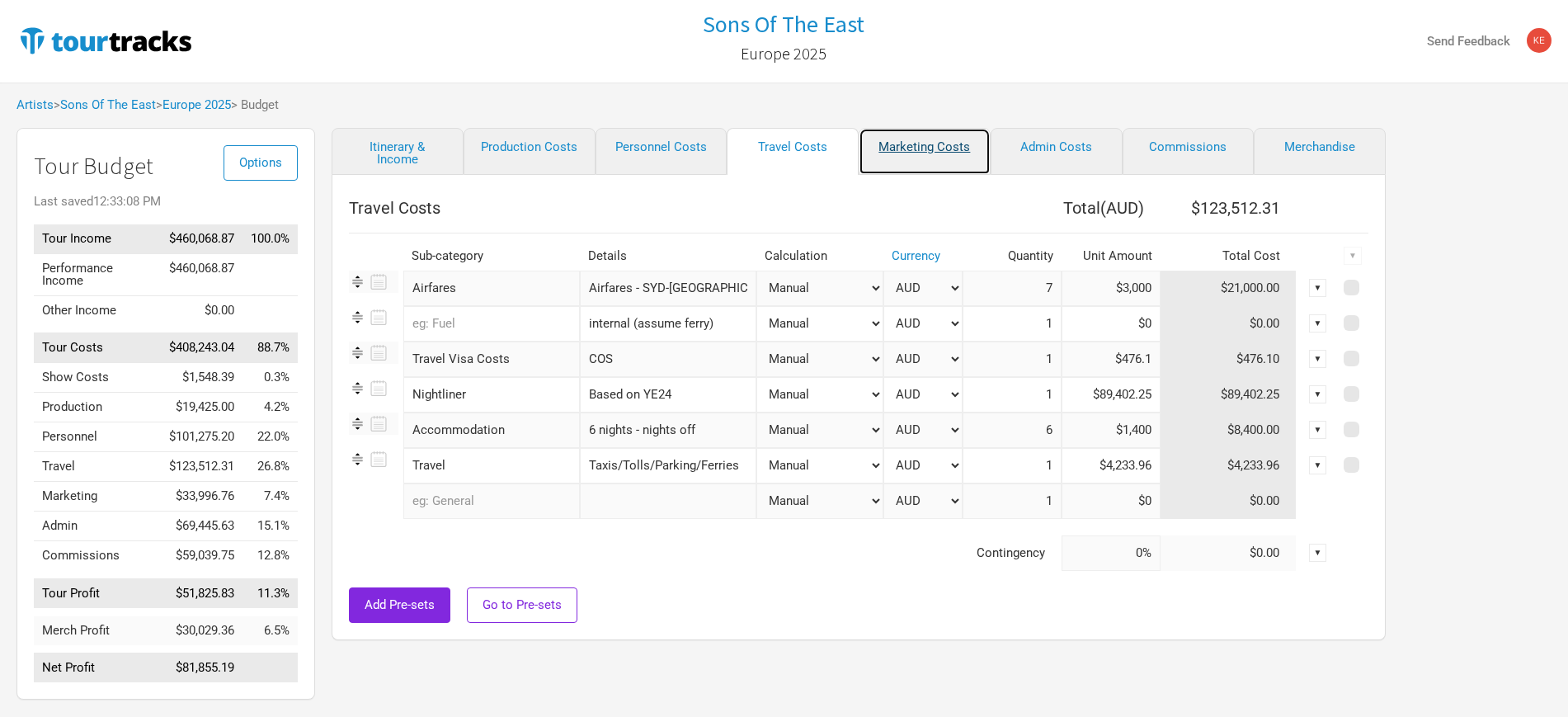 click on "Marketing Costs" at bounding box center [925, 151] 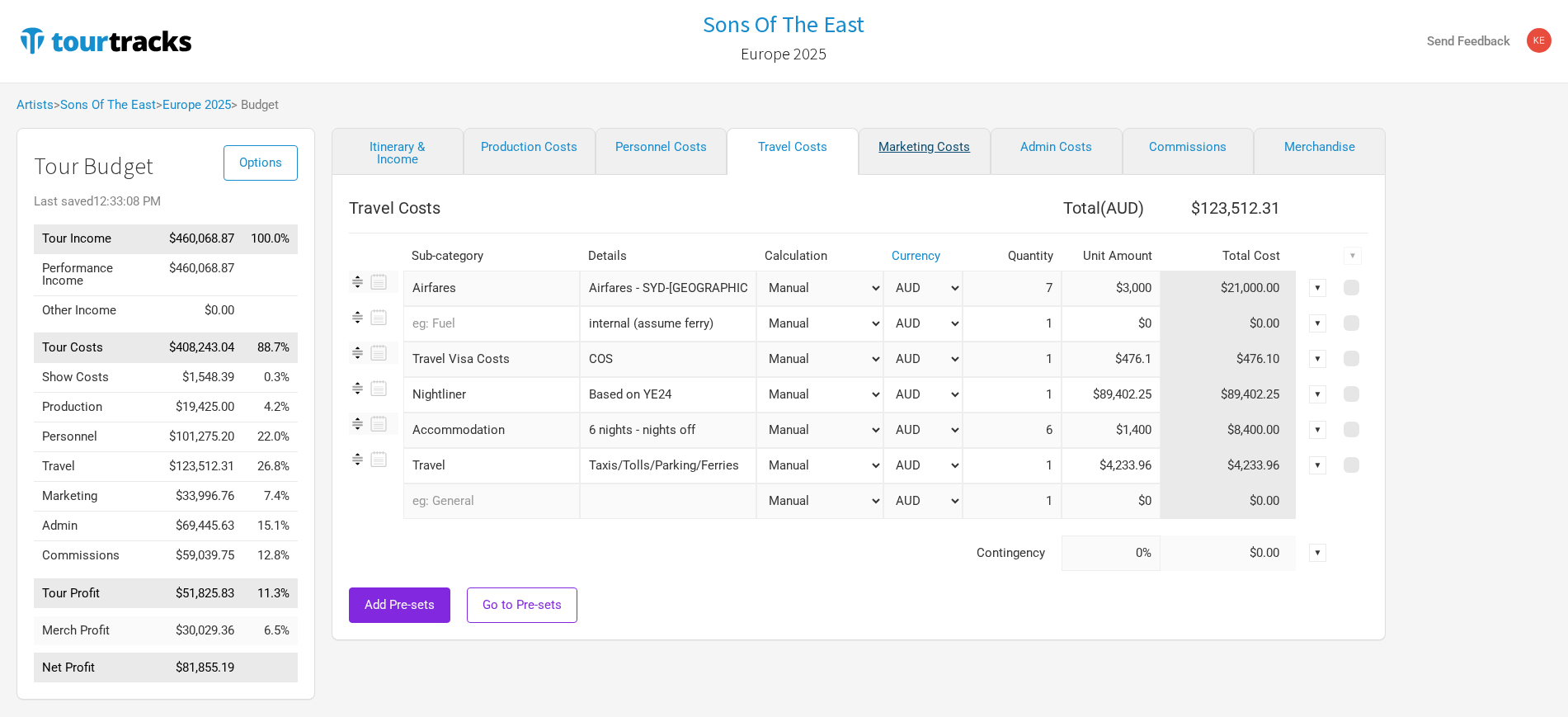 select on "% of Gross" 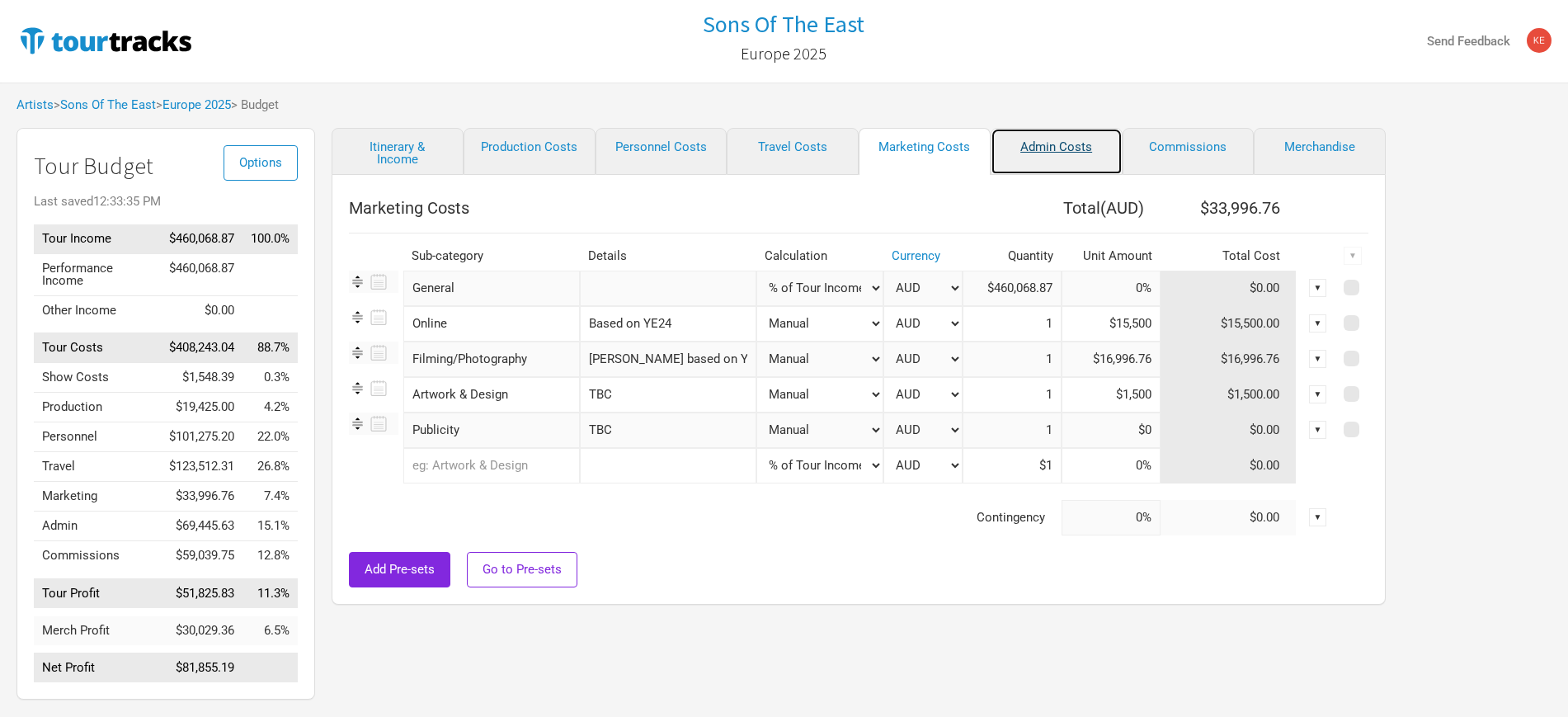 click on "Admin Costs" at bounding box center (1057, 151) 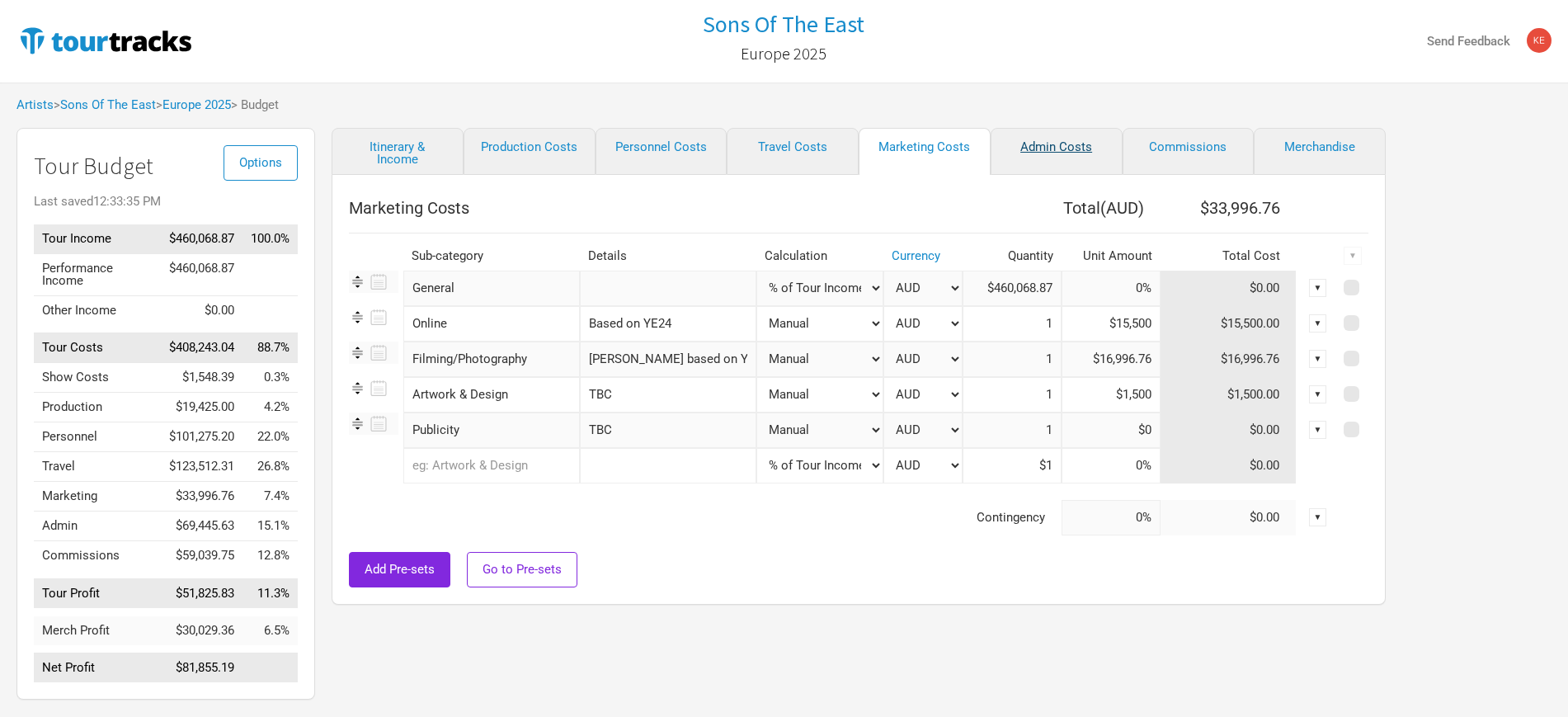 select on "Total Days" 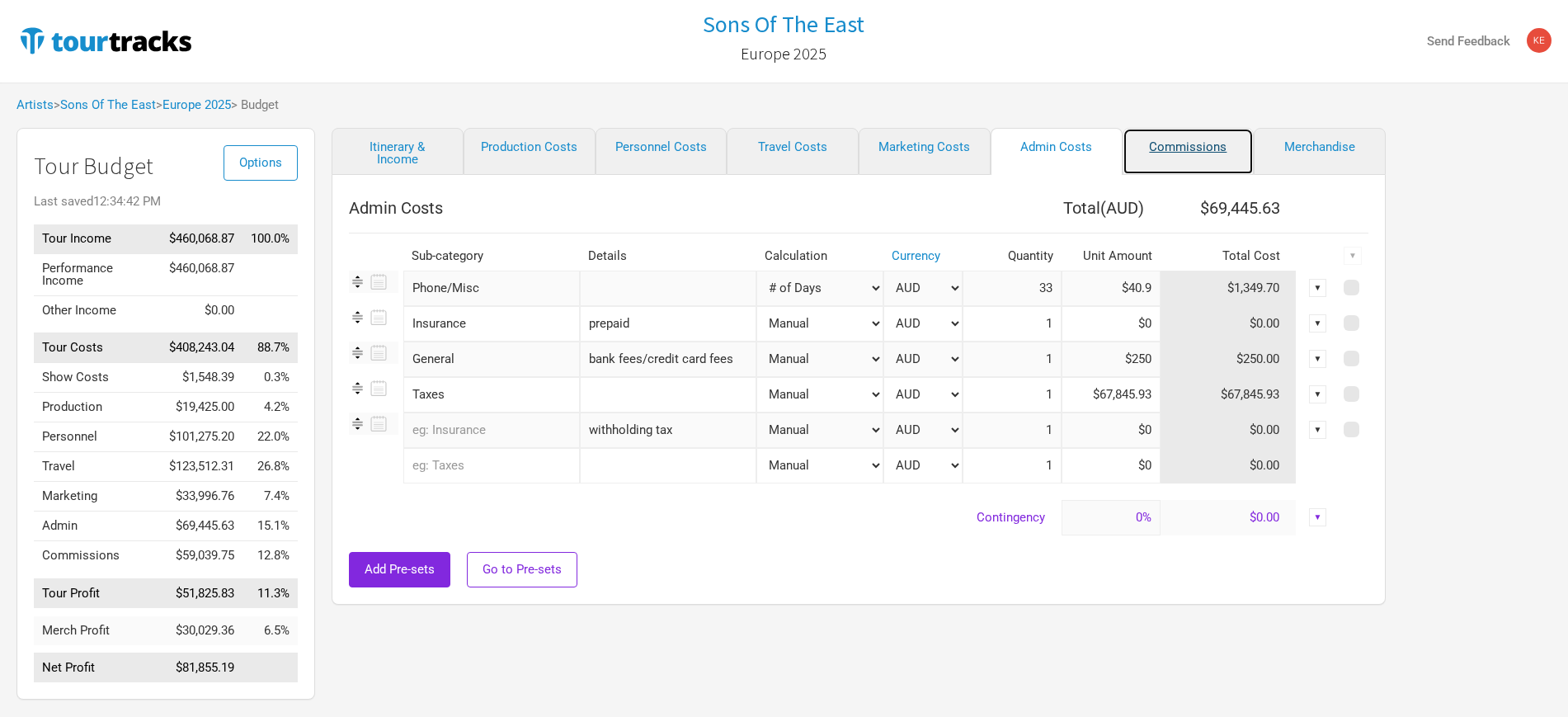 click on "Commissions" at bounding box center [1189, 151] 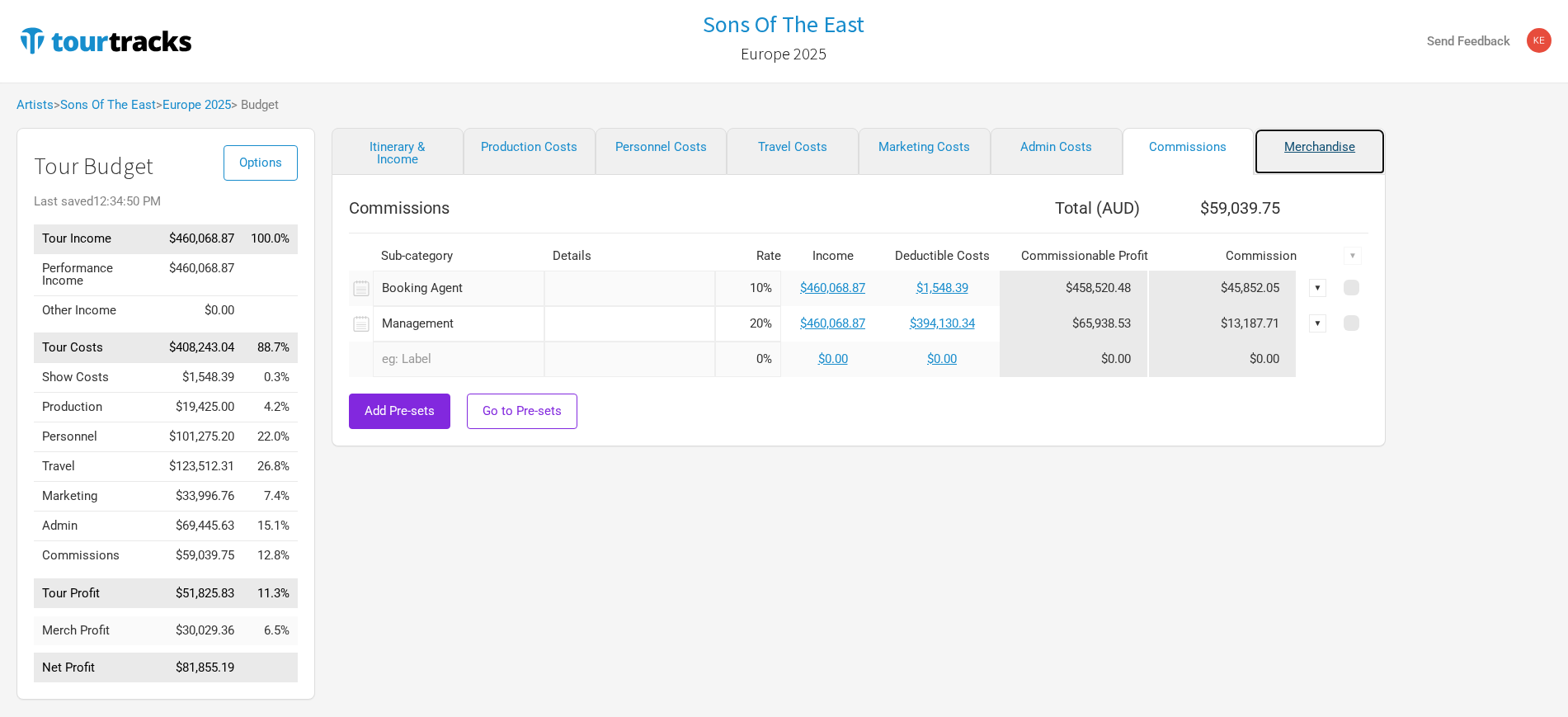 click on "Merchandise" at bounding box center (1320, 151) 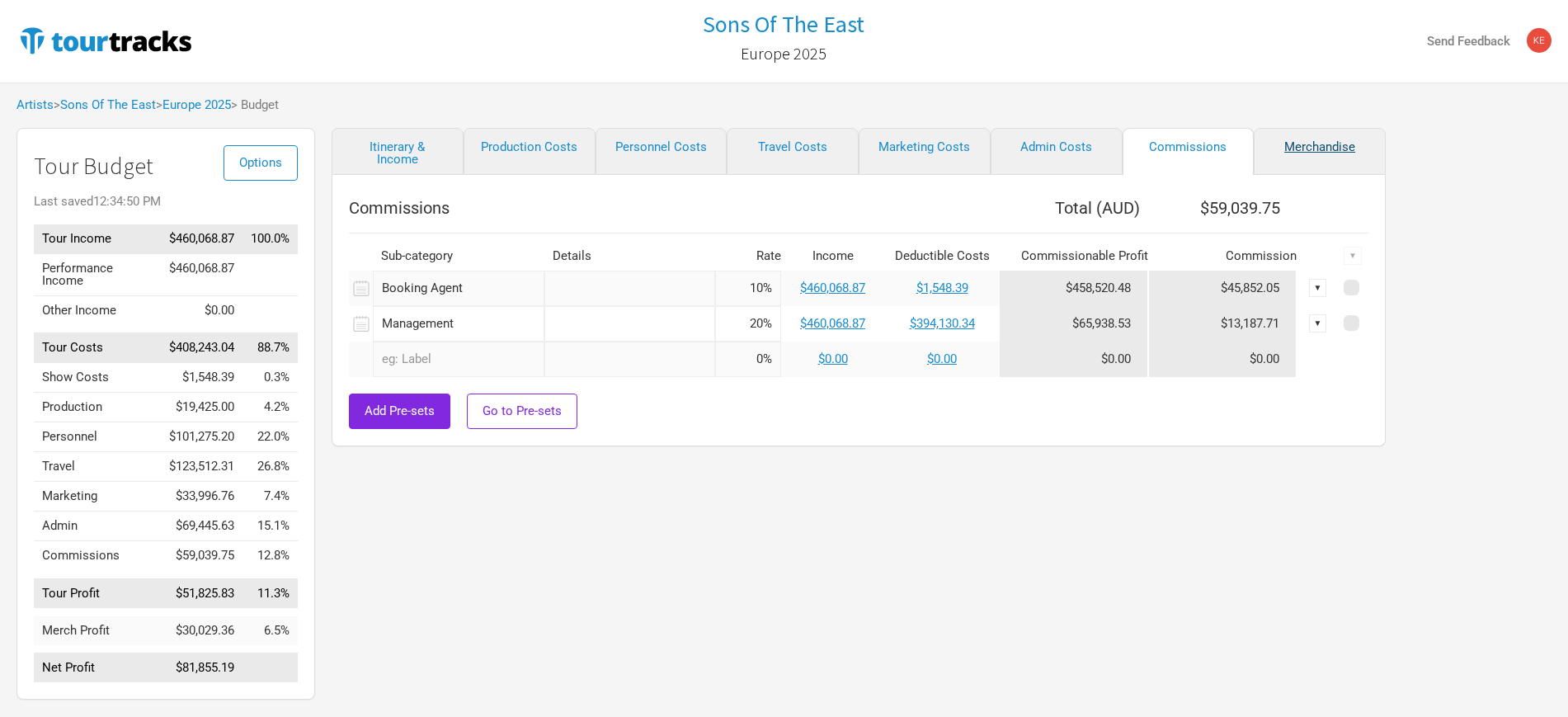 select on "Show Days" 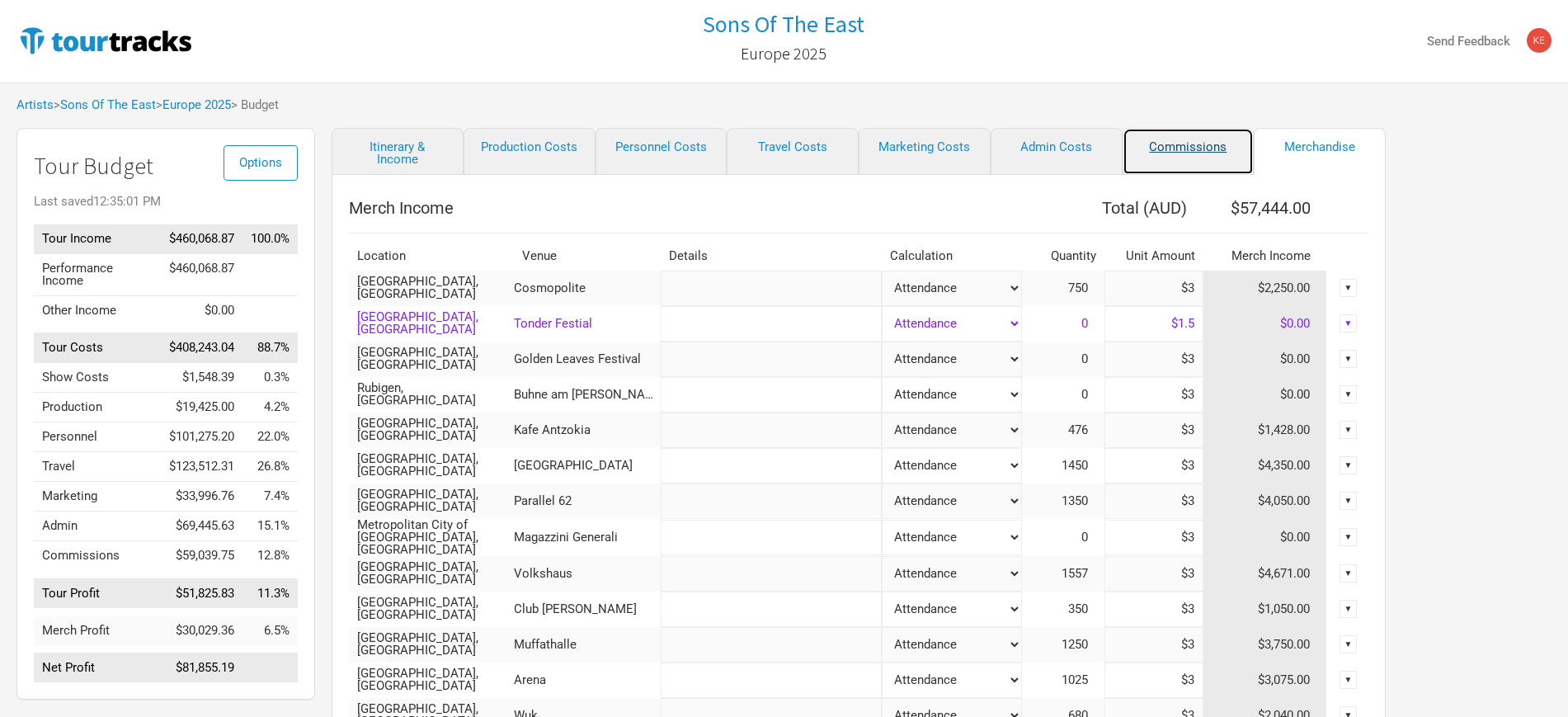 click on "Commissions" at bounding box center [1189, 151] 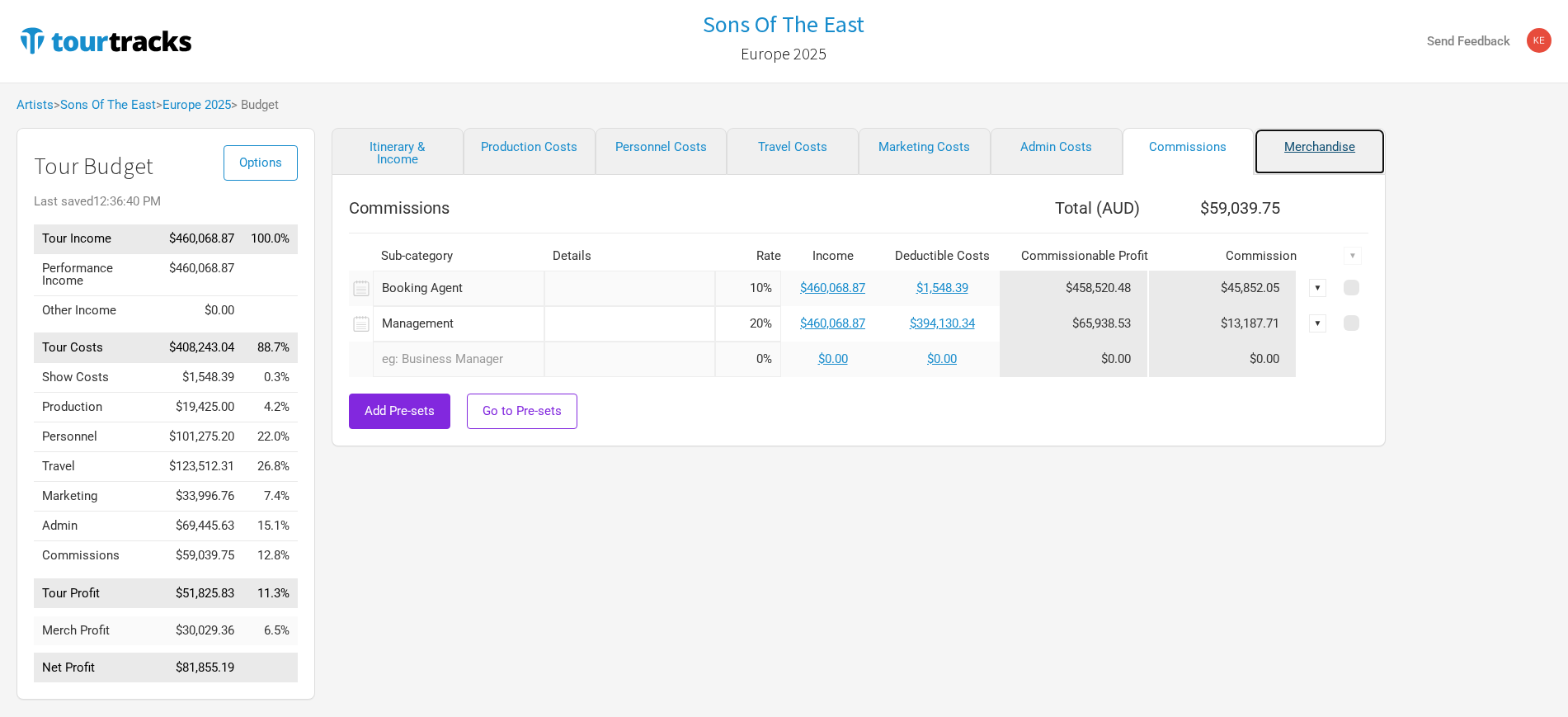 click on "Merchandise" at bounding box center [1320, 151] 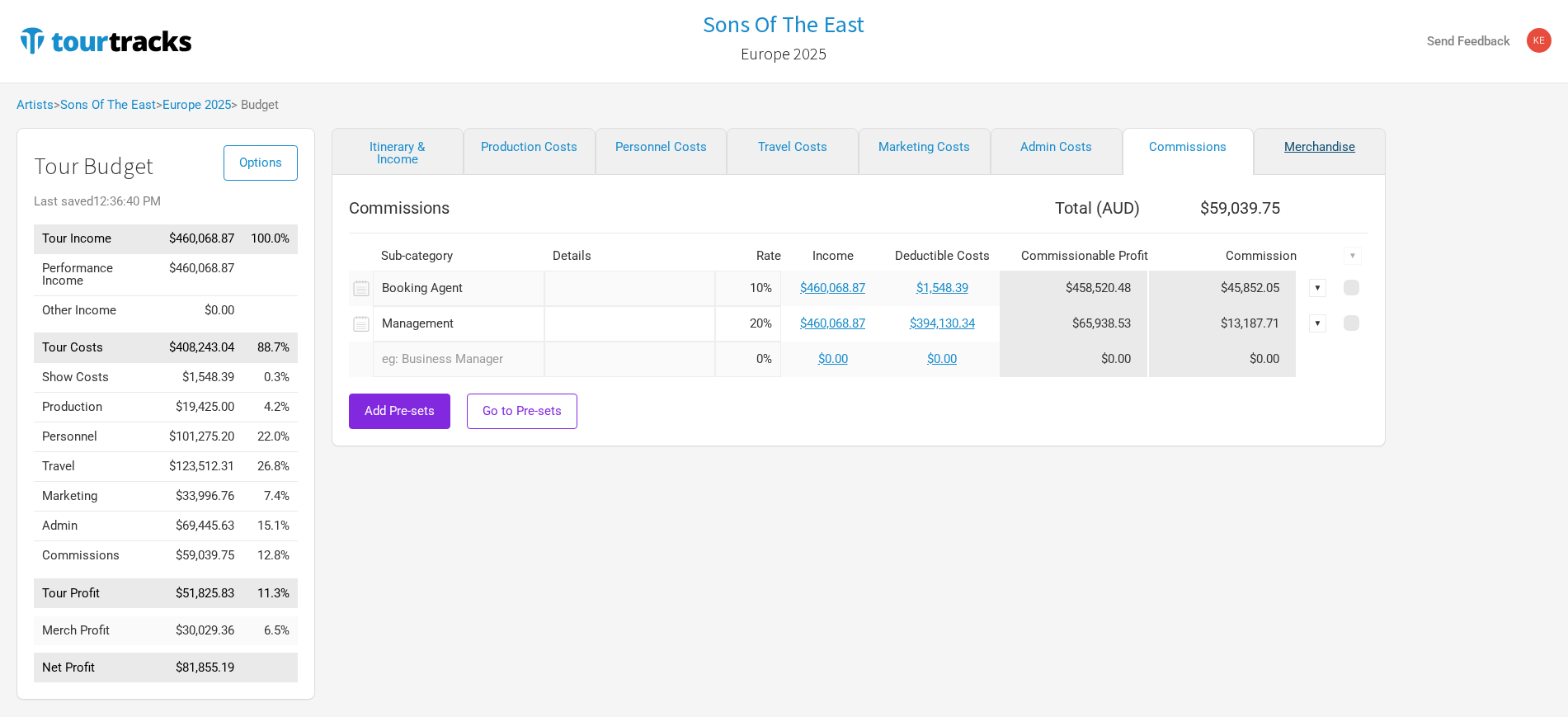 select on "Show Days" 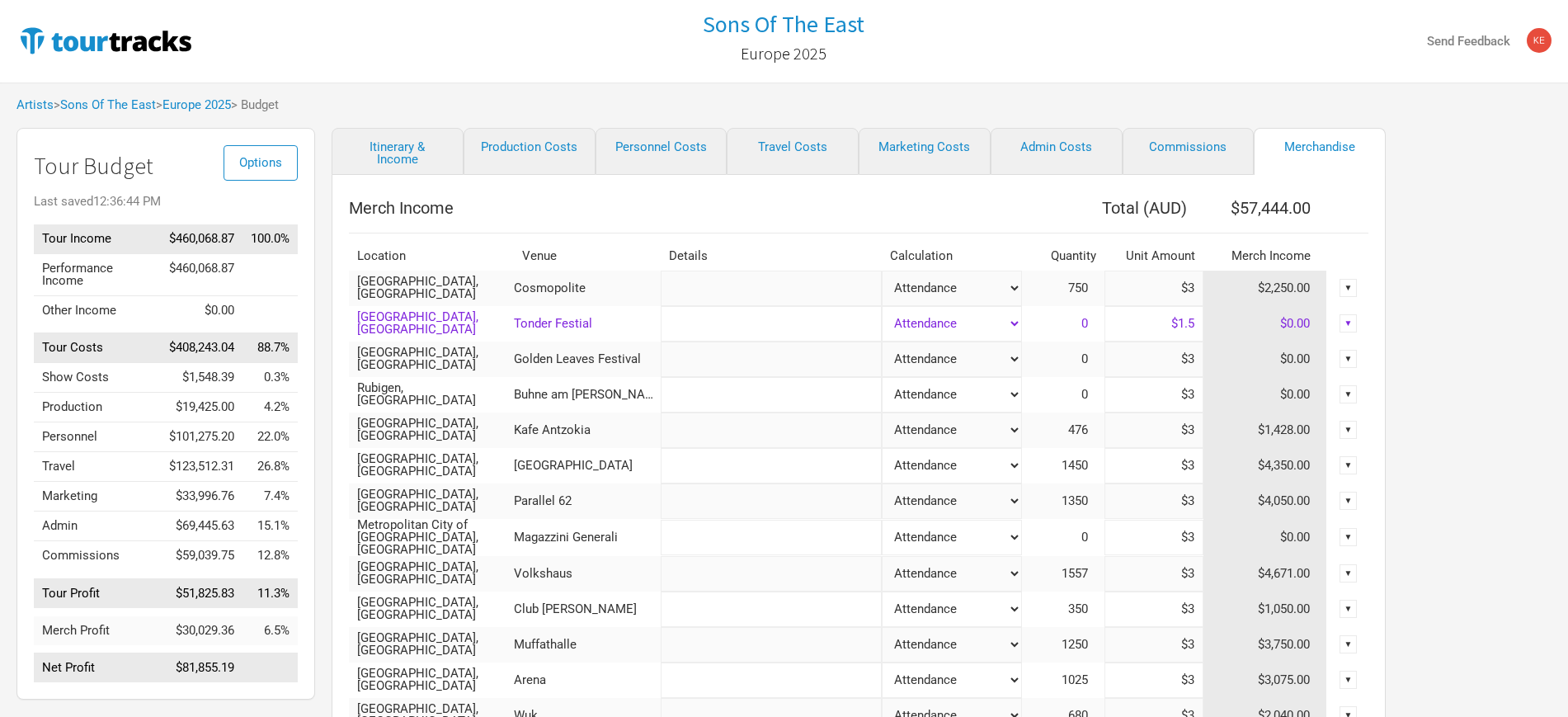 scroll, scrollTop: 103, scrollLeft: 0, axis: vertical 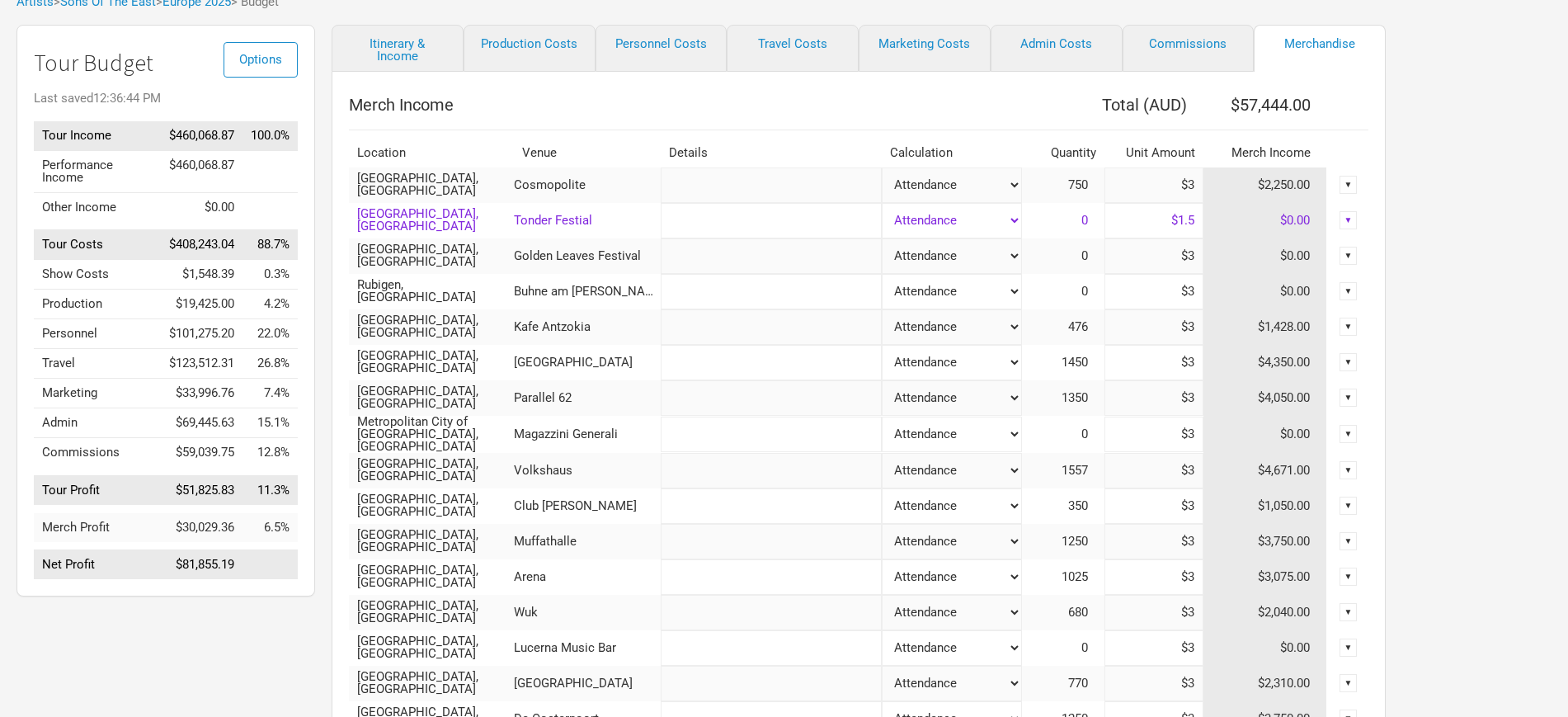 click on "$0.00" at bounding box center (1265, 220) 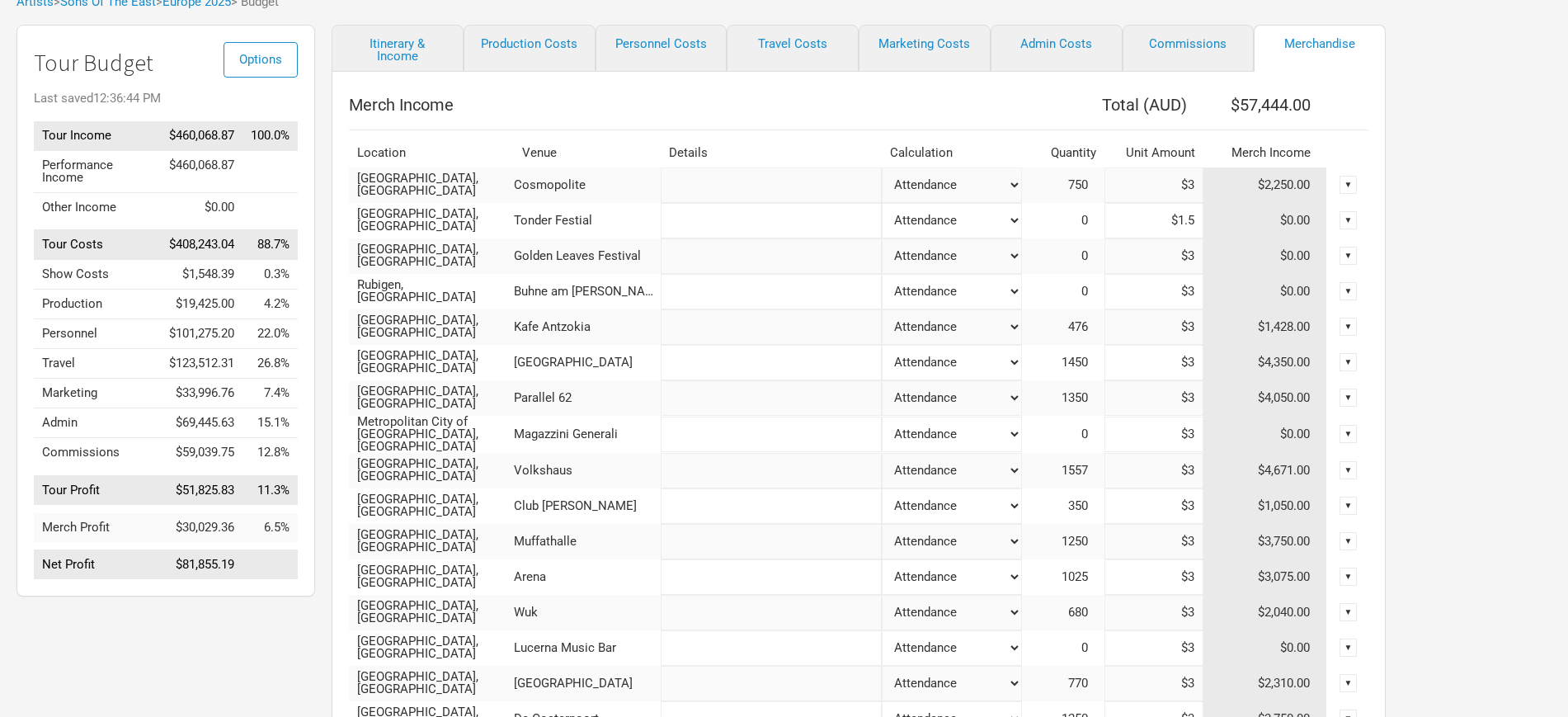 click on "$1.5" at bounding box center [1154, 220] 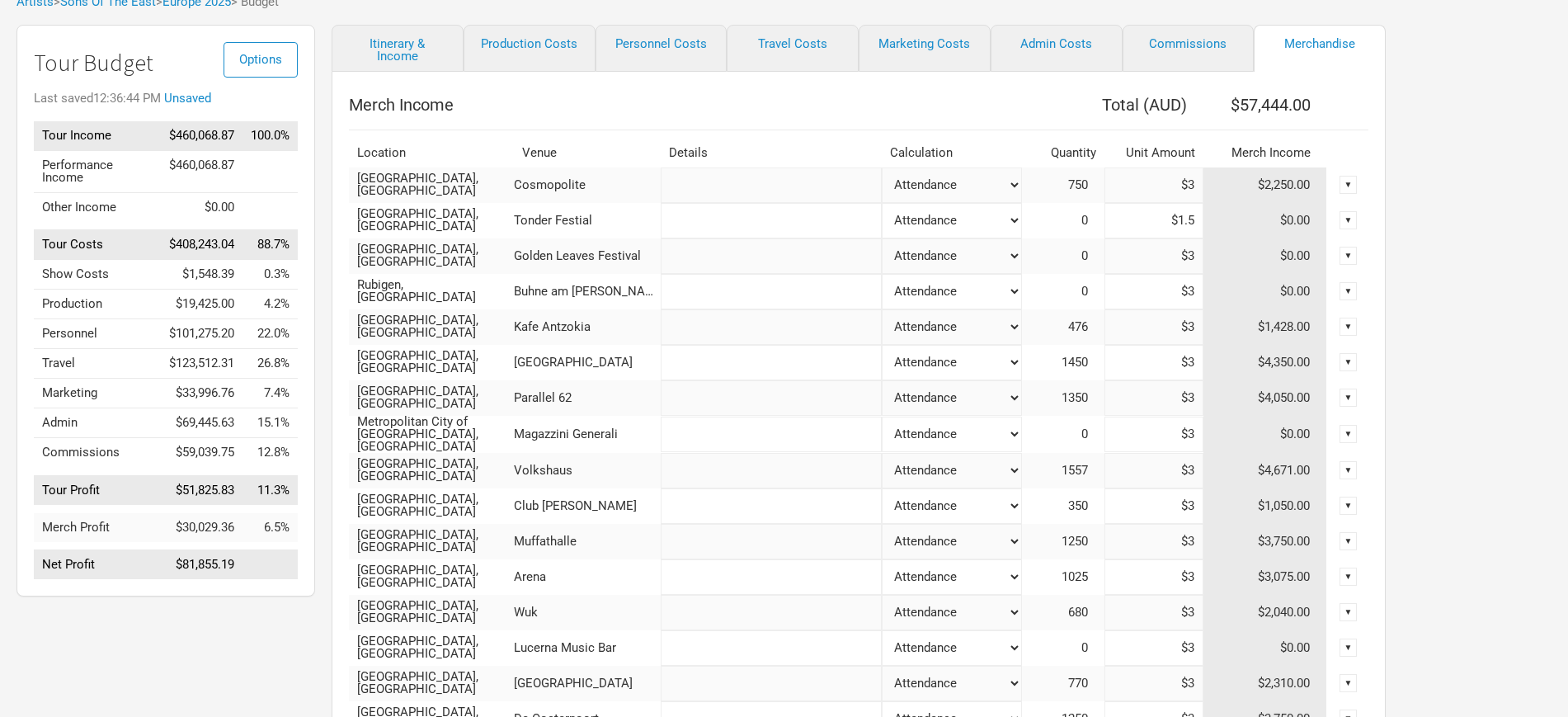click on "▼" at bounding box center (1349, 220) 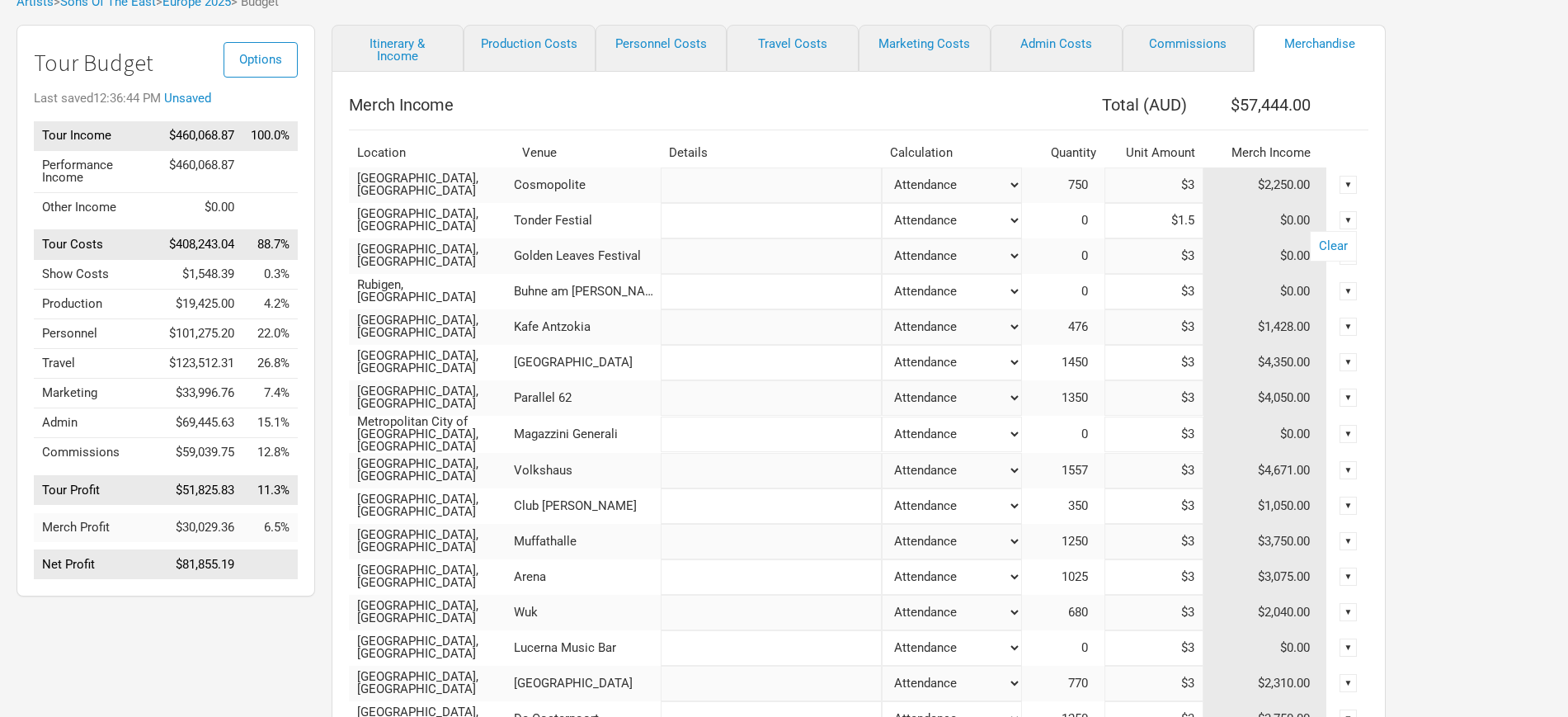 click on "Options Tour Budget Last saved  12:36:44 PM   Unsaved Tour Income $460,068.87 100.0% Performance Income $460,068.87 Other Income $0.00 Tour Costs $408,243.04 88.7% Show Costs $1,548.39 0.3% Production $19,425.00 4.2% Personnel $101,275.20 22.0% Travel $123,512.31 26.8% Marketing $33,996.76 7.4% Admin $69,445.63 15.1% Commissions $59,039.75 12.8% Tour Profit $51,825.83 11.3% Merch Profit $30,029.36 6.5% Net Profit $81,855.19 Itinerary & Income Production Costs Personnel Costs Travel Costs Marketing Costs Admin Costs Commissions Merchandise Merch Income Total ( AUD ) $57,444.00 Location Venue Details Calculation Quantity Unit Amount Merch Income   Oslo, Norway Cosmopolite Attendance Manual % of Performance Income 750 $3 $2,250.00 ▼ Tønder, Denmark Tonder Festial Attendance Manual % of Performance Income 0 $1.5 $0.00 ▼ Clear Darmstadt, Germany Golden Leaves Festival Attendance Manual % of Performance Income 0 $3 $0.00 ▼ Rubigen, Switzerland Buhne am Teich Attendance Manual % of Performance Income 0 $3 $3" at bounding box center [784, 783] 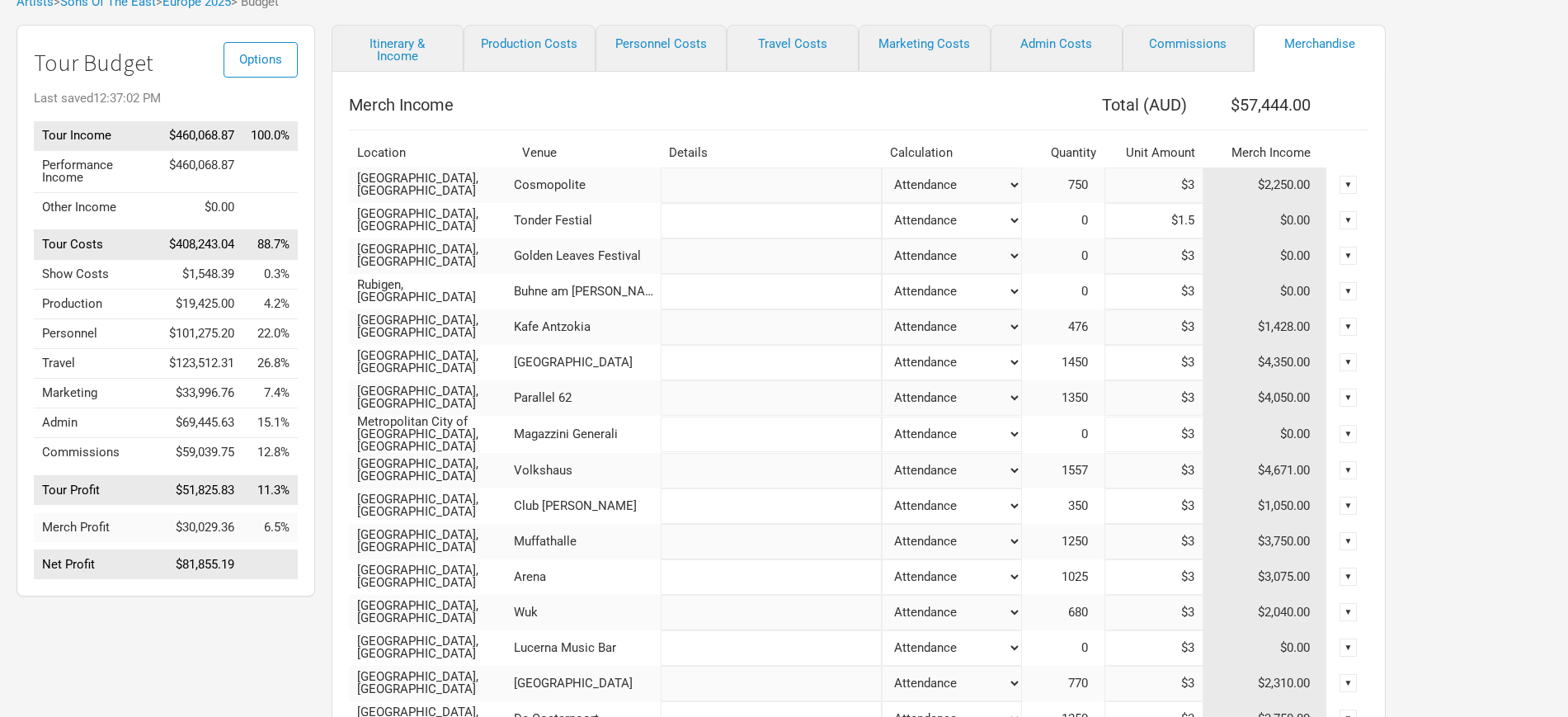 click on "Attendance Manual % of Performance Income" at bounding box center (952, 185) 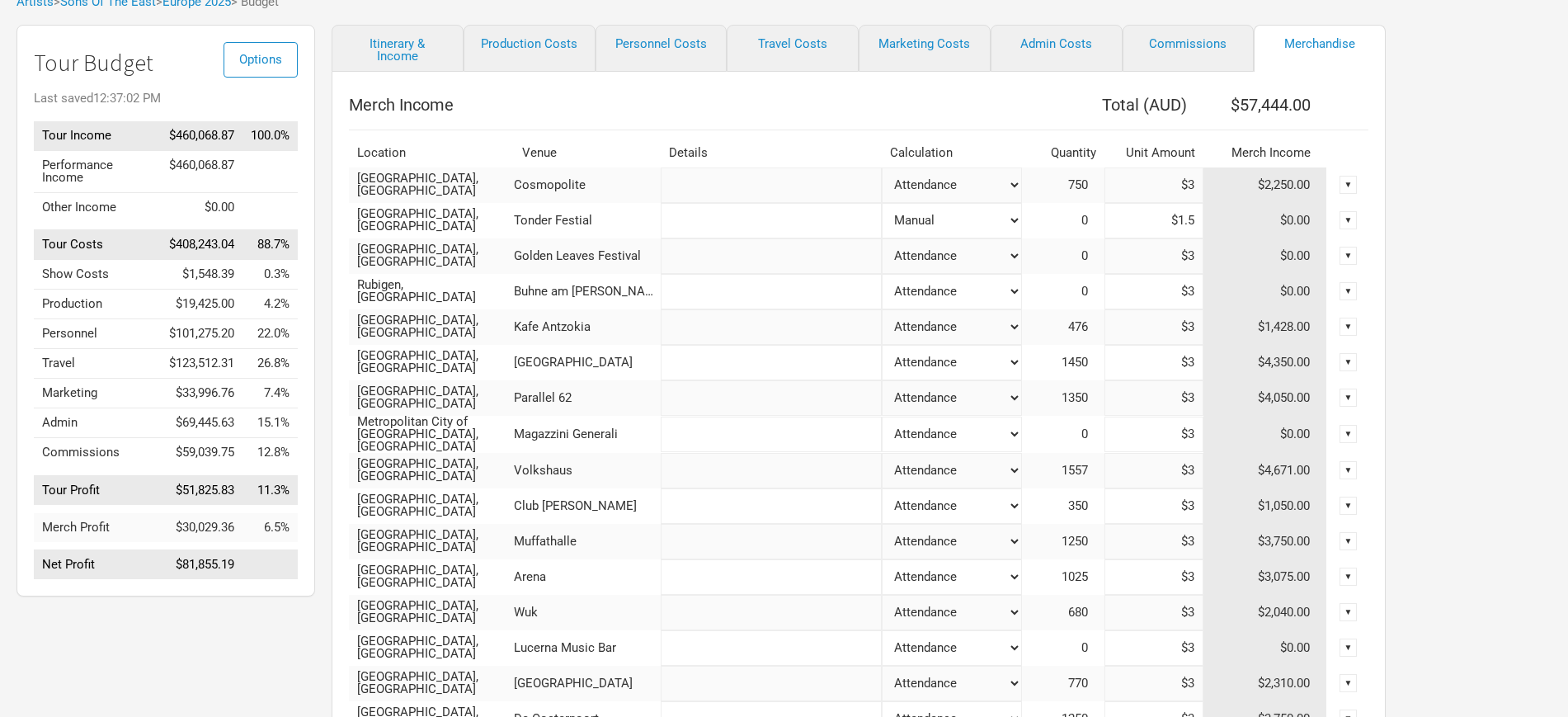 click on "Attendance Manual % of Performance Income" at bounding box center [952, 185] 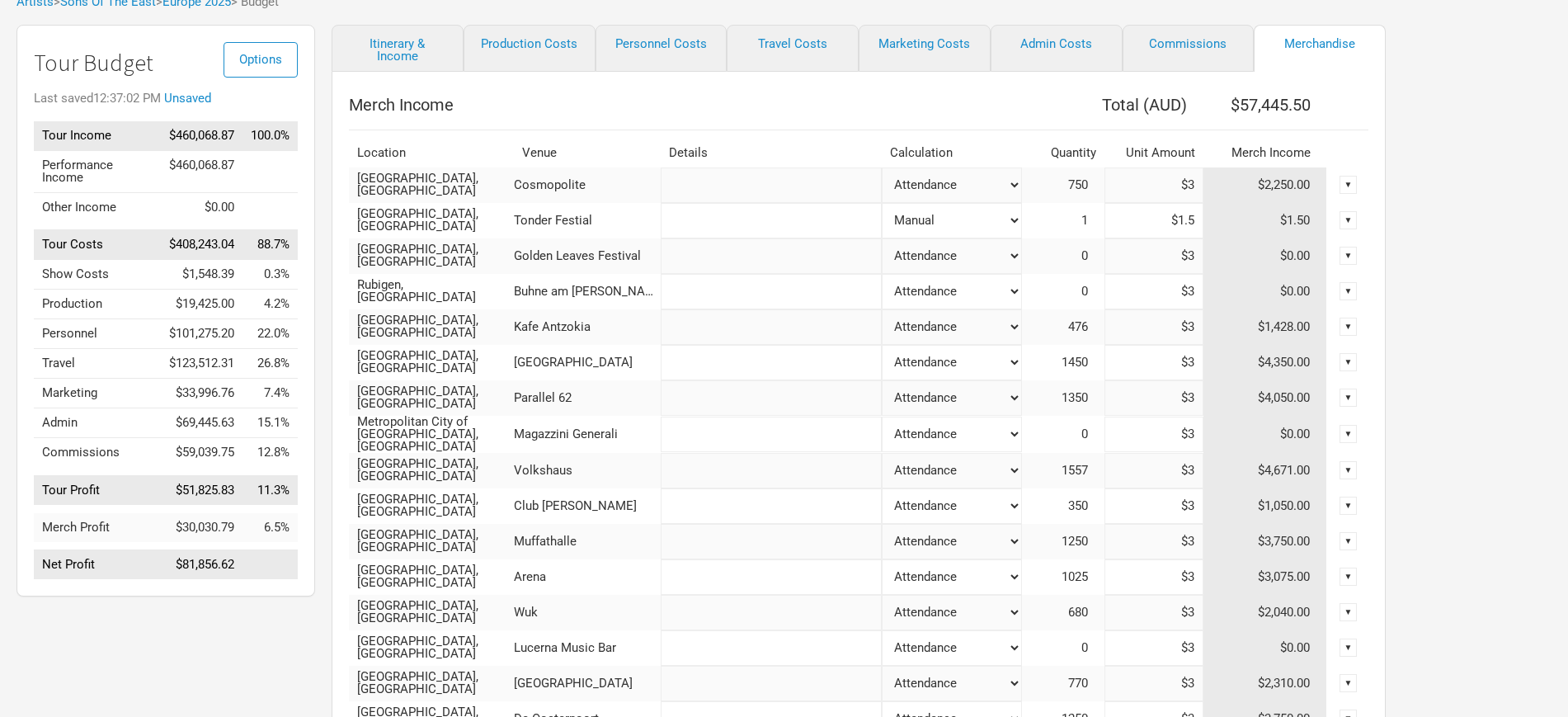 drag, startPoint x: 1153, startPoint y: 219, endPoint x: 1227, endPoint y: 217, distance: 74.02702 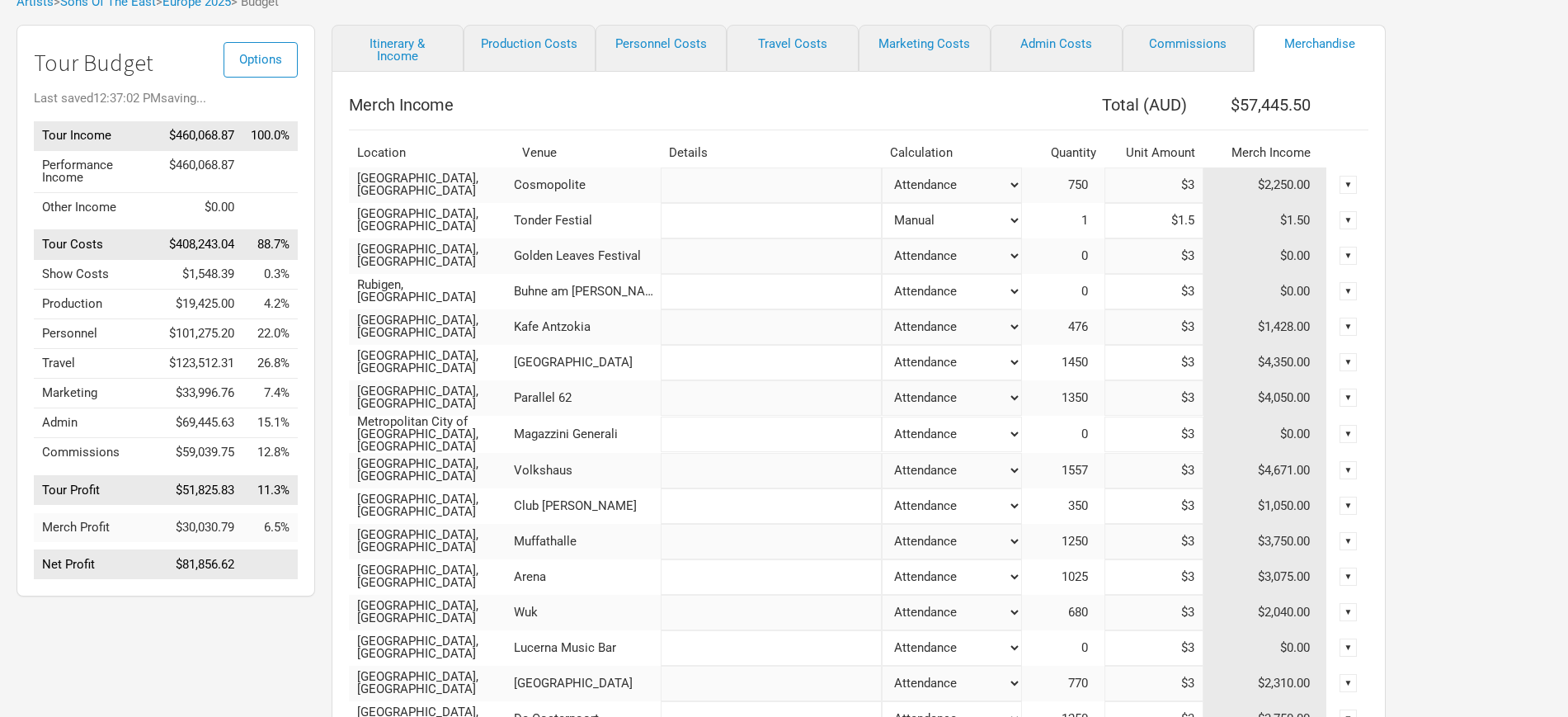 click on "1" at bounding box center (1063, 220) 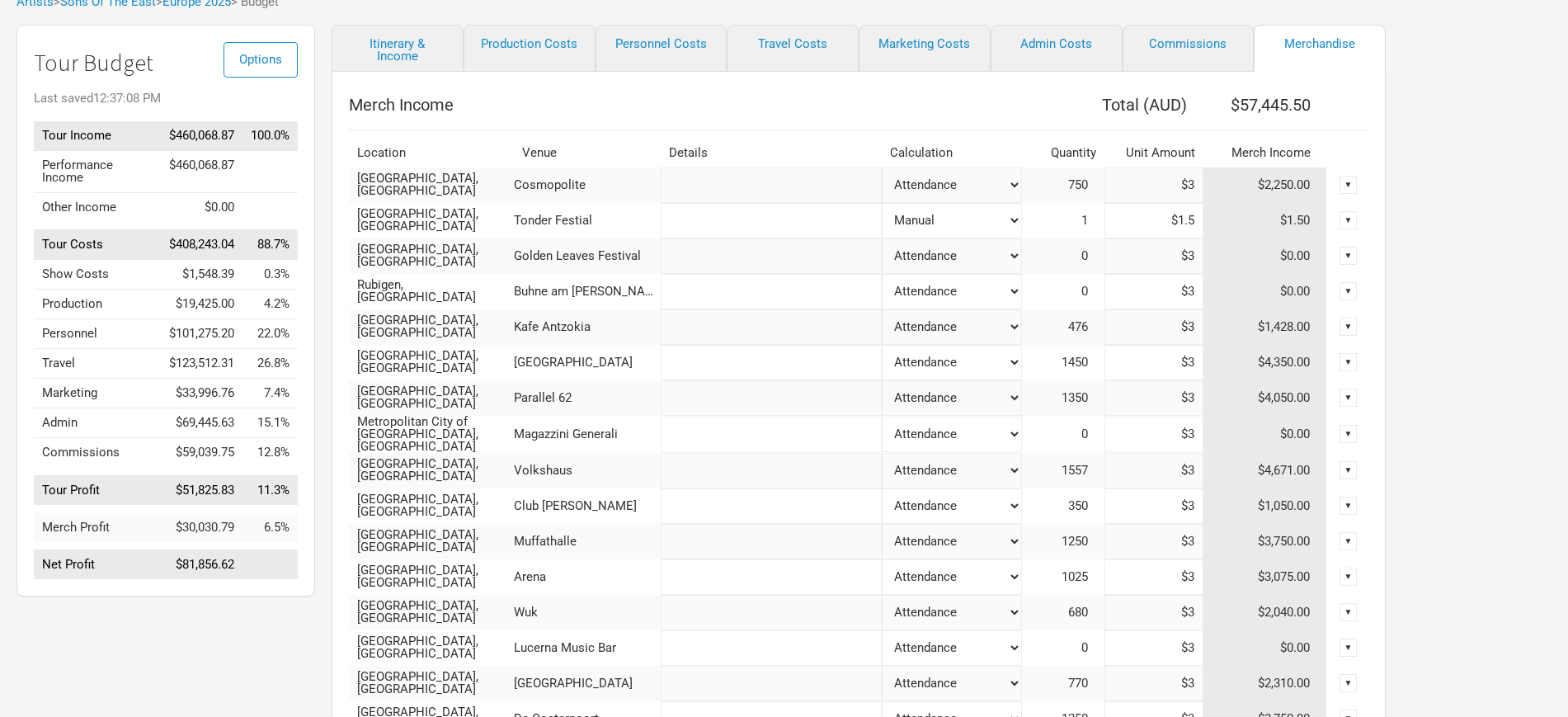 click on "Attendance Manual % of Performance Income" at bounding box center [952, 185] 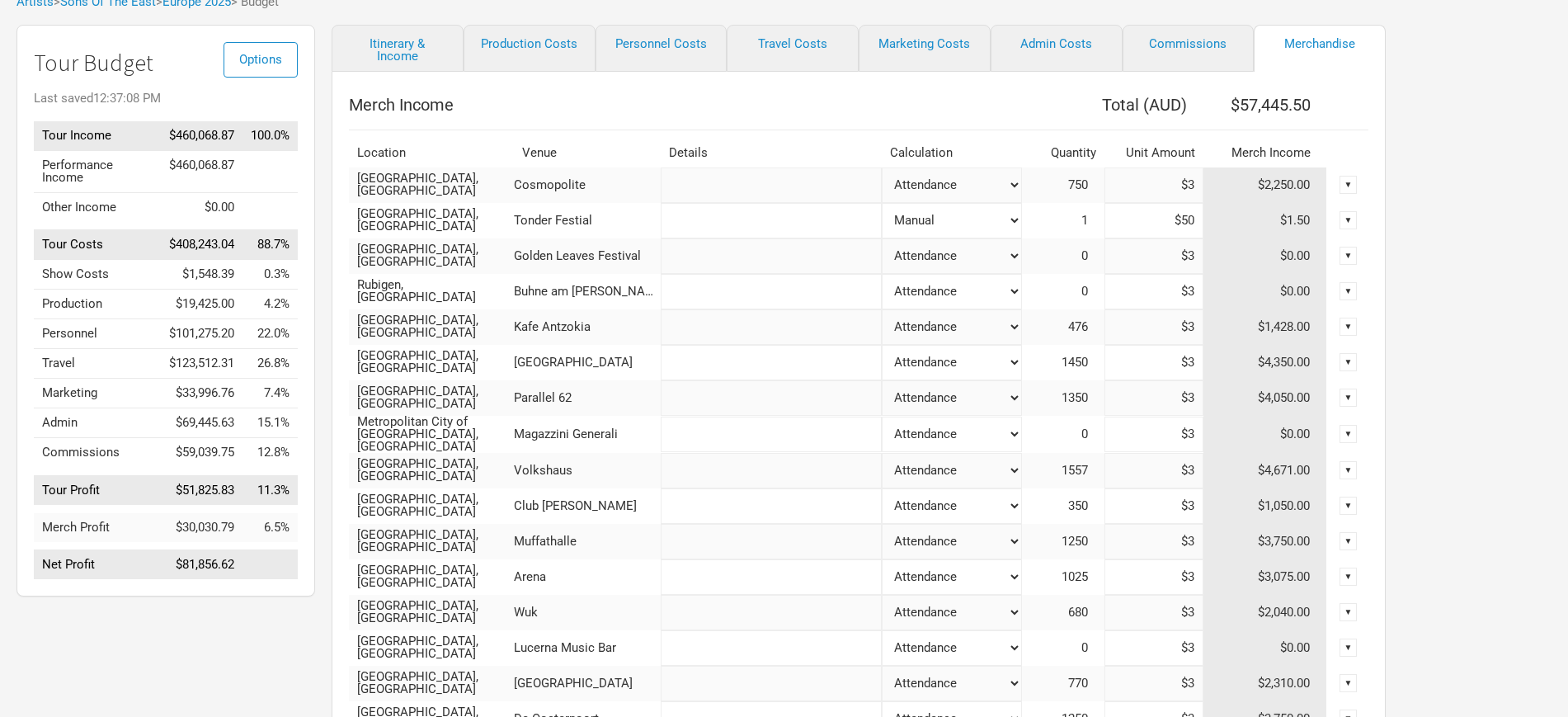 type on "$500" 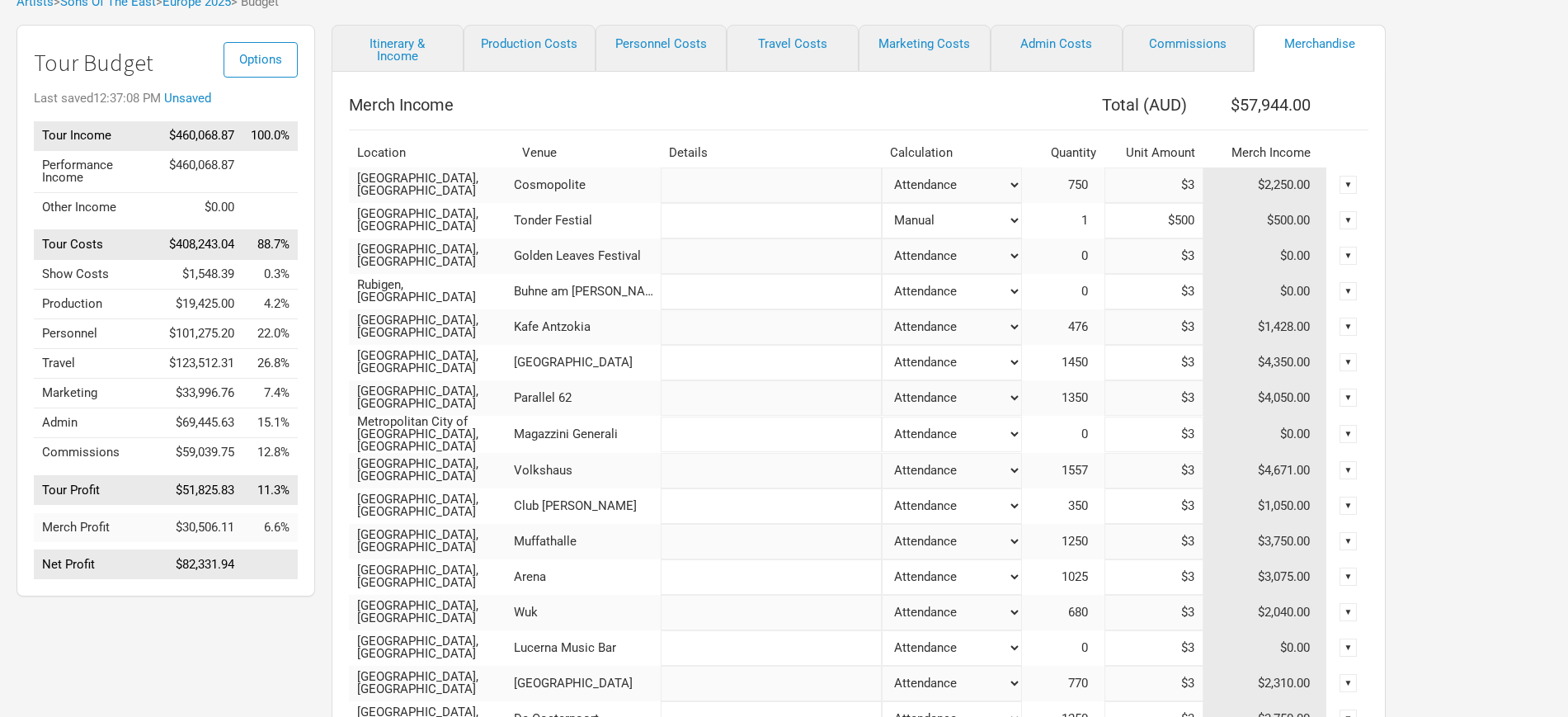 type on "$57,944" 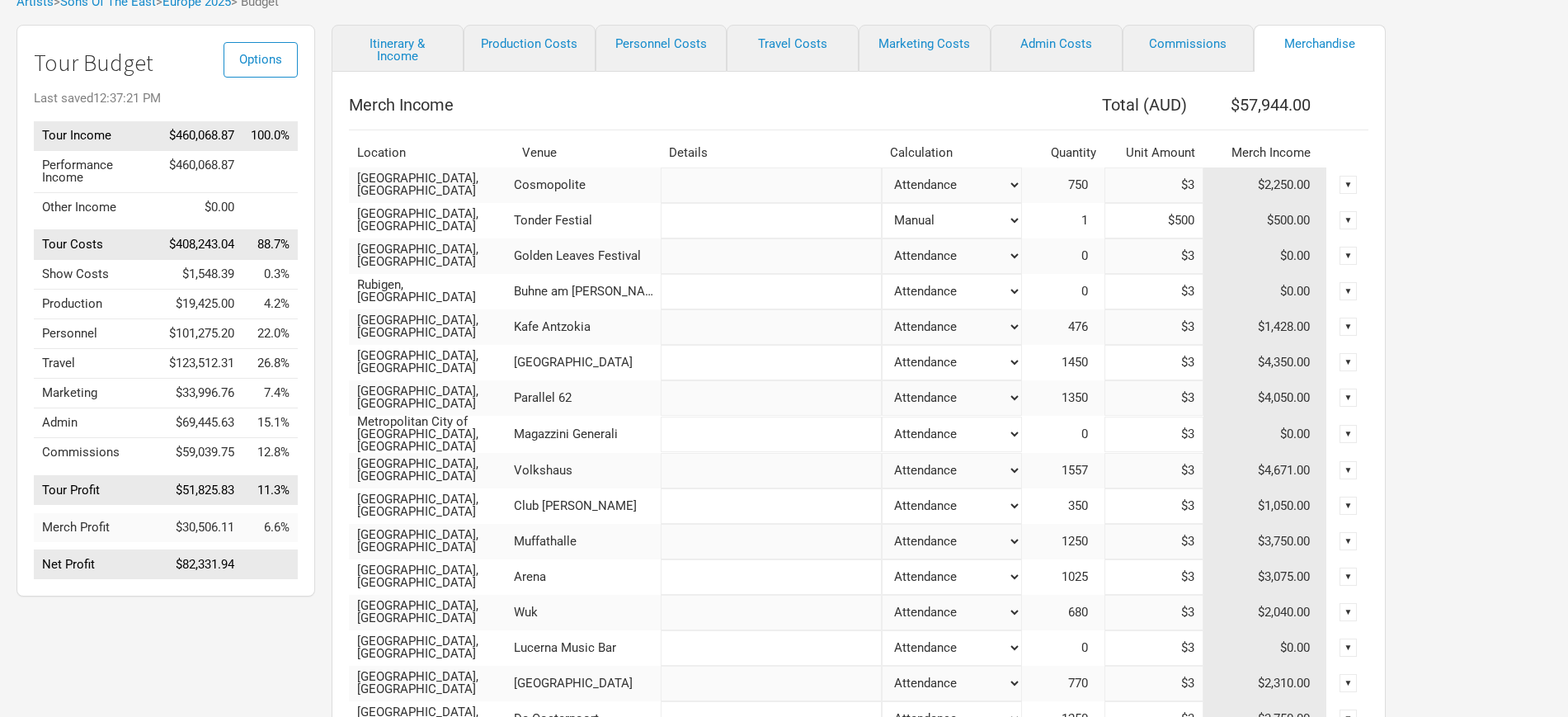 click on "Attendance Manual % of Performance Income" at bounding box center (952, 185) 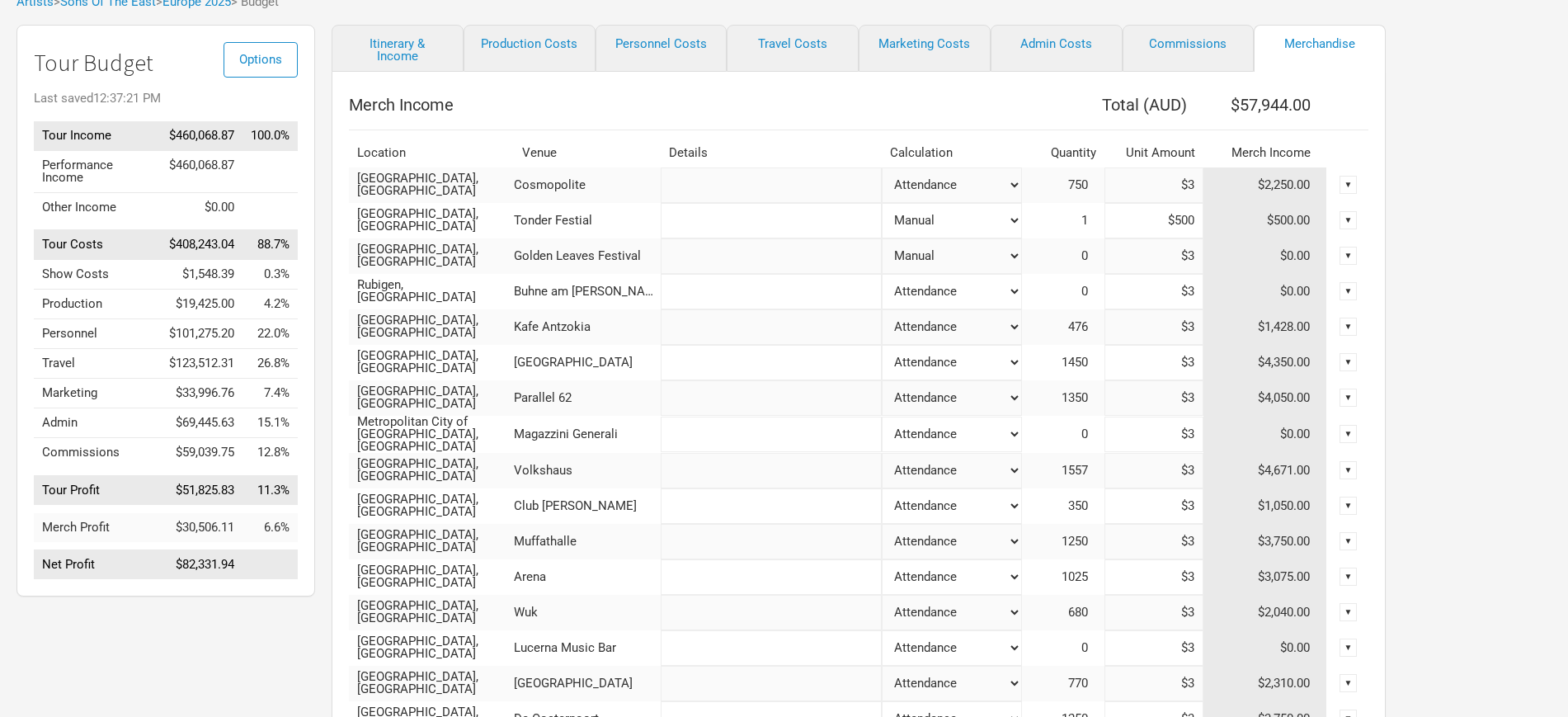 click on "Attendance Manual % of Performance Income" at bounding box center [952, 185] 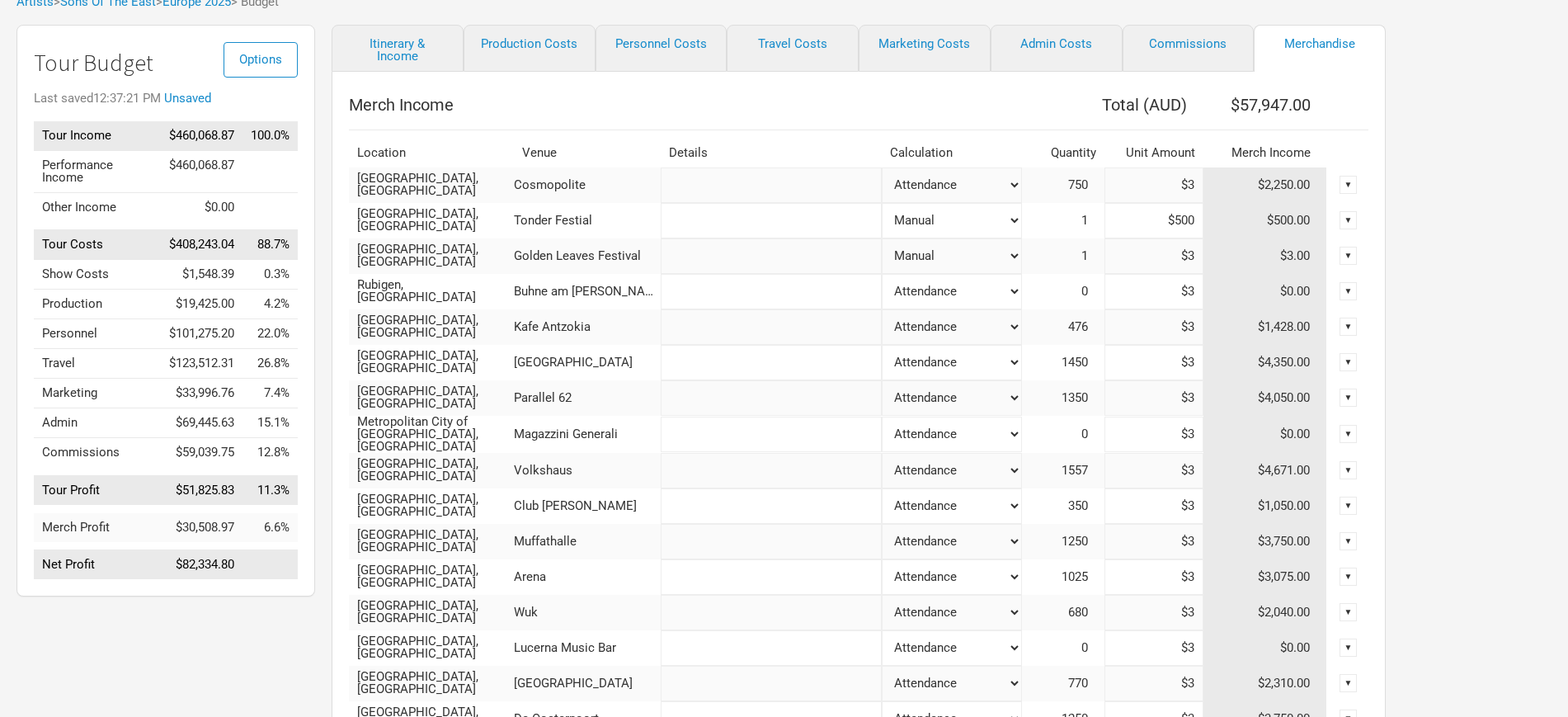 type on "$57,947" 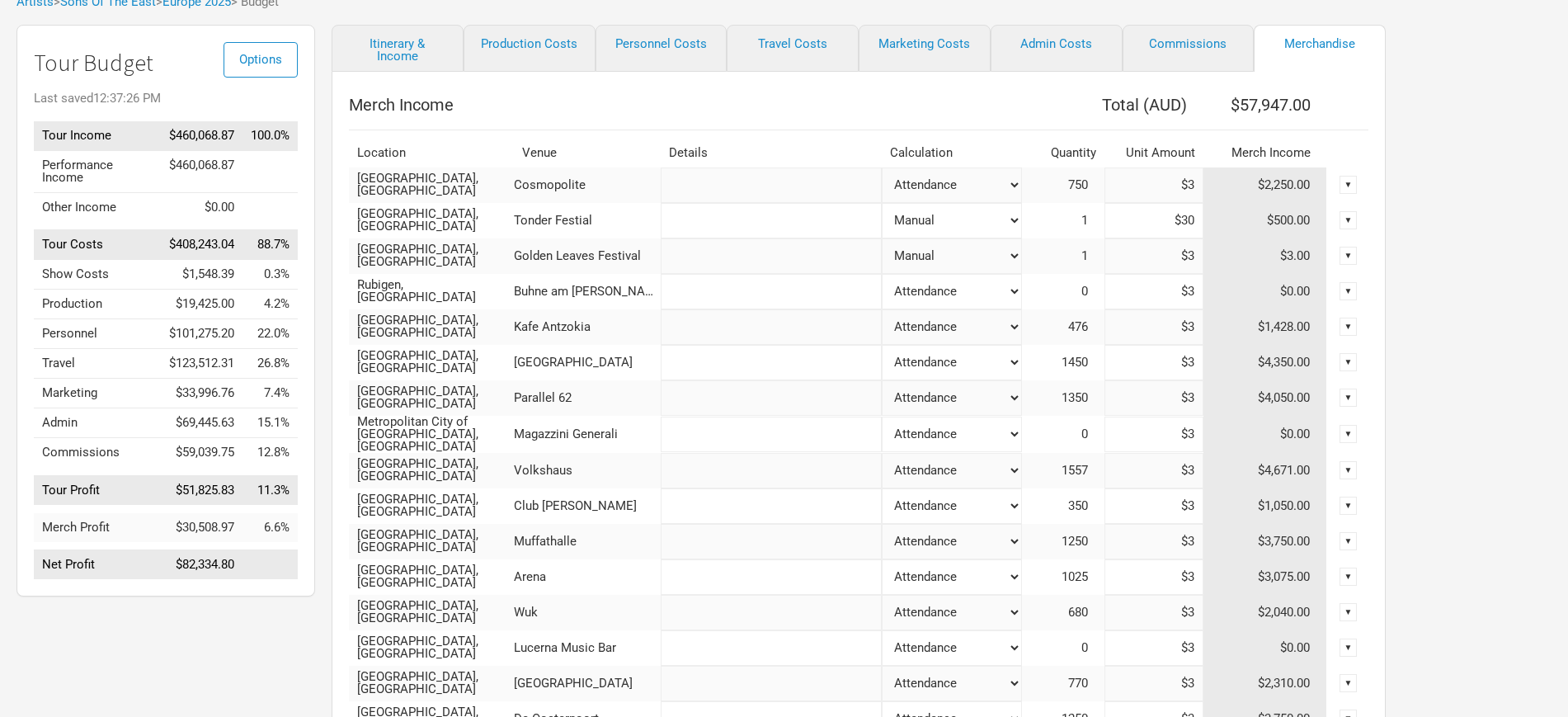type on "$300" 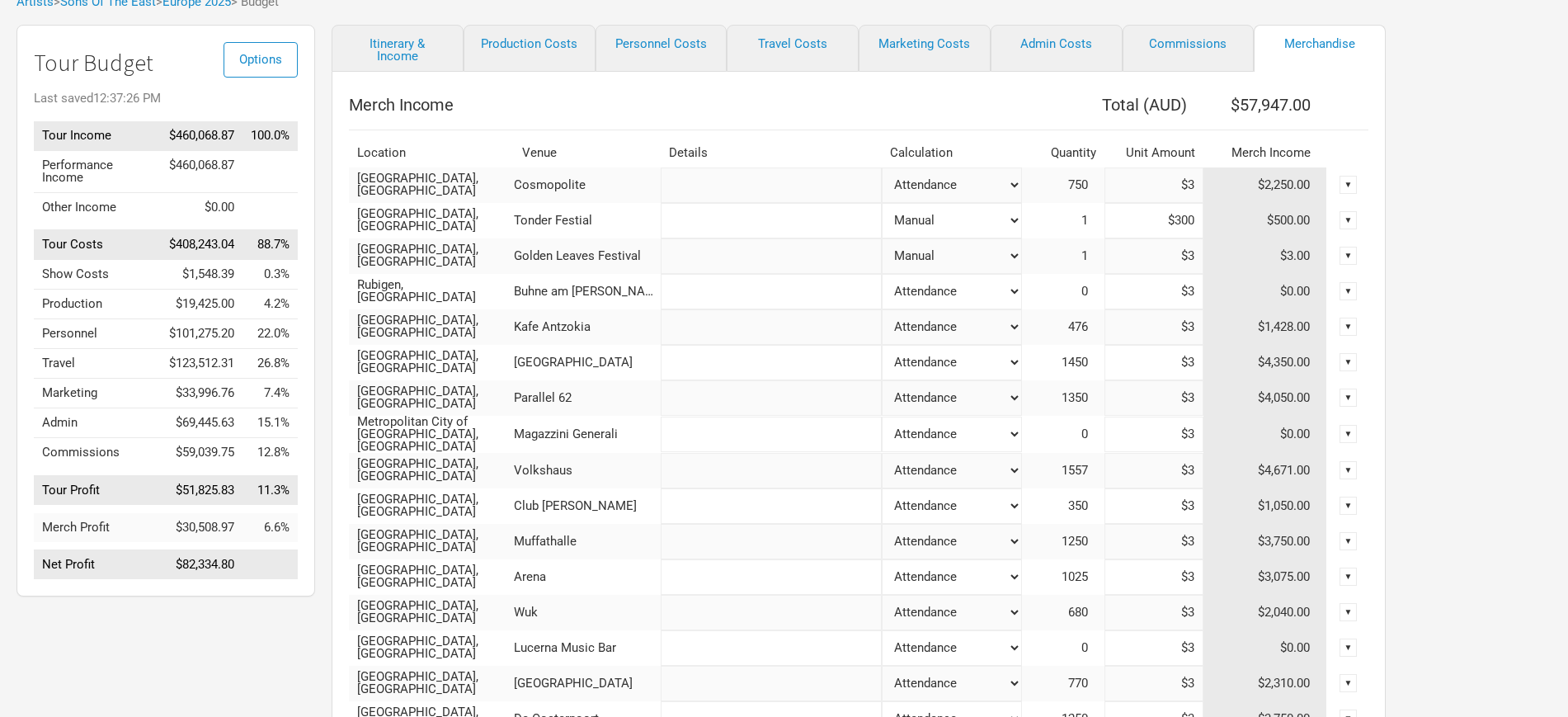 type on "$57,747" 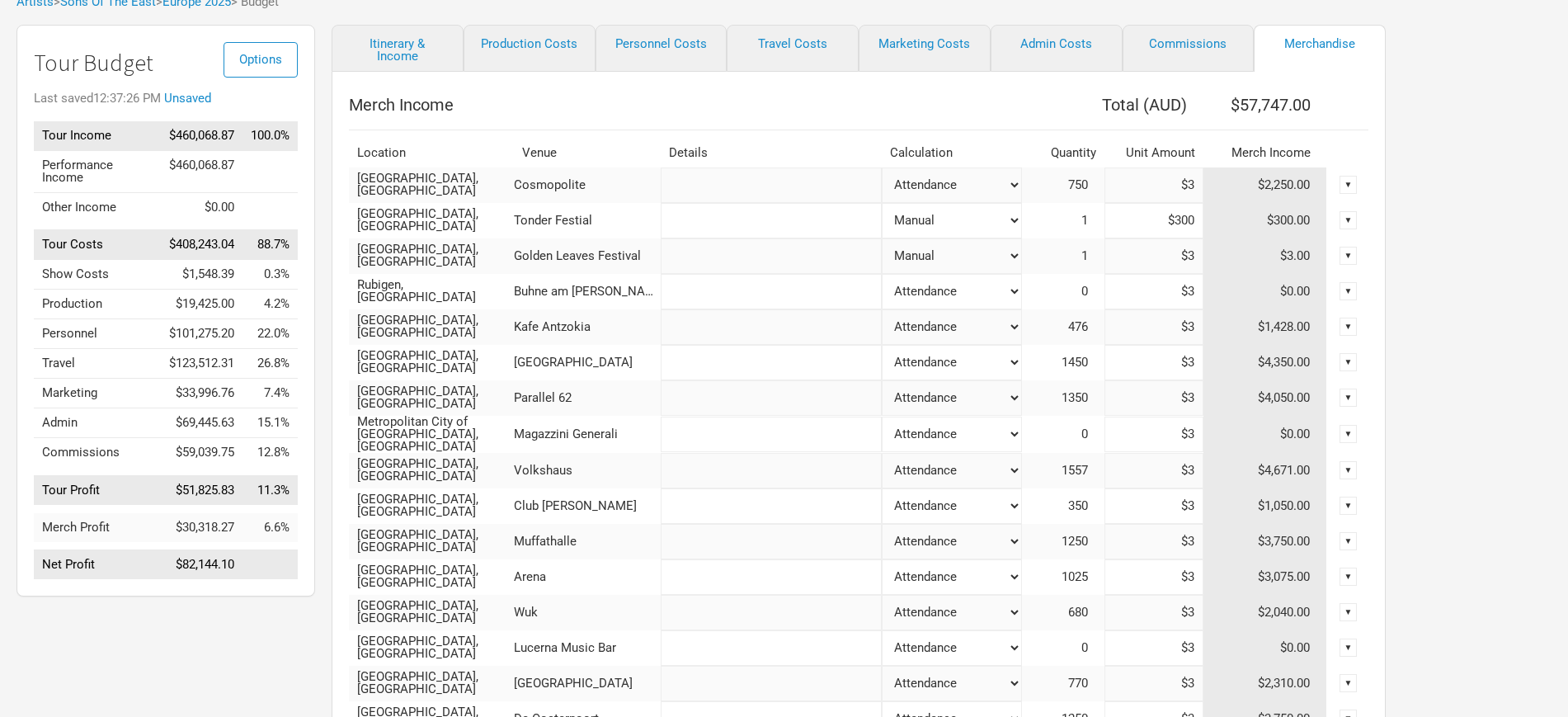 type on "$300" 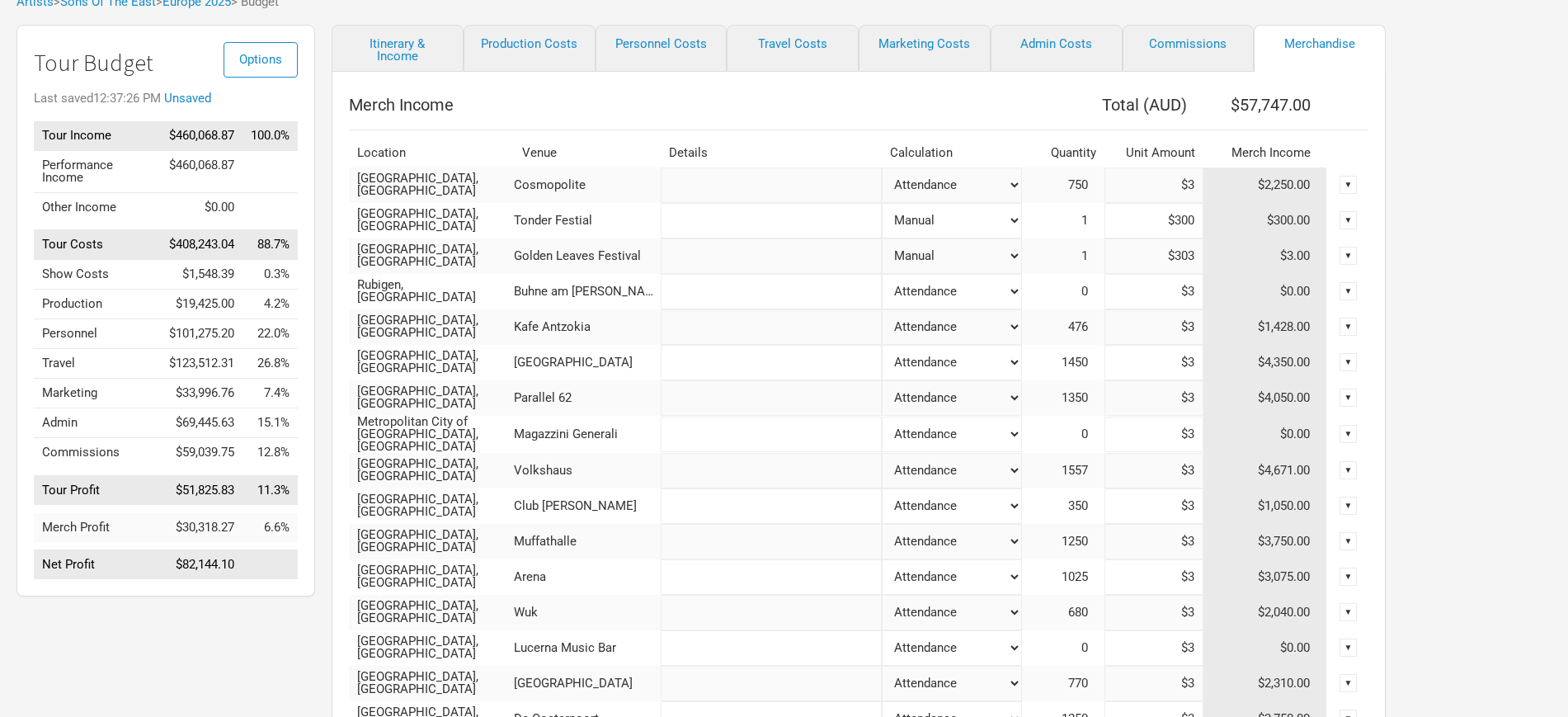 type on "$3,003" 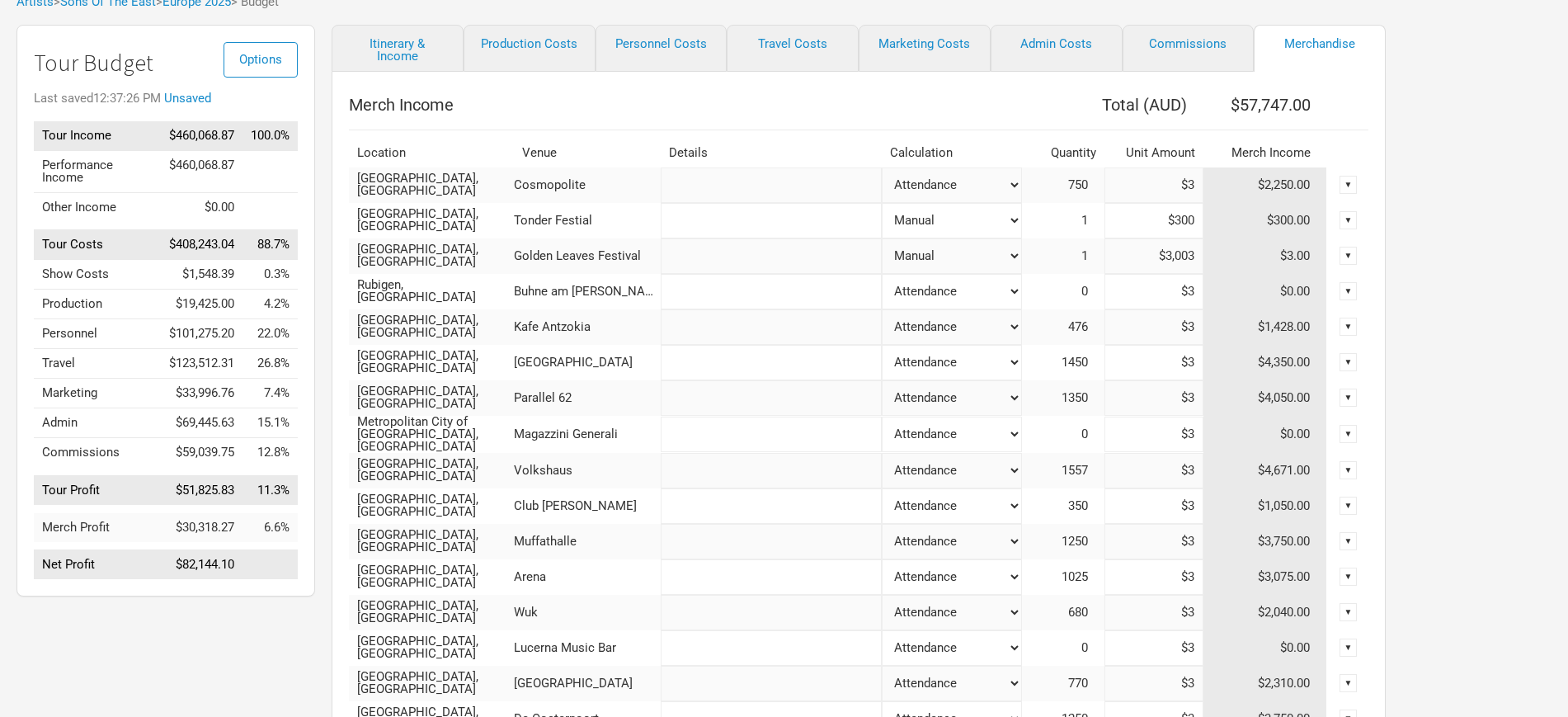 type on "$60,747" 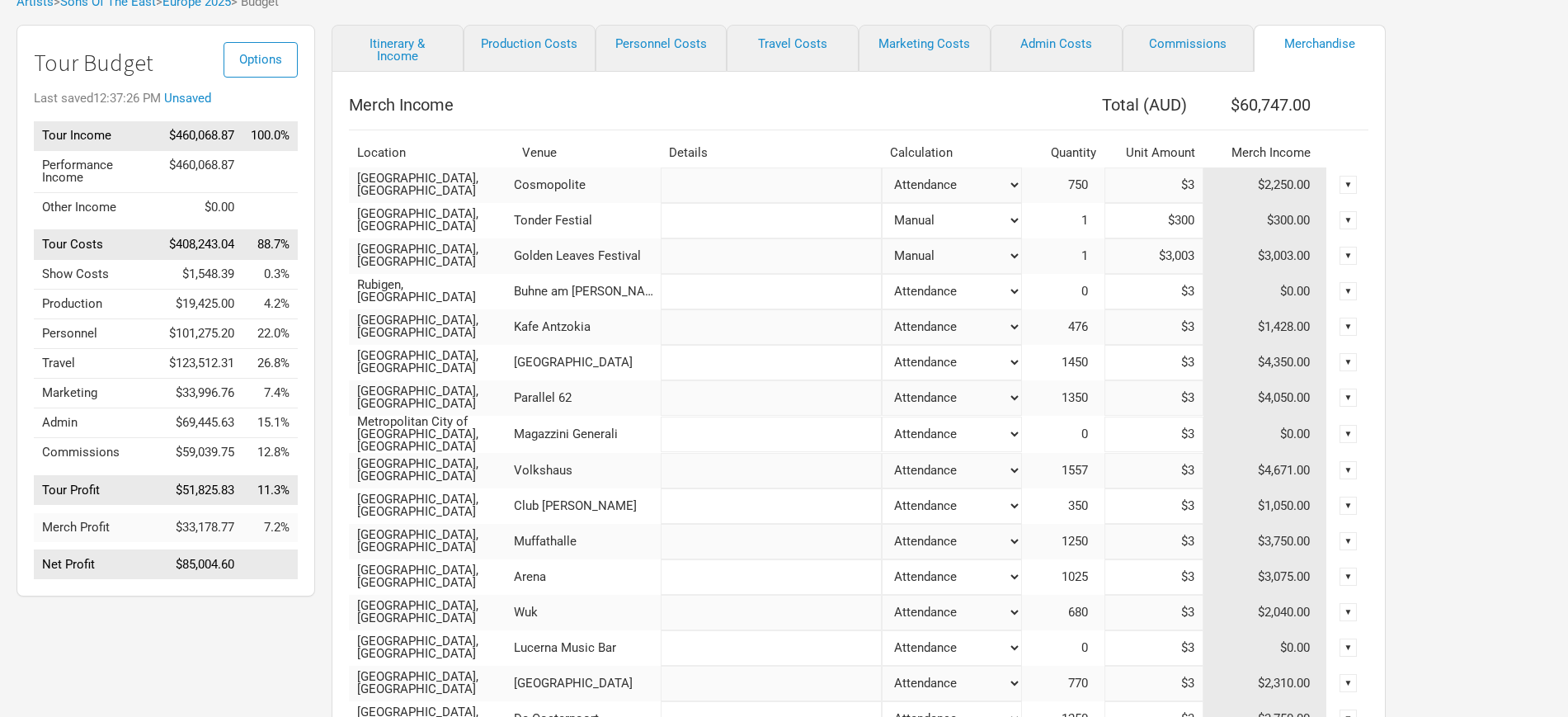 type on "$300" 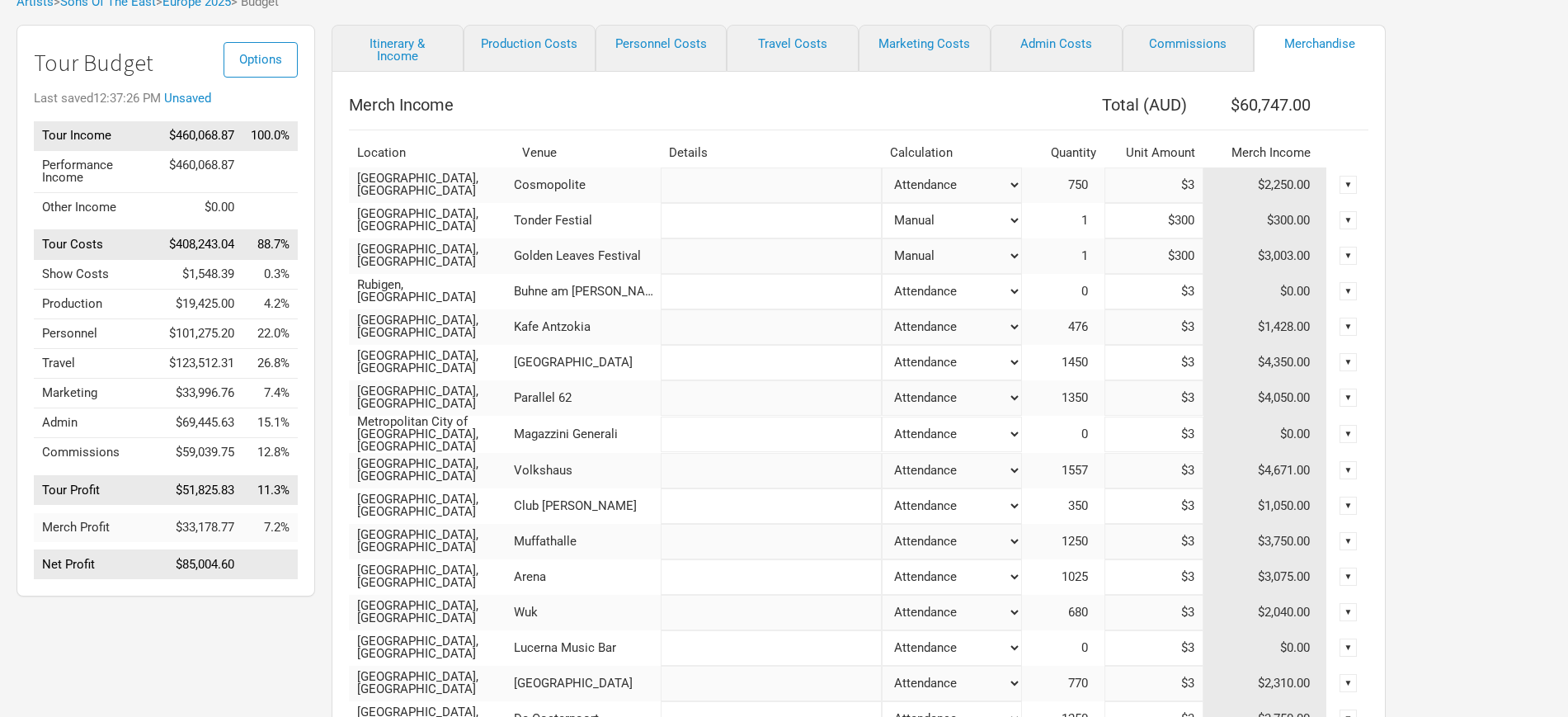 type on "$58,044" 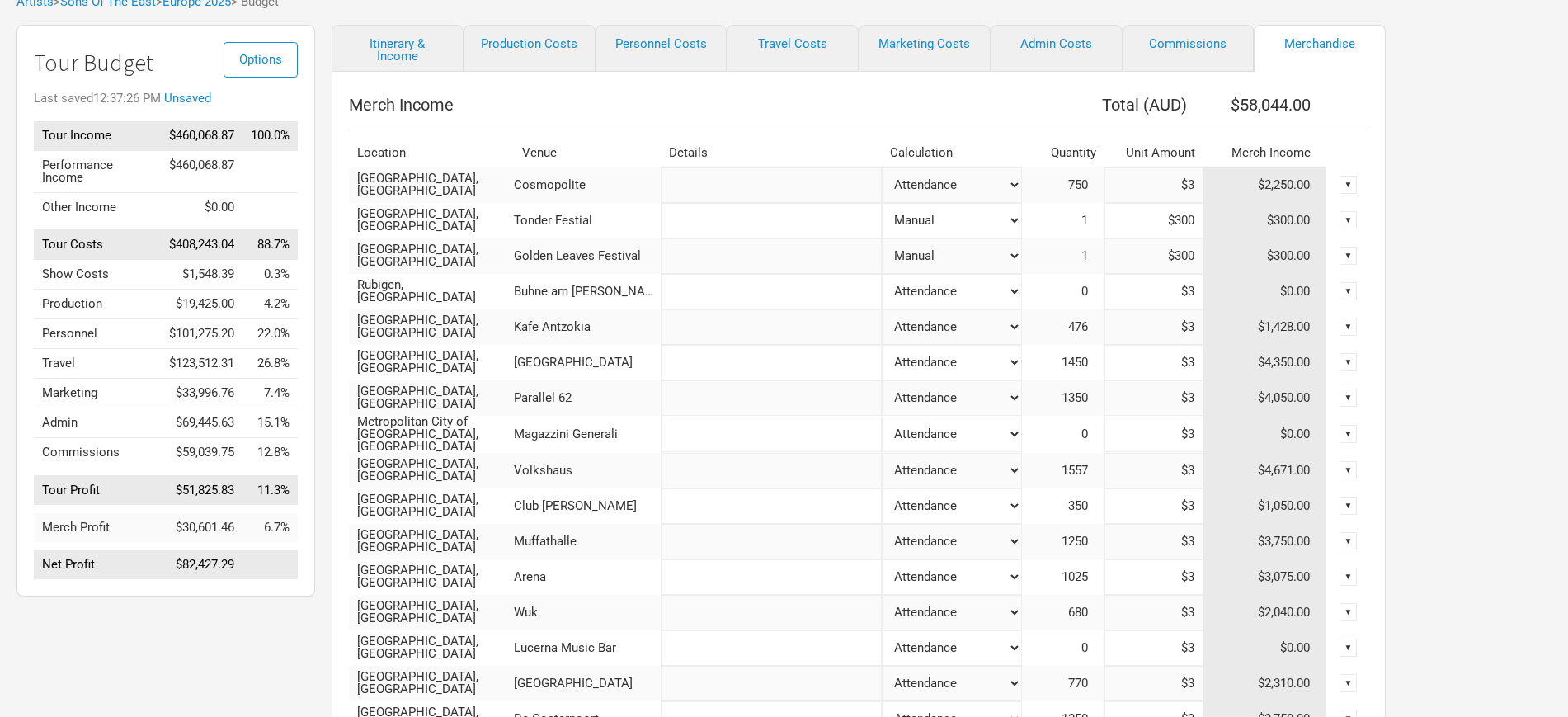 type on "$300" 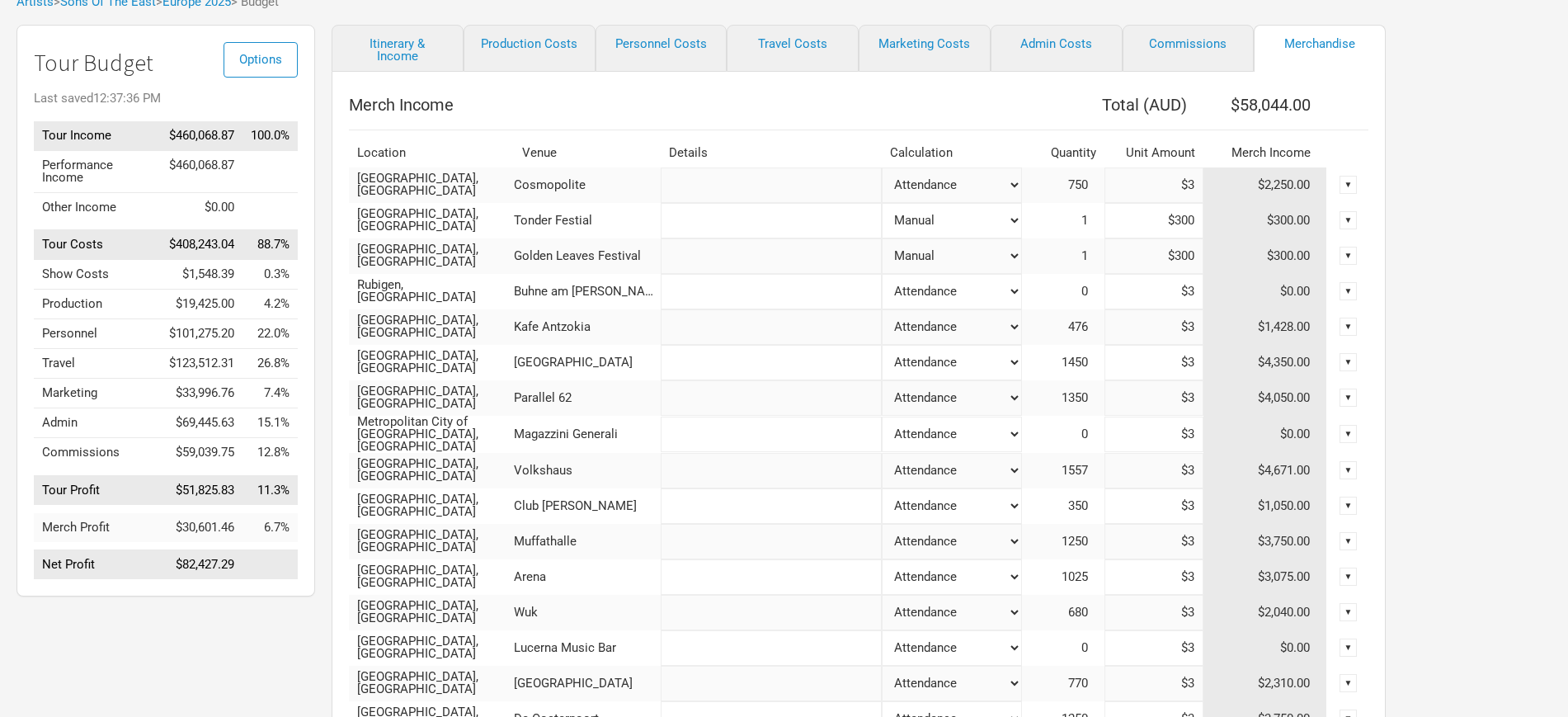 click on "0" at bounding box center [1063, 291] 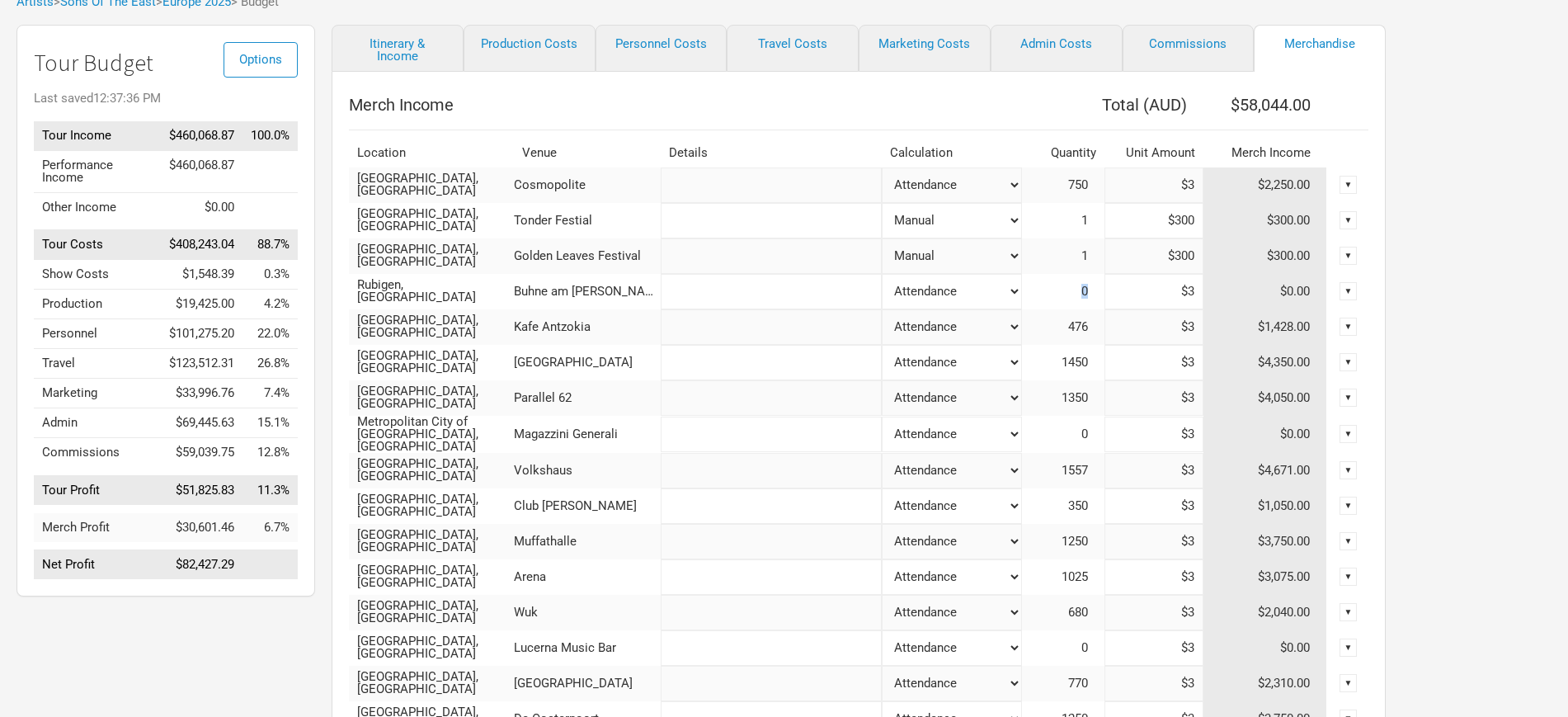 drag, startPoint x: 1076, startPoint y: 290, endPoint x: 1124, endPoint y: 291, distance: 48.010416 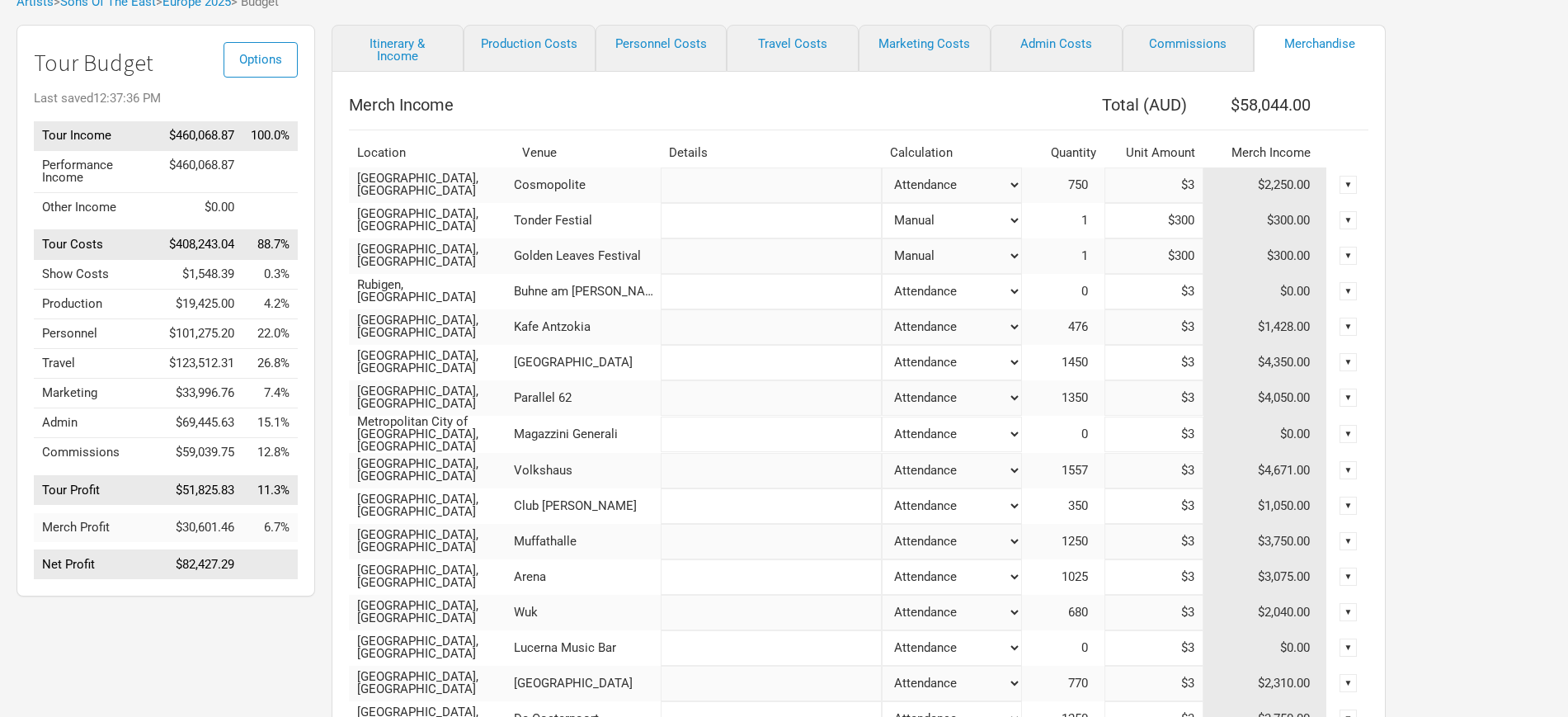 click on "$3" at bounding box center (1154, 291) 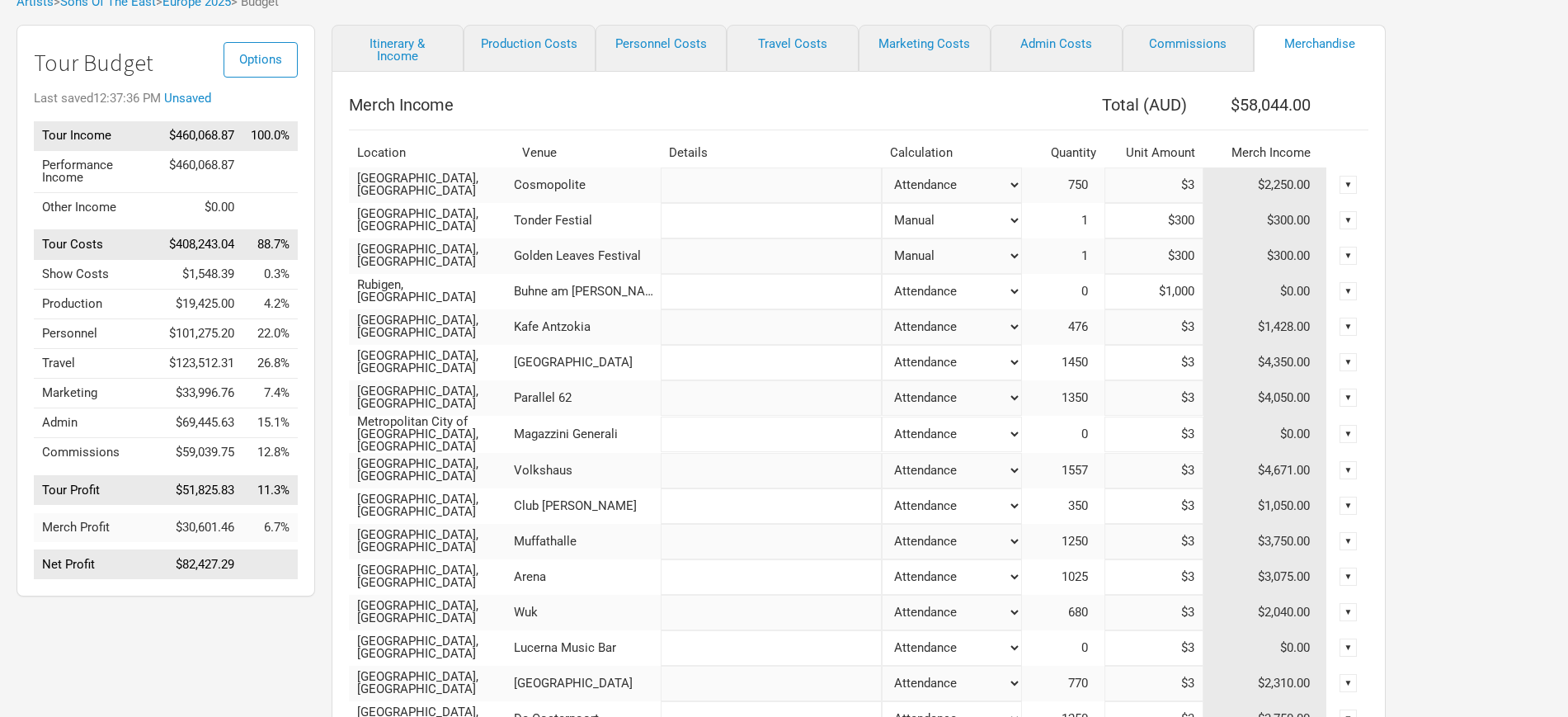type on "$1,000" 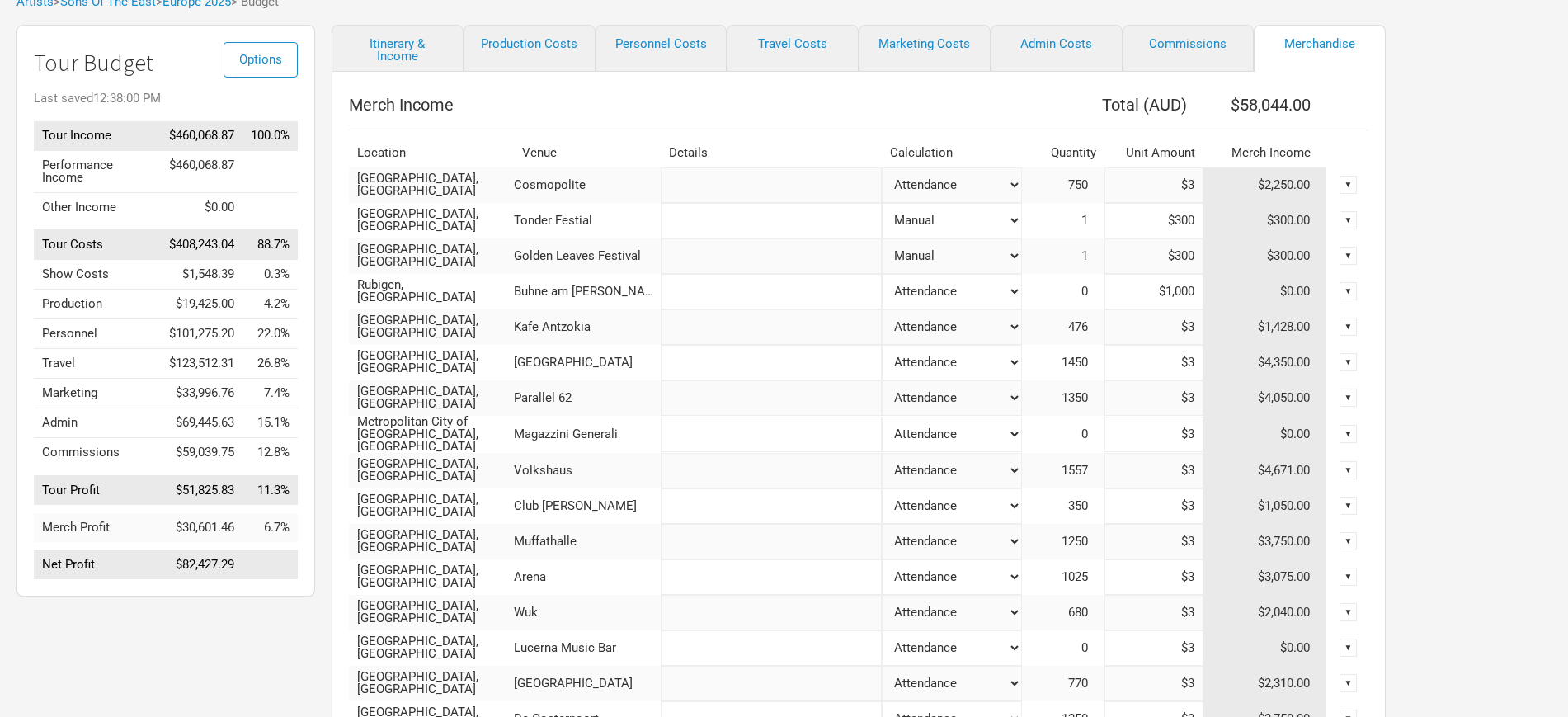 click on "0" at bounding box center (1063, 434) 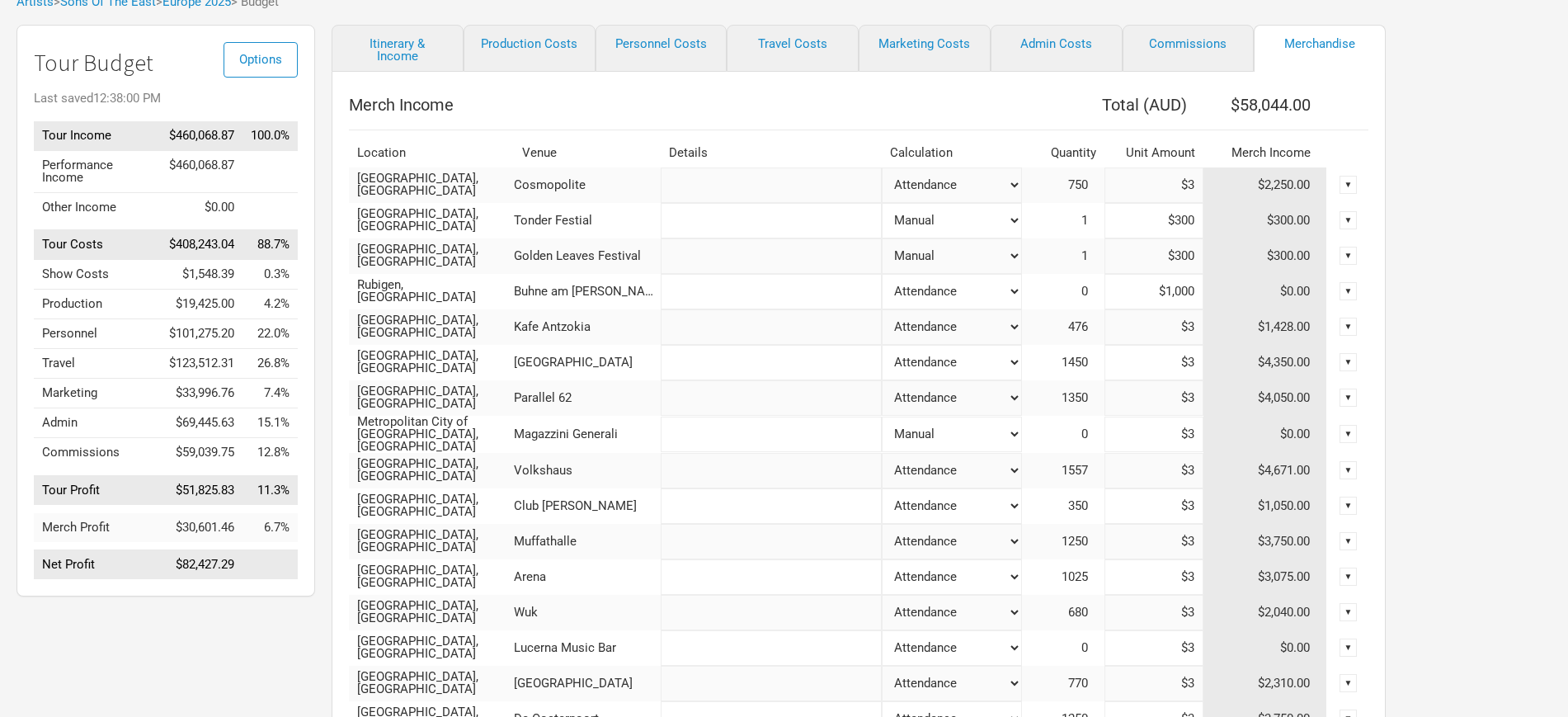 click on "Attendance Manual % of Performance Income" at bounding box center [952, 185] 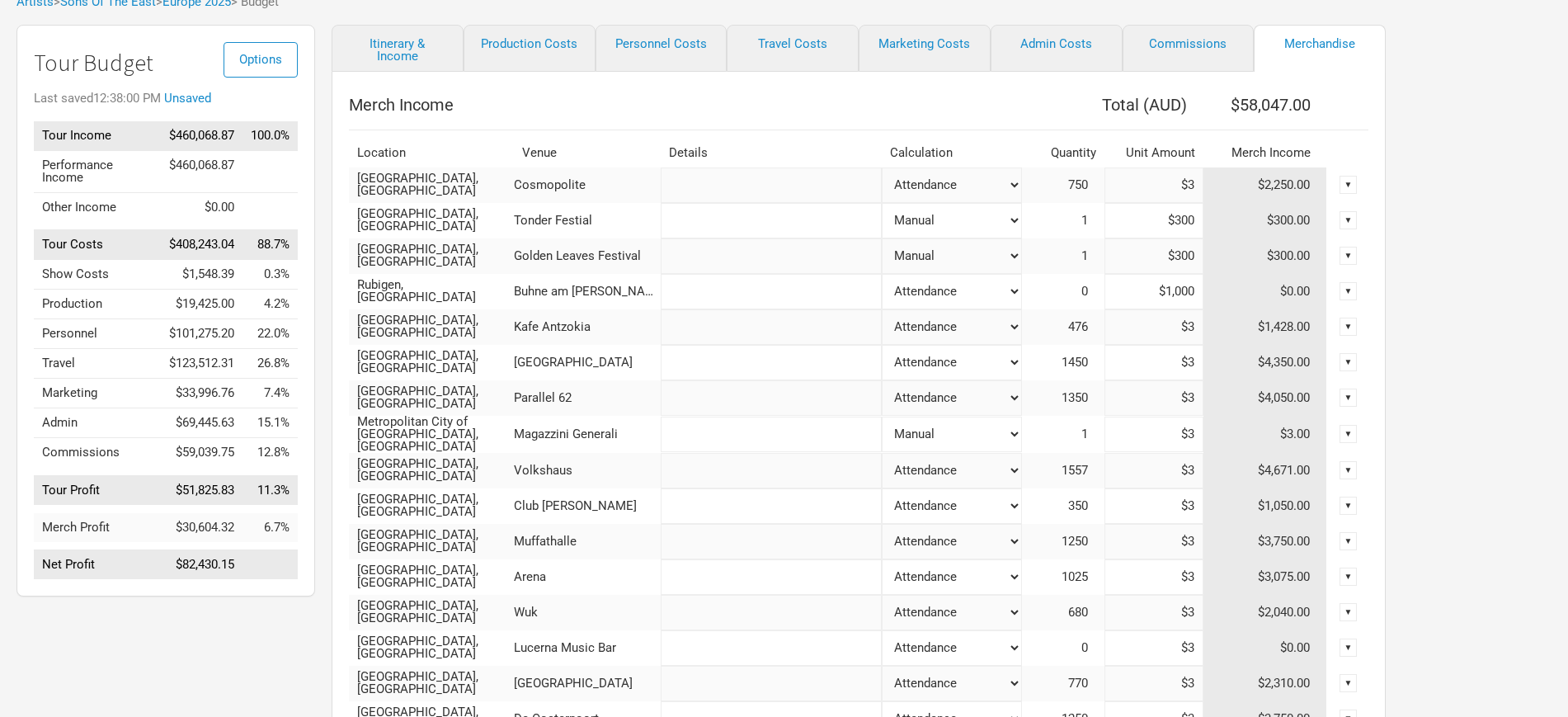 type on "$58,047" 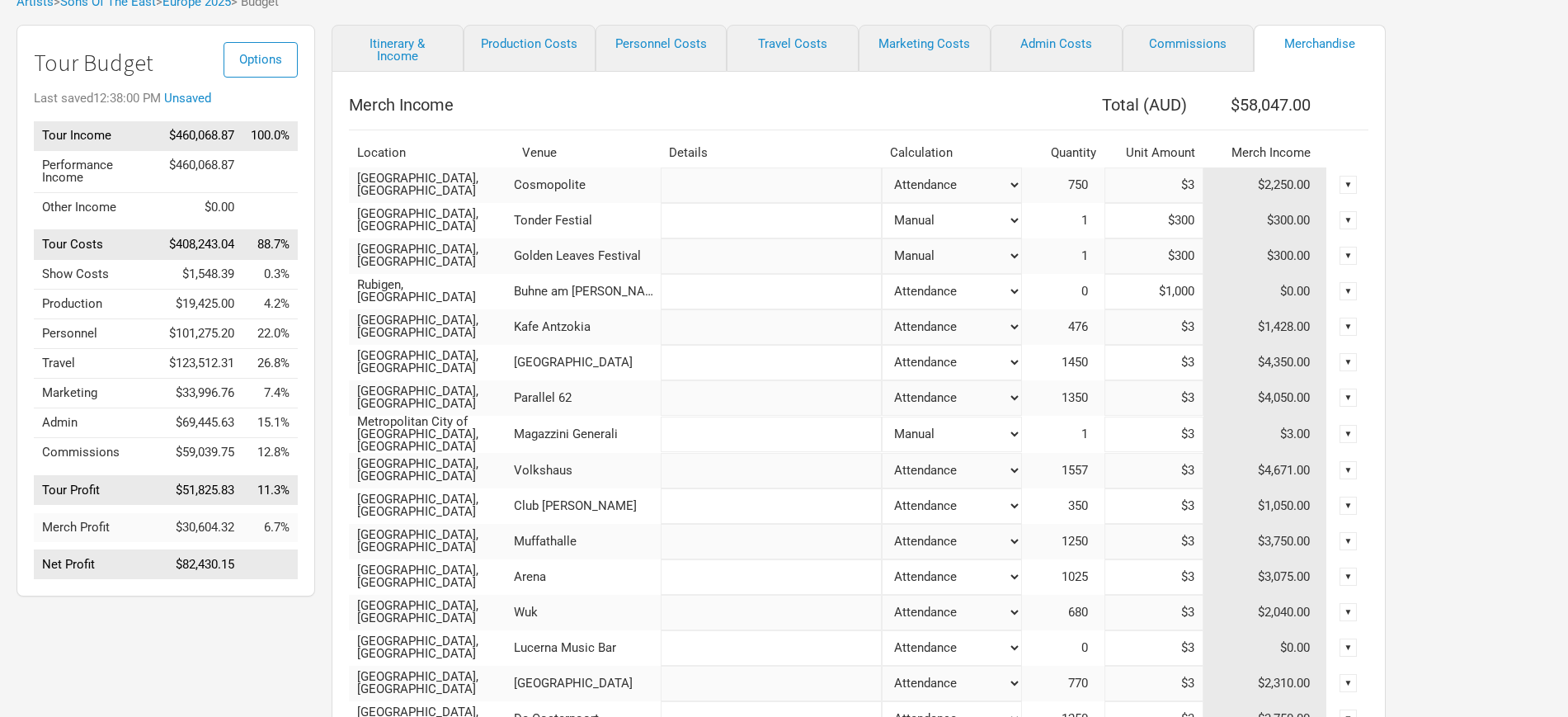 click on "$3" at bounding box center (1154, 434) 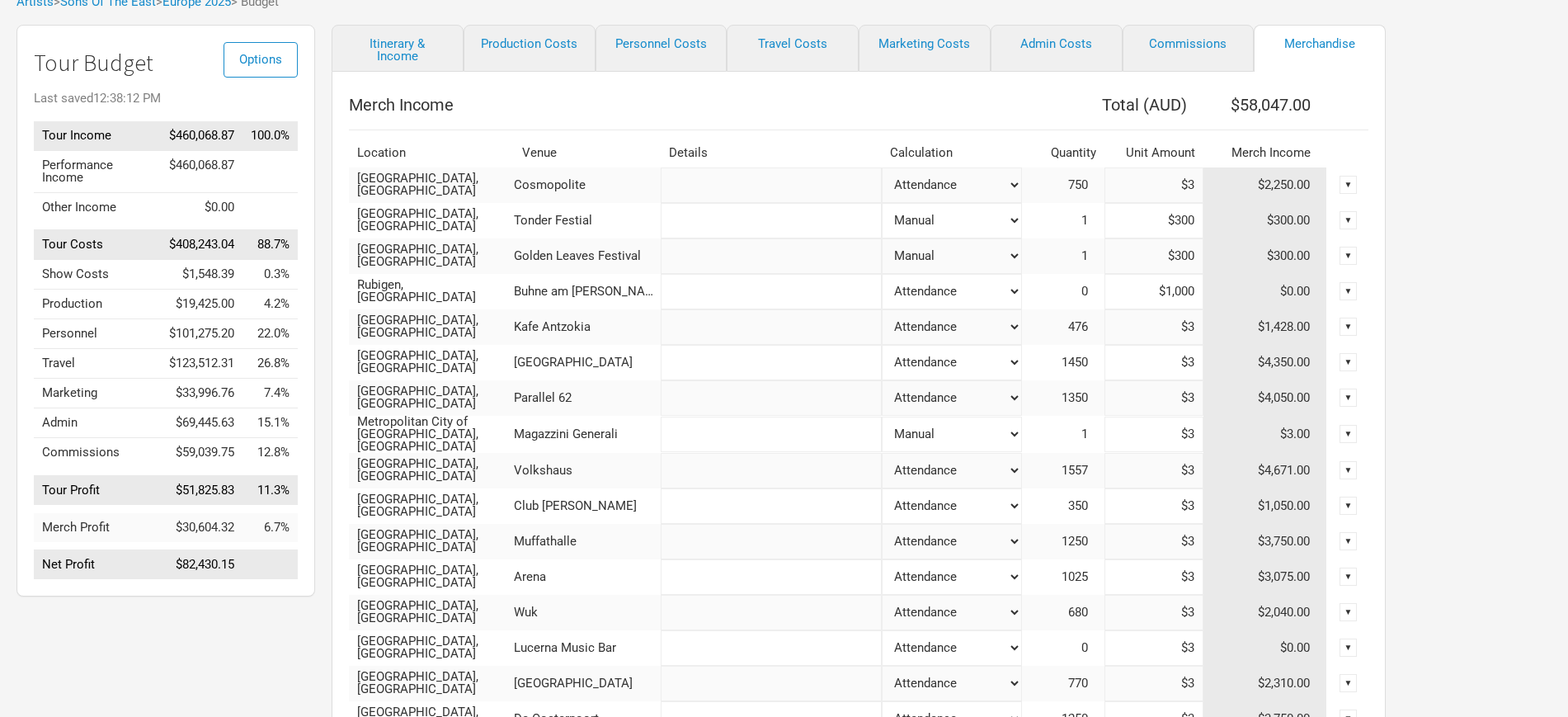 click on "$3" at bounding box center [1154, 434] 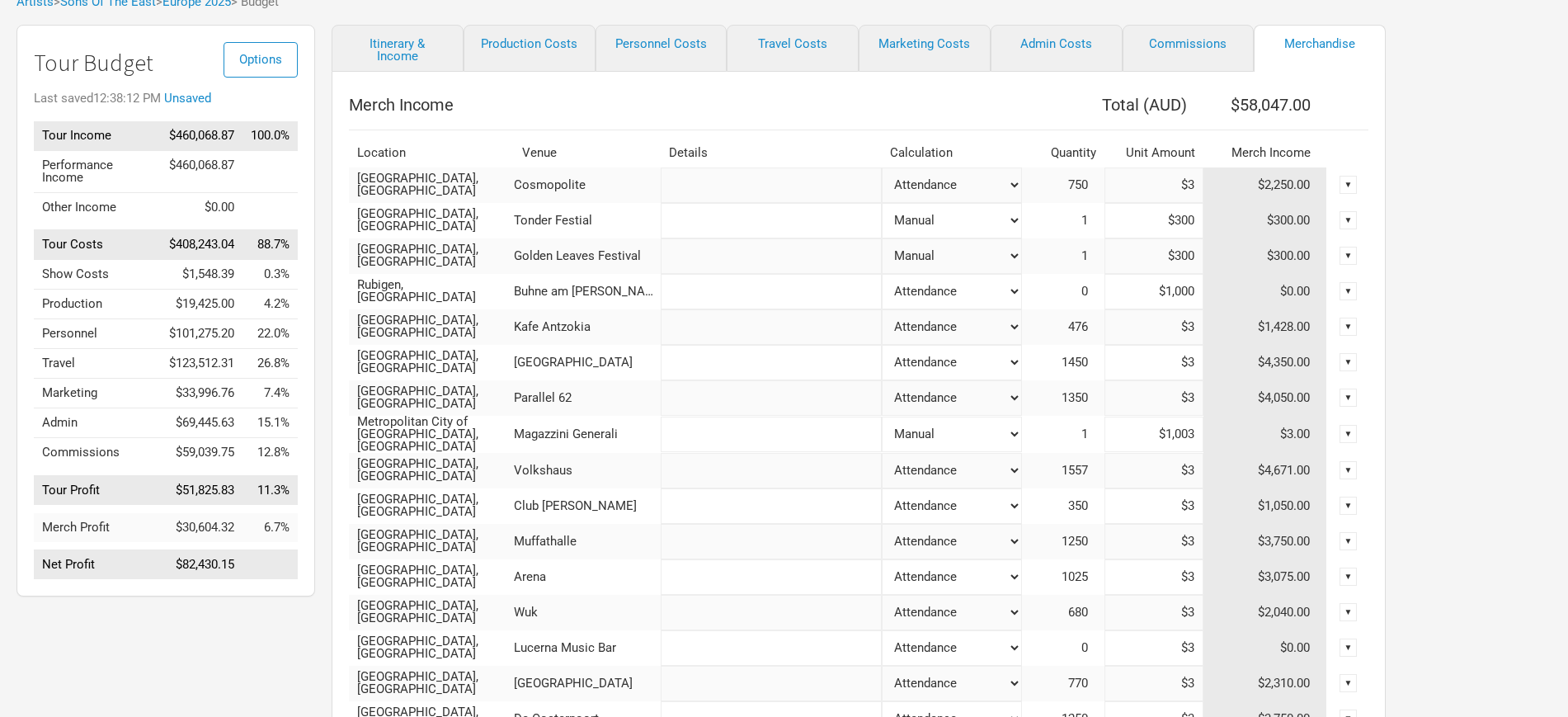 type on "$10,003" 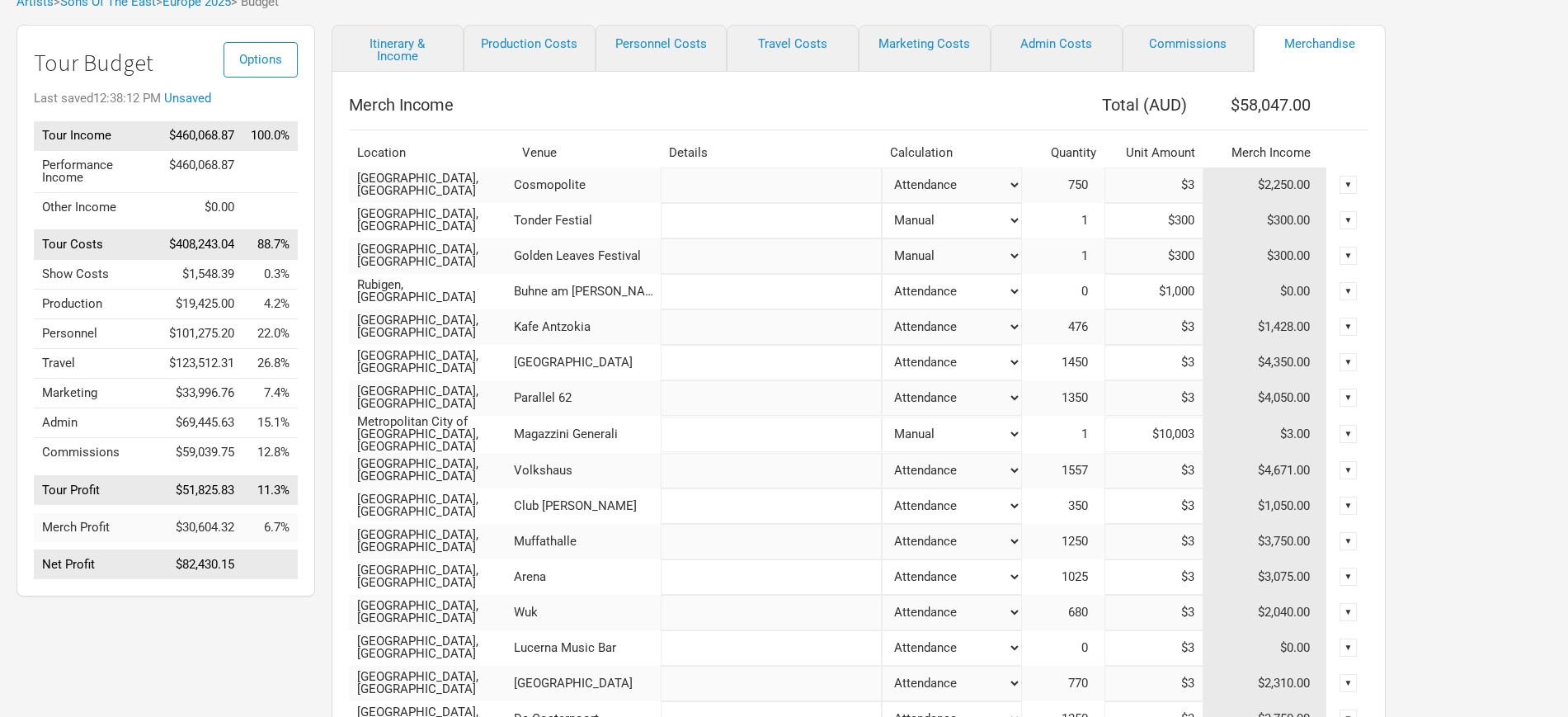 type on "$68,047" 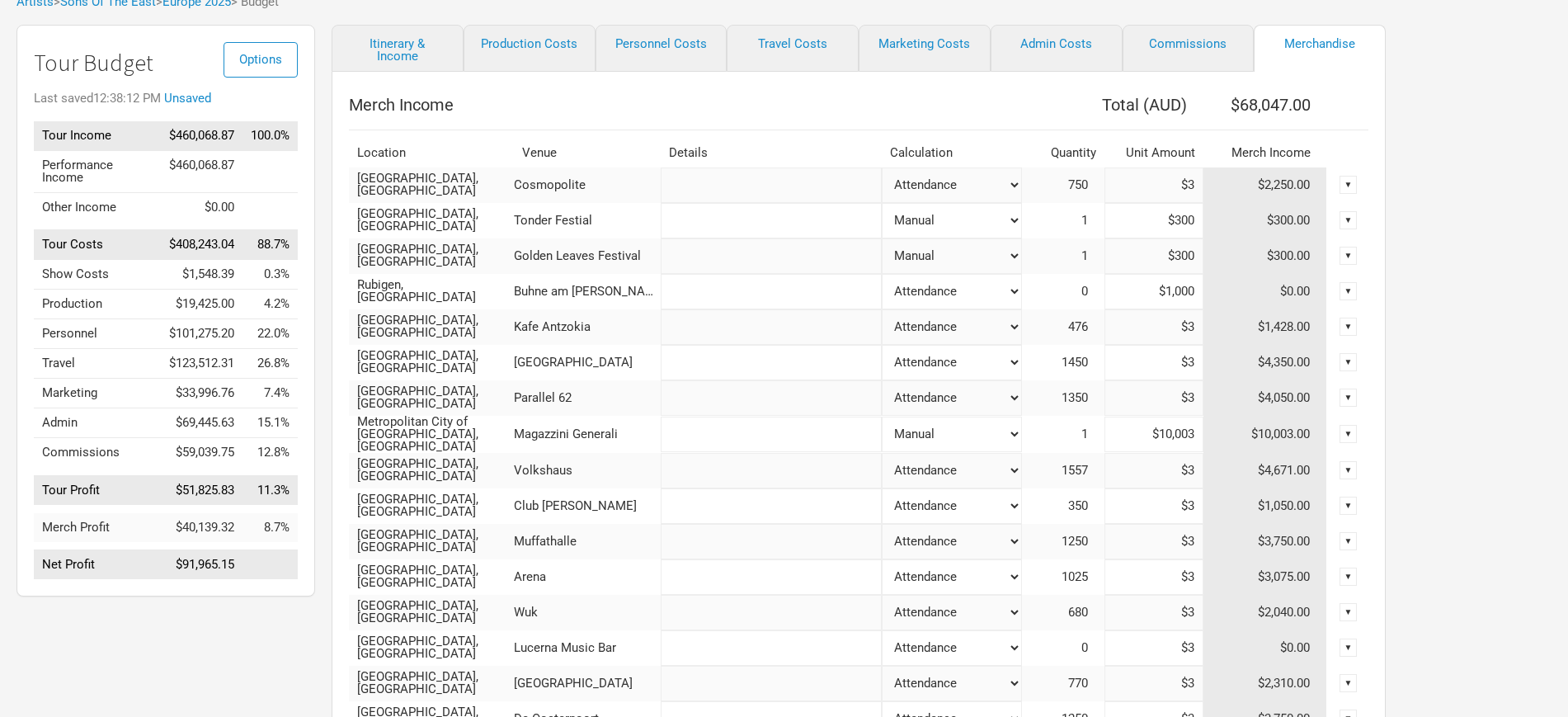 type on "$1,000" 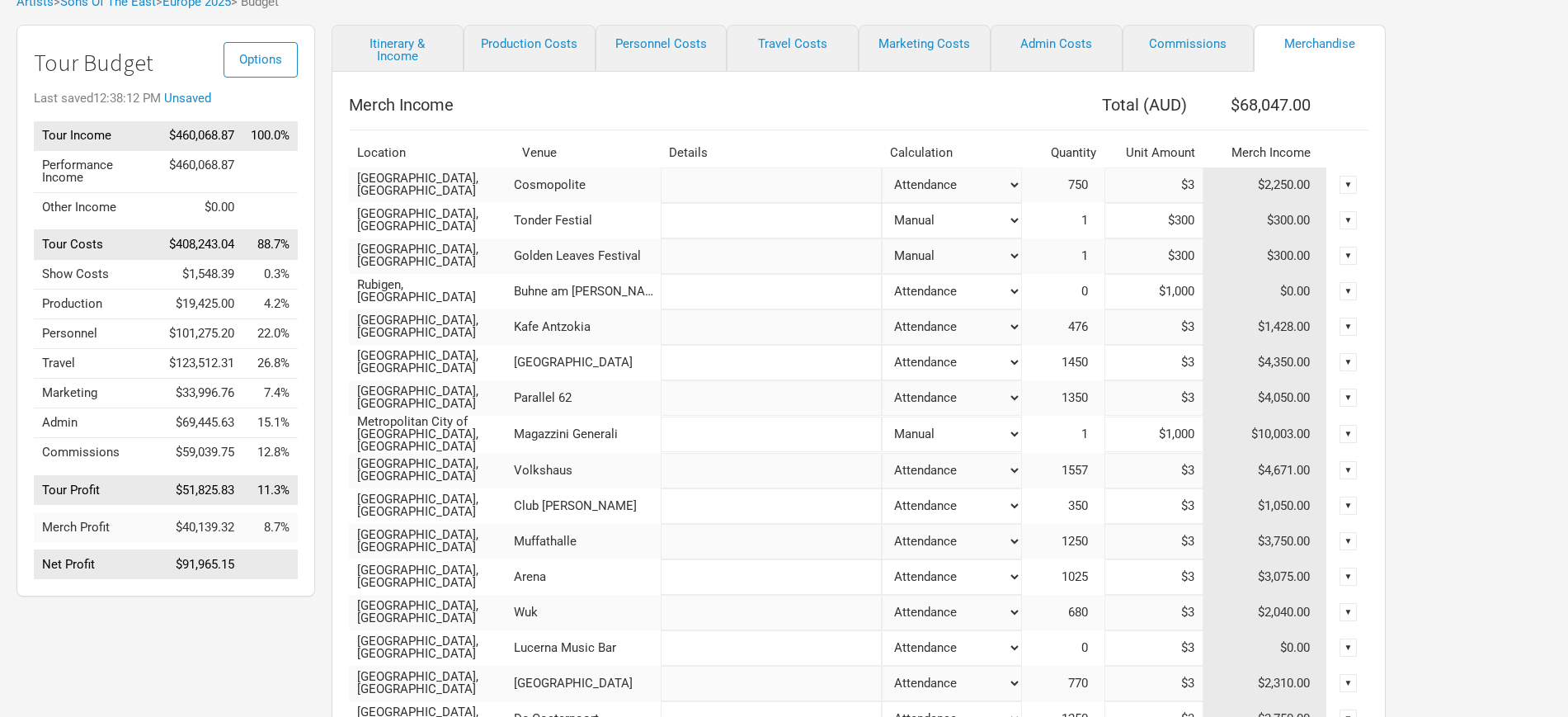 type on "$59,044" 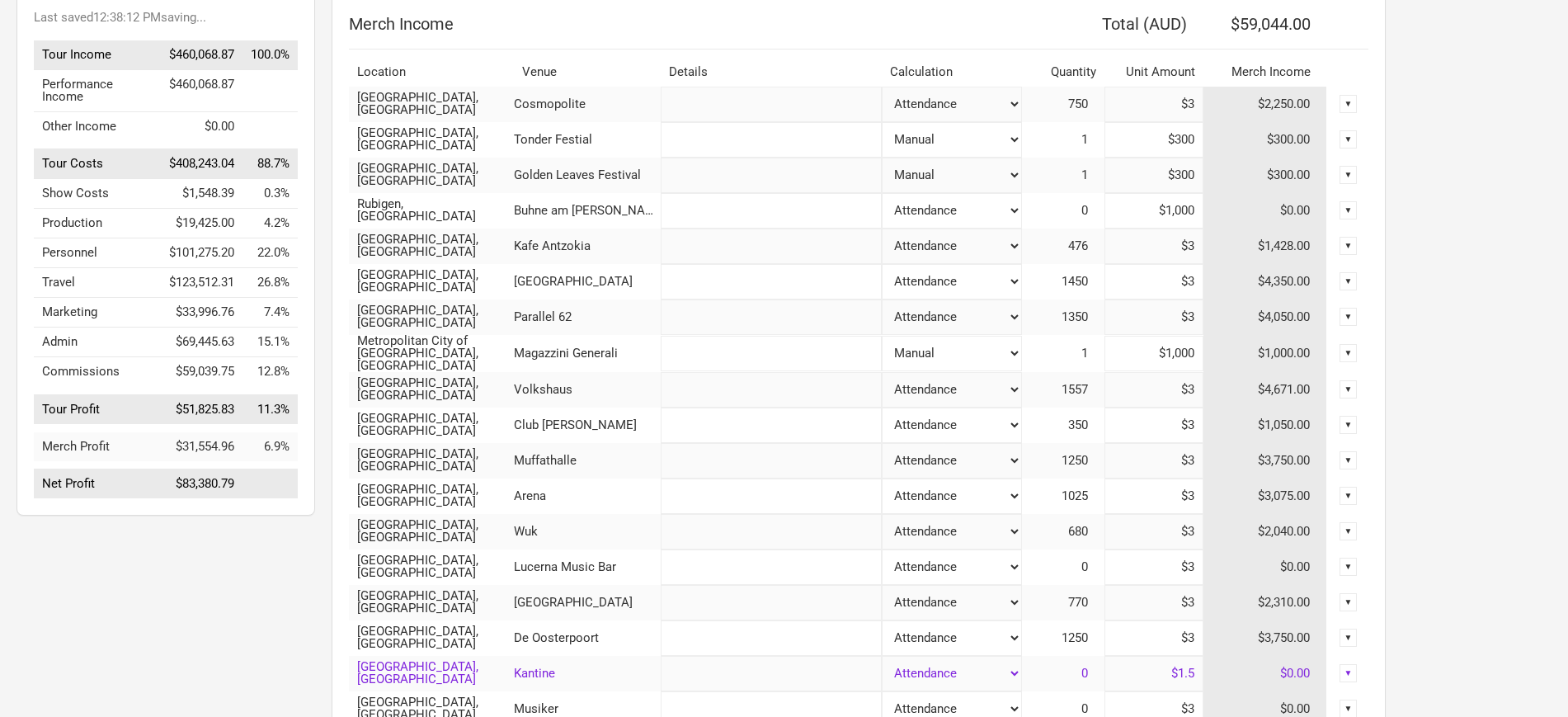 scroll, scrollTop: 206, scrollLeft: 0, axis: vertical 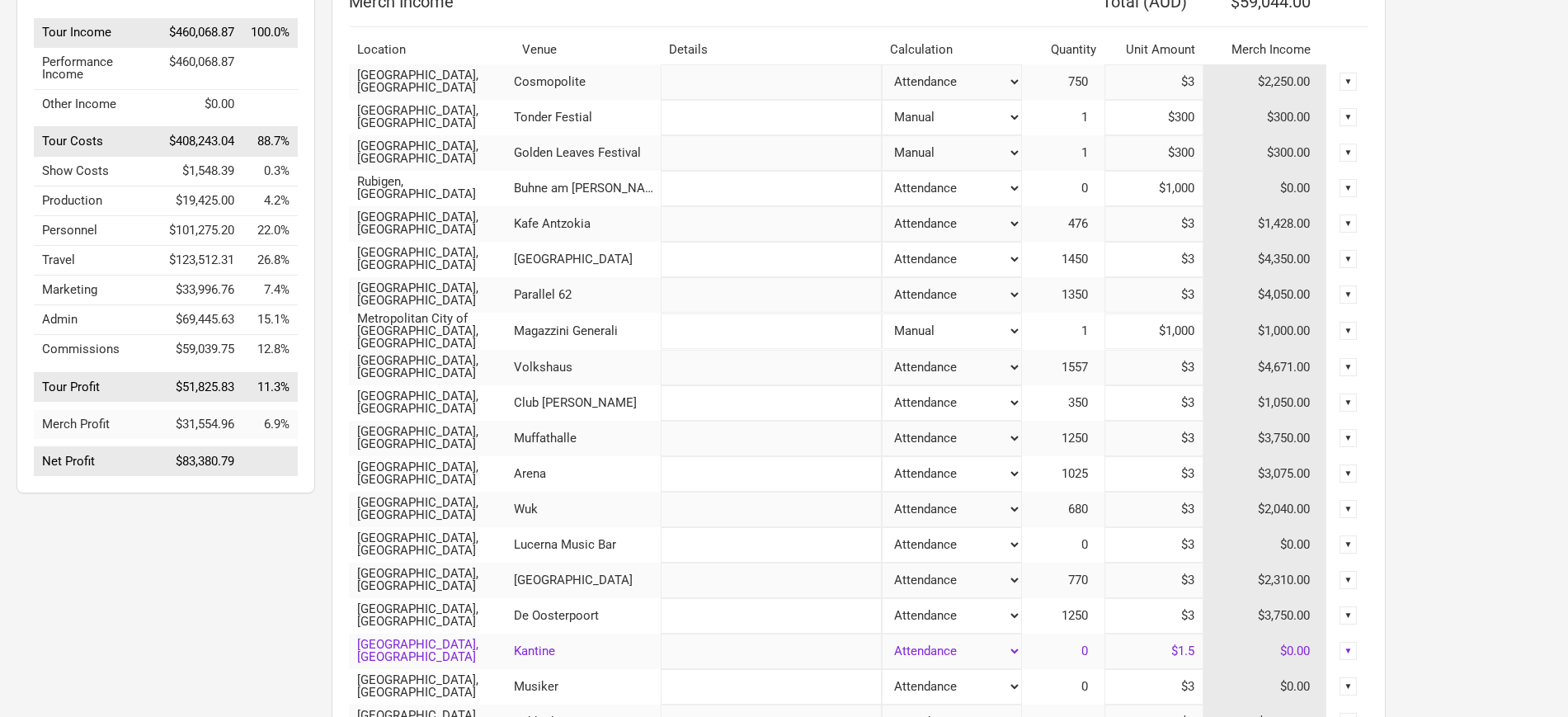 type on "$1,000" 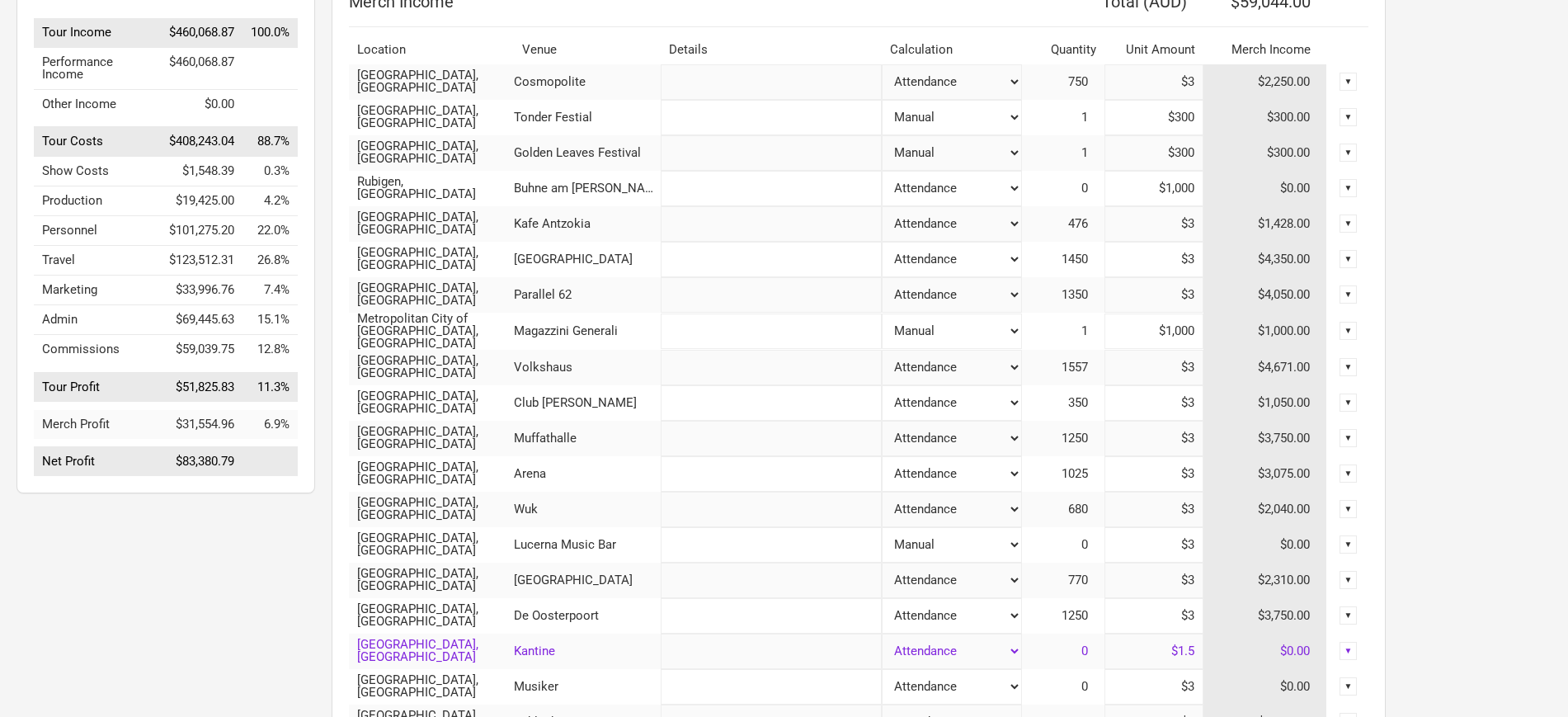 click on "Attendance Manual % of Performance Income" at bounding box center [952, 82] 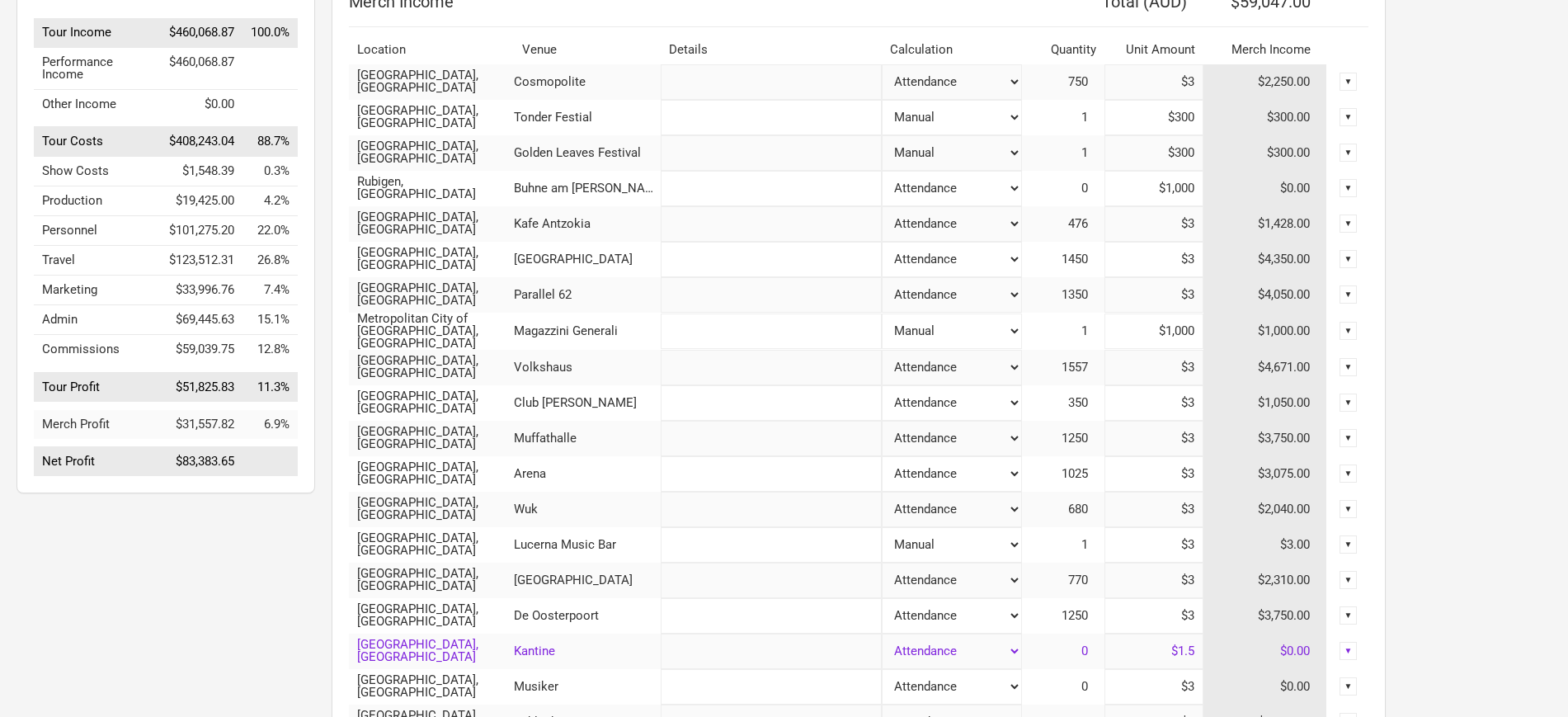 type on "$59,047" 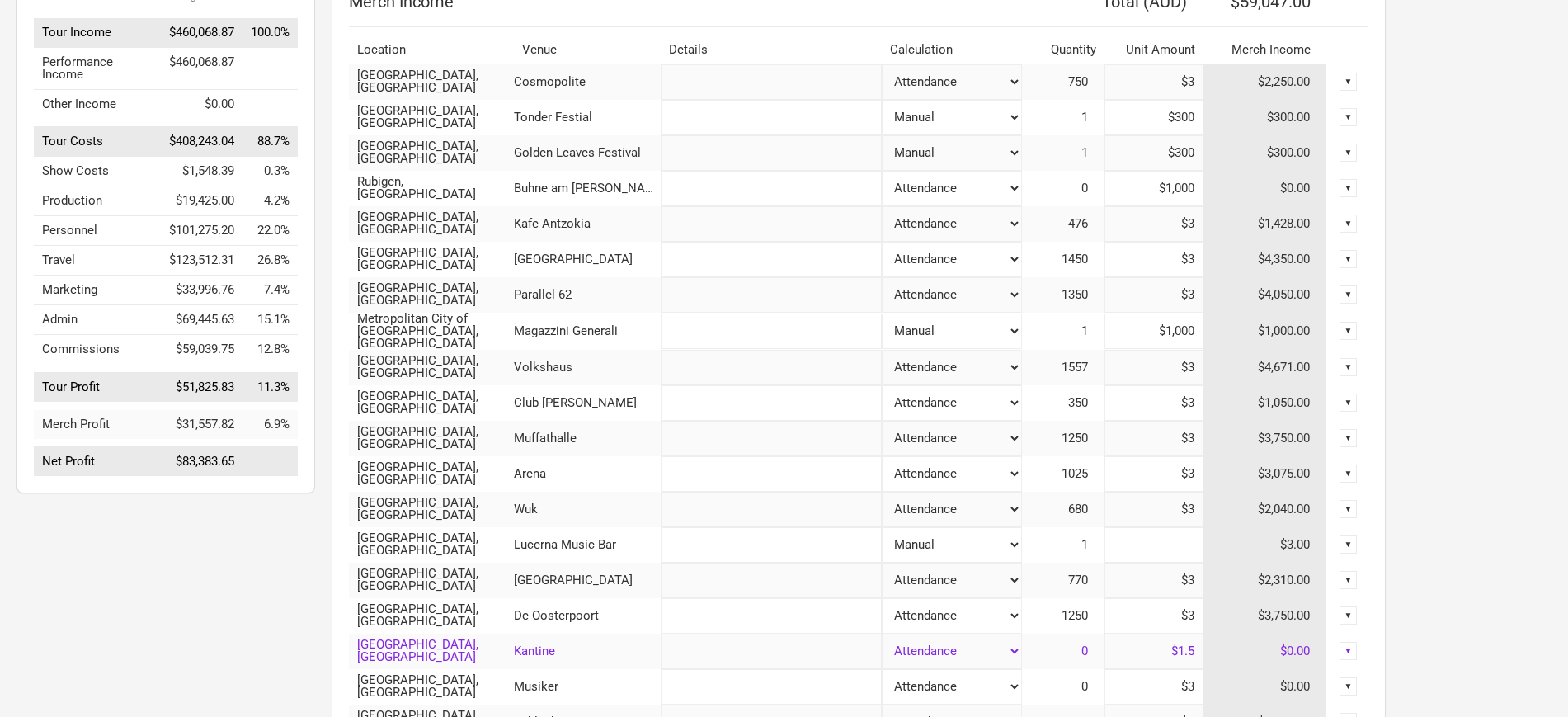 type on "$59,044" 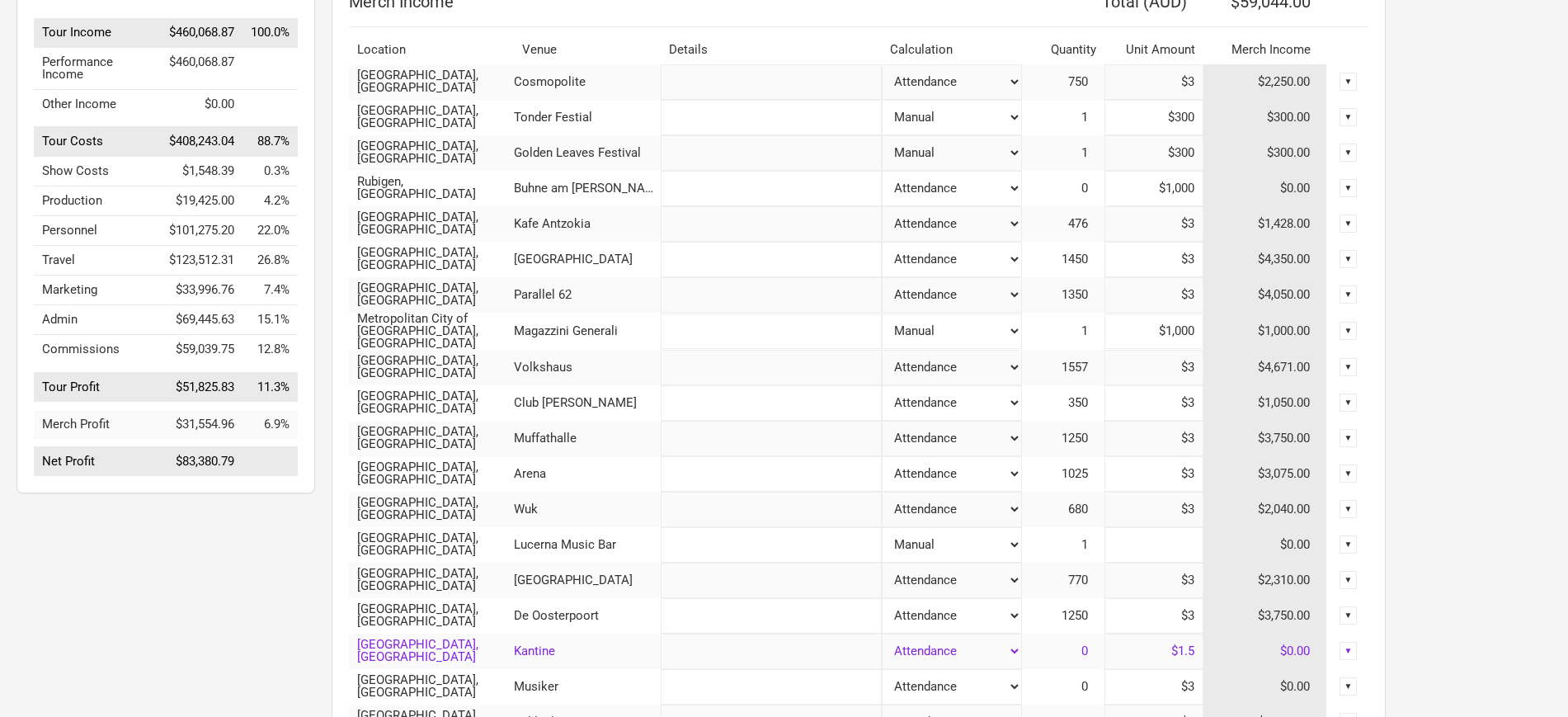 type on "$1" 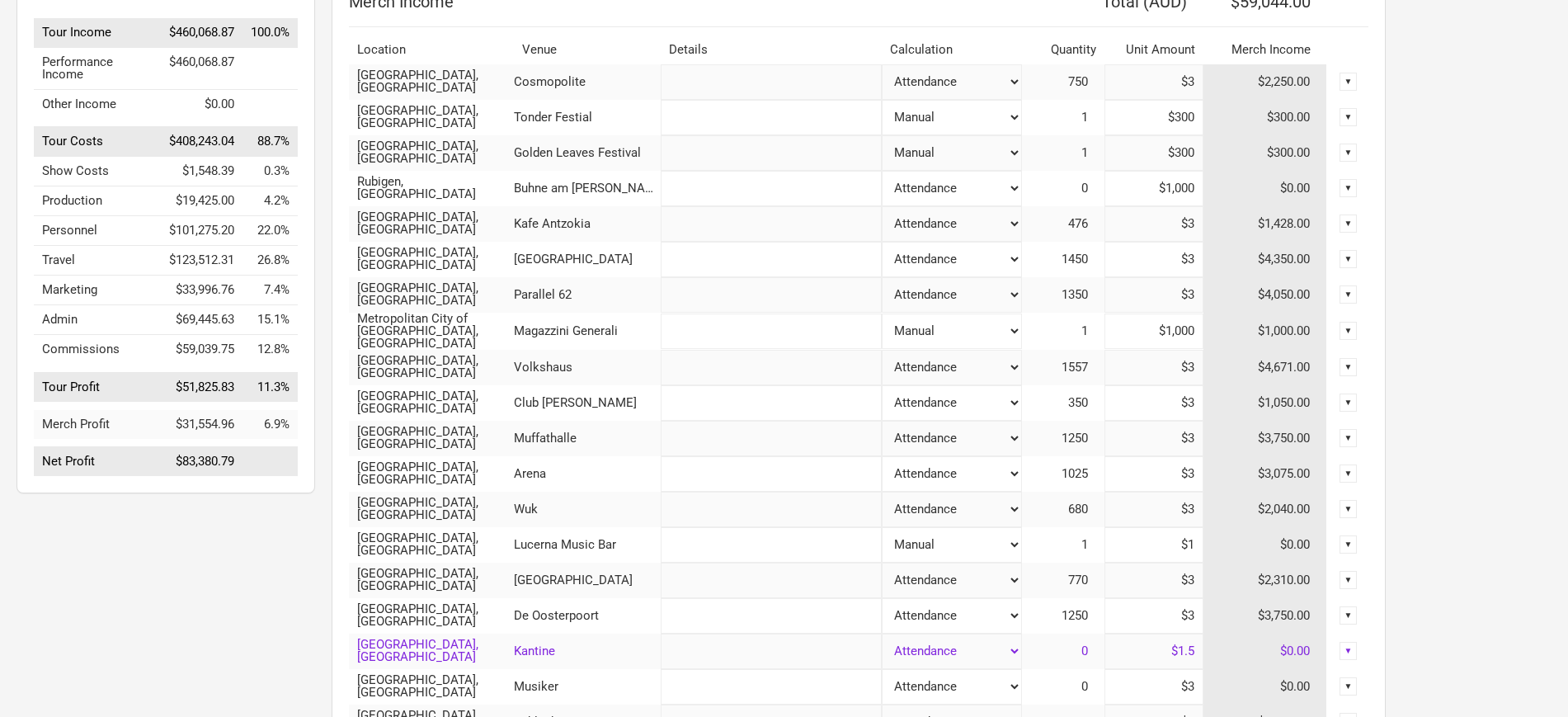 type on "$59,045" 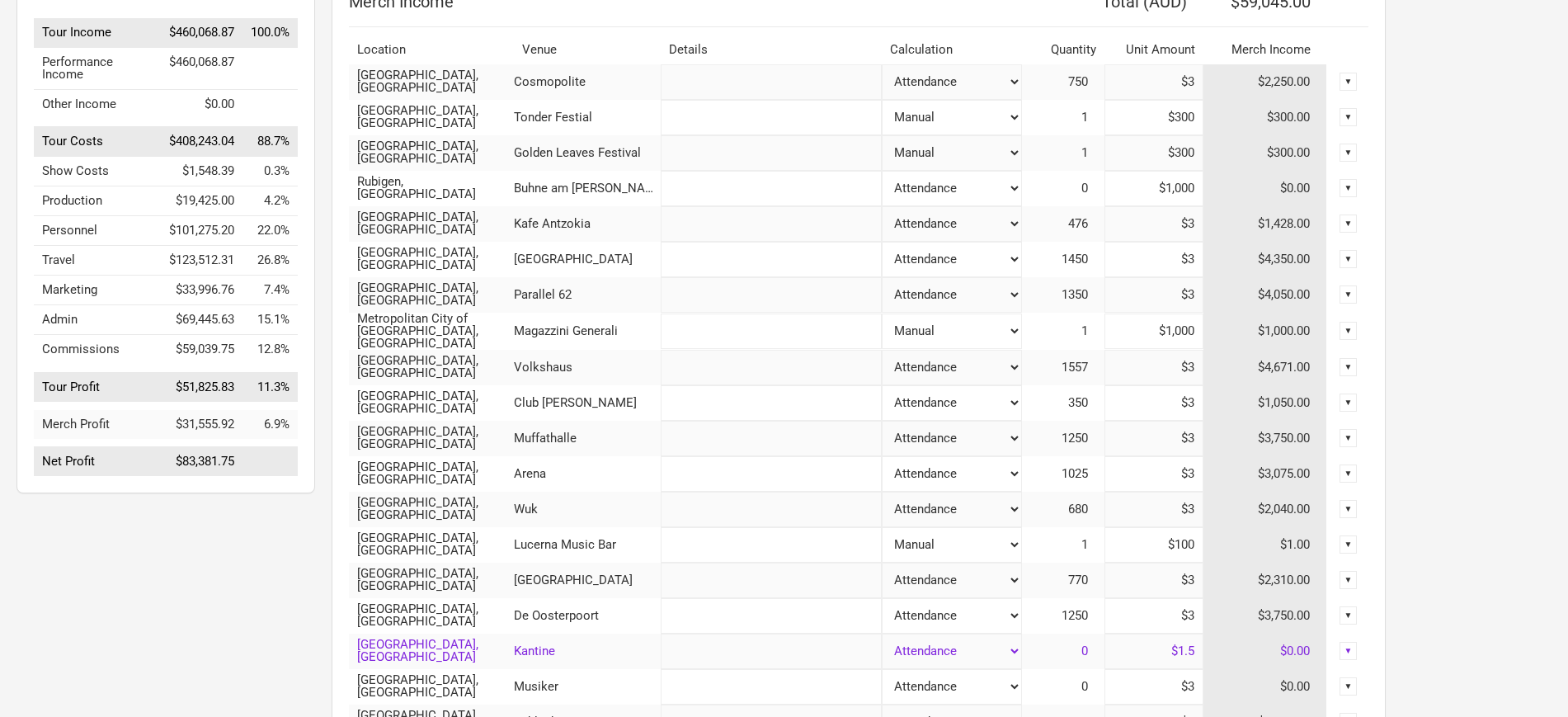type on "$1,000" 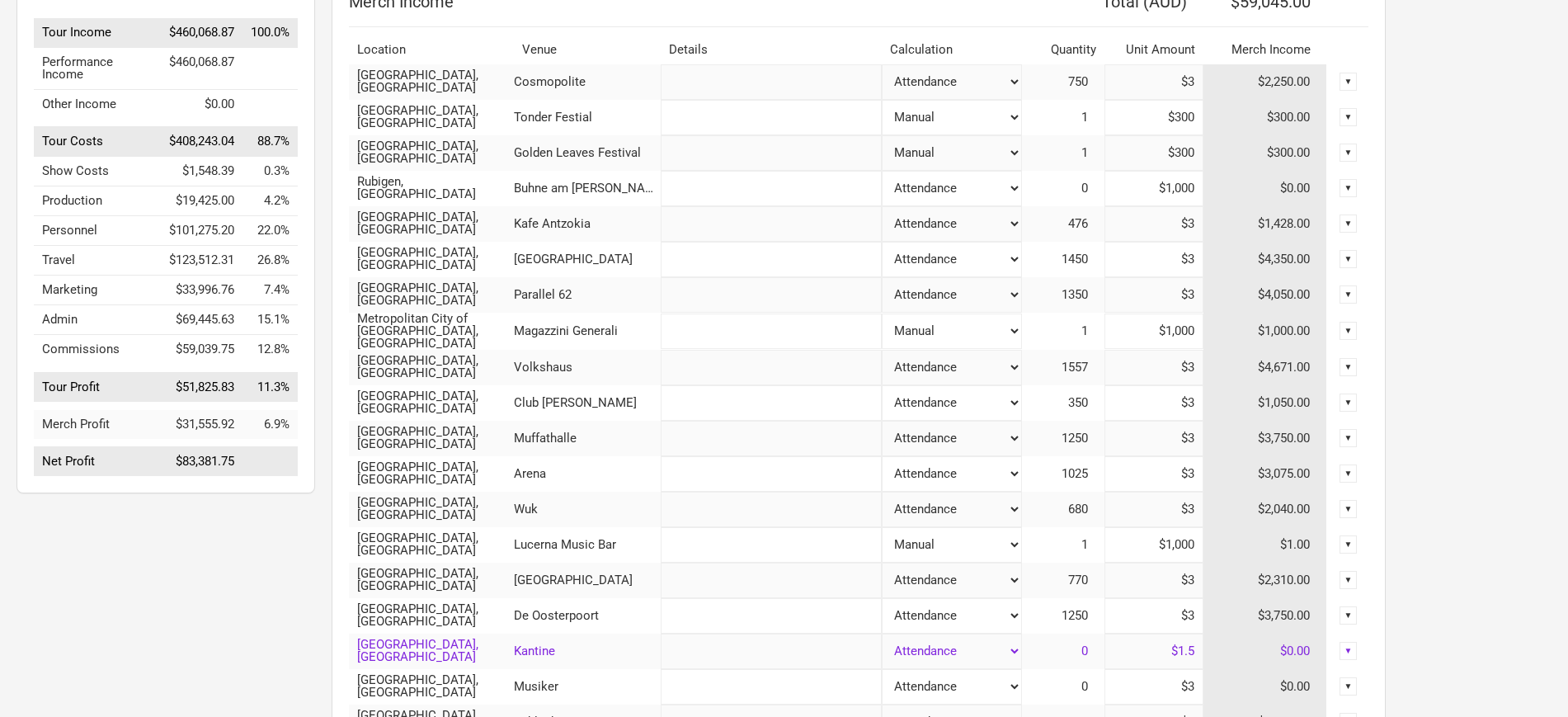 type on "$60,044" 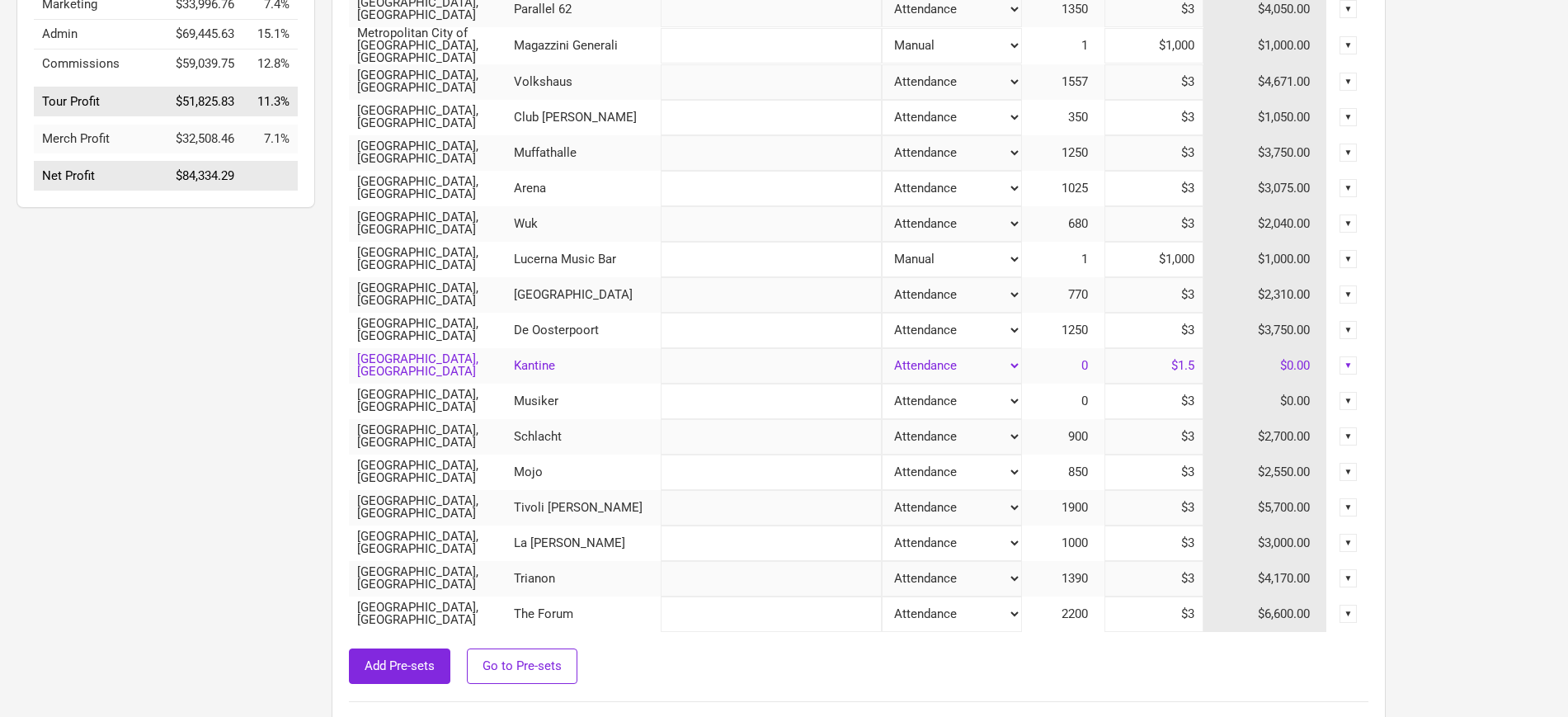 scroll, scrollTop: 516, scrollLeft: 0, axis: vertical 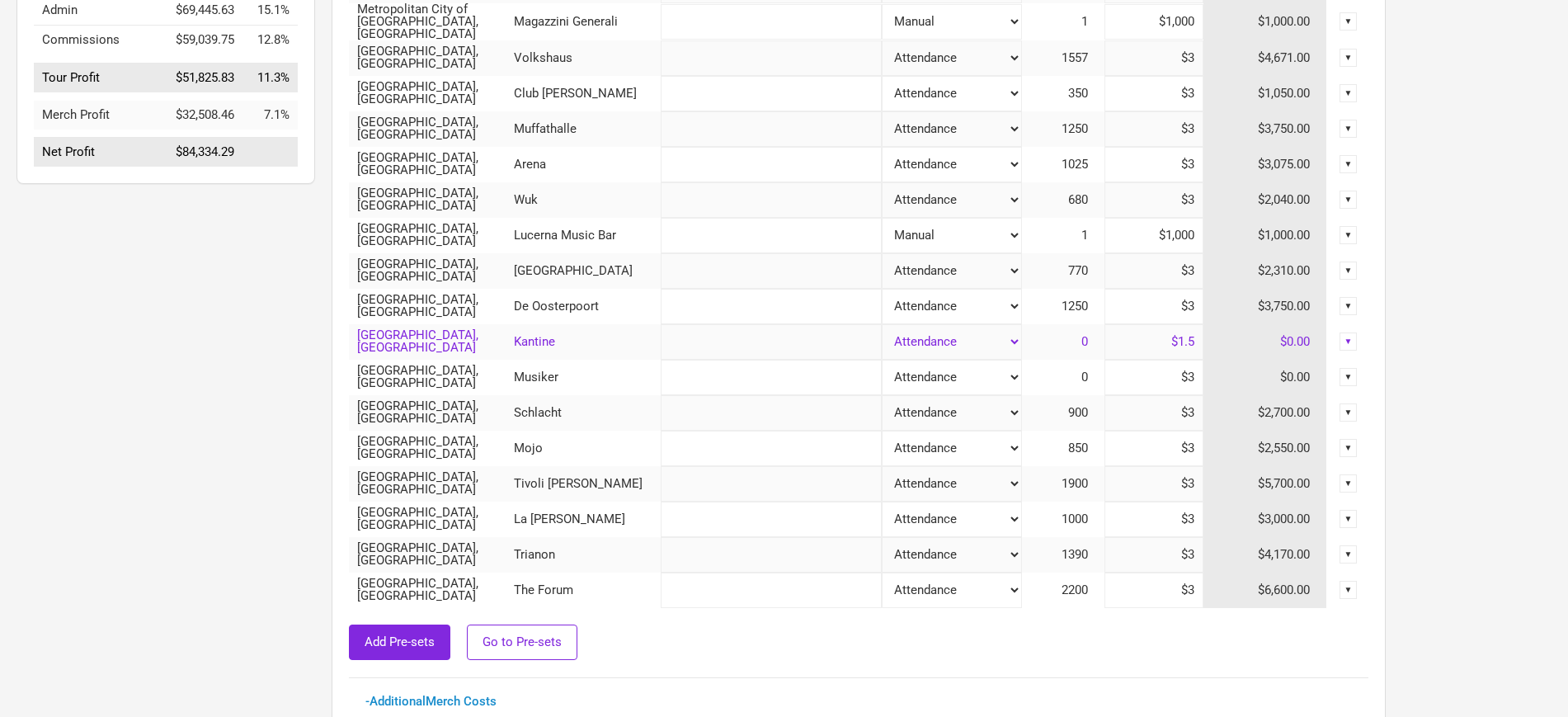 type on "$1,000" 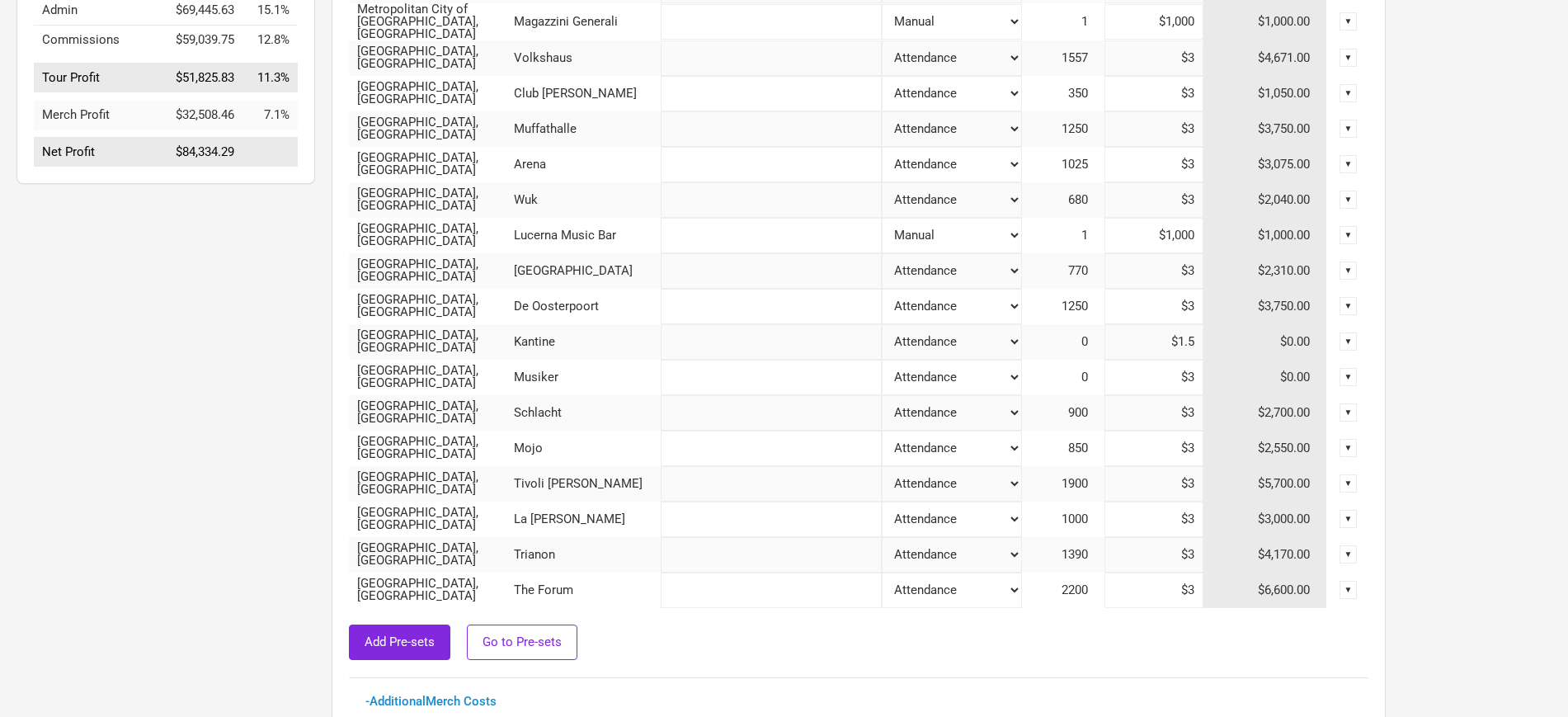 click on "Attendance Manual % of Performance Income" at bounding box center (952, -228) 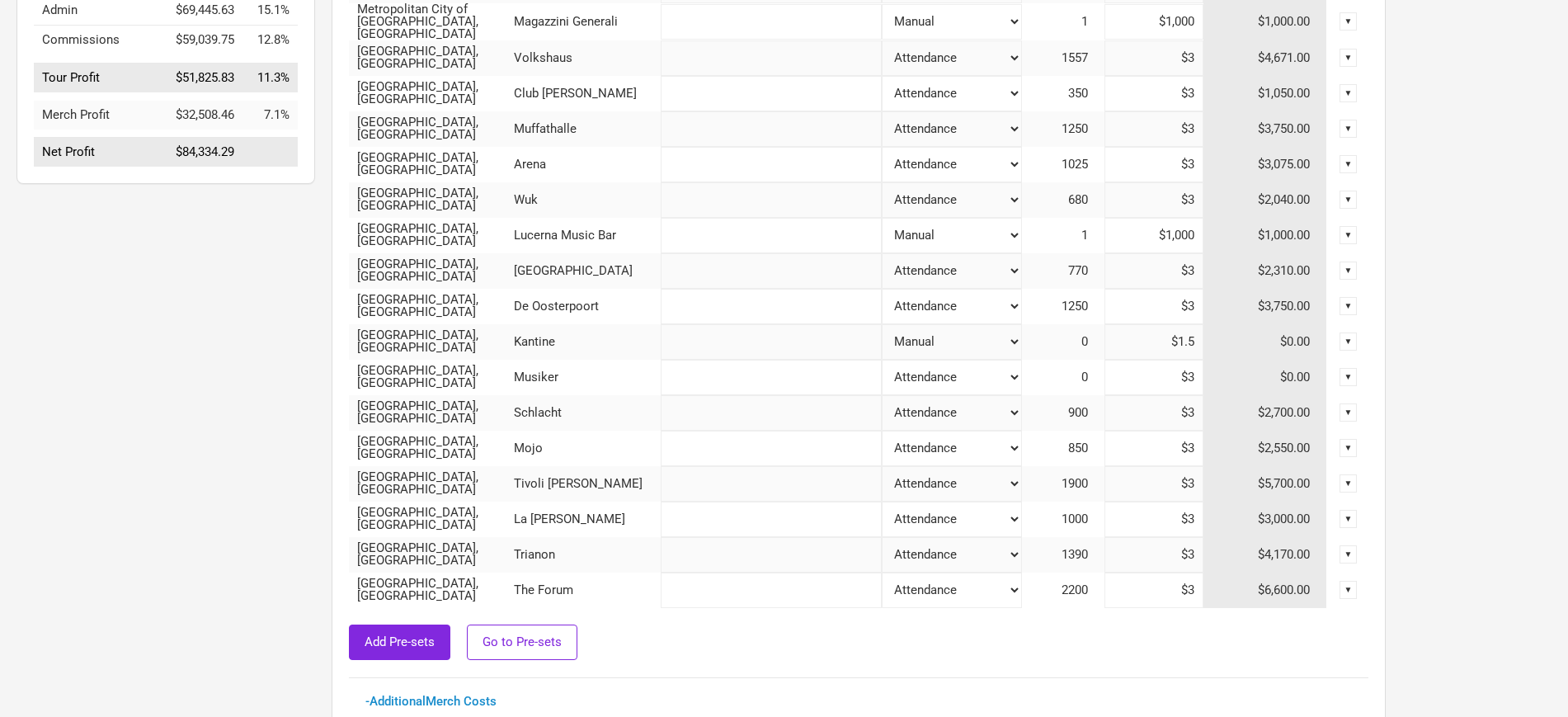 click on "Attendance Manual % of Performance Income" at bounding box center (952, -228) 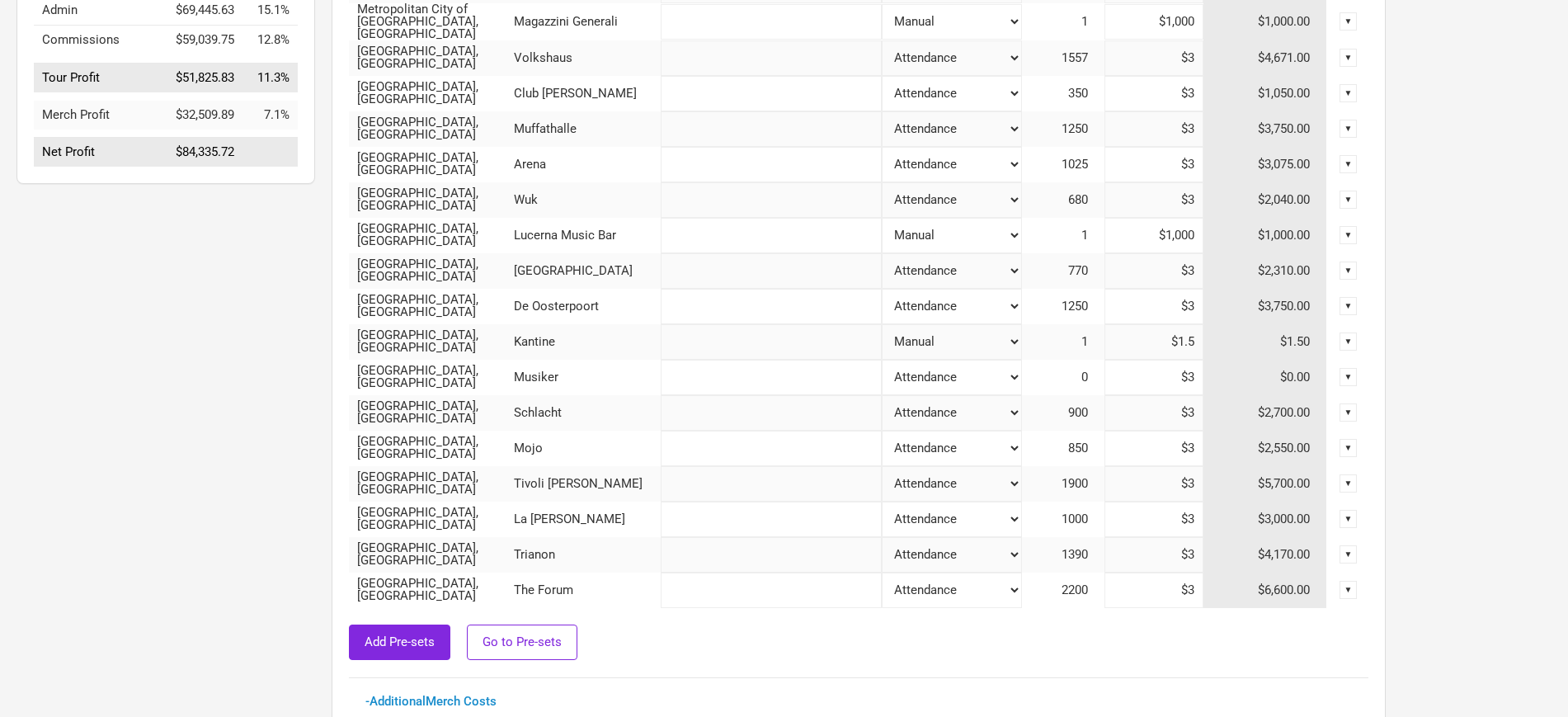 click on "Attendance Manual % of Performance Income" at bounding box center (952, -228) 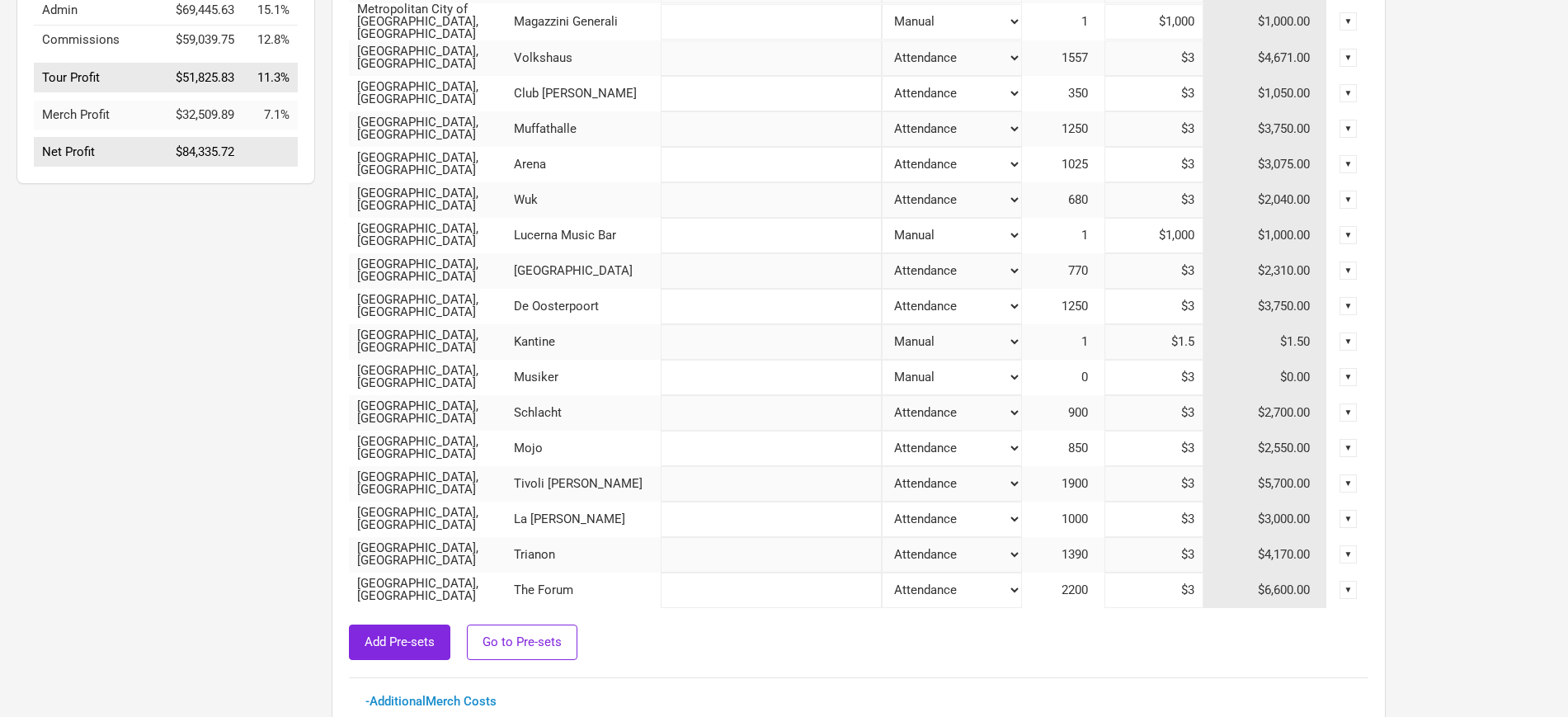 click on "Attendance Manual % of Performance Income" at bounding box center (952, -228) 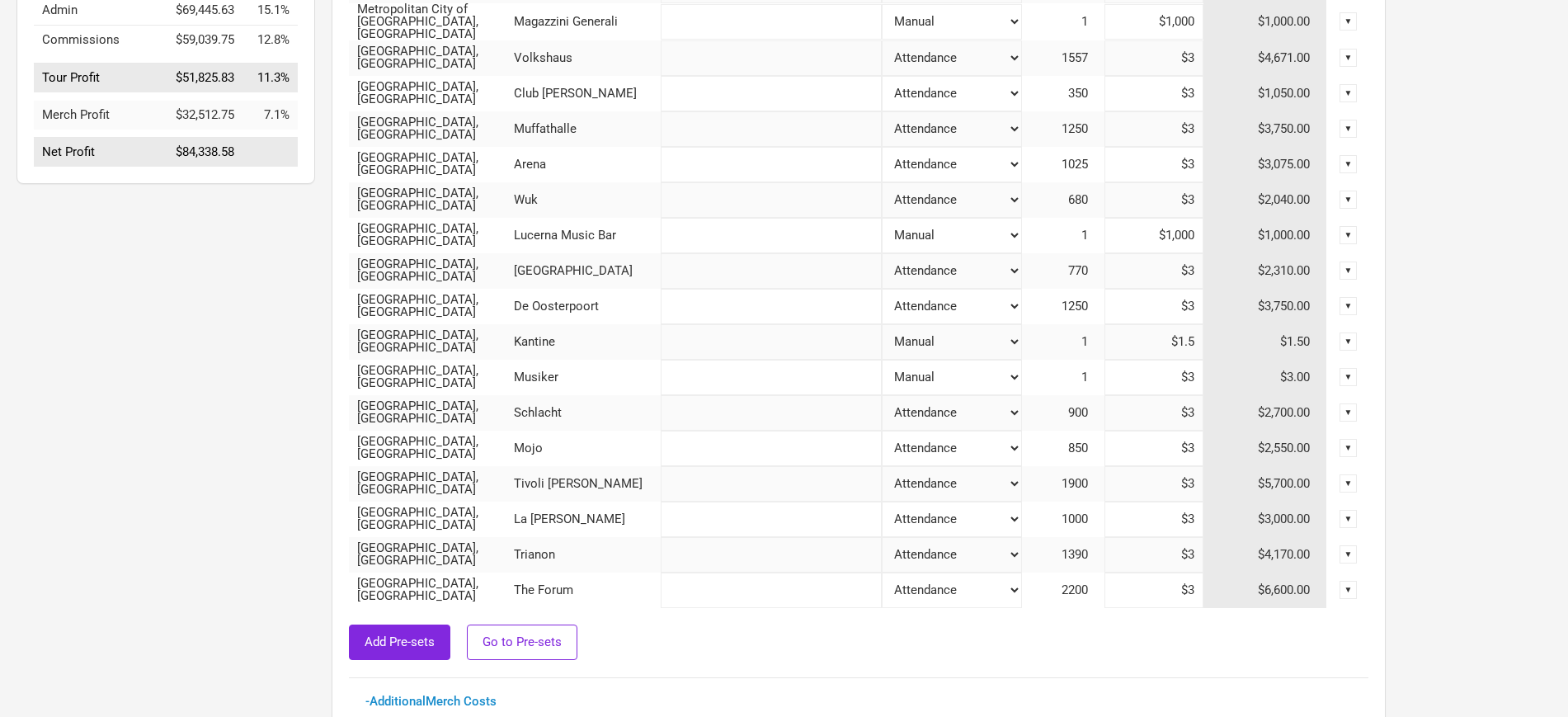 type on "$60,048.5" 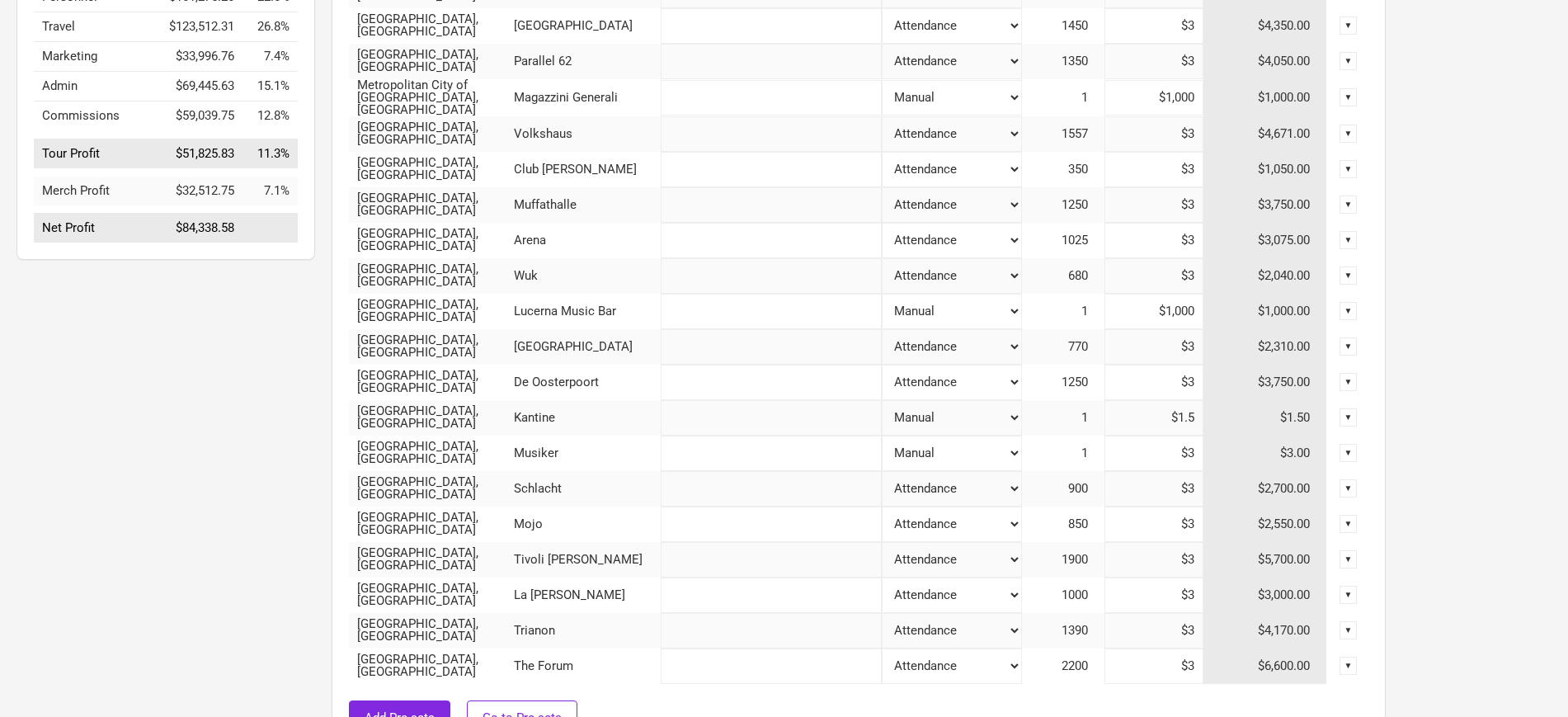 scroll, scrollTop: 413, scrollLeft: 0, axis: vertical 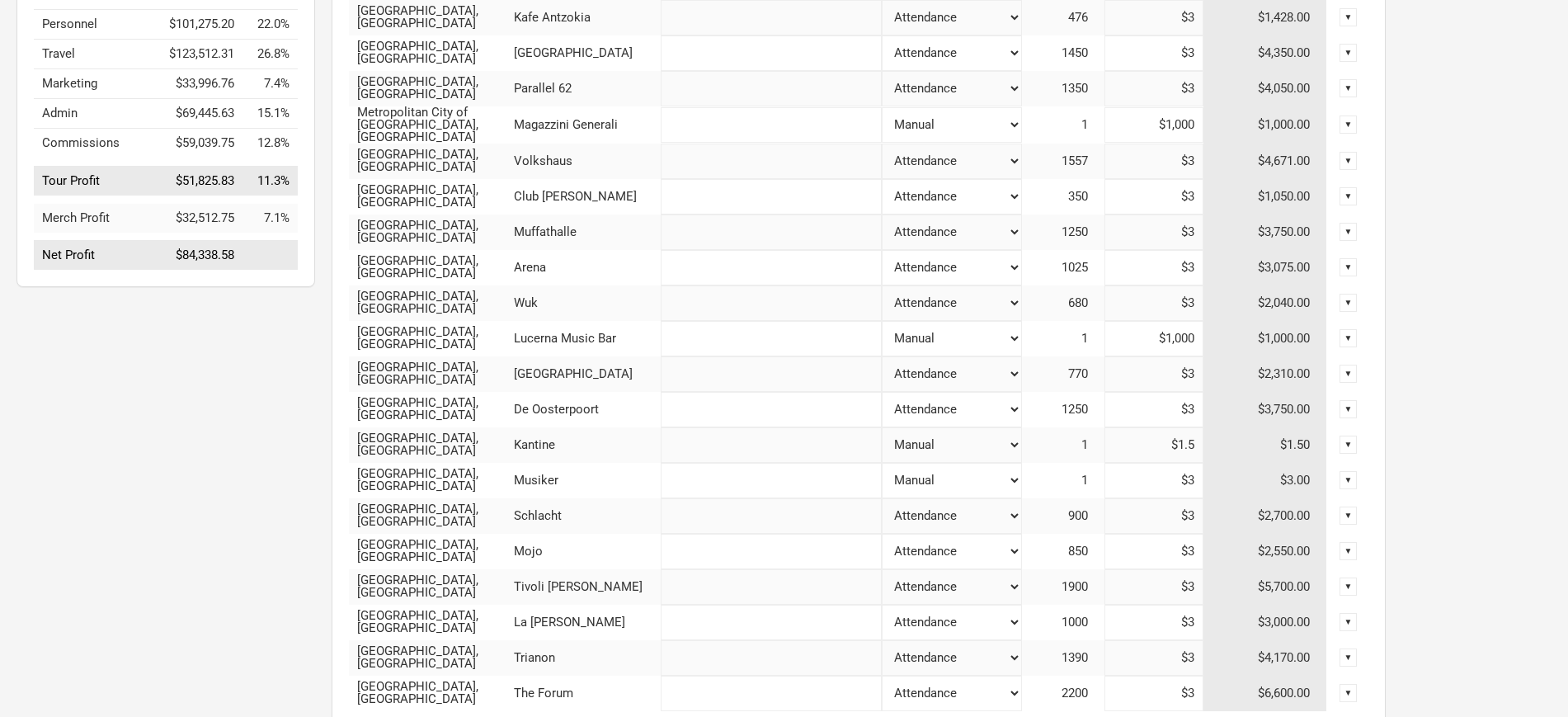 click on "900" at bounding box center (1063, 516) 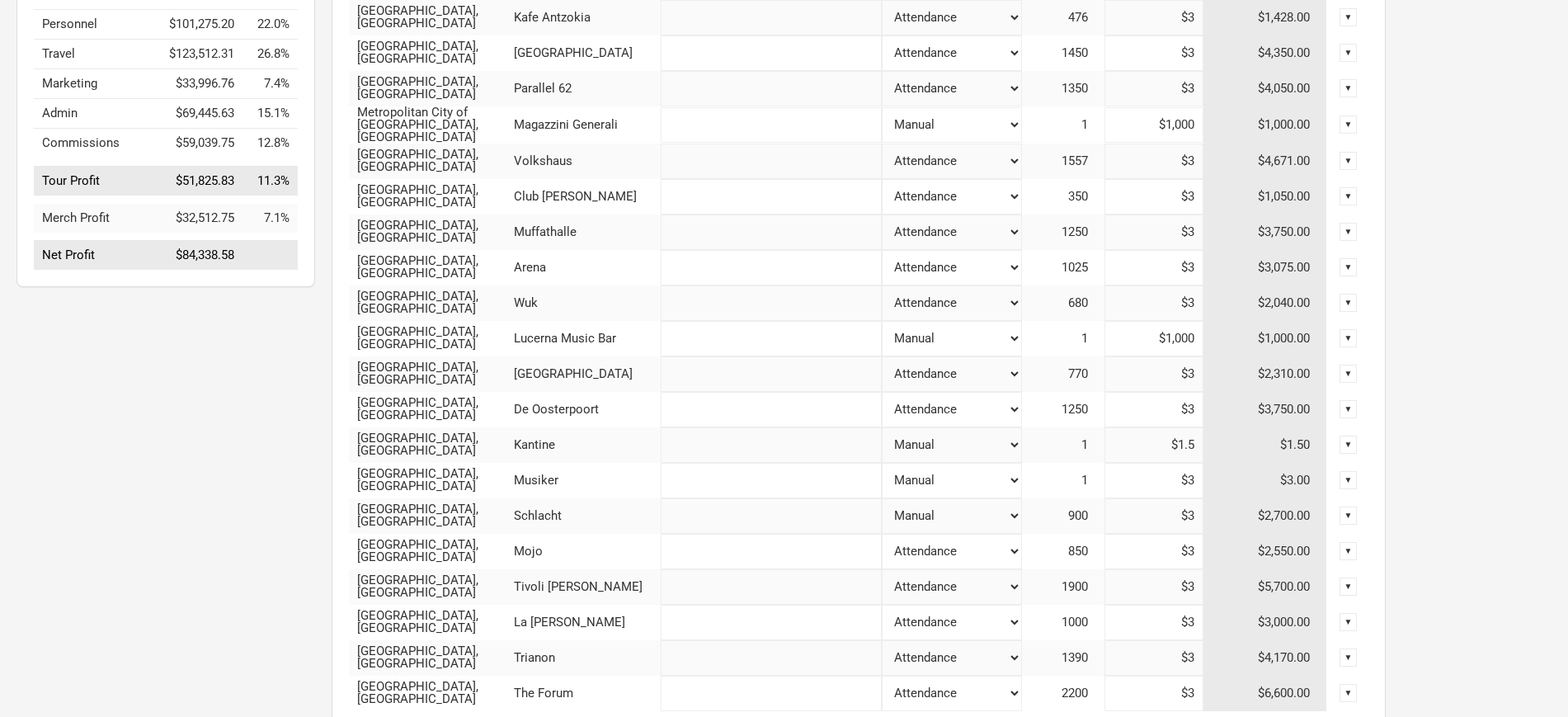 click on "Attendance Manual % of Performance Income" at bounding box center [952, -125] 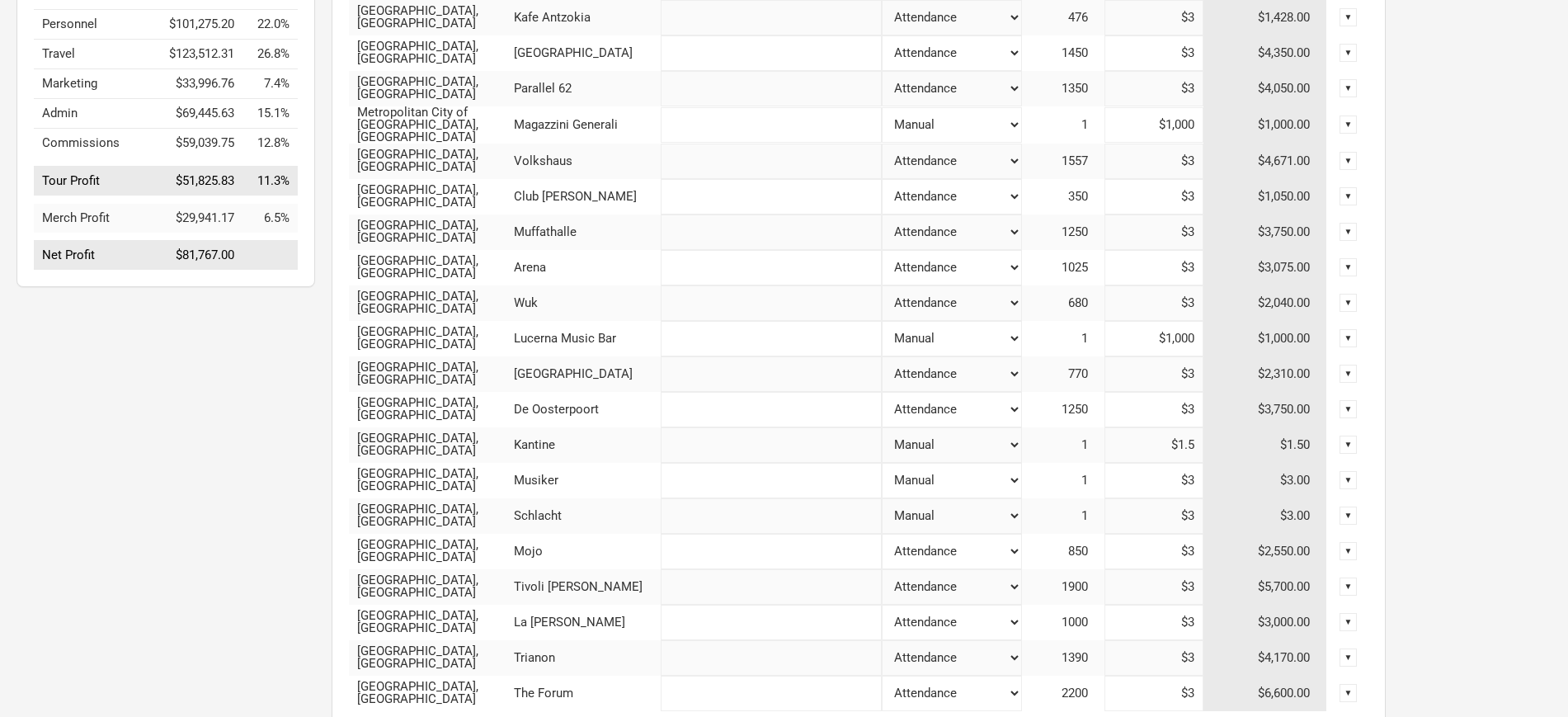 type on "$57,351.5" 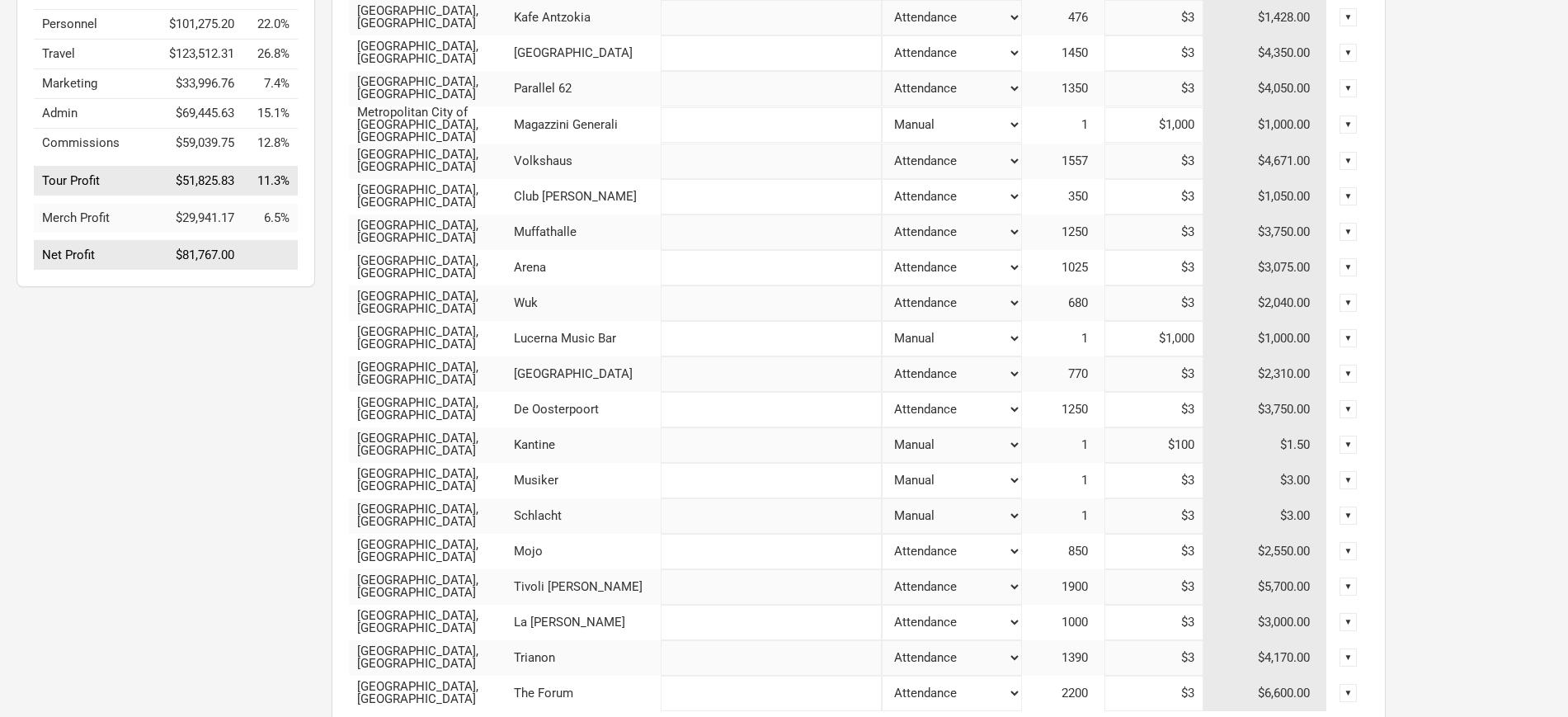 type on "$1,000" 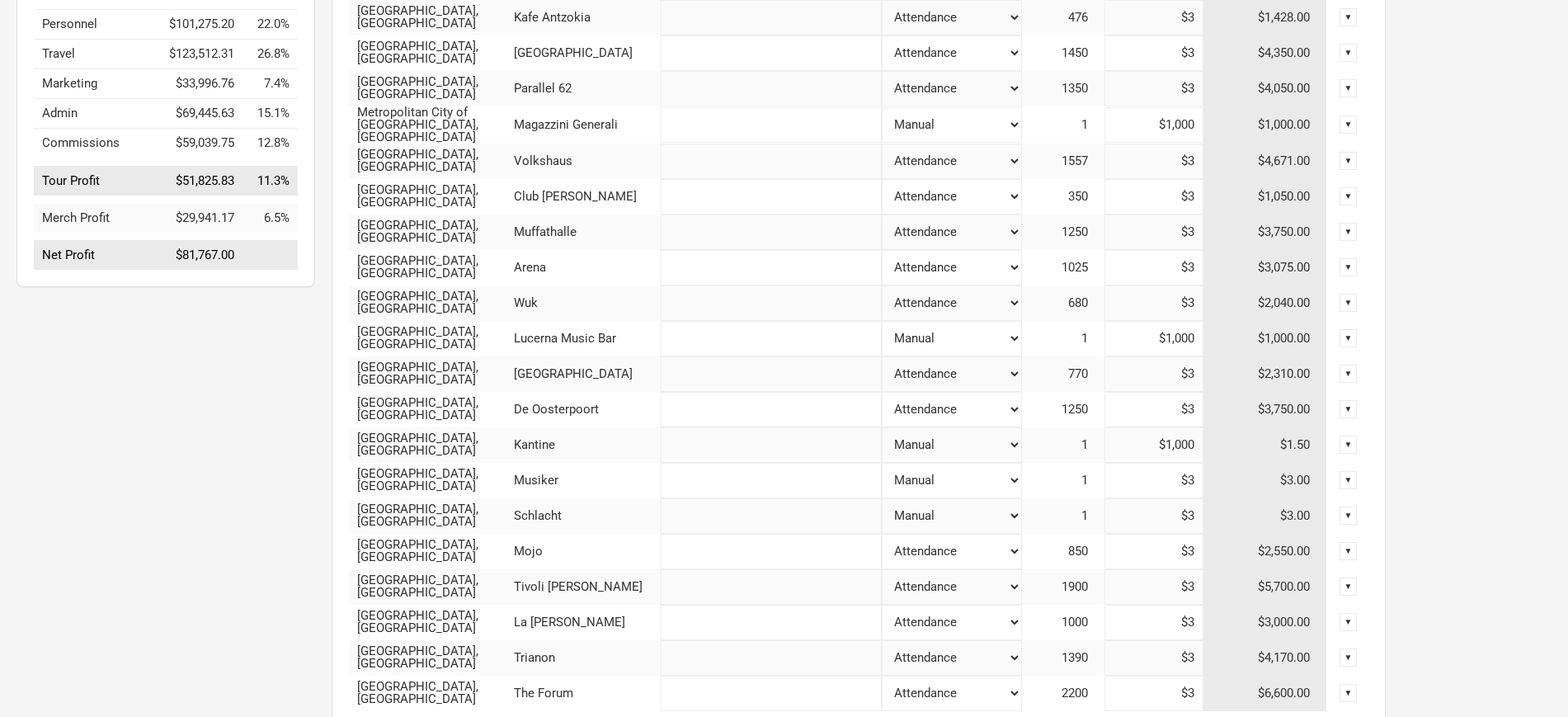 type on "$58,350" 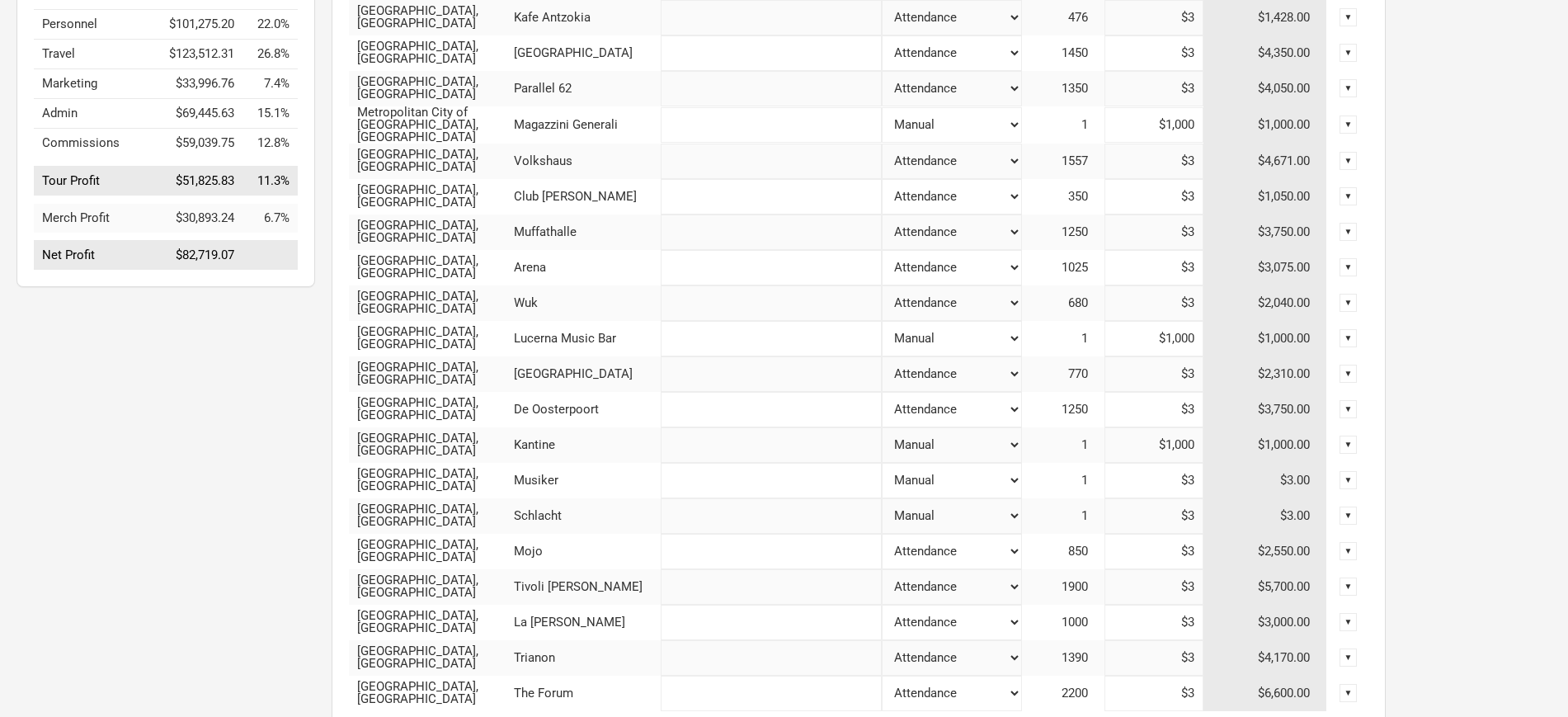 type on "$1,000" 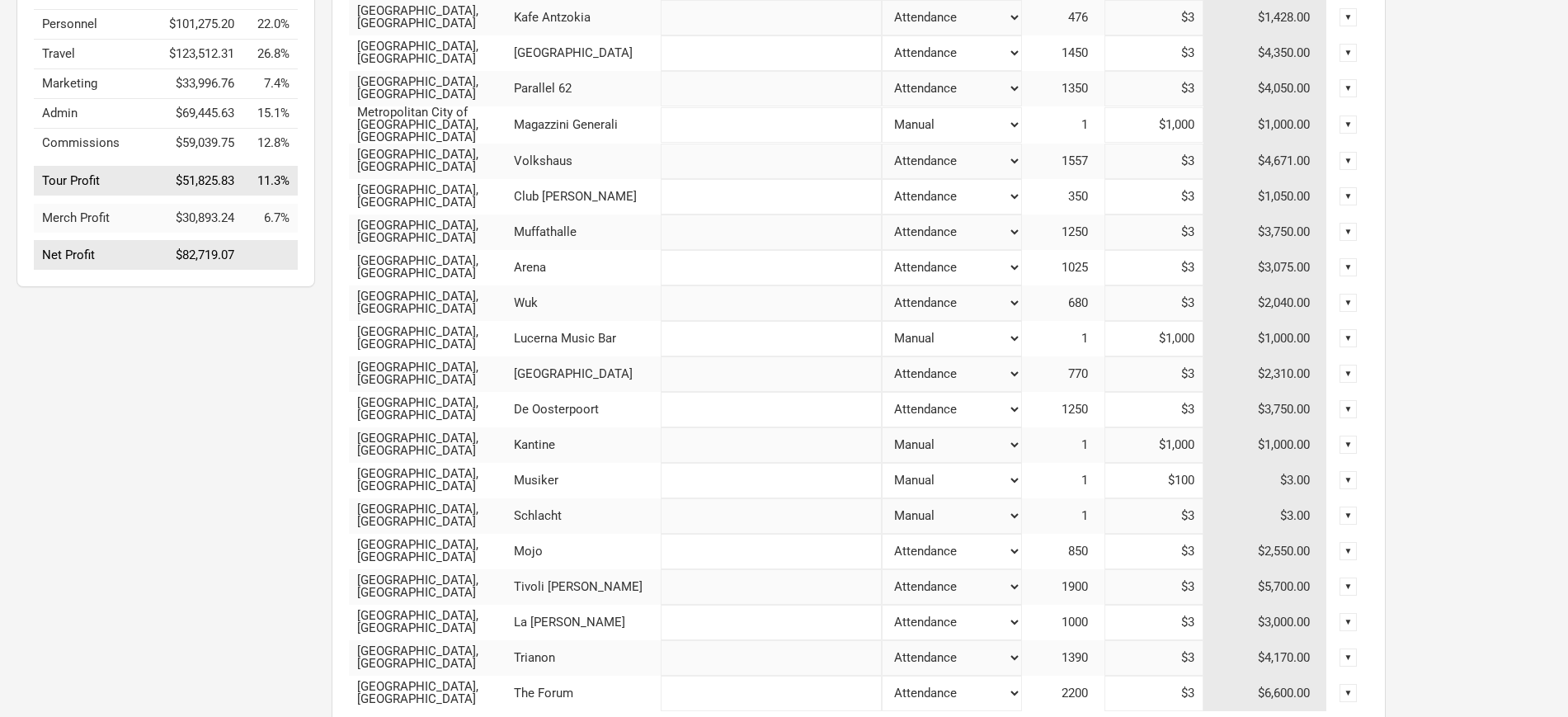 type on "$1,000" 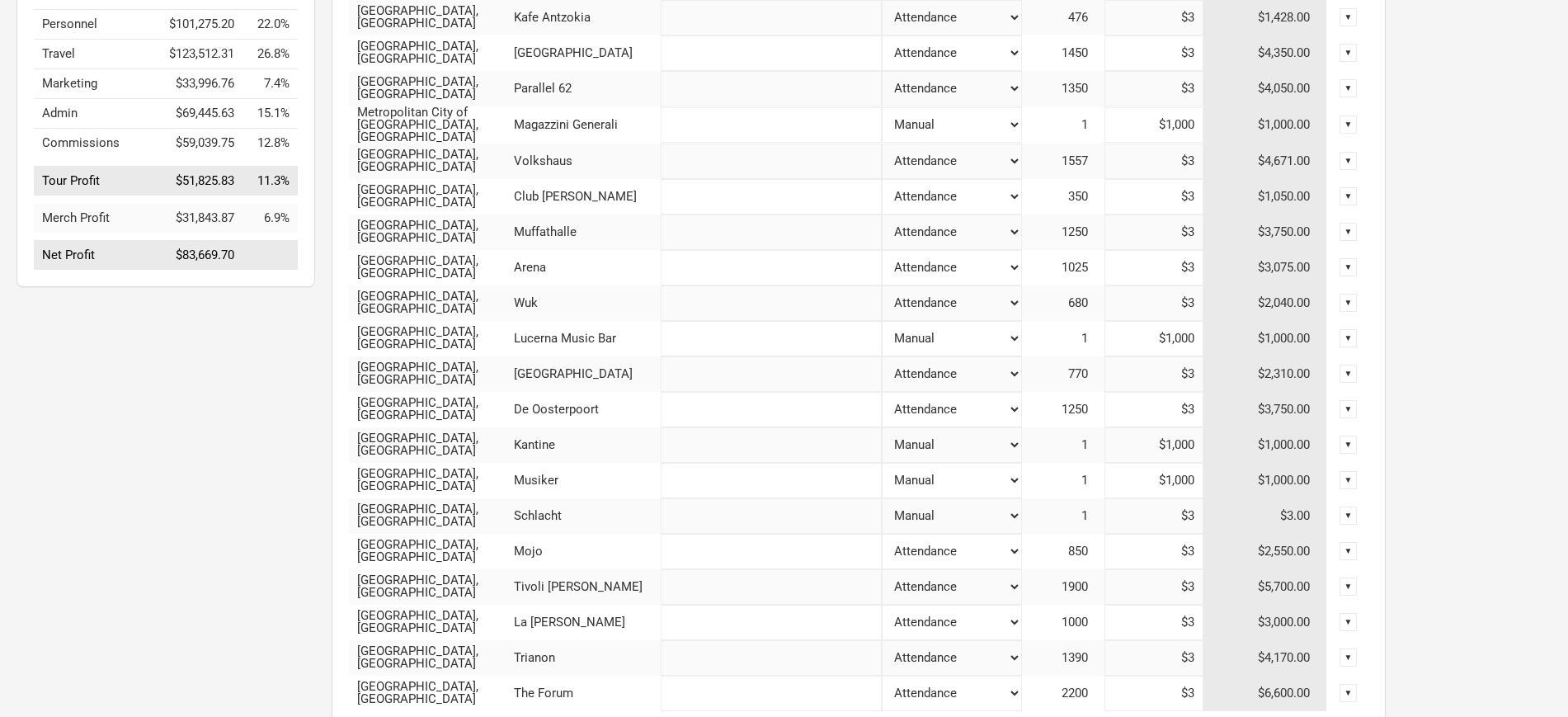 type on "$59,347" 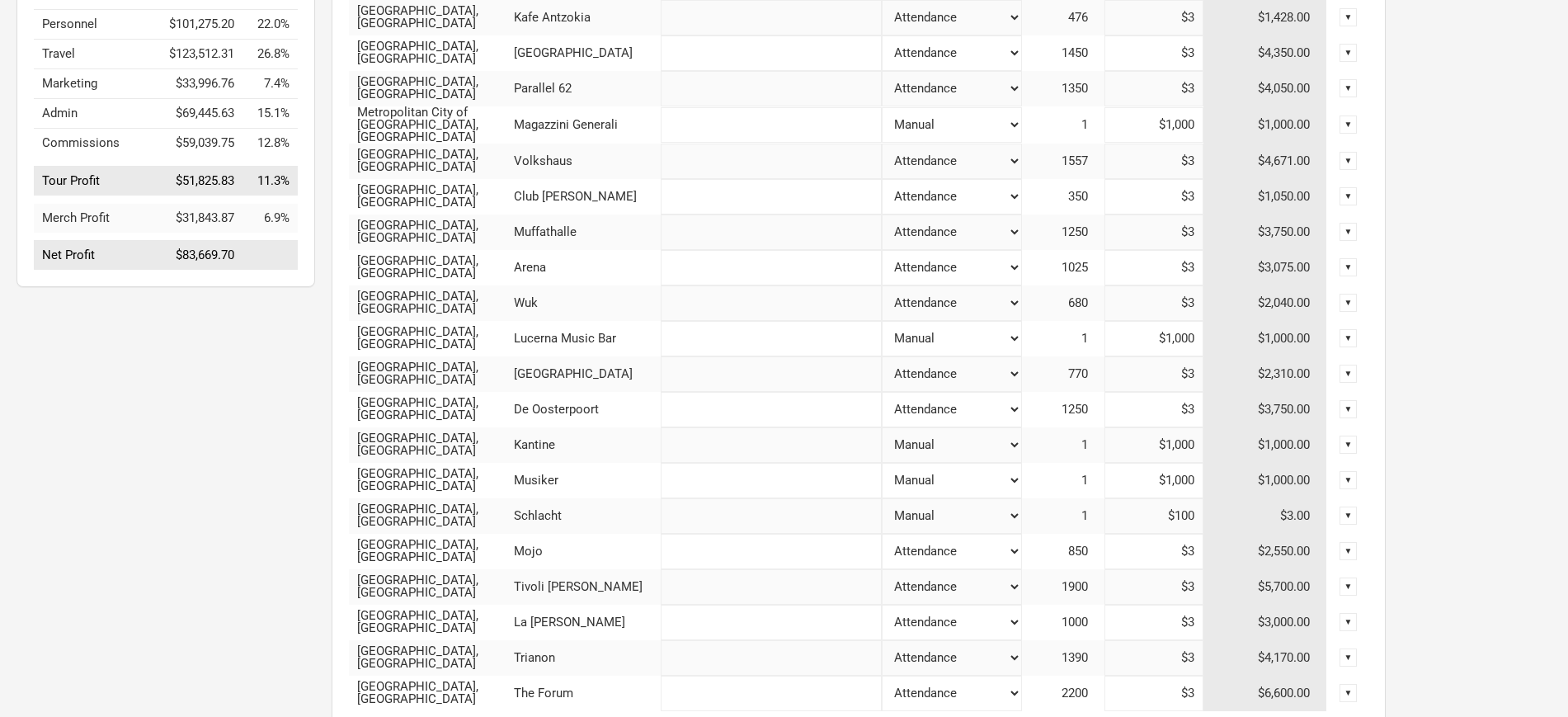 type on "$1,000" 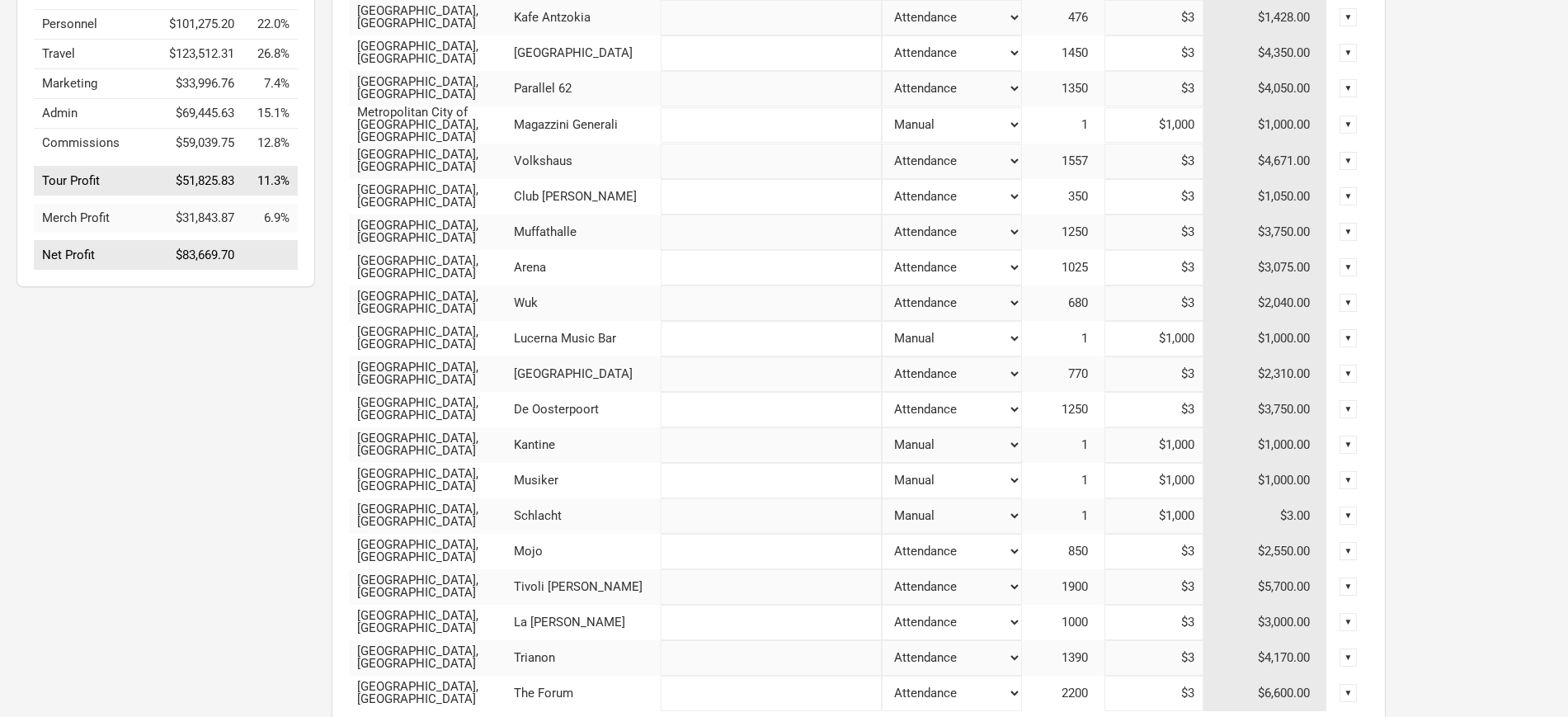type on "$60,344" 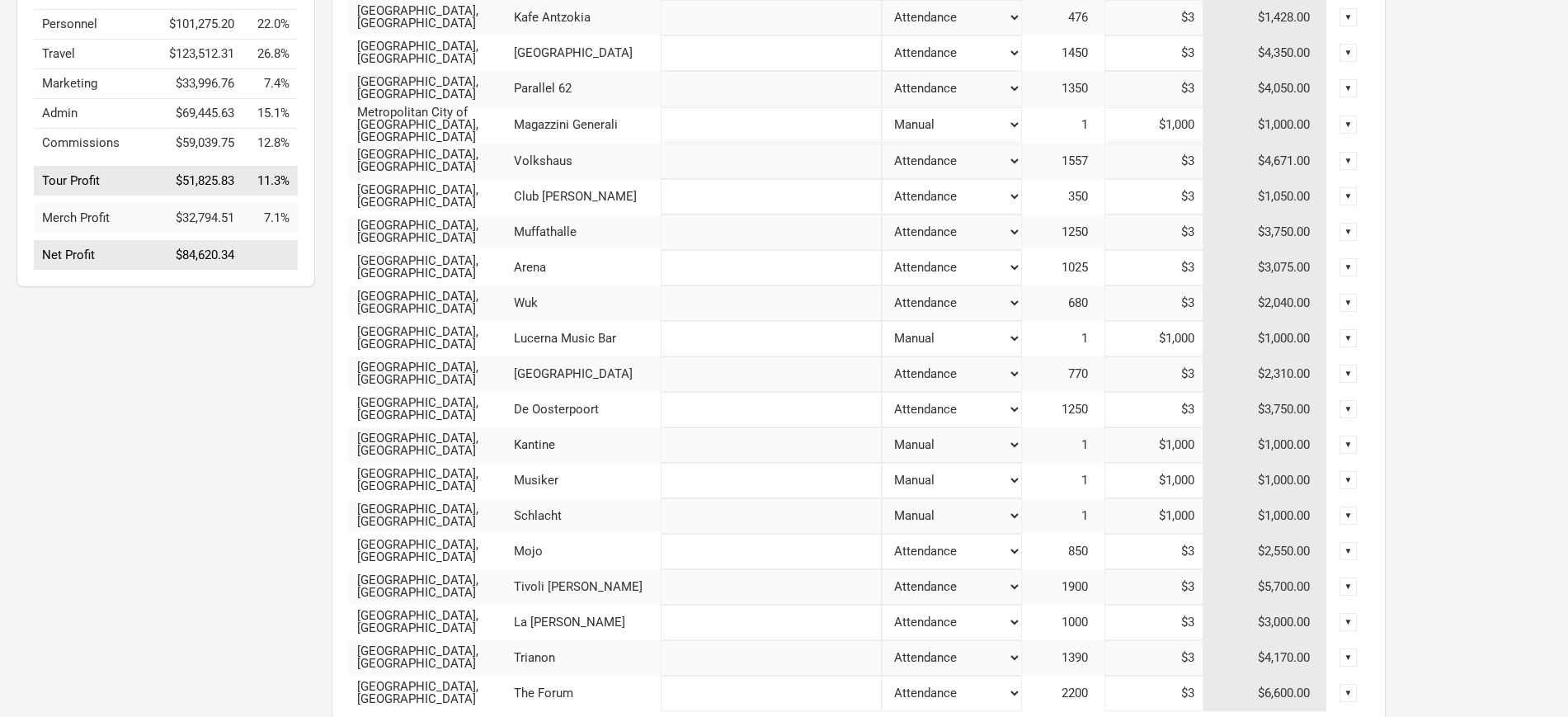 type on "$1,000" 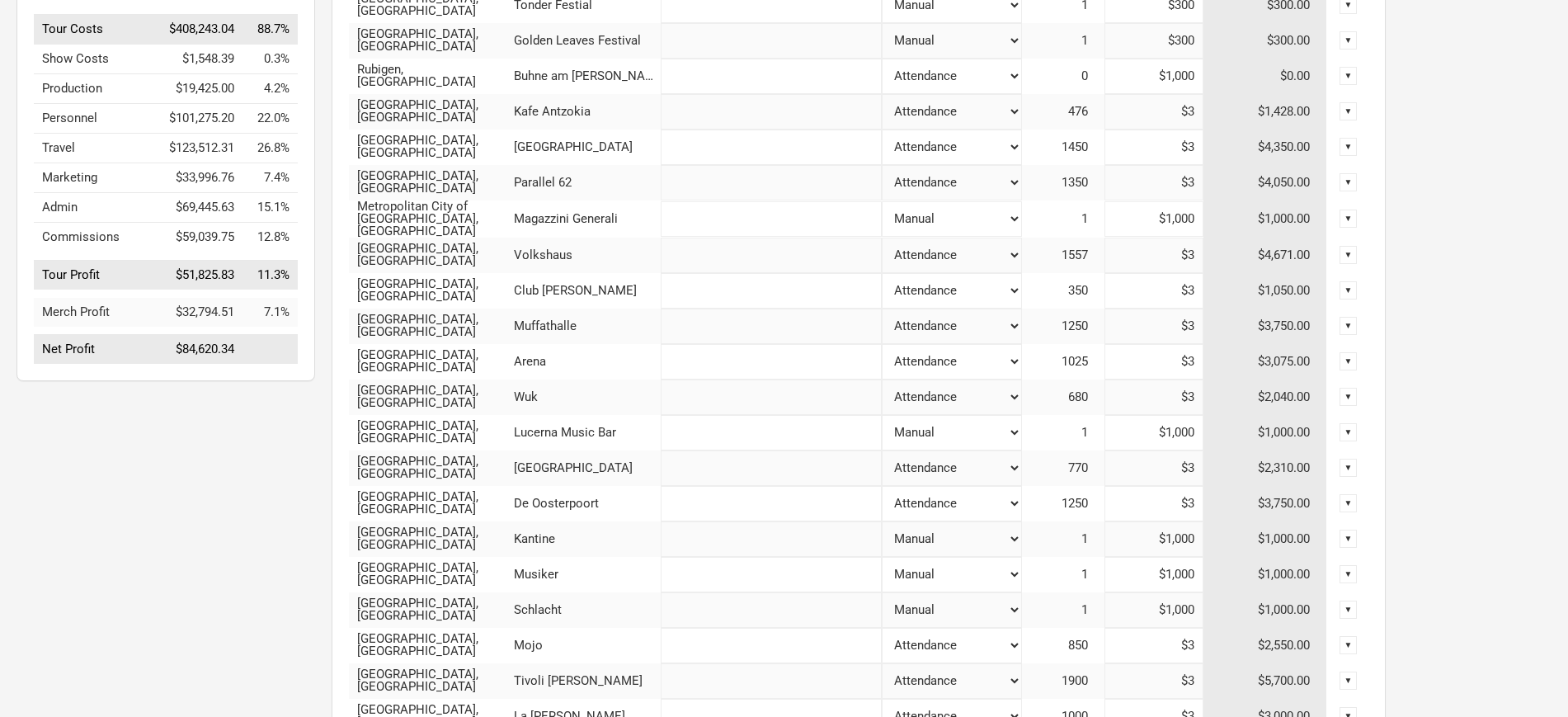 scroll, scrollTop: 45, scrollLeft: 0, axis: vertical 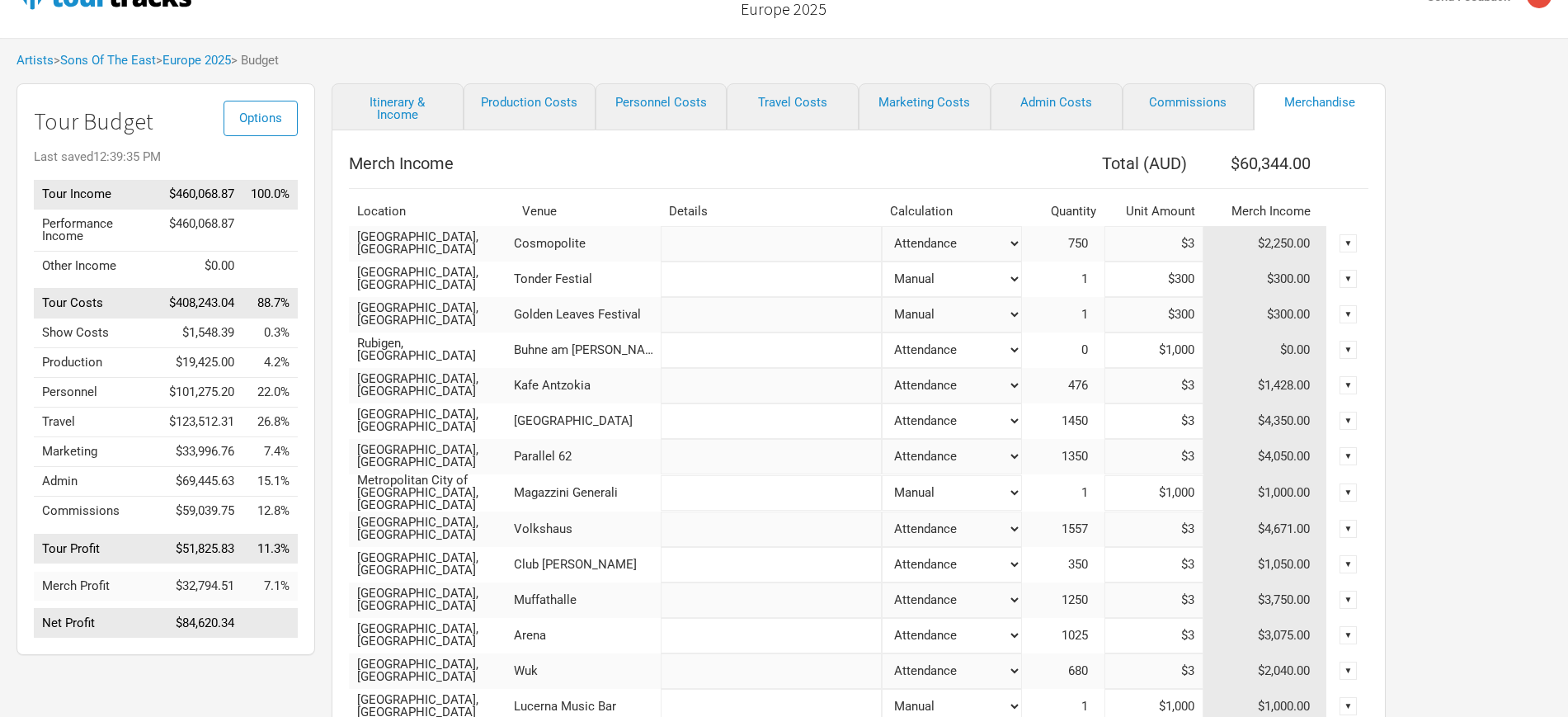 click on "Options Tour Budget Last saved  12:39:35 PM Tour Income $460,068.87 100.0% Performance Income $460,068.87 Other Income $0.00 Tour Costs $408,243.04 88.7% Show Costs $1,548.39 0.3% Production $19,425.00 4.2% Personnel $101,275.20 22.0% Travel $123,512.31 26.8% Marketing $33,996.76 7.4% Admin $69,445.63 15.1% Commissions $59,039.75 12.8% Tour Profit $51,825.83 11.3% Merch Profit $32,794.51 7.1% Net Profit $84,620.34 Itinerary & Income Production Costs Personnel Costs Travel Costs Marketing Costs Admin Costs Commissions Merchandise Merch Income Total ( AUD ) $60,344.00 Location Venue Details Calculation Quantity Unit Amount Merch Income   Oslo, Norway Cosmopolite Attendance Manual % of Performance Income 750 $3 $2,250.00 ▼ Tønder, Denmark Tonder Festial Attendance Manual % of Performance Income 1 $300 $300.00 ▼ Darmstadt, Germany Golden Leaves Festival Attendance Manual % of Performance Income 1 $300 $300.00 ▼ Rubigen, Switzerland Buhne am Teich Attendance Manual % of Performance Income 0 $1,000 $0.00 $3" at bounding box center [784, 842] 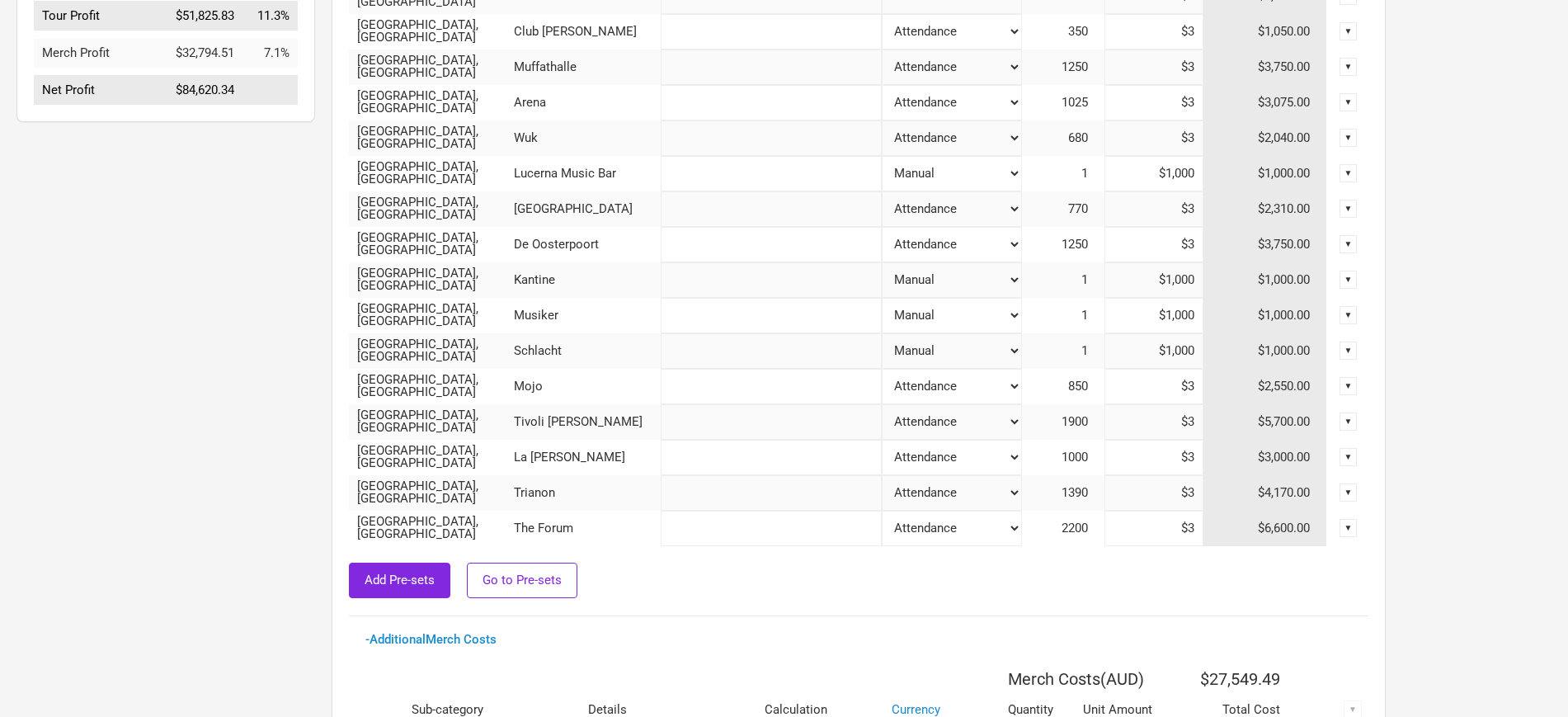 scroll, scrollTop: 0, scrollLeft: 0, axis: both 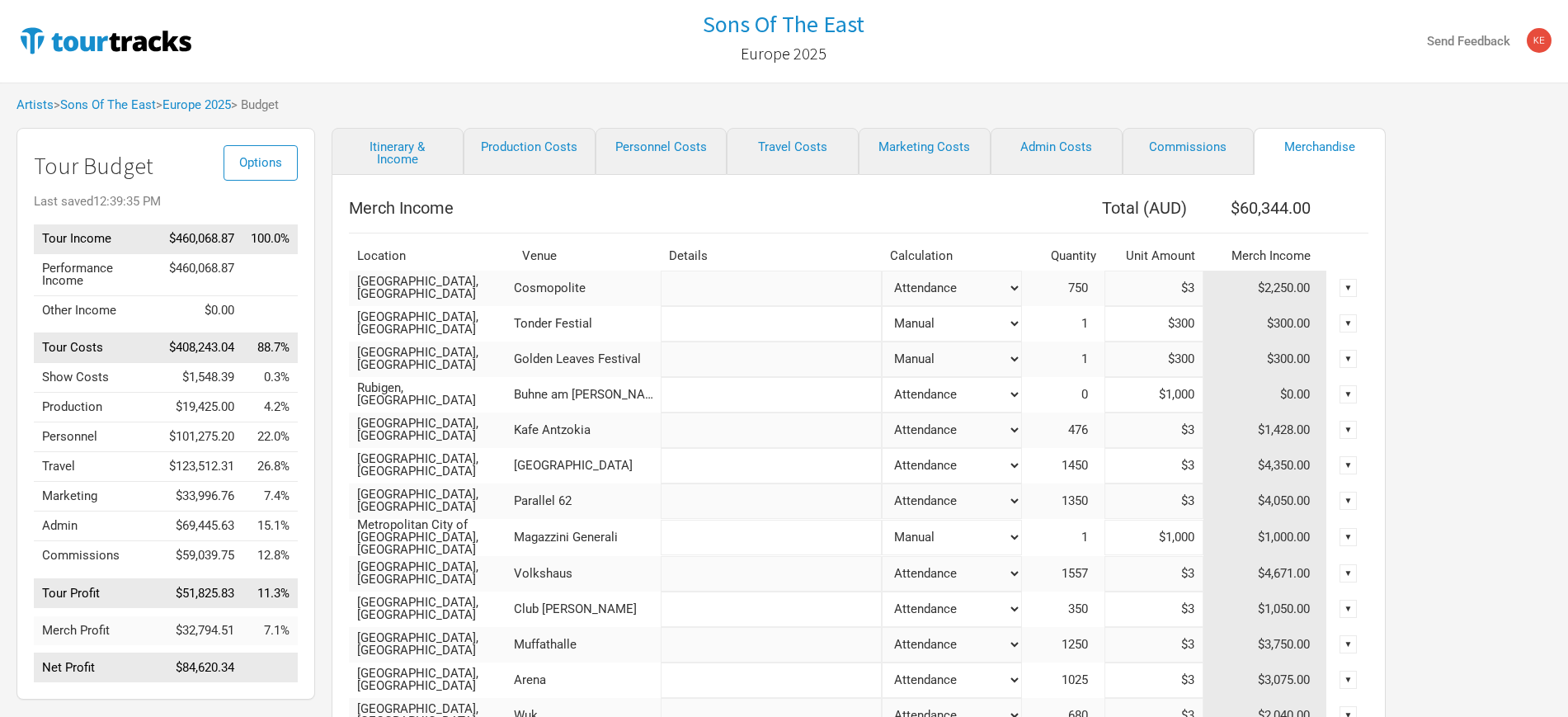 click on "Options Tour Budget Last saved  12:39:35 PM Tour Income $460,068.87 100.0% Performance Income $460,068.87 Other Income $0.00 Tour Costs $408,243.04 88.7% Show Costs $1,548.39 0.3% Production $19,425.00 4.2% Personnel $101,275.20 22.0% Travel $123,512.31 26.8% Marketing $33,996.76 7.4% Admin $69,445.63 15.1% Commissions $59,039.75 12.8% Tour Profit $51,825.83 11.3% Merch Profit $32,794.51 7.1% Net Profit $84,620.34 Itinerary & Income Production Costs Personnel Costs Travel Costs Marketing Costs Admin Costs Commissions Merchandise Merch Income Total ( AUD ) $60,344.00 Location Venue Details Calculation Quantity Unit Amount Merch Income   Oslo, Norway Cosmopolite Attendance Manual % of Performance Income 750 $3 $2,250.00 ▼ Tønder, Denmark Tonder Festial Attendance Manual % of Performance Income 1 $300 $300.00 ▼ Darmstadt, Germany Golden Leaves Festival Attendance Manual % of Performance Income 1 $300 $300.00 ▼ Rubigen, Switzerland Buhne am Teich Attendance Manual % of Performance Income 0 $1,000 $0.00 $3" at bounding box center (784, 886) 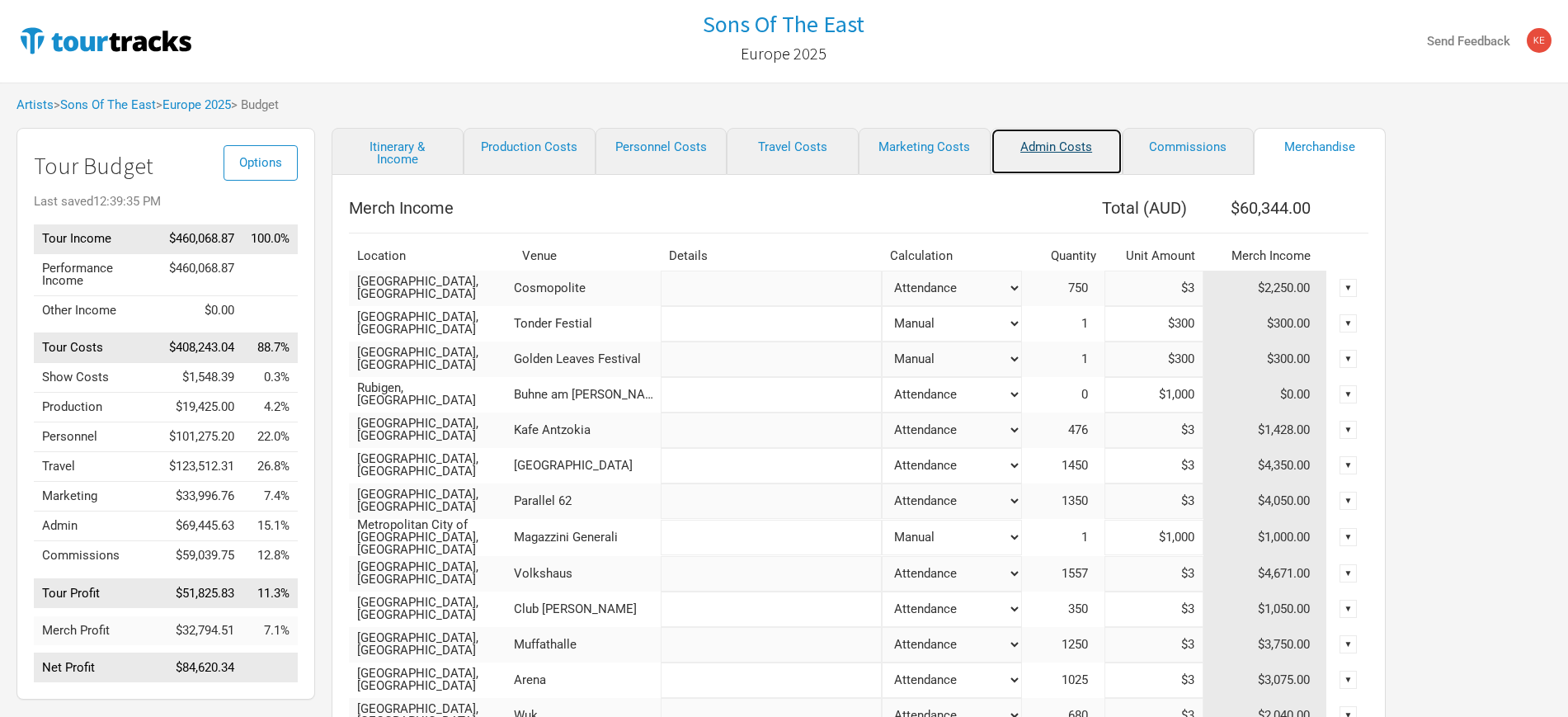 click on "Admin Costs" at bounding box center (1057, 151) 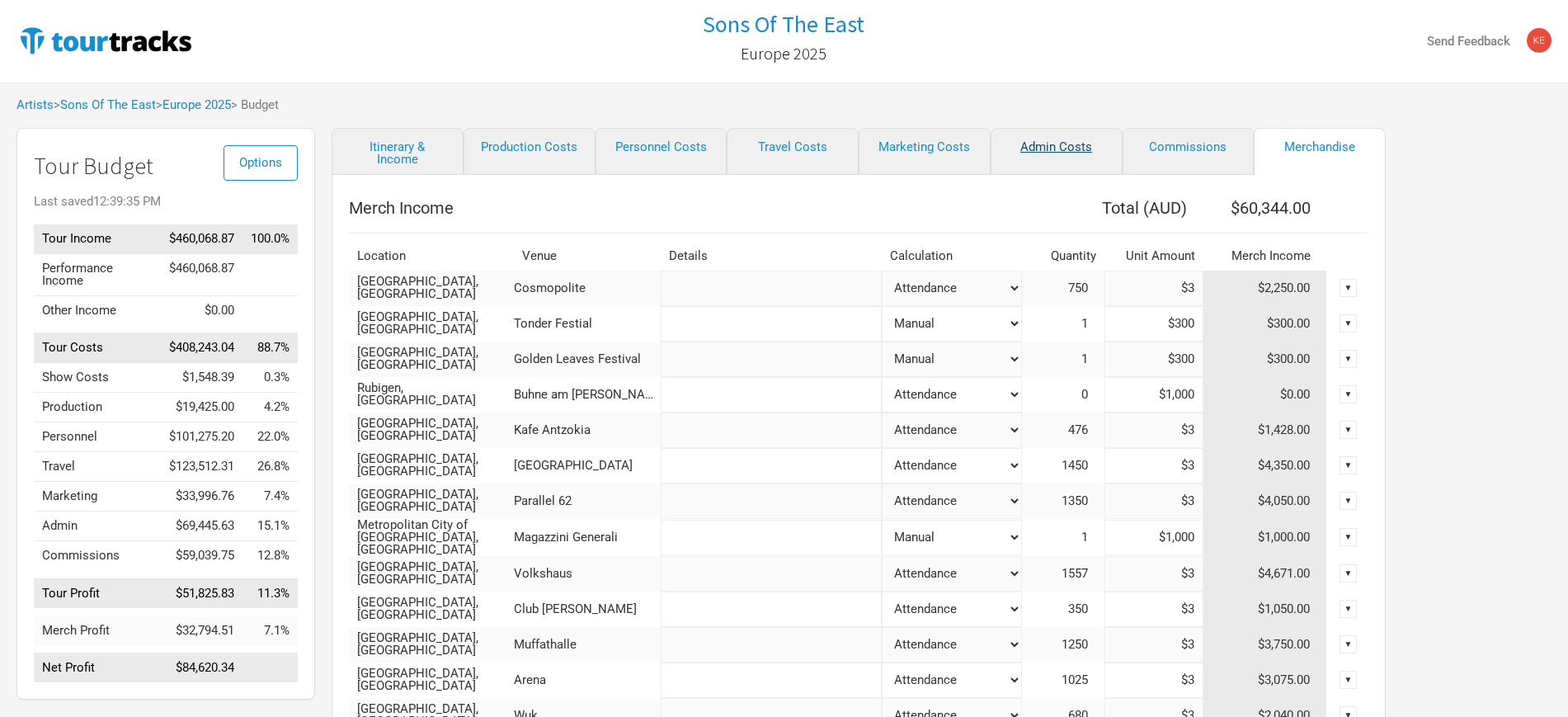 select on "Total Days" 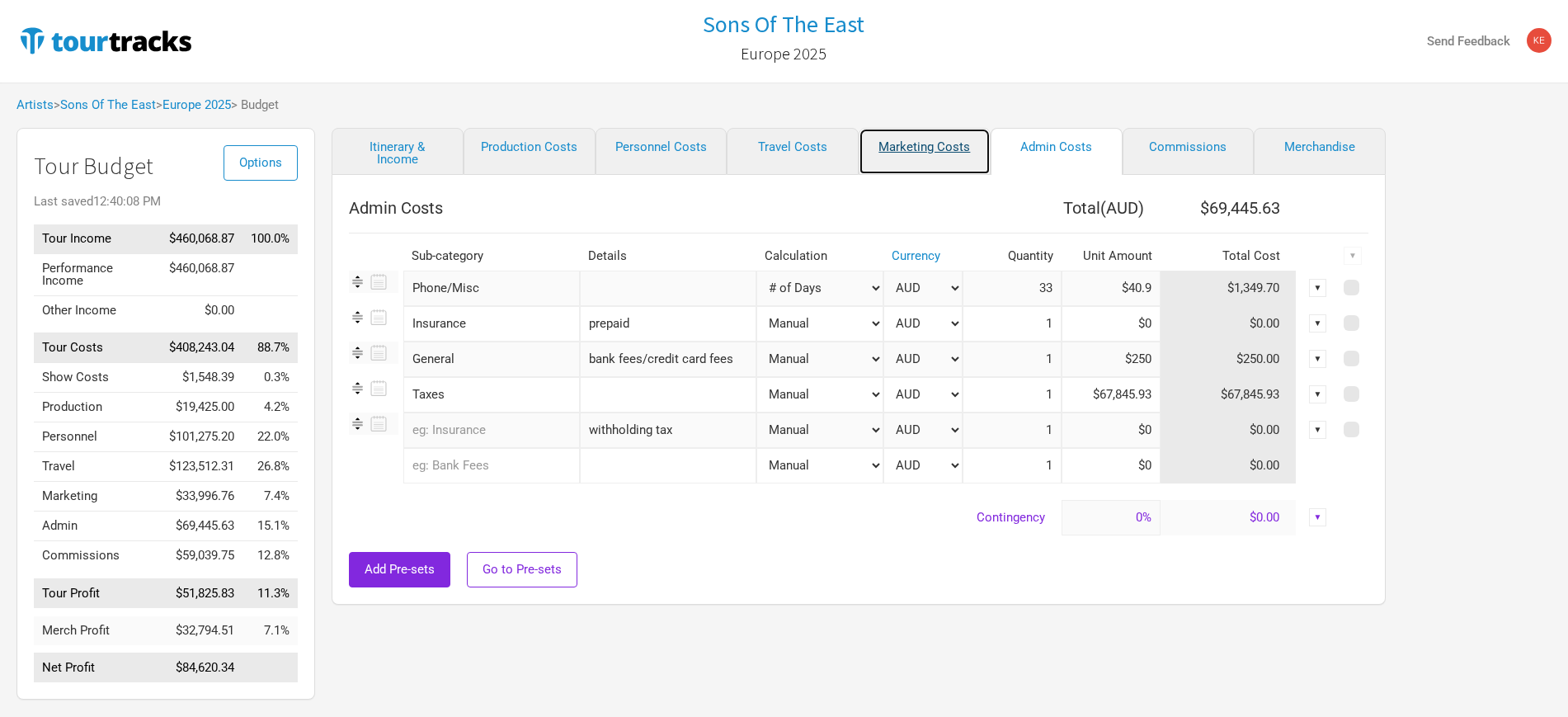 click on "Marketing Costs" at bounding box center (925, 151) 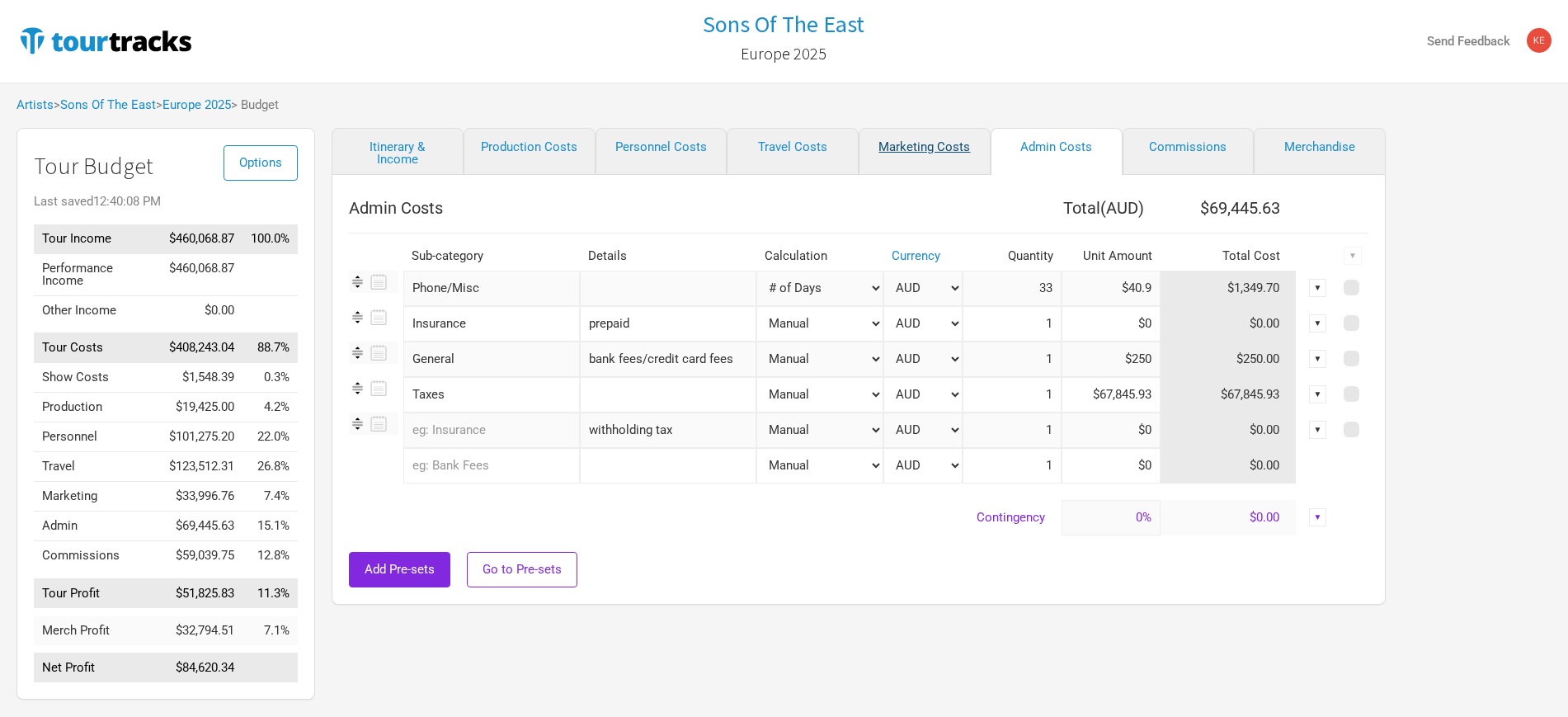 select on "% of Gross" 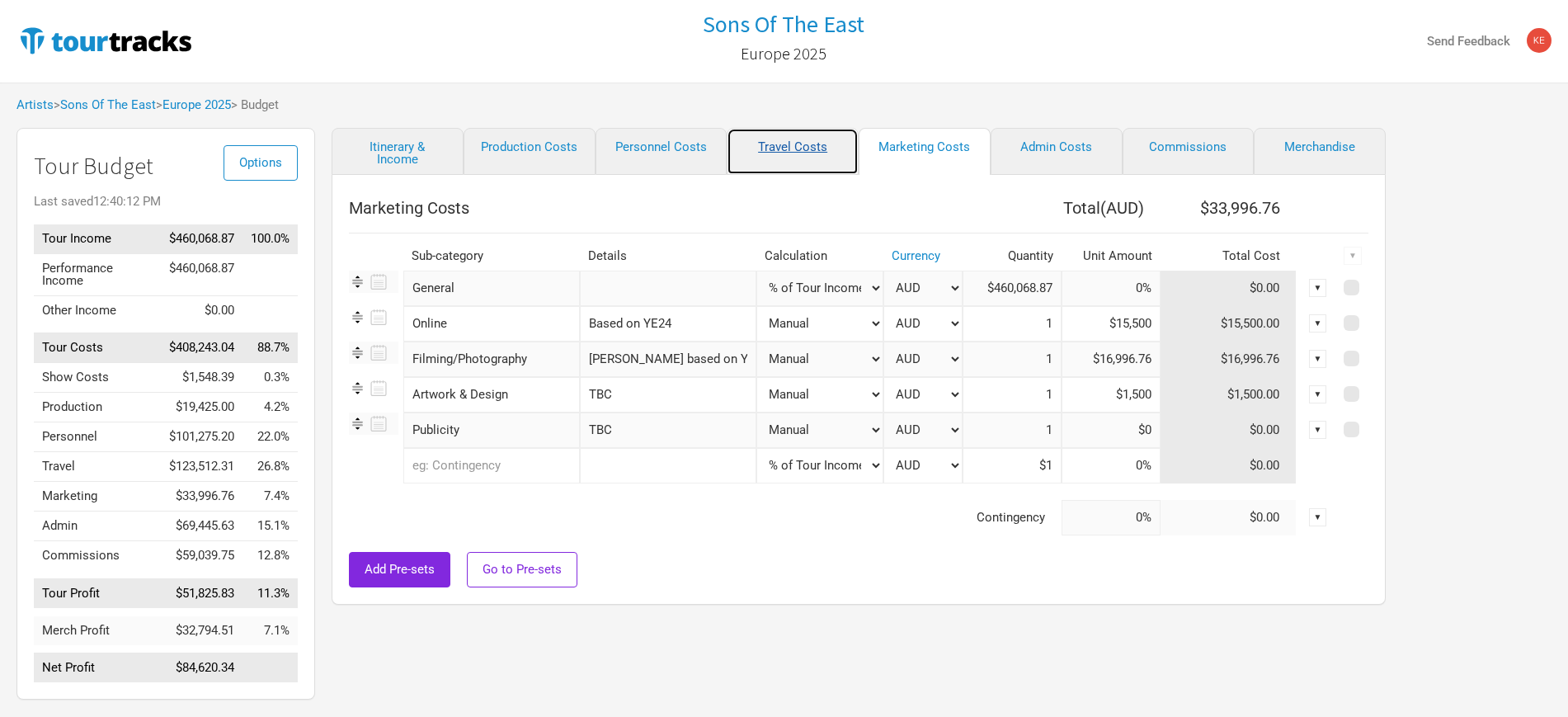 click on "Travel Costs" at bounding box center [793, 151] 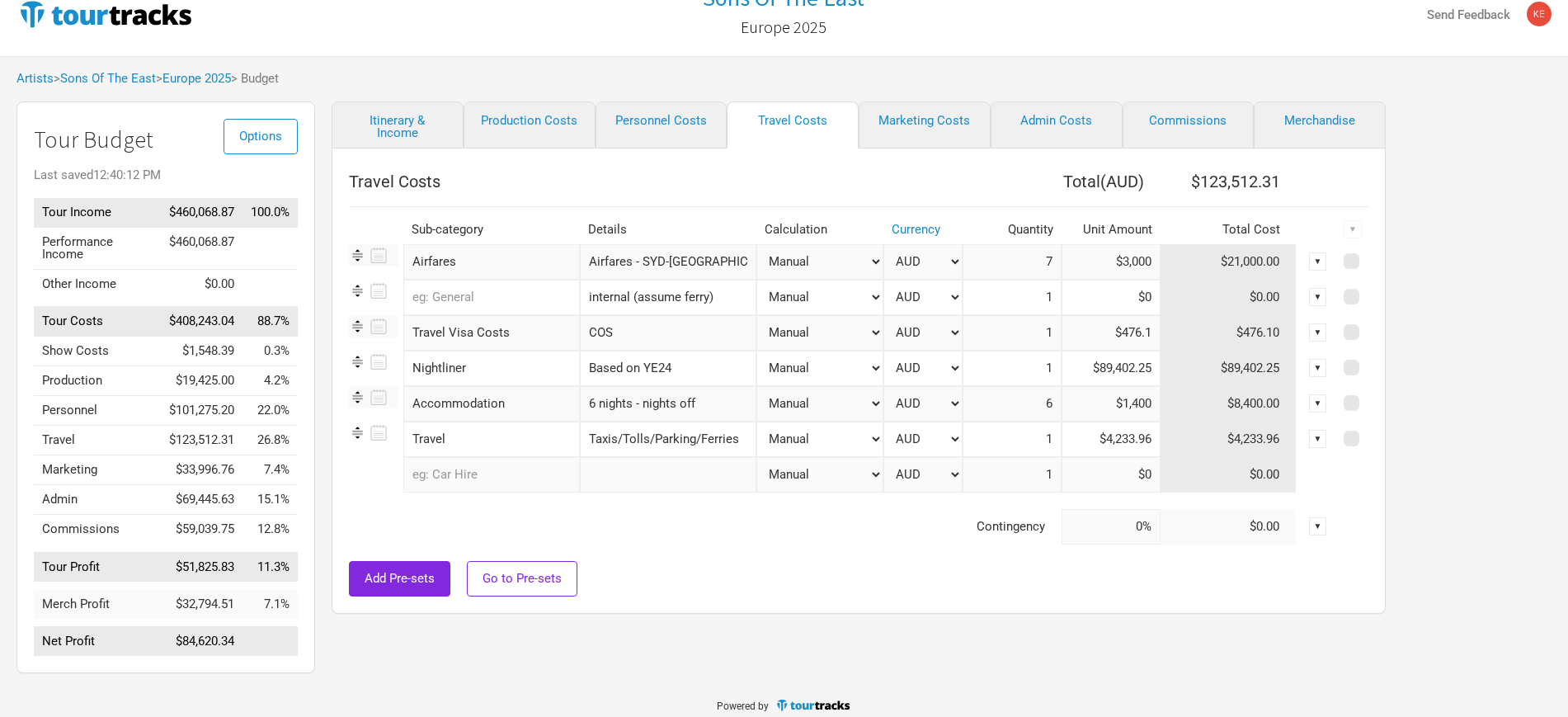 scroll, scrollTop: 38, scrollLeft: 0, axis: vertical 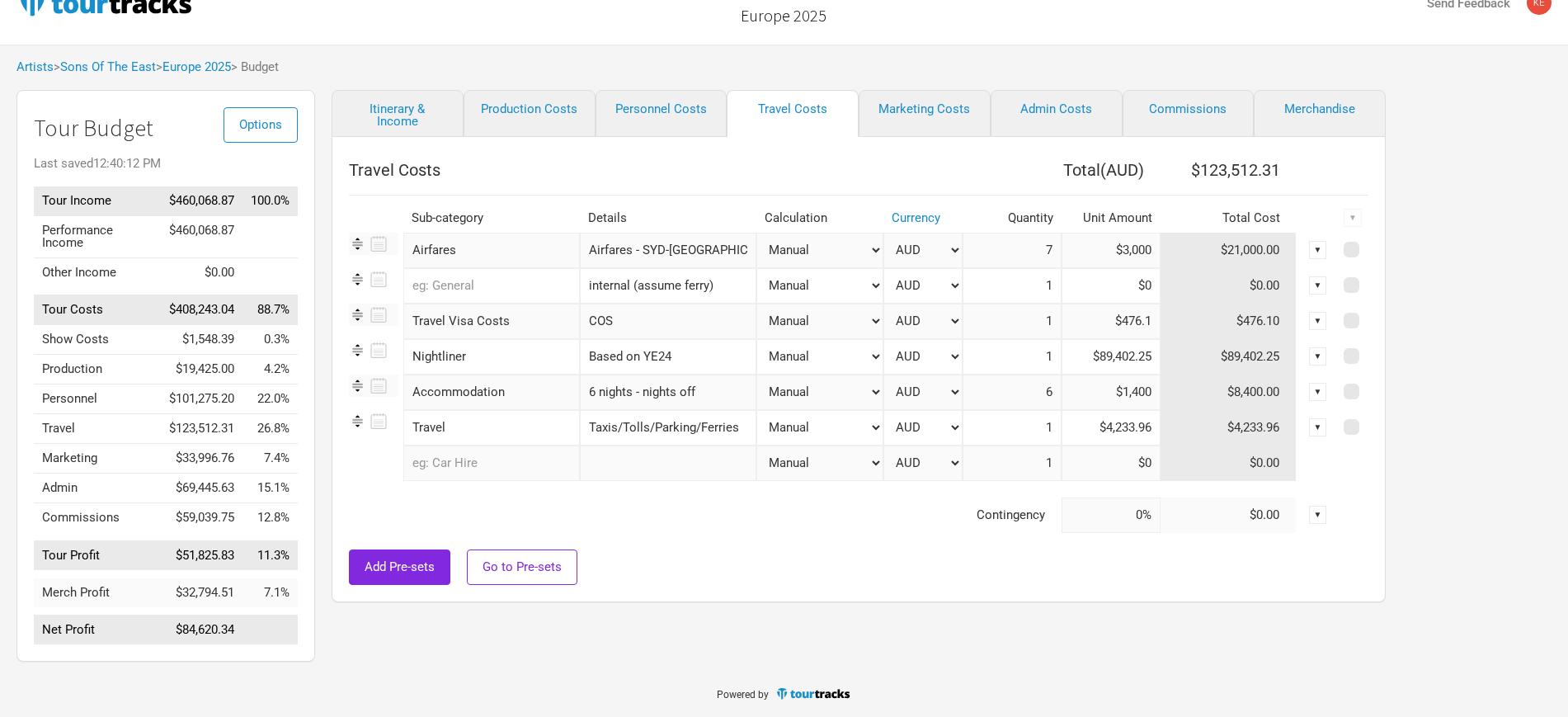 drag, startPoint x: 697, startPoint y: 393, endPoint x: 716, endPoint y: 390, distance: 19.235384 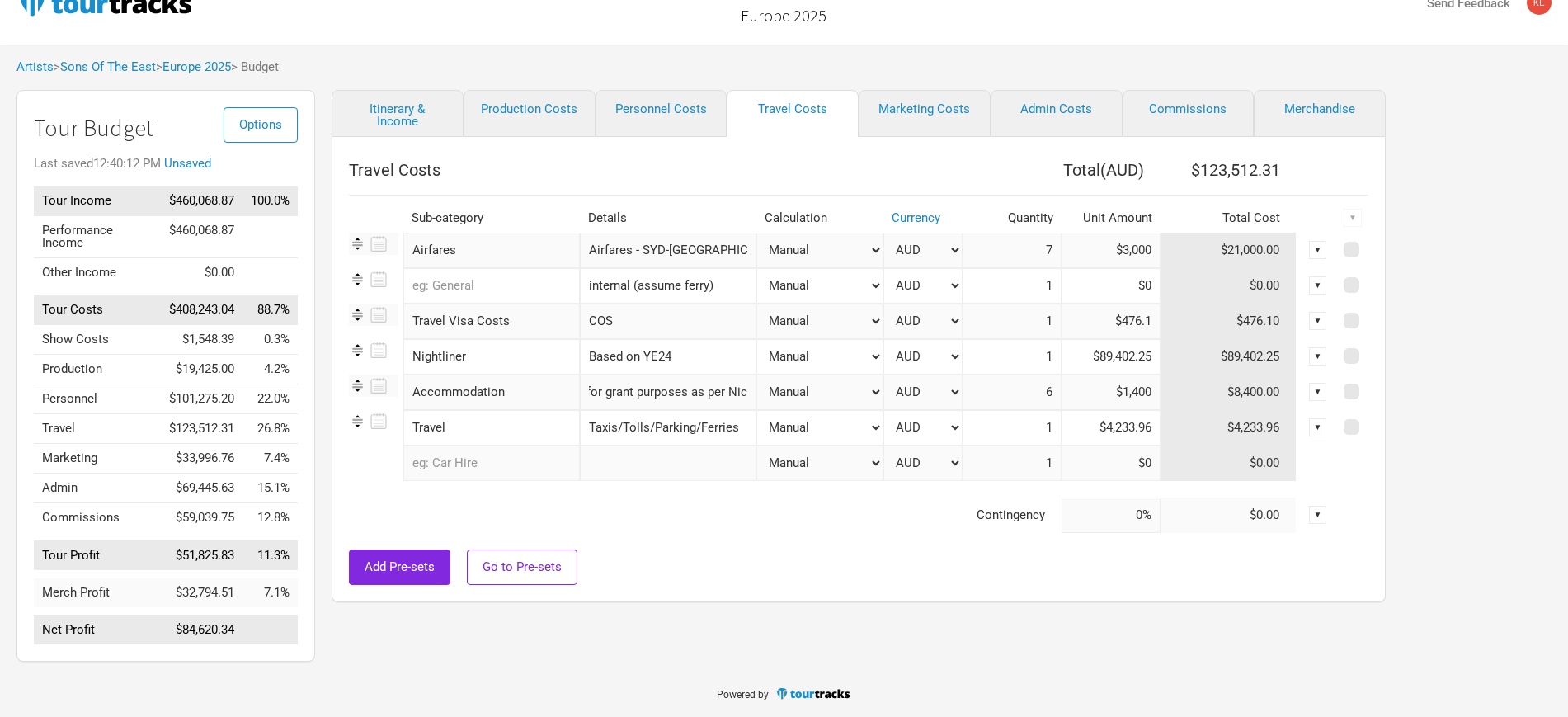 scroll, scrollTop: 0, scrollLeft: 0, axis: both 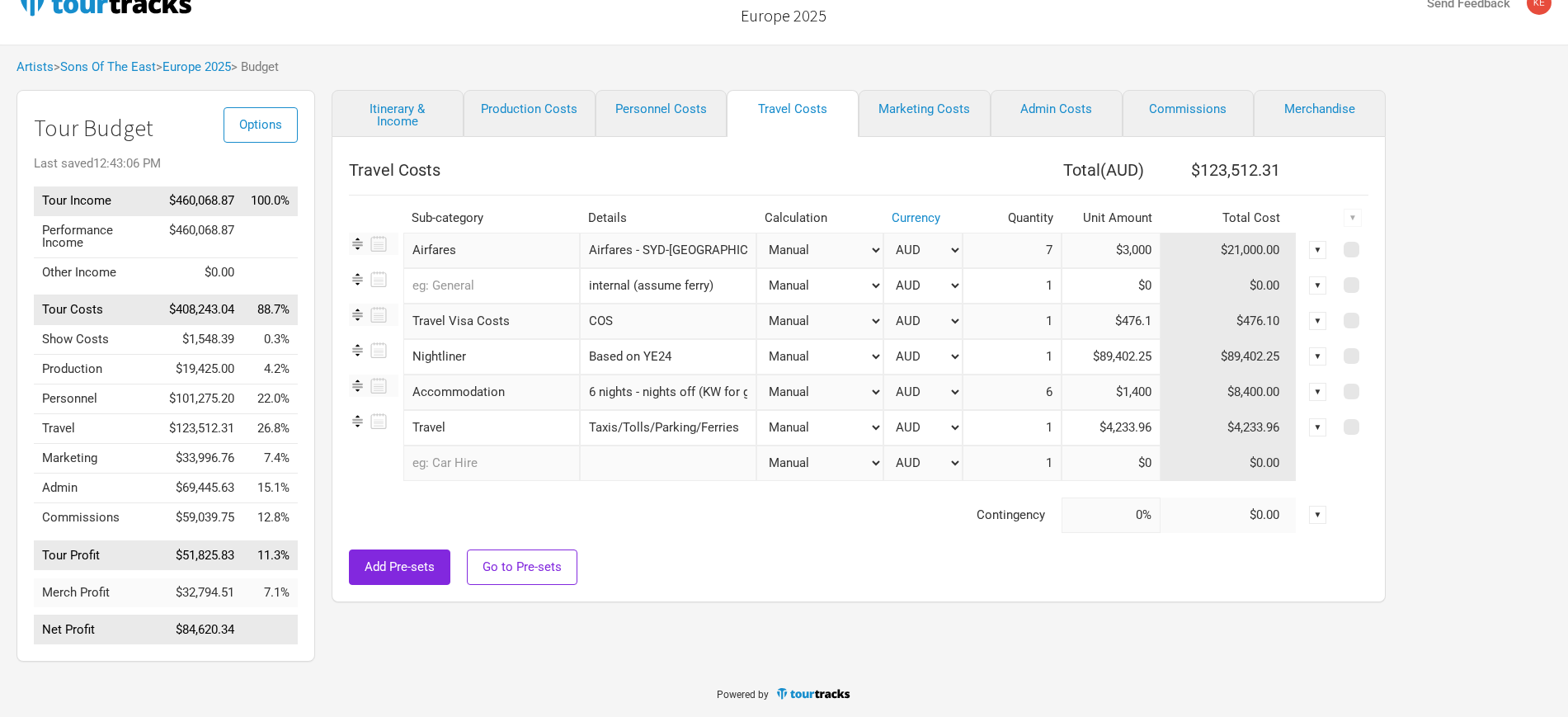 drag, startPoint x: 720, startPoint y: 389, endPoint x: 816, endPoint y: 411, distance: 98.48858 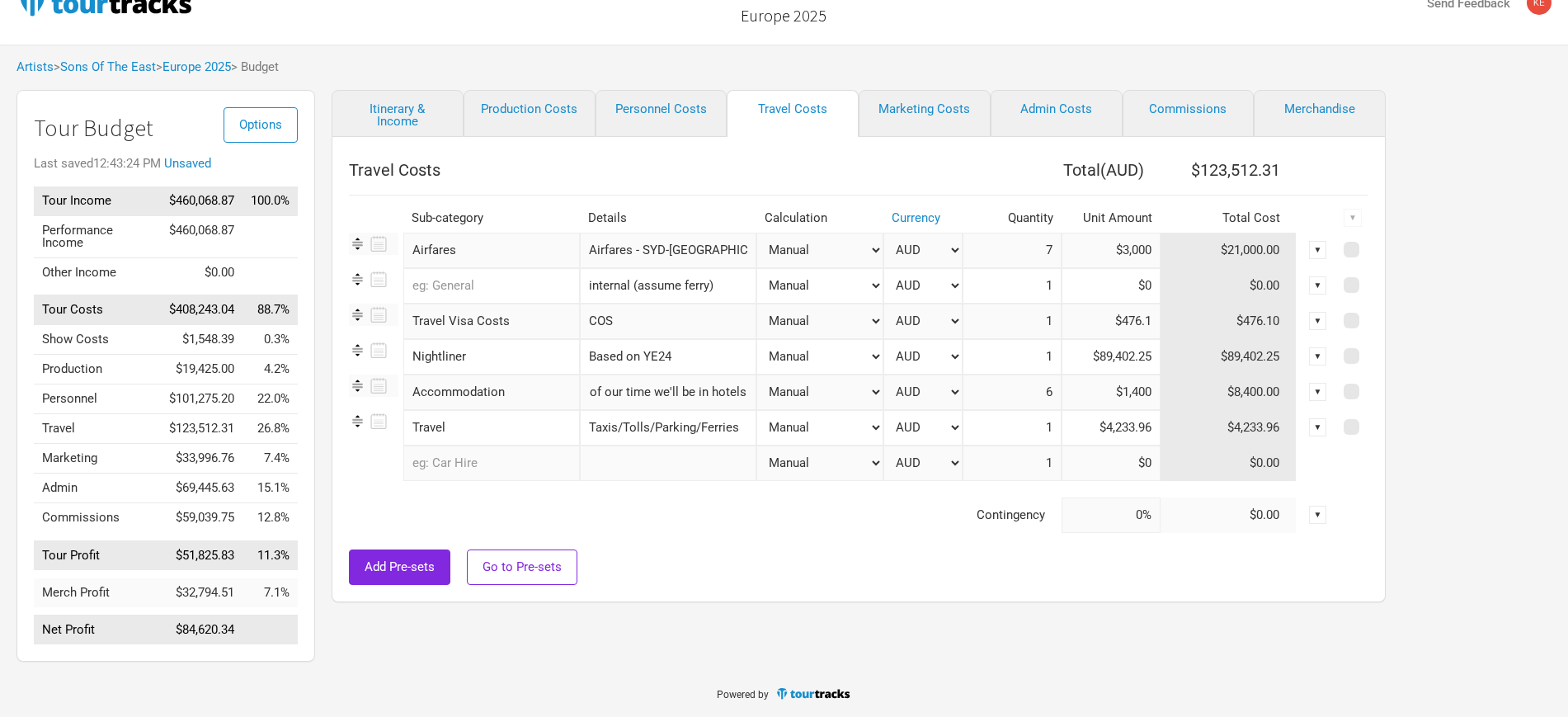scroll, scrollTop: 0, scrollLeft: 398, axis: horizontal 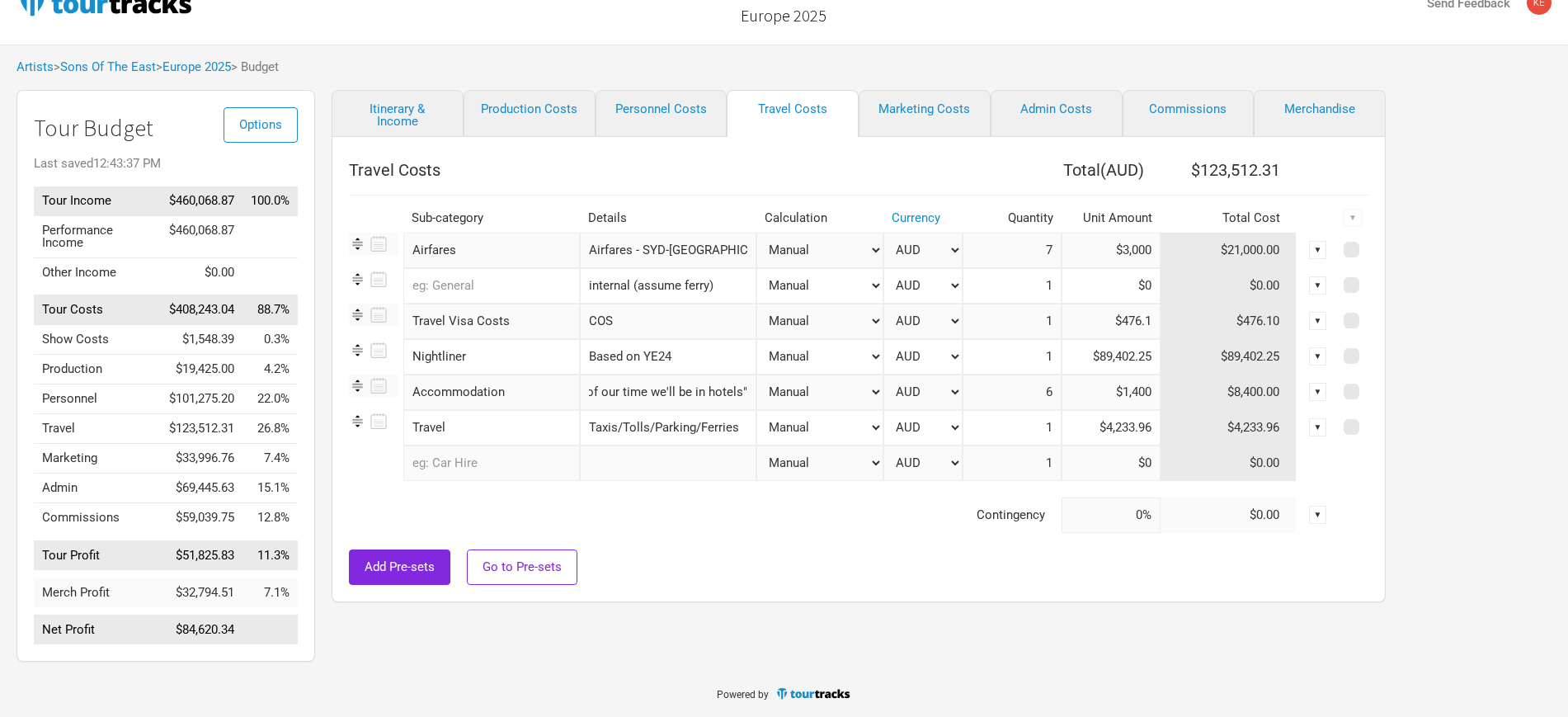 type on "6 nights - nights off (KW for grant purposes as per Nic "I estimate 1/3rd of our time we'll be in hotels"" 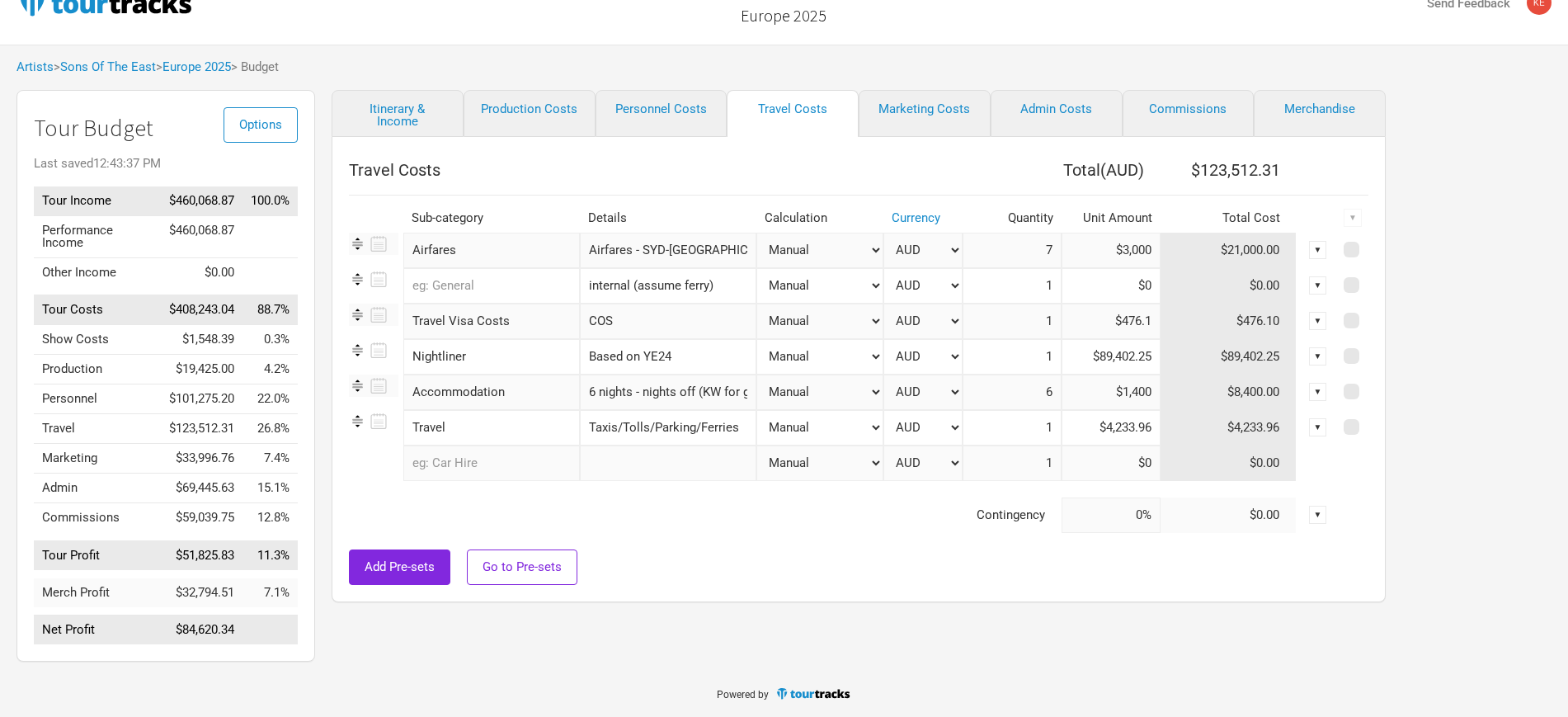 click on "$1,400" at bounding box center (1111, 392) 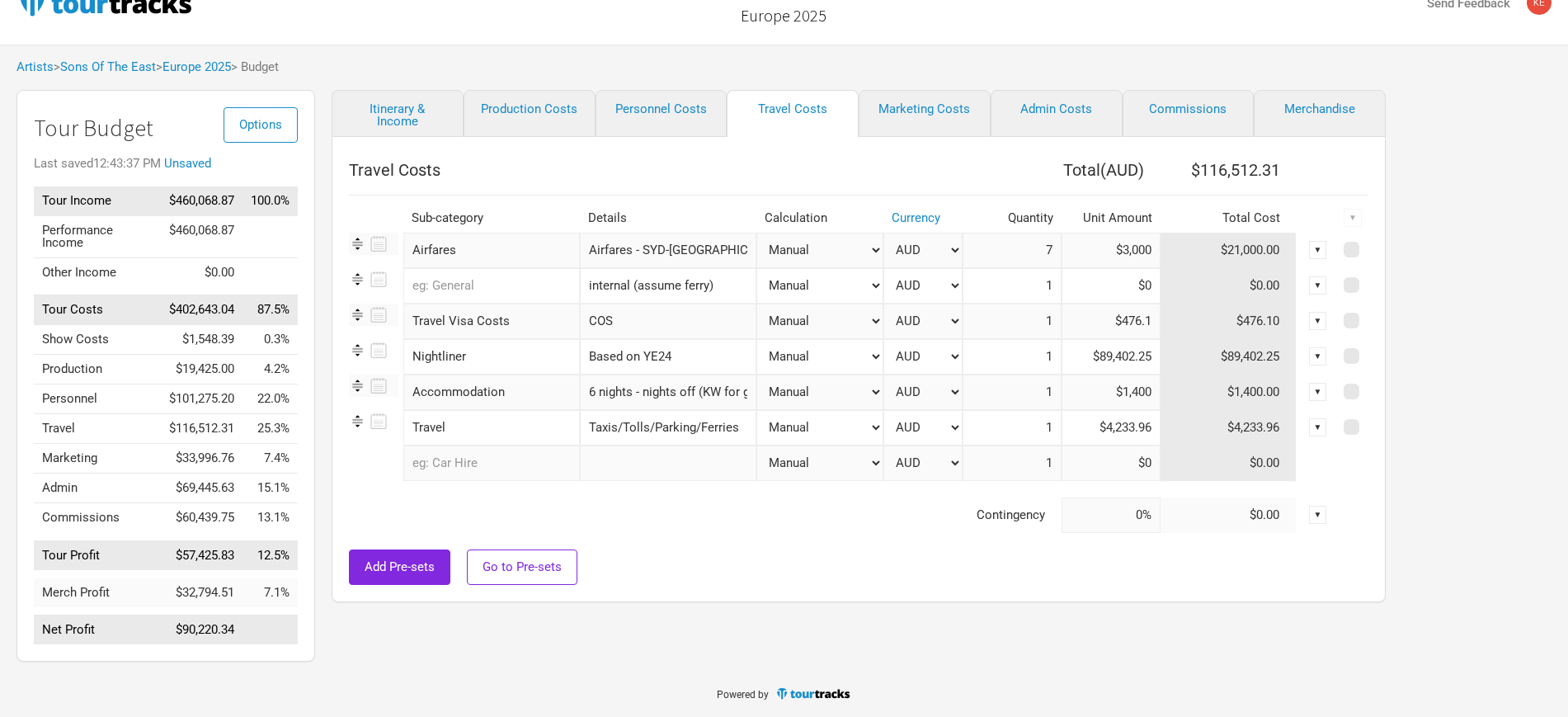 type on "1" 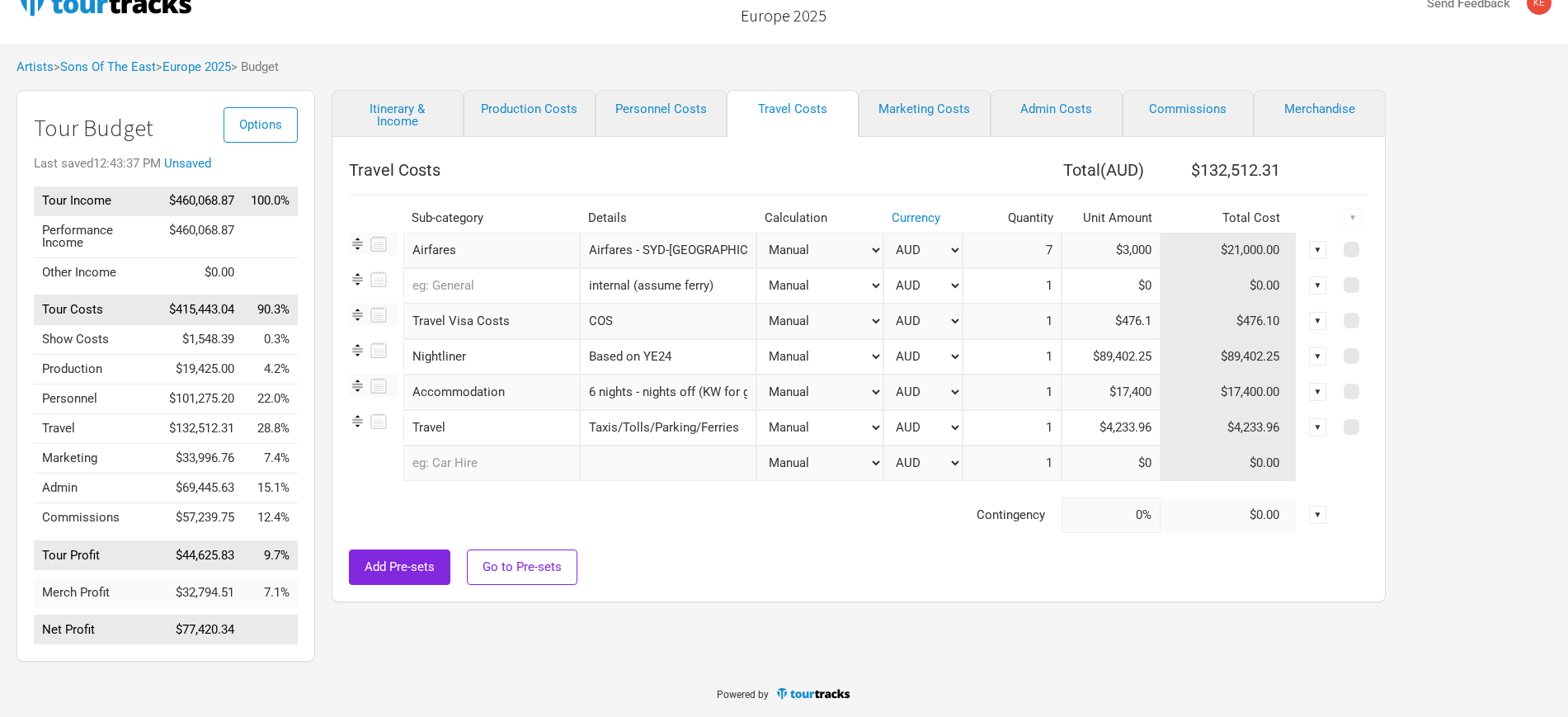 type on "$17,400" 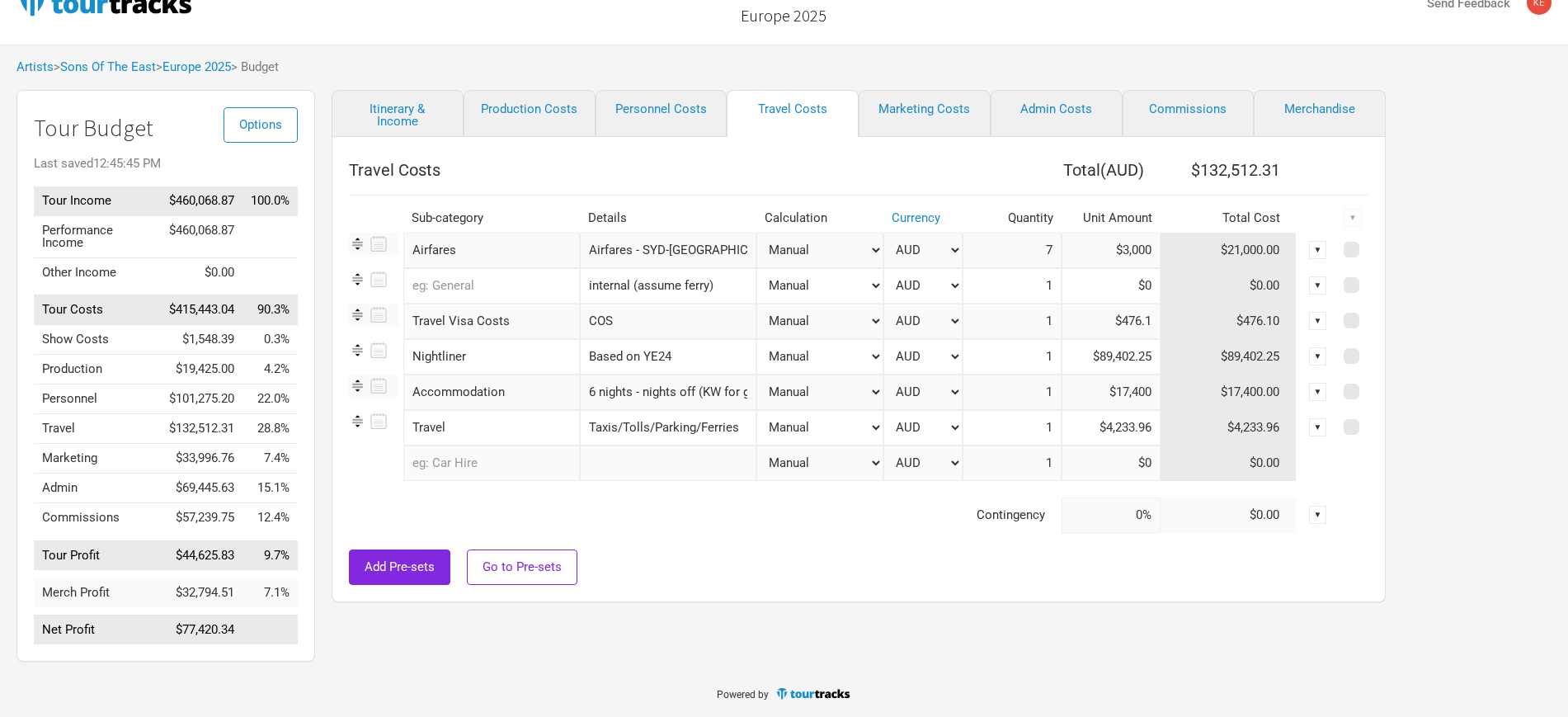 click on "Itinerary & Income Production Costs Personnel Costs Travel Costs Marketing Costs Admin Costs Commissions Merchandise   Travel Costs Total  ( AUD ) $132,512.31 Sub-category Details Calculation Currency Quantity Unit Amount Total Cost   ▼ Airfares 1 selection Airfares - SYD-Dusseldorf//LHR-SYD Manual # of Shows # of Show Days # of Non-Show Days # of Days # of Tickets Sold % of Tour Income Estimate - All Travel AUD DKK EUR GBP NOK SEK New ... 7 $3,000 $21,000.00 ▼ 0 selections internal (assume ferry) Manual # of Shows # of Show Days # of Non-Show Days # of Days # of Tickets Sold % of Tour Income Estimate - All Travel AUD DKK EUR GBP NOK SEK New ... 1 $0 $0.00 ▼ Travel Visa Costs 1 selection COS Manual # of Shows # of Show Days # of Non-Show Days # of Days # of Tickets Sold % of Tour Income Estimate - All Travel AUD DKK EUR GBP NOK SEK New ... 1 $476.1 $476.10 ▼ Nightliner 1 selection Based on YE24 Manual # of Shows # of Show Days # of Non-Show Days # of Days # of Tickets Sold % of Tour Income AUD DKK 1" at bounding box center [842, 380] 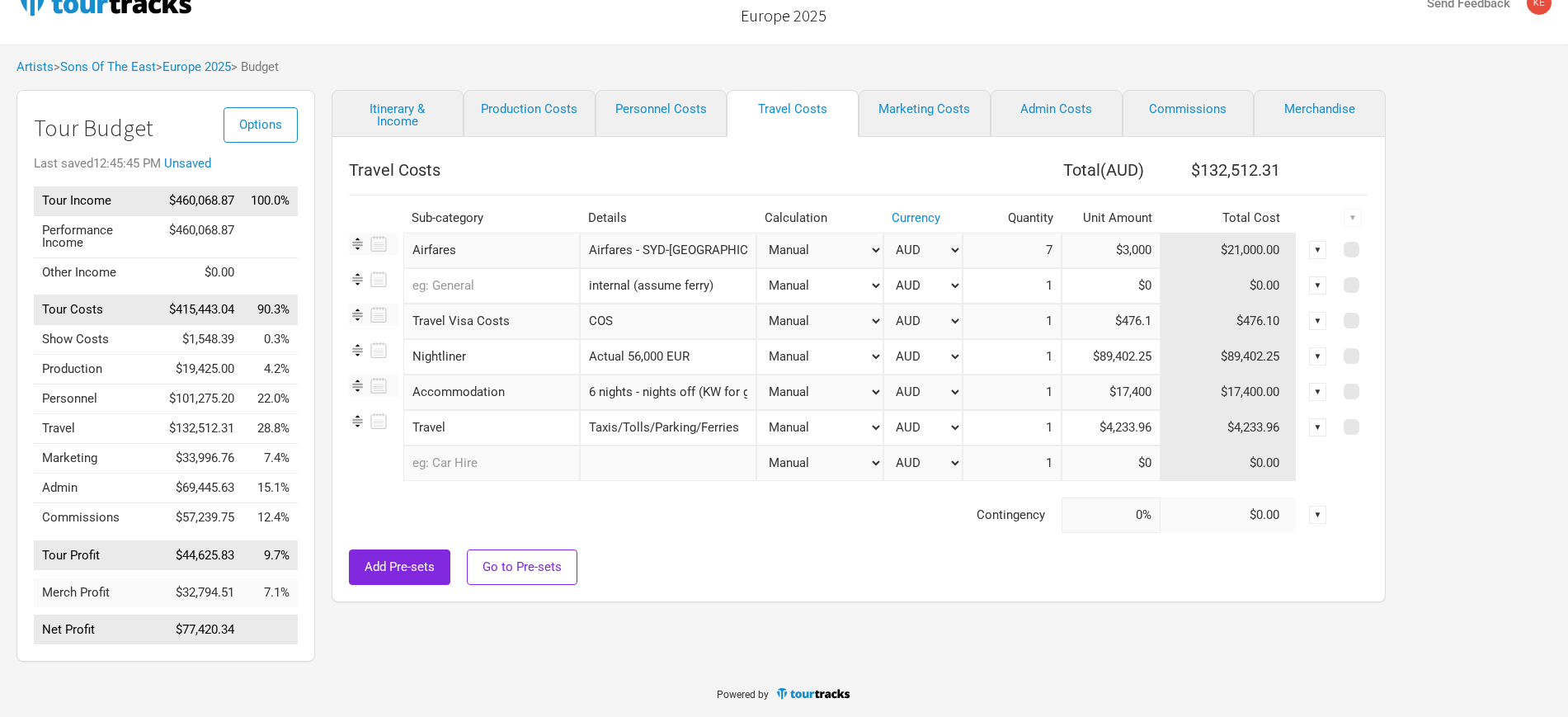 type on "Actual 56,000 EUR" 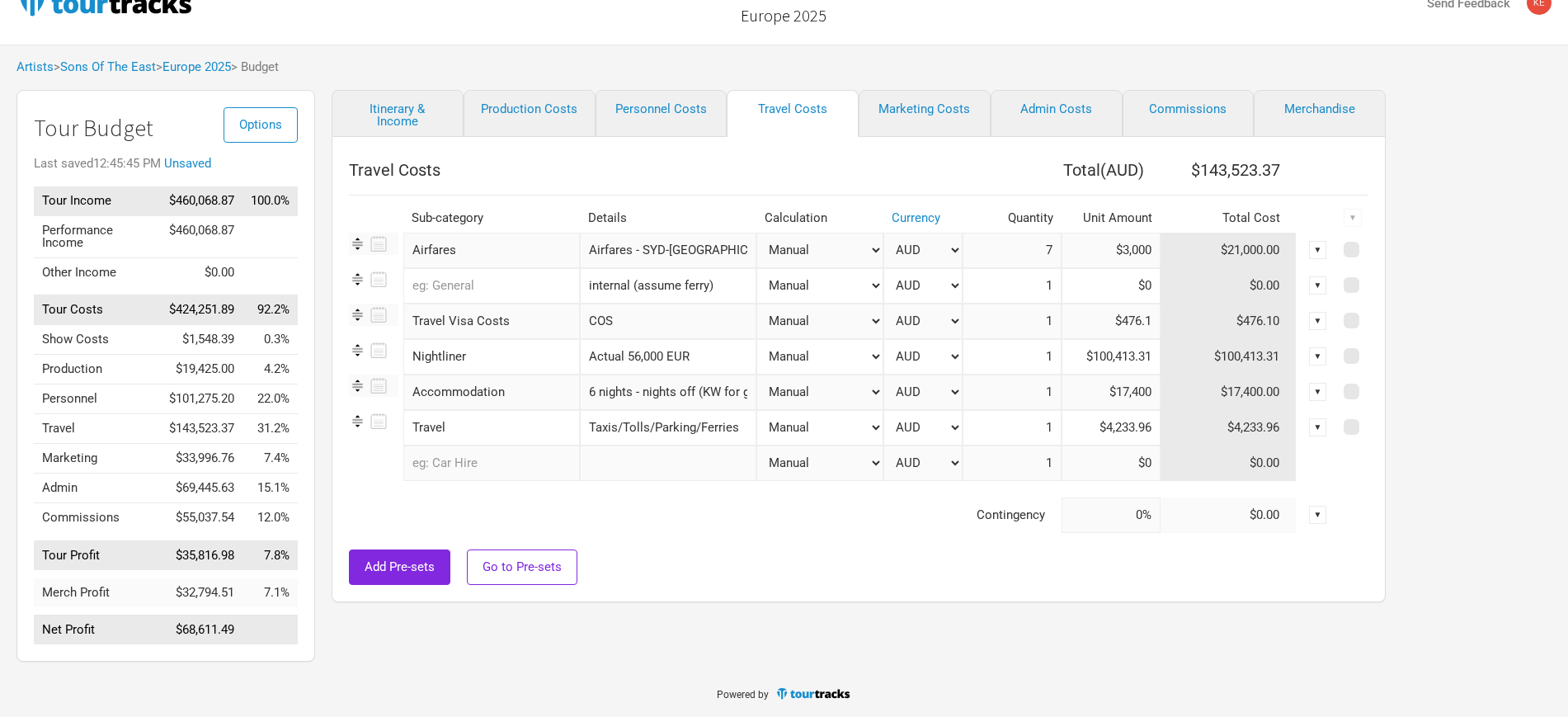type on "$100,413.31" 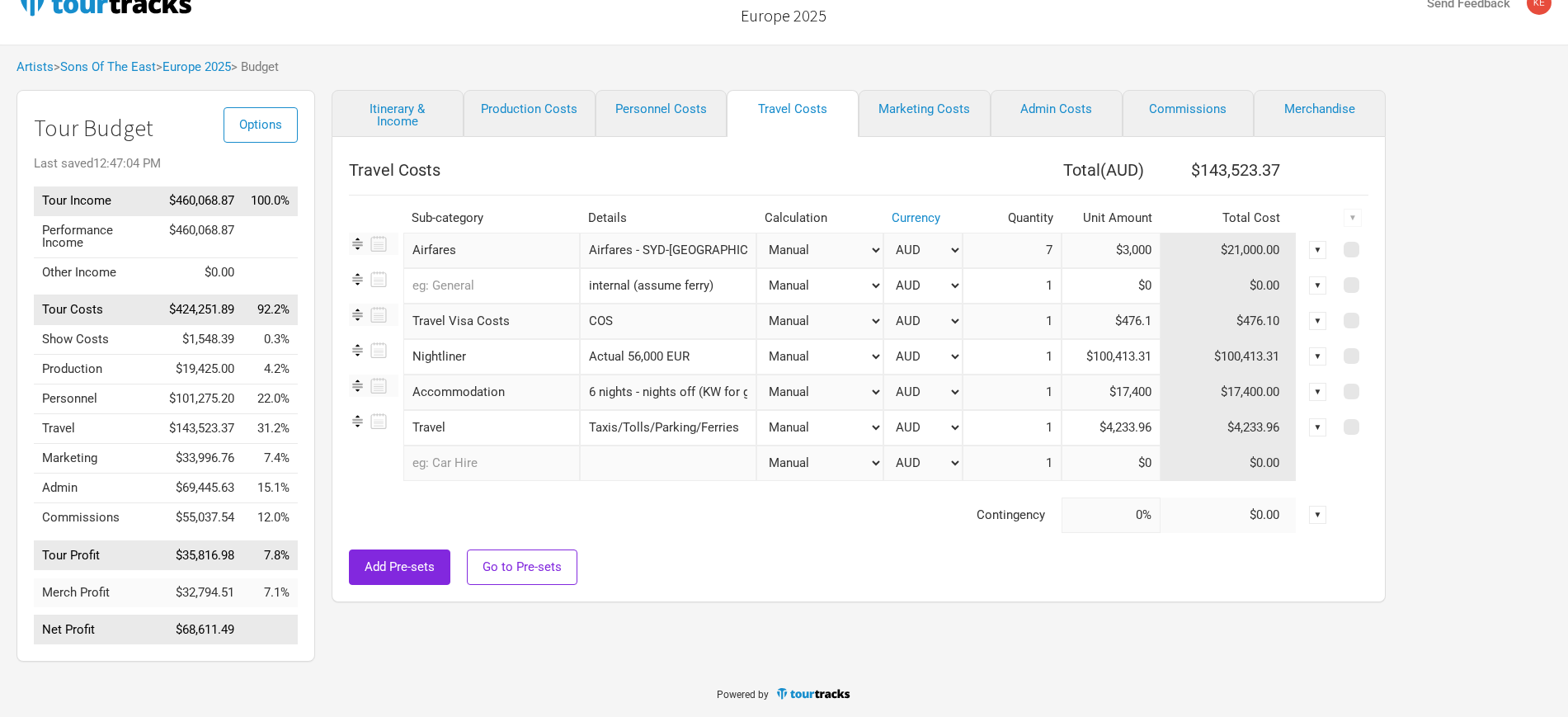 click on "Add Pre-sets Go to Pre-sets" at bounding box center [859, 567] 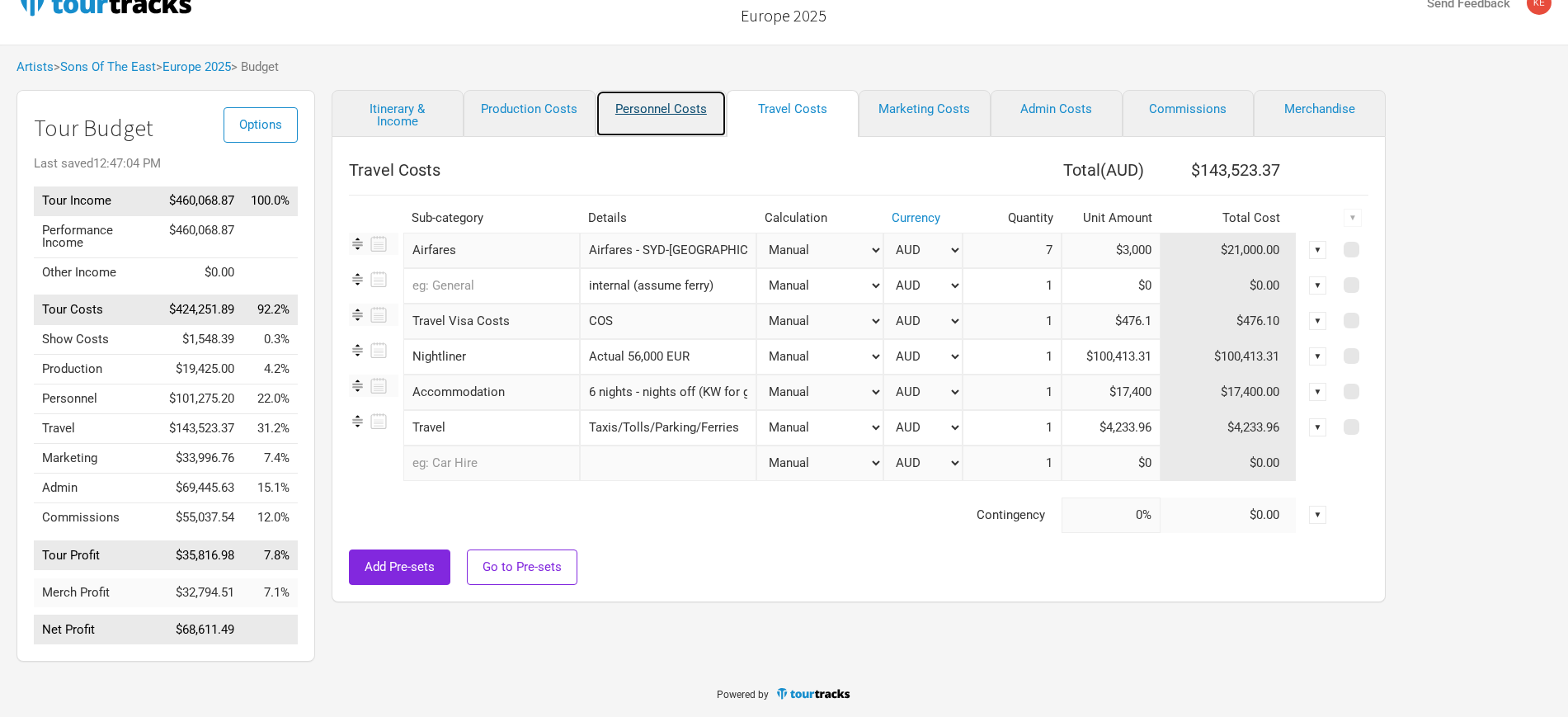 click on "Personnel Costs" at bounding box center [662, 113] 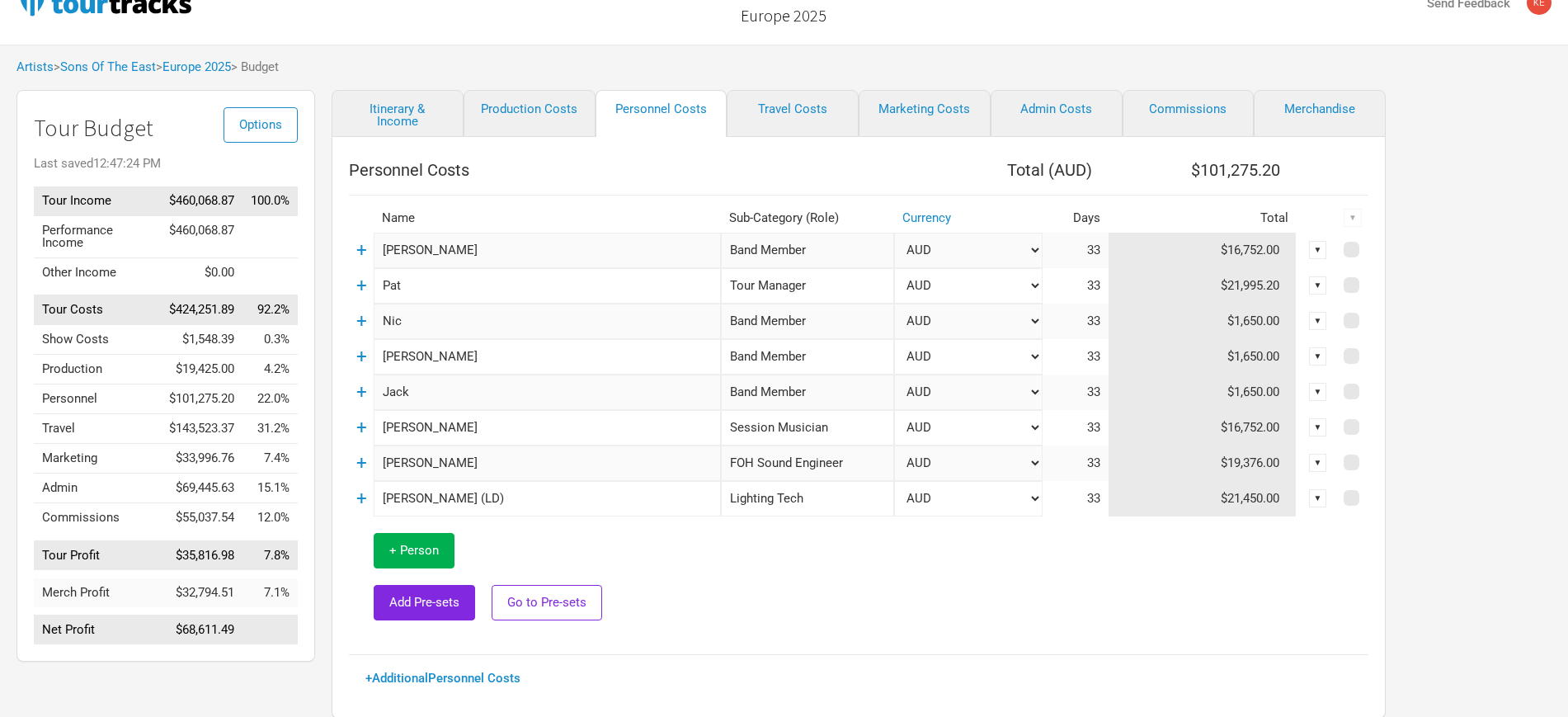 click on "+" at bounding box center (361, 321) 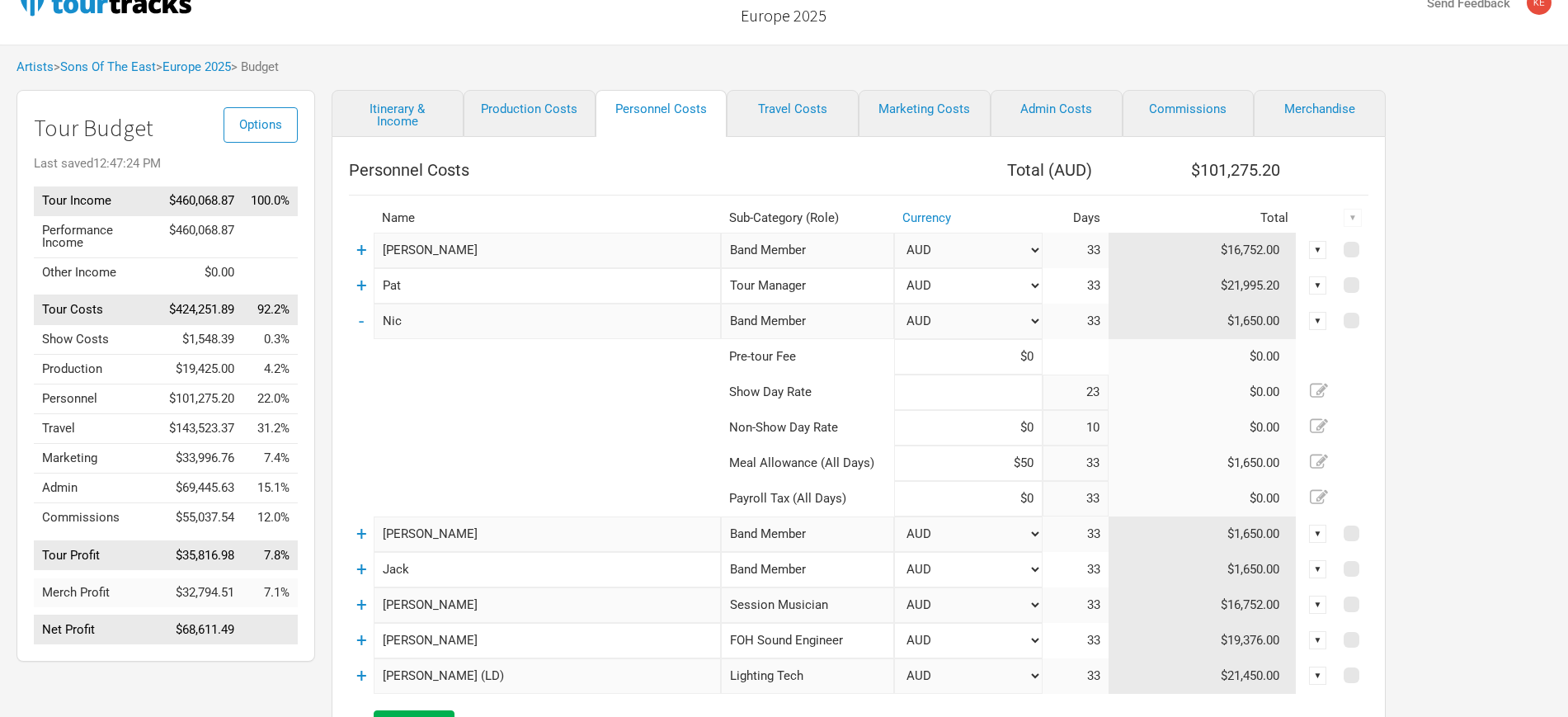 click at bounding box center [968, 392] 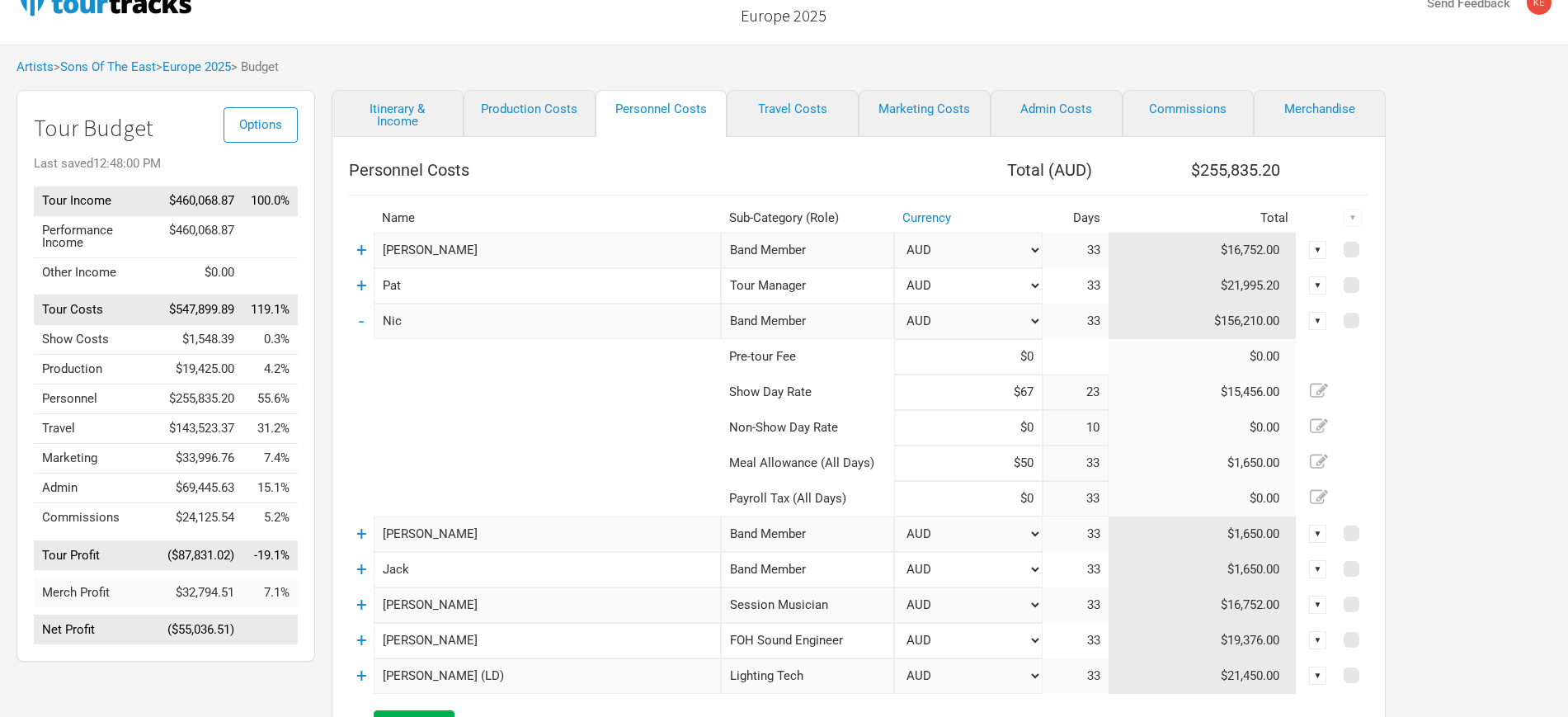 type on "$6" 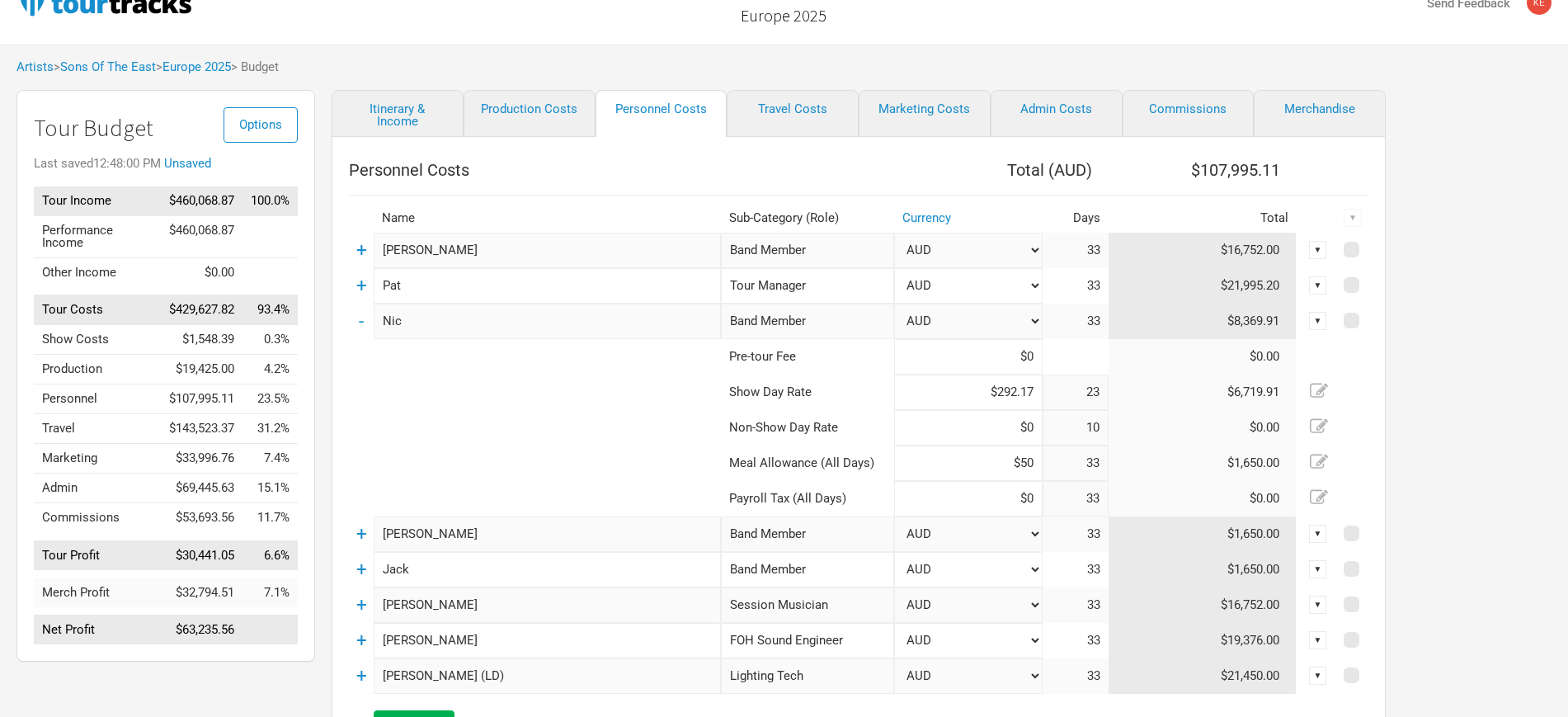 type on "$292.17" 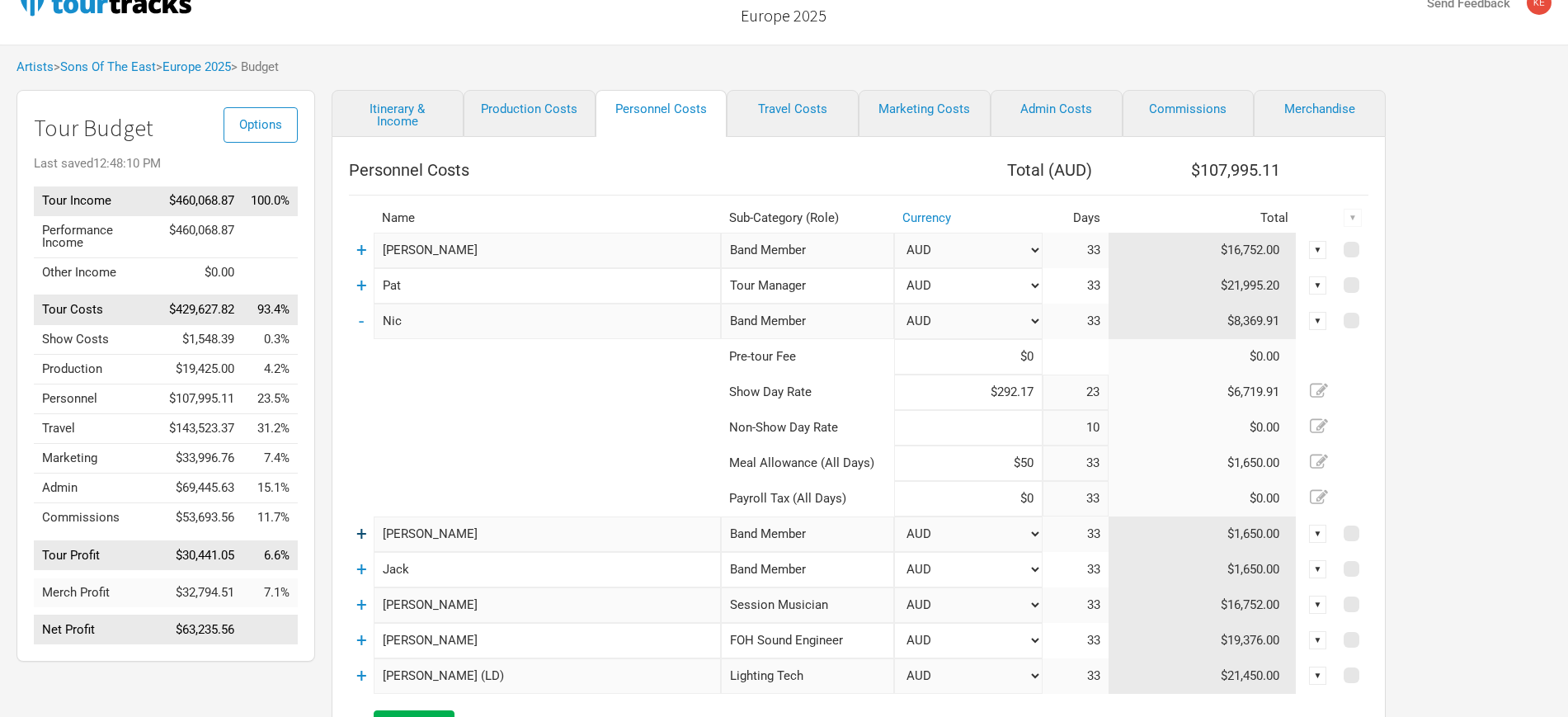 type on "$0" 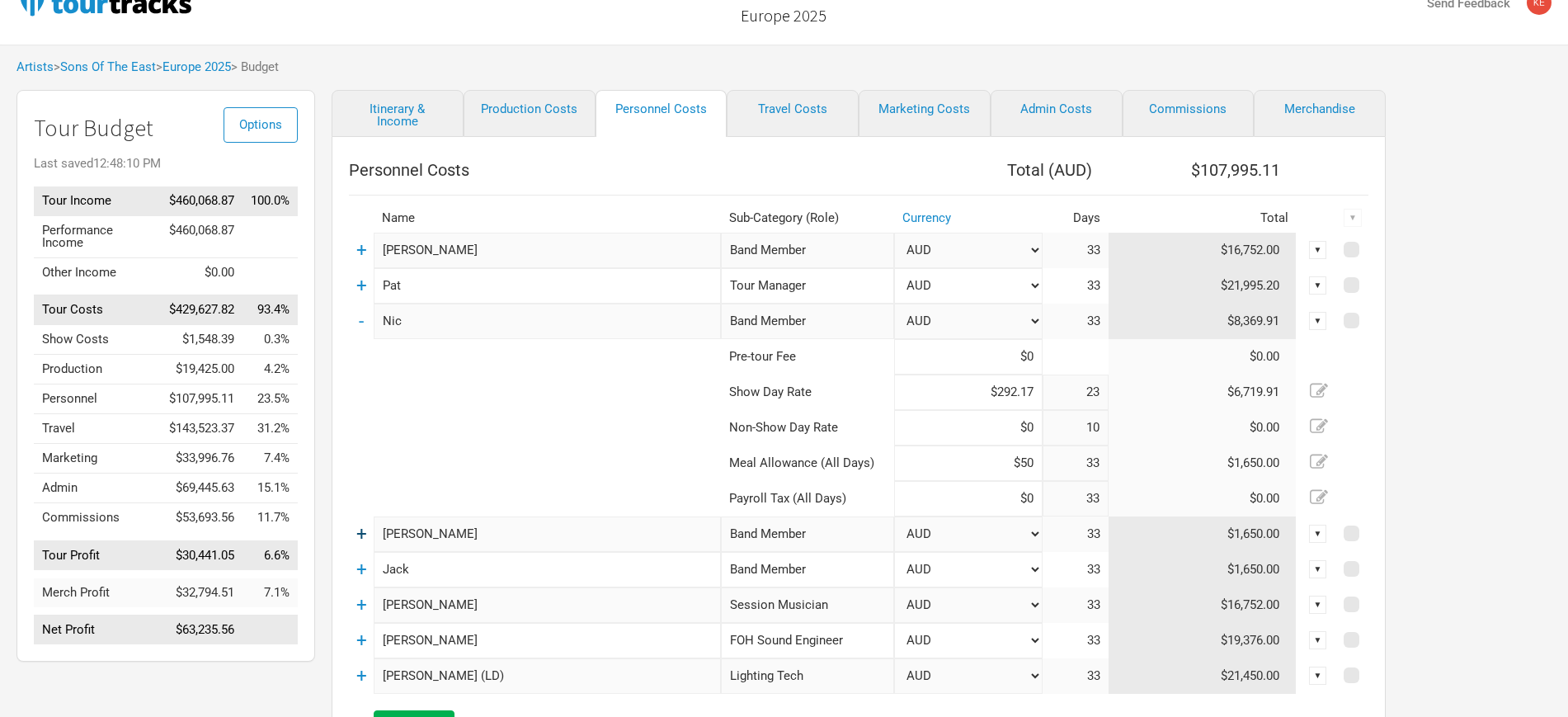 click on "+" at bounding box center (361, 534) 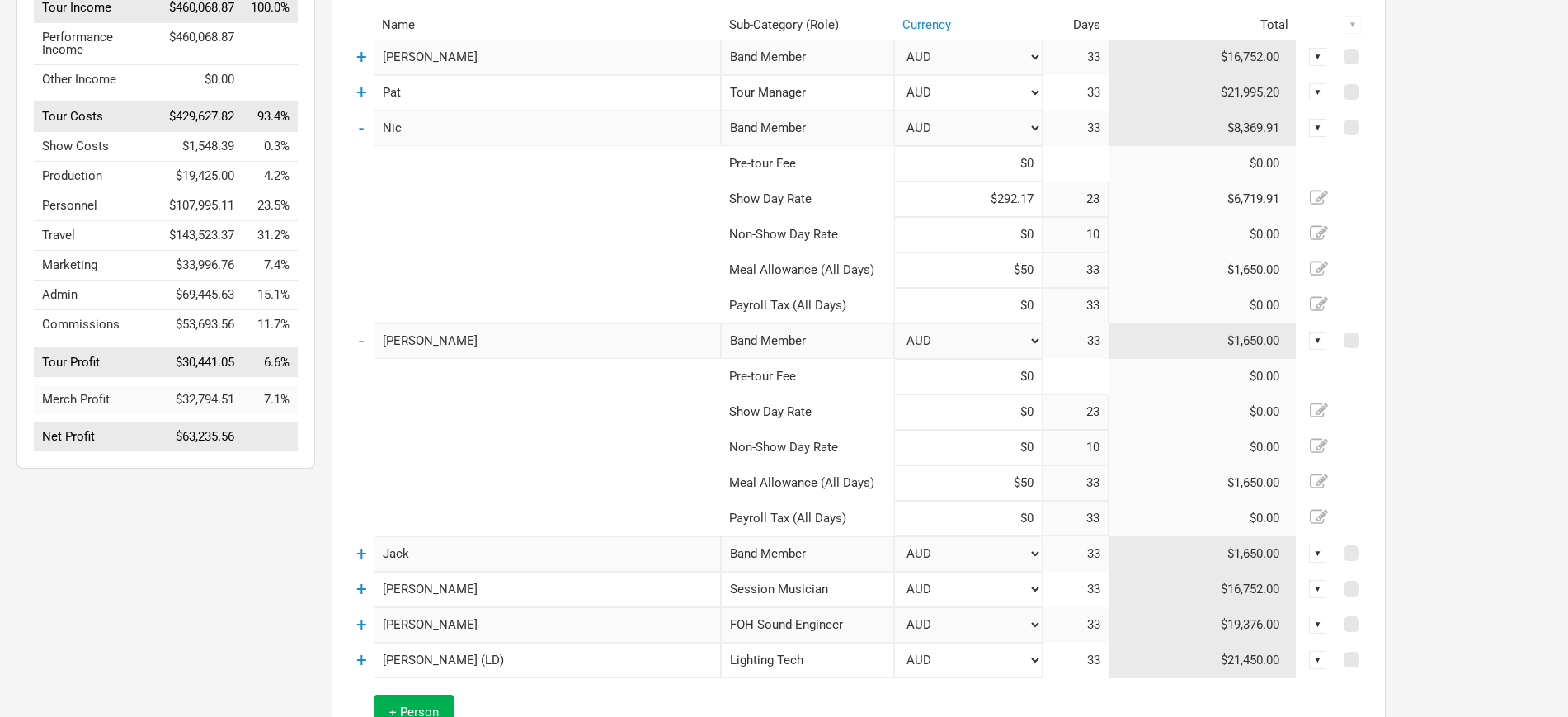 scroll, scrollTop: 244, scrollLeft: 0, axis: vertical 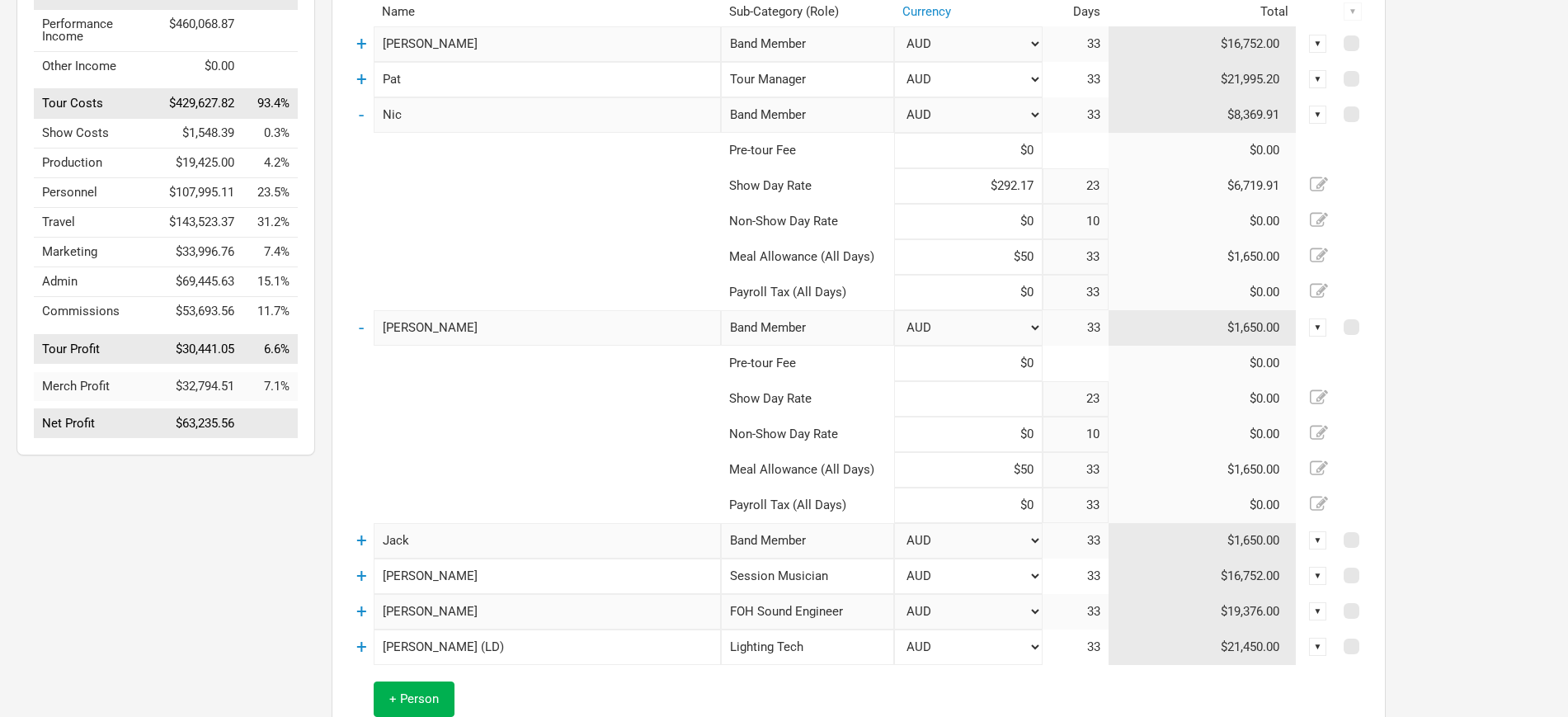 click at bounding box center [968, 399] 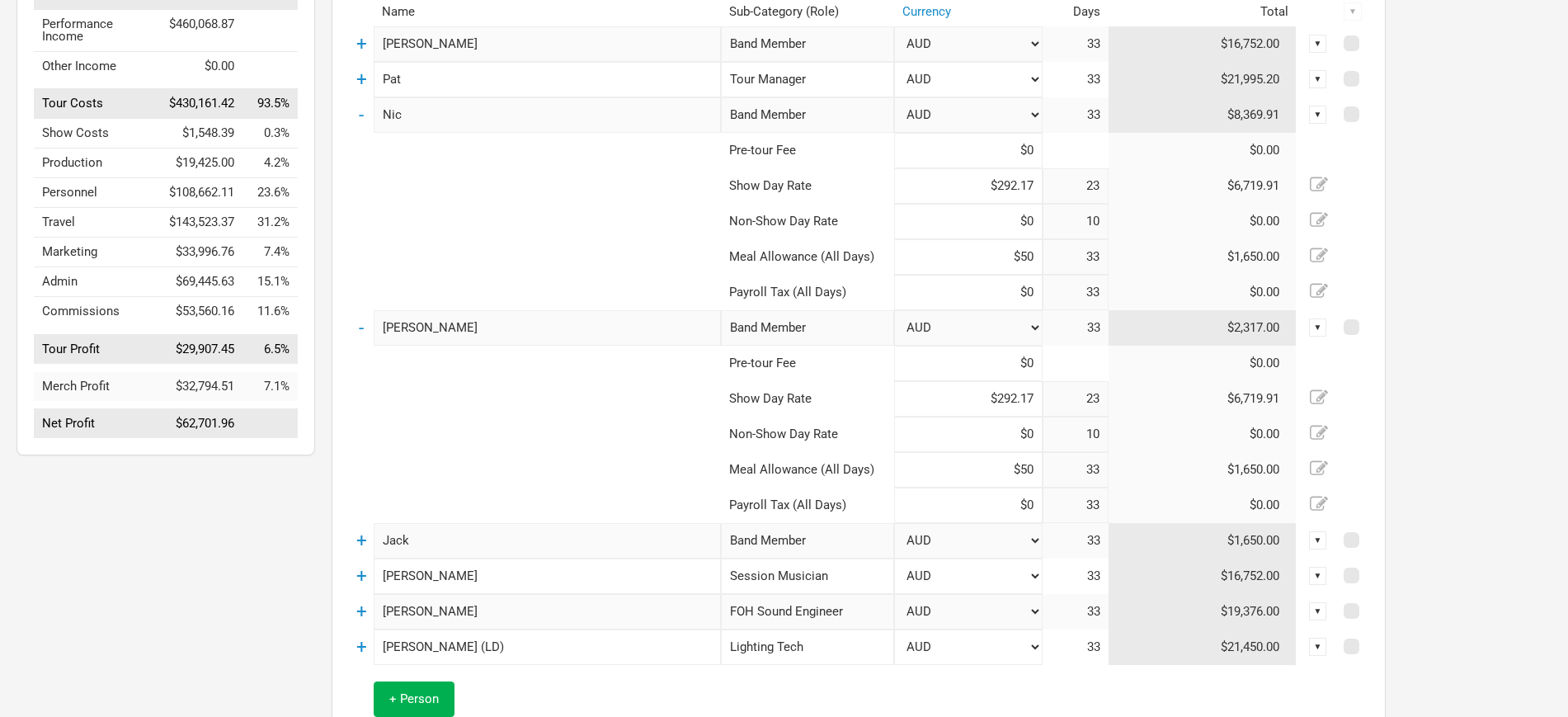 type on "$292.17" 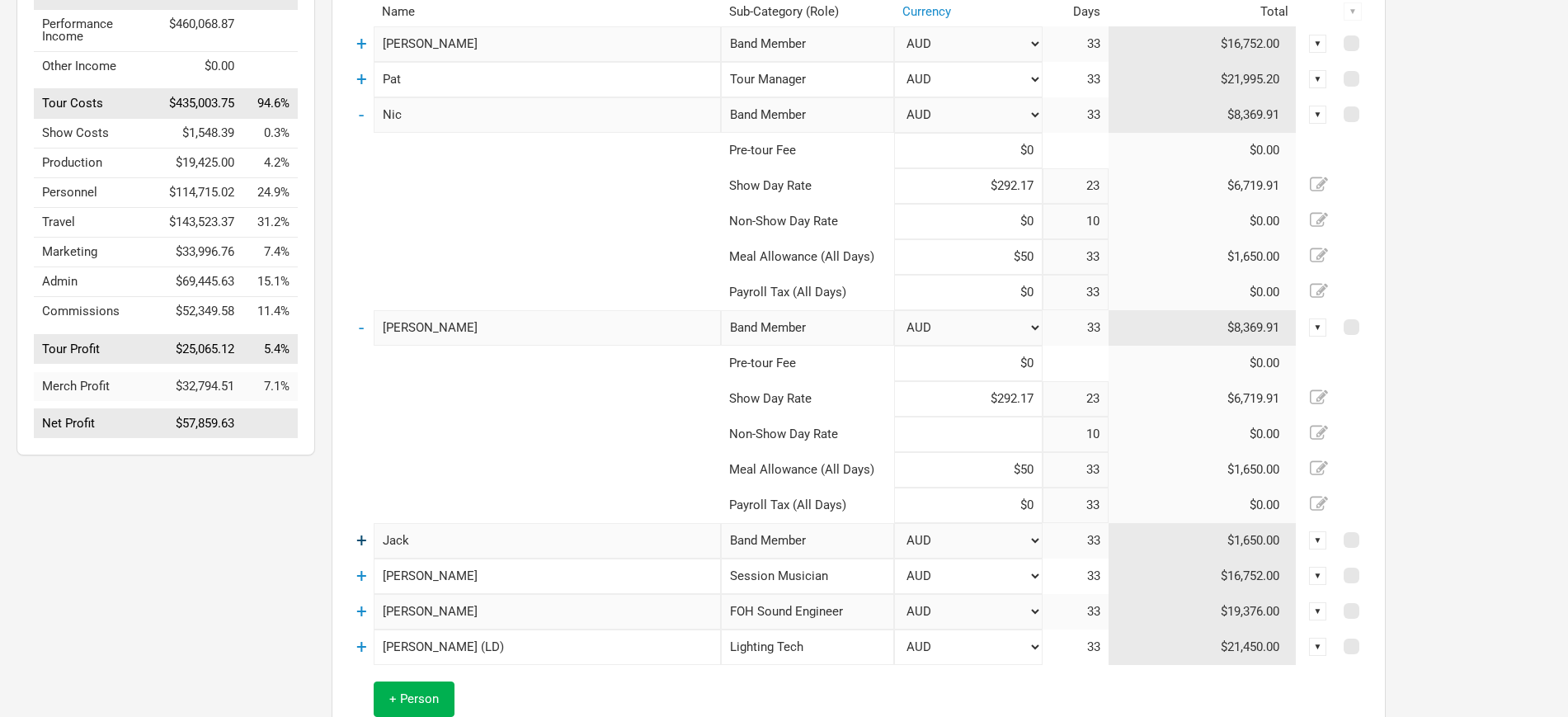 type on "$0" 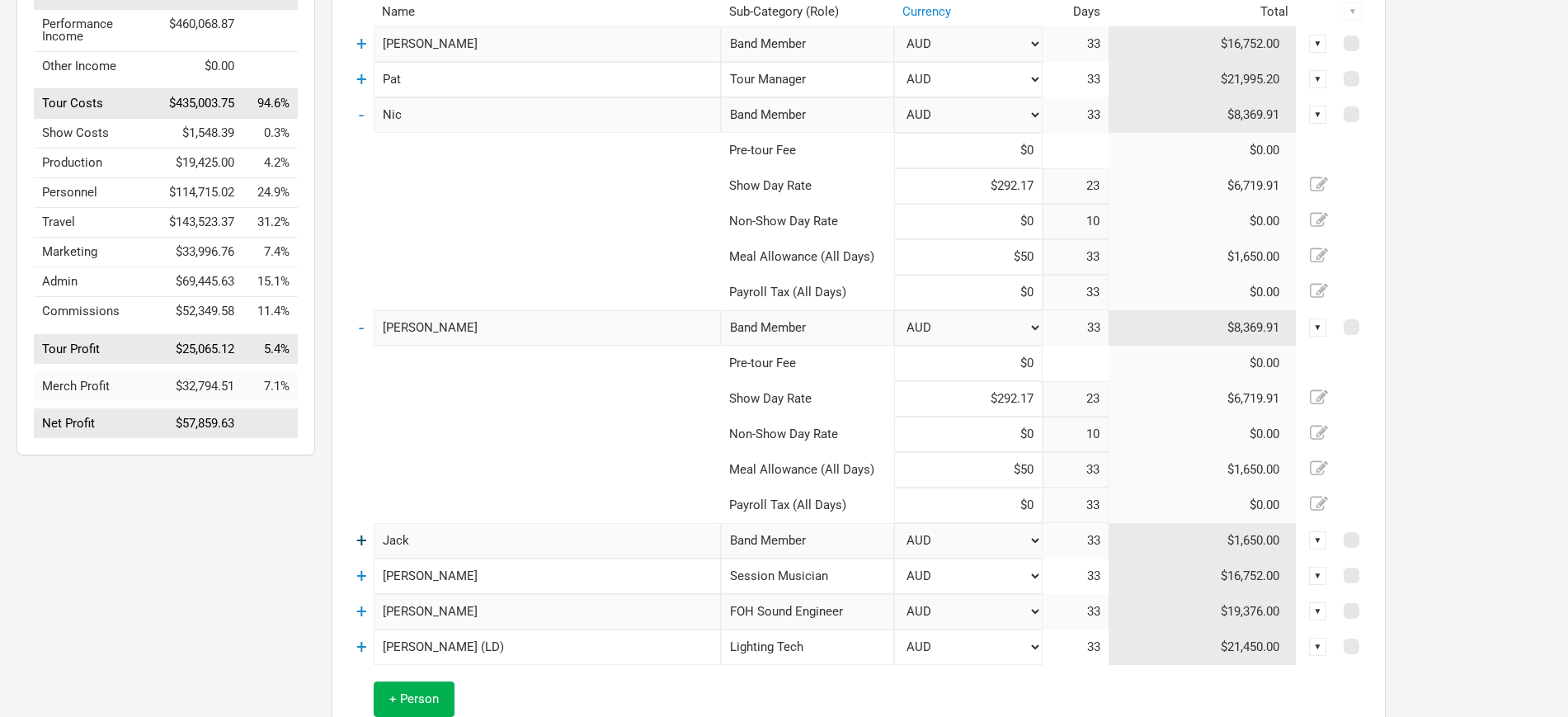 click on "+" at bounding box center [361, 540] 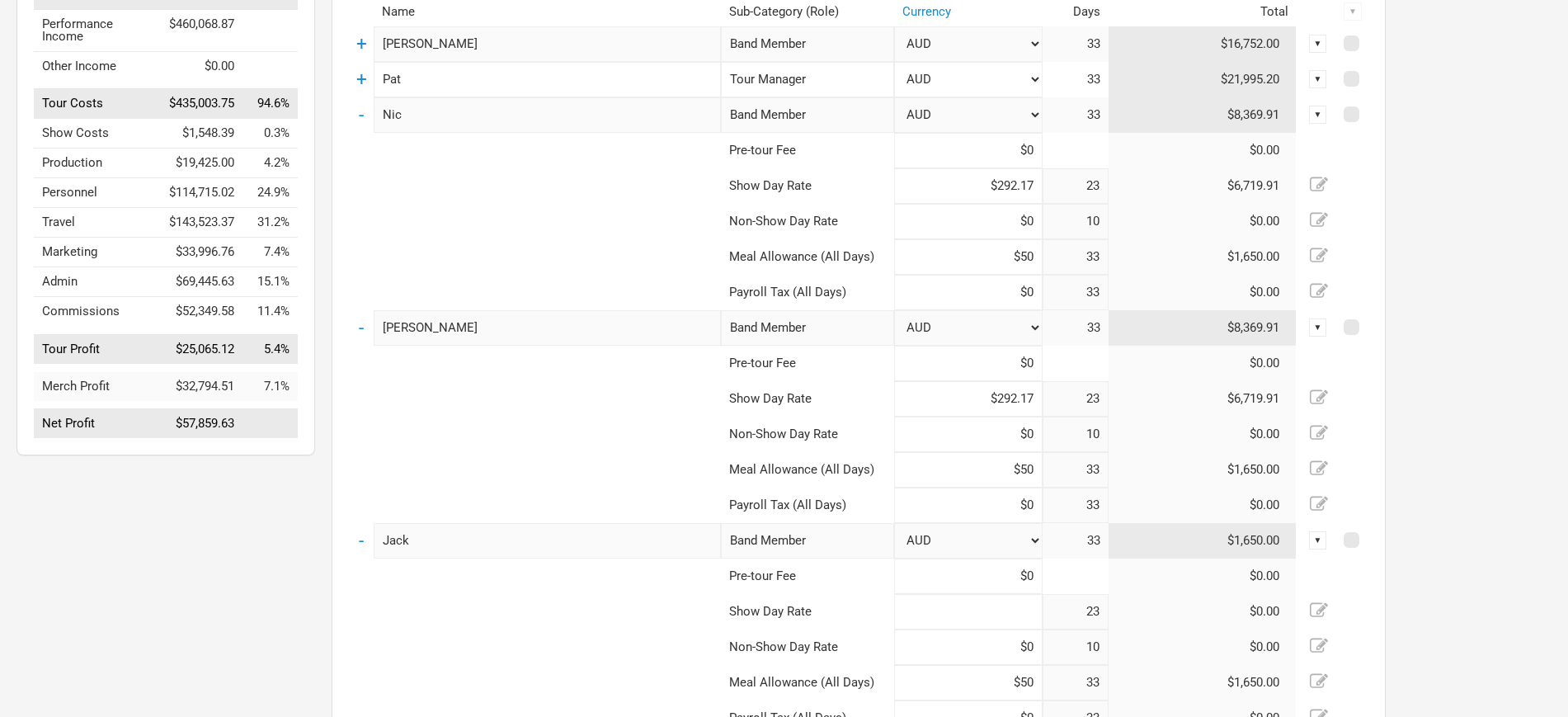 click at bounding box center [968, 611] 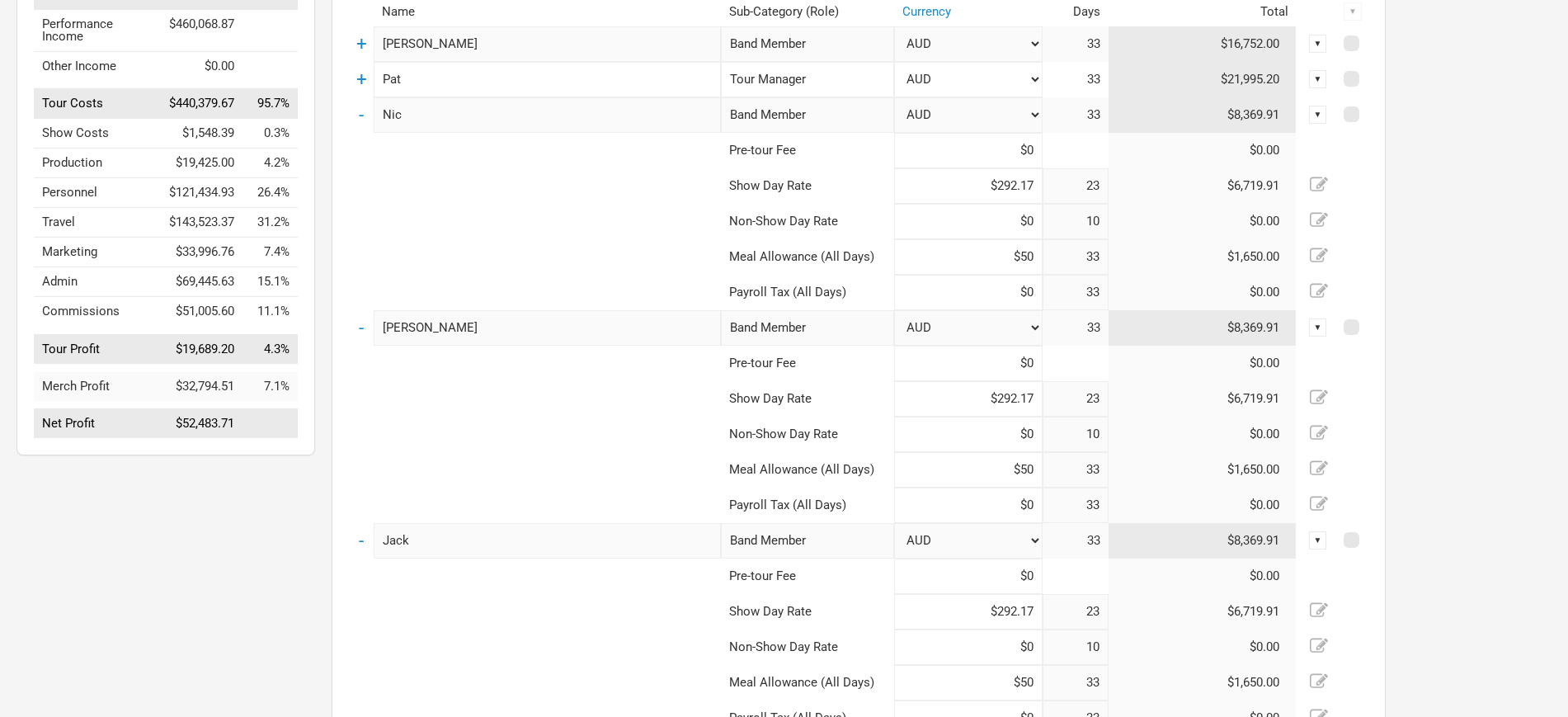 type on "$292.17" 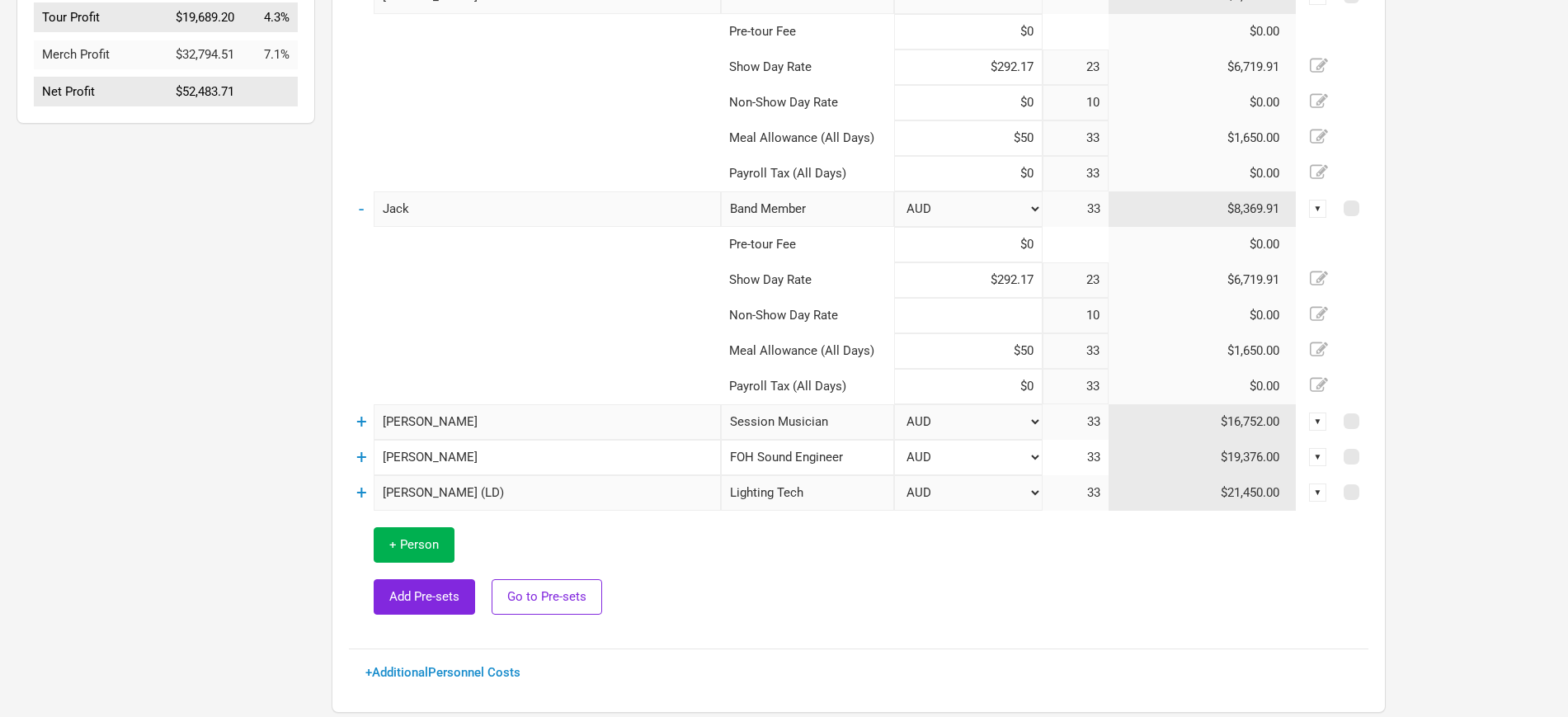 scroll, scrollTop: 627, scrollLeft: 0, axis: vertical 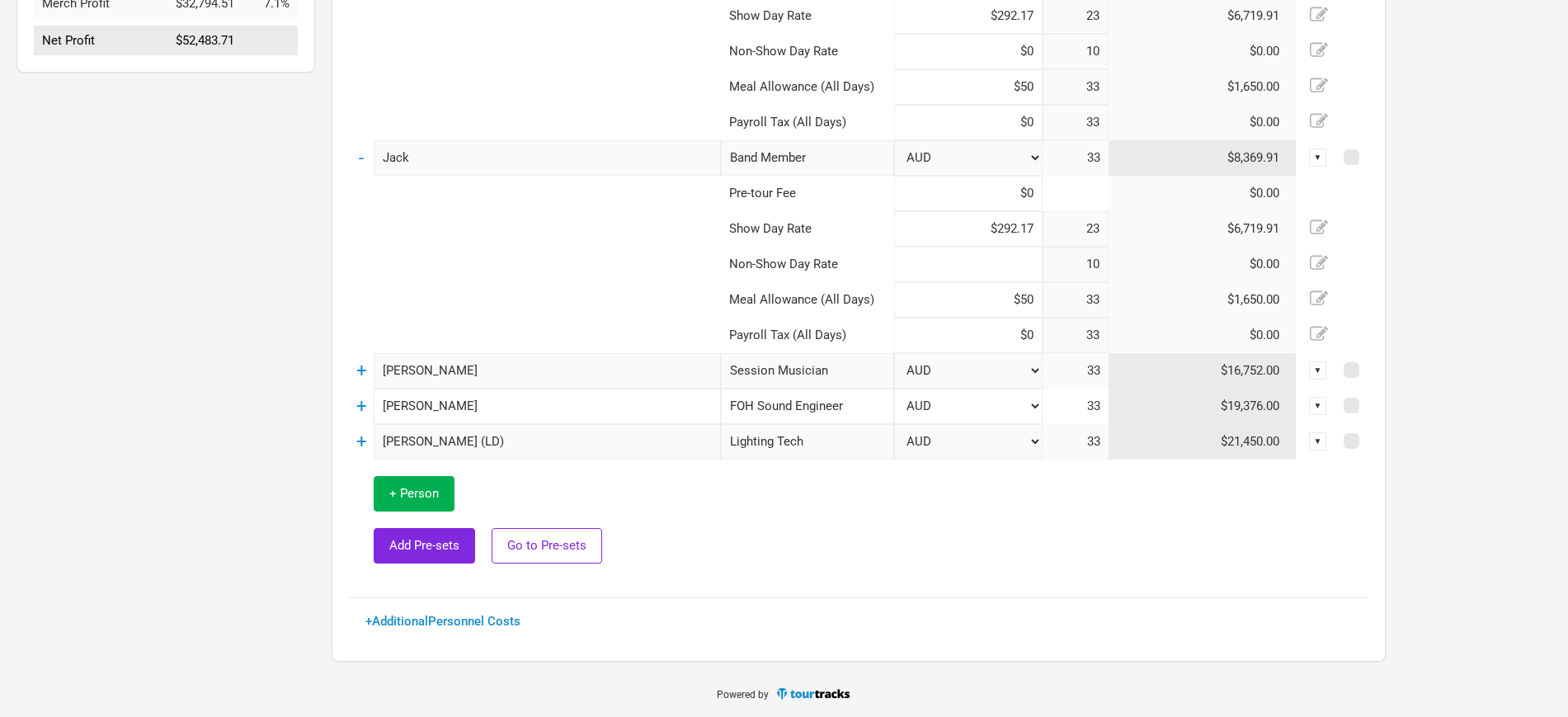 type on "$0" 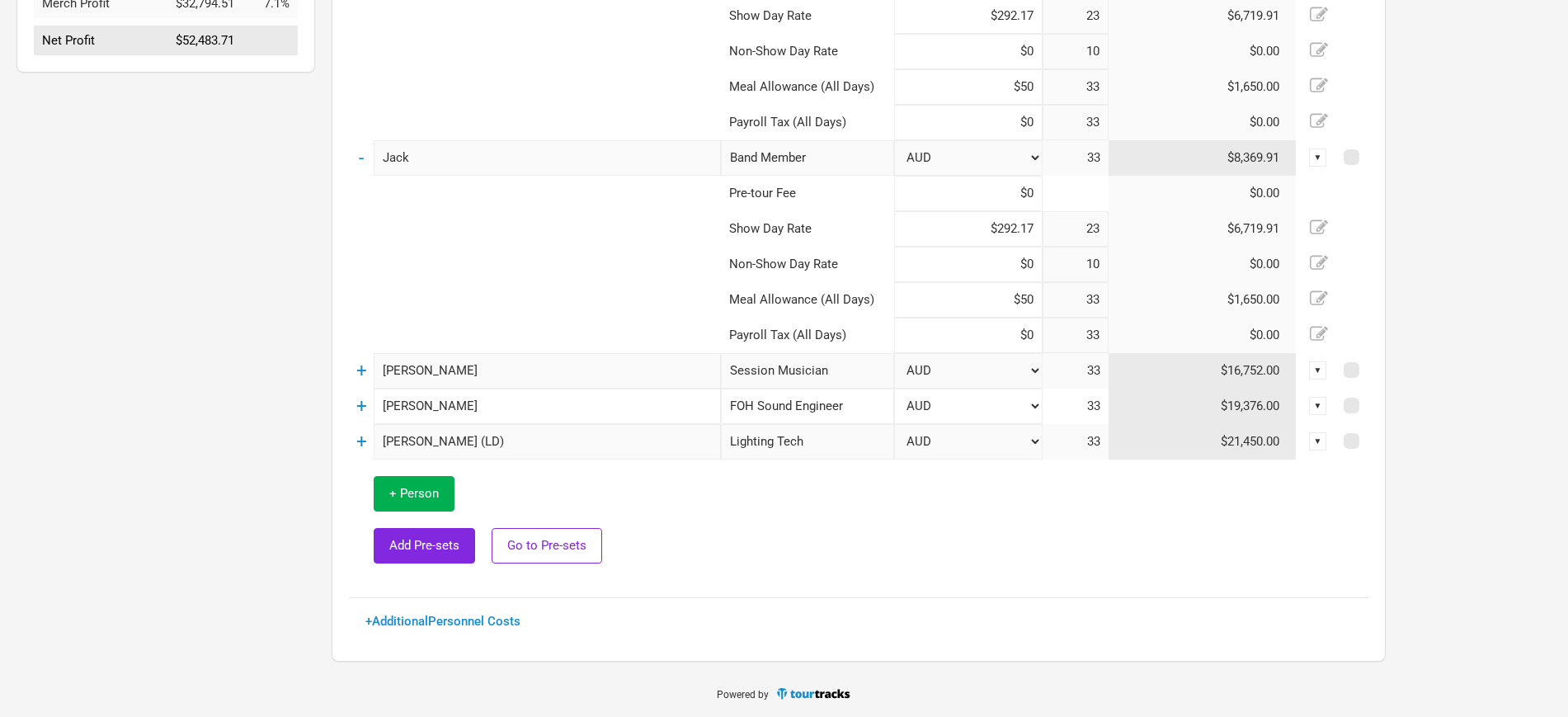 click at bounding box center (1044, 520) 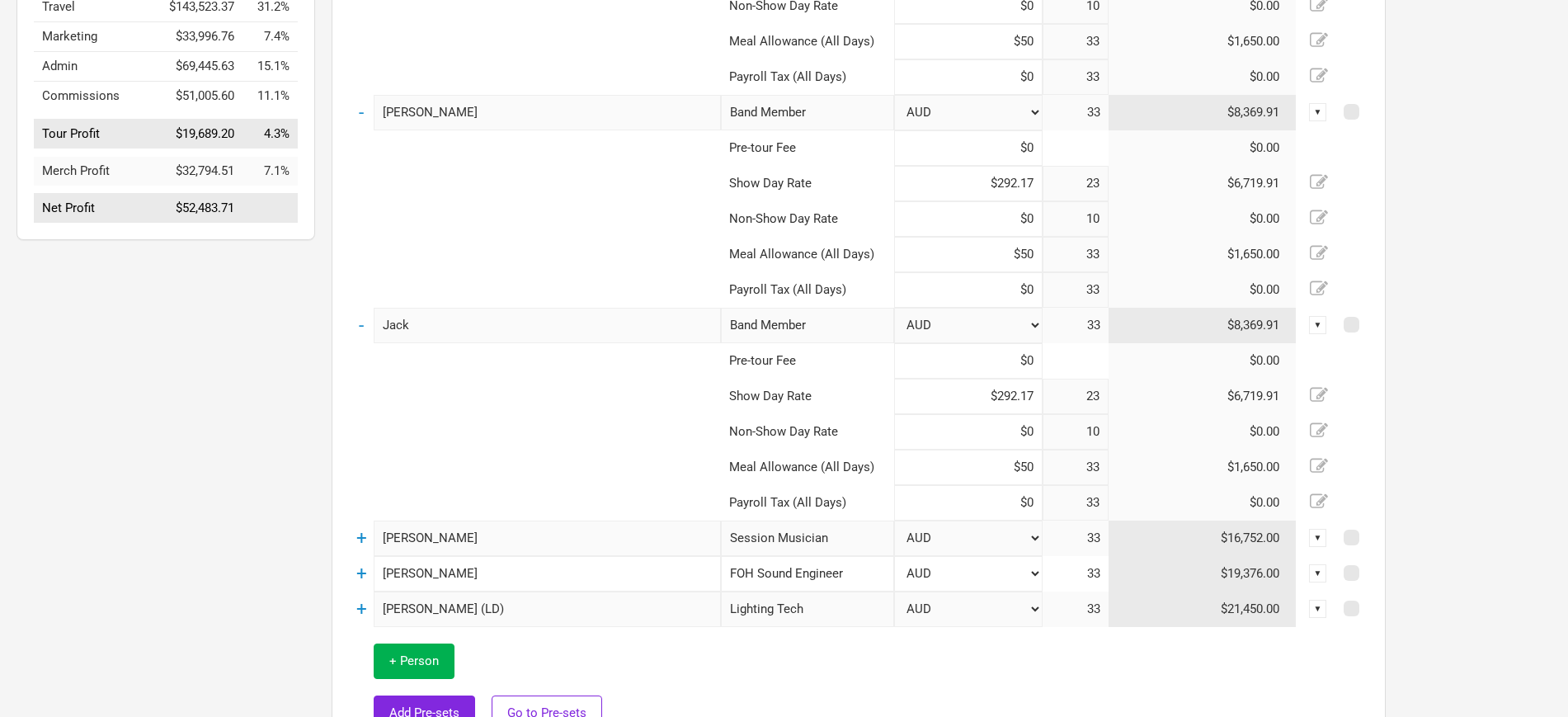scroll, scrollTop: 111, scrollLeft: 0, axis: vertical 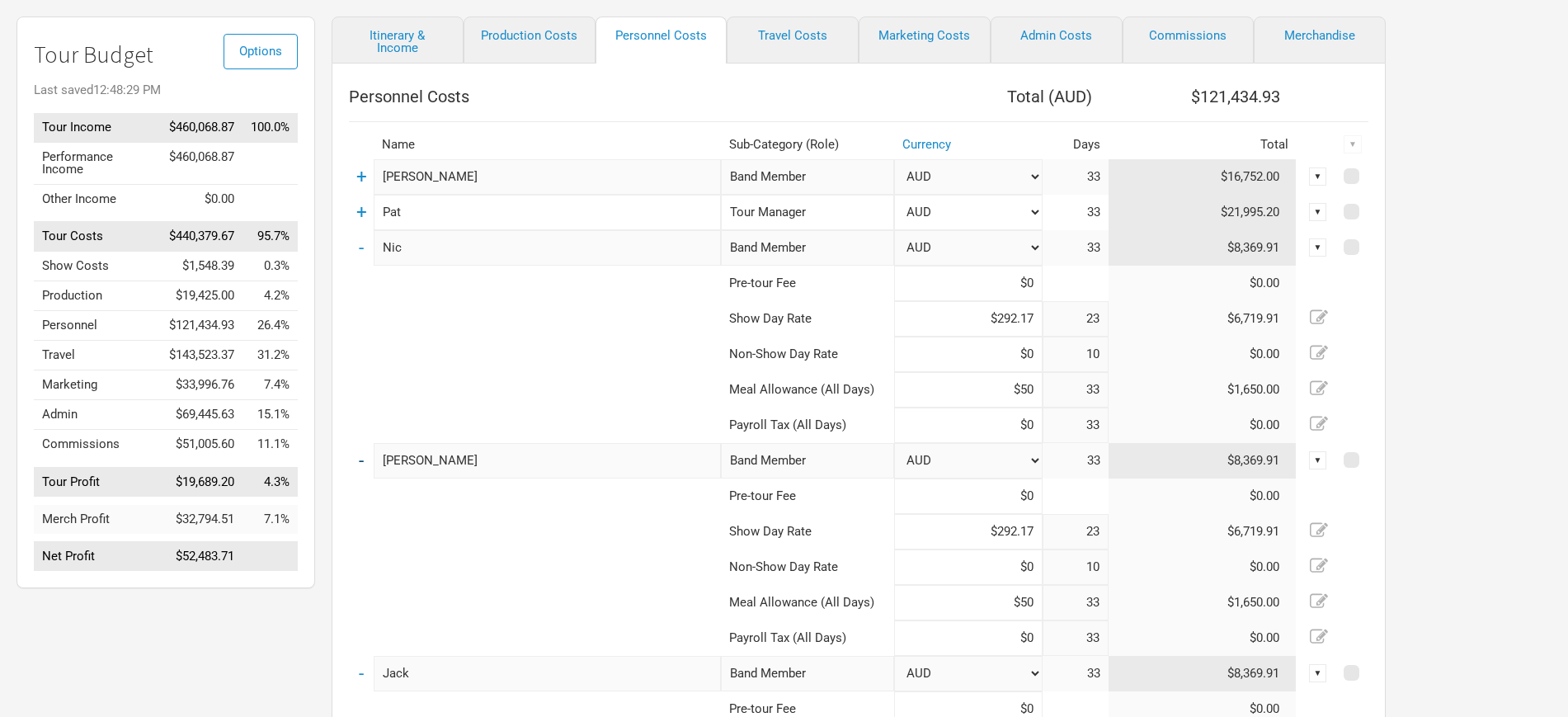 click on "-" at bounding box center (361, 460) 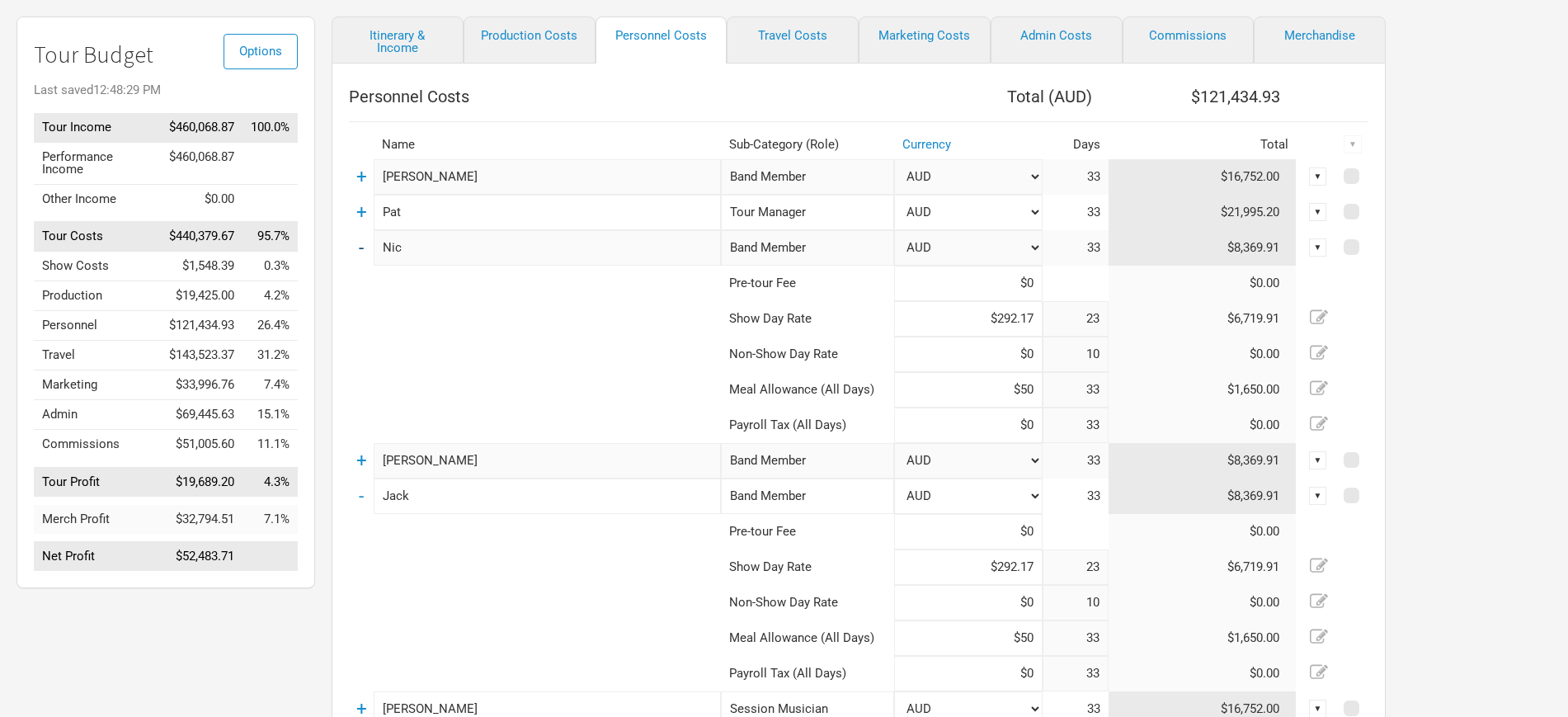 click on "-" at bounding box center (361, 248) 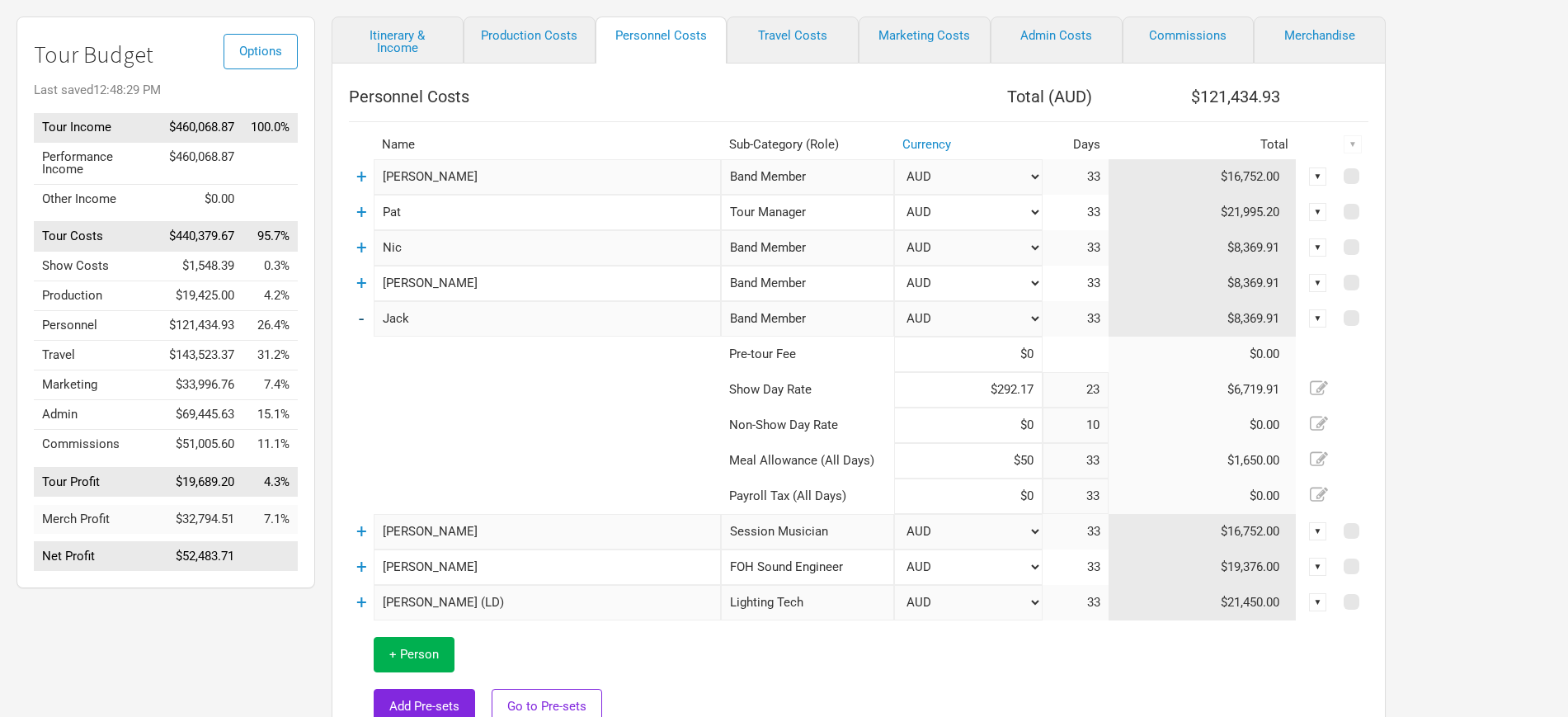 click on "-" at bounding box center [361, 318] 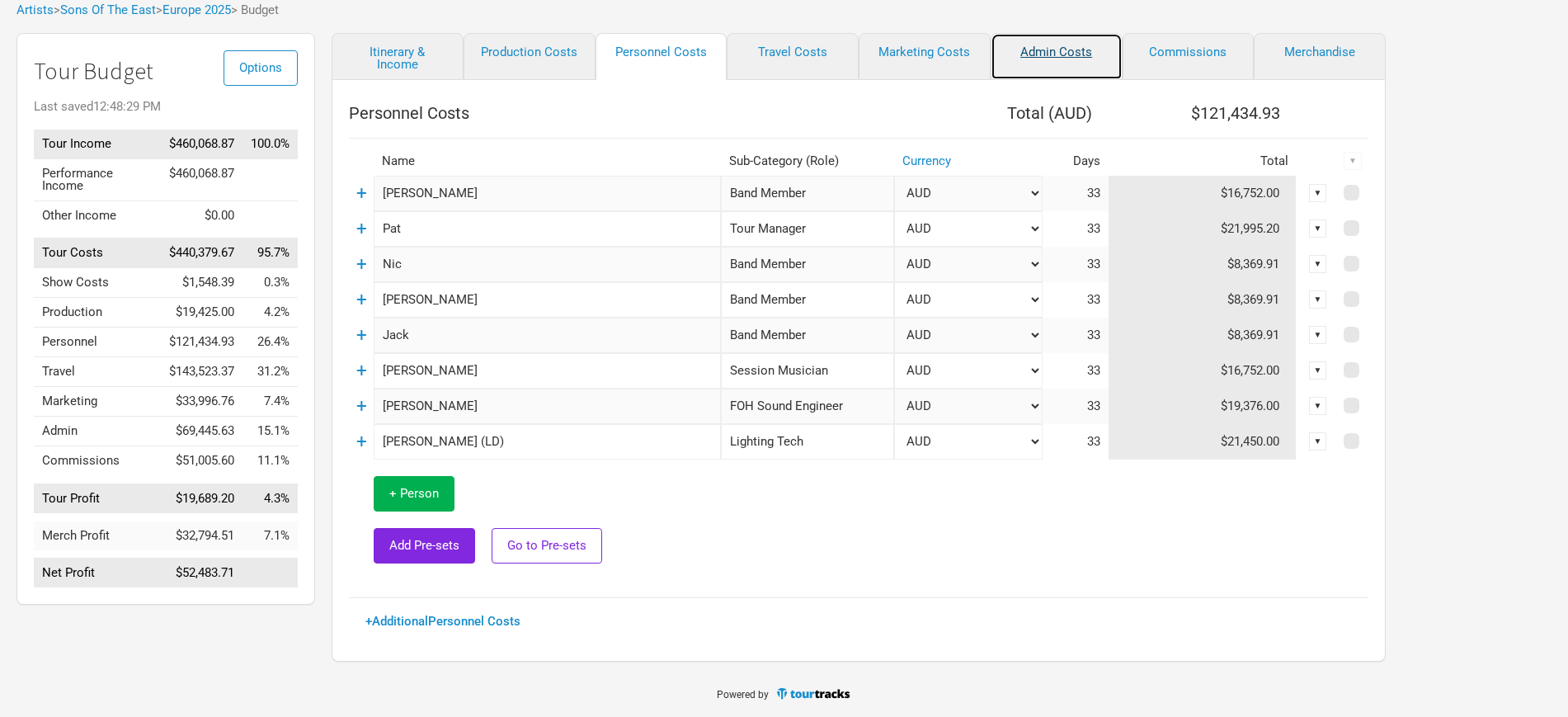 click on "Admin Costs" at bounding box center (1057, 56) 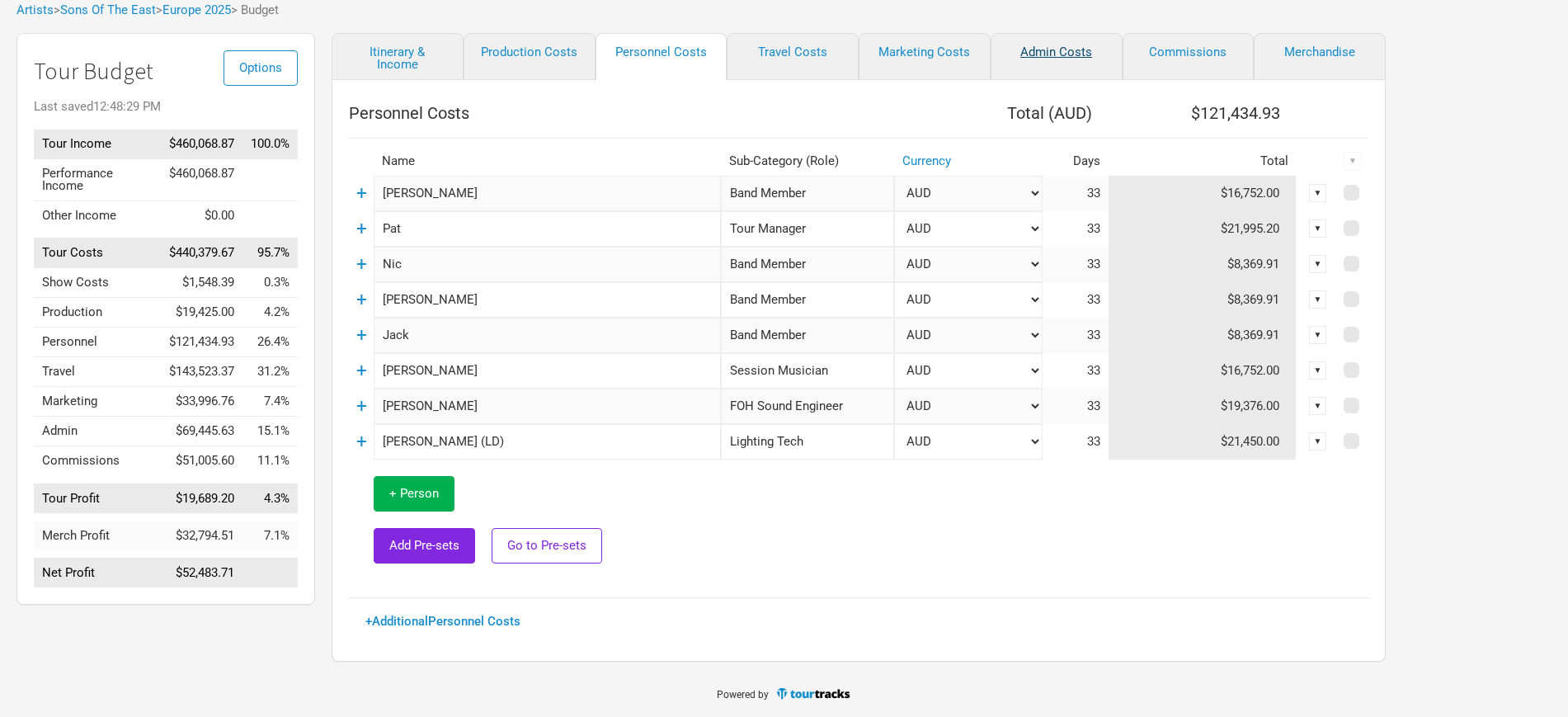 select on "Total Days" 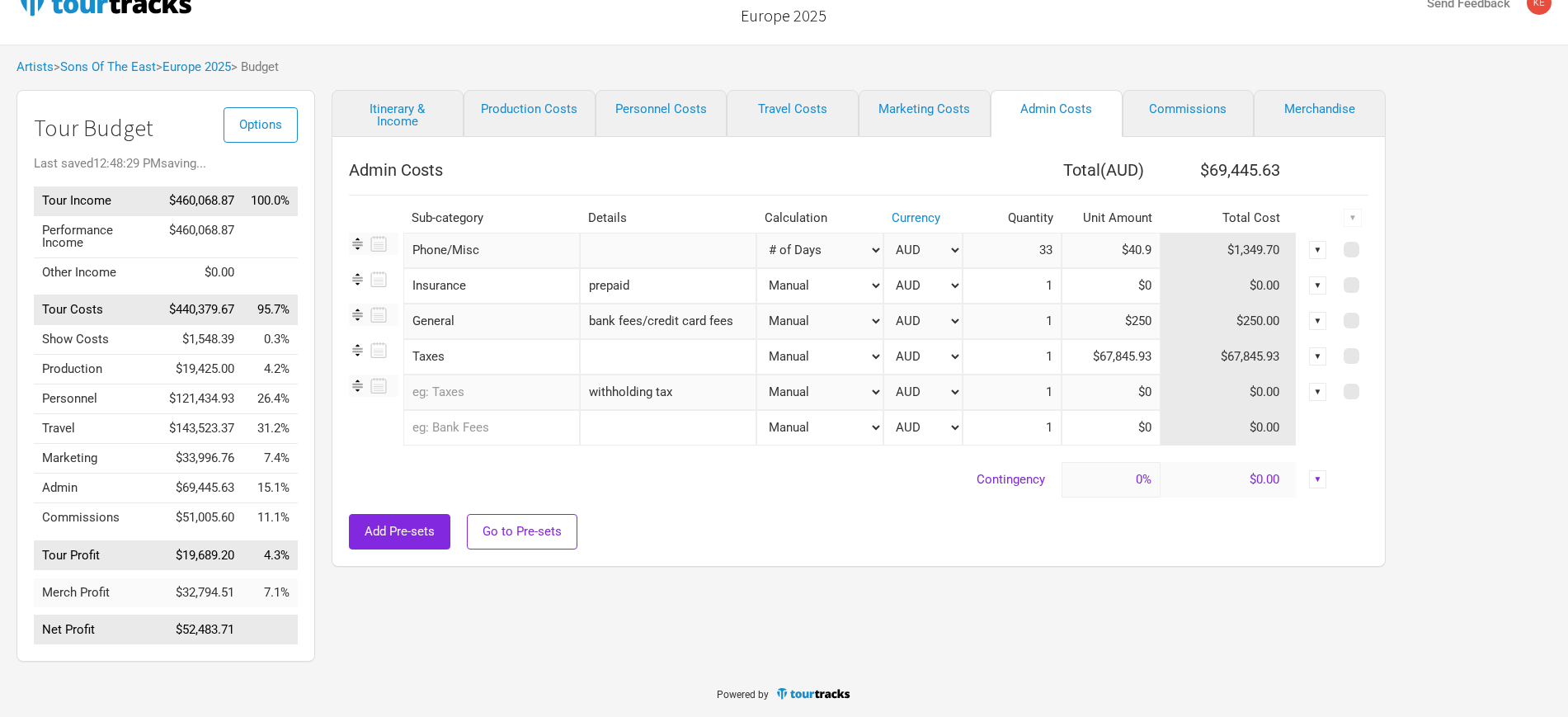 scroll, scrollTop: 38, scrollLeft: 0, axis: vertical 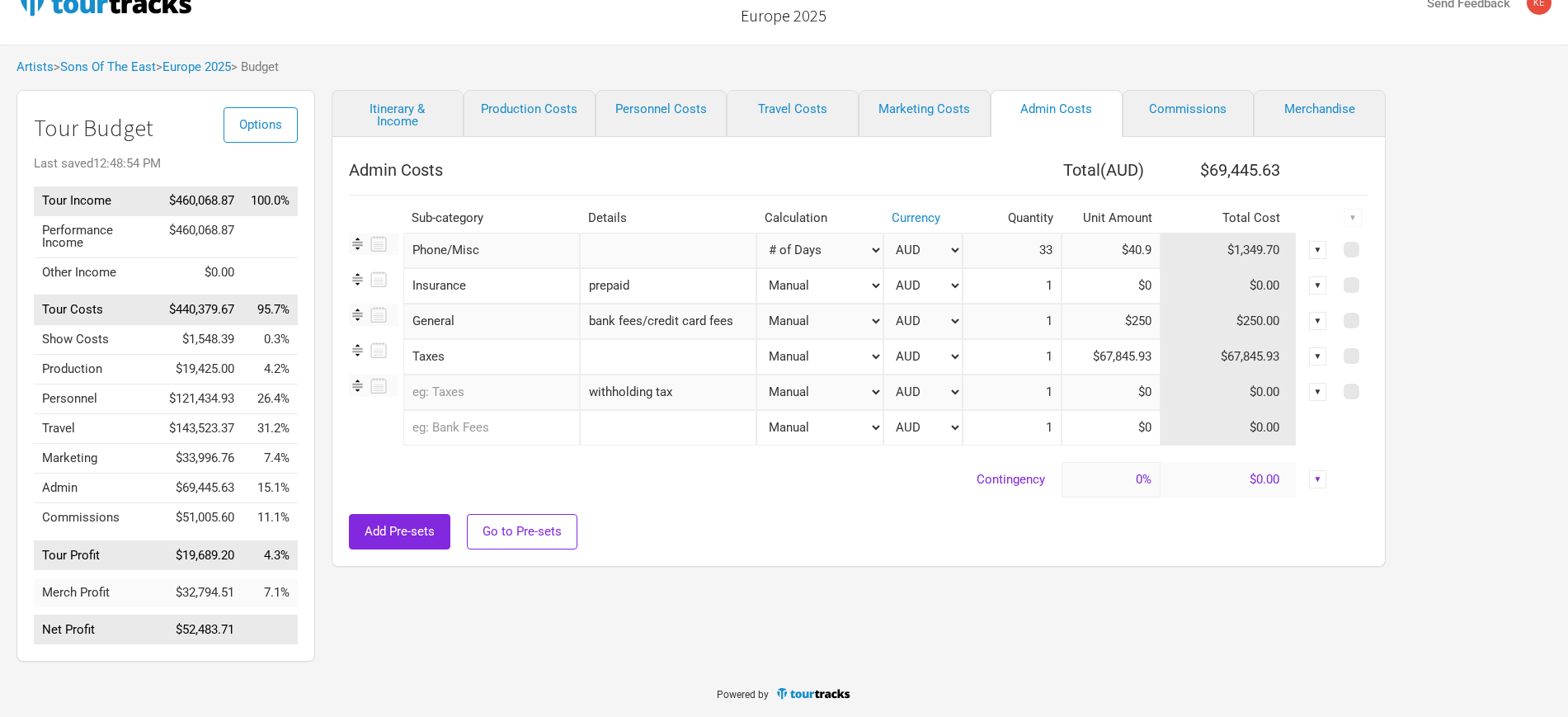 click at bounding box center [492, 392] 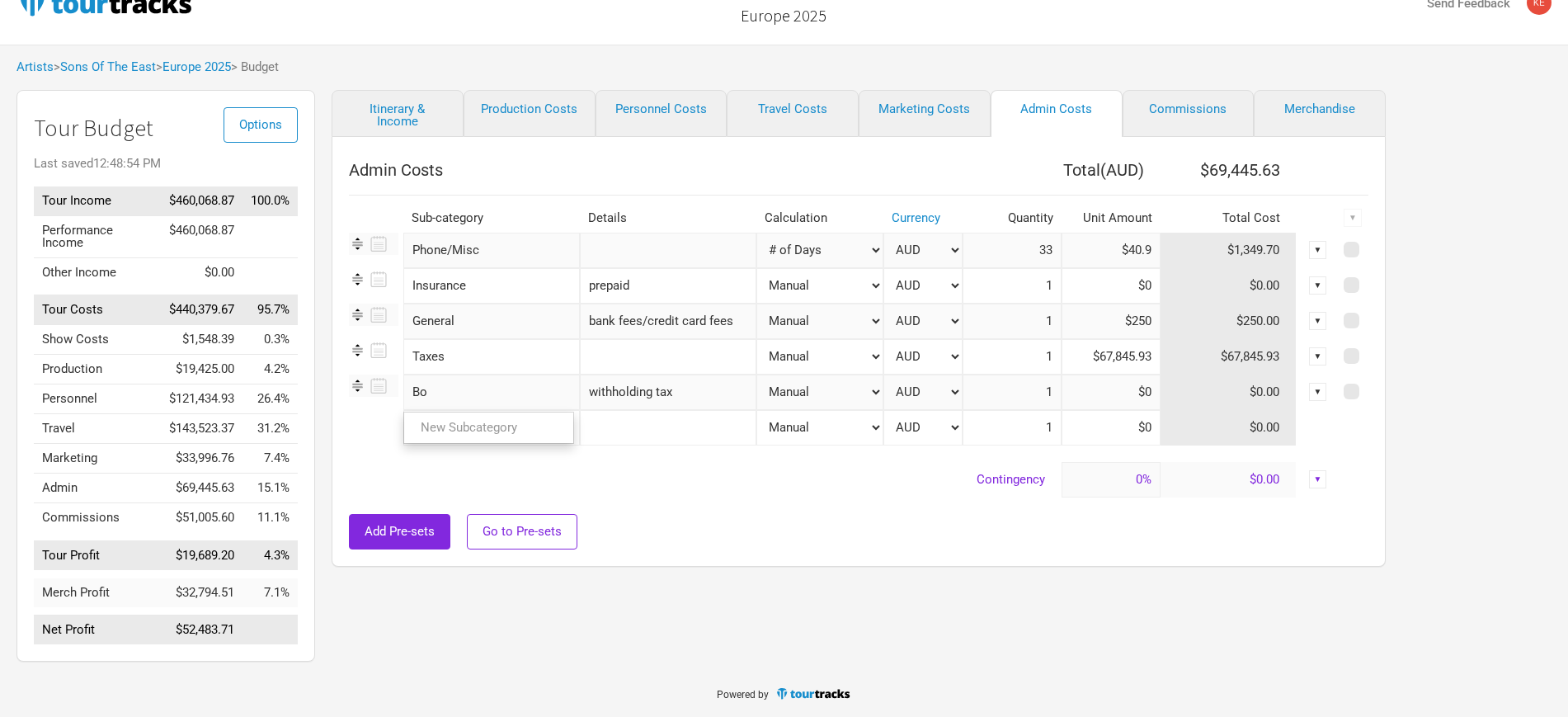 type on "B" 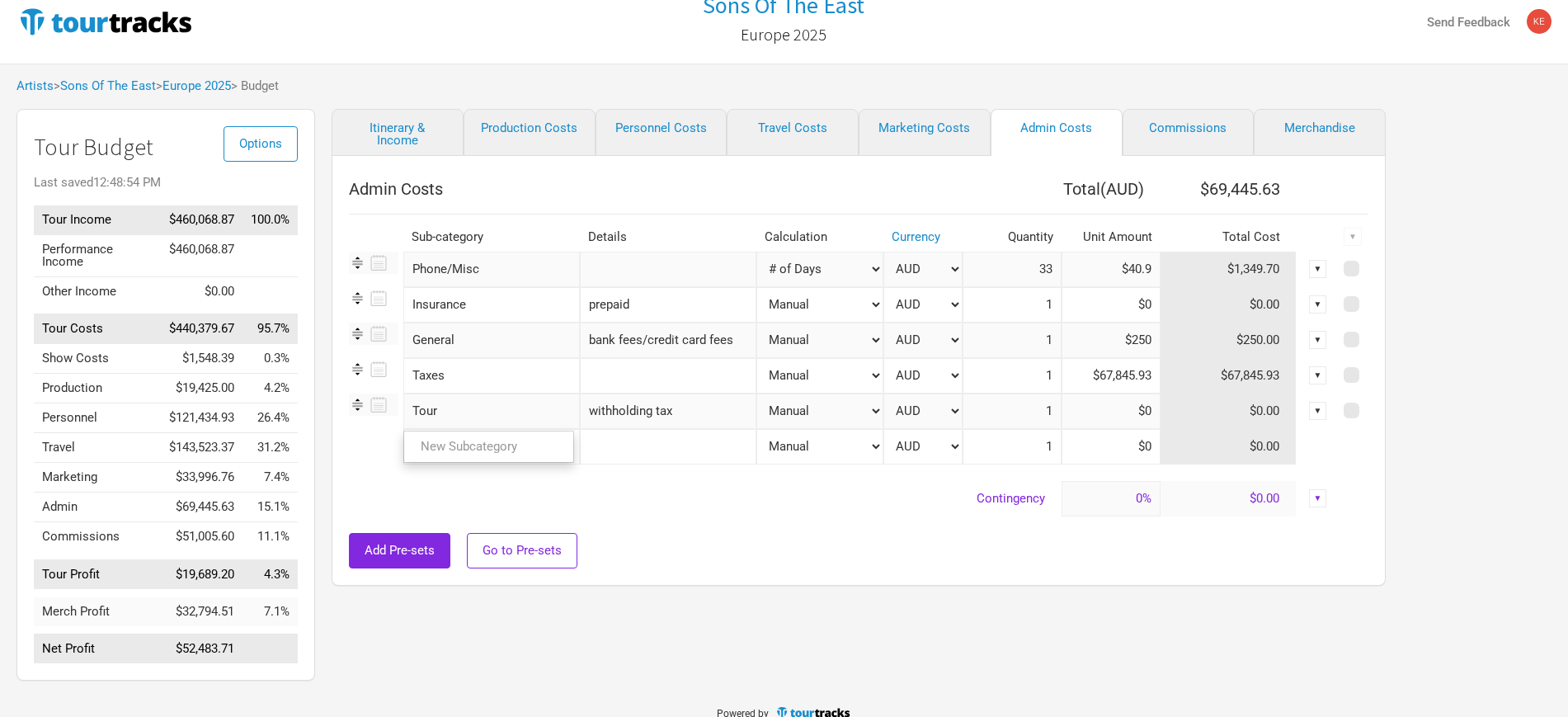 scroll, scrollTop: 0, scrollLeft: 0, axis: both 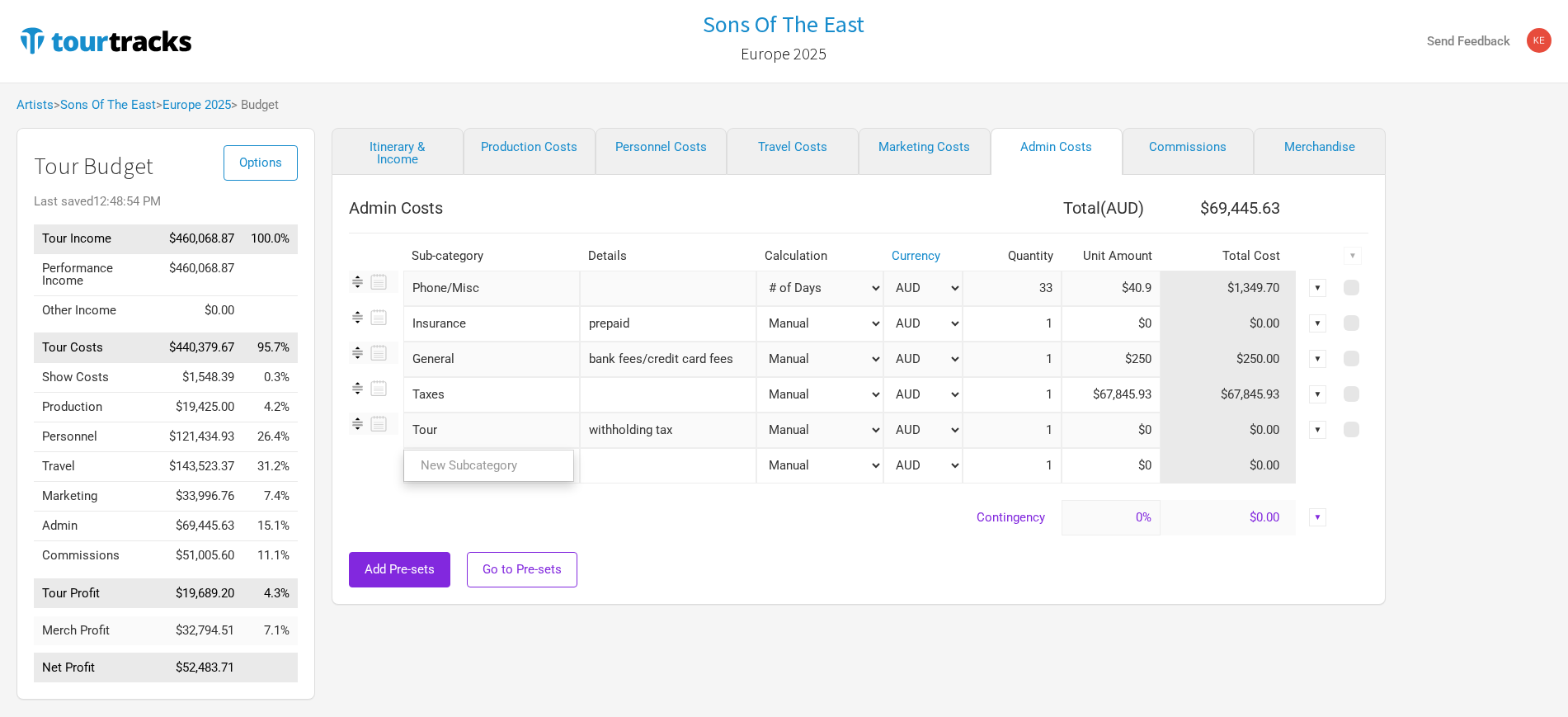 type on "Tour" 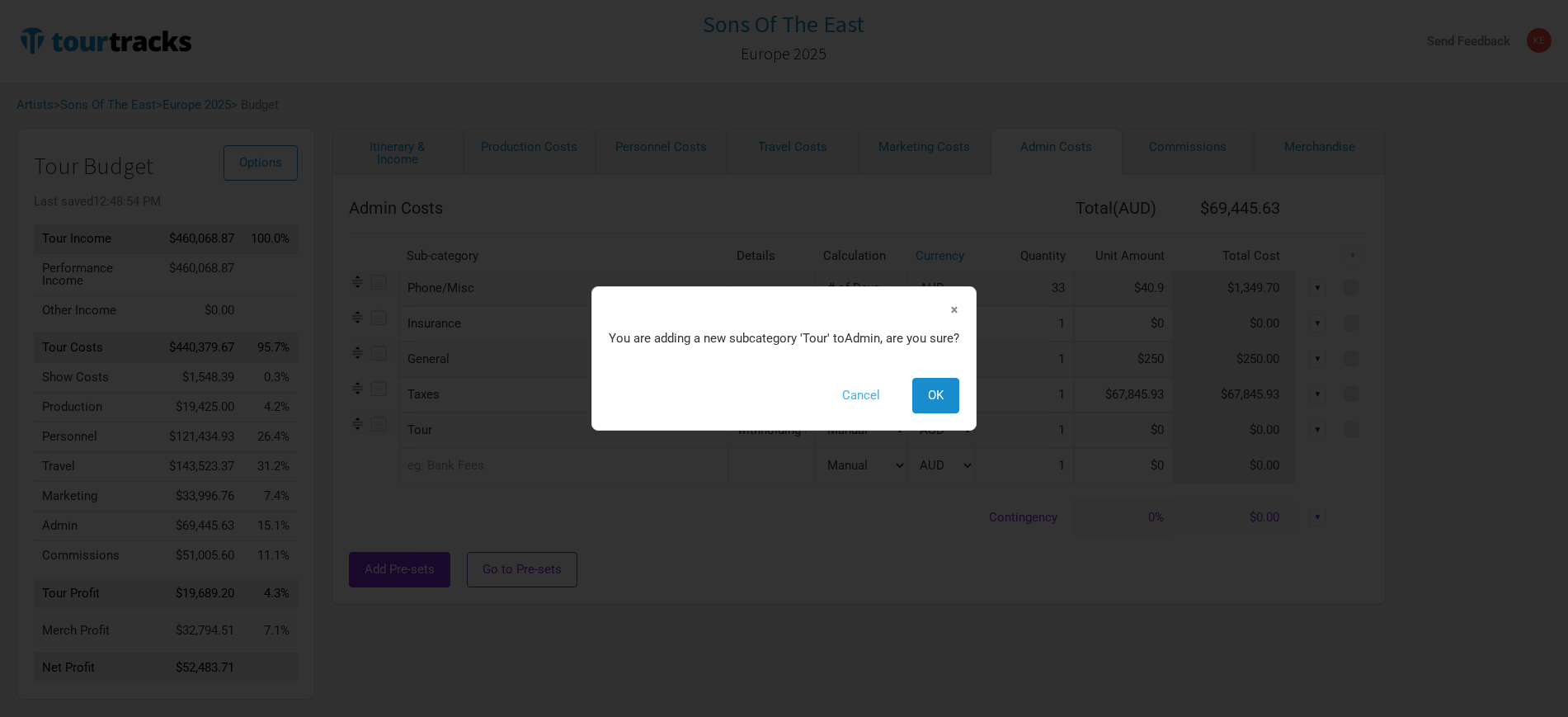 click on "Cancel" at bounding box center (861, 395) 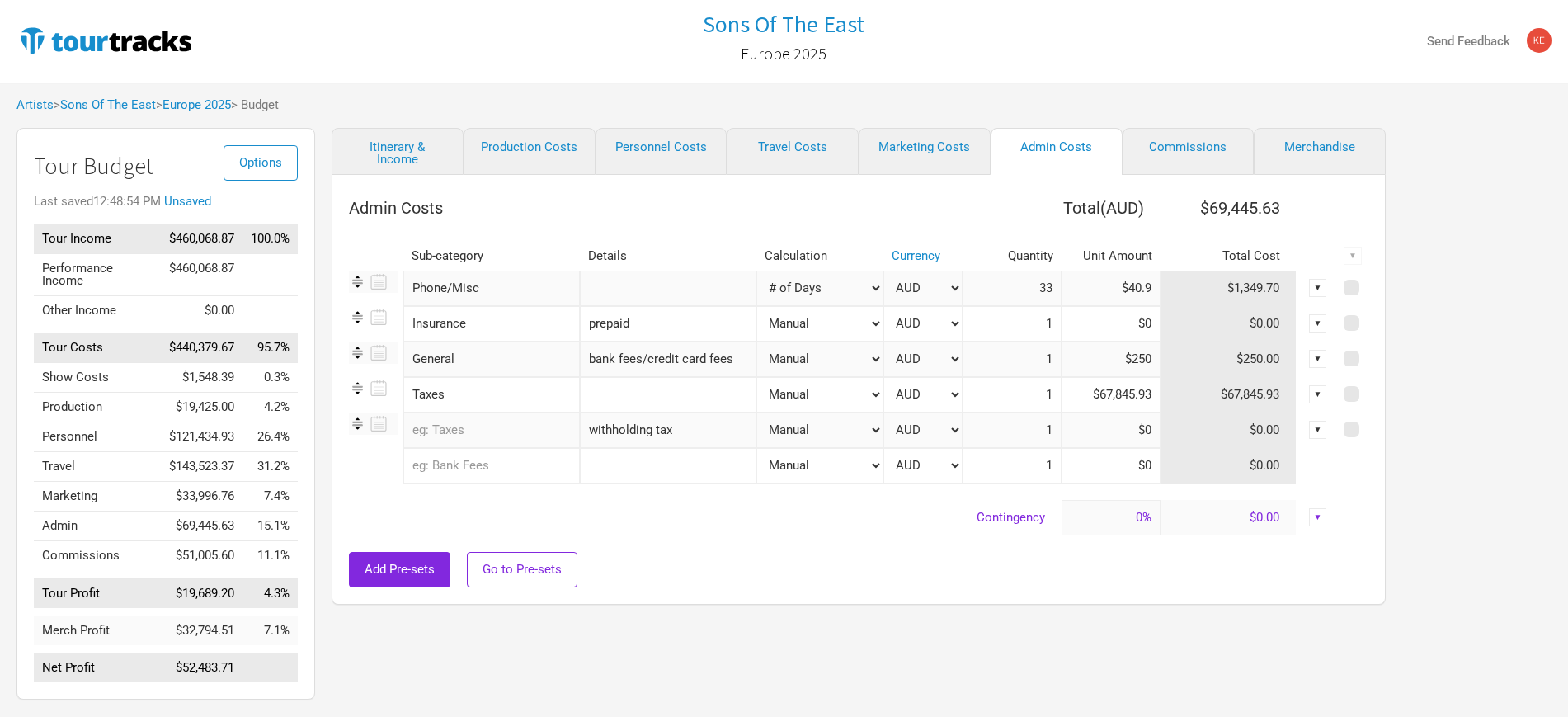 click at bounding box center (668, 394) 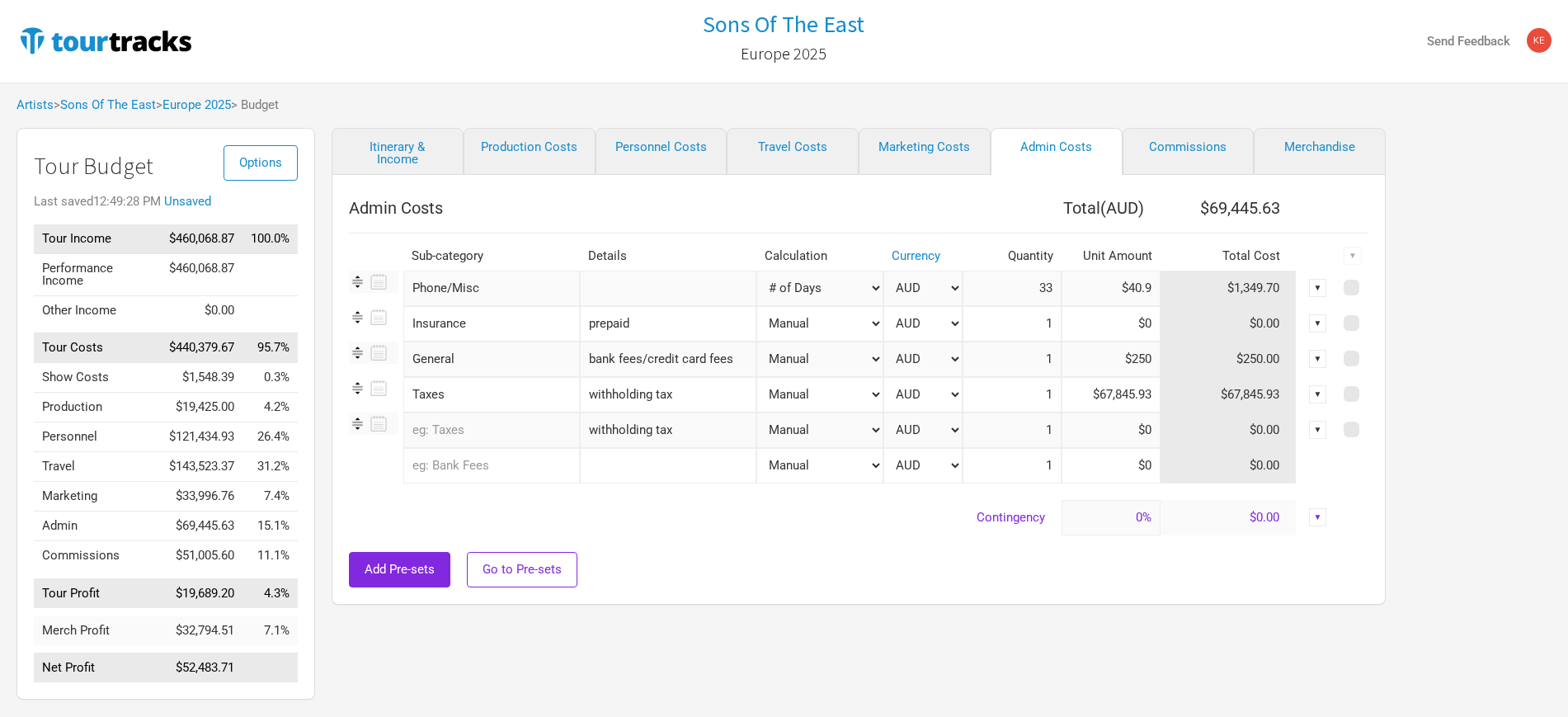 type on "withholding tax" 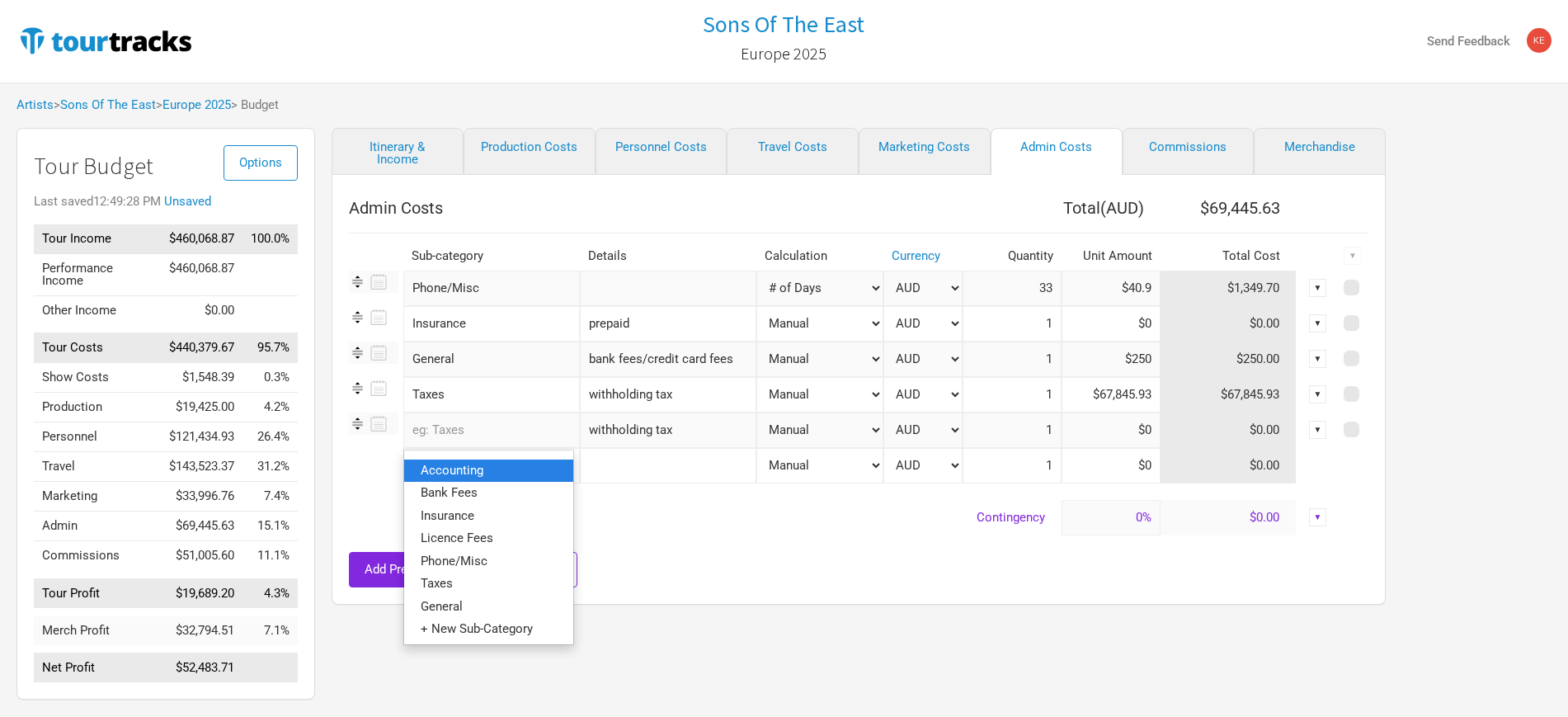 click on "Accounting" at bounding box center (488, 470) 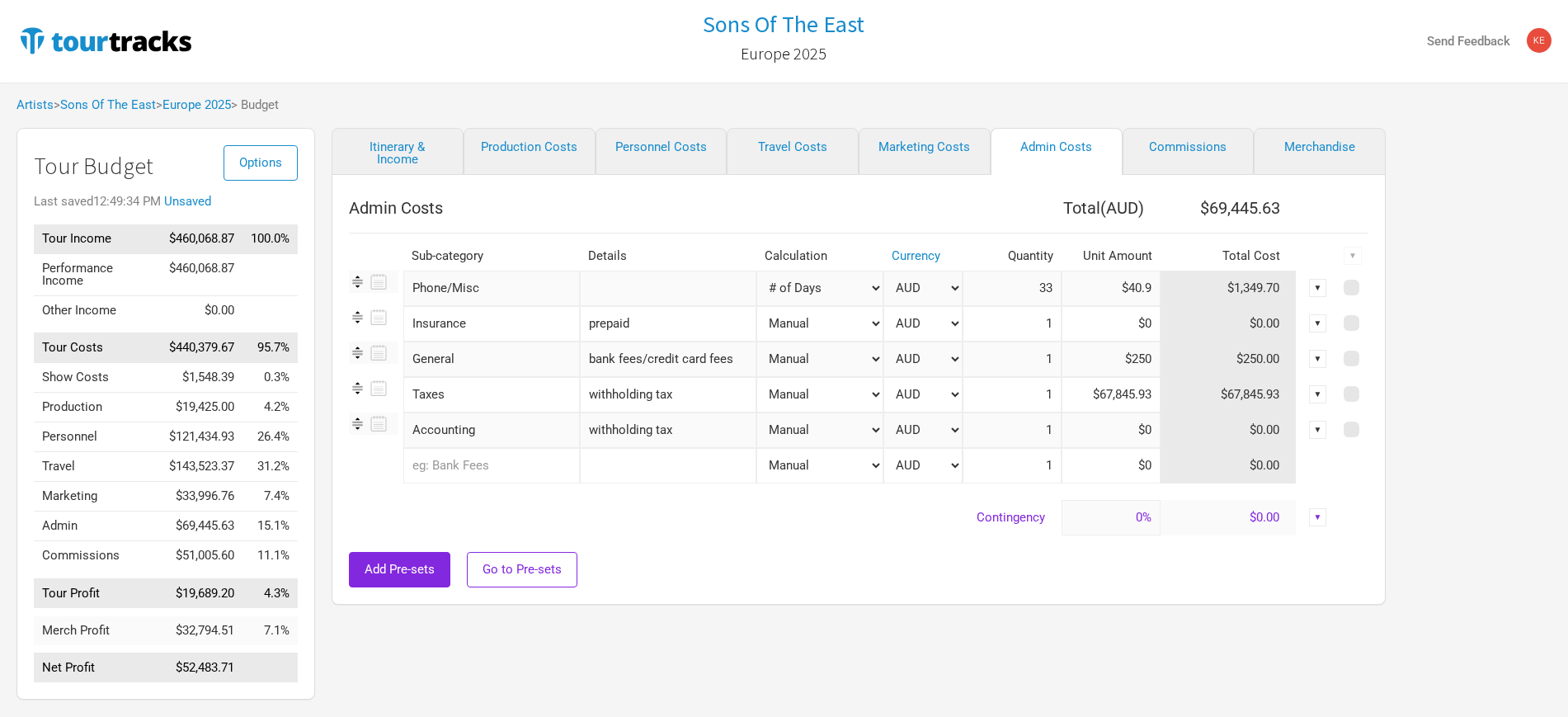 drag, startPoint x: 678, startPoint y: 423, endPoint x: 575, endPoint y: 430, distance: 103.23759 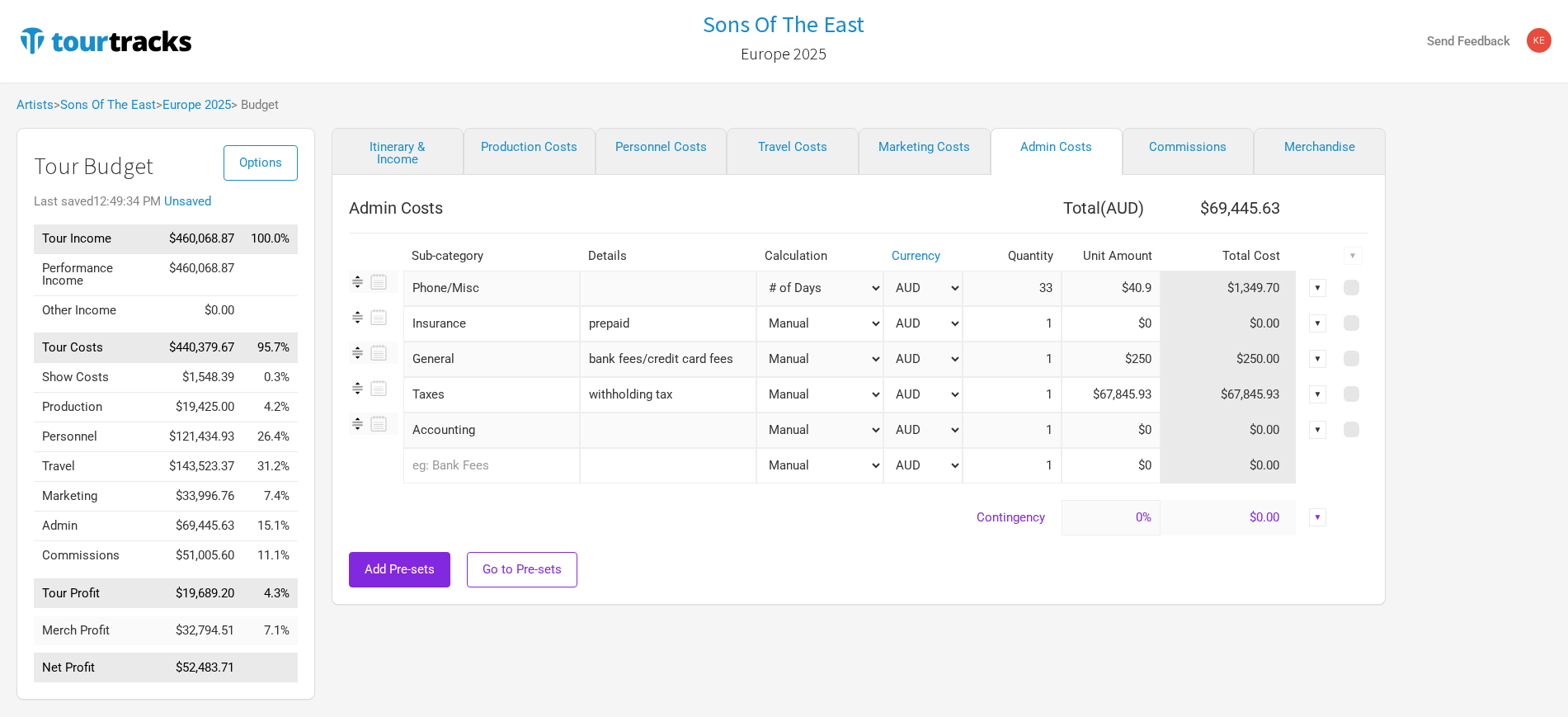 click at bounding box center [668, 430] 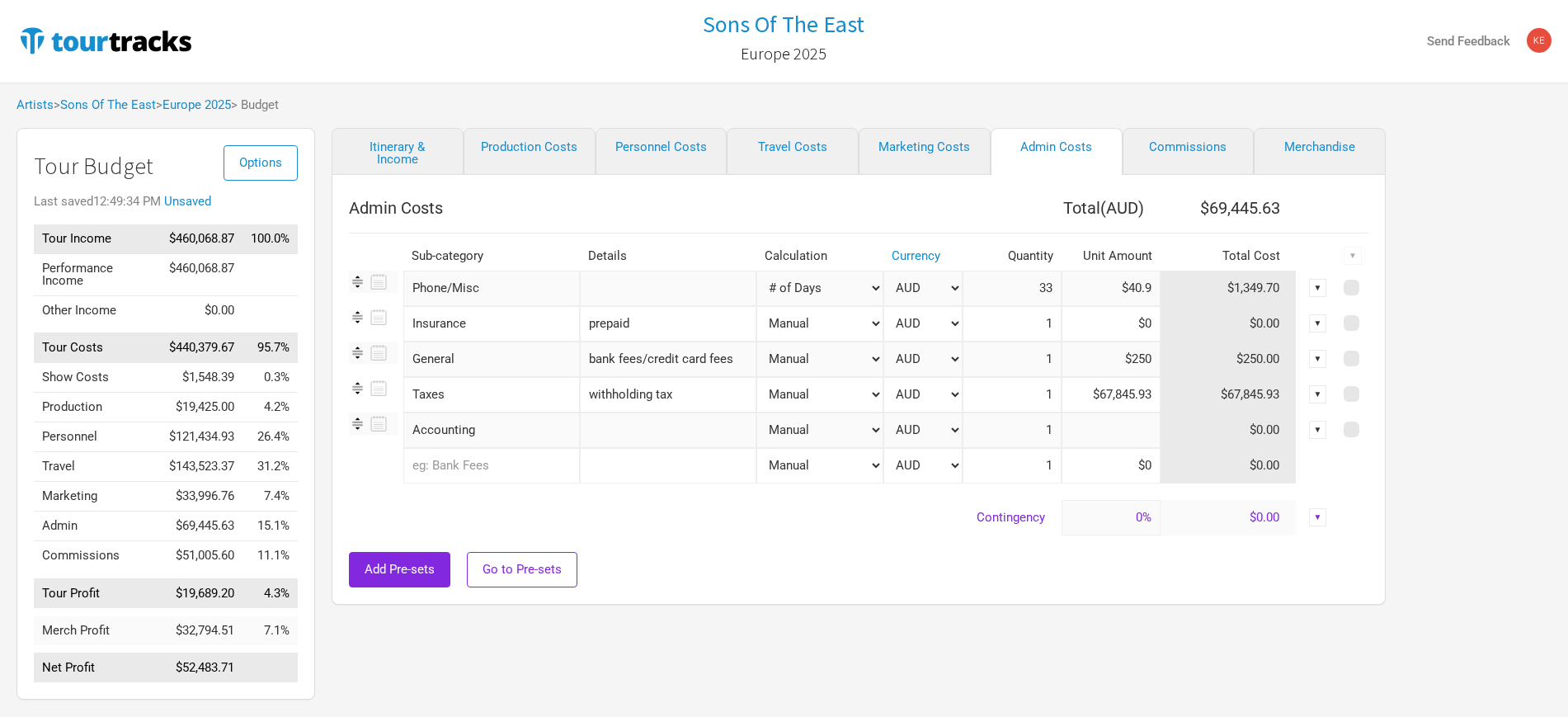 click at bounding box center (1111, 430) 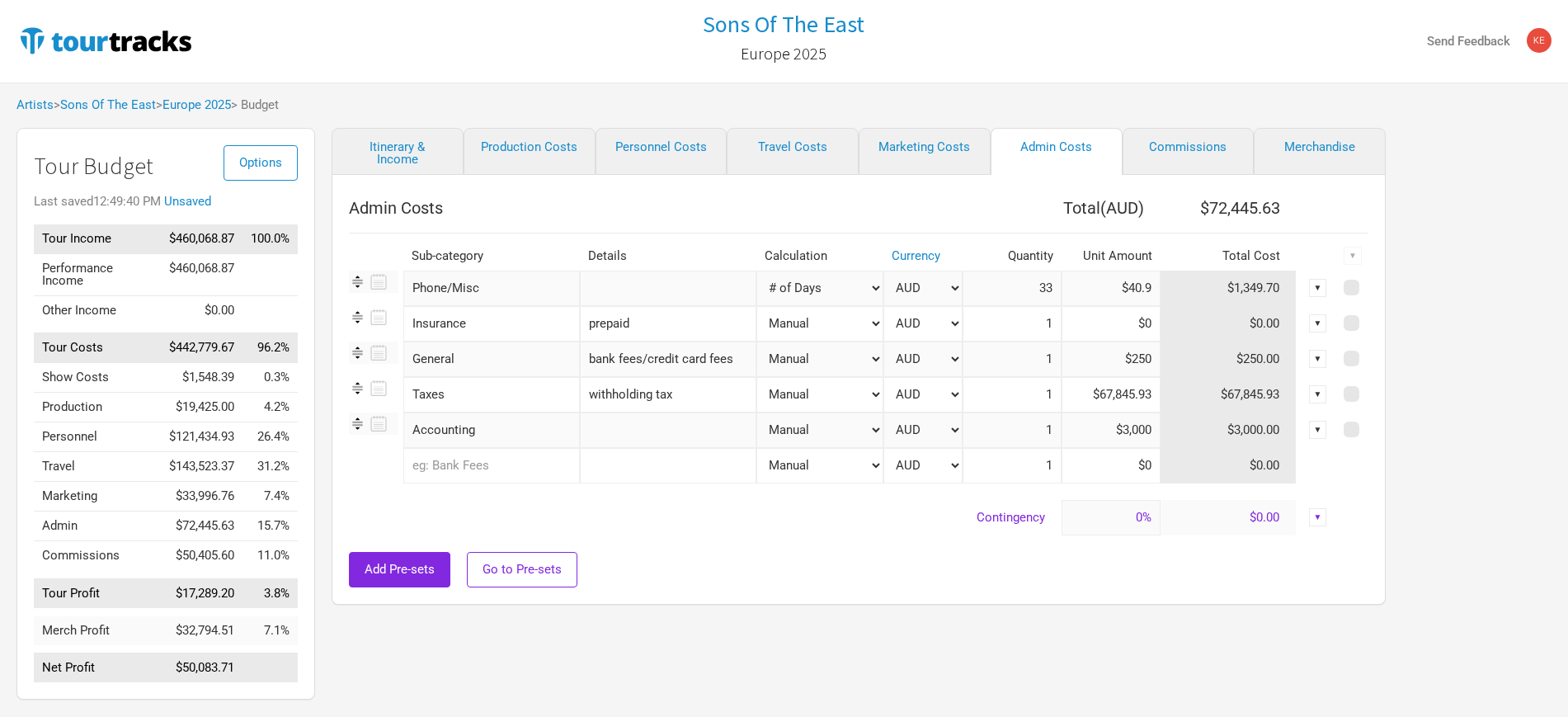 type on "$3,000" 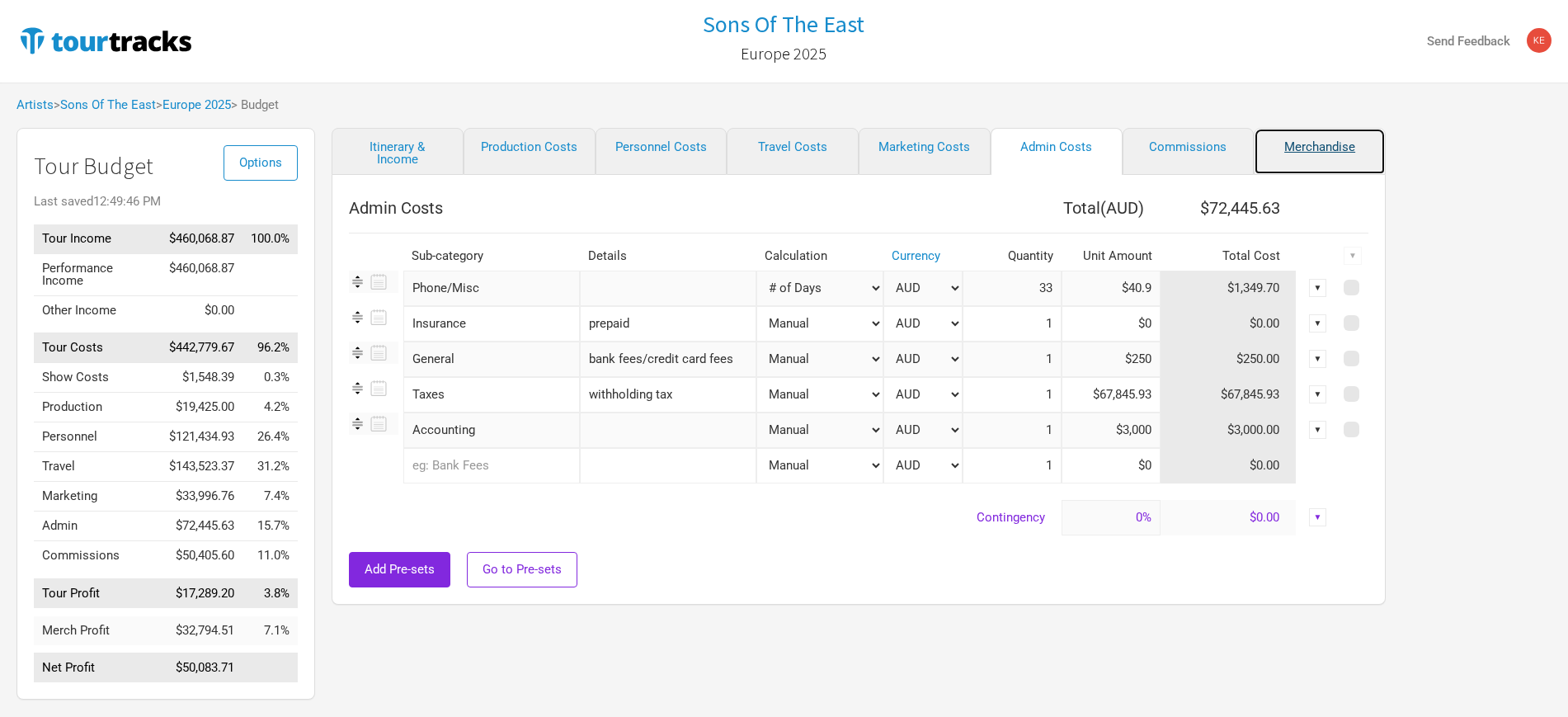 click on "Merchandise" at bounding box center [1320, 151] 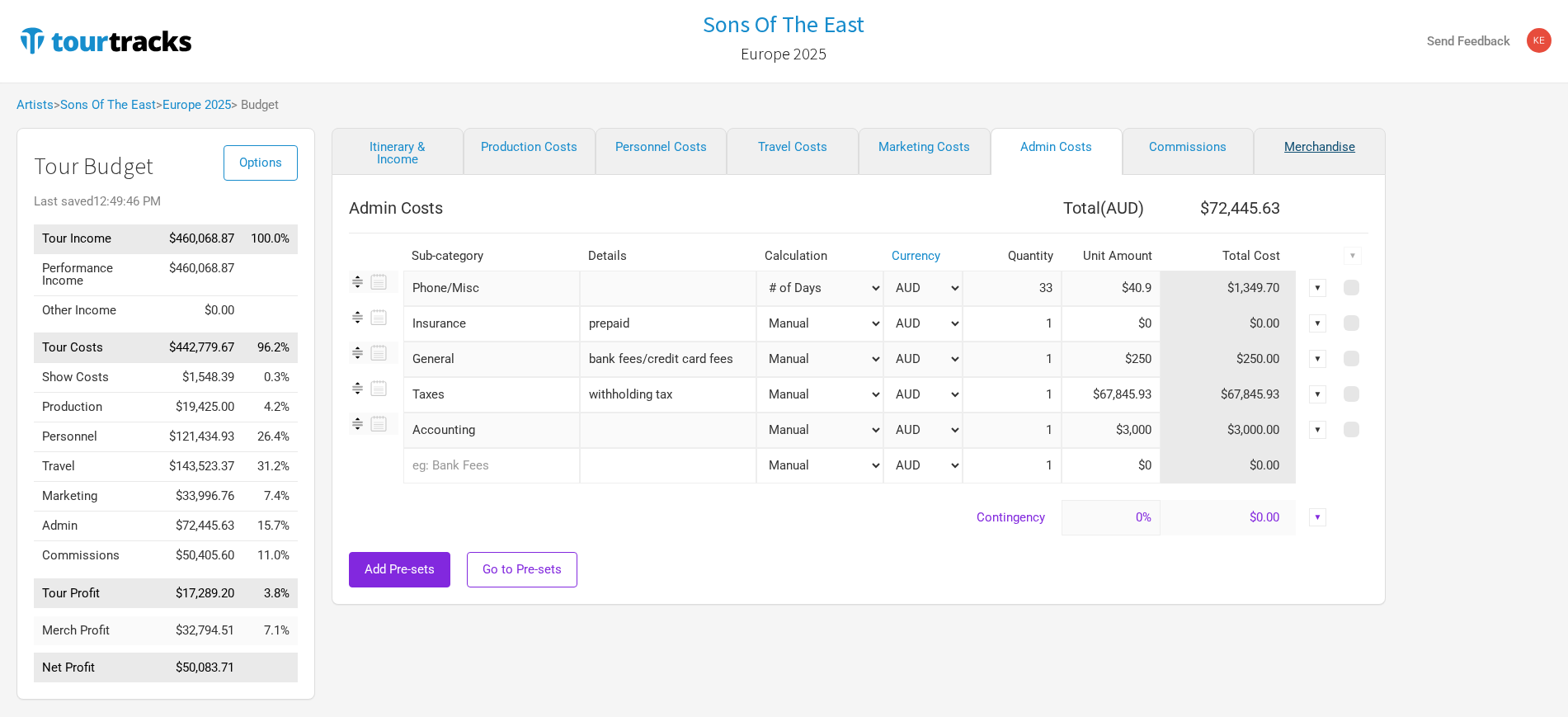 select on "Set Amount" 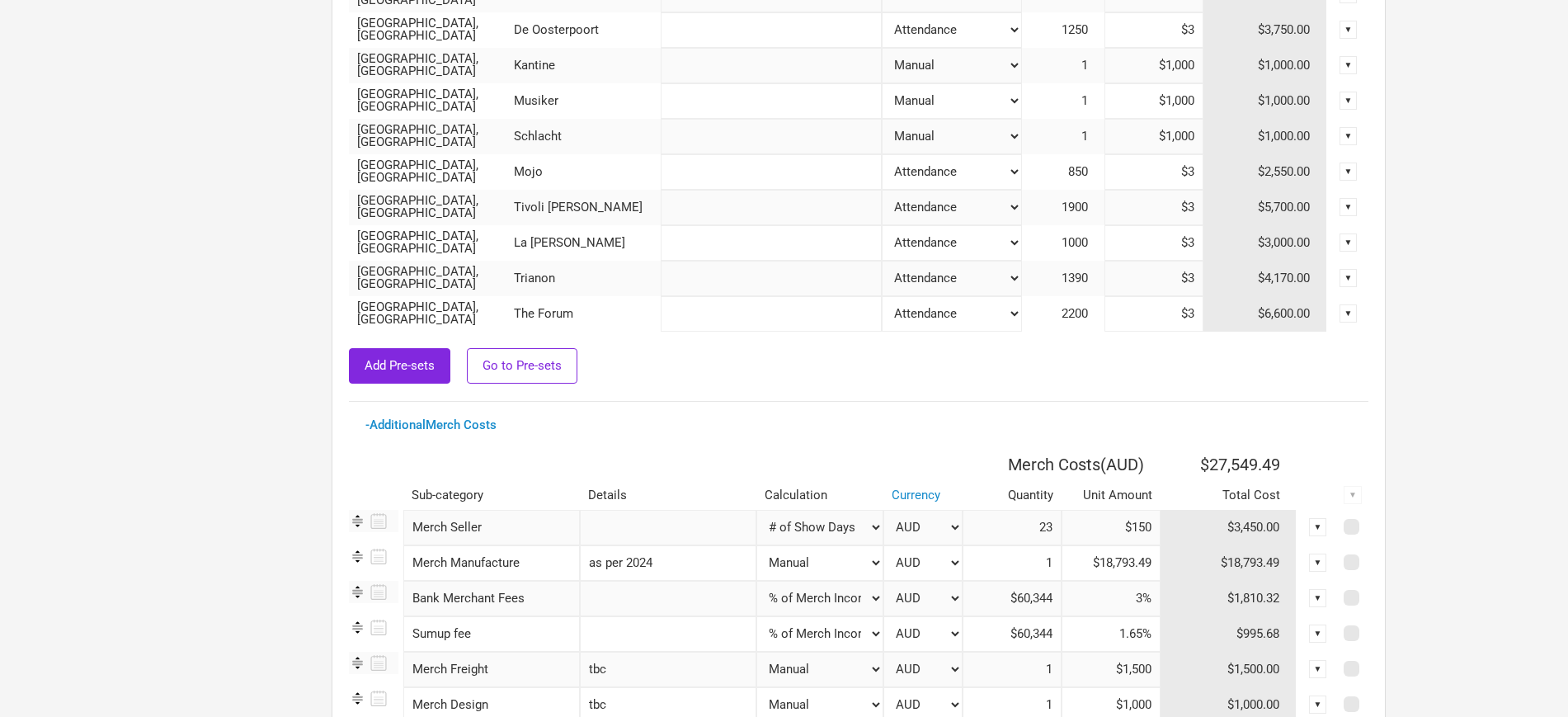 scroll, scrollTop: 928, scrollLeft: 0, axis: vertical 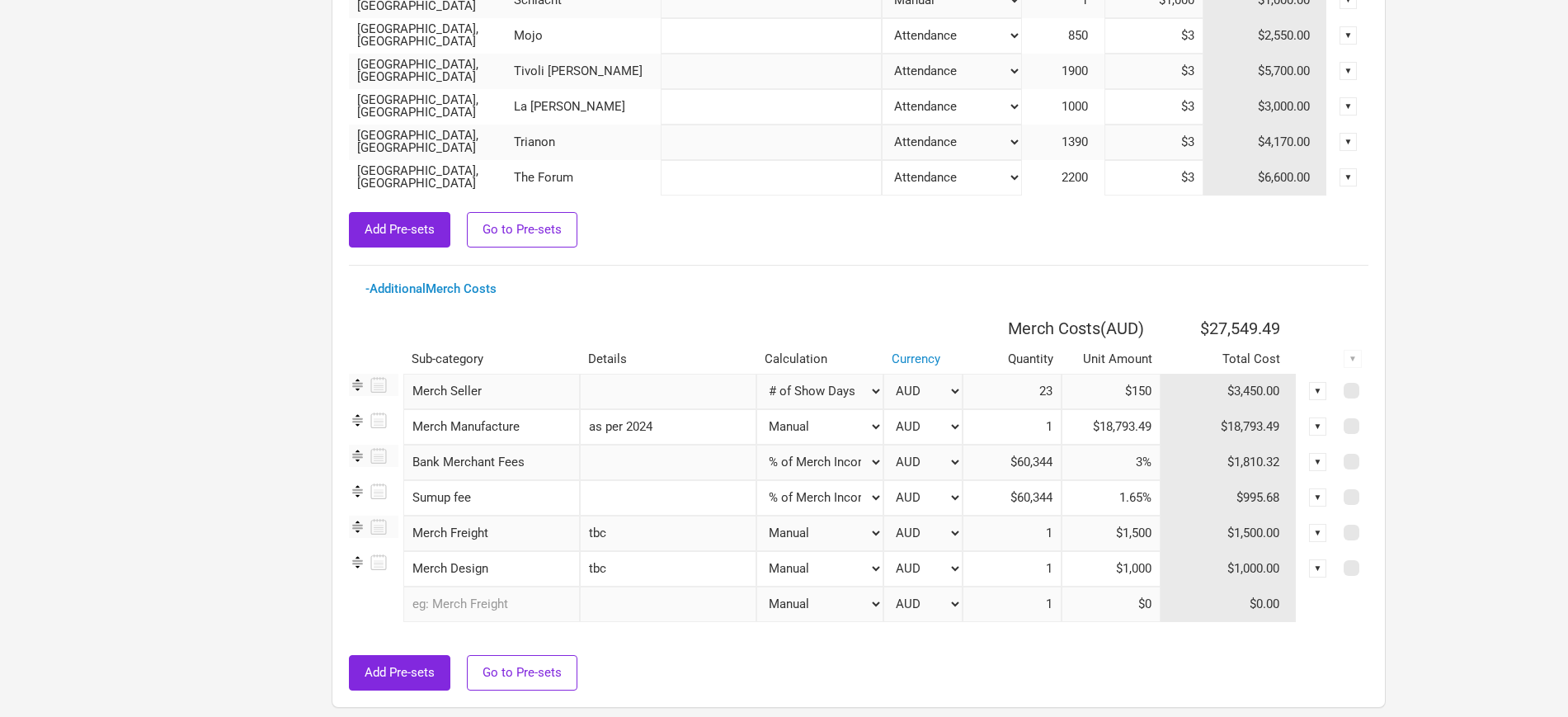 drag, startPoint x: 1128, startPoint y: 387, endPoint x: 1149, endPoint y: 387, distance: 21 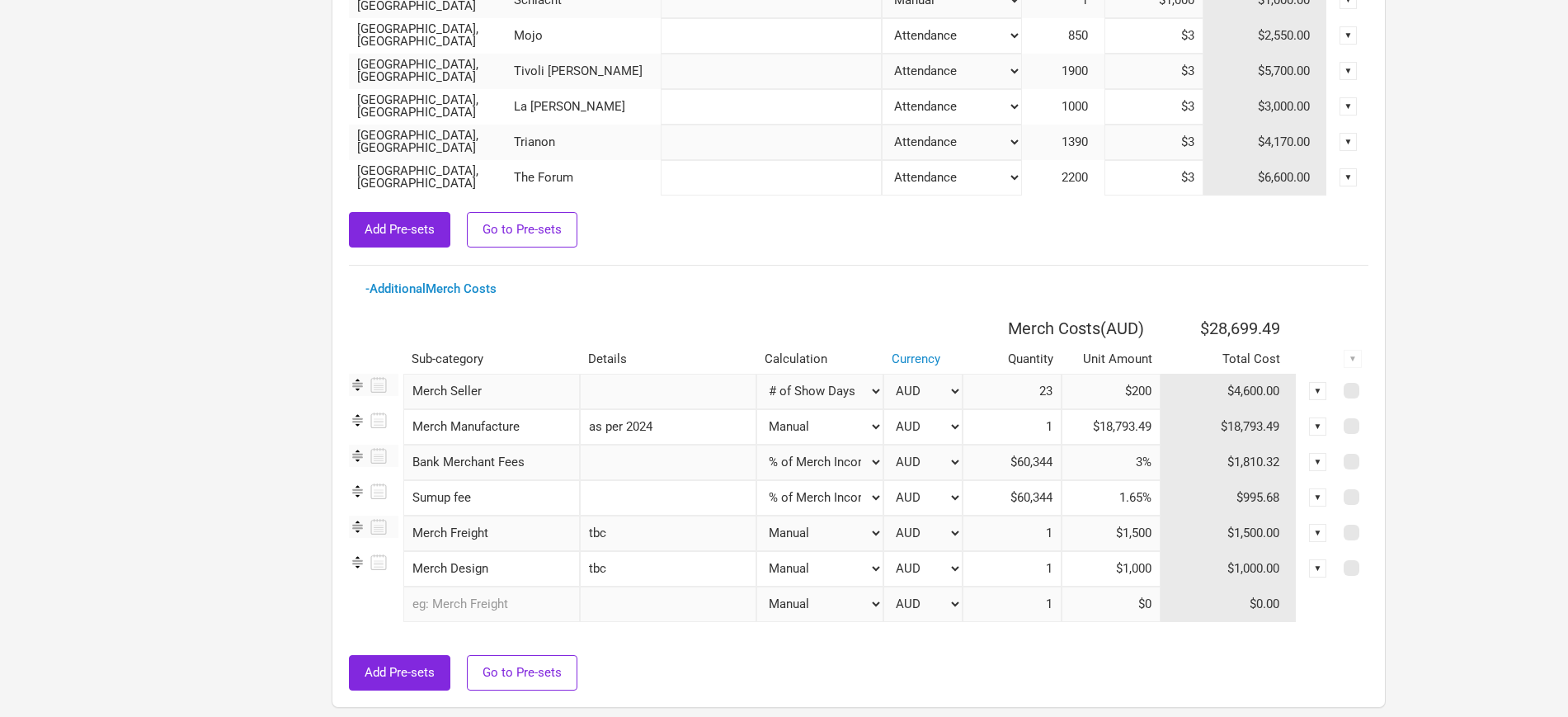 click on "-  Additional  Merch Costs Merch Costs  ( AUD ) $28,699.49 Sub-category Details Calculation Currency Quantity Unit Amount Total Cost   ▼ Merch Seller 1 selection Manual # of Shows # of Show Days # of Days # of Tickets Sold % of Merch Income AUD DKK EUR GBP NOK SEK New ... 23 $200 $4,600.00 ▼ Merch Manufacture 1 selection as per 2024 Manual # of Shows # of Show Days # of Days # of Tickets Sold % of Merch Income AUD DKK EUR GBP NOK SEK New ... 1 $18,793.49 $18,793.49 ▼ Bank Merchant Fees 1 selection Manual # of Shows # of Show Days # of Days # of Tickets Sold % of Merch Income AUD DKK EUR GBP NOK SEK New ... $60,344 3% $1,810.32 ▼ Sumup fee 1 selection Manual # of Shows # of Show Days # of Days # of Tickets Sold % of Merch Income AUD DKK EUR GBP NOK SEK New ... $60,344 1.65% $995.68 ▼ Merch Freight 1 selection tbc Manual # of Shows # of Show Days # of Days # of Tickets Sold % of Merch Income AUD DKK EUR GBP NOK SEK New ... 1 $1,500 $1,500.00 ▼ Merch Design 1 selection tbc Manual # of Shows AUD DKK" at bounding box center [859, 487] 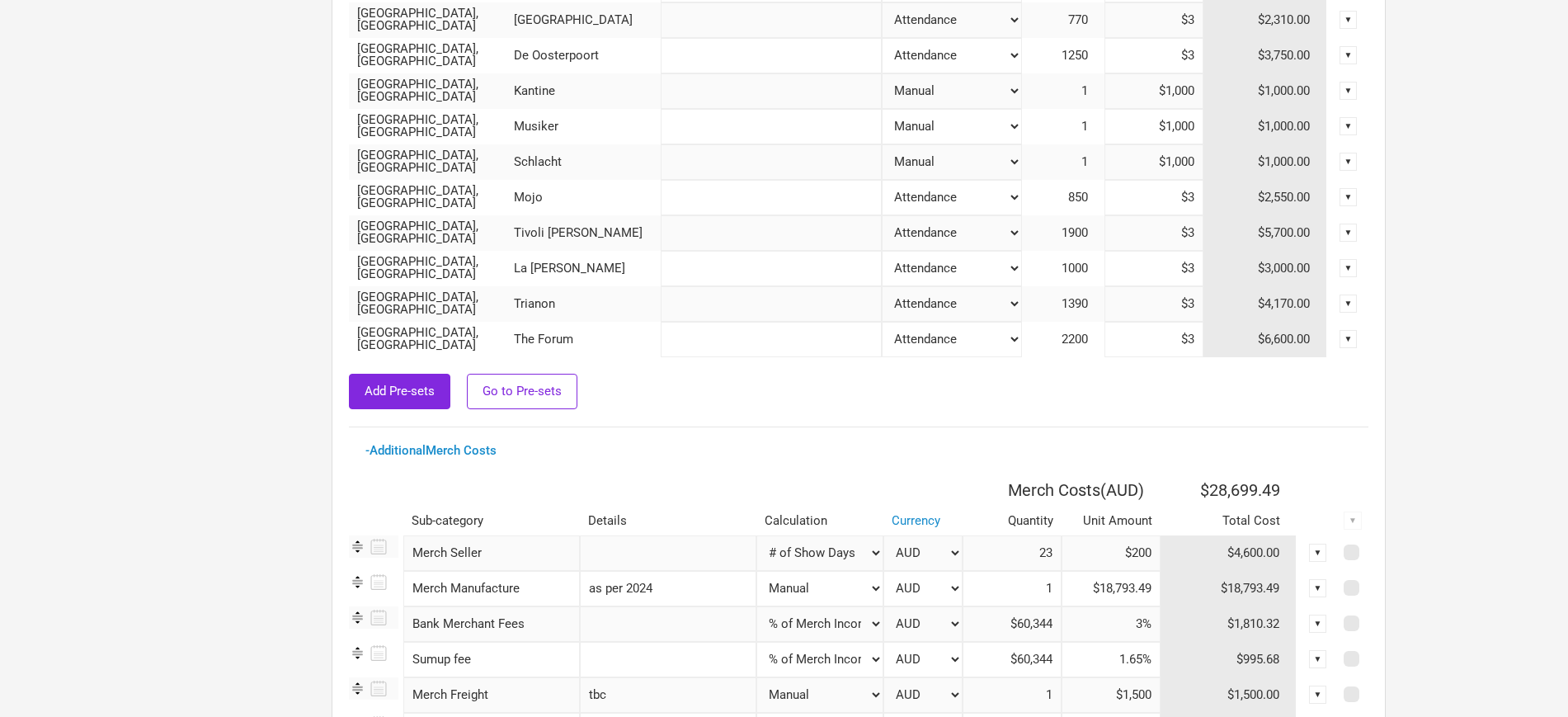 scroll, scrollTop: 663, scrollLeft: 0, axis: vertical 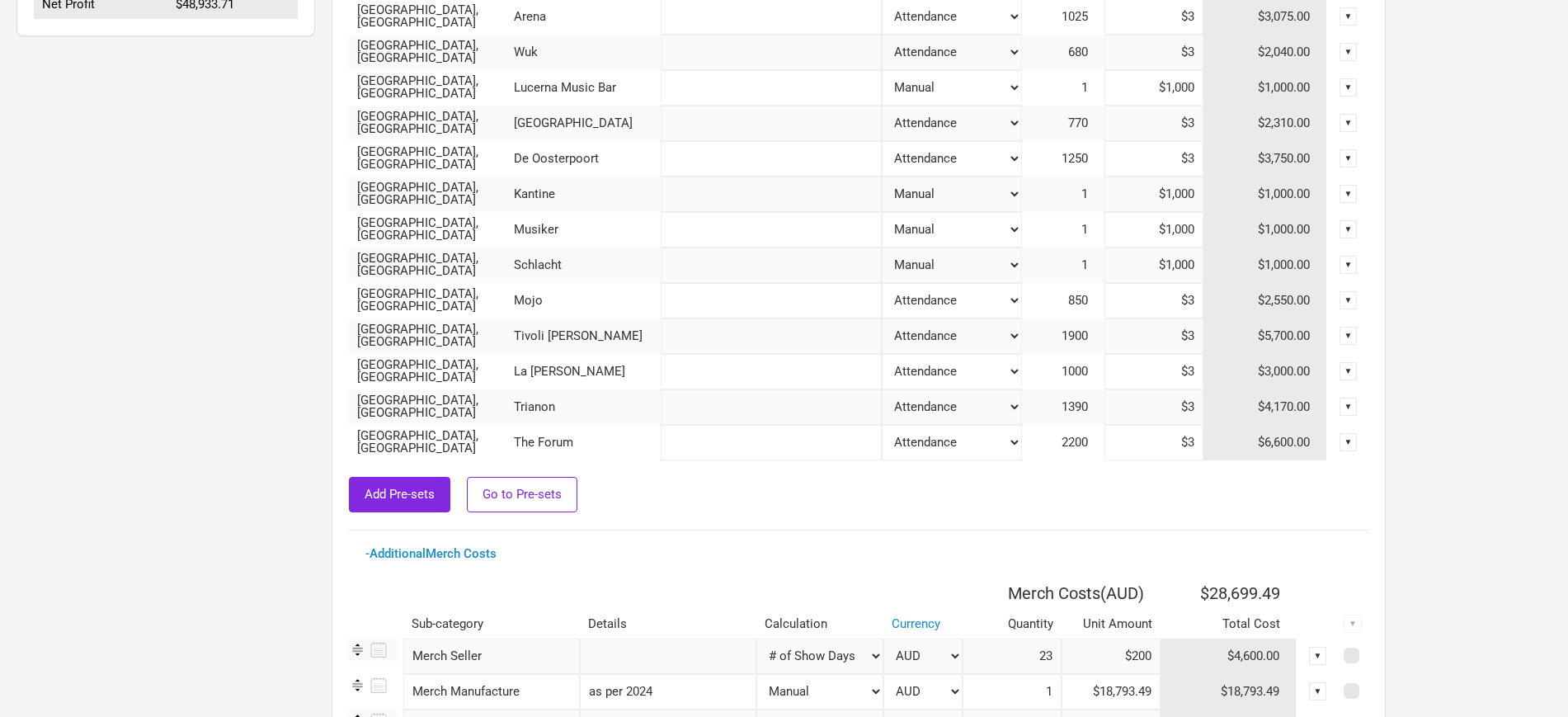 click on "$200" at bounding box center (1111, 656) 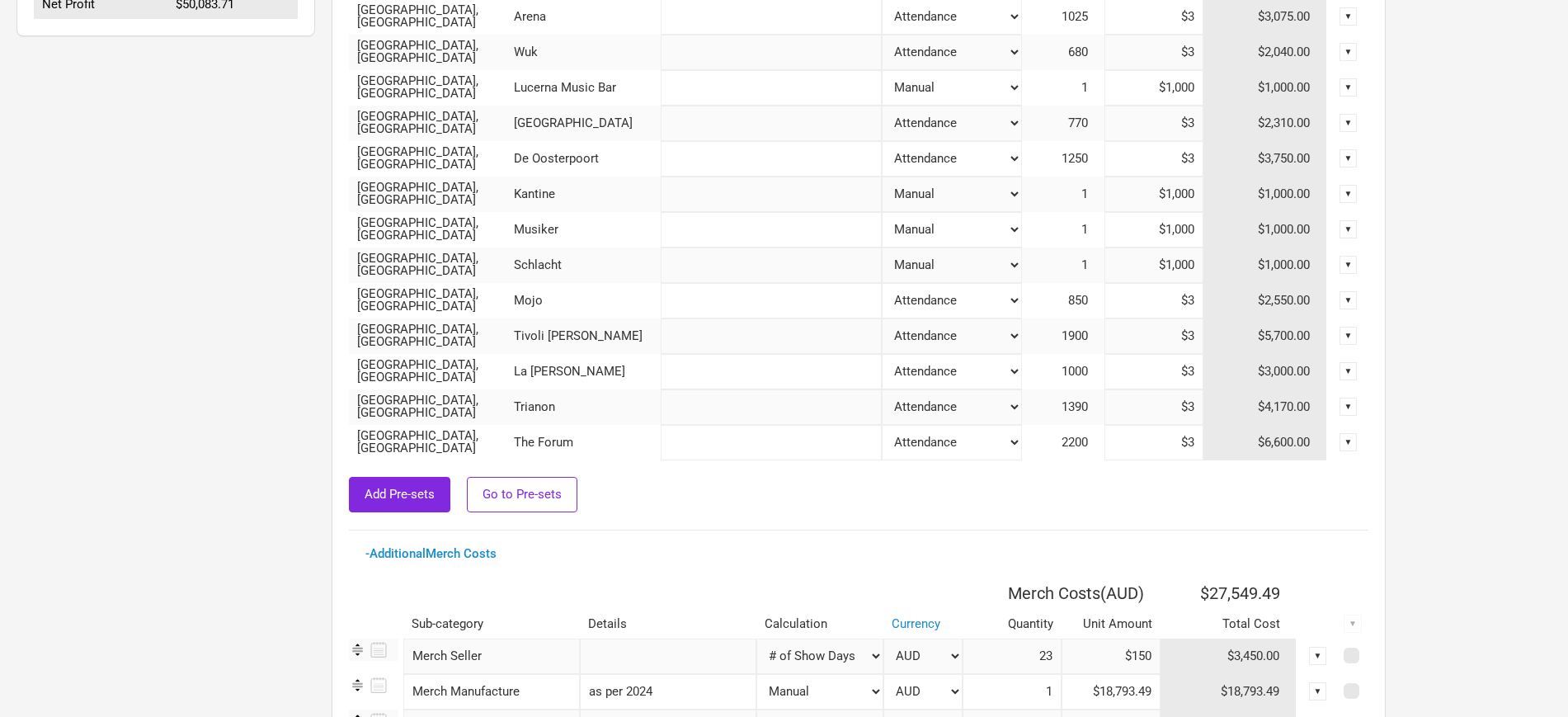 type on "$150" 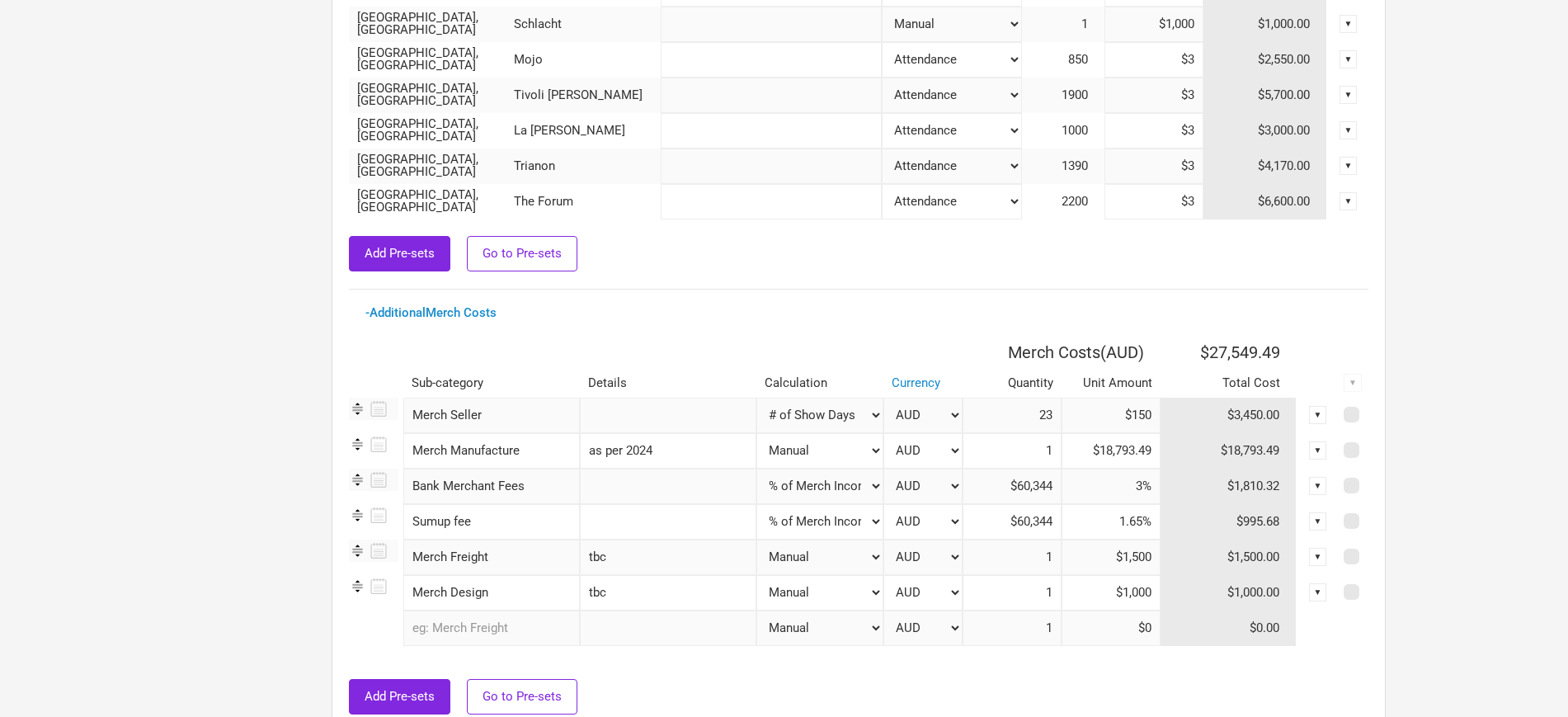 scroll, scrollTop: 870, scrollLeft: 0, axis: vertical 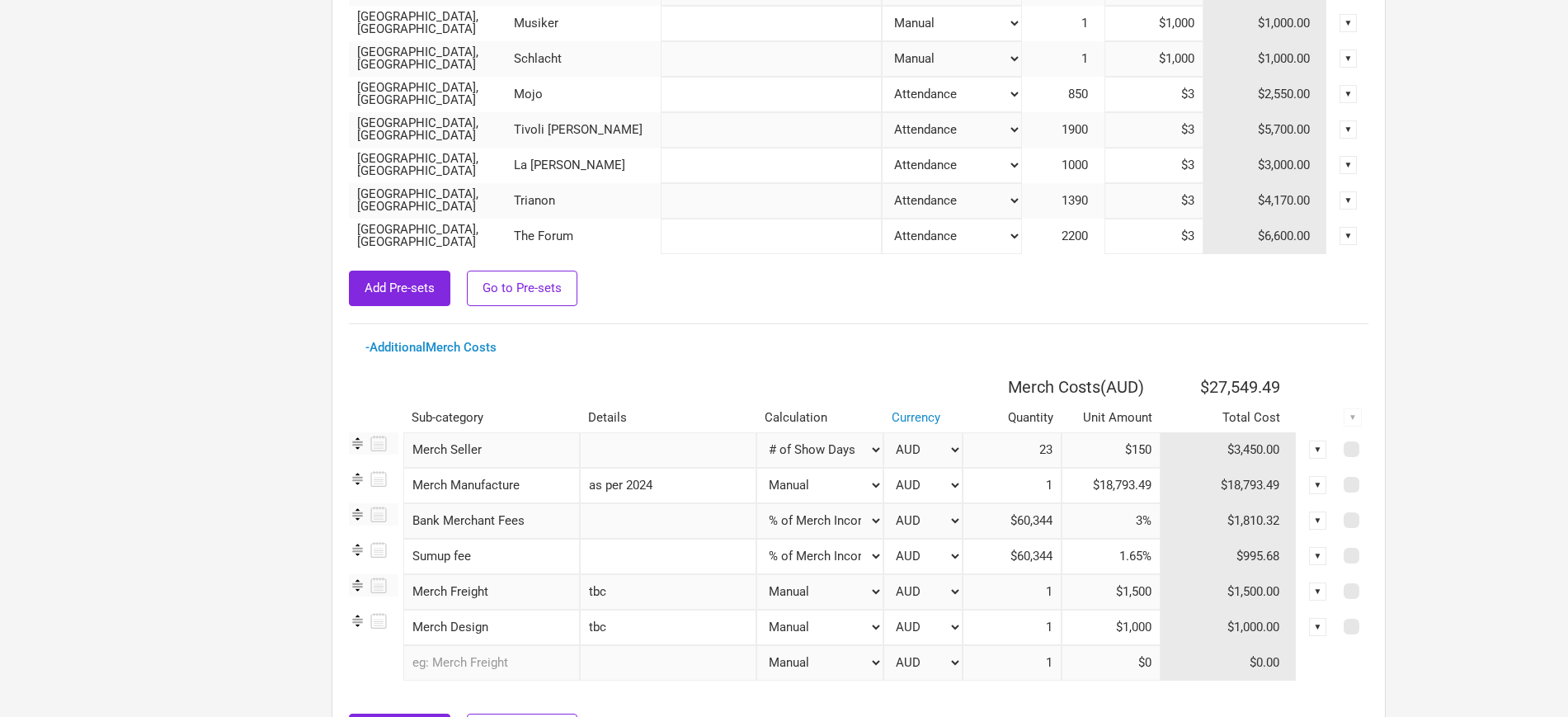 click on "as per 2024" at bounding box center [668, 485] 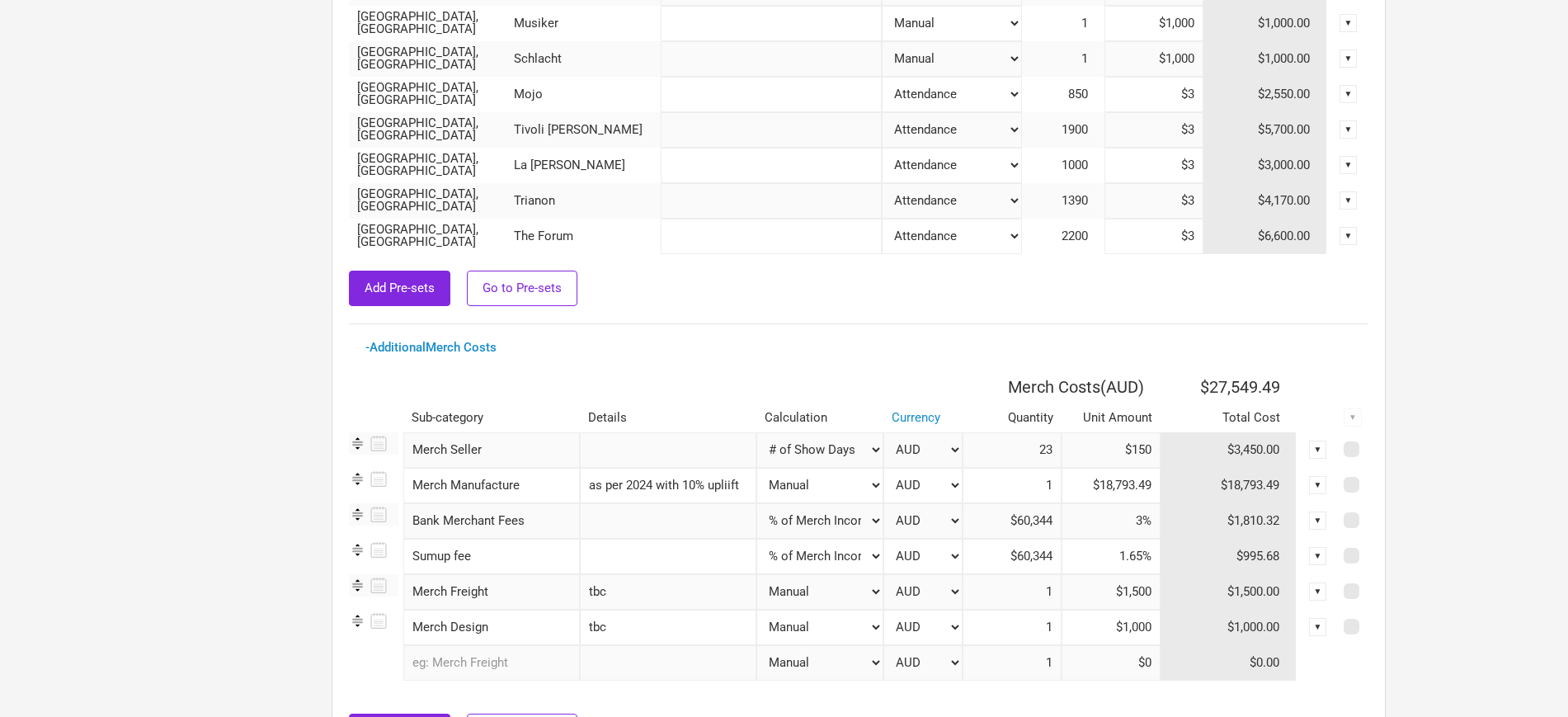 click on "as per 2024 with 10% upliift" at bounding box center [668, 485] 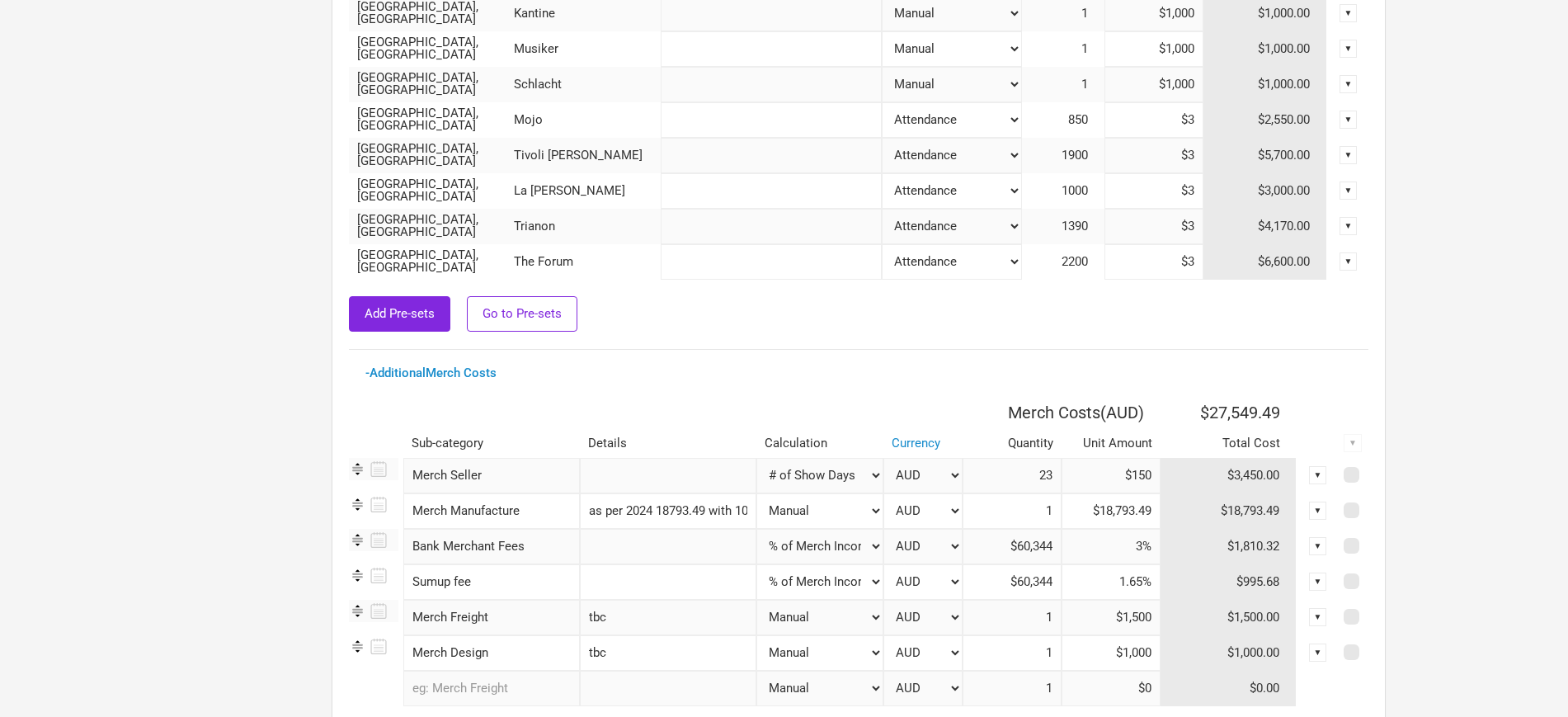 scroll, scrollTop: 767, scrollLeft: 0, axis: vertical 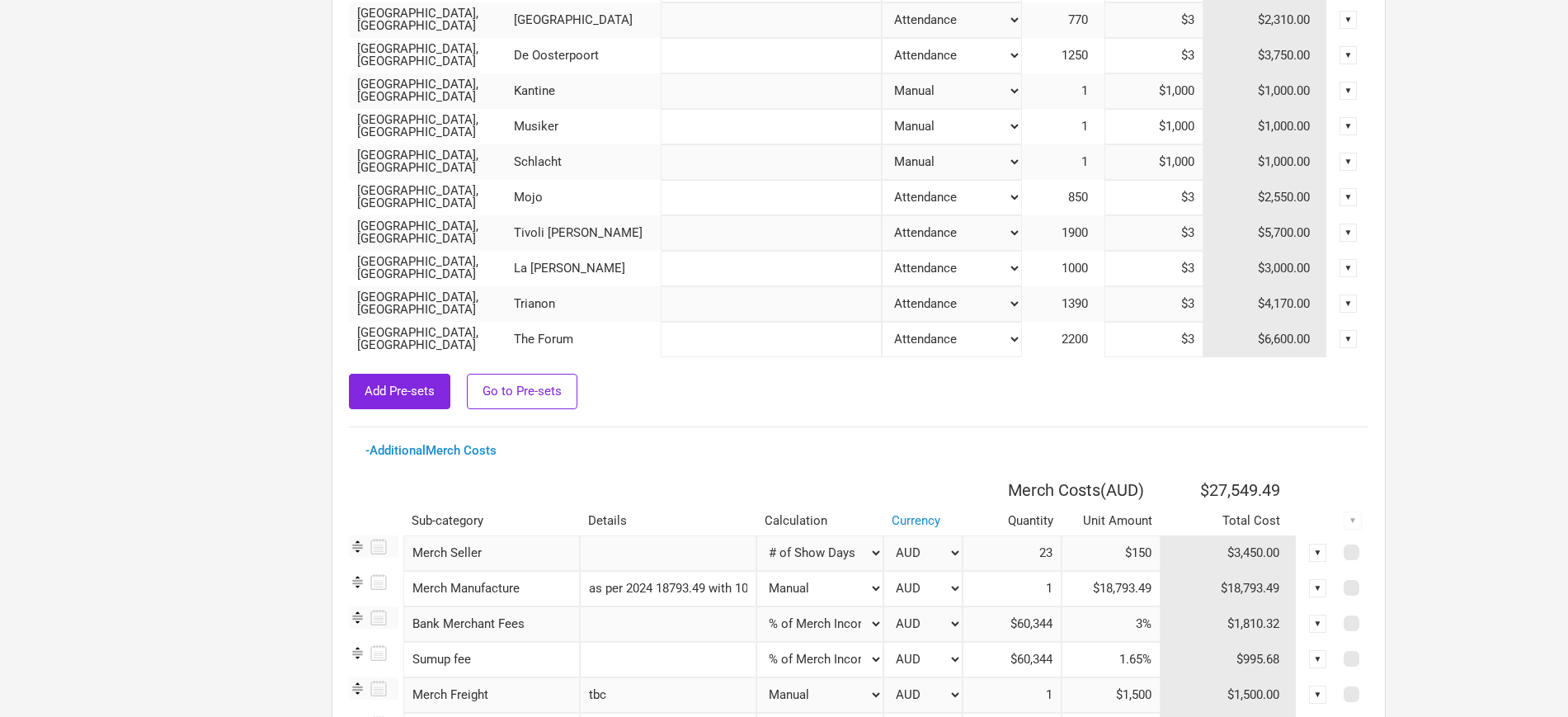 type on "as per 2024 18793.49 with 10% upliift" 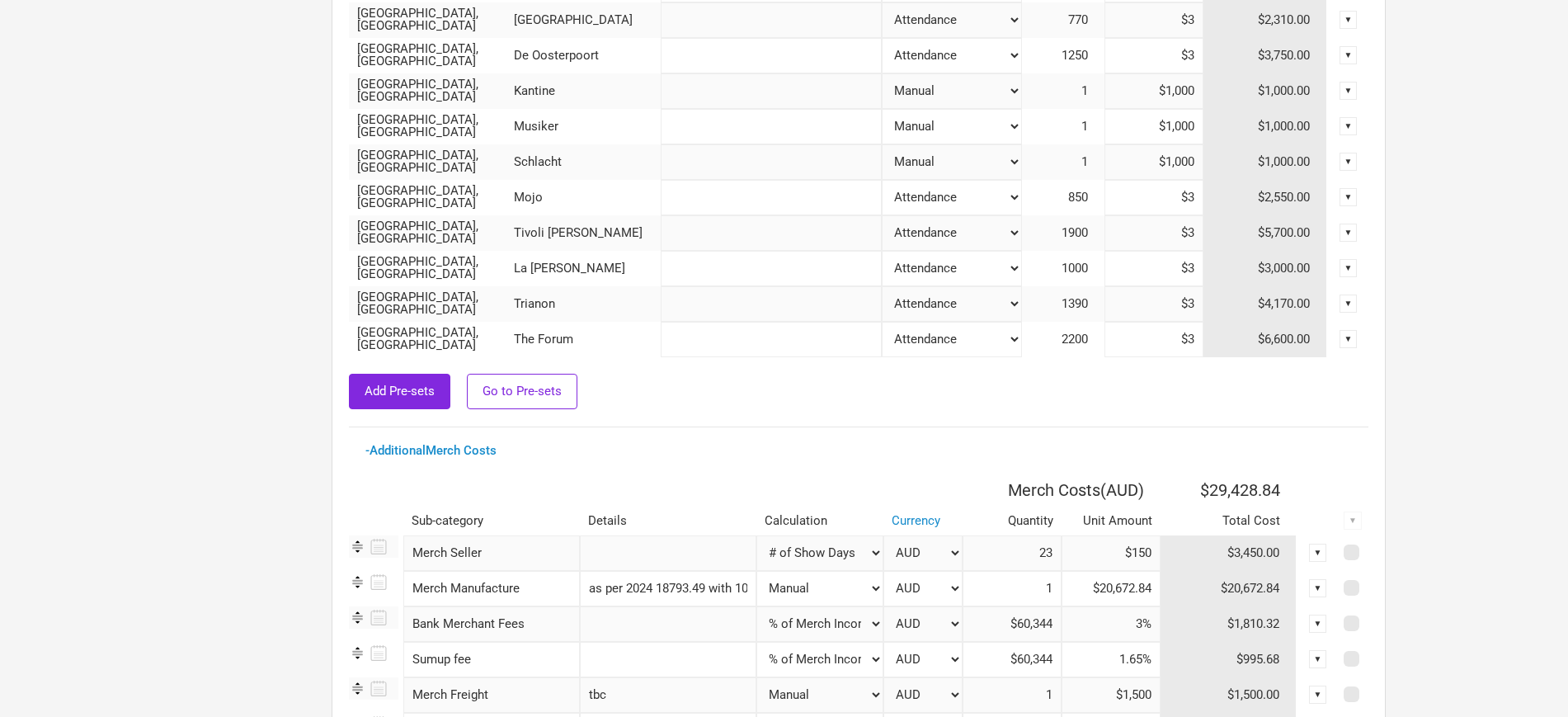 type on "$20,672.84" 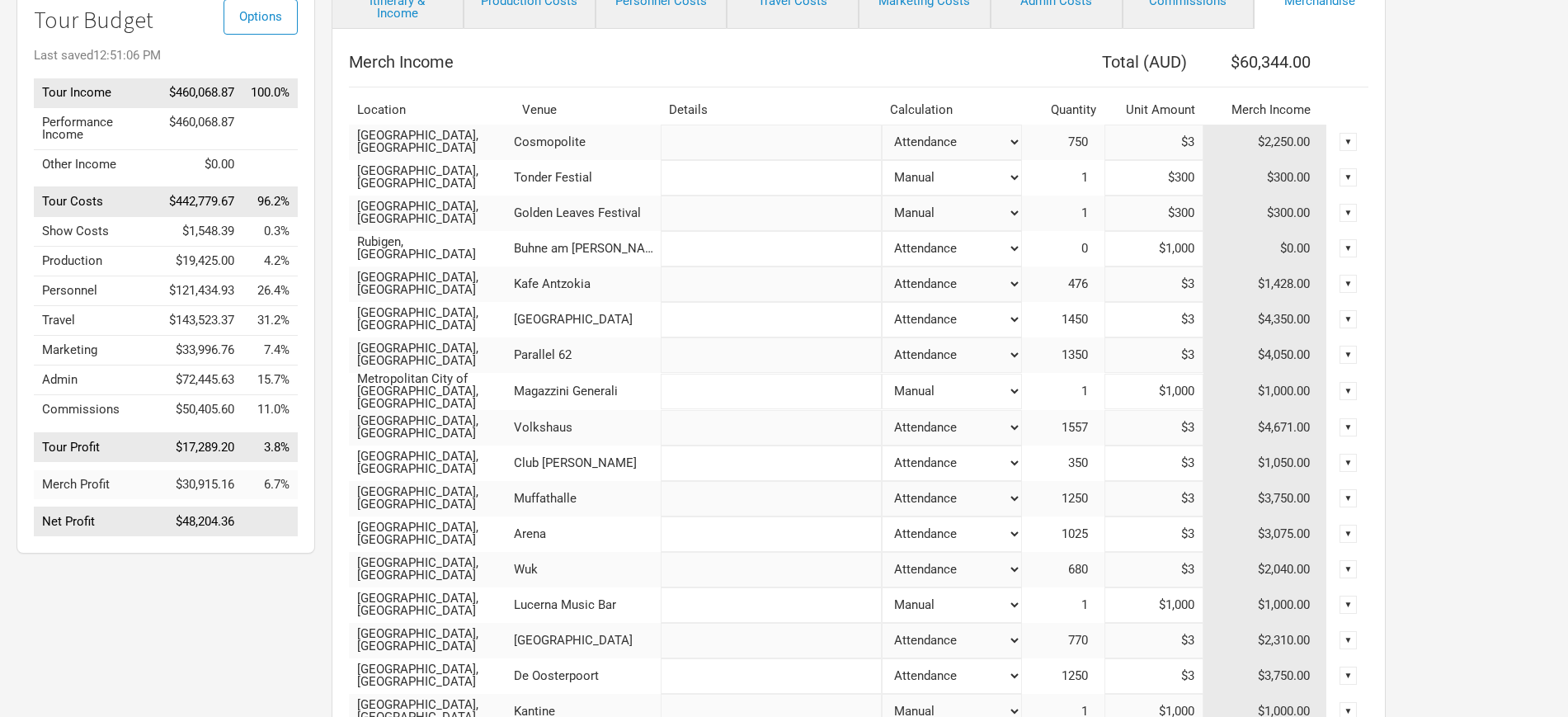 scroll, scrollTop: 0, scrollLeft: 0, axis: both 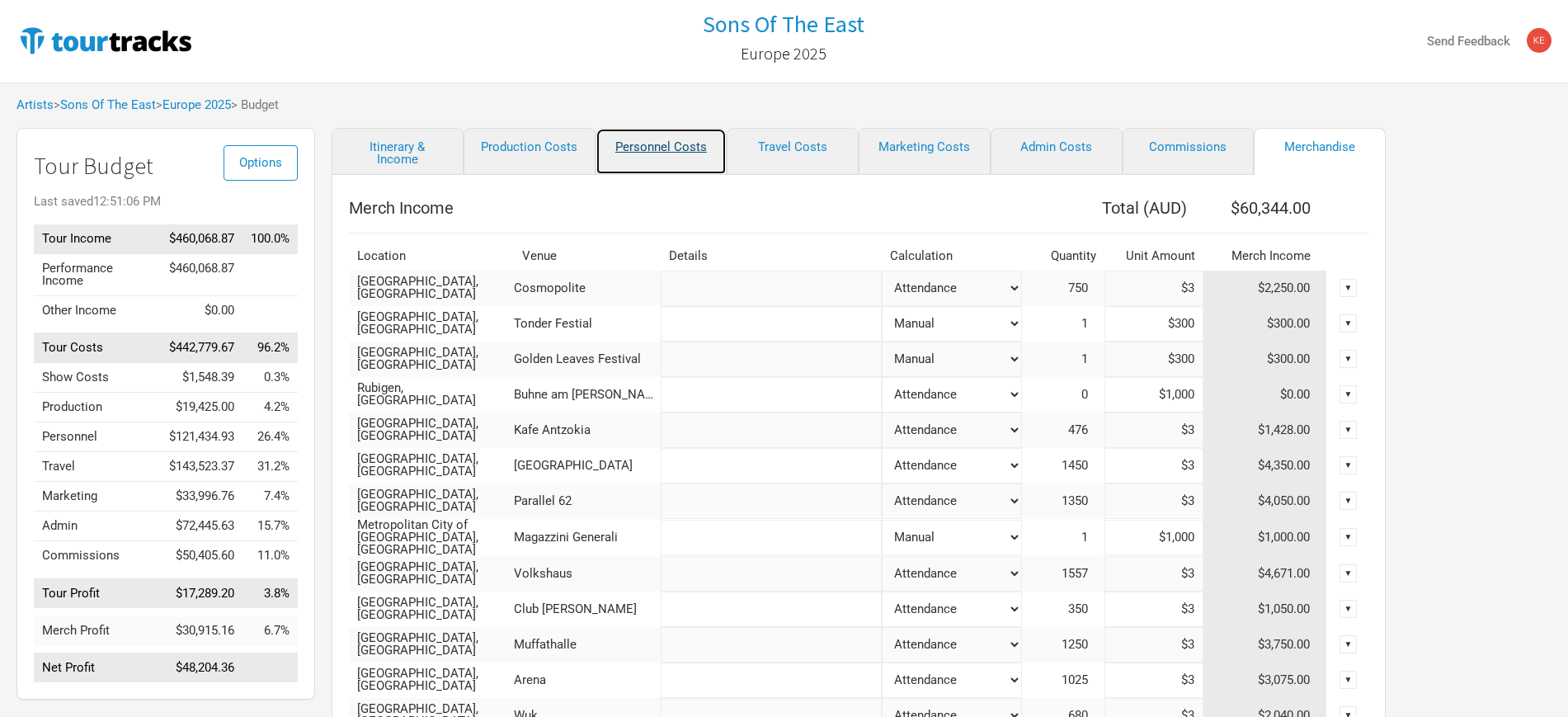 click on "Personnel Costs" at bounding box center (662, 151) 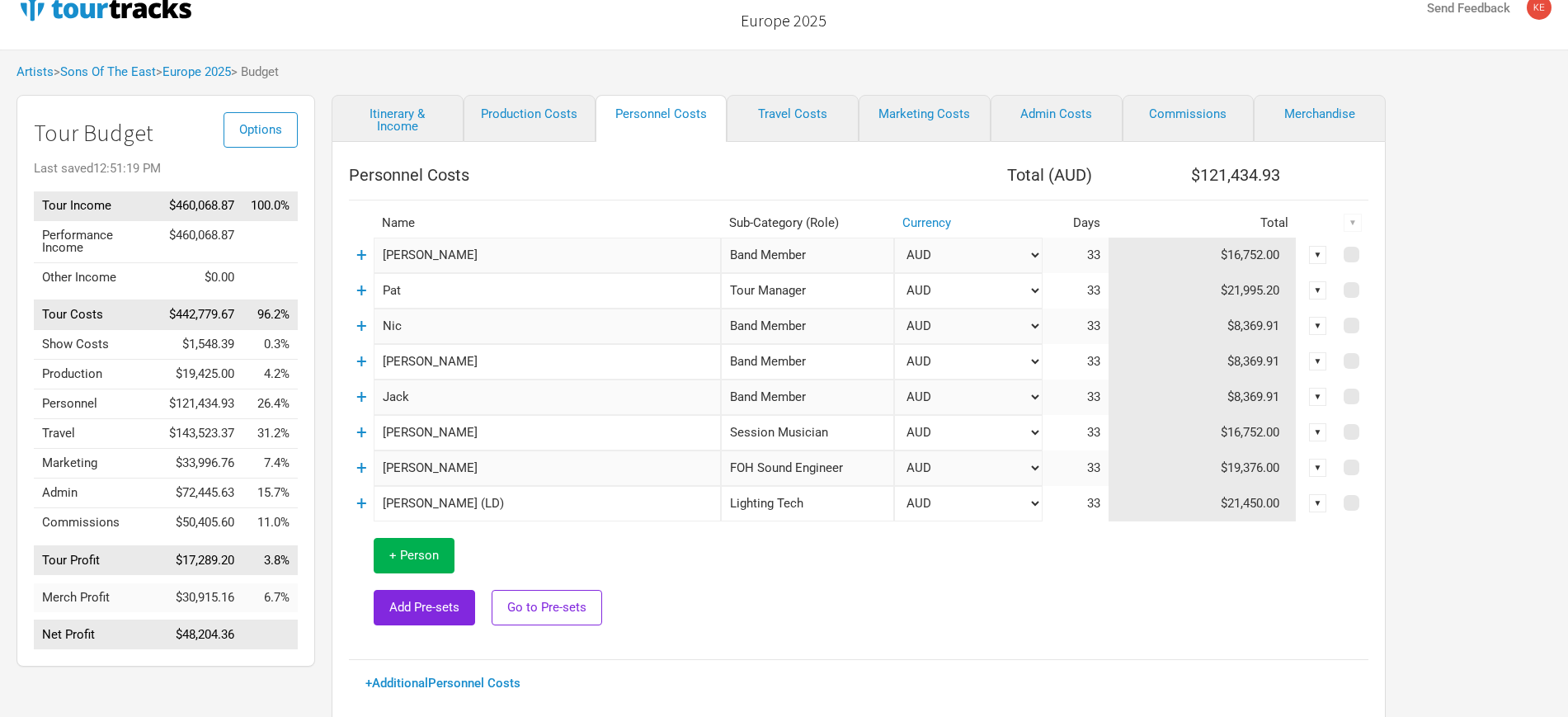scroll, scrollTop: 0, scrollLeft: 0, axis: both 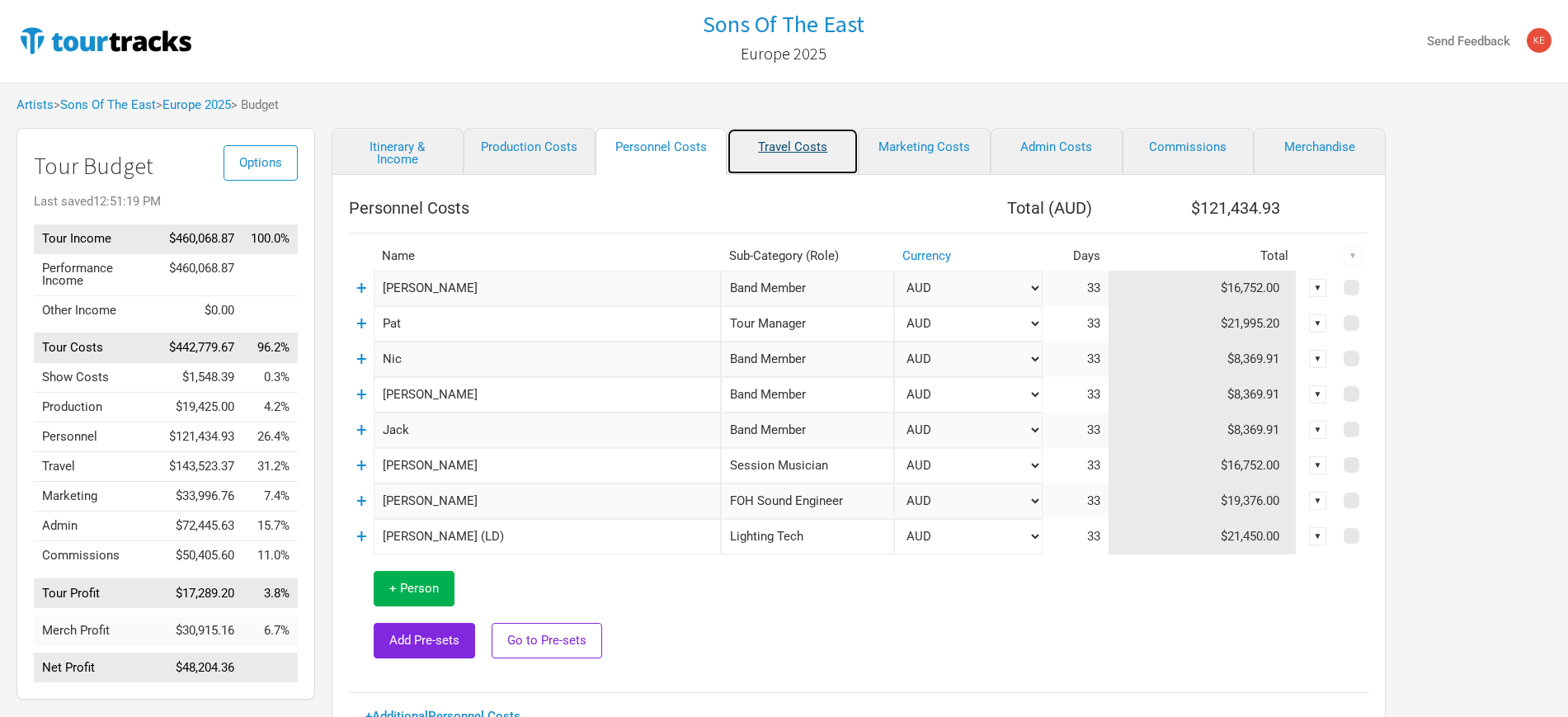 click on "Travel Costs" at bounding box center [793, 151] 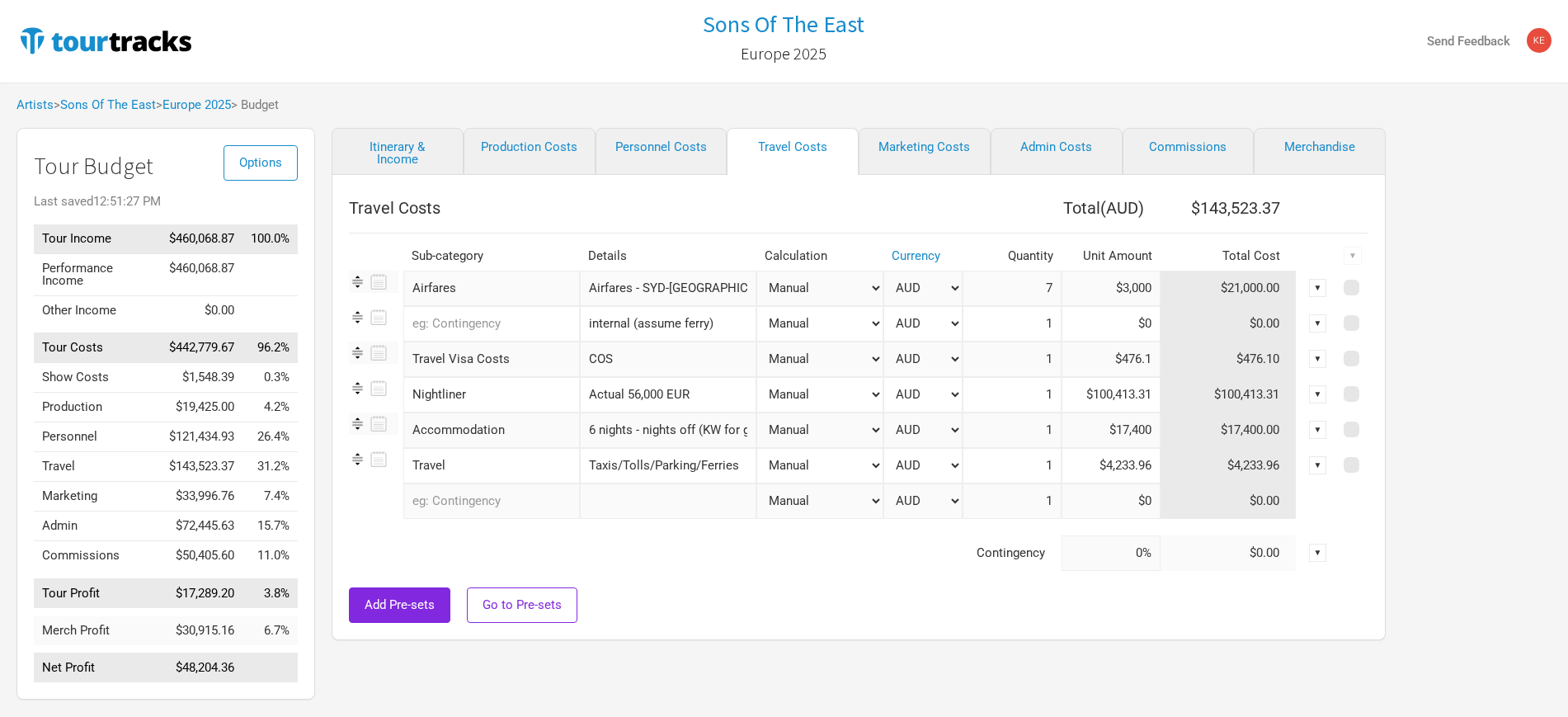 click on "Add Pre-sets Go to Pre-sets" at bounding box center [859, 605] 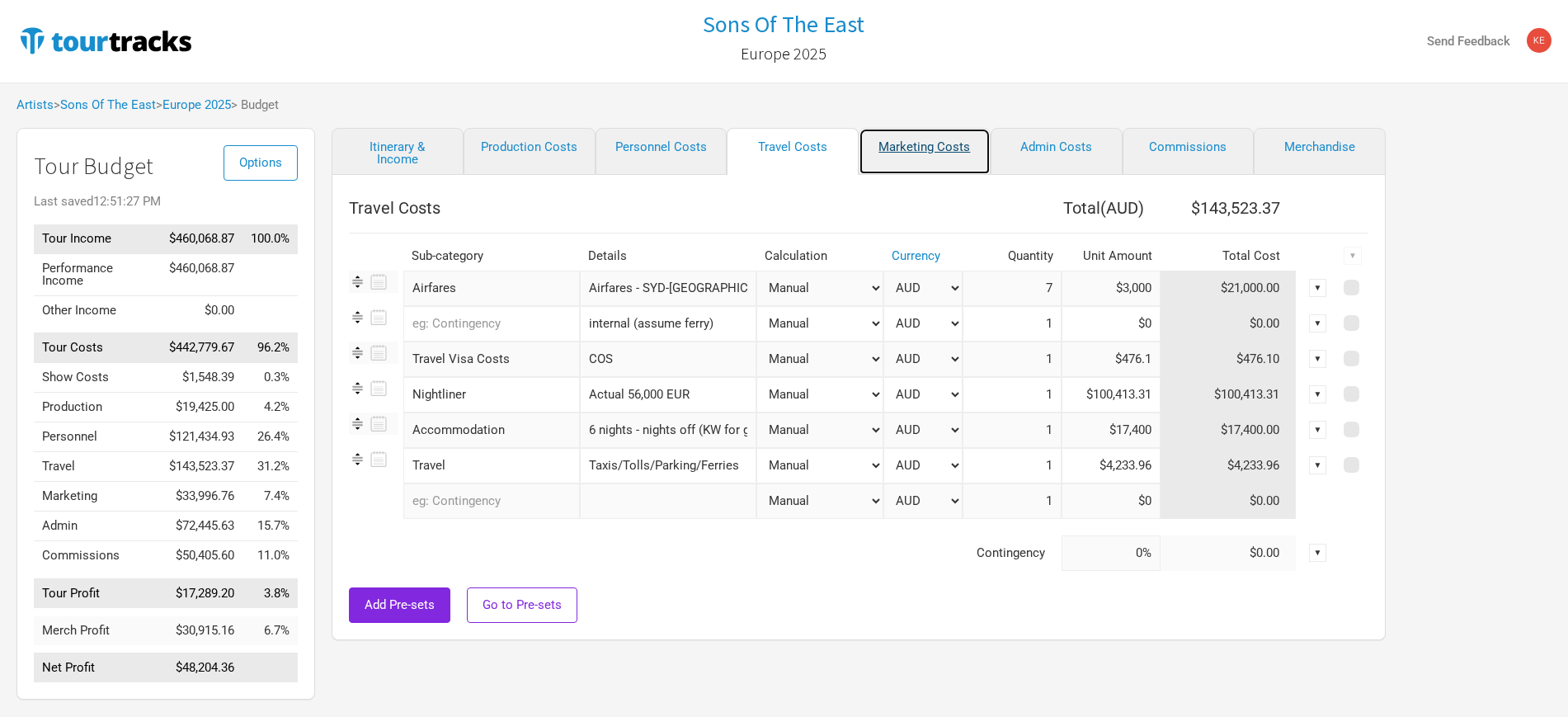click on "Marketing Costs" at bounding box center [925, 151] 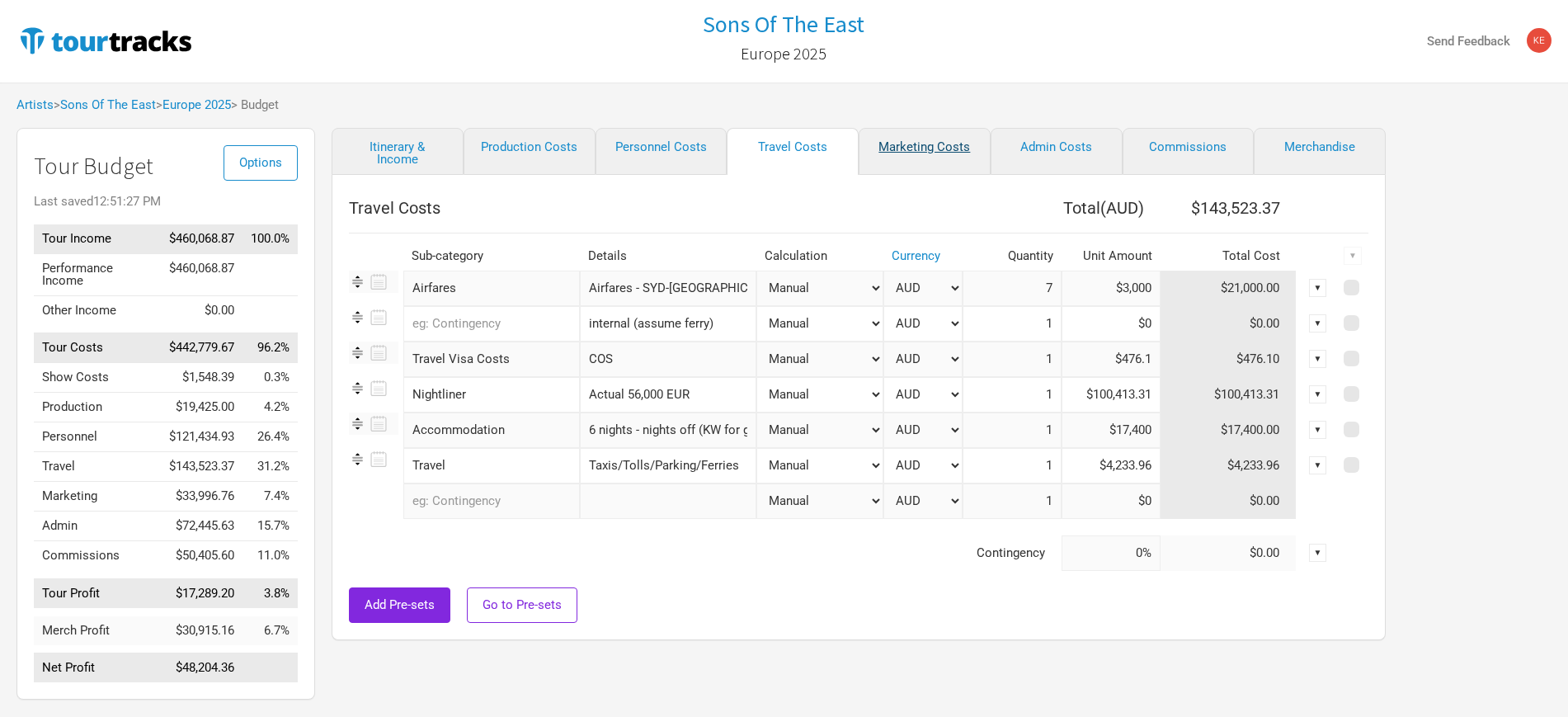 select on "% of Gross" 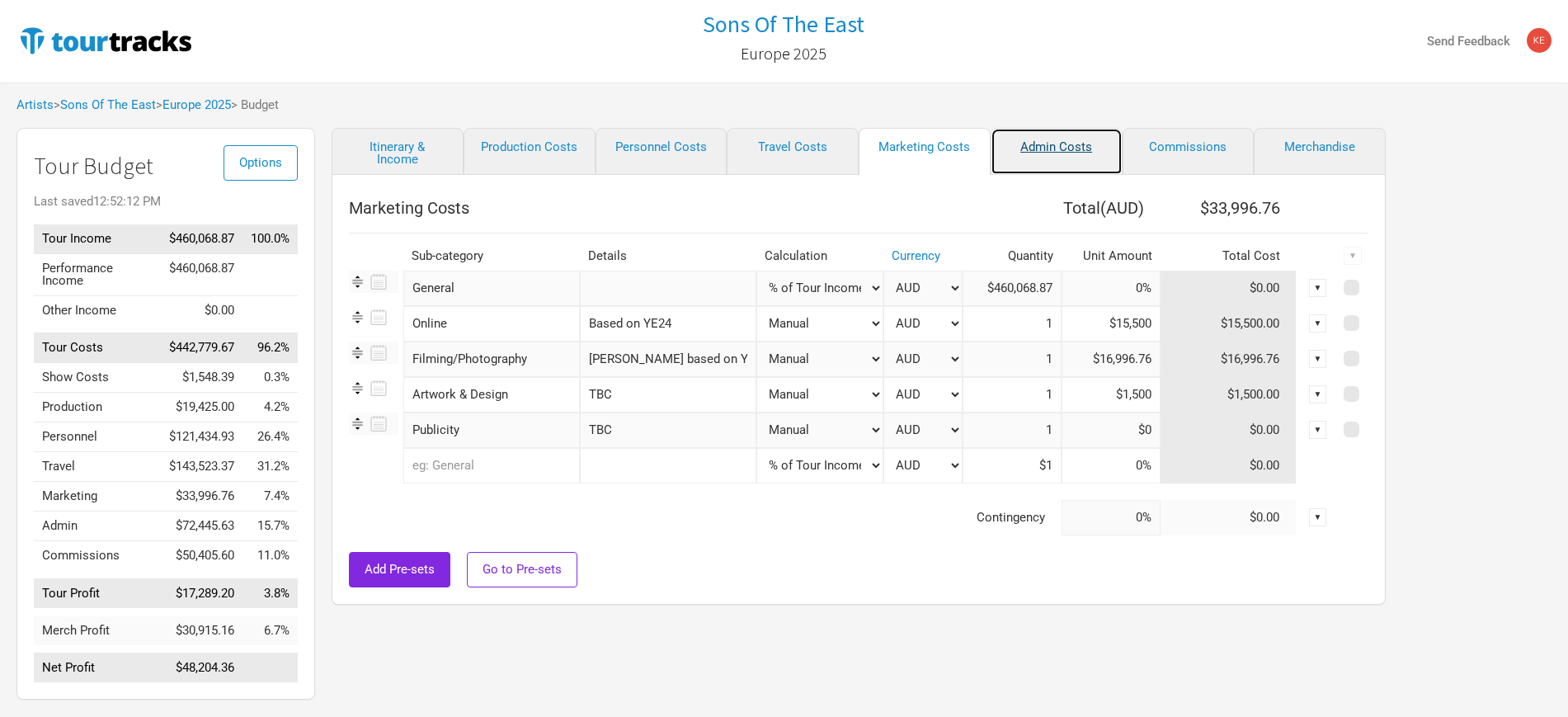 click on "Admin Costs" at bounding box center [1057, 151] 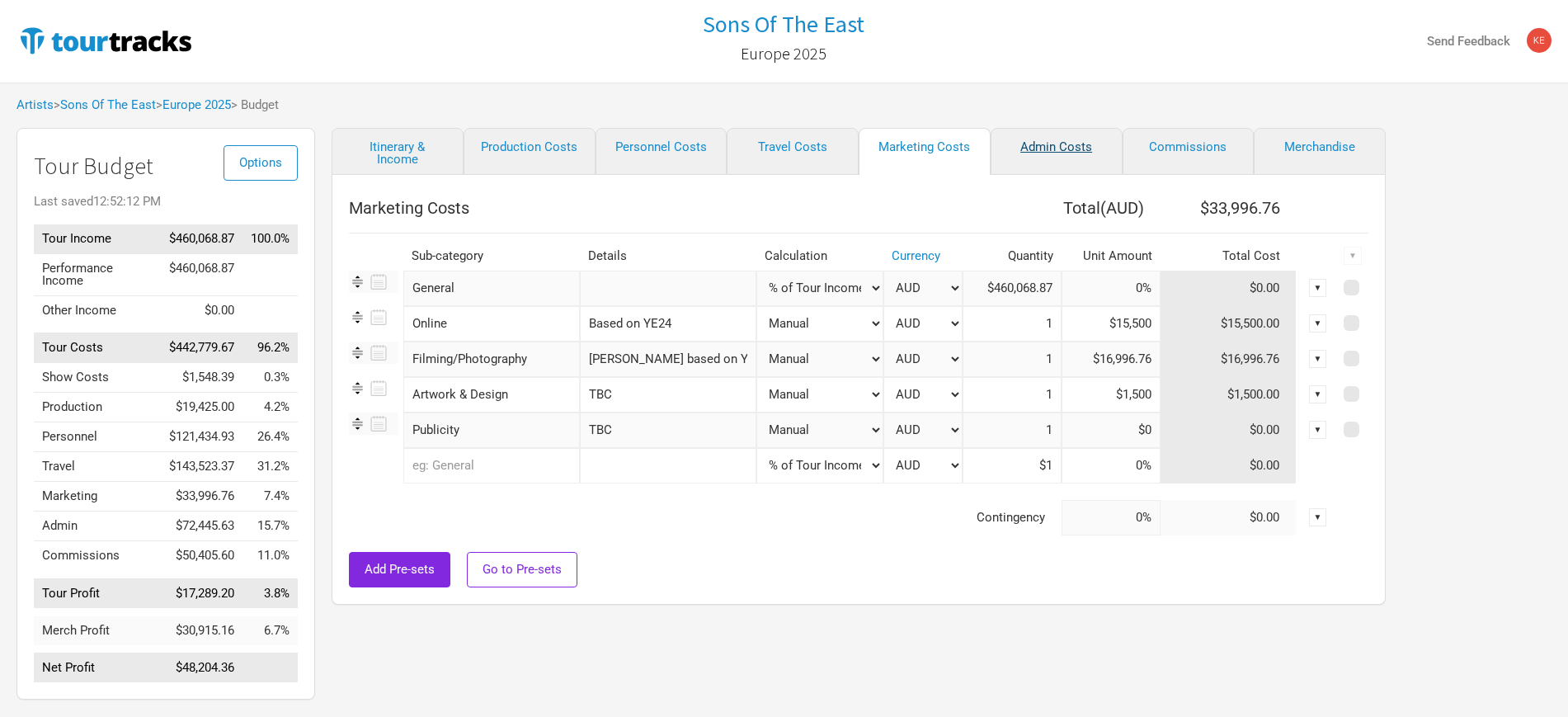 select on "Total Days" 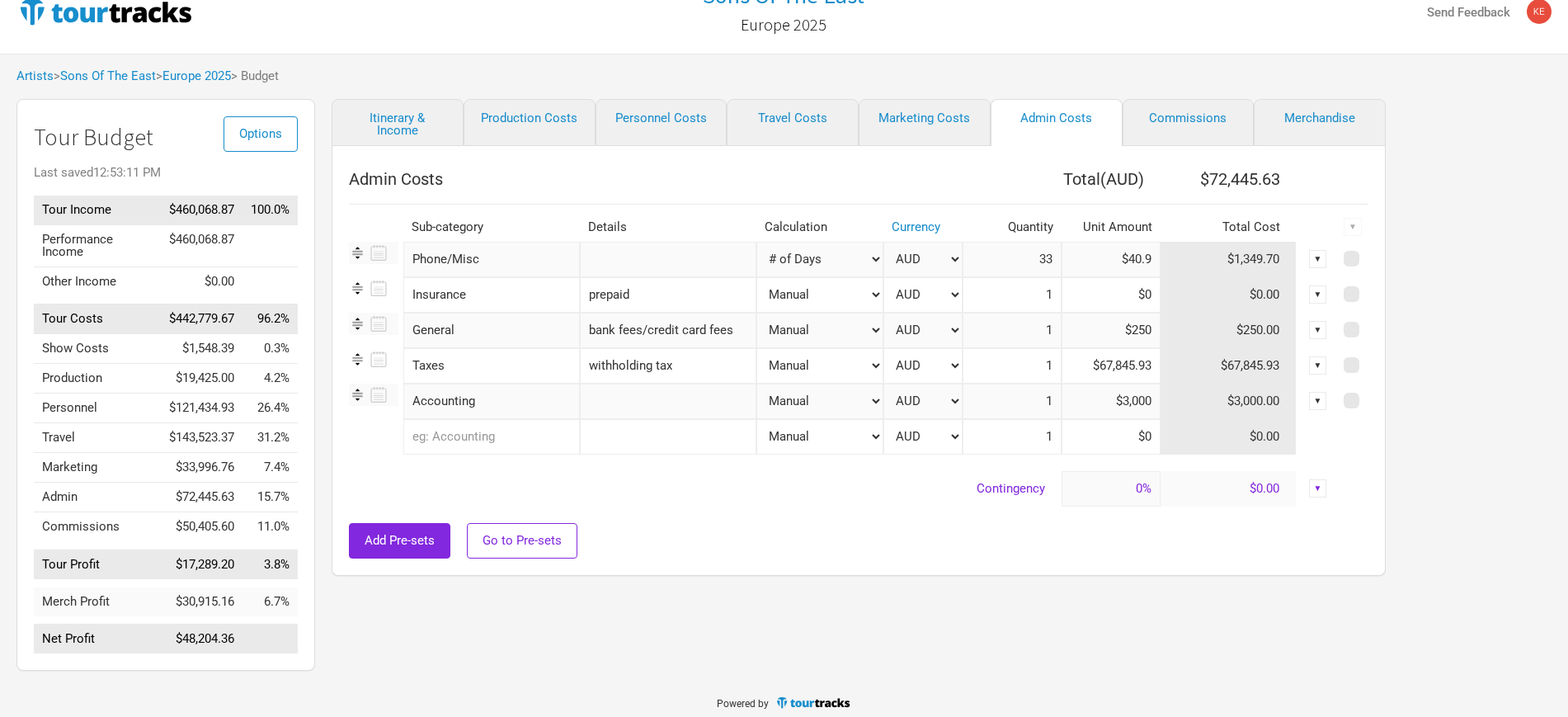 scroll, scrollTop: 38, scrollLeft: 0, axis: vertical 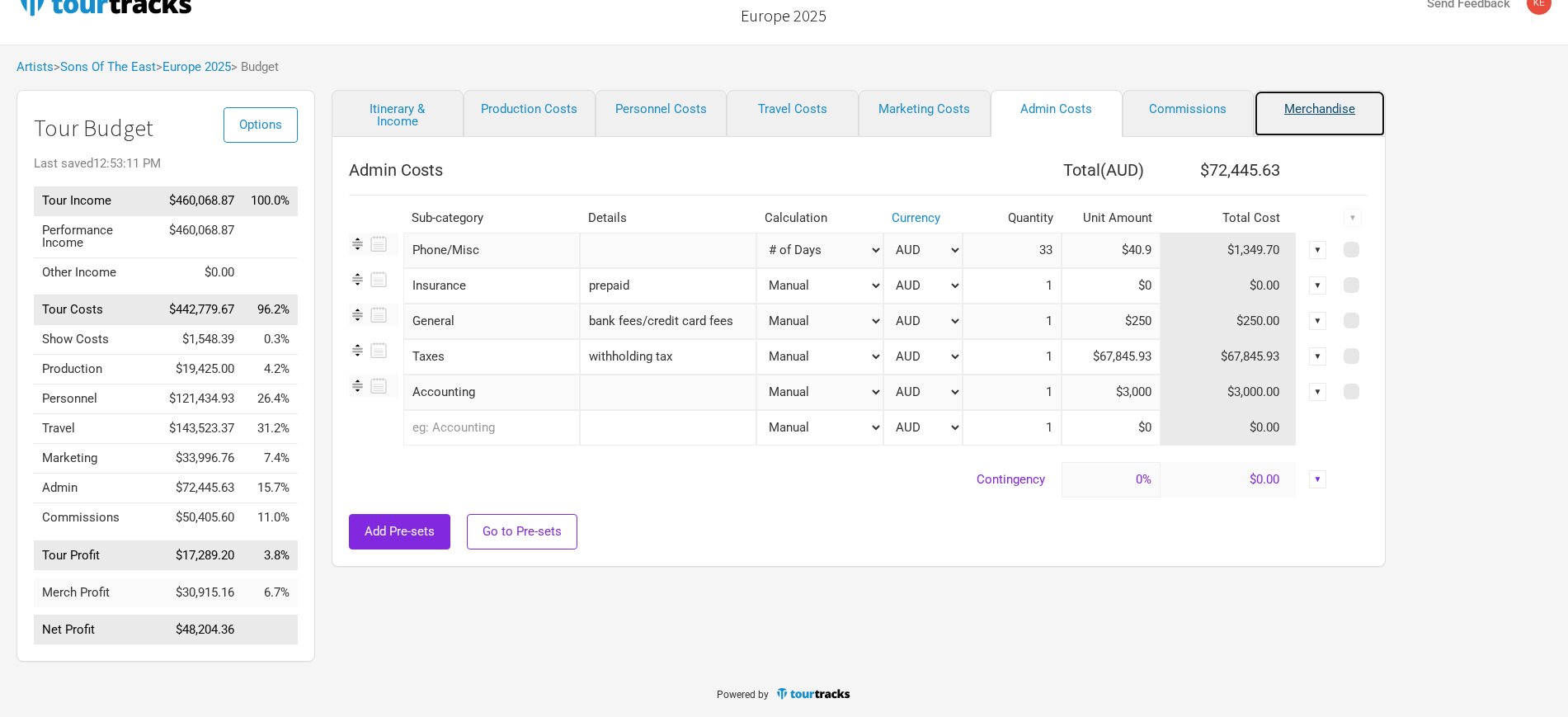 click on "Merchandise" at bounding box center (1320, 113) 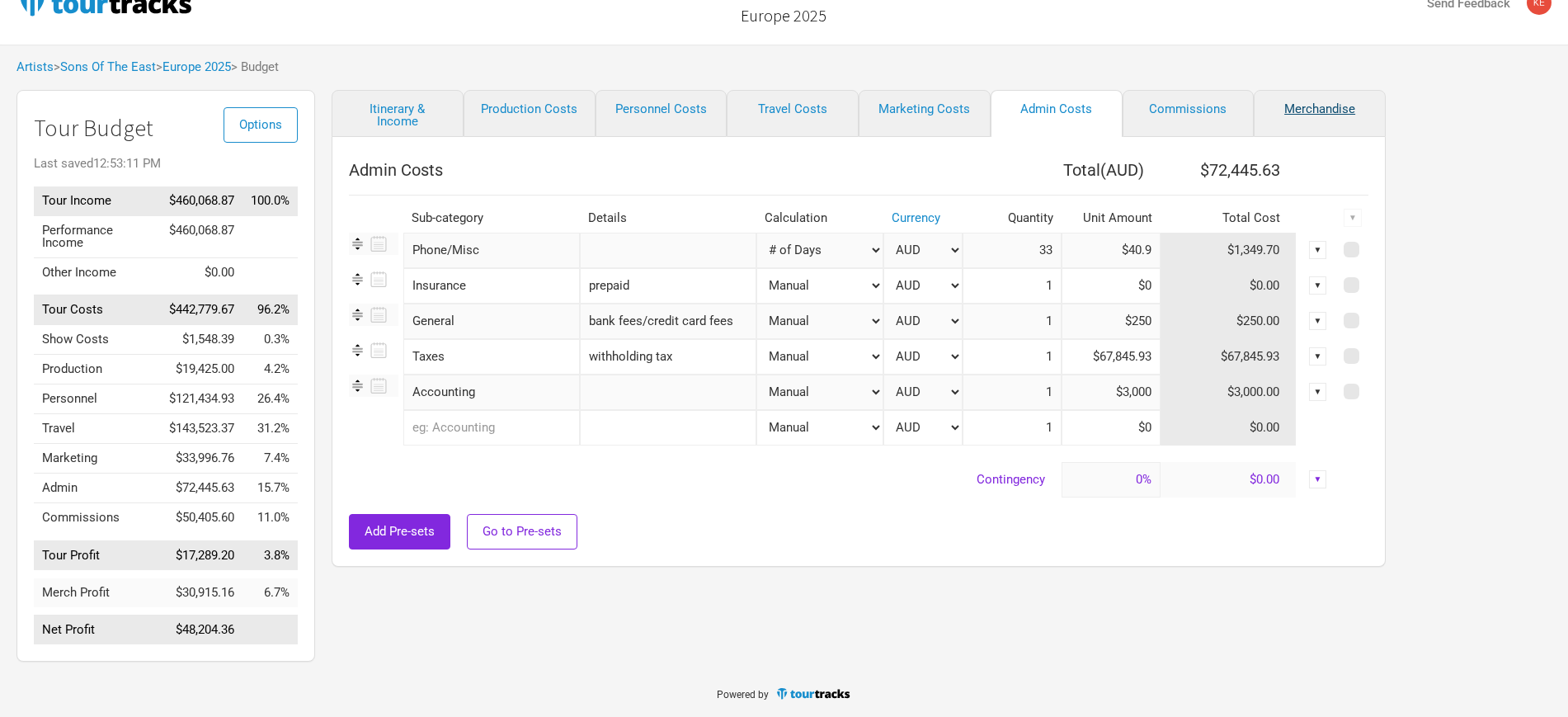 select on "Set Amount" 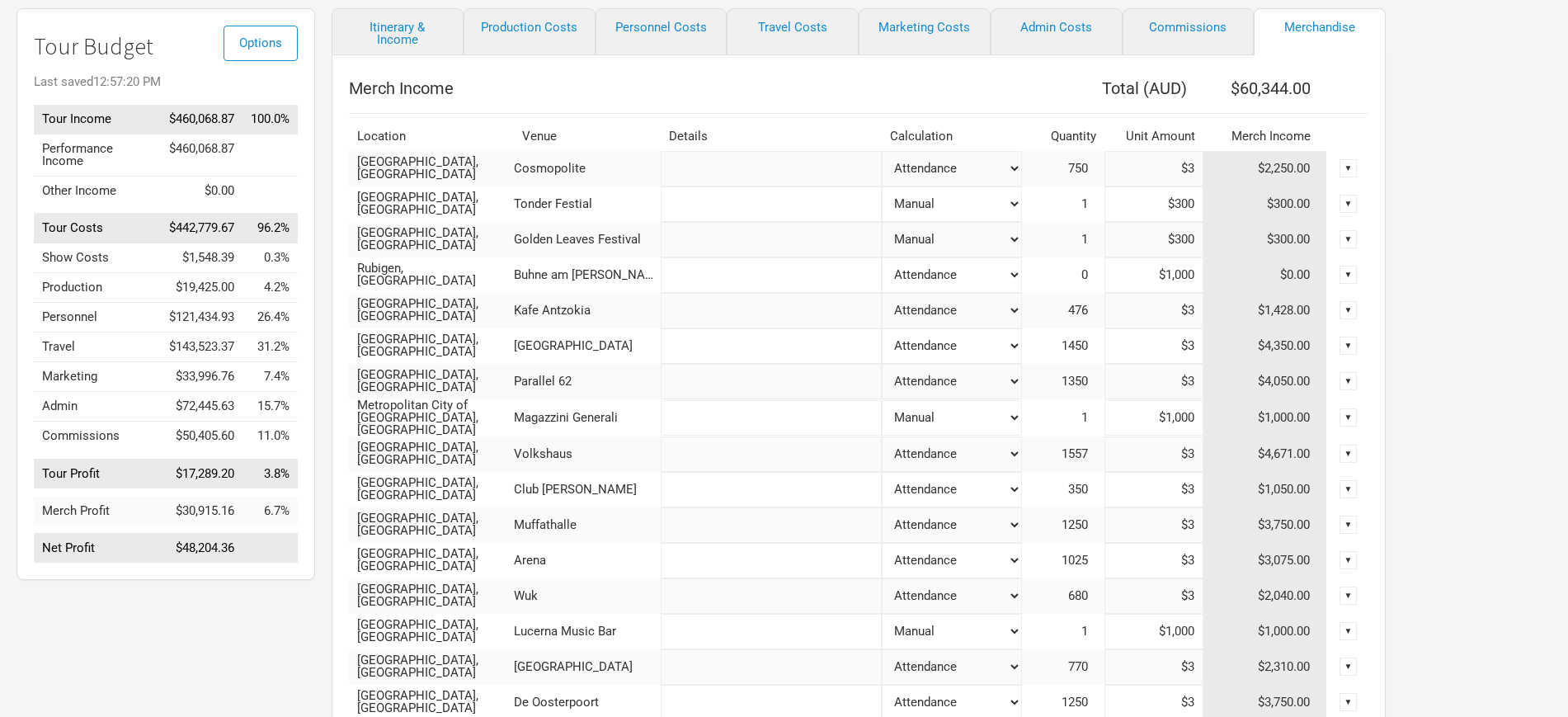 scroll, scrollTop: 244, scrollLeft: 0, axis: vertical 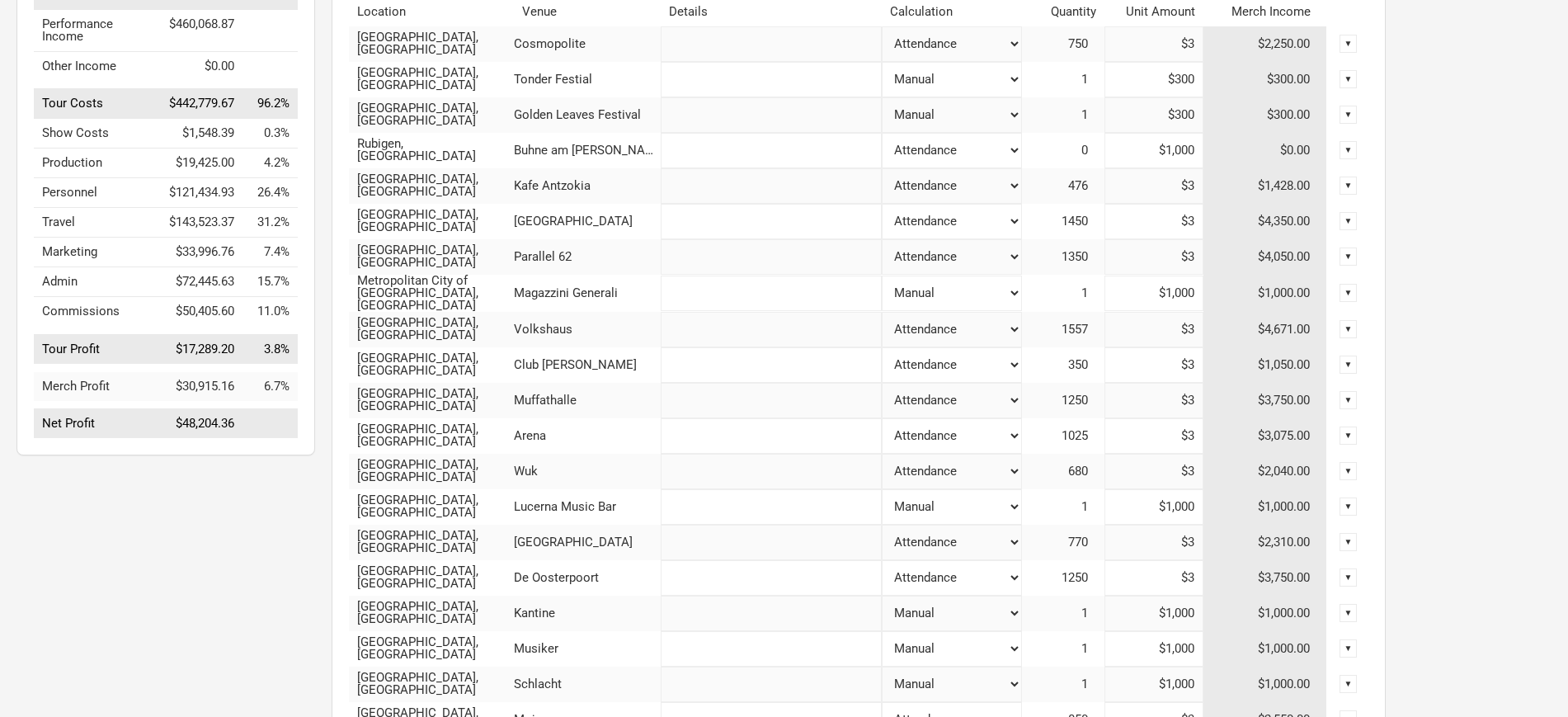 click on "Attendance Manual % of Performance Income" at bounding box center [952, 44] 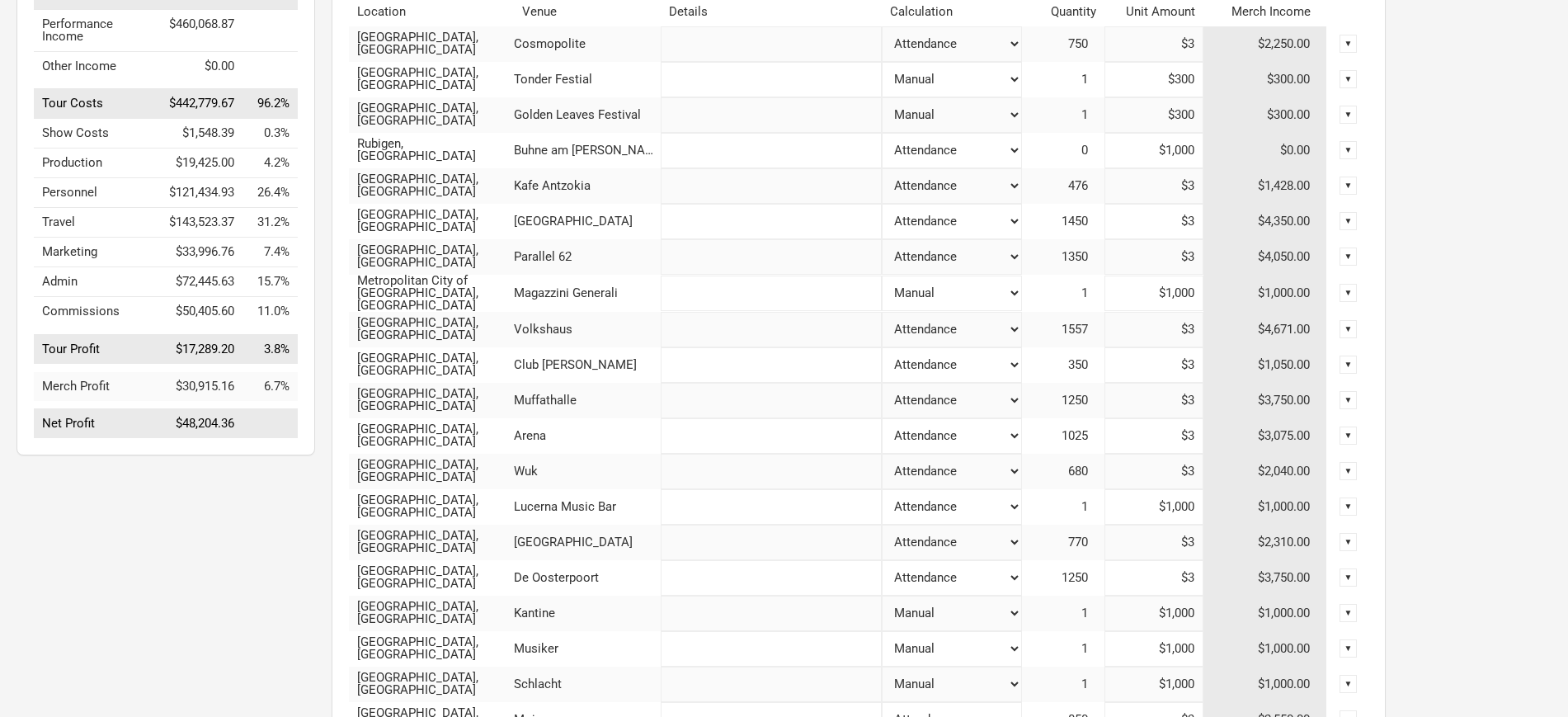 click on "Attendance Manual % of Performance Income" at bounding box center (952, 44) 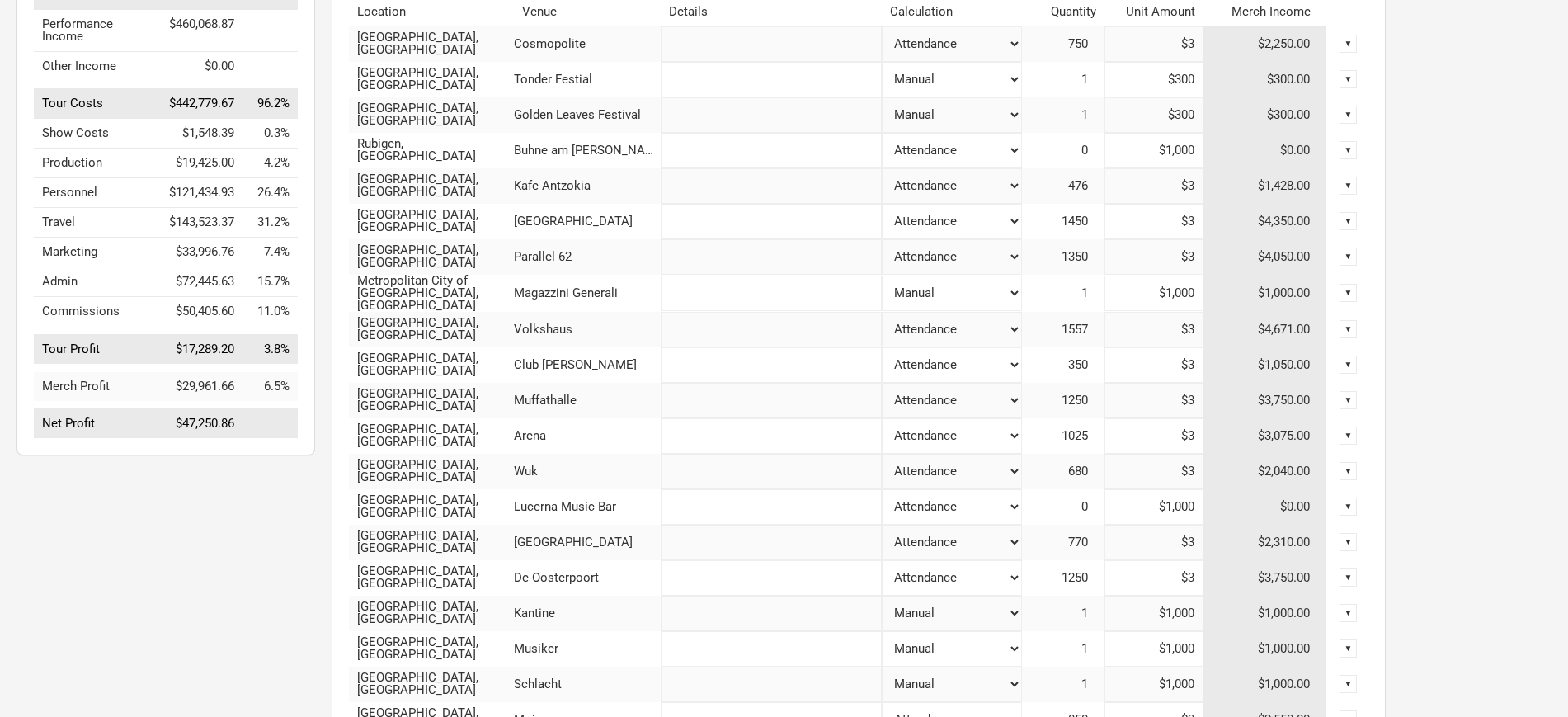 type on "$59,344" 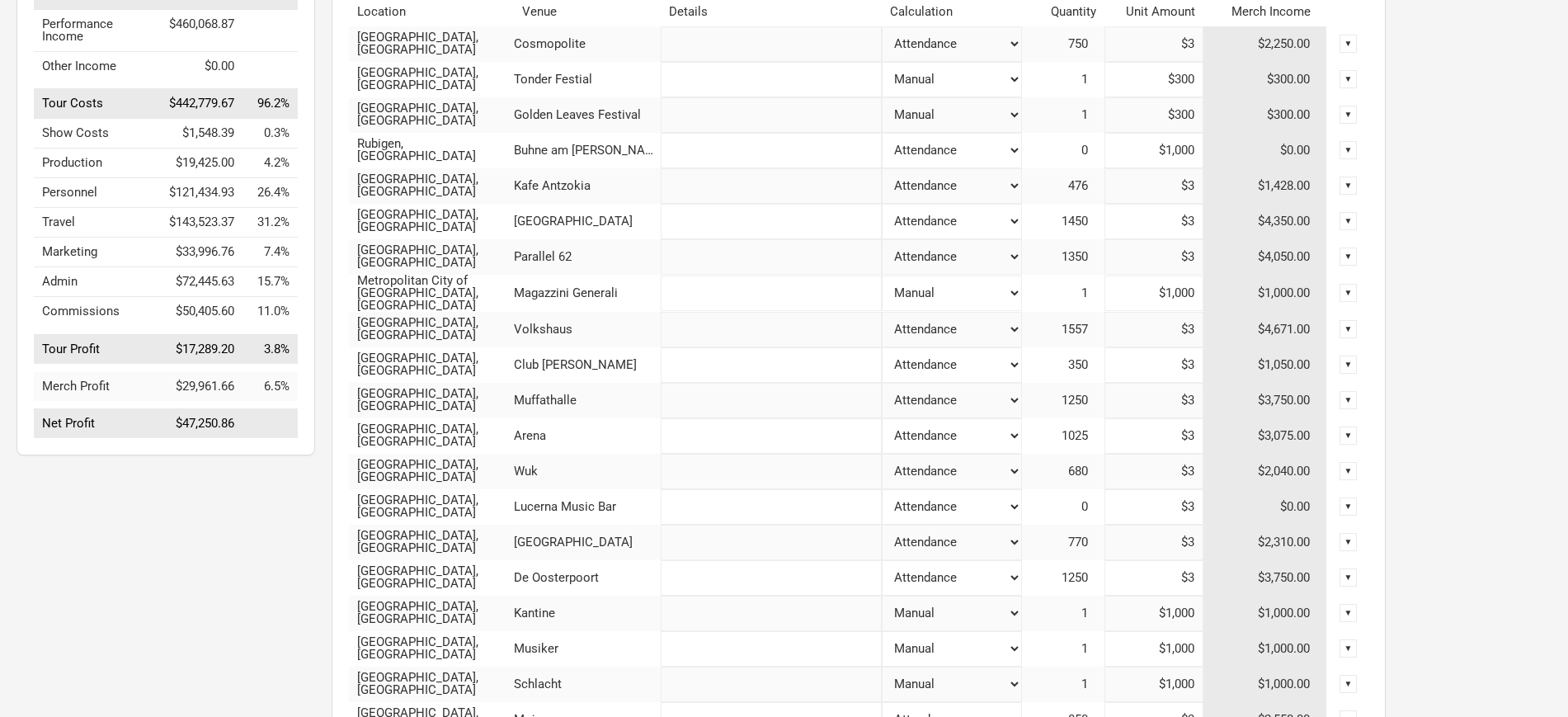 type on "$3" 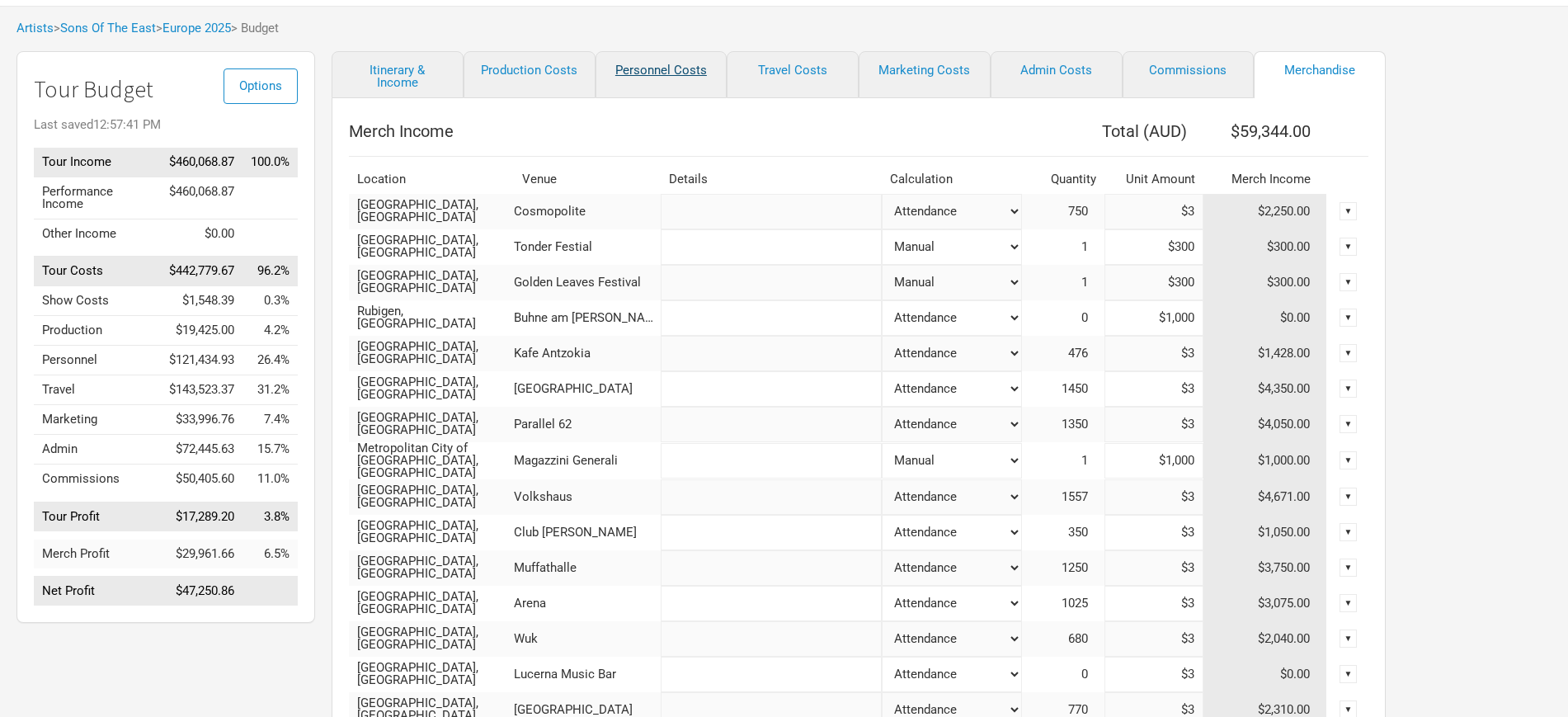 scroll, scrollTop: 0, scrollLeft: 0, axis: both 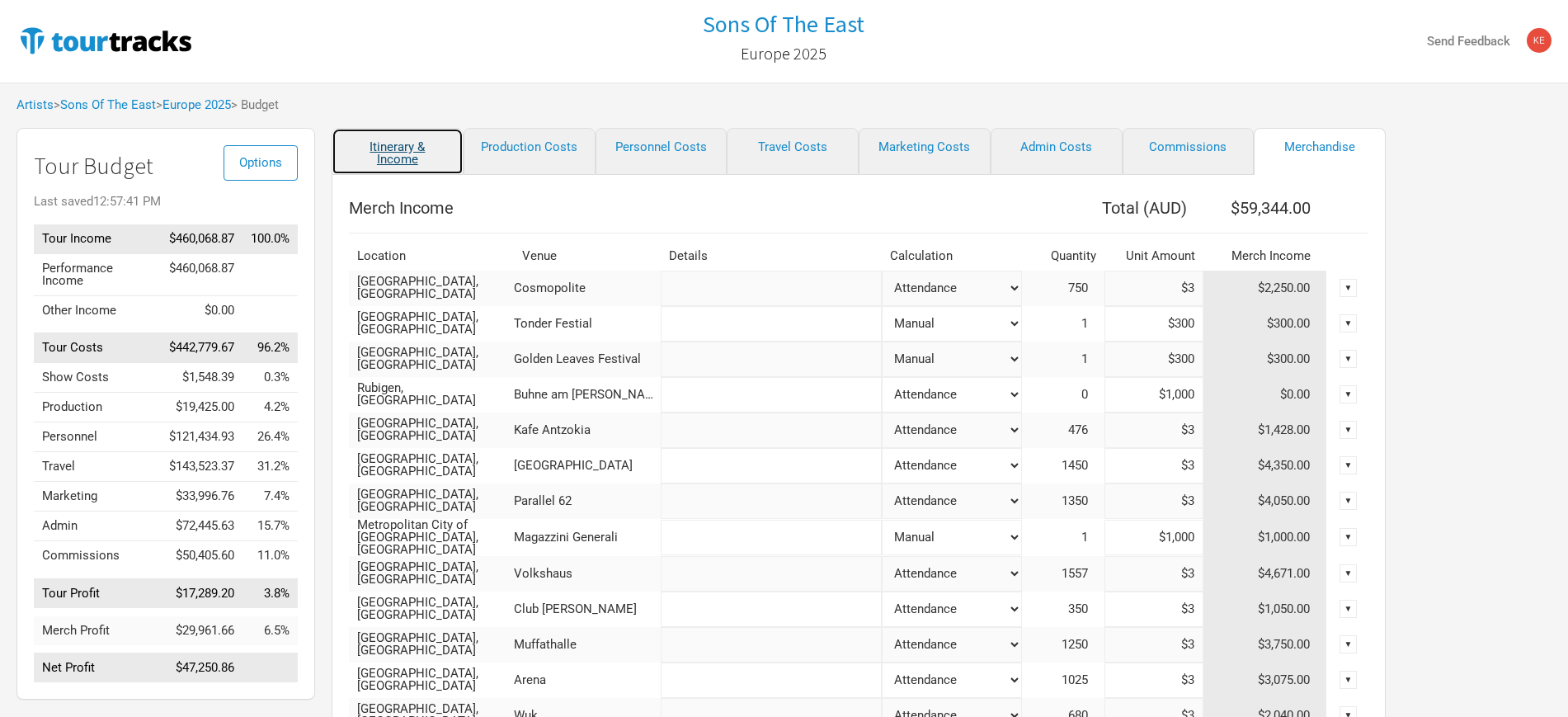 click on "Itinerary & Income" at bounding box center (398, 151) 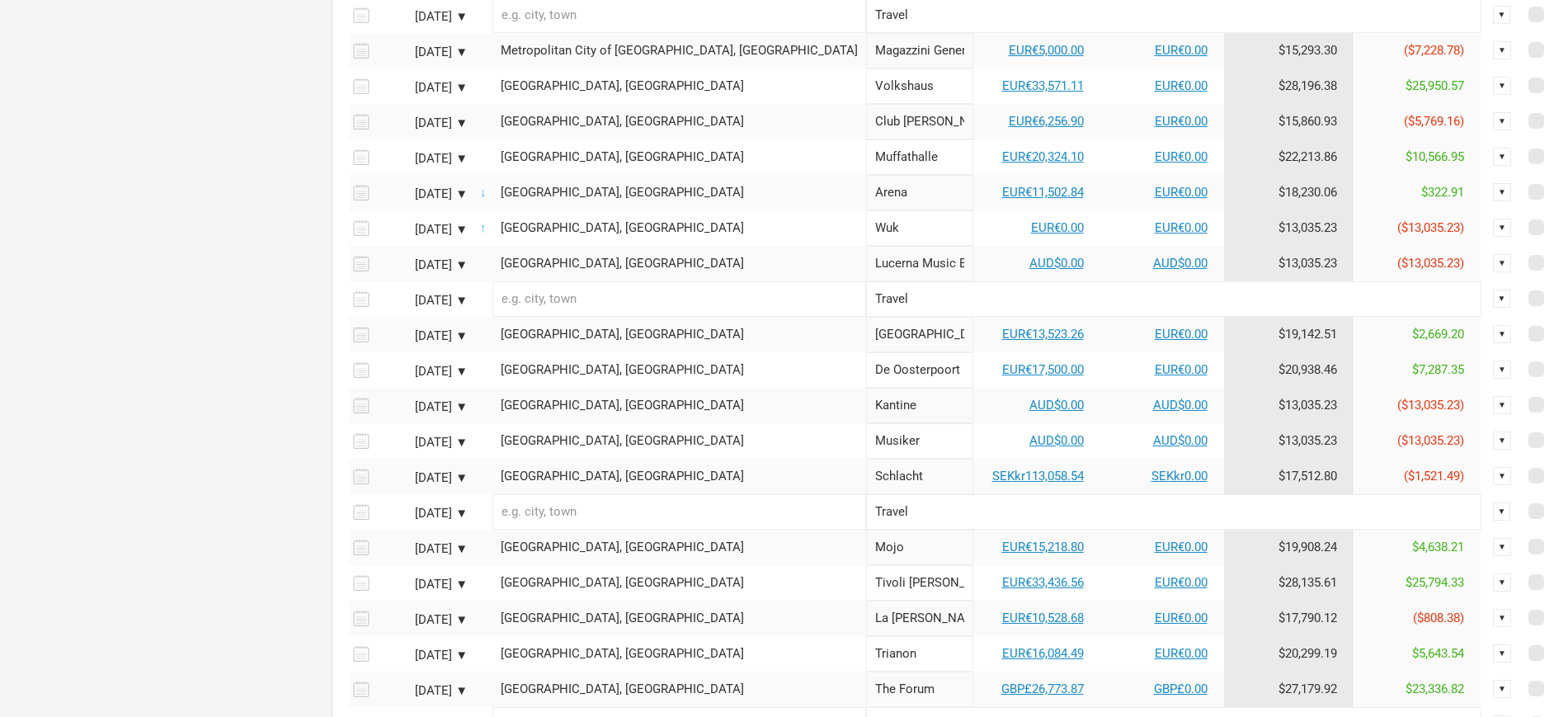 scroll, scrollTop: 900, scrollLeft: 0, axis: vertical 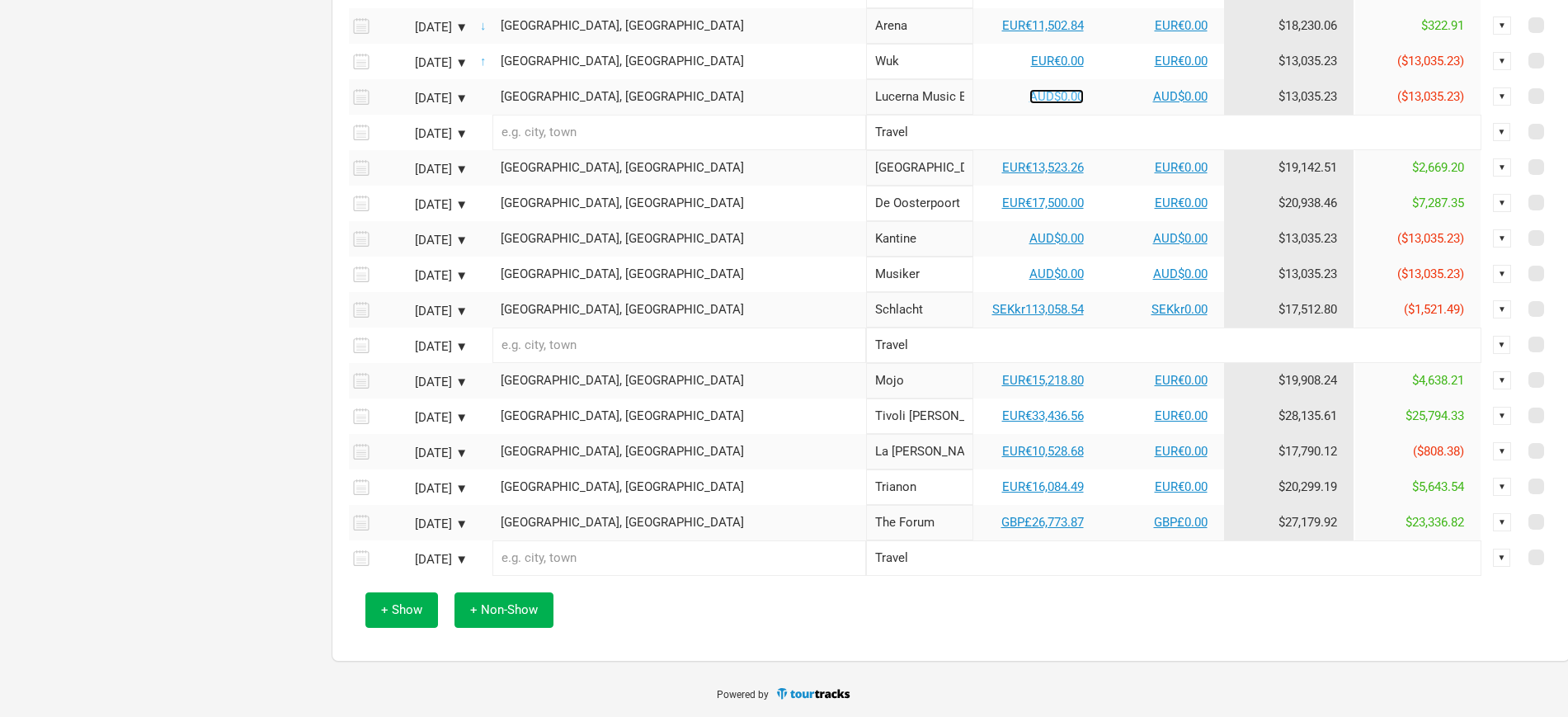 click on "AUD$0.00" at bounding box center [1057, 97] 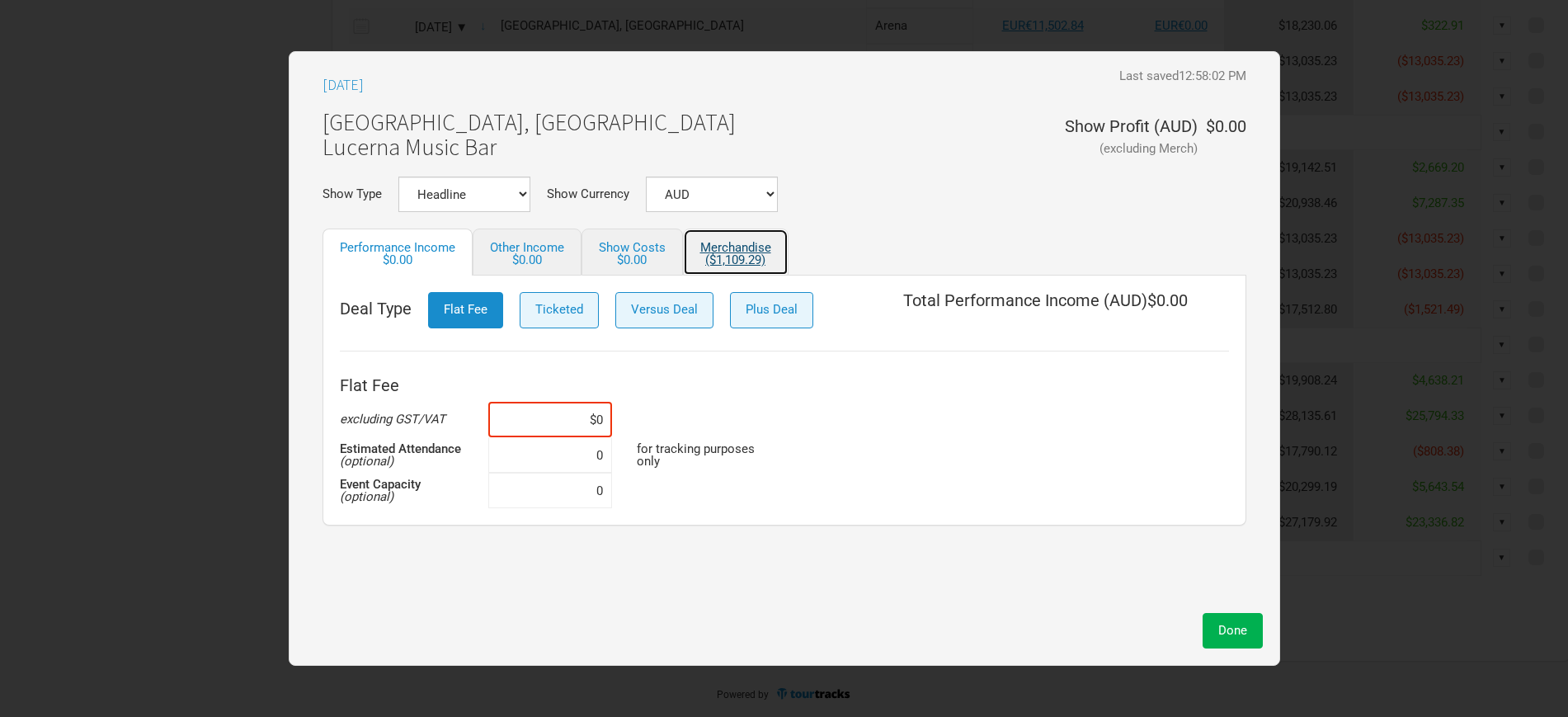 click on "($1,109.29)" at bounding box center [736, 260] 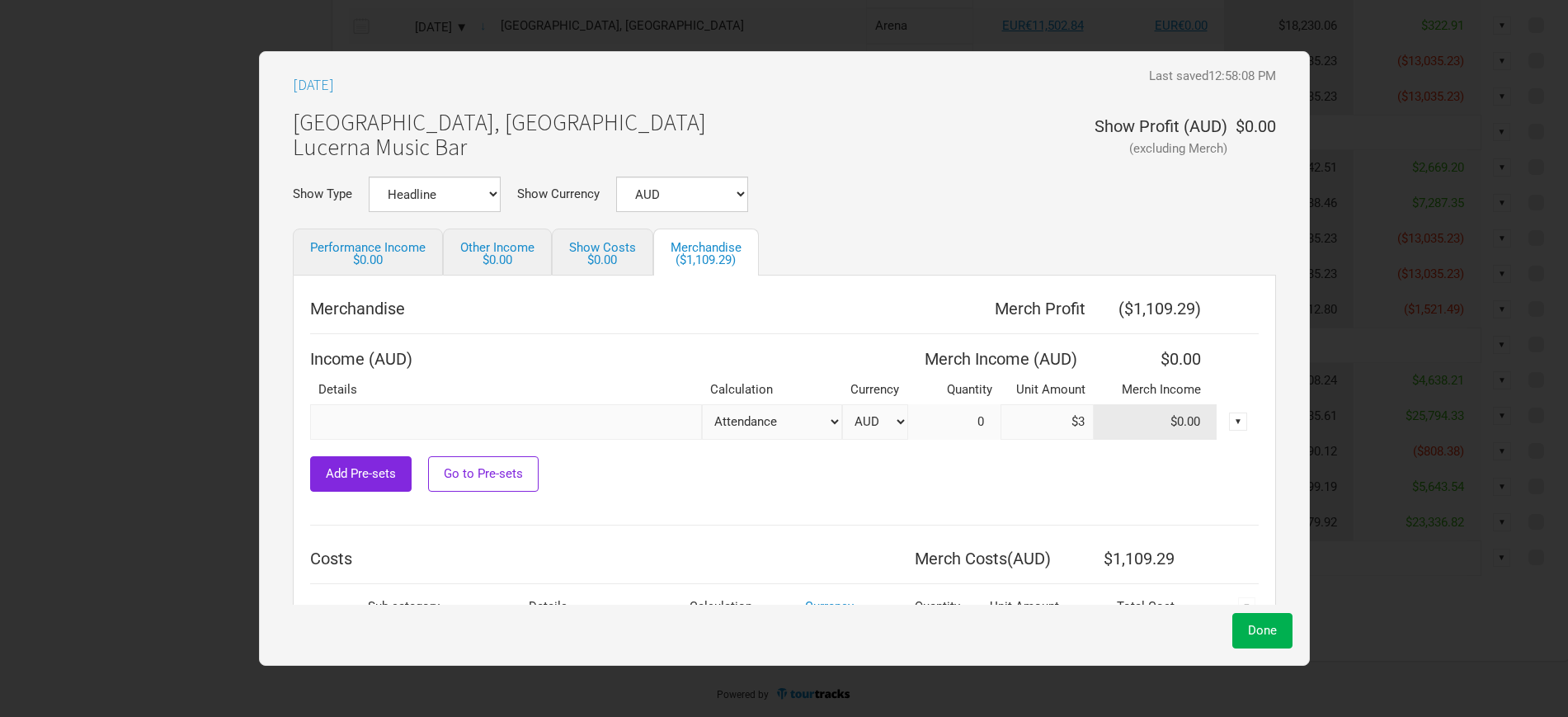 click on "0" at bounding box center [954, 422] 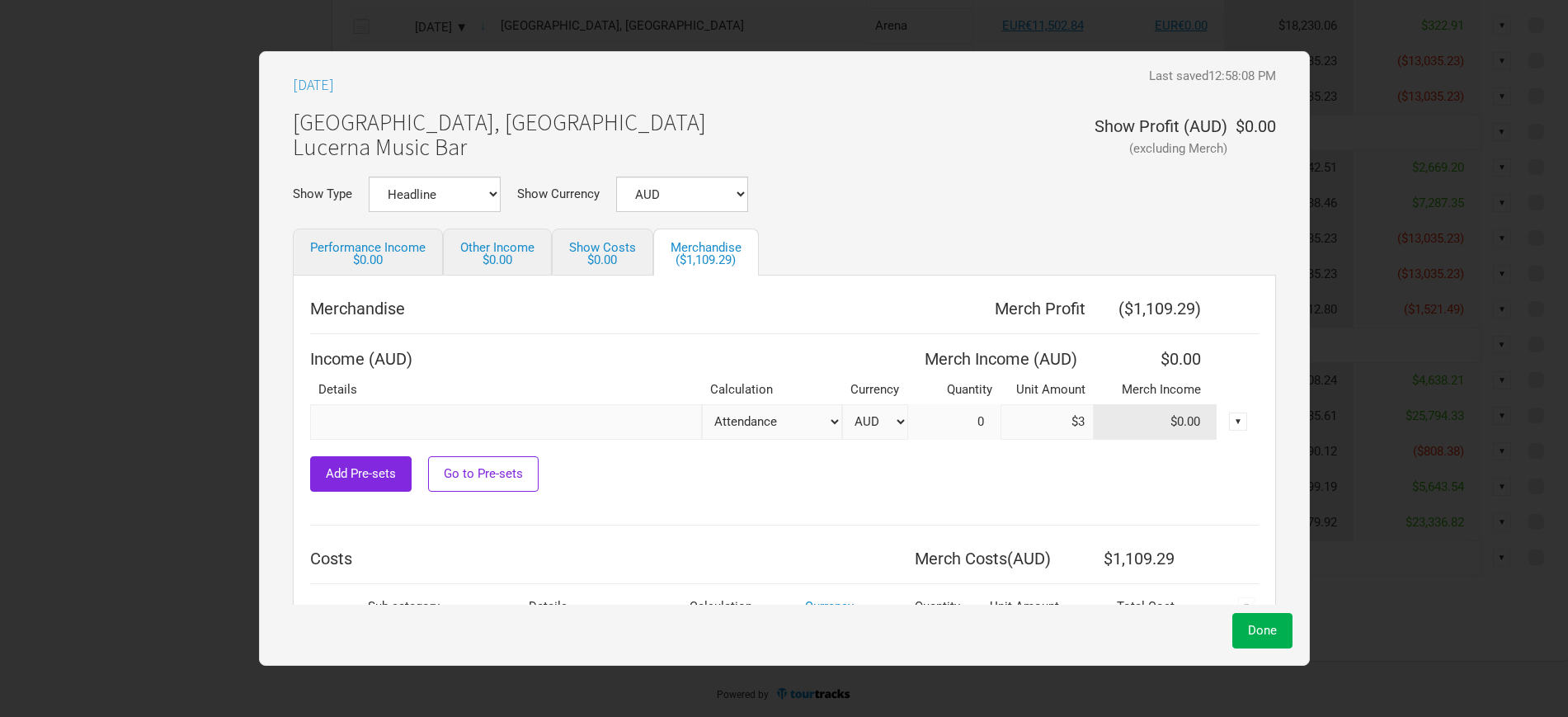 click at bounding box center [506, 422] 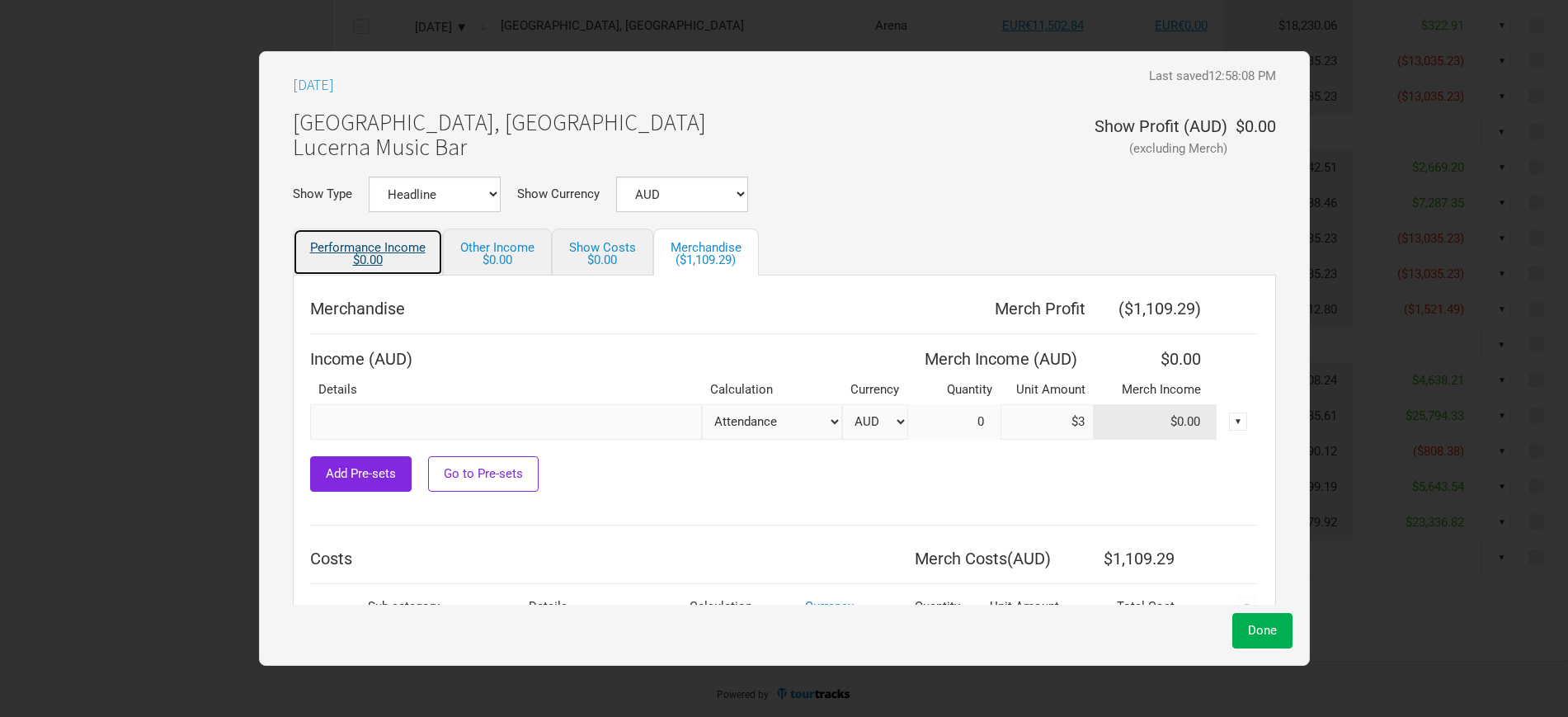 click on "$0.00" at bounding box center (368, 260) 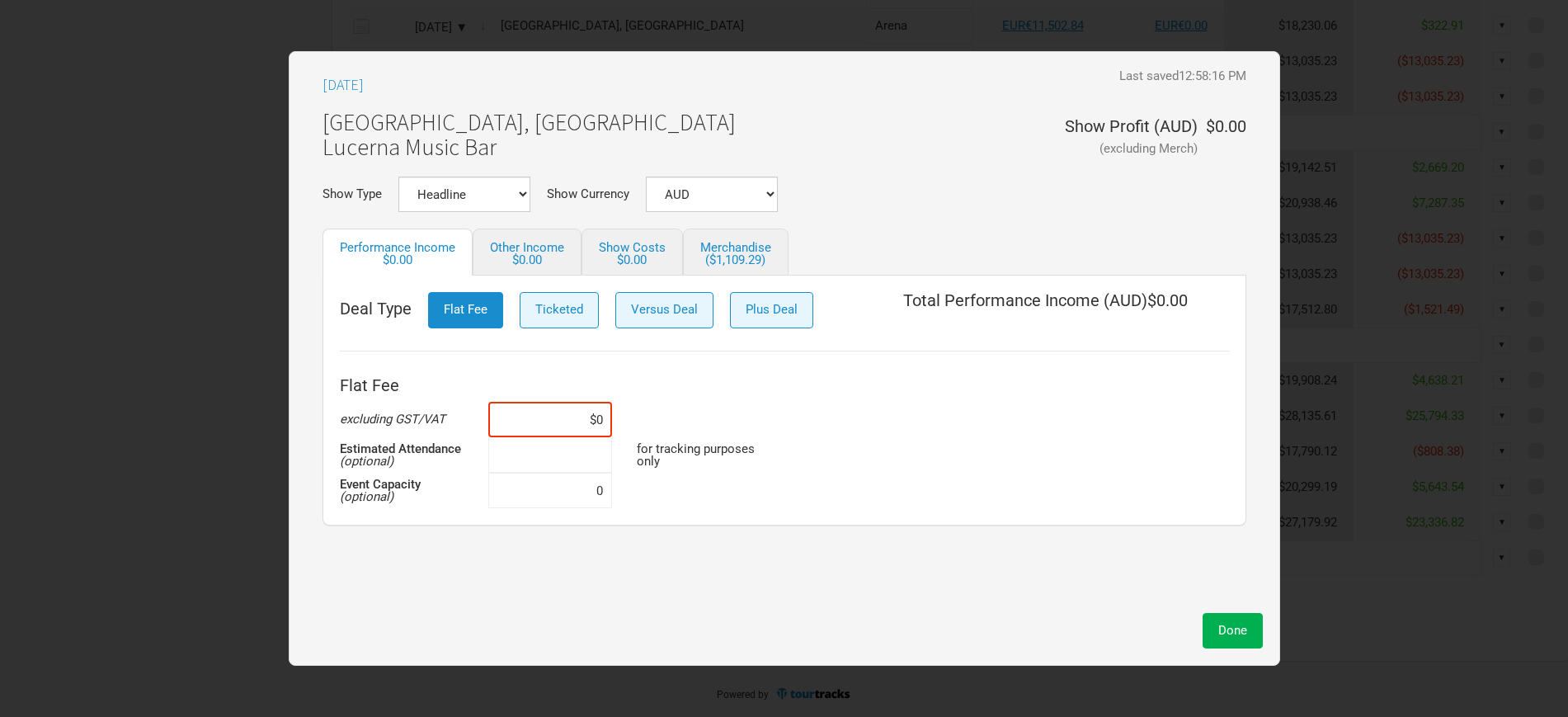 click at bounding box center (550, 455) 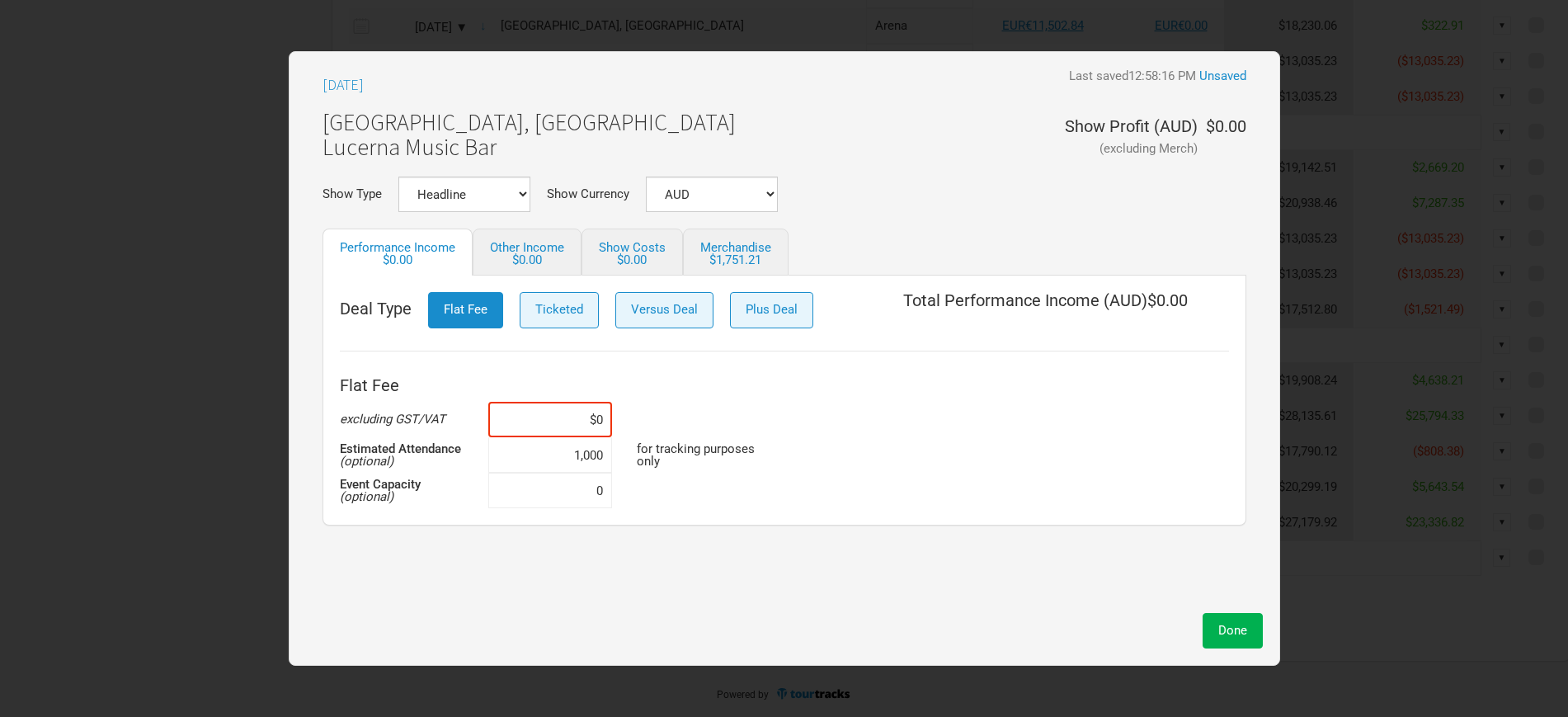 type on "1,000" 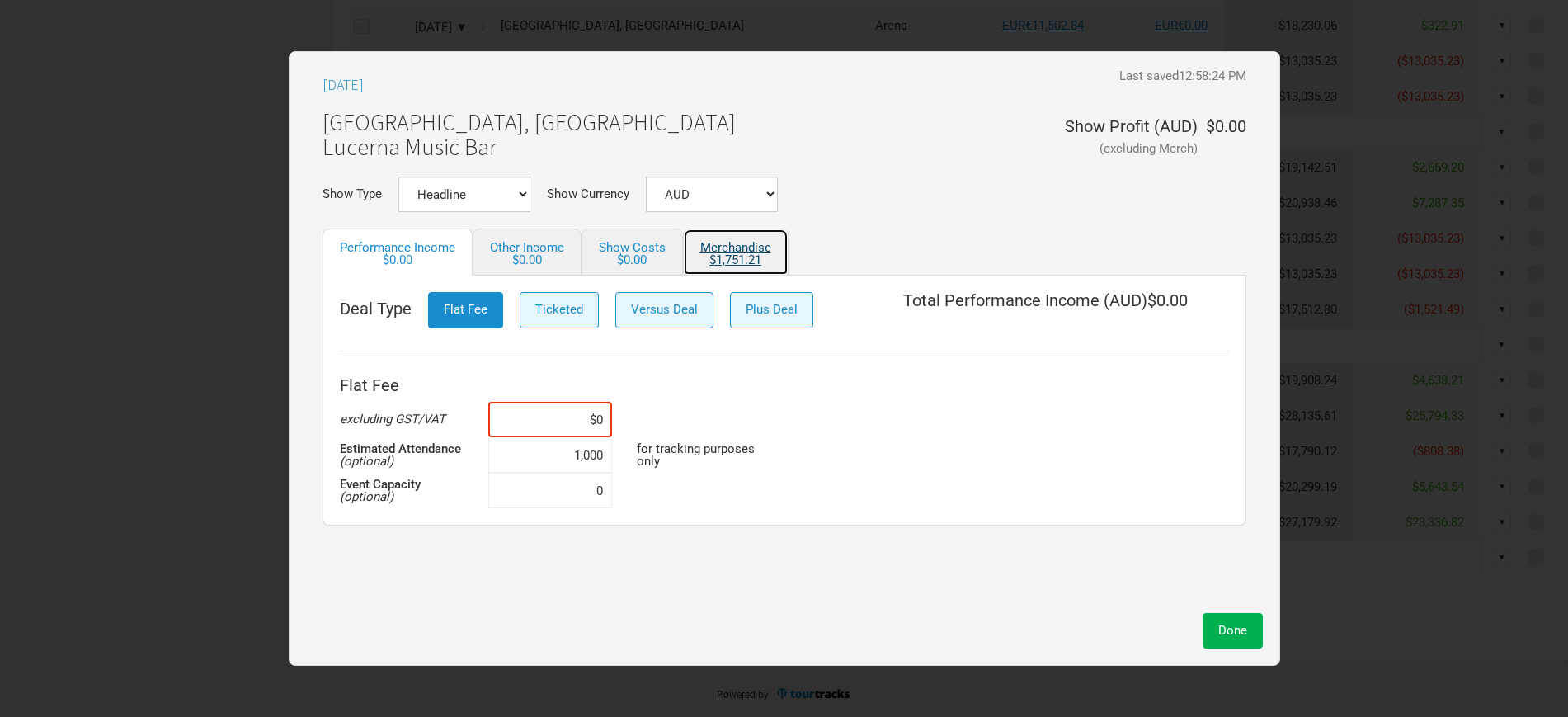 click on "$1,751.21" at bounding box center (736, 260) 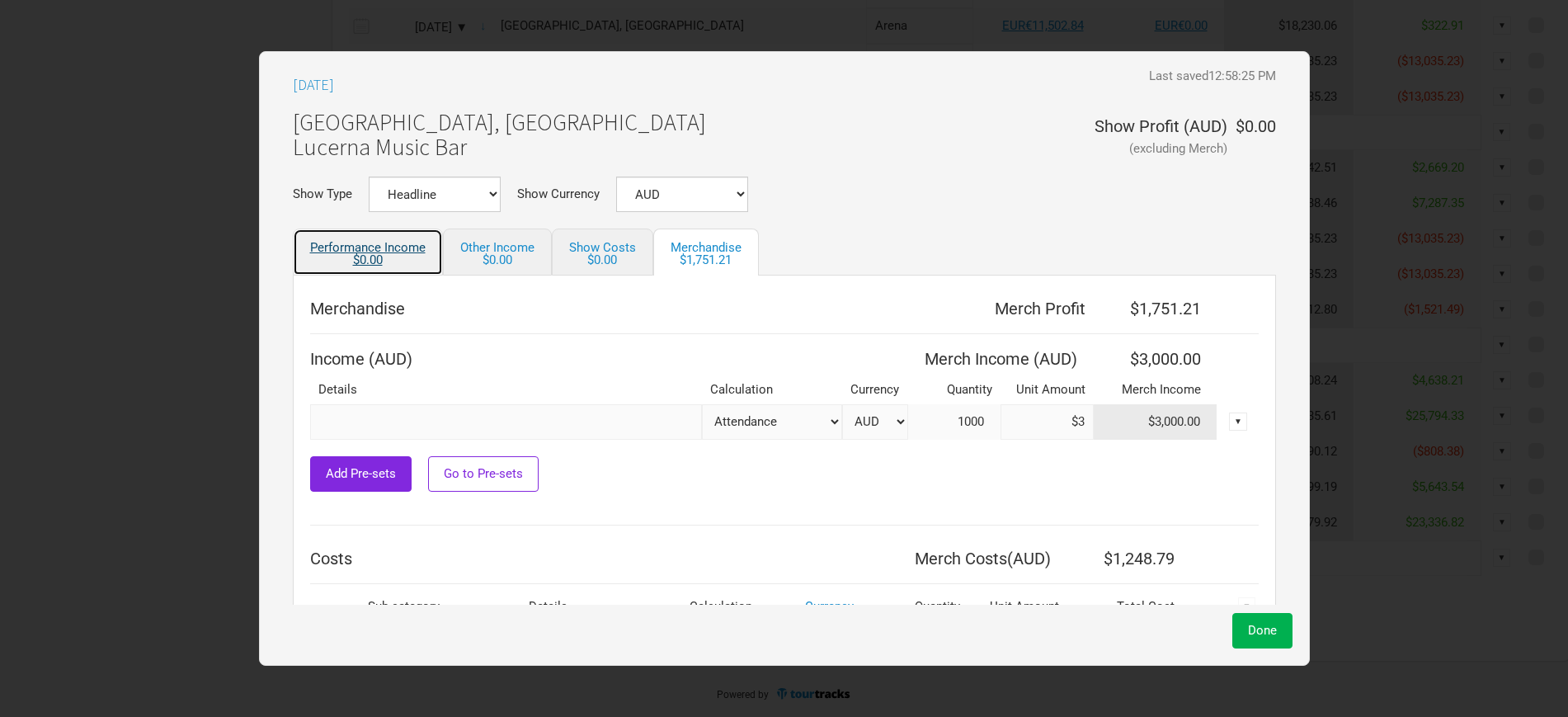 click on "Performance Income $0.00" at bounding box center (368, 252) 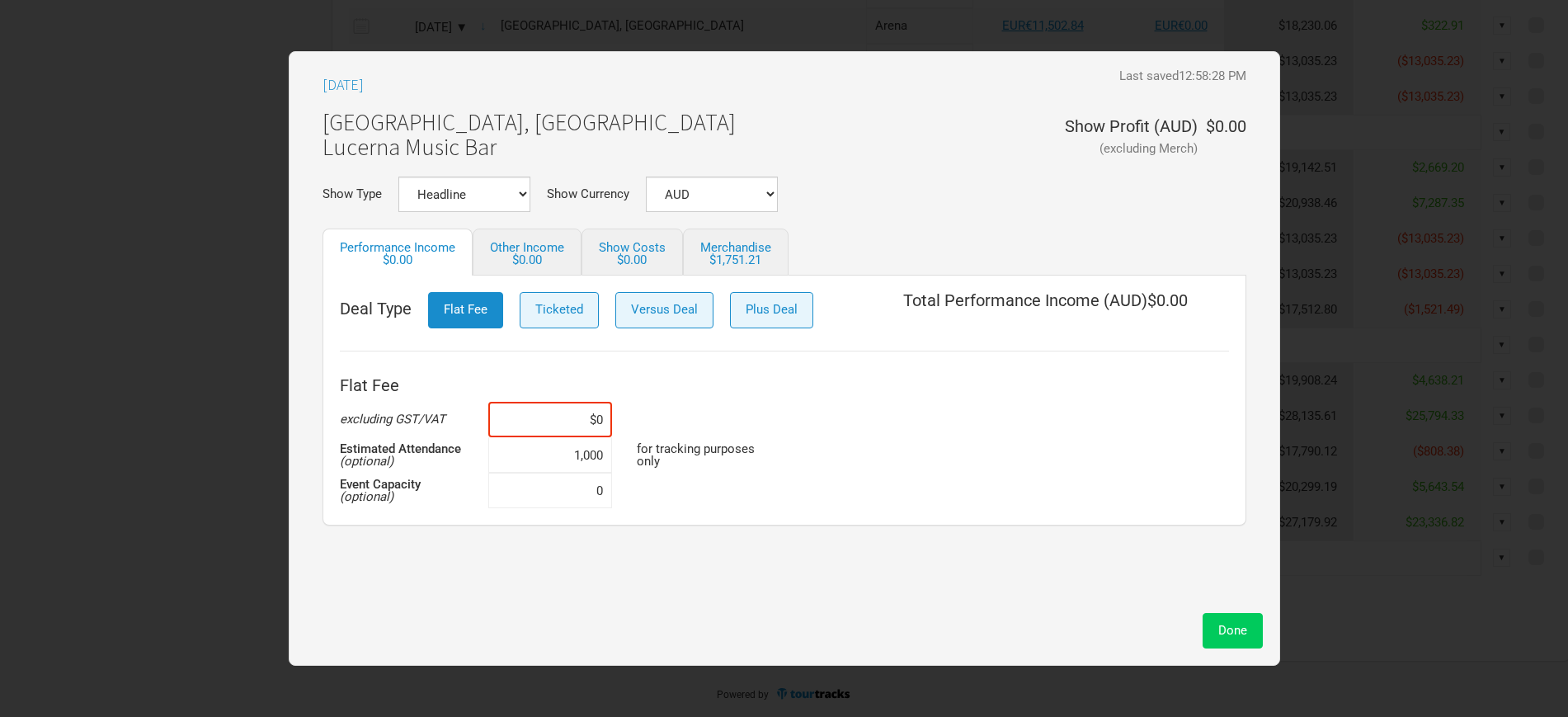 click on "Done" at bounding box center (1232, 630) 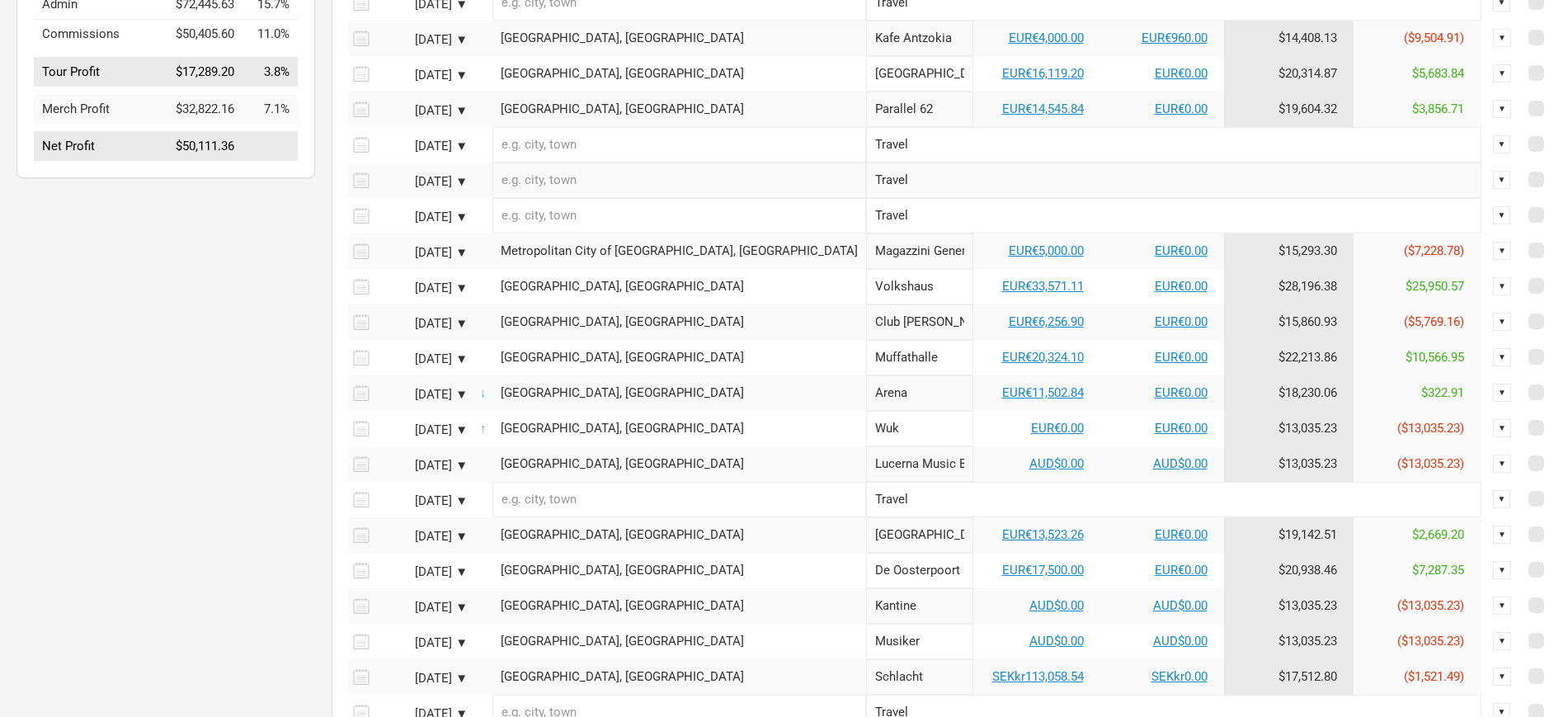 scroll, scrollTop: 488, scrollLeft: 0, axis: vertical 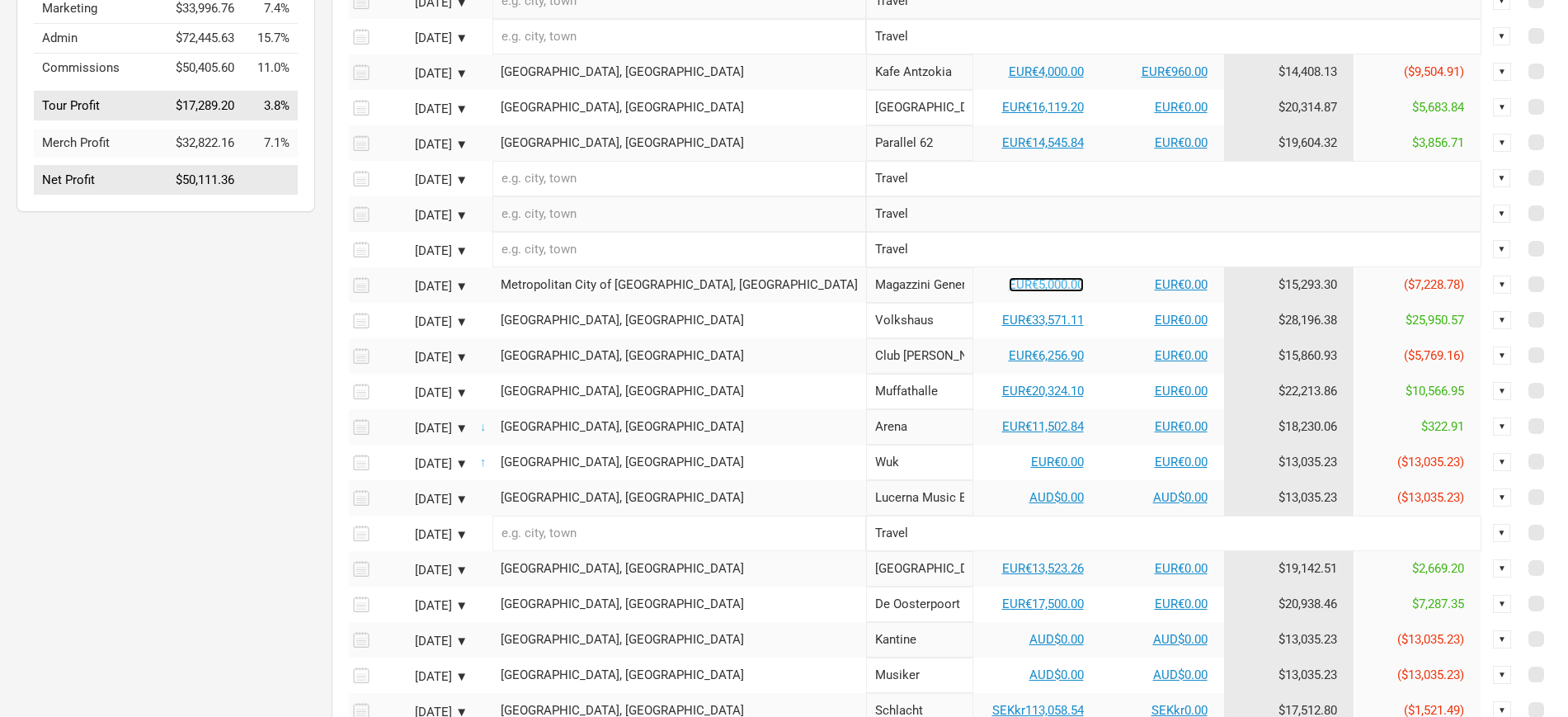 click on "EUR€5,000.00" at bounding box center (1046, 285) 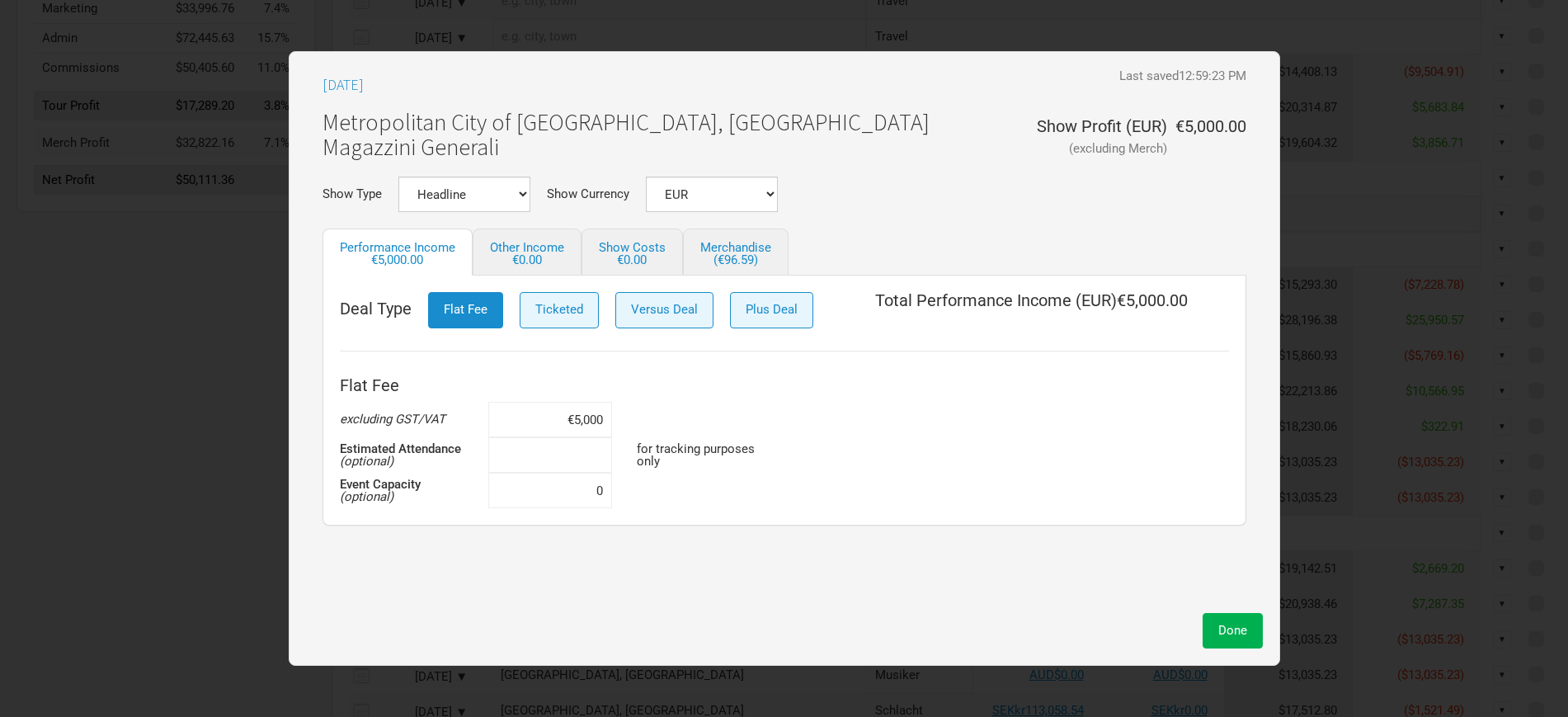 click at bounding box center [550, 455] 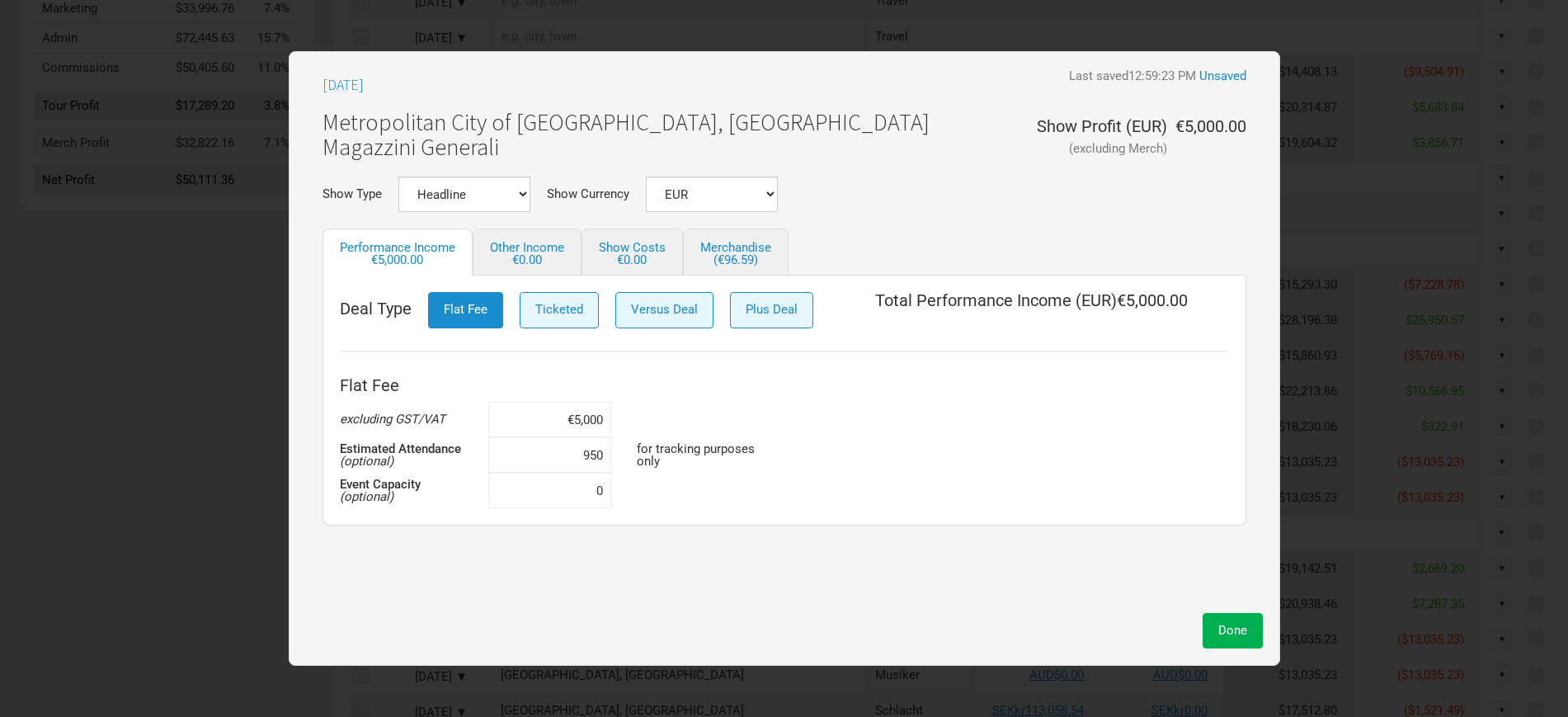 type on "950" 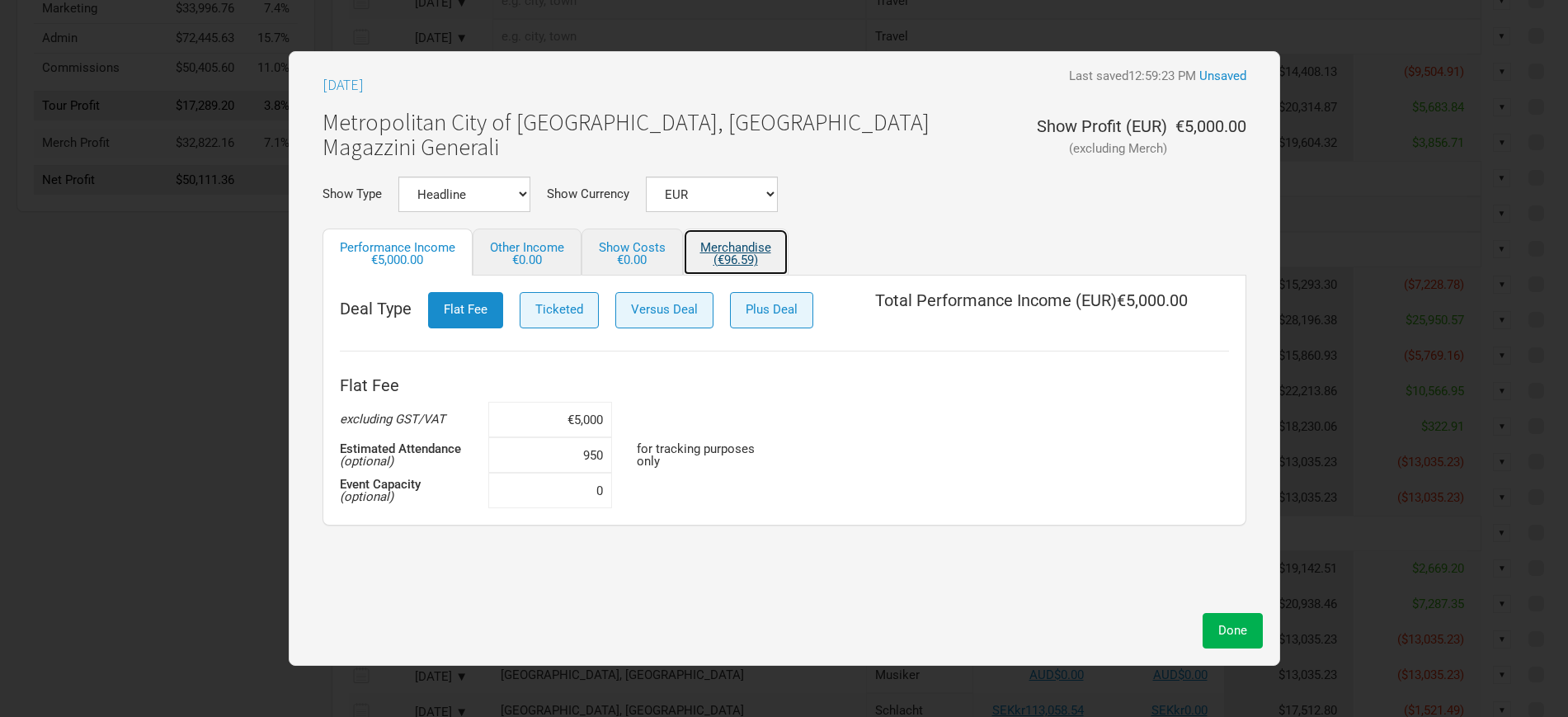 click on "(€96.59)" at bounding box center [736, 260] 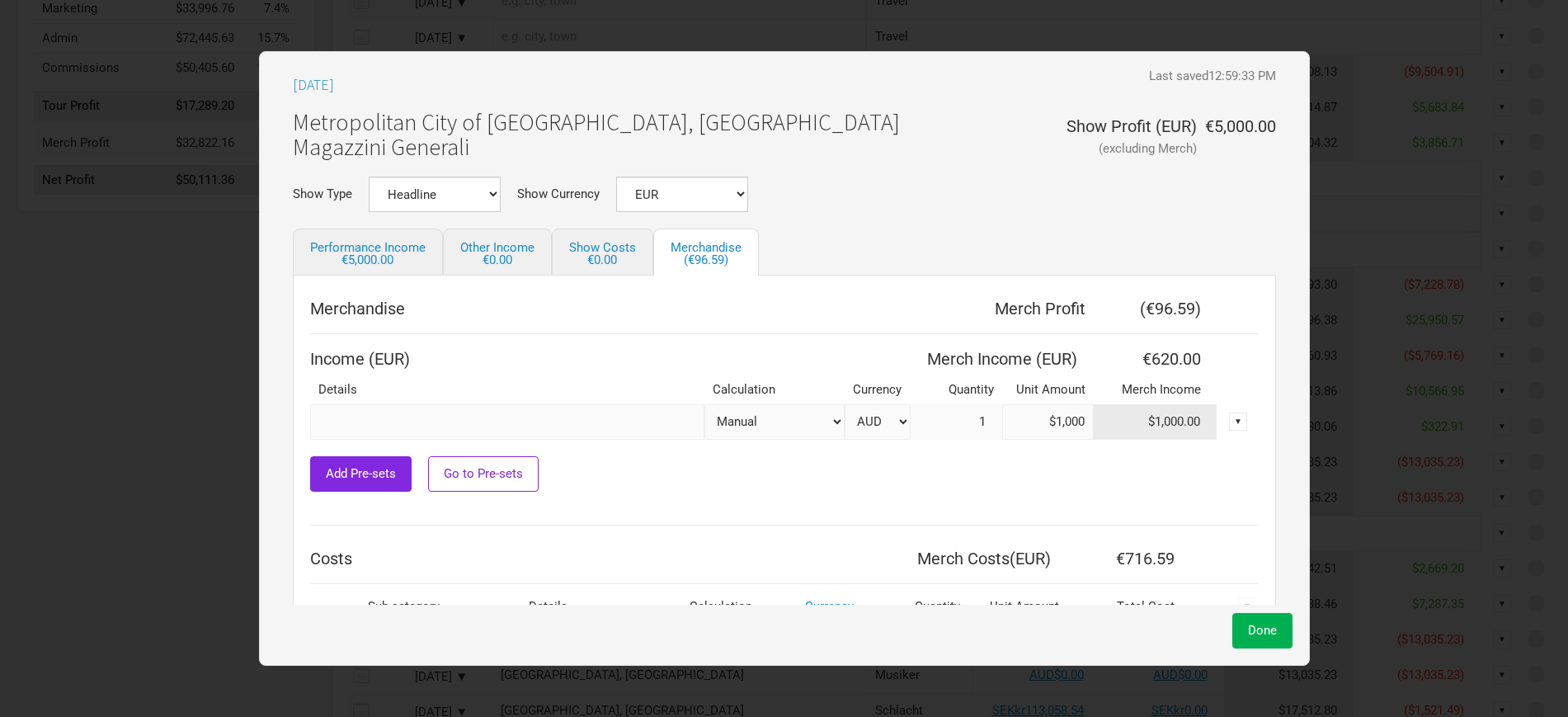 click on "Attendance Manual % of Performance Income" at bounding box center (775, 422) 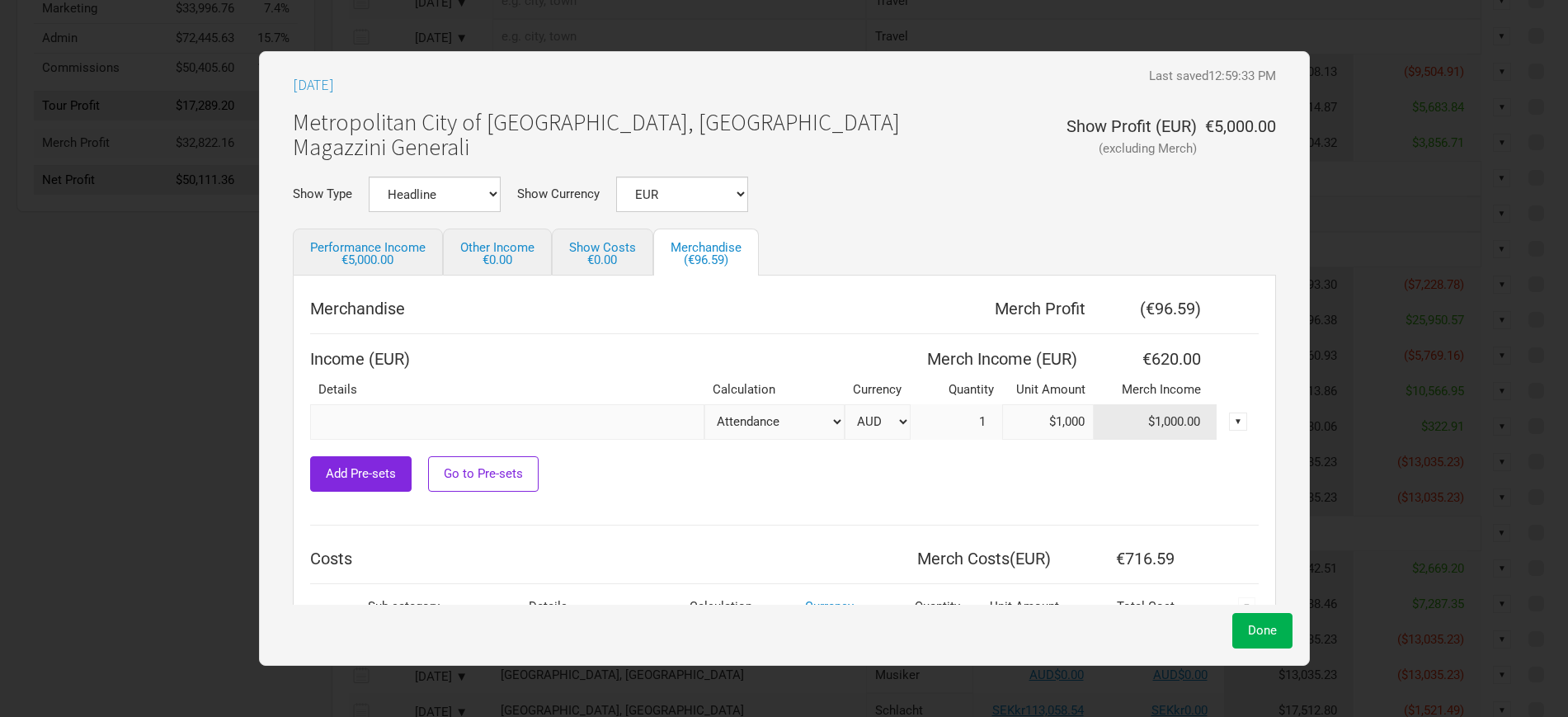 click on "Attendance Manual % of Performance Income" at bounding box center (775, 422) 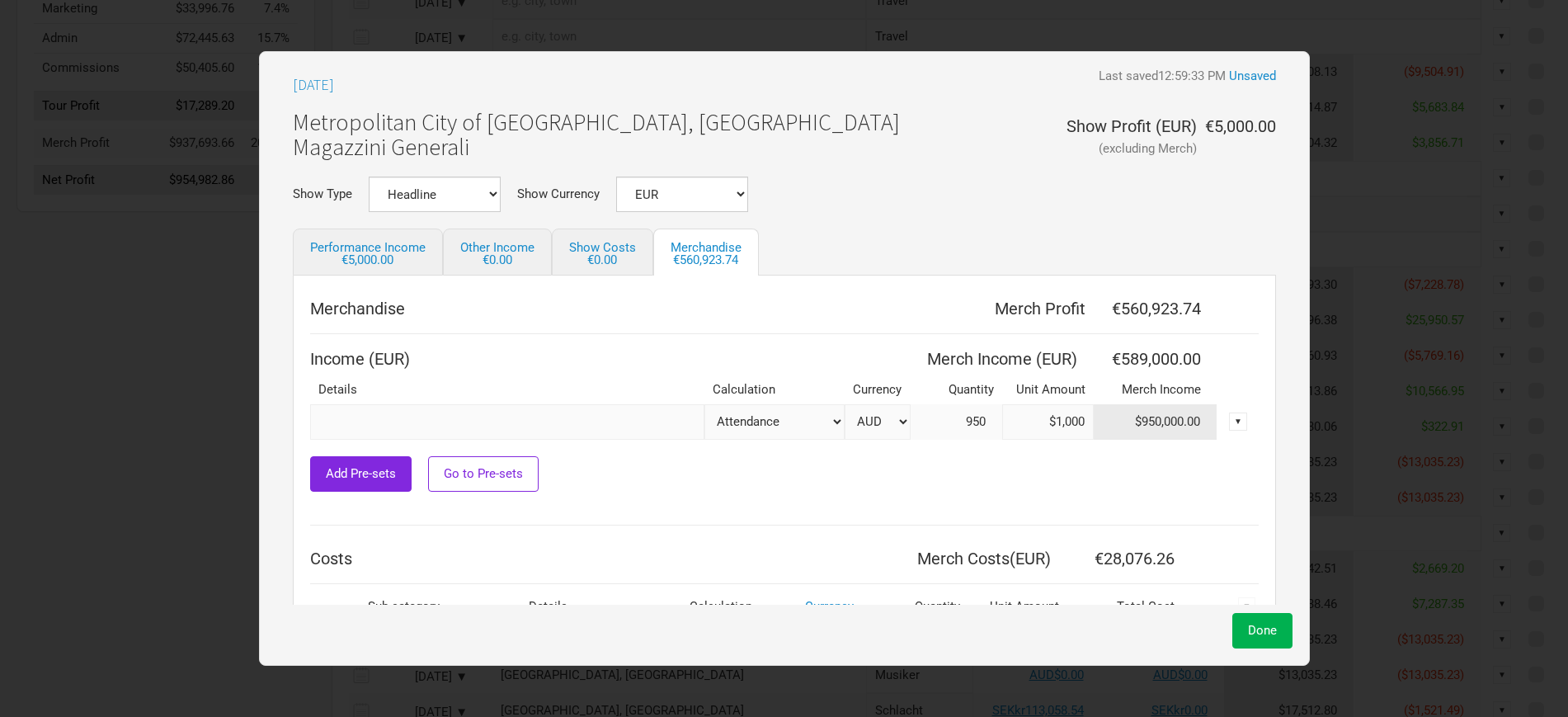click on "$1,000" at bounding box center (1048, 422) 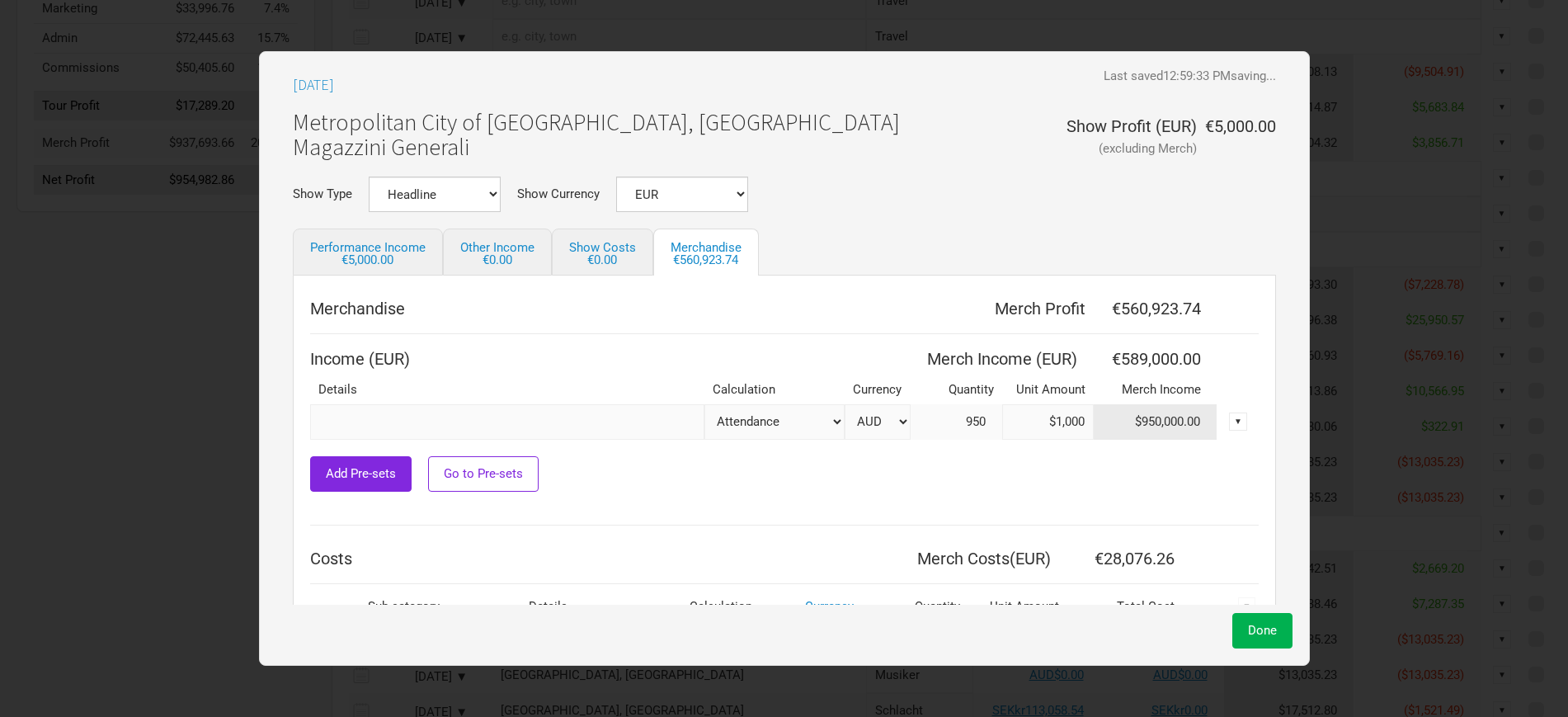 drag, startPoint x: 1072, startPoint y: 419, endPoint x: 1003, endPoint y: 427, distance: 69.46222 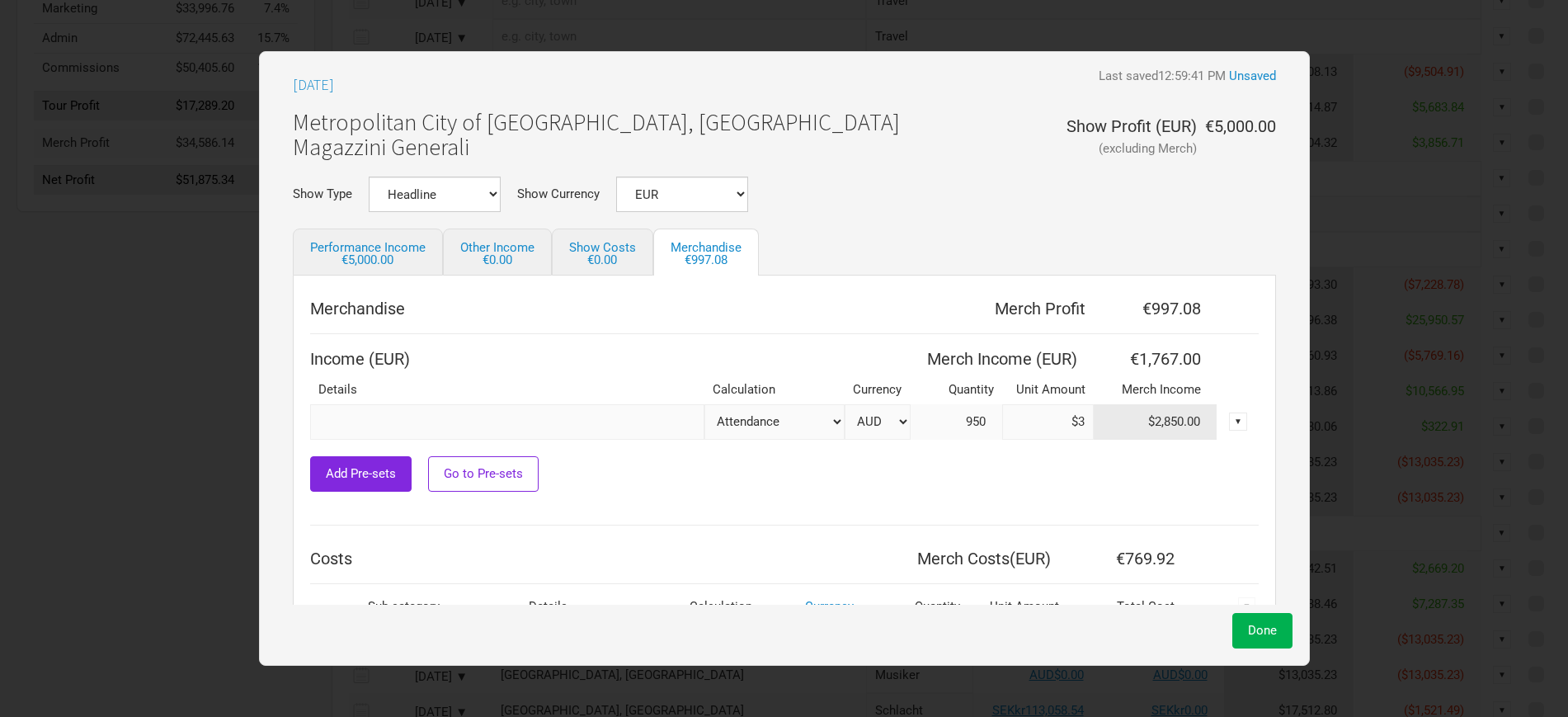 type on "$3" 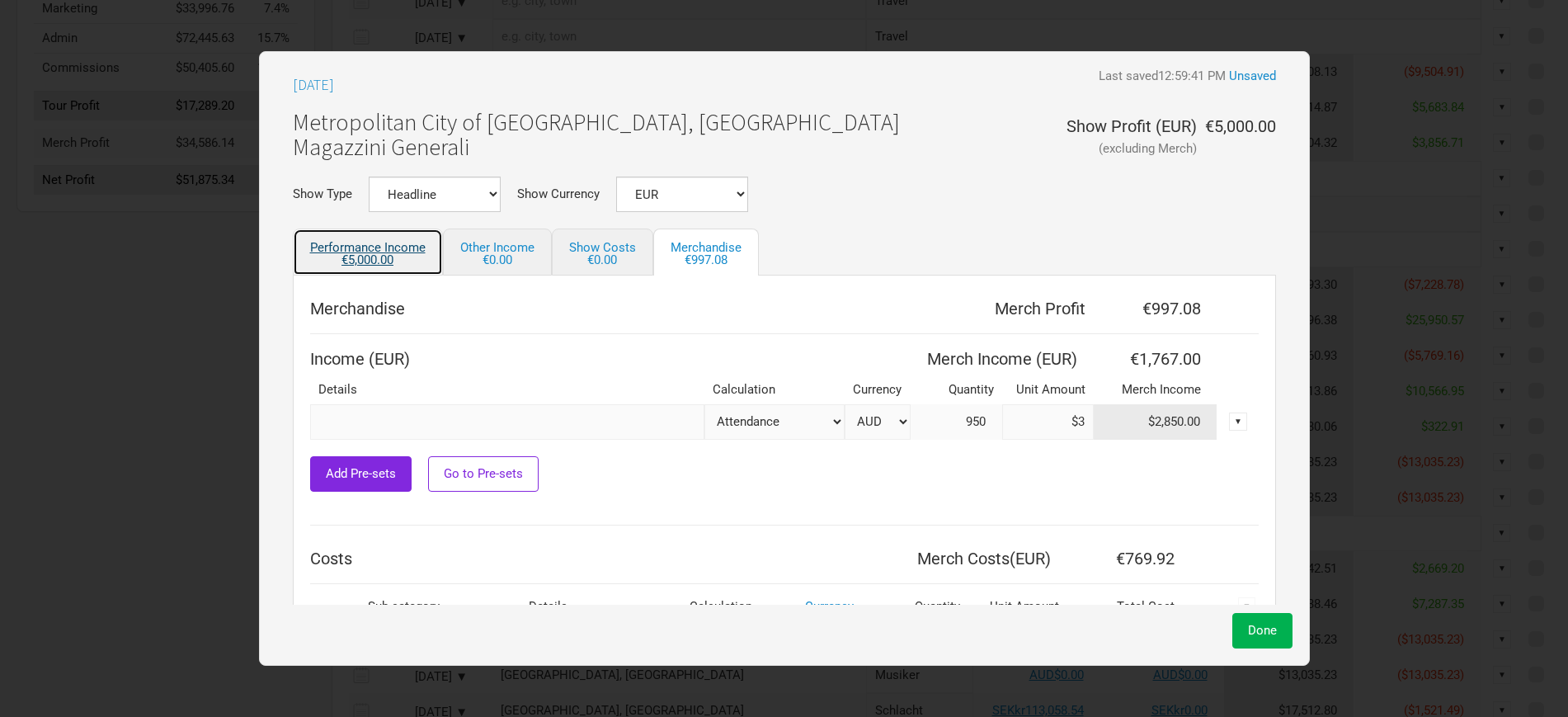 click on "Performance Income €5,000.00" at bounding box center (368, 252) 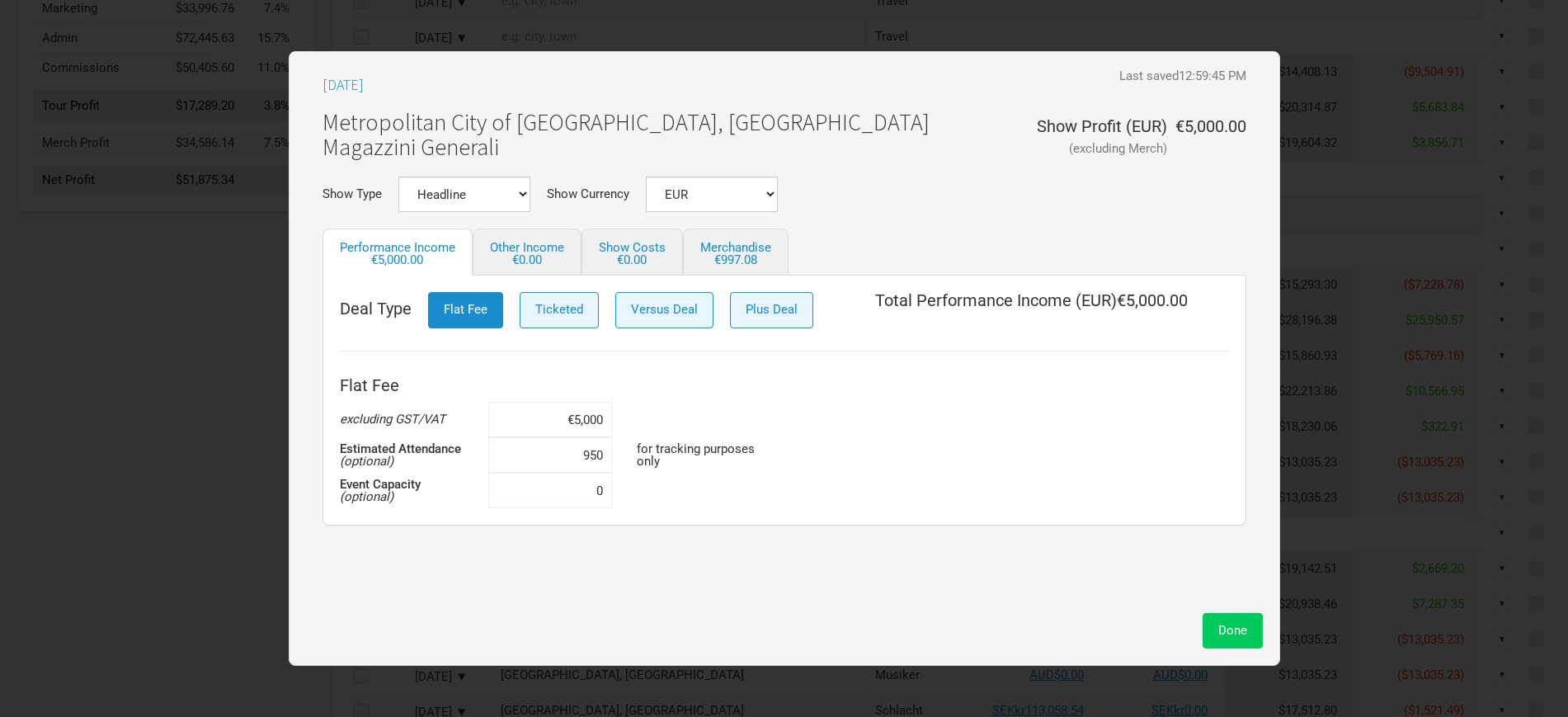 click on "Done" at bounding box center (1232, 630) 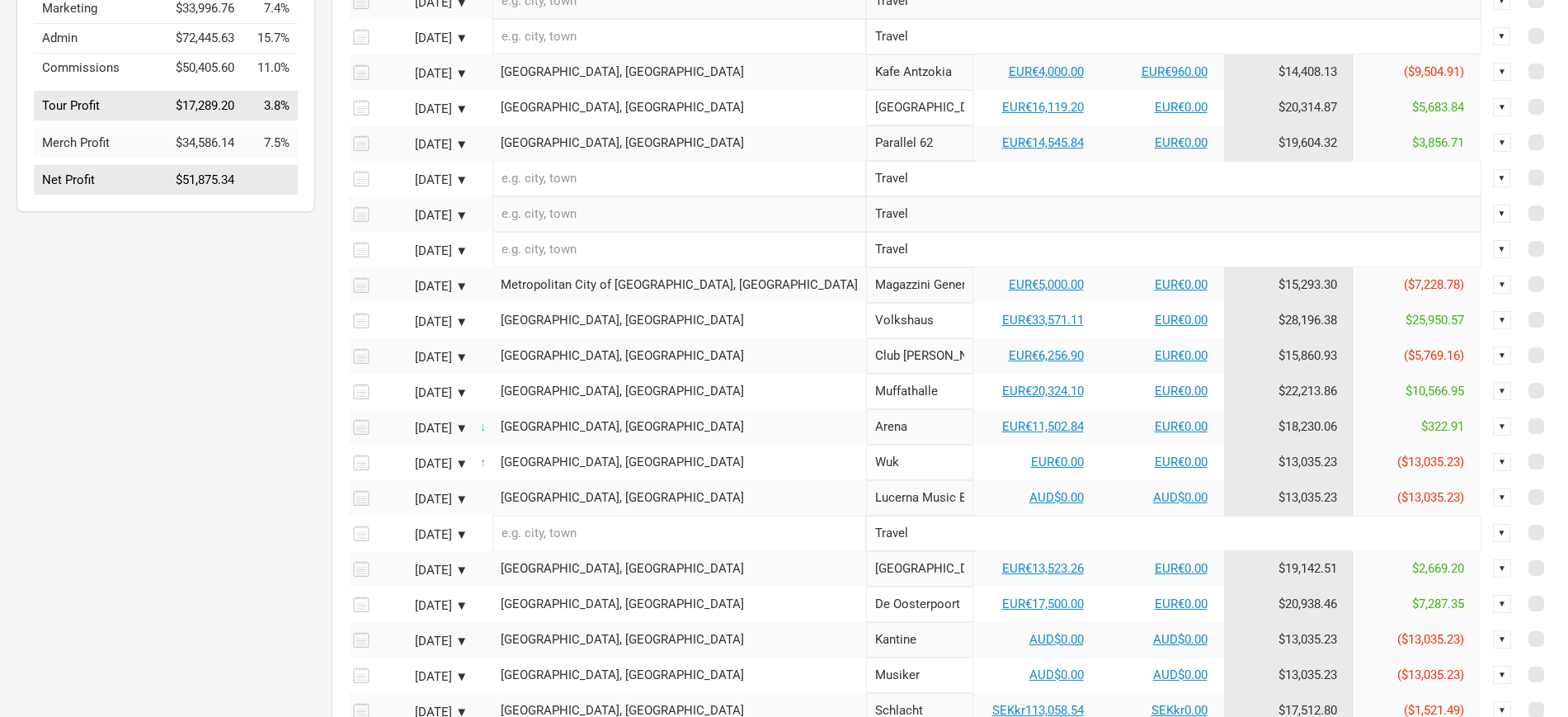 scroll, scrollTop: 591, scrollLeft: 0, axis: vertical 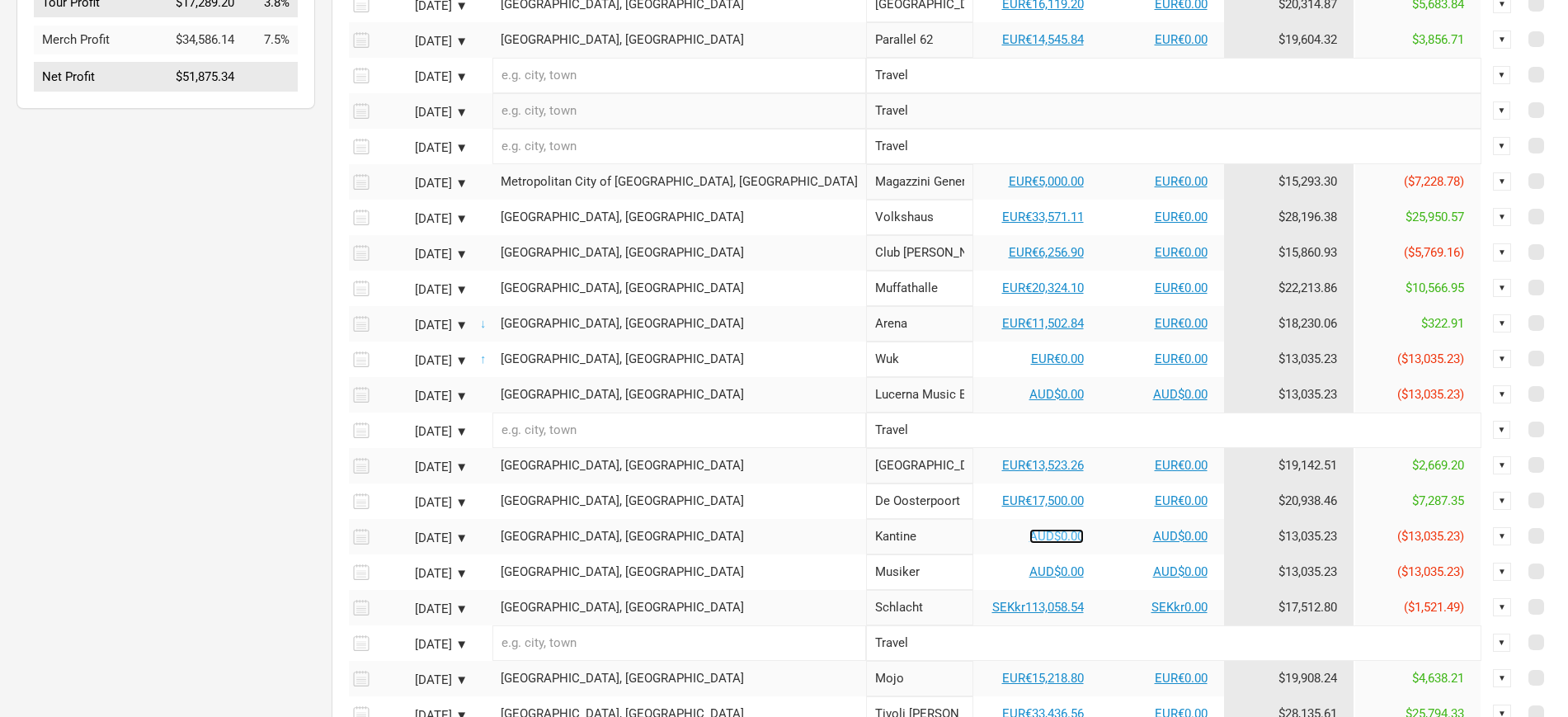 click on "AUD$0.00" at bounding box center (1057, 536) 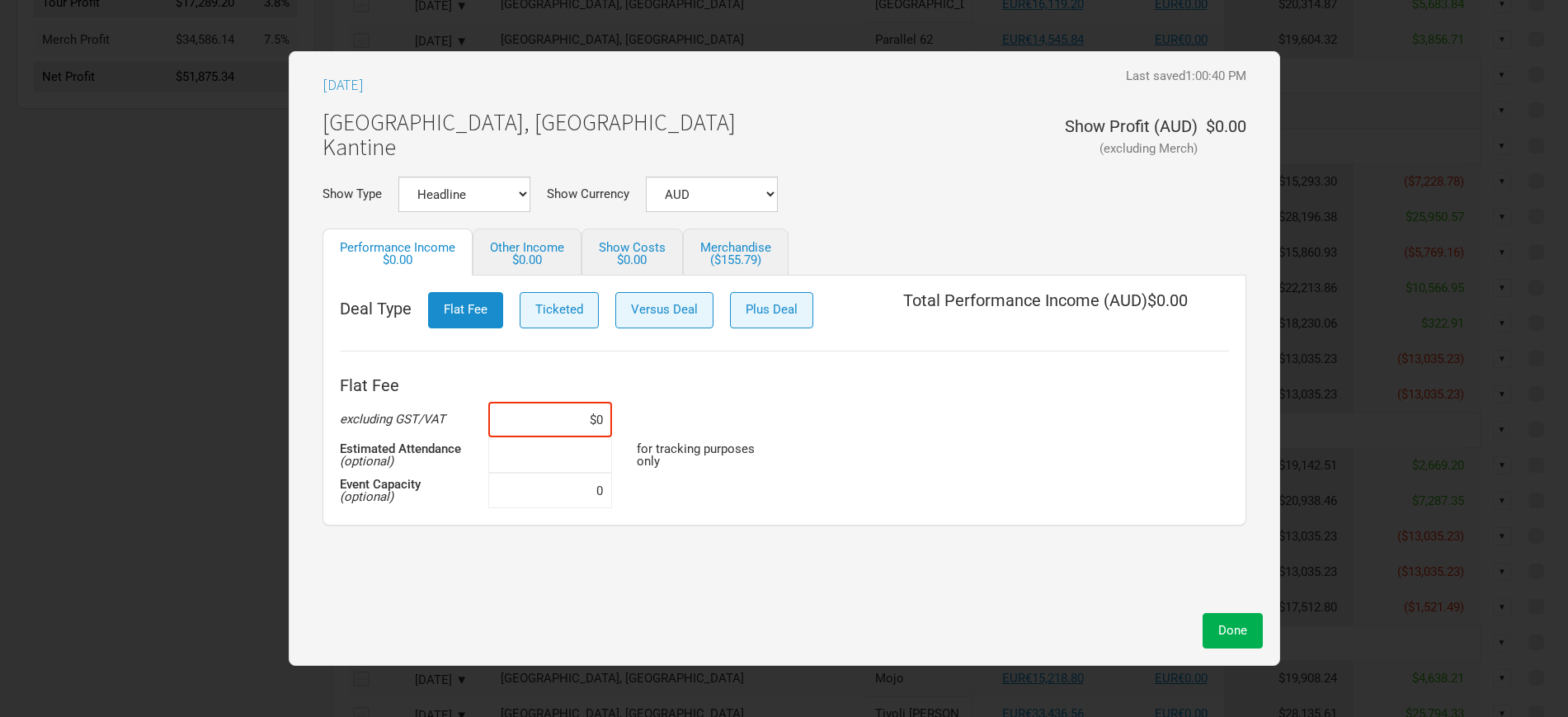 click at bounding box center (550, 455) 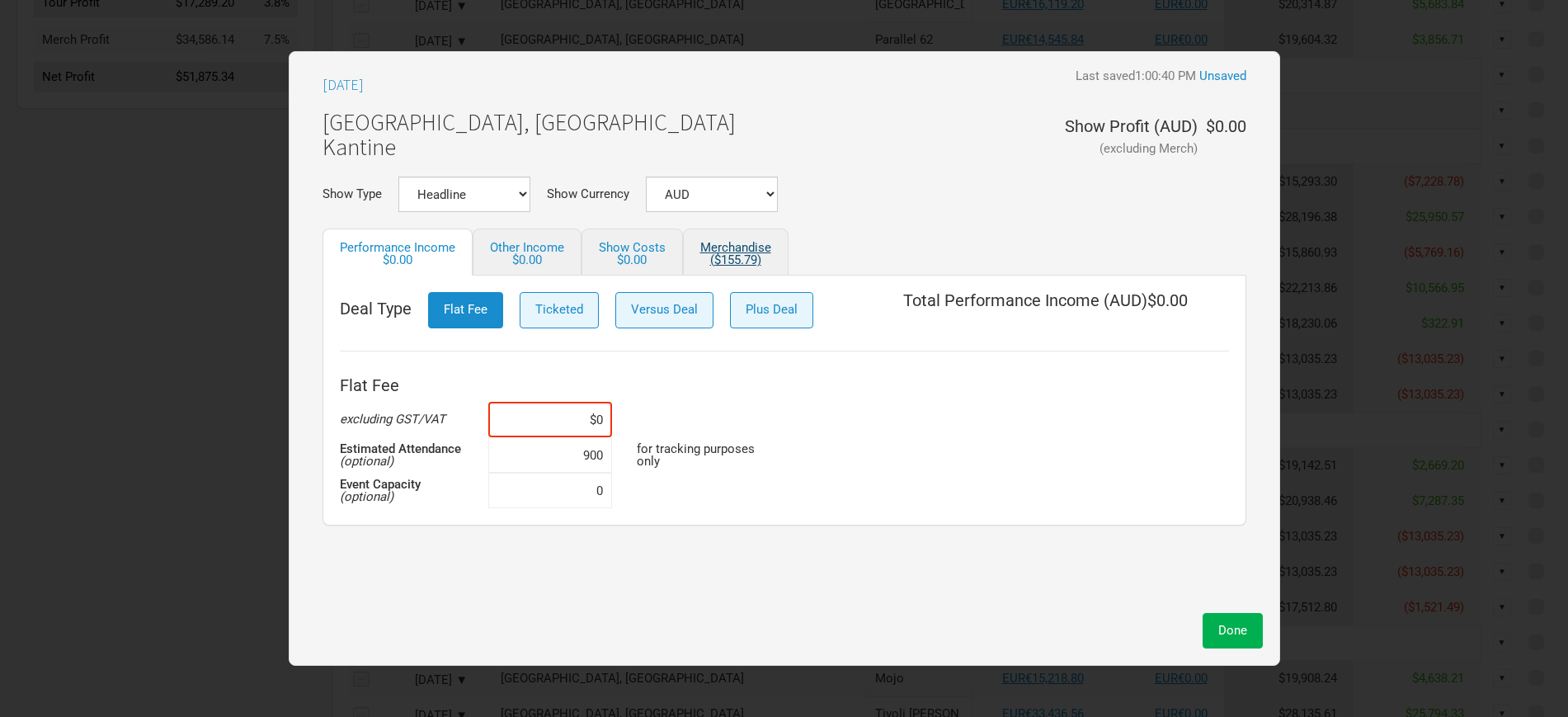 type on "900" 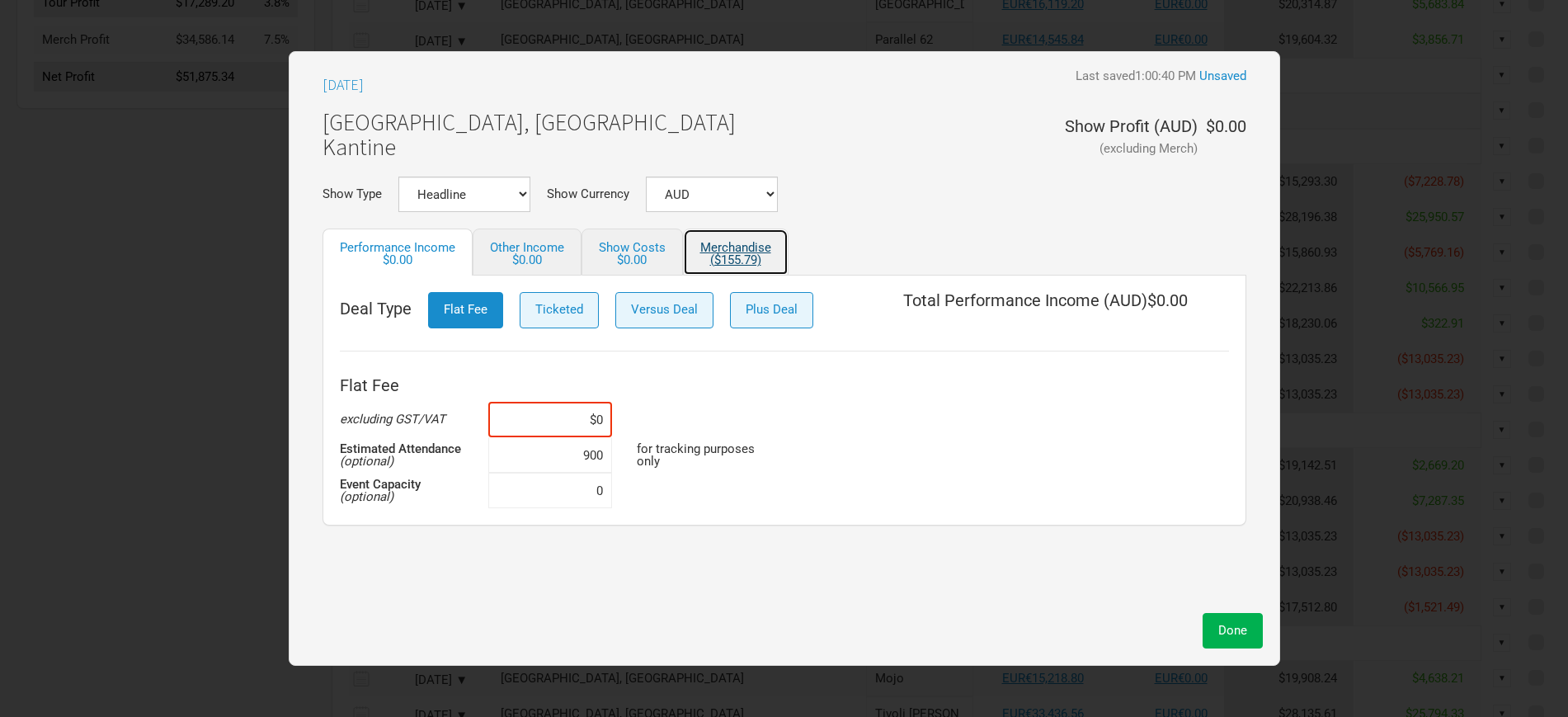 click on "Merchandise ($155.79)" at bounding box center [736, 252] 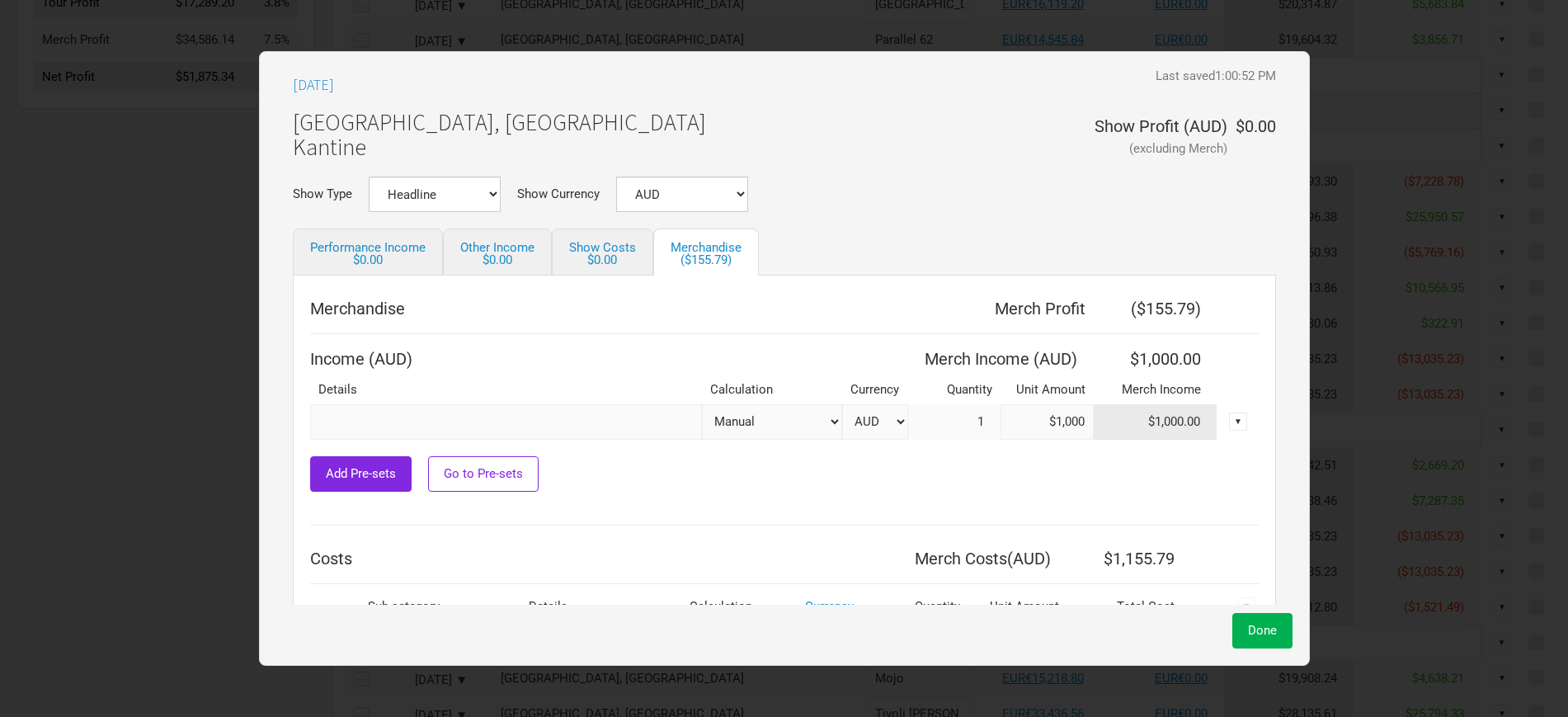 click on "$1,000" at bounding box center (1047, 422) 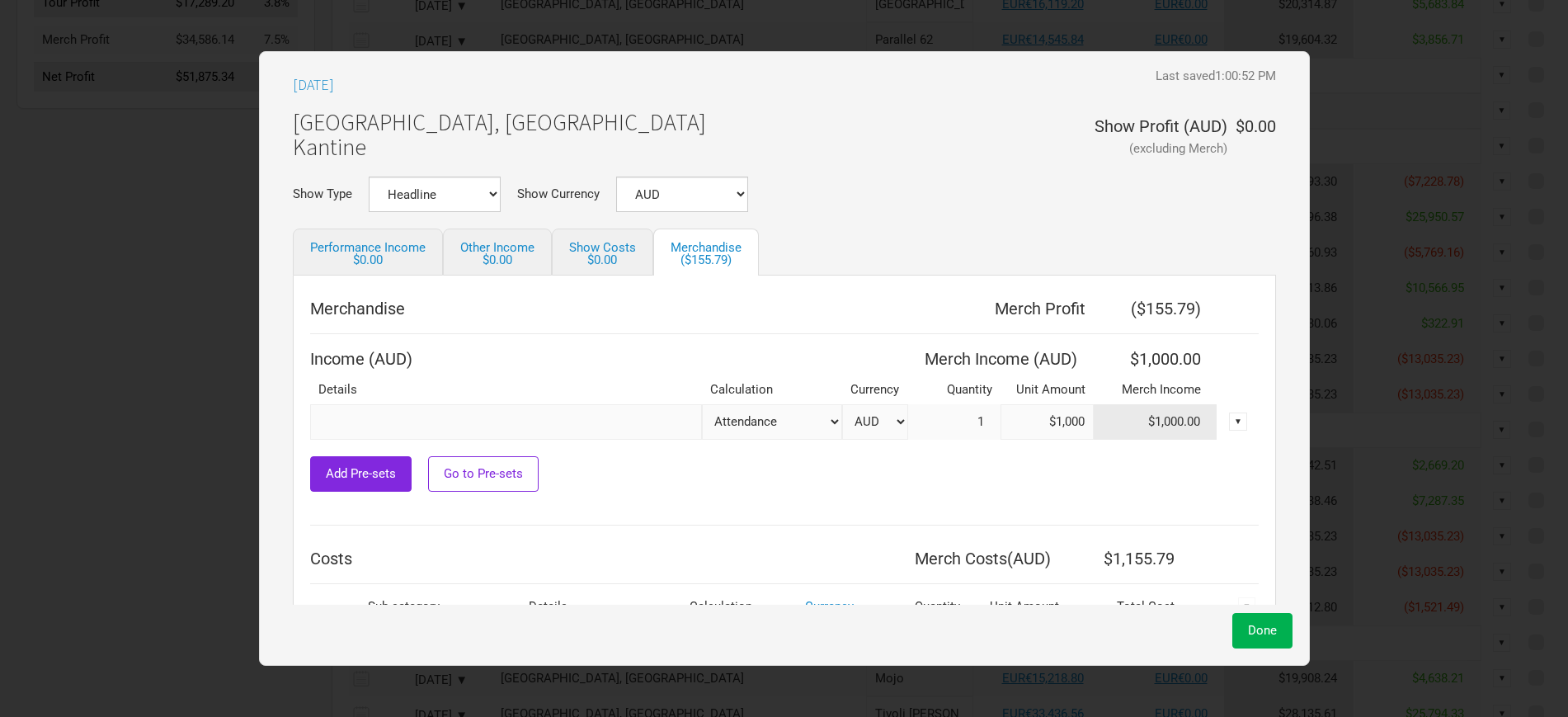 click on "Attendance Manual % of Performance Income" at bounding box center [772, 422] 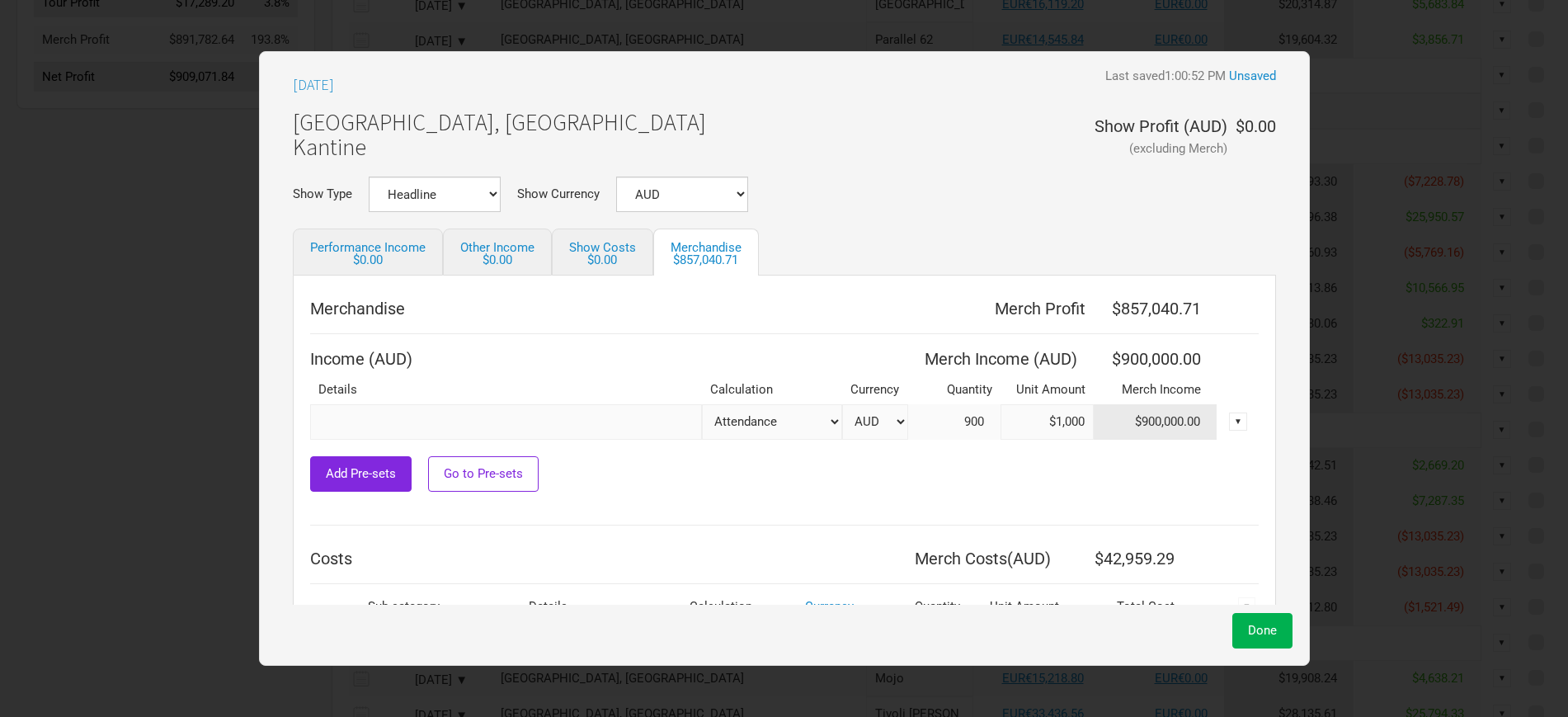 click on "$1,000" at bounding box center [1047, 422] 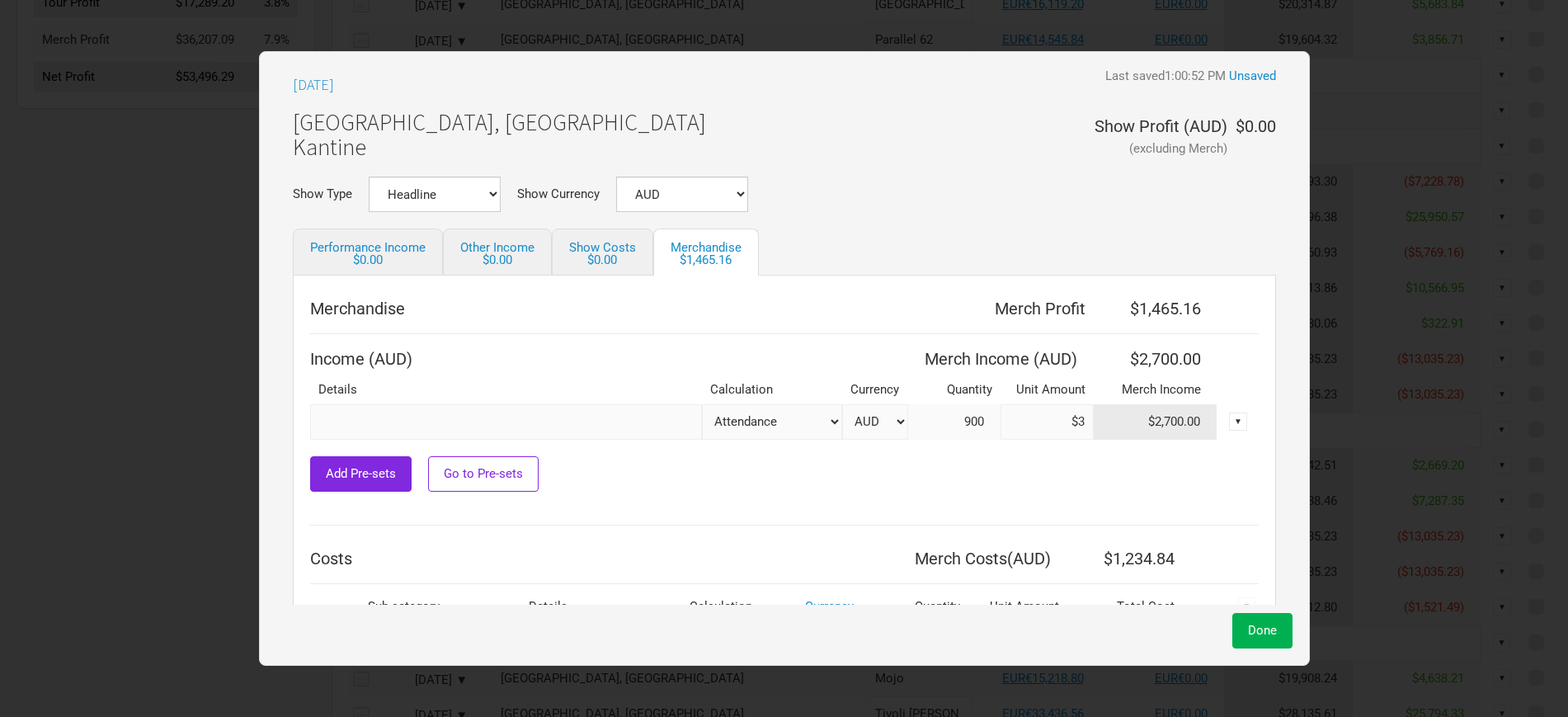 type on "$3" 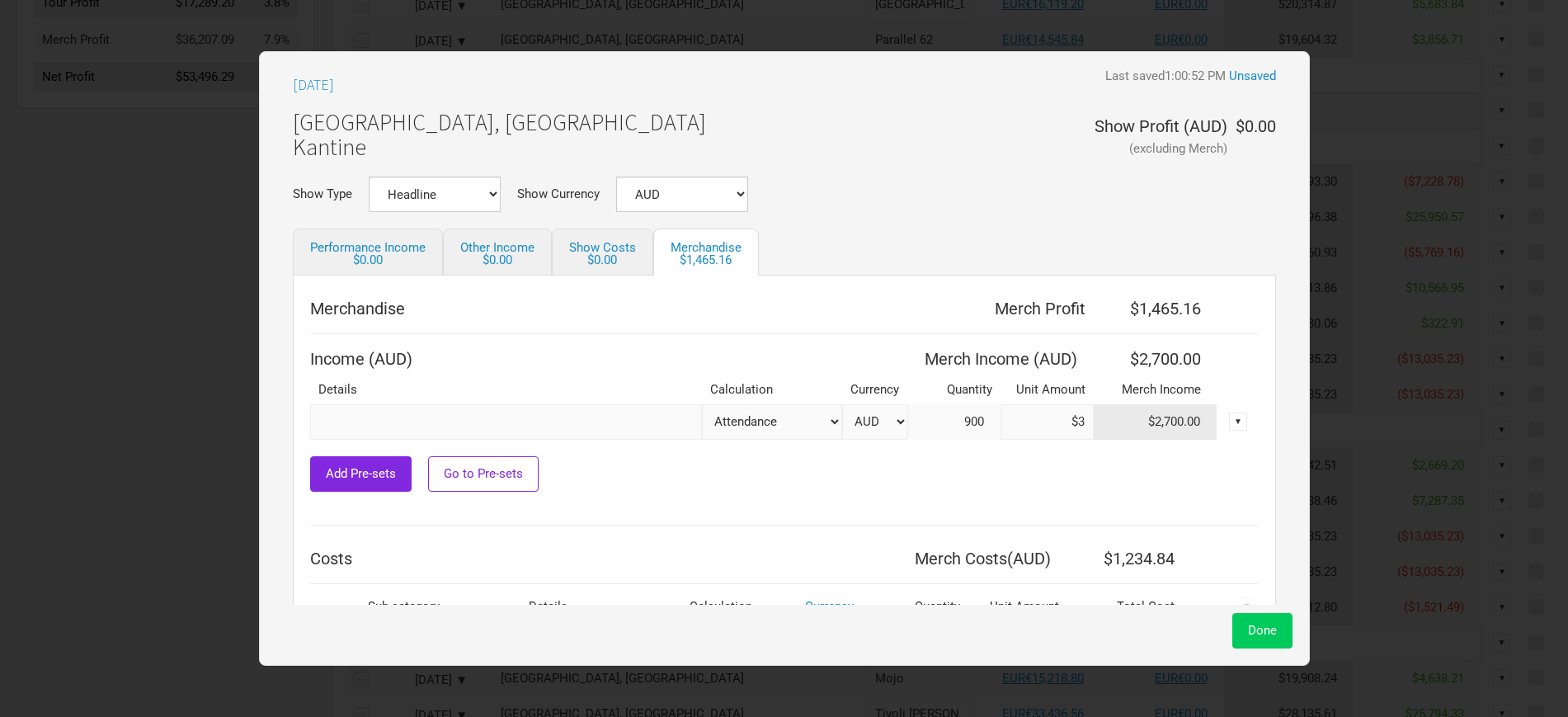 click on "Done" at bounding box center [1262, 630] 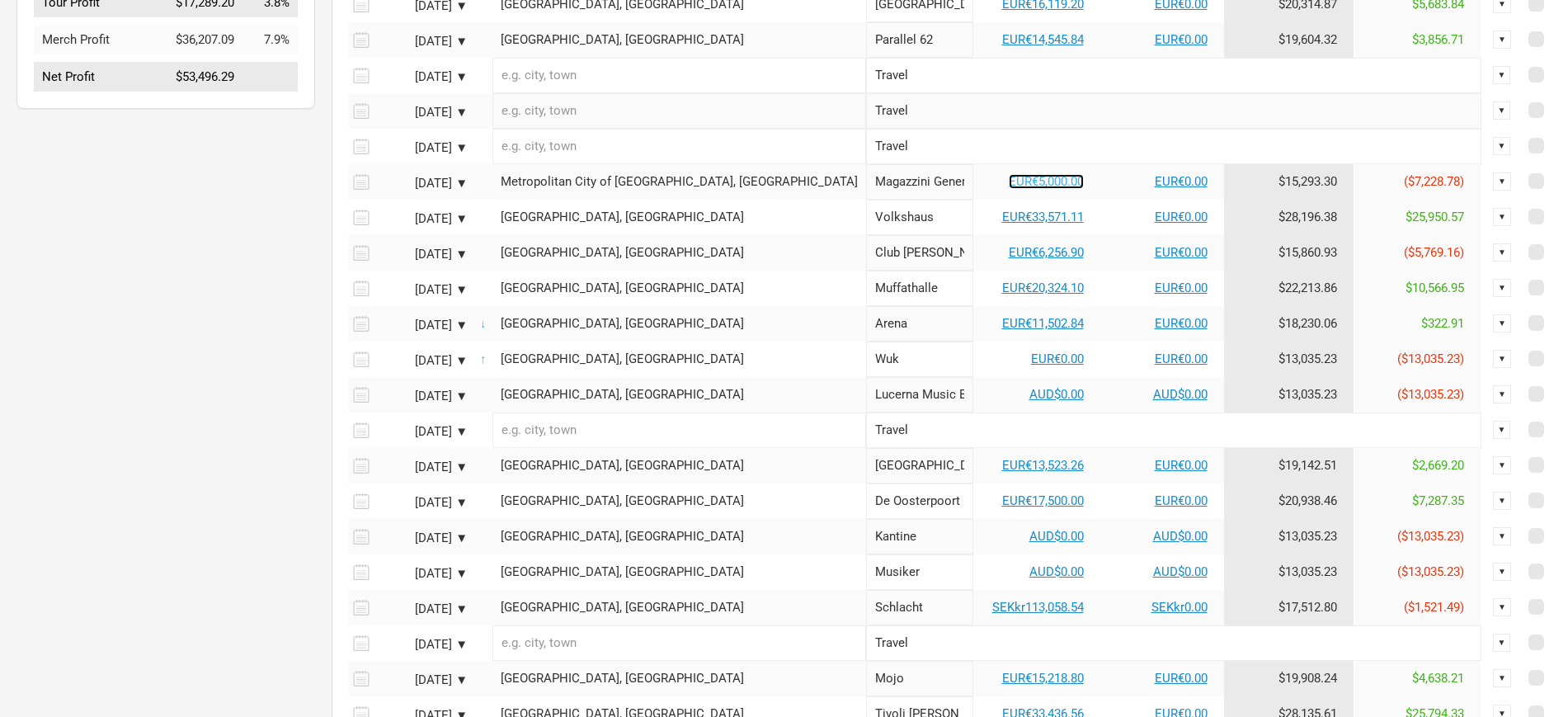 click on "EUR€5,000.00" at bounding box center (1046, 182) 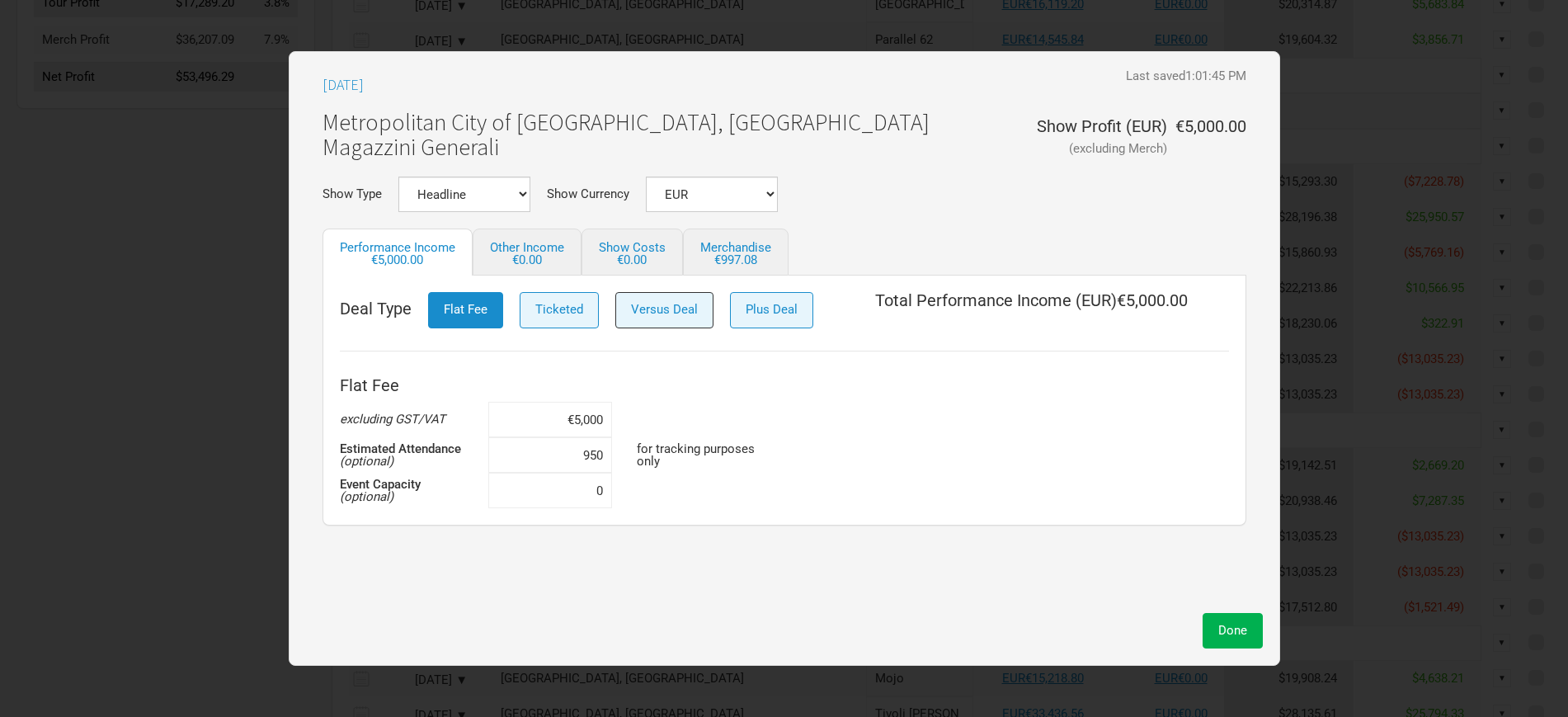click on "Versus Deal" at bounding box center (664, 309) 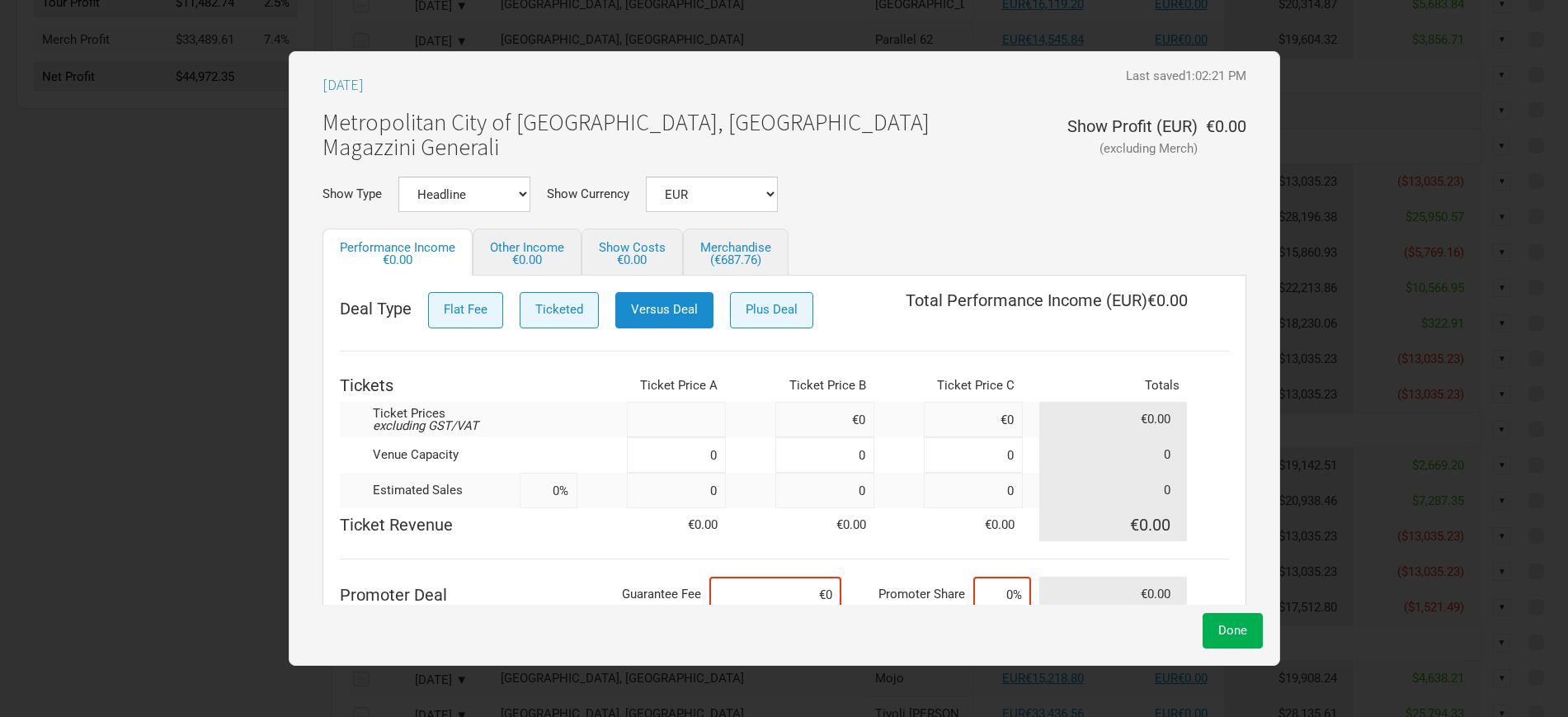 click at bounding box center (676, 419) 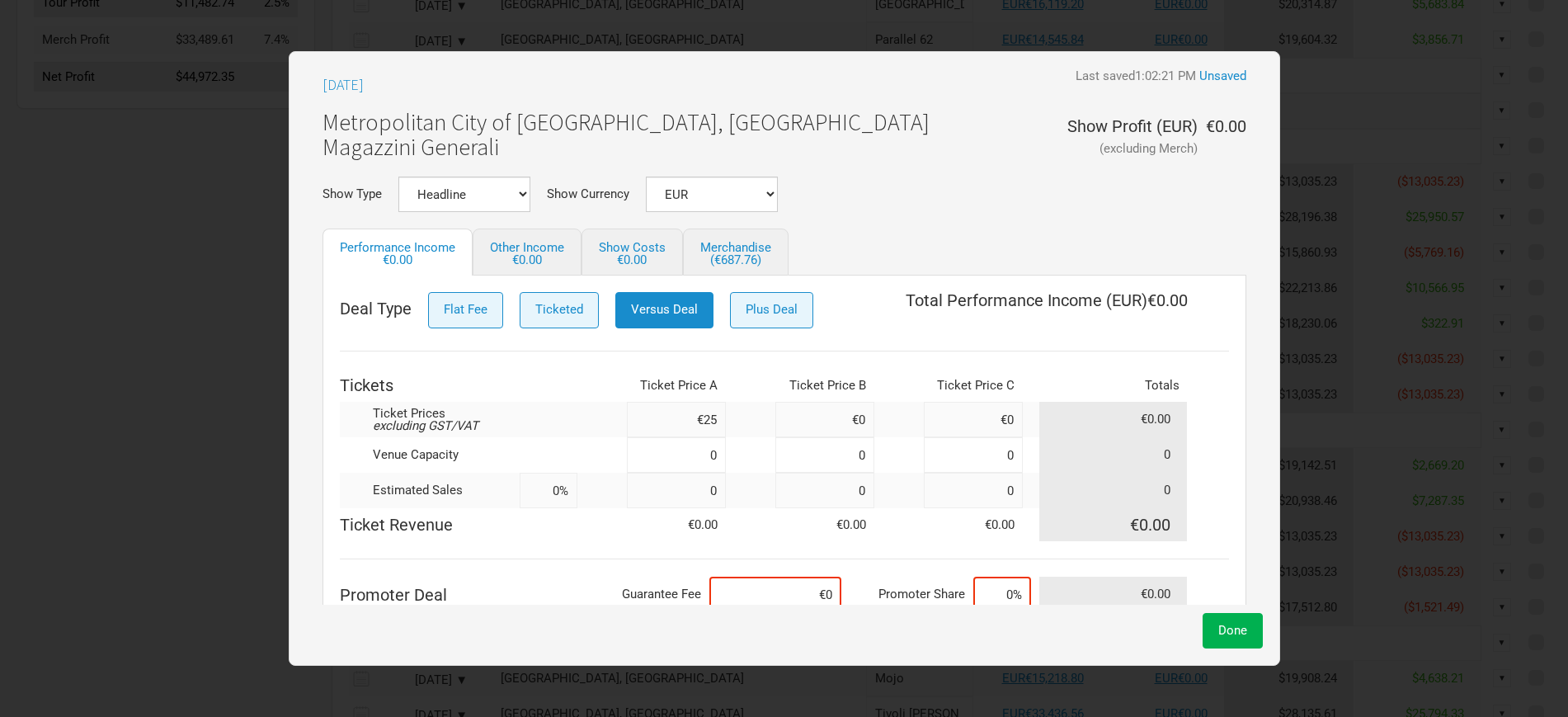 type on "€25" 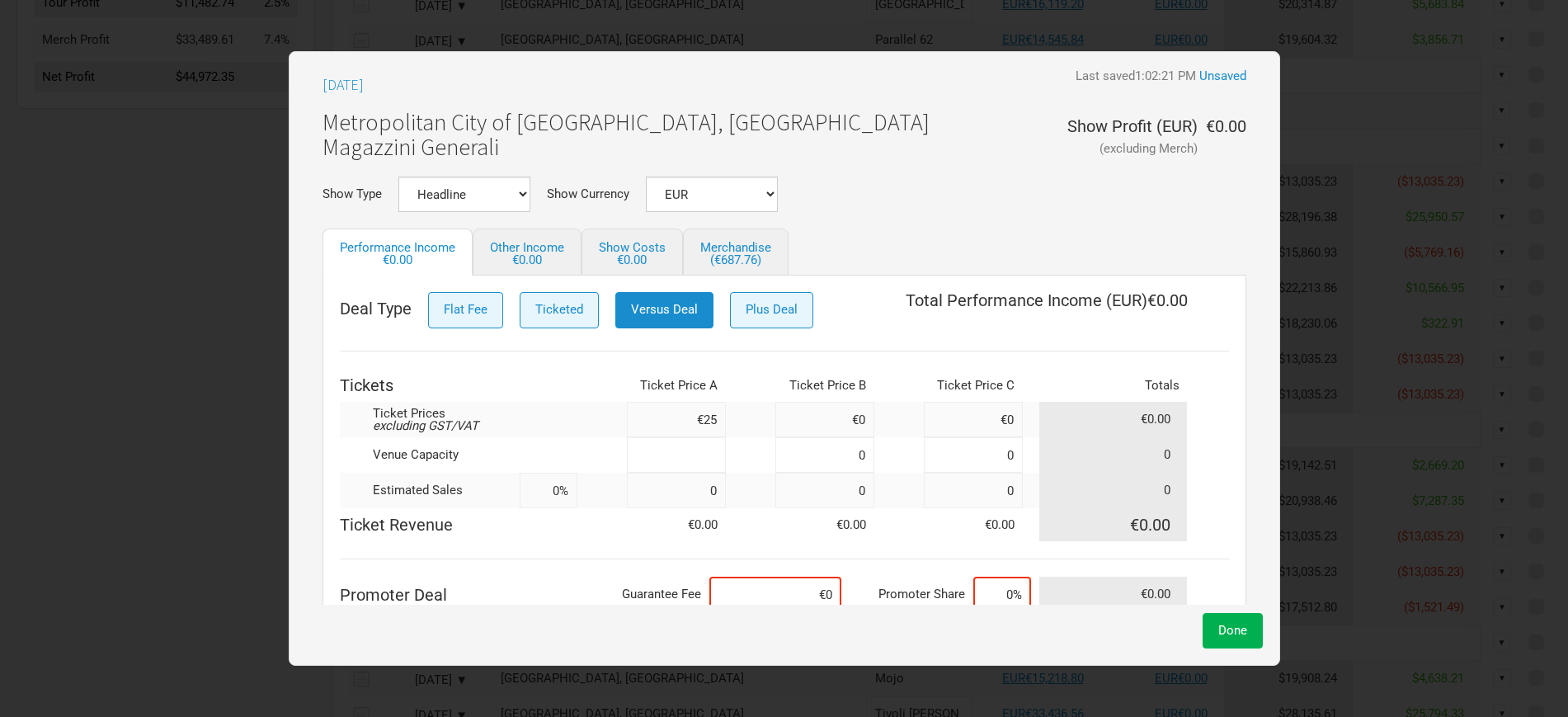 click at bounding box center [676, 455] 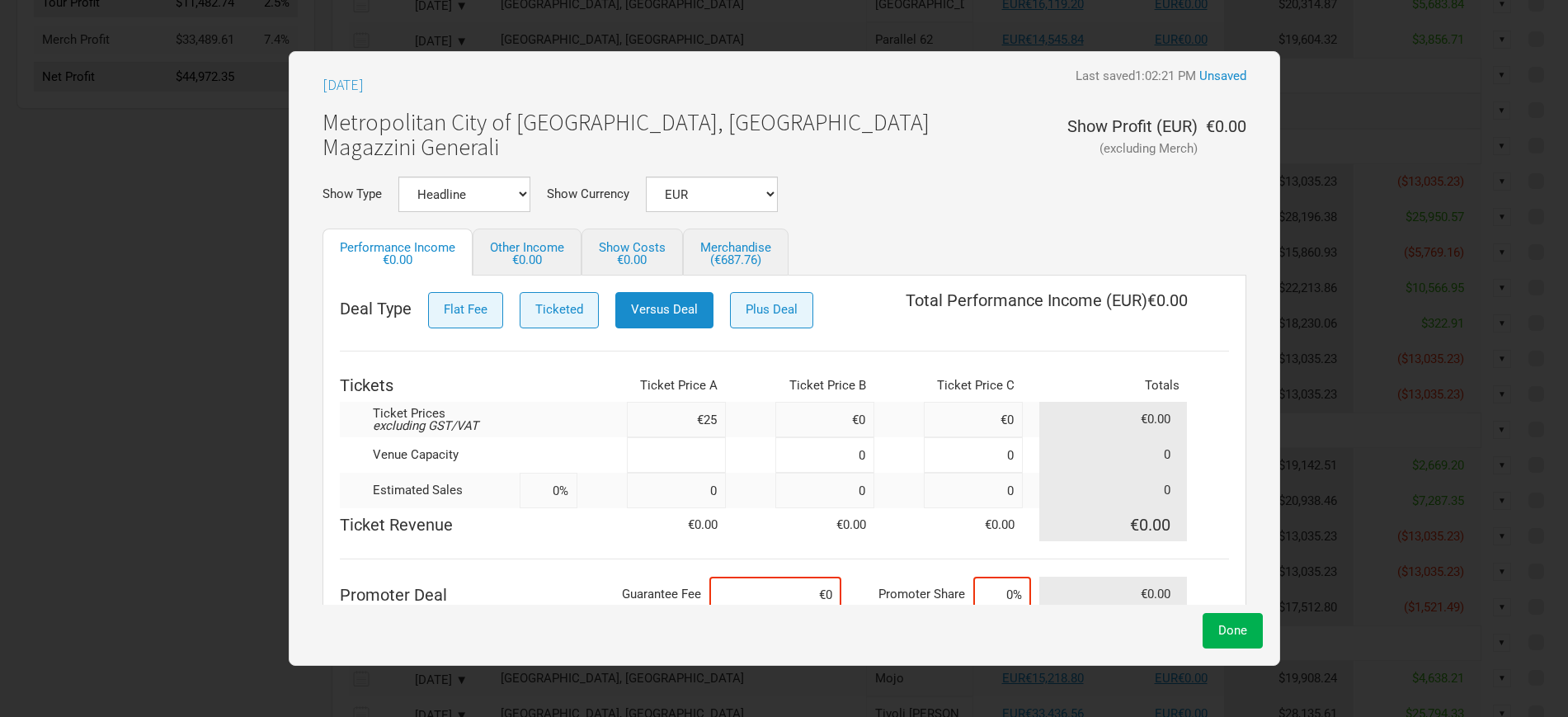 type 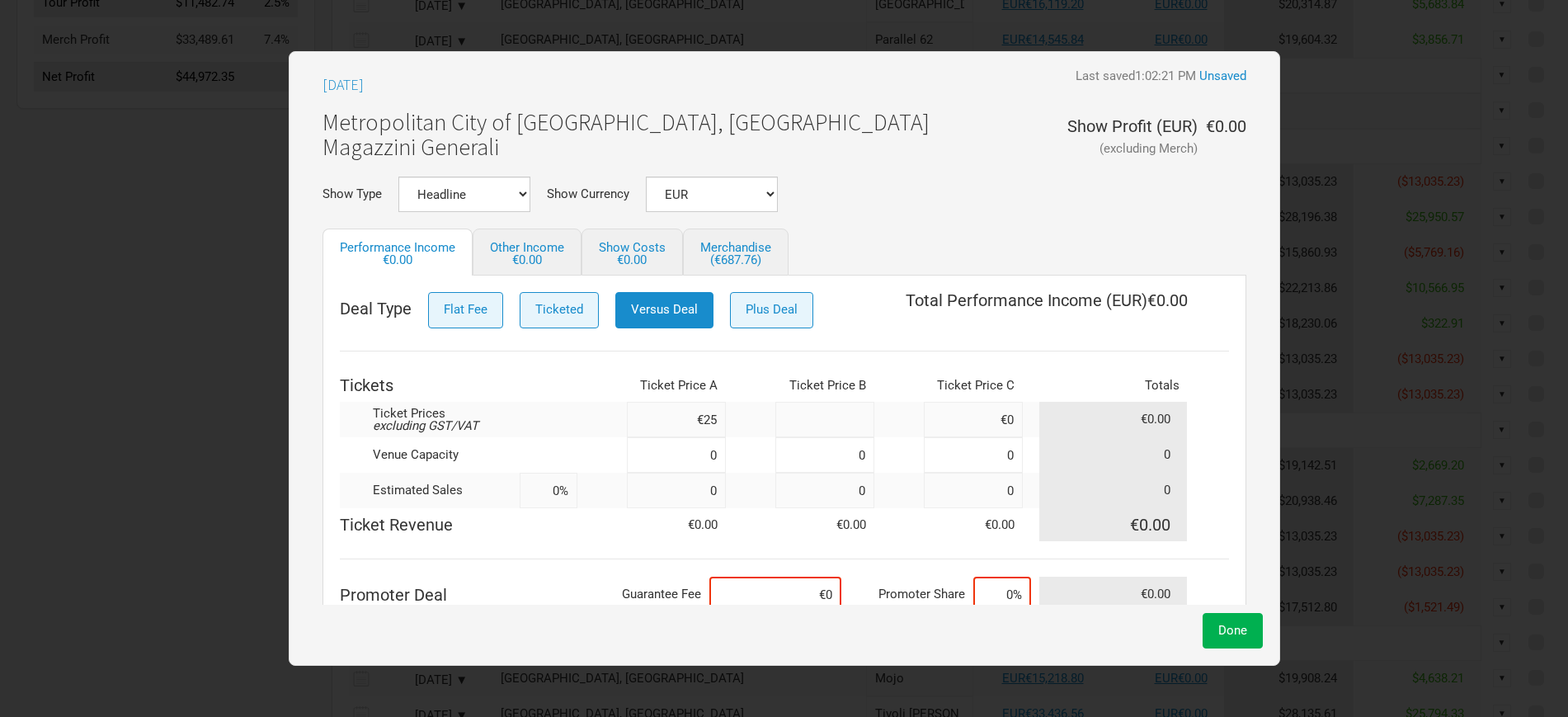 click at bounding box center [825, 419] 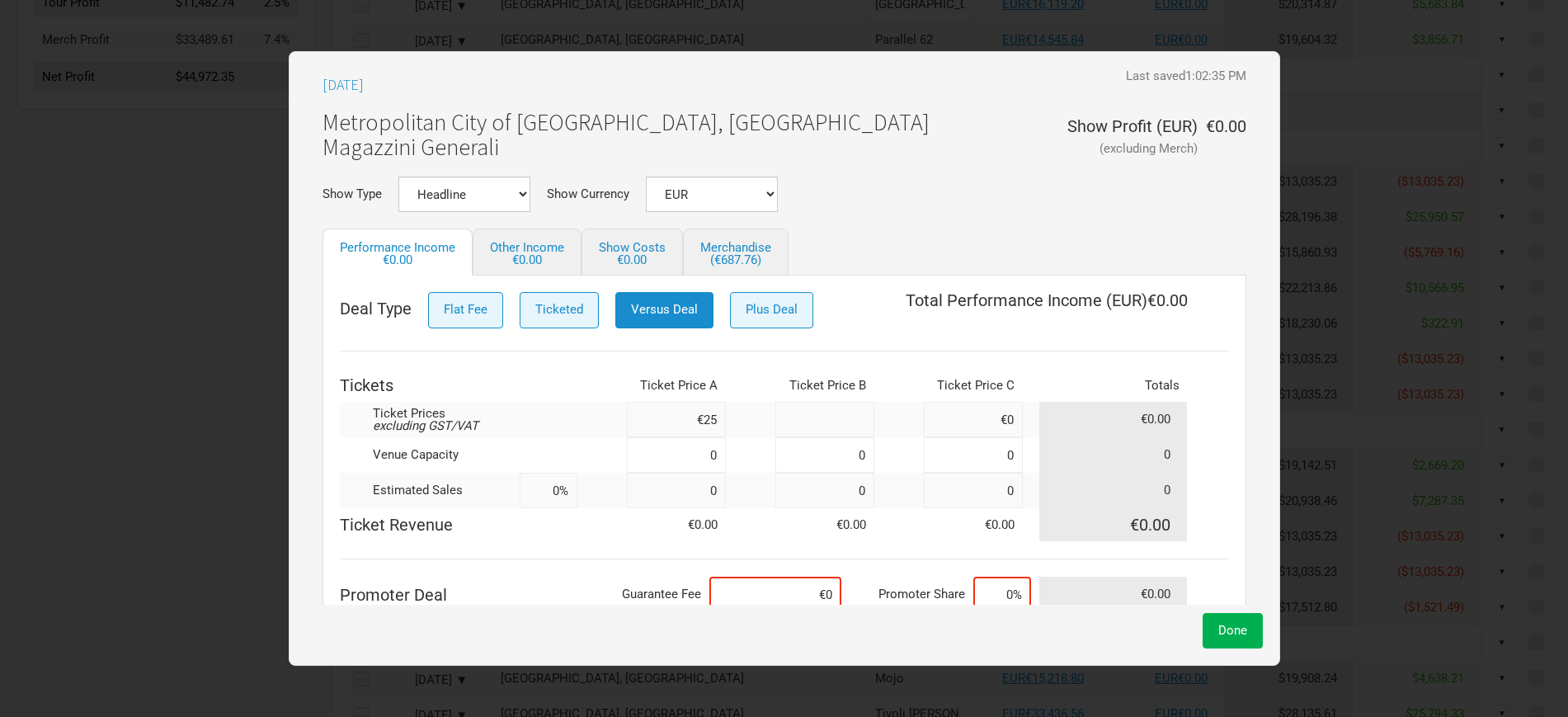 type on "€0" 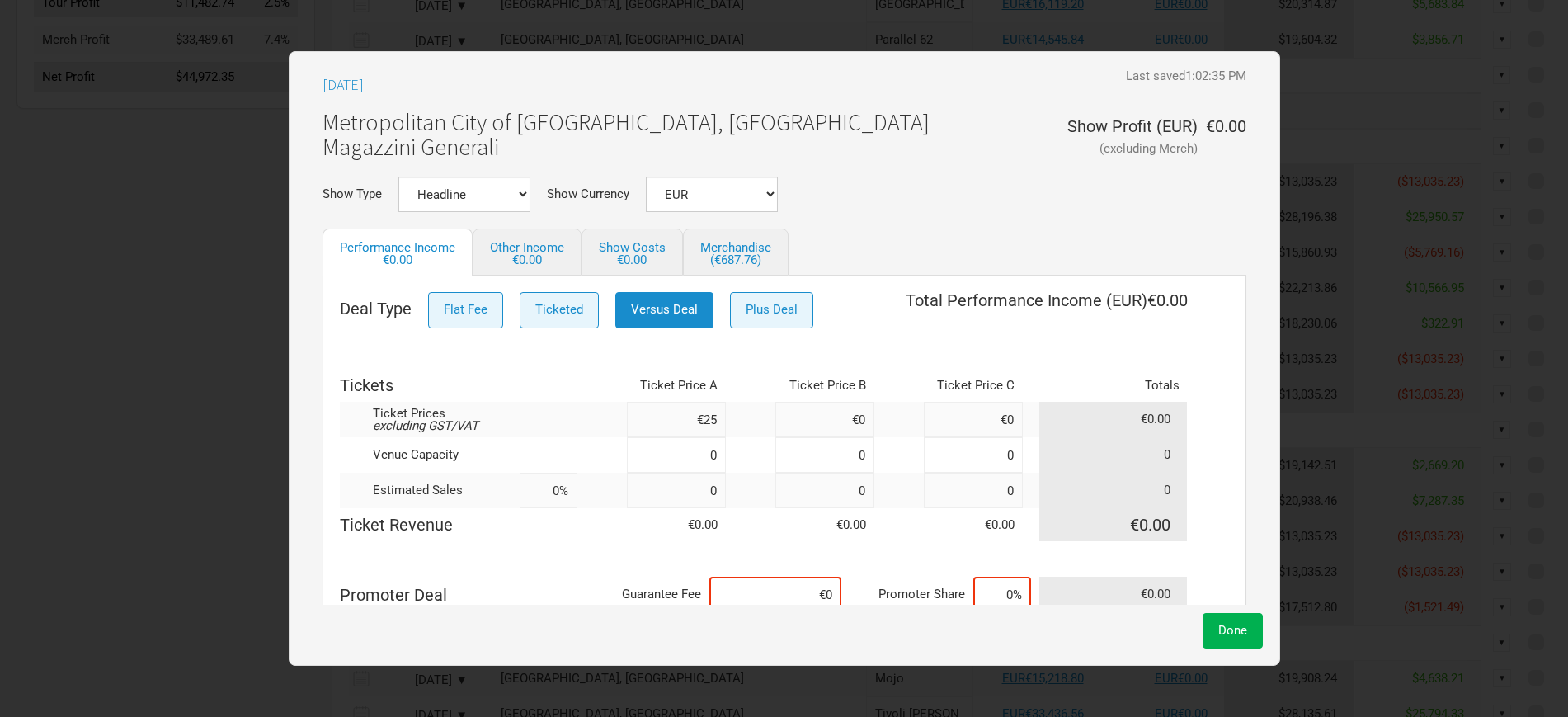 drag, startPoint x: 670, startPoint y: 417, endPoint x: 745, endPoint y: 423, distance: 75.239617 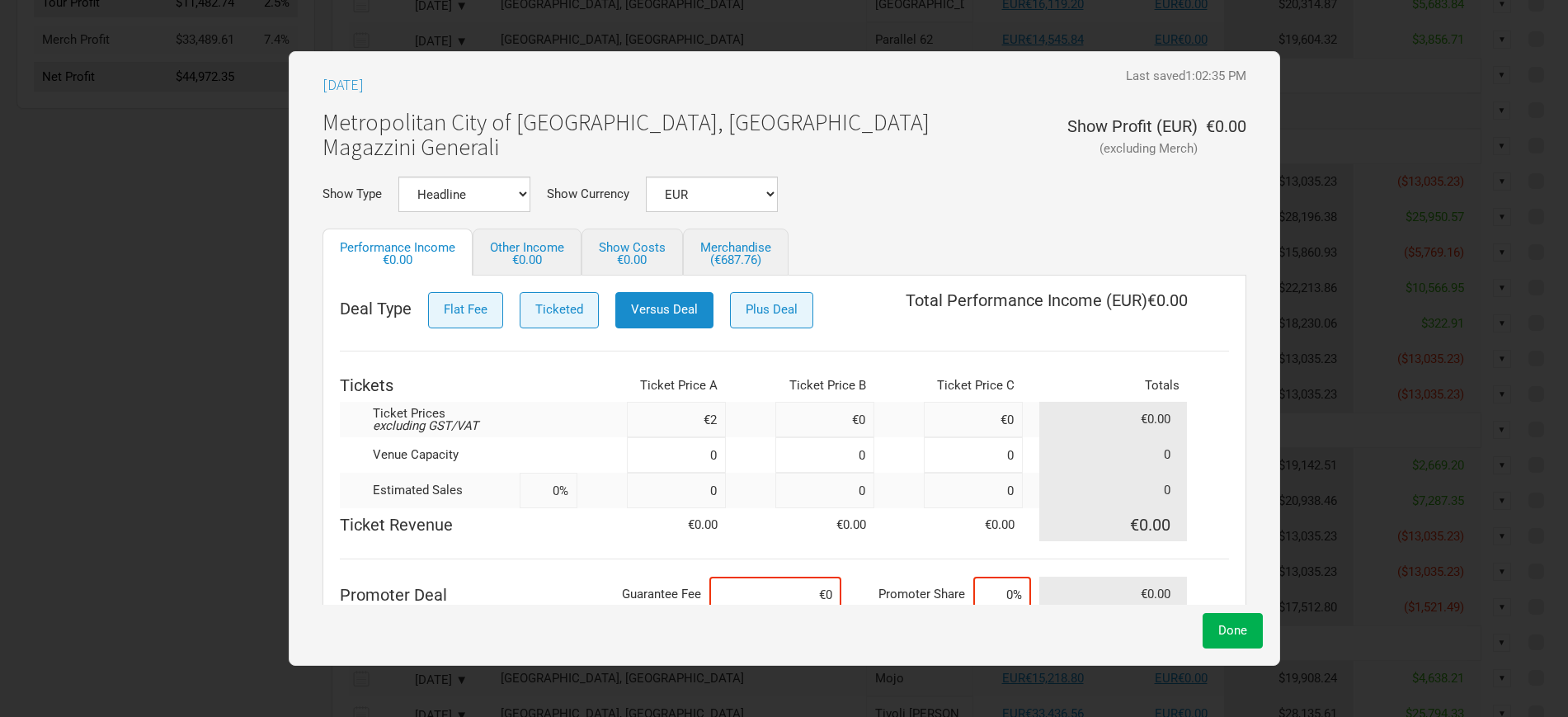 type on "€25" 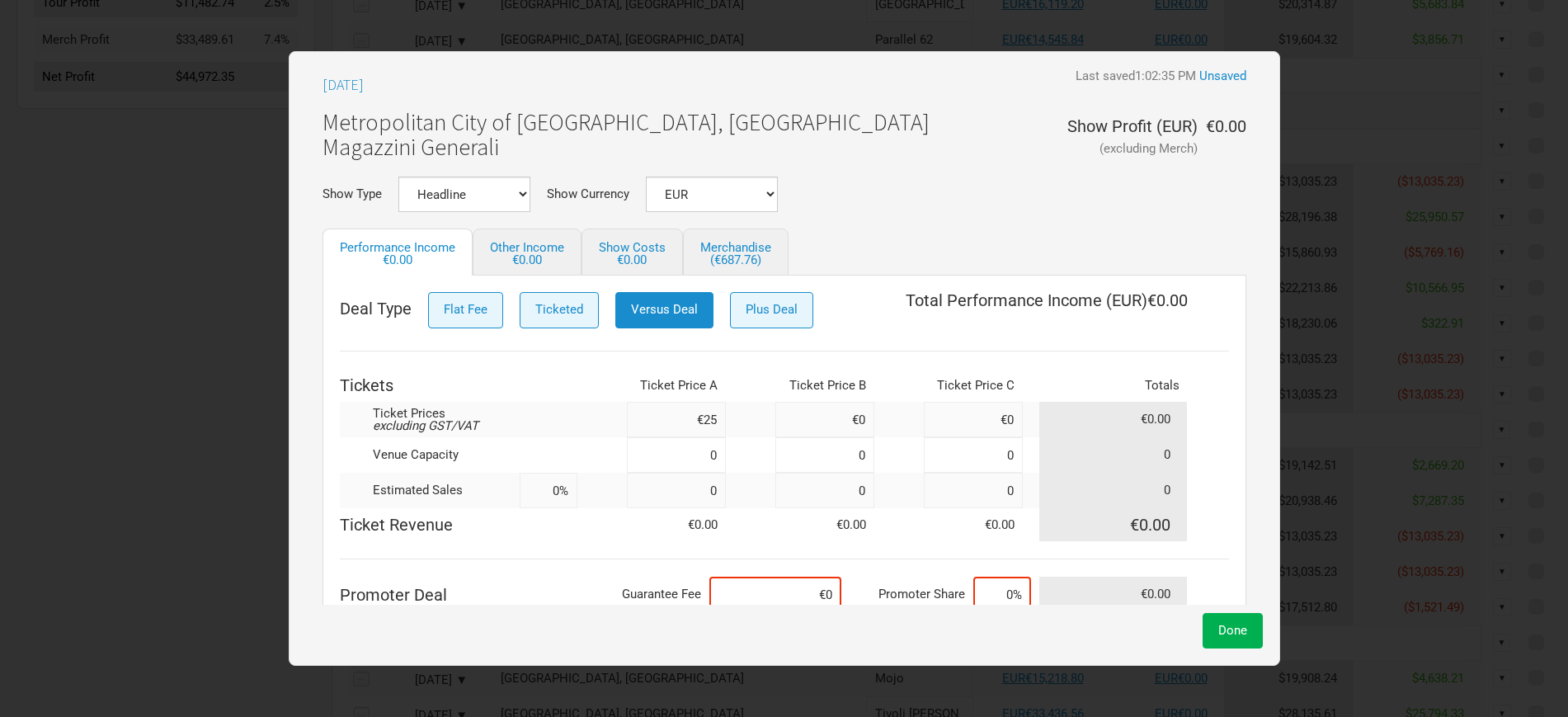 type 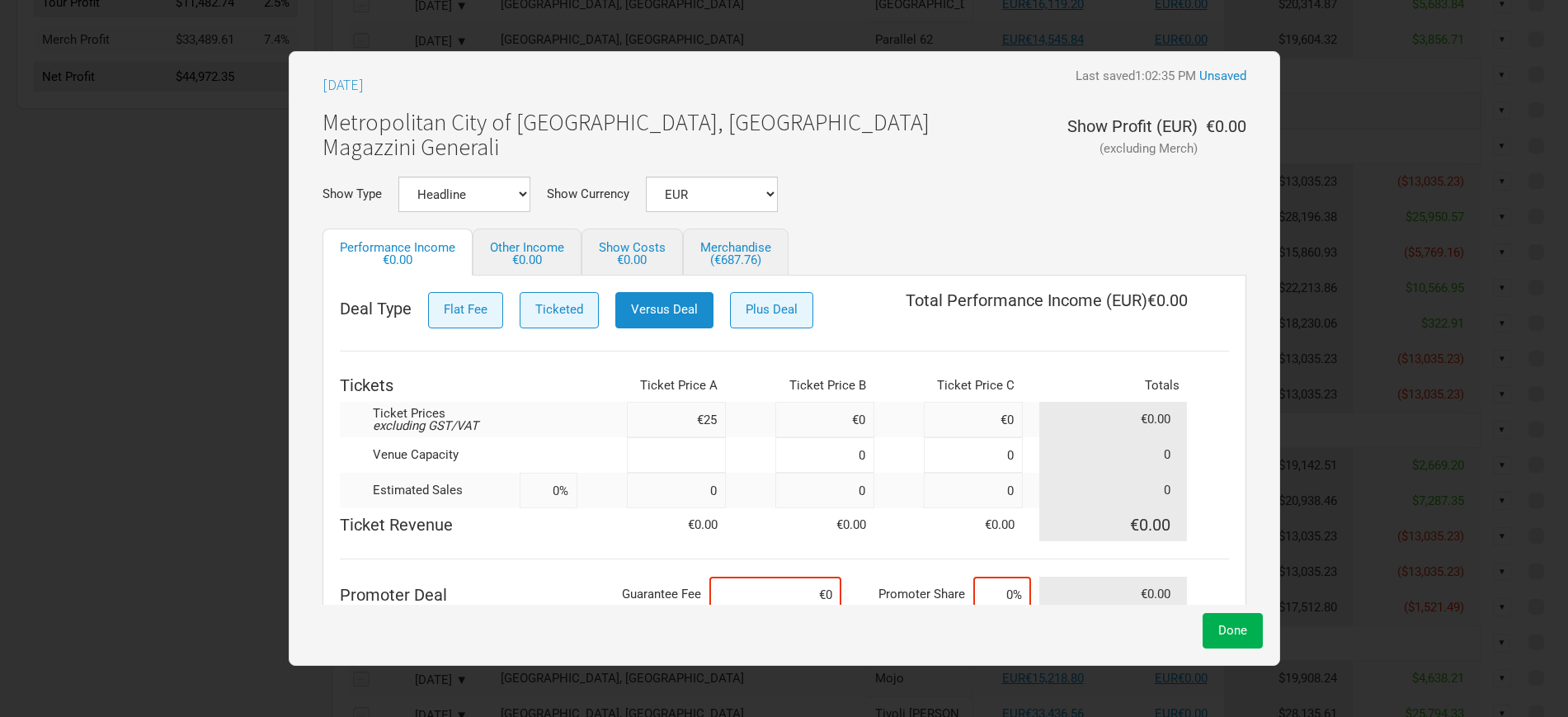 click at bounding box center (676, 455) 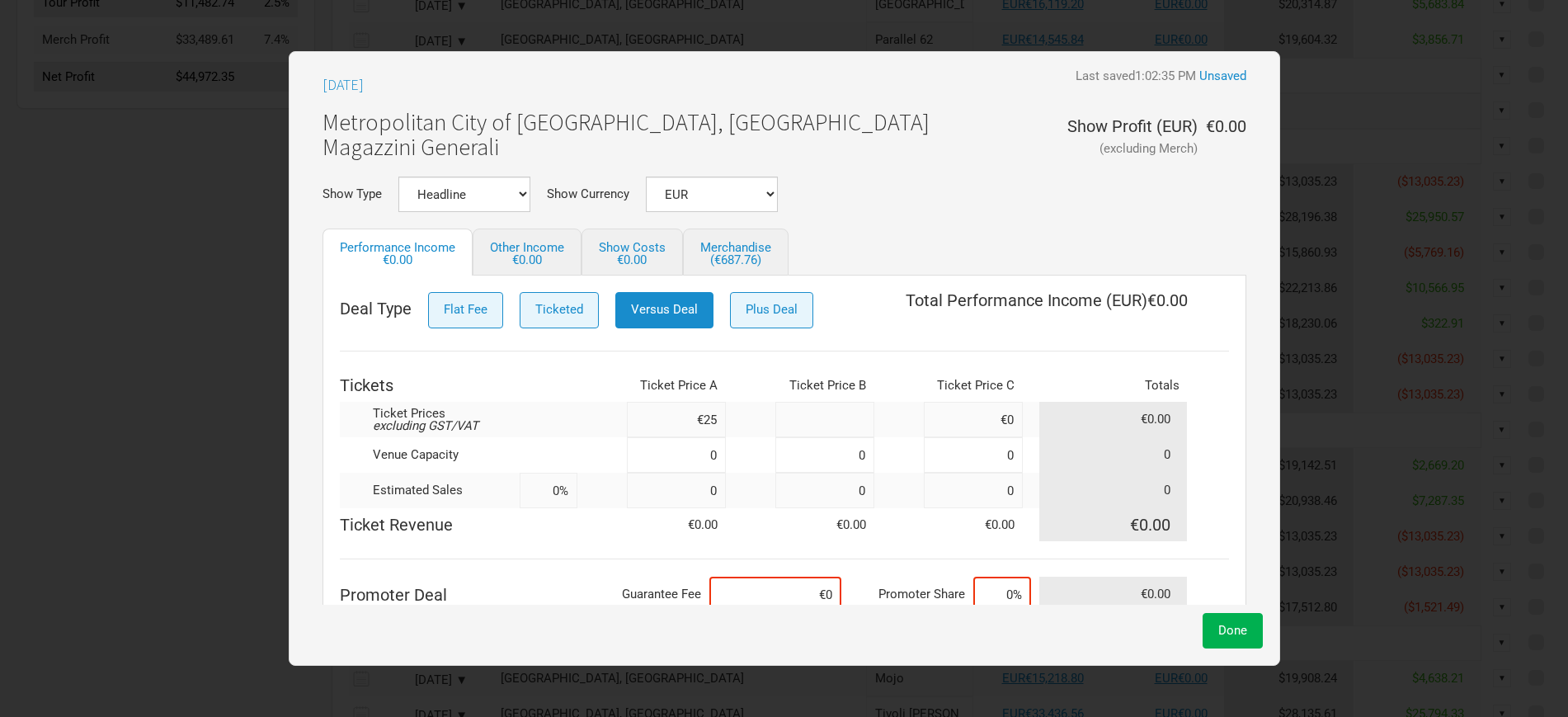 click at bounding box center [825, 419] 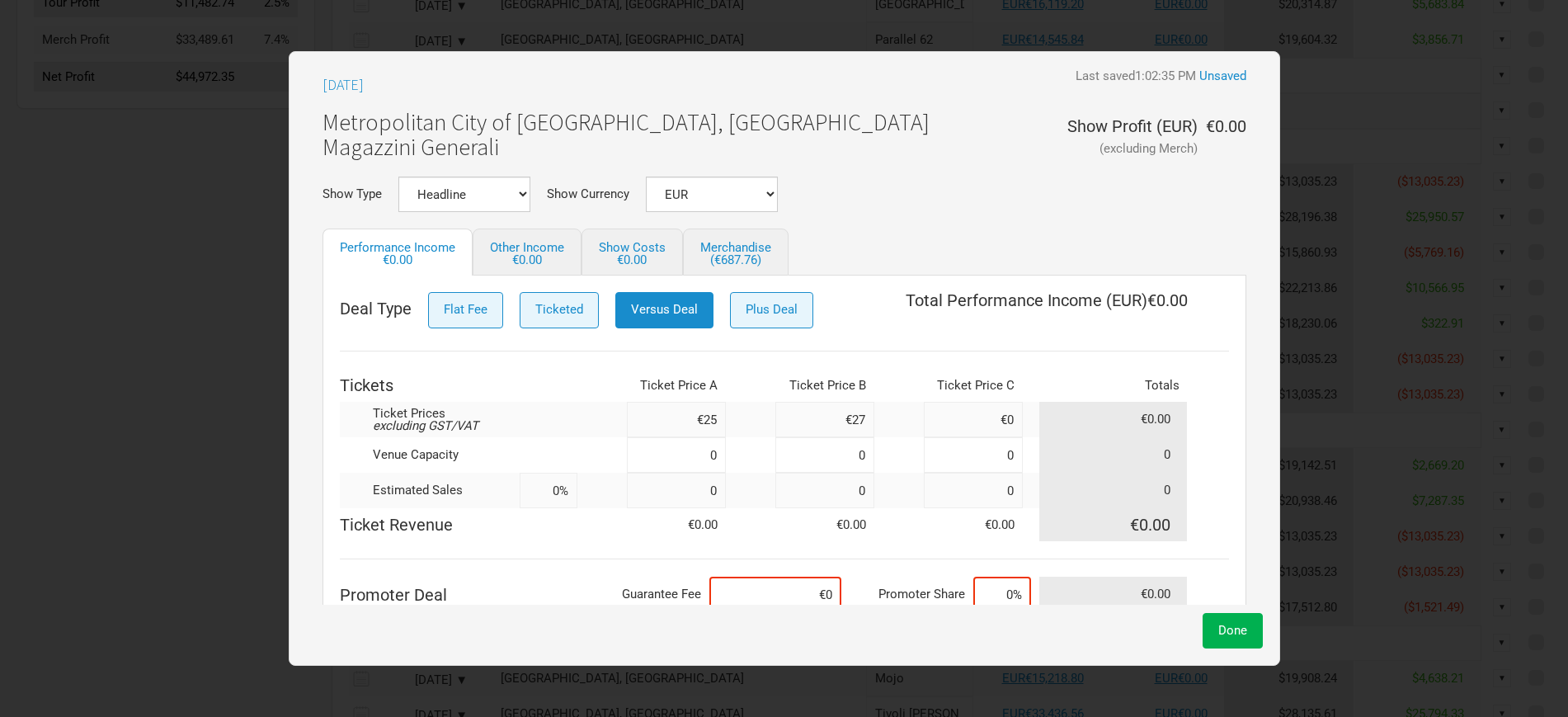 type on "€27" 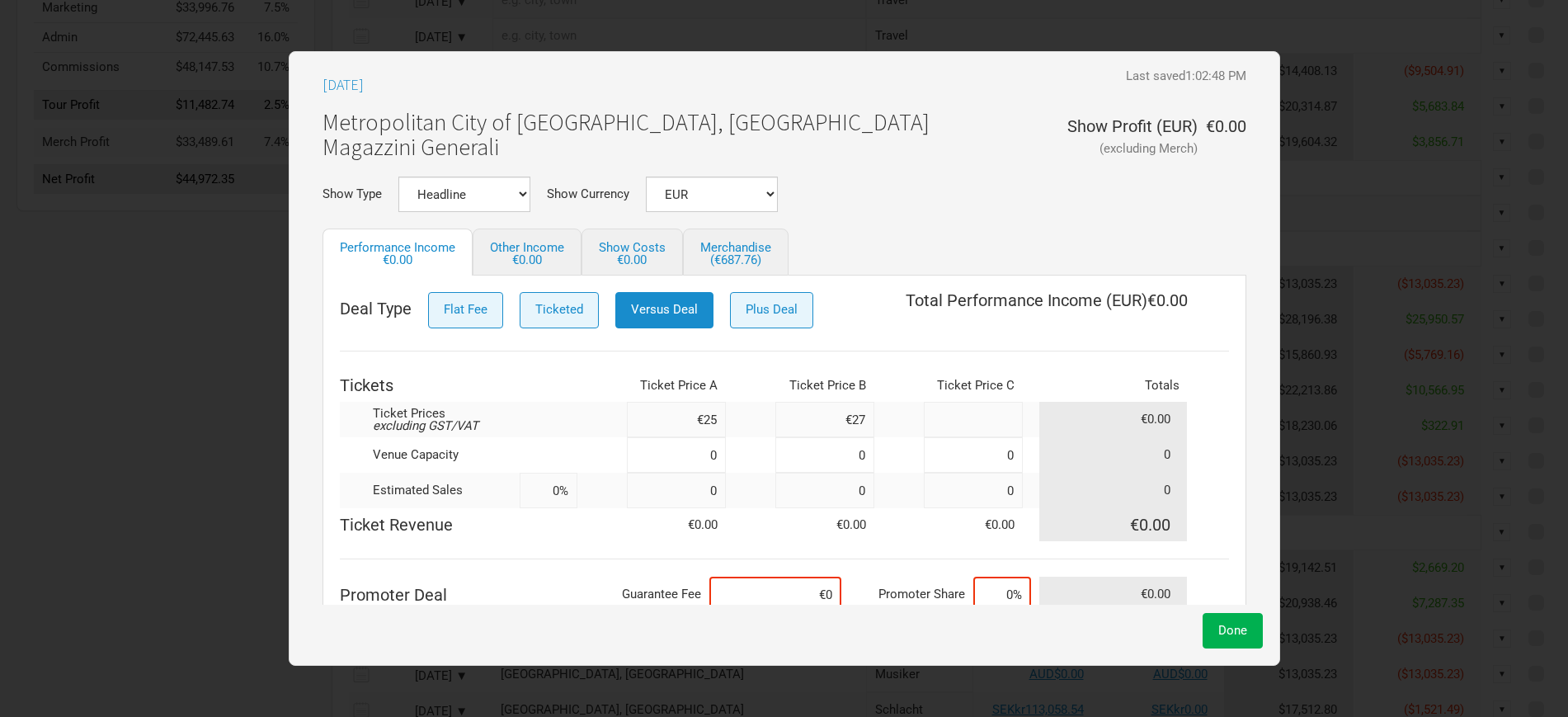 scroll, scrollTop: 488, scrollLeft: 0, axis: vertical 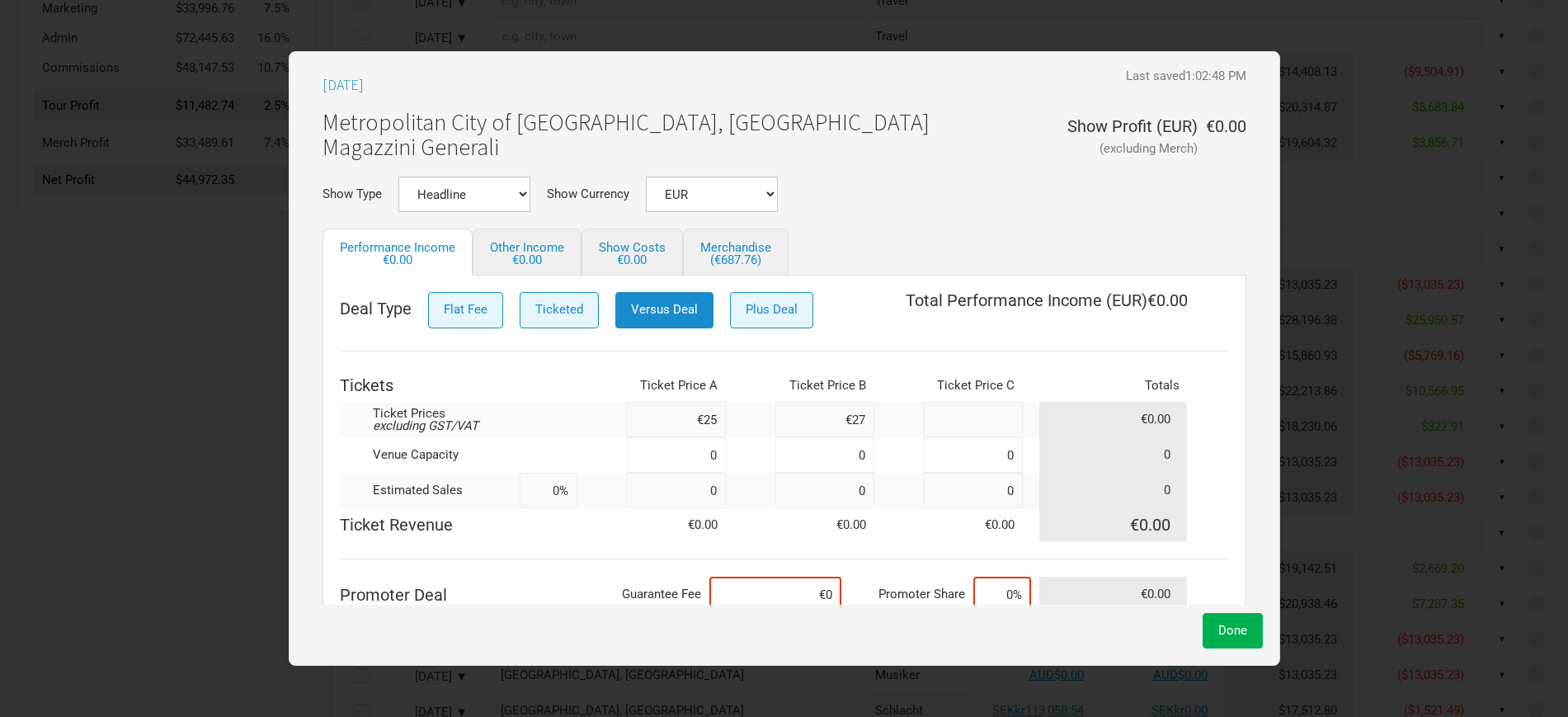 type on "€0" 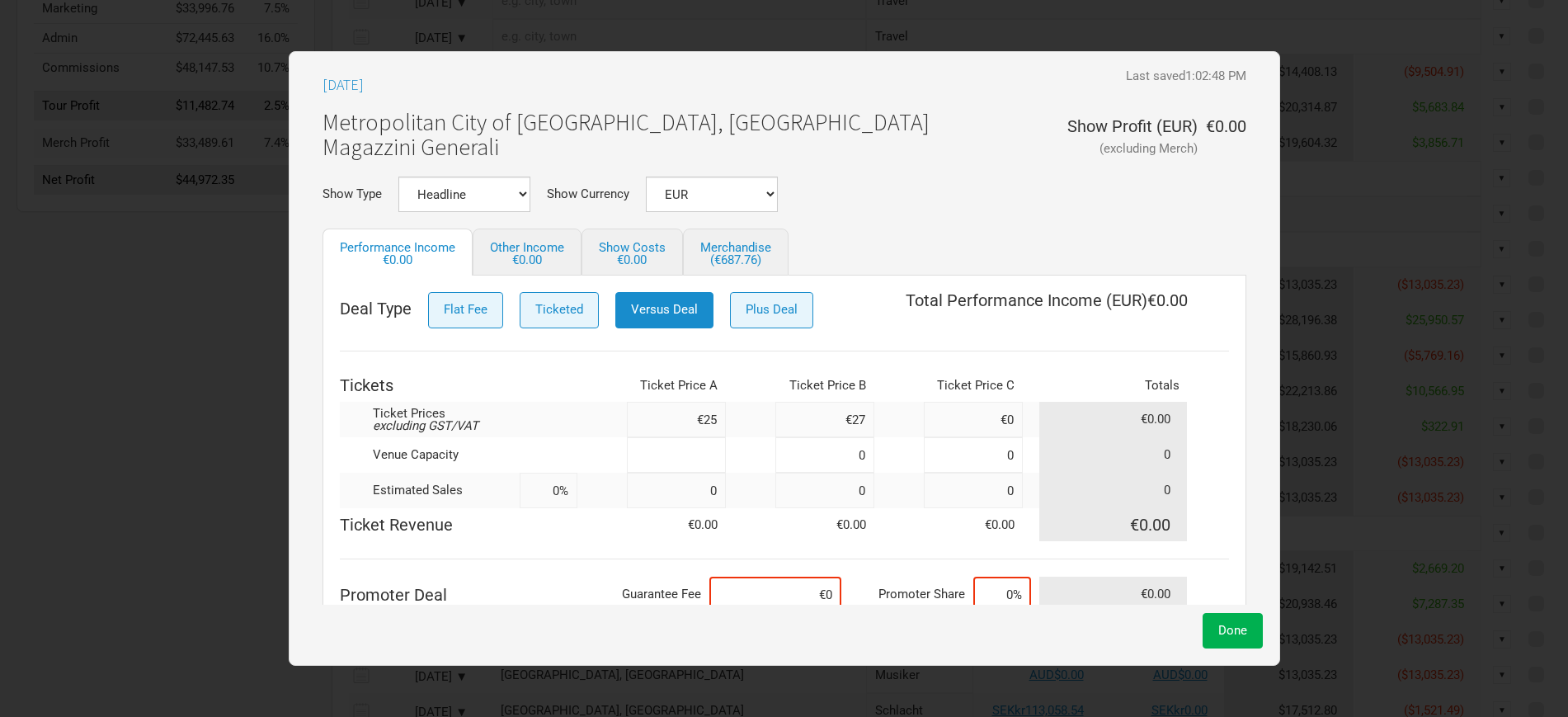 click at bounding box center (676, 455) 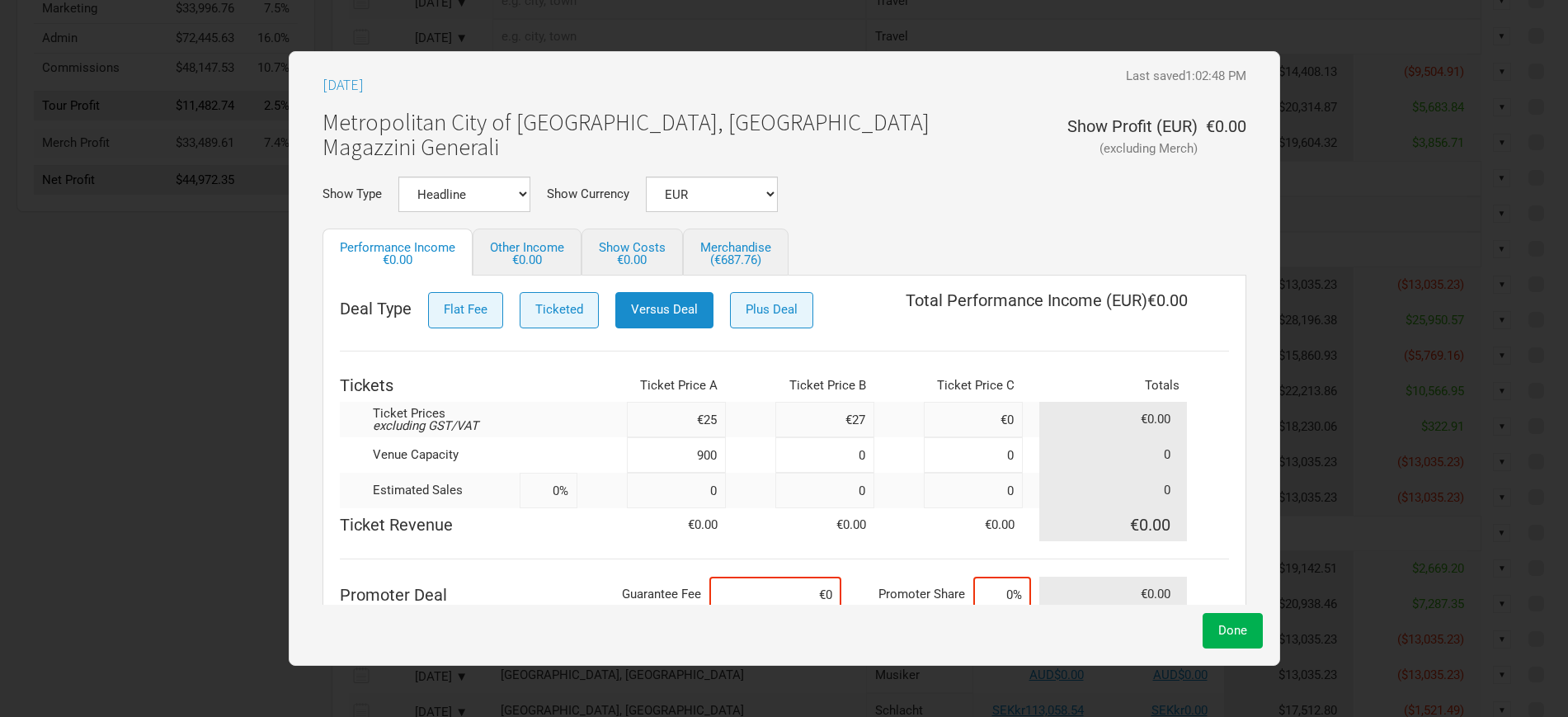 type on "900" 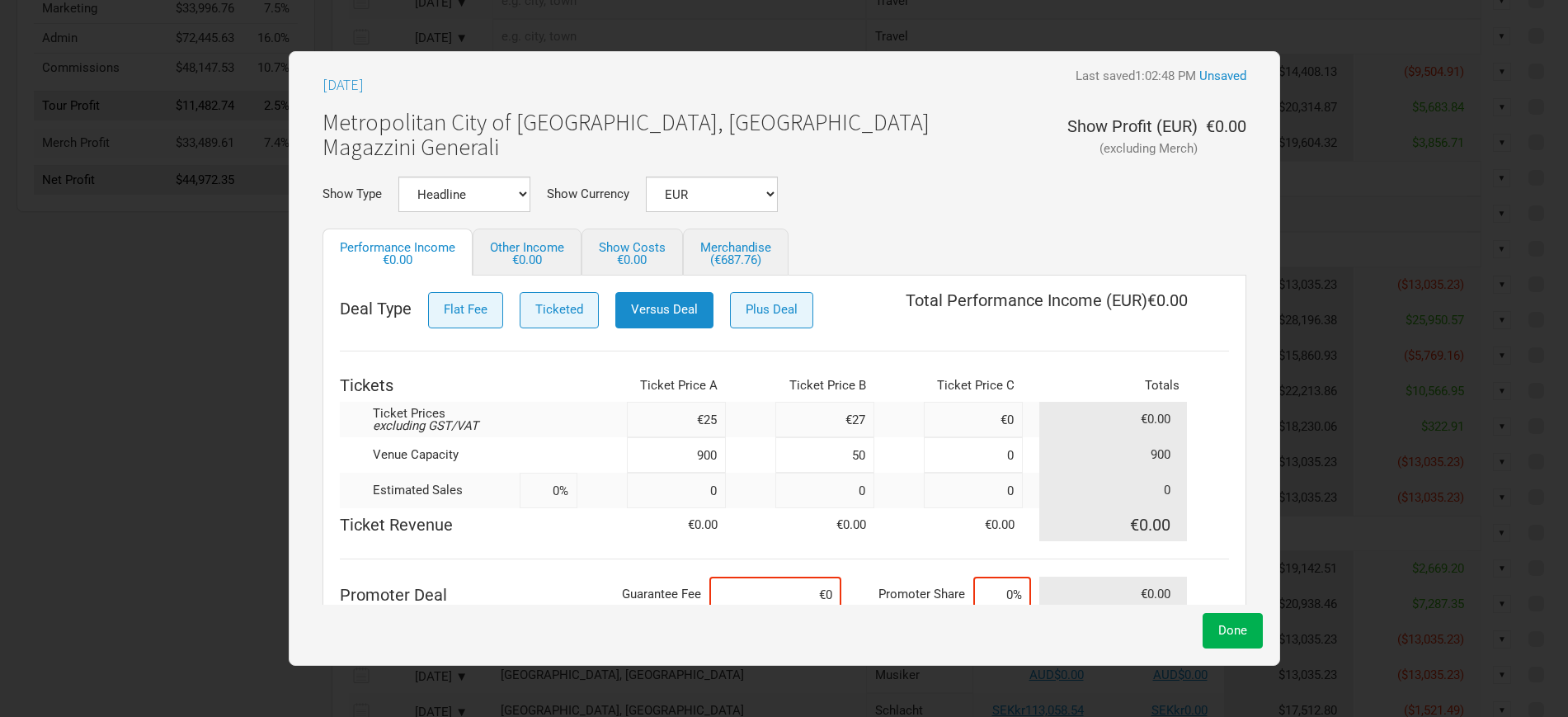 type on "50" 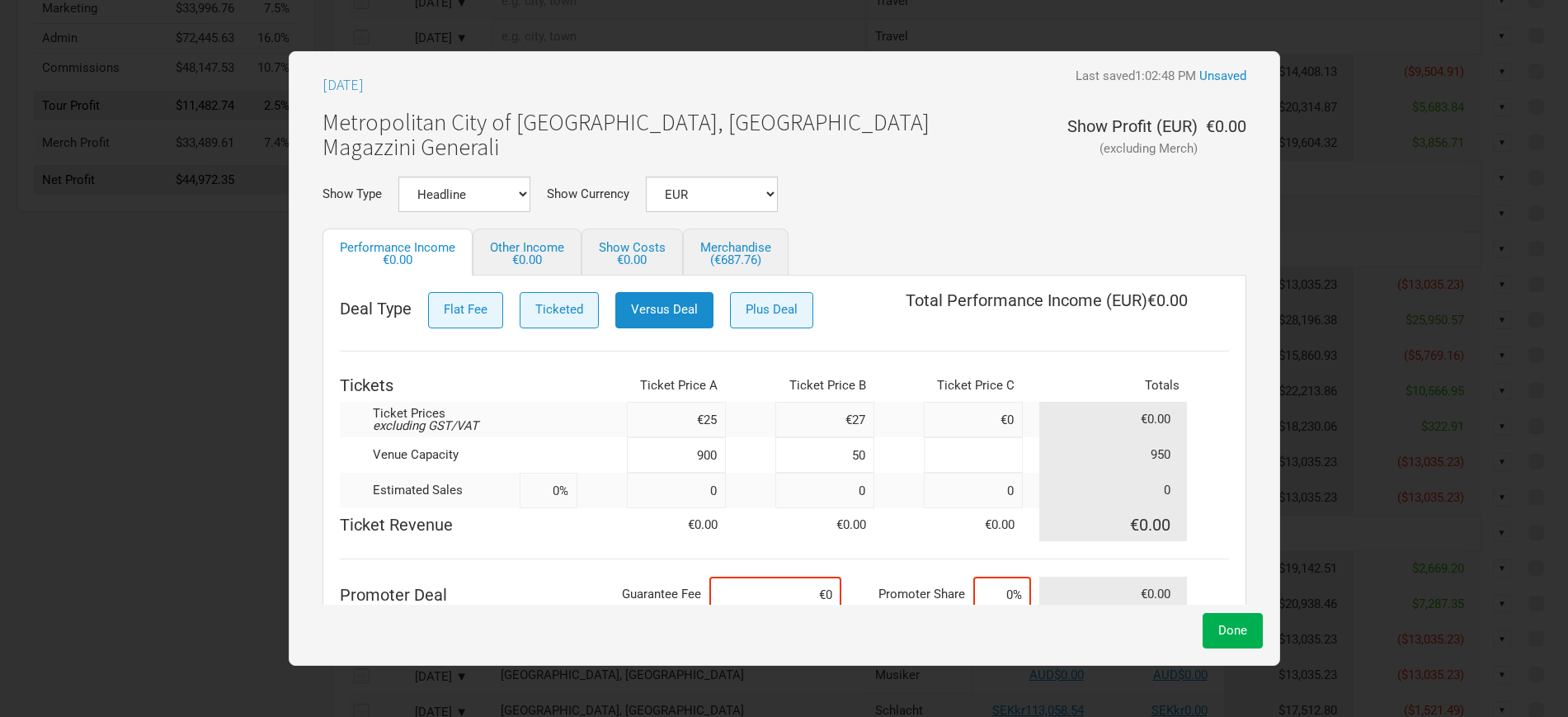 type on "0" 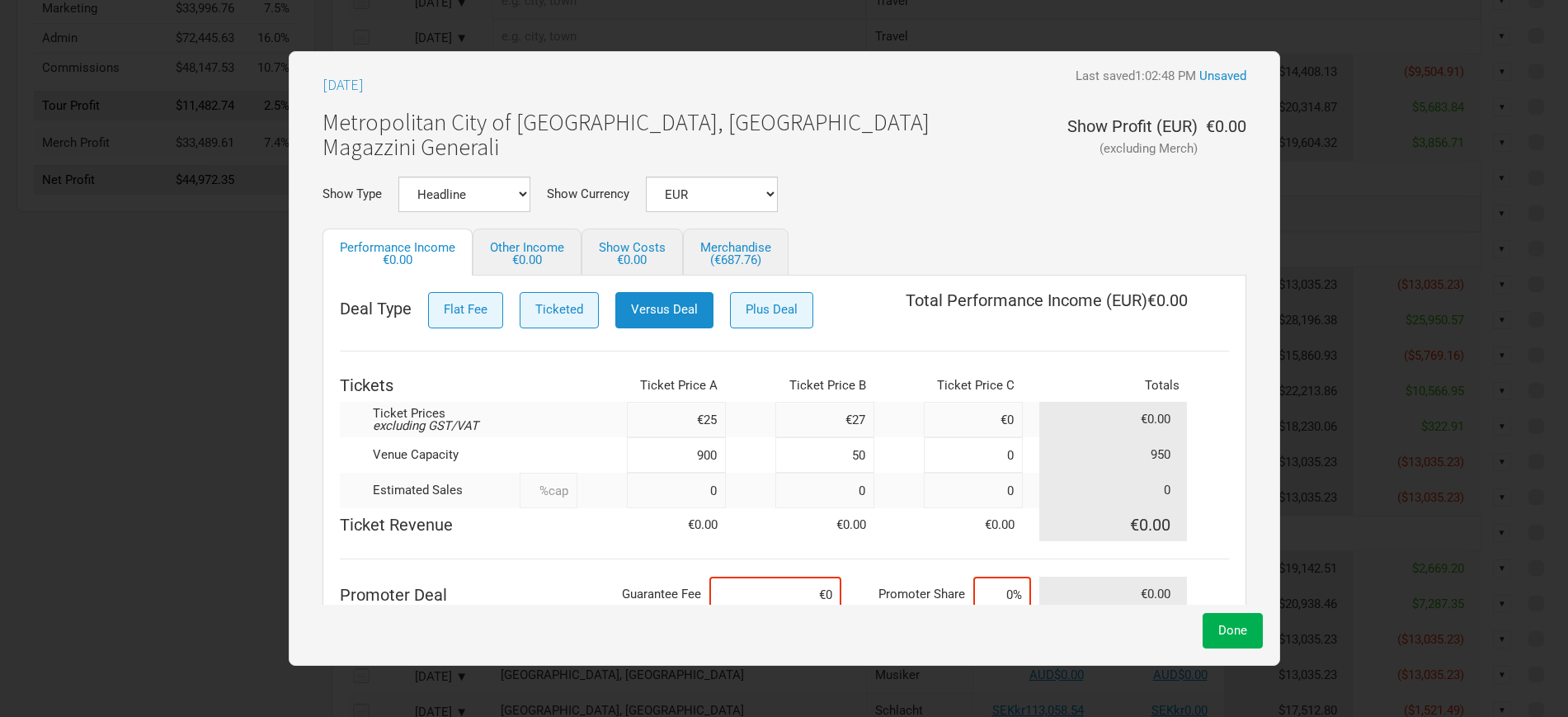 click at bounding box center (549, 490) 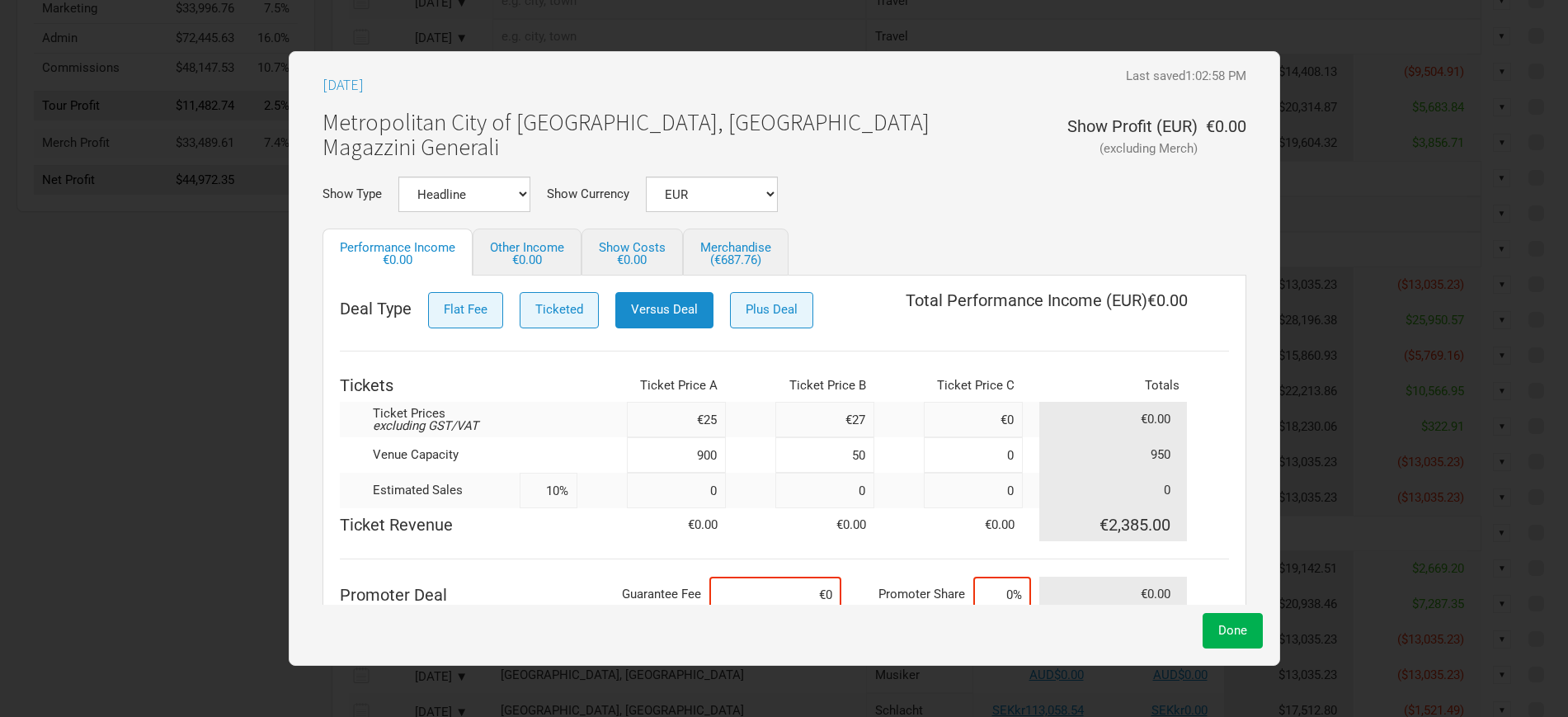 type on "100%" 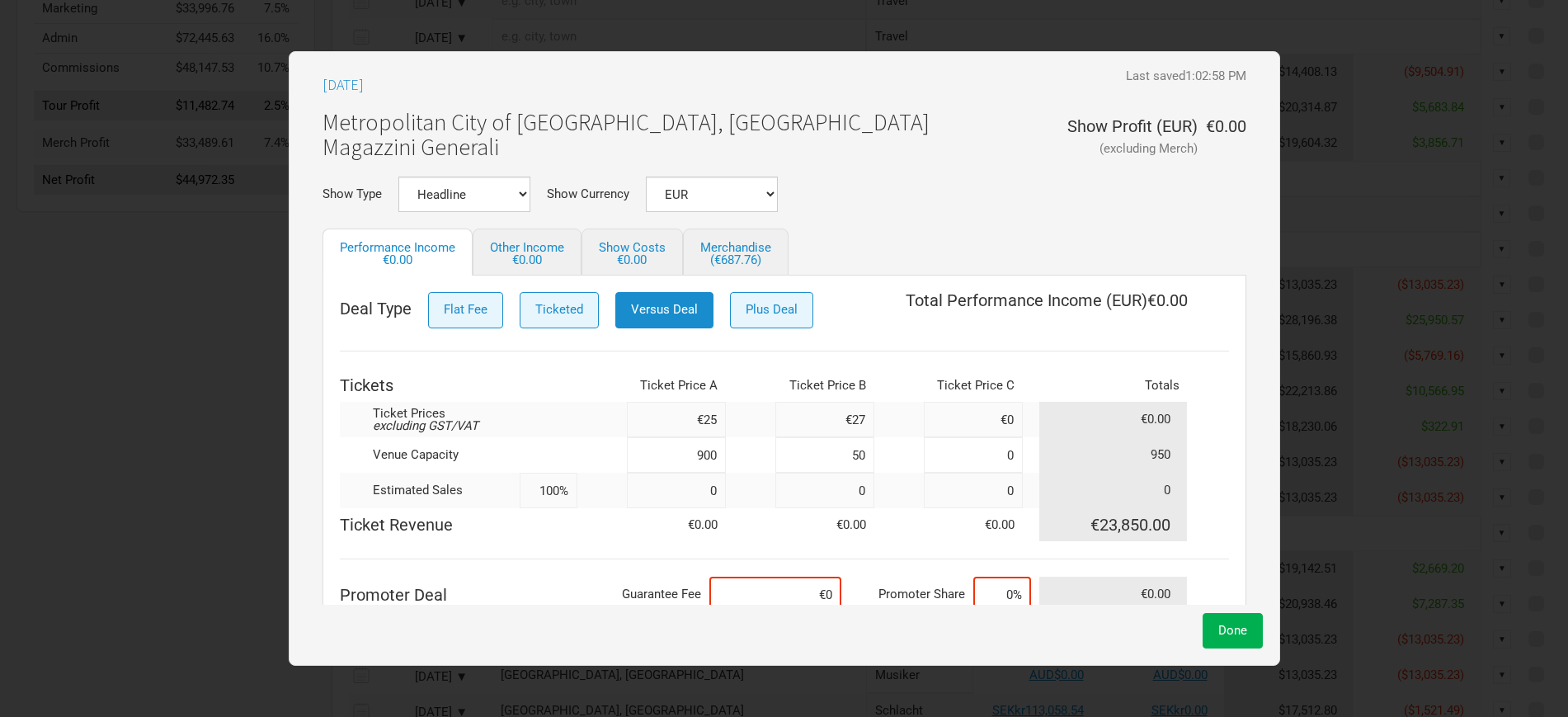 type on "900" 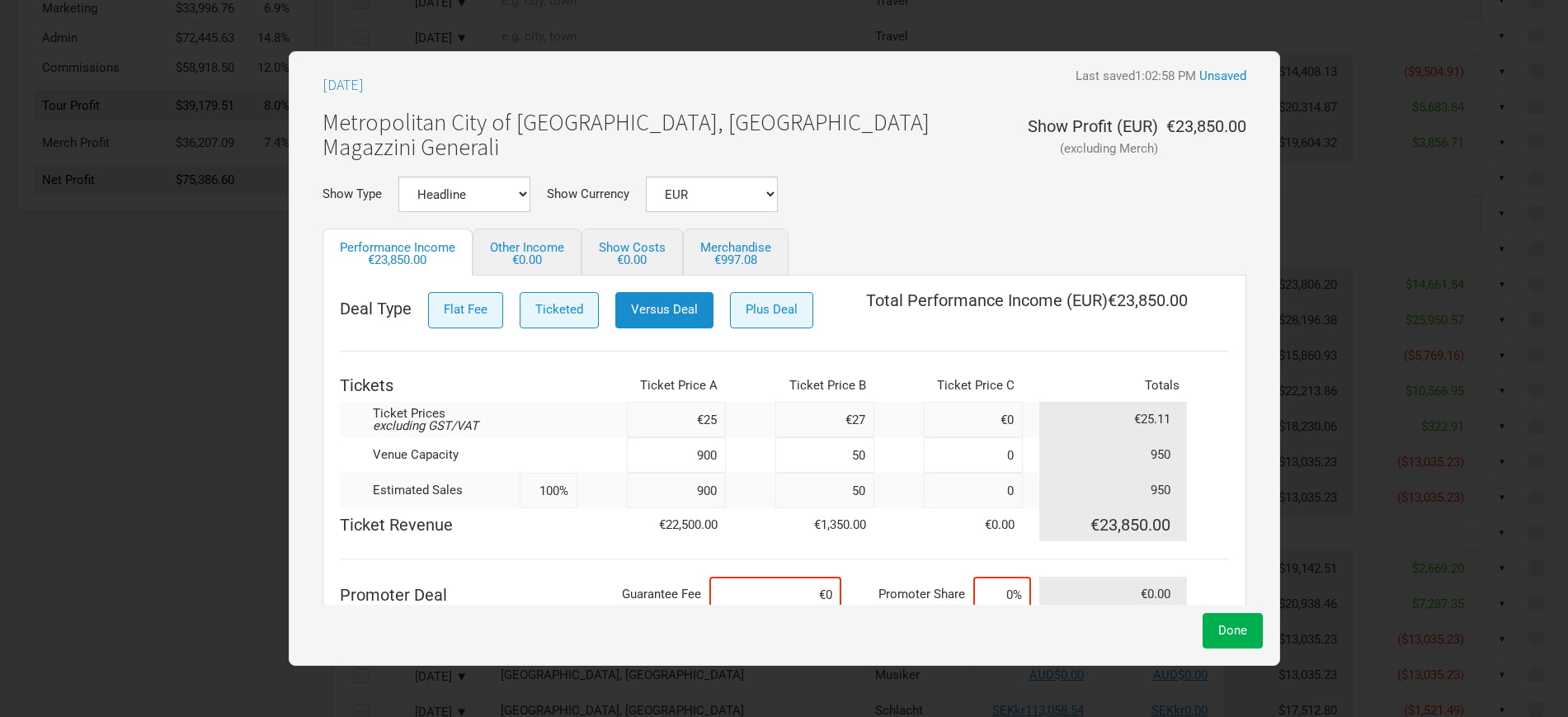 type on "100%" 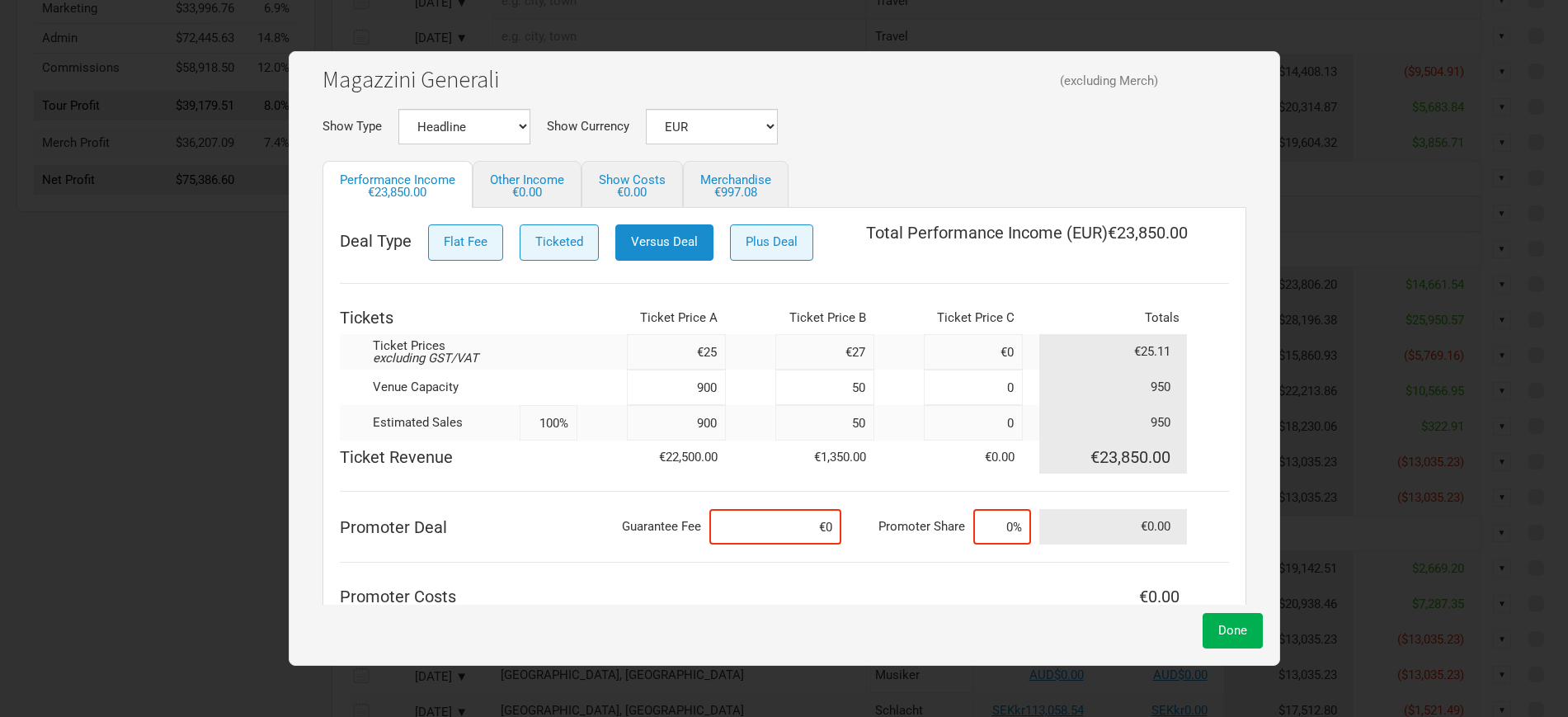 scroll, scrollTop: 103, scrollLeft: 0, axis: vertical 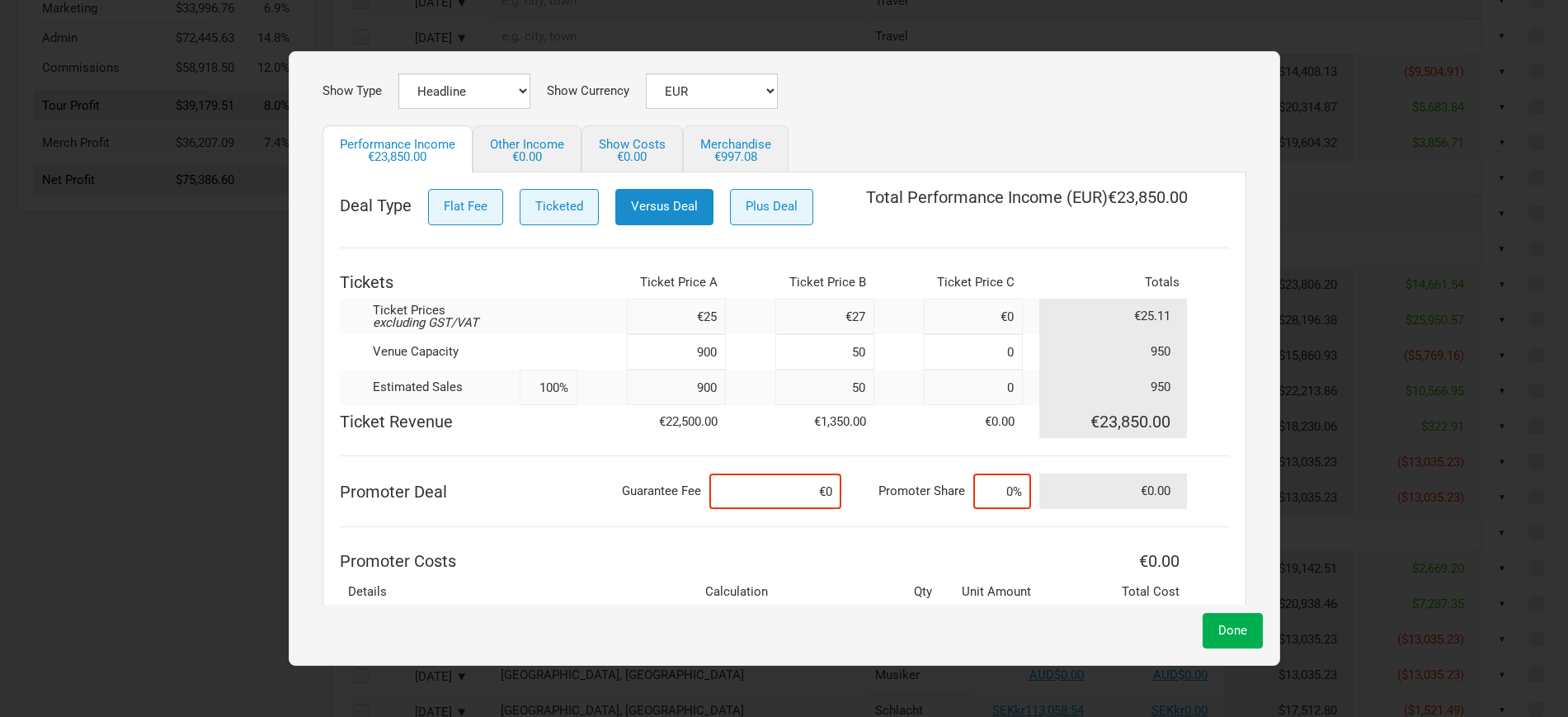 click on "900" at bounding box center [676, 351] 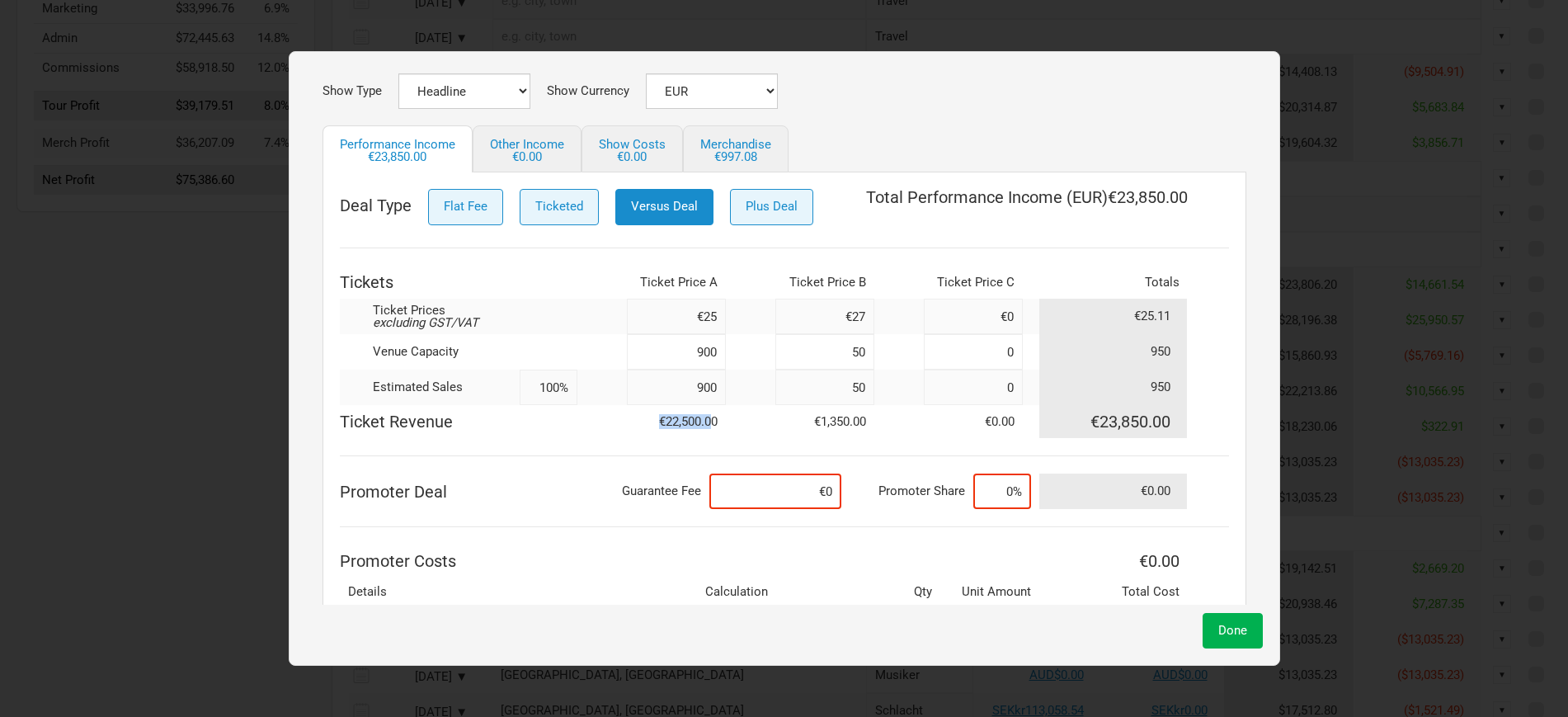 drag, startPoint x: 694, startPoint y: 418, endPoint x: 625, endPoint y: 419, distance: 69.00725 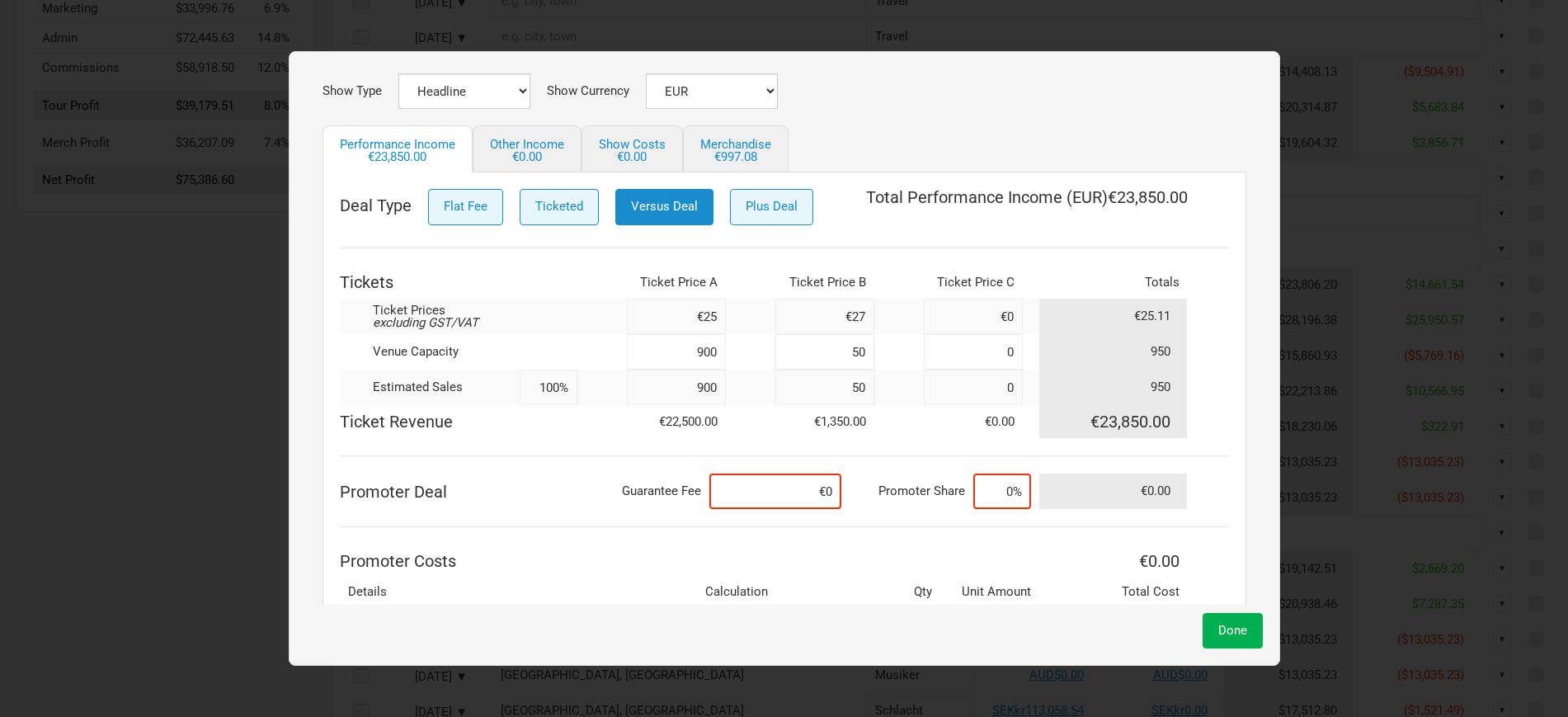 click on "€25" at bounding box center (676, 316) 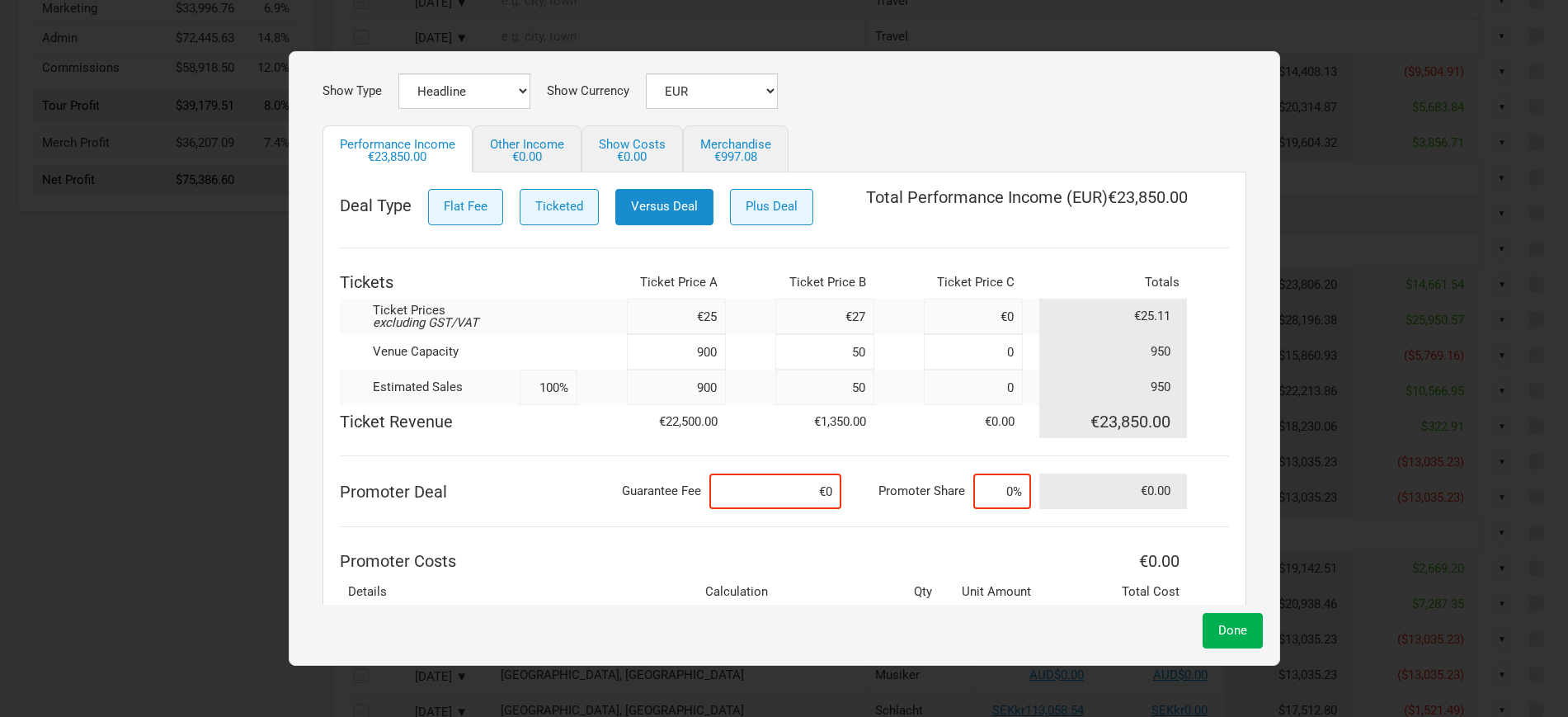 drag, startPoint x: 805, startPoint y: 311, endPoint x: 901, endPoint y: 319, distance: 96.33276 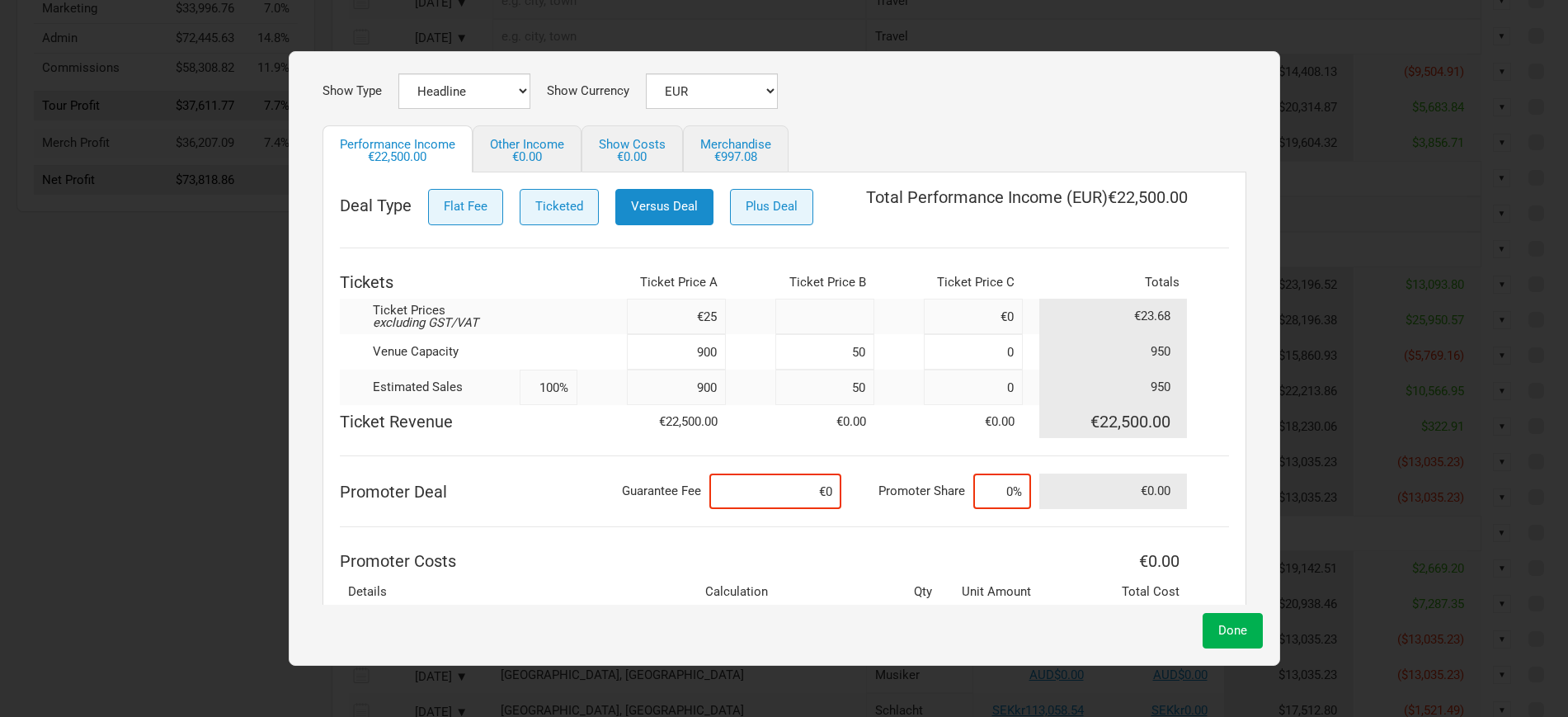 type on "€0" 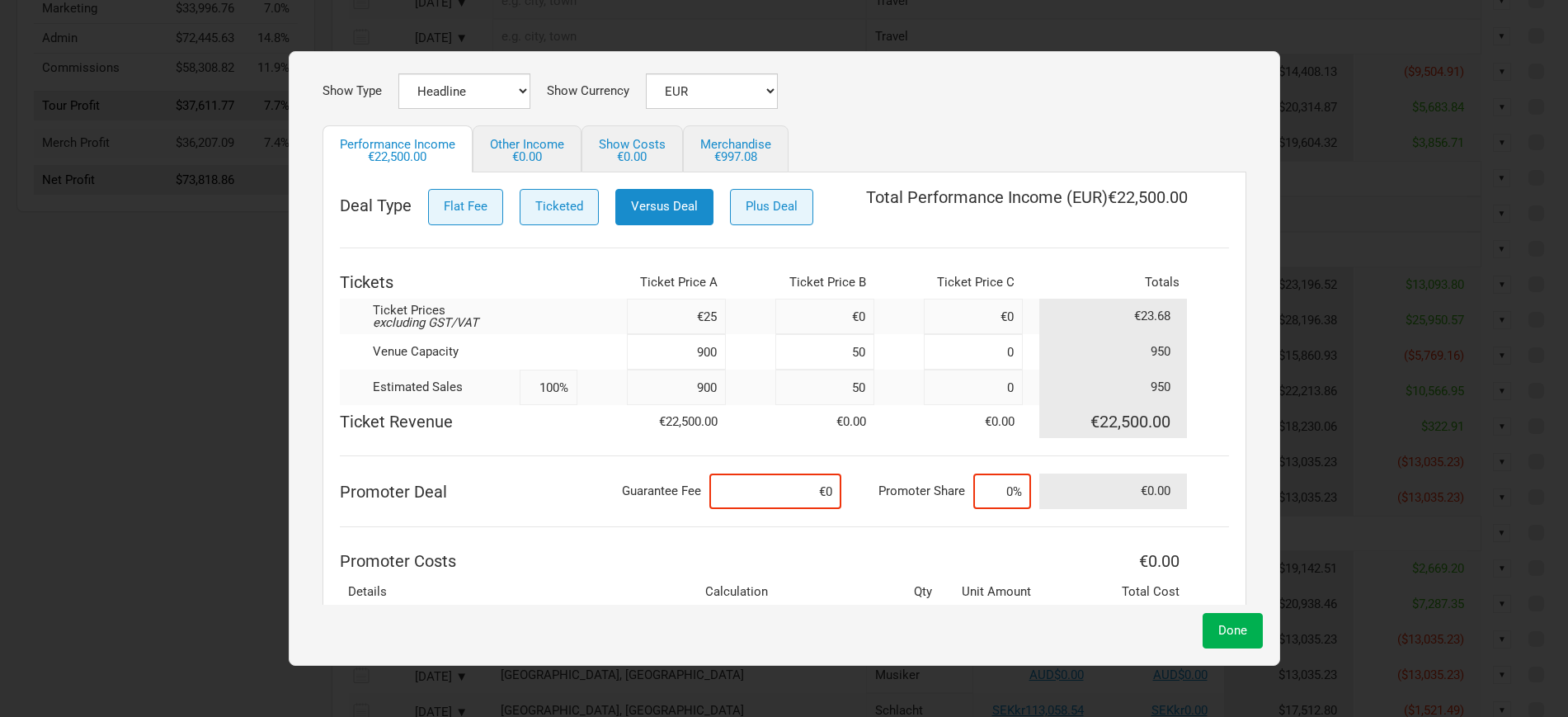 drag, startPoint x: 676, startPoint y: 308, endPoint x: 815, endPoint y: 324, distance: 139.9178 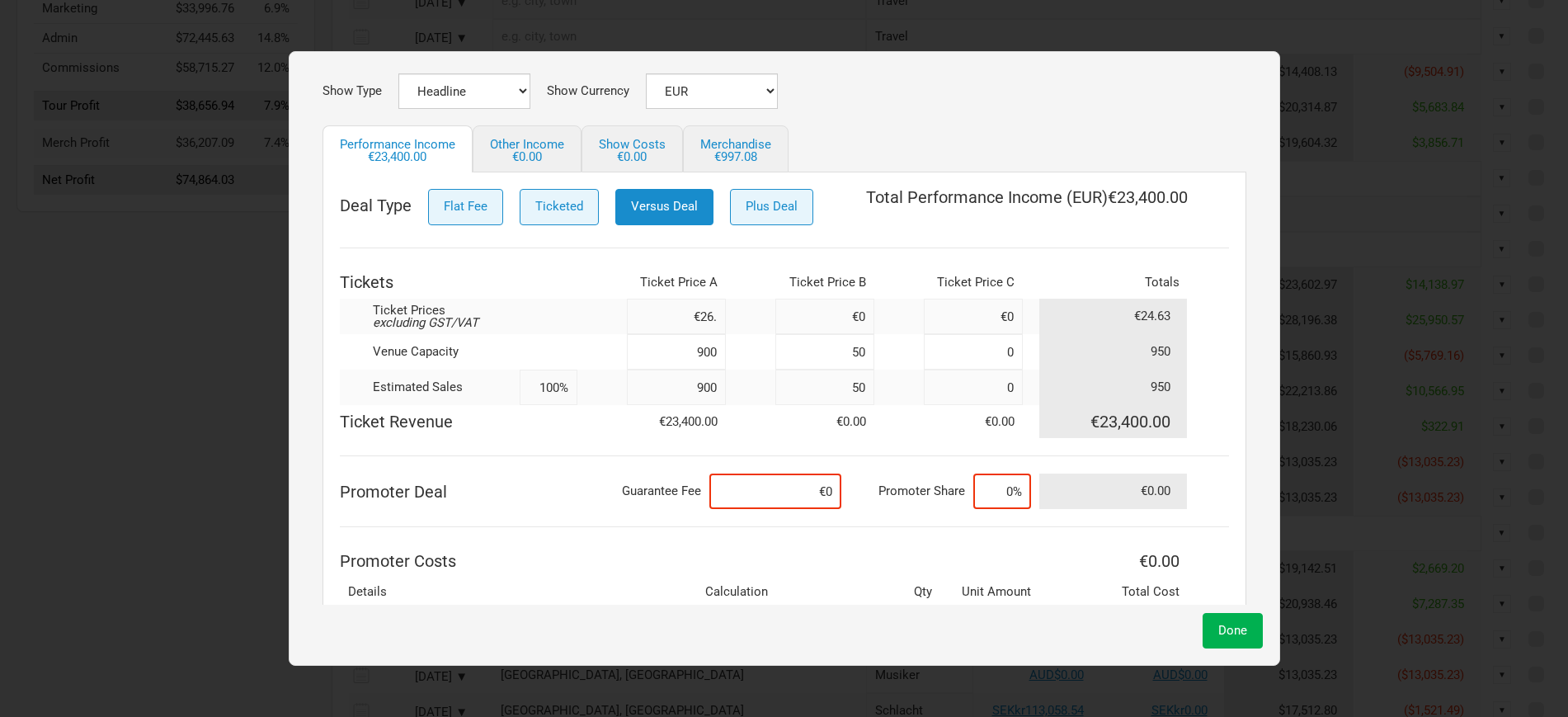 click on "€26." at bounding box center [676, 316] 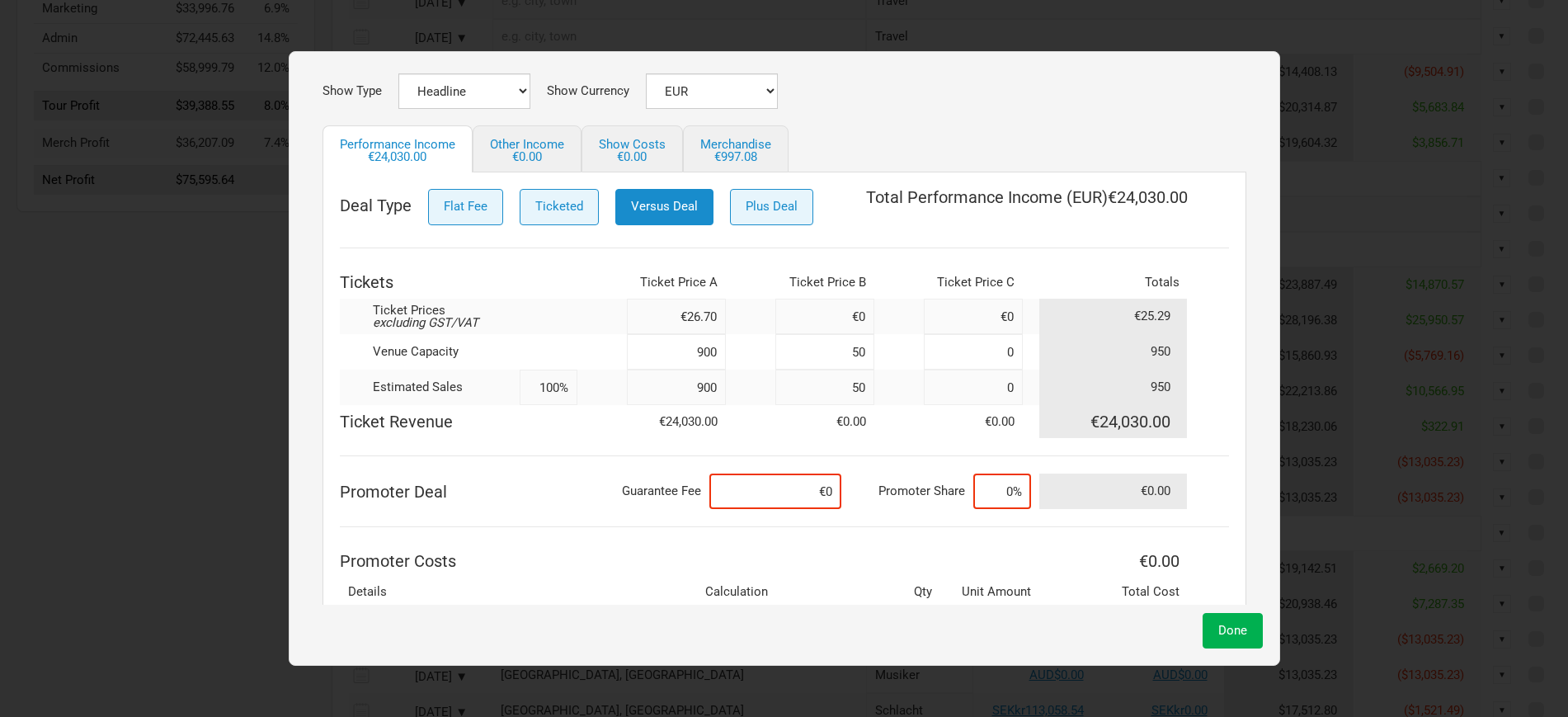 type on "€26.7" 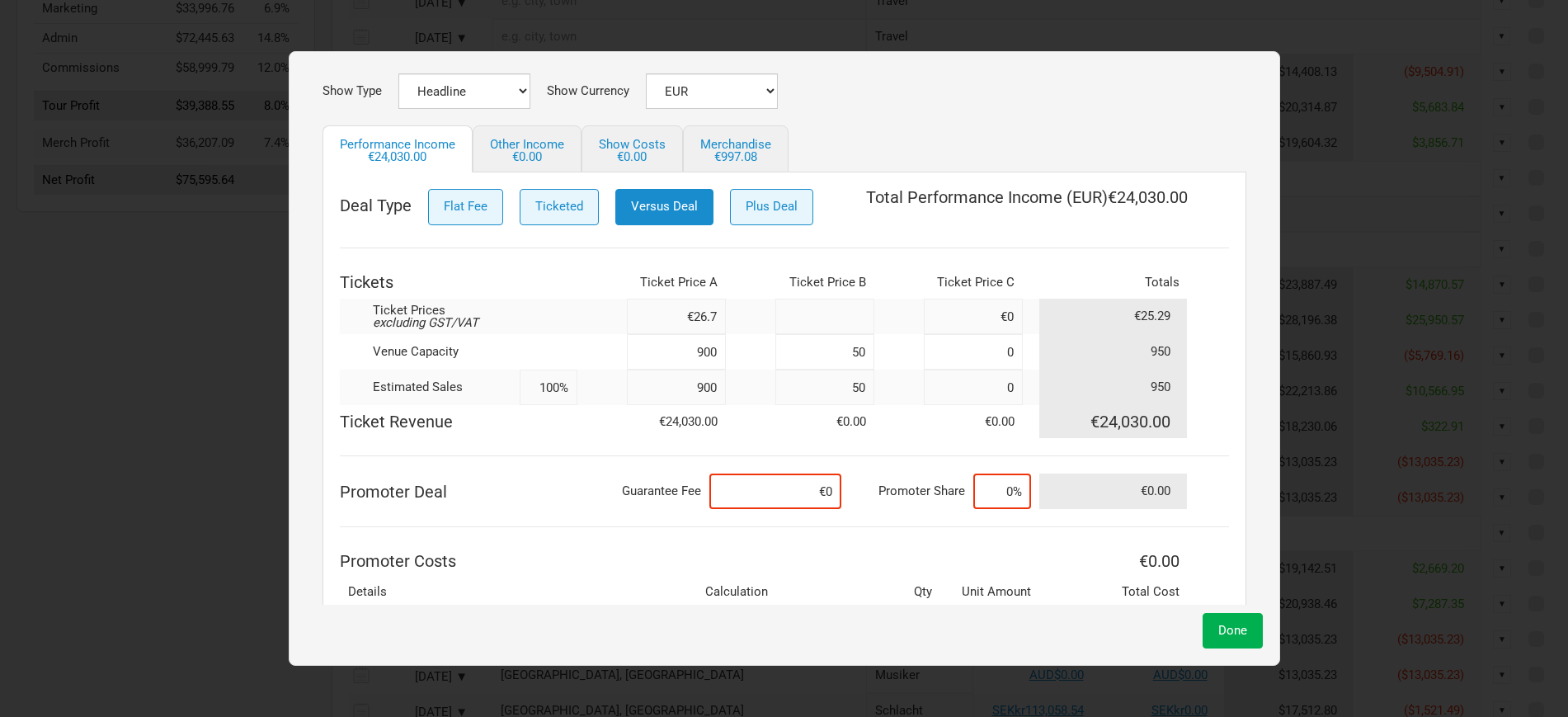 type on "€0" 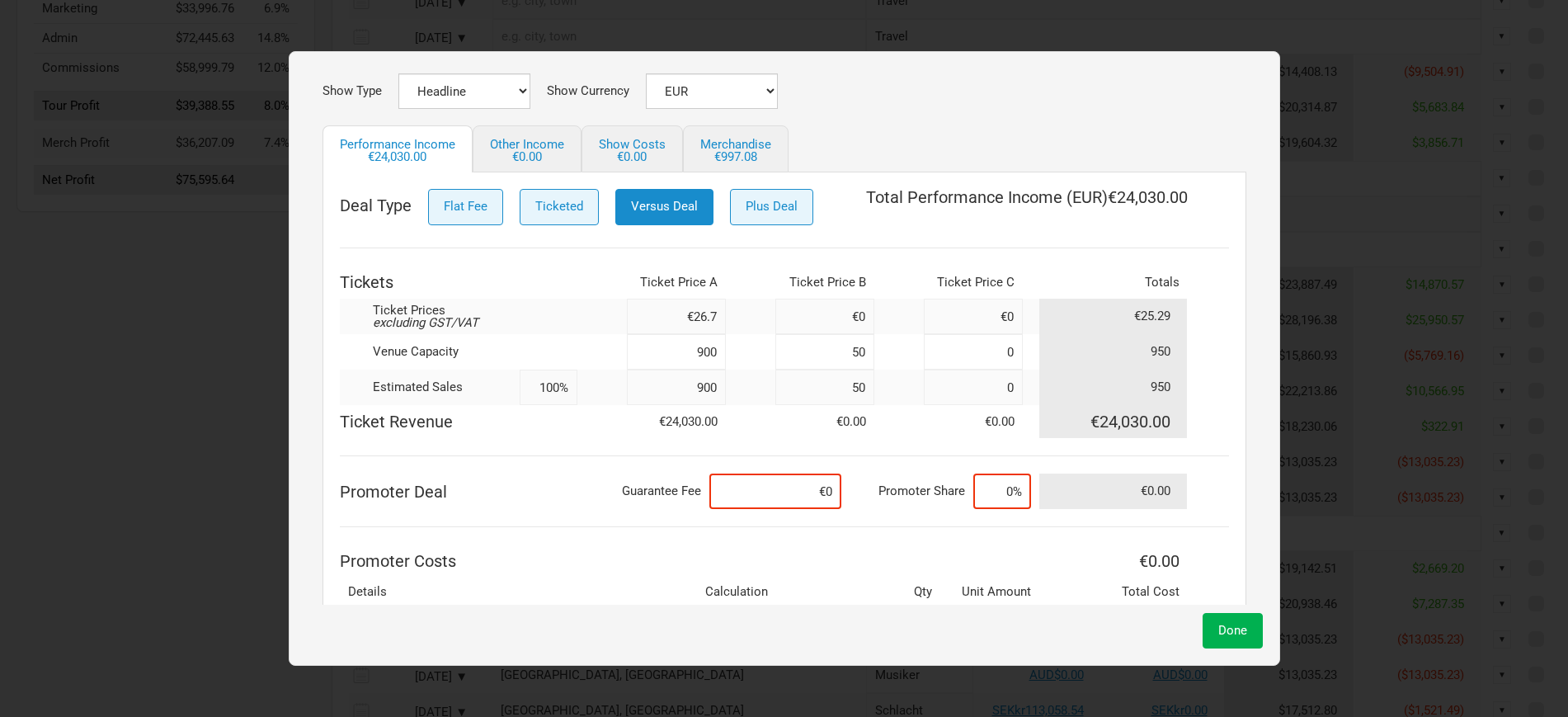 drag, startPoint x: 646, startPoint y: 354, endPoint x: 738, endPoint y: 355, distance: 92.00543 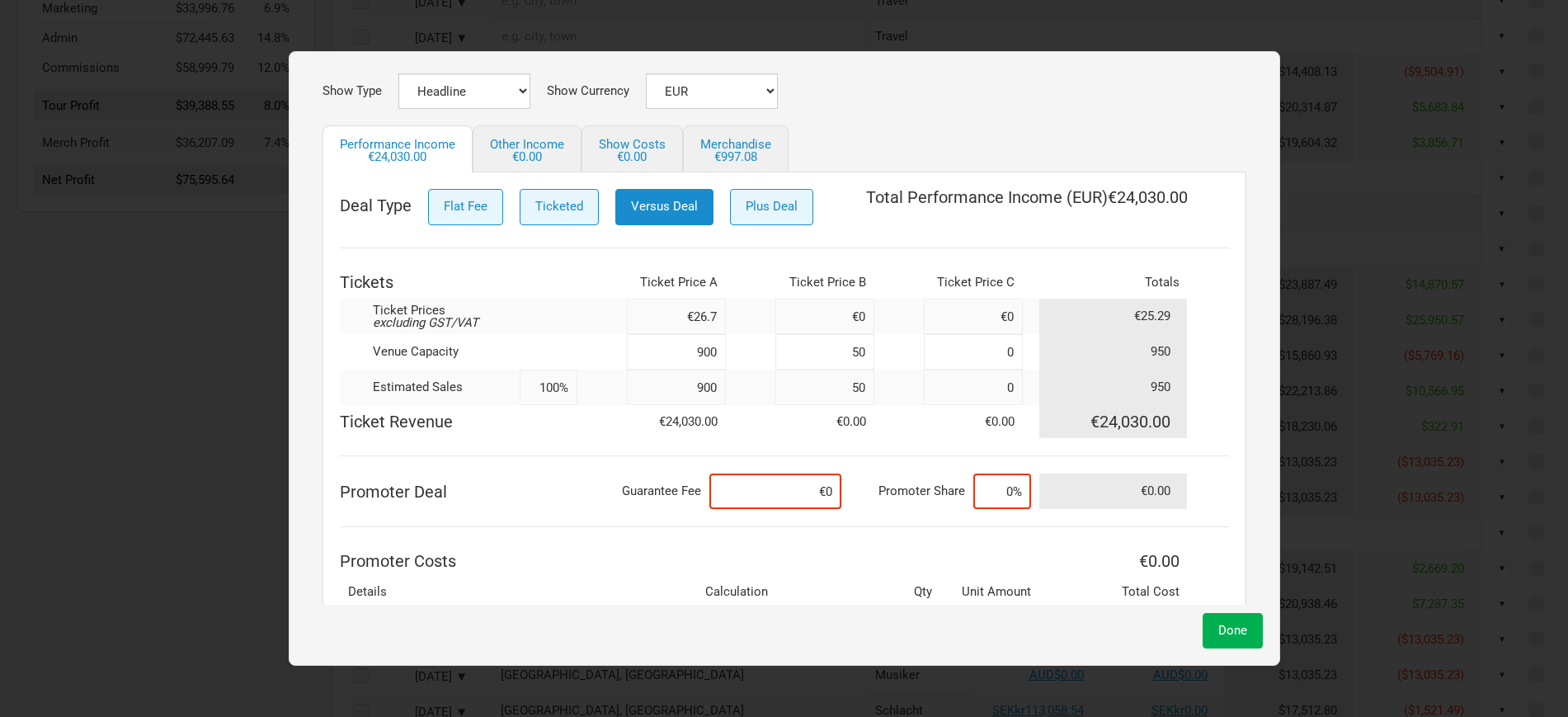 type on "9" 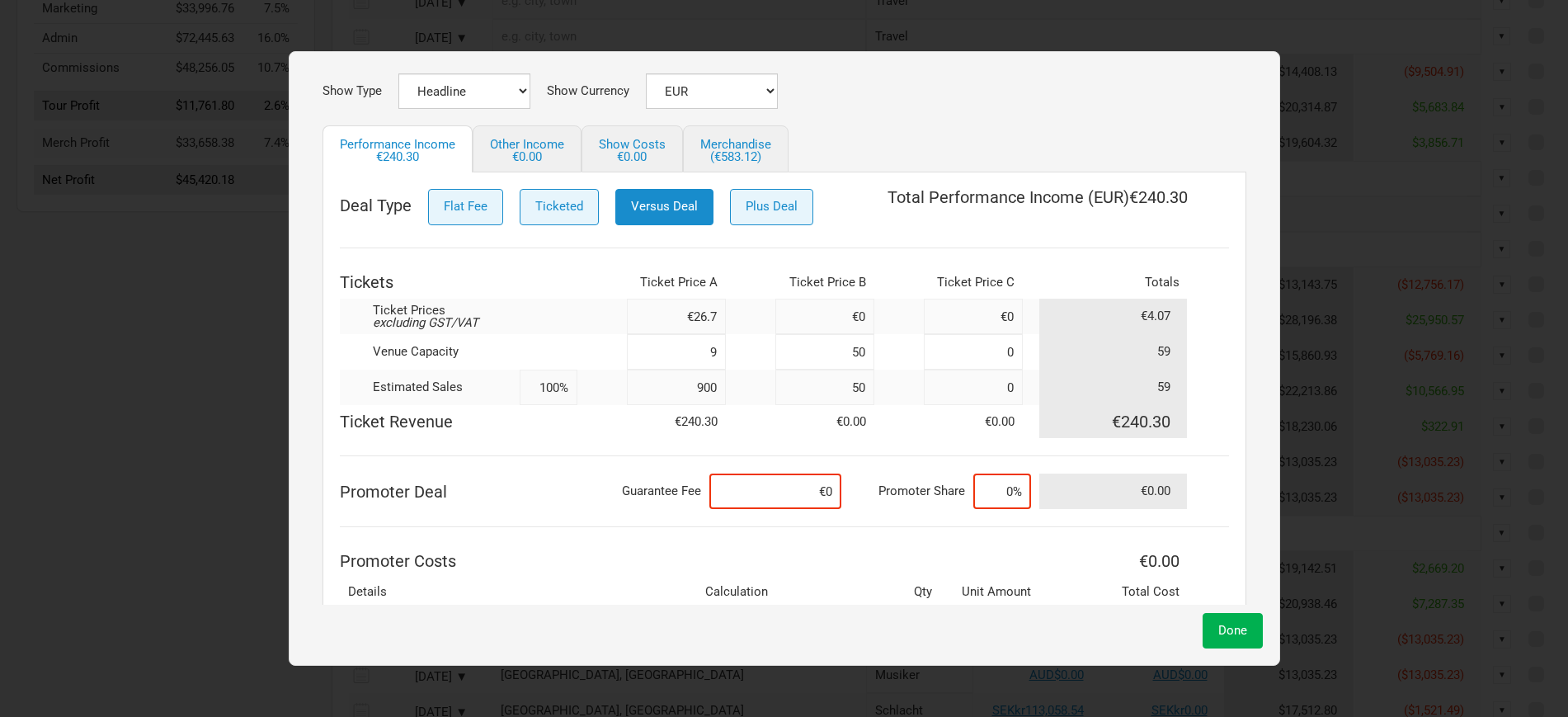 type on "9" 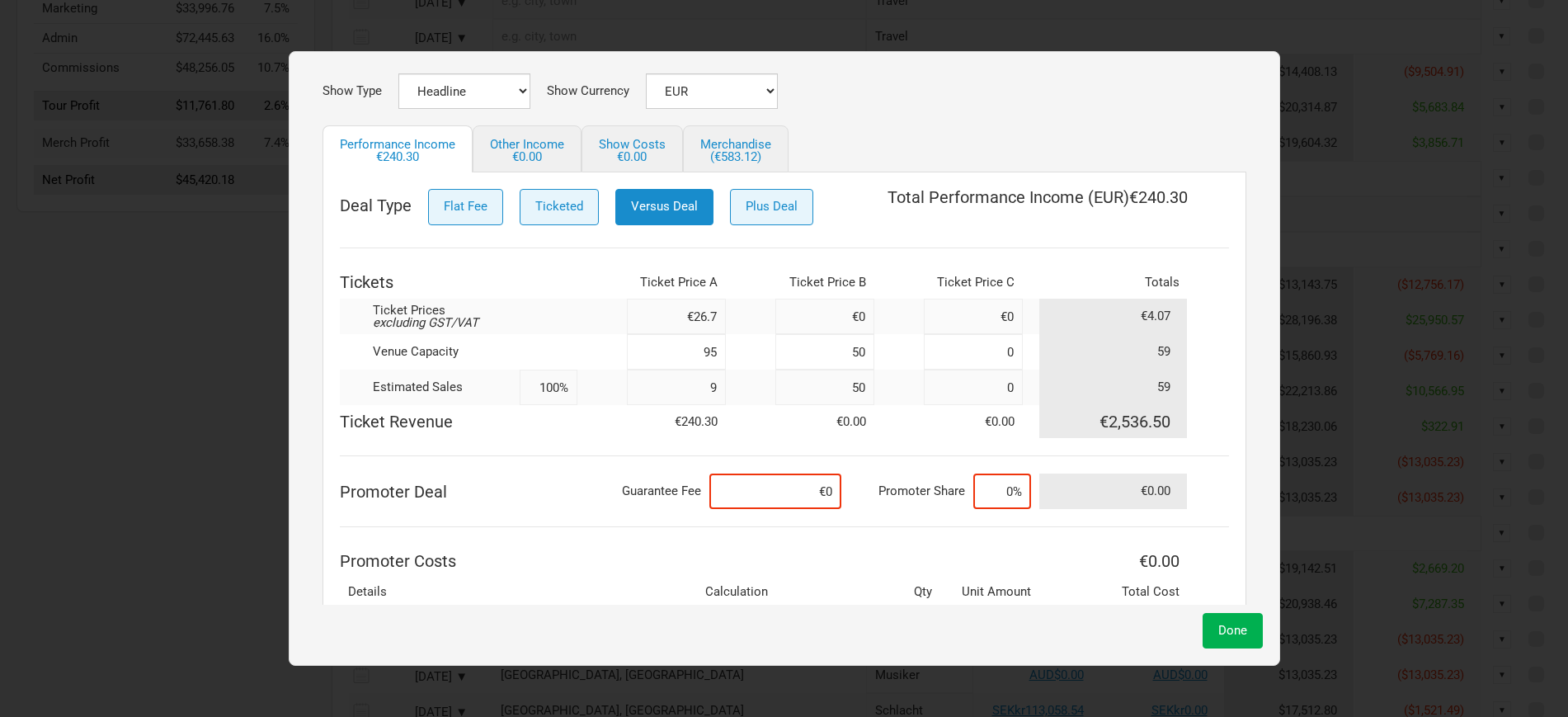 type on "950" 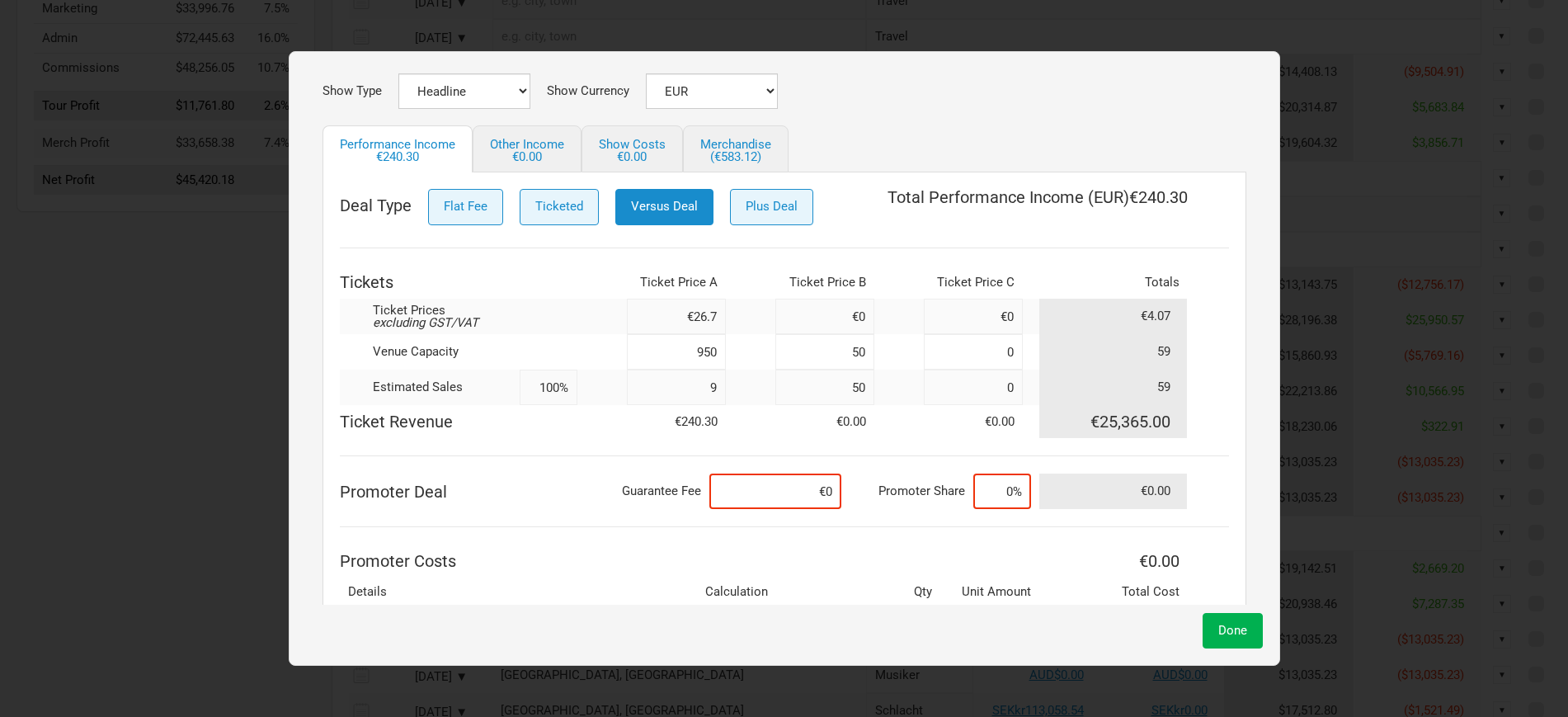 type on "950" 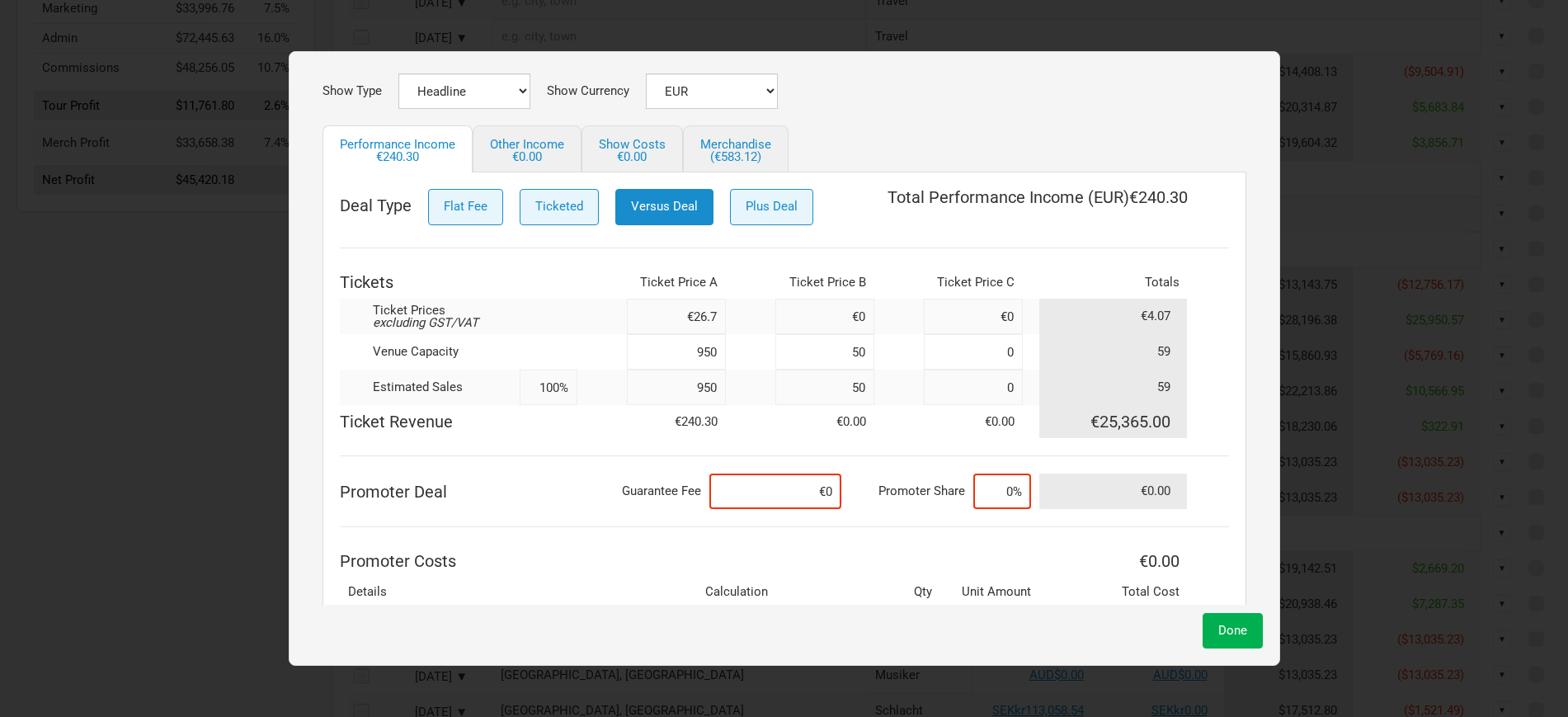 type on "950" 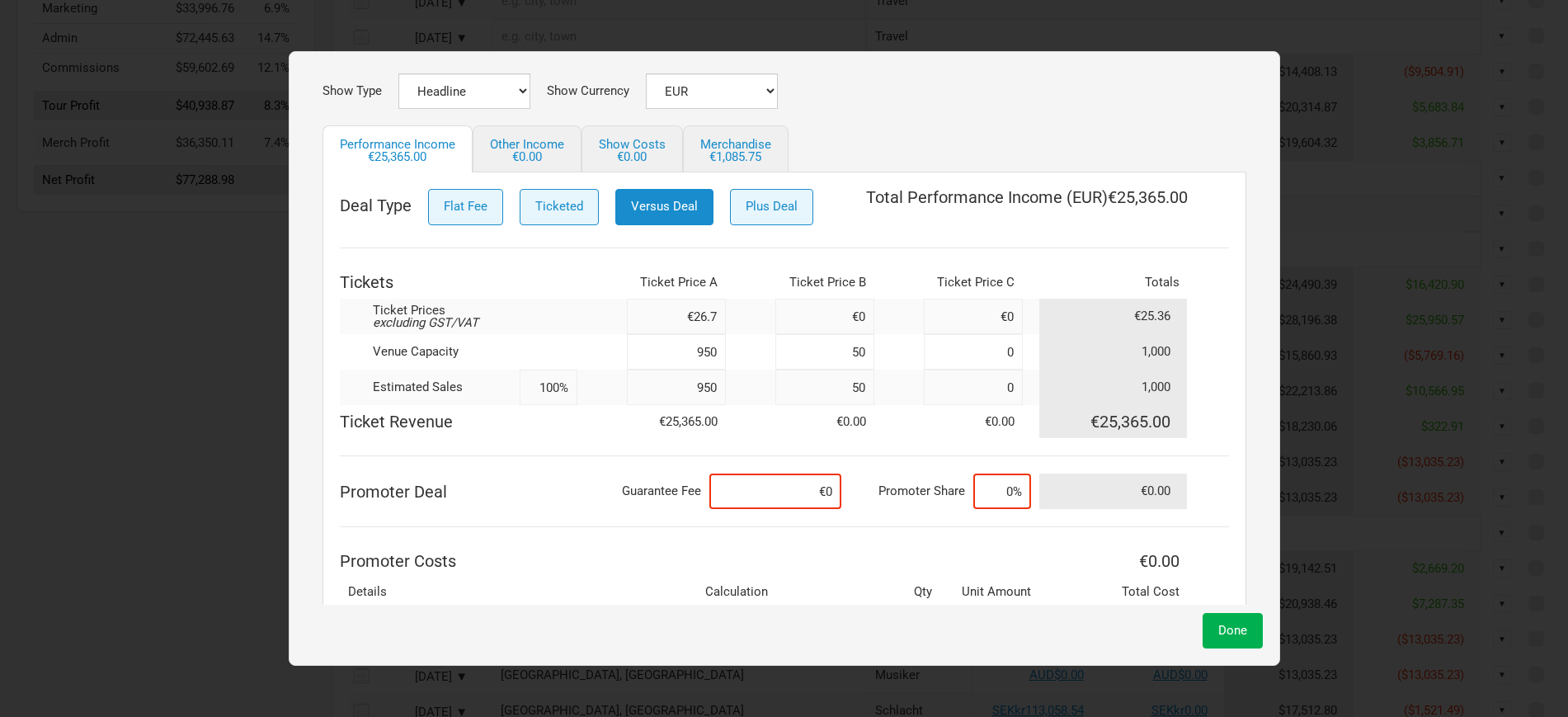 click on "€26.7" at bounding box center [676, 316] 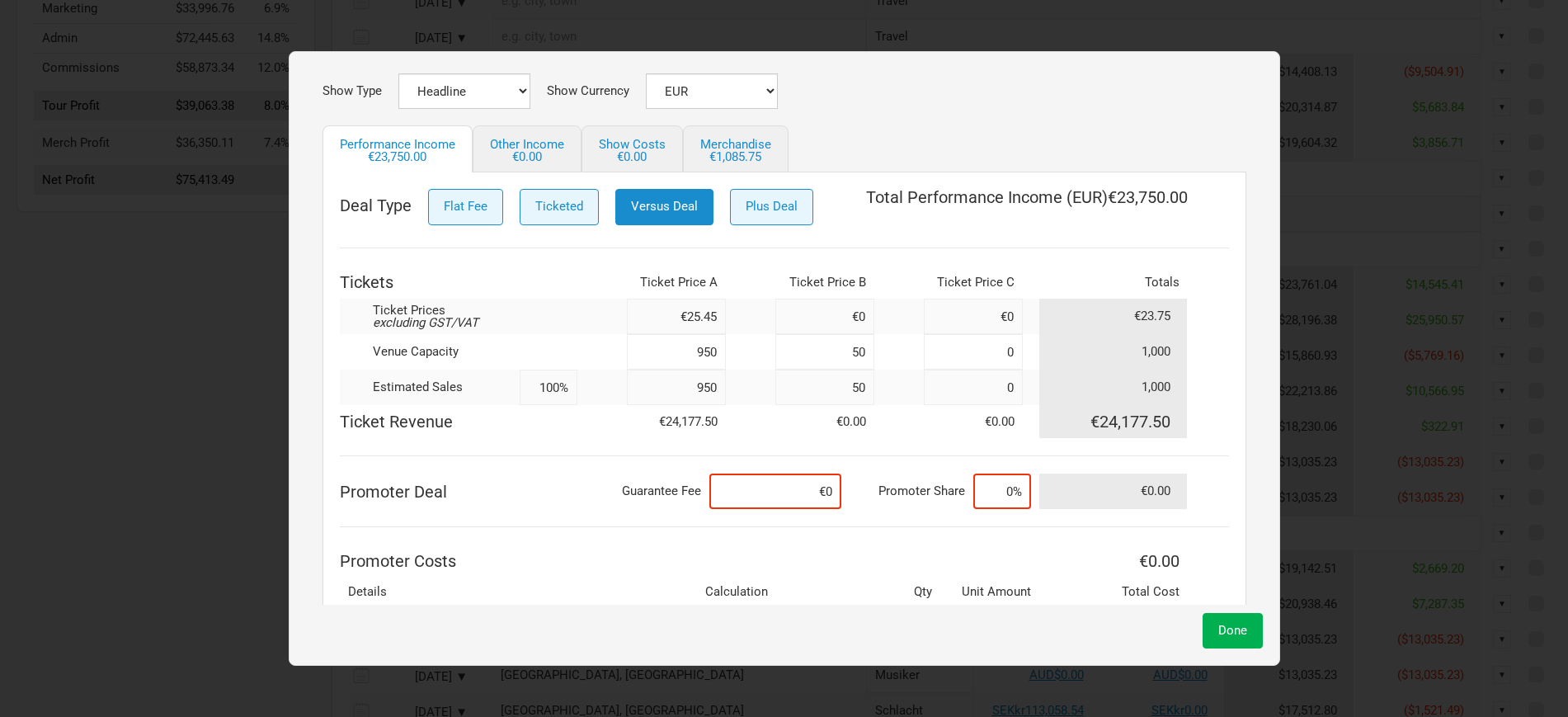 type on "€25.45" 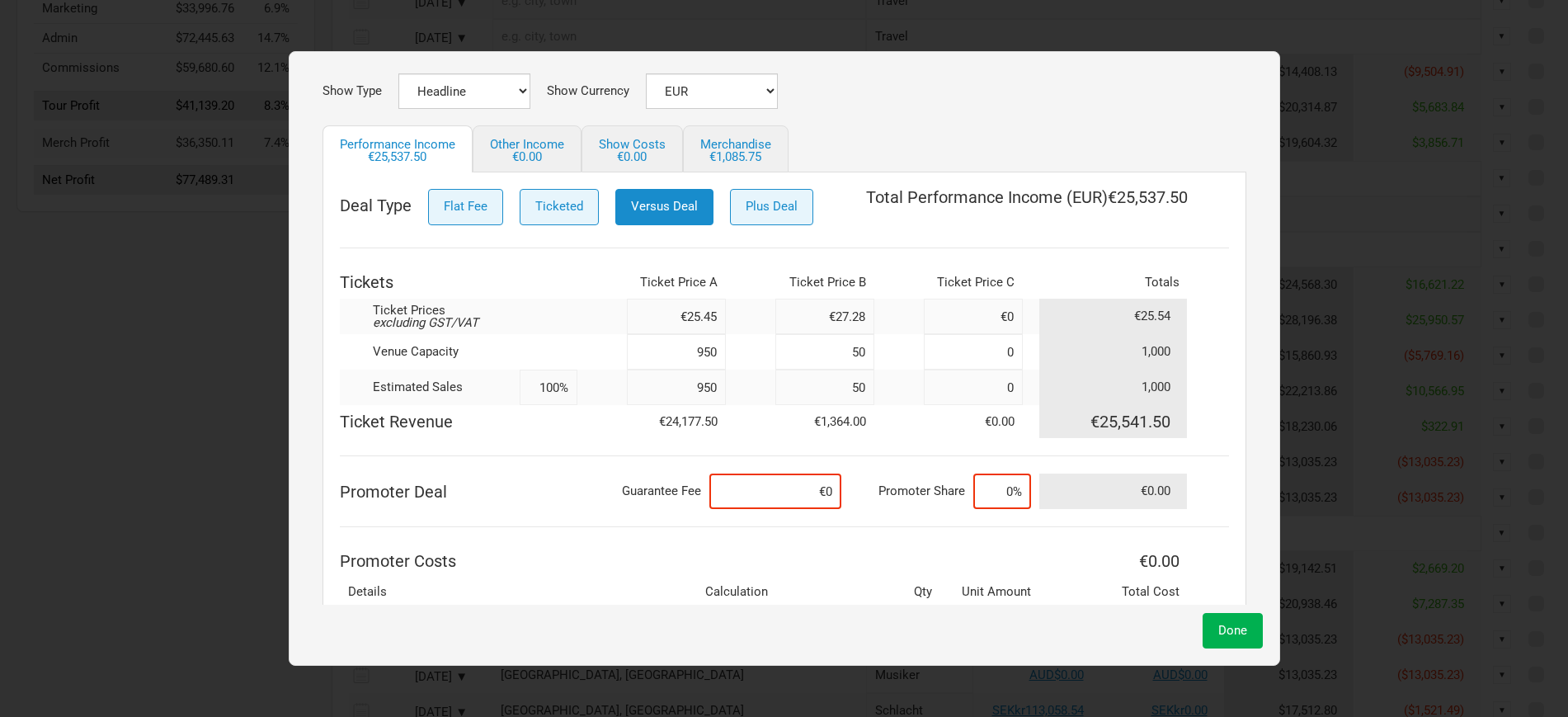 type on "€27.28" 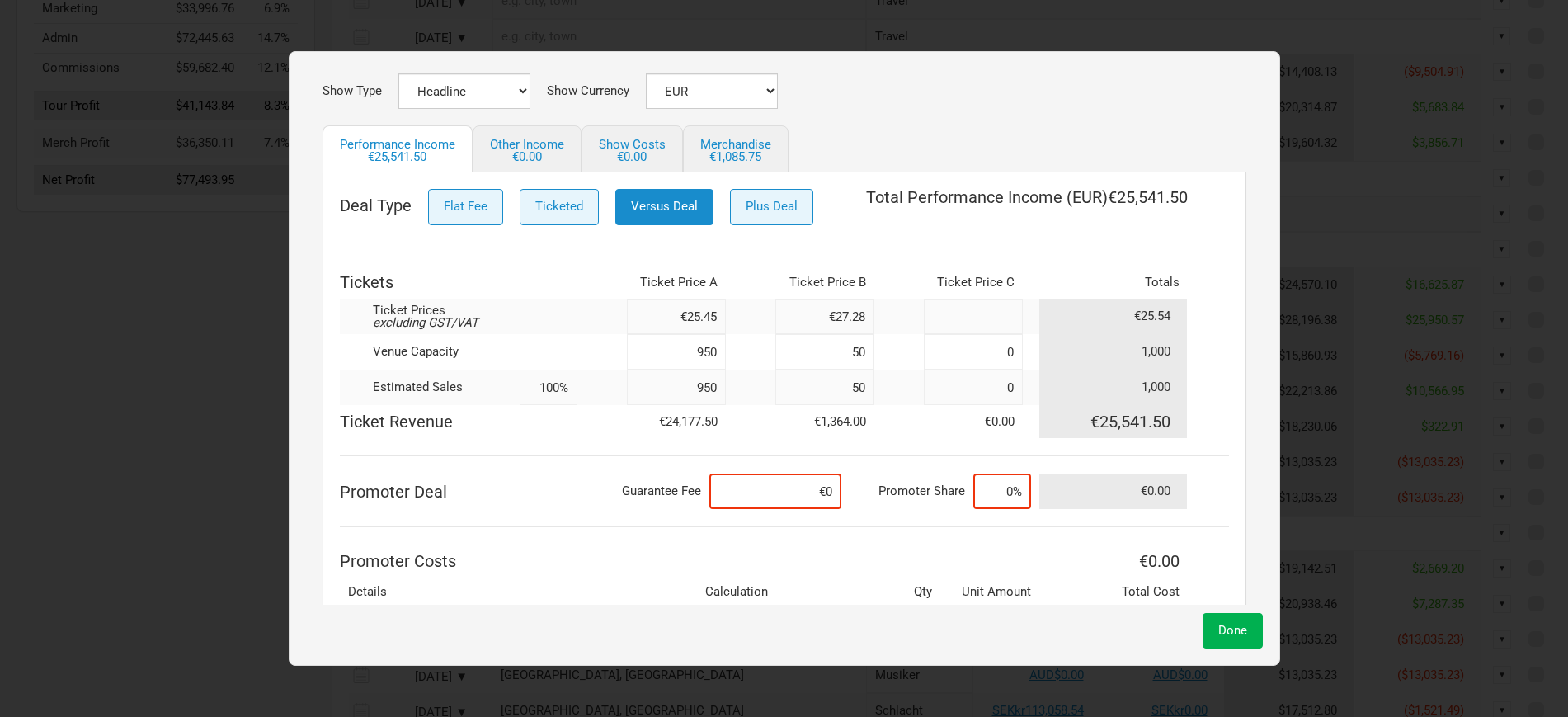 type on "€0" 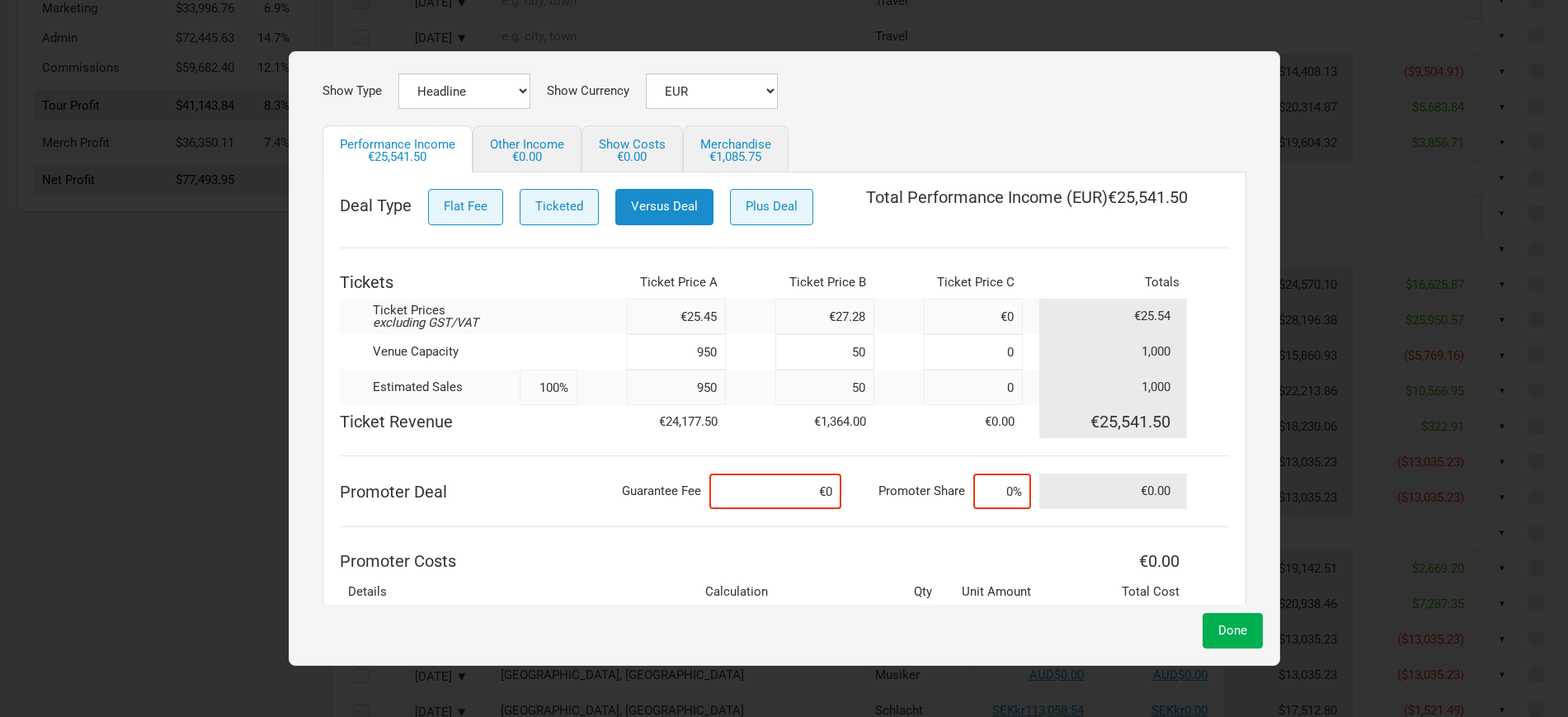 click on "950" at bounding box center (676, 351) 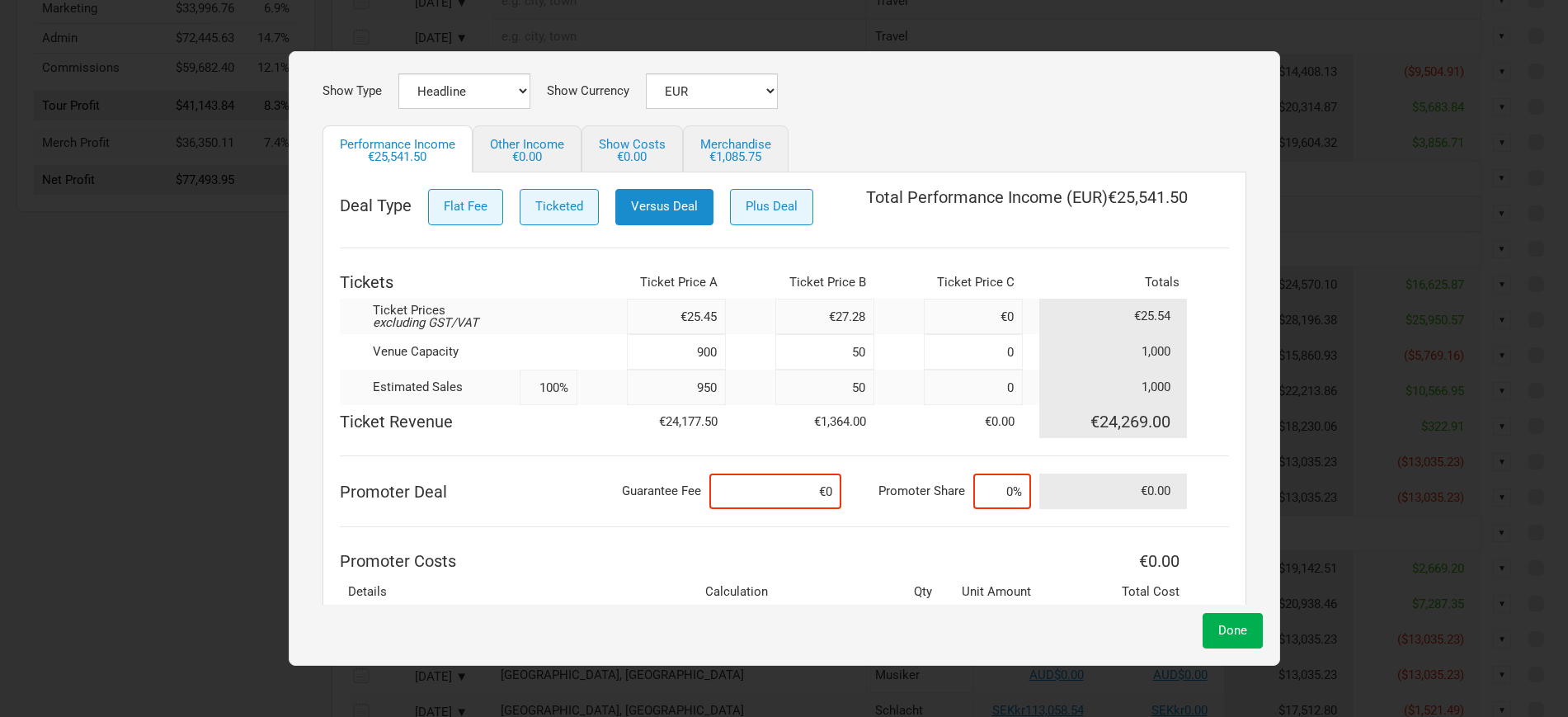 type on "900" 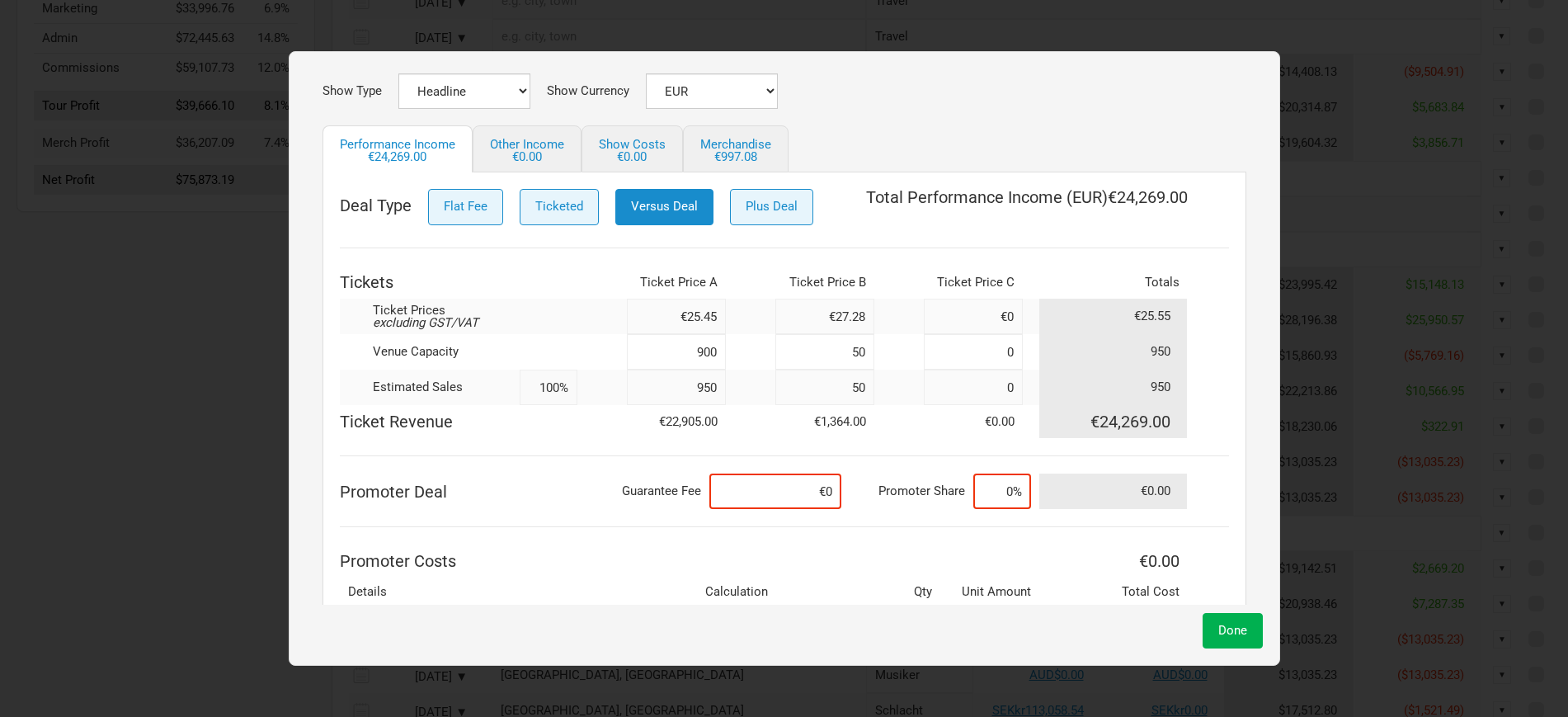 type on "900" 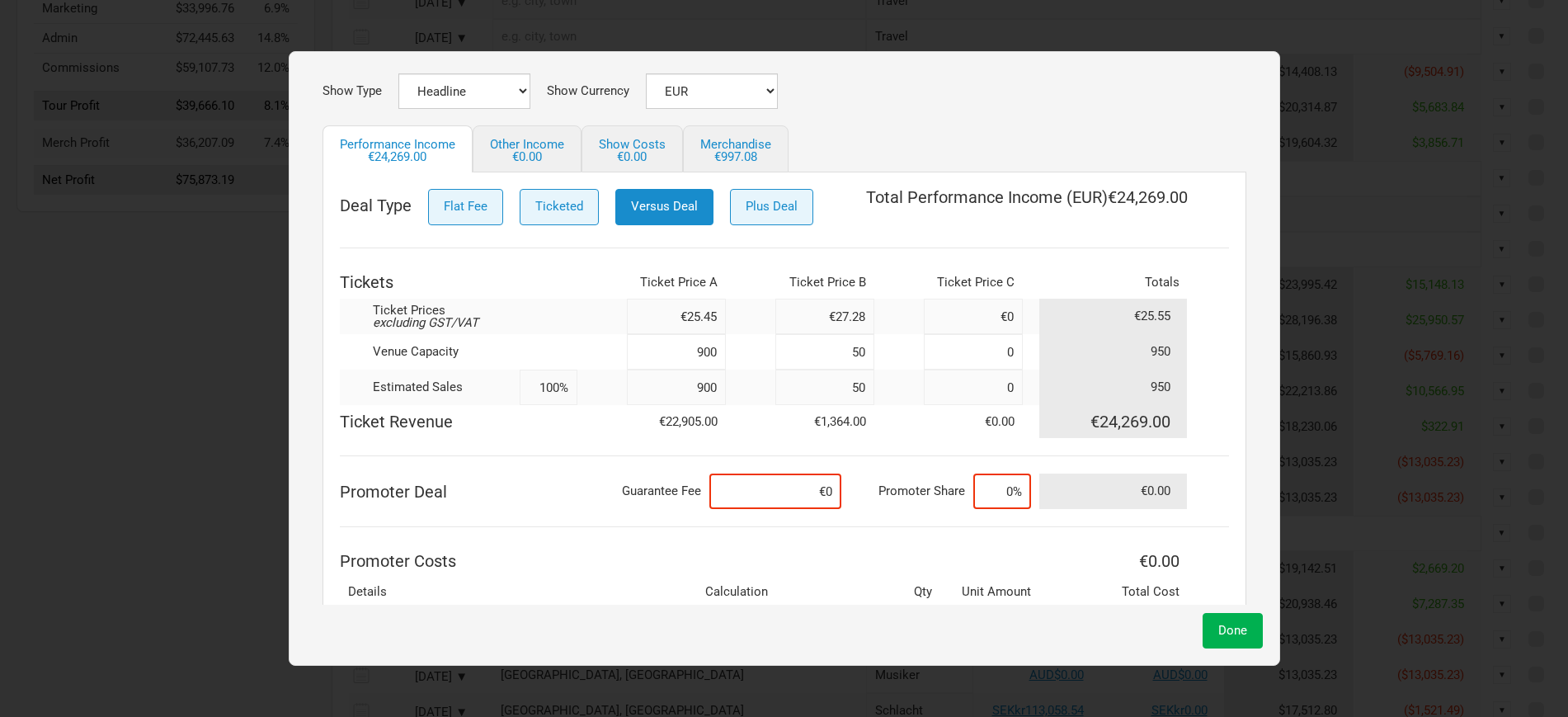 type on "2" 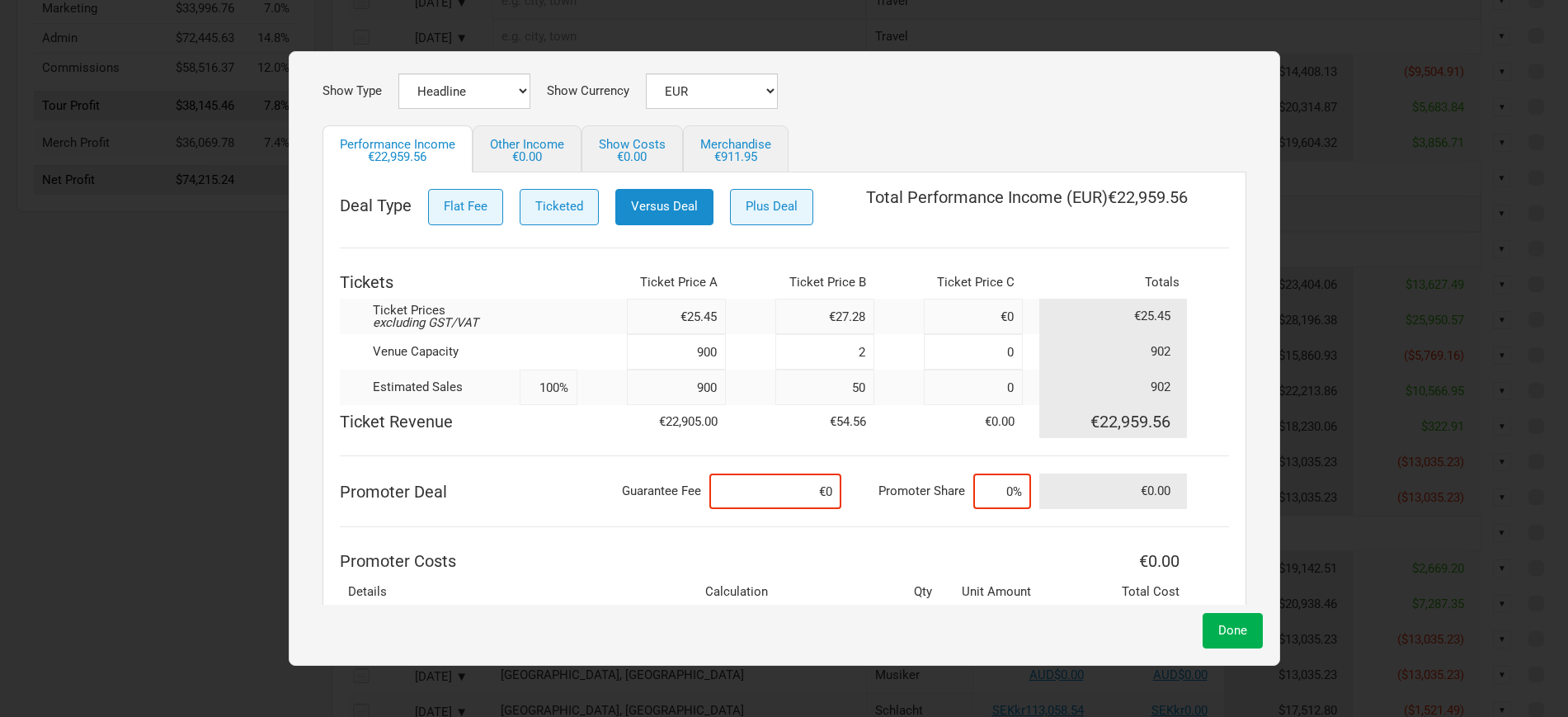 type on "2" 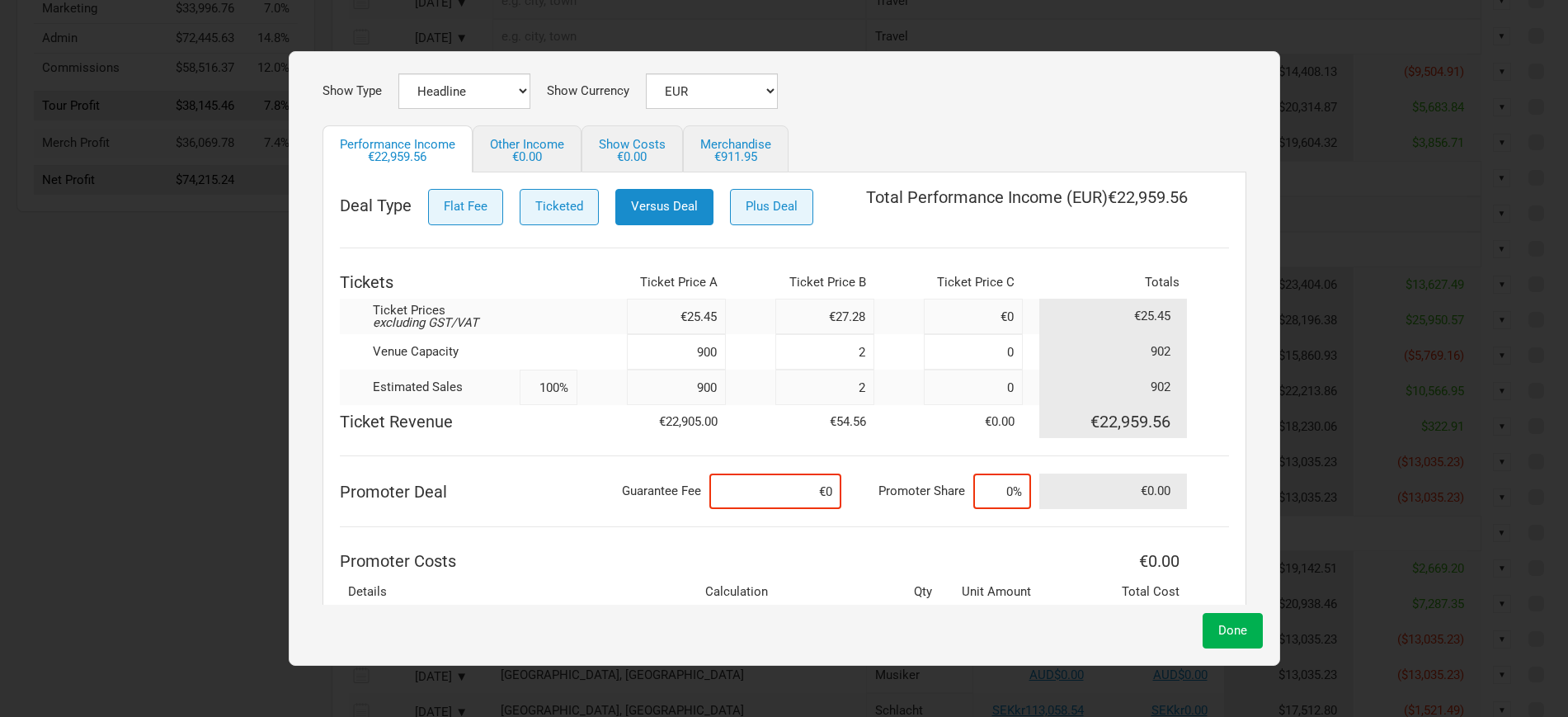 type 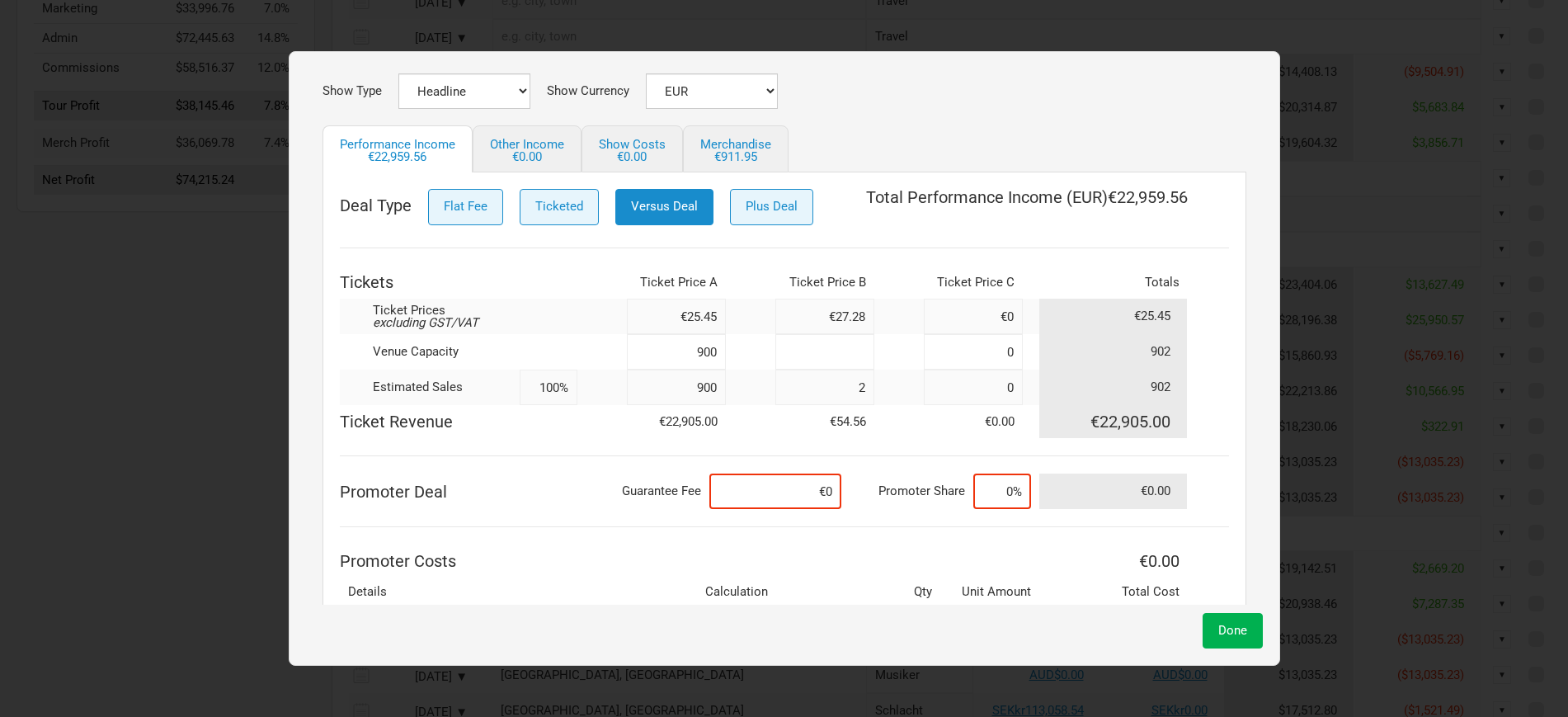 type on "0" 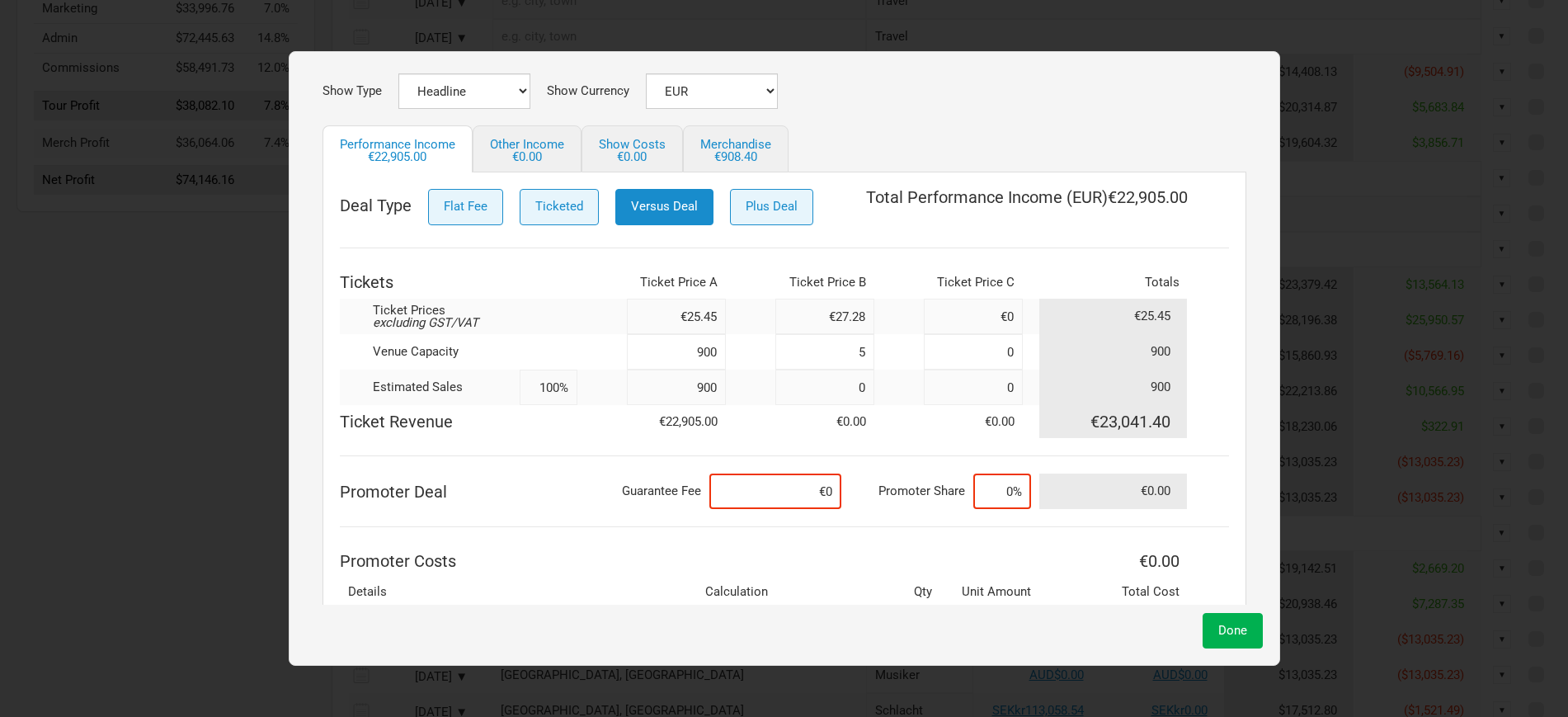 type on "50" 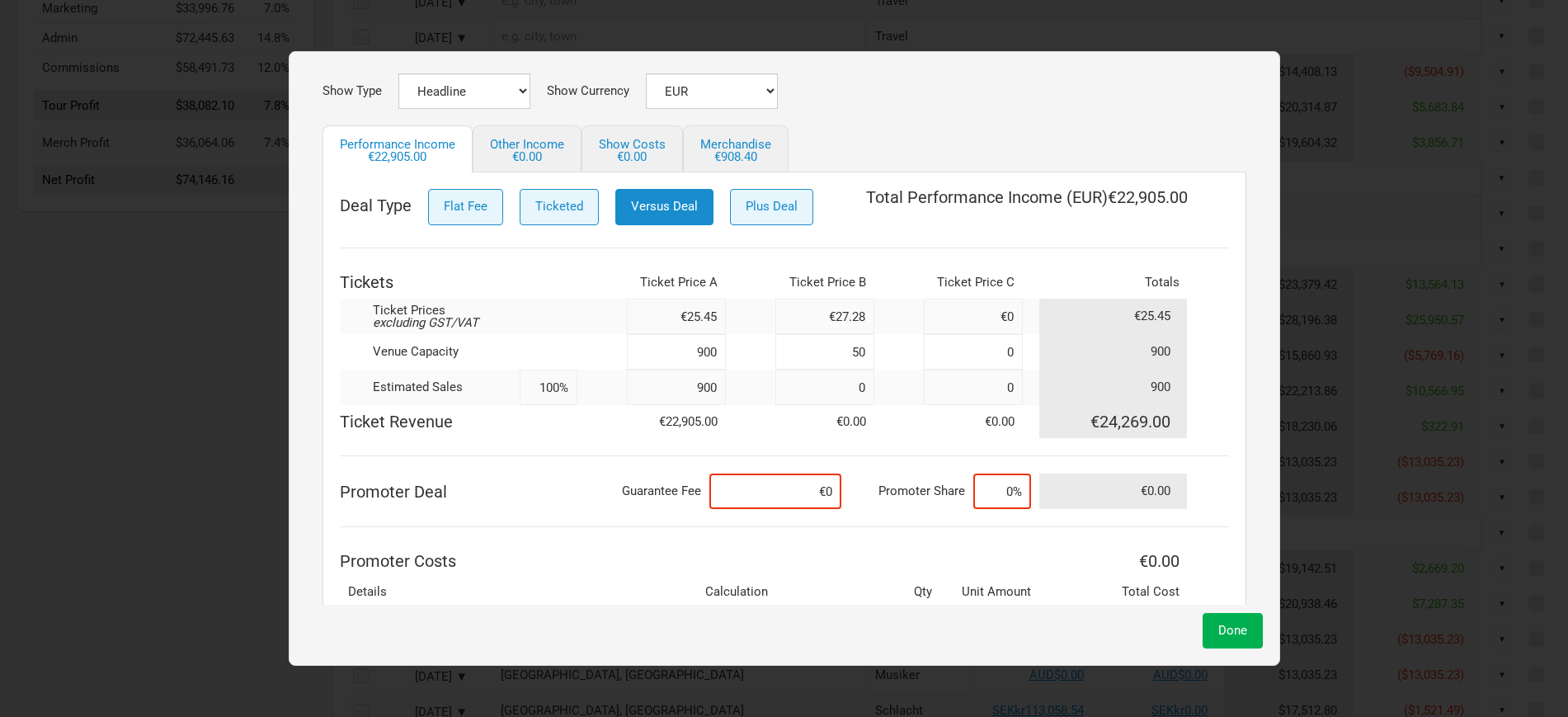 type 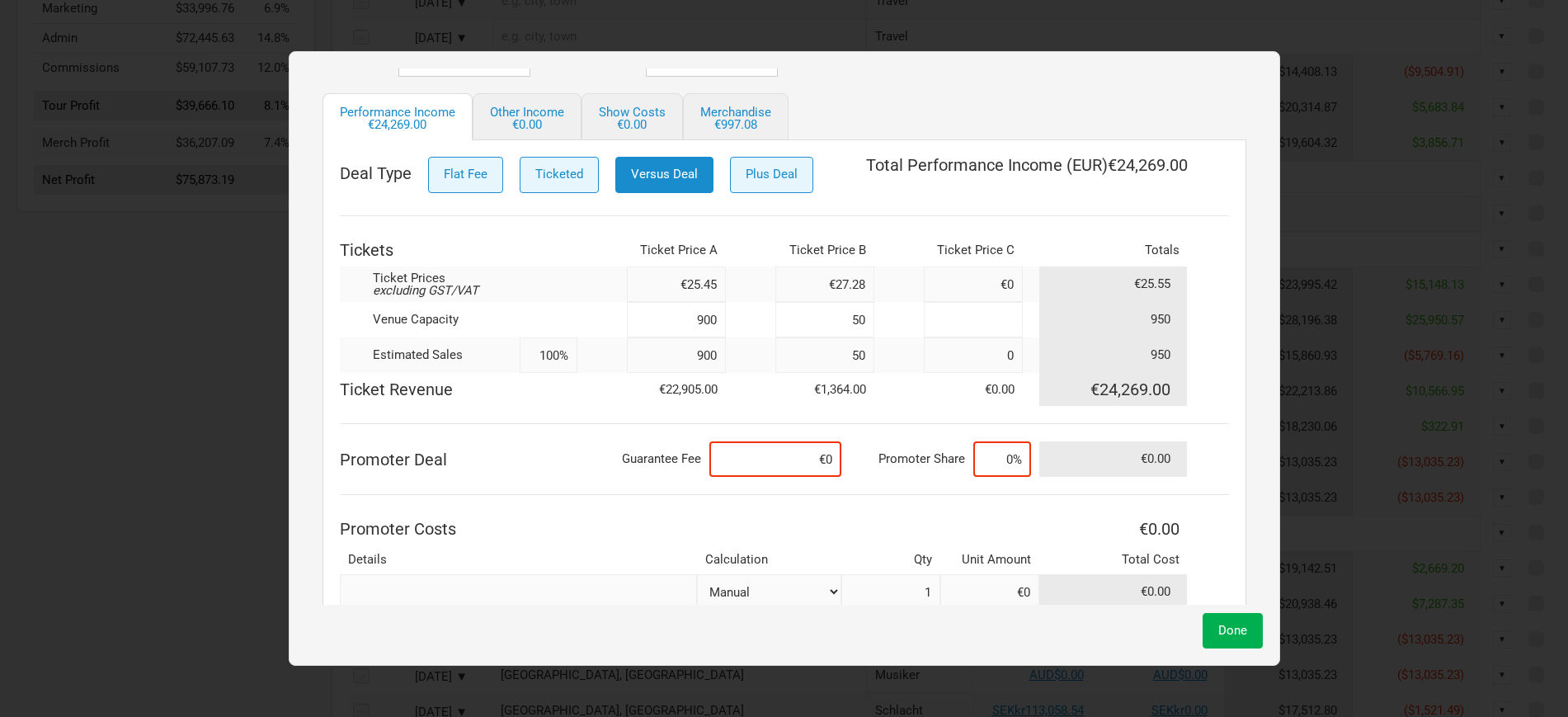 scroll, scrollTop: 166, scrollLeft: 0, axis: vertical 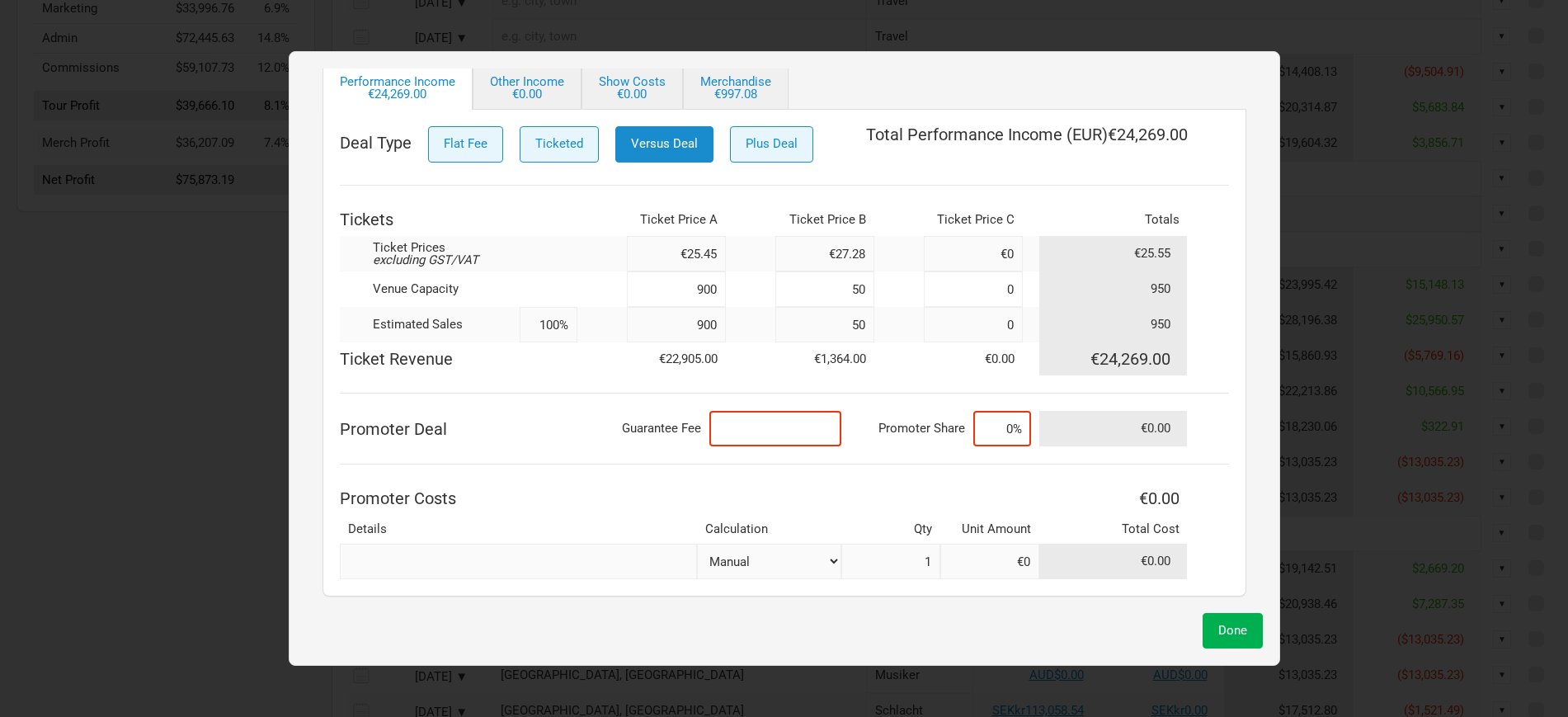 drag, startPoint x: 775, startPoint y: 422, endPoint x: 857, endPoint y: 422, distance: 82 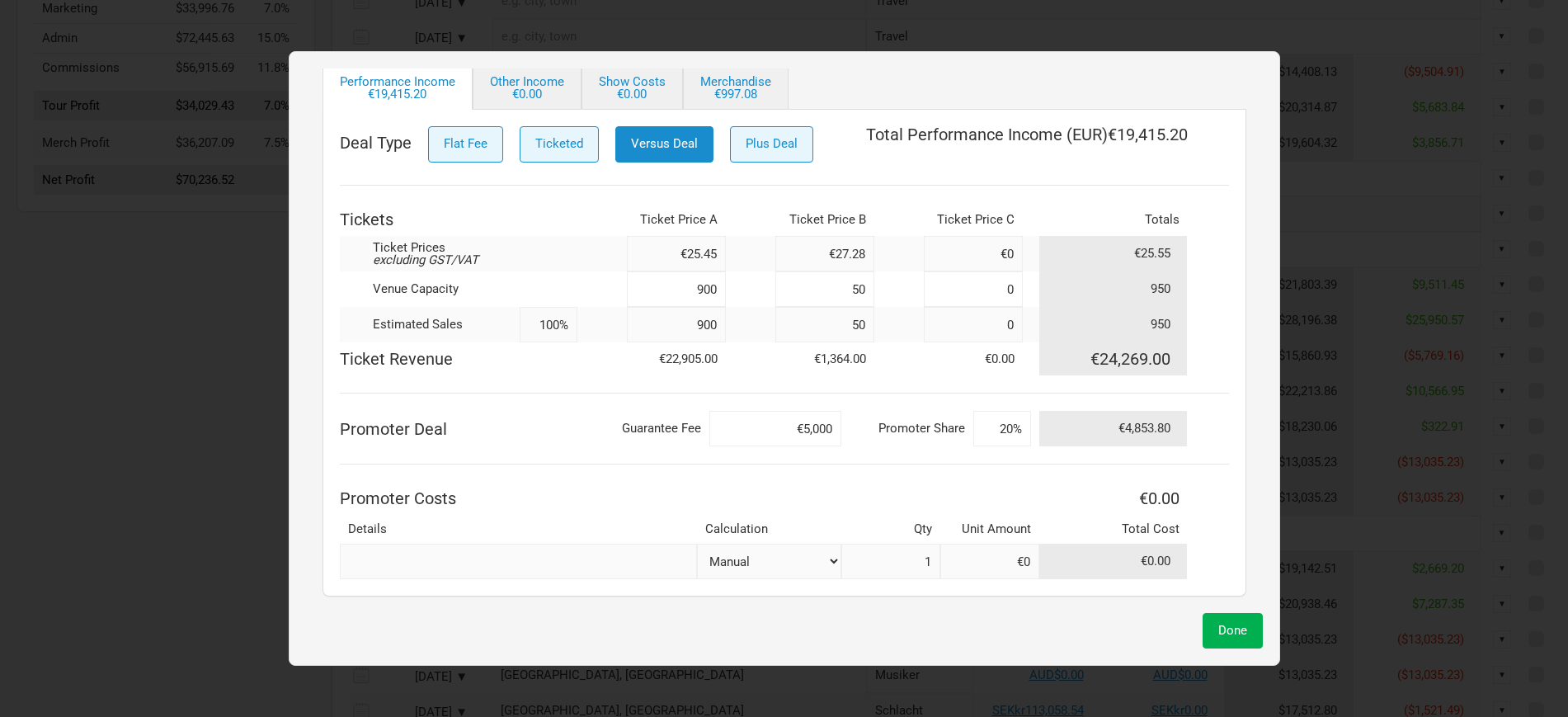 click at bounding box center [518, 561] 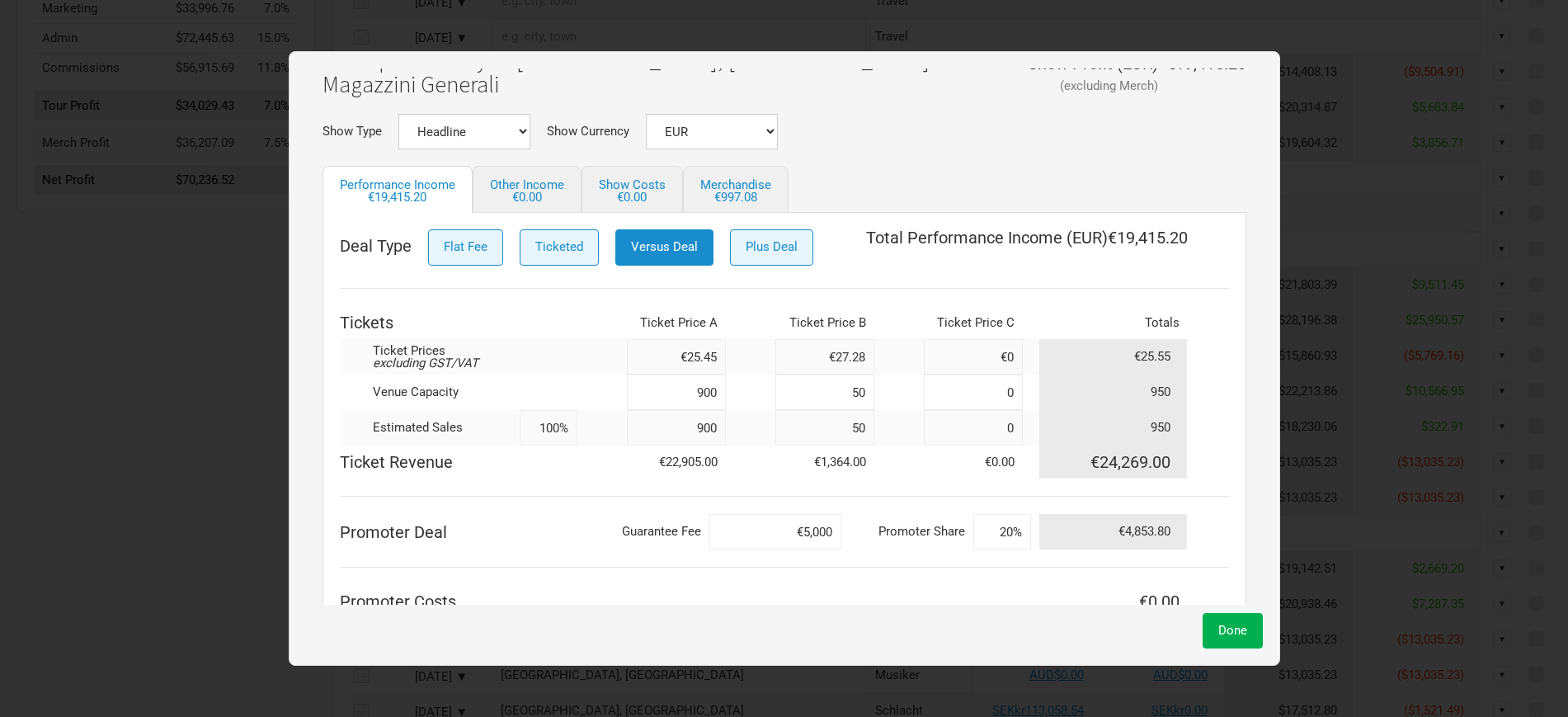 scroll, scrollTop: 201, scrollLeft: 0, axis: vertical 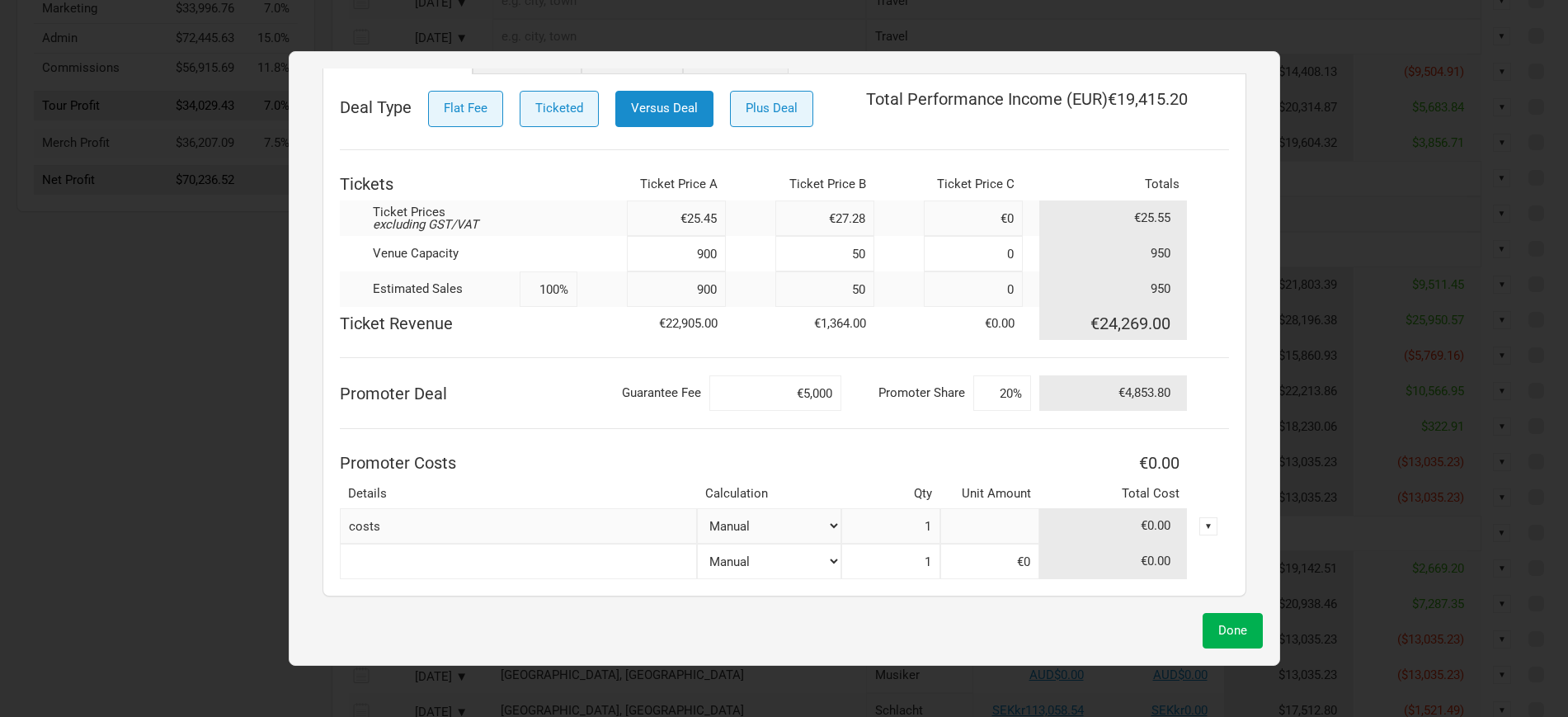 click at bounding box center (990, 526) 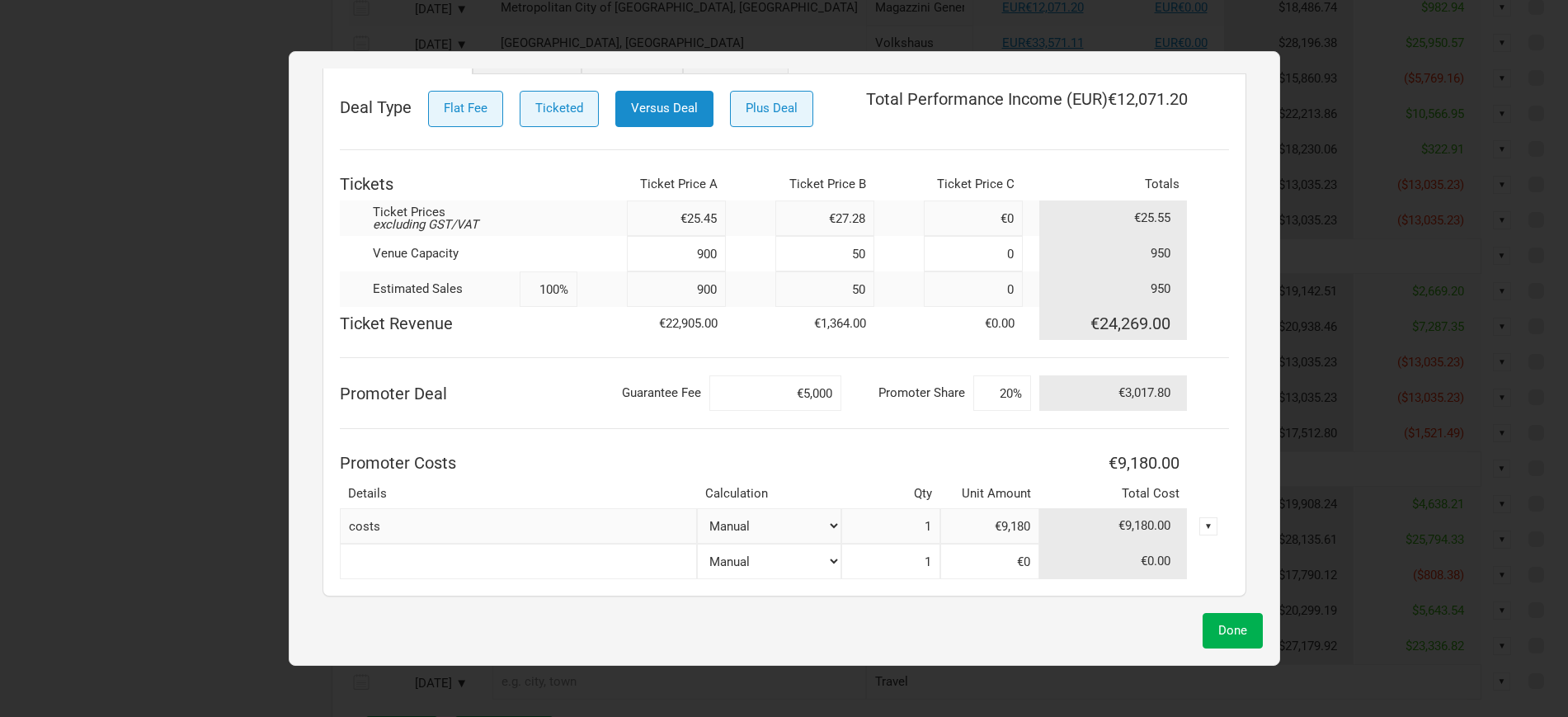 scroll, scrollTop: 797, scrollLeft: 0, axis: vertical 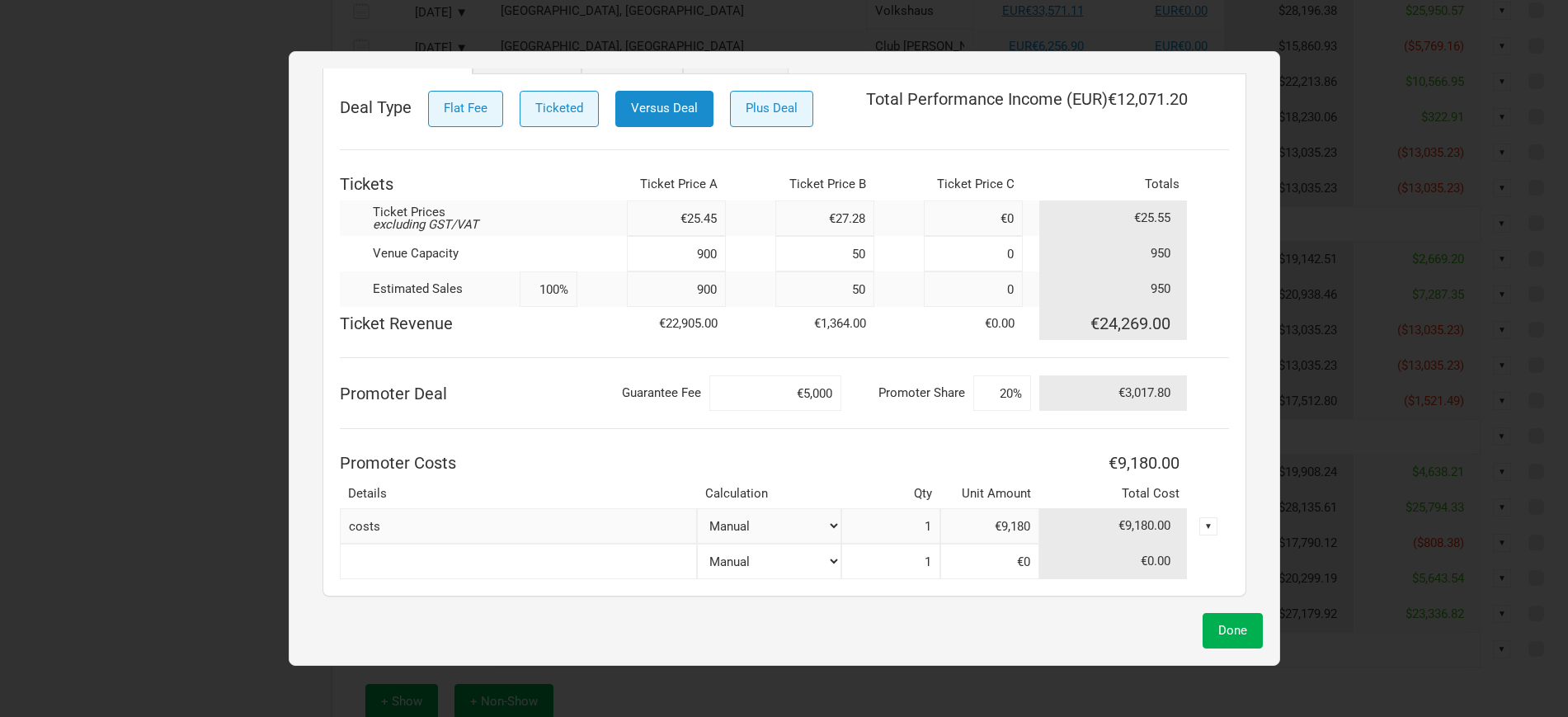 click on "€25.45" at bounding box center [676, 218] 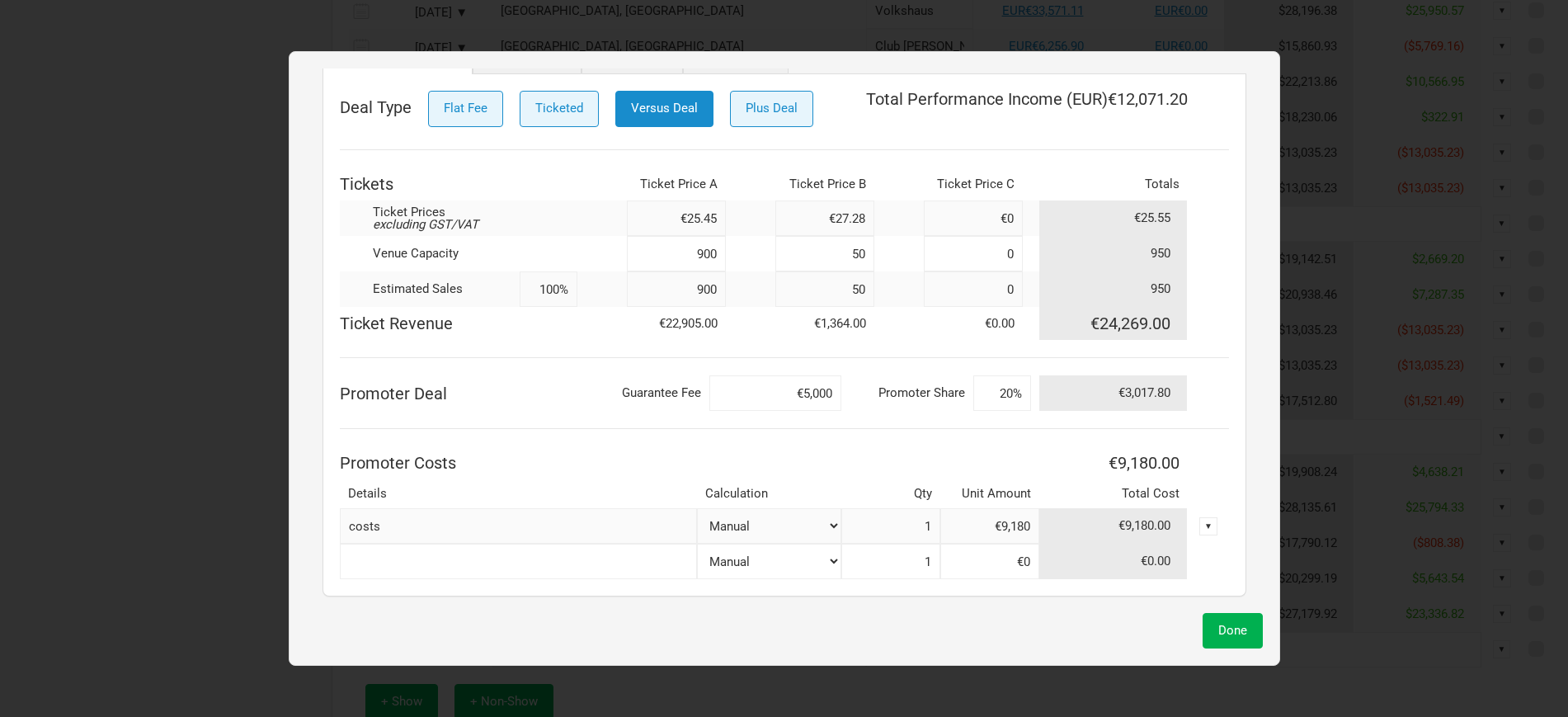 click on "€25.45" at bounding box center [676, 218] 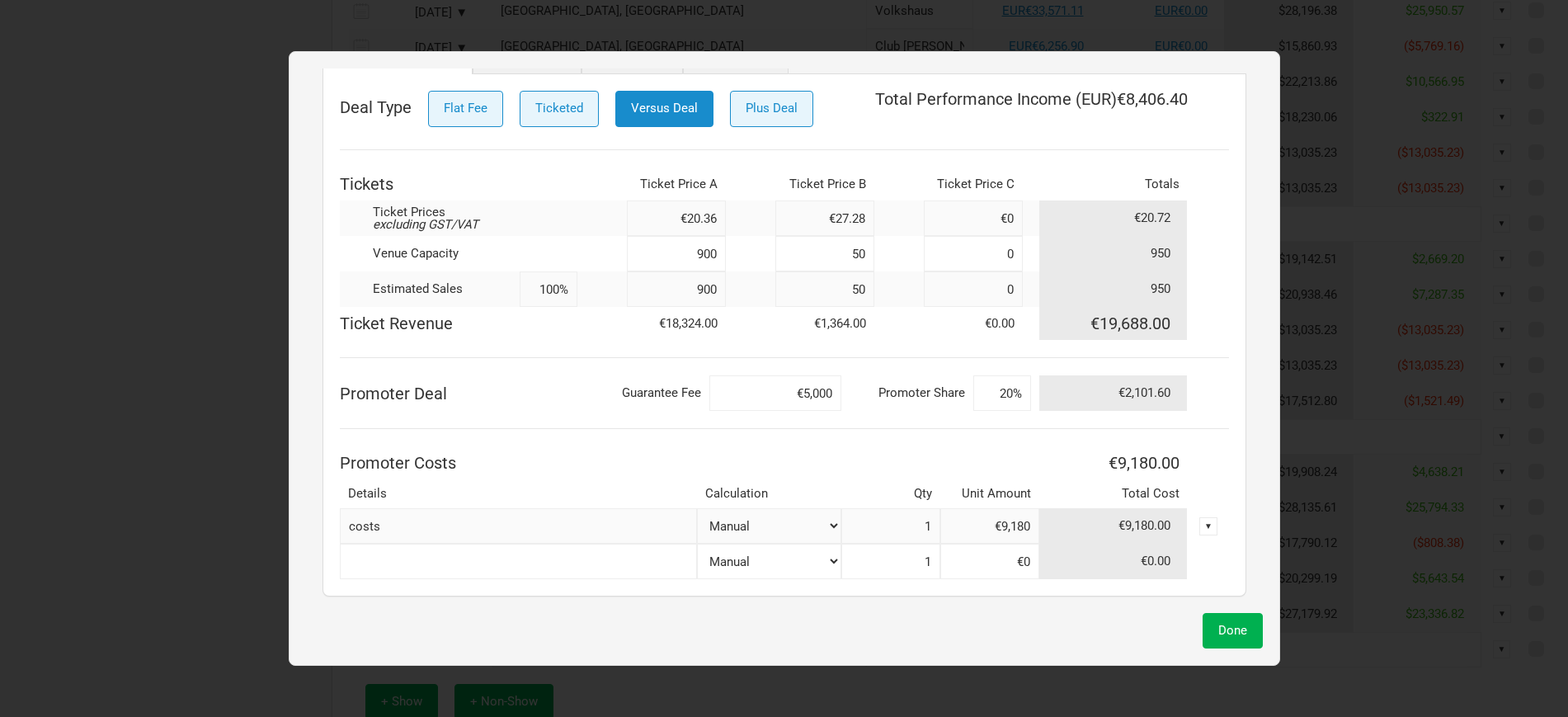 drag, startPoint x: 836, startPoint y: 216, endPoint x: 1038, endPoint y: 233, distance: 202.7141 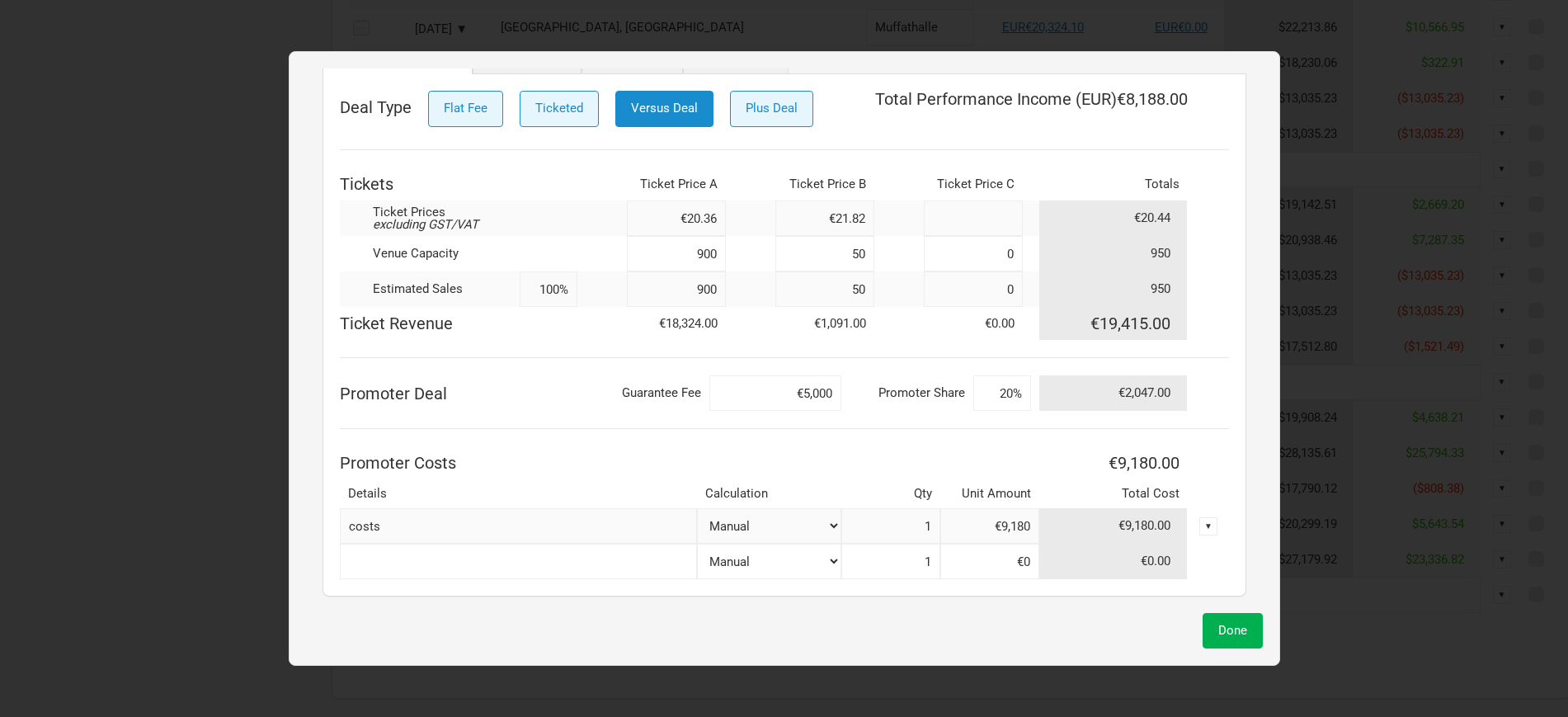 scroll, scrollTop: 900, scrollLeft: 0, axis: vertical 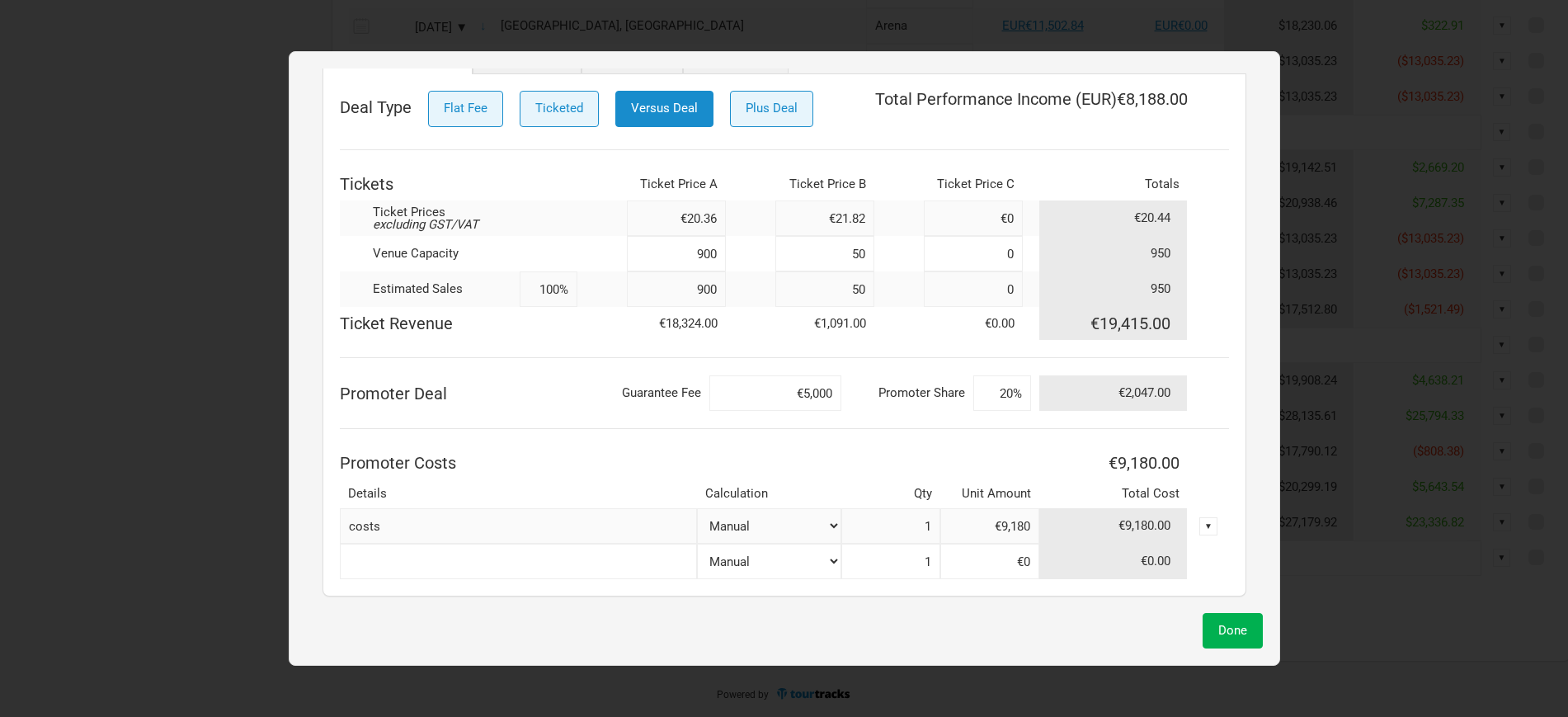 click at bounding box center [518, 561] 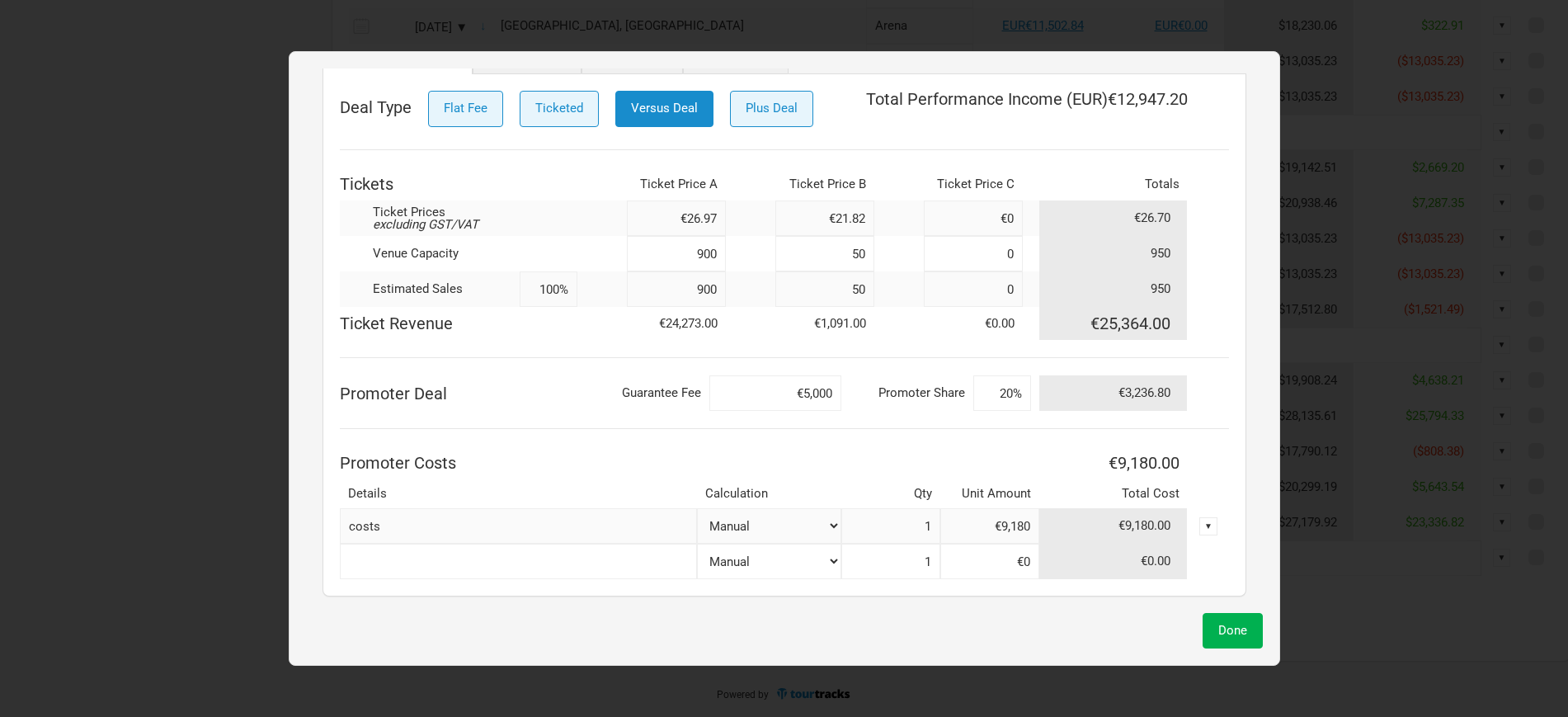 drag, startPoint x: 697, startPoint y: 217, endPoint x: 645, endPoint y: 219, distance: 52.03845 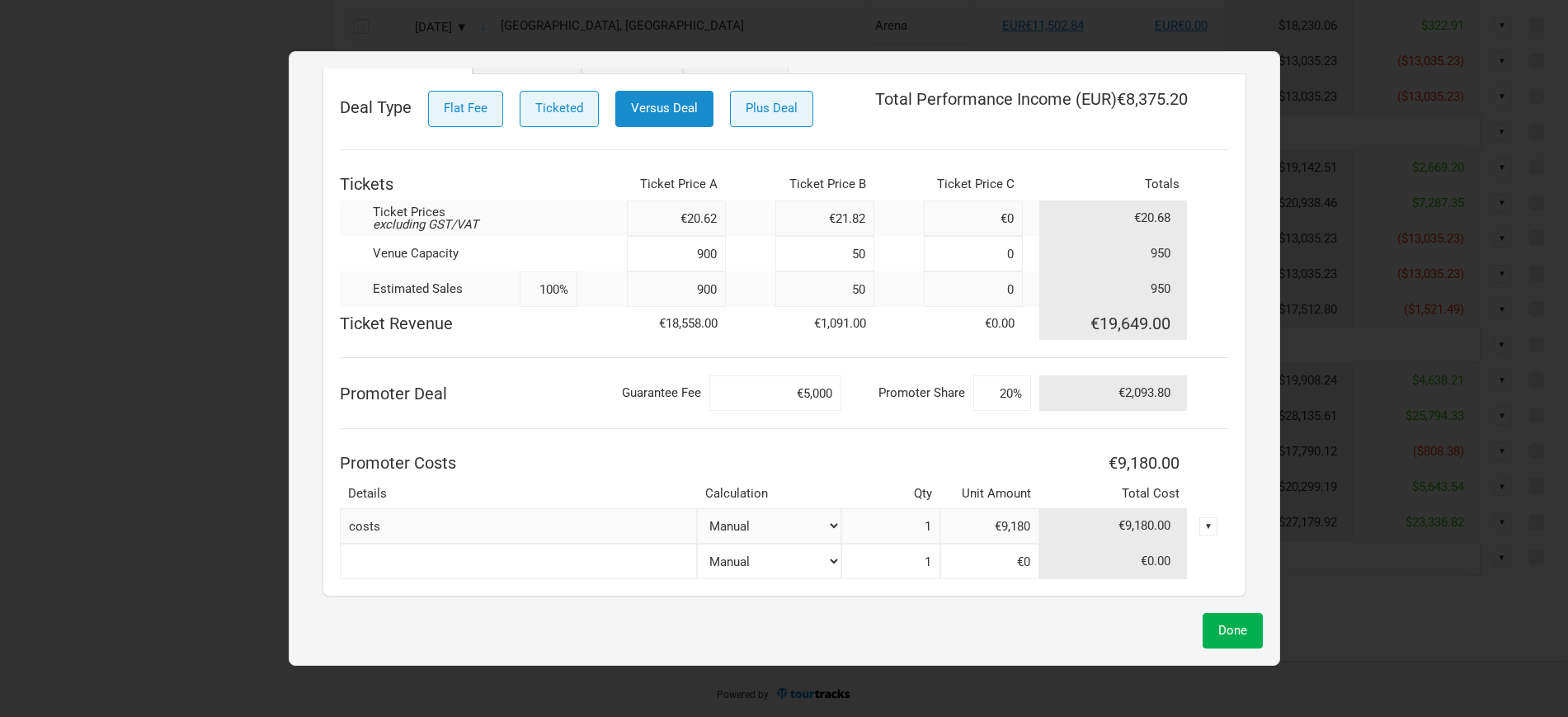 click on "€21.82" at bounding box center [825, 218] 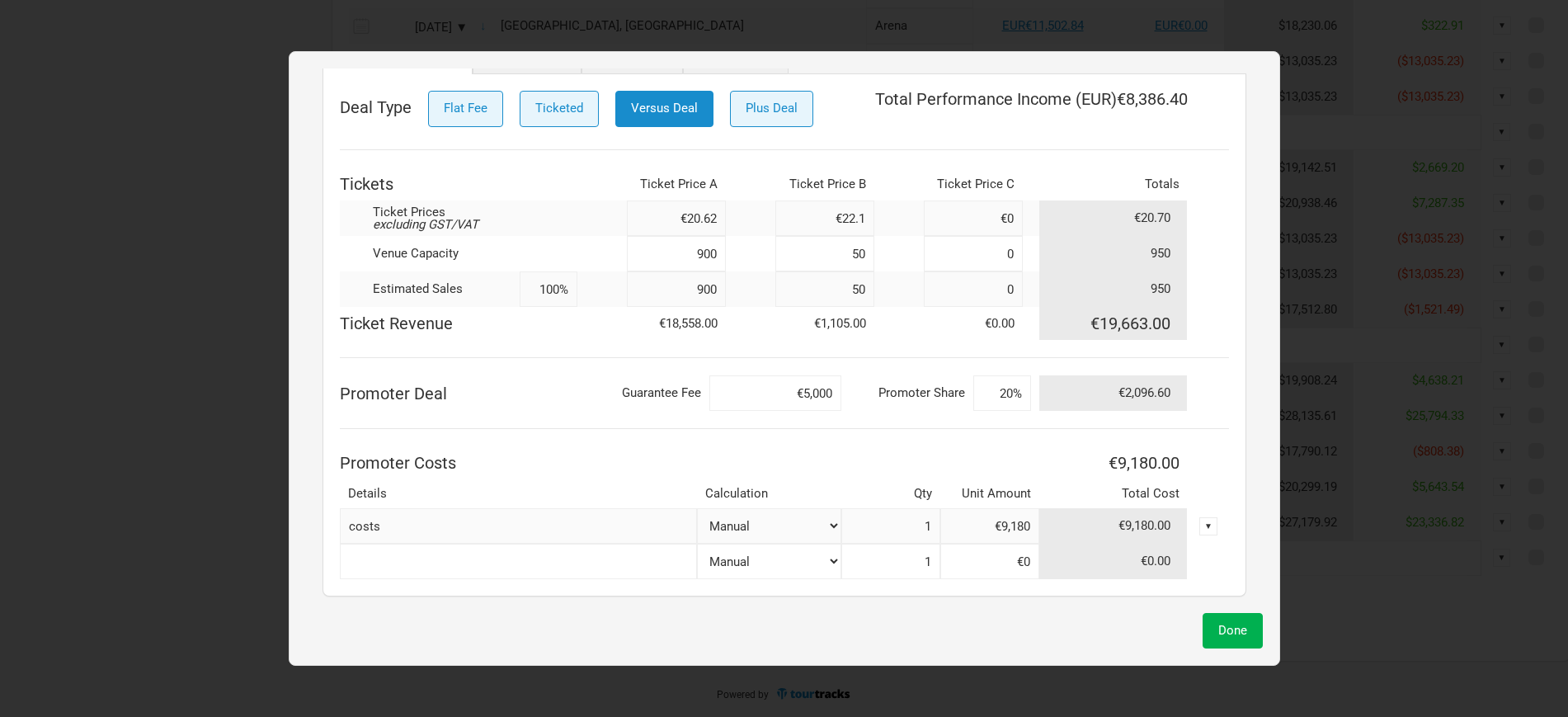 drag, startPoint x: 696, startPoint y: 220, endPoint x: 765, endPoint y: 218, distance: 69.02898 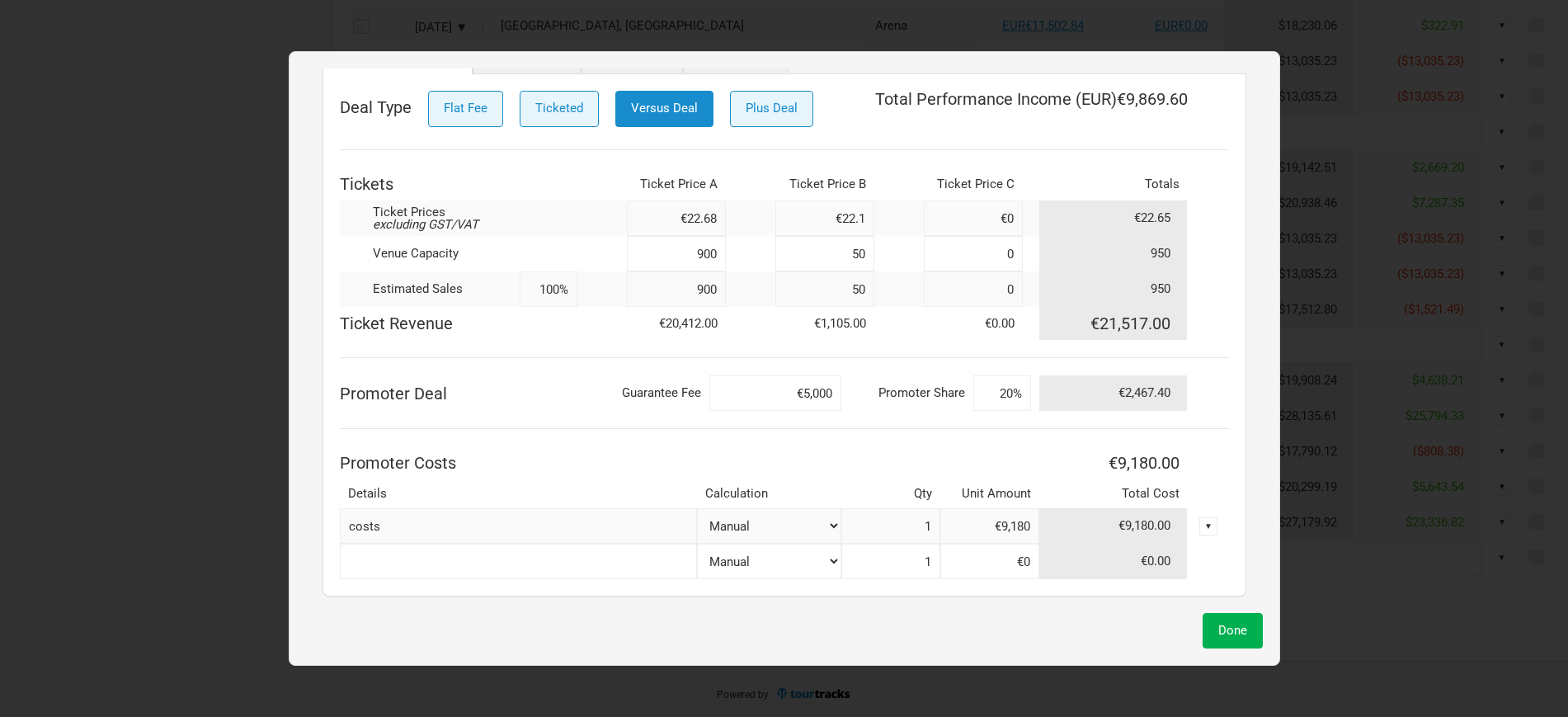 click on "€22.1" at bounding box center [825, 218] 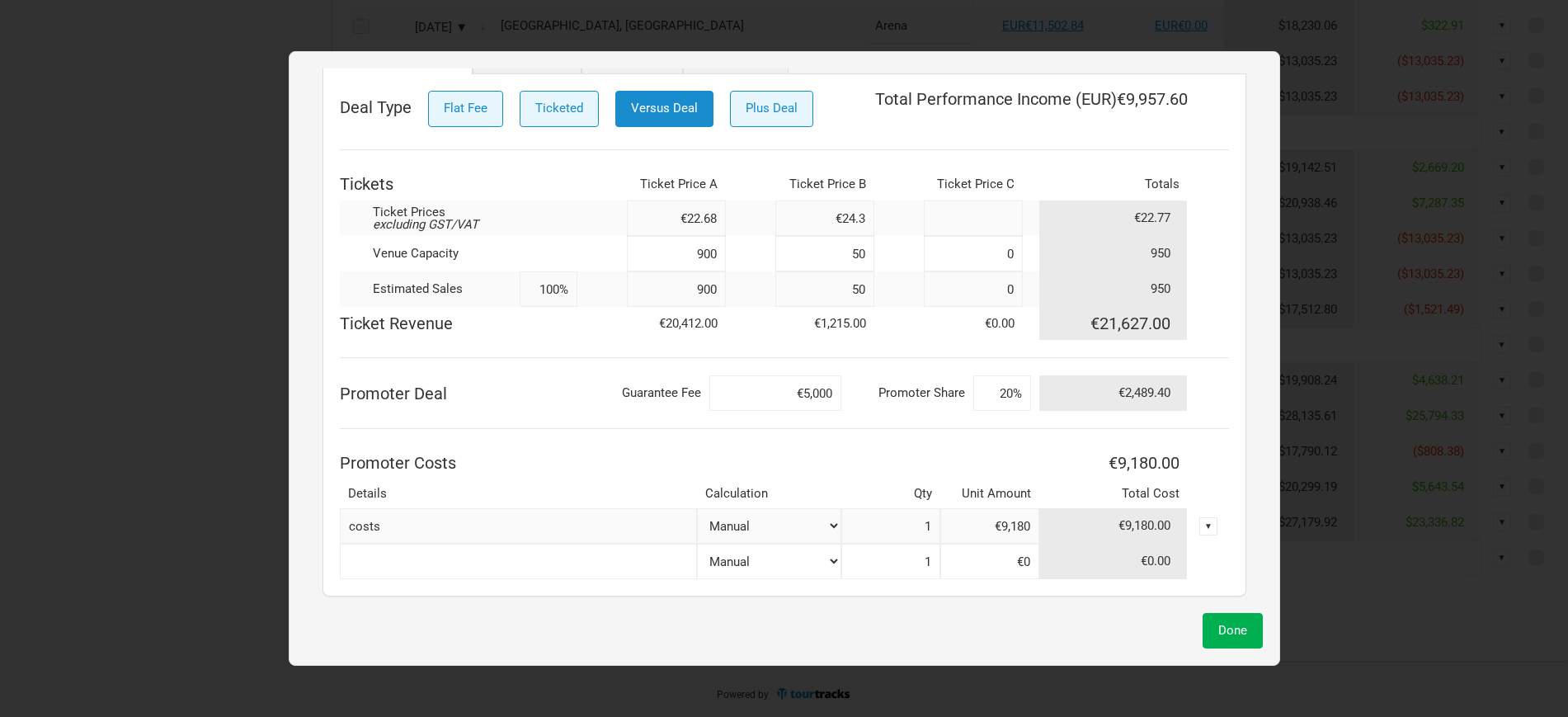 click at bounding box center [973, 218] 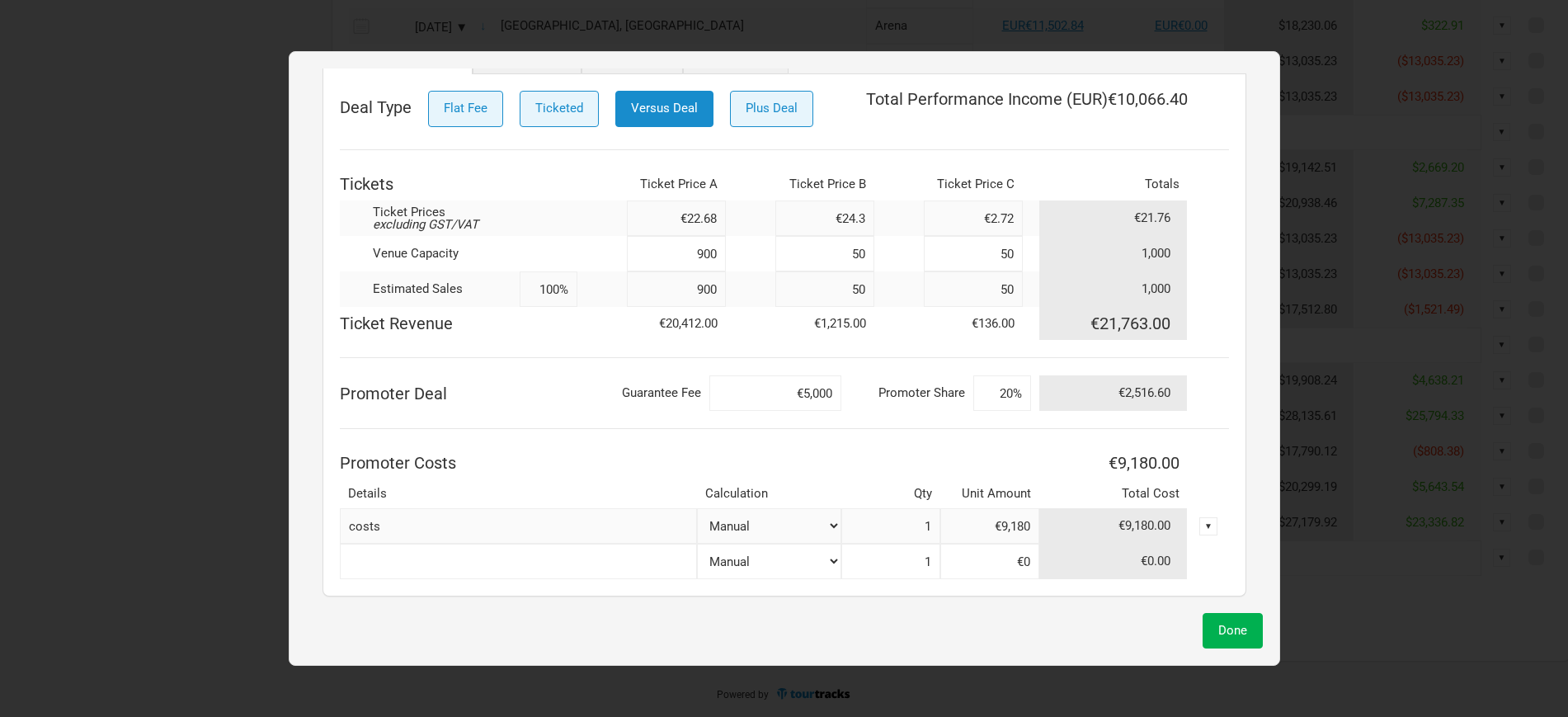 drag, startPoint x: 983, startPoint y: 220, endPoint x: 1002, endPoint y: 219, distance: 19.026298 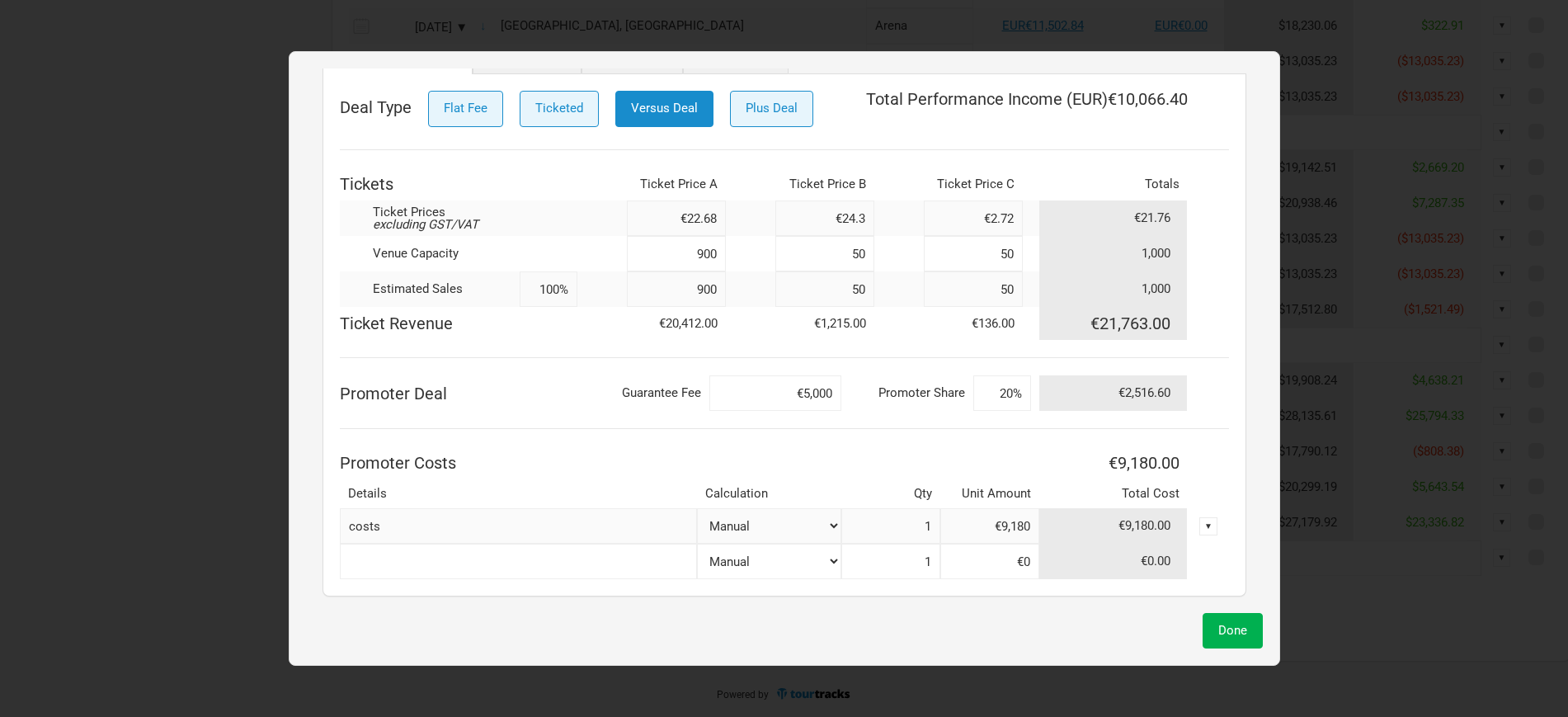 click on "Deal Type Flat Fee Ticketed Versus Deal Plus Deal Total Performance Income ( EUR )  €10,066.40 Tickets Ticket Price A Ticket Price B Ticket Price C Totals Ticket Prices excluding GST/VAT €22.68 €24.3 €2.72 €21.76 Venue Capacity 900 50 50 1,000 Estimated Sales 100% 900 50 50 1,000 Ticket Revenue €20,412.00 €1,215.00 €136.00 €21,763.00 Promoter Deal Guarantee Fee €5,000 Promoter Share 20% €2,516.60 Promoter Costs €9,180.00 Details Calculation Qty Unit Amount Total Cost costs Manual # of Tickets Sold % of Show Revenue 1 €9,180 €9,180.00 ▼ Manual # of Tickets Sold % of Show Revenue 1 €0 €0.00" at bounding box center (784, 335) 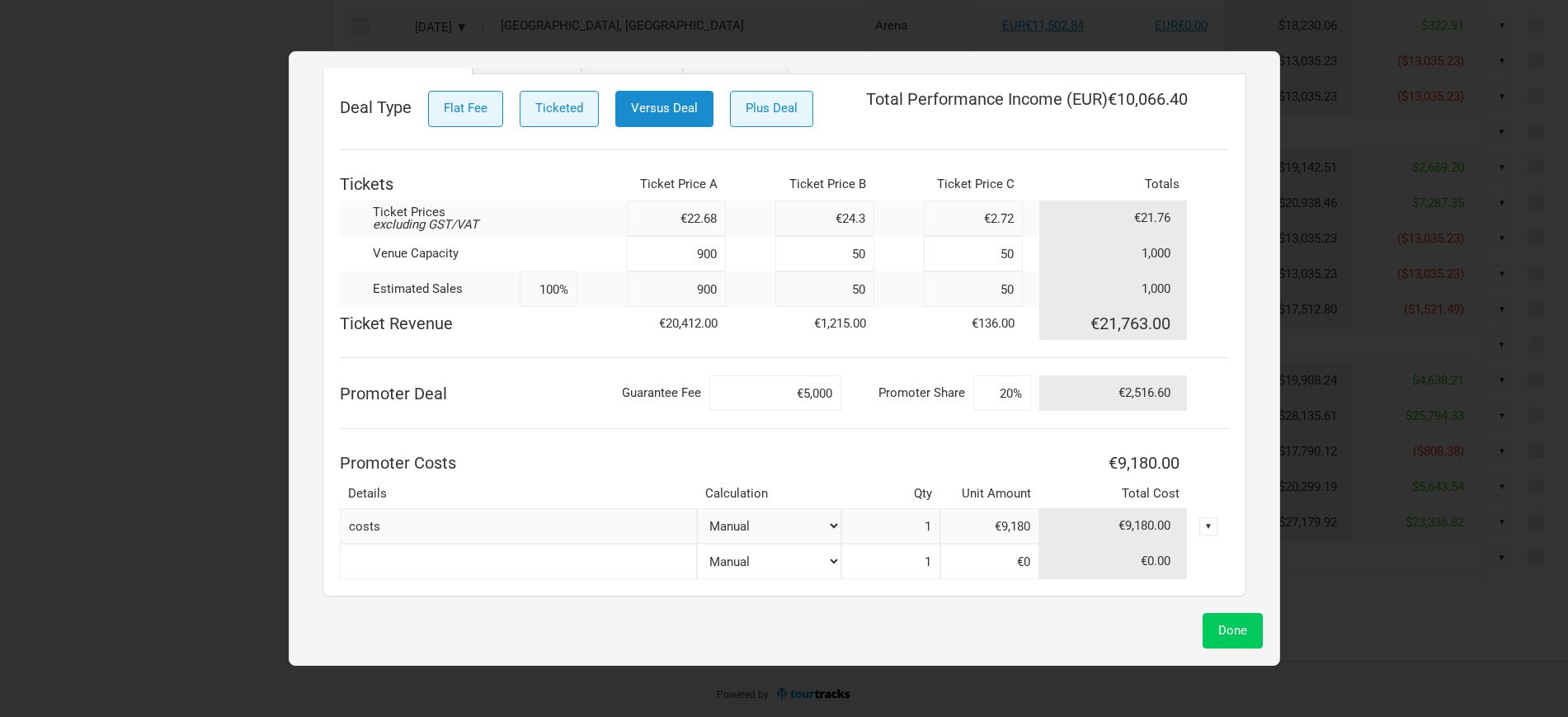 click on "Done" at bounding box center [1232, 630] 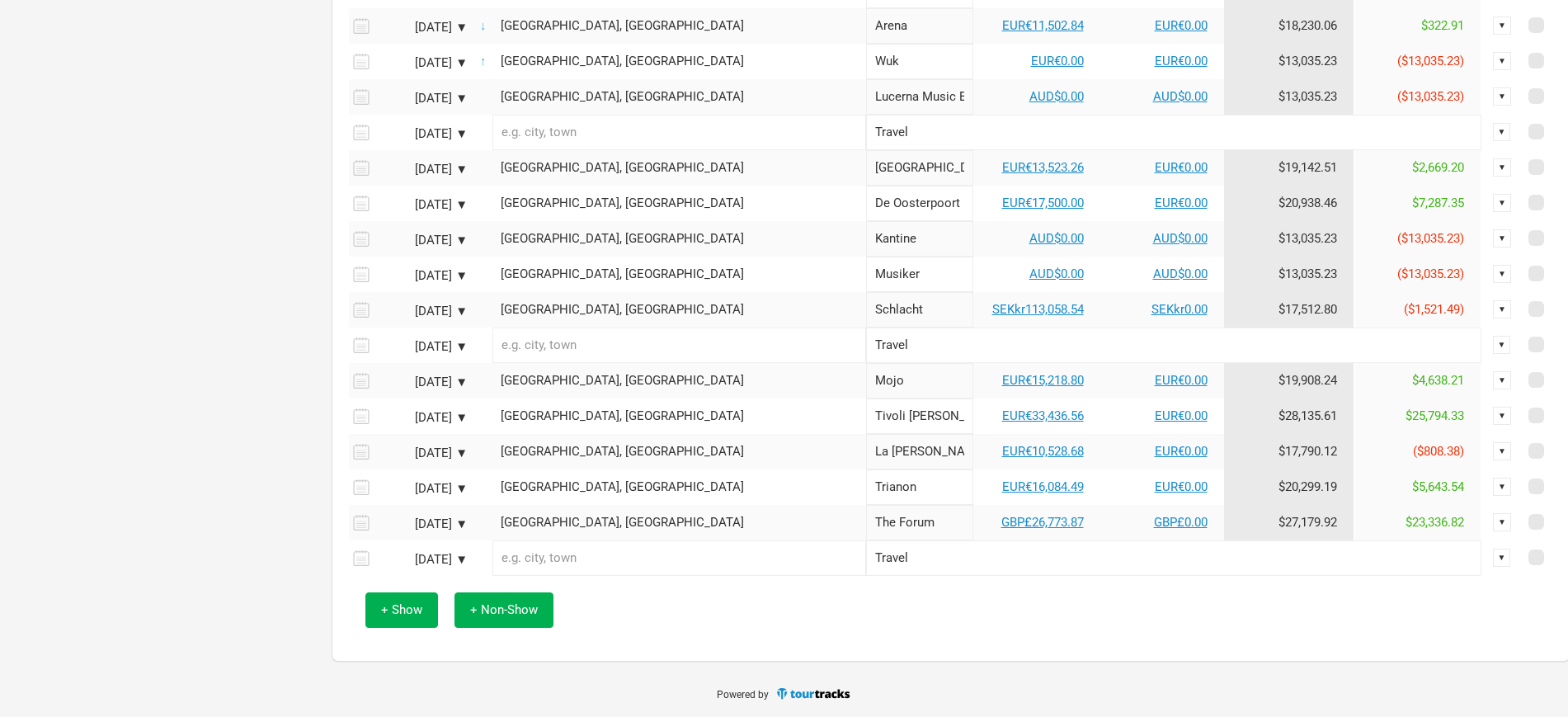 scroll, scrollTop: 900, scrollLeft: 0, axis: vertical 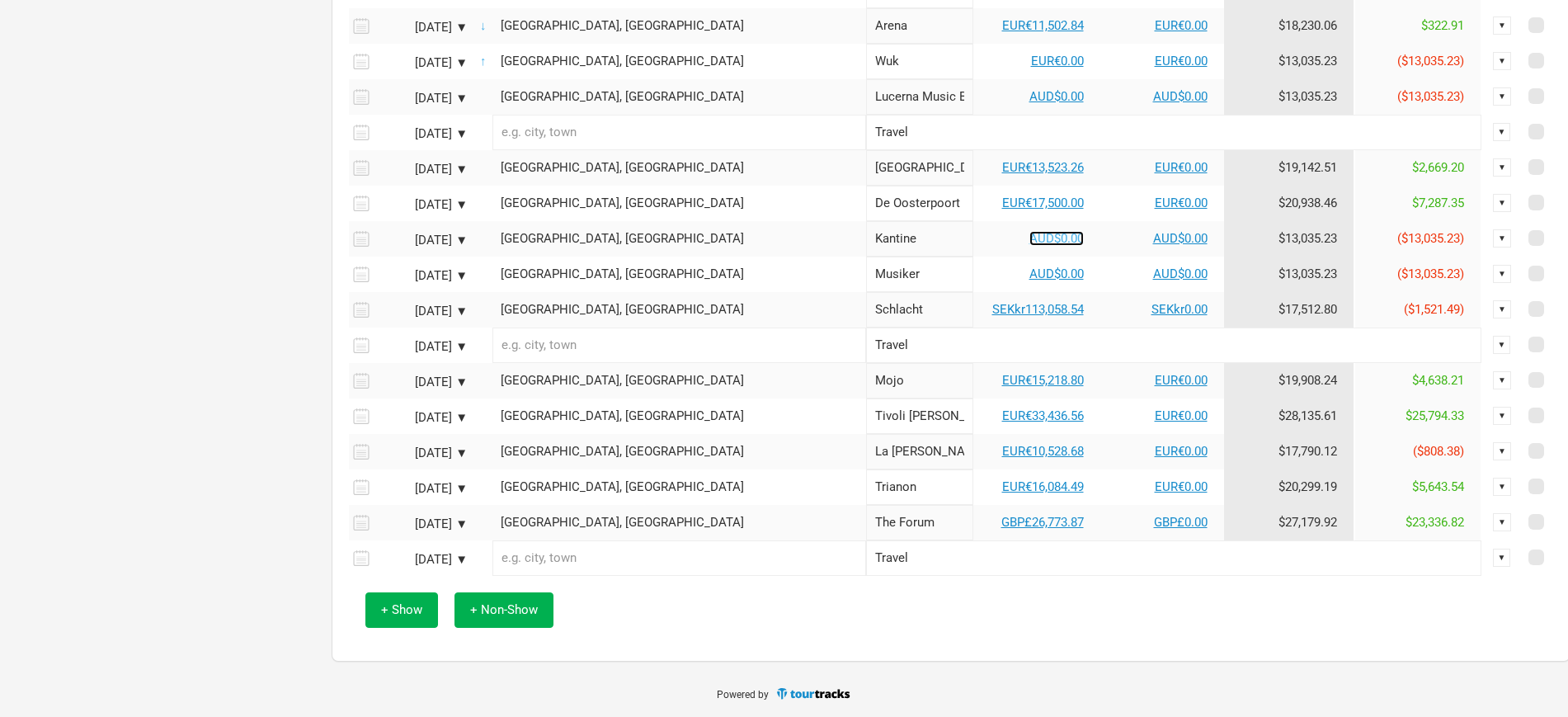 click on "AUD$0.00" at bounding box center [1057, 238] 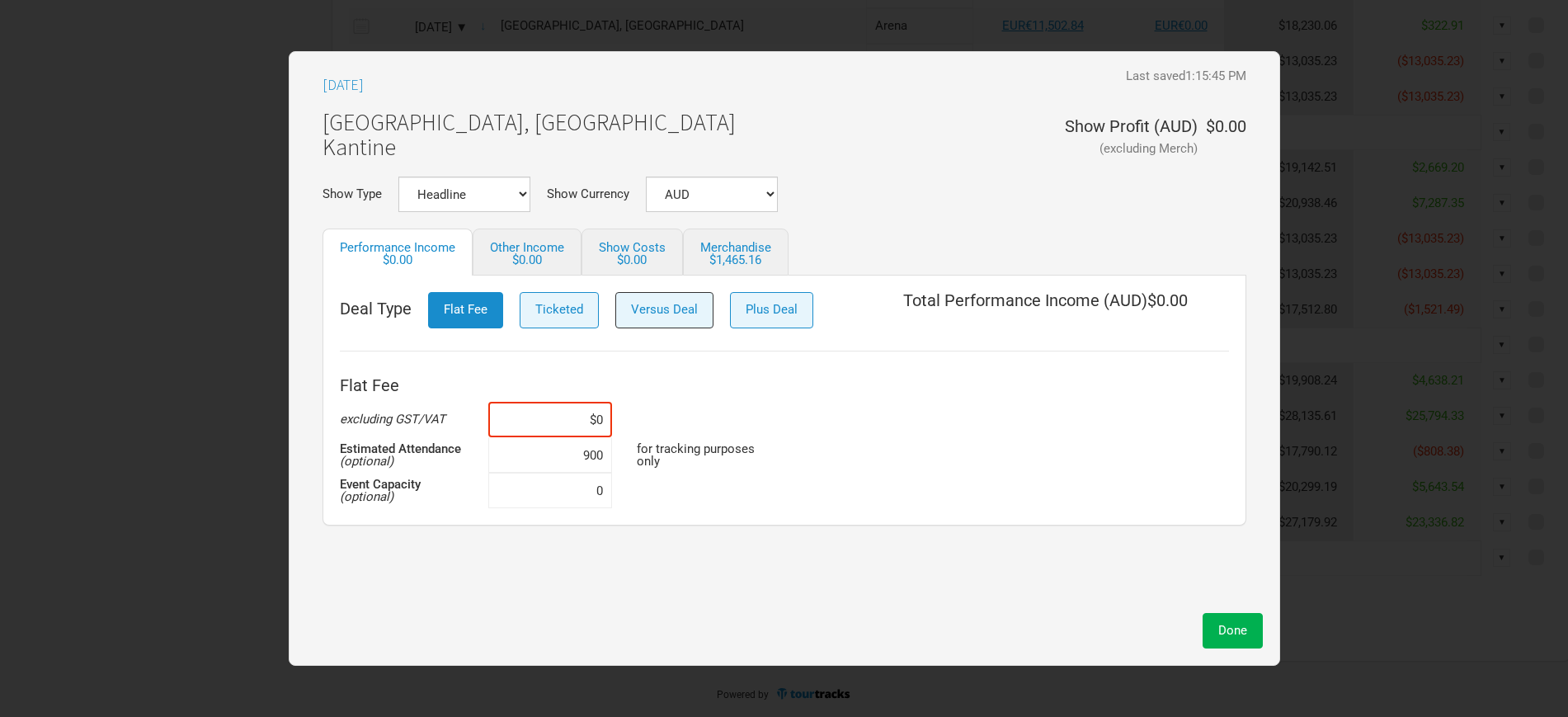 click on "Versus Deal" at bounding box center (664, 309) 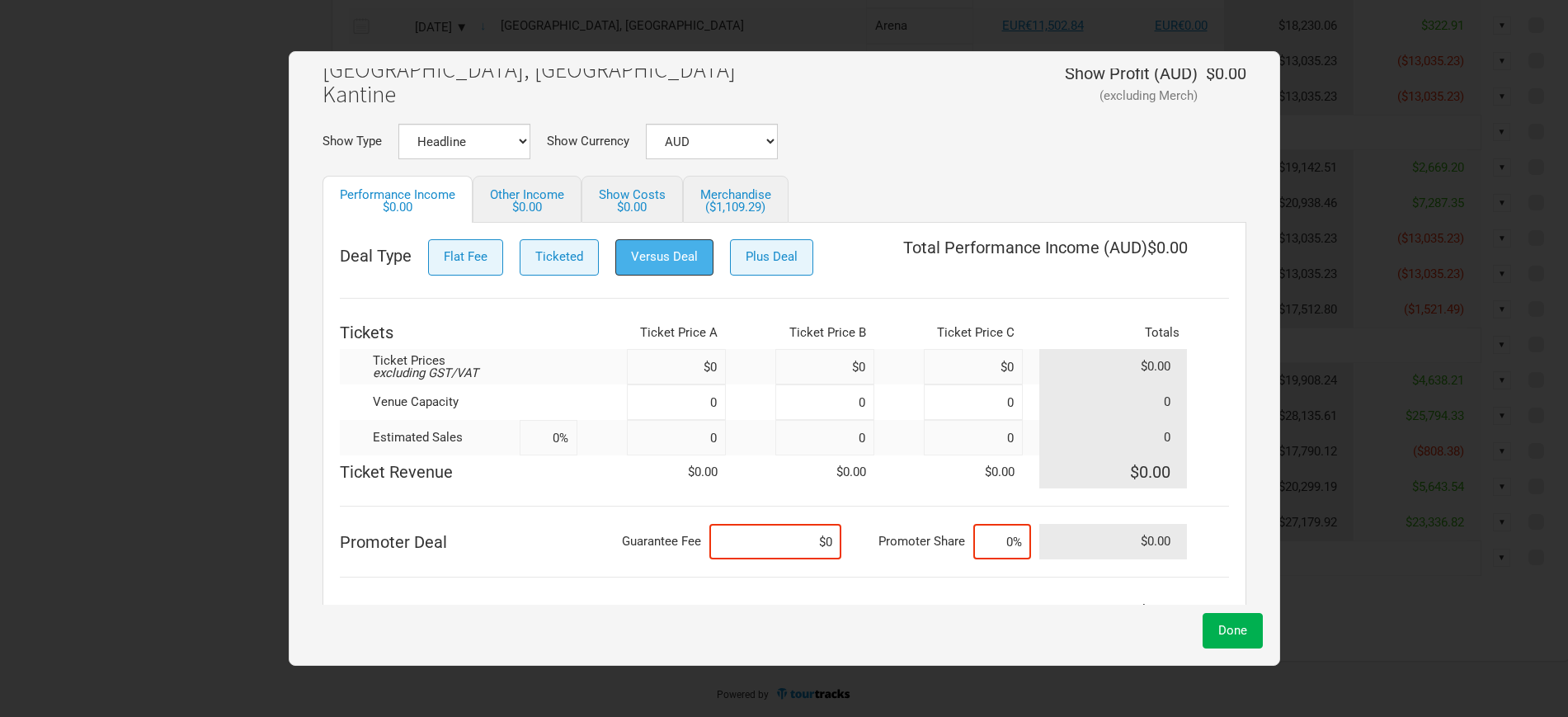 scroll, scrollTop: 103, scrollLeft: 0, axis: vertical 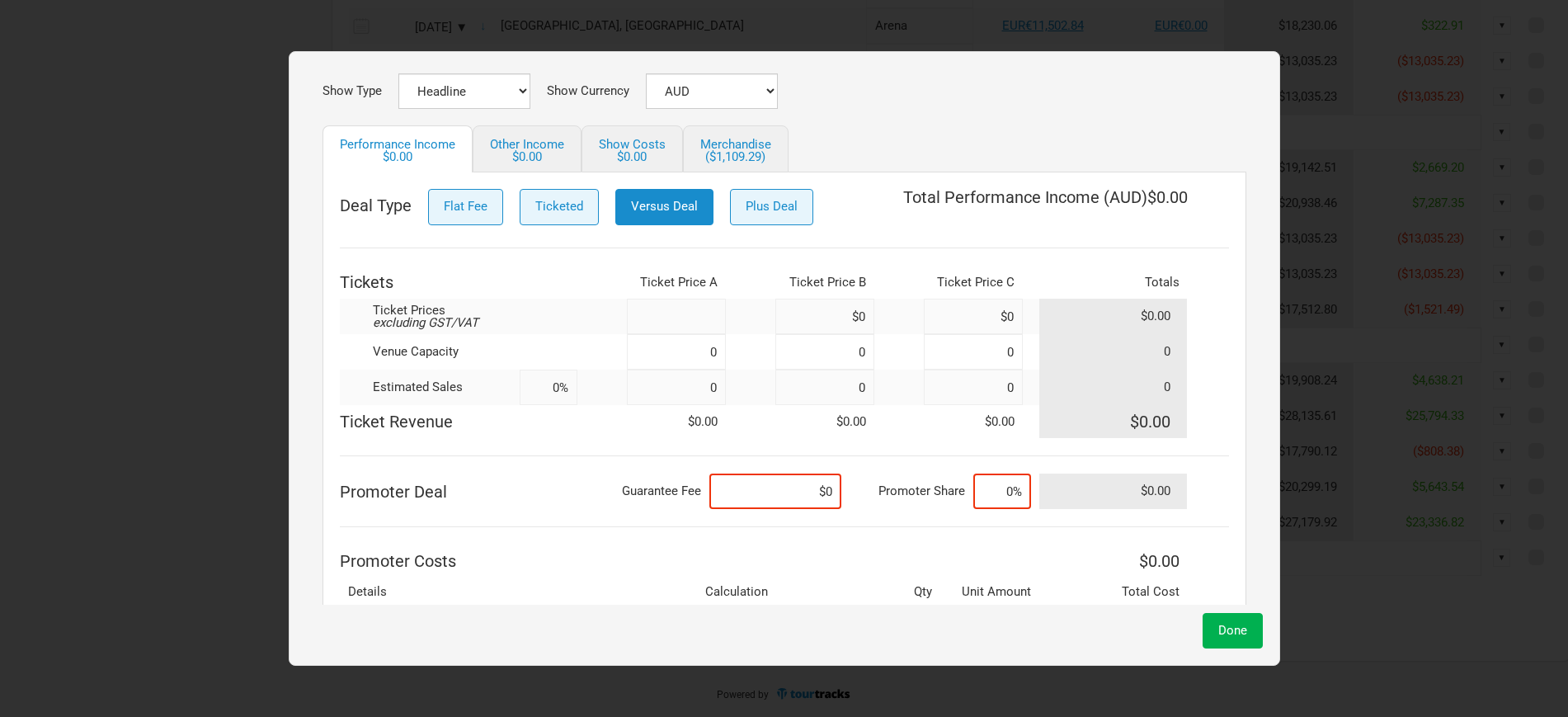 click at bounding box center [676, 316] 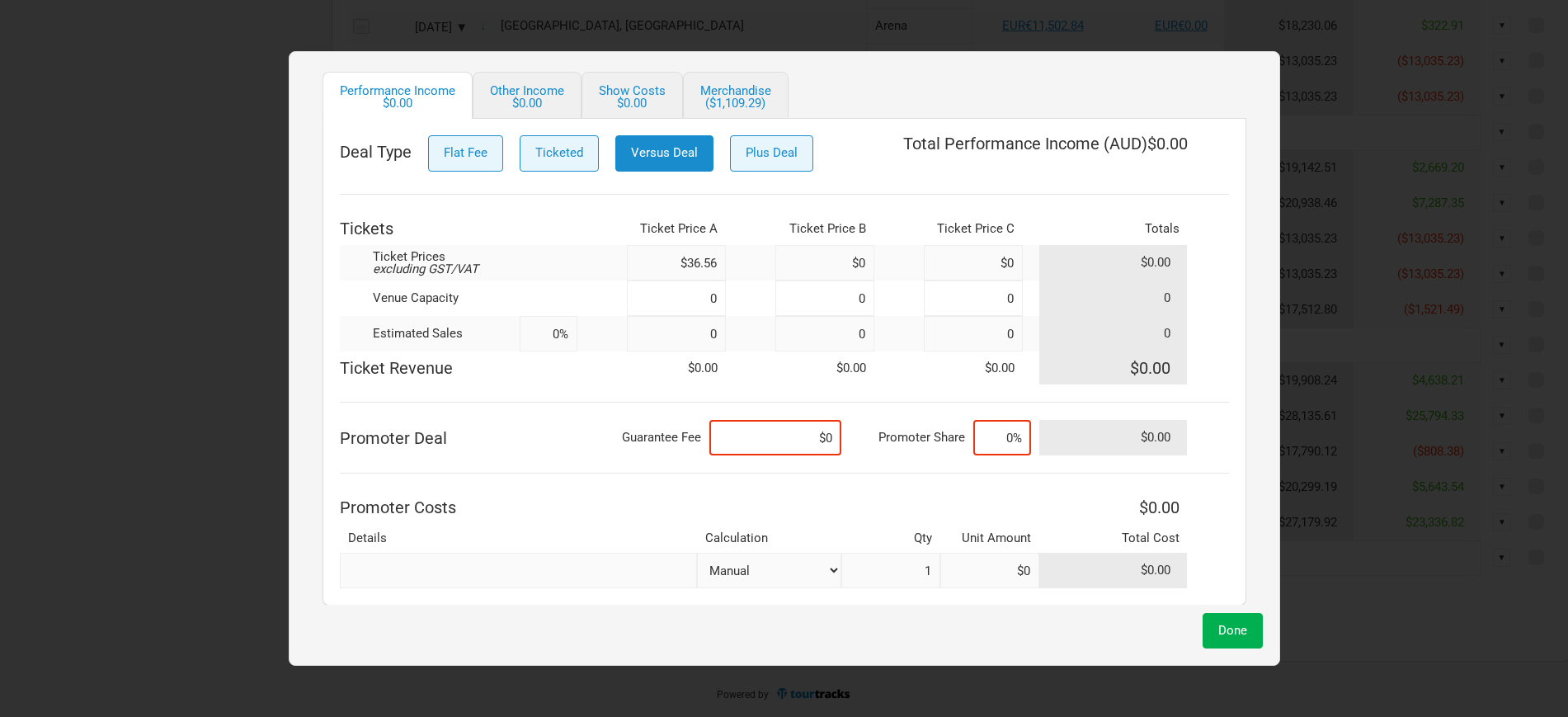 click on "Sep 19, 2025 Last saved  1:16:03 PM   Unsaved Cologne, Germany Kantine Show Profit ( AUD ) (excluding Merch) $0.00 Show Type Headline Festival Corporate Support DJ Set Other Show Currency AUD DKK EUR GBP NOK SEK New ... Performance Income $0.00 Other Income $0.00 Show Costs $0.00 Merchandise ($1,109.29) Deal Type Flat Fee Ticketed Versus Deal Plus Deal Total Performance Income ( AUD )  $0.00 Tickets Ticket Price A Ticket Price B Ticket Price C Totals Ticket Prices excluding GST/VAT $36.56 $0 $0 $0.00 Venue Capacity 0 0 0 0 Estimated Sales 0% 0 0 0 0 Ticket Revenue $0.00 $0.00 $0.00 $0.00 Promoter Deal Guarantee Fee $0 Promoter Share 0% $0.00 Promoter Costs $0.00 Details Calculation Qty Unit Amount Total Cost Manual # of Tickets Sold % of Show Revenue 1 $0 $0.00" at bounding box center (784, 337) 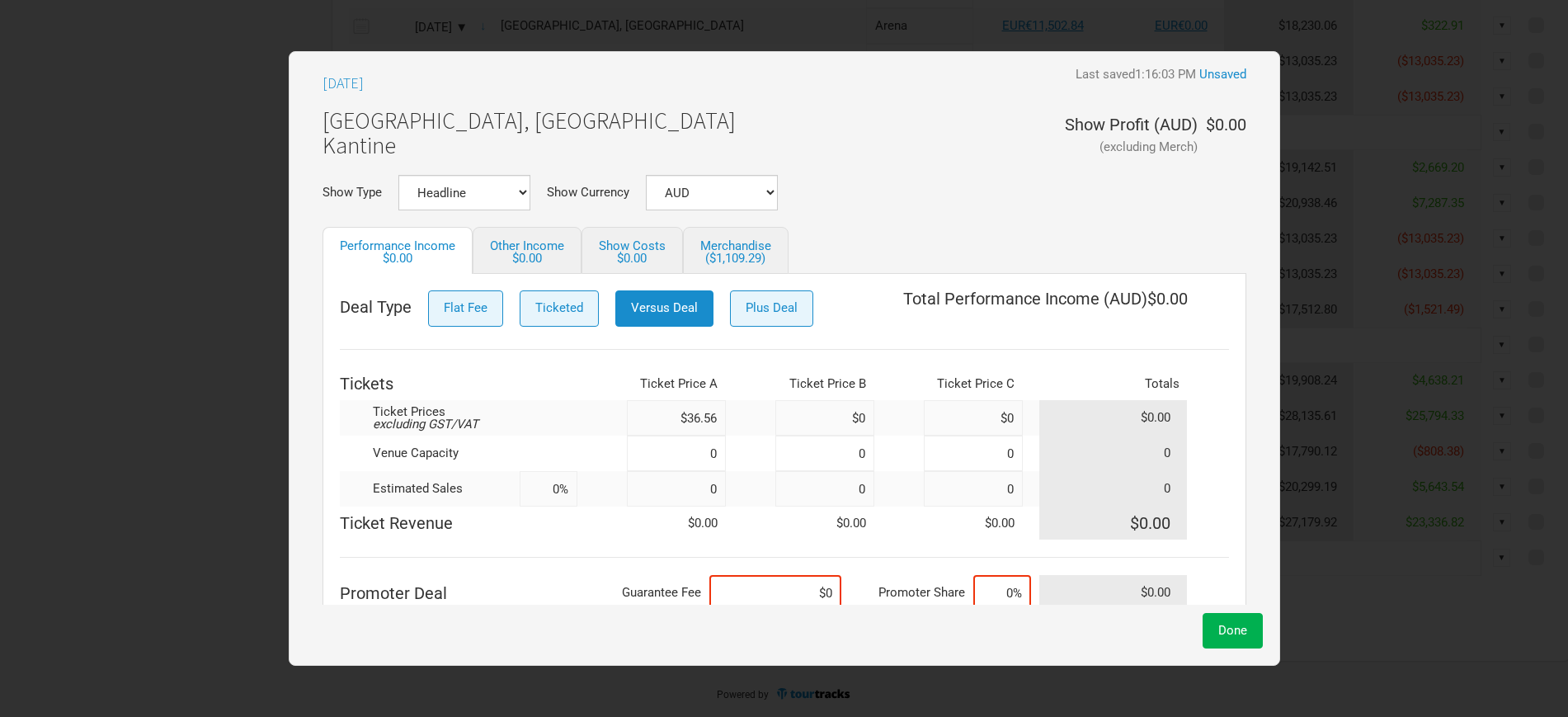 scroll, scrollTop: 0, scrollLeft: 0, axis: both 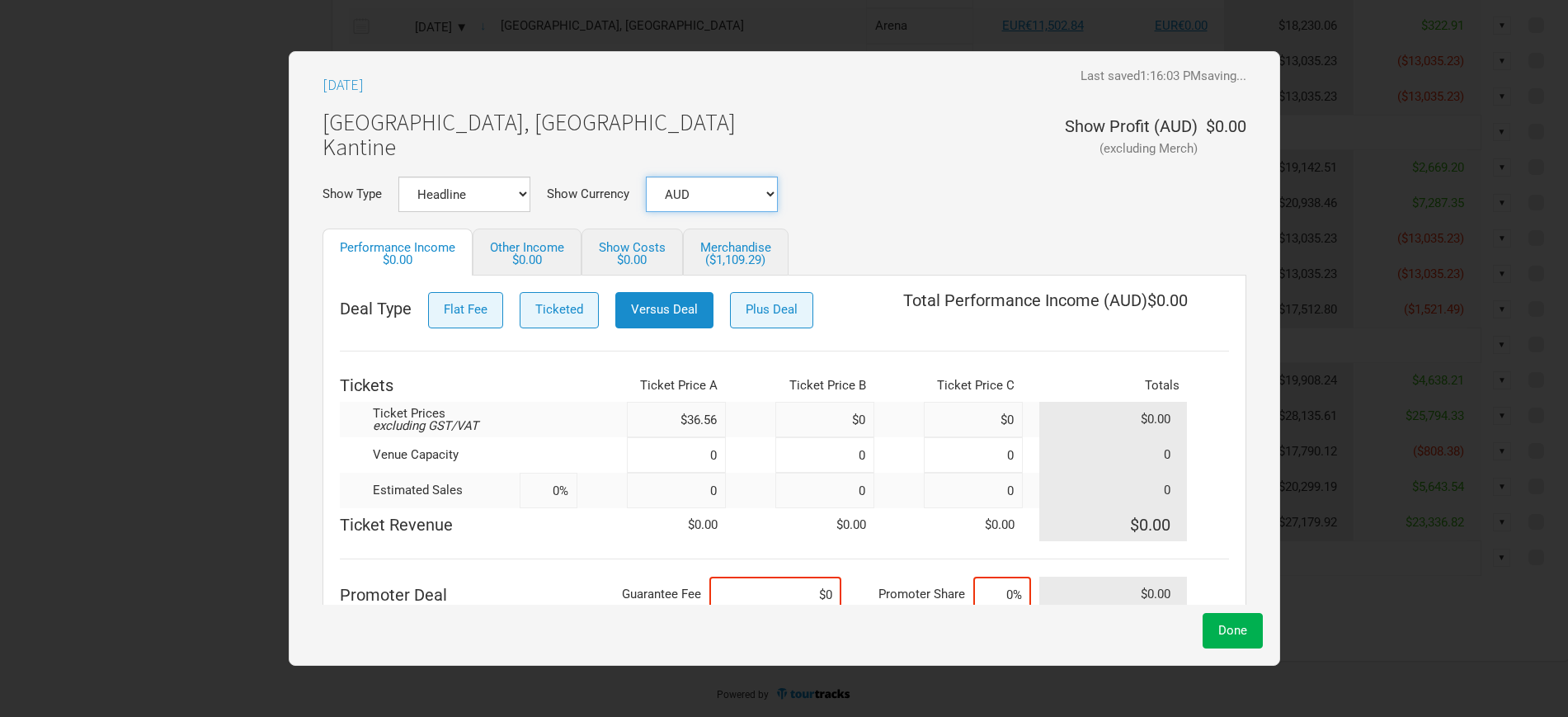 click on "AUD DKK EUR GBP NOK SEK New ..." at bounding box center (712, 194) 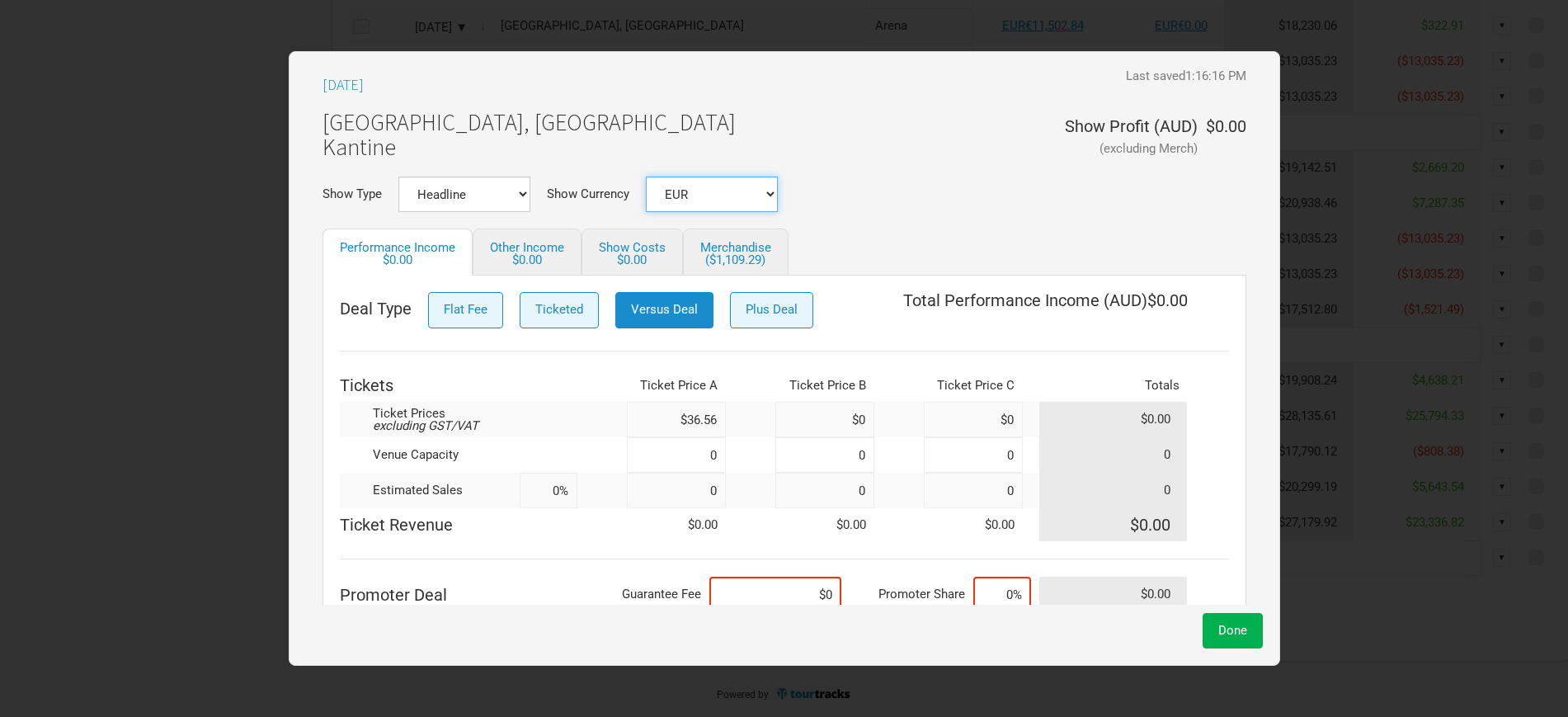 click on "AUD DKK EUR GBP NOK SEK New ..." at bounding box center [712, 194] 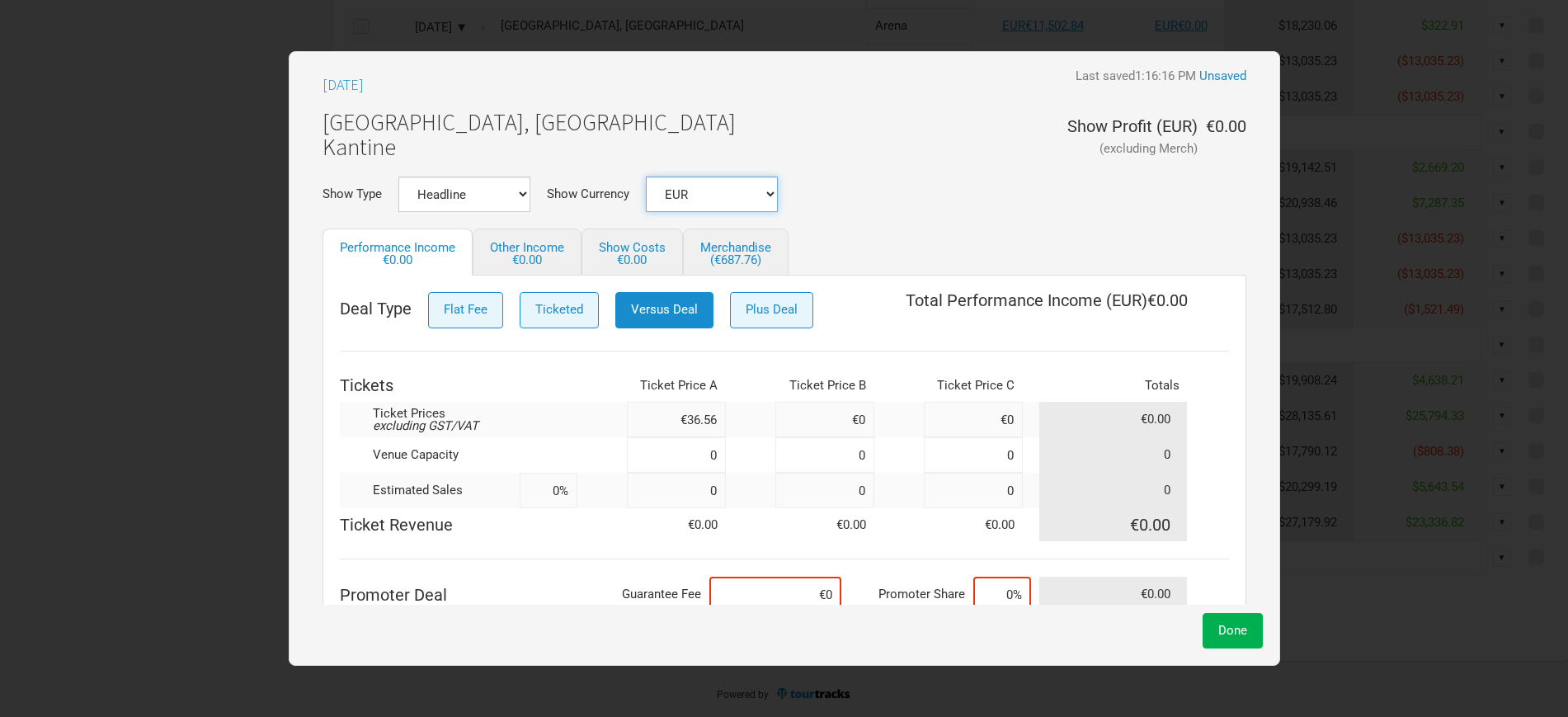 scroll, scrollTop: 103, scrollLeft: 0, axis: vertical 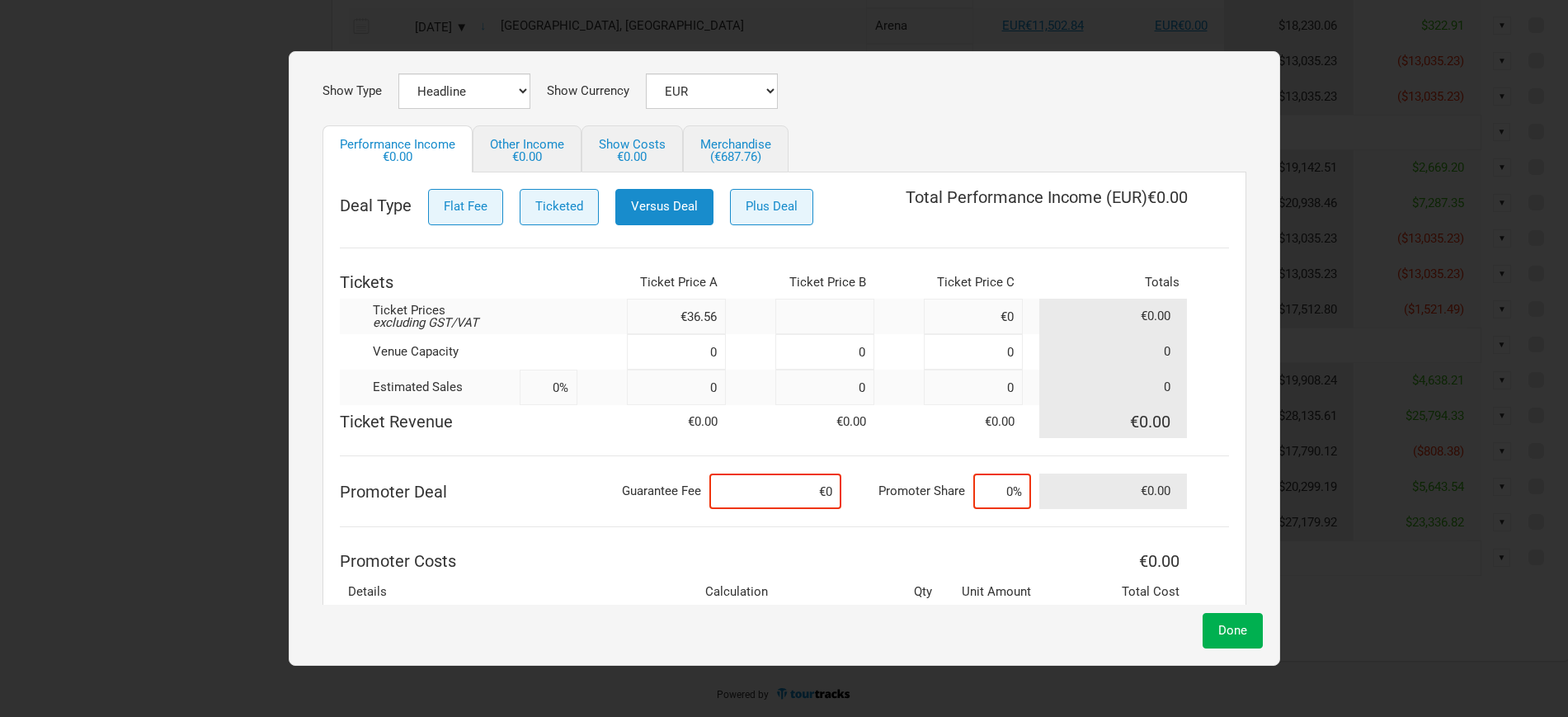 click at bounding box center [825, 316] 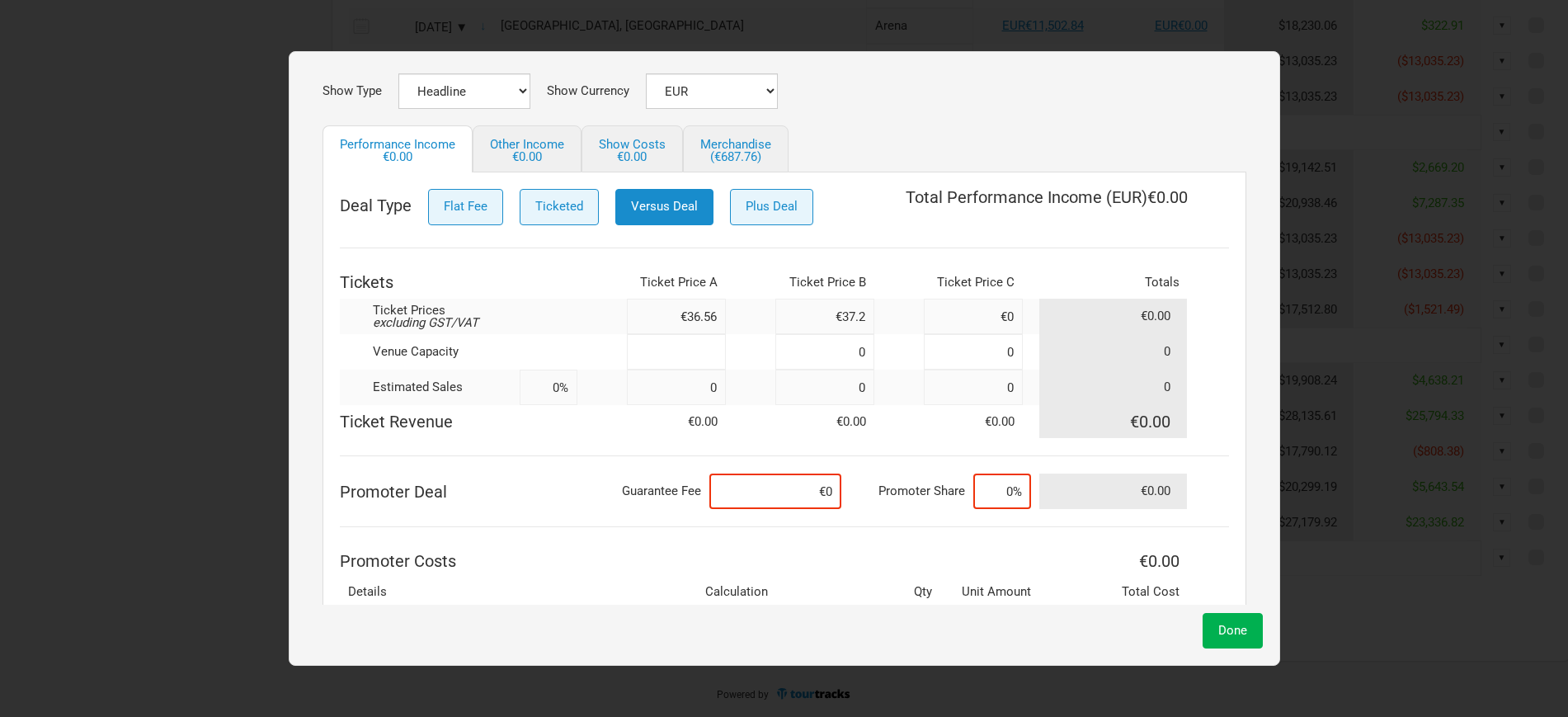 click at bounding box center (676, 351) 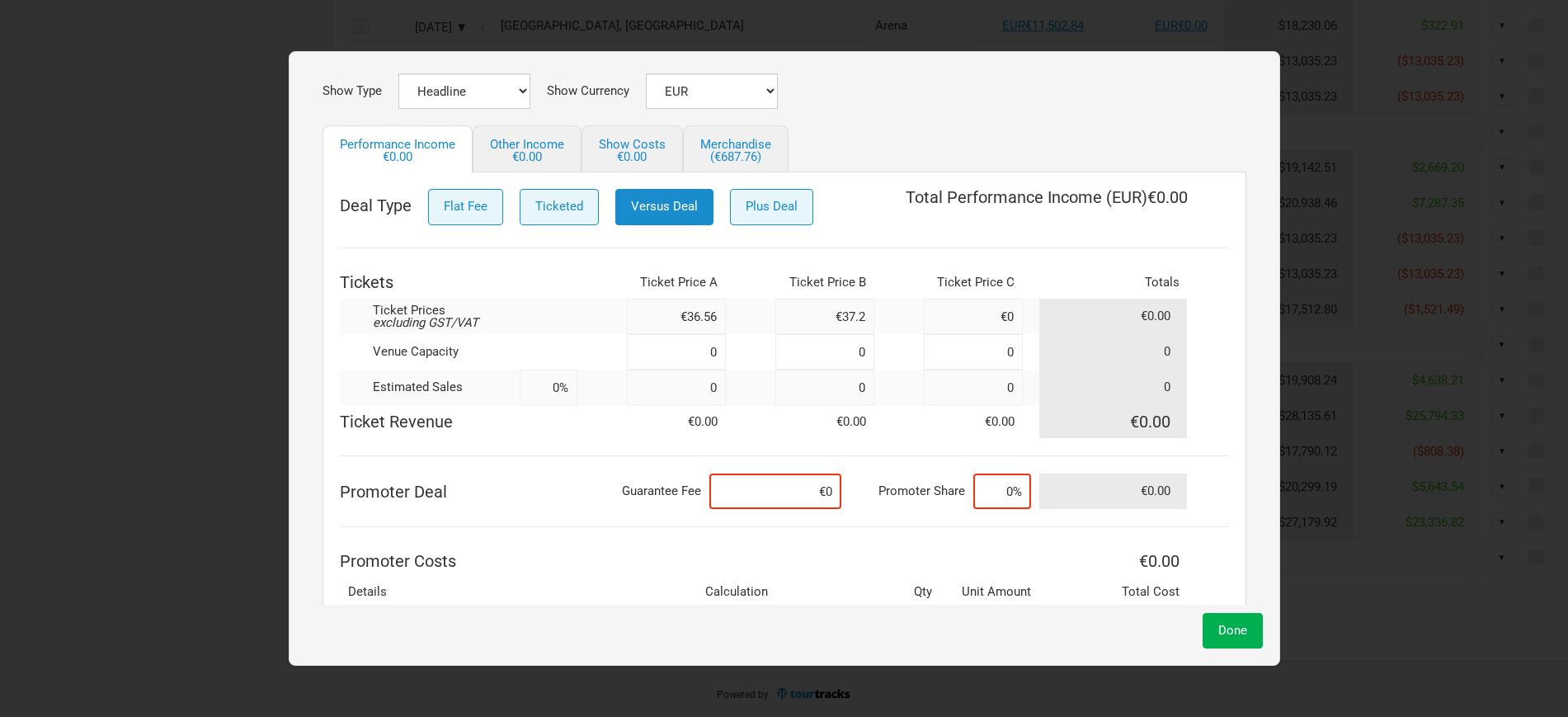 drag, startPoint x: 802, startPoint y: 313, endPoint x: 948, endPoint y: 317, distance: 146.0548 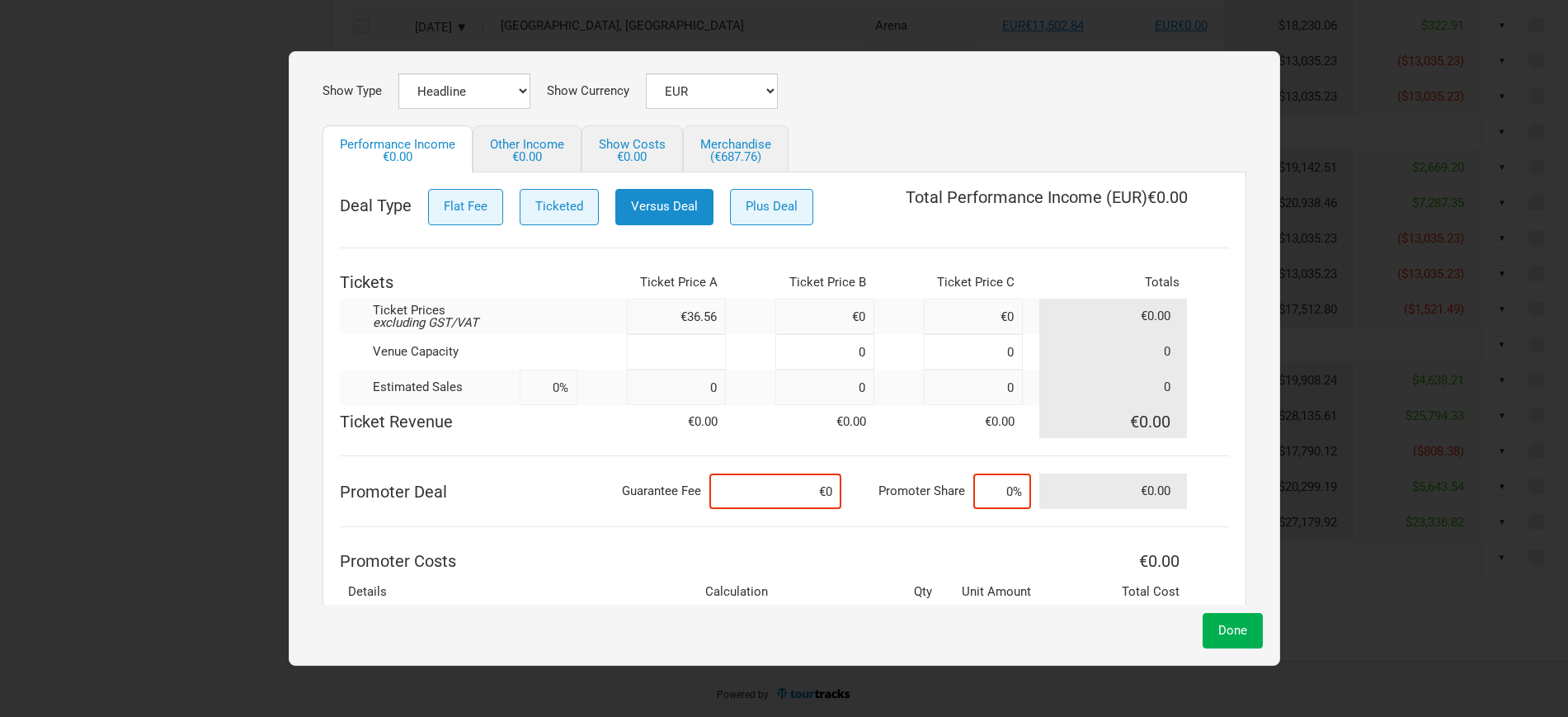 click at bounding box center [676, 351] 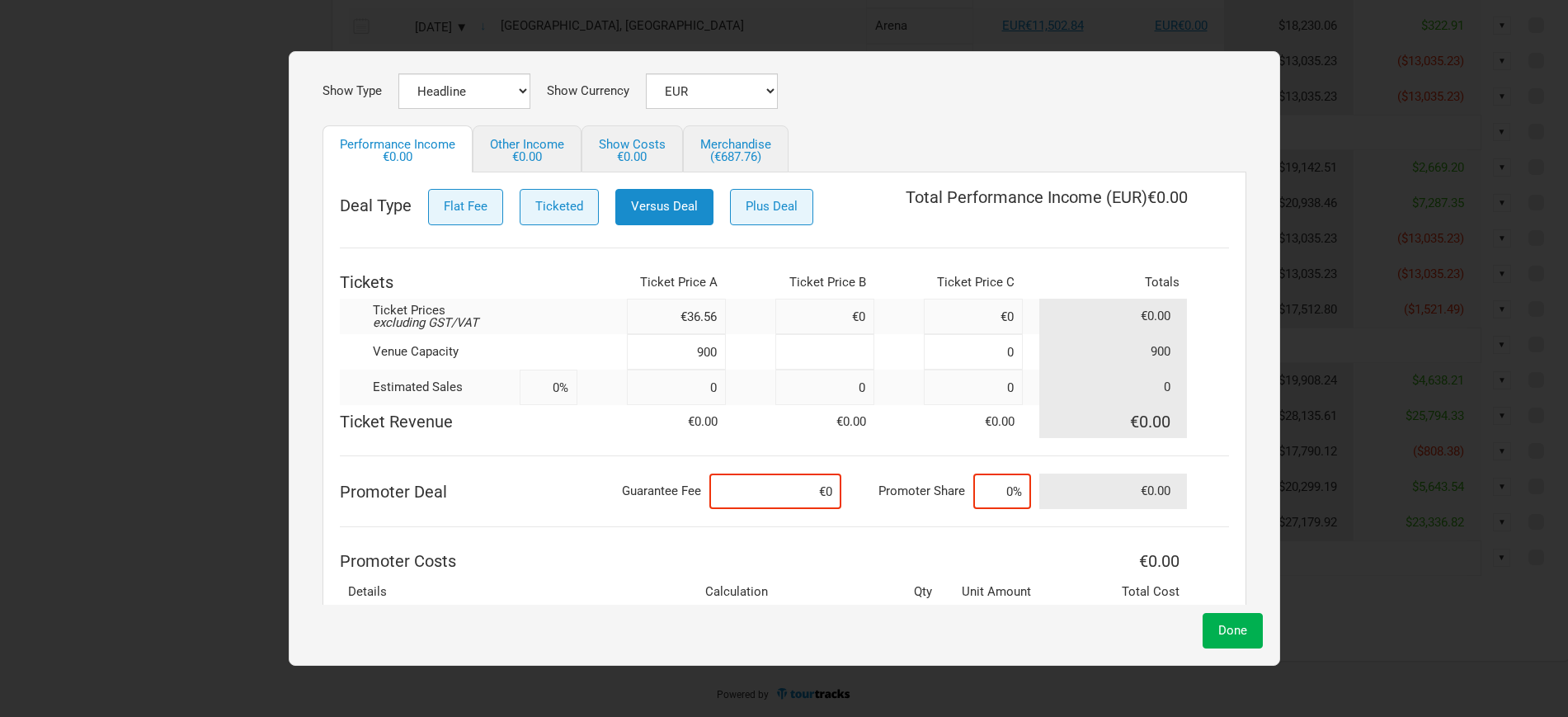 click on "0%" at bounding box center [549, 387] 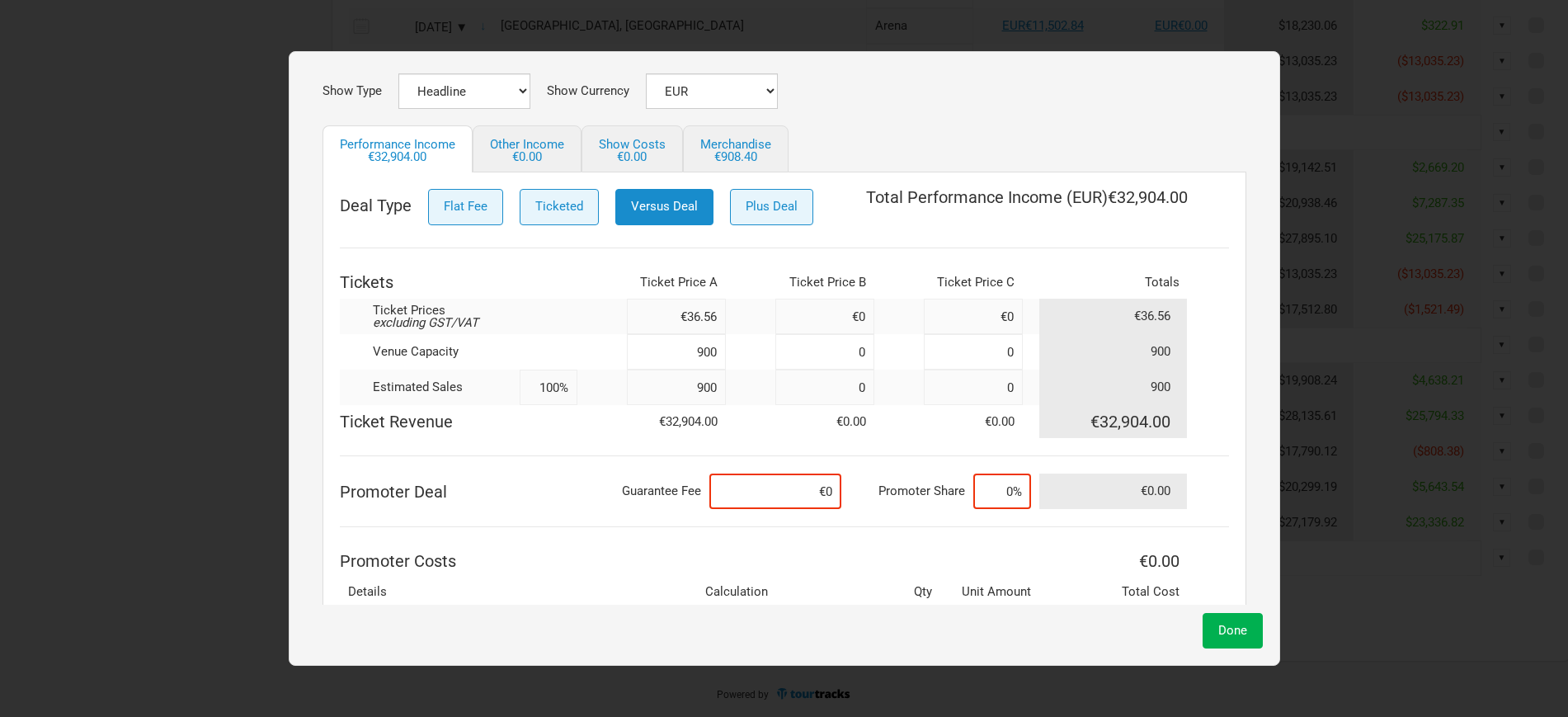 click on "€36.56" at bounding box center (676, 316) 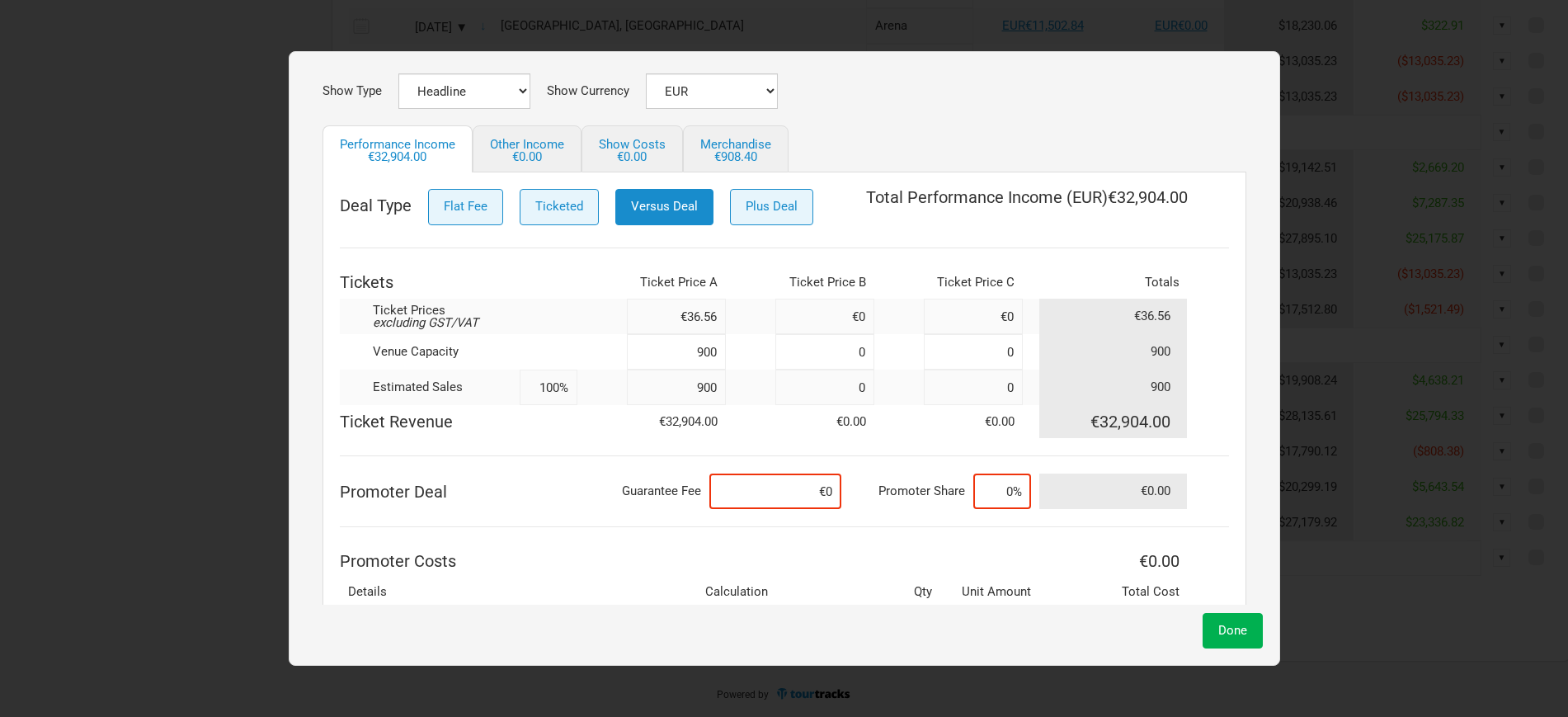 drag, startPoint x: 652, startPoint y: 319, endPoint x: 751, endPoint y: 320, distance: 99.00505 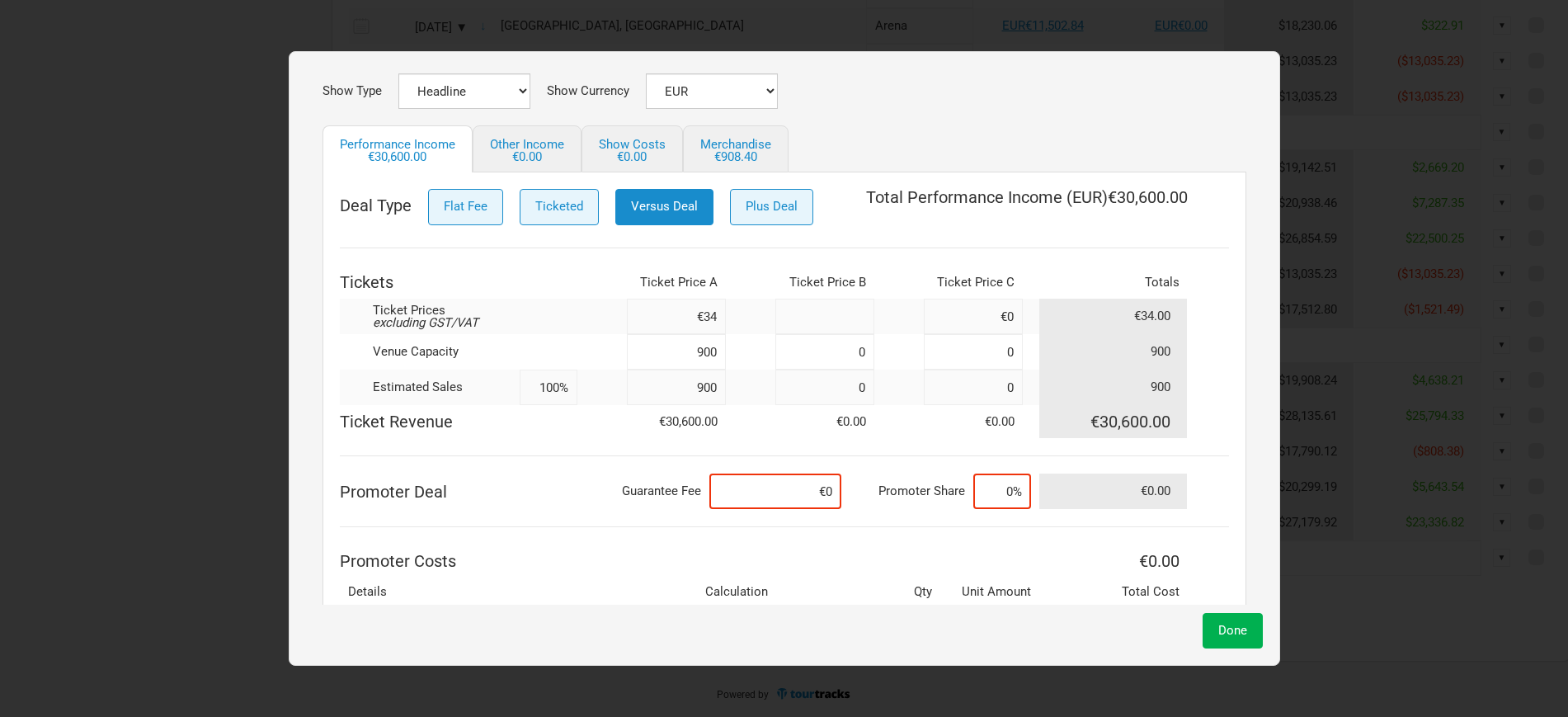 scroll, scrollTop: 166, scrollLeft: 0, axis: vertical 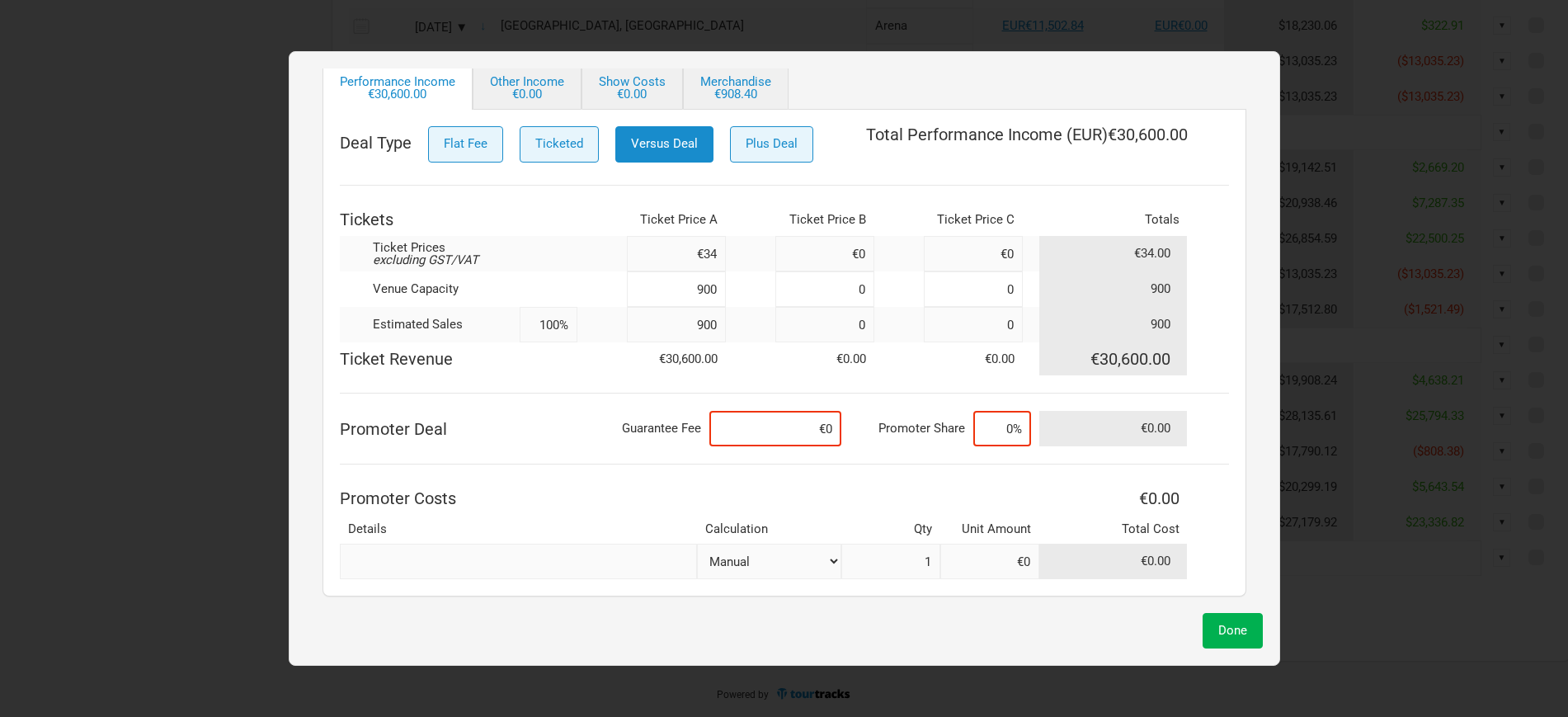 click at bounding box center (518, 561) 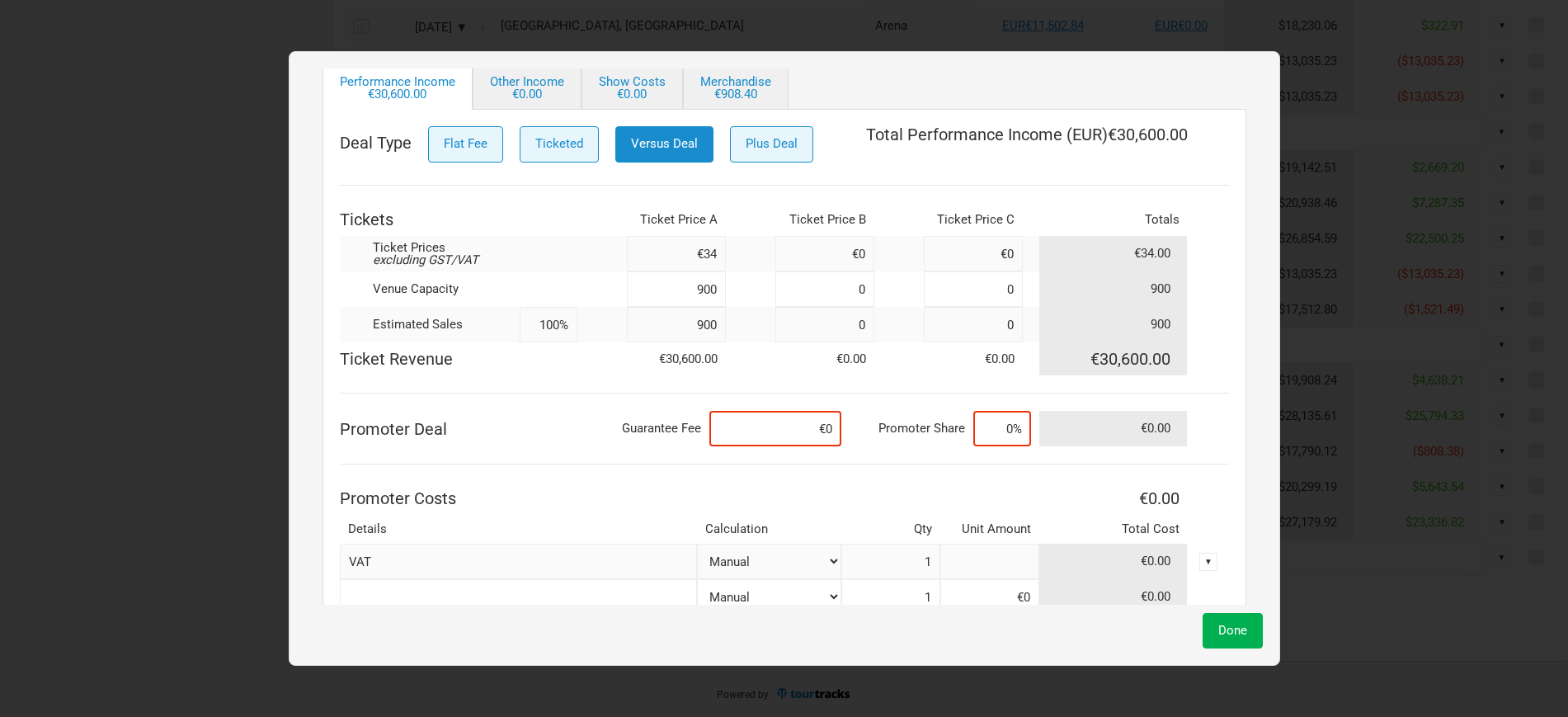 click at bounding box center (990, 561) 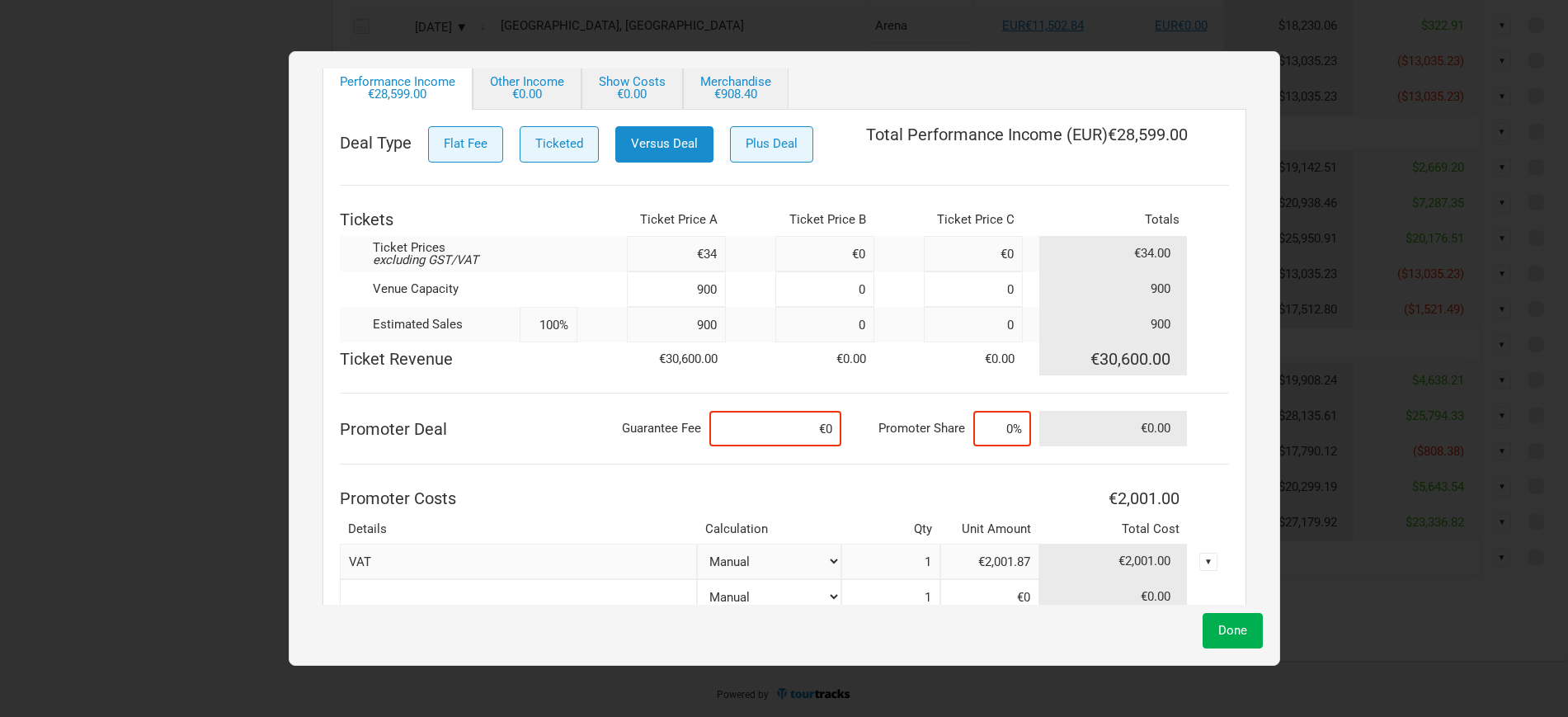 scroll, scrollTop: 176, scrollLeft: 0, axis: vertical 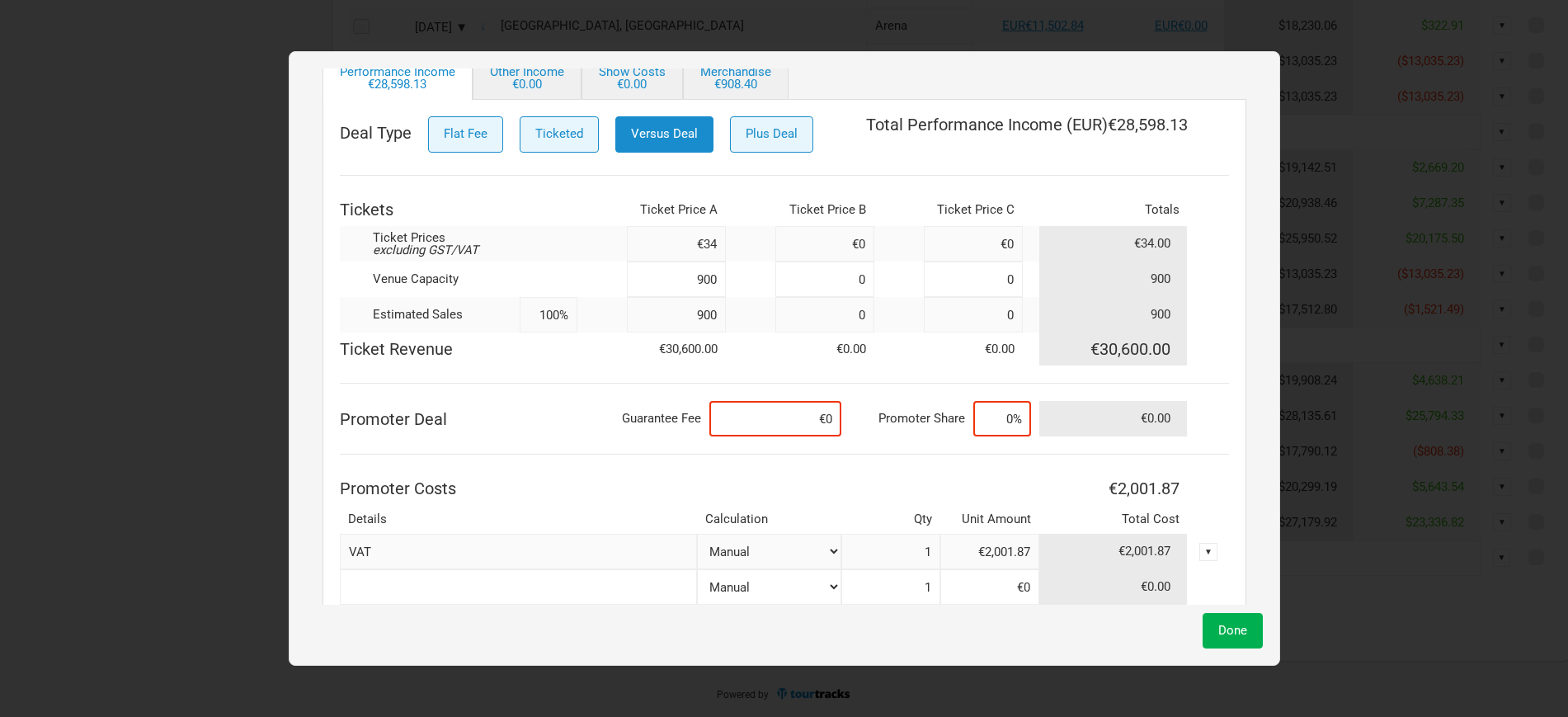 click at bounding box center (518, 587) 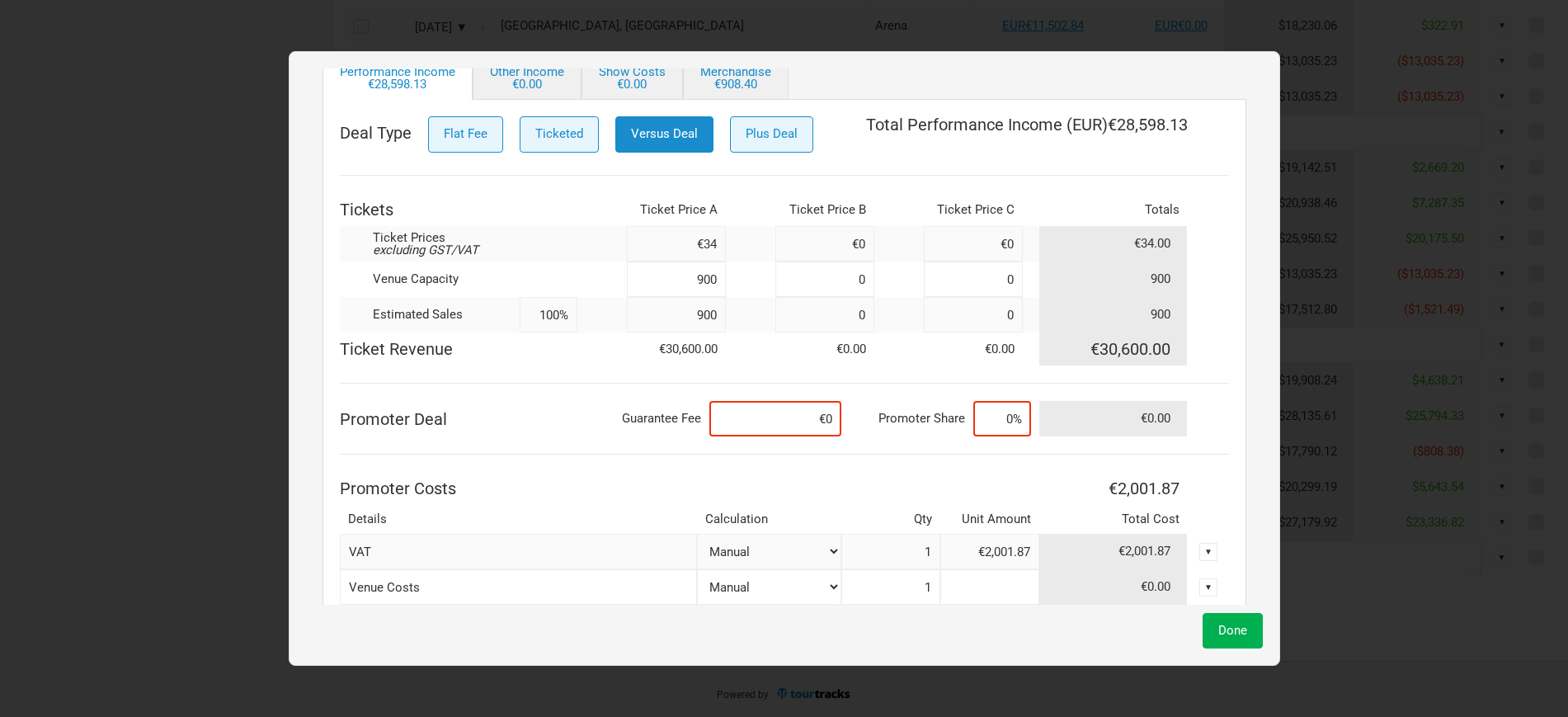click at bounding box center [990, 587] 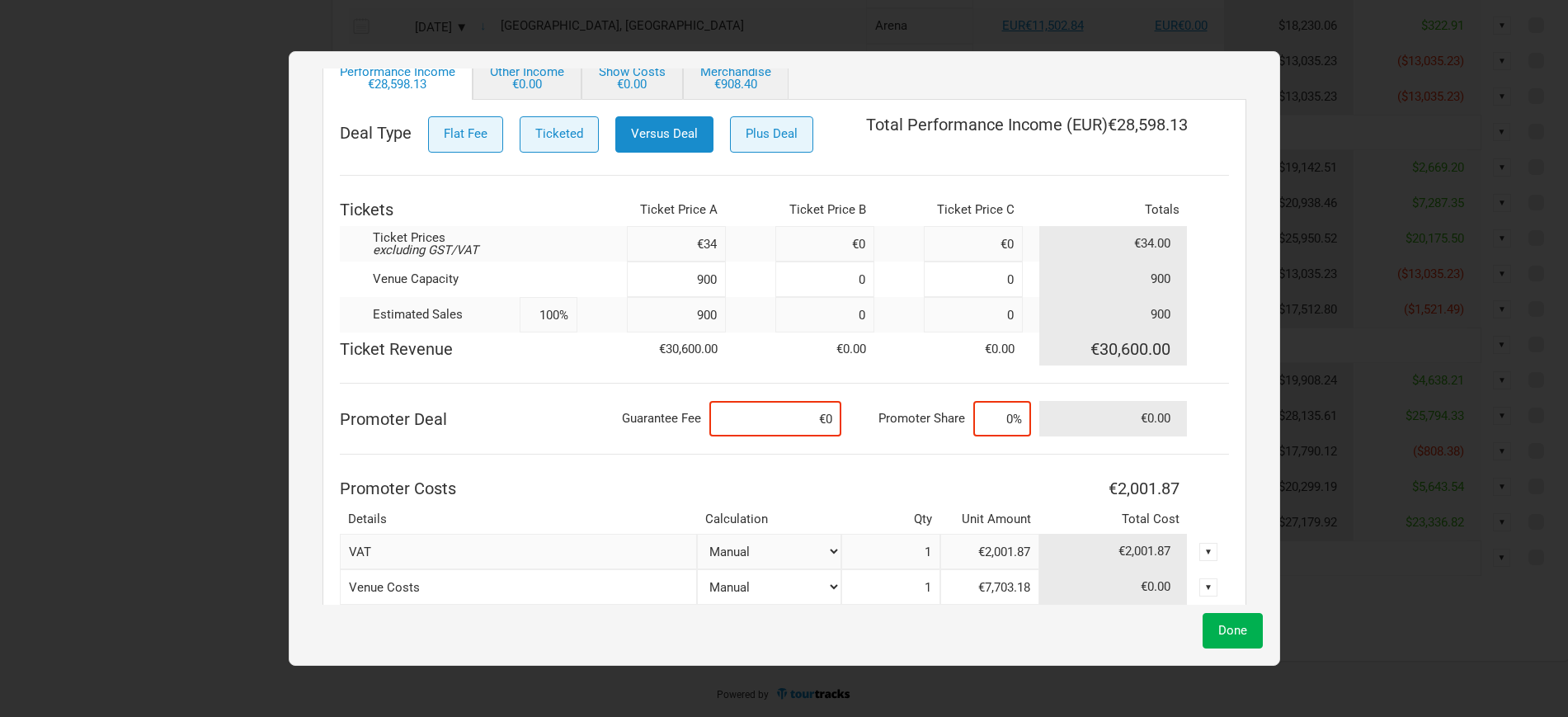 scroll, scrollTop: 237, scrollLeft: 0, axis: vertical 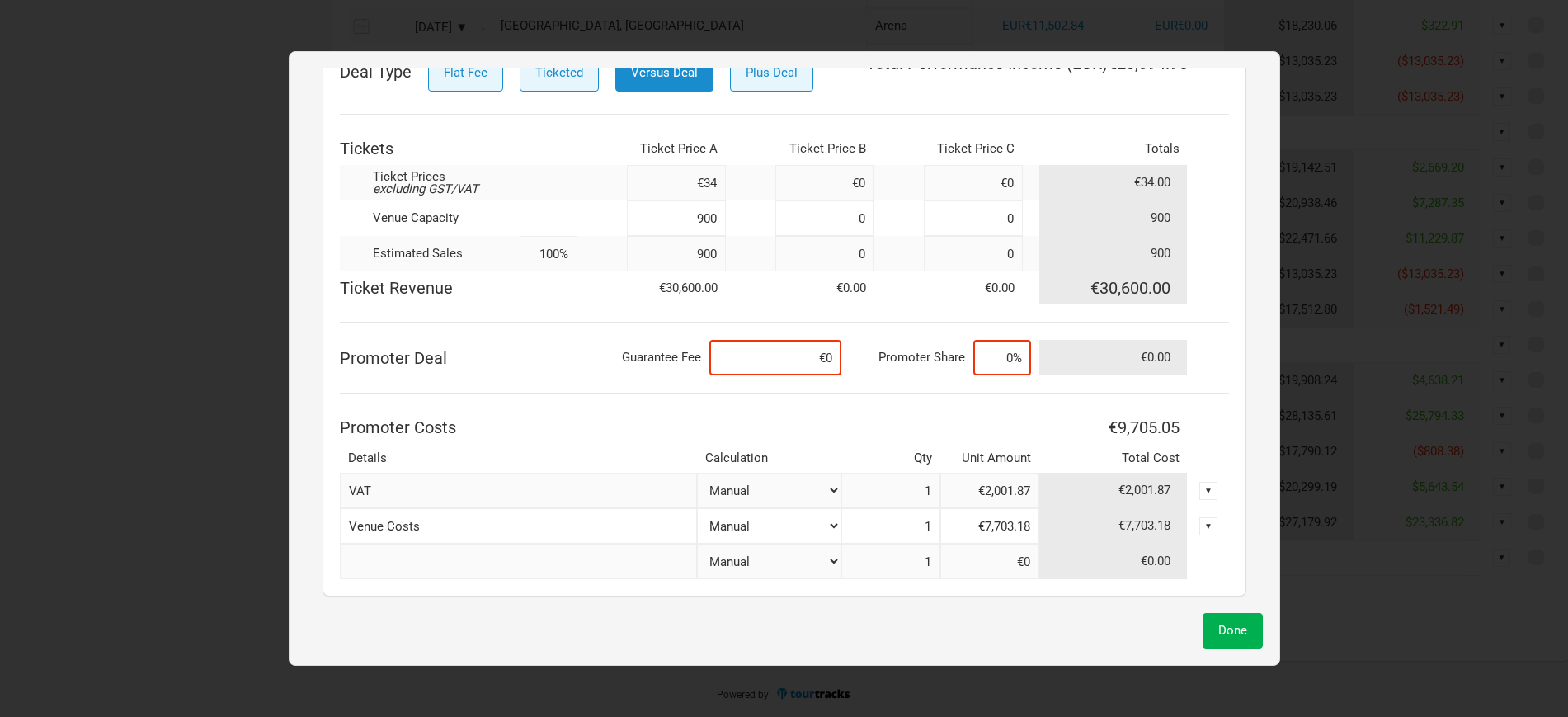 click on "€0" at bounding box center (775, 357) 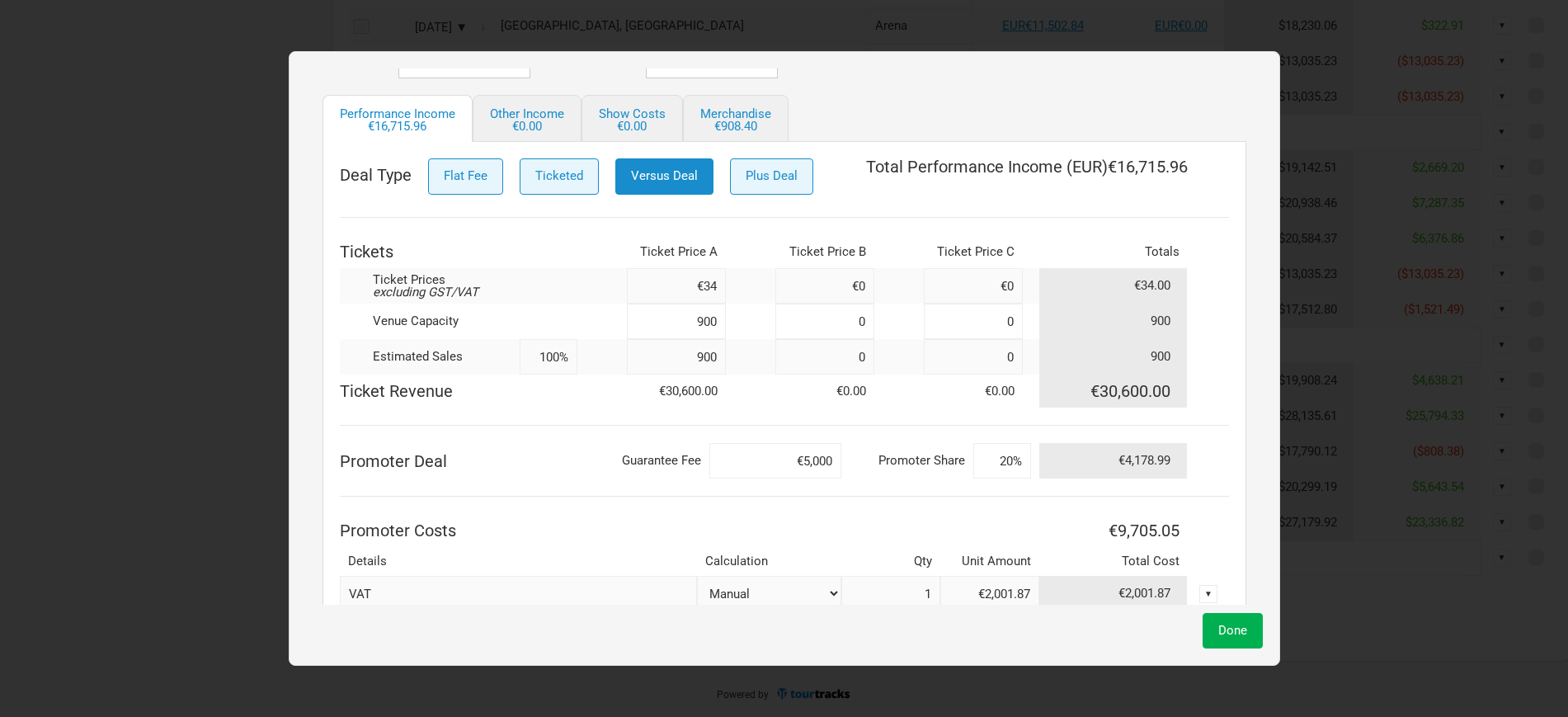scroll, scrollTop: 237, scrollLeft: 0, axis: vertical 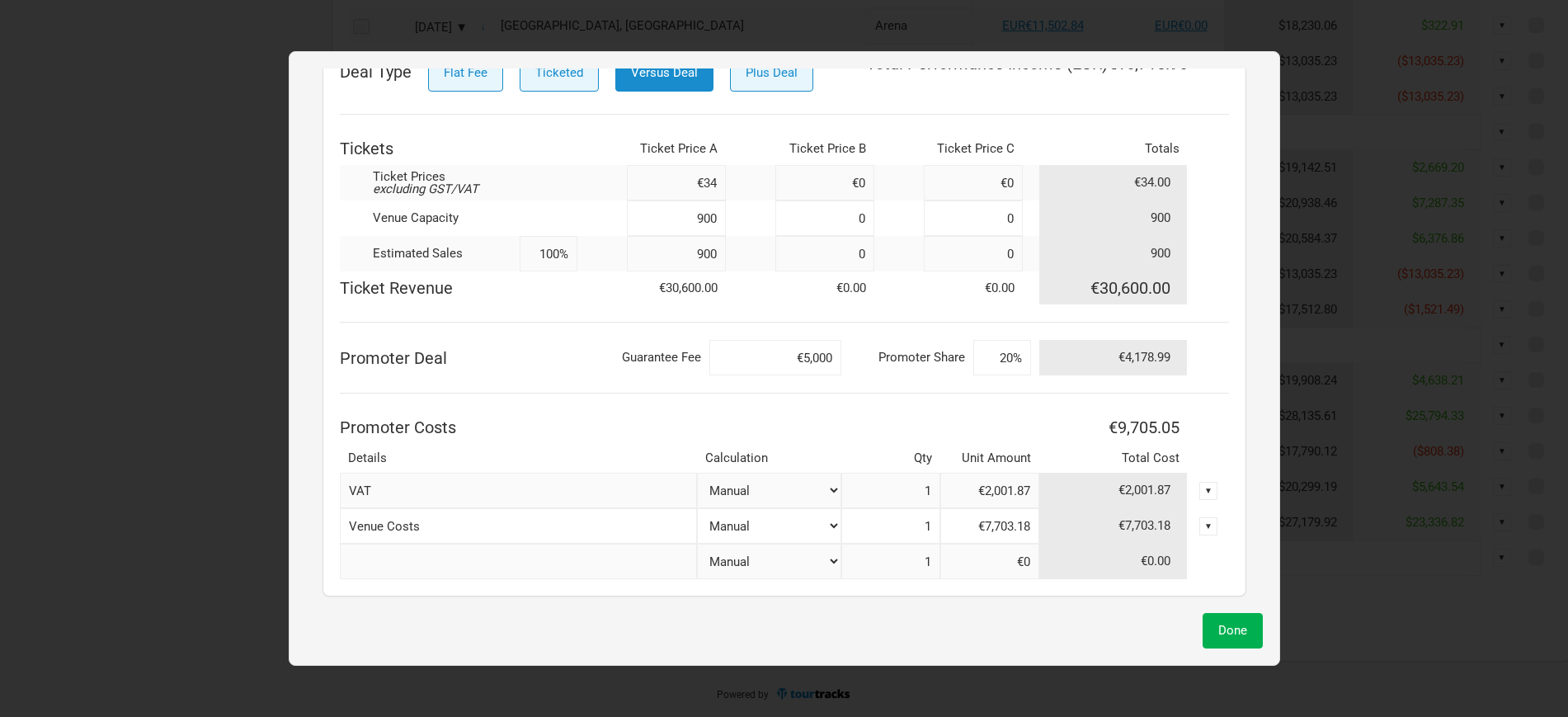 click at bounding box center [518, 561] 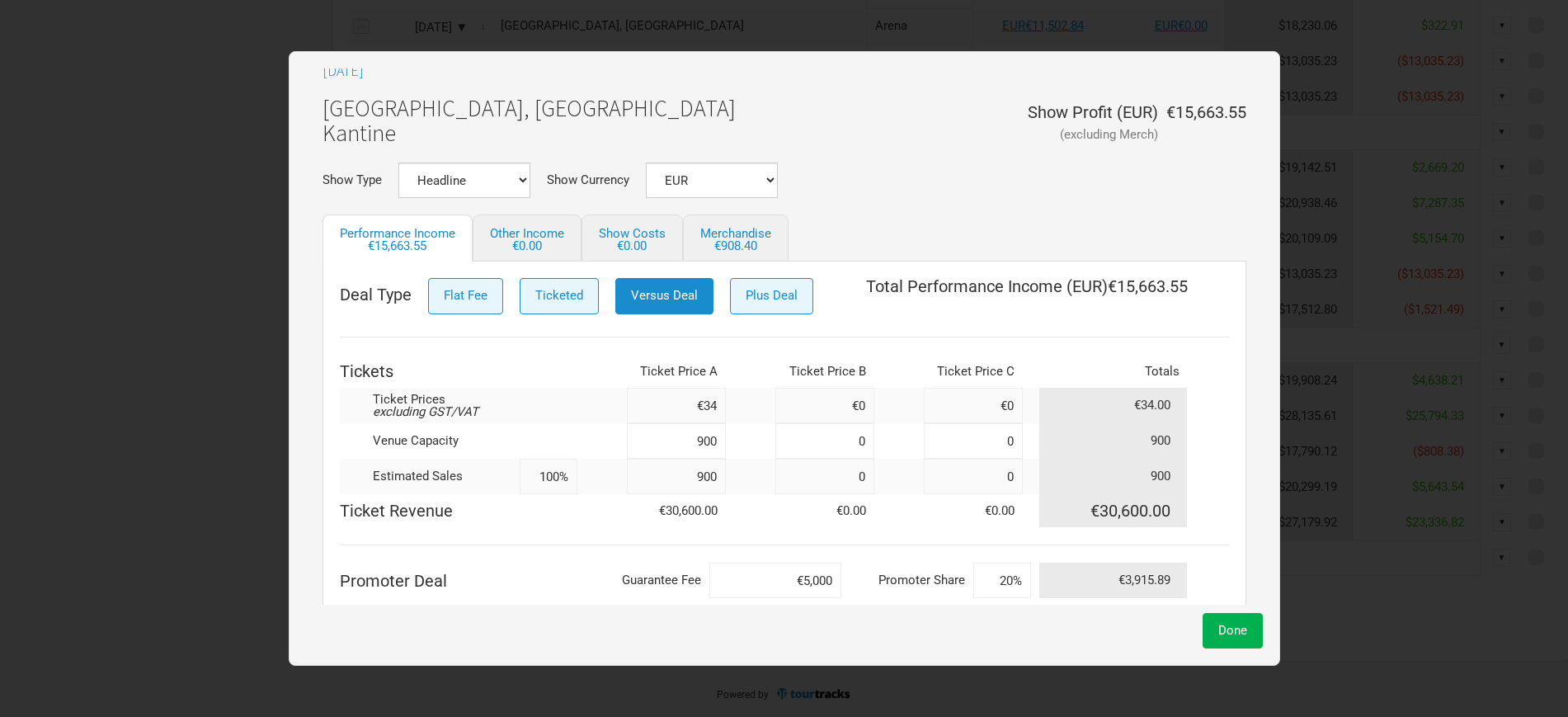 scroll, scrollTop: 0, scrollLeft: 0, axis: both 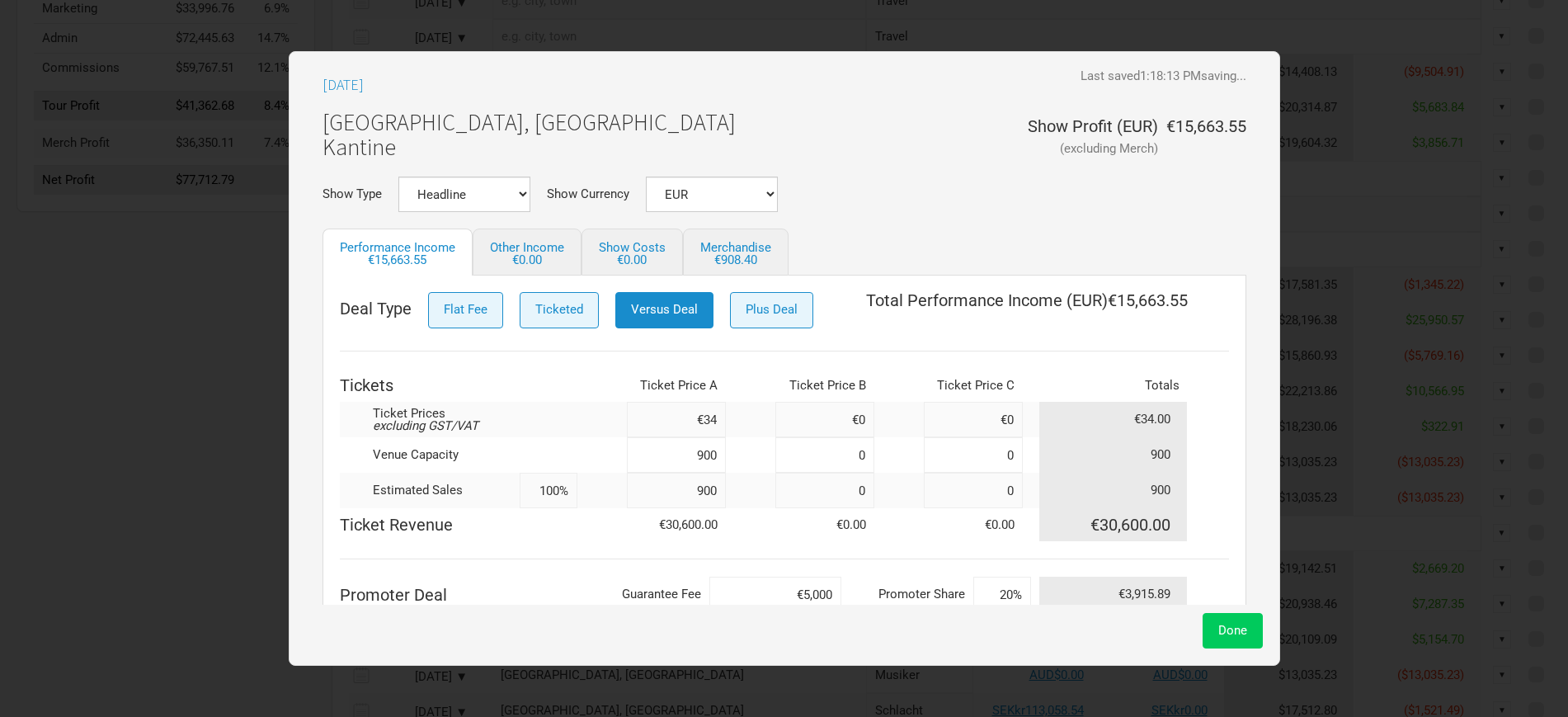 click on "Done" at bounding box center [1232, 630] 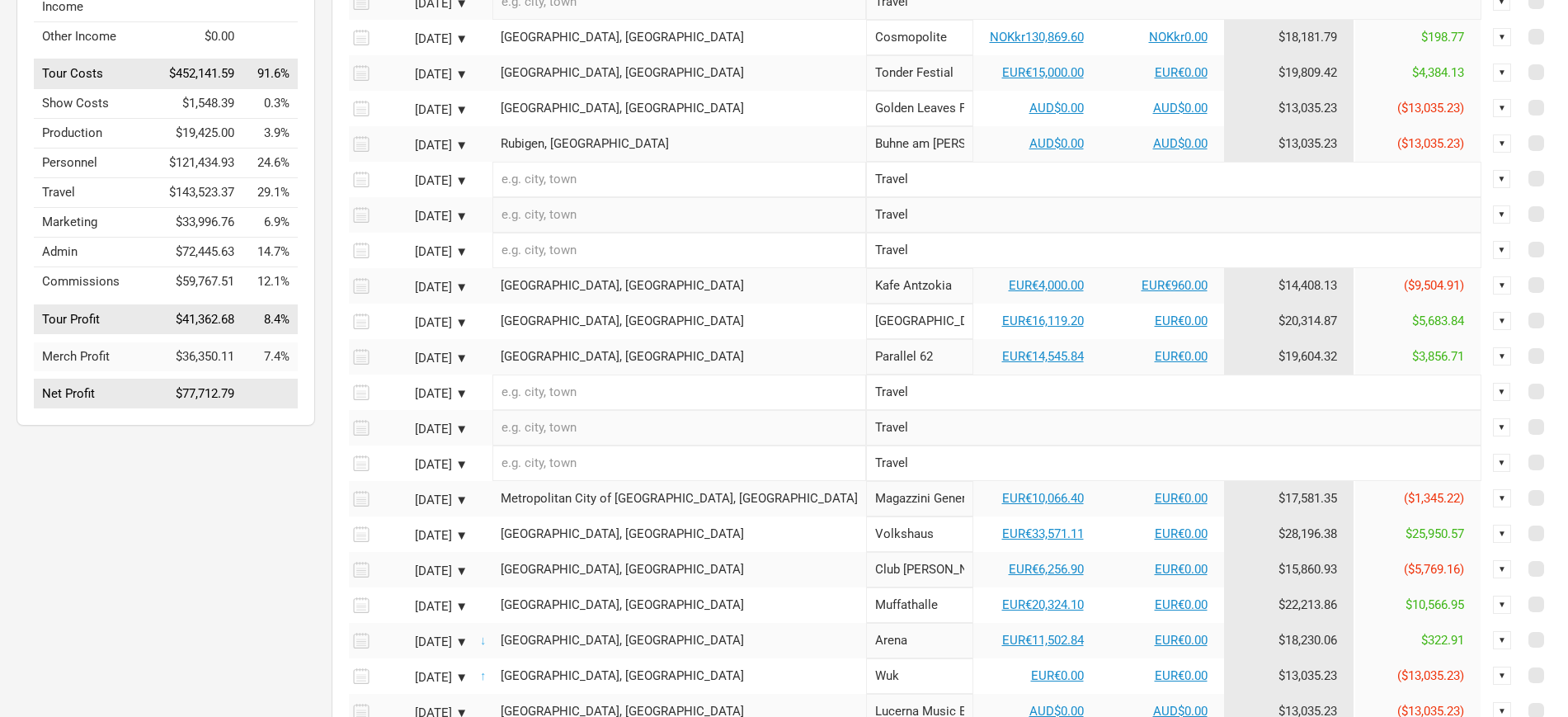 scroll, scrollTop: 309, scrollLeft: 0, axis: vertical 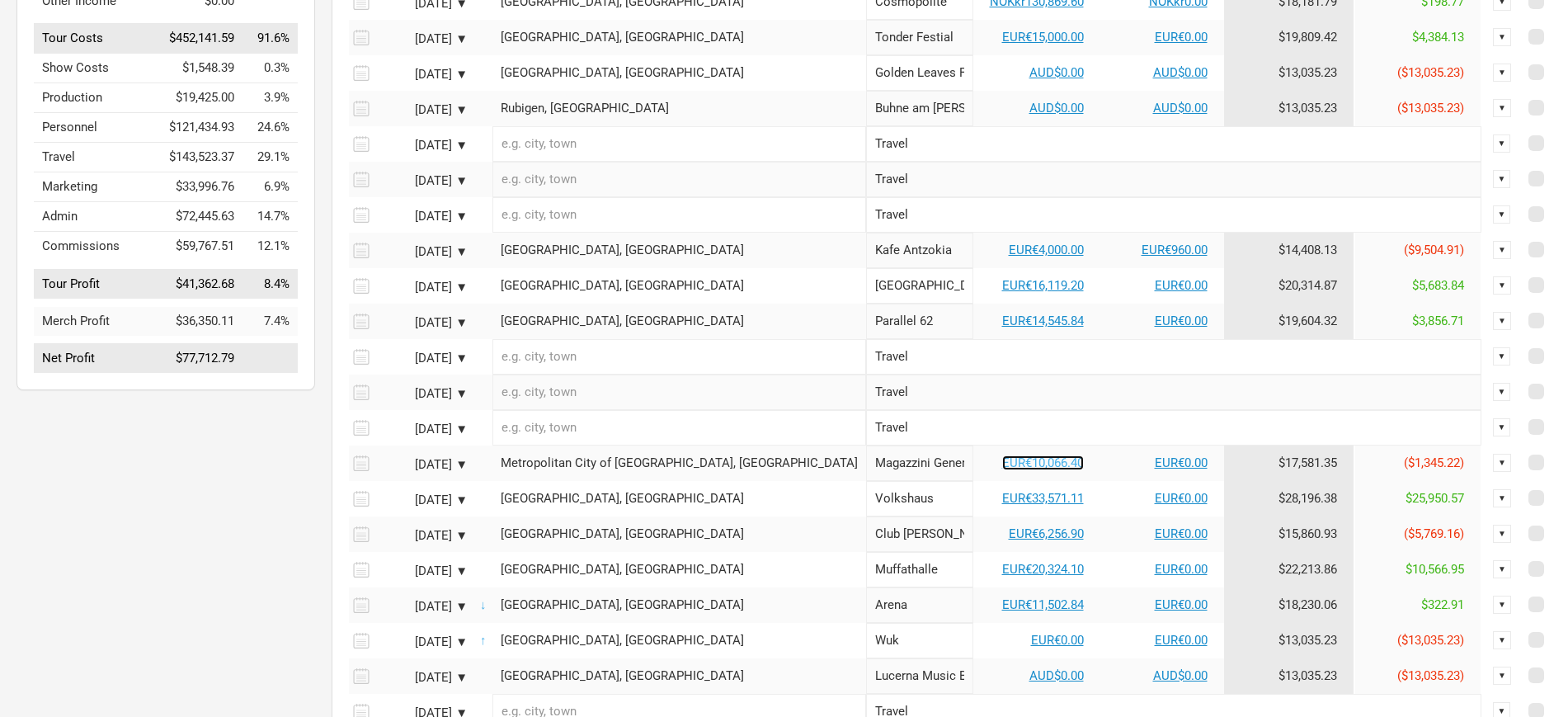 click on "EUR€10,066.40" at bounding box center (1043, 463) 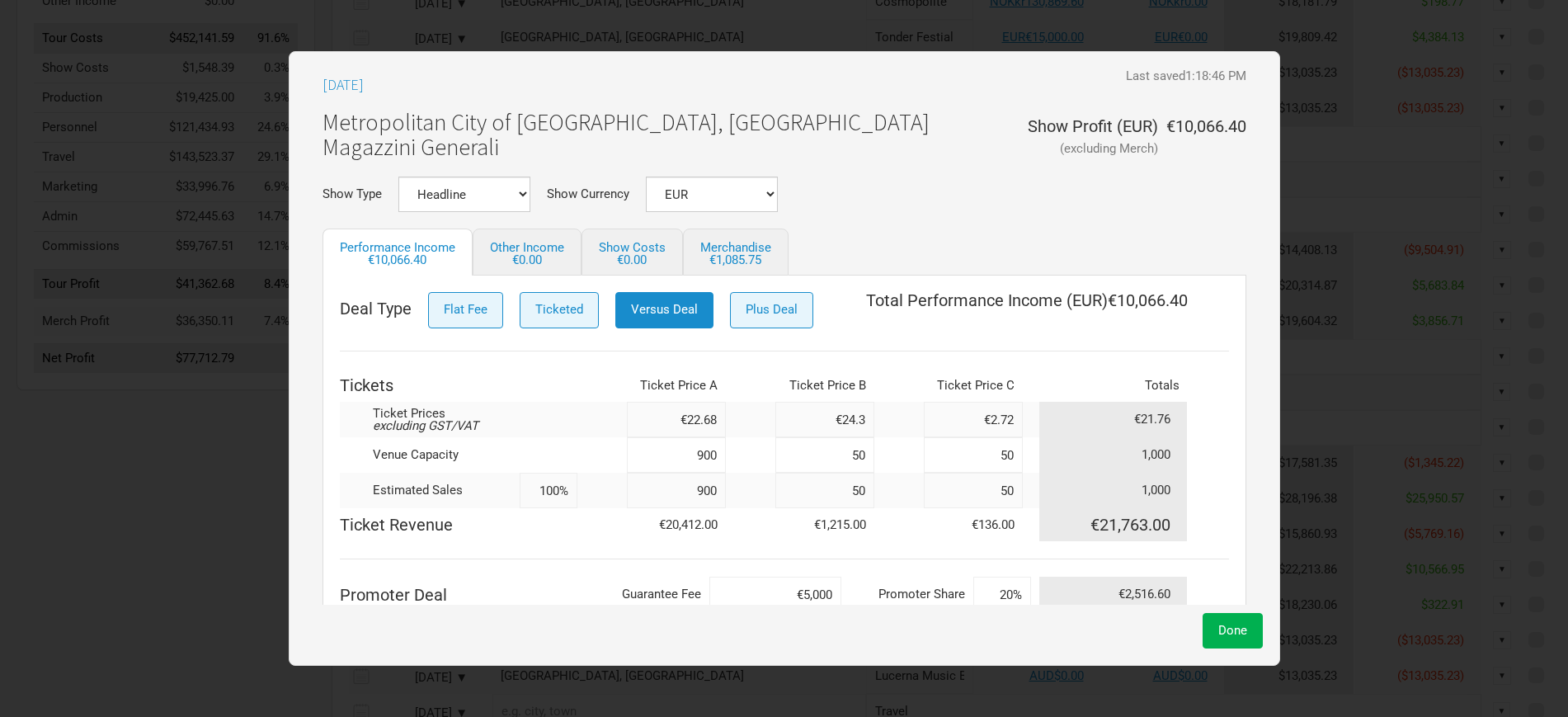 scroll, scrollTop: 201, scrollLeft: 0, axis: vertical 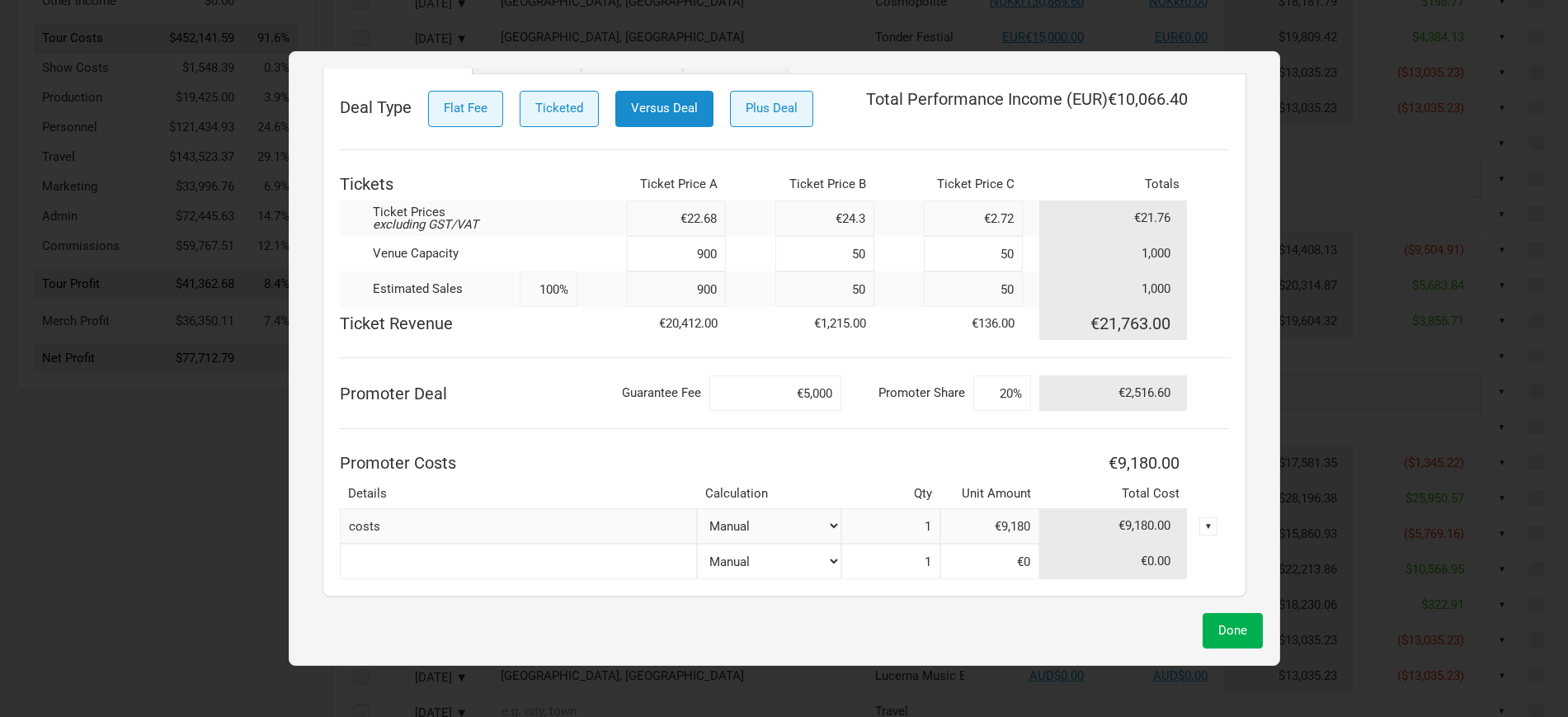 click on "€22.68" at bounding box center [676, 218] 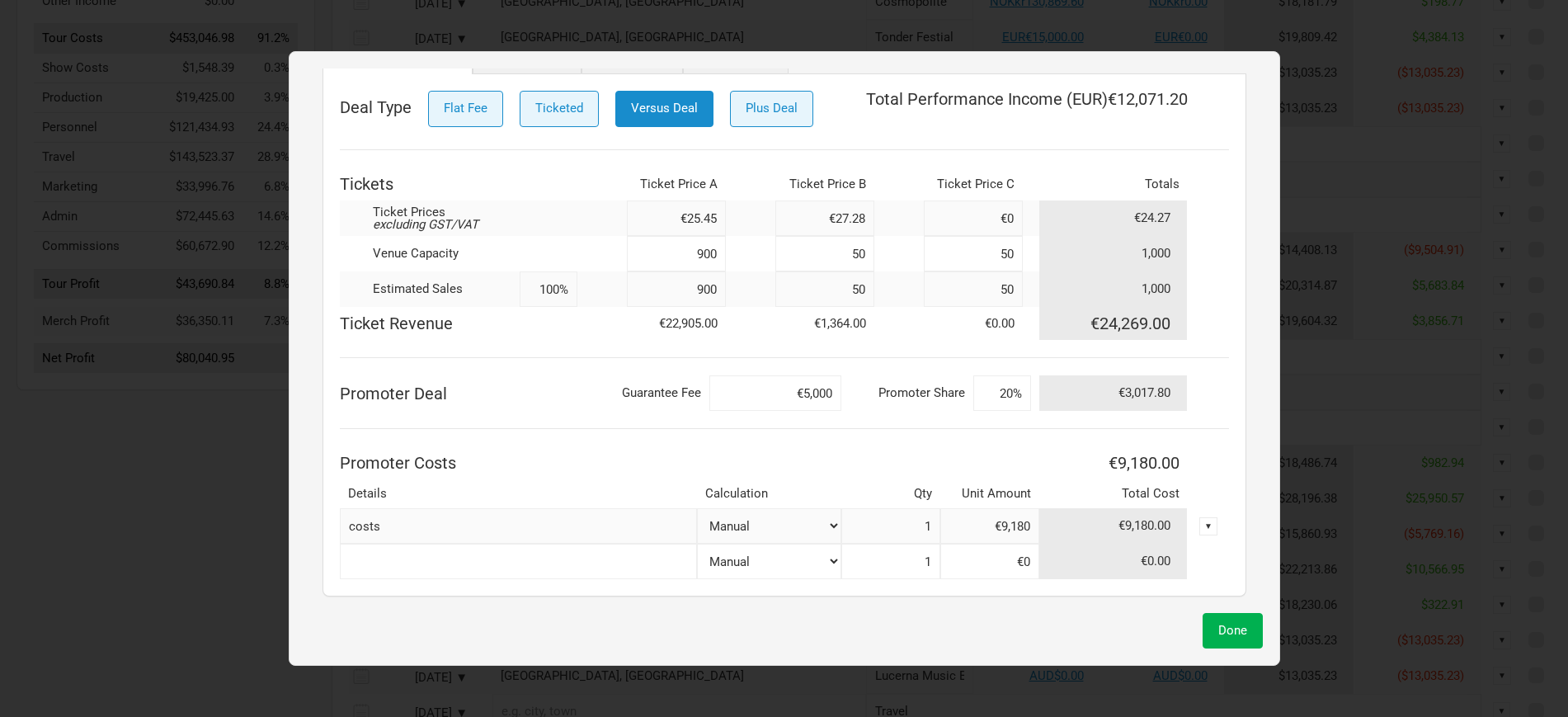 click on "50" at bounding box center [825, 253] 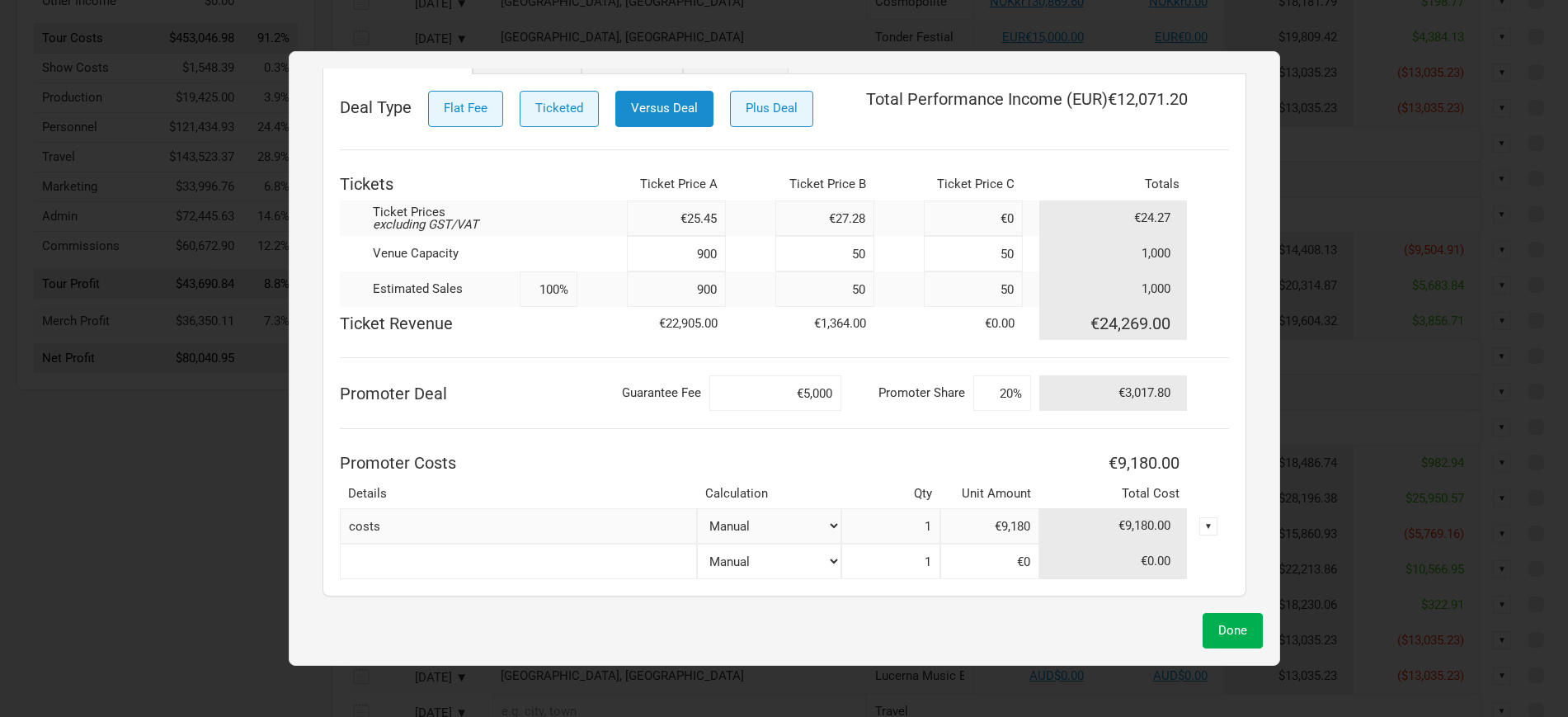 click on "costs" at bounding box center [518, 526] 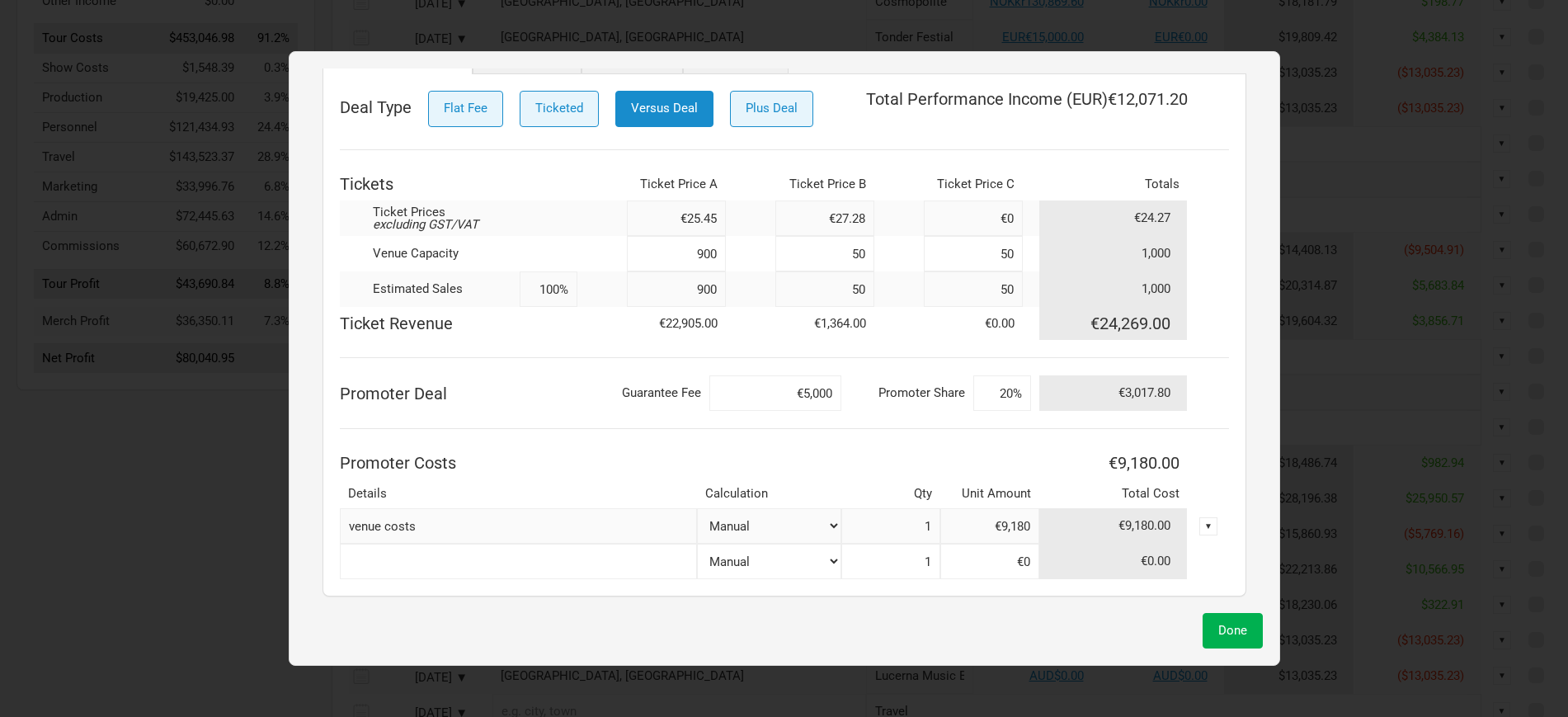 click at bounding box center [518, 561] 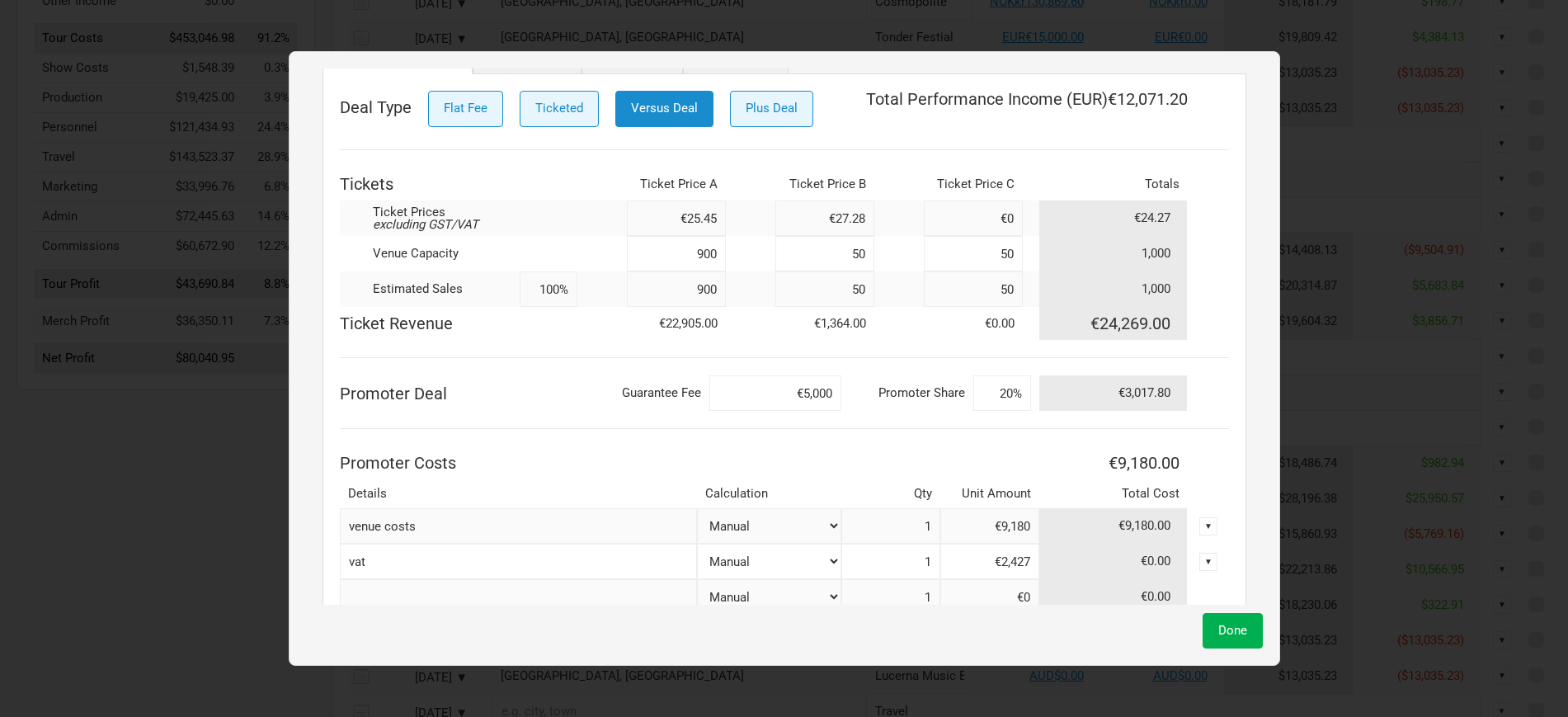 scroll, scrollTop: 211, scrollLeft: 0, axis: vertical 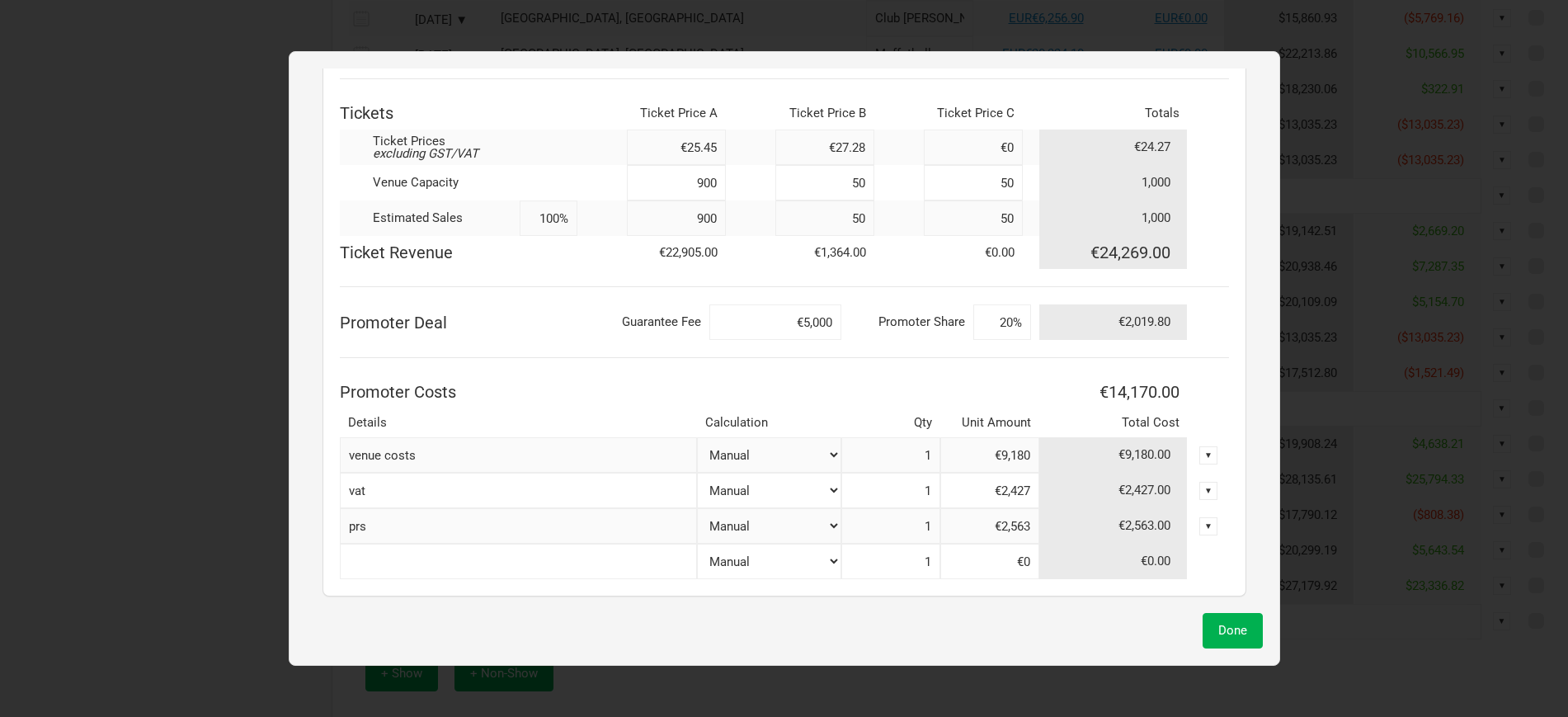 click at bounding box center [518, 561] 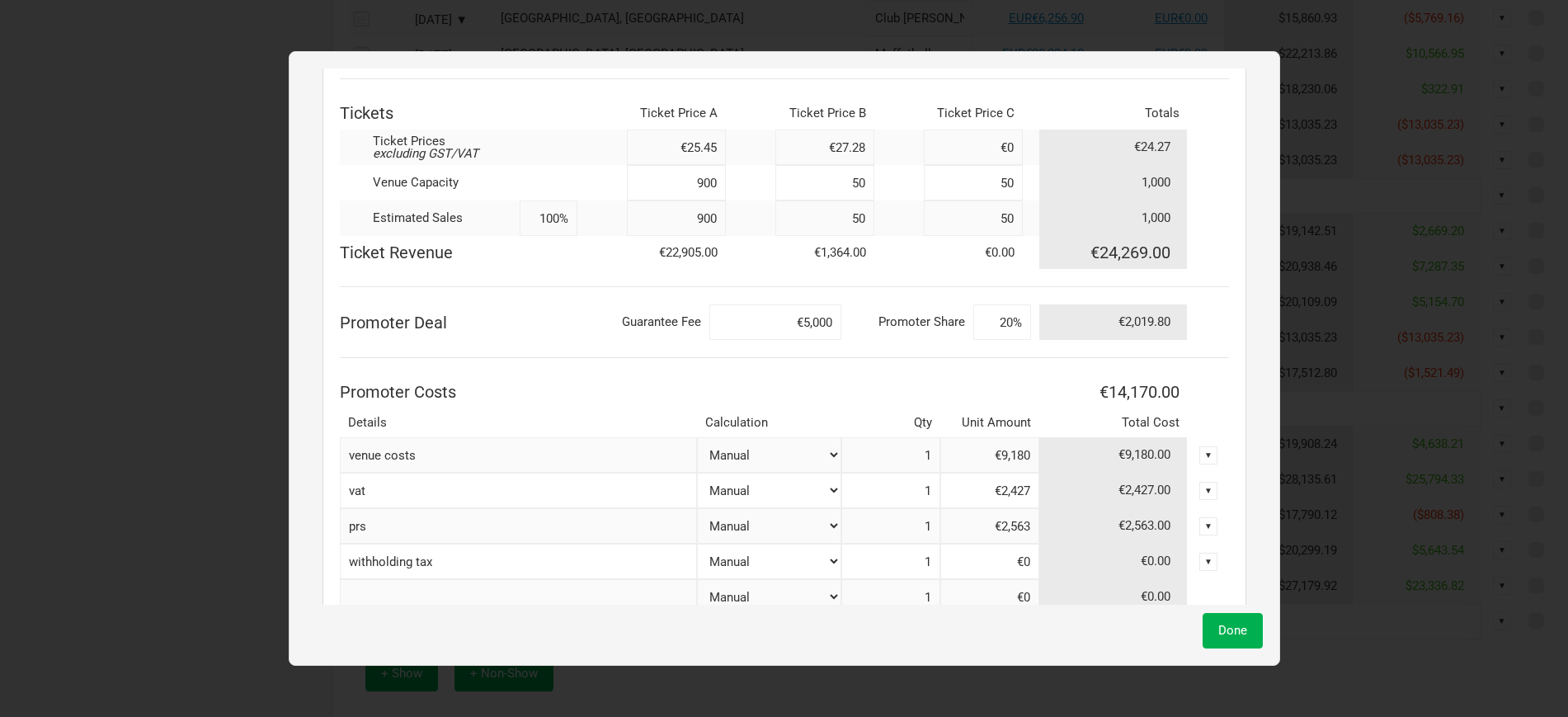 click at bounding box center [518, 597] 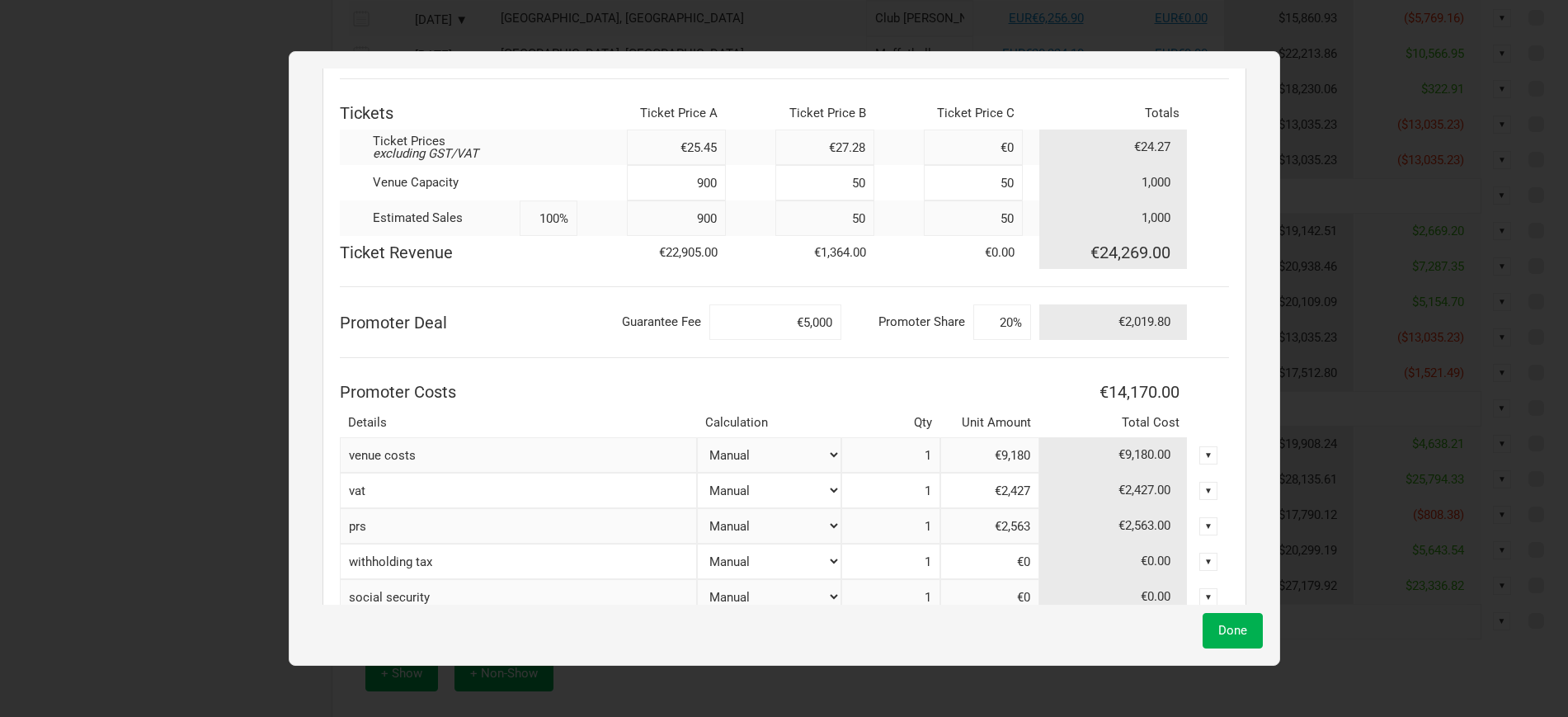 scroll, scrollTop: 282, scrollLeft: 0, axis: vertical 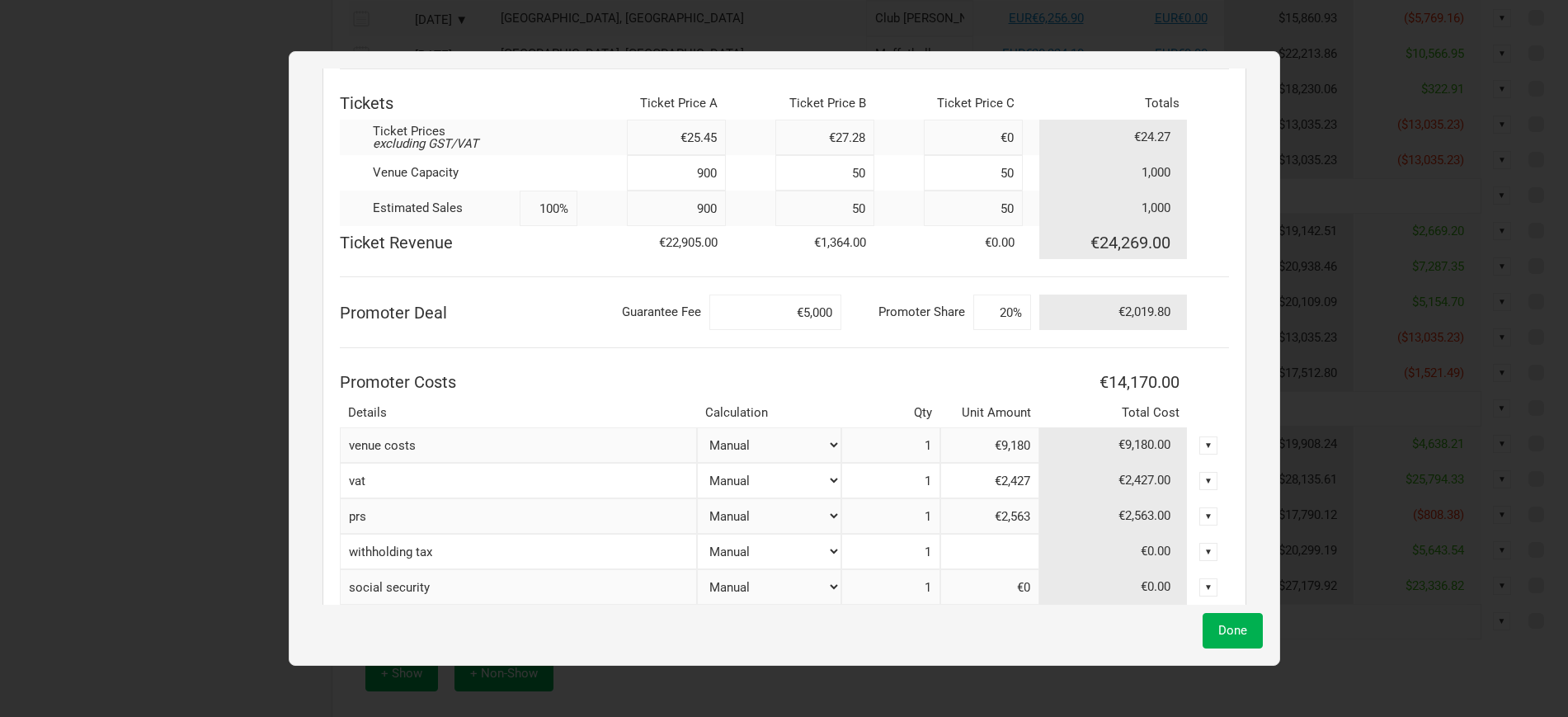 click at bounding box center (990, 551) 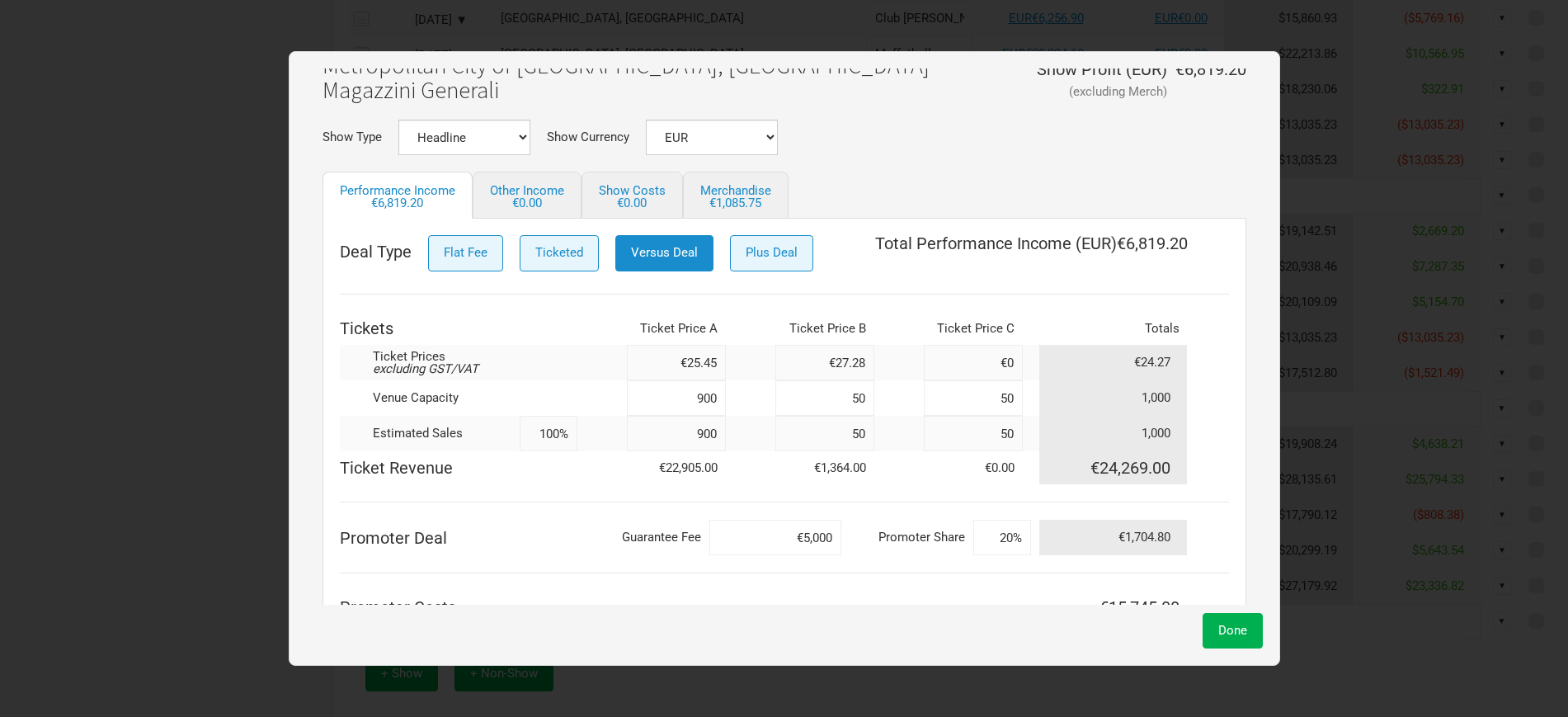 scroll, scrollTop: 103, scrollLeft: 0, axis: vertical 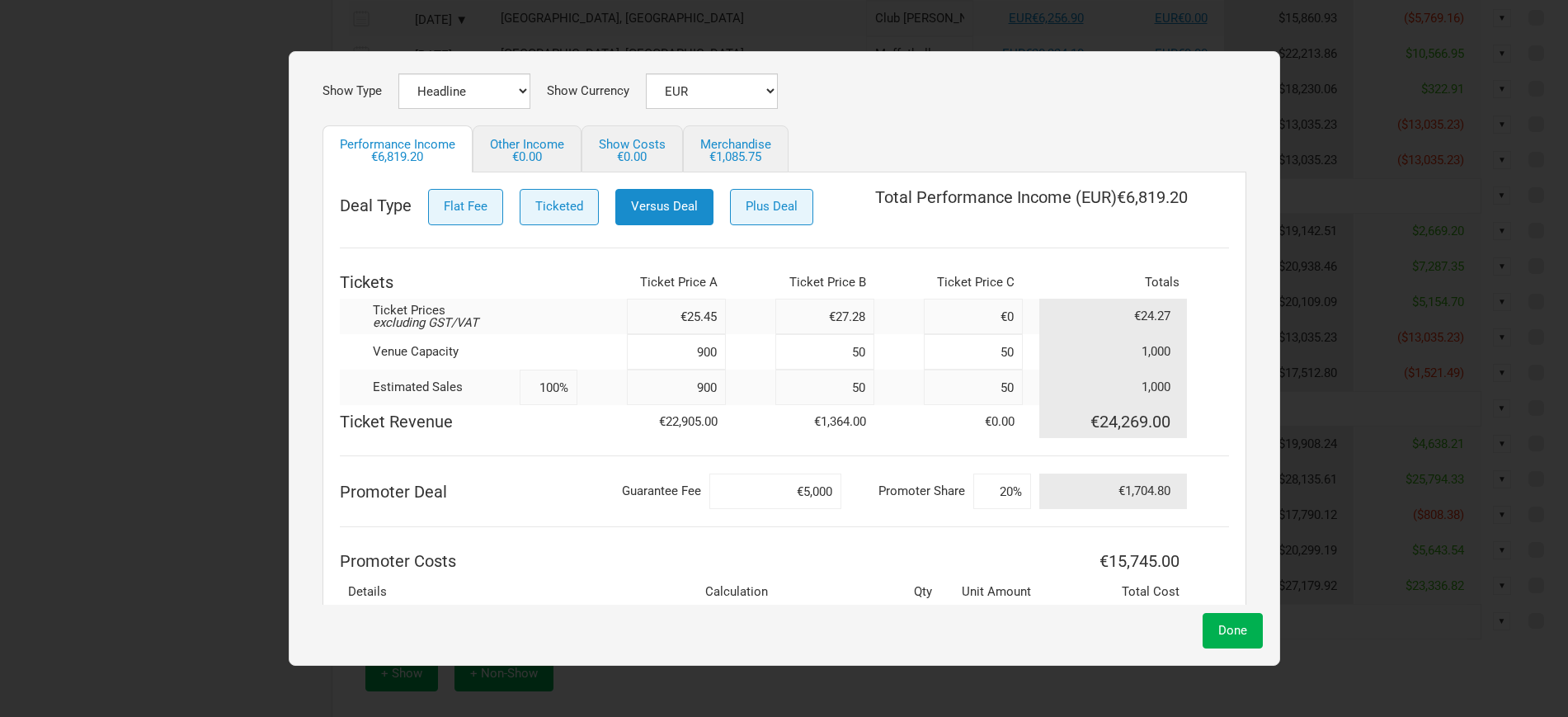 drag, startPoint x: 662, startPoint y: 322, endPoint x: 740, endPoint y: 317, distance: 78.16009 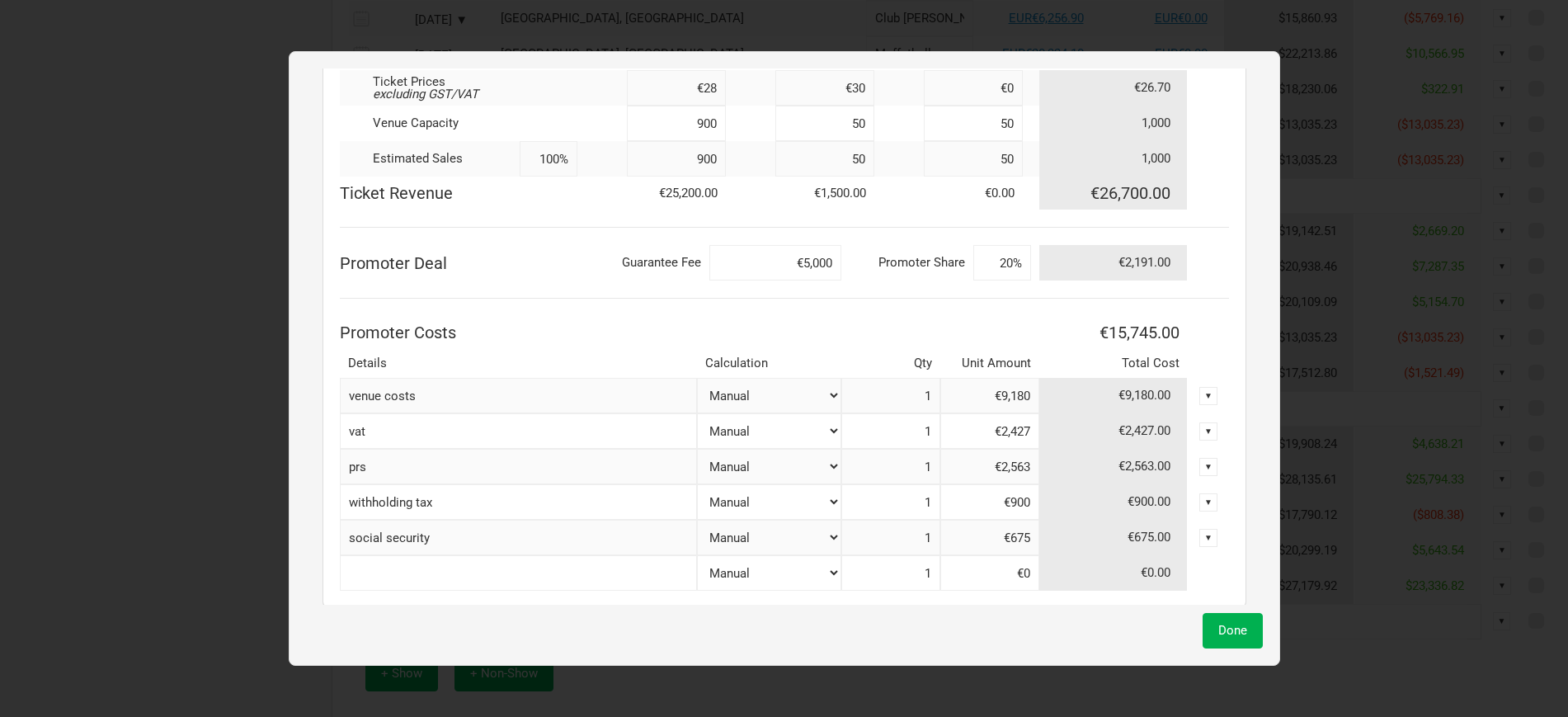 scroll, scrollTop: 343, scrollLeft: 0, axis: vertical 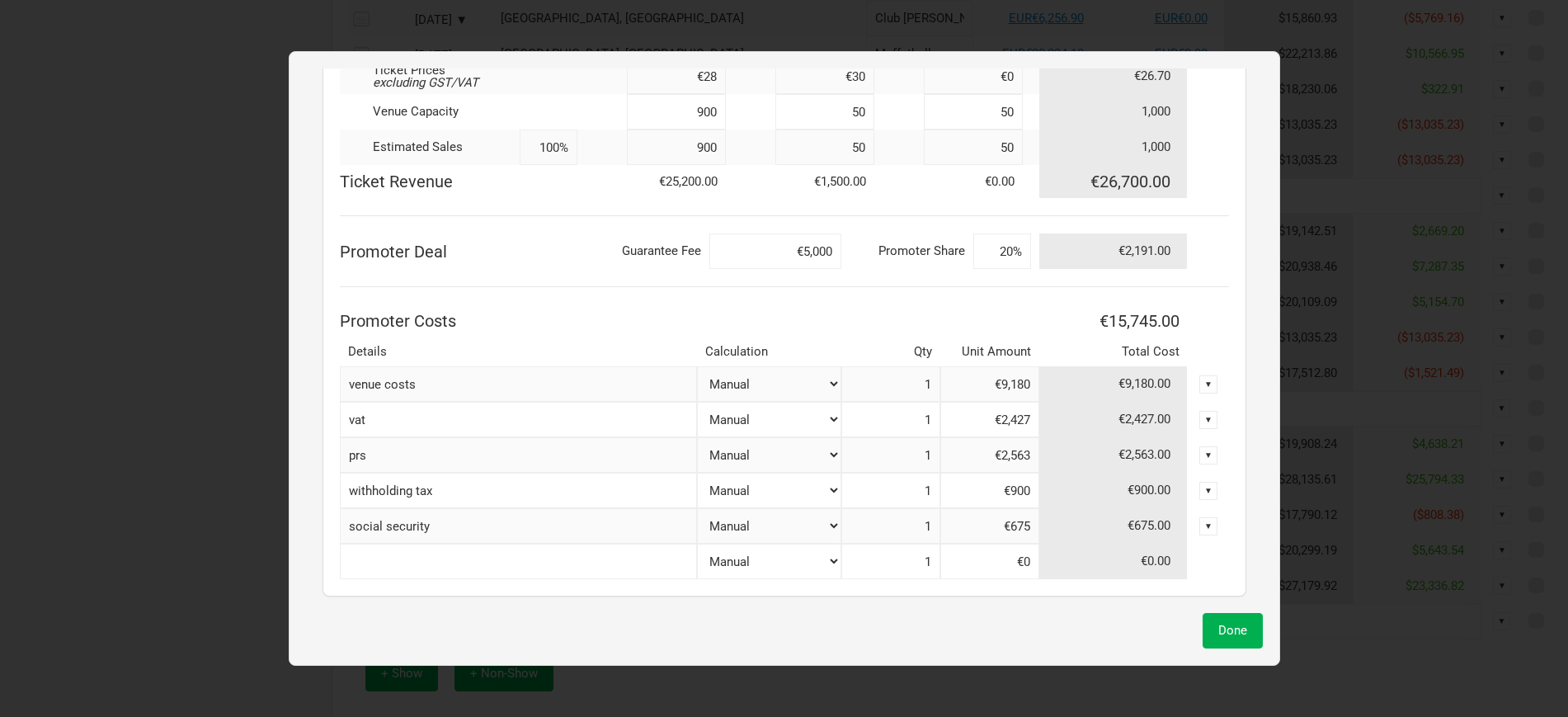 click on "€9,180" at bounding box center [990, 384] 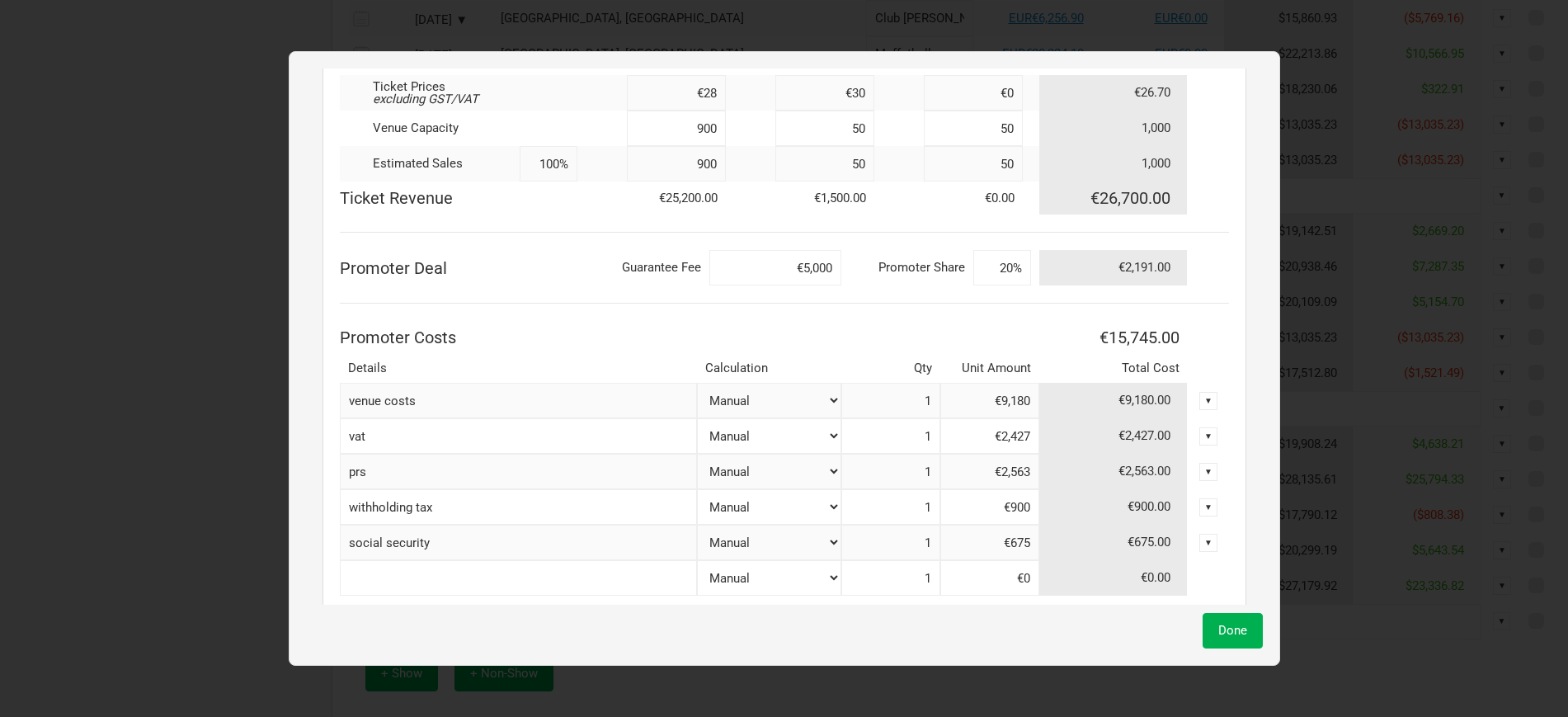 scroll, scrollTop: 343, scrollLeft: 0, axis: vertical 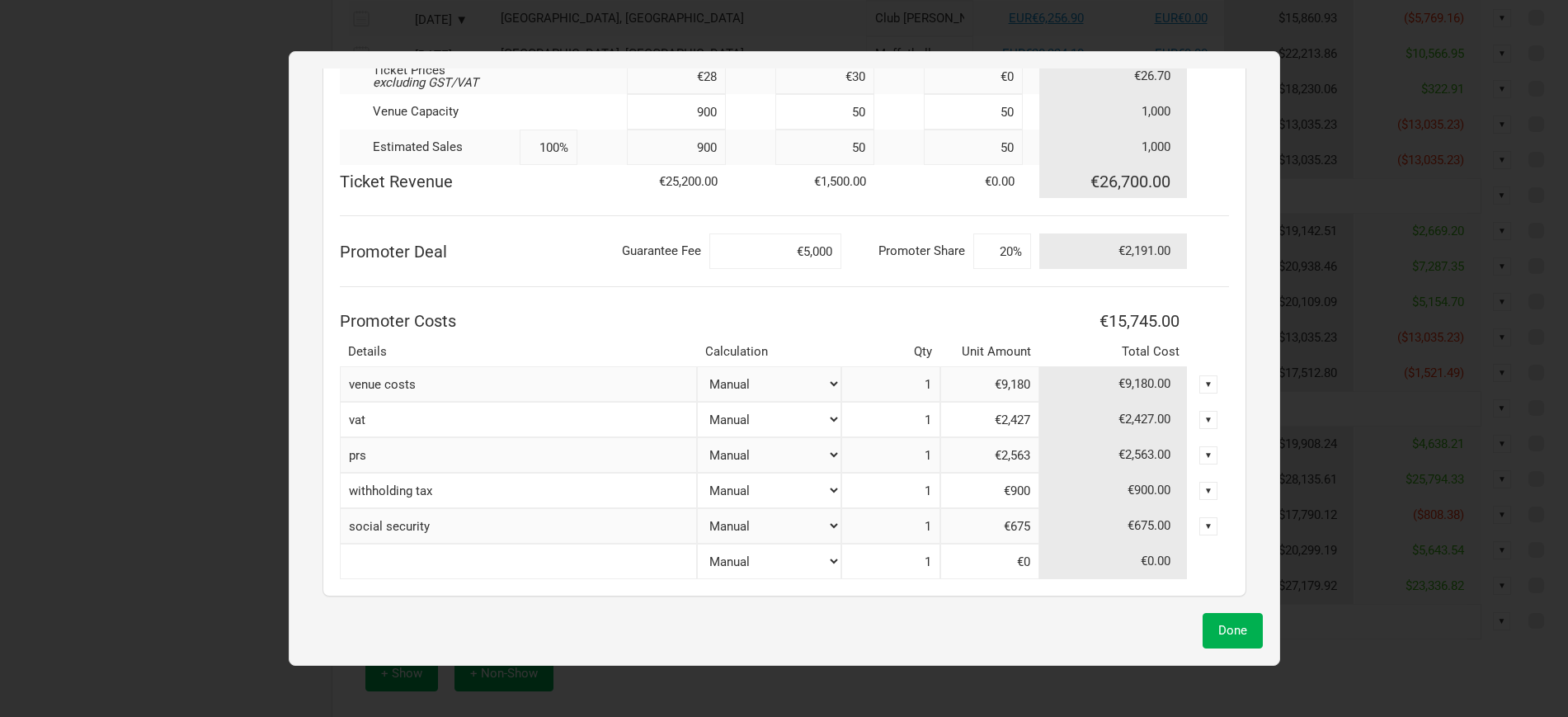 click on "▼" at bounding box center (1208, 491) 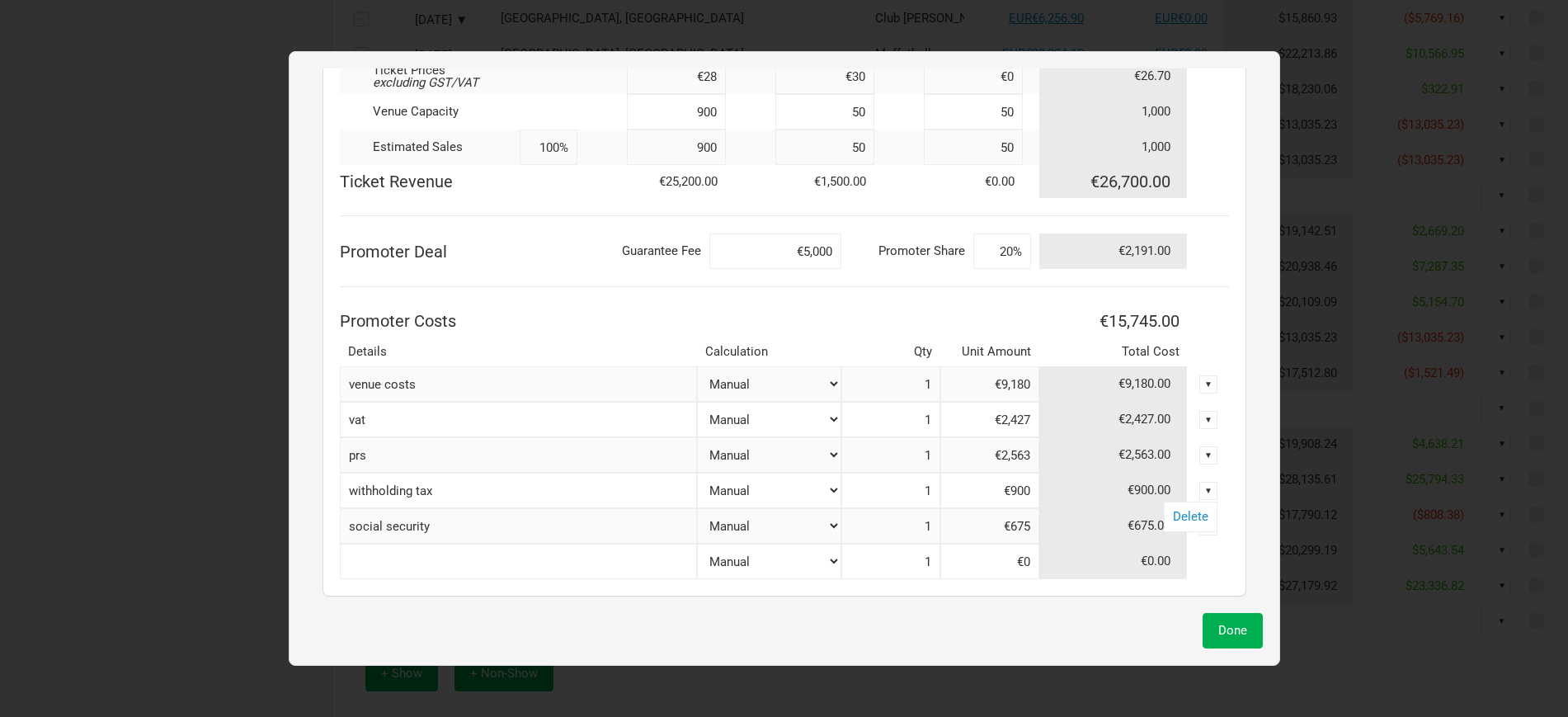click on "▼" at bounding box center (1208, 491) 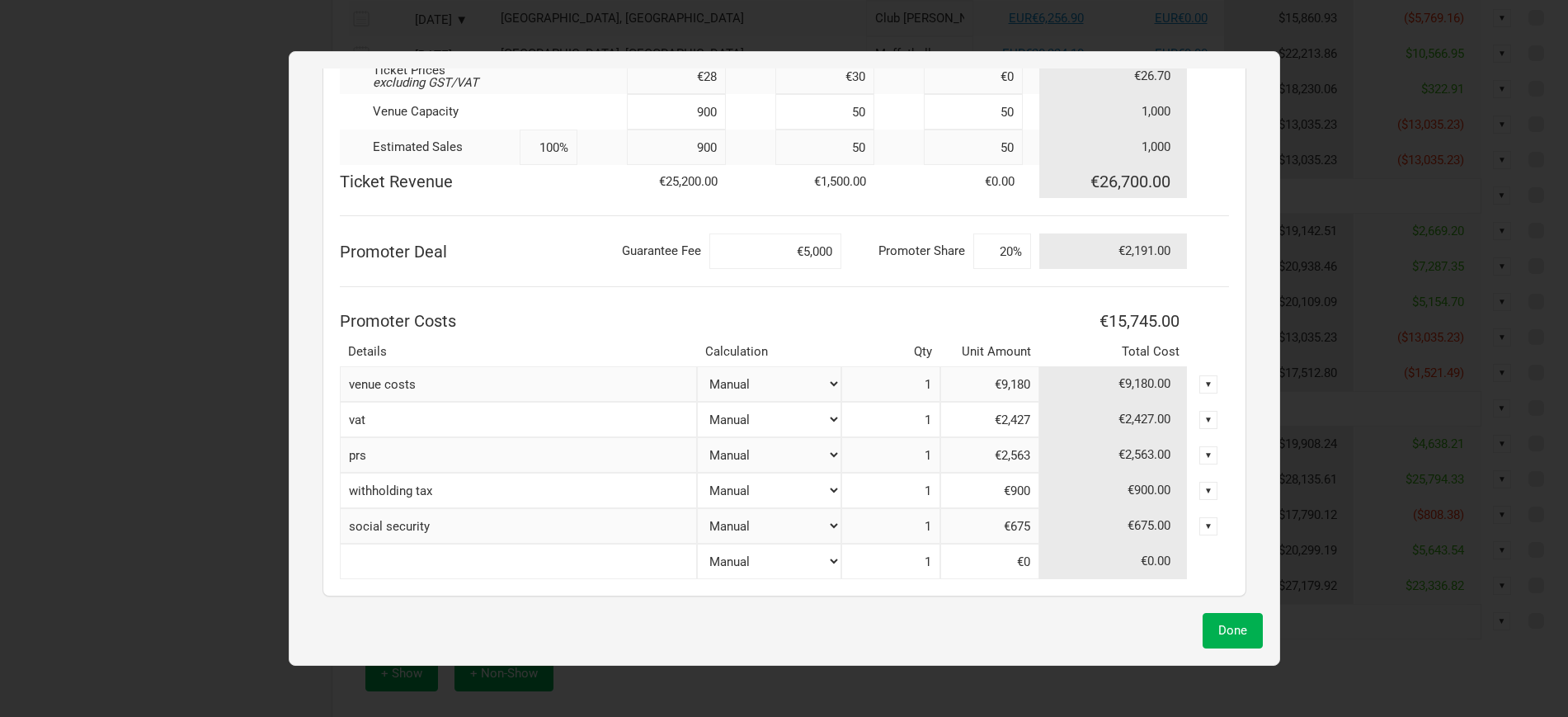 drag, startPoint x: 968, startPoint y: 491, endPoint x: 1062, endPoint y: 494, distance: 94.04786 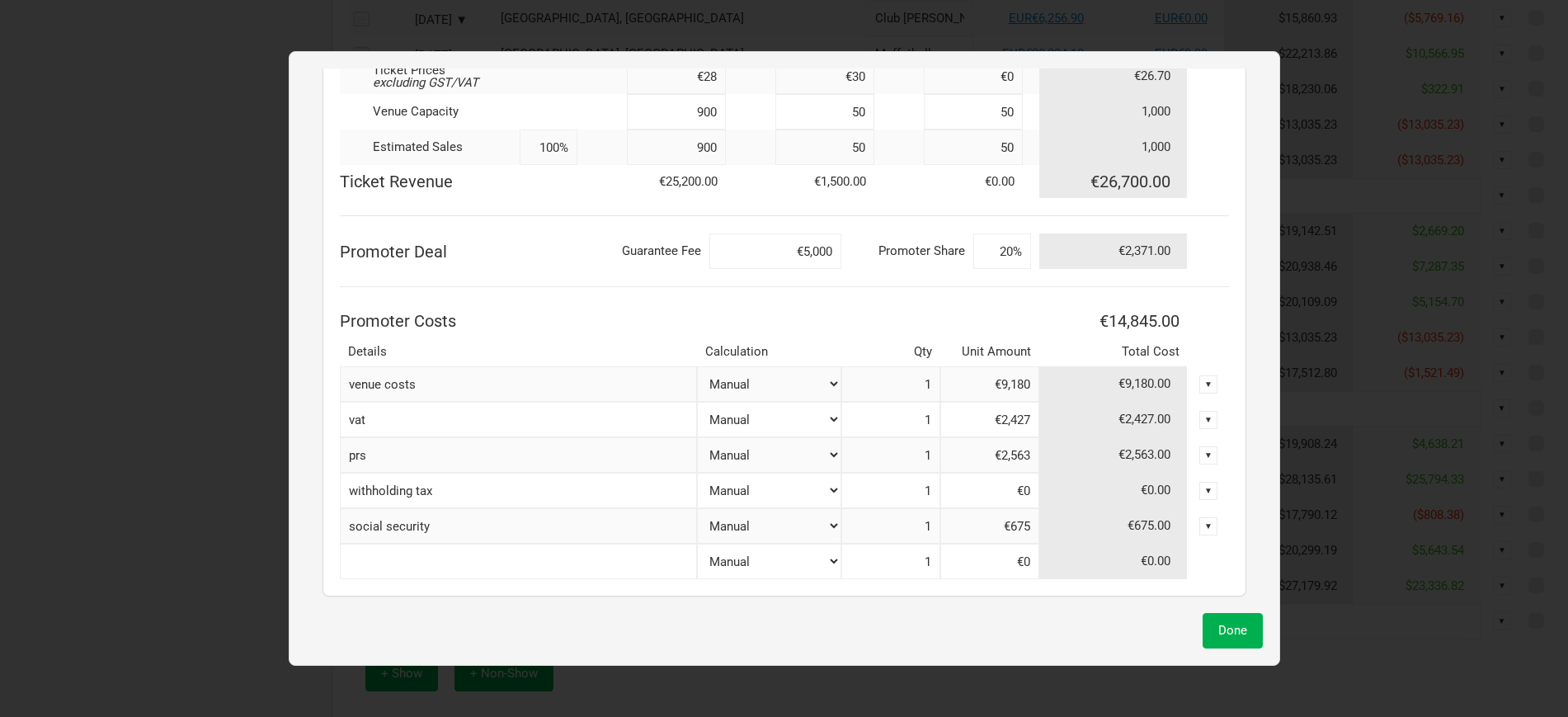 drag, startPoint x: 986, startPoint y: 518, endPoint x: 1034, endPoint y: 524, distance: 48.373546 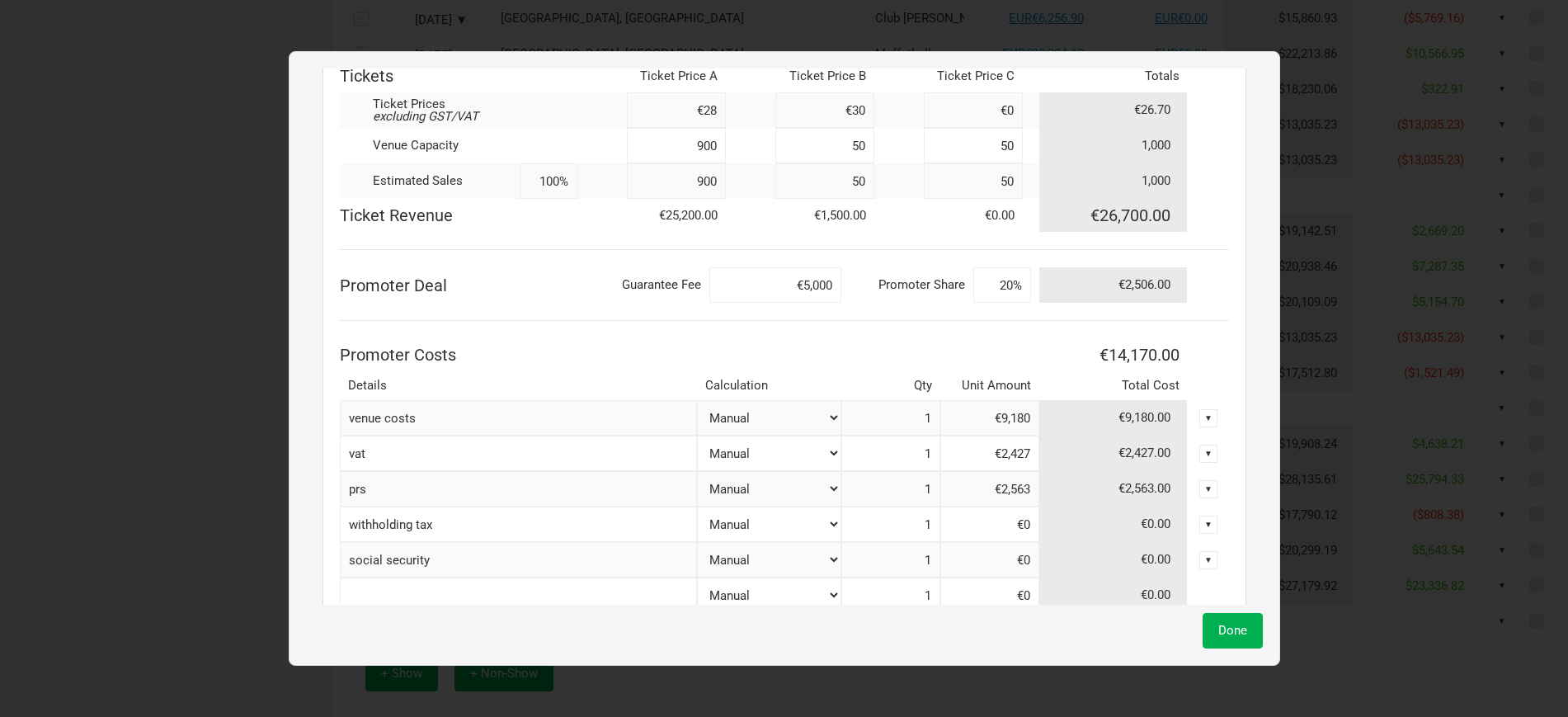 scroll, scrollTop: 343, scrollLeft: 0, axis: vertical 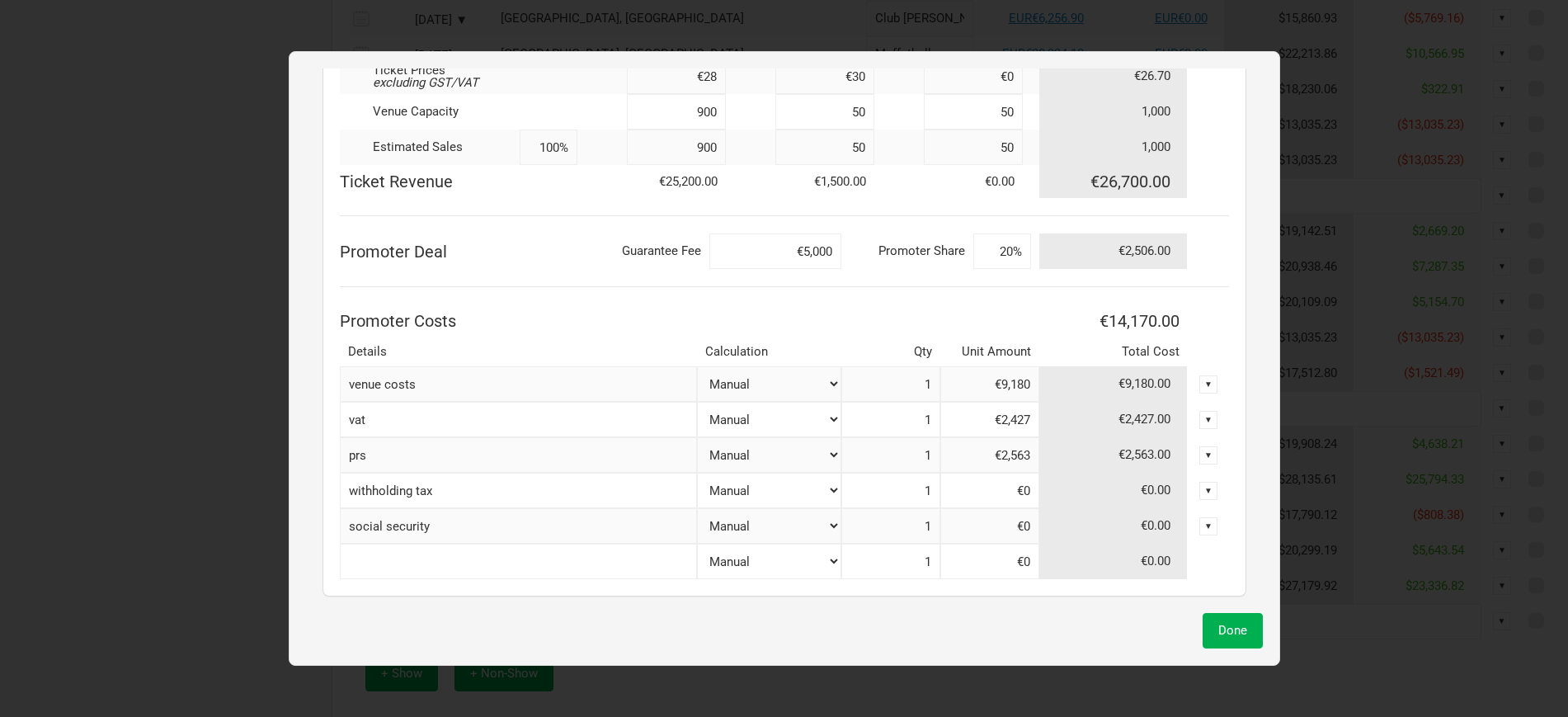 drag, startPoint x: 460, startPoint y: 494, endPoint x: 302, endPoint y: 489, distance: 158.07909 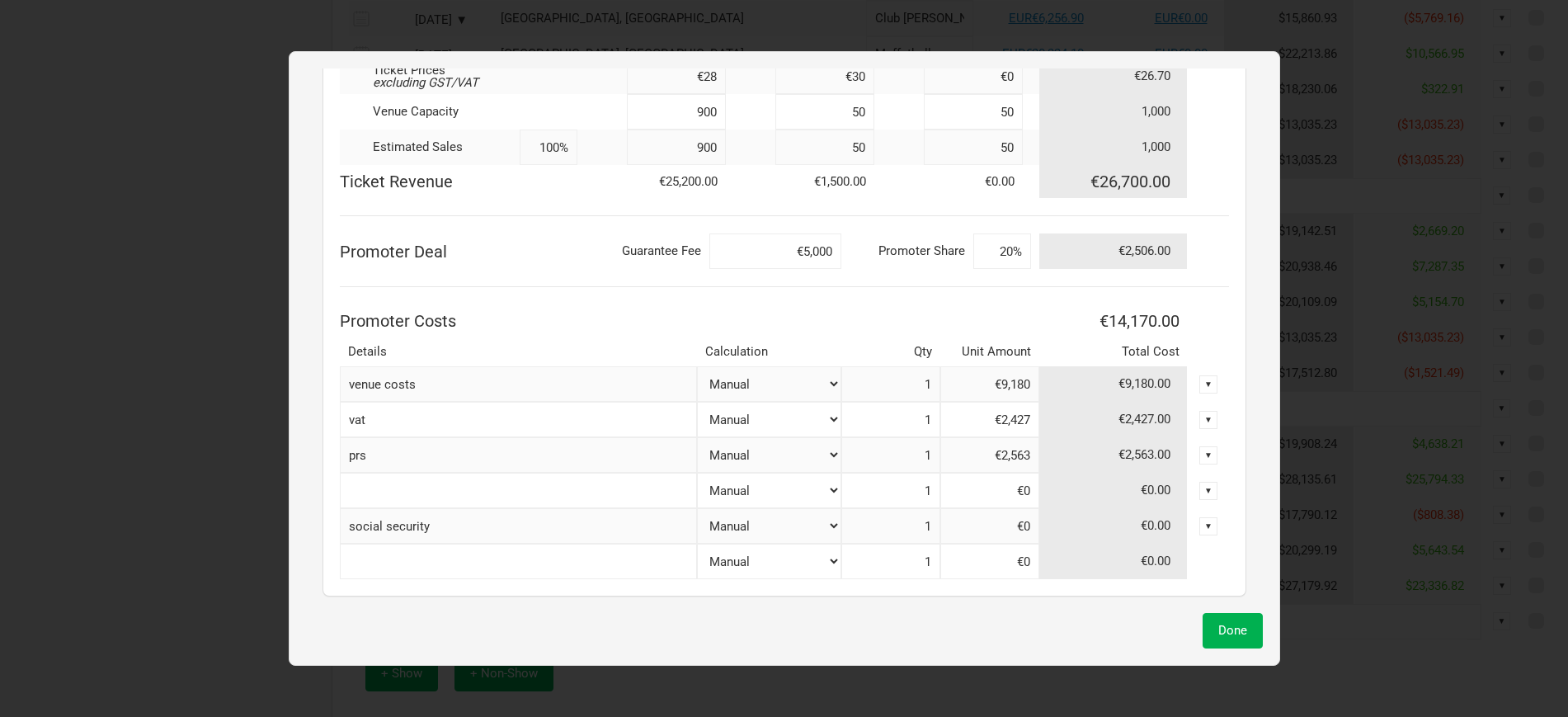 drag, startPoint x: 449, startPoint y: 527, endPoint x: 222, endPoint y: 504, distance: 228.16222 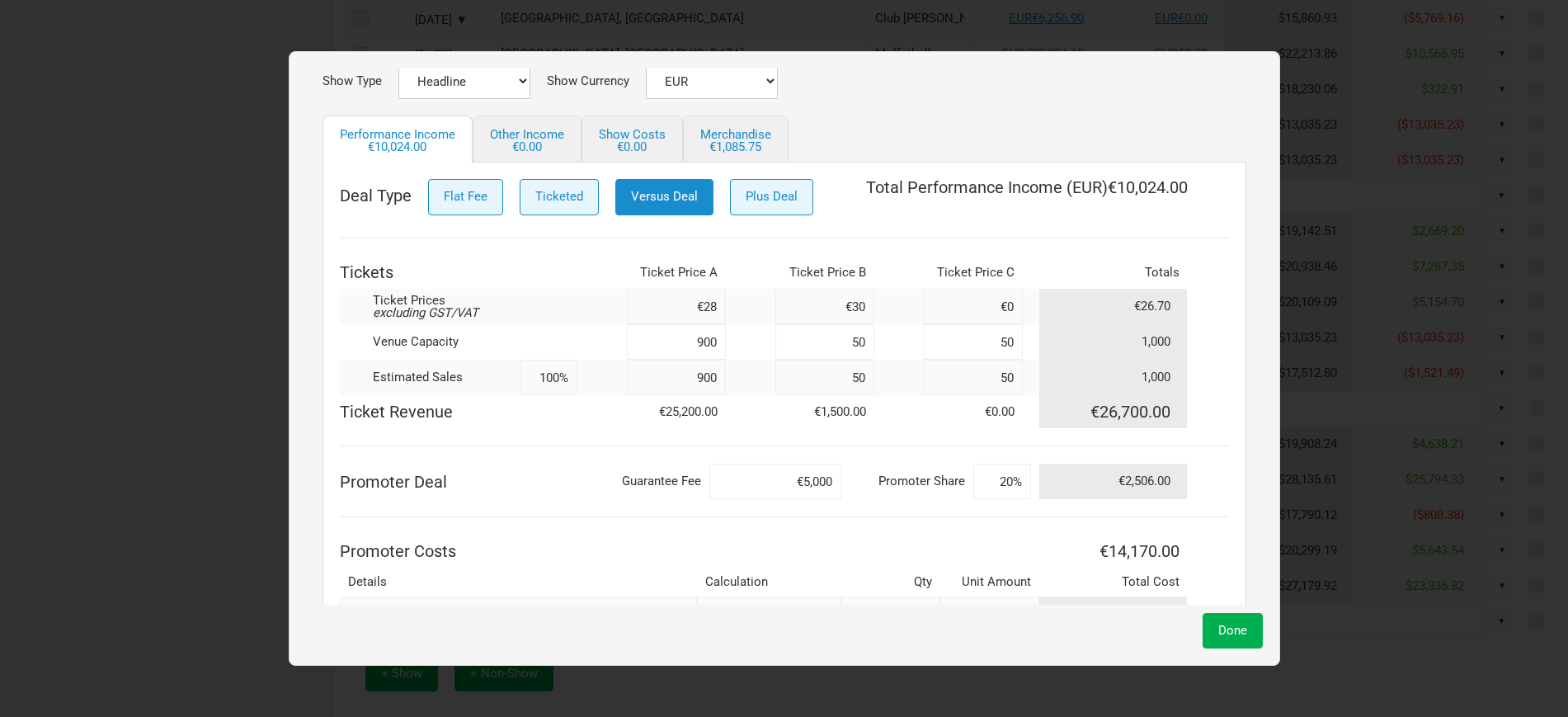 scroll, scrollTop: 0, scrollLeft: 0, axis: both 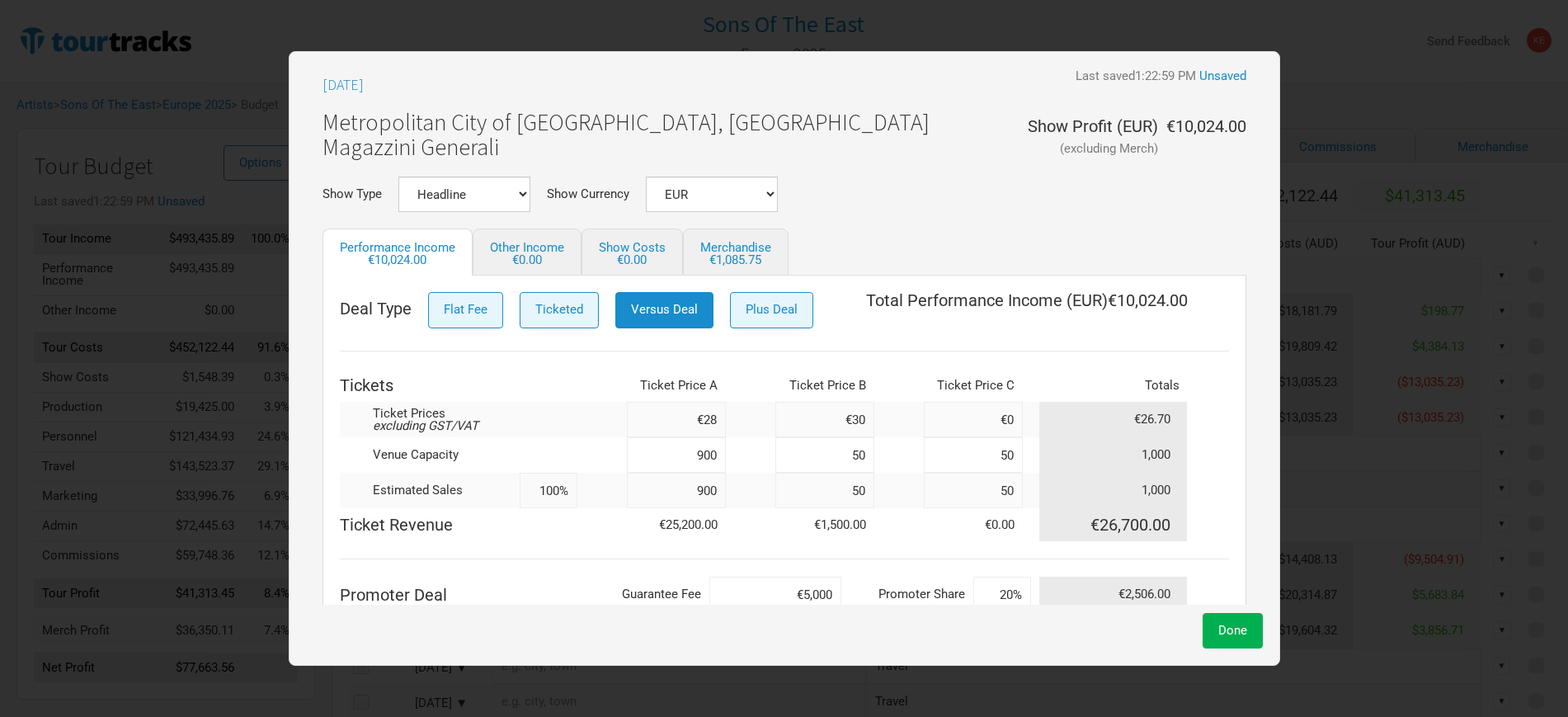 click on "Metropolitan City of Milan, Italy Magazzini Generali Show Profit ( EUR ) (excluding Merch) €10,024.00" at bounding box center [784, 139] 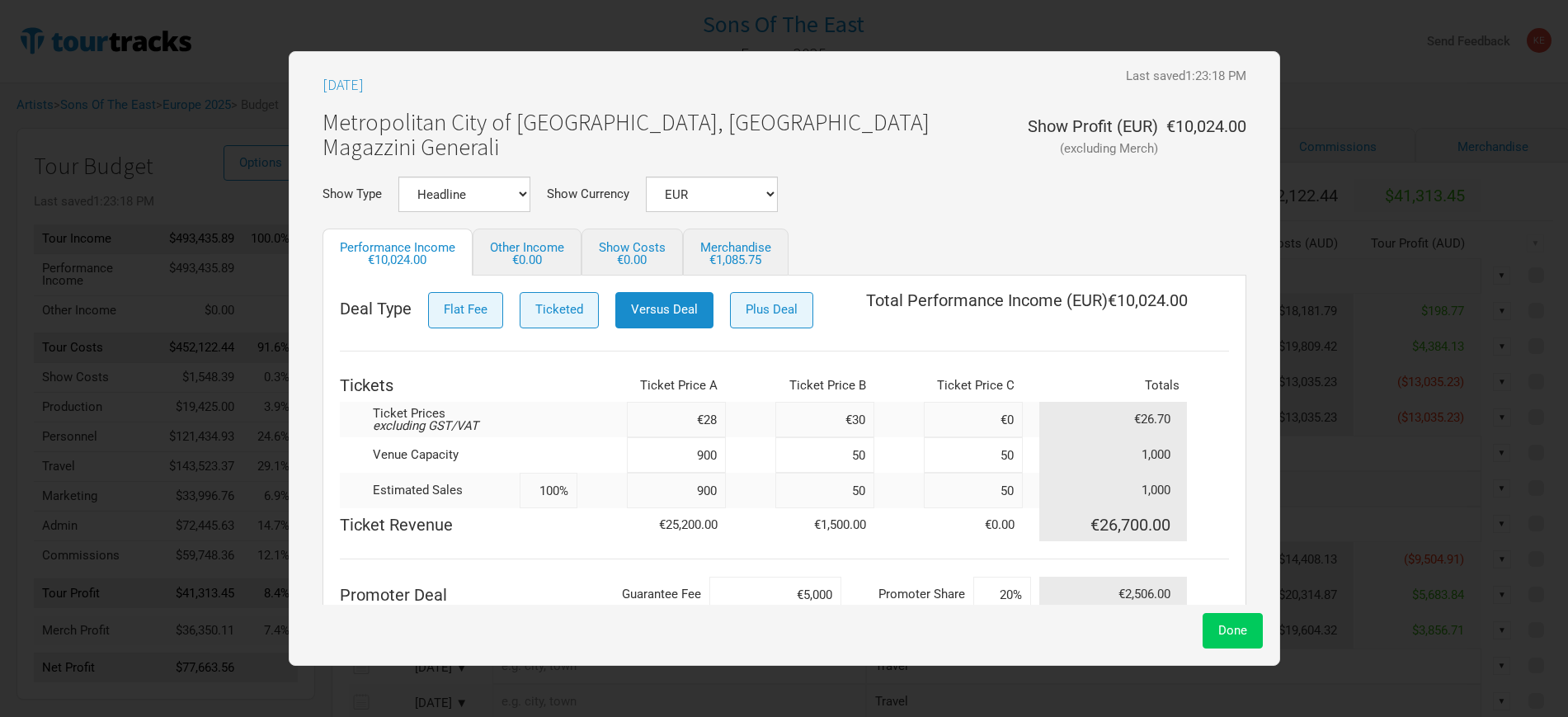 click on "Done" at bounding box center (1232, 630) 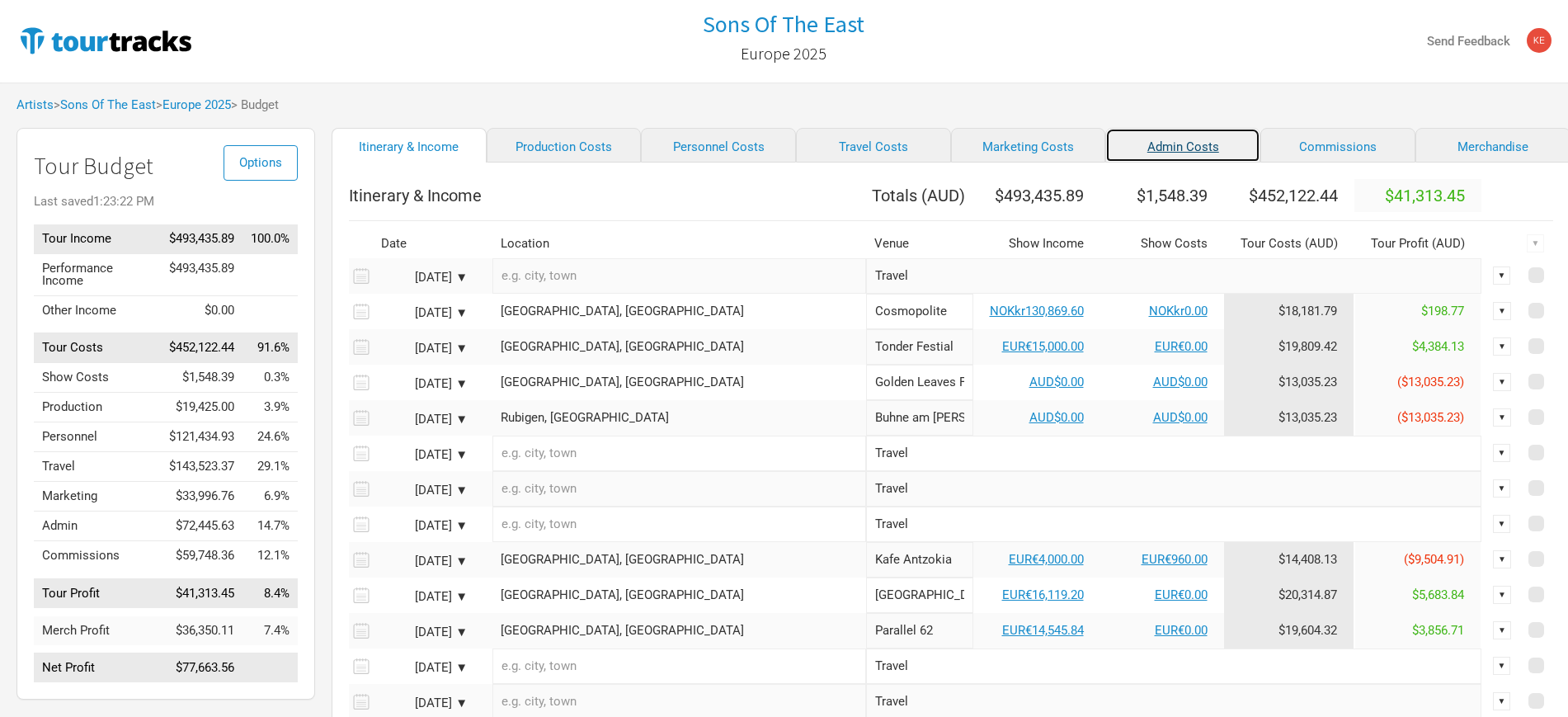 click on "Admin Costs" at bounding box center [1183, 145] 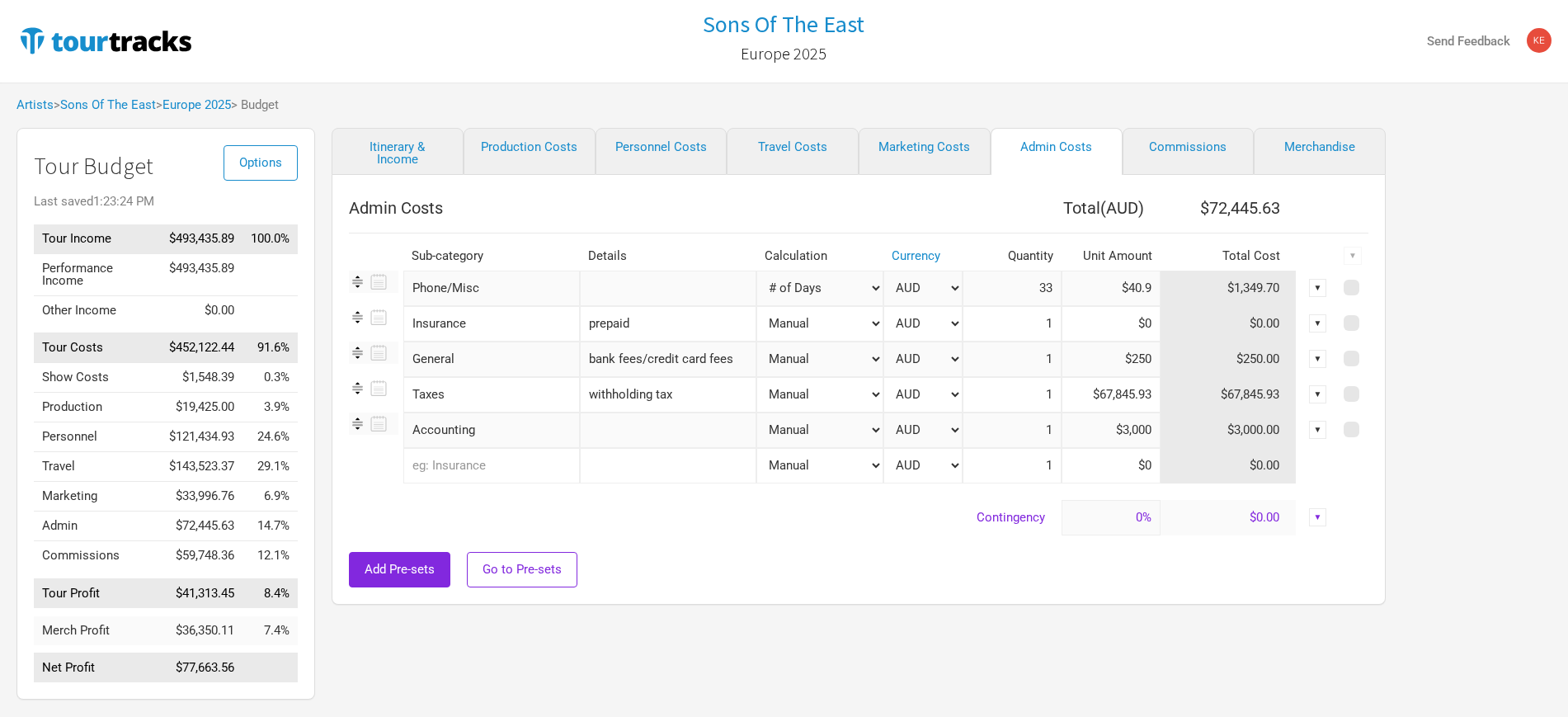 click on "$67,845.93" at bounding box center [1111, 394] 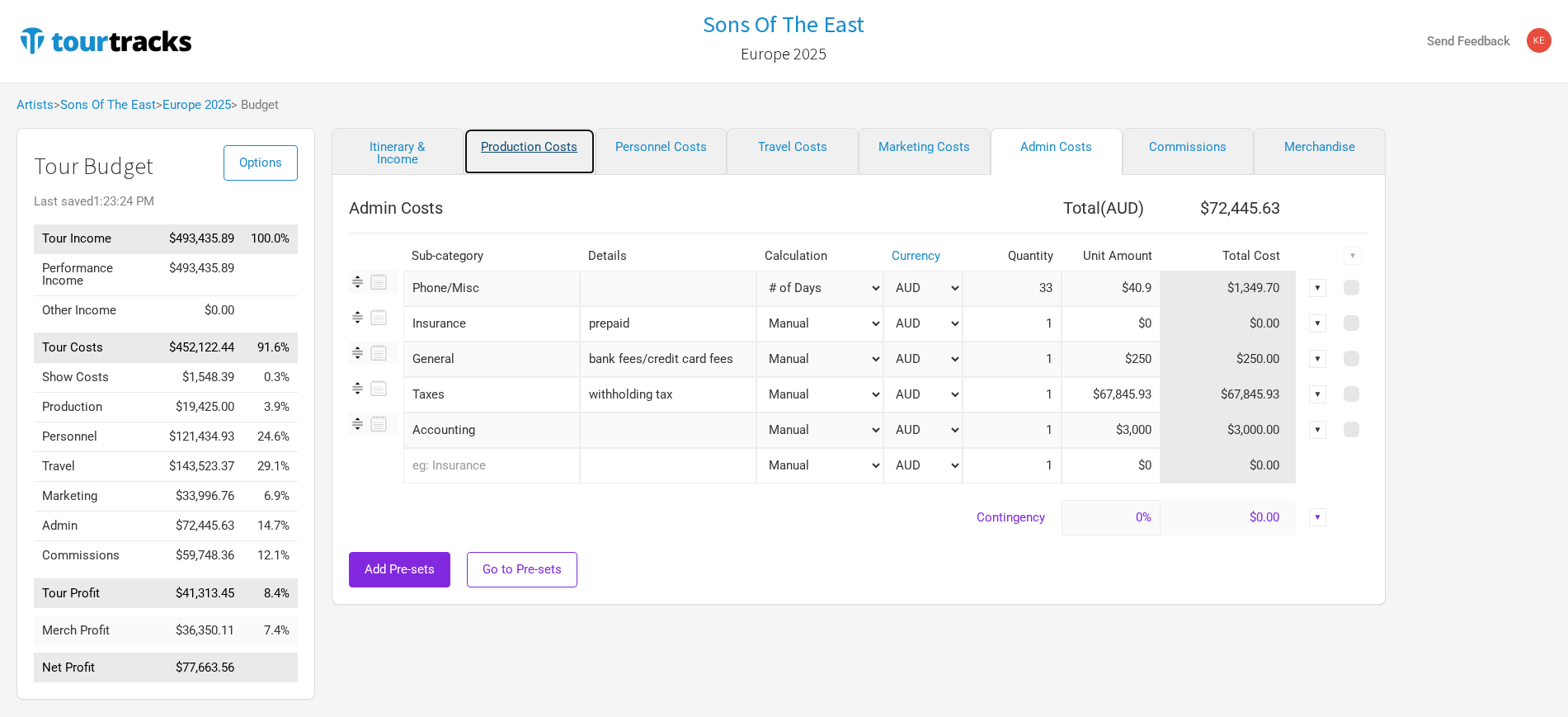 click on "Production Costs" at bounding box center (530, 151) 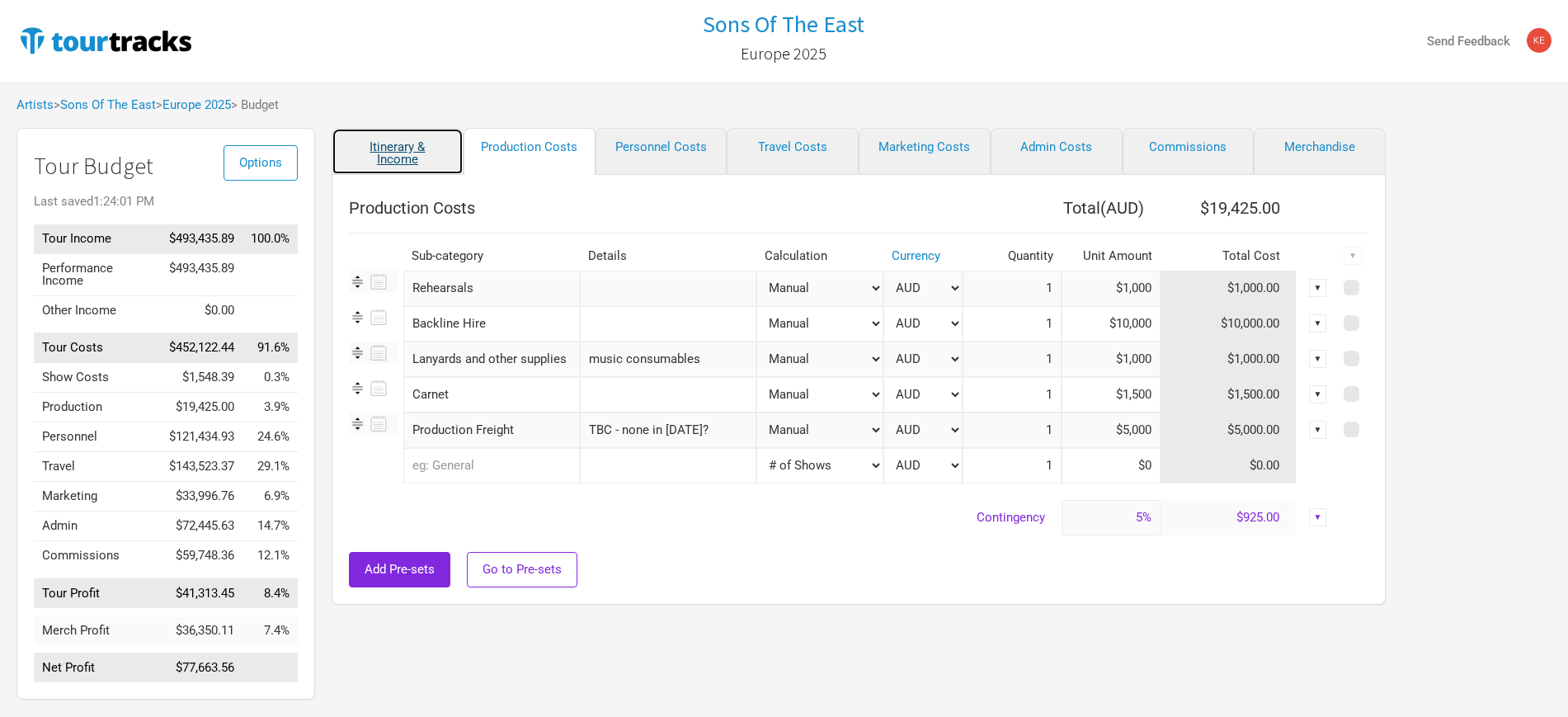 click on "Itinerary & Income" at bounding box center (398, 151) 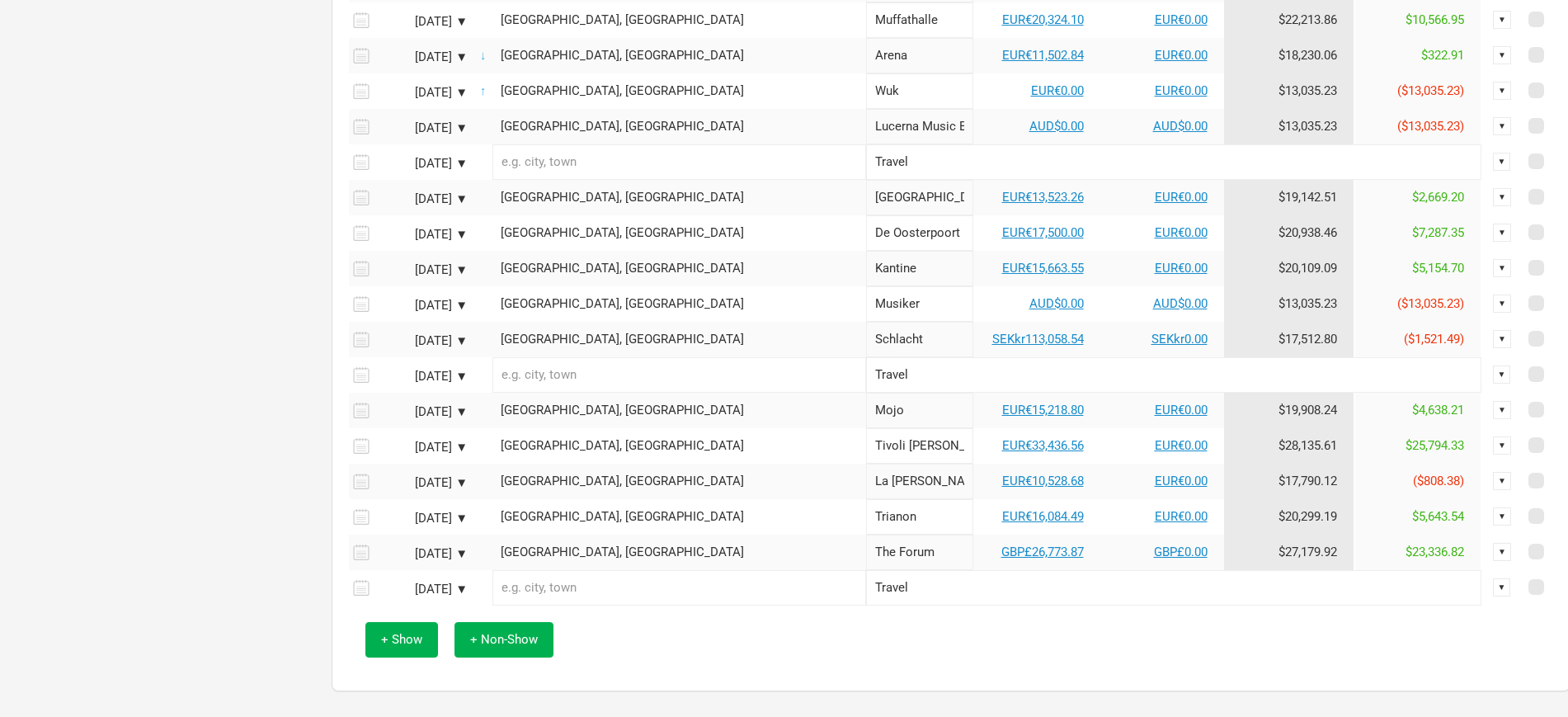 scroll, scrollTop: 900, scrollLeft: 0, axis: vertical 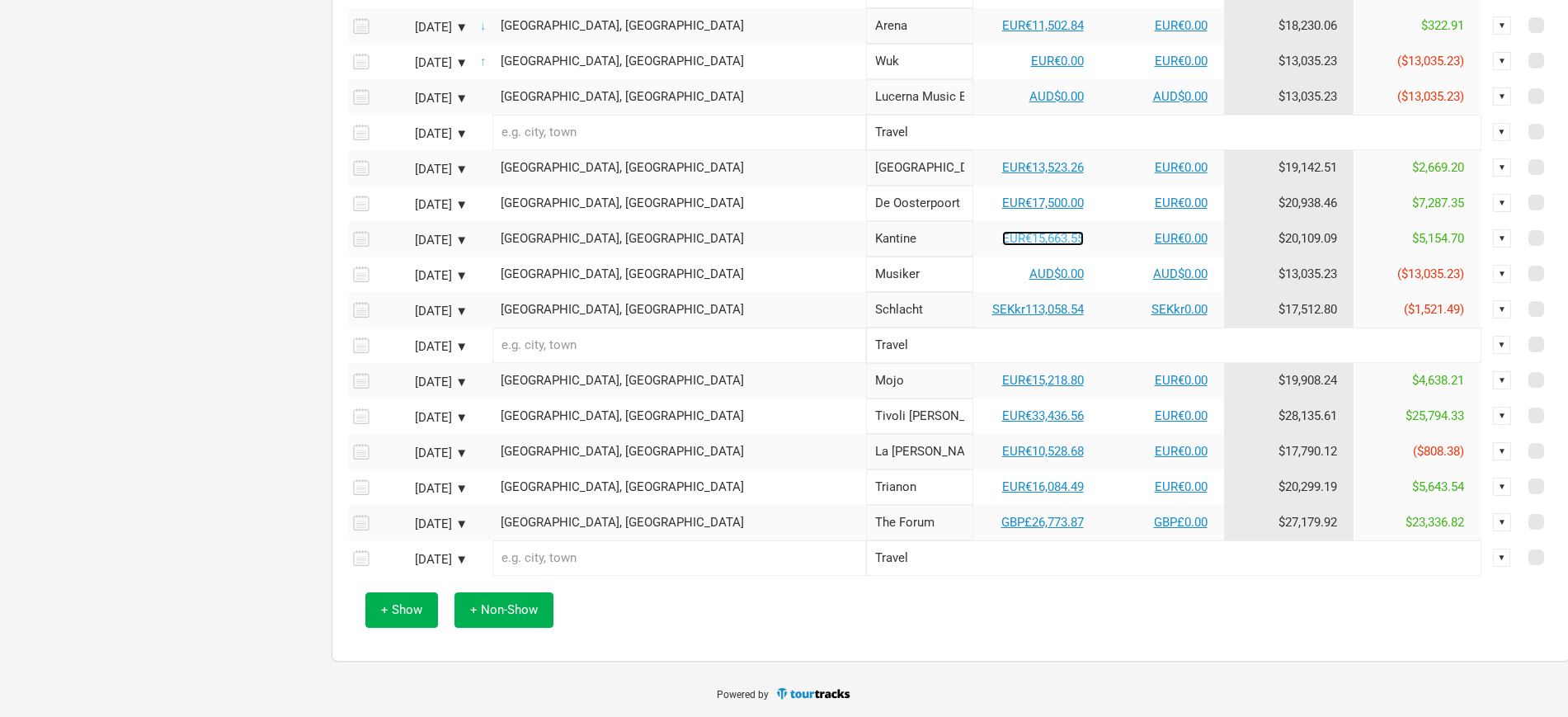 click on "EUR€15,663.55" at bounding box center [1043, 238] 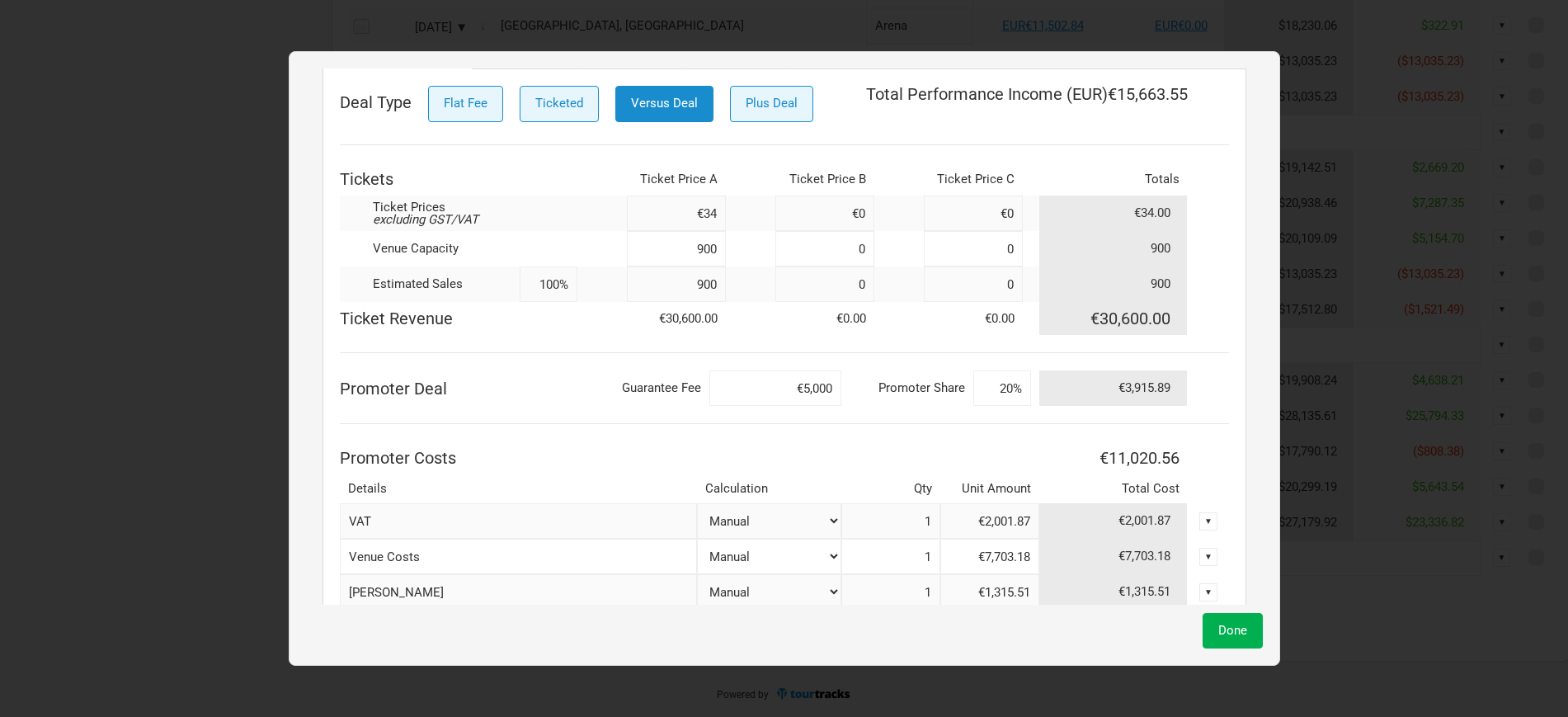 scroll, scrollTop: 272, scrollLeft: 0, axis: vertical 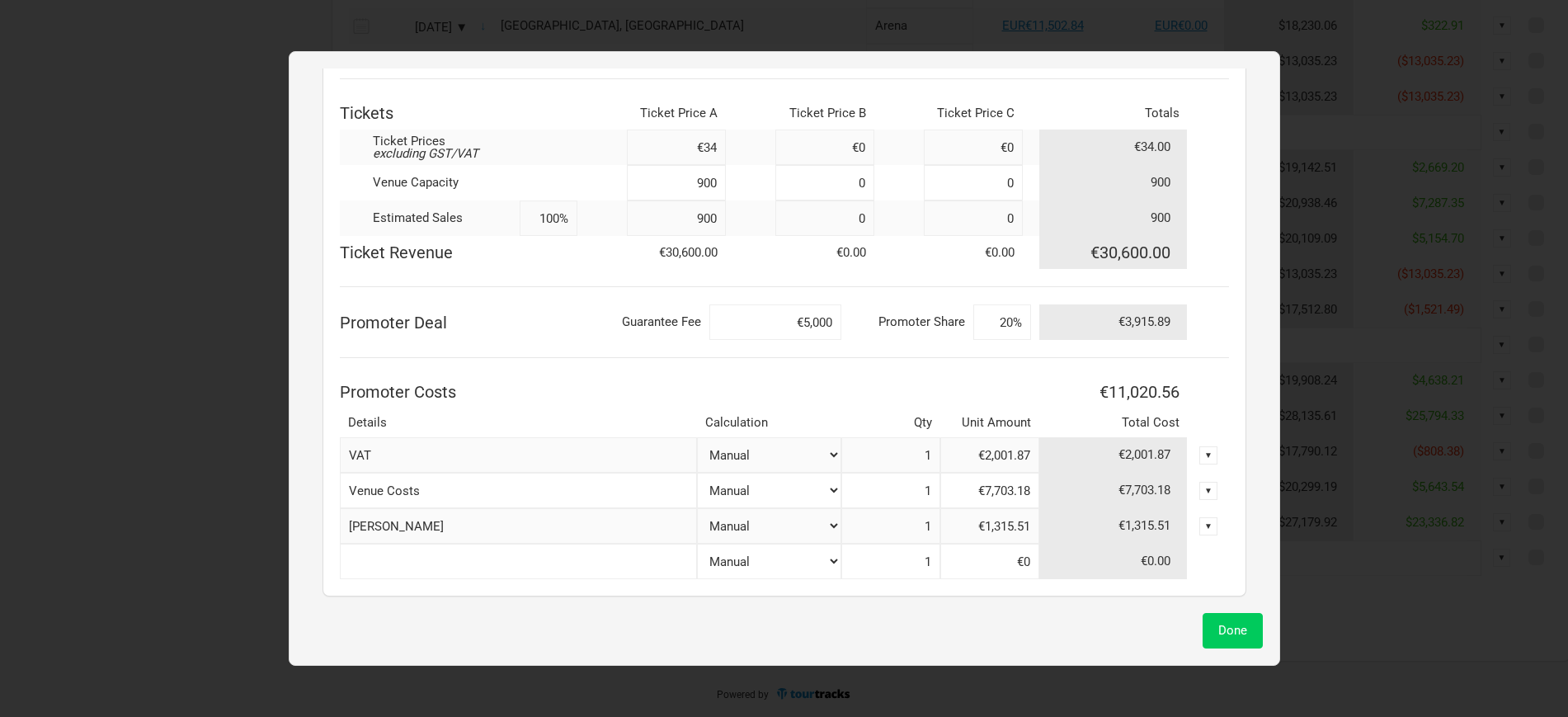 click on "Done" at bounding box center [1232, 630] 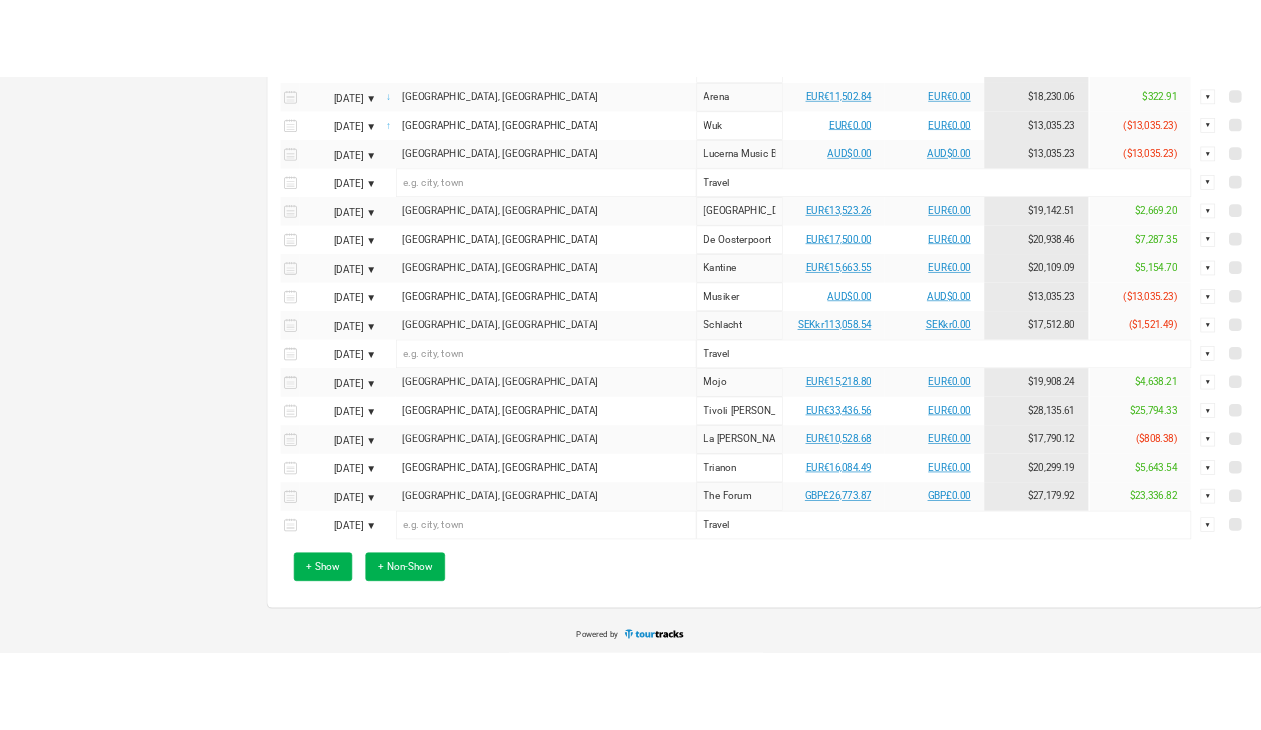 scroll, scrollTop: 167, scrollLeft: 0, axis: vertical 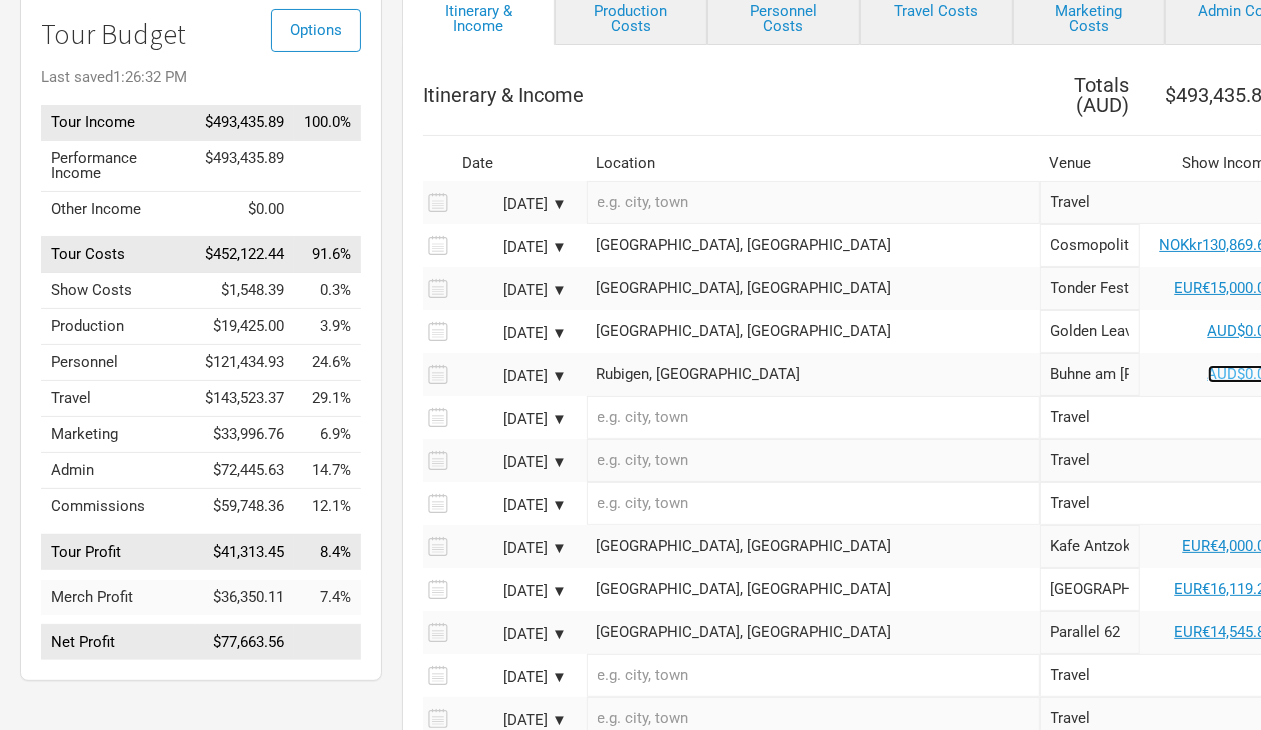 click on "AUD$0.00" at bounding box center [1241, 374] 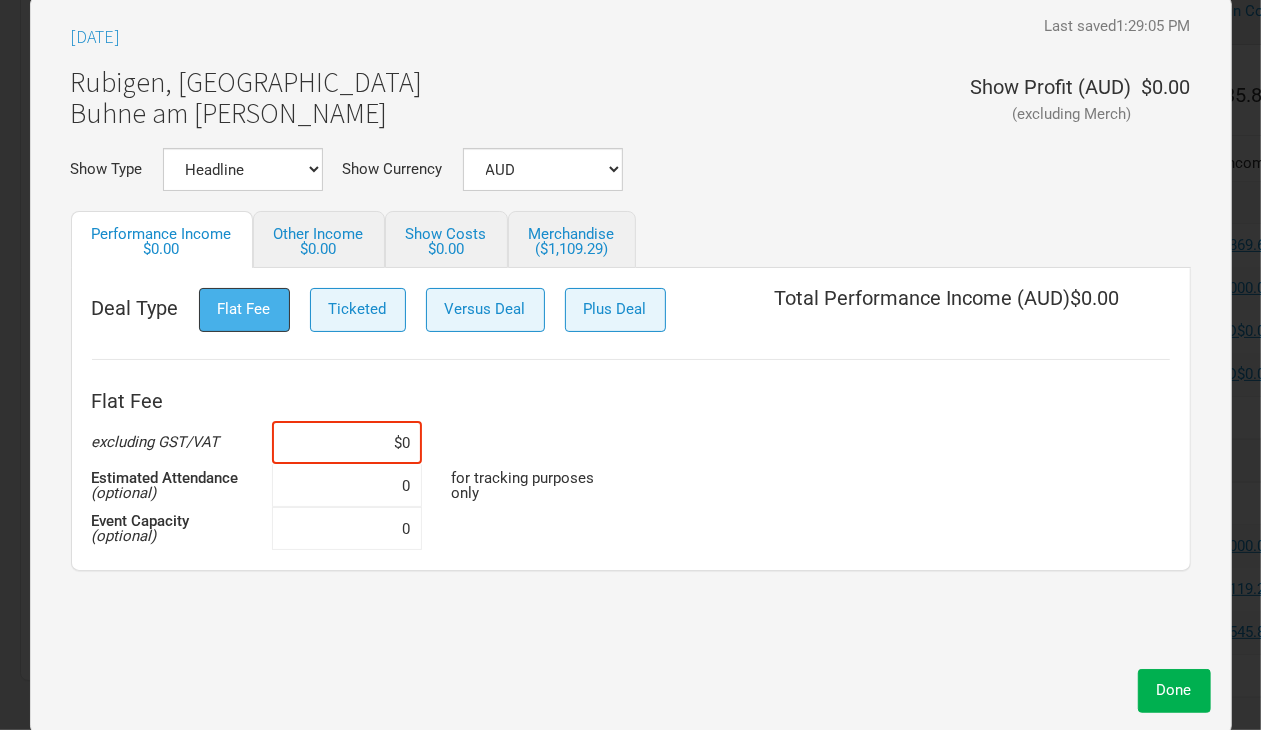 click on "Flat Fee" at bounding box center [244, 309] 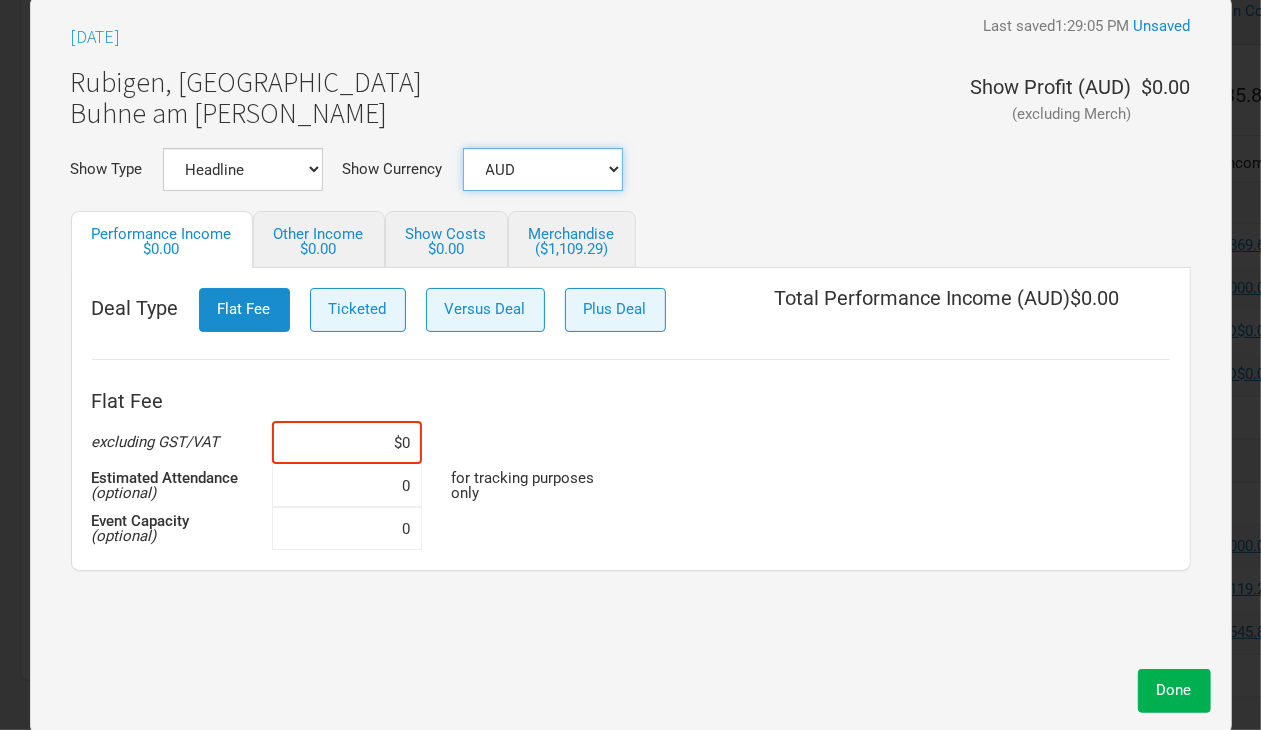 click on "AUD DKK EUR GBP NOK SEK New ..." at bounding box center (543, 169) 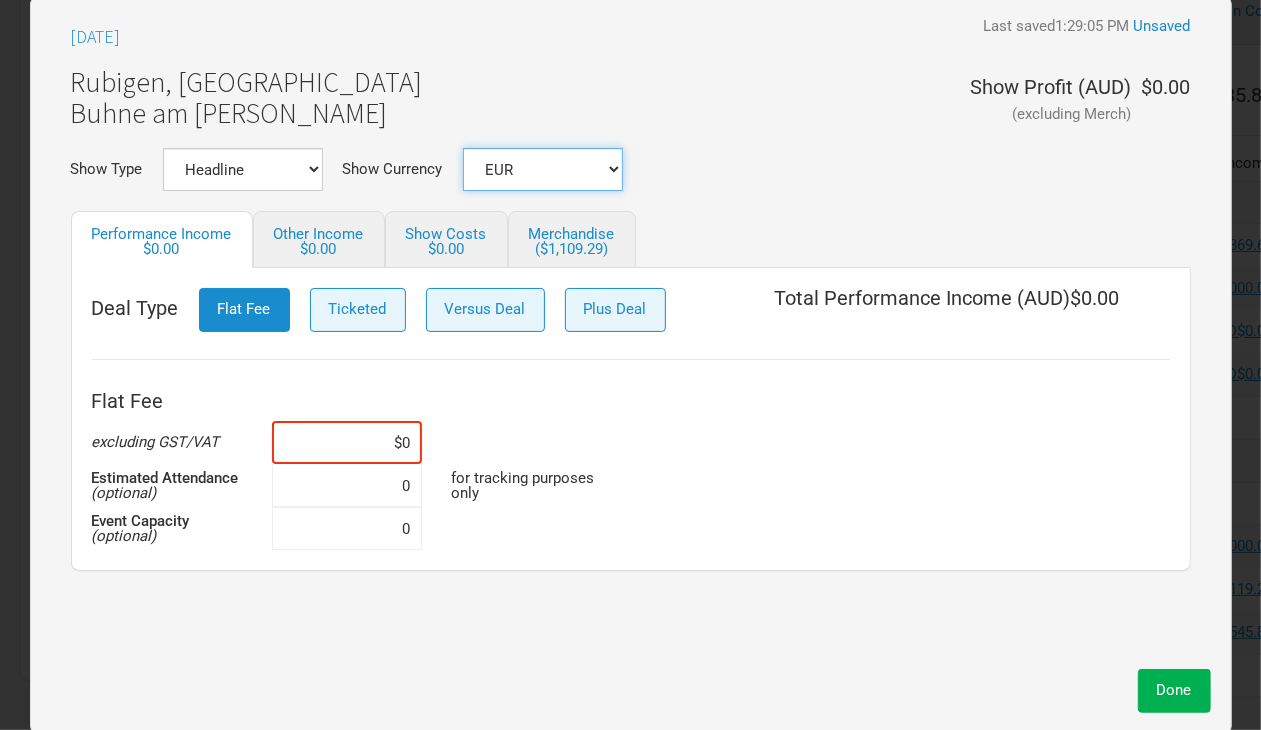 click on "AUD DKK EUR GBP NOK SEK New ..." at bounding box center [543, 169] 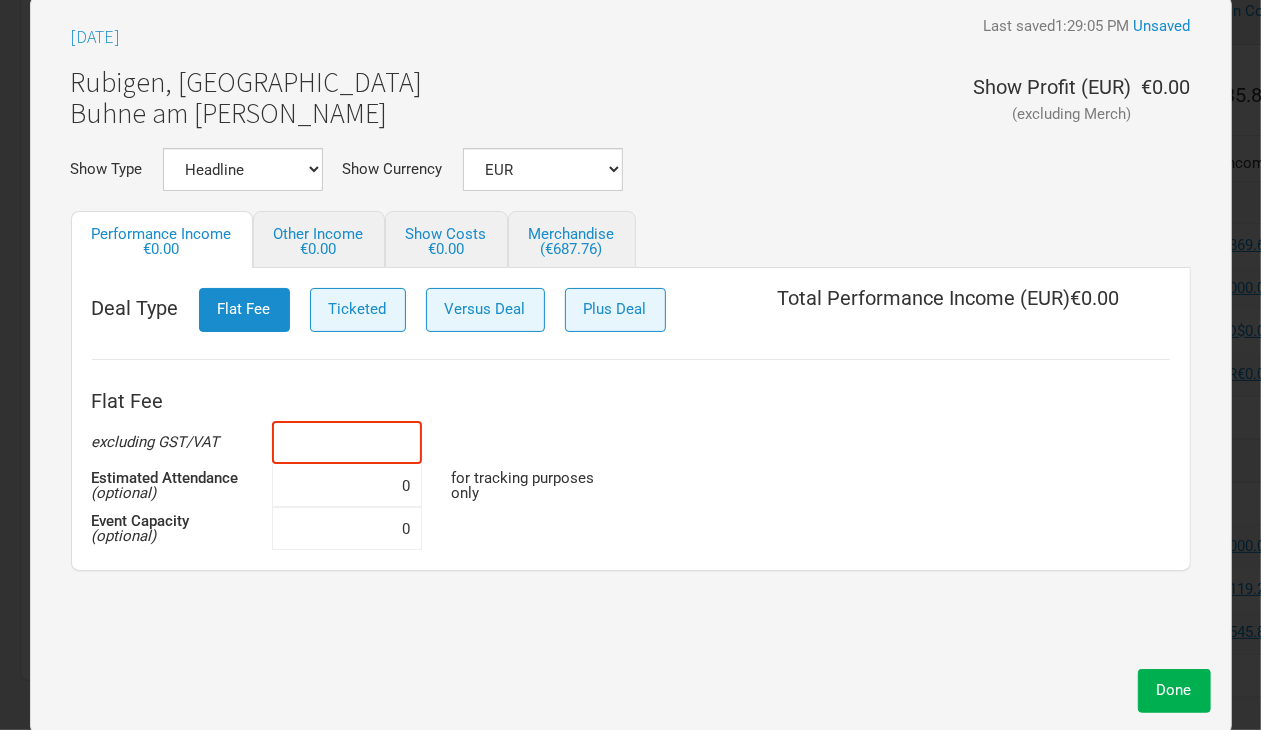 drag, startPoint x: 353, startPoint y: 436, endPoint x: 556, endPoint y: 443, distance: 203.12065 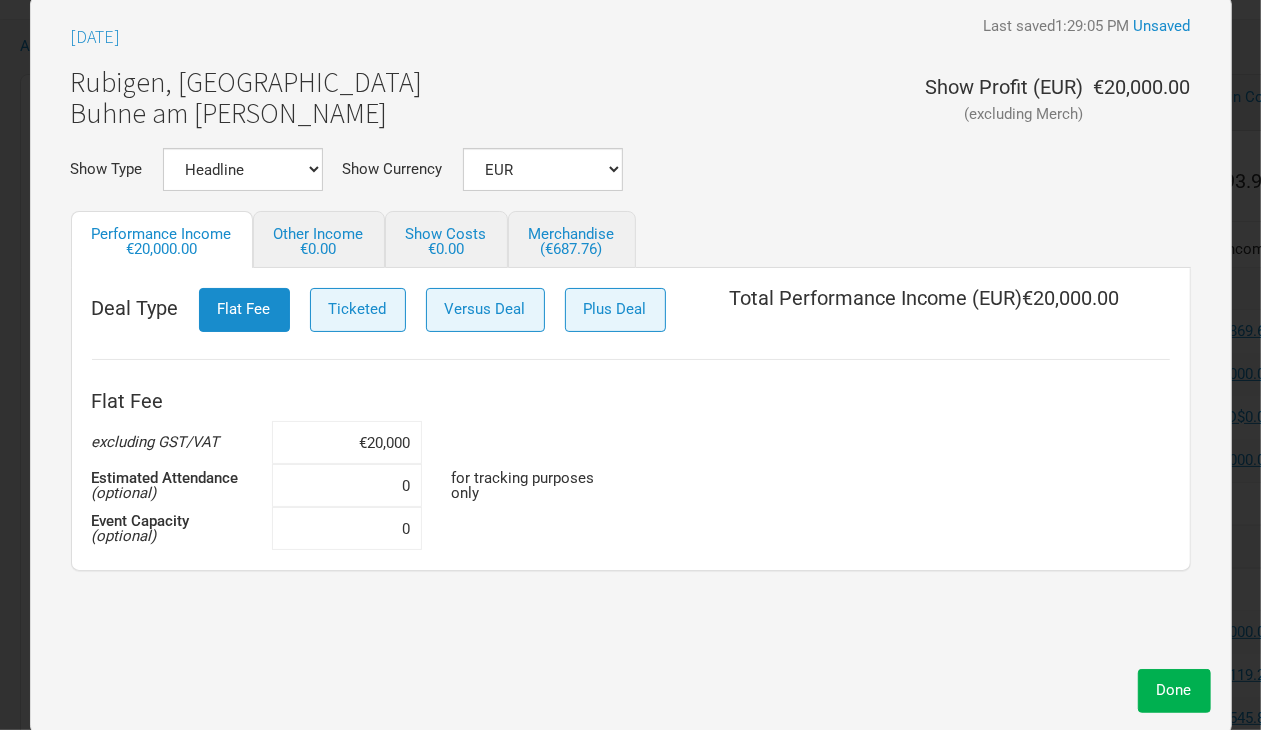 scroll, scrollTop: 42, scrollLeft: 0, axis: vertical 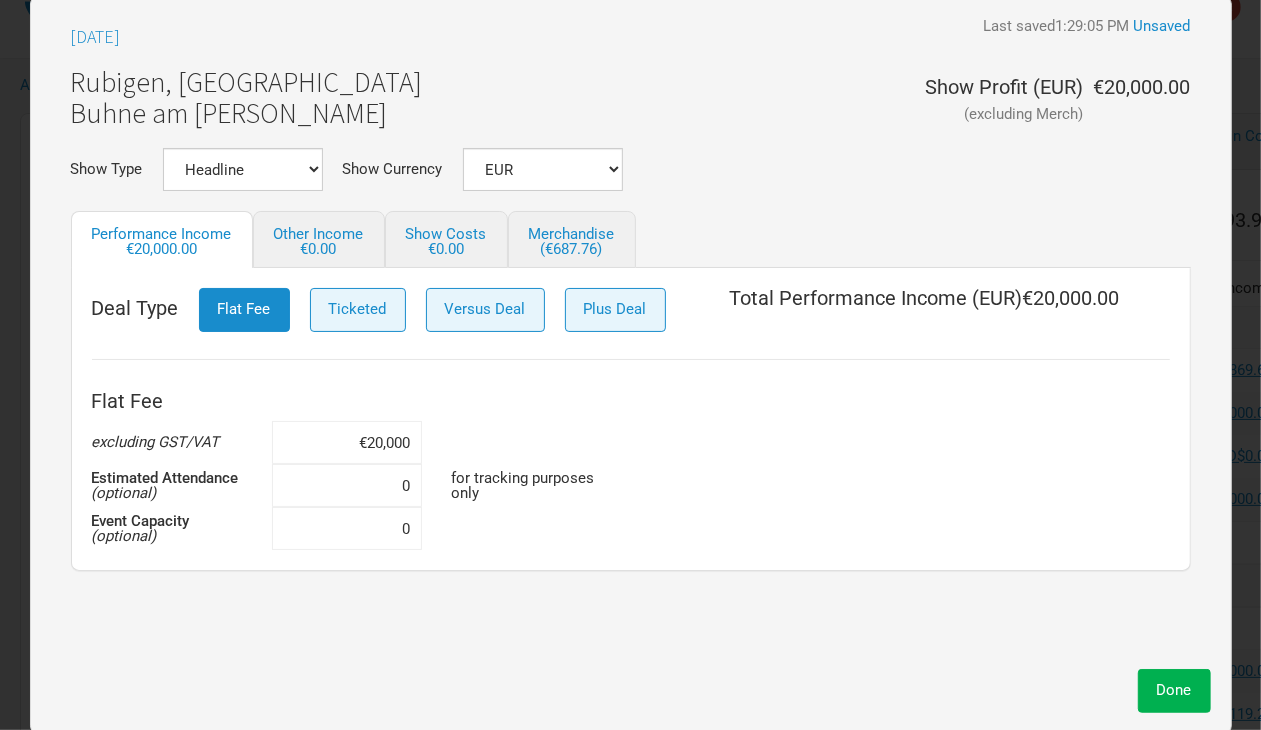 click on "Flat Fee excluding GST/VAT €20,000 Estimated Attendance (optional) 0 for tracking purposes only Event Capacity (optional) 0" at bounding box center (631, 465) 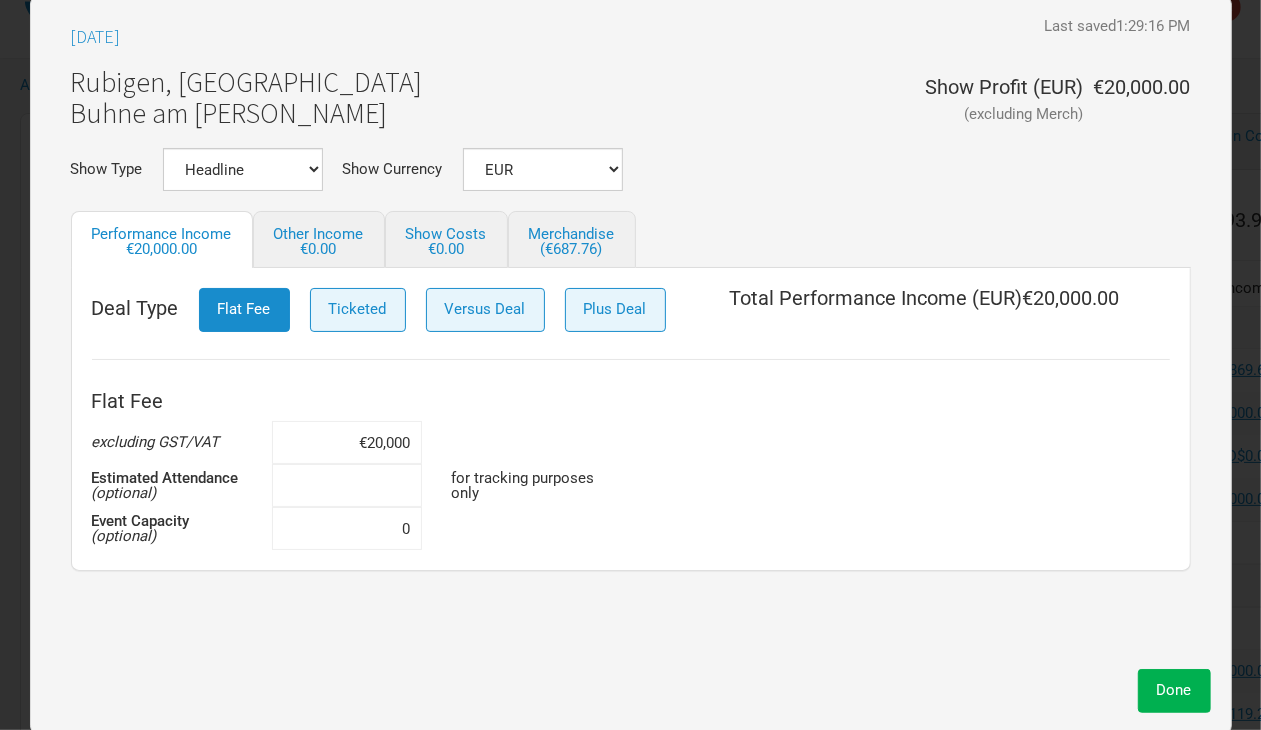 drag, startPoint x: 348, startPoint y: 482, endPoint x: 495, endPoint y: 486, distance: 147.05441 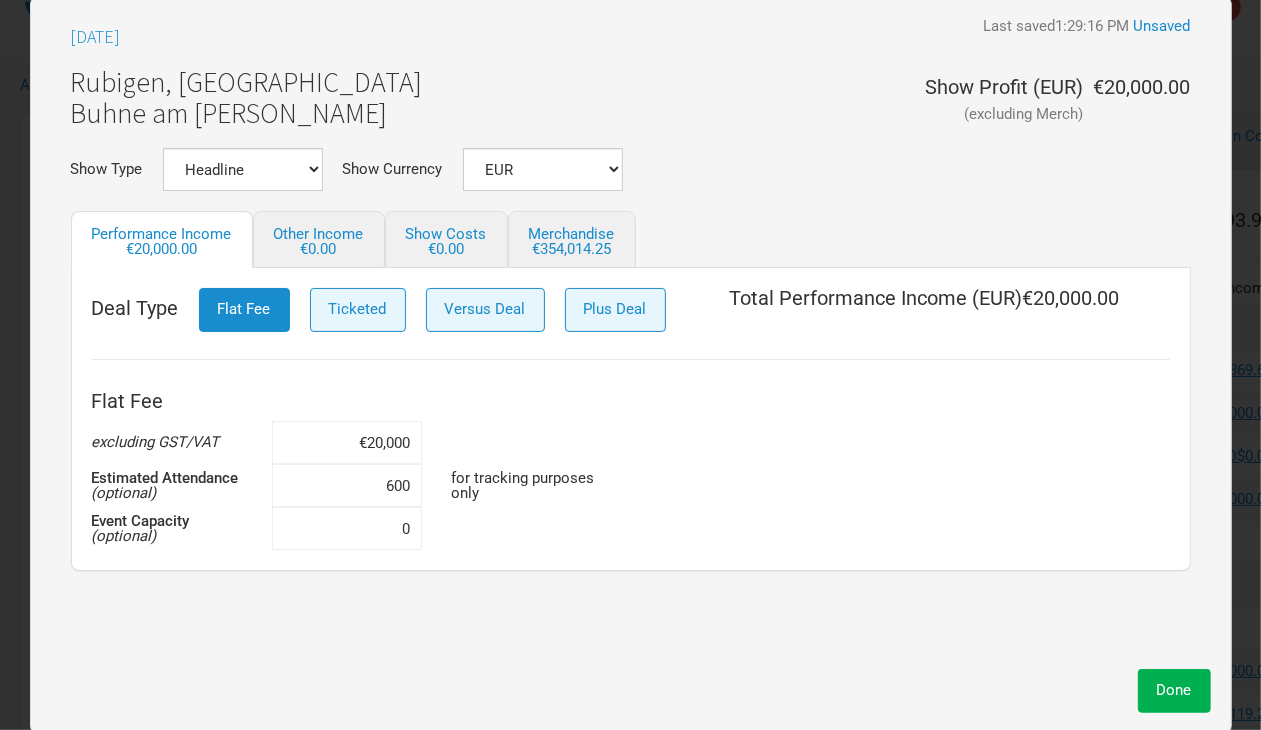 click on "Flat Fee excluding GST/VAT €20,000 Estimated Attendance (optional) 600 for tracking purposes only Event Capacity (optional) 0" at bounding box center (631, 465) 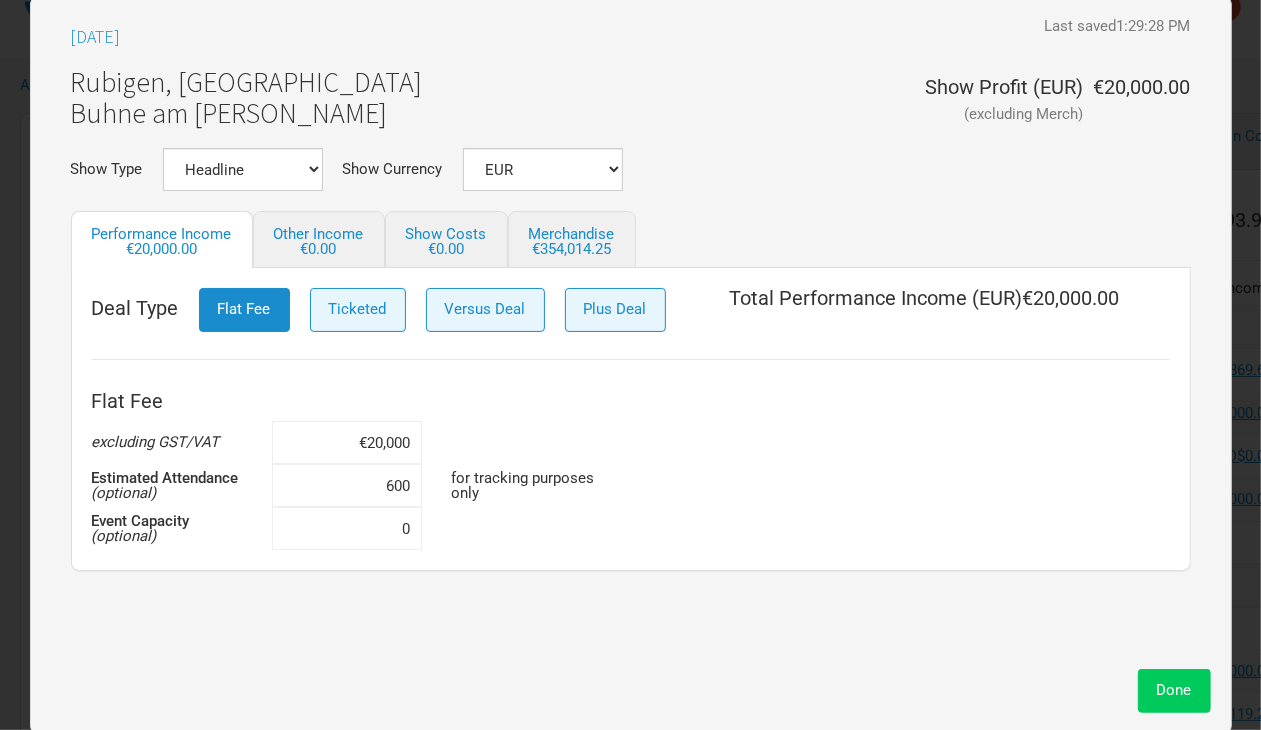 click on "Done" at bounding box center [1174, 690] 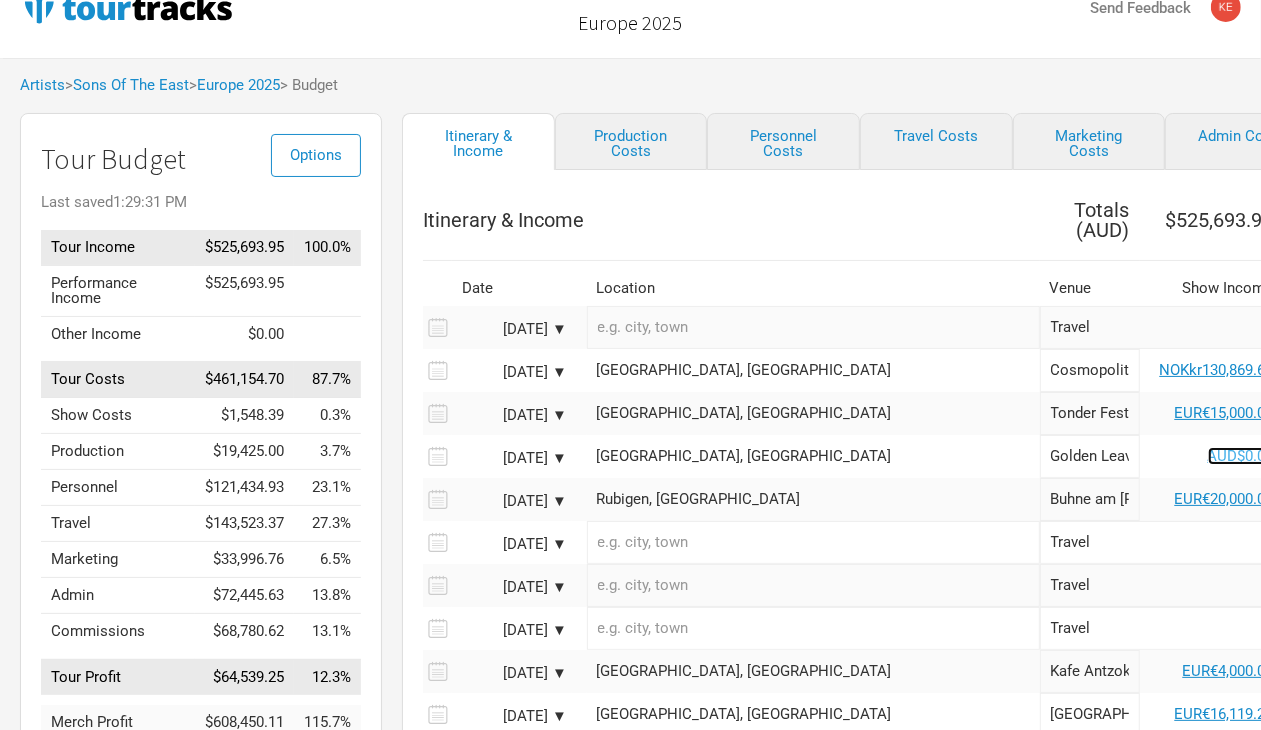 click on "AUD$0.00" at bounding box center (1241, 456) 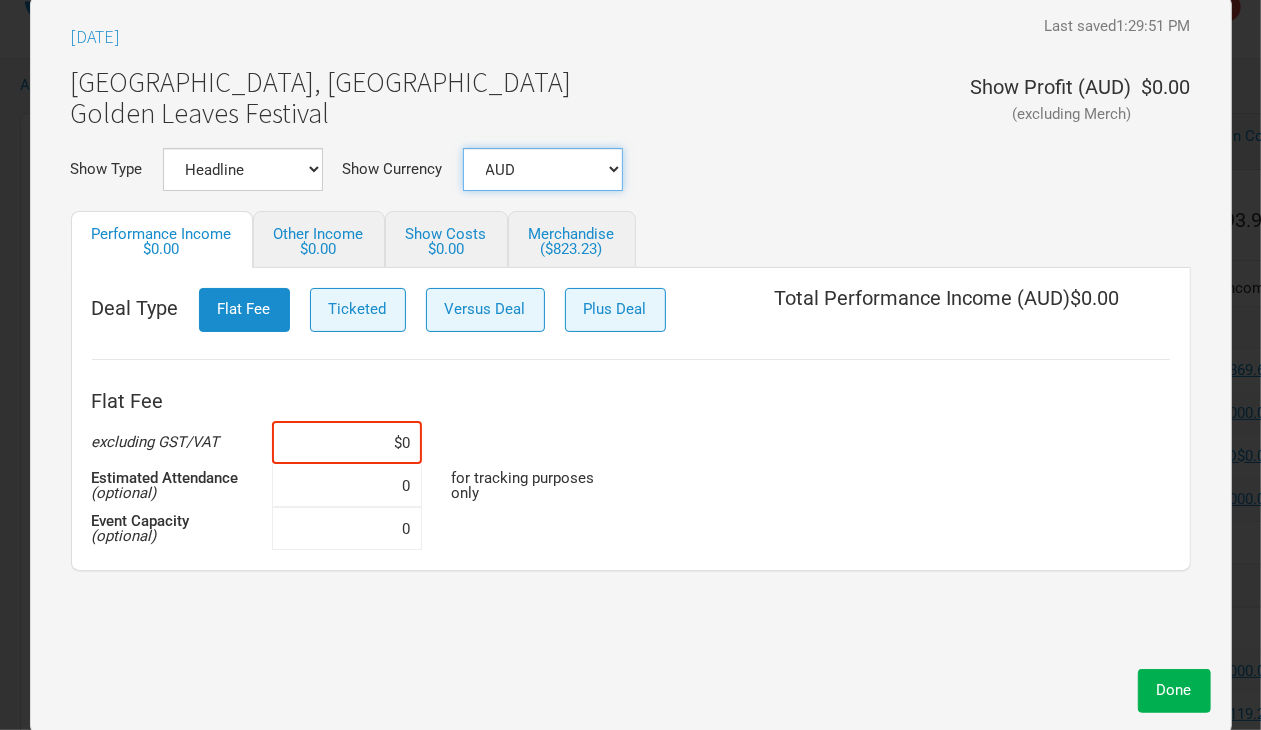 click on "AUD DKK EUR GBP NOK SEK New ..." at bounding box center [543, 169] 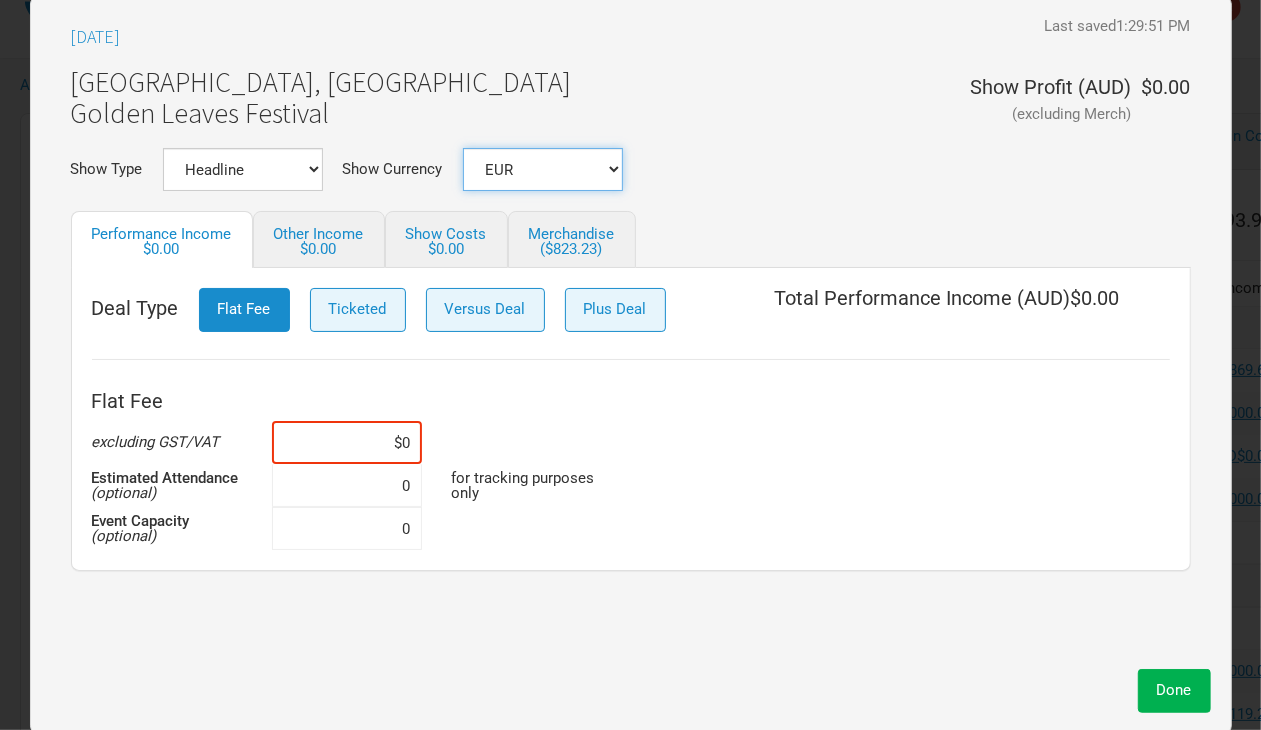 click on "AUD DKK EUR GBP NOK SEK New ..." at bounding box center (543, 169) 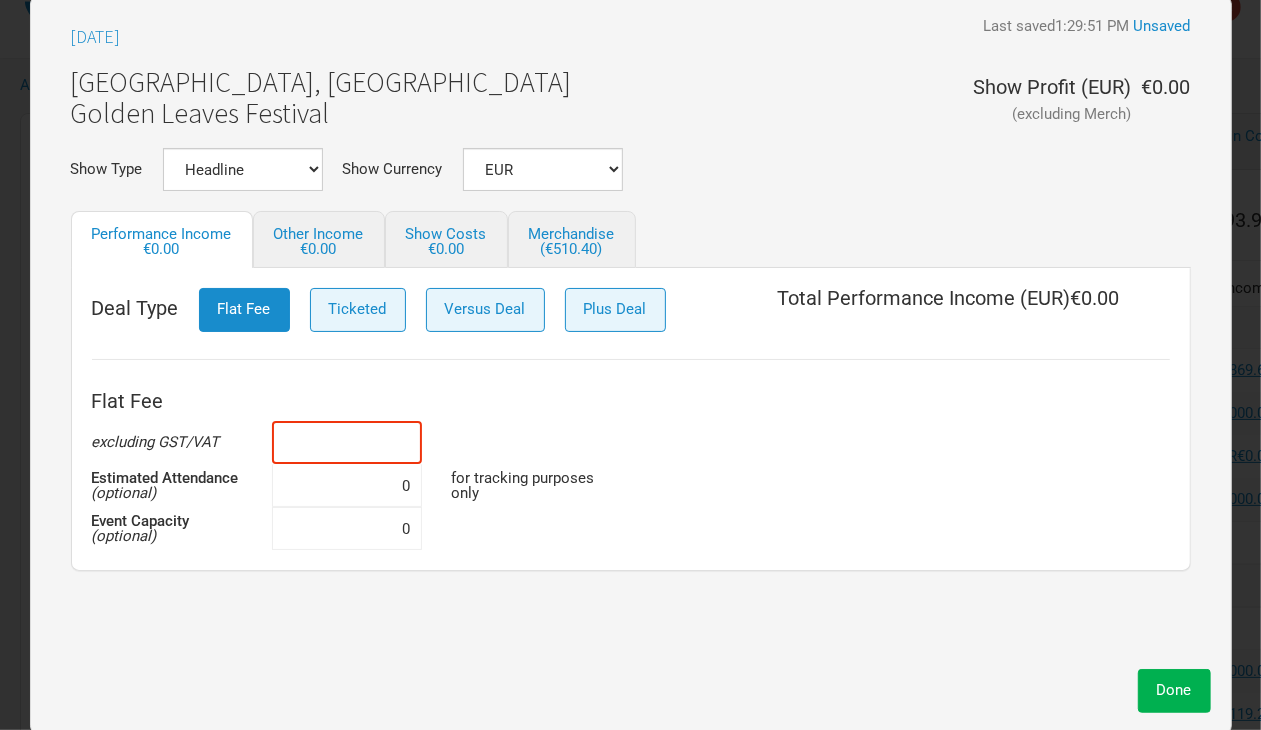 drag, startPoint x: 378, startPoint y: 430, endPoint x: 545, endPoint y: 428, distance: 167.01198 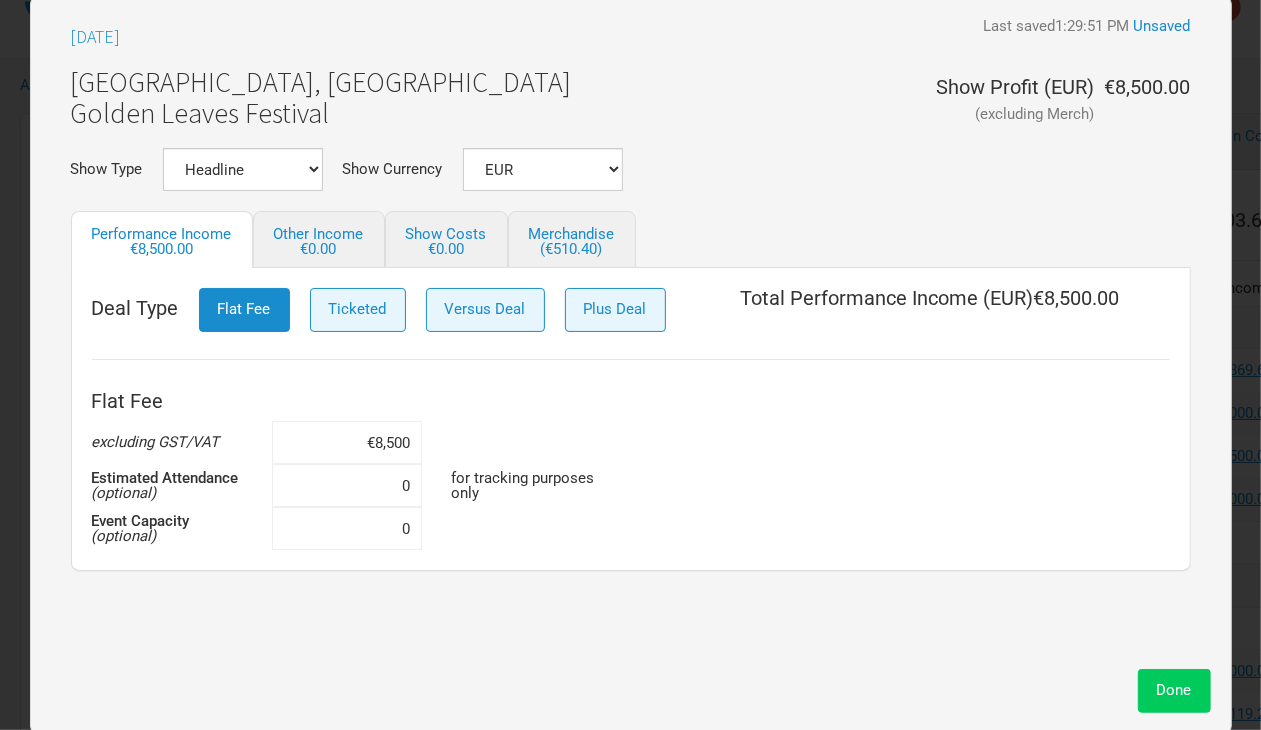 click on "Done" at bounding box center (1174, 690) 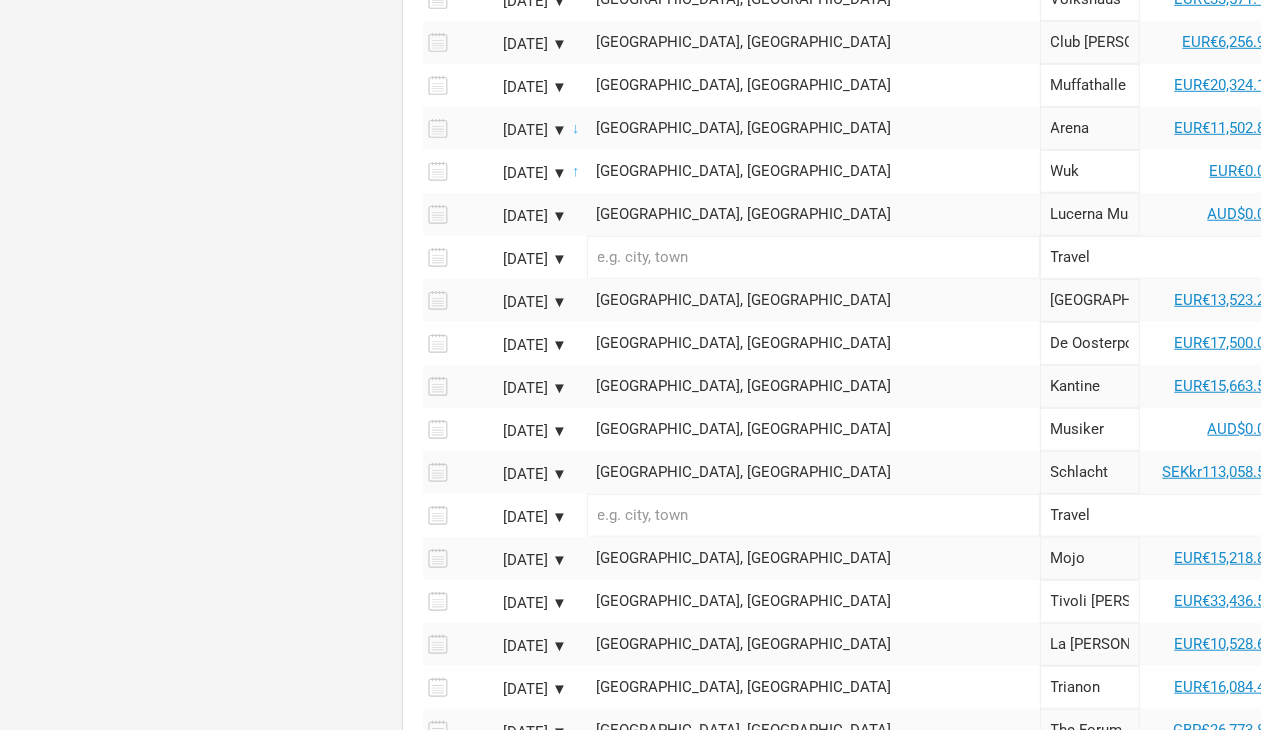 scroll, scrollTop: 1042, scrollLeft: 0, axis: vertical 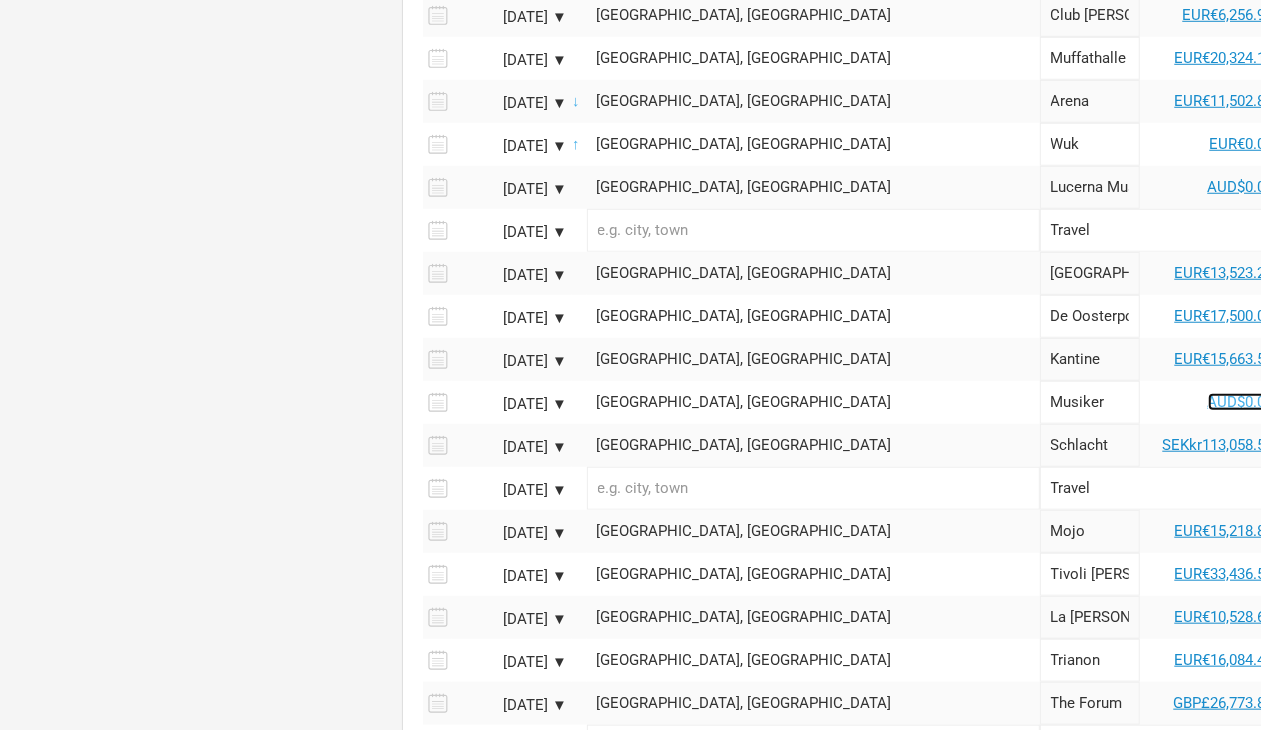 click on "AUD$0.00" at bounding box center (1241, 402) 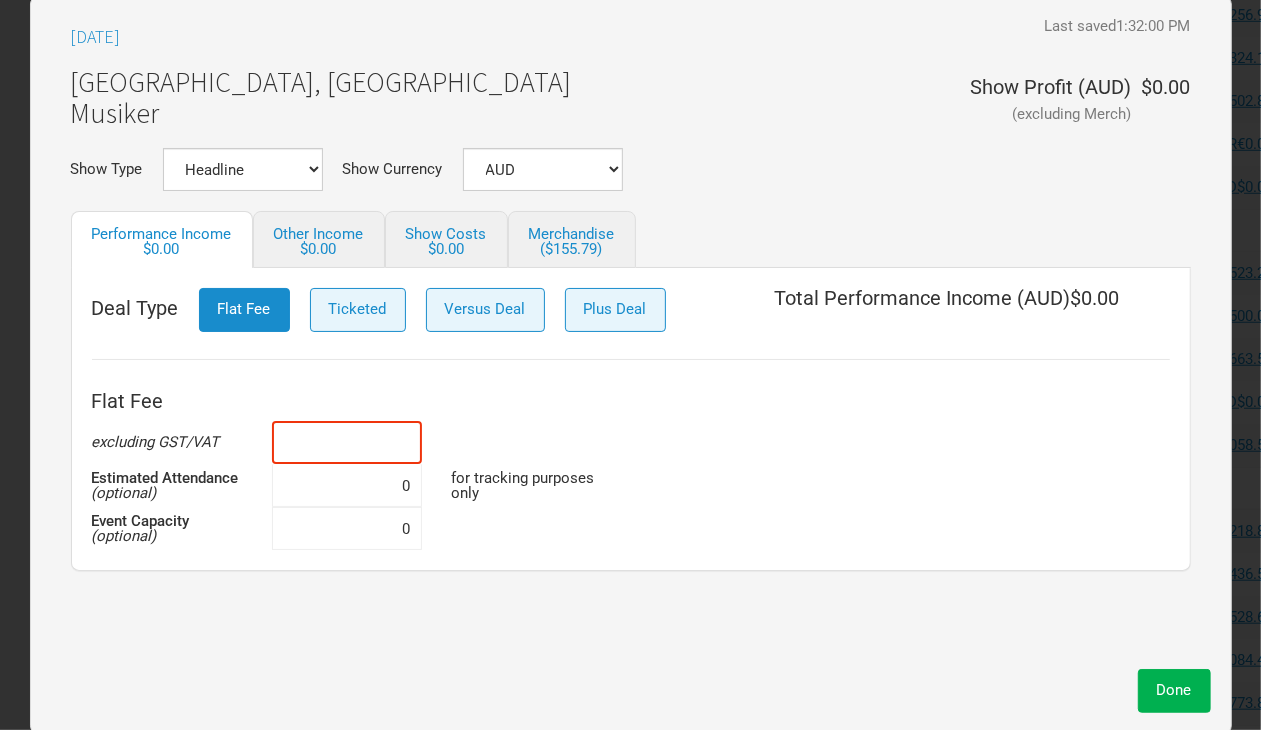 drag, startPoint x: 350, startPoint y: 440, endPoint x: 520, endPoint y: 452, distance: 170.423 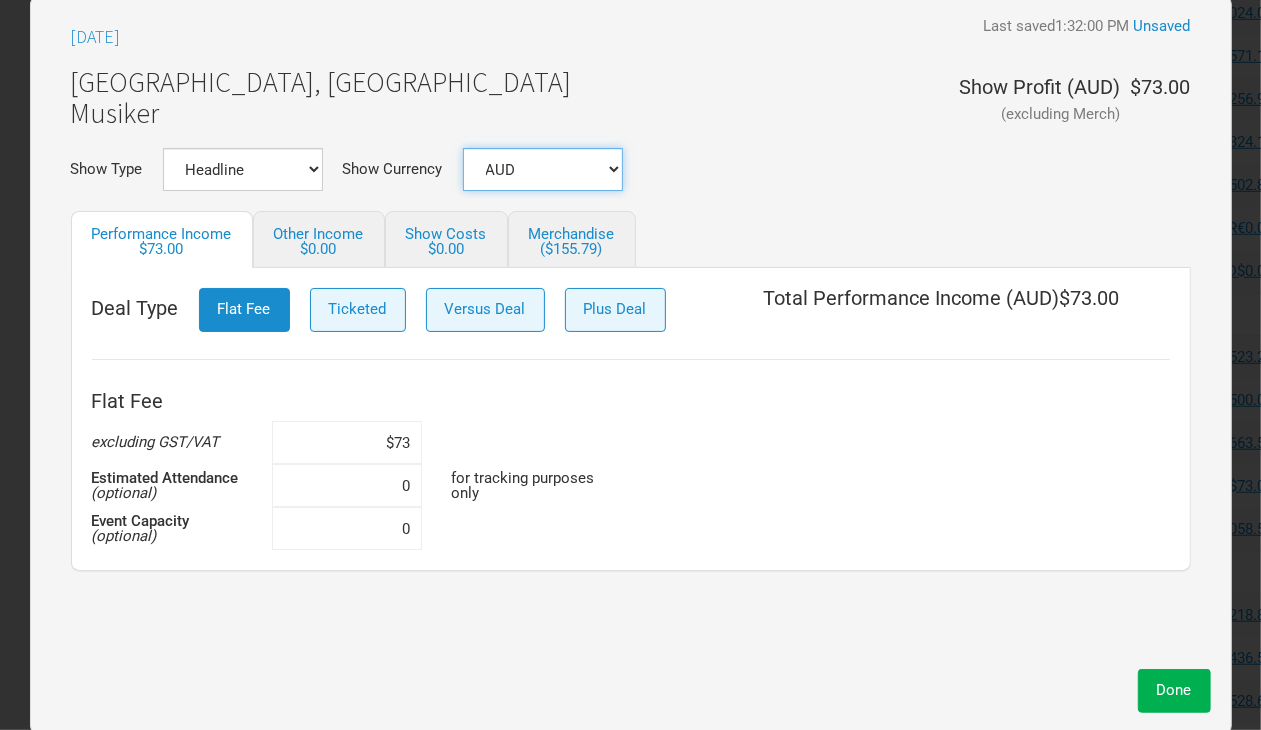 scroll, scrollTop: 917, scrollLeft: 0, axis: vertical 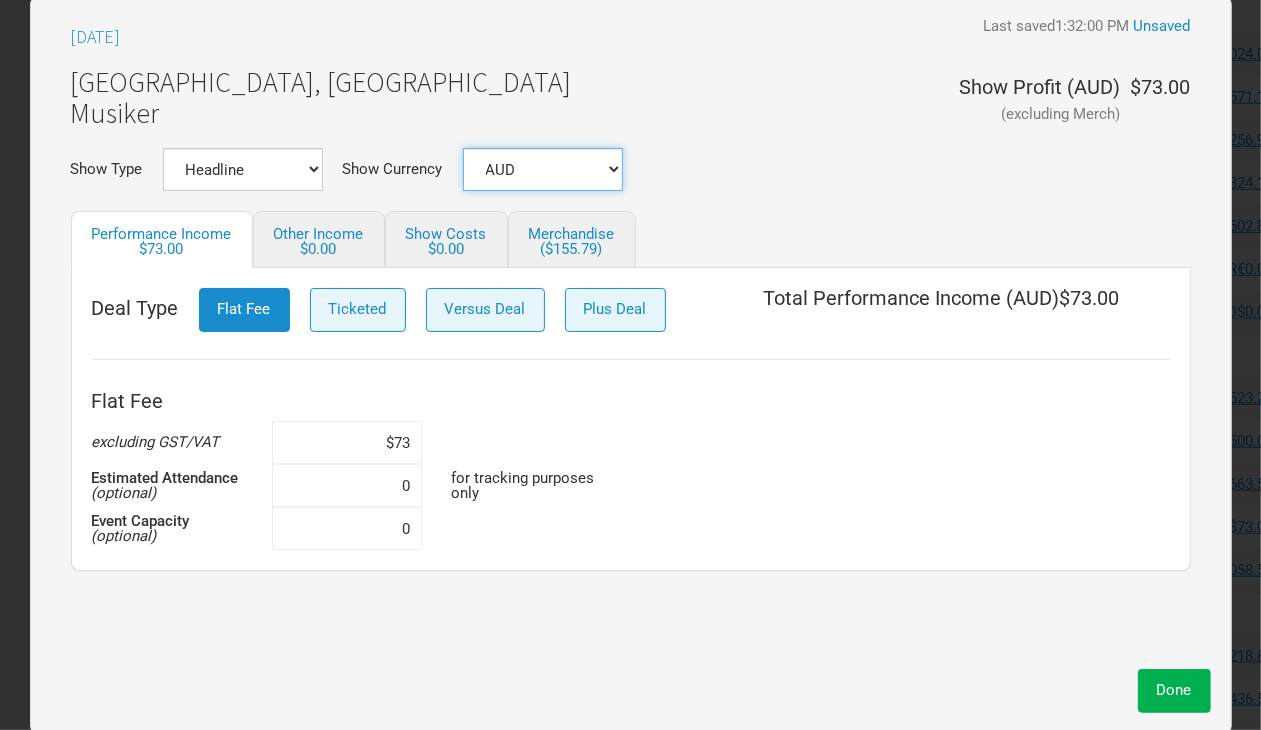 click on "AUD DKK EUR GBP NOK SEK New ..." at bounding box center (543, 169) 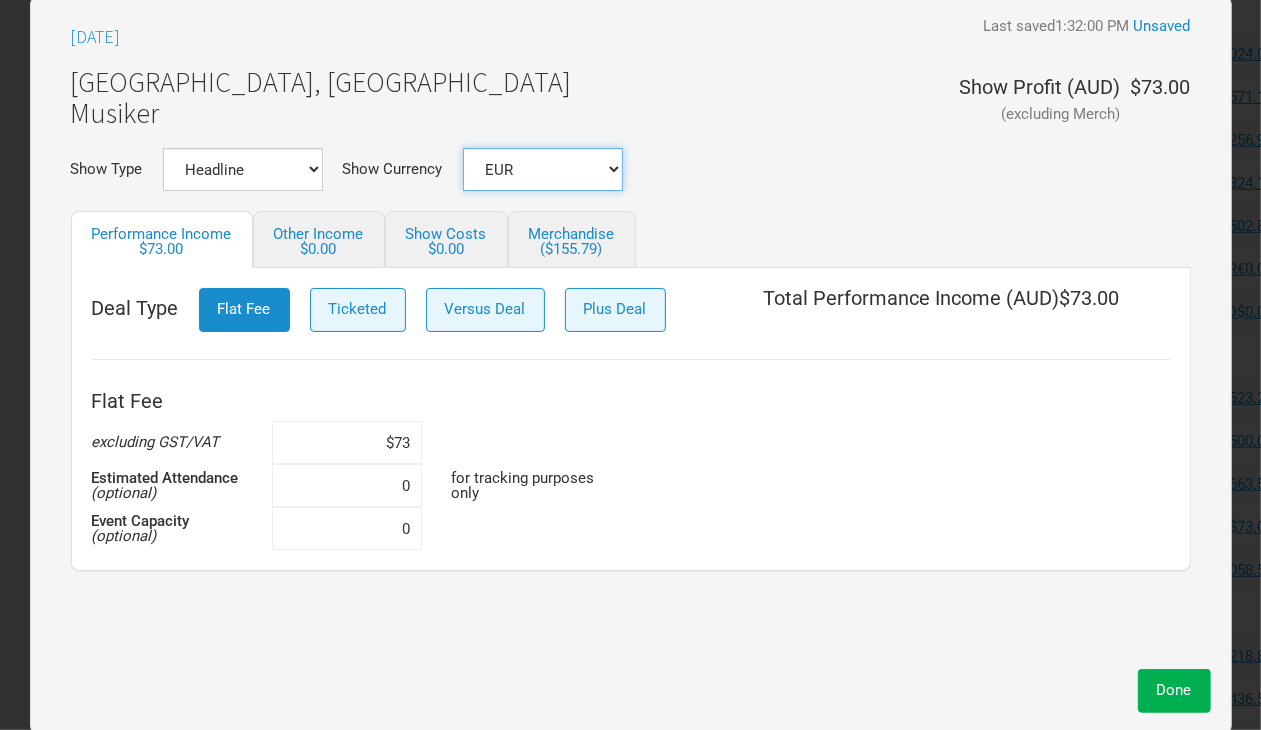 click on "AUD DKK EUR GBP NOK SEK New ..." at bounding box center (543, 169) 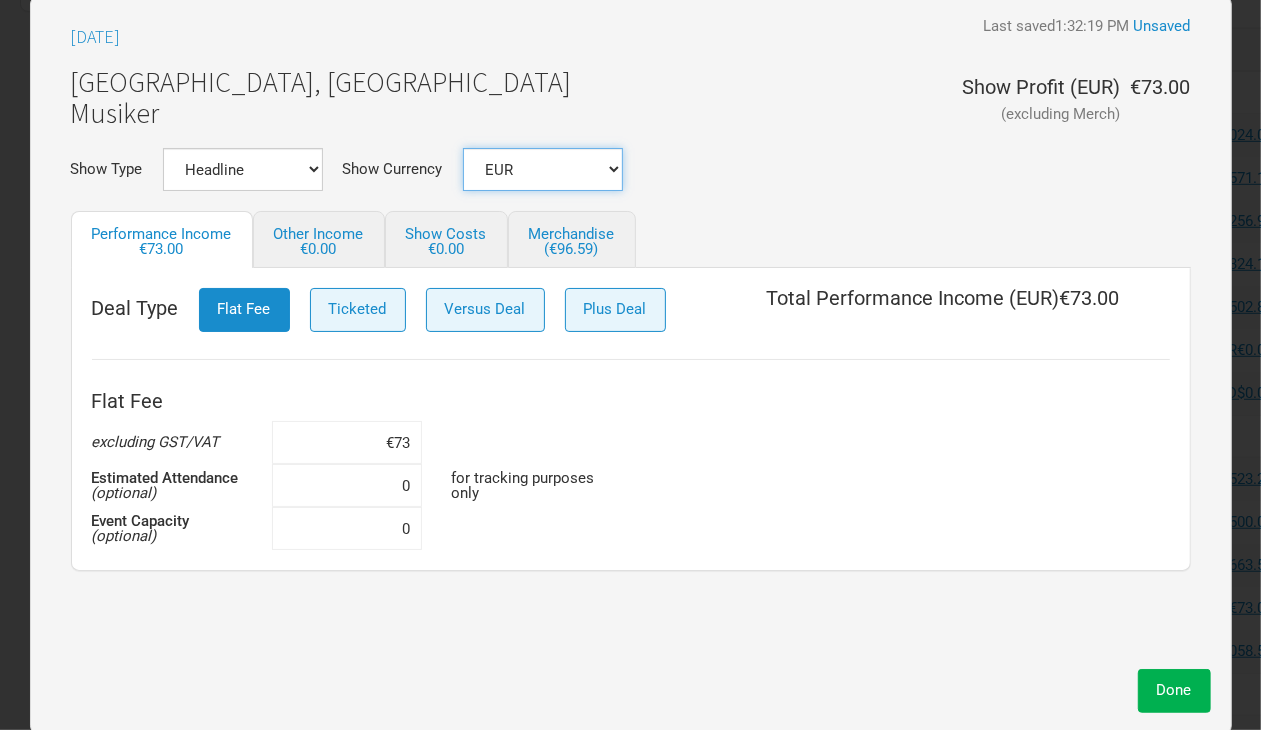 scroll, scrollTop: 792, scrollLeft: 0, axis: vertical 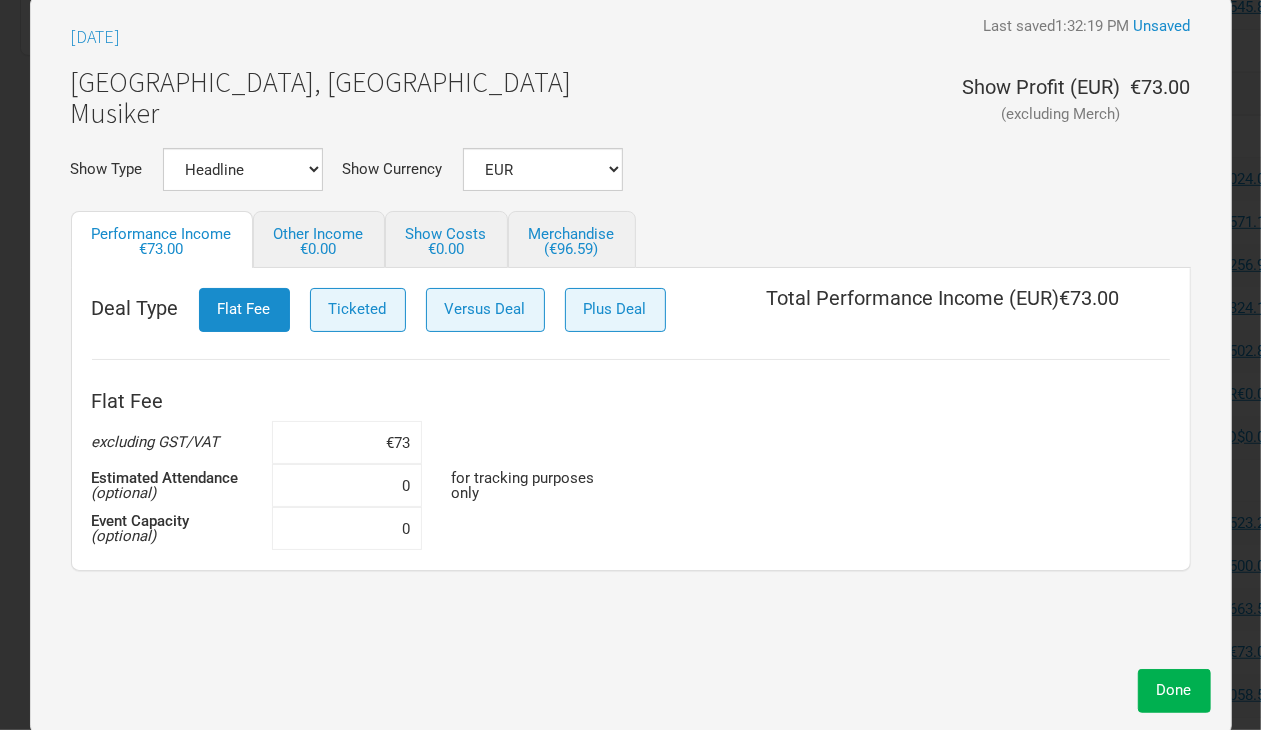 drag, startPoint x: 341, startPoint y: 437, endPoint x: 586, endPoint y: 447, distance: 245.204 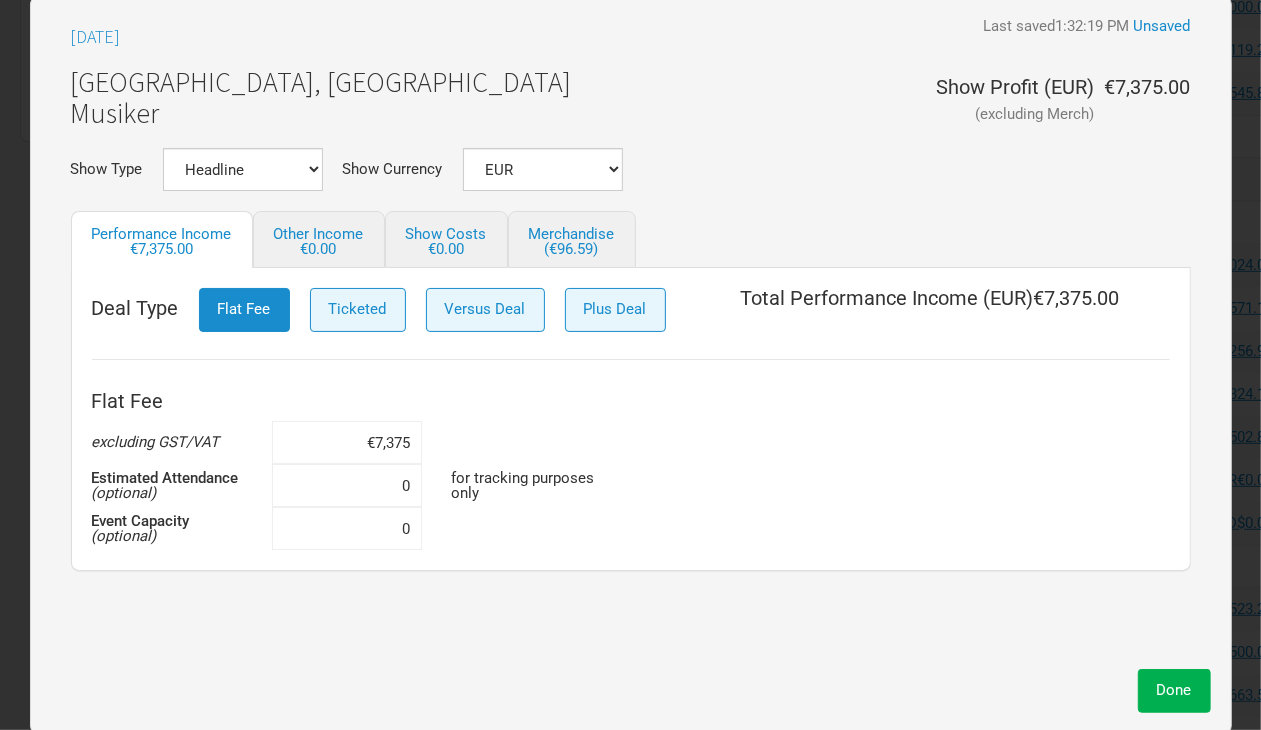 scroll, scrollTop: 667, scrollLeft: 0, axis: vertical 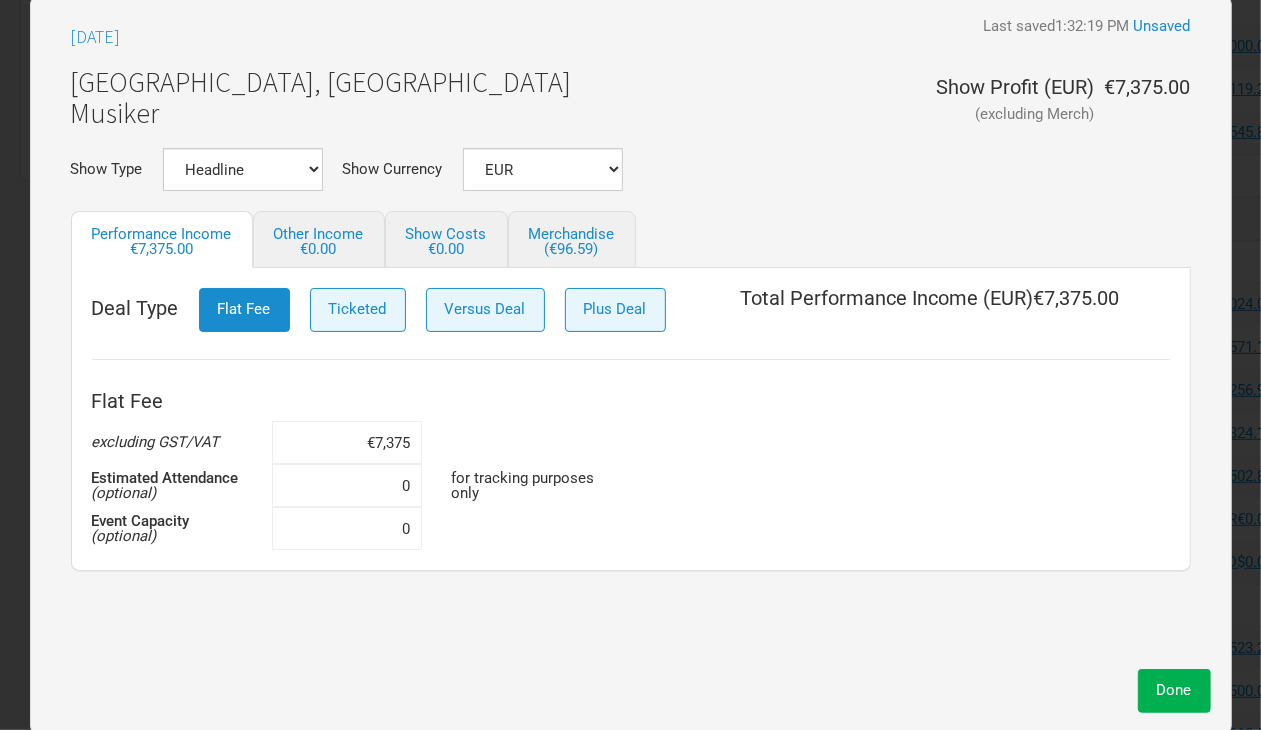 click on "Flat Fee excluding GST/VAT €7,375 Estimated Attendance (optional) 0 for tracking purposes only Event Capacity (optional) 0" at bounding box center (631, 465) 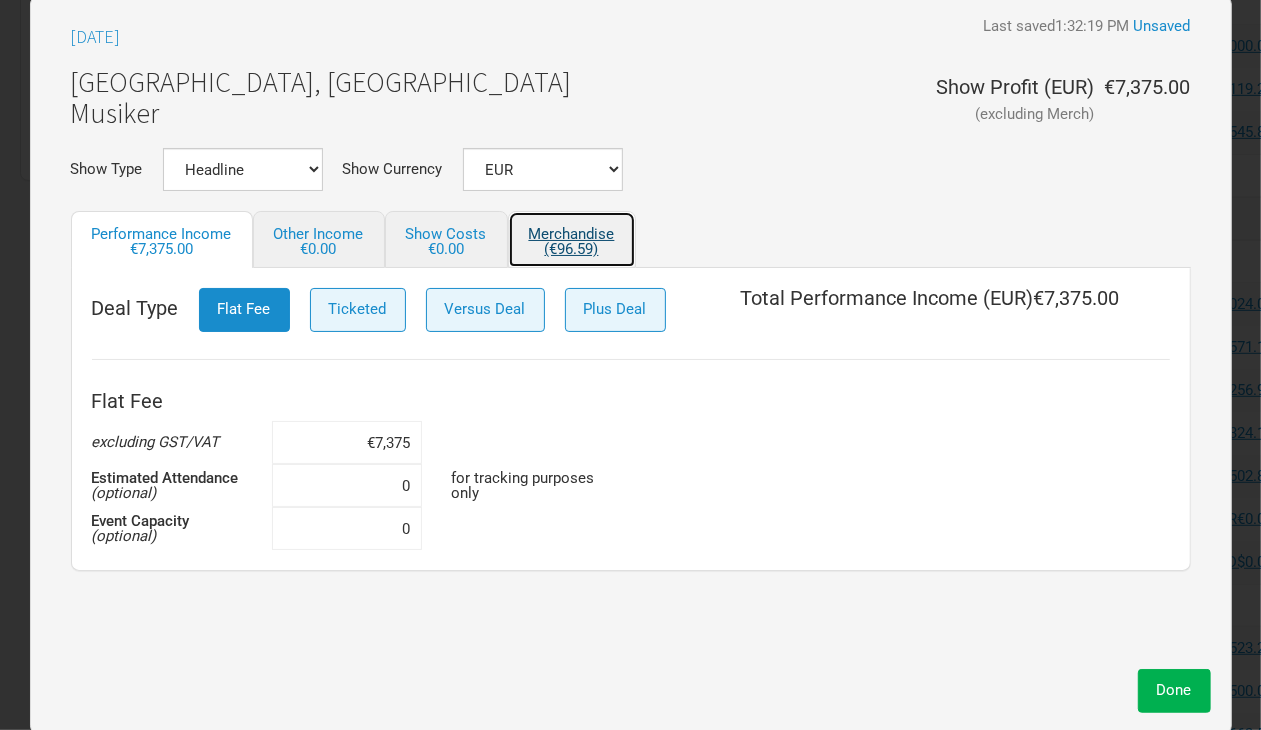 click on "Merchandise (€96.59)" at bounding box center [572, 239] 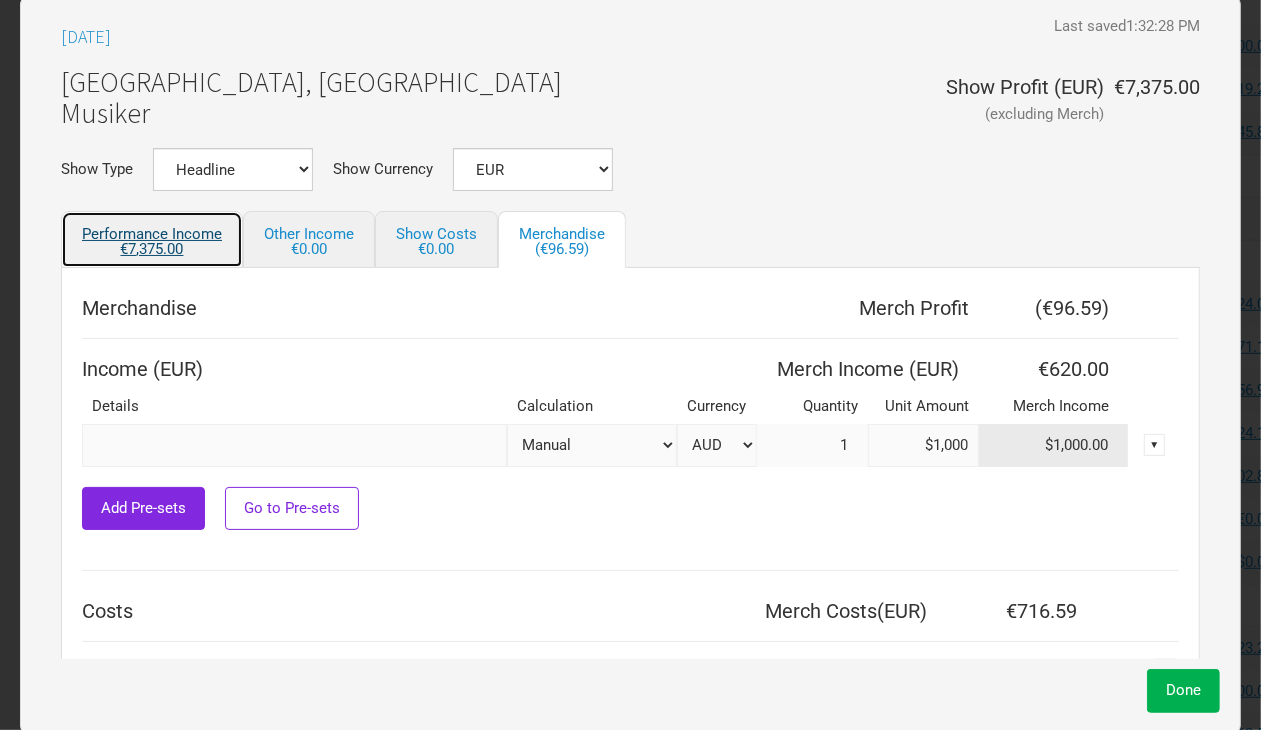 click on "€7,375.00" at bounding box center [152, 249] 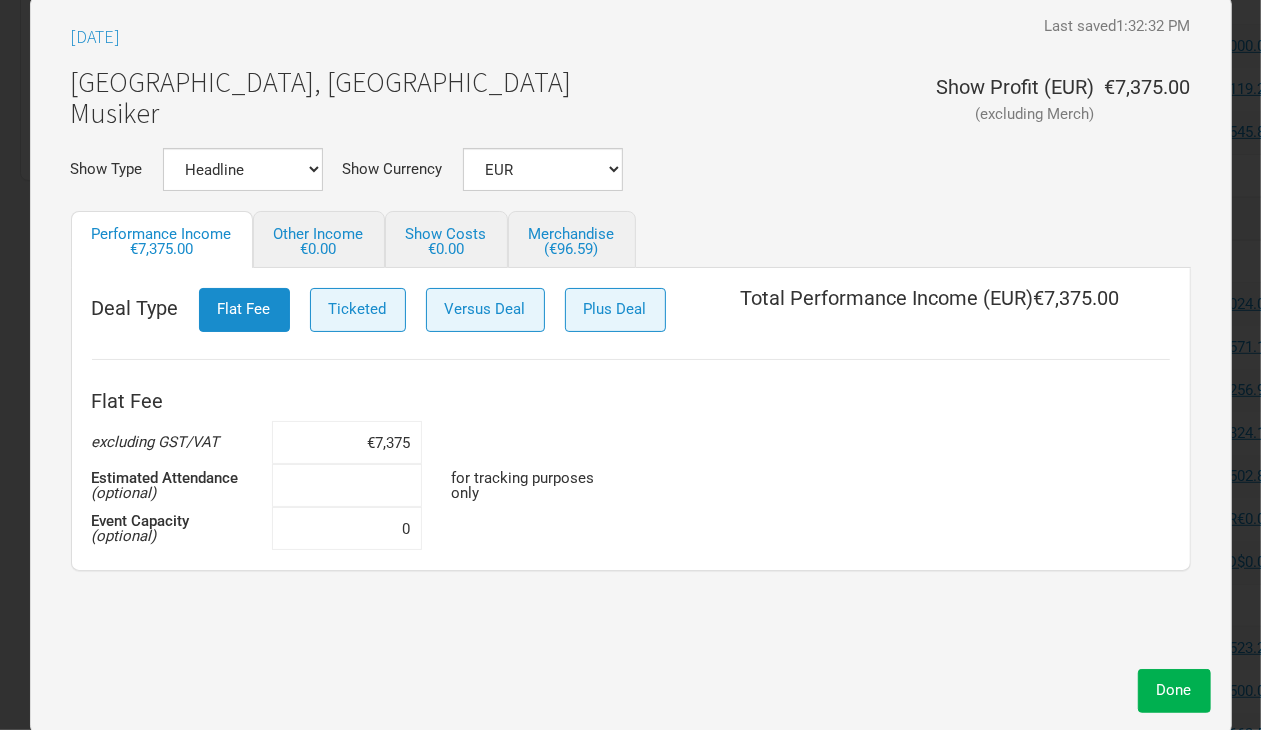 drag, startPoint x: 380, startPoint y: 482, endPoint x: 537, endPoint y: 496, distance: 157.62297 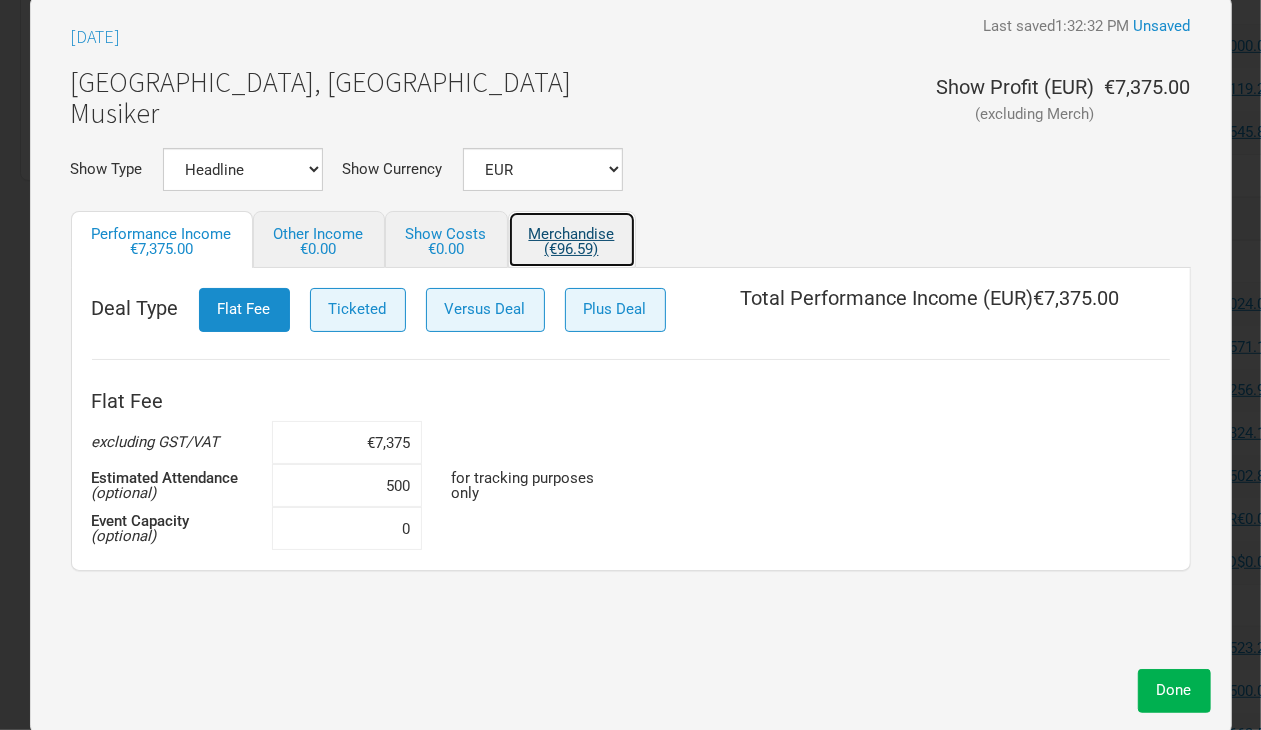 click on "Merchandise (€96.59)" at bounding box center (572, 239) 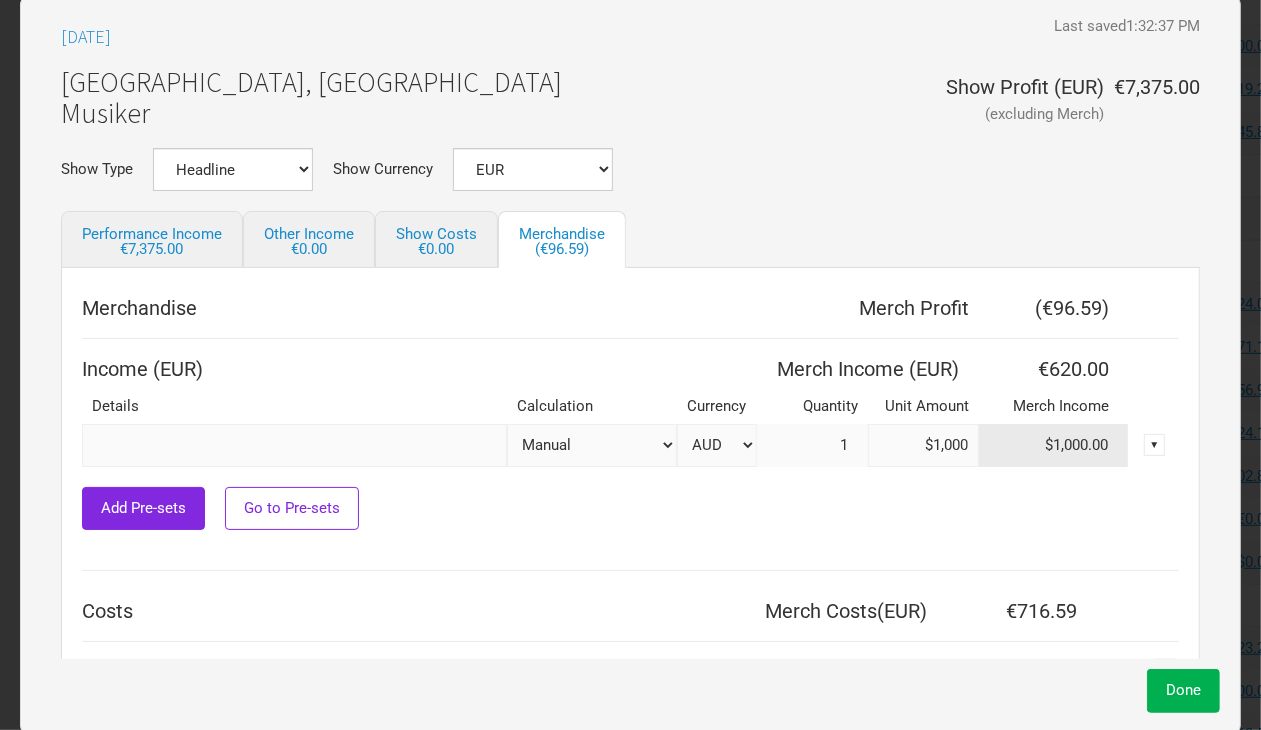 click on "1" at bounding box center [812, 445] 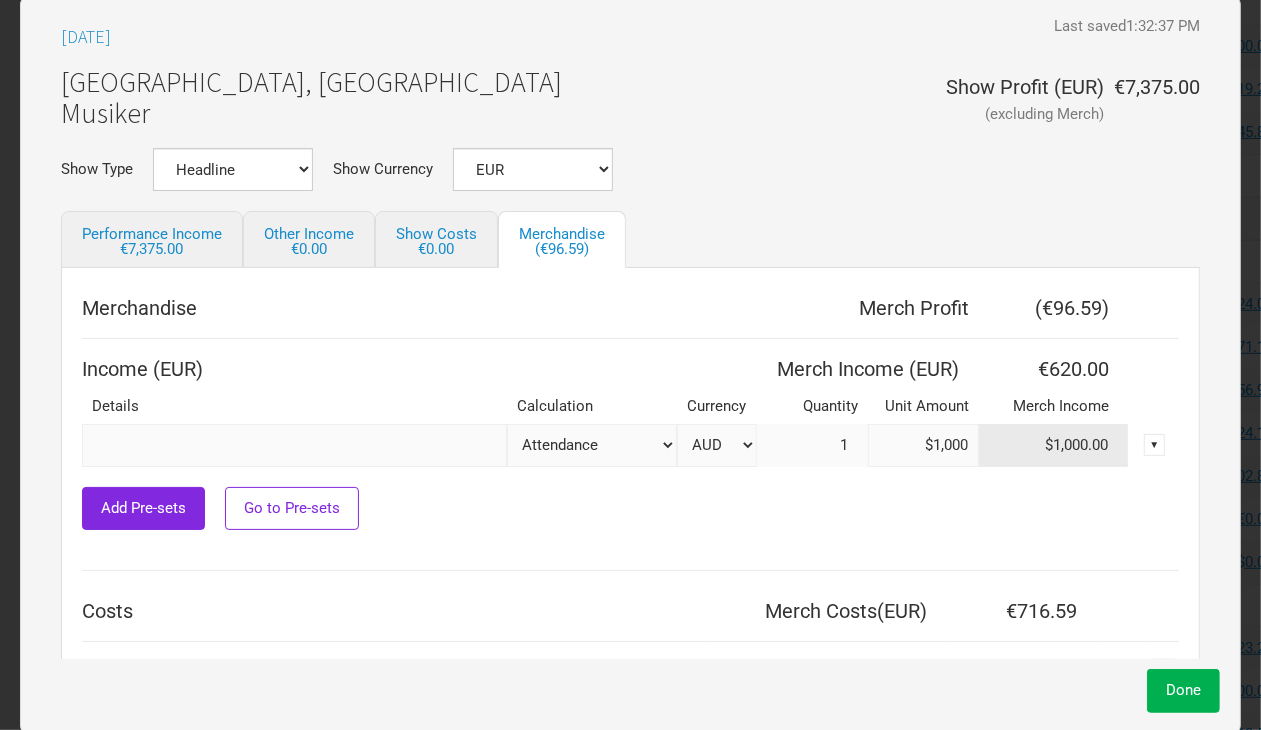 click on "Attendance Manual % of Performance Income" at bounding box center (592, 445) 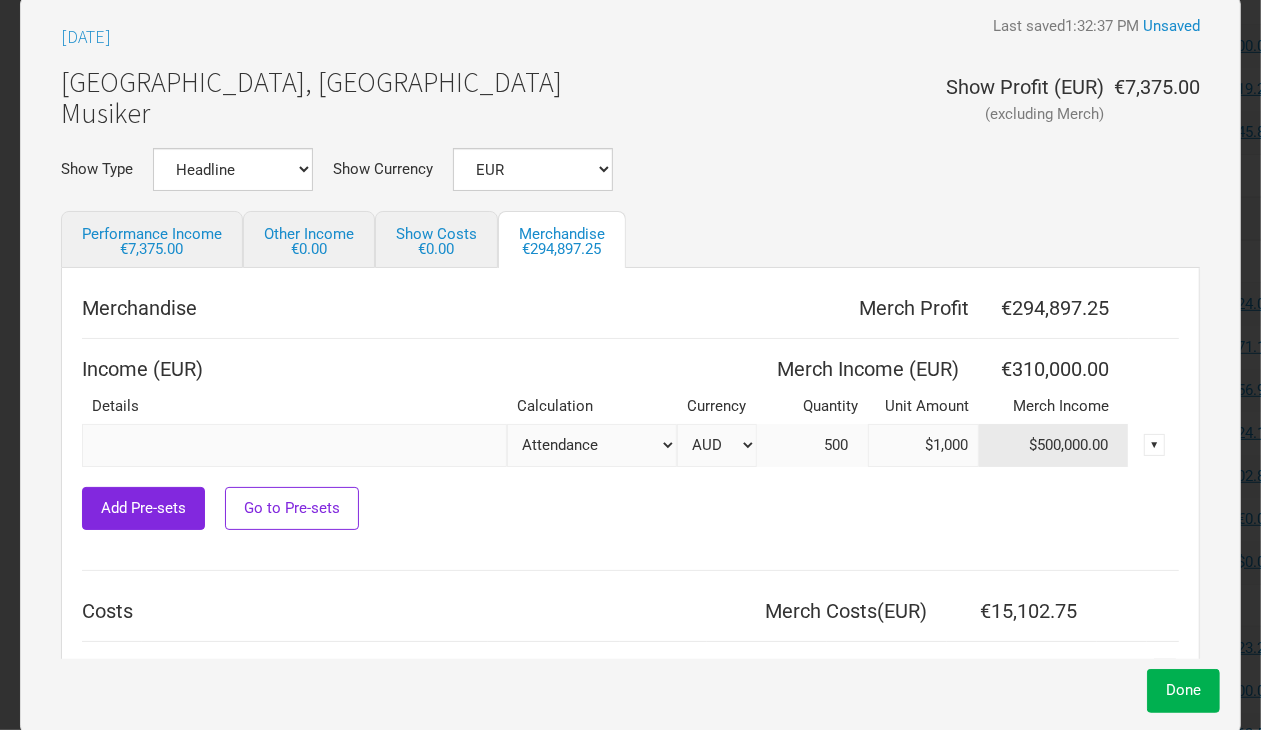click on "$1,000" at bounding box center [923, 445] 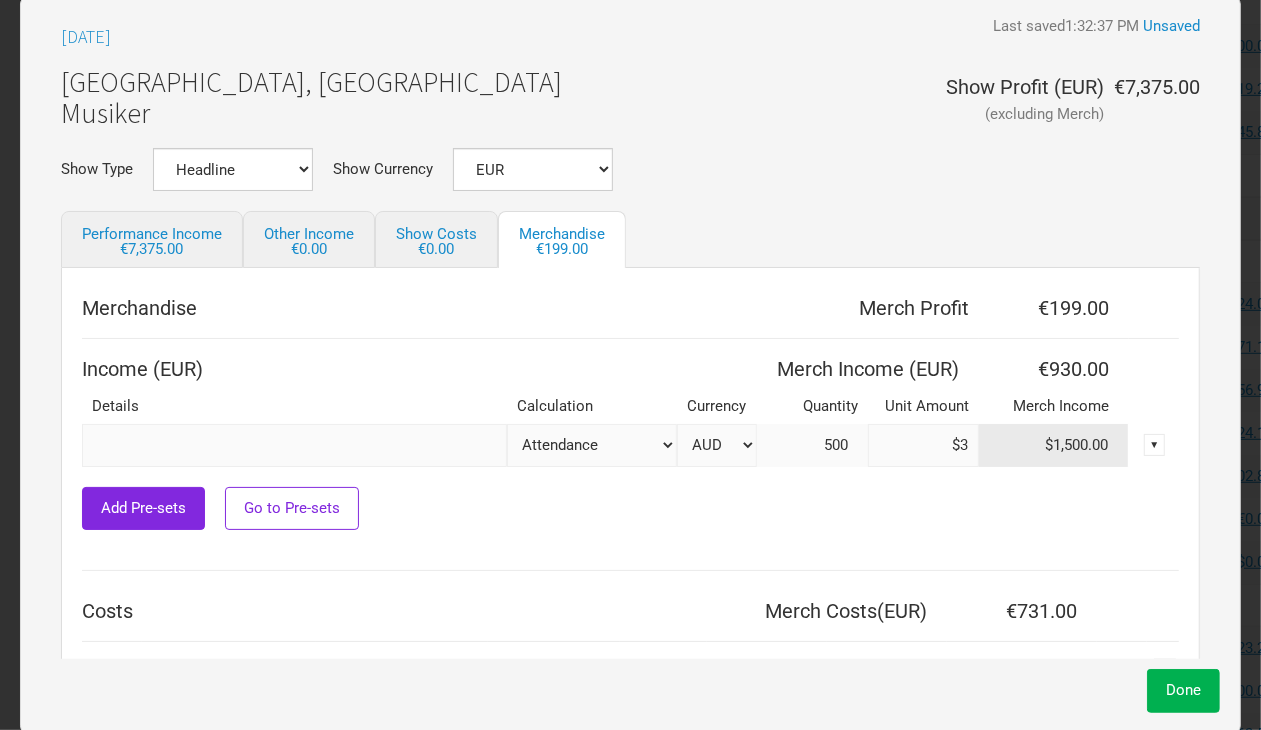 click on "Hanover, Germany Musiker Show Profit ( EUR ) (excluding Merch) €7,375.00" at bounding box center [630, 103] 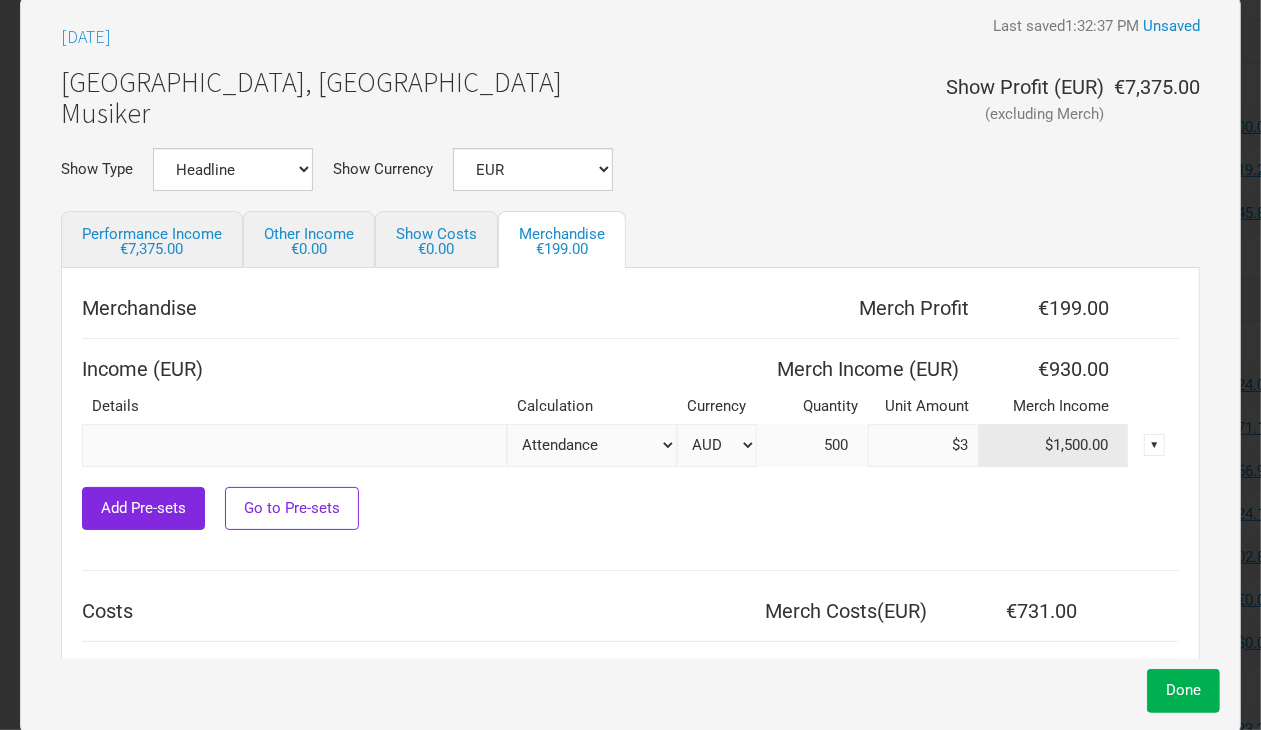 scroll, scrollTop: 542, scrollLeft: 0, axis: vertical 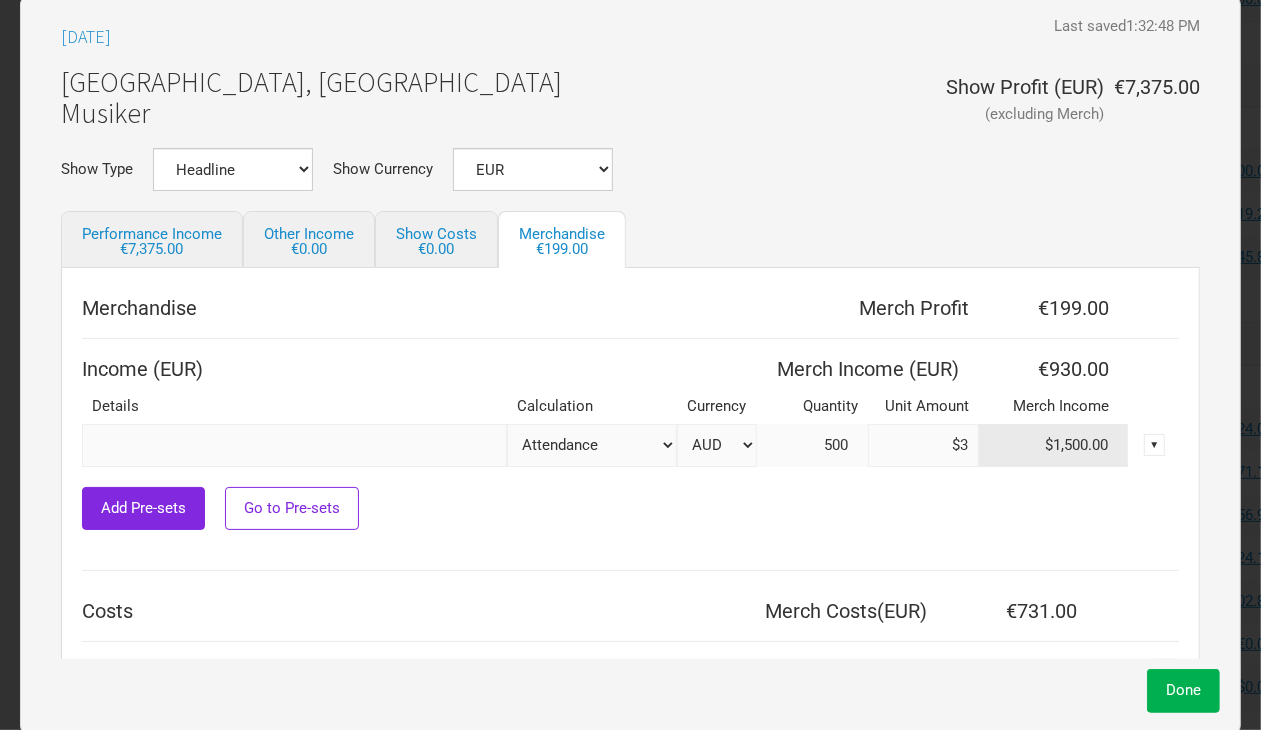 click on "Show Type Headline Festival Corporate Support DJ Set Other Show Currency AUD DKK EUR GBP NOK SEK New ..." at bounding box center (630, 169) 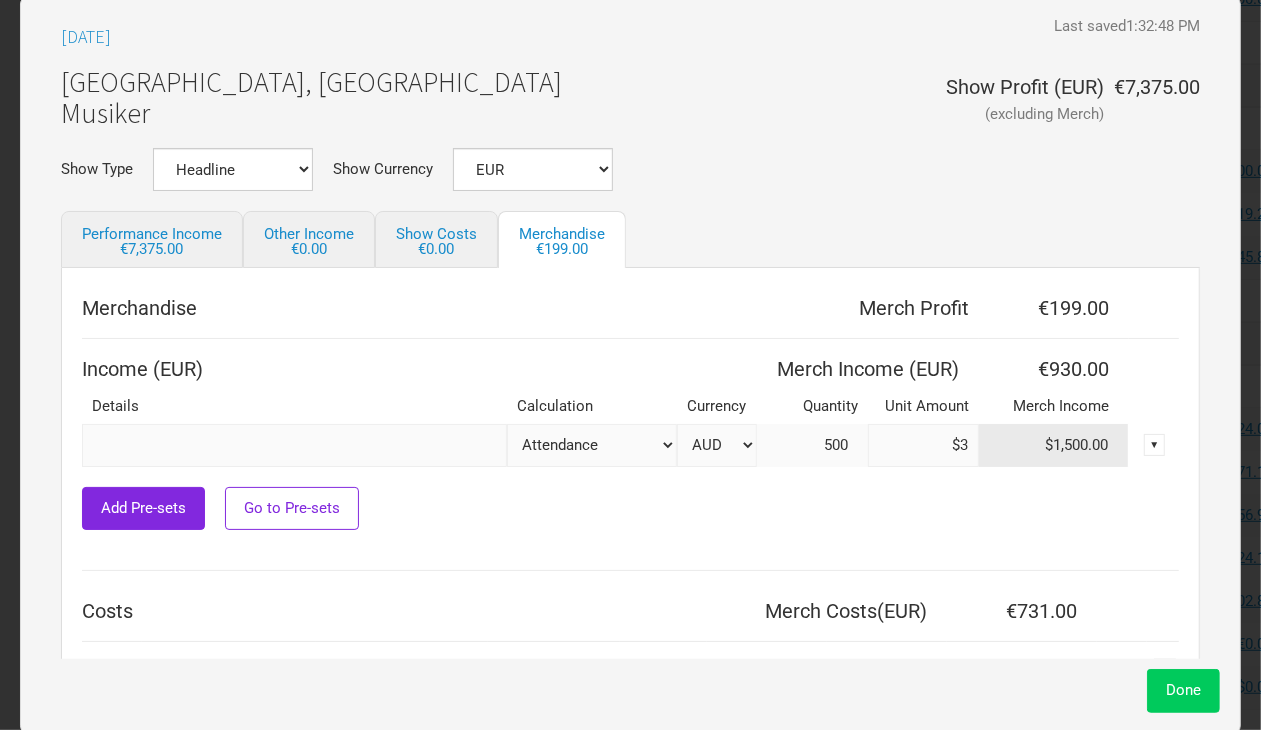 click on "Done" at bounding box center (1183, 690) 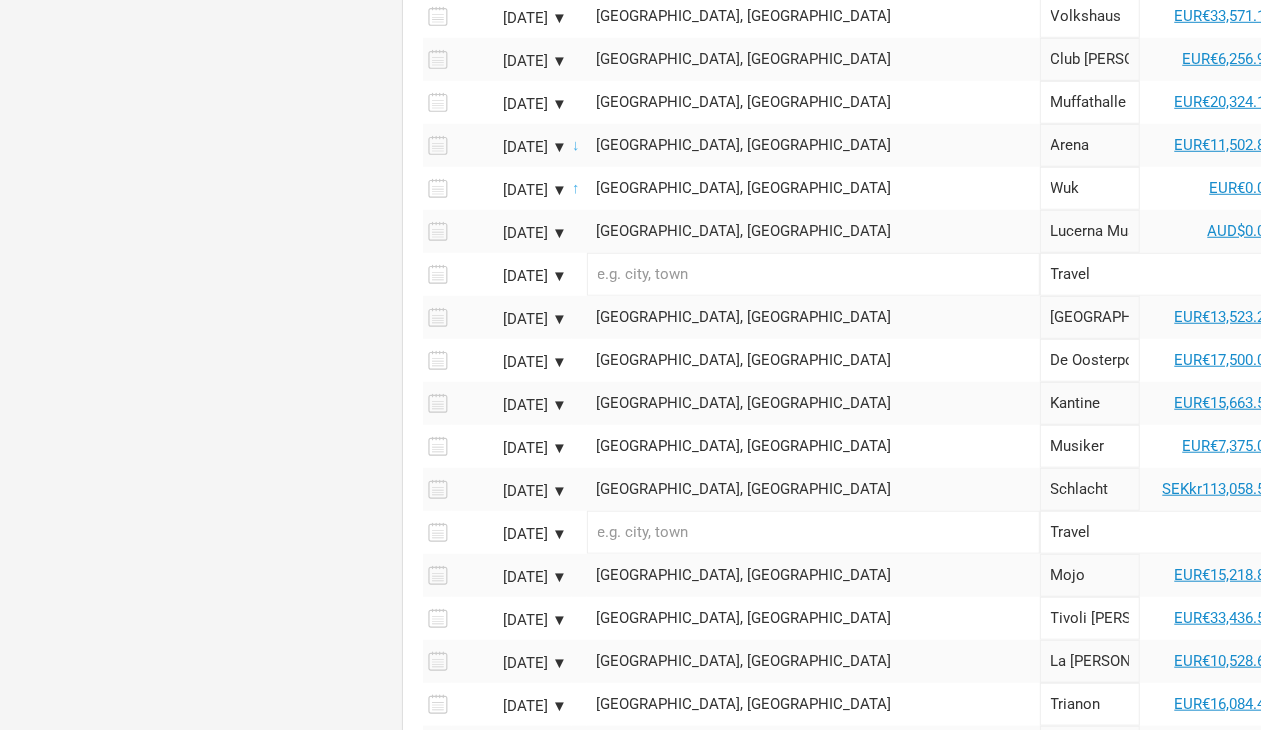 scroll, scrollTop: 1042, scrollLeft: 0, axis: vertical 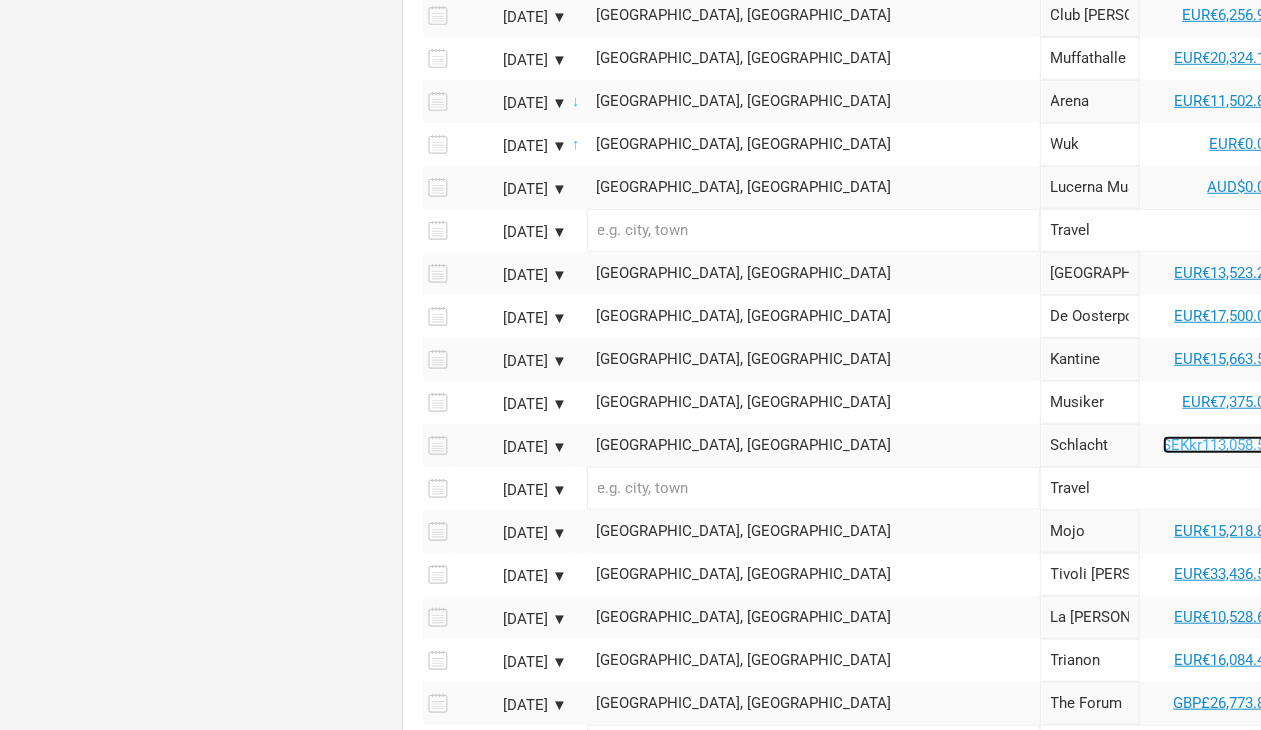 click on "SEKkr113,058.54" at bounding box center [1218, 445] 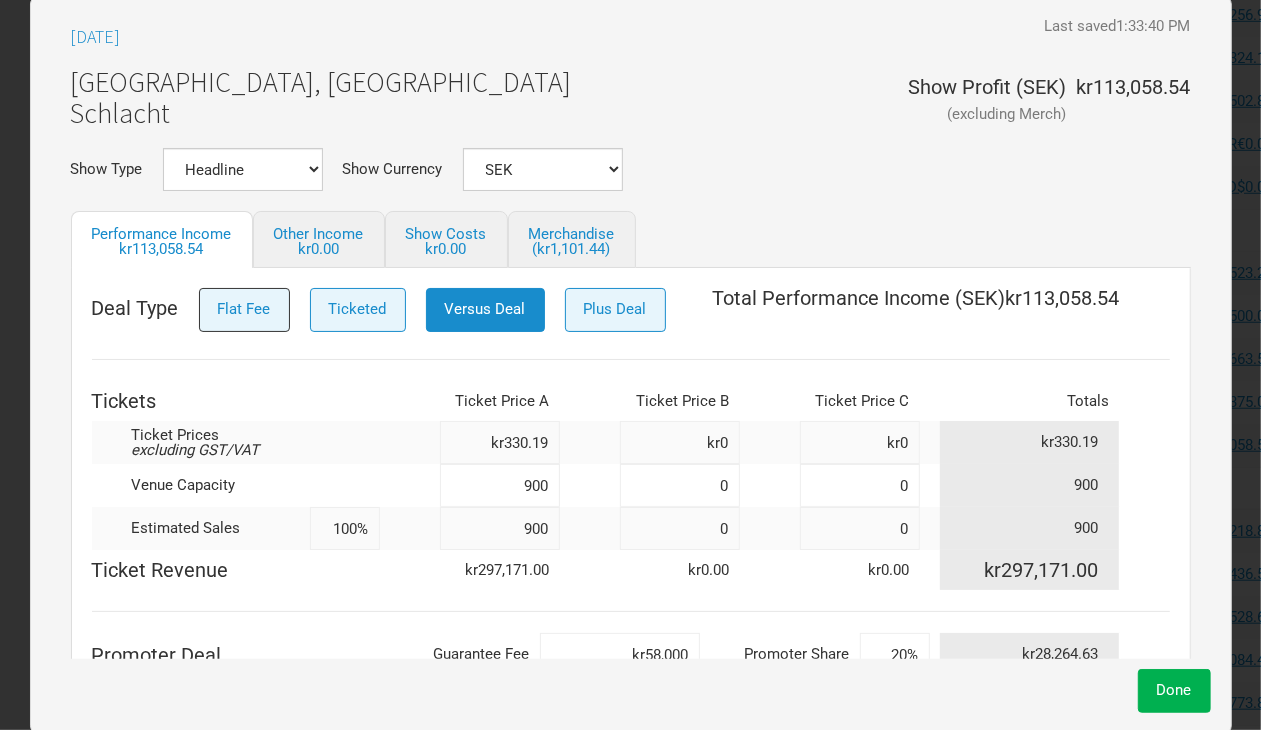 click on "Flat Fee" at bounding box center (244, 309) 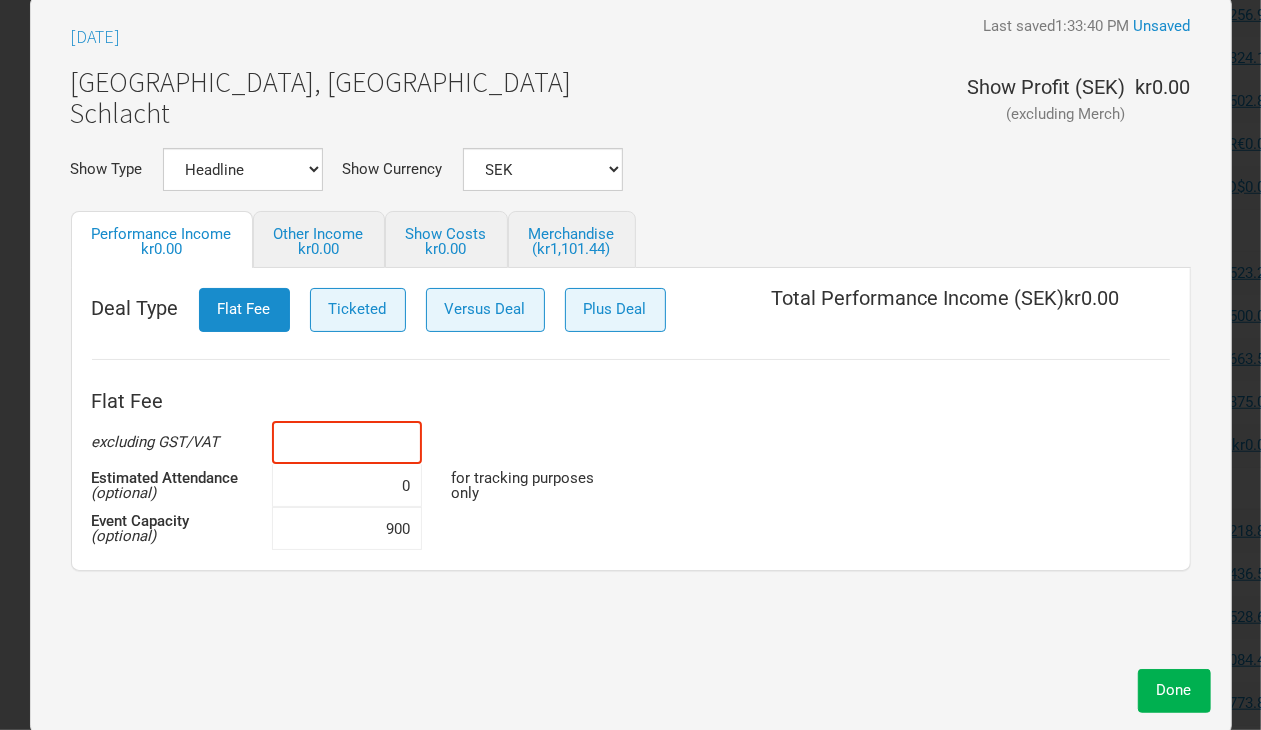 click at bounding box center (347, 442) 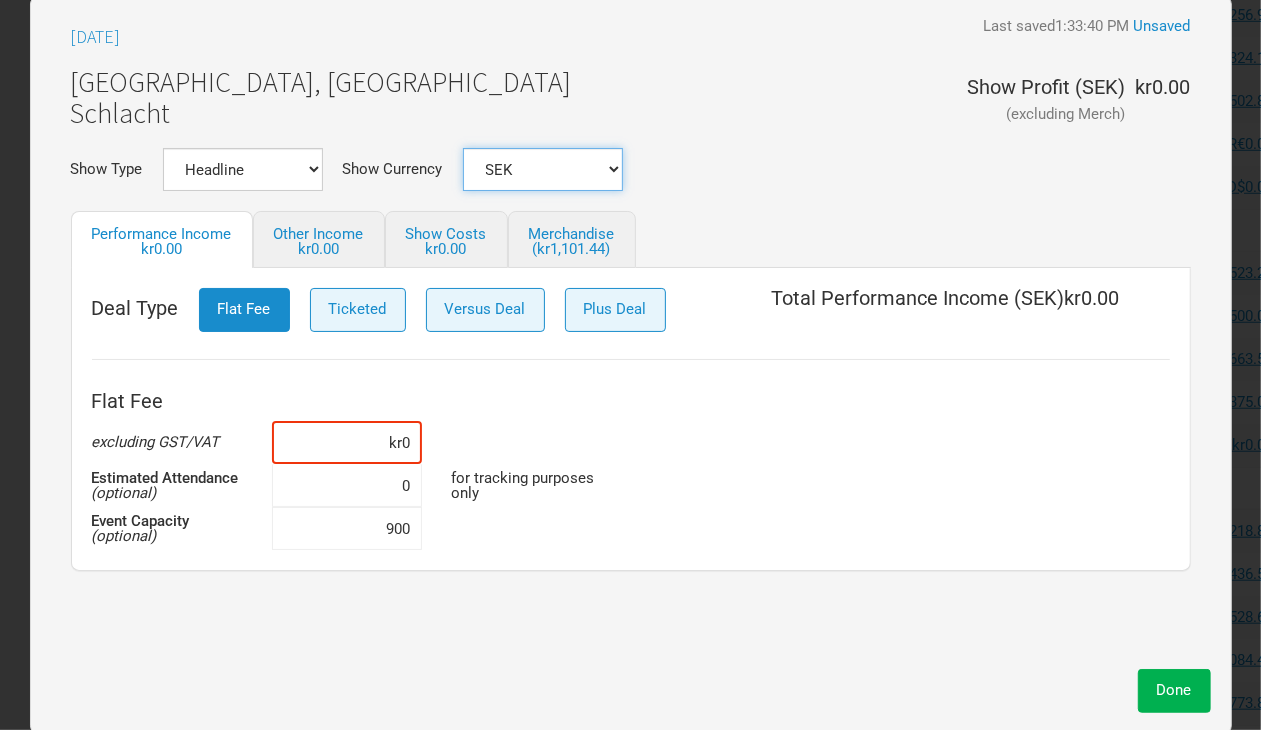 click on "AUD DKK EUR GBP NOK SEK New ..." at bounding box center [543, 169] 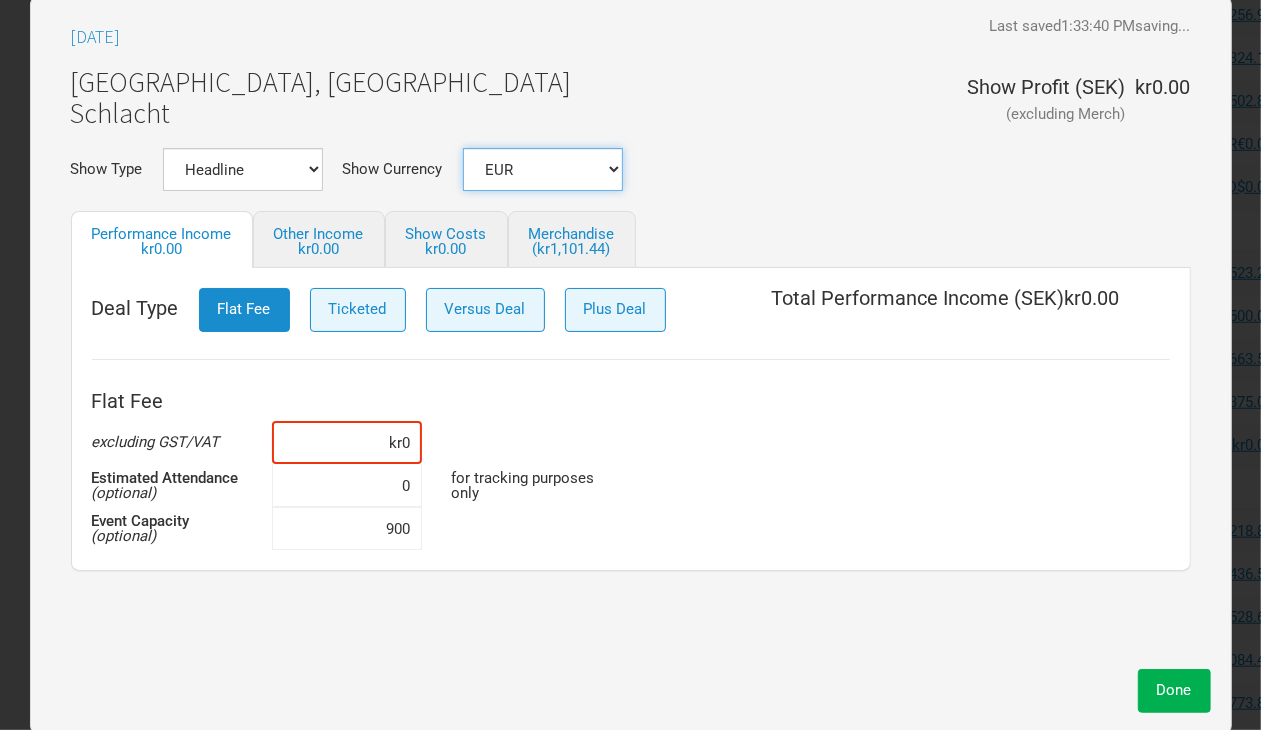 click on "AUD DKK EUR GBP NOK SEK New ..." at bounding box center [543, 169] 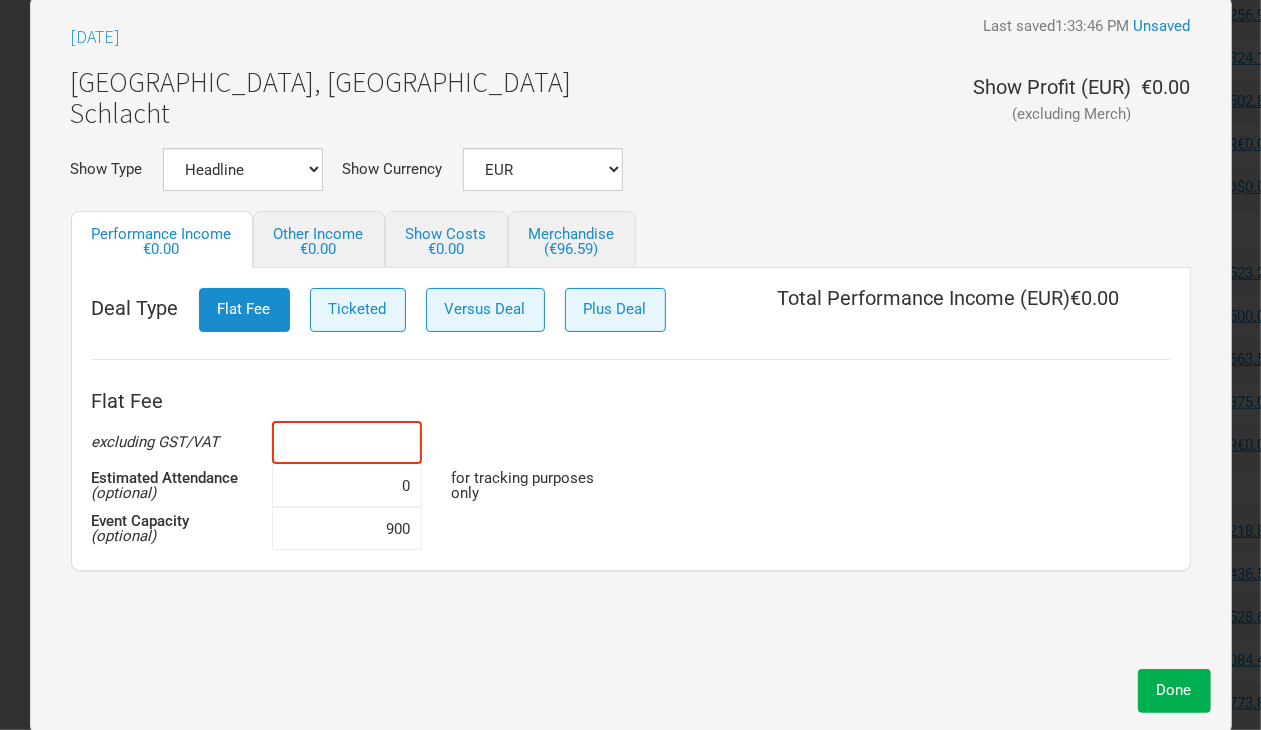 drag, startPoint x: 371, startPoint y: 443, endPoint x: 560, endPoint y: 453, distance: 189.26436 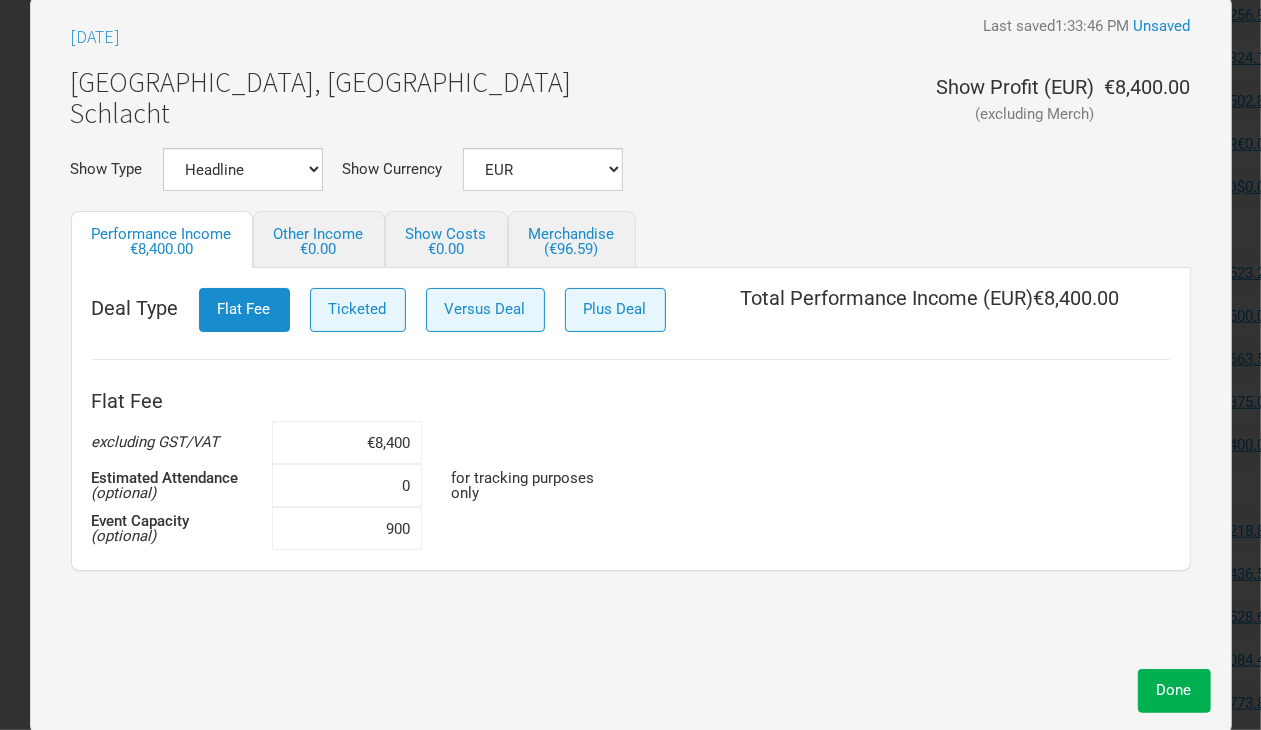 click on "Flat Fee excluding GST/VAT €8,400 Estimated Attendance (optional) 0 for tracking purposes only Event Capacity (optional) 900" at bounding box center (631, 465) 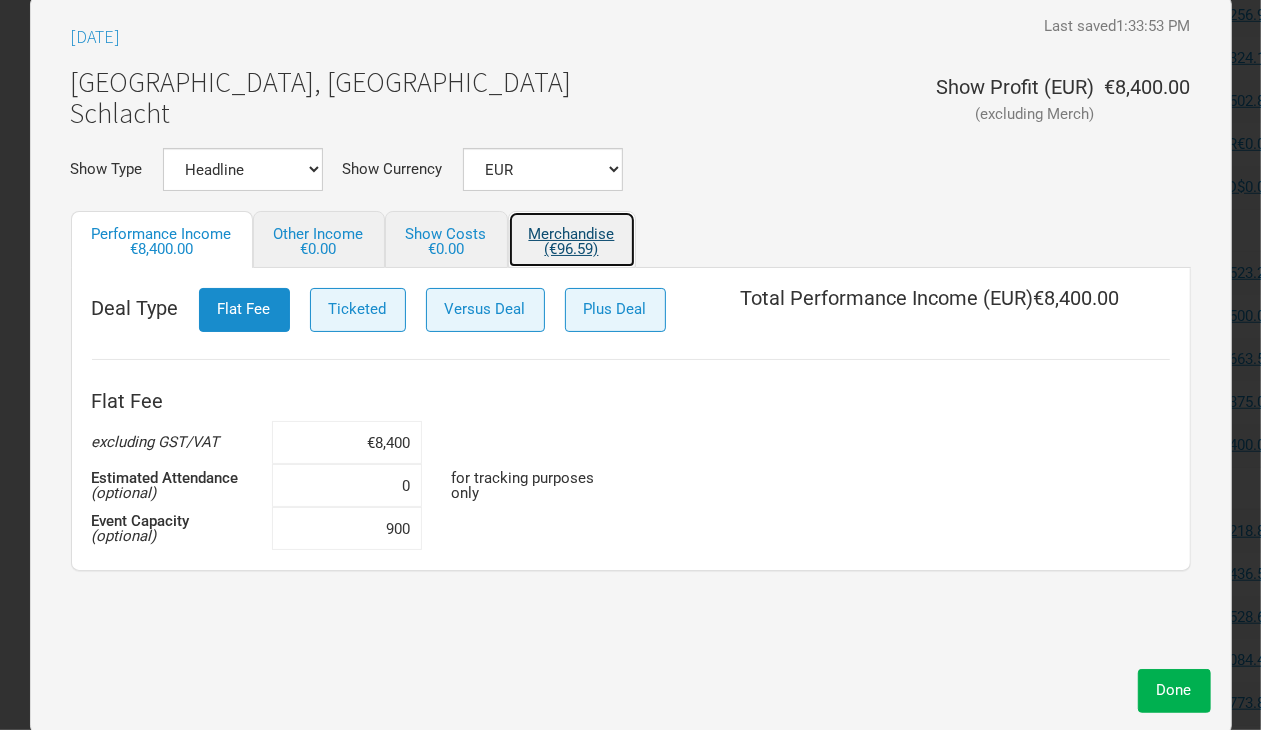 click on "Merchandise (€96.59)" at bounding box center [572, 239] 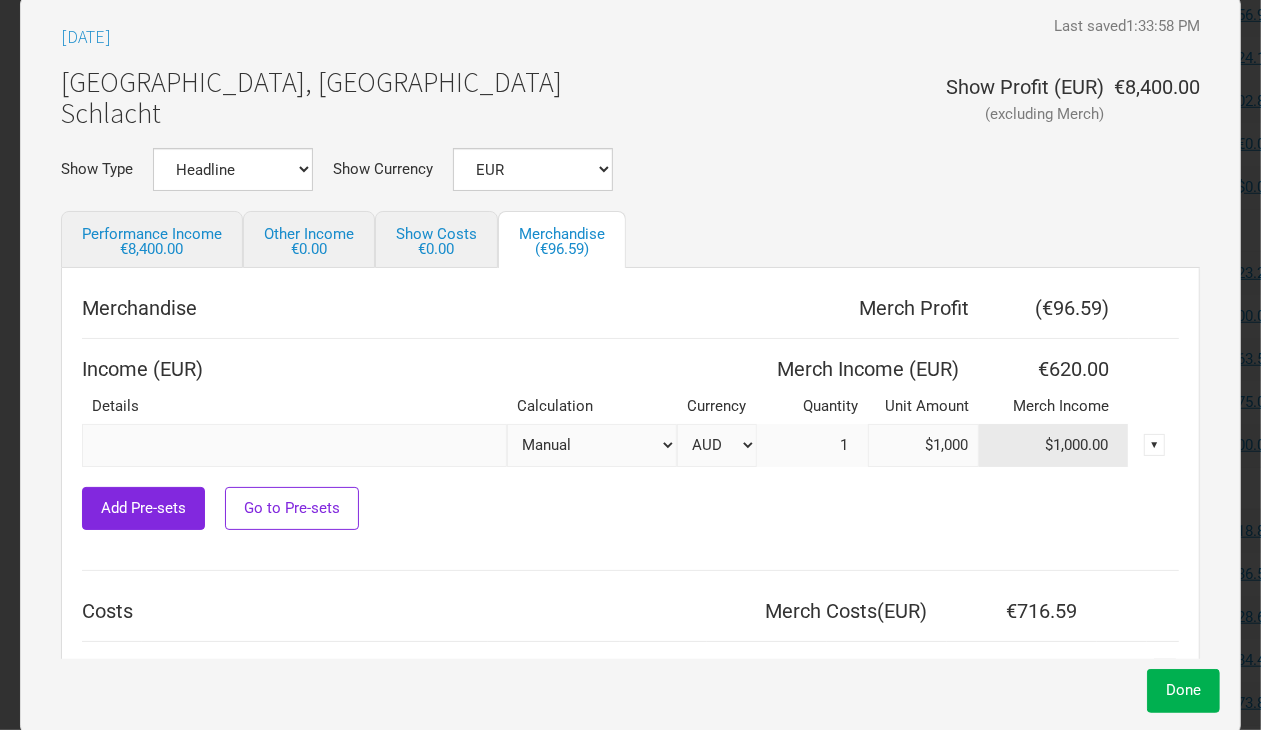 click on "Attendance Manual % of Performance Income" at bounding box center [592, 445] 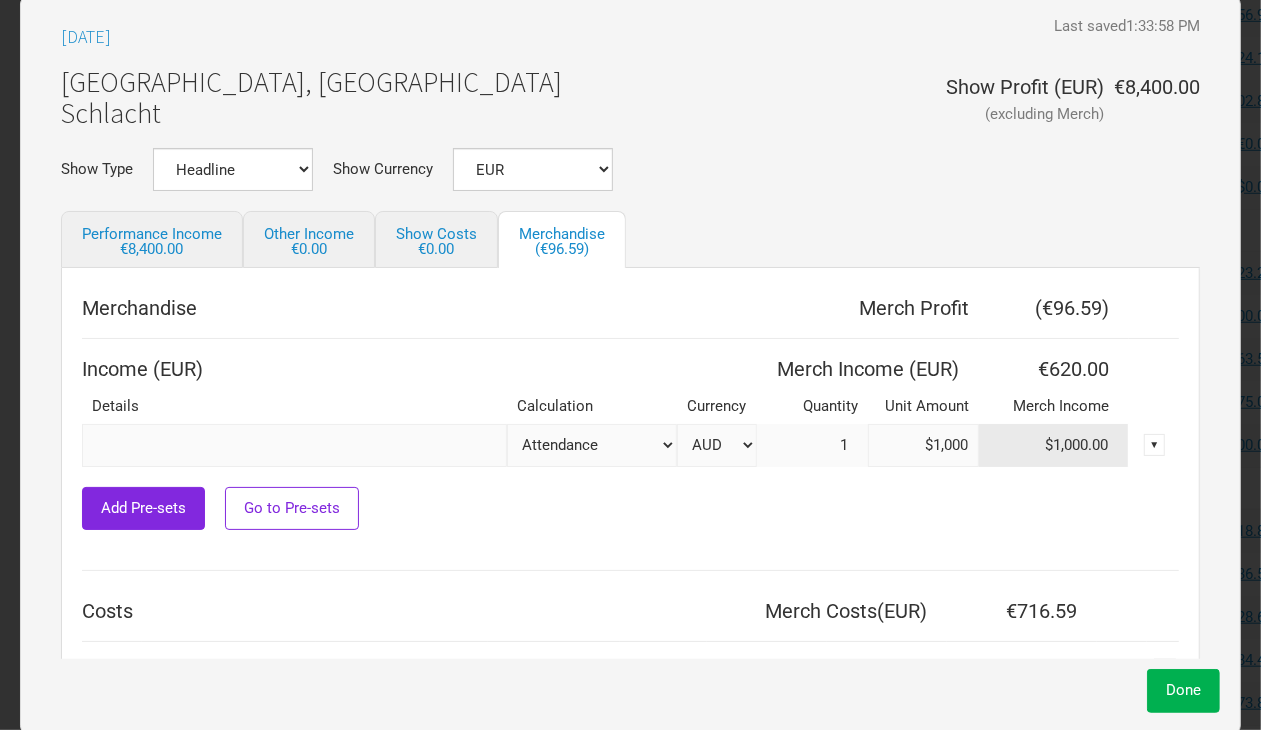 click on "Attendance Manual % of Performance Income" at bounding box center [592, 445] 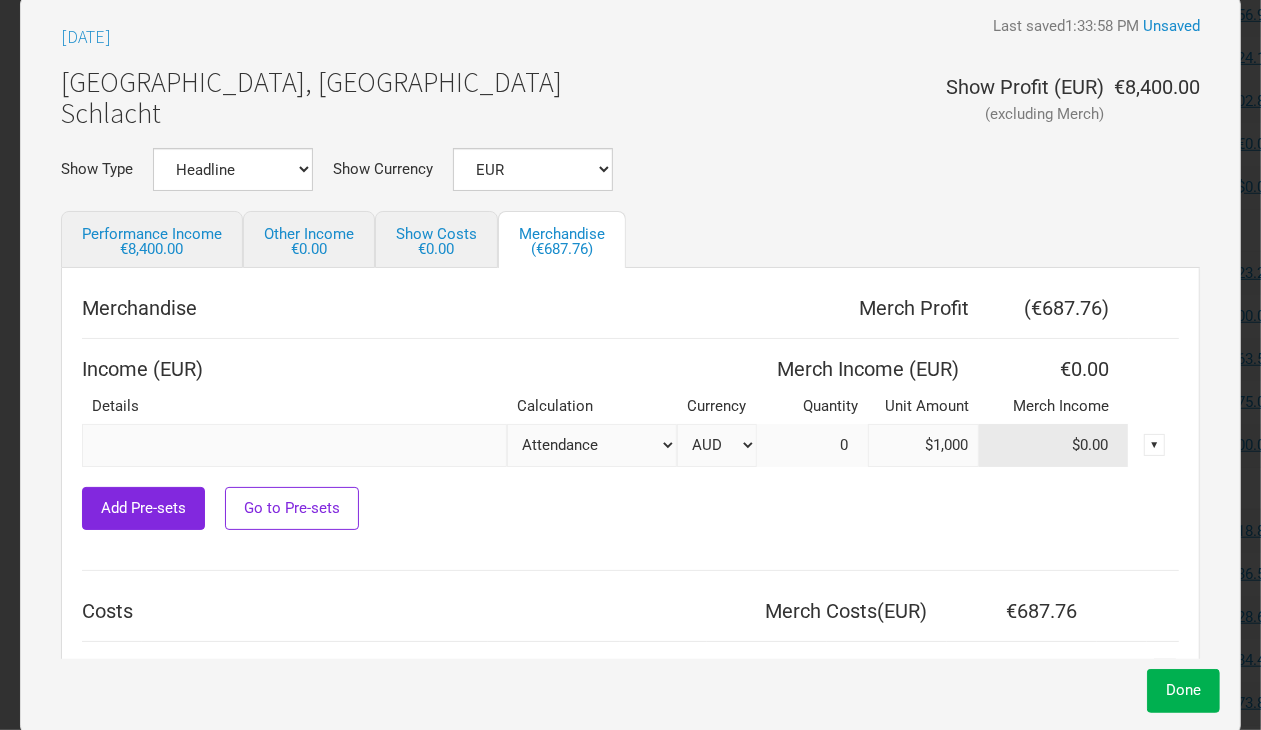 drag, startPoint x: 876, startPoint y: 447, endPoint x: 1157, endPoint y: 431, distance: 281.45514 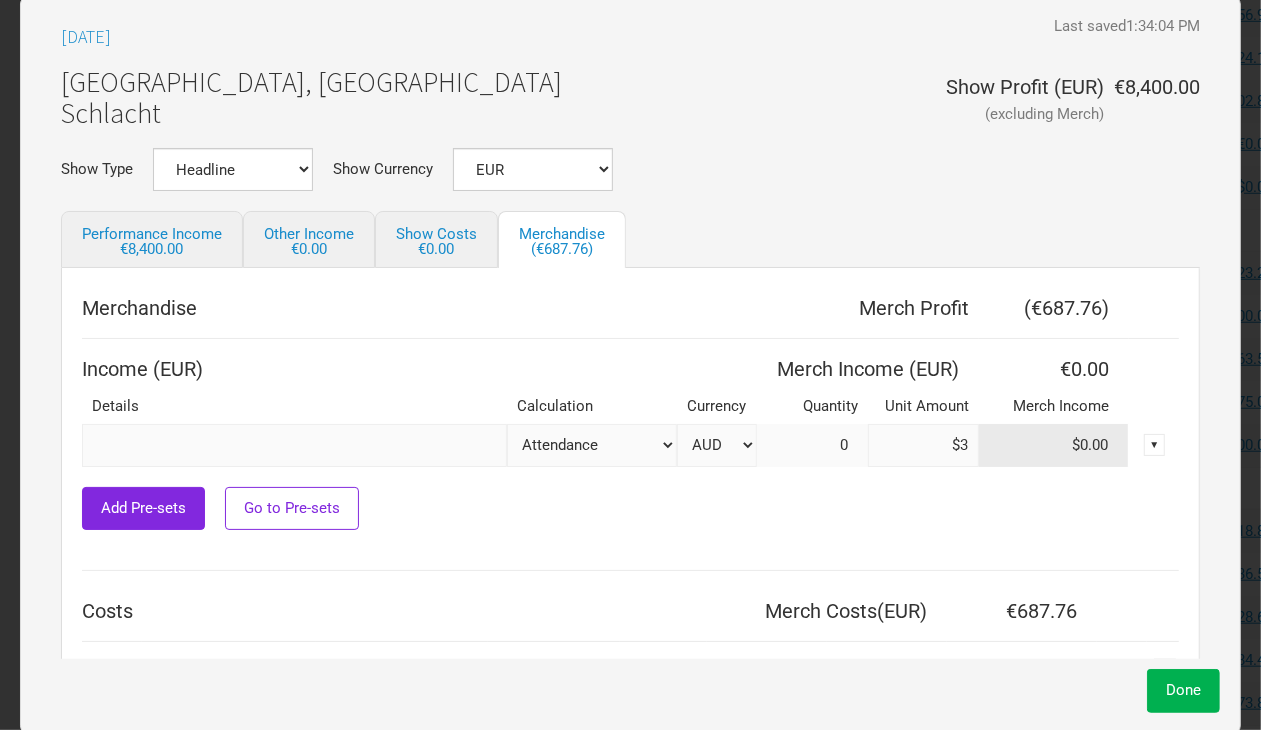 click on "Show Type Headline Festival Corporate Support DJ Set Other Show Currency AUD DKK EUR GBP NOK SEK New ..." at bounding box center [630, 169] 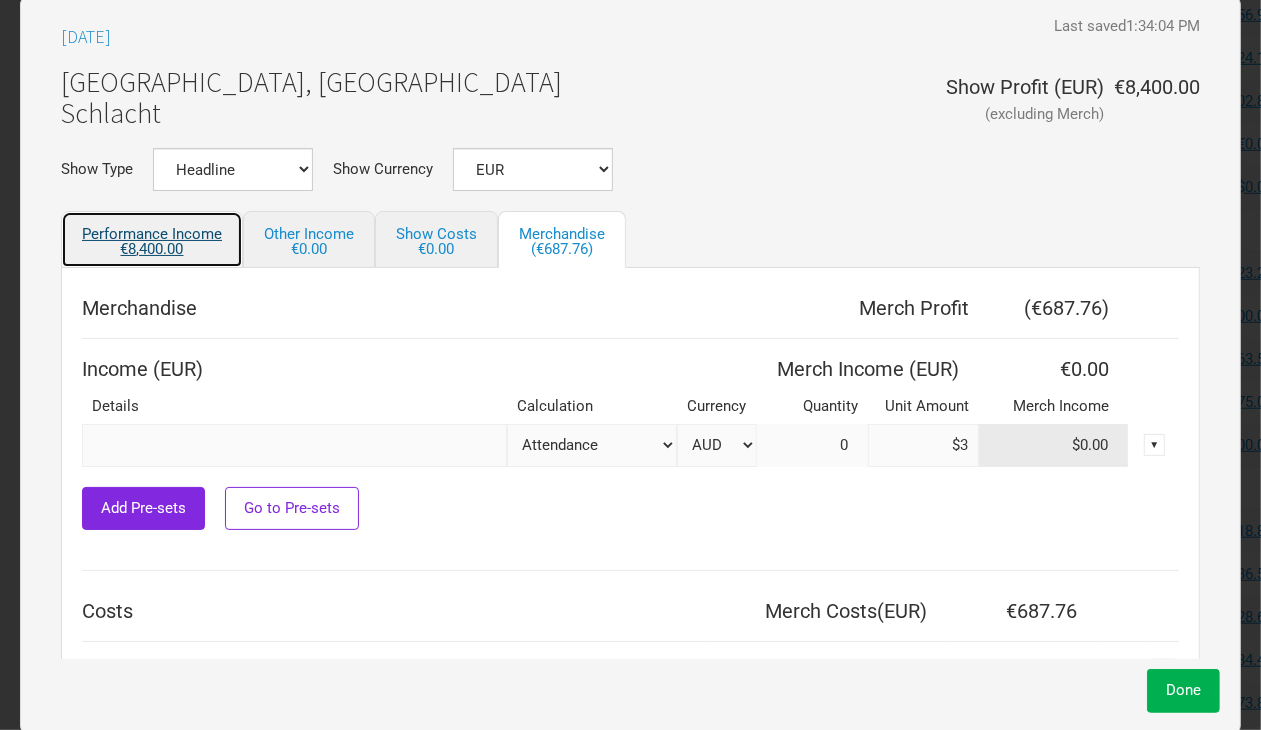 click on "Performance Income €8,400.00" at bounding box center (152, 239) 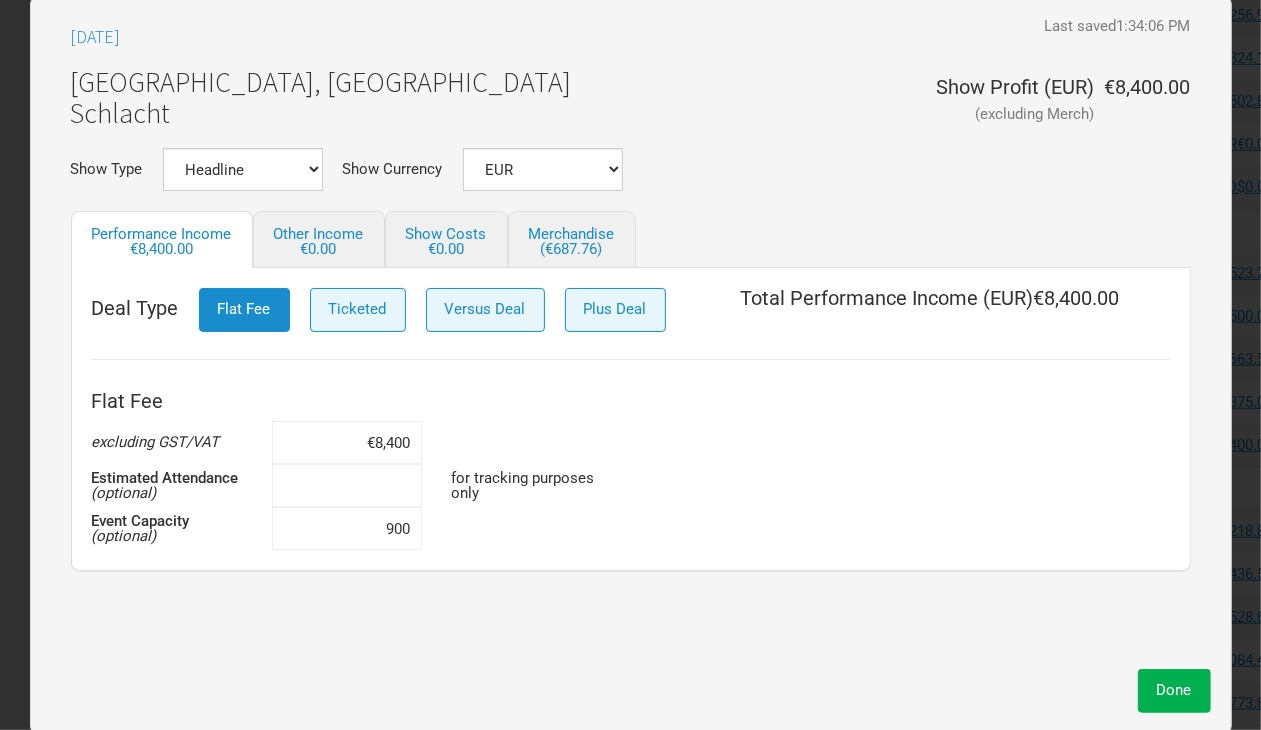 drag, startPoint x: 341, startPoint y: 483, endPoint x: 531, endPoint y: 487, distance: 190.0421 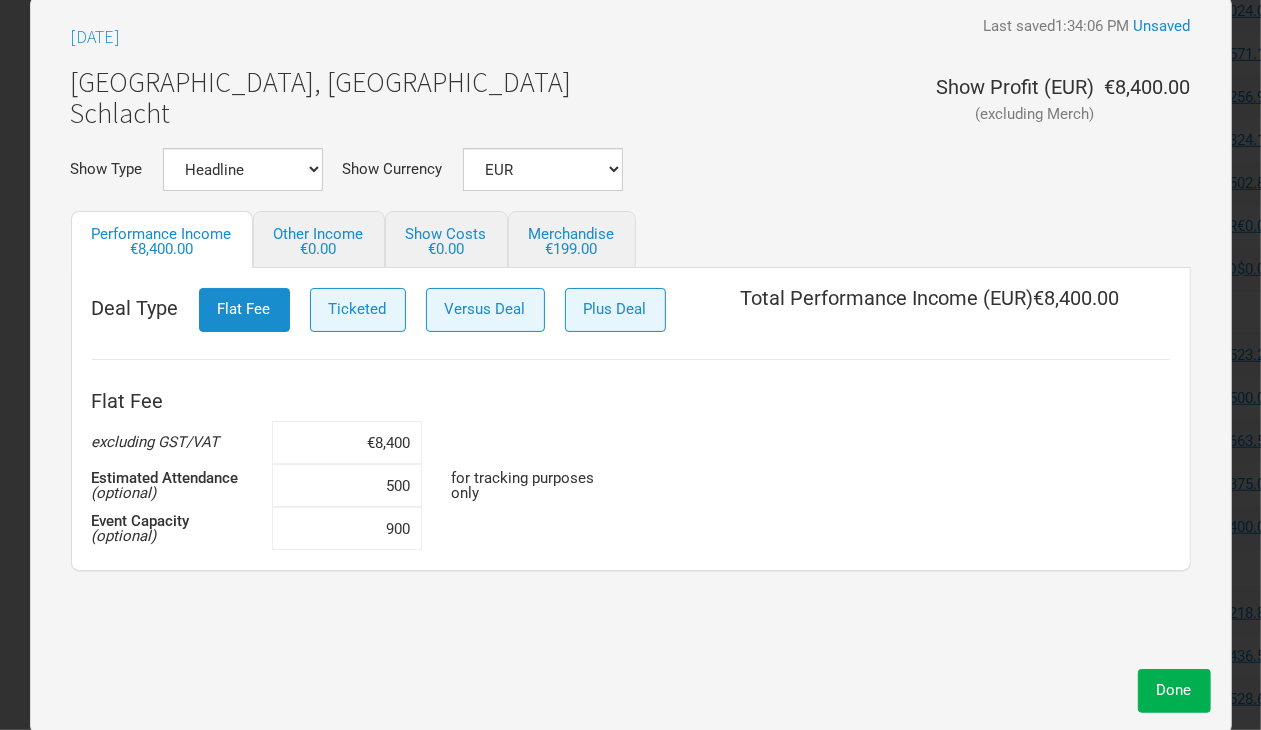scroll, scrollTop: 917, scrollLeft: 0, axis: vertical 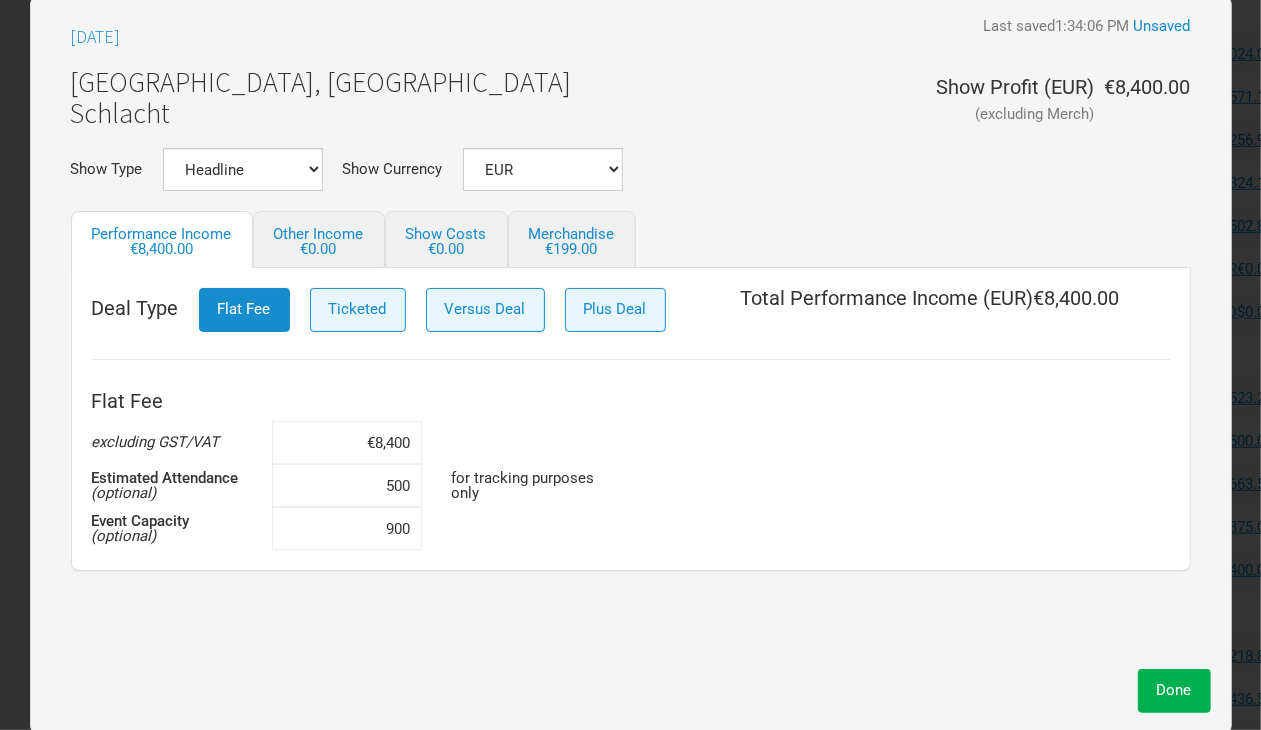 drag, startPoint x: 365, startPoint y: 521, endPoint x: 538, endPoint y: 530, distance: 173.23395 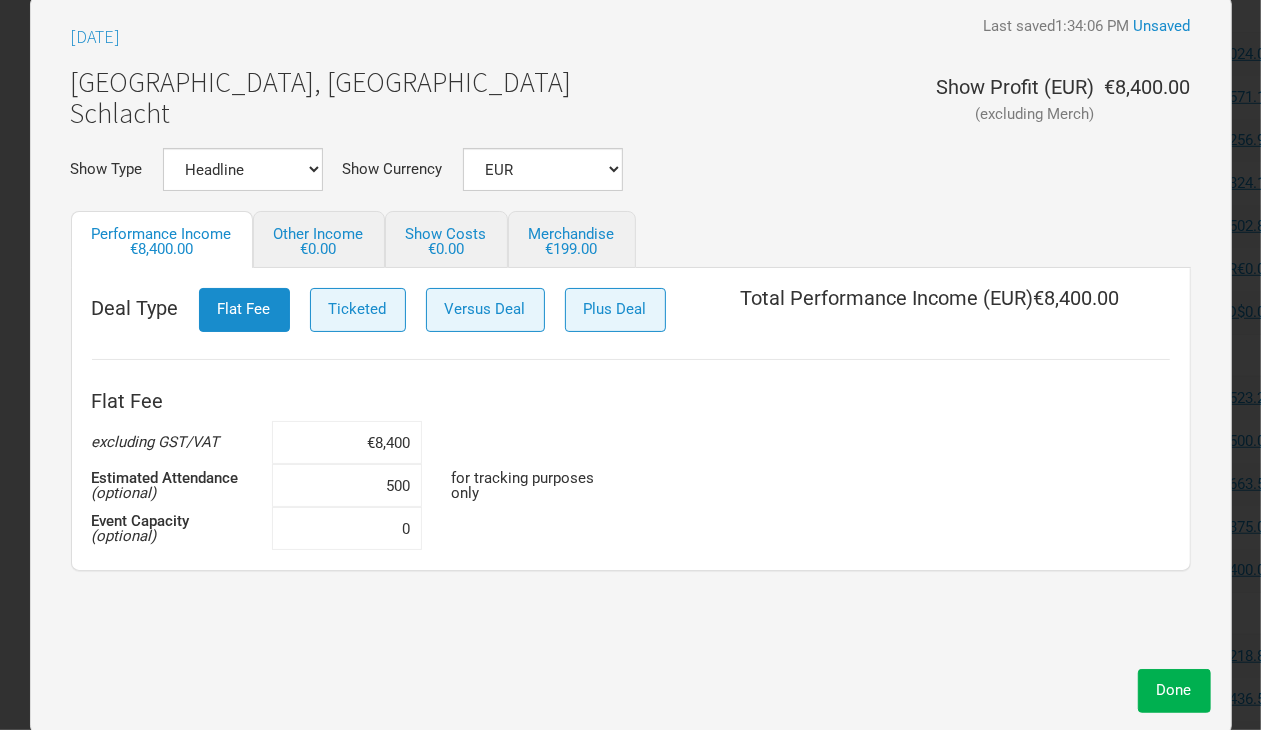 click on "Flat Fee excluding GST/VAT €8,400 Estimated Attendance (optional) 500 for tracking purposes only Event Capacity (optional) 0" at bounding box center (631, 465) 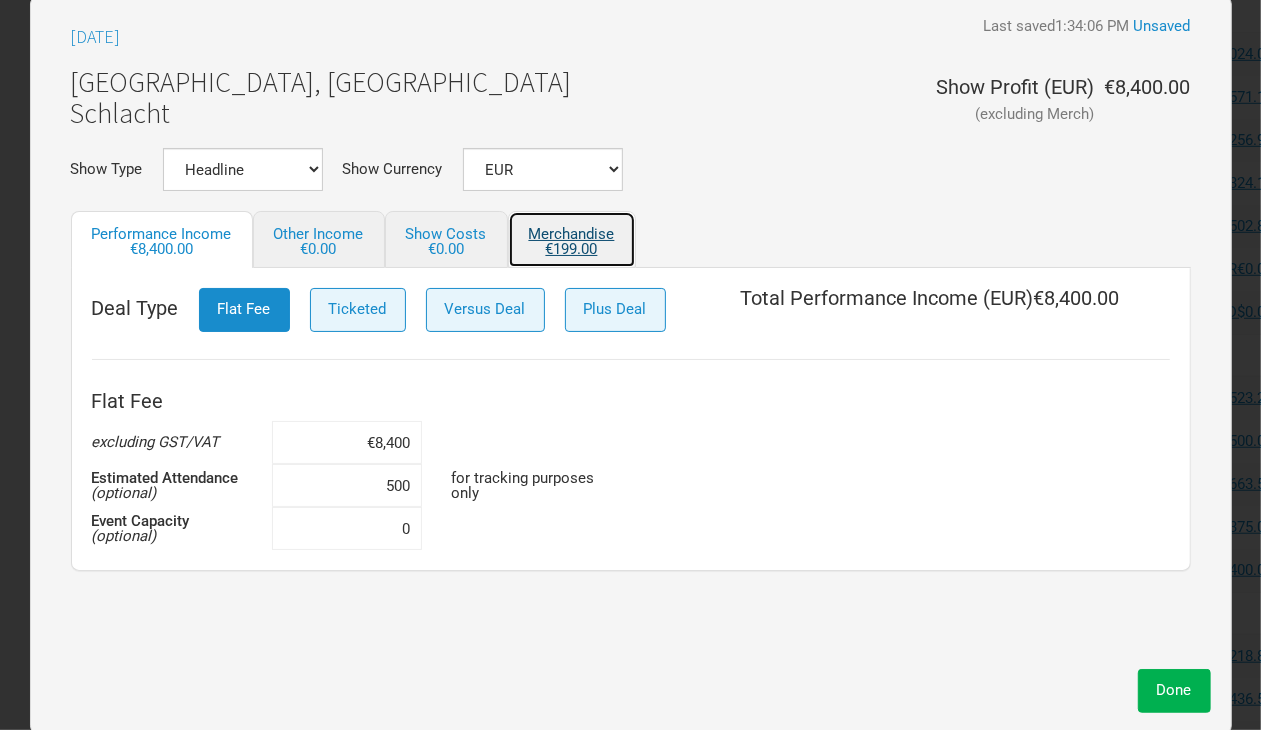 click on "Merchandise €199.00" at bounding box center [572, 239] 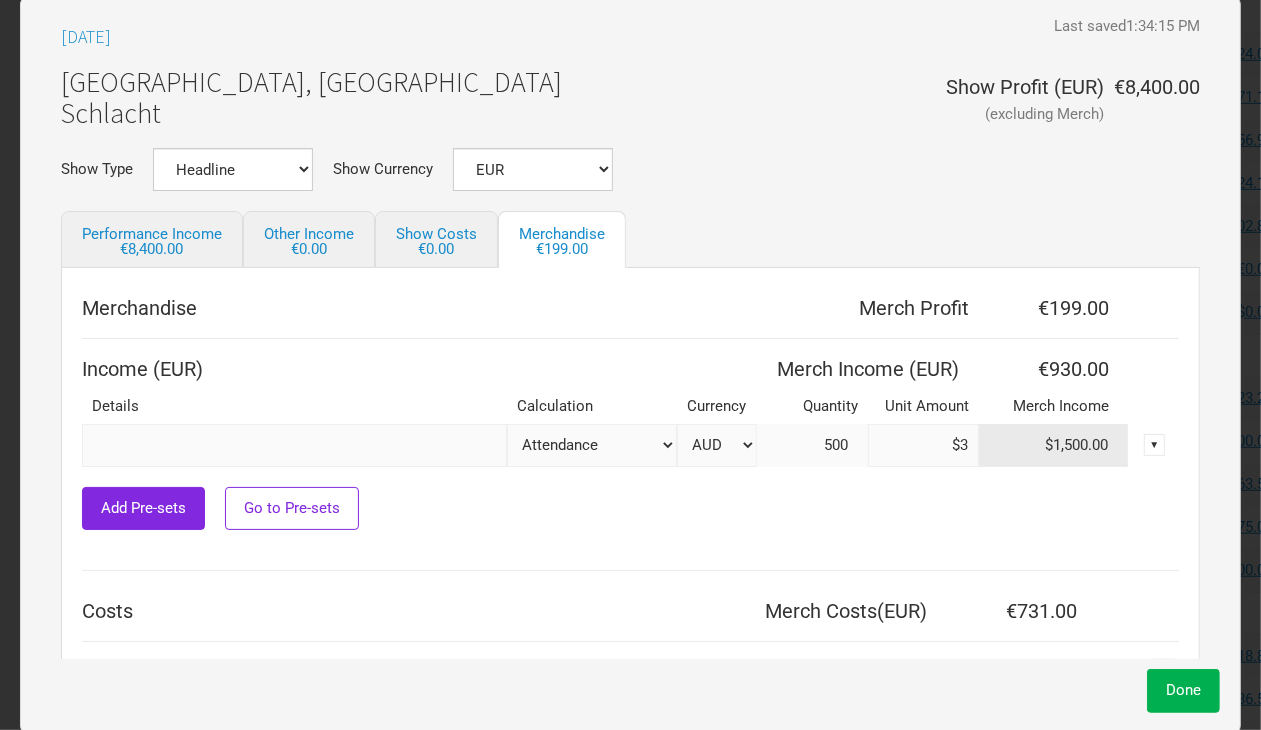 click on "Show Type Headline Festival Corporate Support DJ Set Other Show Currency AUD DKK EUR GBP NOK SEK New ..." at bounding box center (630, 169) 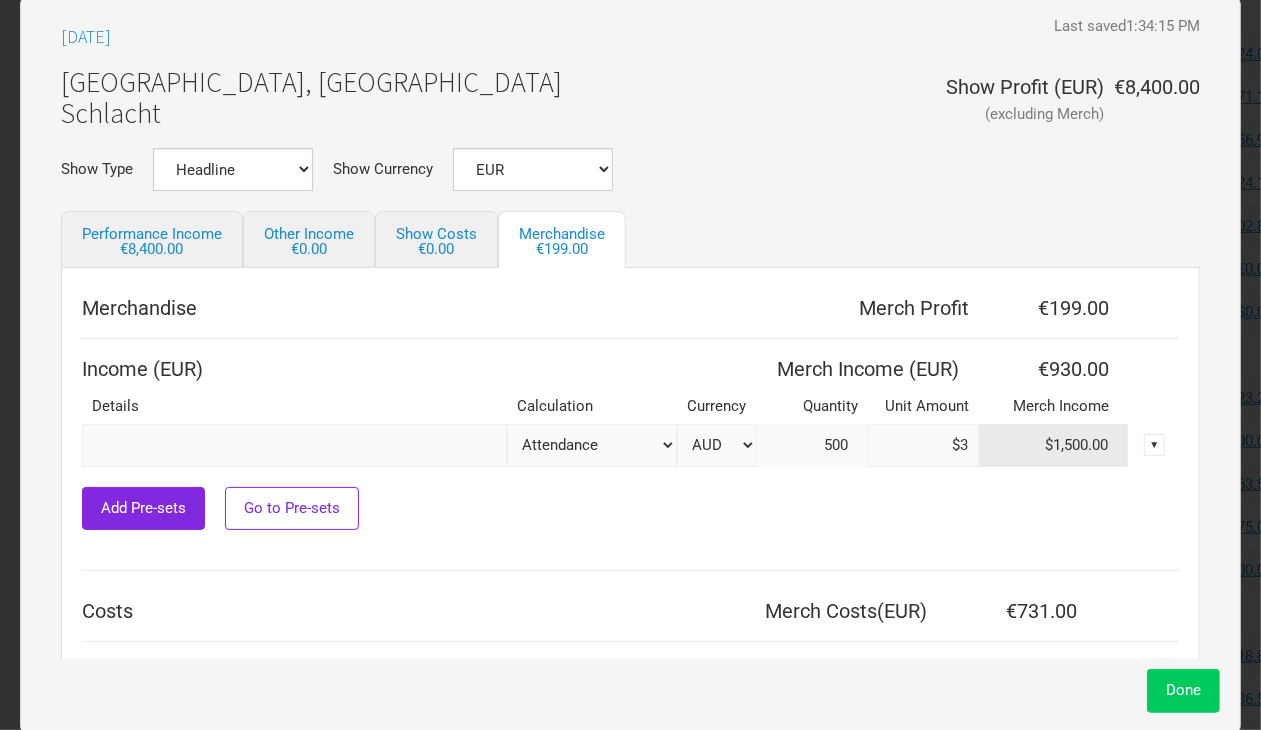 click on "Done" at bounding box center [1183, 690] 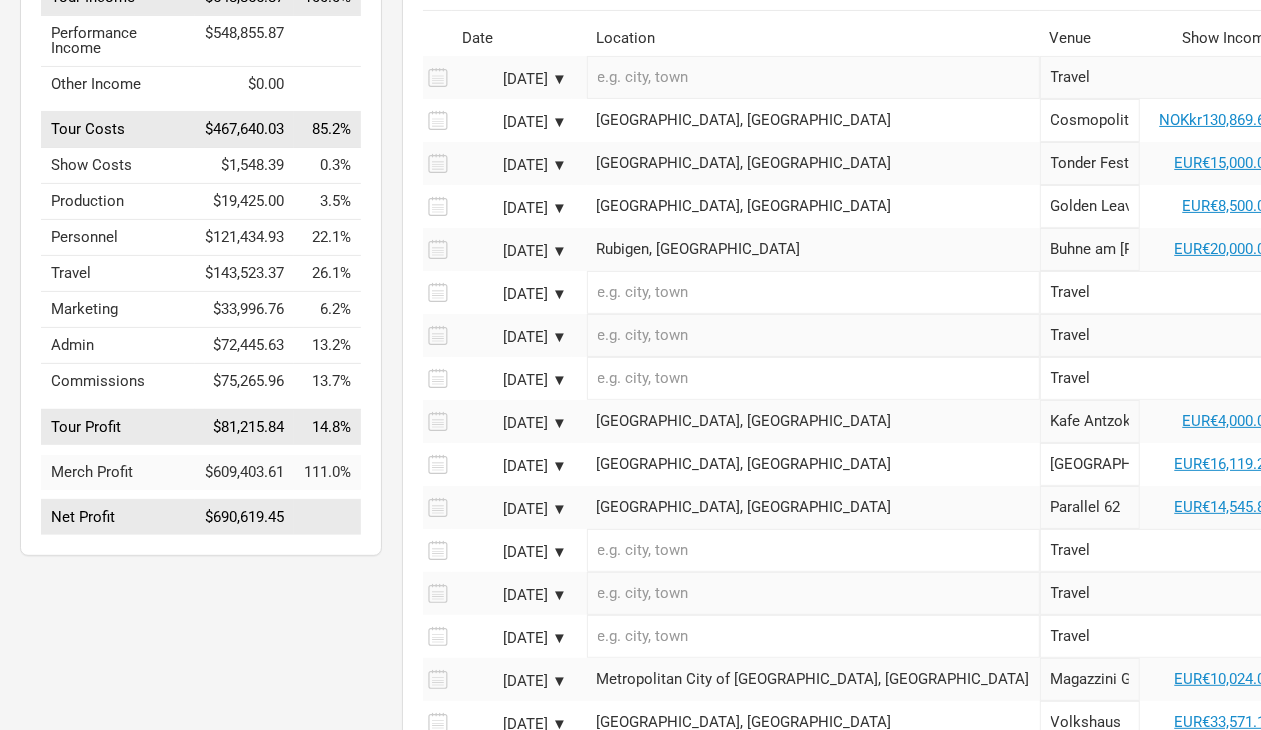 scroll, scrollTop: 167, scrollLeft: 0, axis: vertical 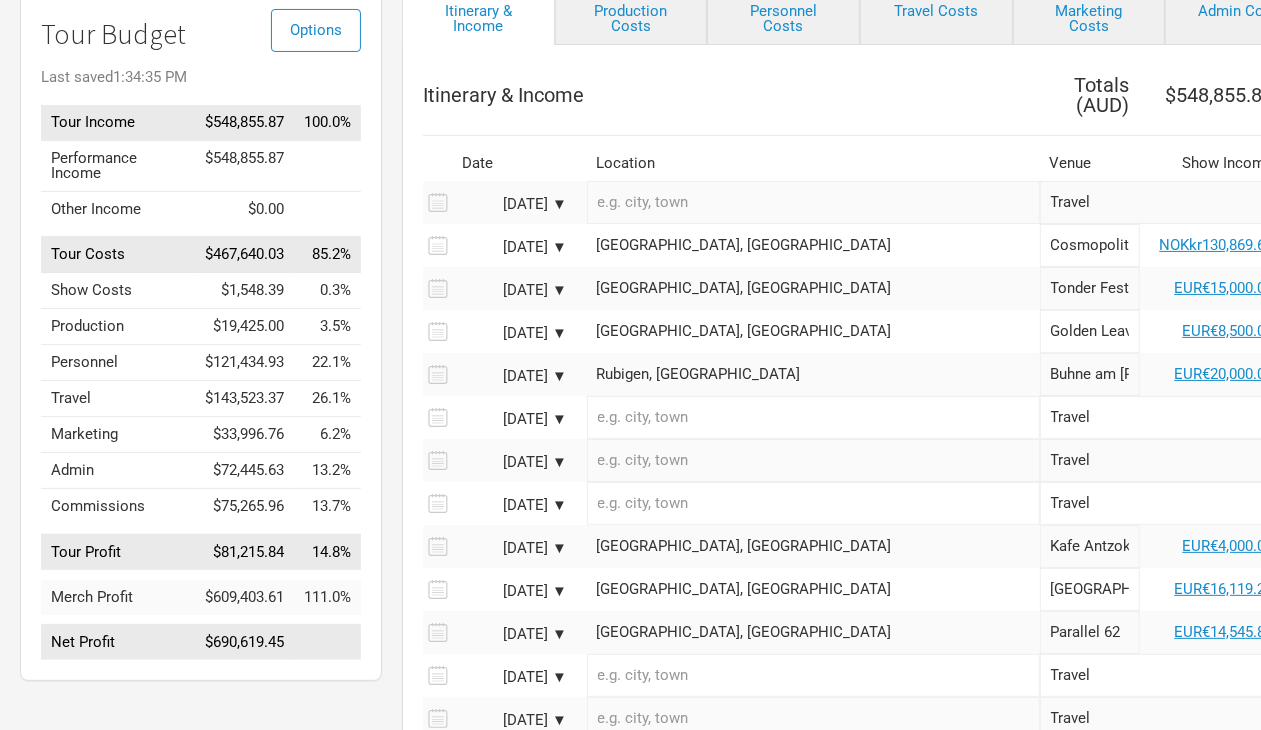 click at bounding box center [813, 417] 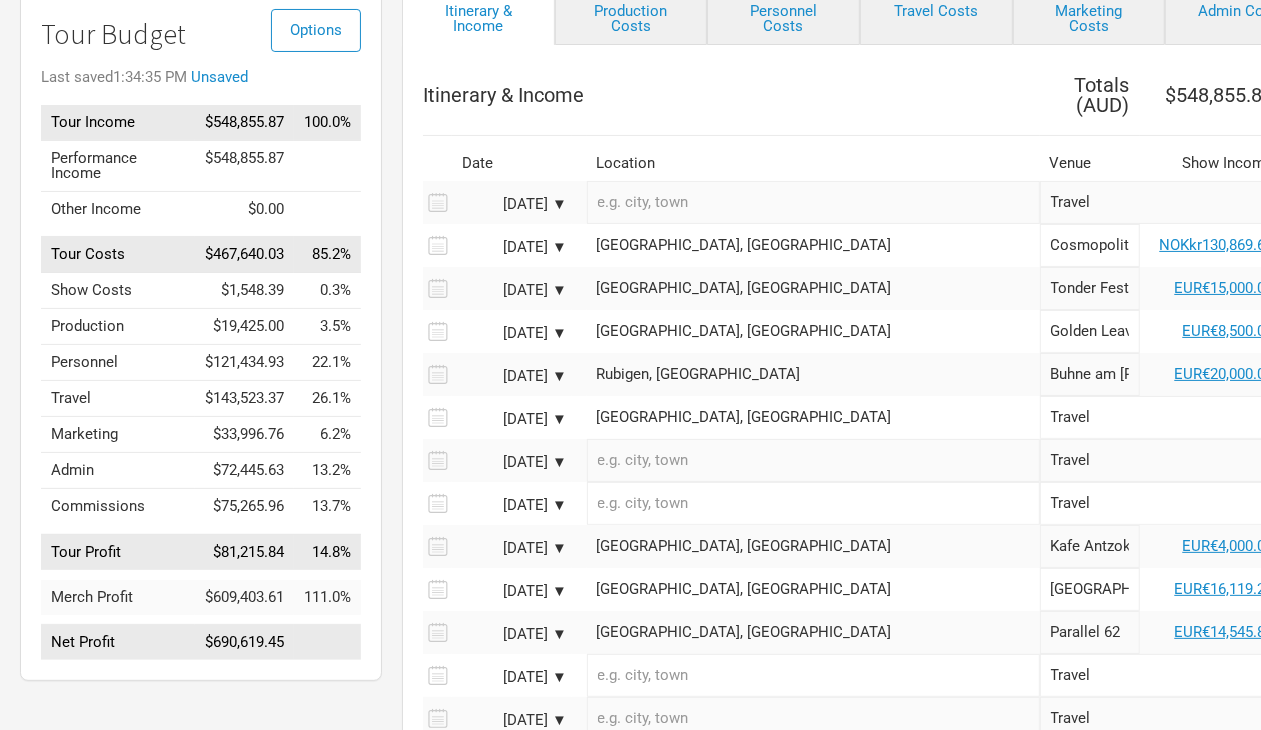 click on "Travel" at bounding box center [1398, 417] 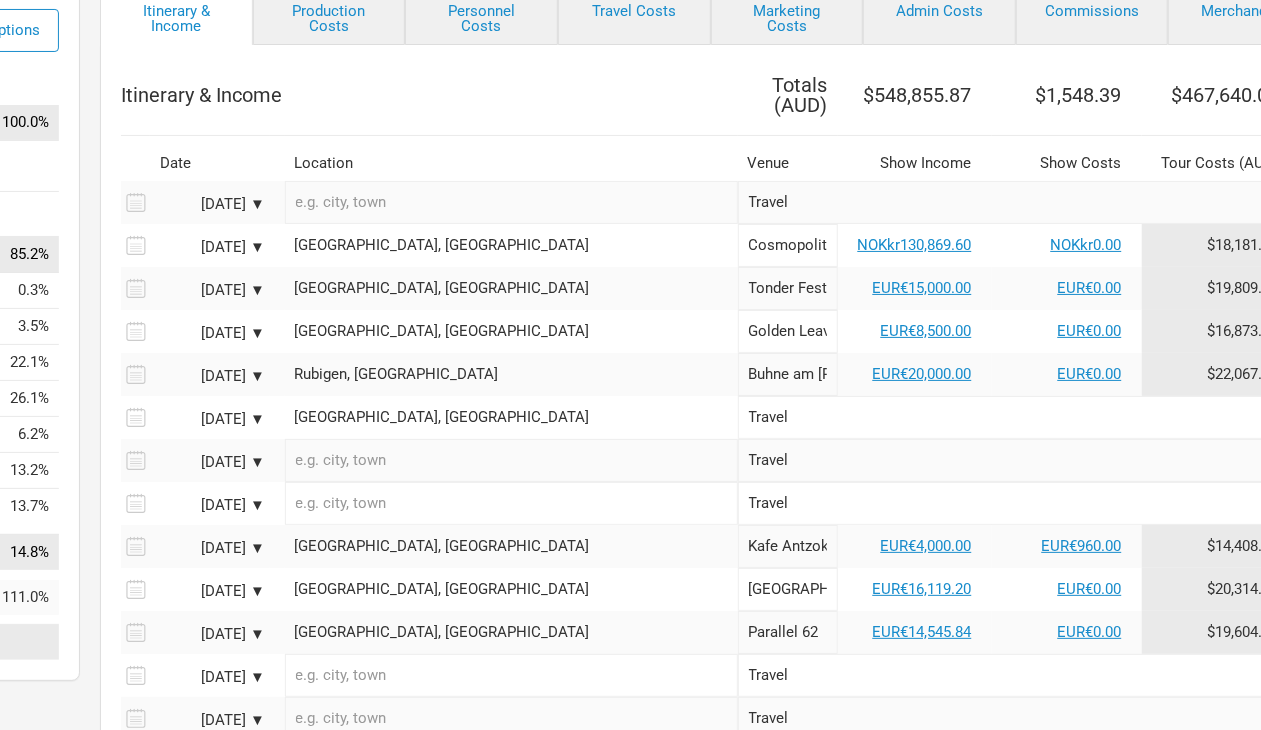 scroll, scrollTop: 167, scrollLeft: 370, axis: both 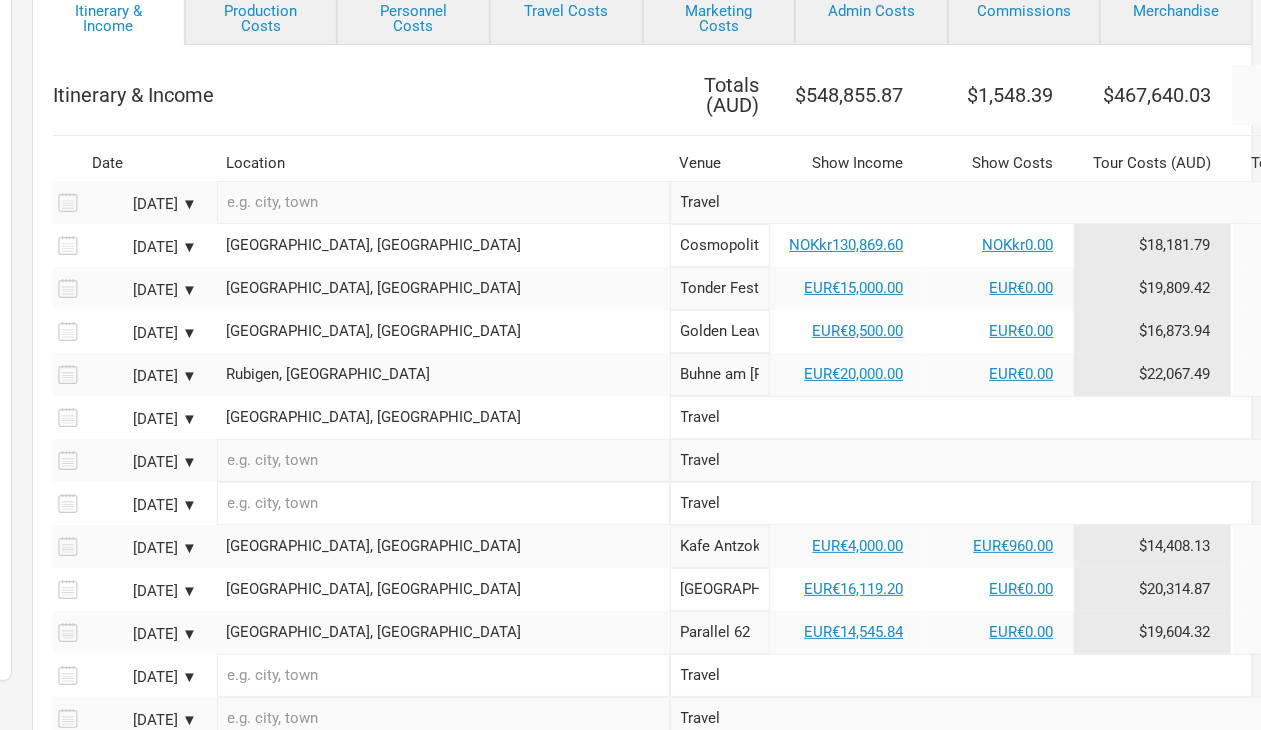 click on "▼" at bounding box center (1411, 417) 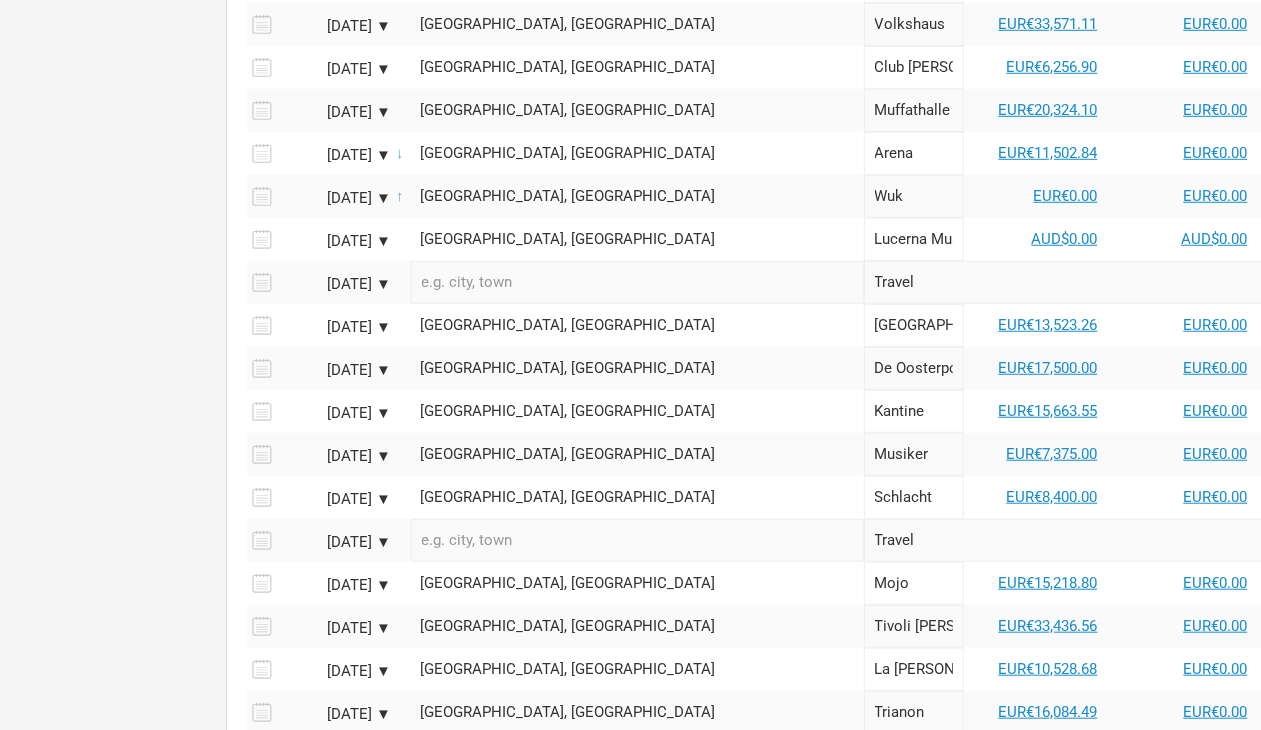 scroll, scrollTop: 1167, scrollLeft: 176, axis: both 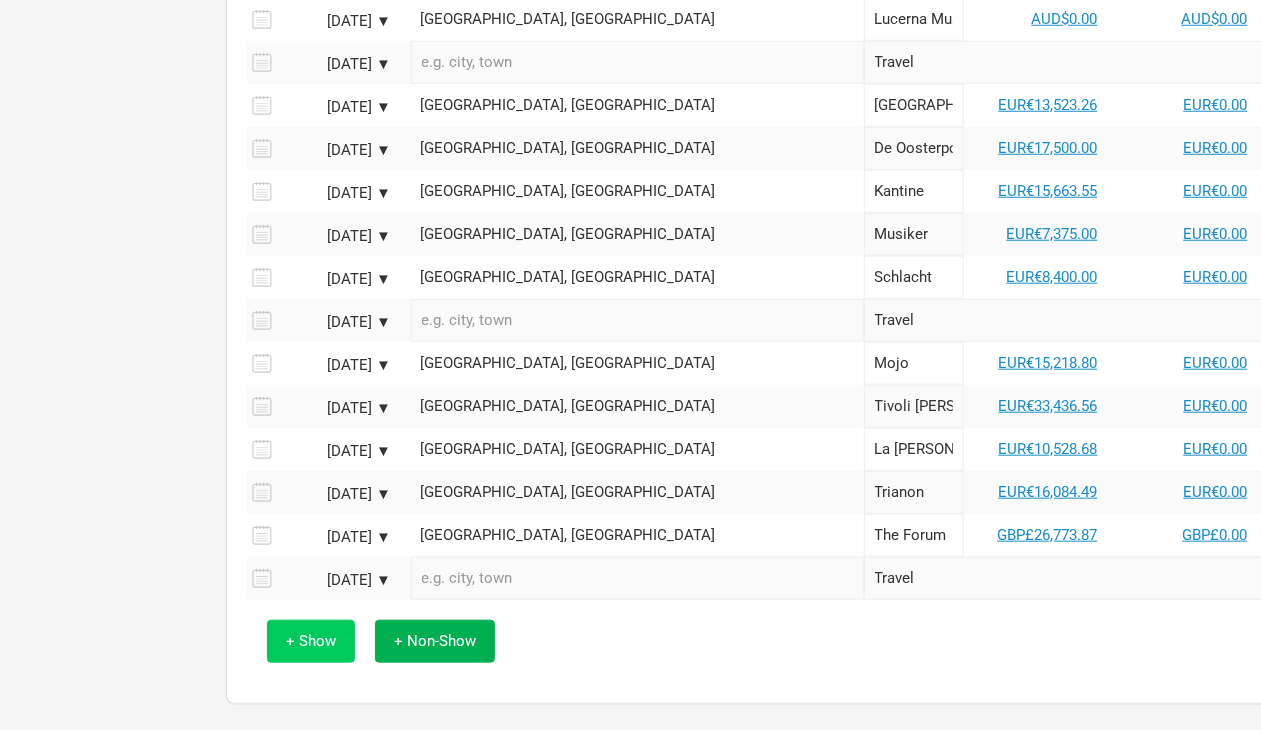 click on "+ Show" at bounding box center [311, 641] 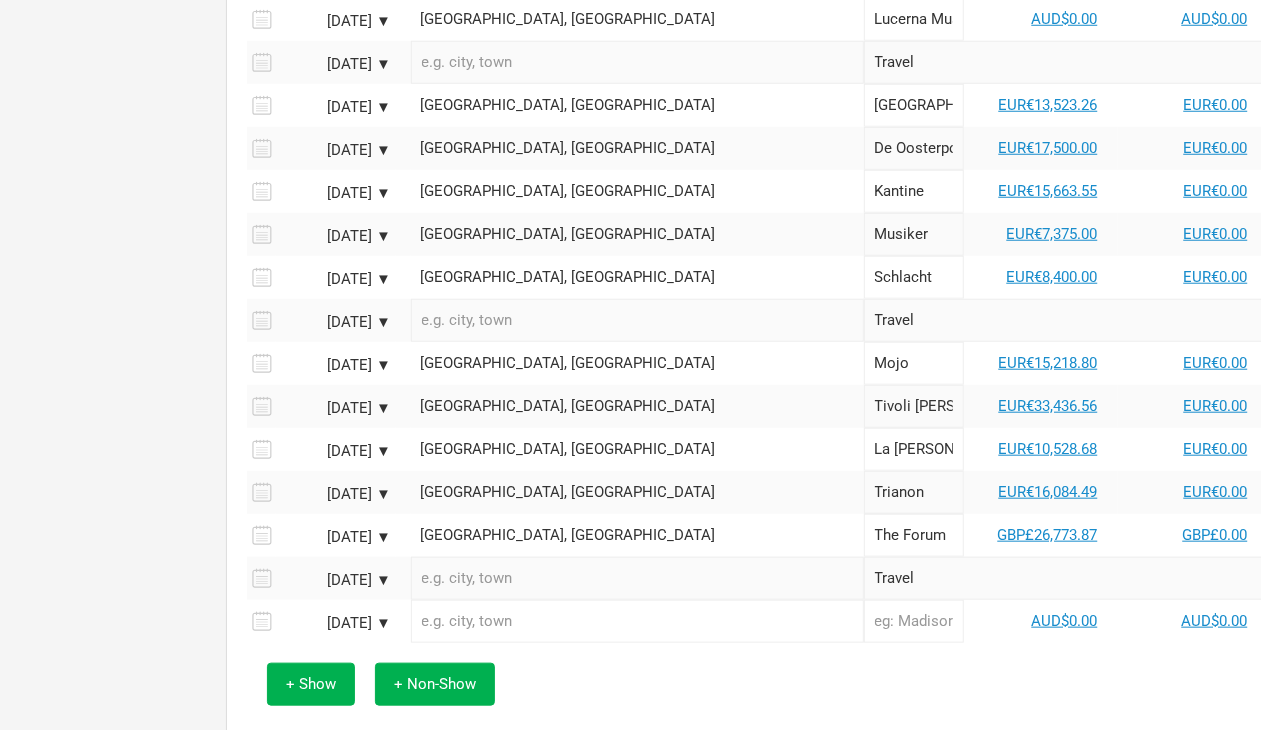 click on "Sep 29, 2025   ▼" at bounding box center (336, 623) 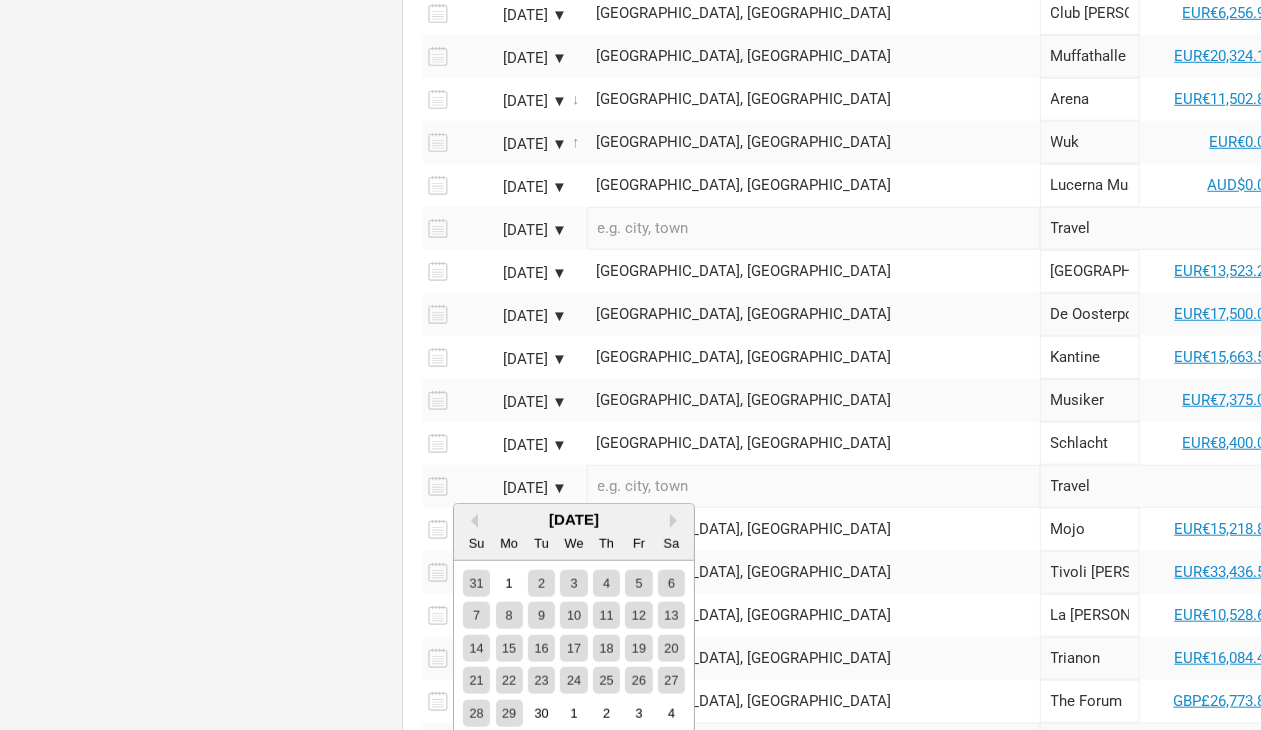 scroll, scrollTop: 1252, scrollLeft: 0, axis: vertical 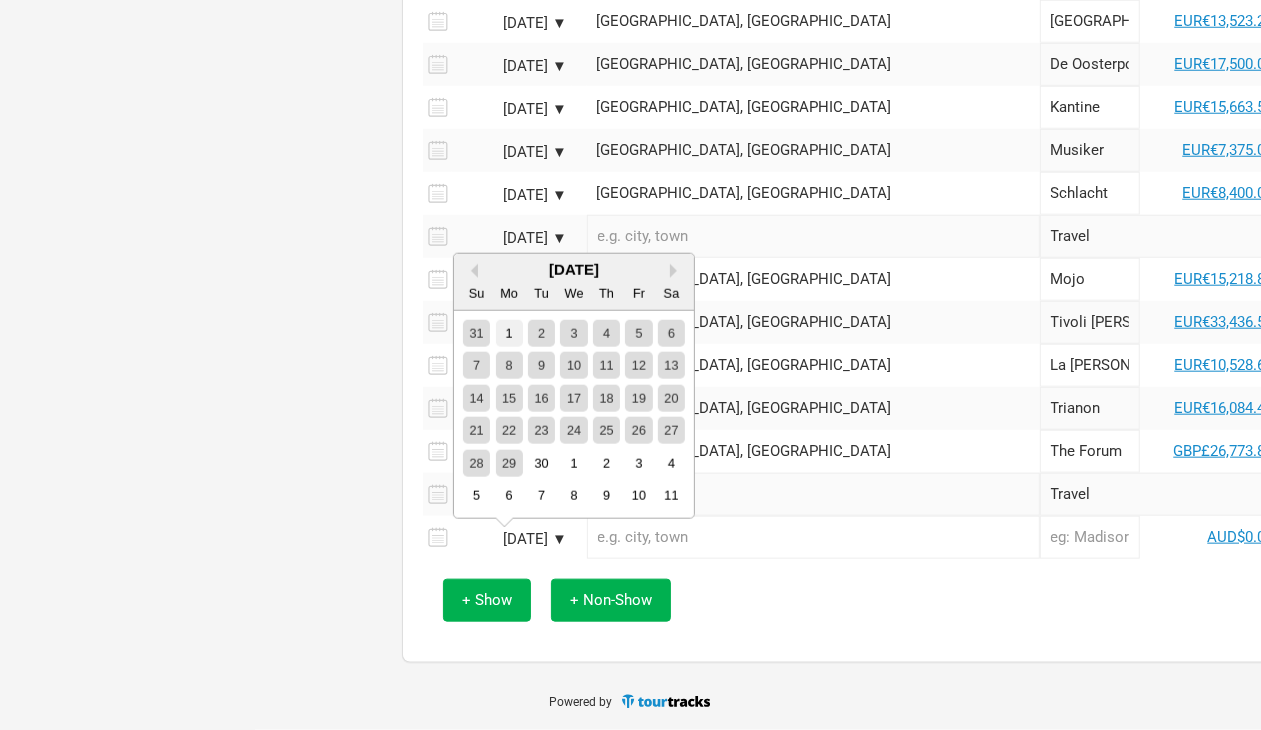 click on "1" at bounding box center (509, 333) 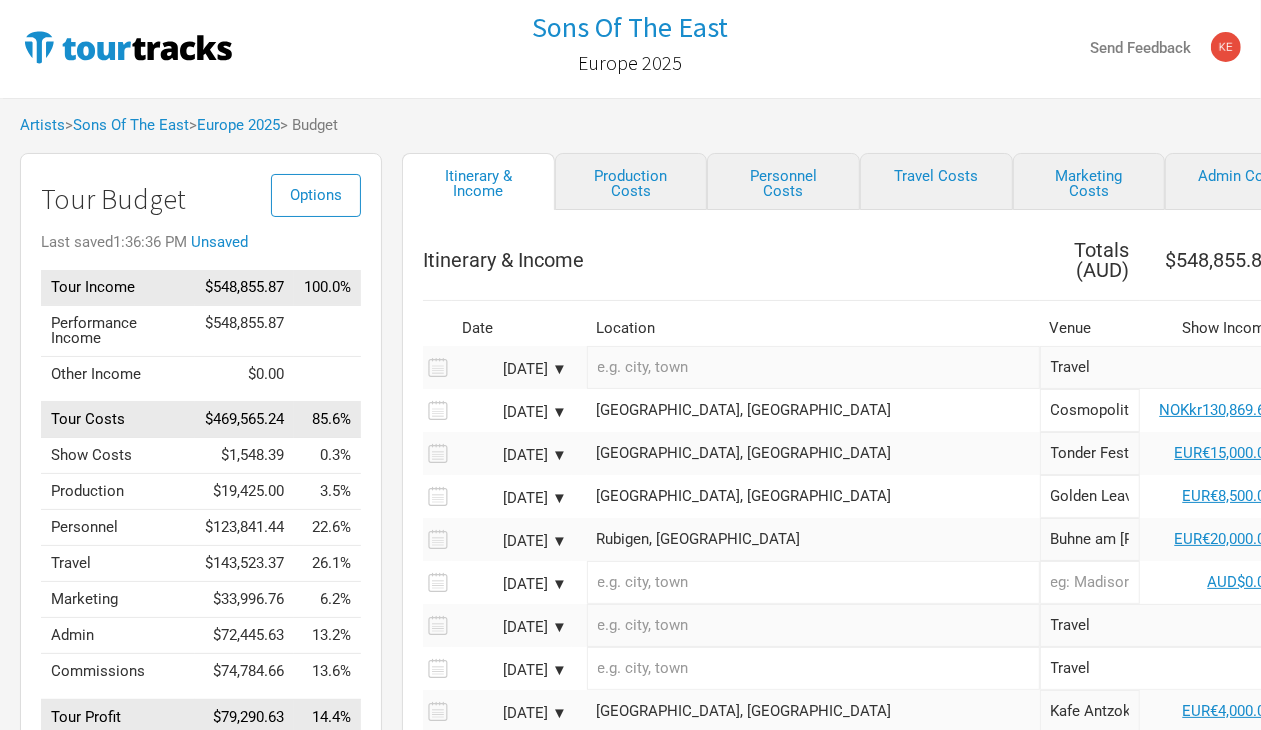 scroll, scrollTop: 127, scrollLeft: 0, axis: vertical 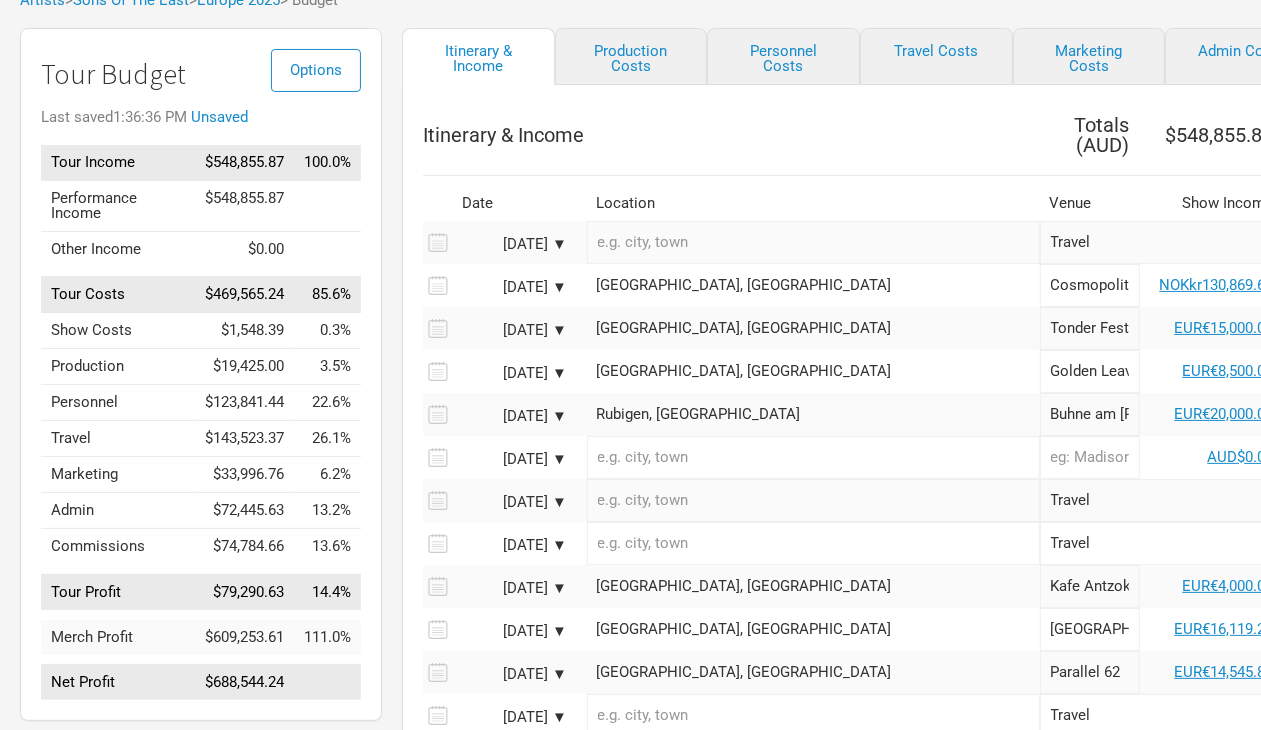 click at bounding box center (813, 457) 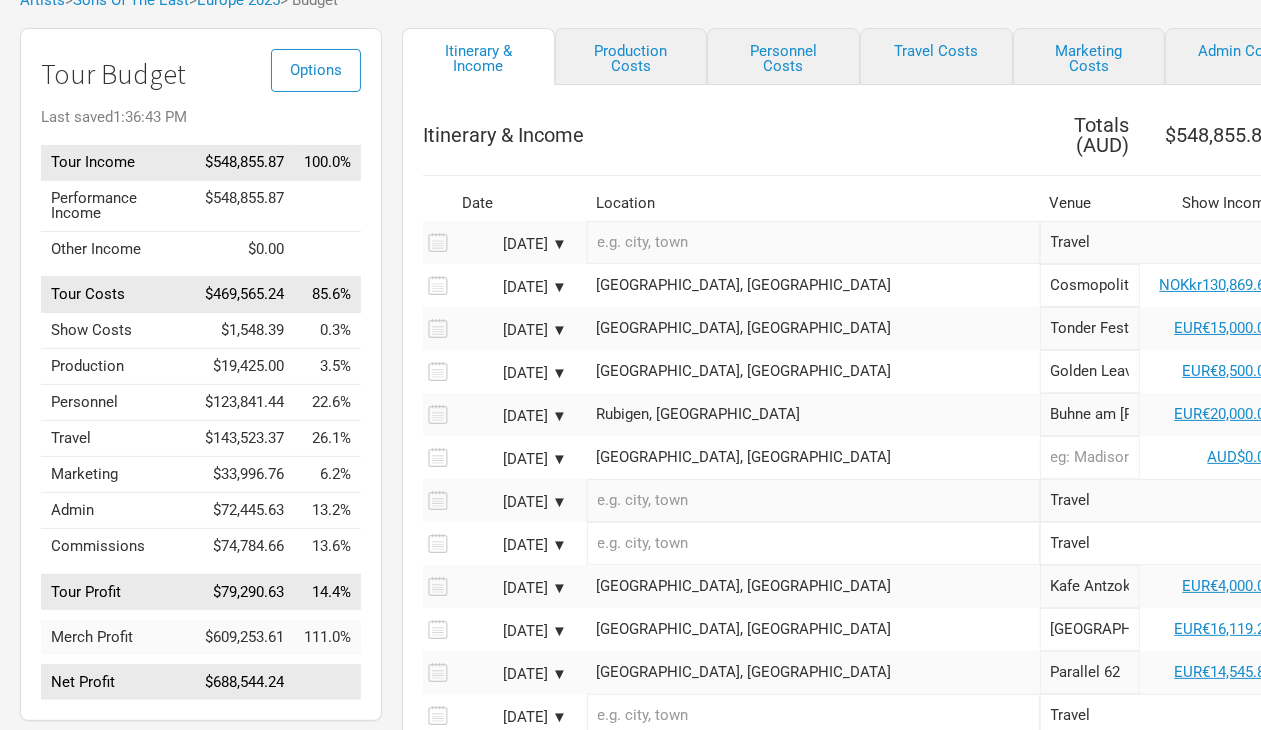 click at bounding box center (1090, 457) 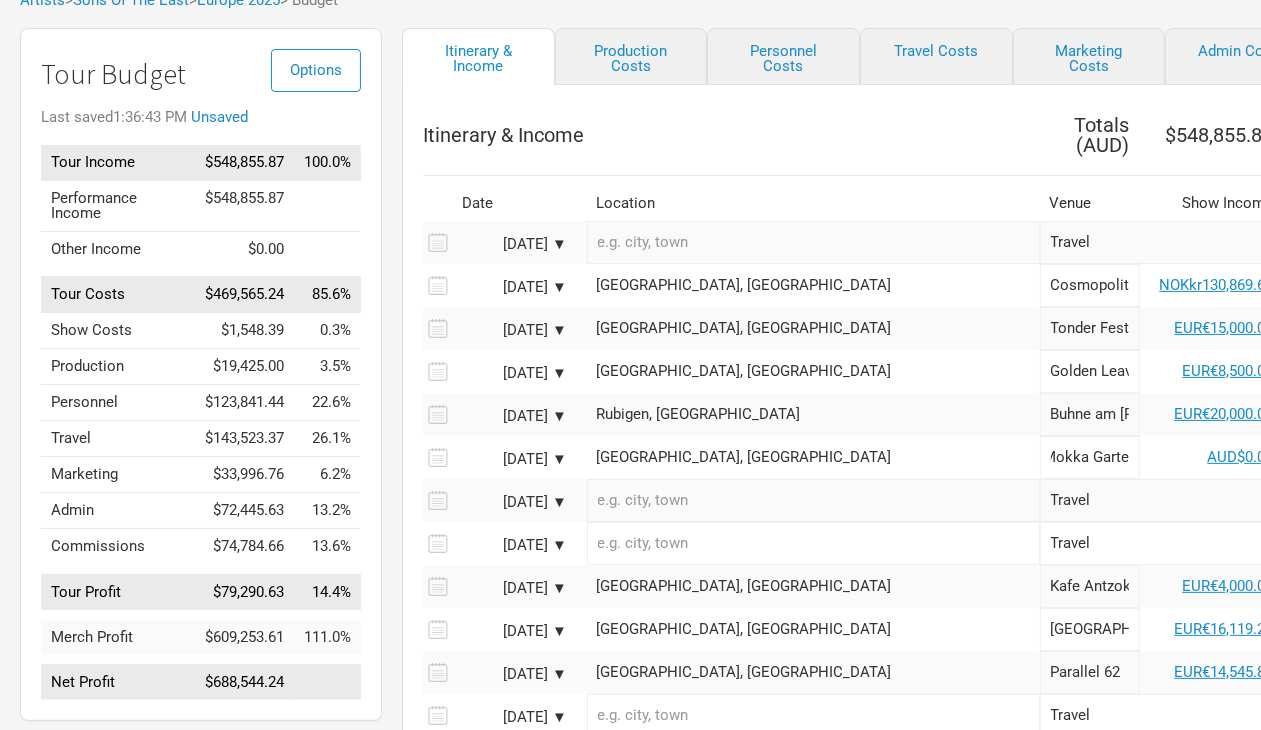 scroll, scrollTop: 0, scrollLeft: 16, axis: horizontal 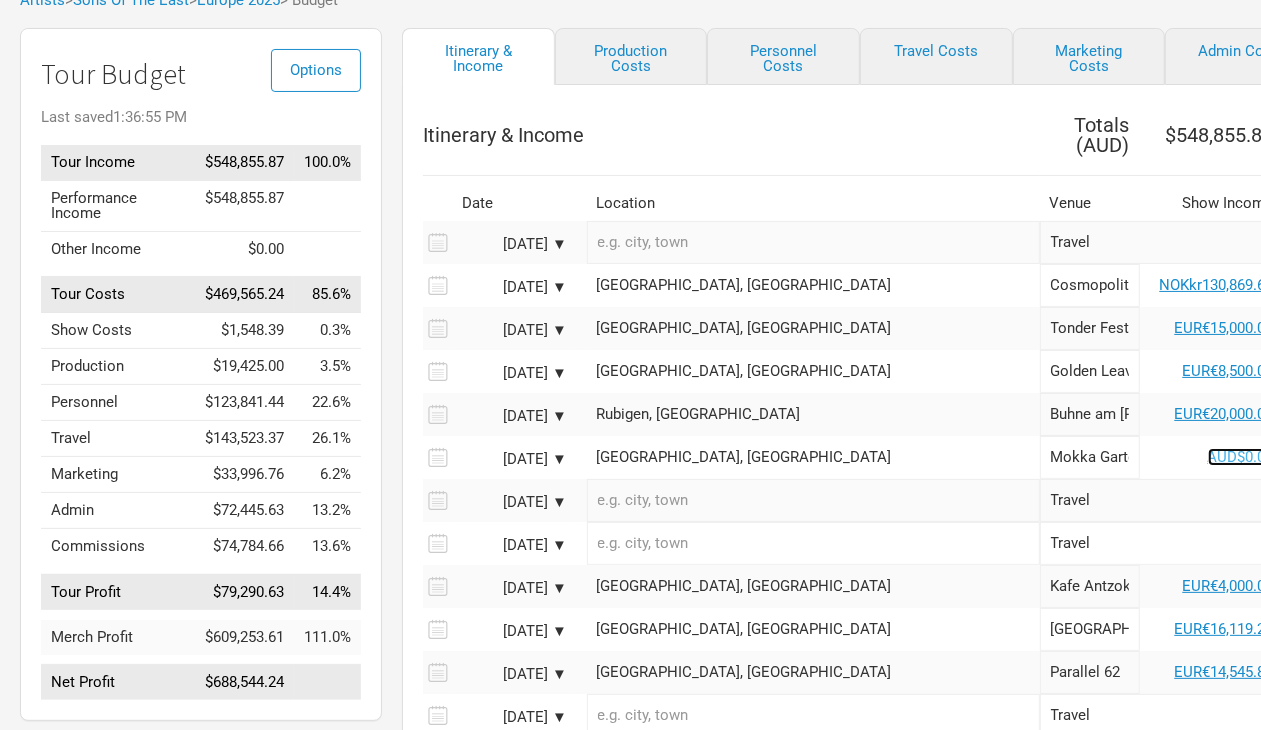click on "AUD$0.00" at bounding box center [1241, 457] 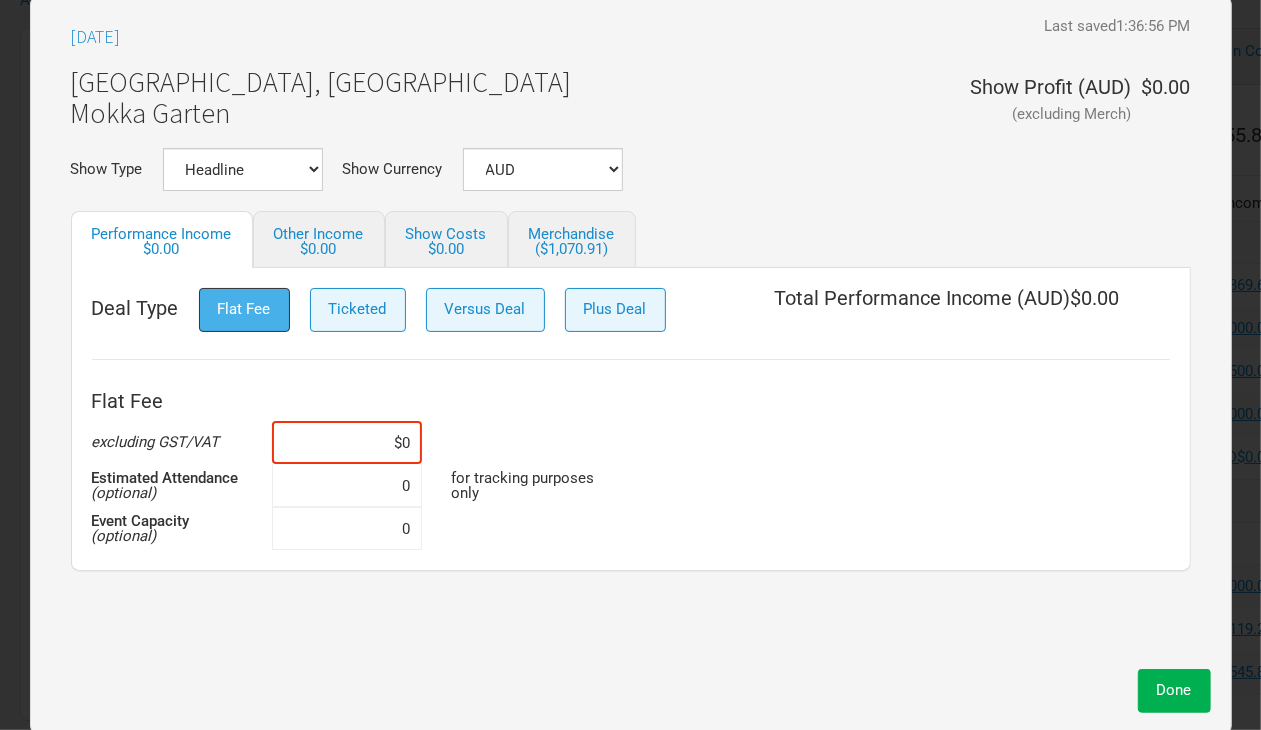 click on "Flat Fee" at bounding box center (244, 309) 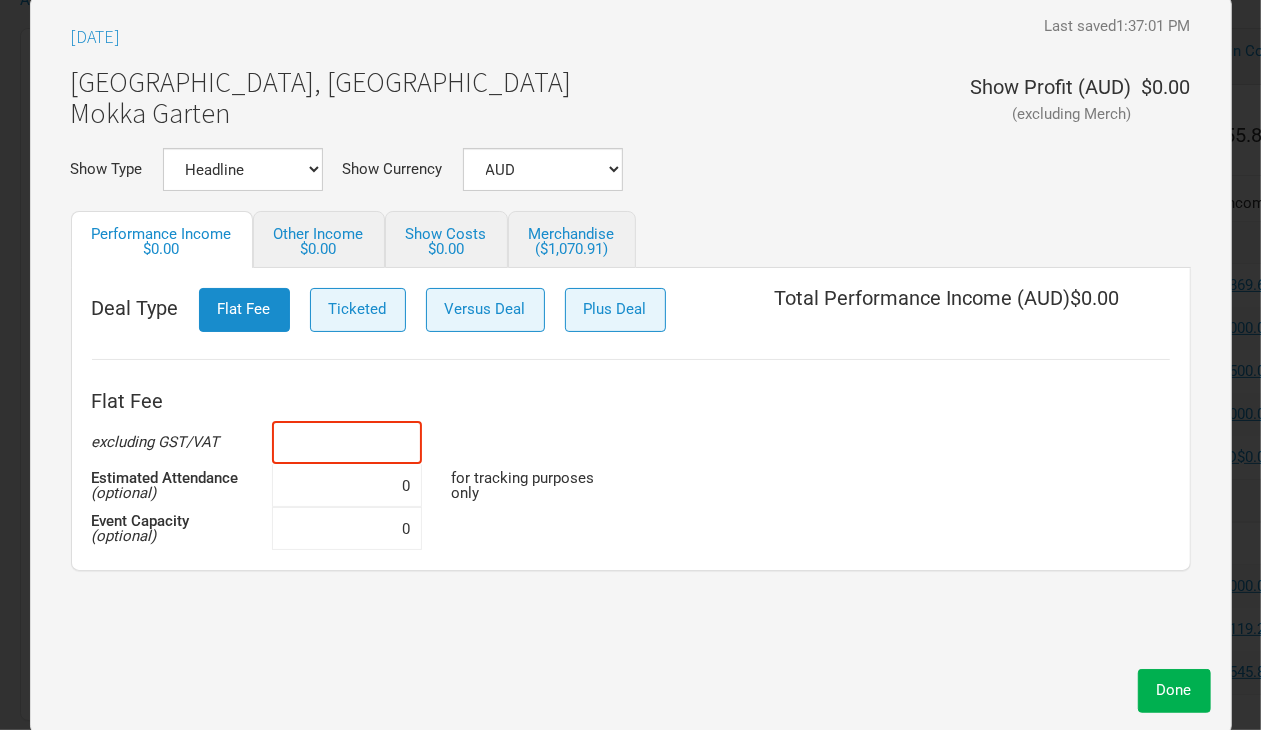 drag, startPoint x: 357, startPoint y: 443, endPoint x: 478, endPoint y: 443, distance: 121 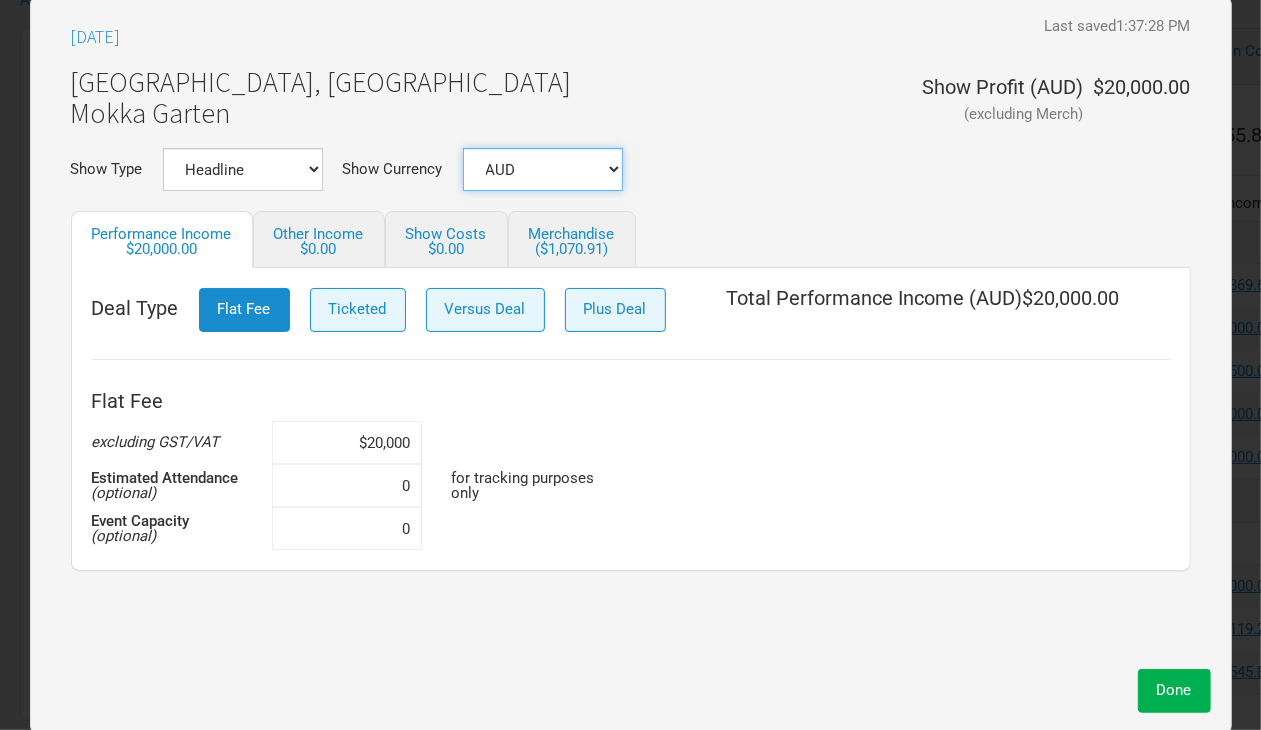 click on "AUD DKK EUR GBP NOK SEK New ..." at bounding box center [543, 169] 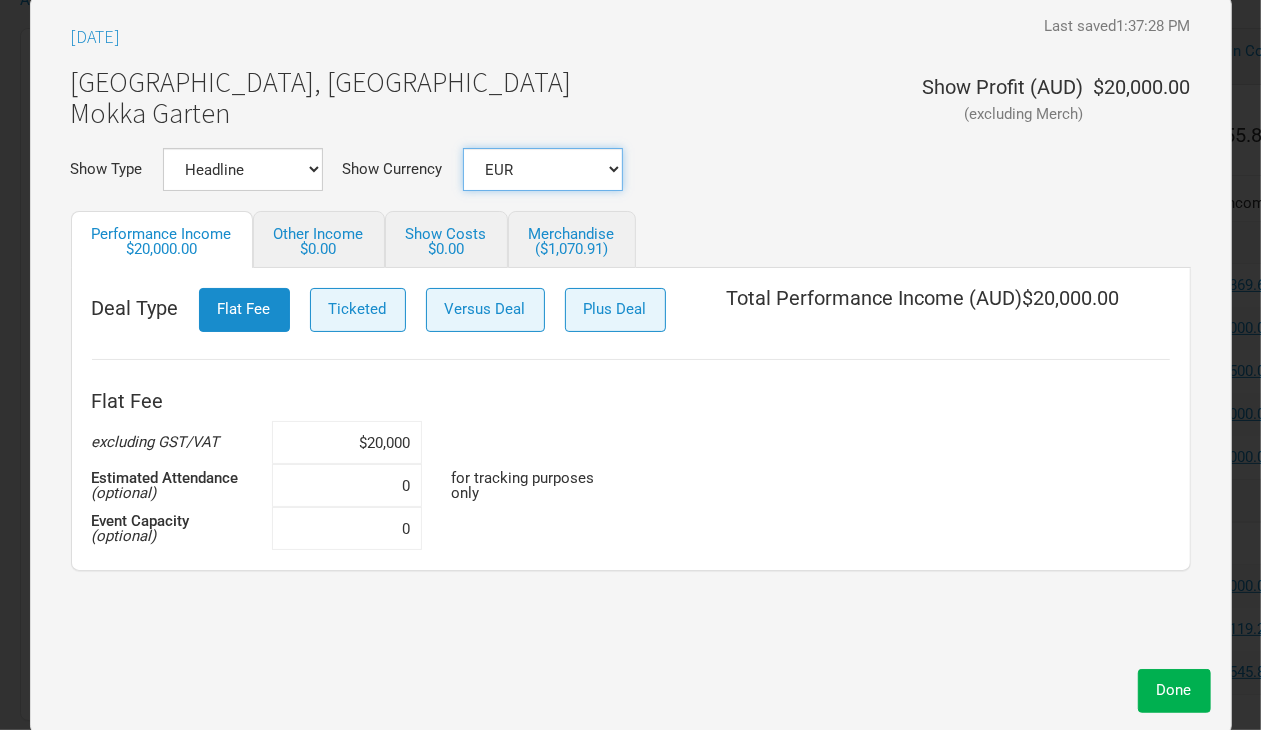 click on "AUD DKK EUR GBP NOK SEK New ..." at bounding box center (543, 169) 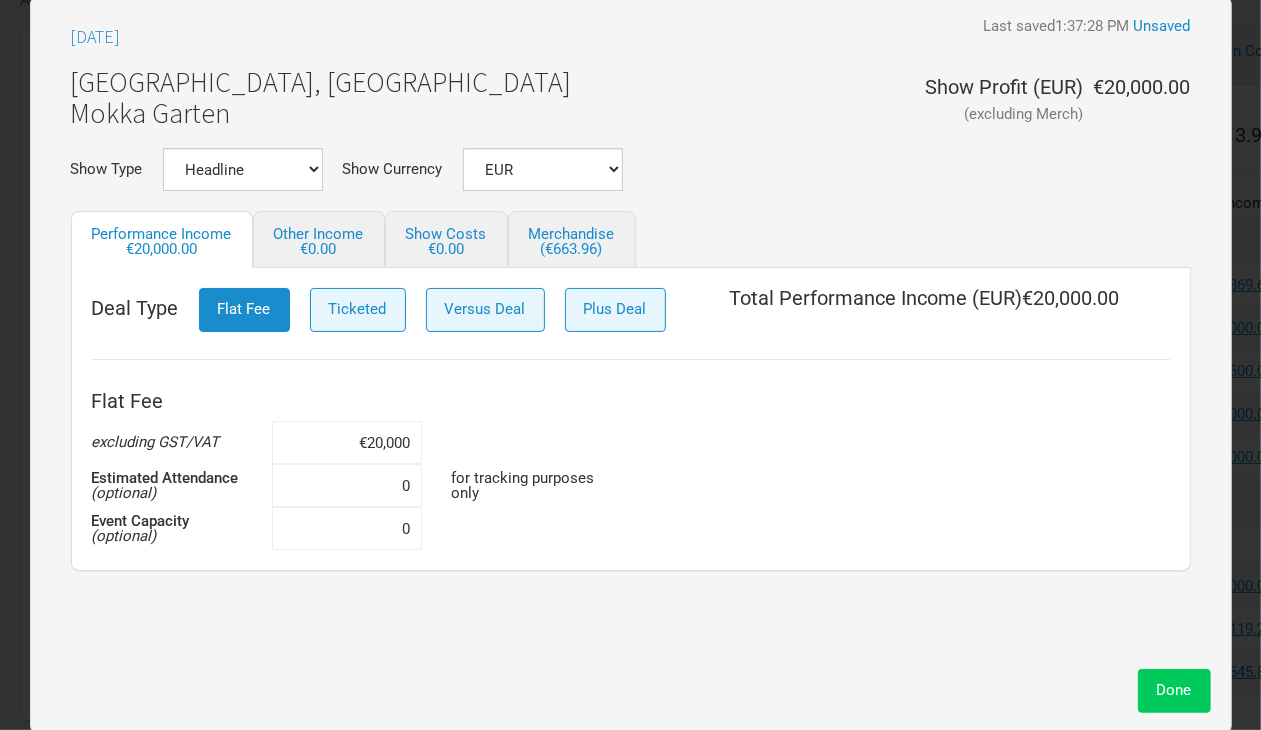 click on "Done" at bounding box center [1174, 690] 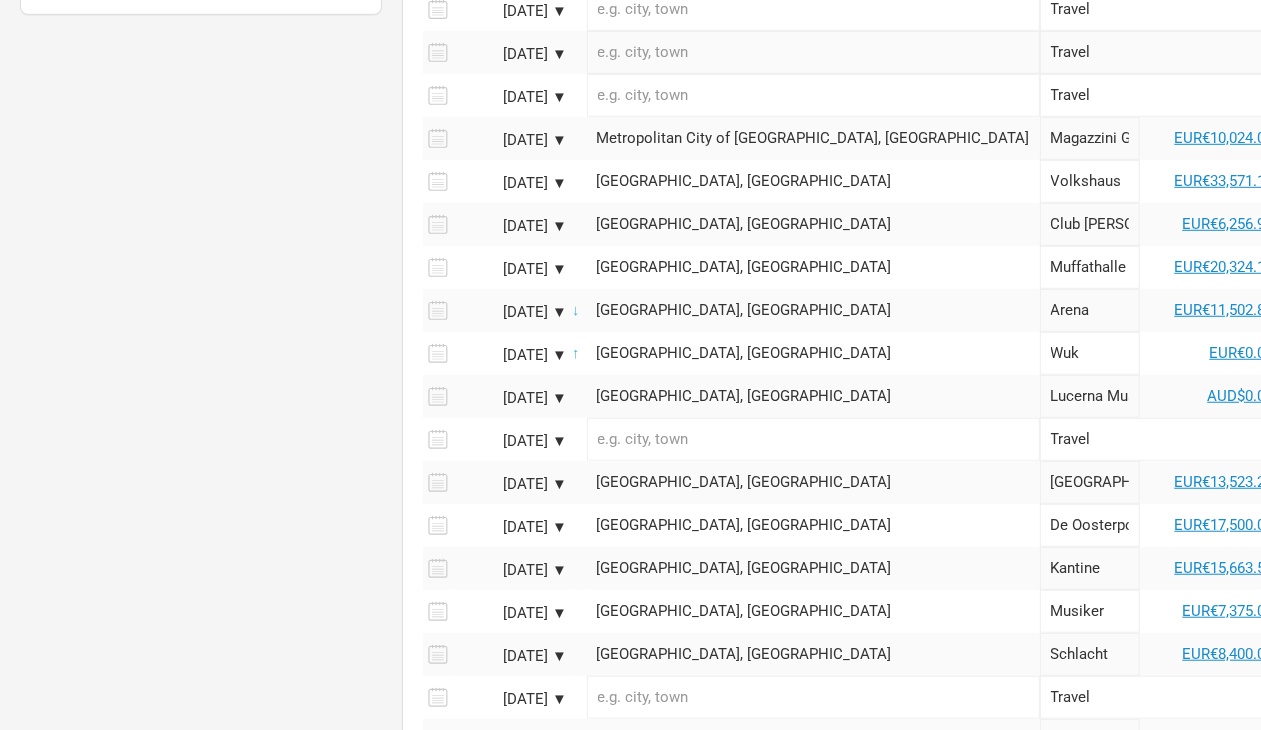 scroll, scrollTop: 877, scrollLeft: 0, axis: vertical 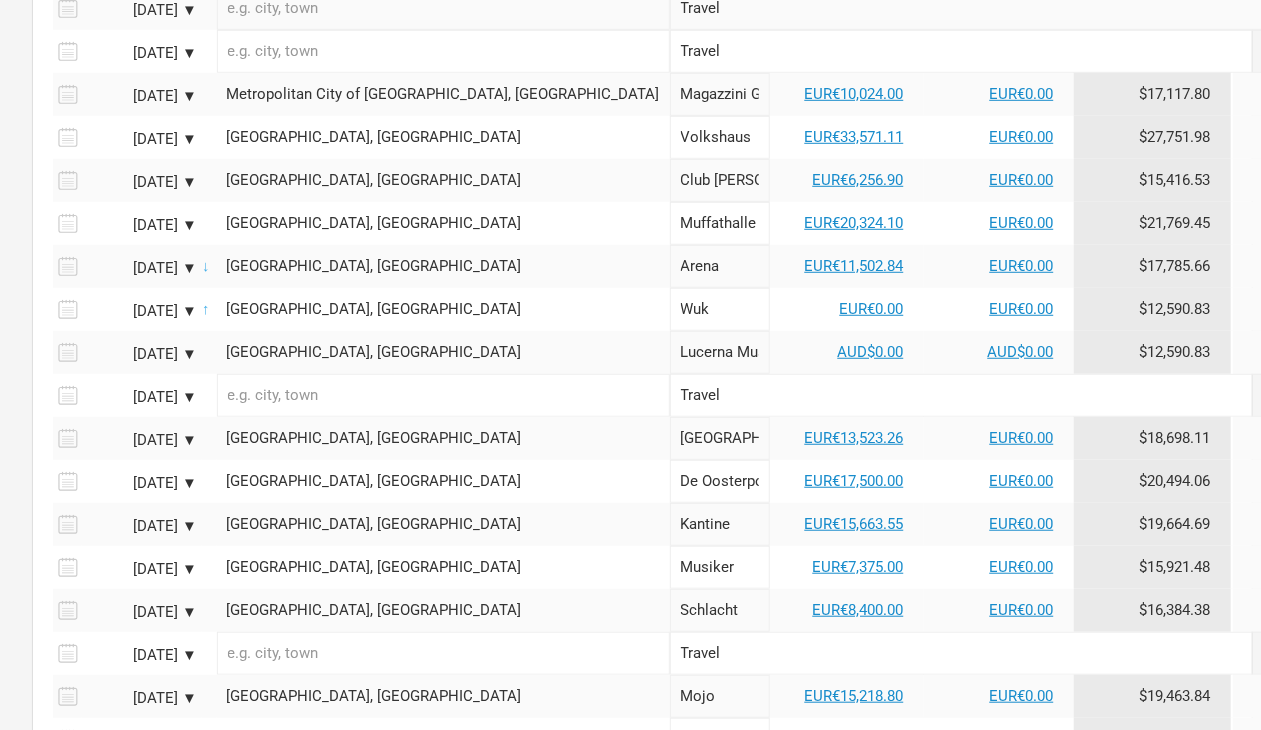 click on "▼" at bounding box center [1411, 309] 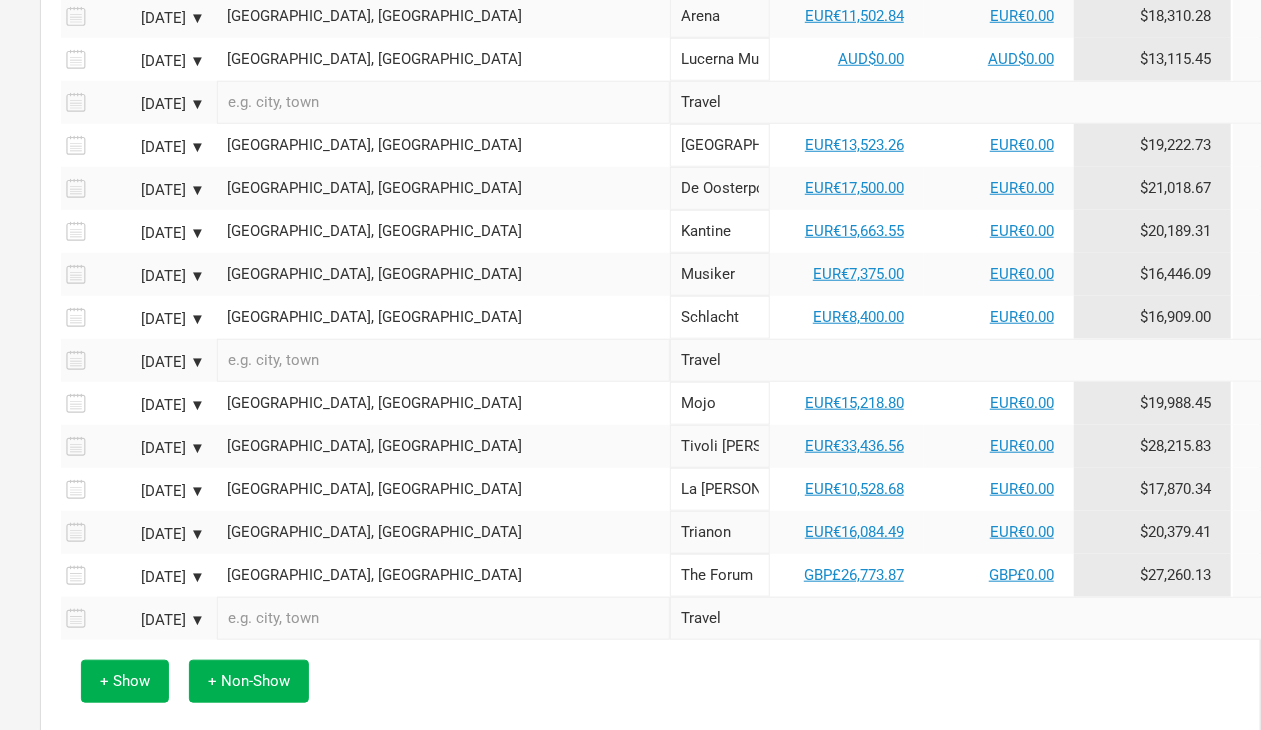 scroll, scrollTop: 1208, scrollLeft: 362, axis: both 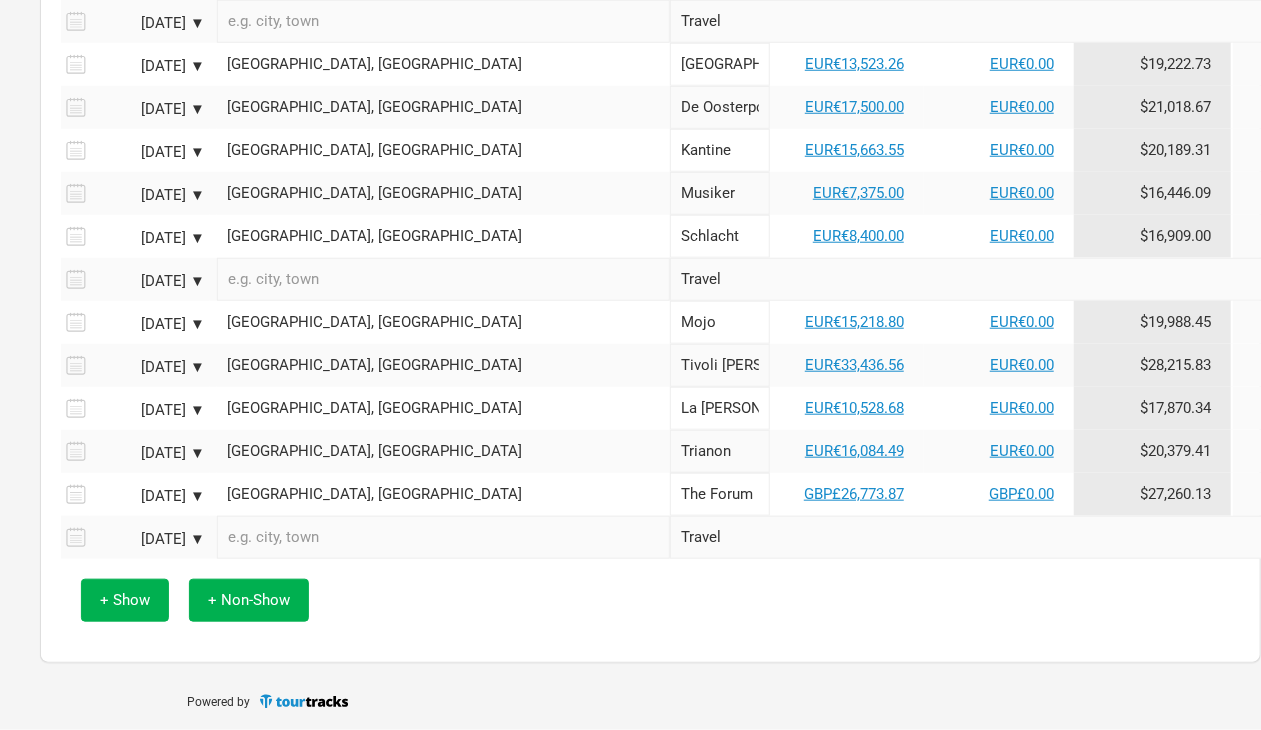 click on "+ Show + Non-Show" at bounding box center (650, 600) 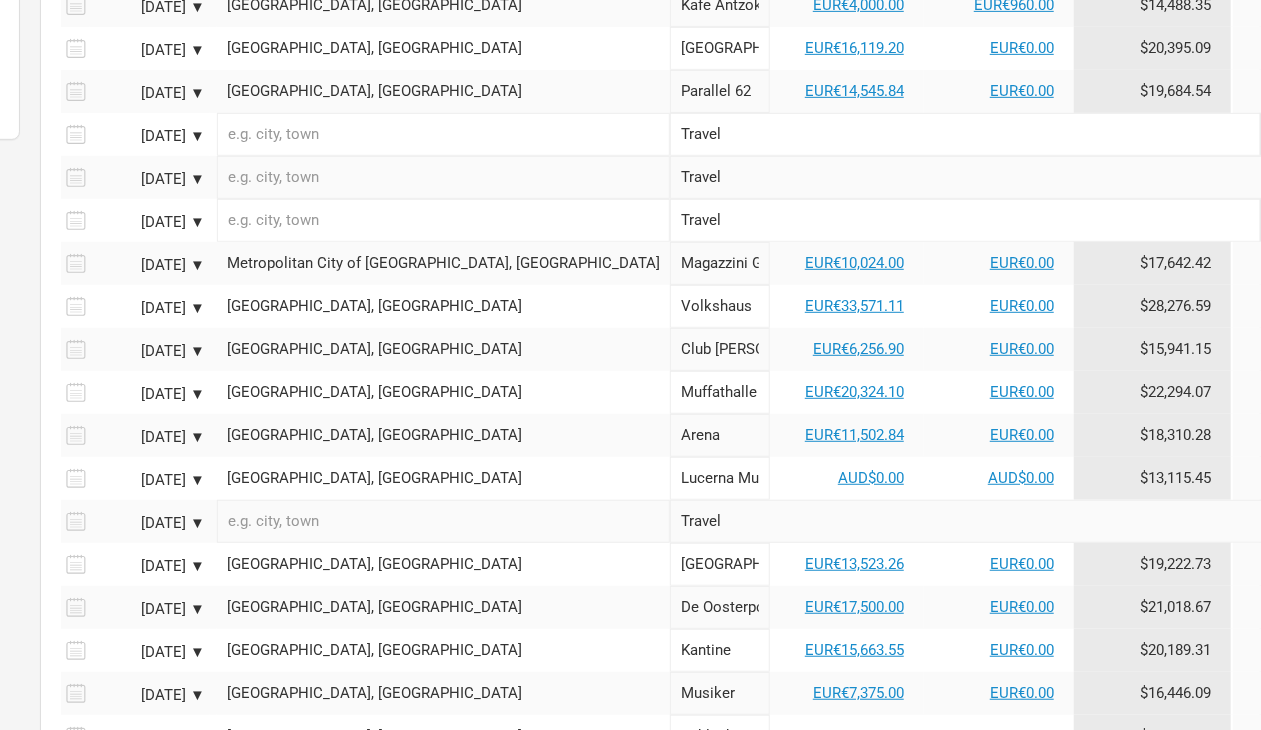 scroll, scrollTop: 750, scrollLeft: 362, axis: both 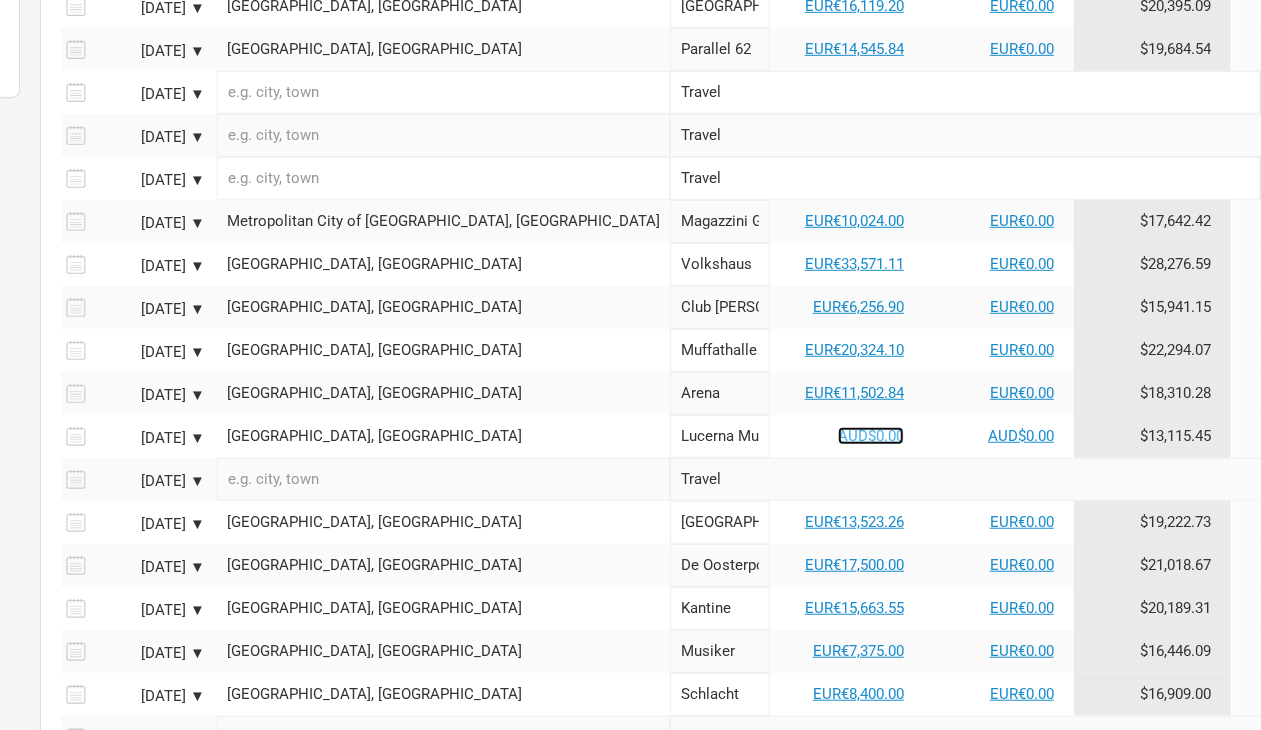 click on "AUD$0.00" at bounding box center (871, 436) 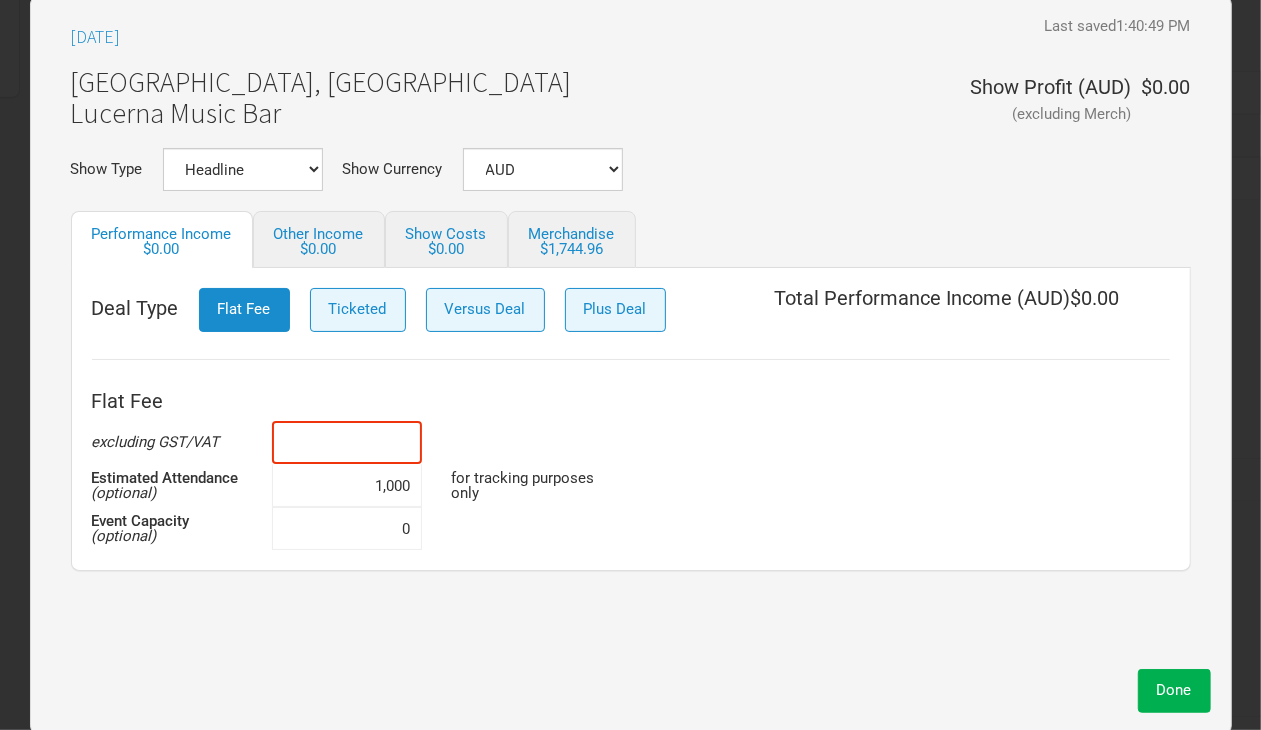 click at bounding box center [347, 442] 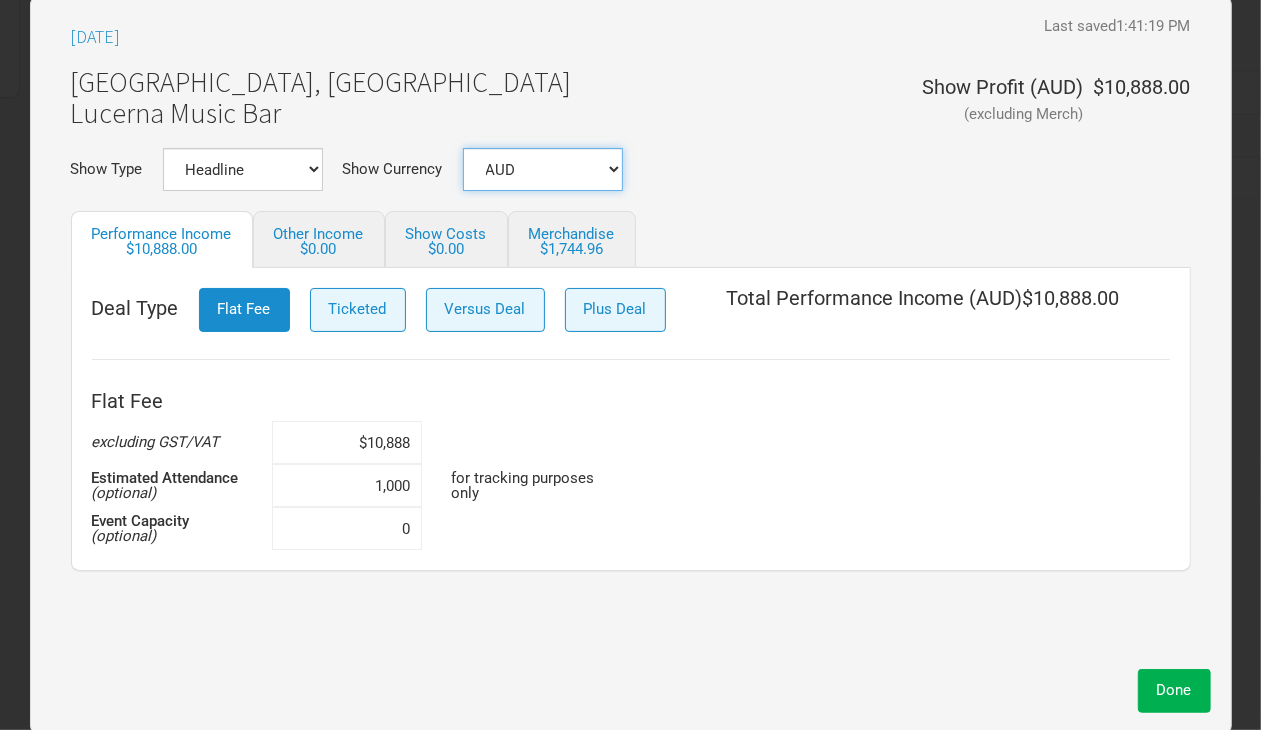 click on "AUD DKK EUR GBP NOK SEK New ..." at bounding box center (543, 169) 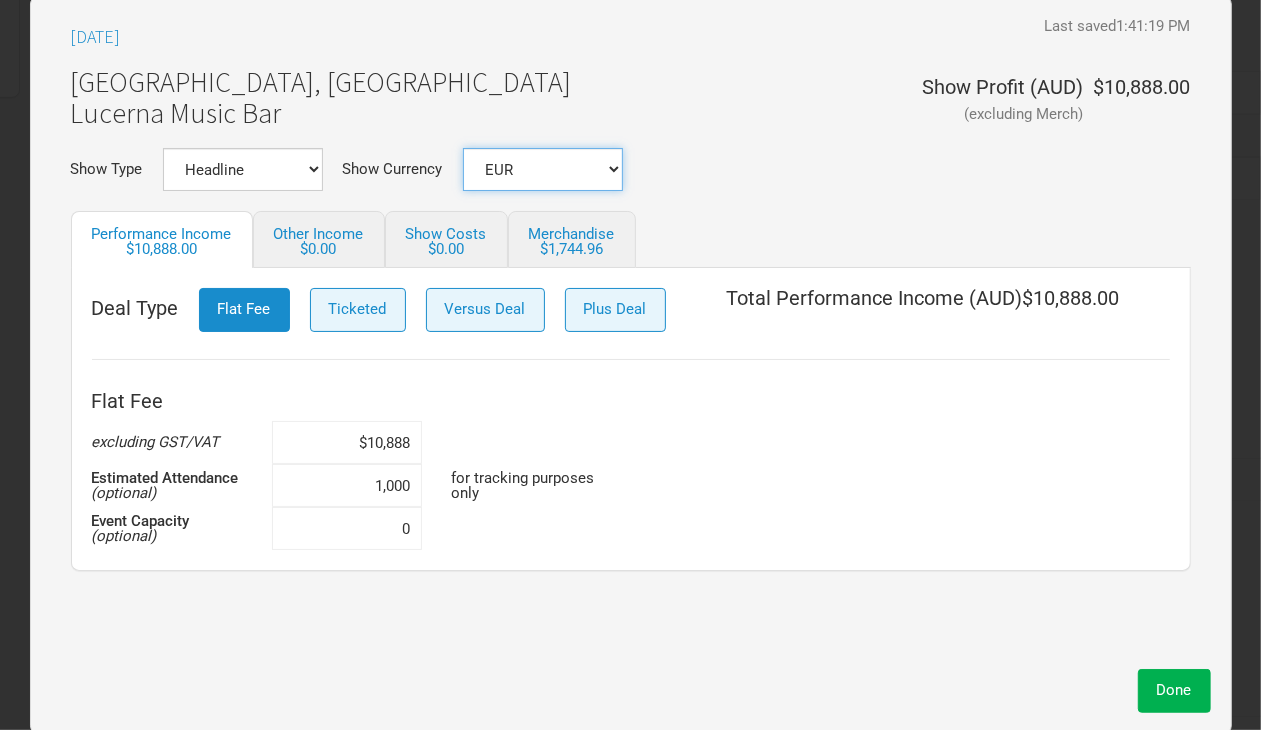 click on "AUD DKK EUR GBP NOK SEK New ..." at bounding box center [543, 169] 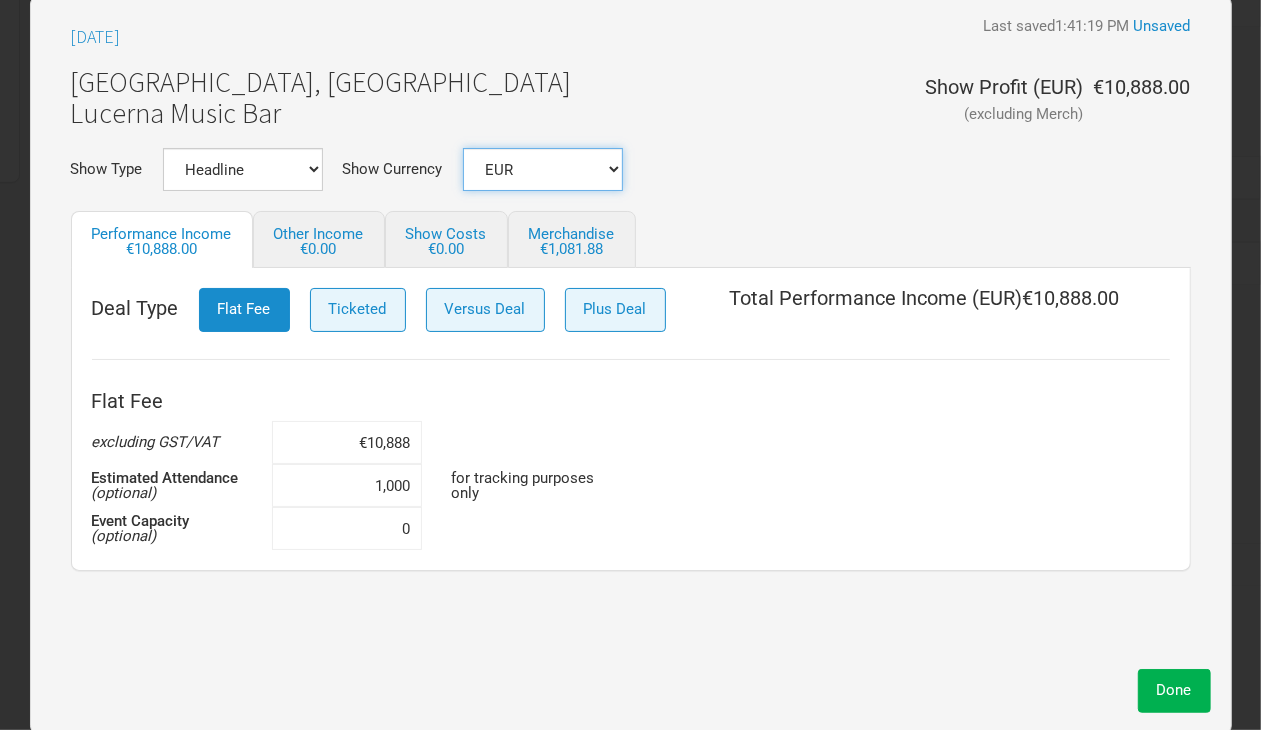 scroll, scrollTop: 625, scrollLeft: 362, axis: both 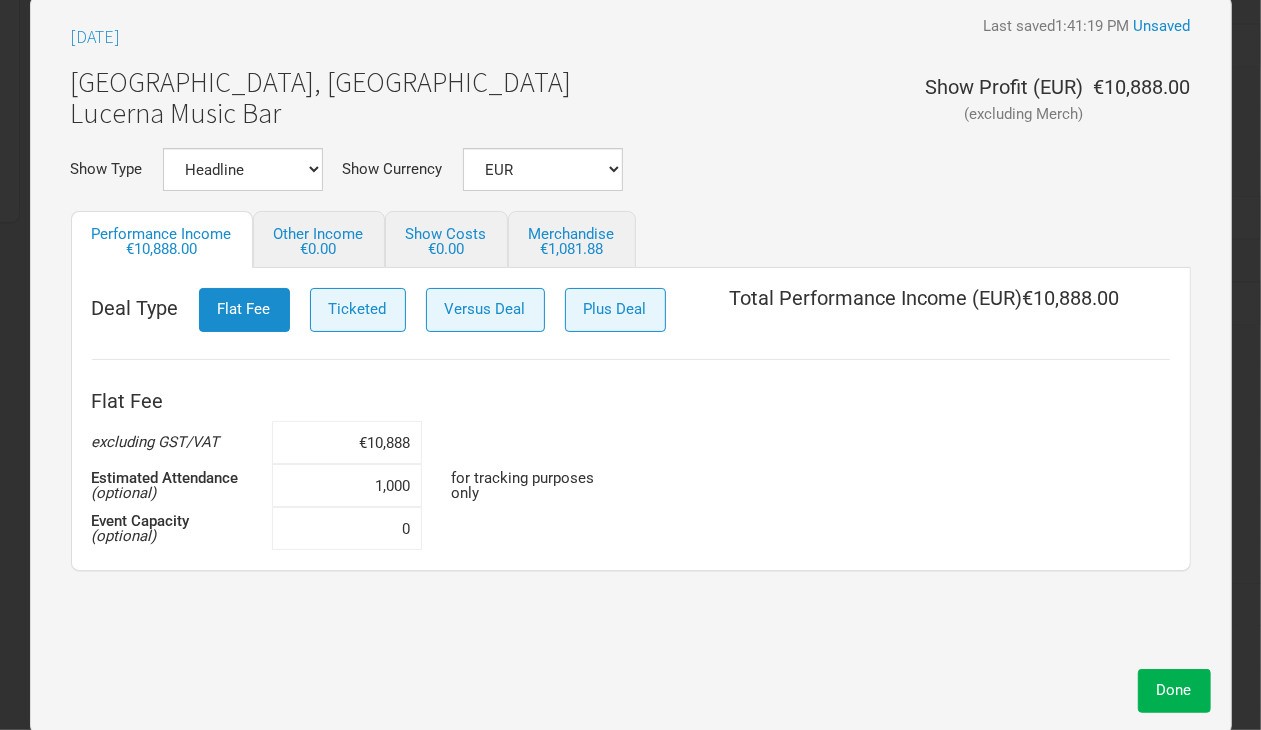 drag, startPoint x: 368, startPoint y: 487, endPoint x: 636, endPoint y: 497, distance: 268.1865 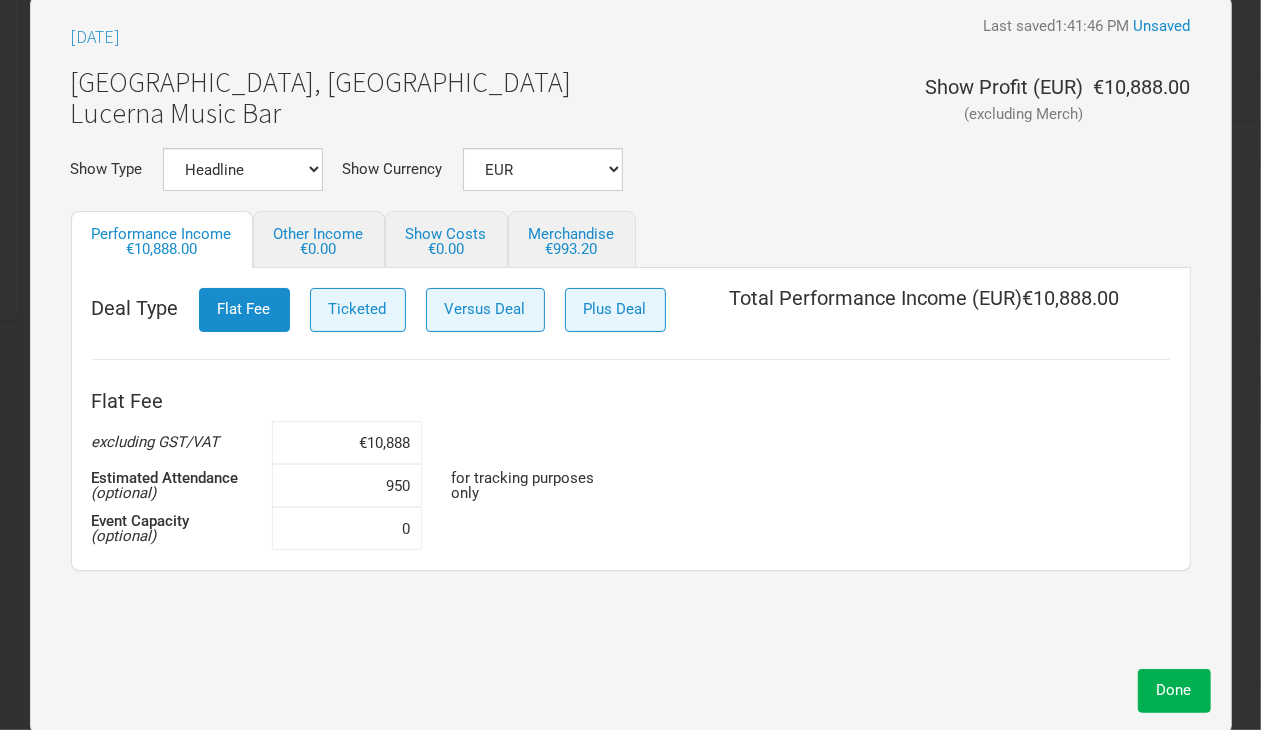scroll, scrollTop: 500, scrollLeft: 362, axis: both 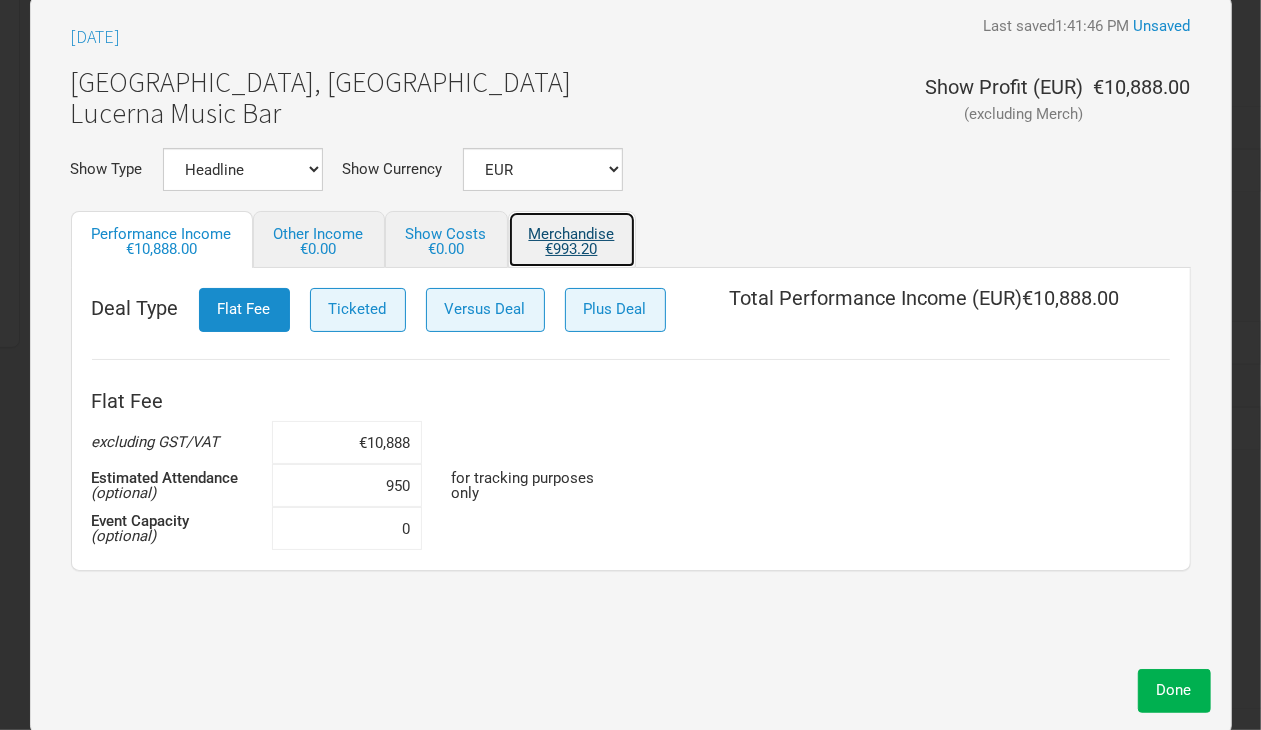 click on "€993.20" at bounding box center [572, 249] 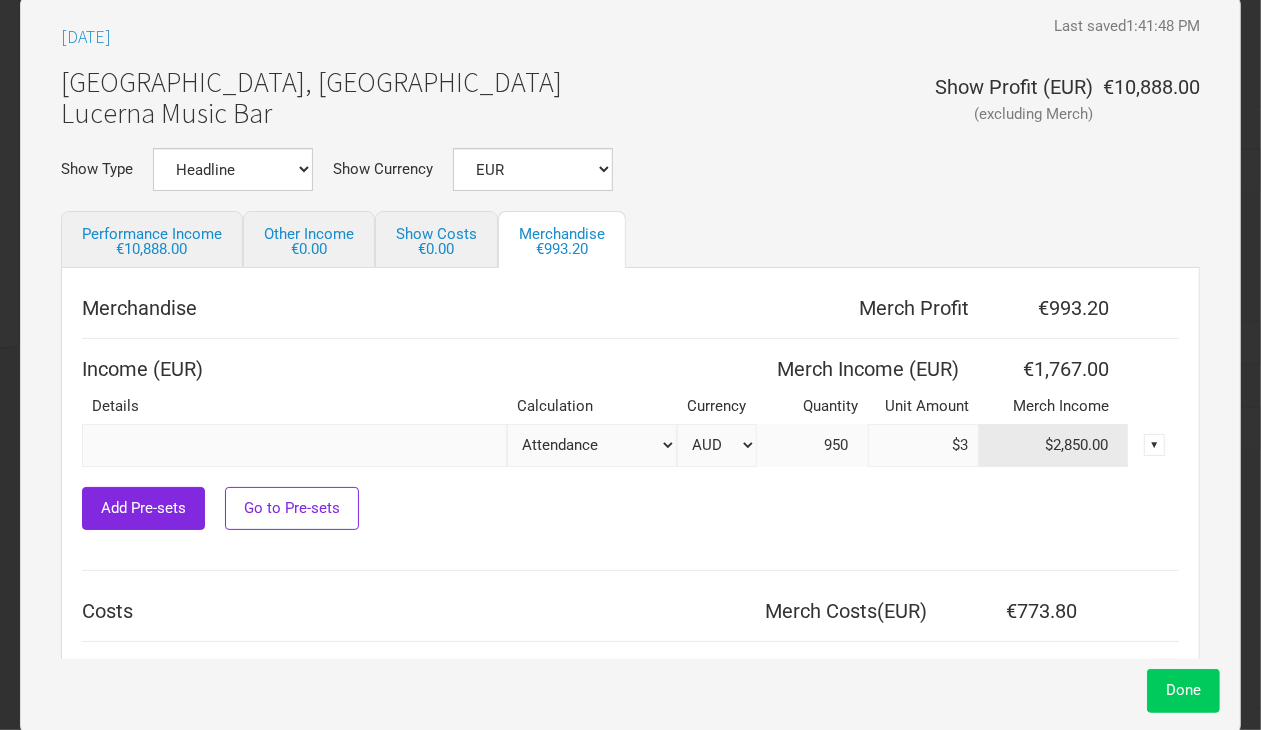 click on "Done" at bounding box center (1183, 690) 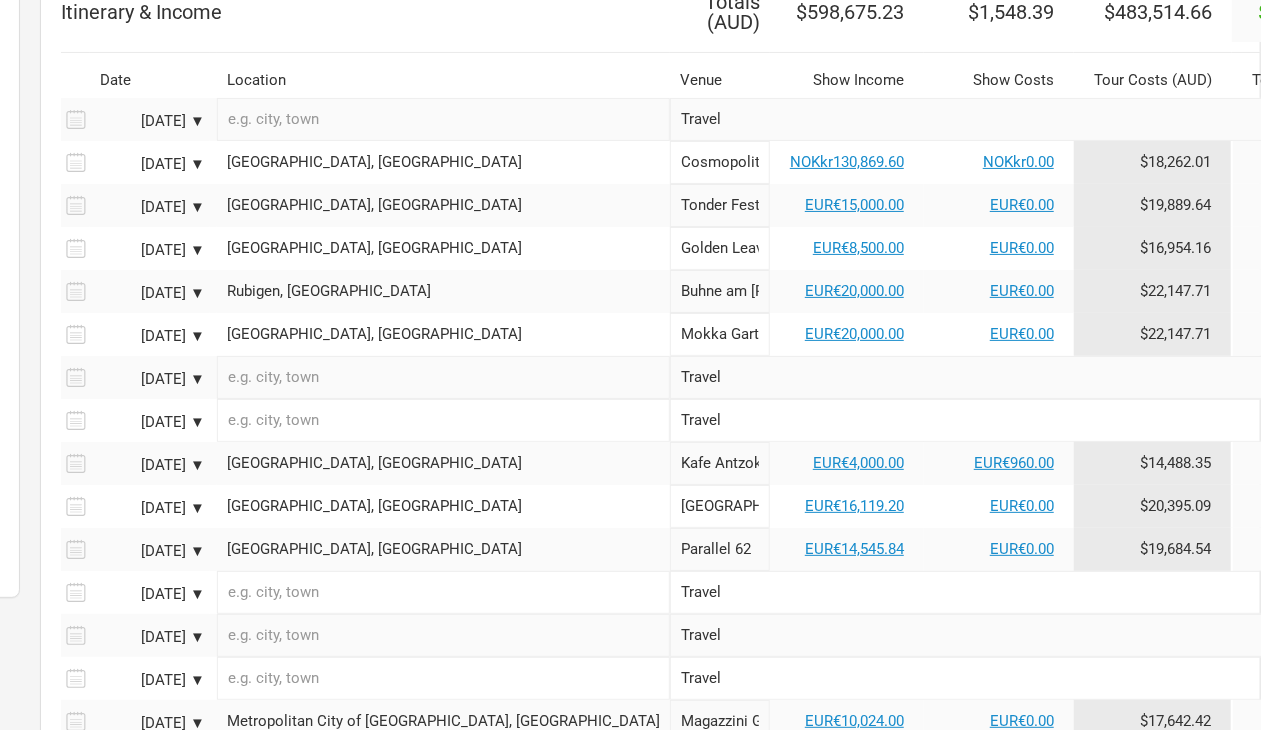 scroll, scrollTop: 0, scrollLeft: 362, axis: horizontal 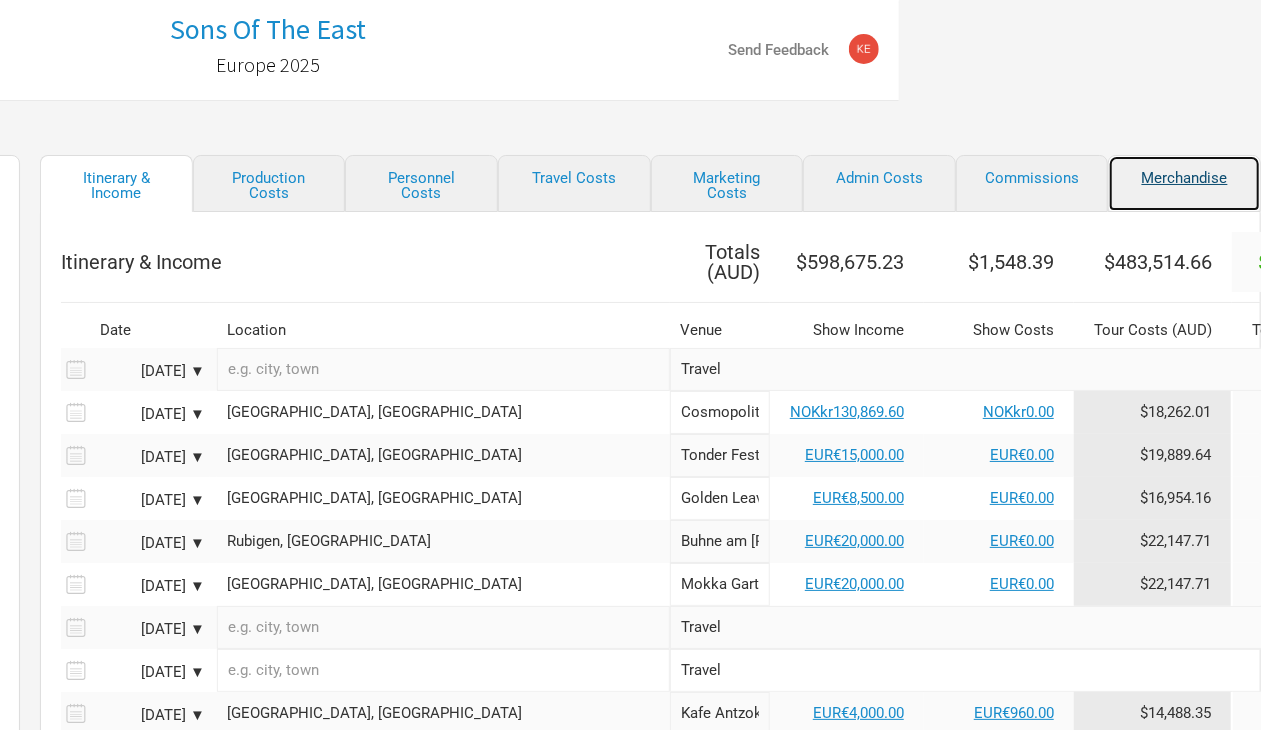click on "Merchandise" at bounding box center [1184, 183] 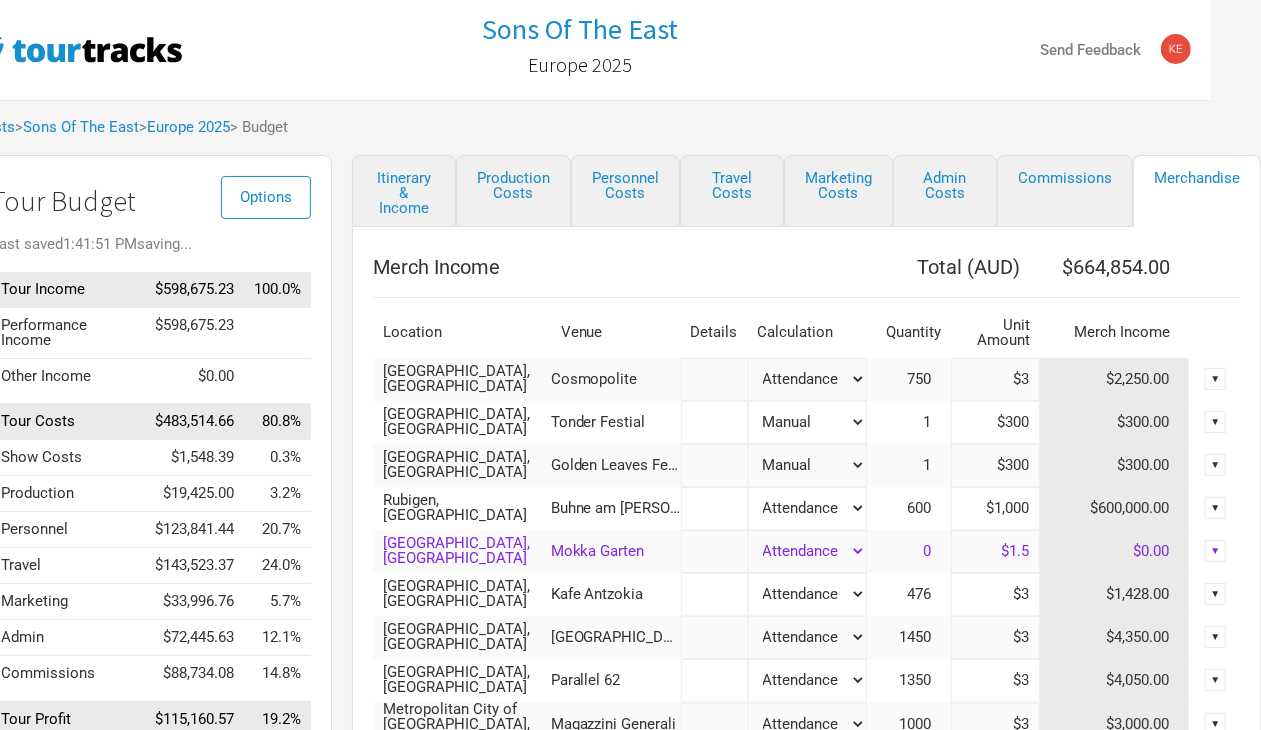 scroll, scrollTop: 0, scrollLeft: 43, axis: horizontal 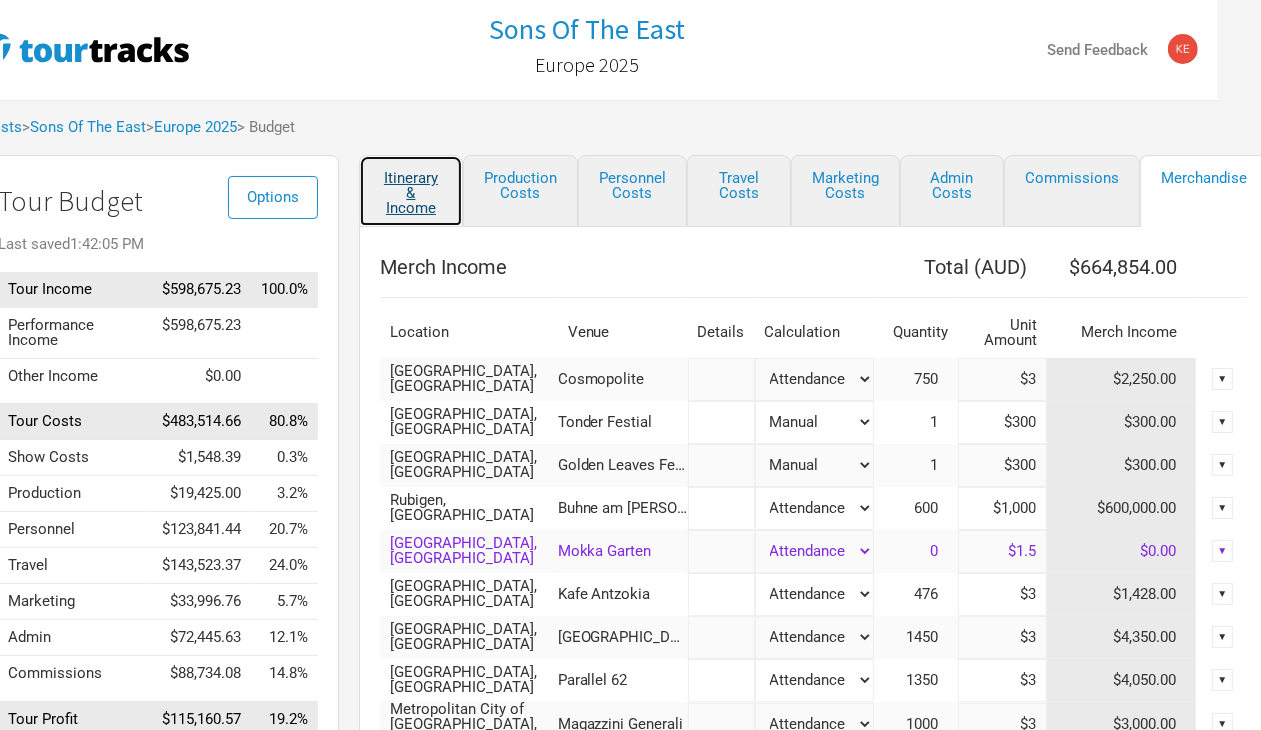 click on "Itinerary & Income" at bounding box center [411, 191] 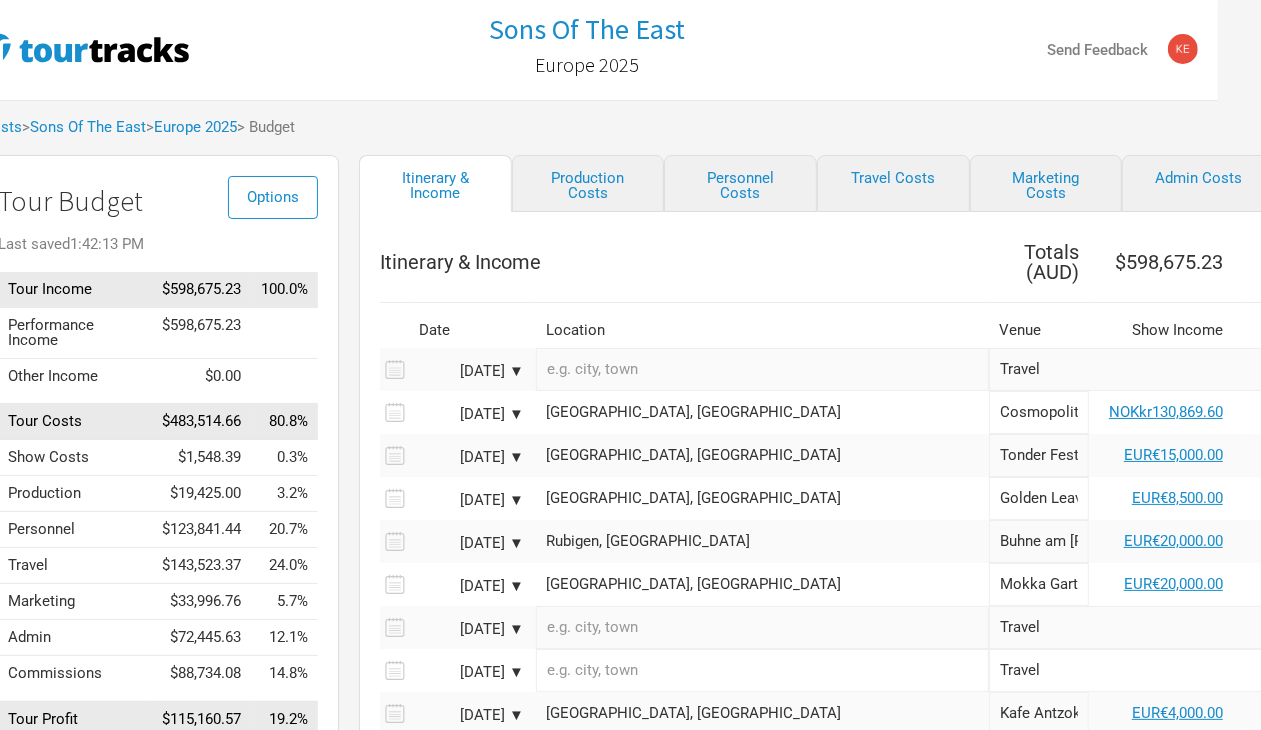 scroll, scrollTop: 125, scrollLeft: 43, axis: both 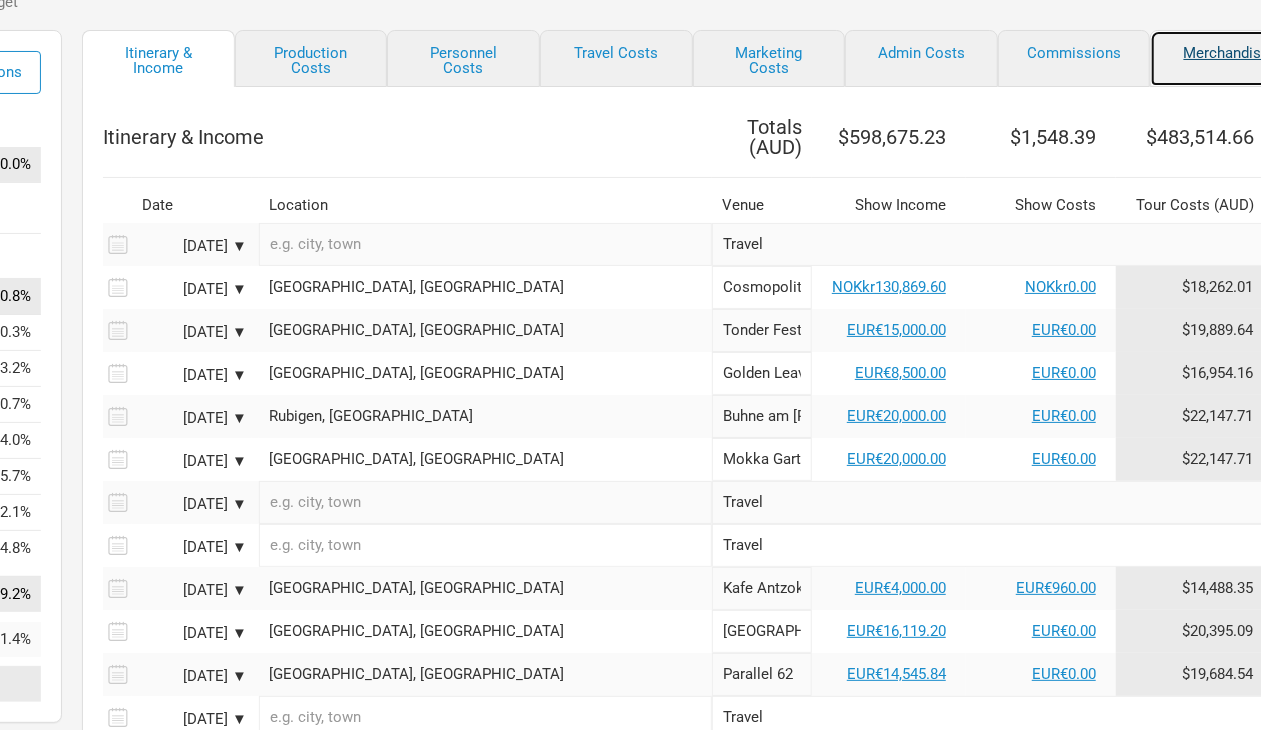 click on "Merchandise" at bounding box center [1226, 58] 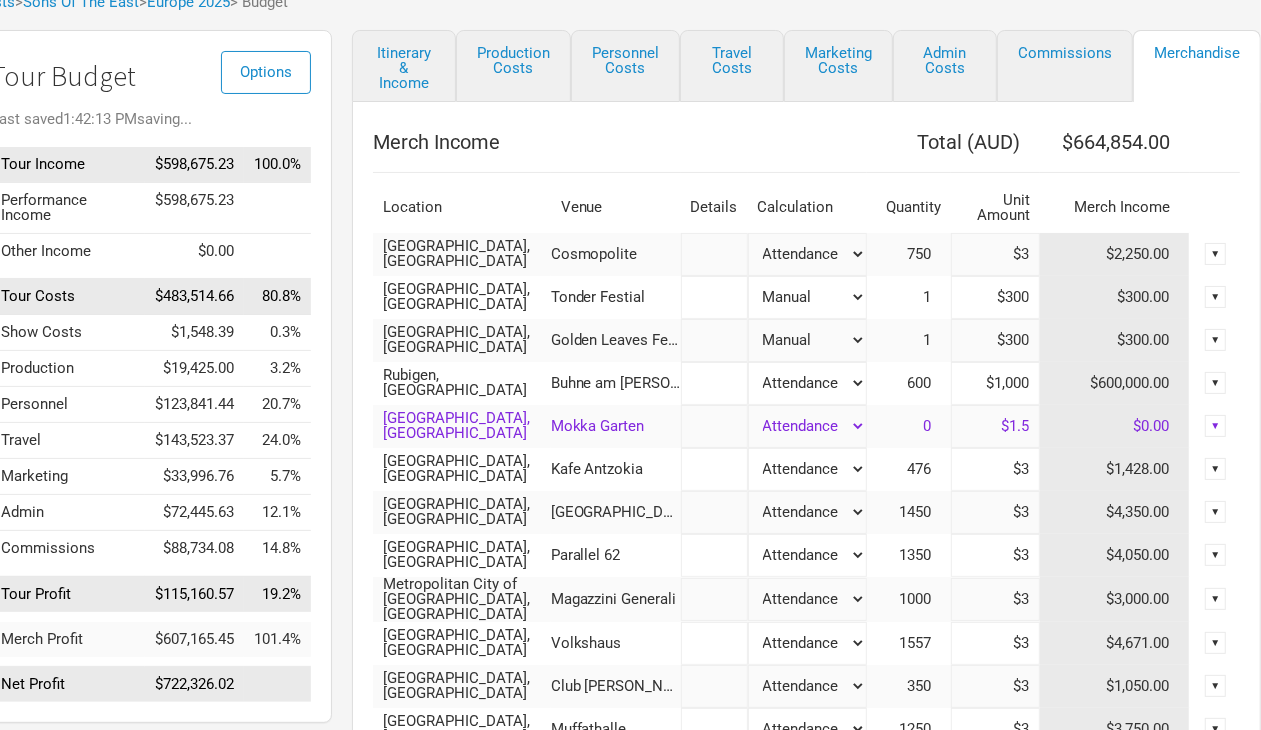 scroll, scrollTop: 125, scrollLeft: 43, axis: both 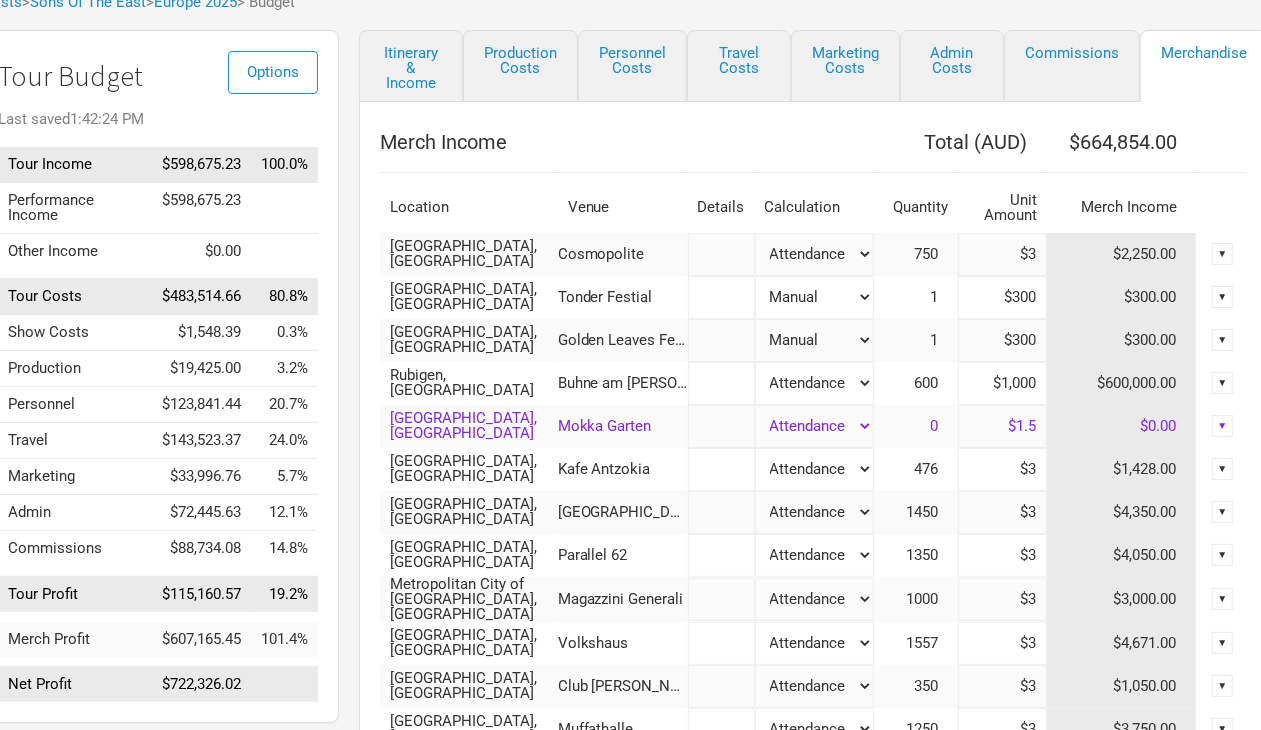 click on "Attendance Manual % of Performance Income" at bounding box center (815, 254) 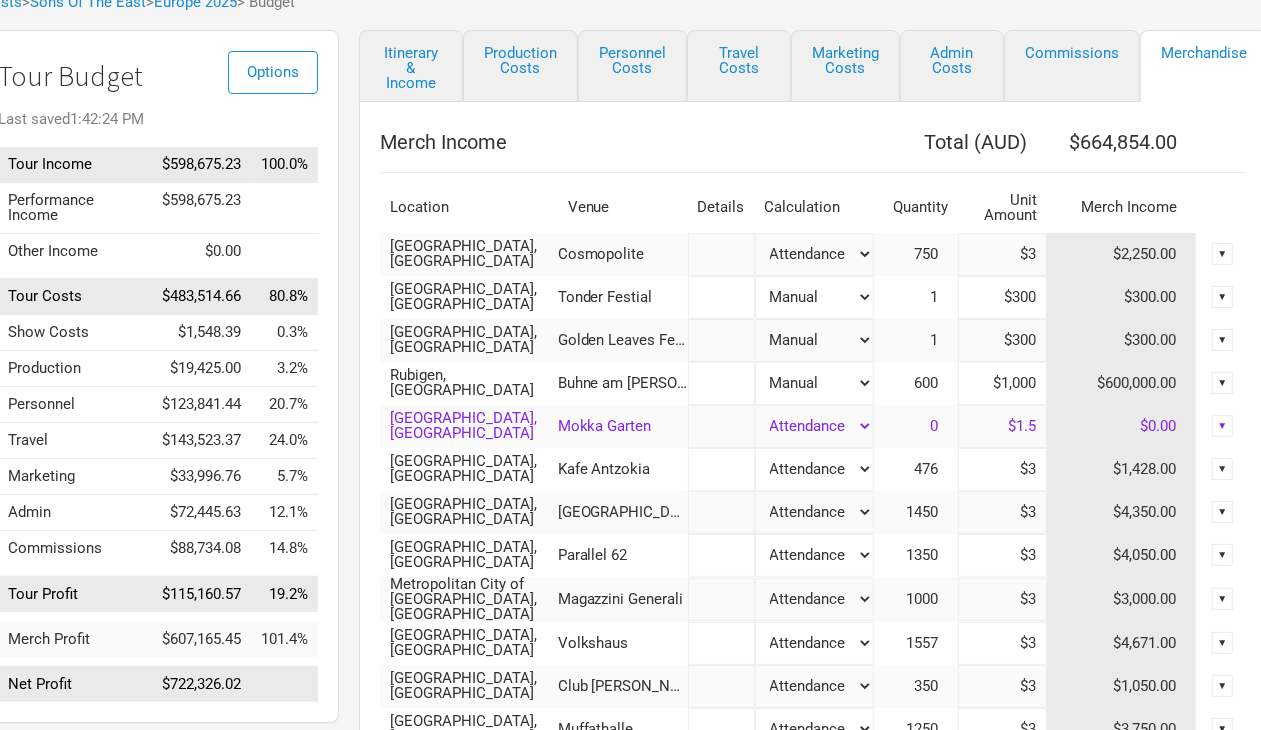 click on "Attendance Manual % of Performance Income" at bounding box center [815, 254] 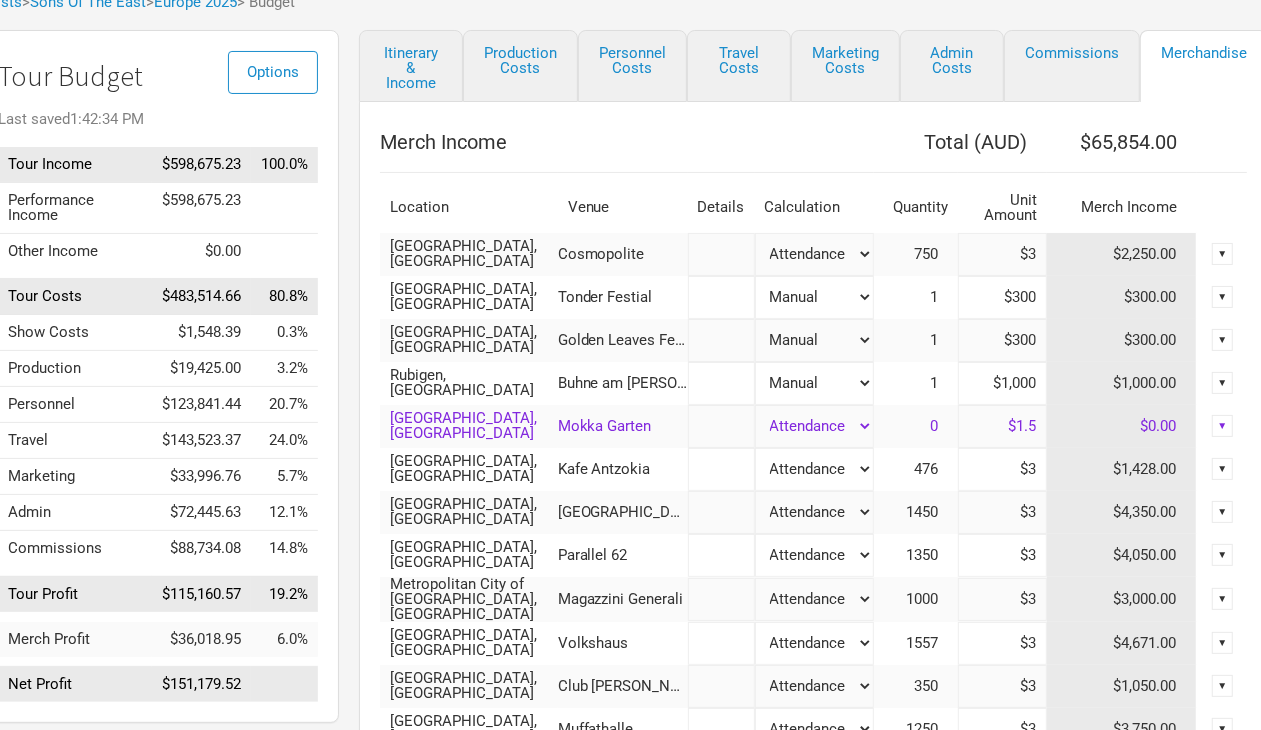 click on "Attendance Manual % of Performance Income" at bounding box center [815, 426] 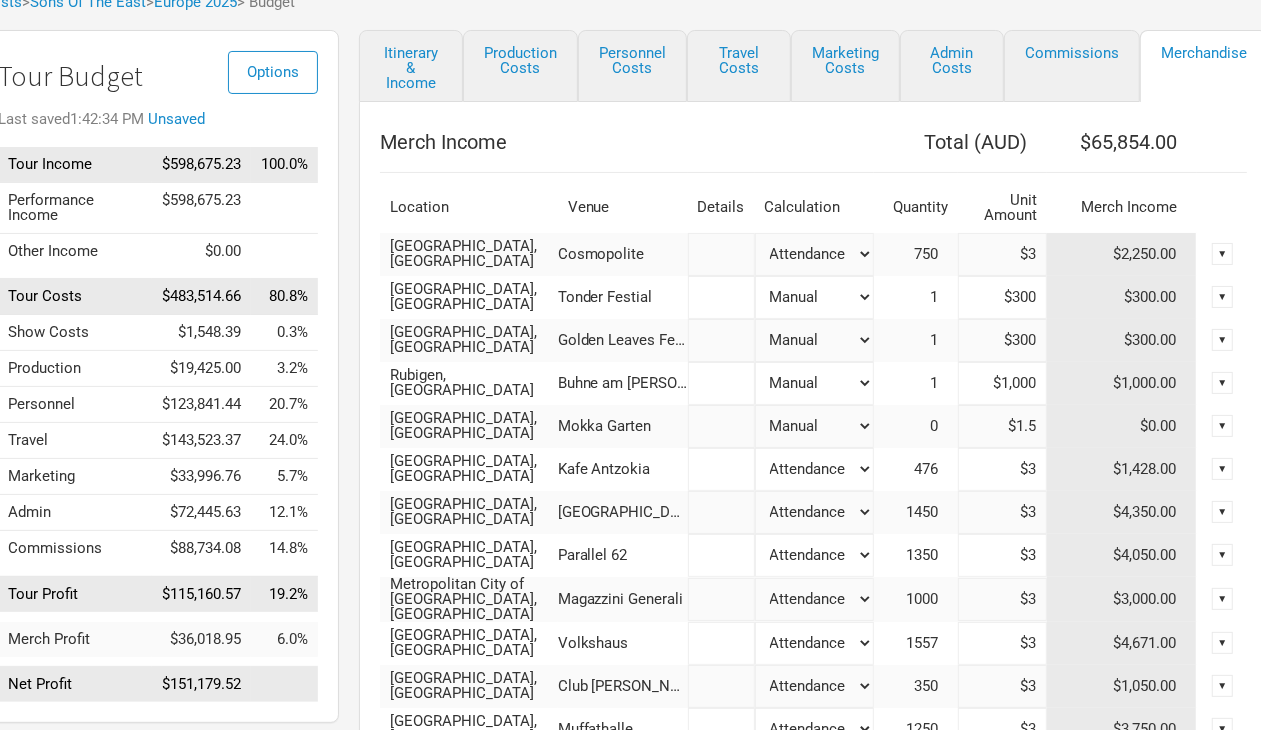click on "Attendance Manual % of Performance Income" at bounding box center (815, 254) 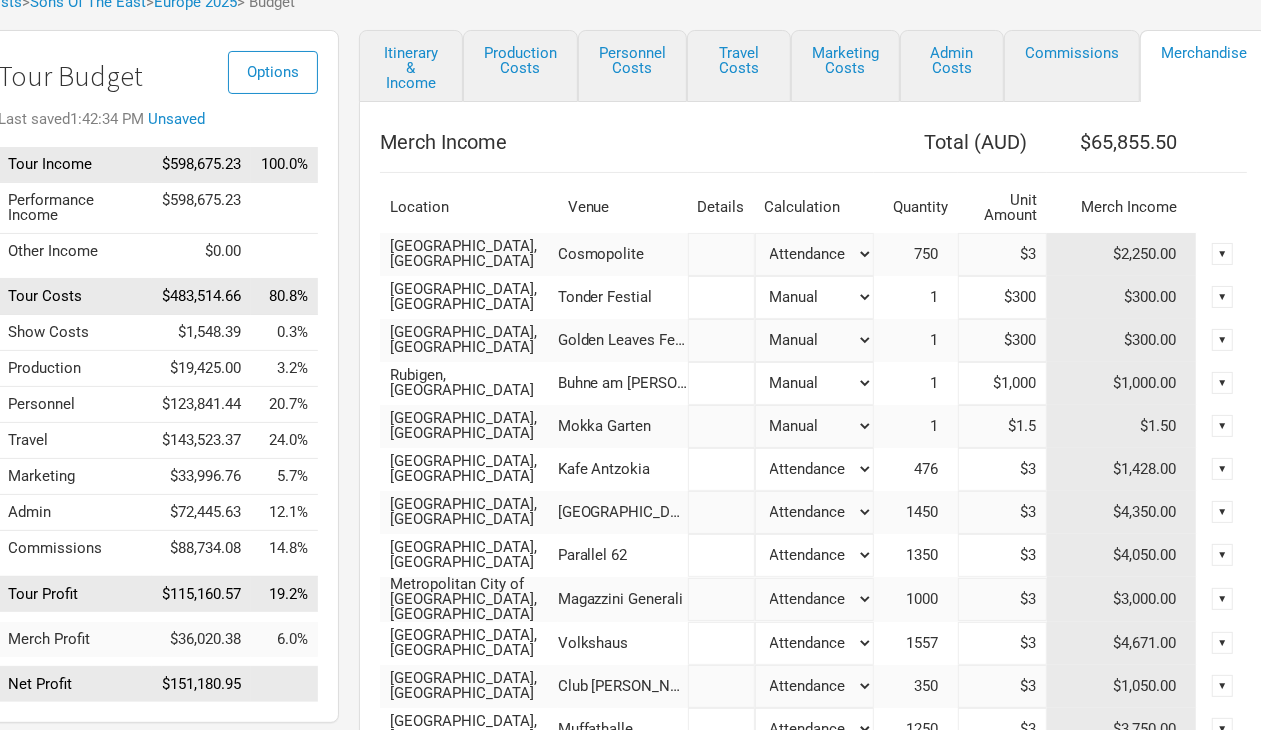 click on "1" at bounding box center [944, 426] 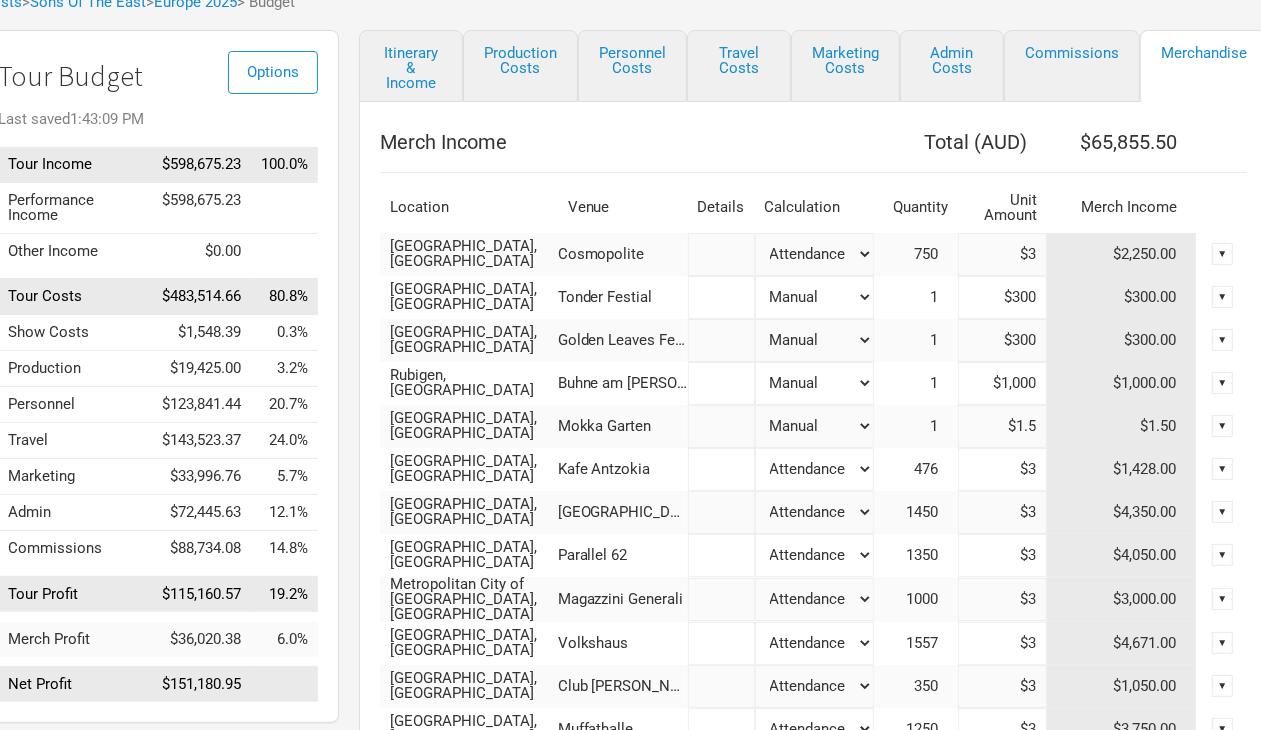 drag, startPoint x: 1002, startPoint y: 420, endPoint x: 1093, endPoint y: 422, distance: 91.02197 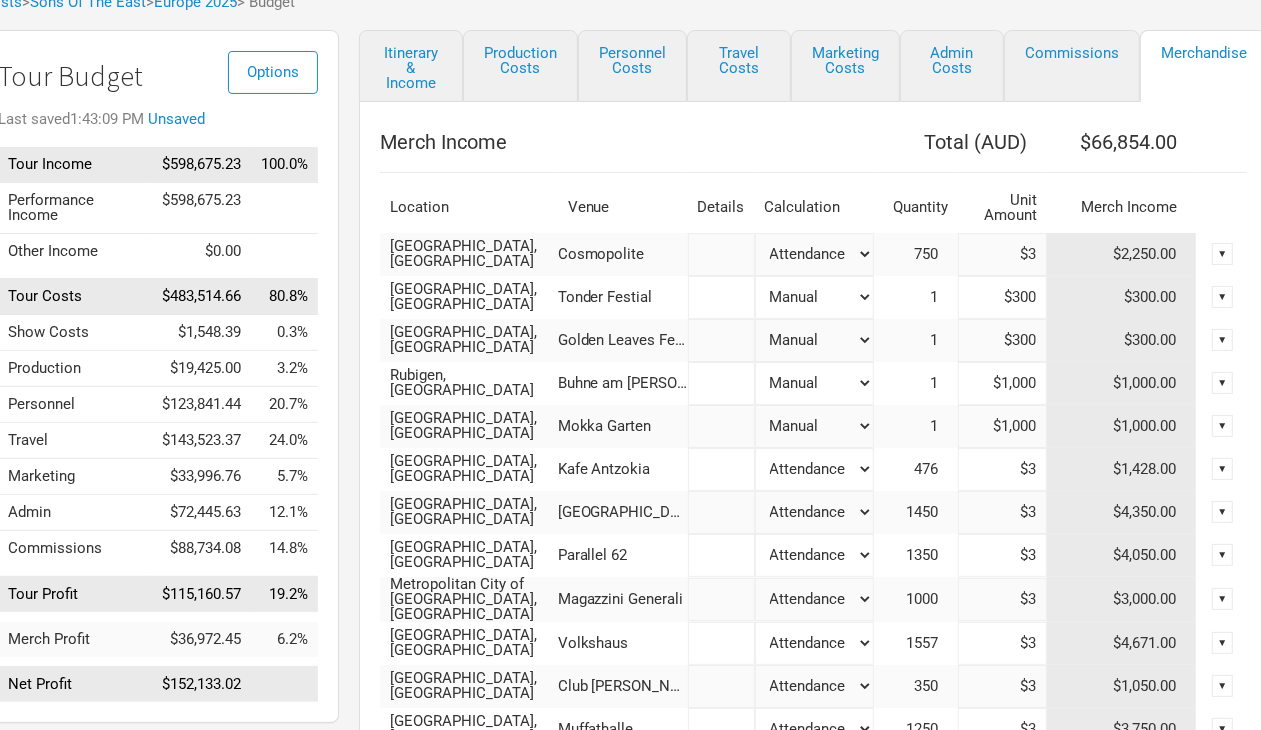 click on "$1,000" at bounding box center [1002, 426] 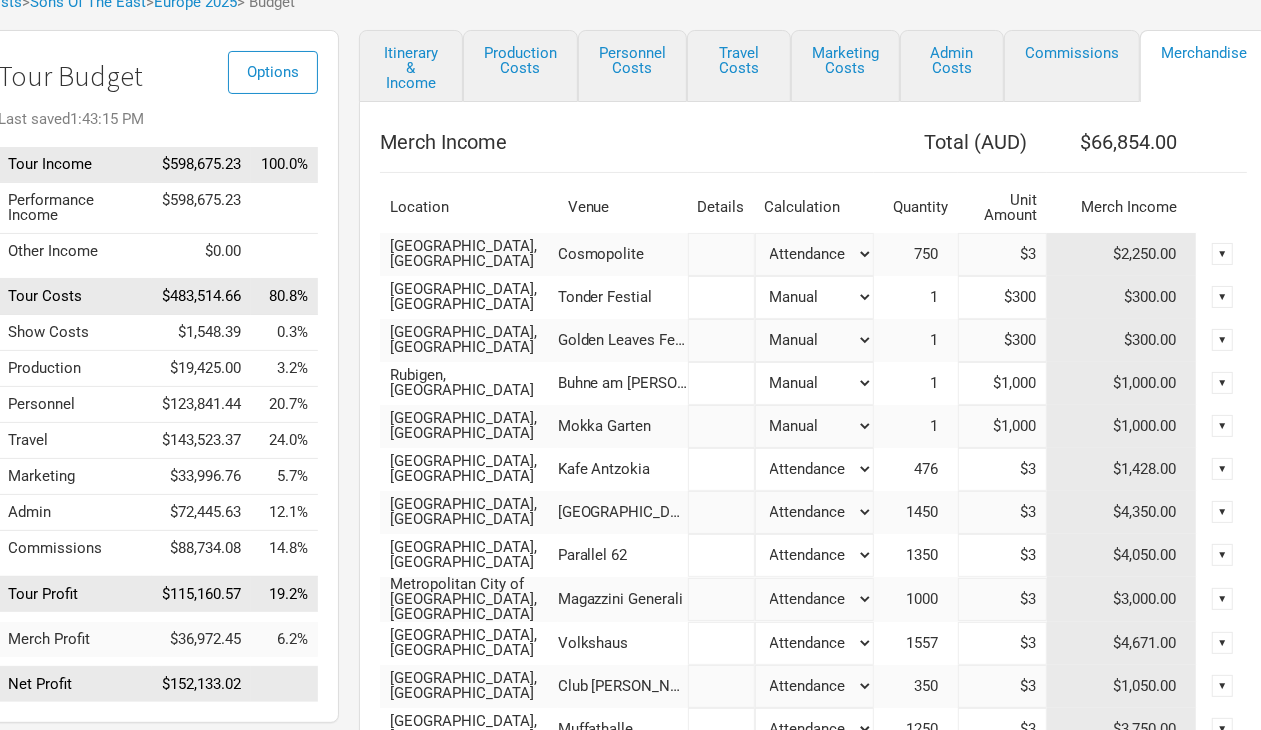 click on "$4,350.00" at bounding box center [1122, 512] 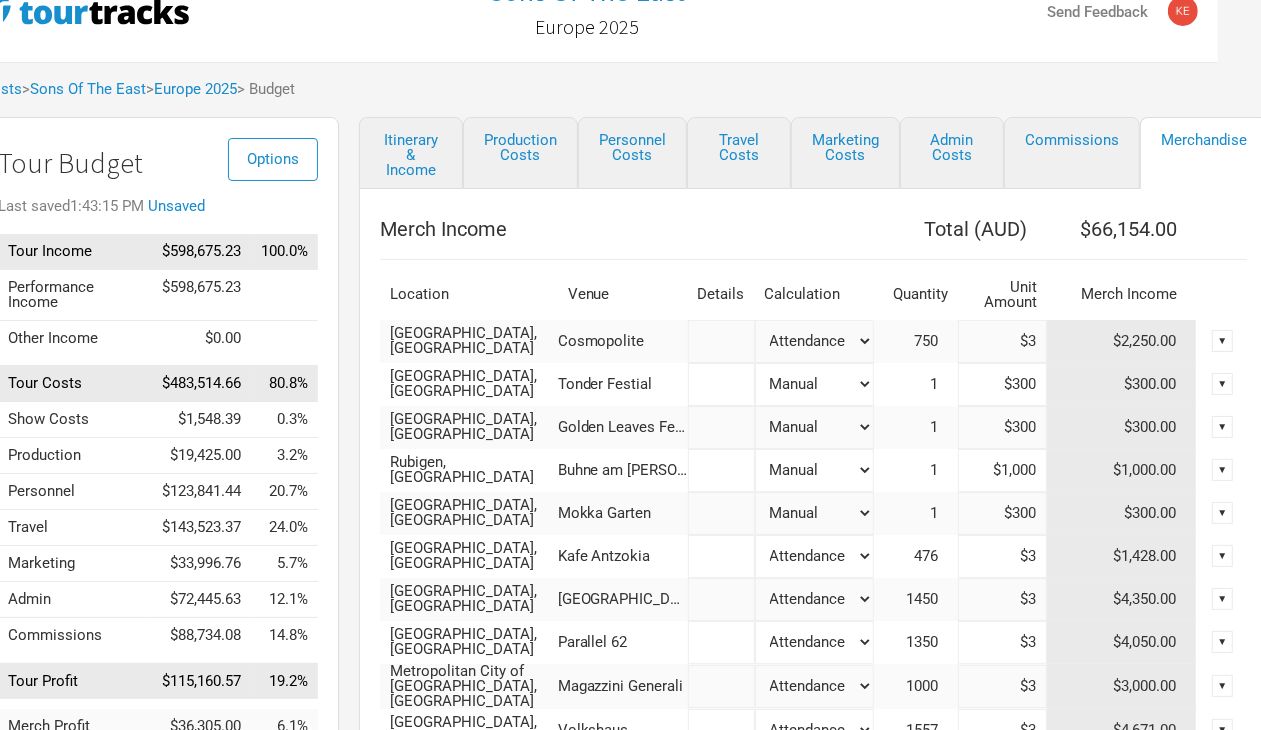 scroll, scrollTop: 0, scrollLeft: 43, axis: horizontal 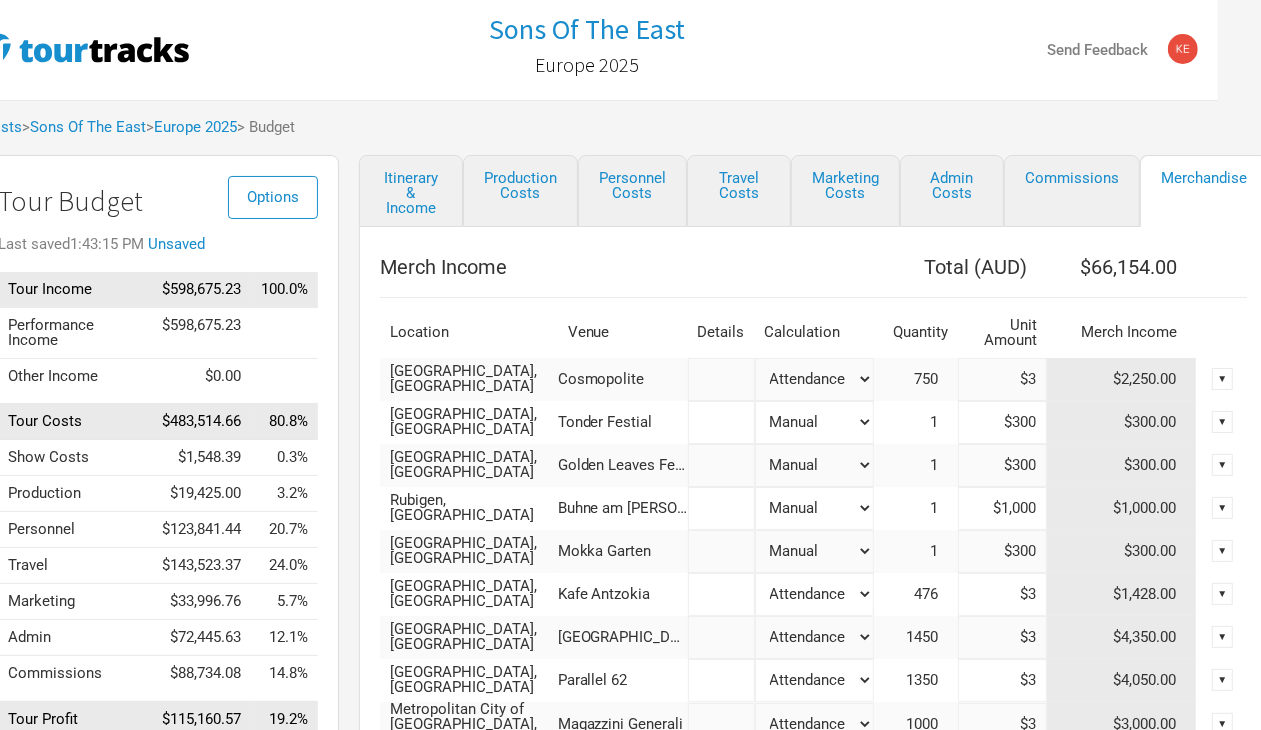 click on "$1,000" at bounding box center (1002, 508) 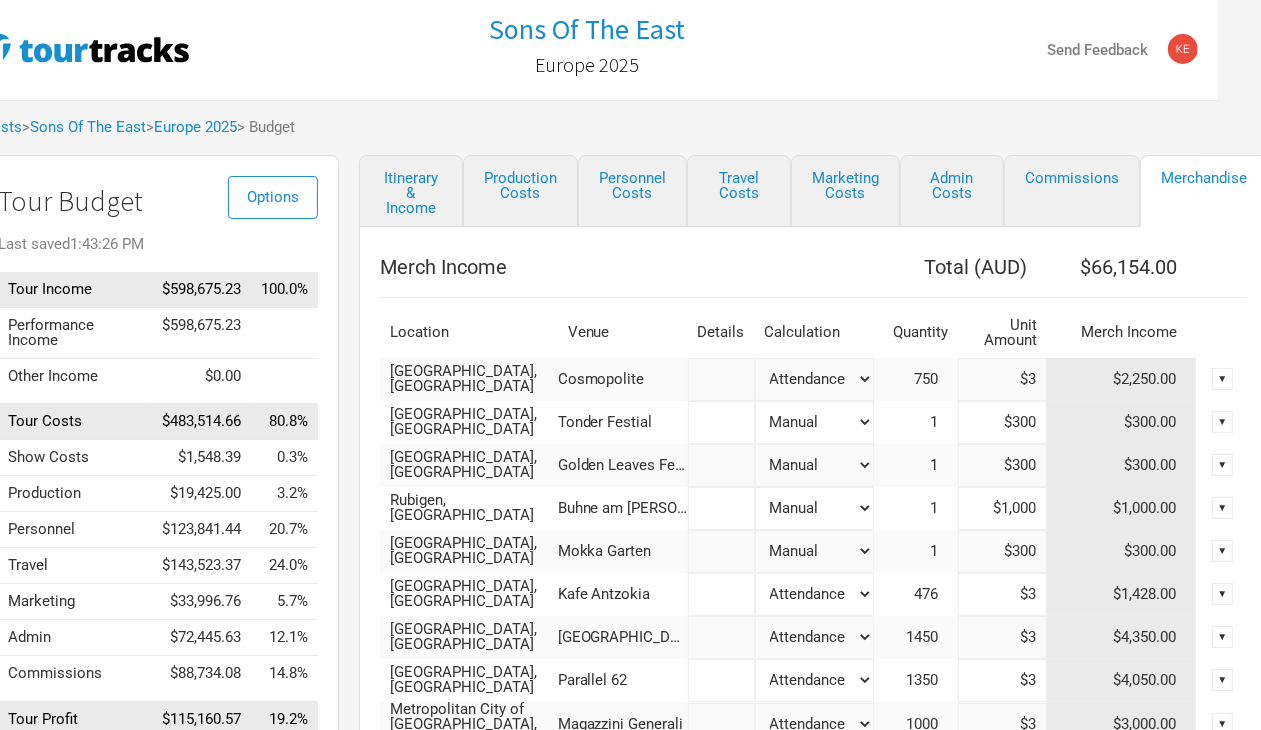 drag, startPoint x: 983, startPoint y: 488, endPoint x: 1091, endPoint y: 492, distance: 108.07405 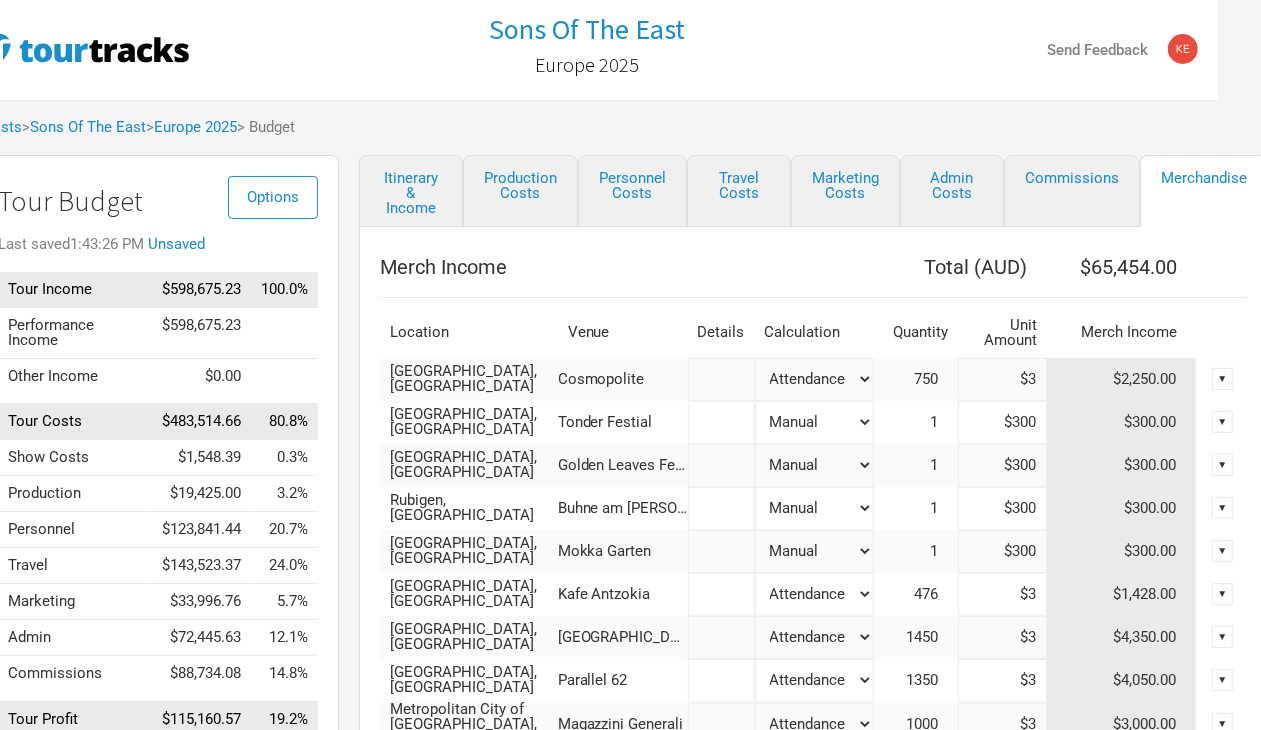 click on "$300.00" at bounding box center [1122, 508] 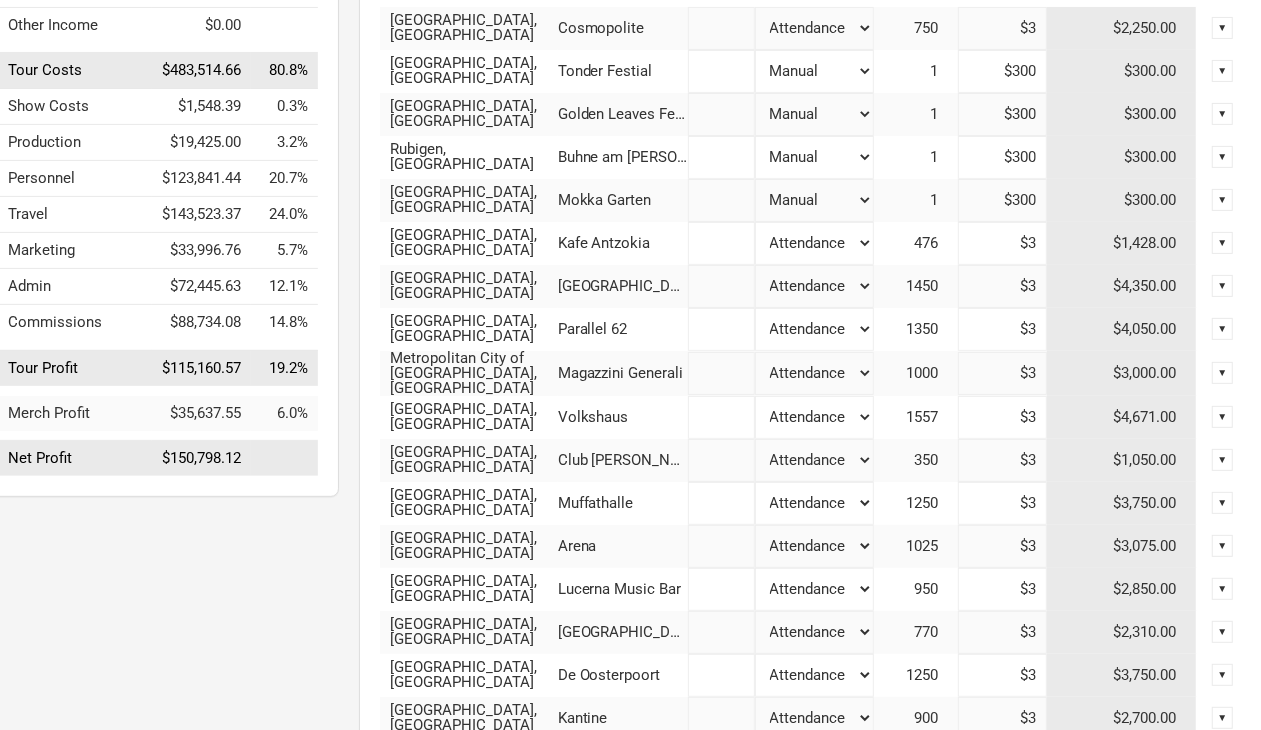 scroll, scrollTop: 0, scrollLeft: 43, axis: horizontal 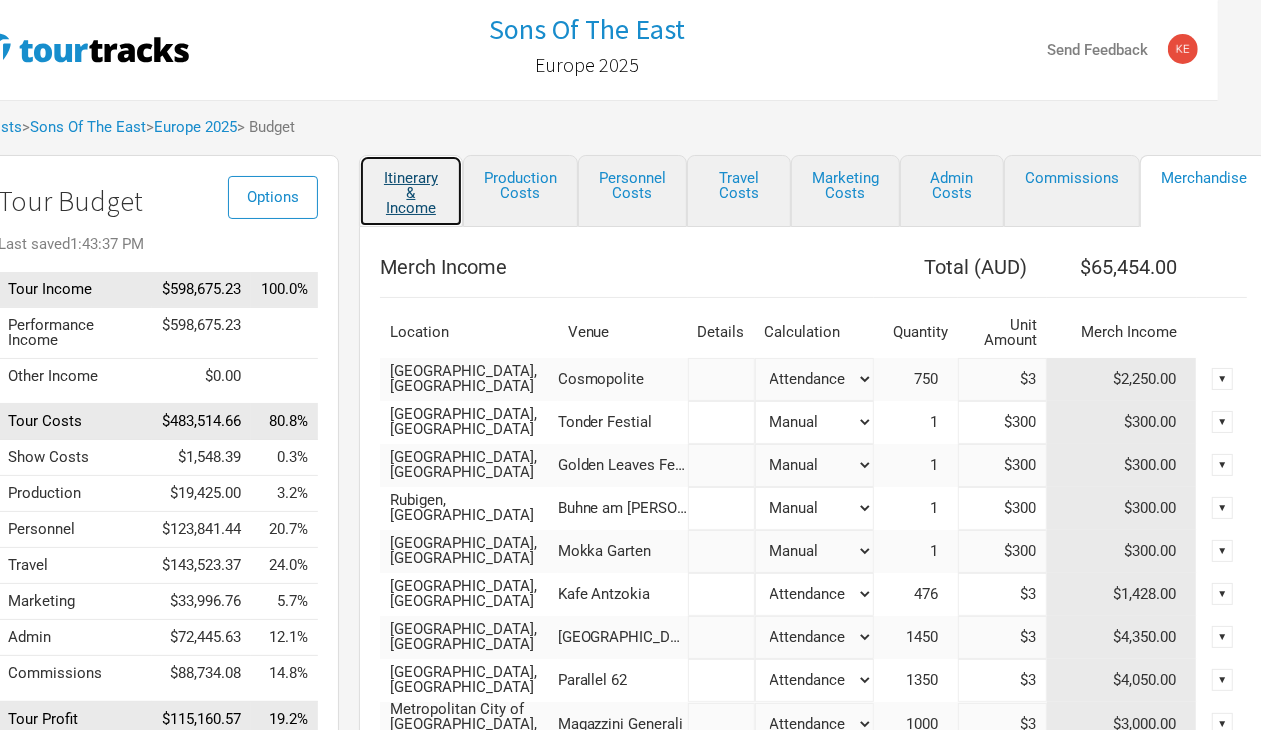 click on "Itinerary & Income" at bounding box center [411, 191] 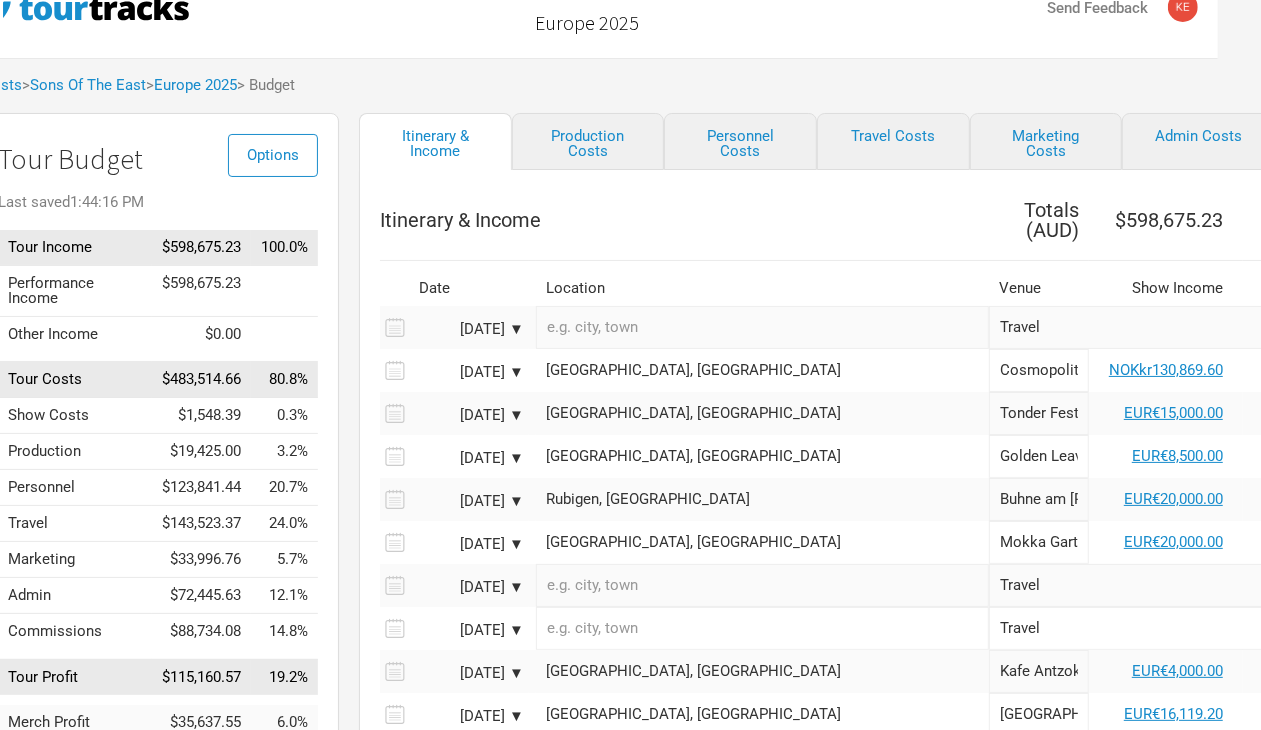 scroll, scrollTop: 0, scrollLeft: 43, axis: horizontal 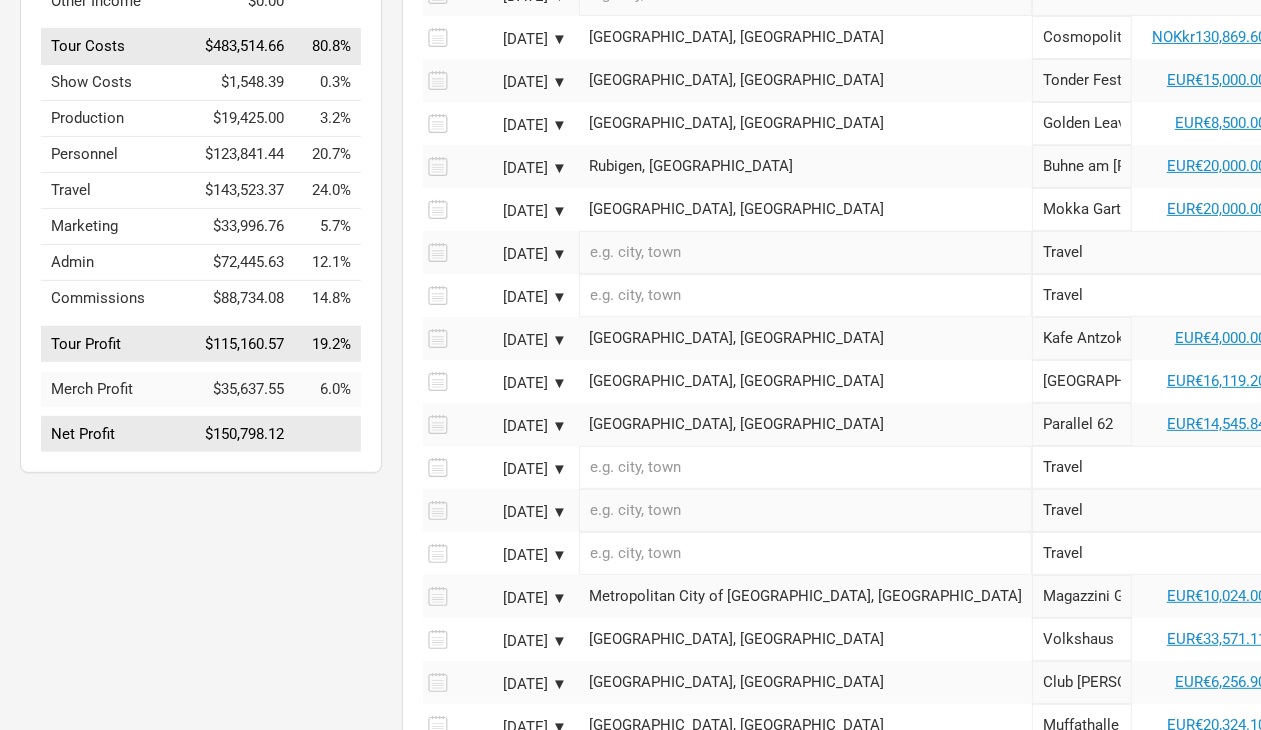 click on "Options Tour Budget Last saved  1:44:16 PM Tour Income $598,675.23 100.0% Performance Income $598,675.23 Other Income $0.00 Tour Costs $483,514.66 80.8% Show Costs $1,548.39 0.3% Production $19,425.00 3.2% Personnel $123,841.44 20.7% Travel $143,523.37 24.0% Marketing $33,996.76 5.7% Admin $72,445.63 12.1% Commissions $88,734.08 14.8% Tour Profit $115,160.57 19.2% Merch Profit $35,637.55 6.0% Net Profit $150,798.12" at bounding box center (191, 643) 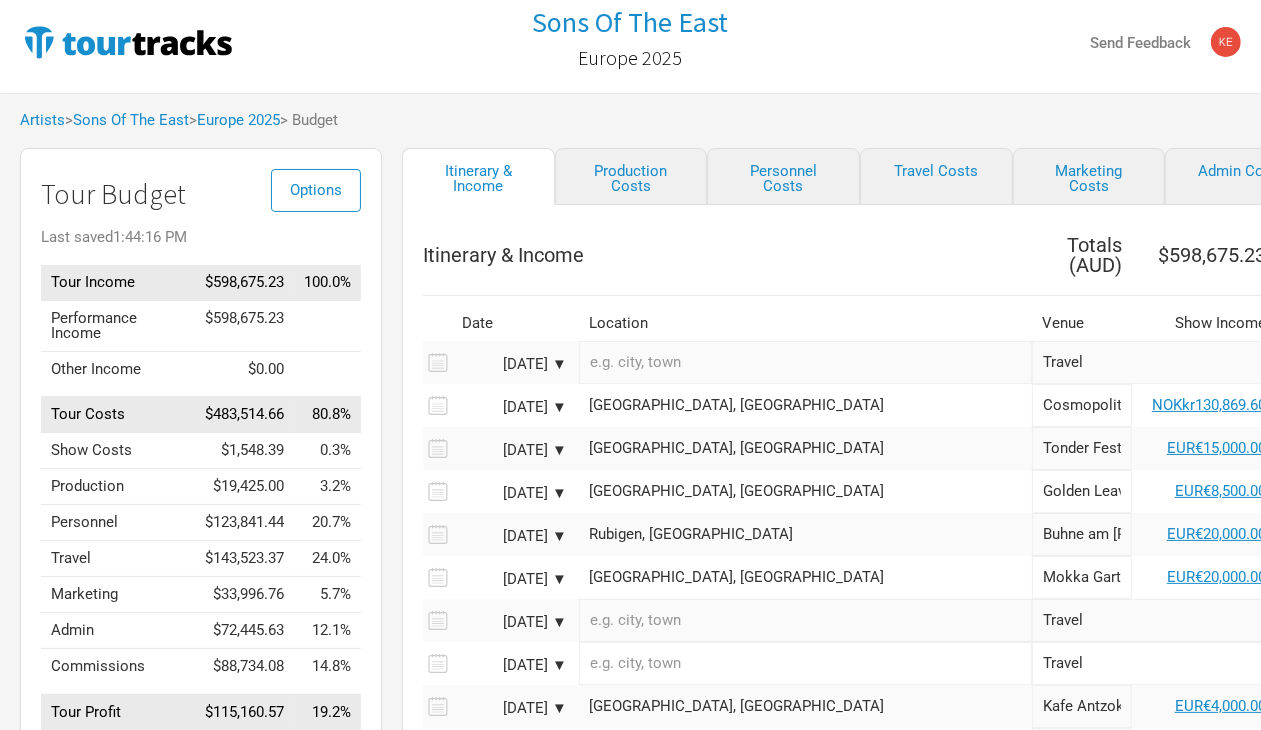 scroll, scrollTop: 0, scrollLeft: 0, axis: both 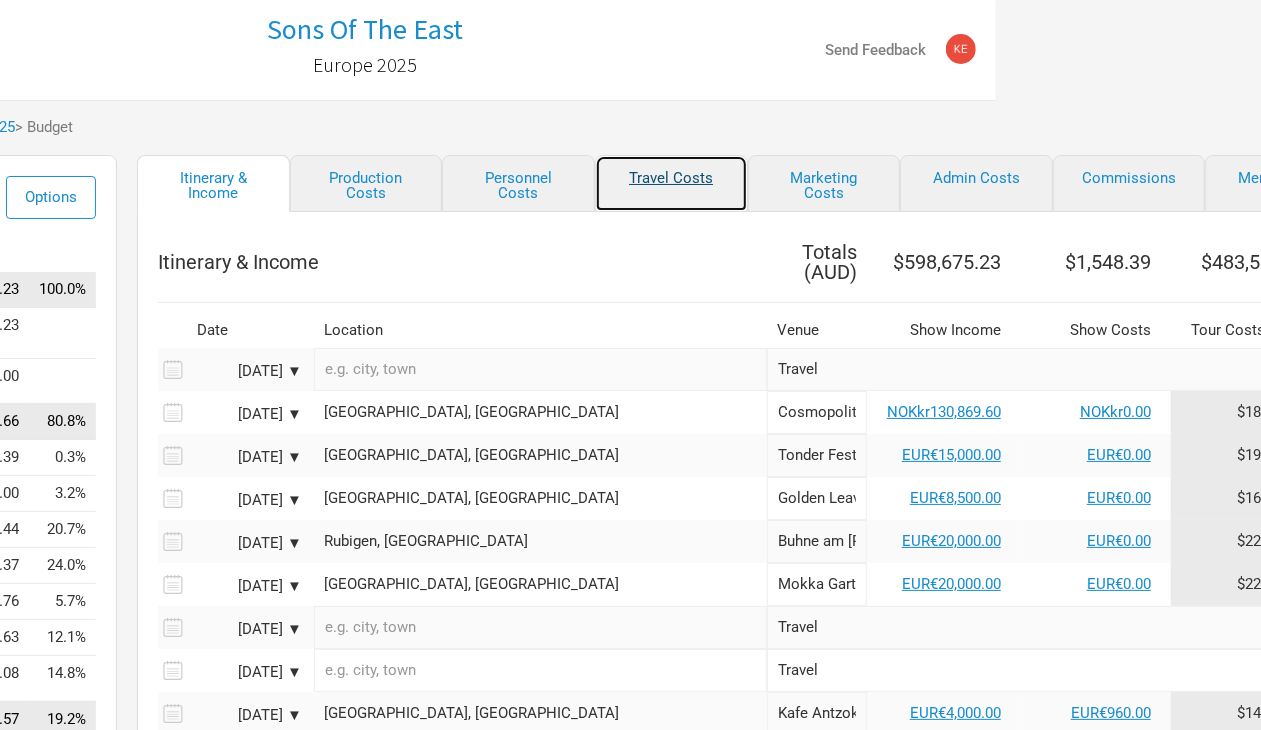 click on "Travel Costs" at bounding box center [671, 183] 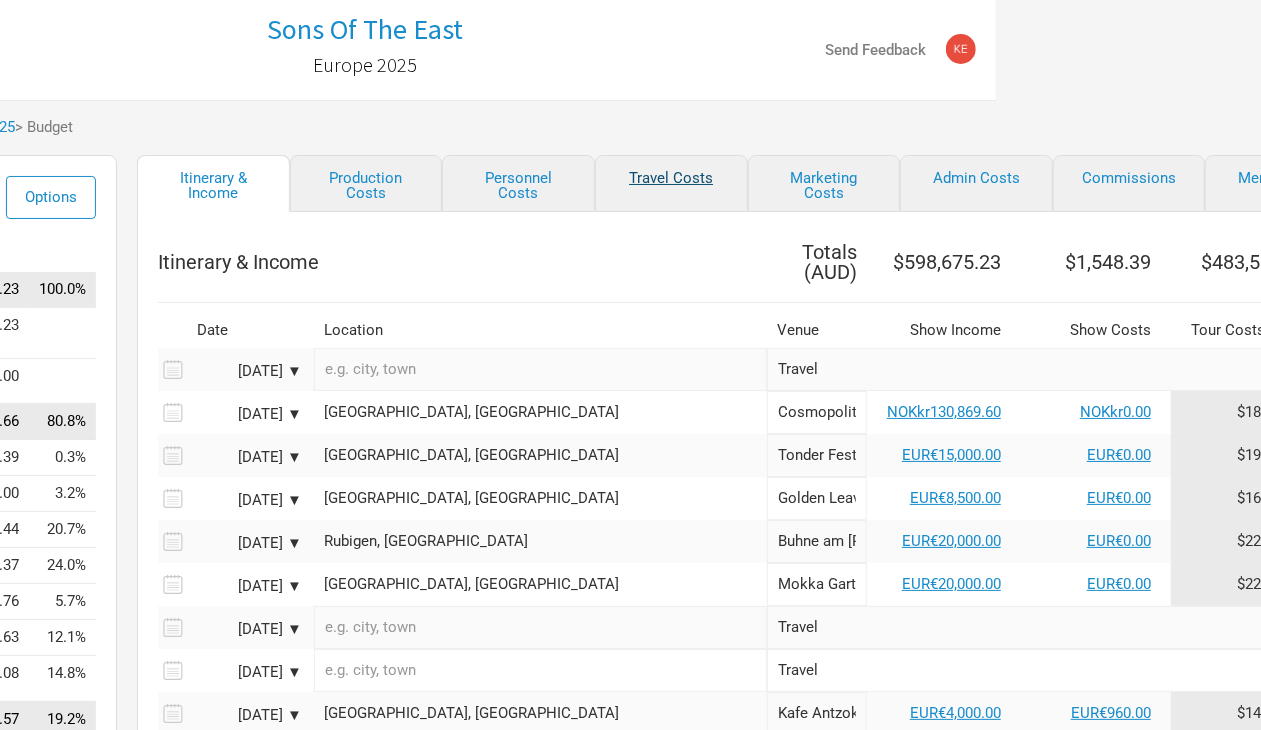 scroll, scrollTop: 0, scrollLeft: 43, axis: horizontal 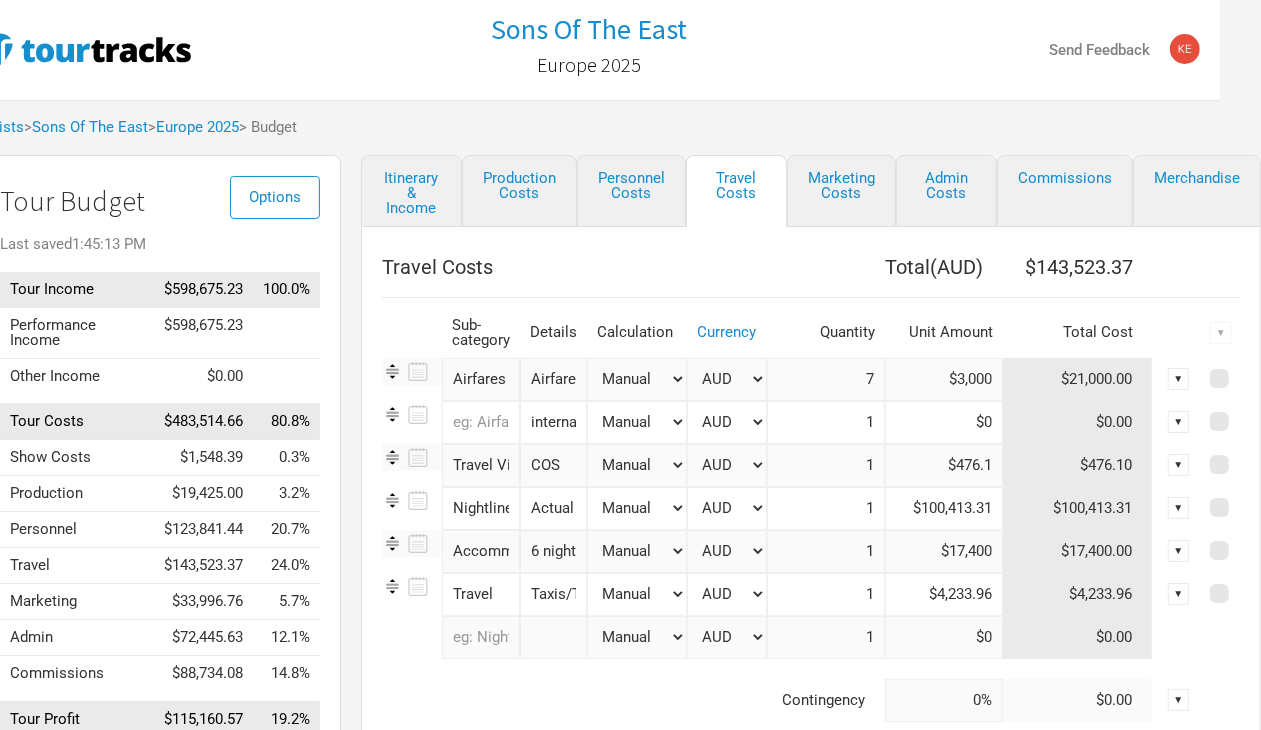 click on "Artists  >  Sons Of The East  >  Europe 2025  > Budget" at bounding box center [589, 127] 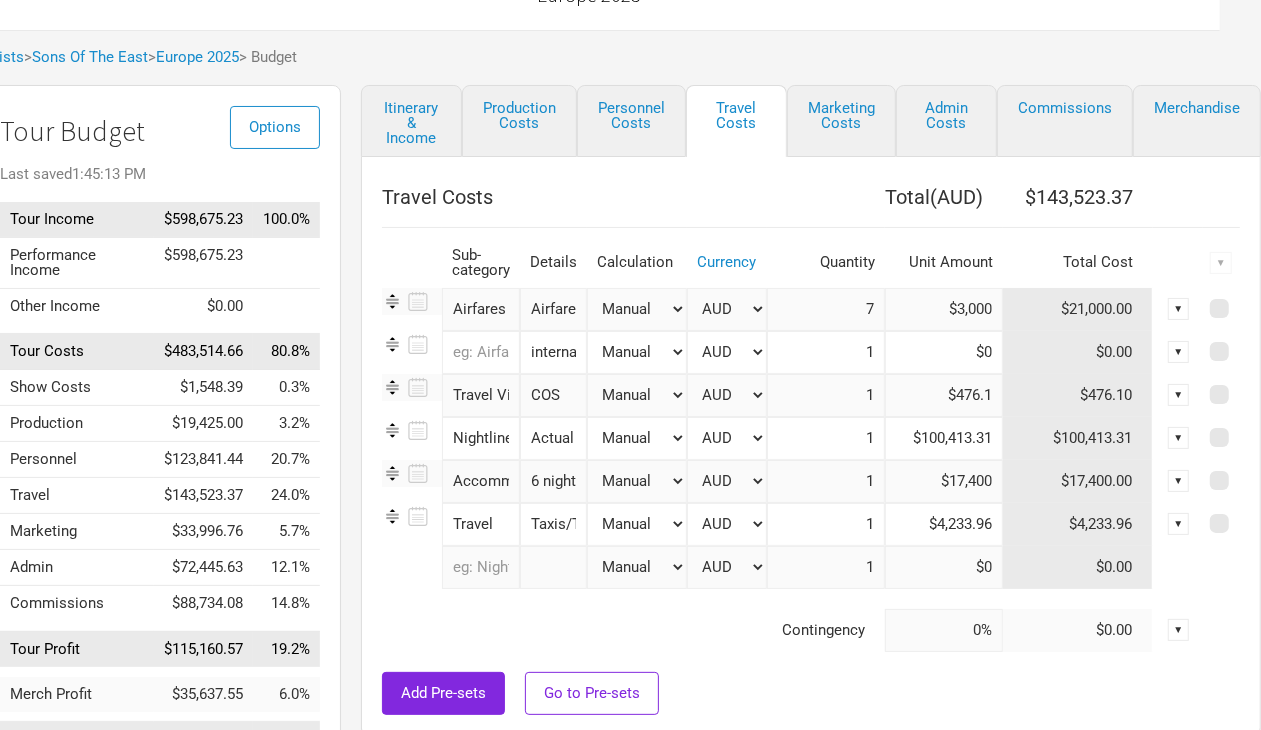 scroll, scrollTop: 188, scrollLeft: 43, axis: both 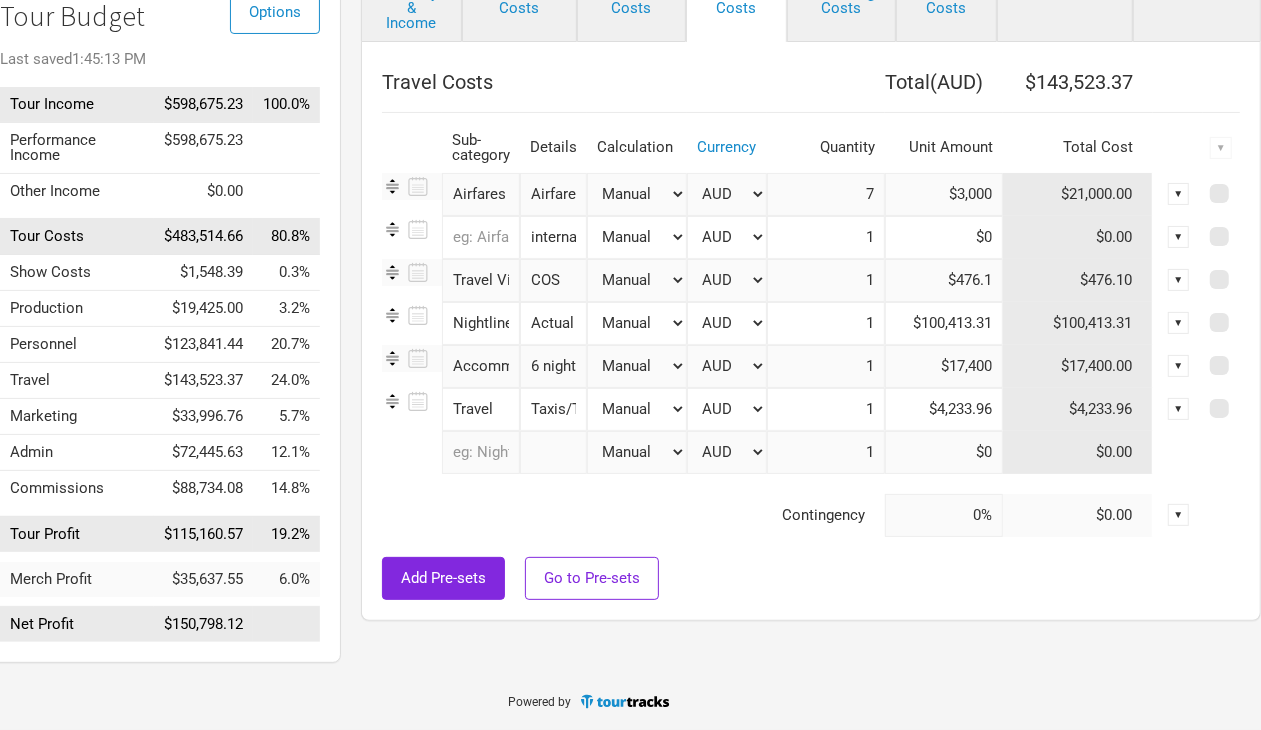 click on "Itinerary & Income Production Costs Personnel Costs Travel Costs Marketing Costs Admin Costs Commissions Merchandise   Travel Costs Total  ( AUD ) $143,523.37 Sub-category Details Calculation Currency Quantity Unit Amount Total Cost   ▼ Airfares 1 selection Airfares - SYD-Dusseldorf//LHR-SYD Manual # of Shows # of Show Days # of Non-Show Days # of Days # of Tickets Sold % of Tour Income Estimate - All Travel AUD DKK EUR GBP NOK SEK New ... 7 $3,000 $21,000.00 ▼ 0 selections internal (assume ferry) Manual # of Shows # of Show Days # of Non-Show Days # of Days # of Tickets Sold % of Tour Income Estimate - All Travel AUD DKK EUR GBP NOK SEK New ... 1 $0 $0.00 ▼ Travel Visa Costs 1 selection COS Manual # of Shows # of Show Days # of Non-Show Days # of Days # of Tickets Sold % of Tour Income Estimate - All Travel AUD DKK EUR GBP NOK SEK New ... 1 $476.1 $476.10 ▼ Nightliner 1 selection Actual 56,000 EUR Manual # of Shows # of Show Days # of Non-Show Days # of Days # of Tickets Sold % of Tour Income AUD 1" at bounding box center [791, 321] 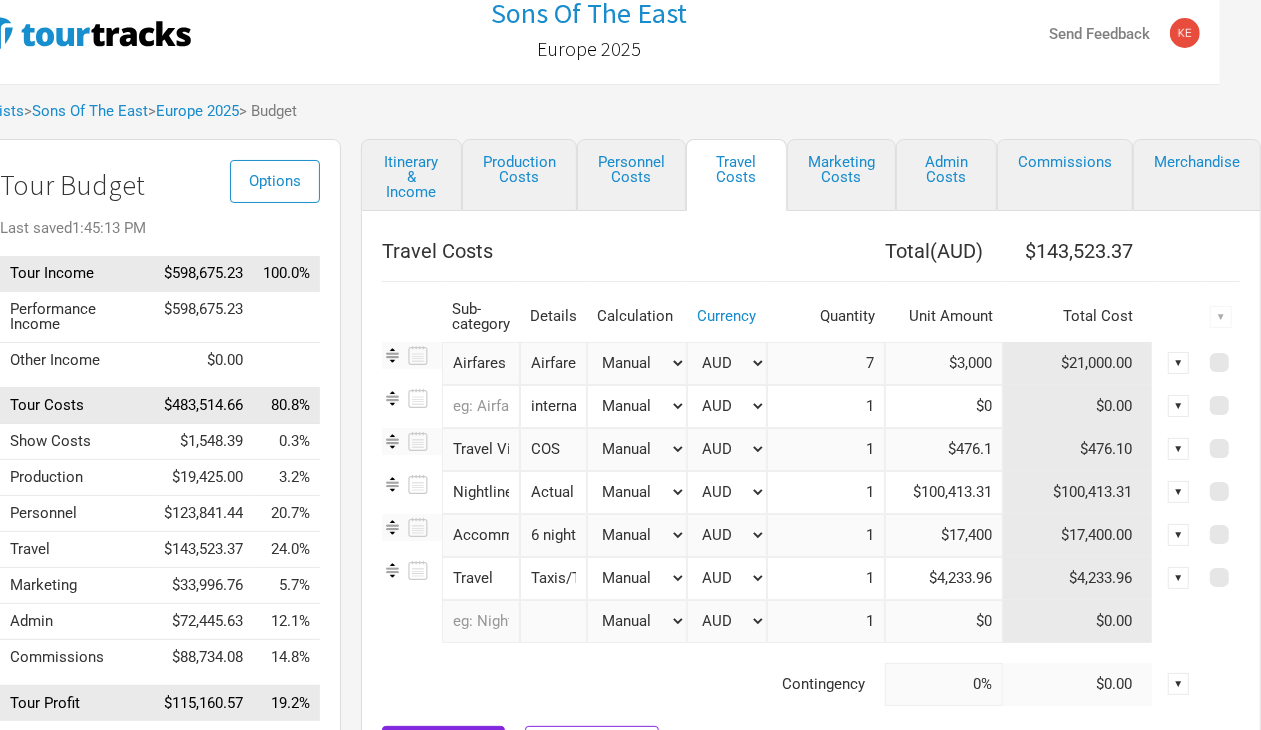 scroll, scrollTop: 0, scrollLeft: 43, axis: horizontal 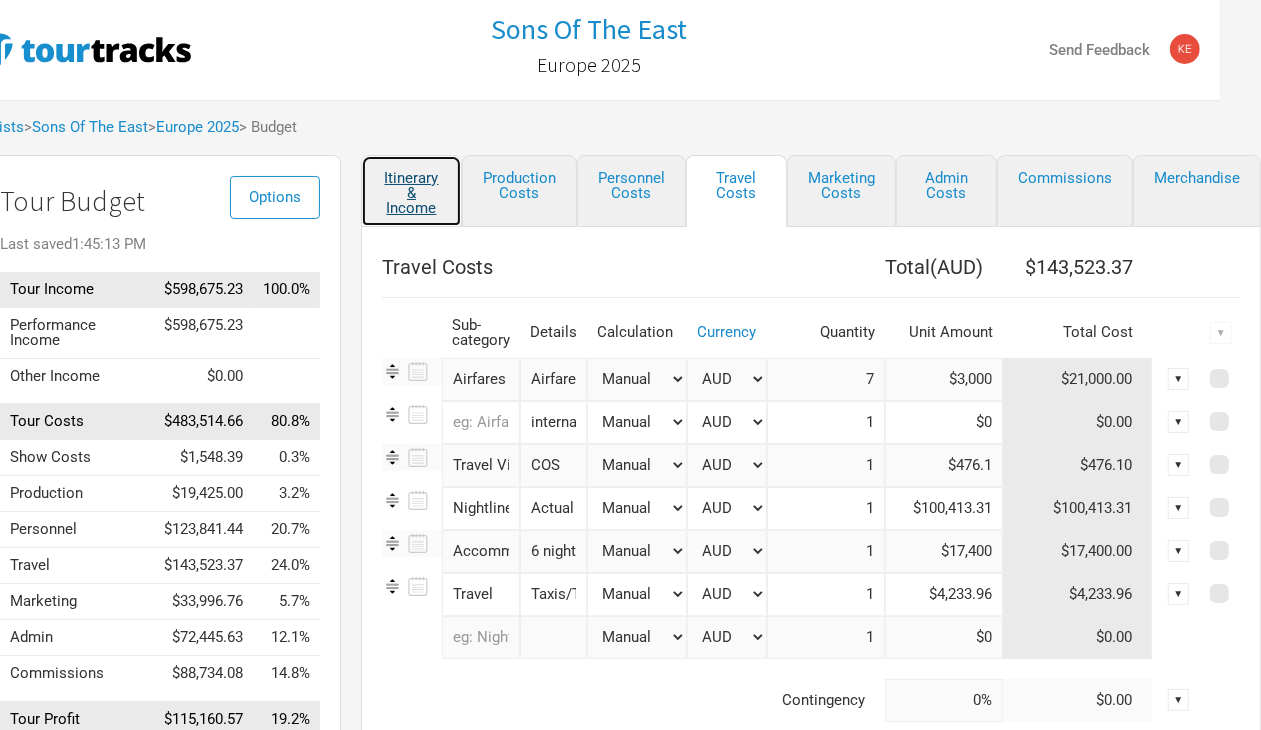 click on "Itinerary & Income" at bounding box center [411, 191] 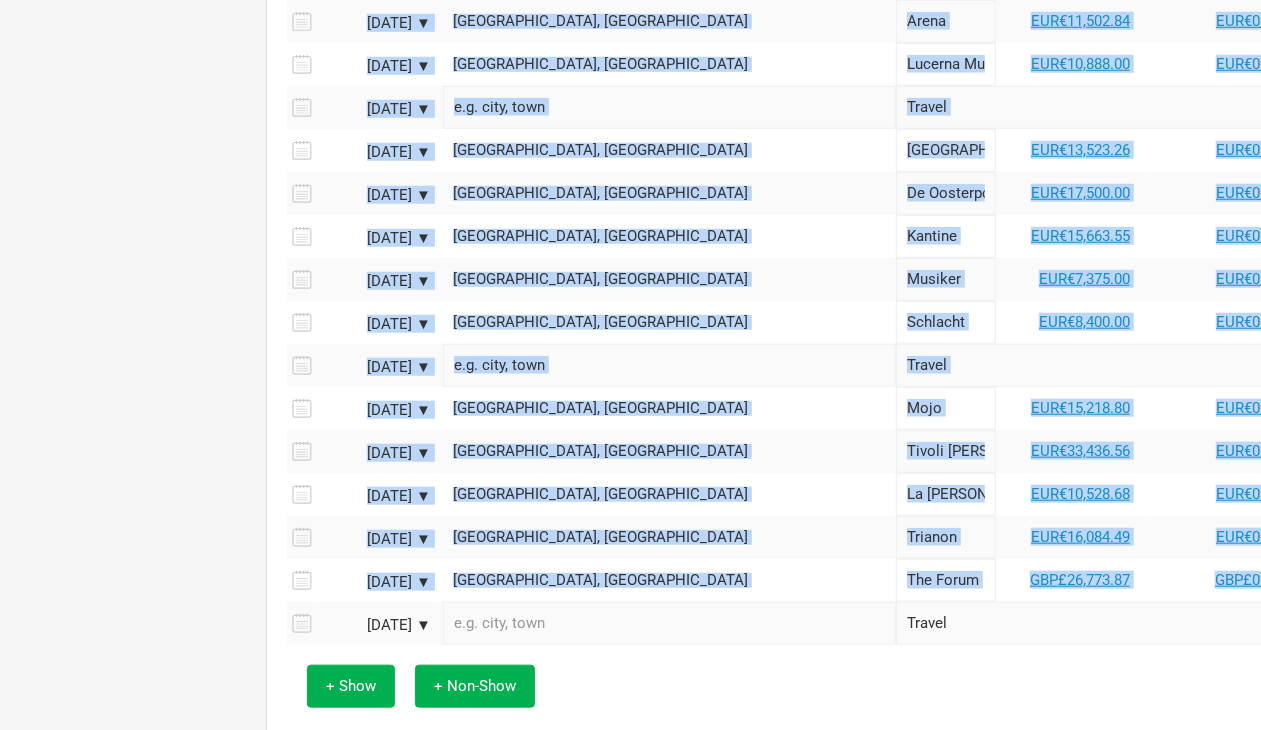 scroll, scrollTop: 1122, scrollLeft: 362, axis: both 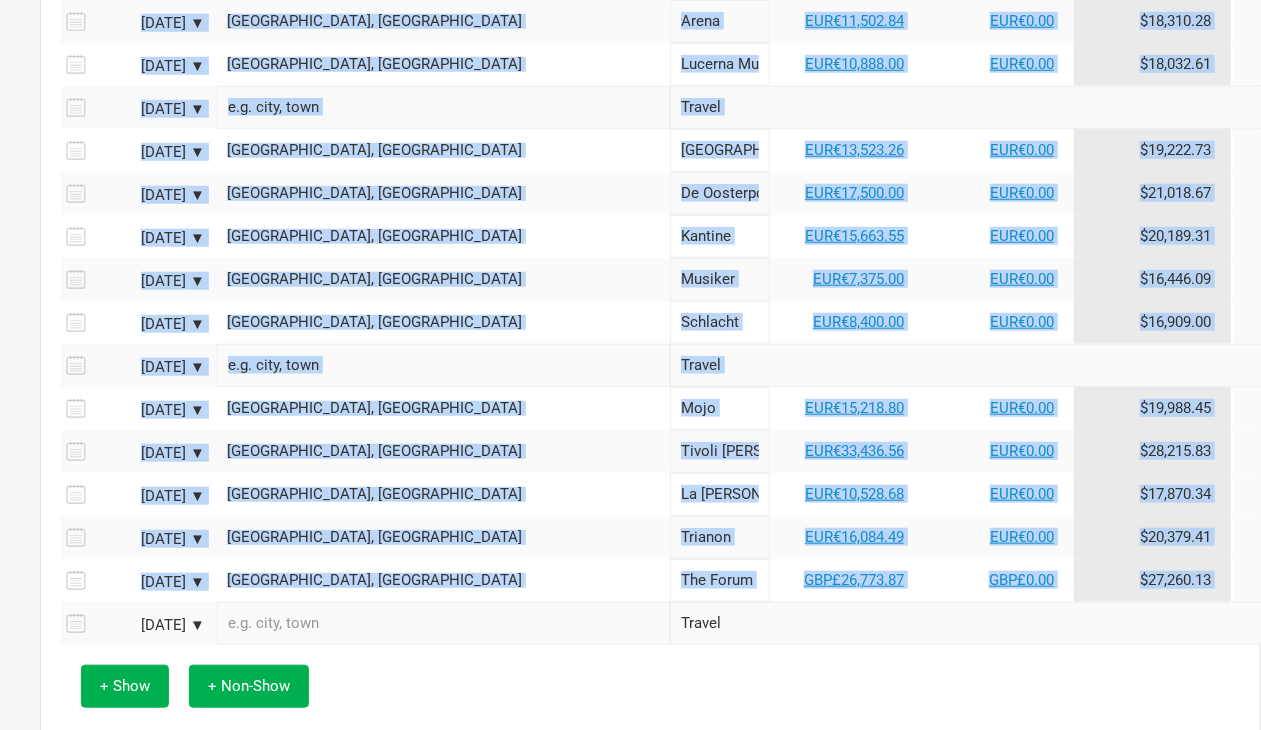 drag, startPoint x: 413, startPoint y: 311, endPoint x: 1140, endPoint y: 590, distance: 778.69763 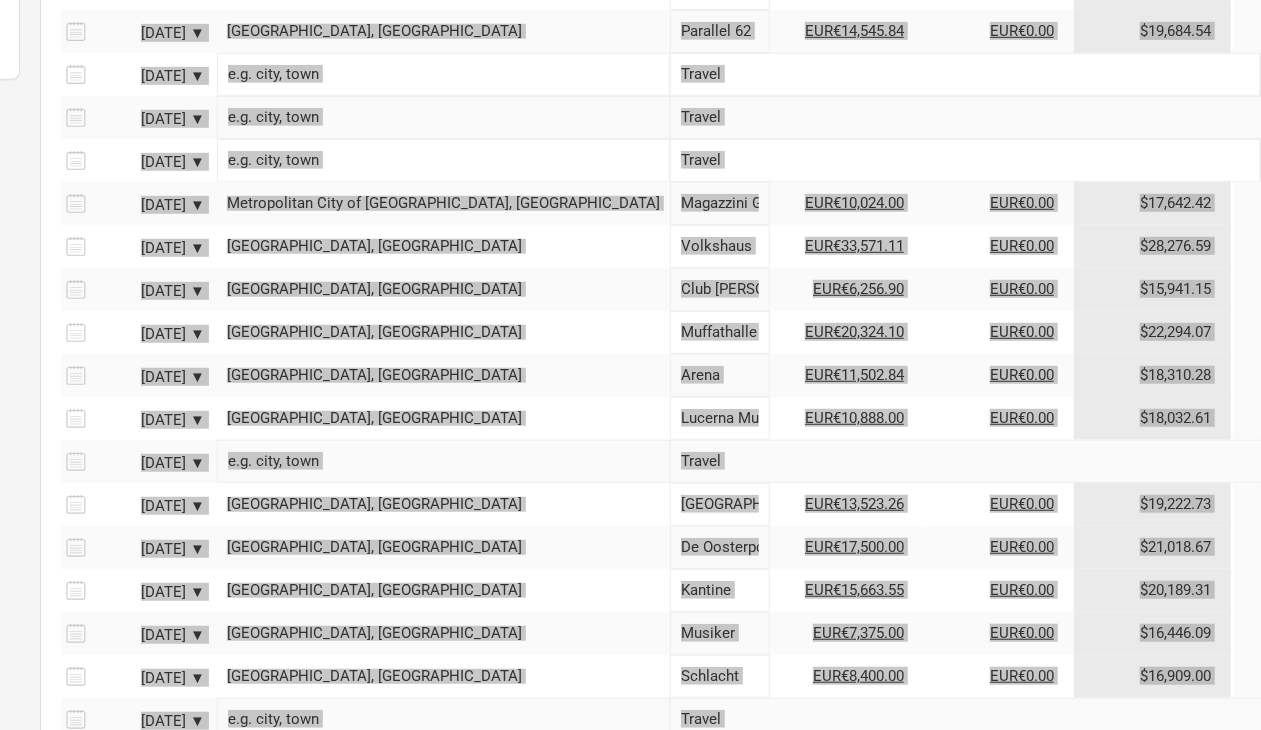 scroll, scrollTop: 0, scrollLeft: 362, axis: horizontal 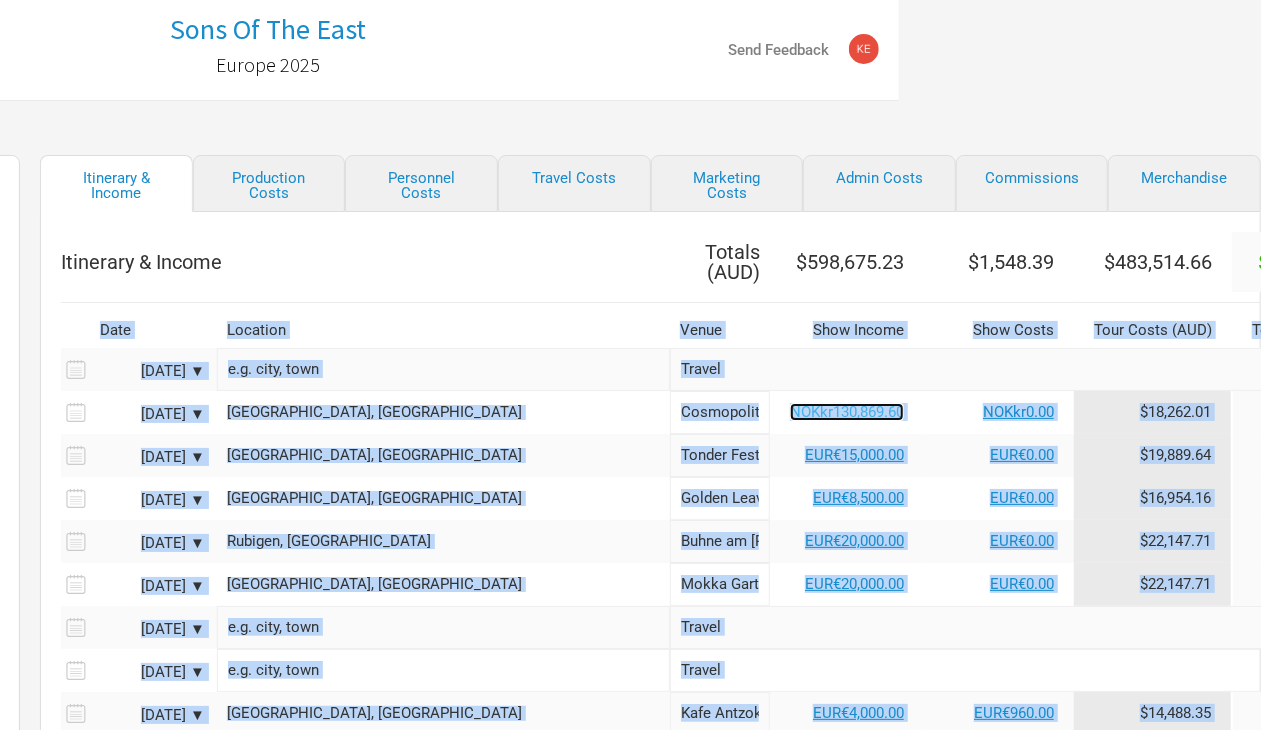 click on "NOKkr130,869.60" at bounding box center [847, 412] 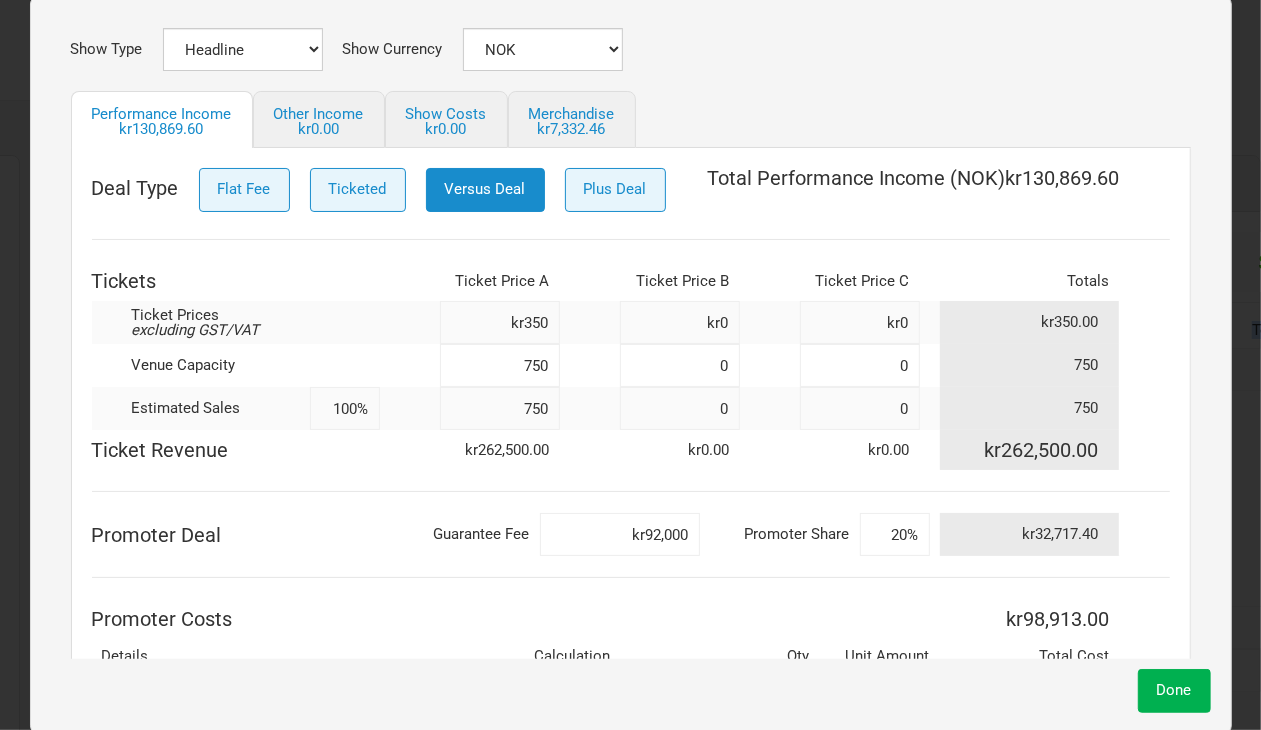 scroll, scrollTop: 0, scrollLeft: 0, axis: both 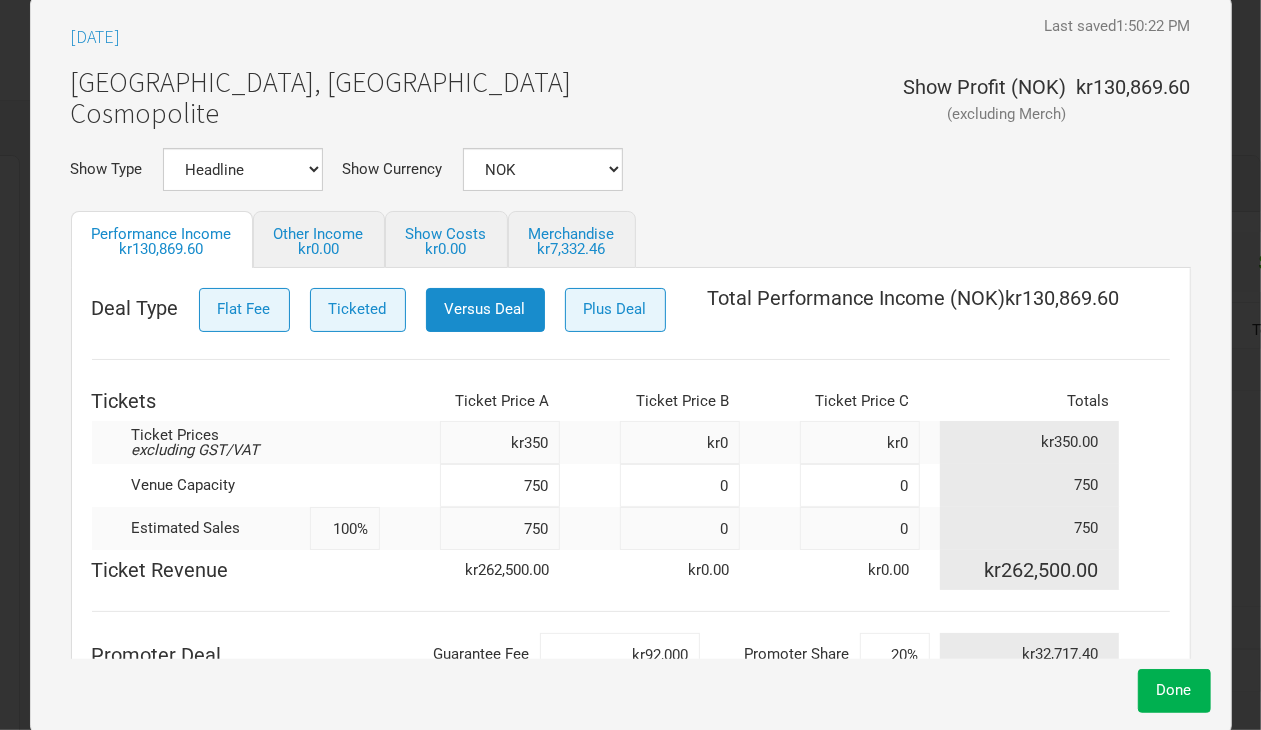 click on "Aug 28, 2025 Last saved  1:50:22 PM" at bounding box center (631, 37) 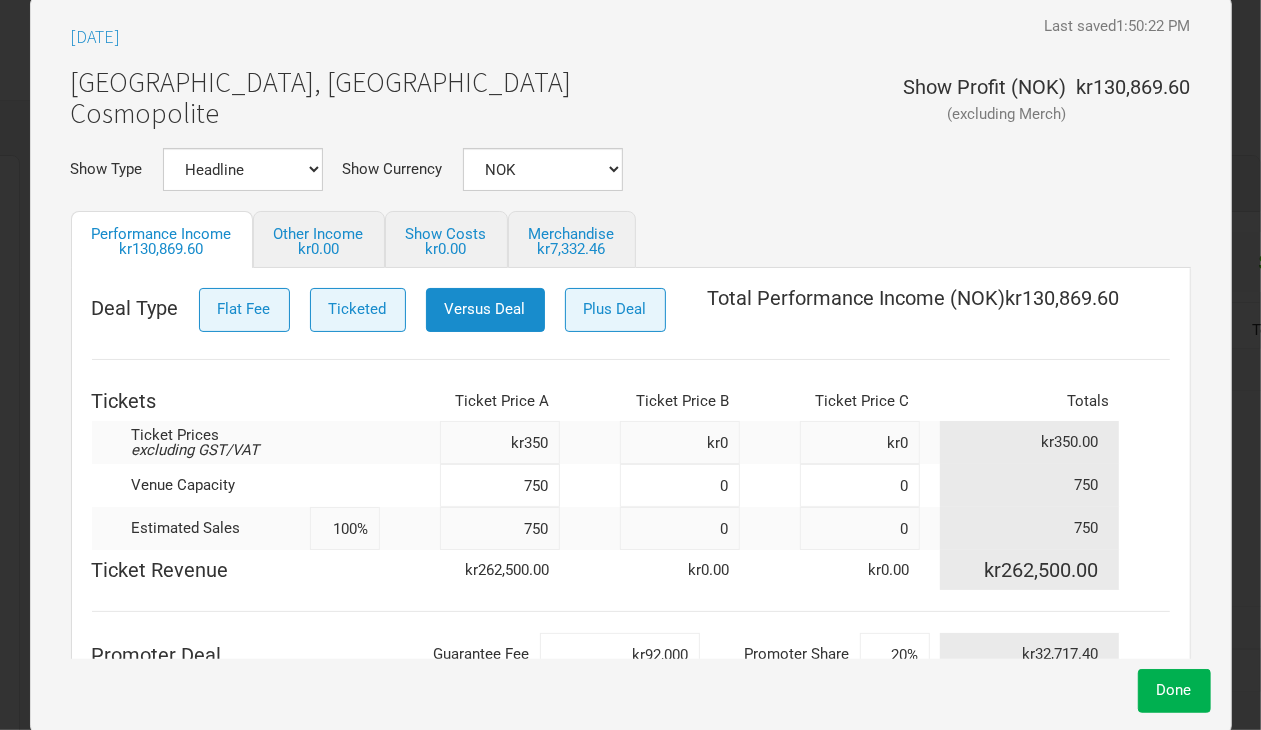 click on "Oslo, Norway Cosmopolite Show Profit ( NOK ) (excluding Merch) kr130,869.60" at bounding box center [631, 103] 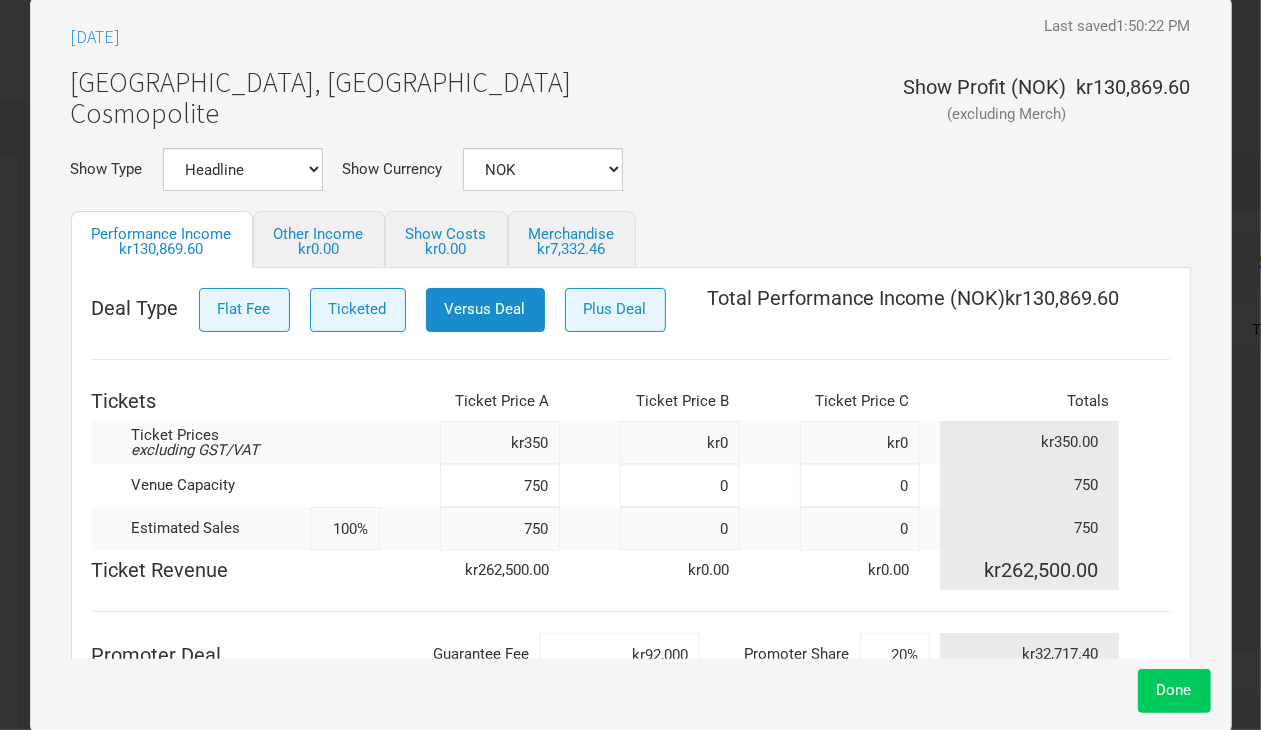 click on "Done" at bounding box center [1174, 690] 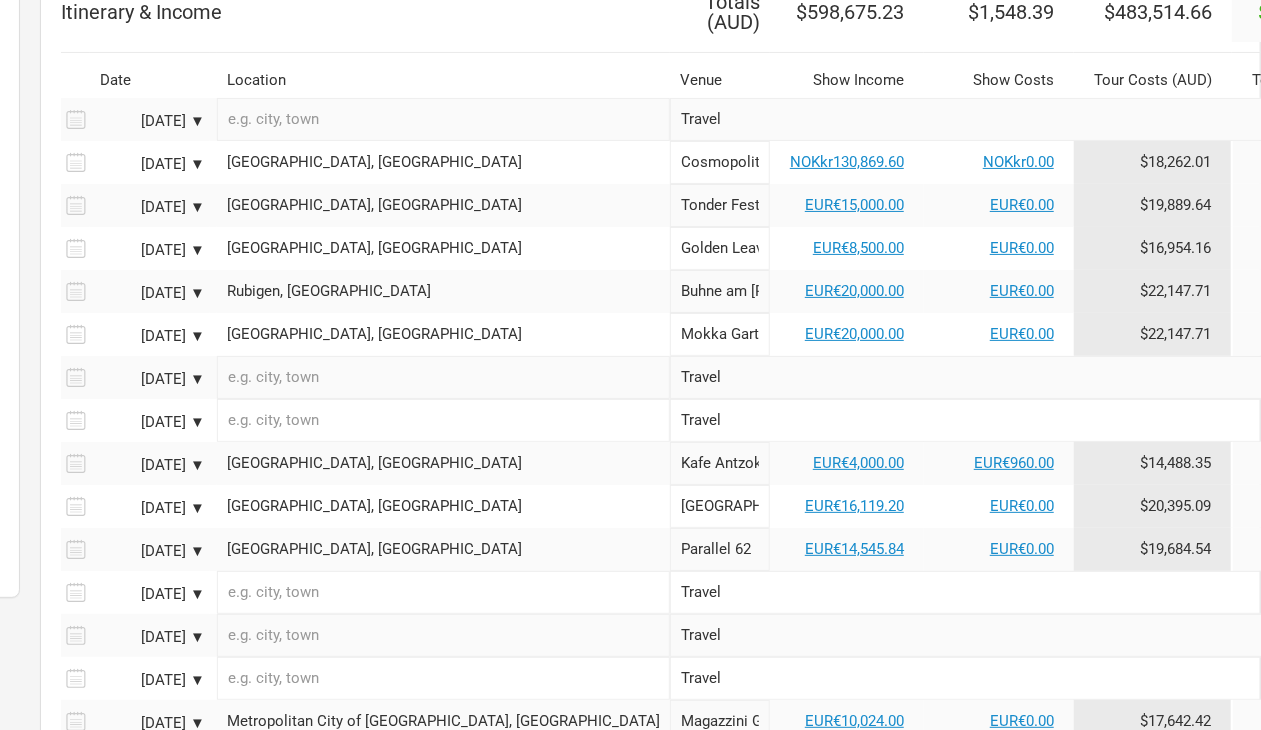 scroll, scrollTop: 375, scrollLeft: 362, axis: both 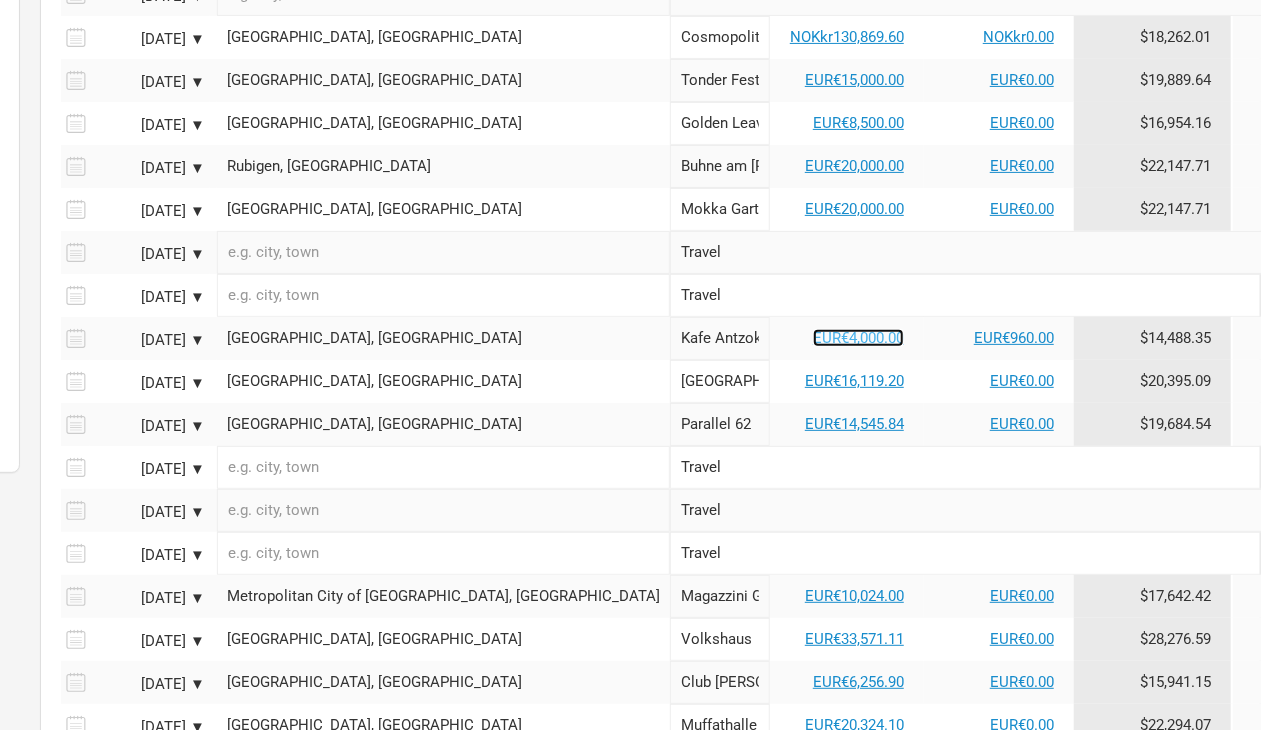 click on "EUR€4,000.00" at bounding box center [858, 338] 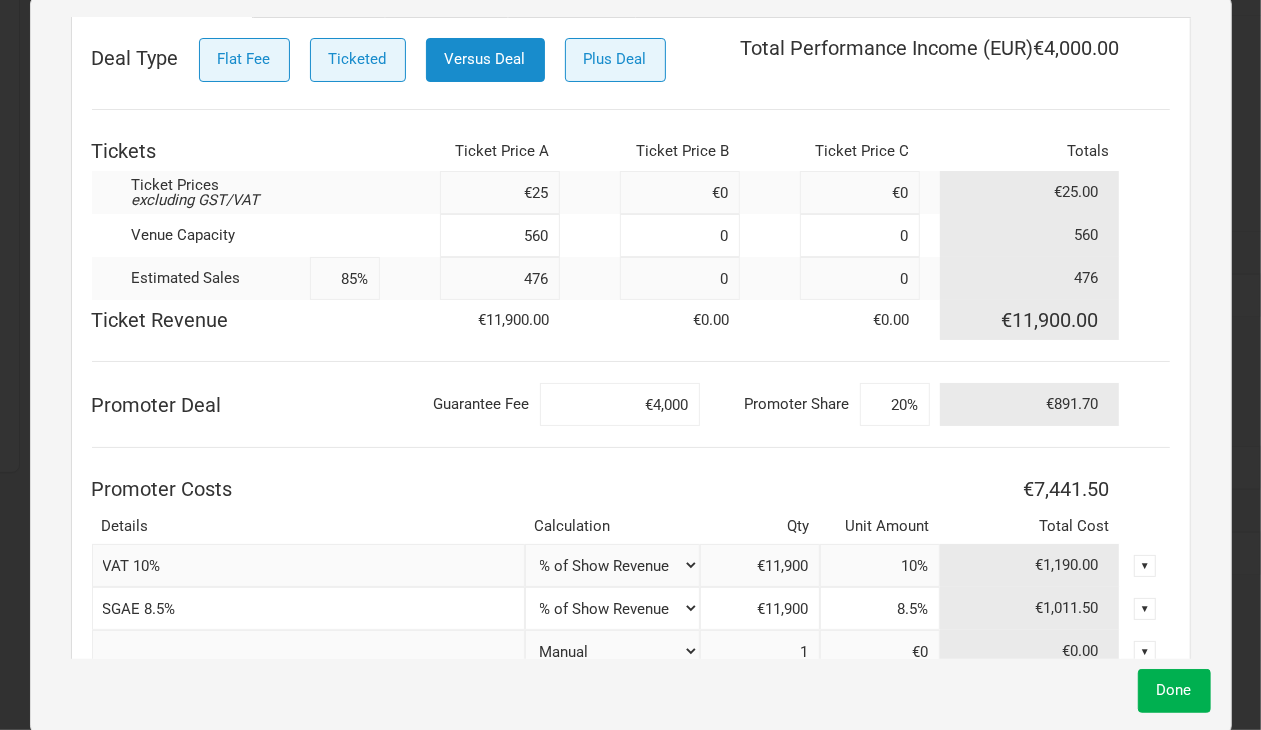 scroll, scrollTop: 375, scrollLeft: 0, axis: vertical 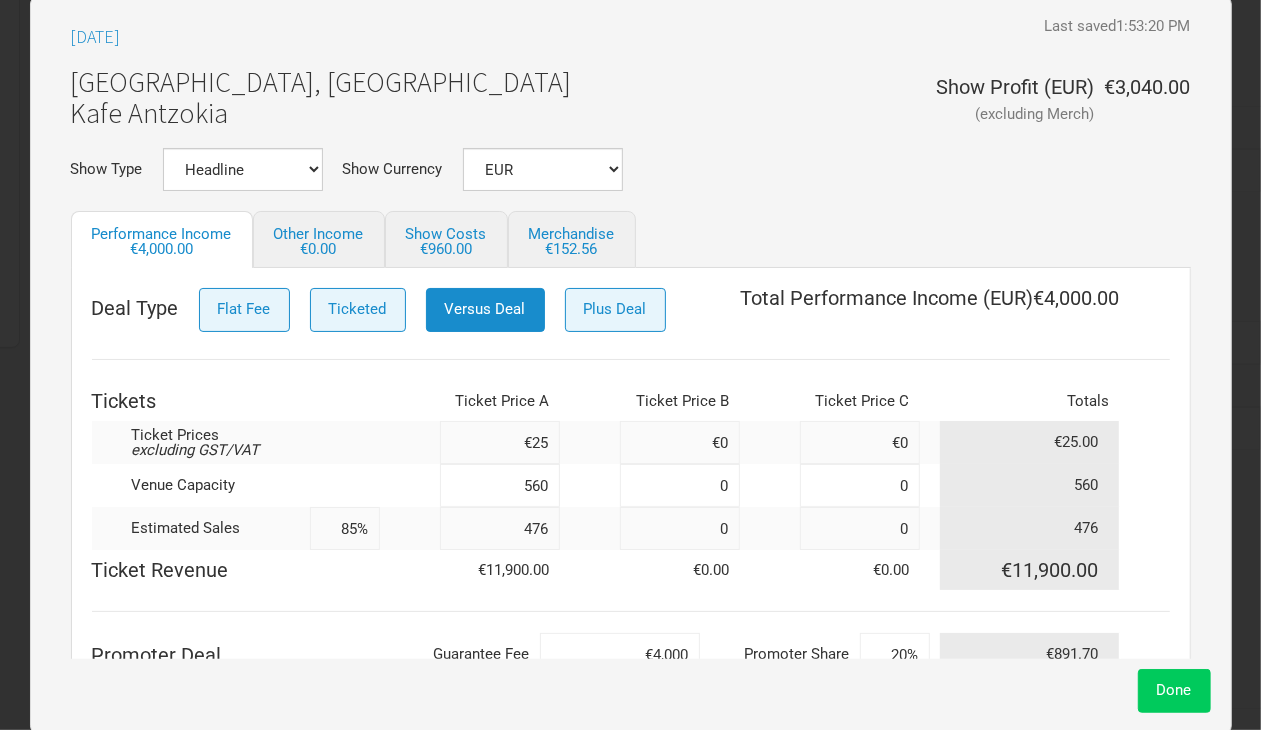 click on "Done" at bounding box center (1174, 690) 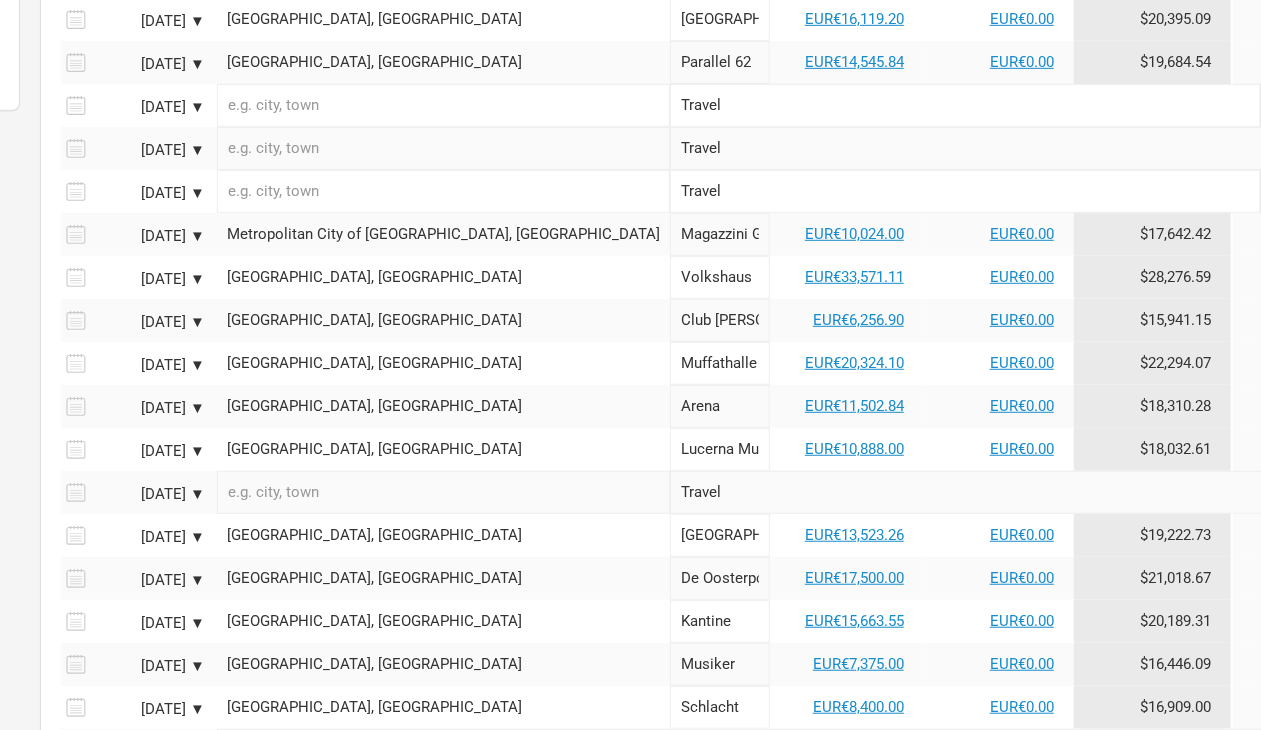 scroll, scrollTop: 0, scrollLeft: 362, axis: horizontal 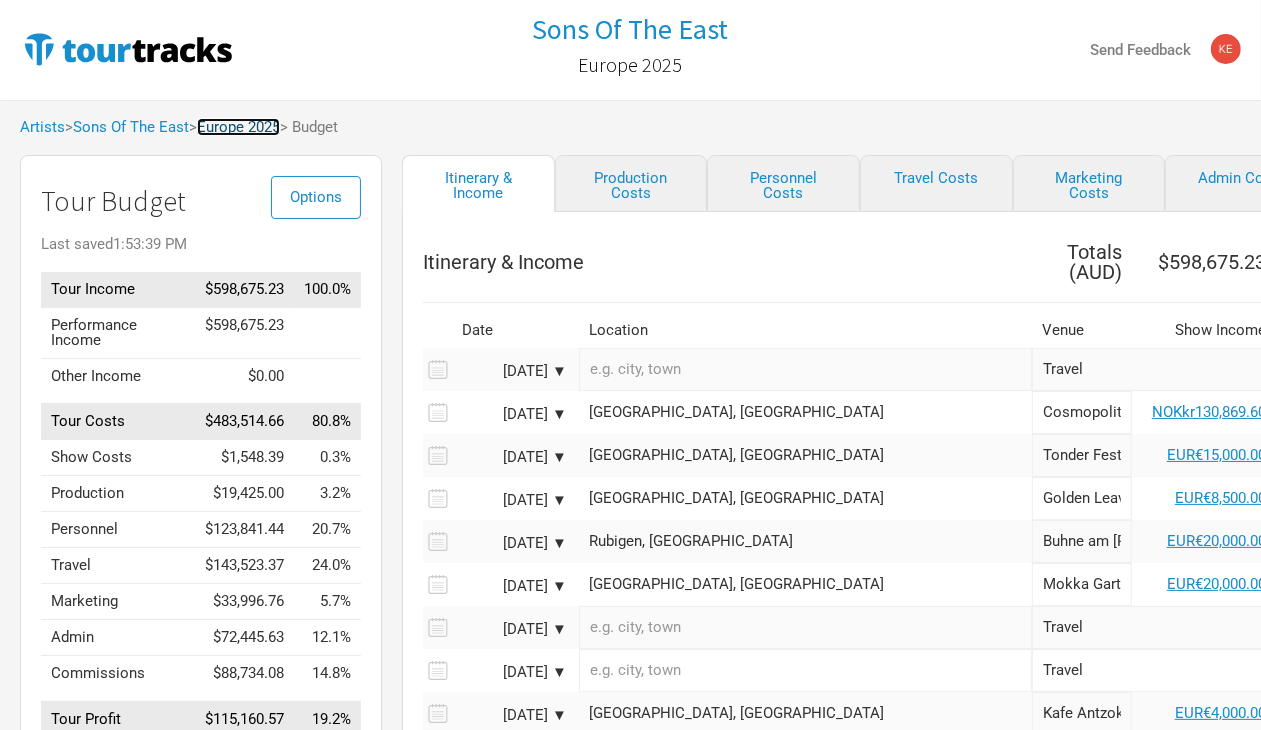 click on "Europe 2025" at bounding box center [238, 127] 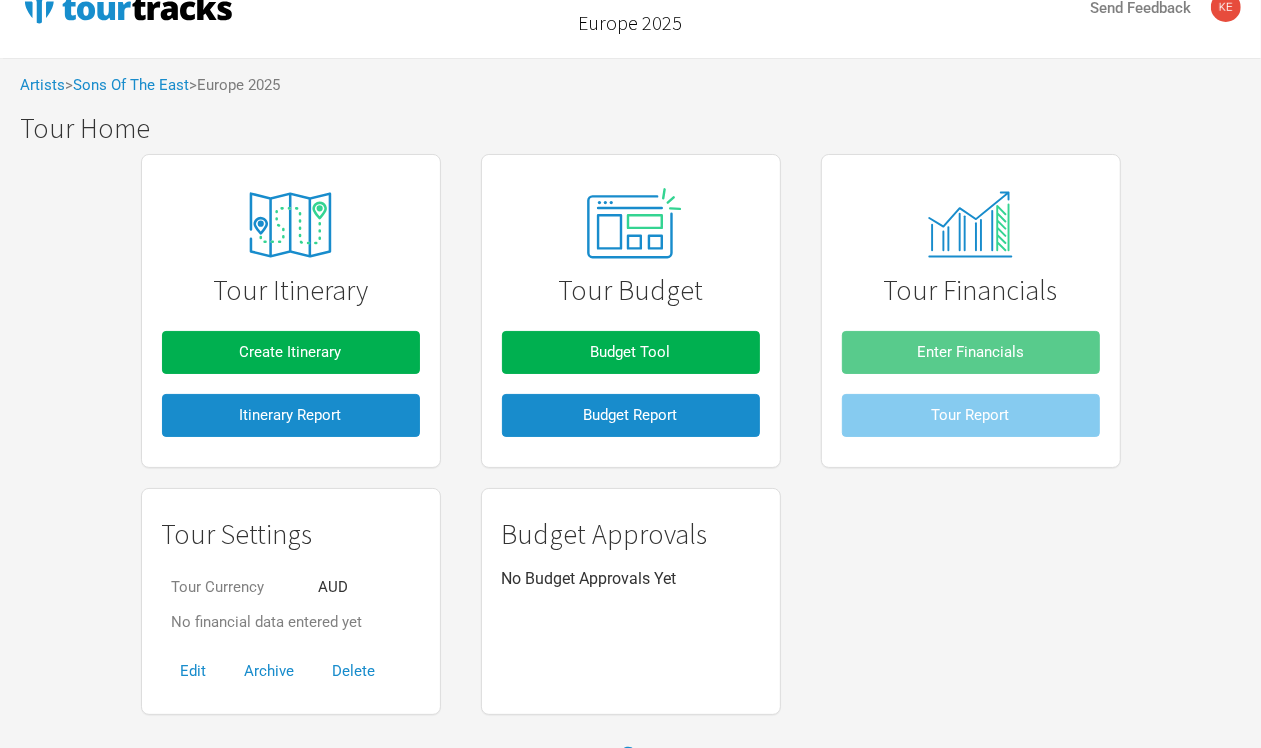 scroll, scrollTop: 77, scrollLeft: 0, axis: vertical 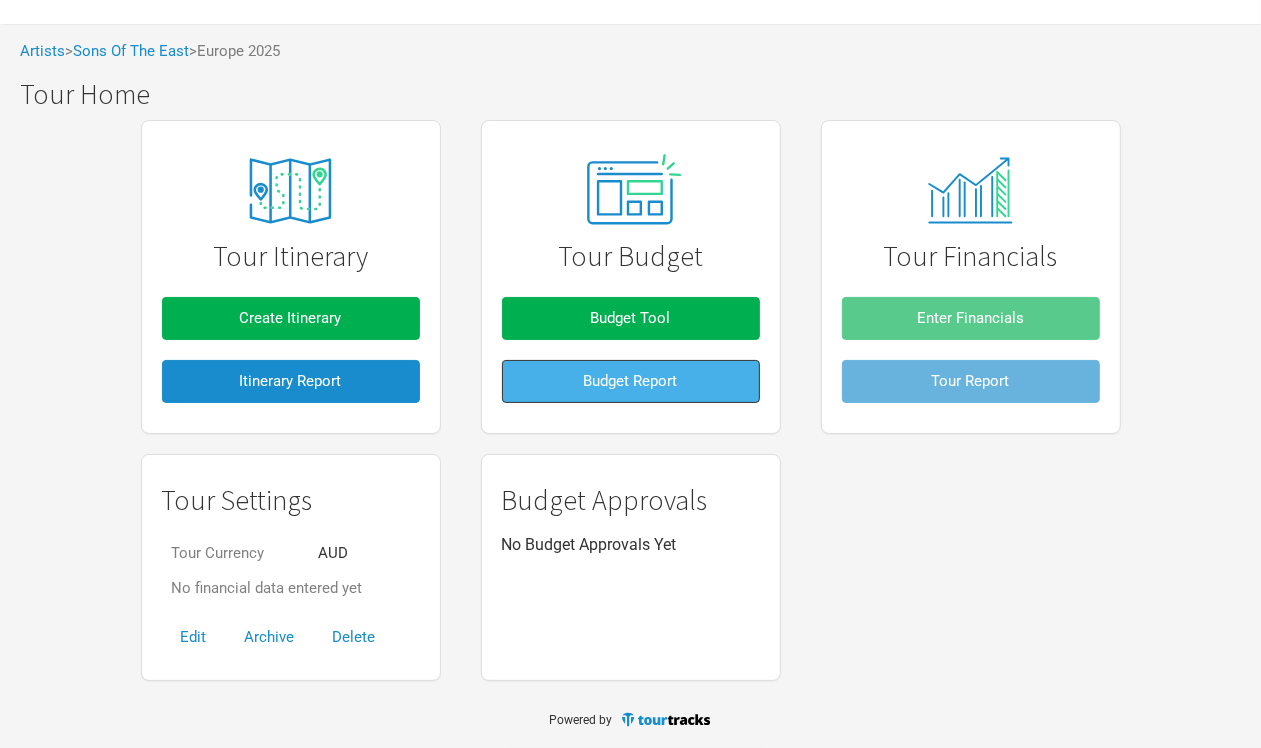 click on "Budget Report" at bounding box center (631, 381) 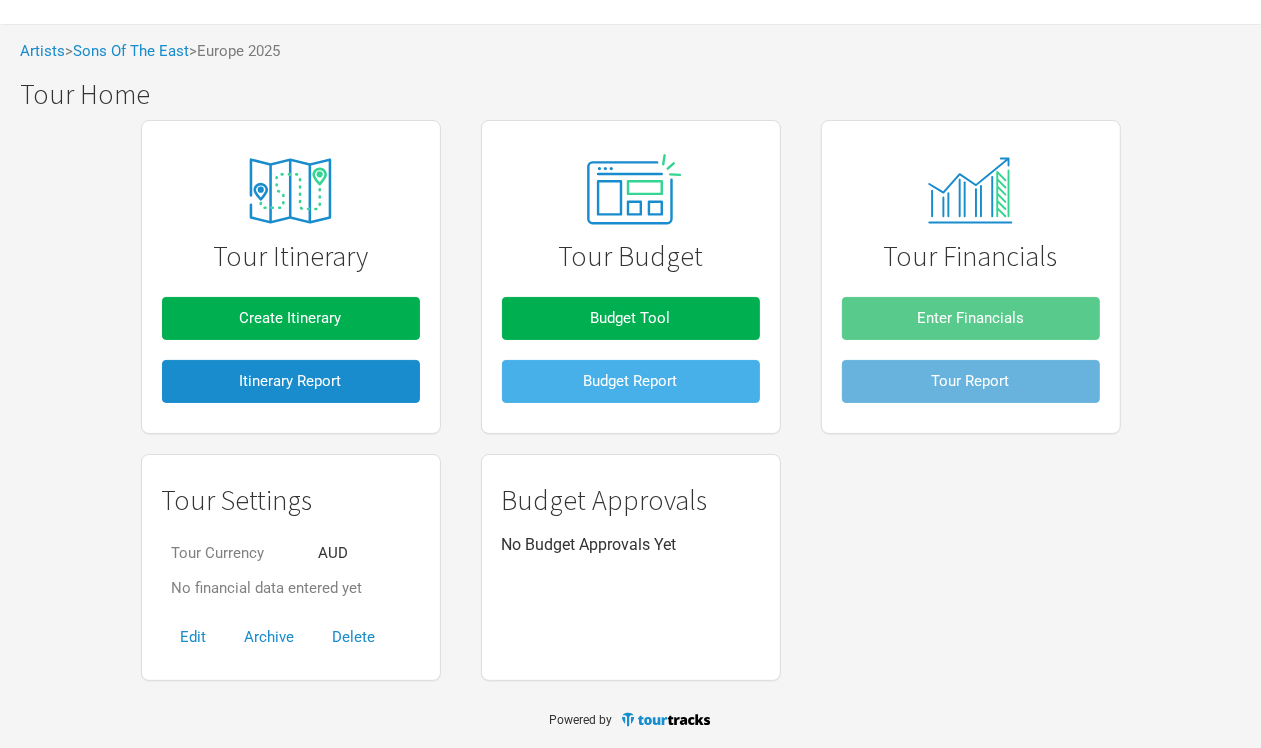 scroll, scrollTop: 0, scrollLeft: 0, axis: both 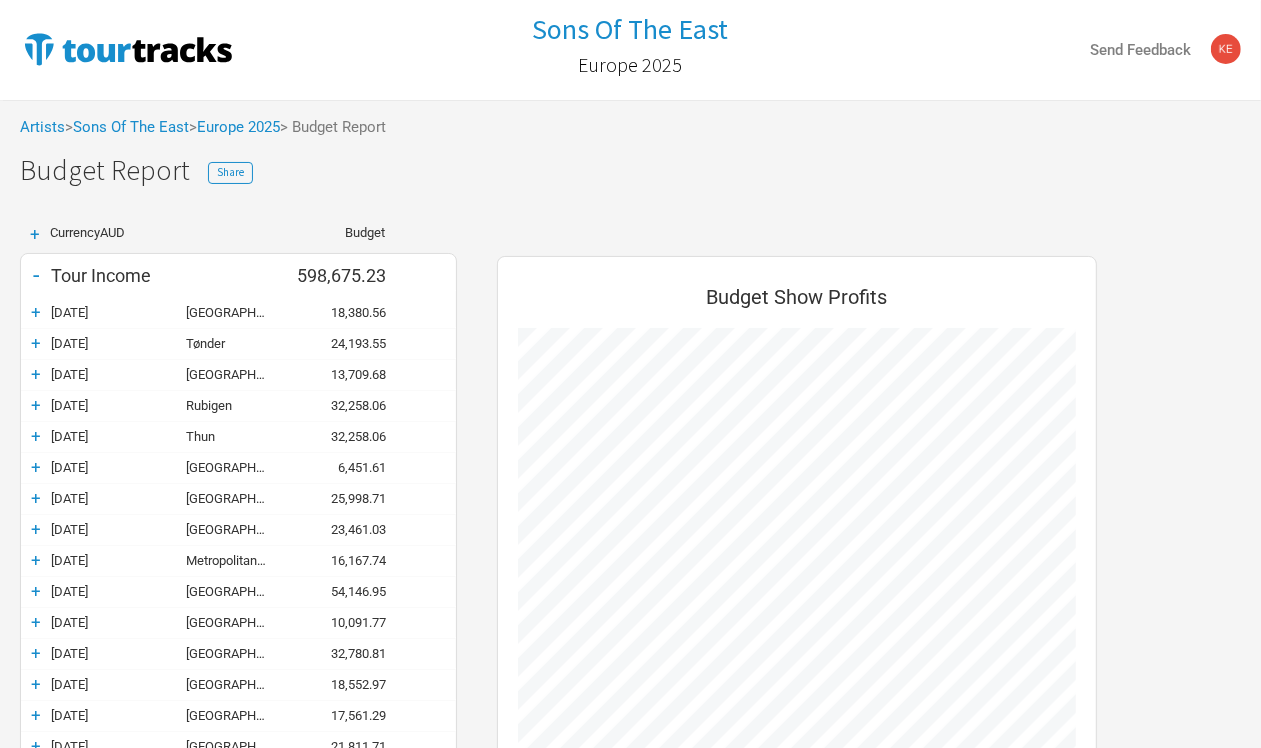 click on "Budget Report      Share" at bounding box center [640, 170] 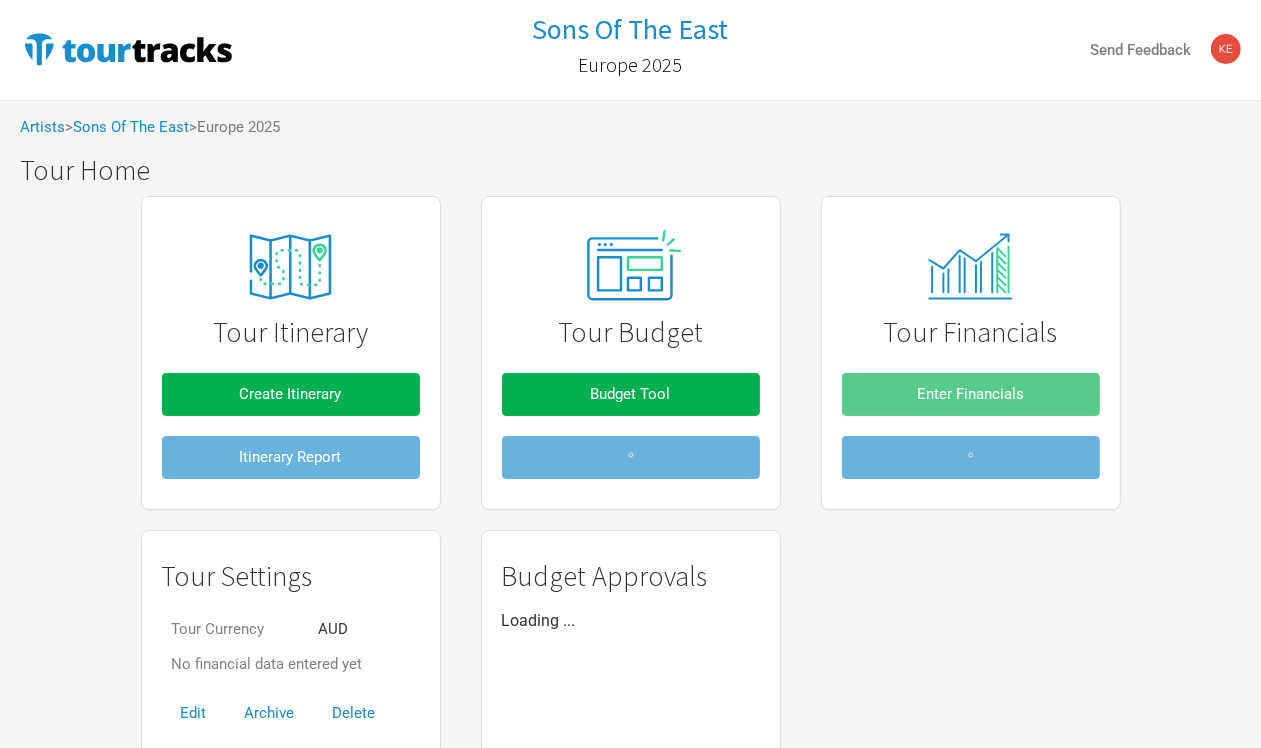 scroll, scrollTop: 77, scrollLeft: 0, axis: vertical 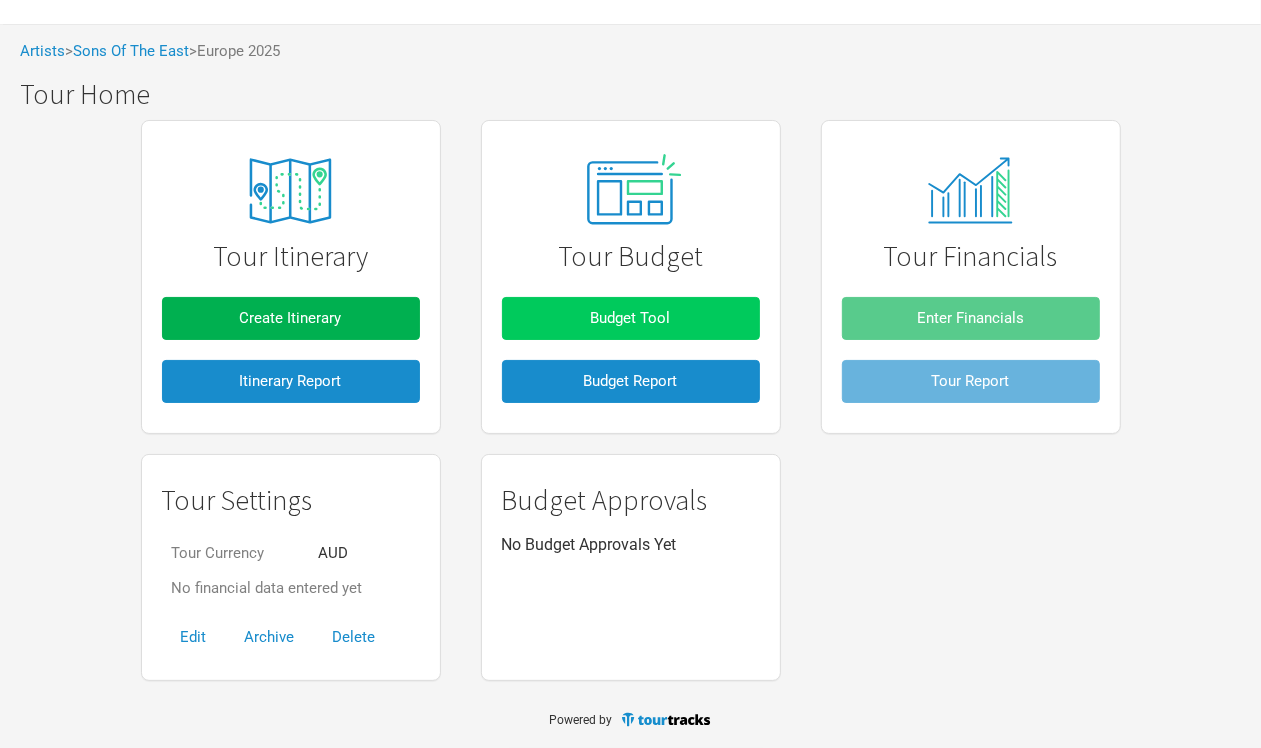 click on "Budget Tool" at bounding box center (631, 318) 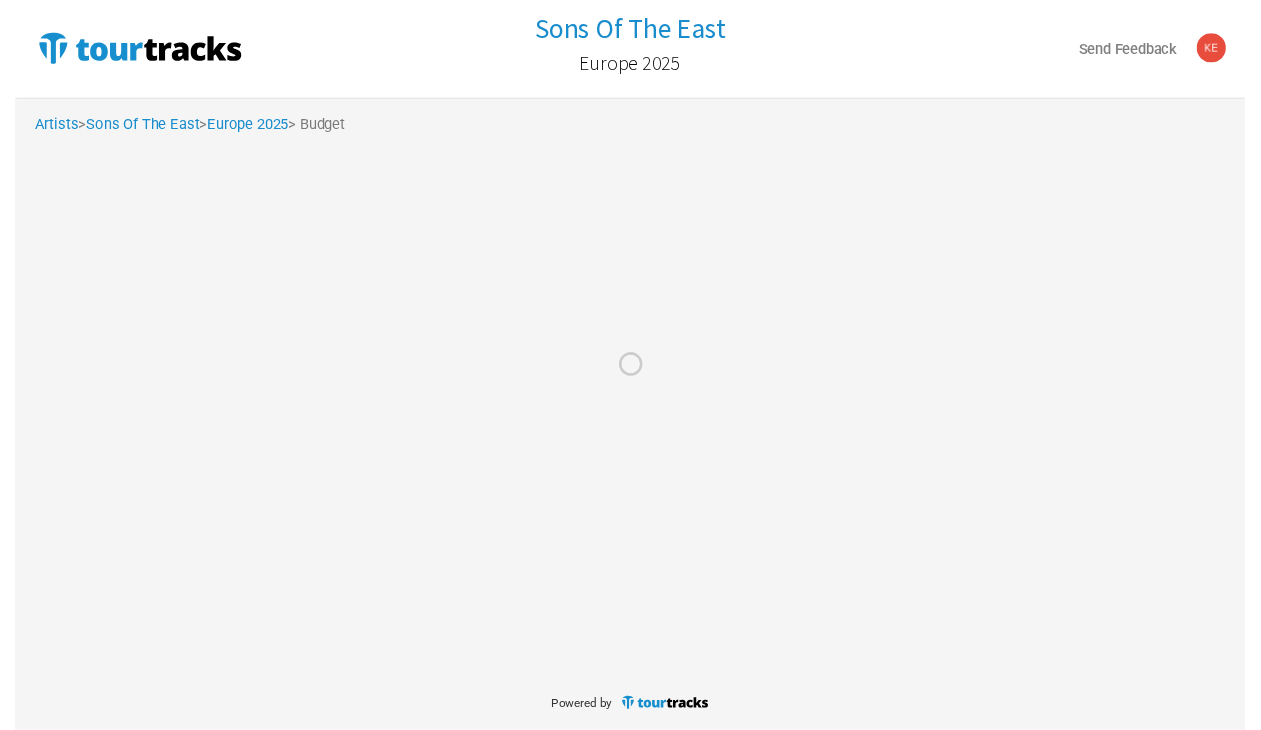 scroll, scrollTop: 0, scrollLeft: 0, axis: both 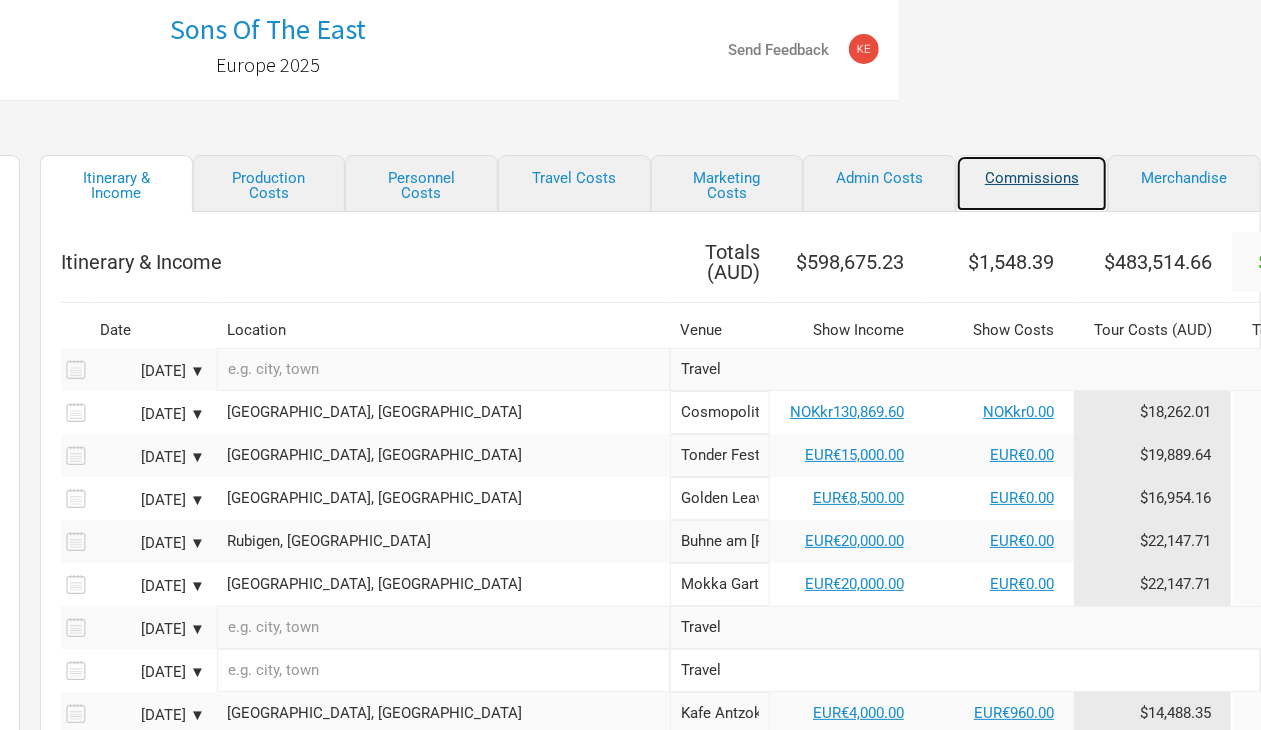 click on "Commissions" at bounding box center [1032, 183] 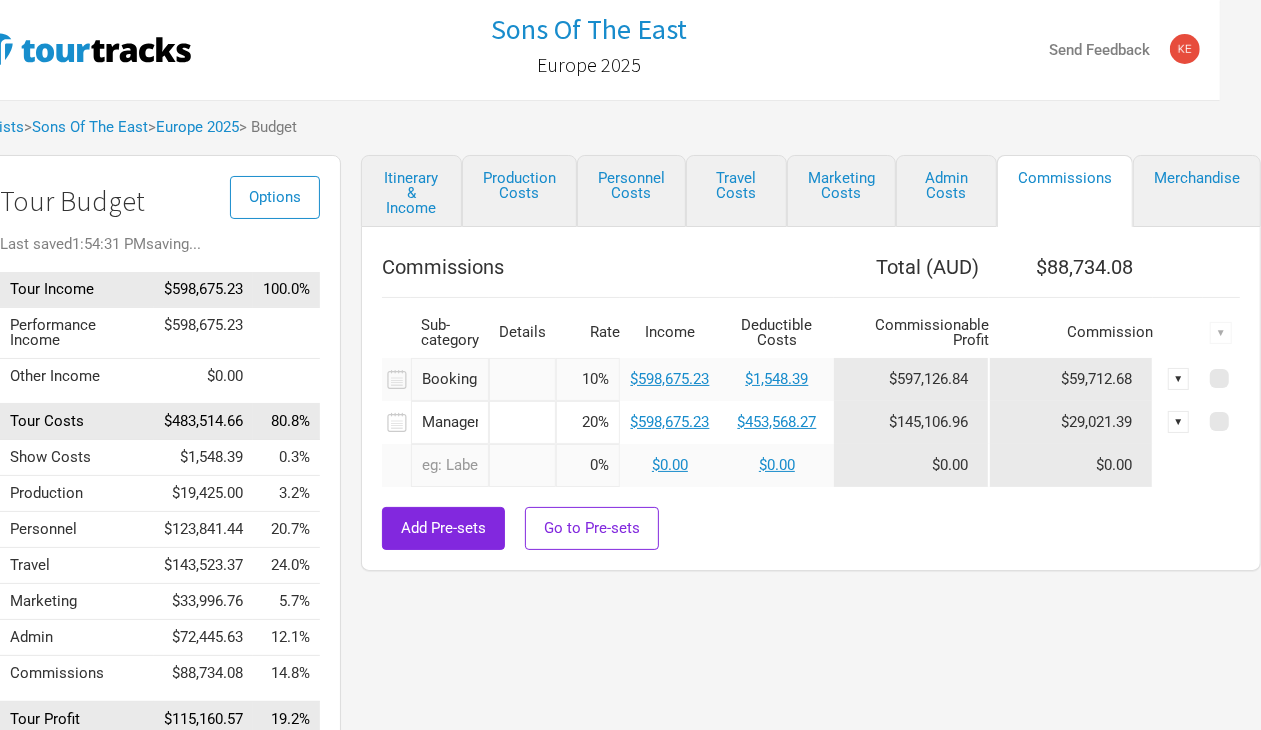 scroll, scrollTop: 0, scrollLeft: 43, axis: horizontal 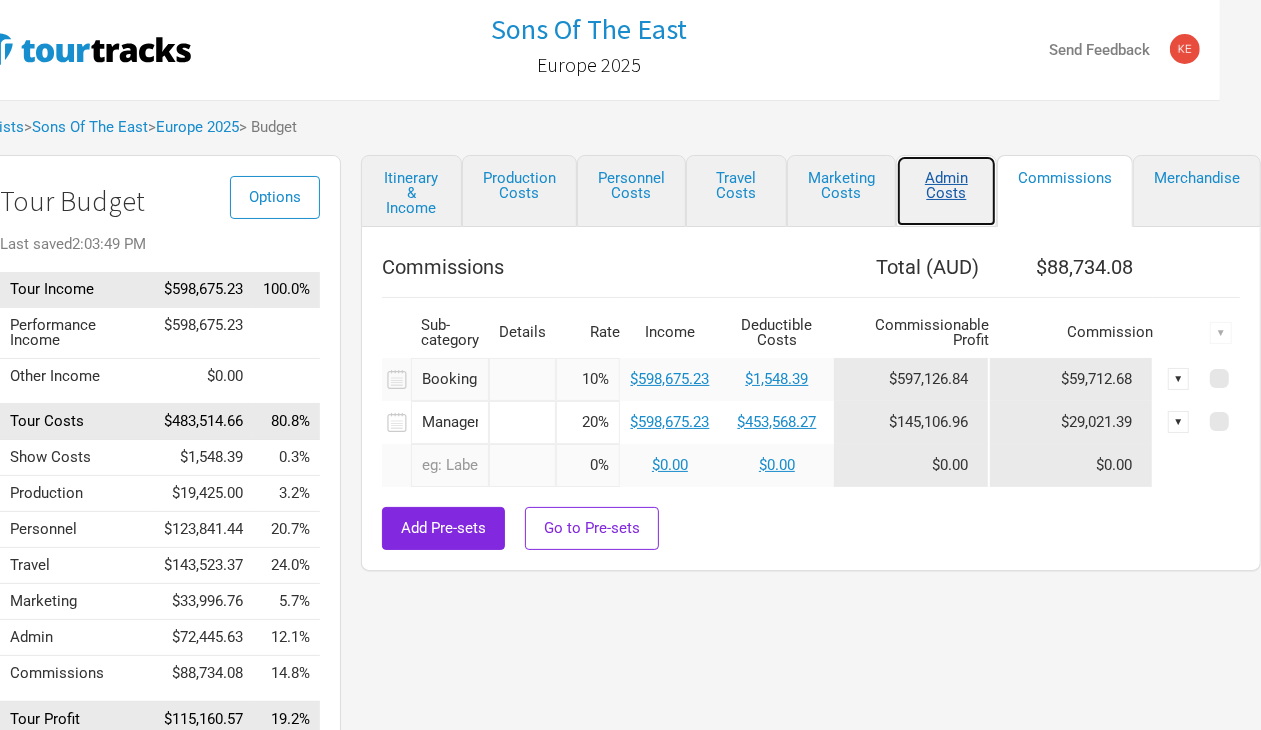 click on "Admin Costs" at bounding box center (946, 191) 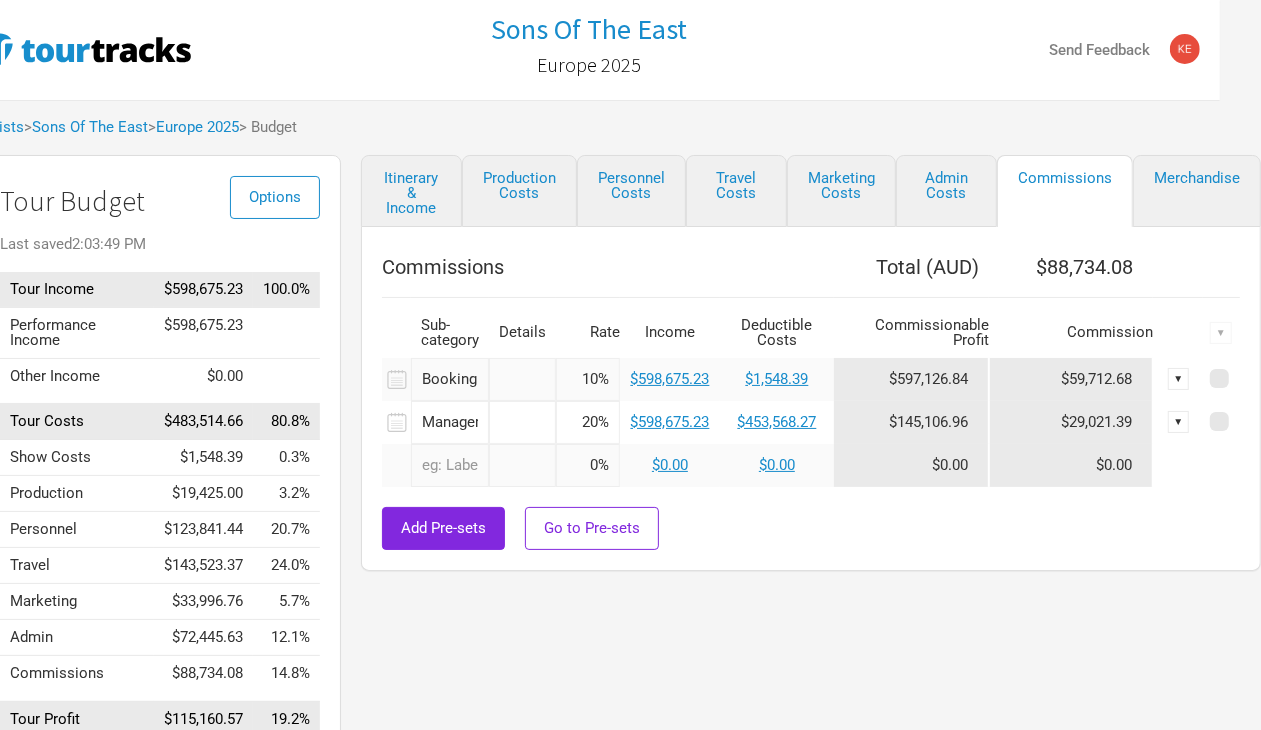 scroll, scrollTop: 0, scrollLeft: 0, axis: both 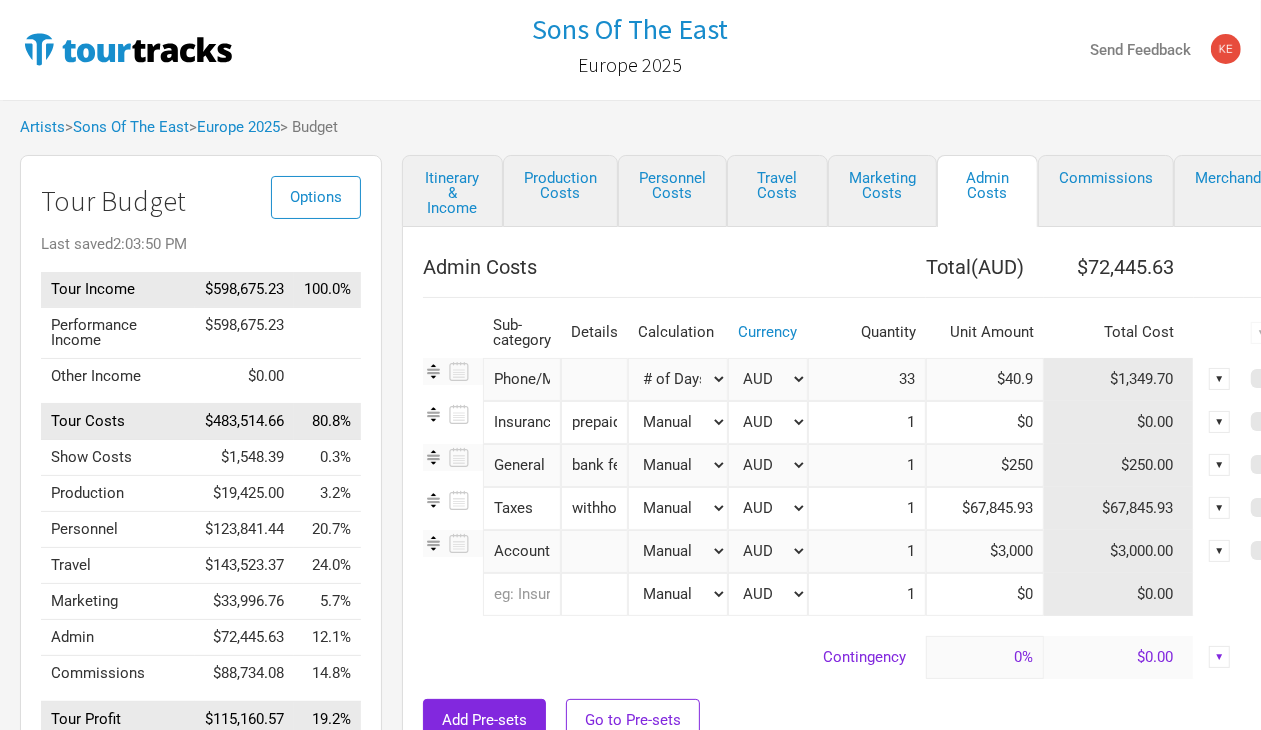 click at bounding box center (522, 594) 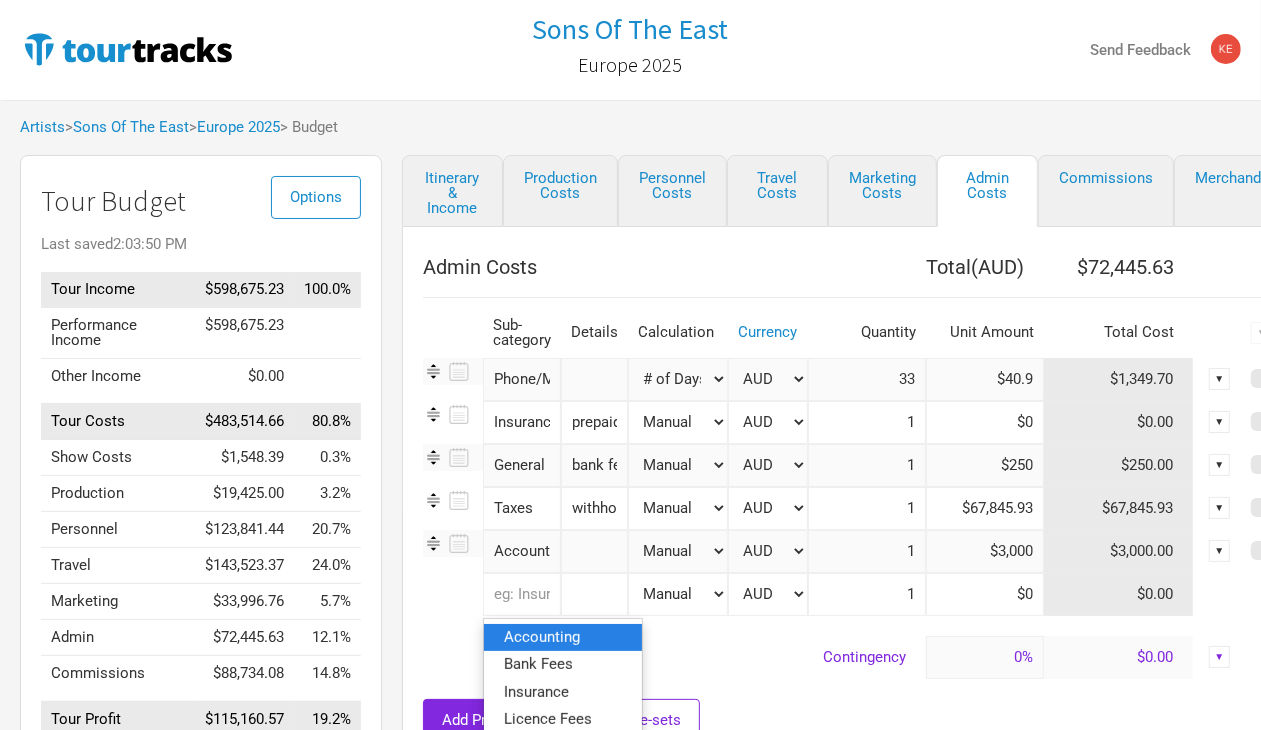 scroll, scrollTop: 125, scrollLeft: 0, axis: vertical 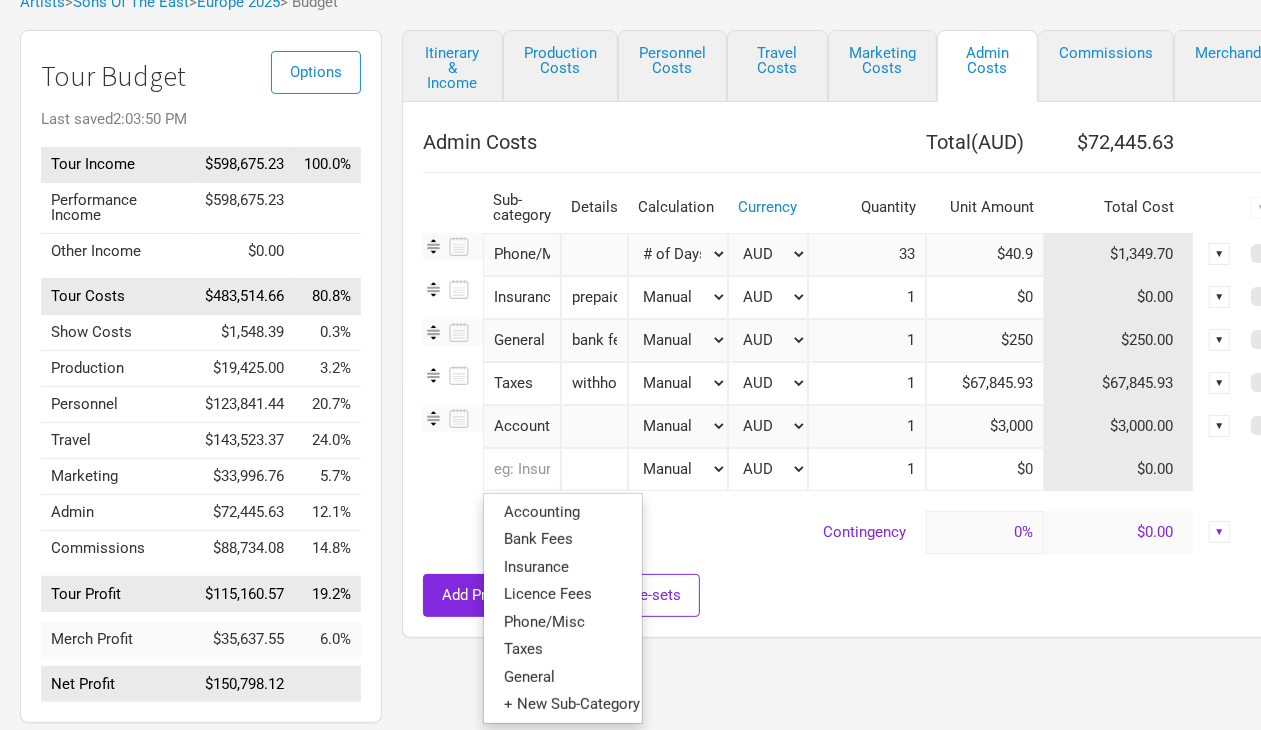drag, startPoint x: 958, startPoint y: 388, endPoint x: 1056, endPoint y: 380, distance: 98.32599 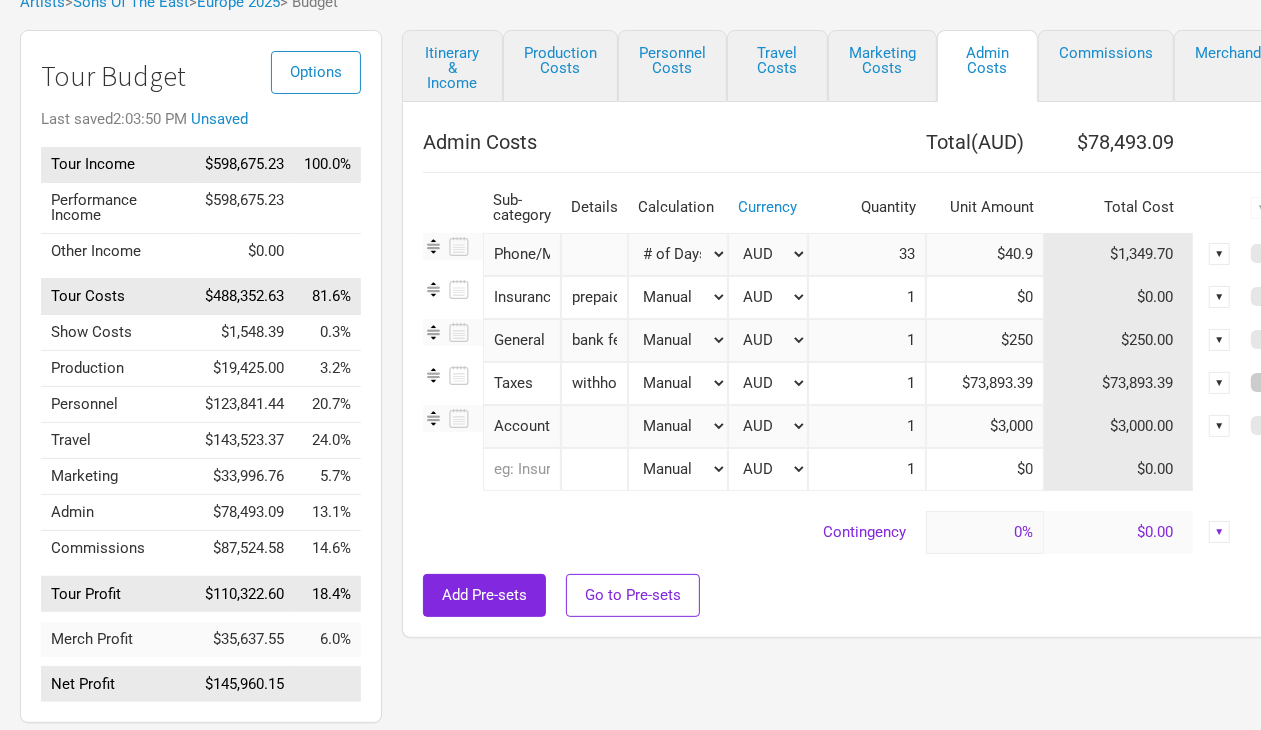 scroll, scrollTop: 125, scrollLeft: 43, axis: both 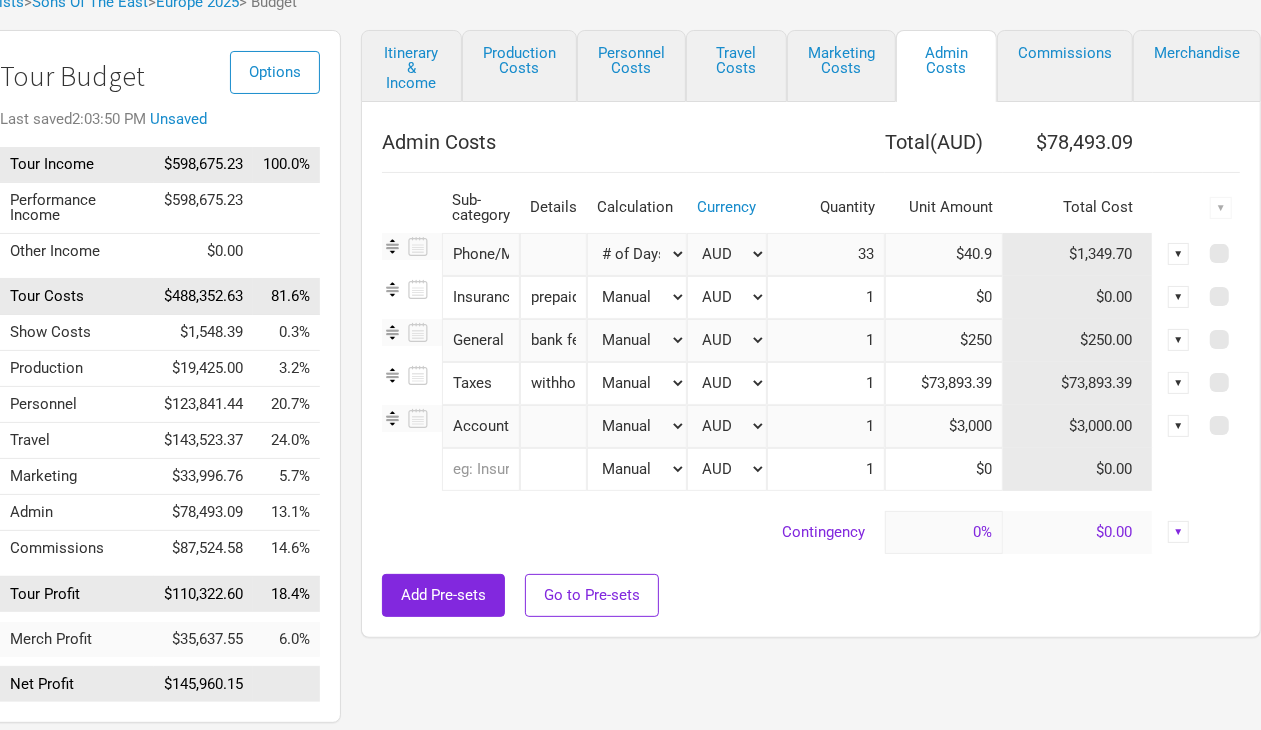 click on "Itinerary & Income Production Costs Personnel Costs Travel Costs Marketing Costs Admin Costs Commissions Merchandise   Admin Costs Total  ( AUD ) $78,493.09 Sub-category Details Calculation Currency Quantity Unit Amount Total Cost   ▼ Phone/Misc 1 selection Manual # of Shows # of Show Days # of Non-Show Days # of Days # of Tickets Sold % of Tour Income AUD DKK EUR GBP NOK SEK New ... 33 $40.9 $1,349.70 ▼ Insurance 1 selection prepaid Manual # of Shows # of Show Days # of Non-Show Days # of Days # of Tickets Sold % of Tour Income AUD DKK EUR GBP NOK SEK New ... 1 $0 $0.00 ▼ General 1 selection bank fees/credit card fees Manual # of Shows # of Show Days # of Non-Show Days # of Days # of Tickets Sold % of Tour Income AUD DKK EUR GBP NOK SEK New ... 1 $250 $250.00 ▼ Taxes 1 selection withholding tax Manual # of Shows # of Show Days # of Non-Show Days # of Days # of Tickets Sold % of Tour Income AUD DKK EUR GBP NOK SEK New ... 1 $73,893.39 $73,893.39 ▼ Accounting 1 selection Manual # of Shows # of Days" at bounding box center [791, 381] 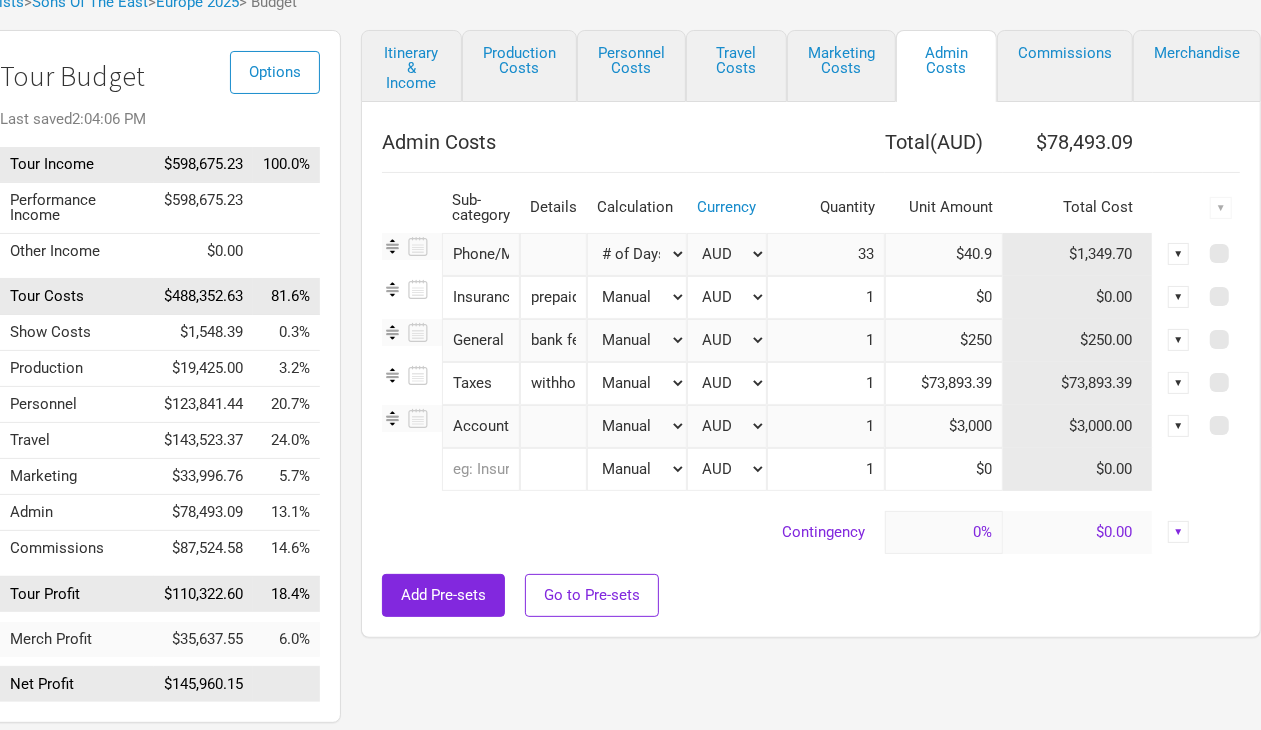 click on "Itinerary & Income Production Costs Personnel Costs Travel Costs Marketing Costs Admin Costs Commissions Merchandise   Admin Costs Total  ( AUD ) $78,493.09 Sub-category Details Calculation Currency Quantity Unit Amount Total Cost   ▼ Phone/Misc 1 selection Manual # of Shows # of Show Days # of Non-Show Days # of Days # of Tickets Sold % of Tour Income AUD DKK EUR GBP NOK SEK New ... 33 $40.9 $1,349.70 ▼ Insurance 1 selection prepaid Manual # of Shows # of Show Days # of Non-Show Days # of Days # of Tickets Sold % of Tour Income AUD DKK EUR GBP NOK SEK New ... 1 $0 $0.00 ▼ General 1 selection bank fees/credit card fees Manual # of Shows # of Show Days # of Non-Show Days # of Days # of Tickets Sold % of Tour Income AUD DKK EUR GBP NOK SEK New ... 1 $250 $250.00 ▼ Taxes 1 selection withholding tax Manual # of Shows # of Show Days # of Non-Show Days # of Days # of Tickets Sold % of Tour Income AUD DKK EUR GBP NOK SEK New ... 1 $73,893.39 $73,893.39 ▼ Accounting 1 selection Manual # of Shows # of Days" at bounding box center (791, 381) 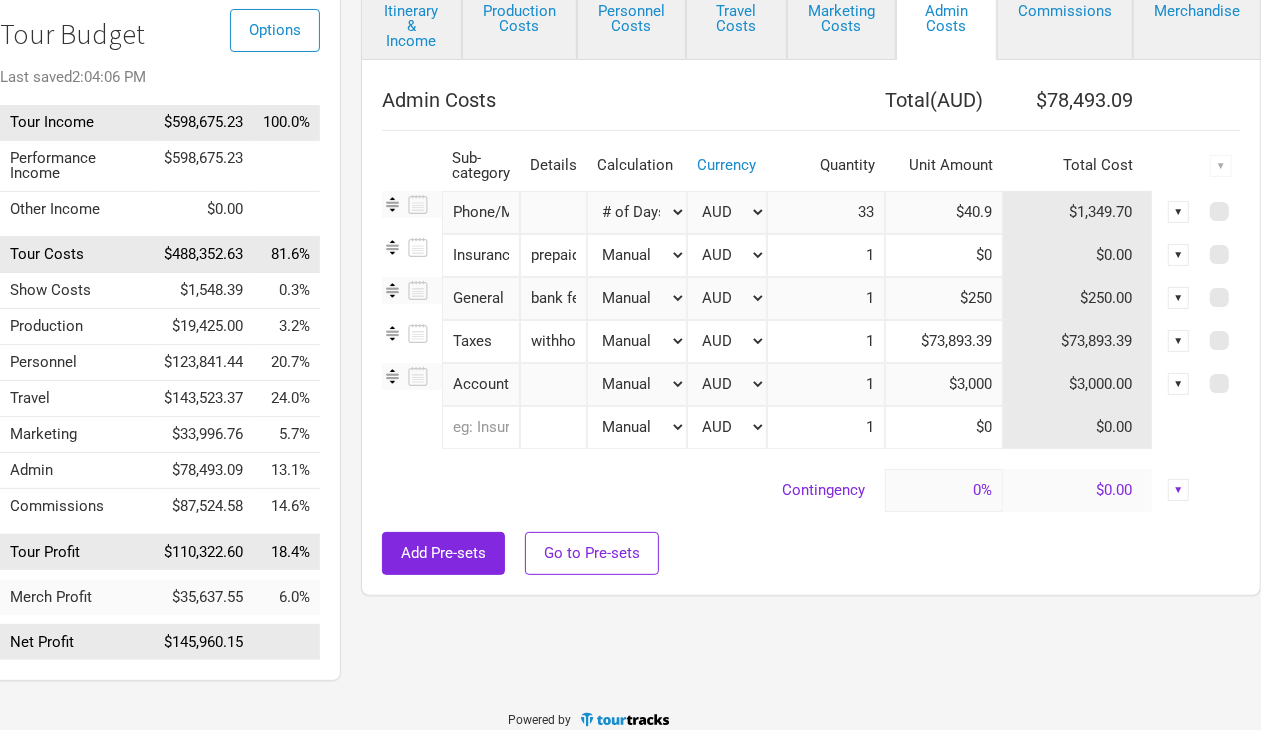scroll, scrollTop: 188, scrollLeft: 43, axis: both 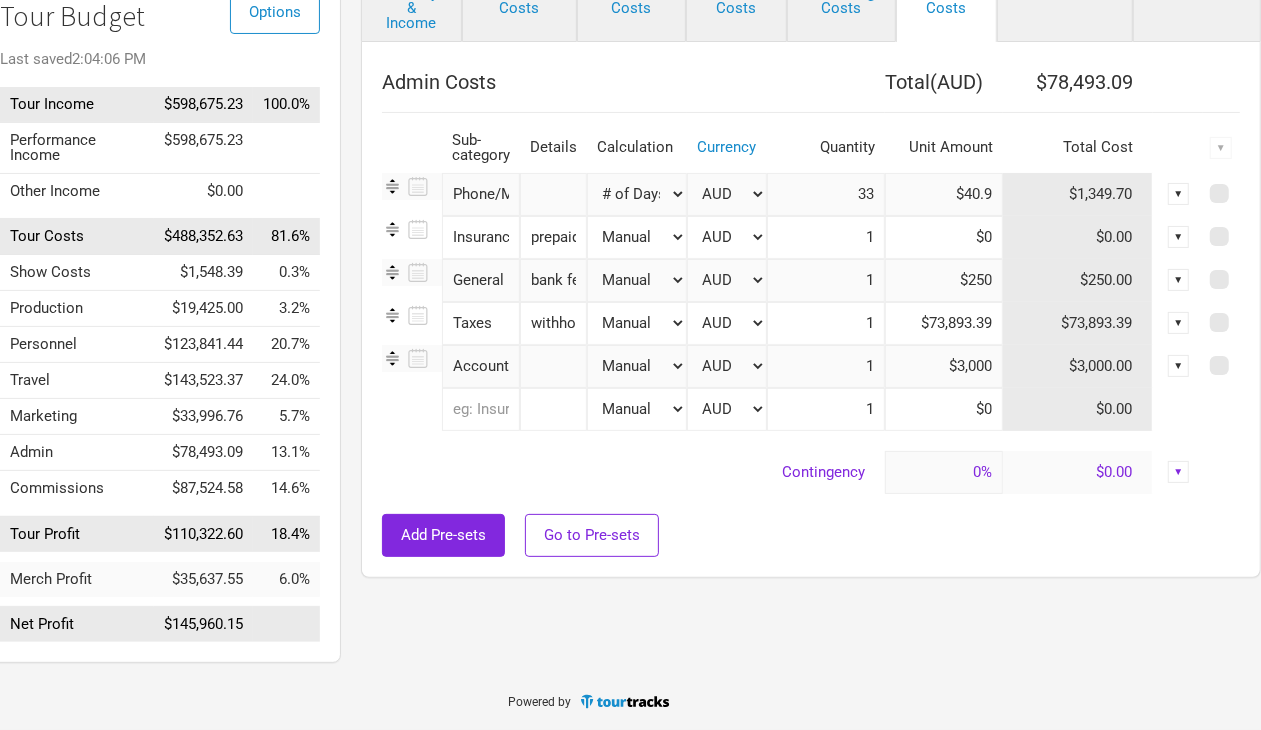 click on "Sons Of The East Europe 2025 Send Feedback Artists  >  Sons Of The East  >  Europe 2025  > Budget Sons Of The East  -  Europe 2025 Sons Of The East Europe 2025 Options Tour Budget Last saved  2:04:06 PM Tour Income $598,675.23 100.0% Performance Income $598,675.23 Other Income $0.00 Tour Costs $488,352.63 81.6% Show Costs $1,548.39 0.3% Production $19,425.00 3.2% Personnel $123,841.44 20.7% Travel $143,523.37 24.0% Marketing $33,996.76 5.7% Admin $78,493.09 13.1% Commissions $87,524.58 14.6% Tour Profit $110,322.60 18.4% Merch Profit $35,637.55 6.0% Net Profit $145,960.15 Itinerary & Income Production Costs Personnel Costs Travel Costs Marketing Costs Admin Costs Commissions Merchandise   Admin Costs Total  ( AUD ) $78,493.09 Sub-category Details Calculation Currency Quantity Unit Amount Total Cost   ▼ Phone/Misc 1 selection Manual # of Shows # of Show Days # of Non-Show Days # of Days # of Tickets Sold % of Tour Income AUD DKK EUR GBP NOK SEK New ... 33 $40.9 $1,349.70 ▼ Insurance 1 selection AUD" at bounding box center [589, 272] 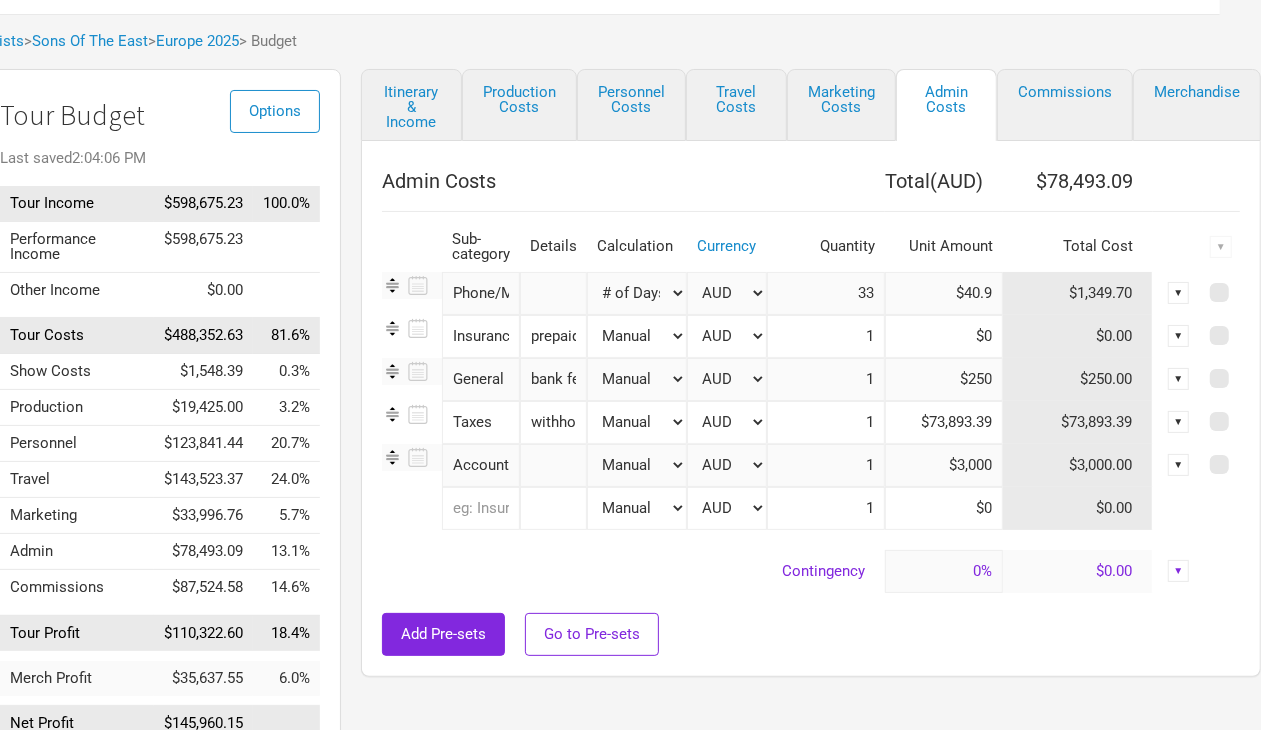 scroll, scrollTop: 188, scrollLeft: 43, axis: both 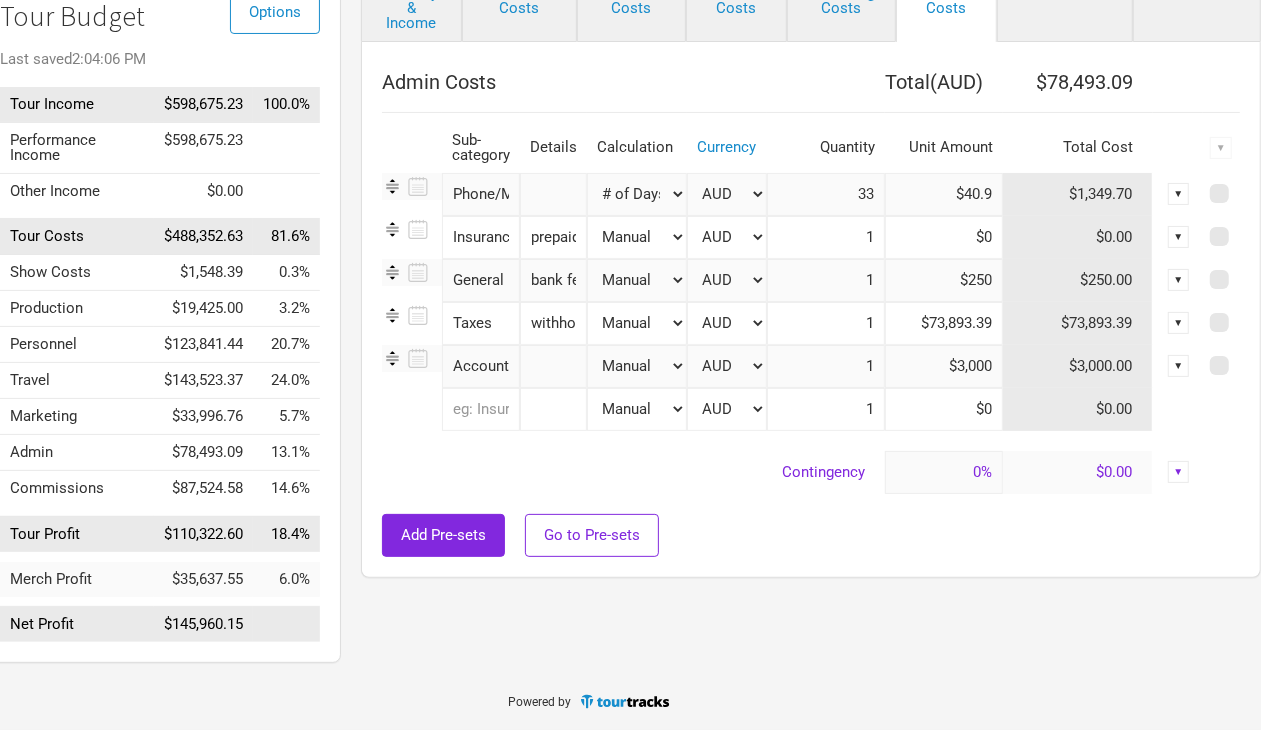 drag, startPoint x: 896, startPoint y: 322, endPoint x: 1147, endPoint y: 320, distance: 251.00797 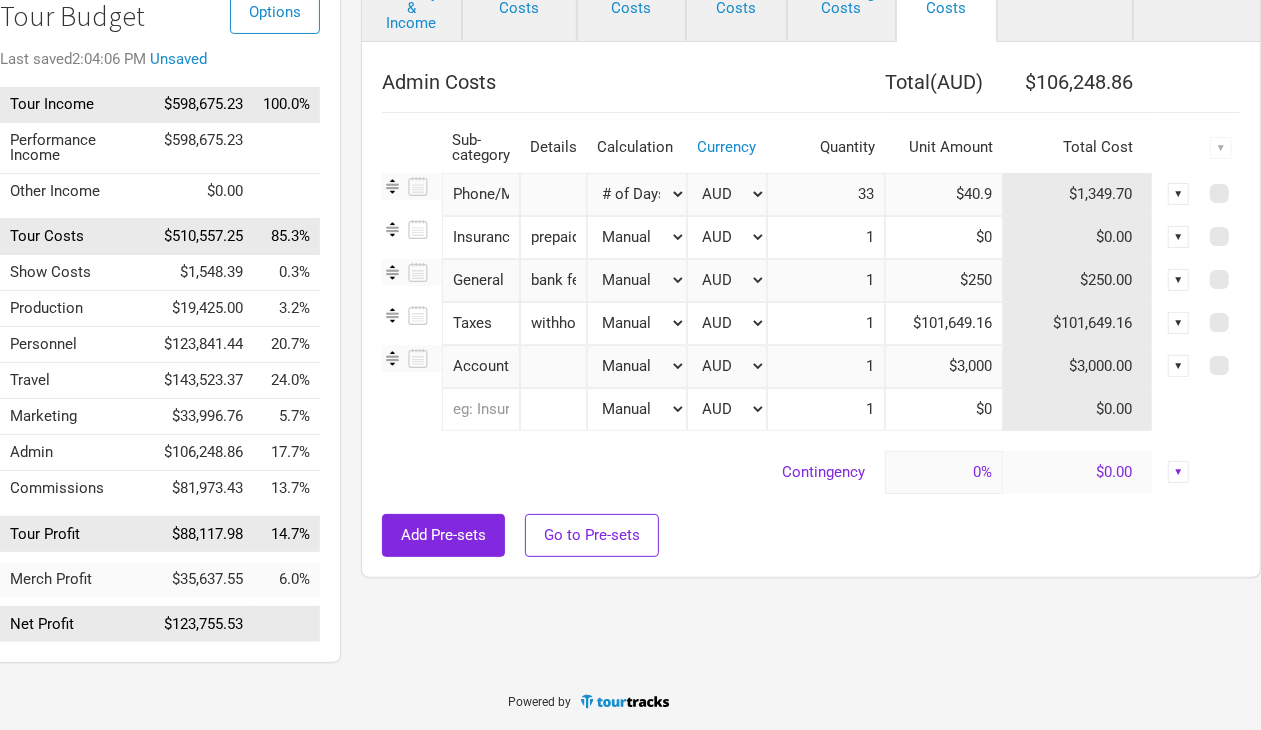click on "Itinerary & Income Production Costs Personnel Costs Travel Costs Marketing Costs Admin Costs Commissions Merchandise   Admin Costs Total  ( AUD ) $106,248.86 Sub-category Details Calculation Currency Quantity Unit Amount Total Cost   ▼ Phone/Misc 1 selection Manual # of Shows # of Show Days # of Non-Show Days # of Days # of Tickets Sold % of Tour Income AUD DKK EUR GBP NOK SEK New ... 33 $40.9 $1,349.70 ▼ Insurance 1 selection prepaid Manual # of Shows # of Show Days # of Non-Show Days # of Days # of Tickets Sold % of Tour Income AUD DKK EUR GBP NOK SEK New ... 1 $0 $0.00 ▼ General 1 selection bank fees/credit card fees Manual # of Shows # of Show Days # of Non-Show Days # of Days # of Tickets Sold % of Tour Income AUD DKK EUR GBP NOK SEK New ... 1 $250 $250.00 ▼ Taxes 1 selection withholding tax Manual # of Shows # of Show Days # of Non-Show Days # of Days # of Tickets Sold % of Tour Income AUD DKK EUR GBP NOK SEK New ... 1 $101,649.16 $101,649.16 ▼ Accounting 1 selection Manual # of Shows AUD DKK" at bounding box center (791, 321) 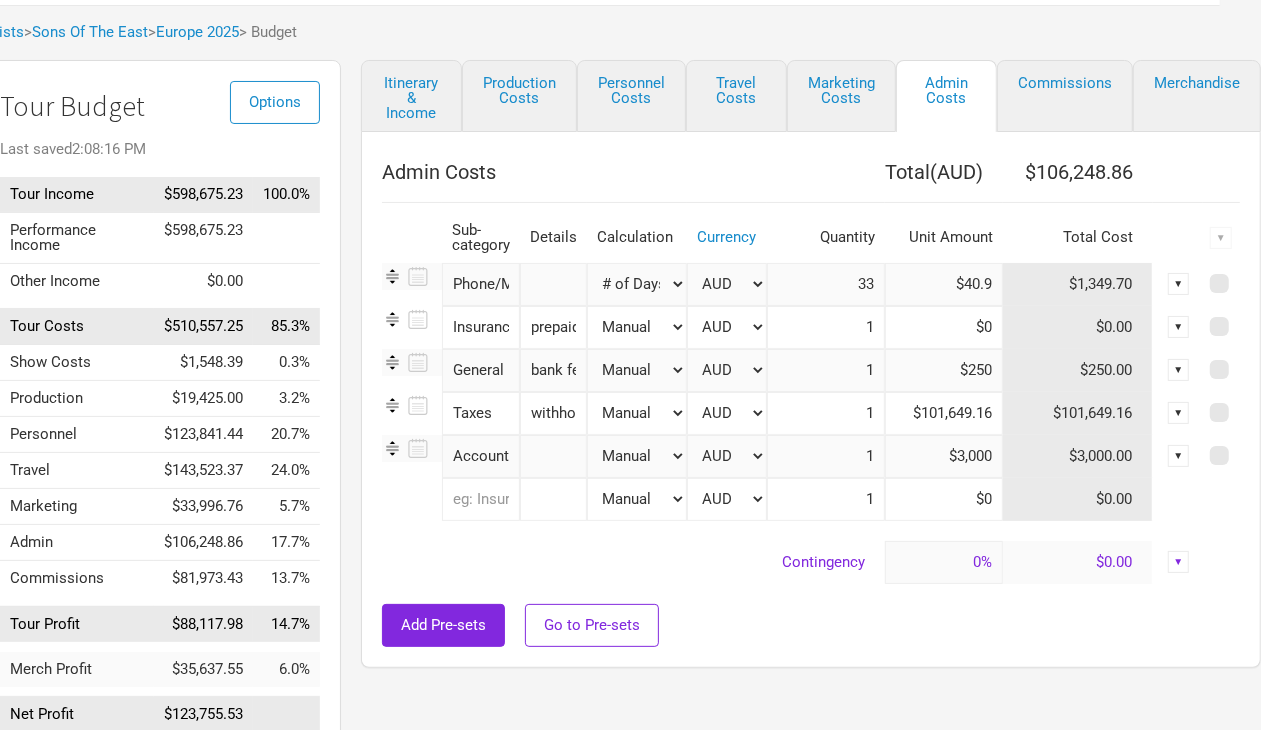 scroll, scrollTop: 0, scrollLeft: 43, axis: horizontal 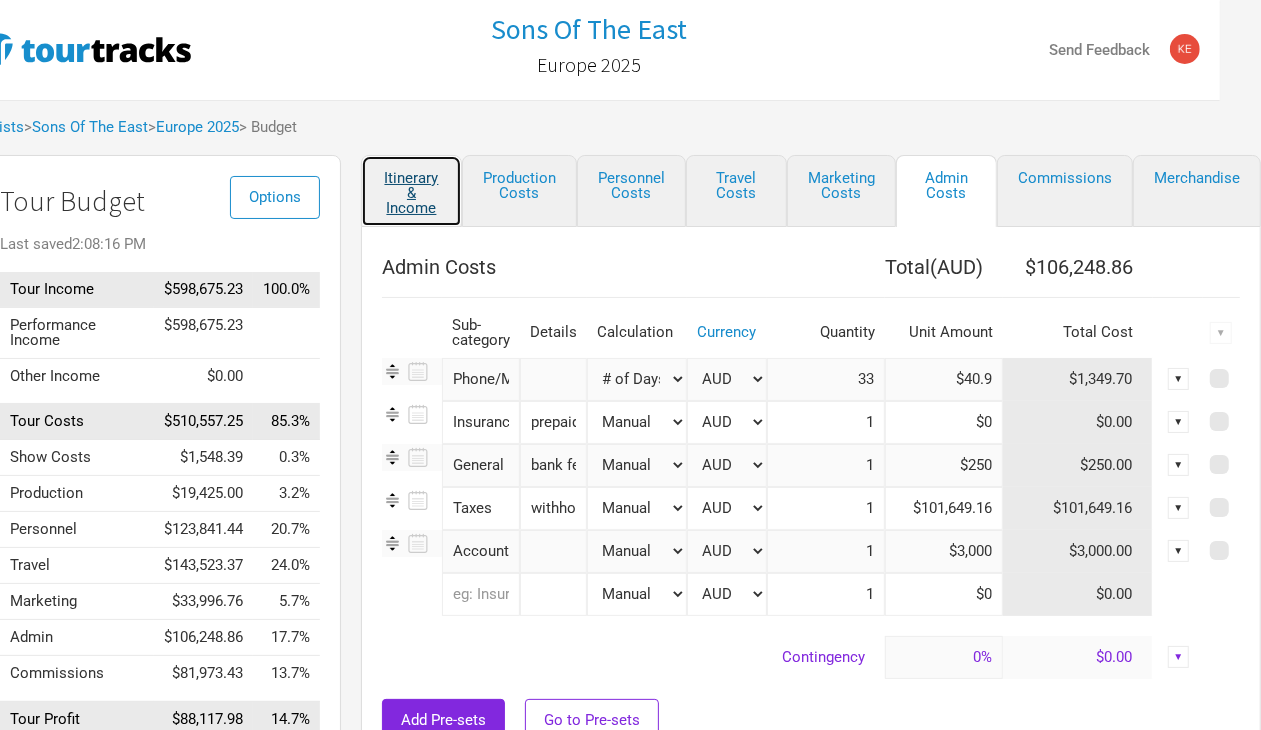 click on "Itinerary & Income" at bounding box center [411, 191] 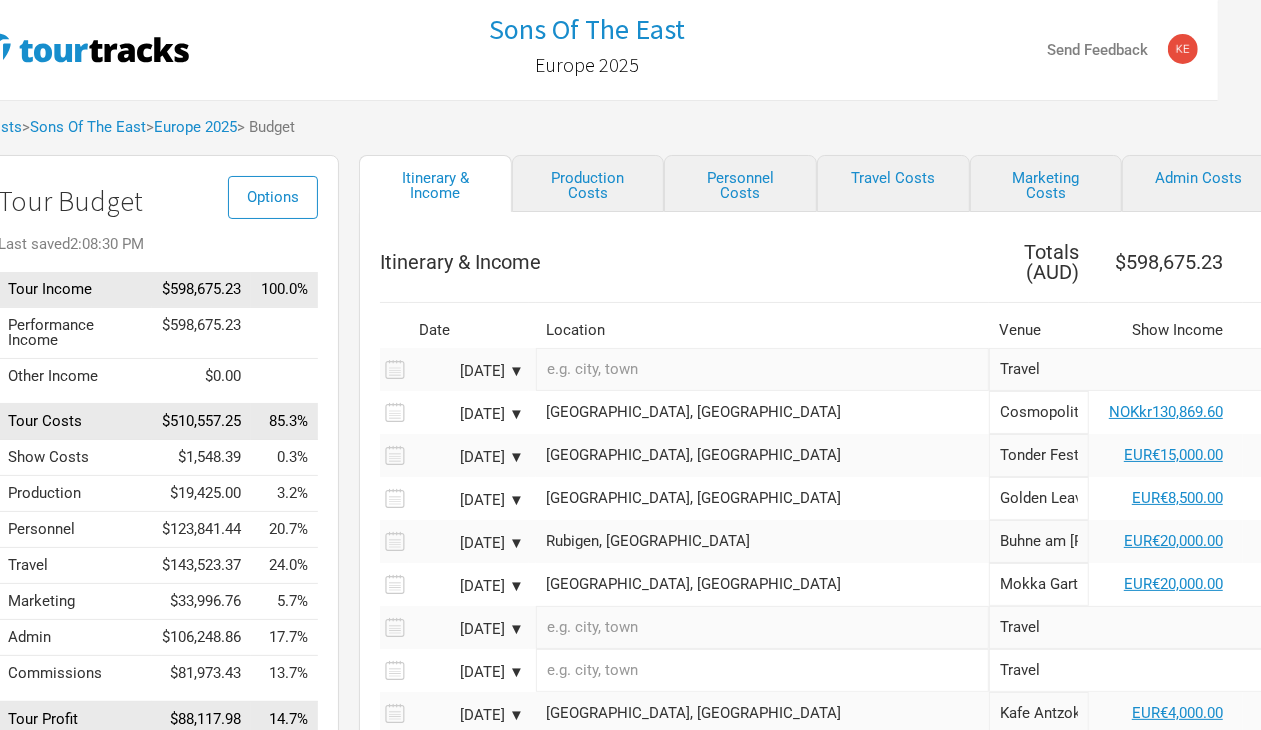 scroll, scrollTop: 125, scrollLeft: 43, axis: both 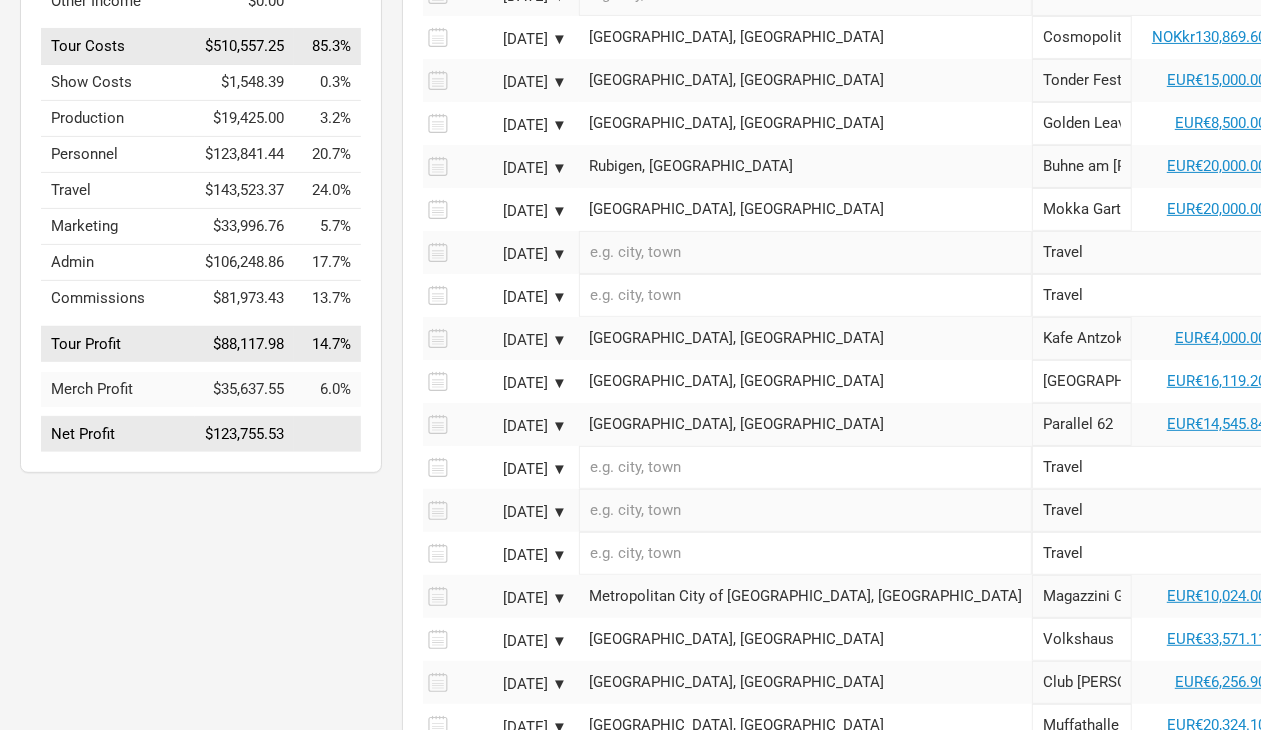 click on "Options Tour Budget Last saved  2:08:30 PM Tour Income $598,675.23 100.0% Performance Income $598,675.23 Other Income $0.00 Tour Costs $510,557.25 85.3% Show Costs $1,548.39 0.3% Production $19,425.00 3.2% Personnel $123,841.44 20.7% Travel $143,523.37 24.0% Marketing $33,996.76 5.7% Admin $106,248.86 17.7% Commissions $81,973.43 13.7% Tour Profit $88,117.98 14.7% Merch Profit $35,637.55 6.0% Net Profit $123,755.53" at bounding box center [191, 643] 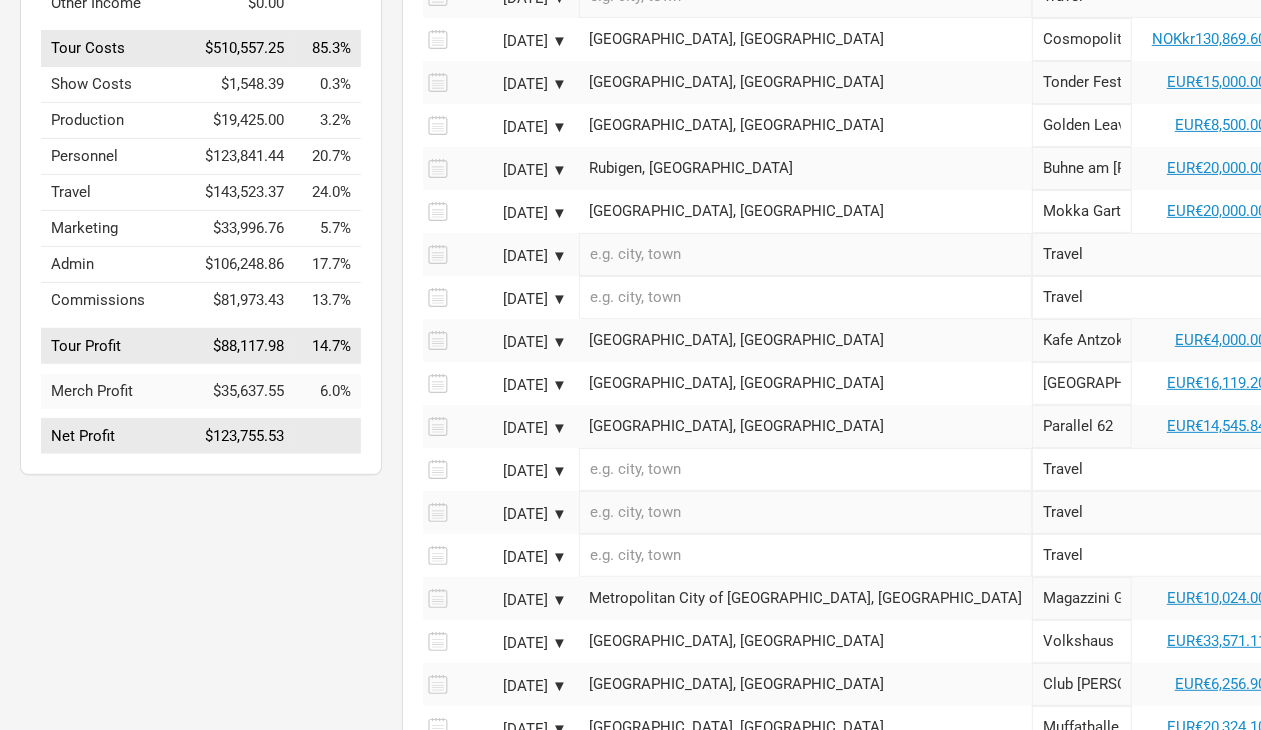 scroll, scrollTop: 375, scrollLeft: 0, axis: vertical 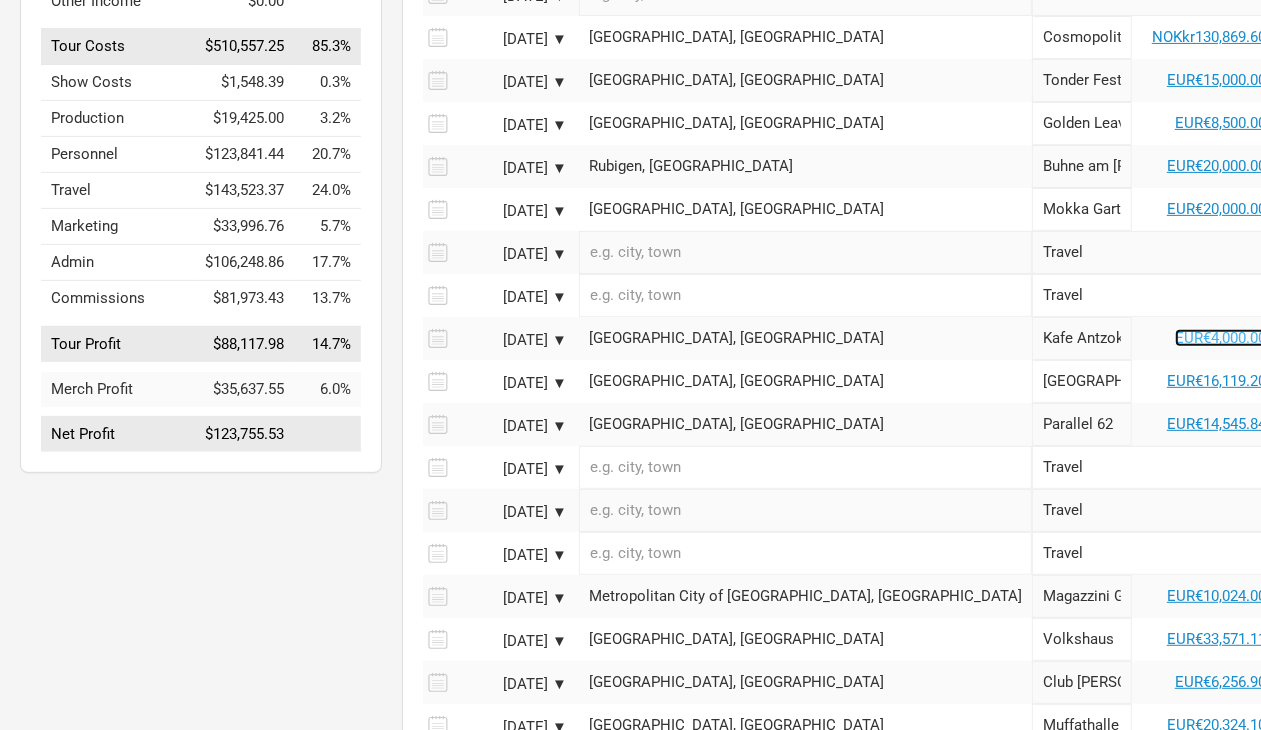 click on "EUR€4,000.00" at bounding box center [1220, 338] 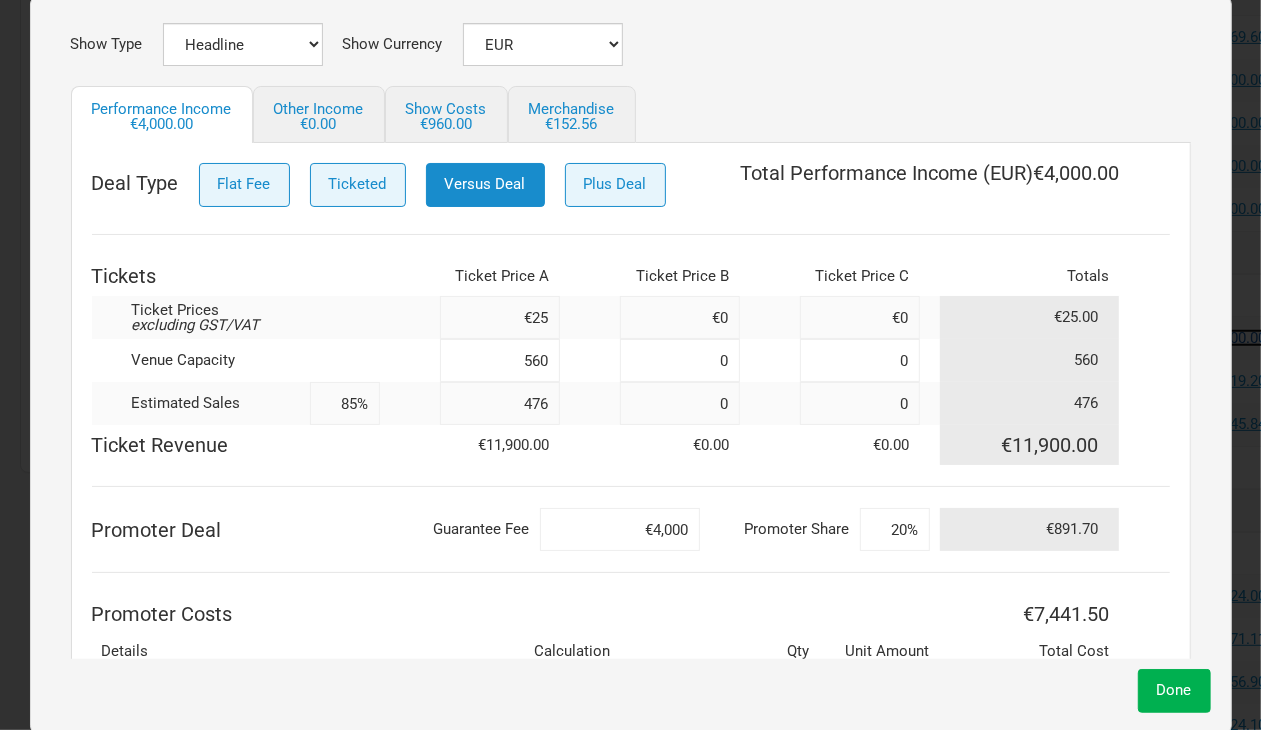 scroll, scrollTop: 375, scrollLeft: 0, axis: vertical 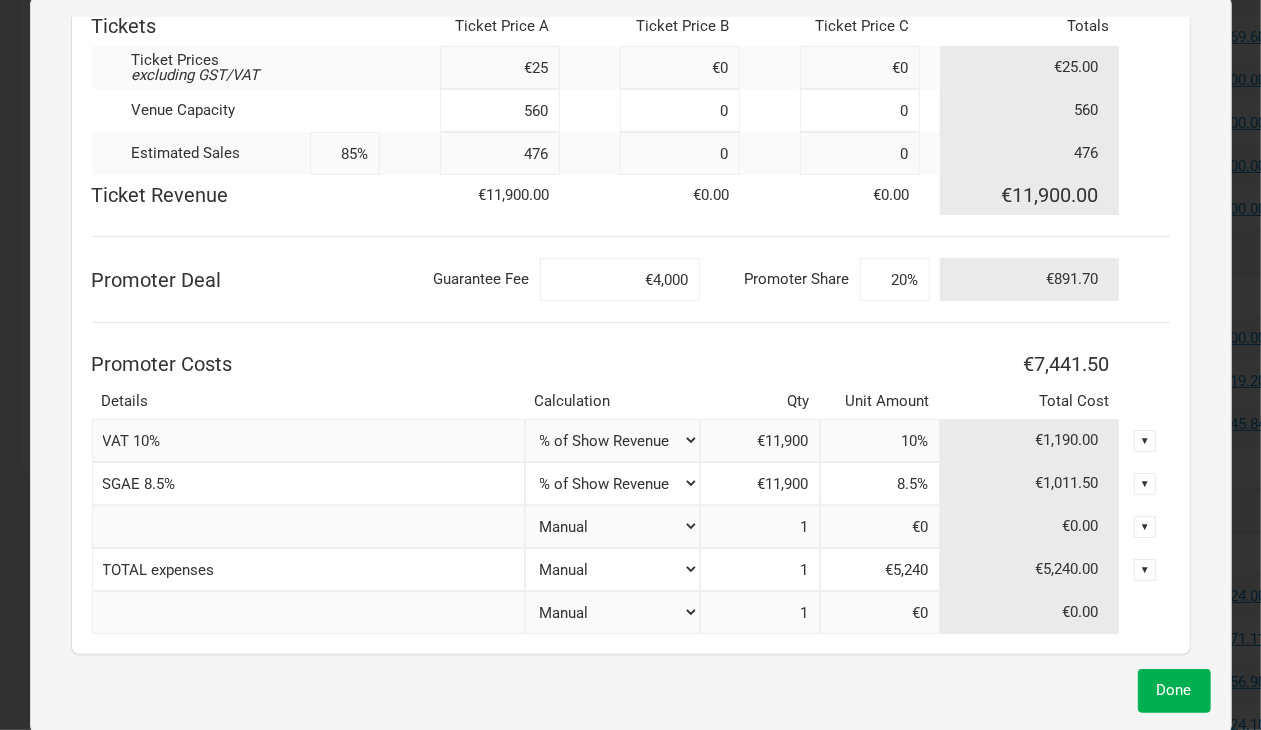 drag, startPoint x: 608, startPoint y: 266, endPoint x: 716, endPoint y: 275, distance: 108.37435 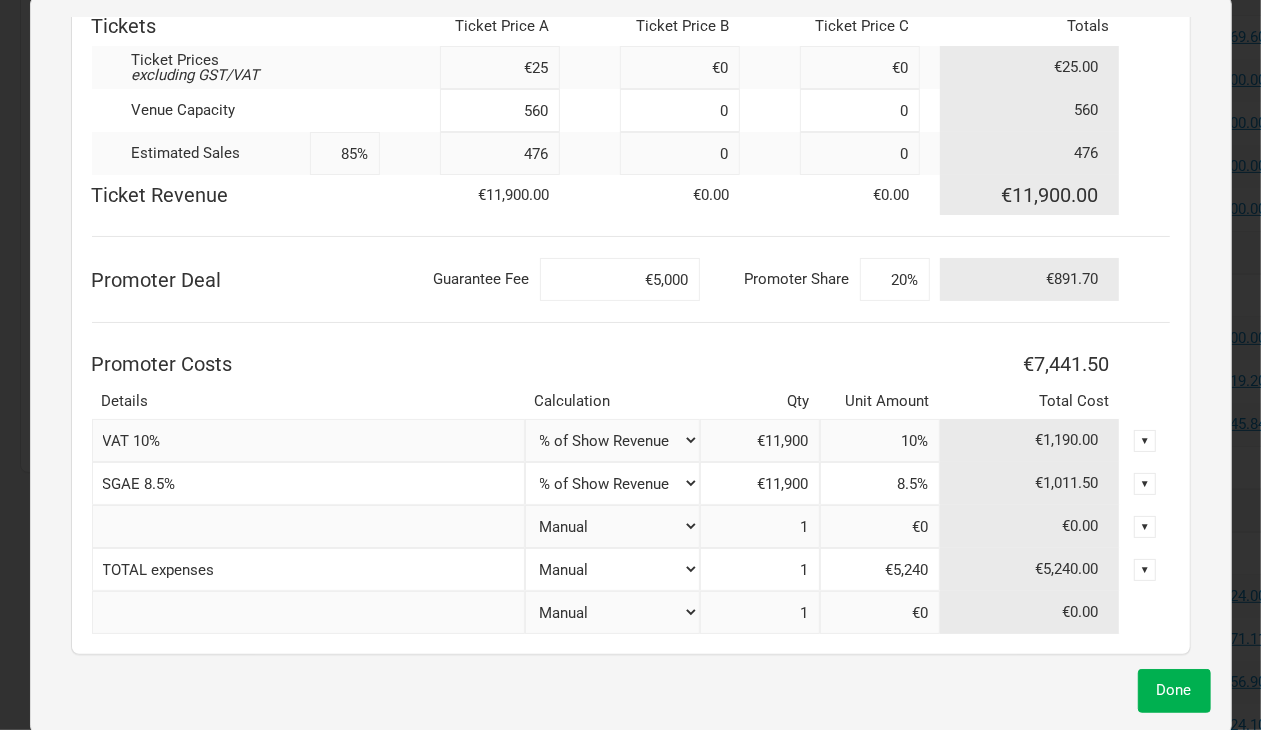 click at bounding box center (1145, 279) 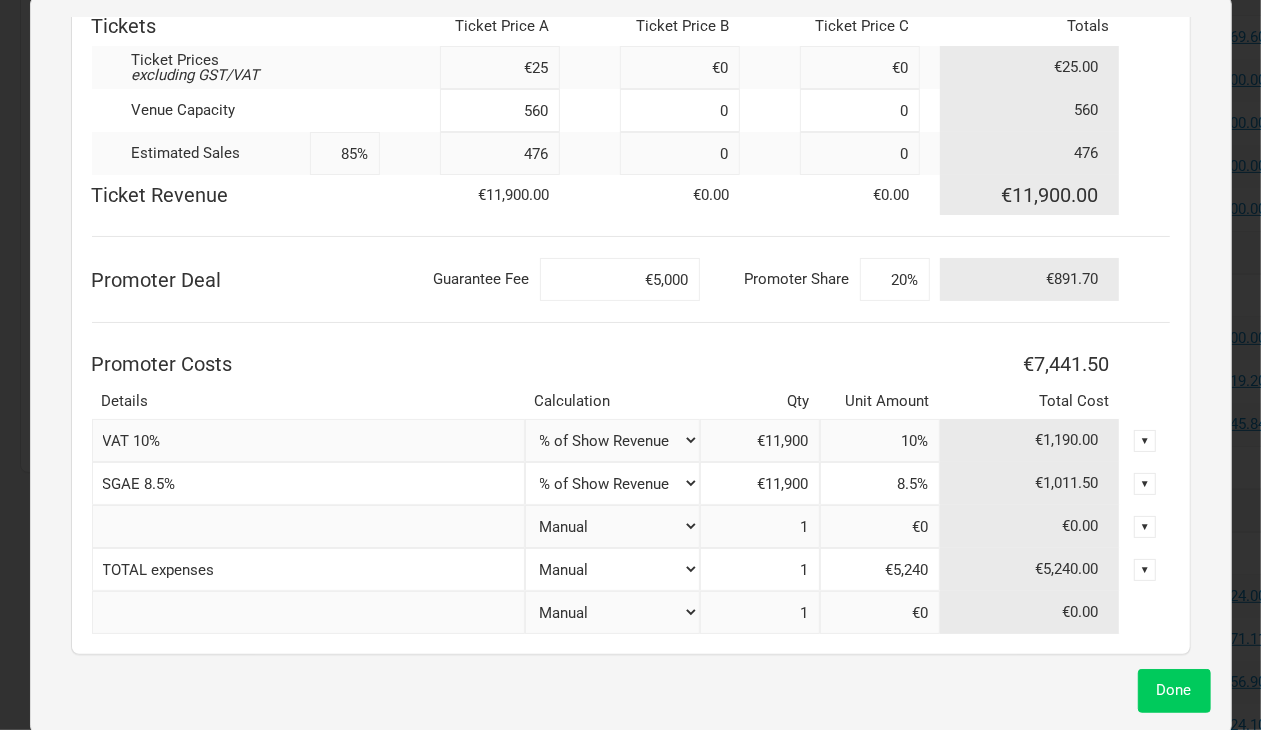 click on "Done" at bounding box center [1174, 690] 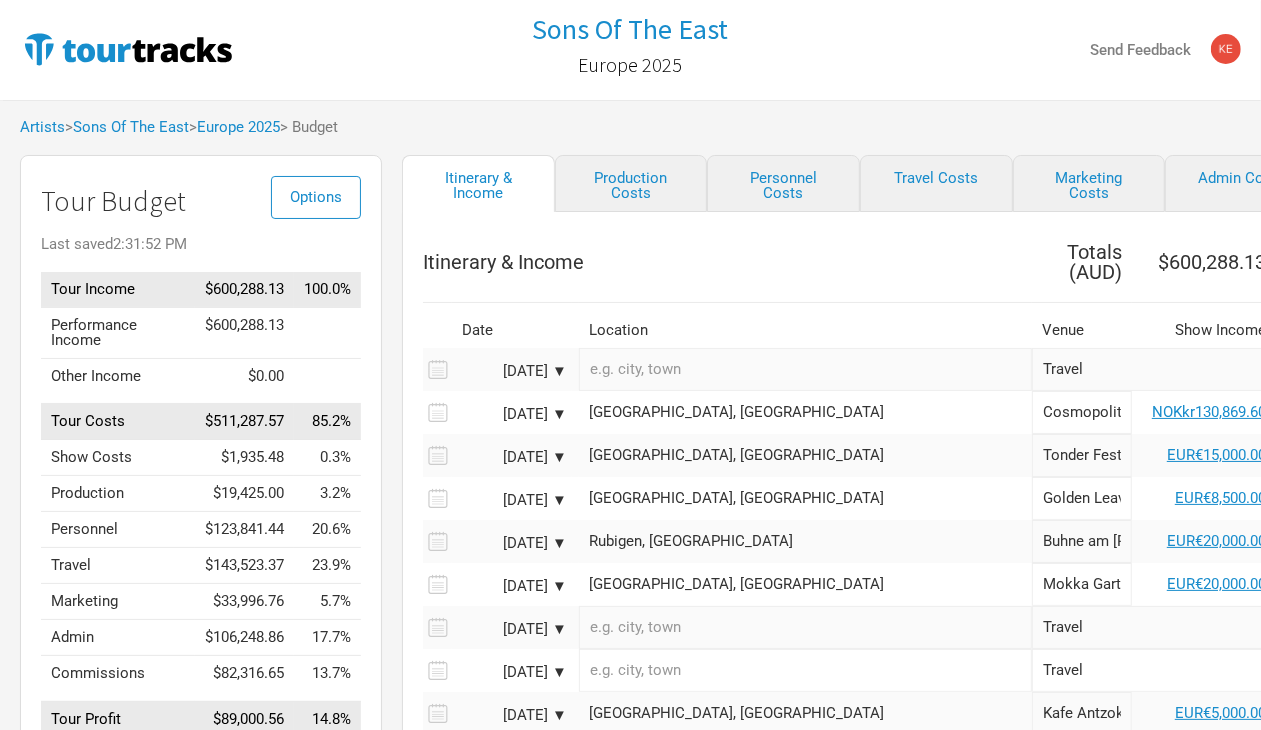 scroll, scrollTop: 250, scrollLeft: 0, axis: vertical 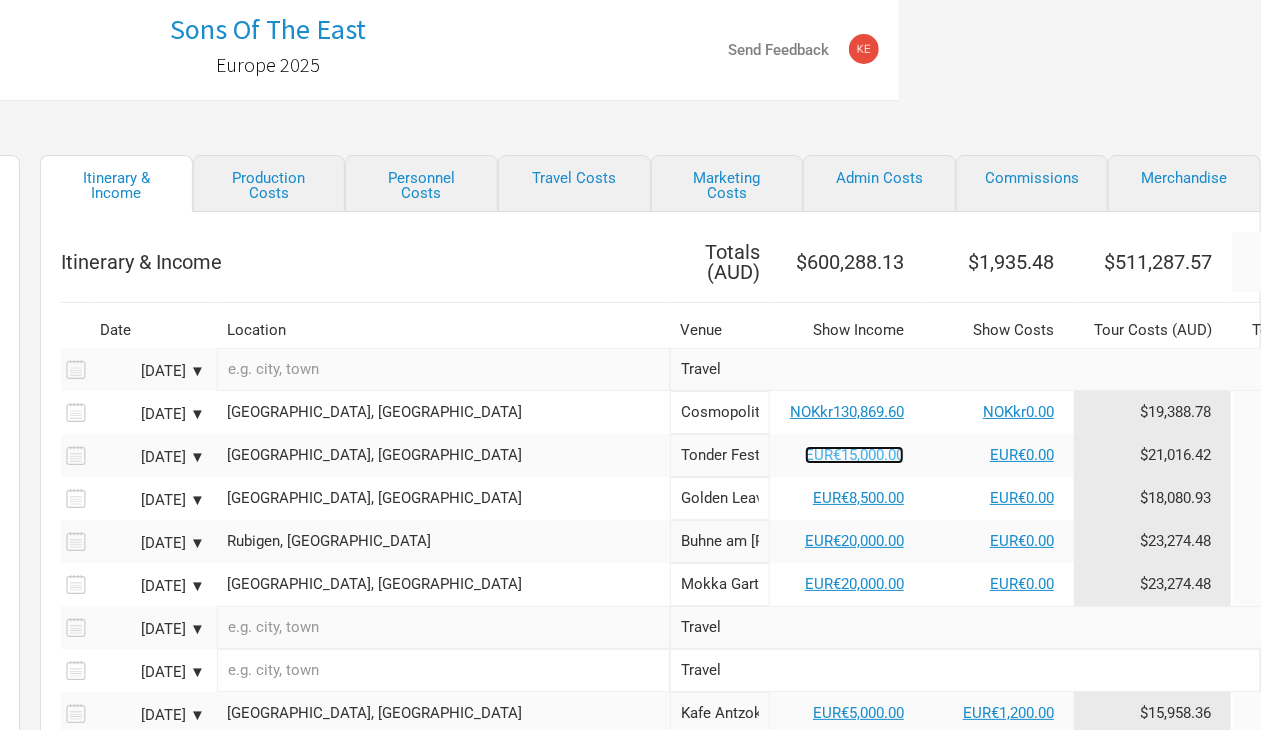 click on "EUR€15,000.00" at bounding box center (854, 455) 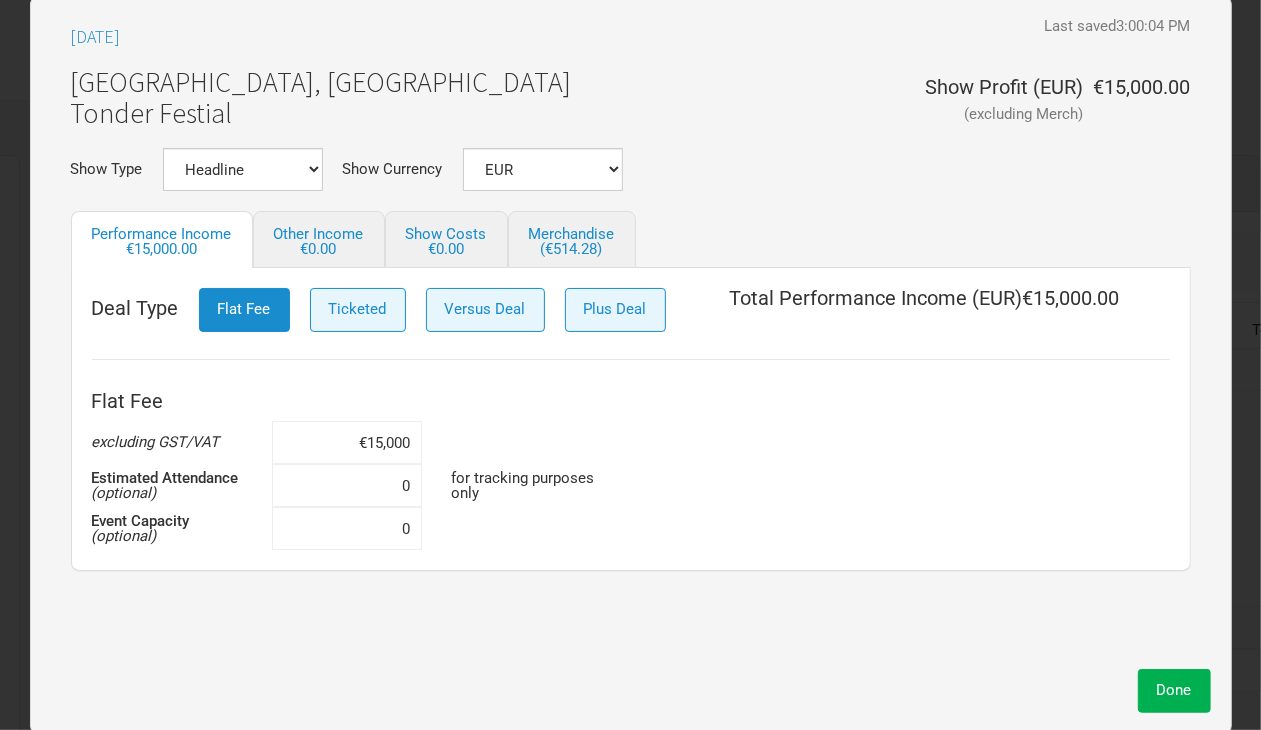 click on "Show Type Headline Festival Corporate Support DJ Set Other Show Currency AUD DKK EUR GBP NOK SEK New ..." at bounding box center (631, 169) 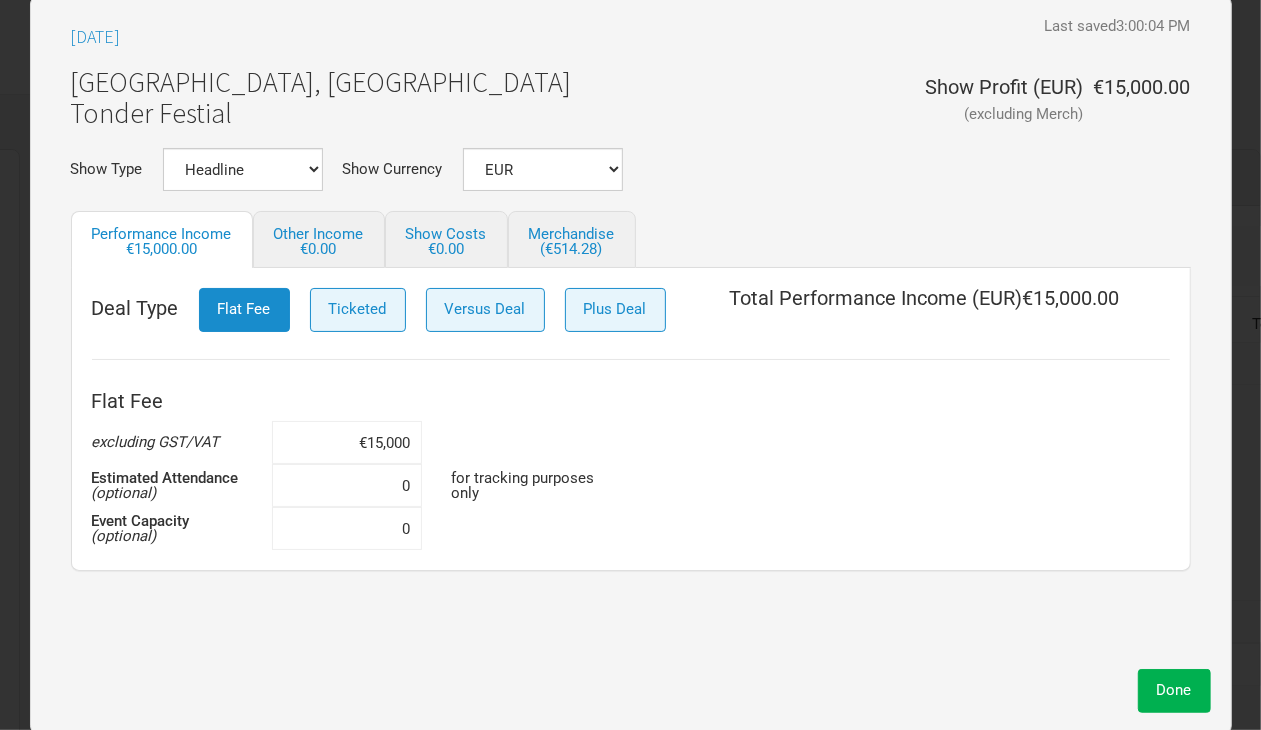 scroll, scrollTop: 0, scrollLeft: 362, axis: horizontal 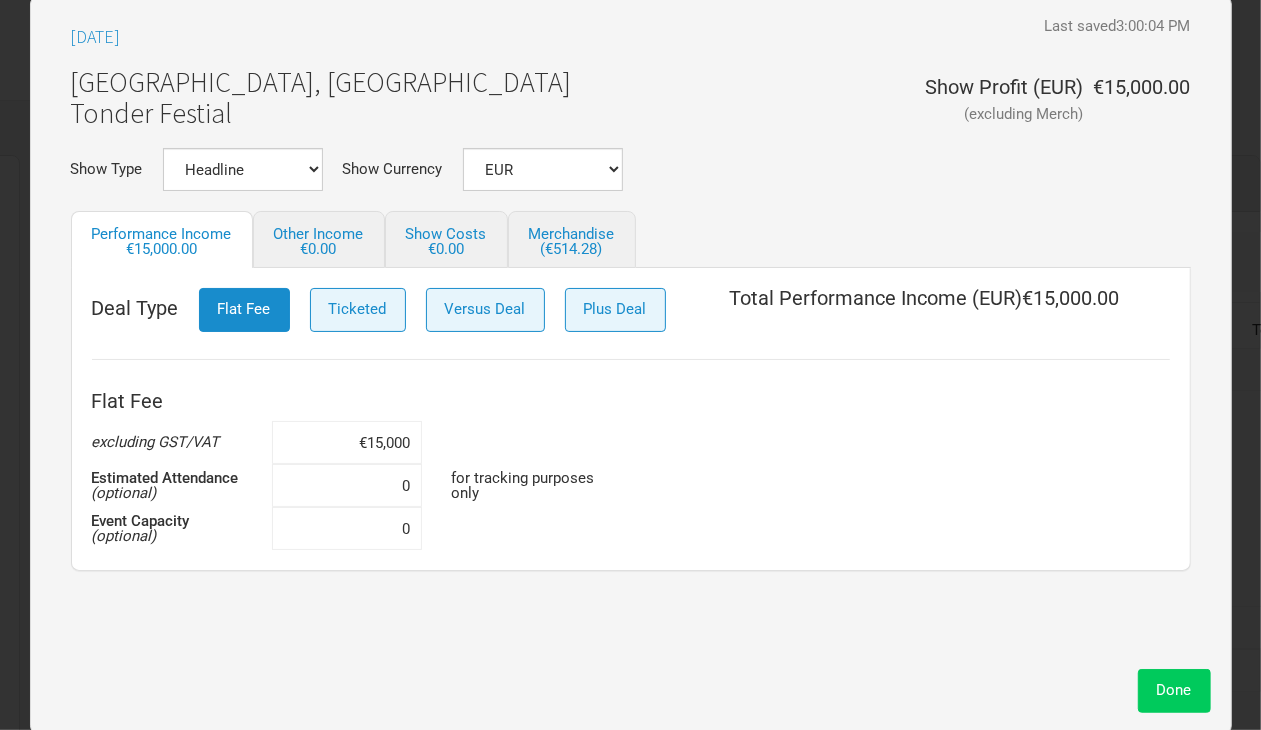 click on "Done" at bounding box center [1174, 690] 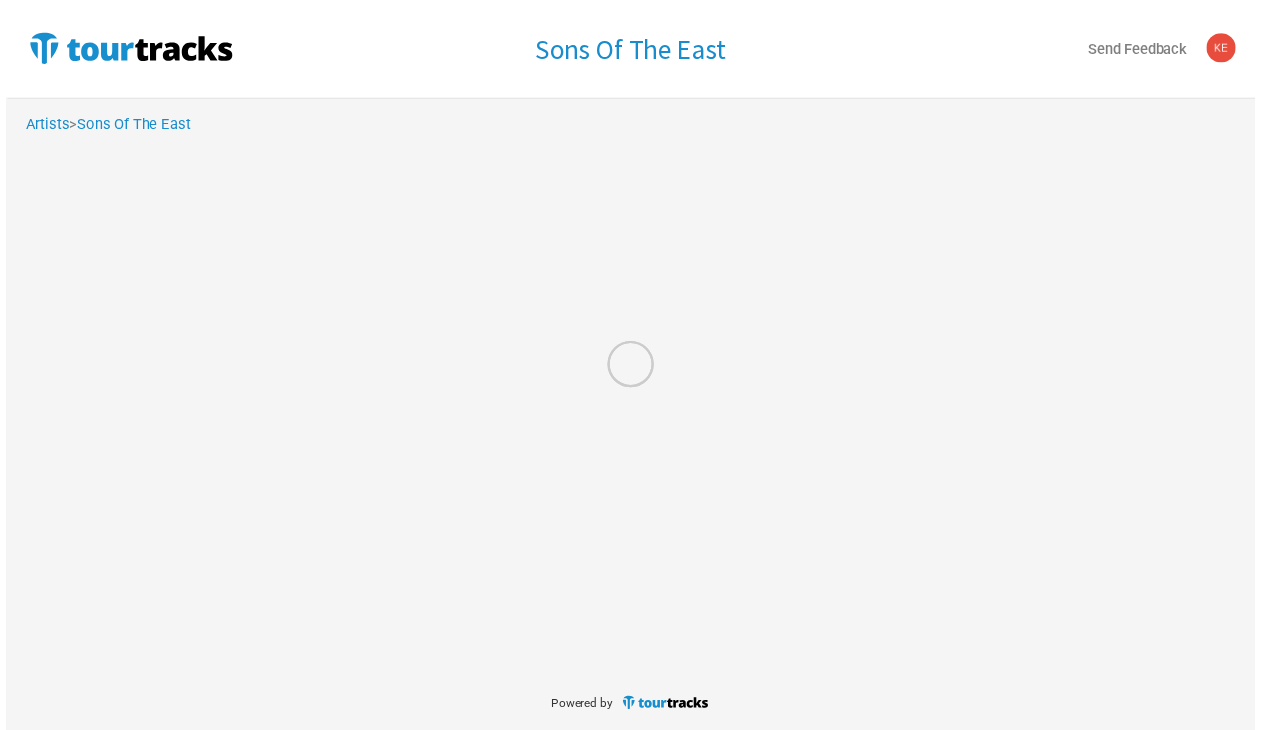 scroll, scrollTop: 0, scrollLeft: 0, axis: both 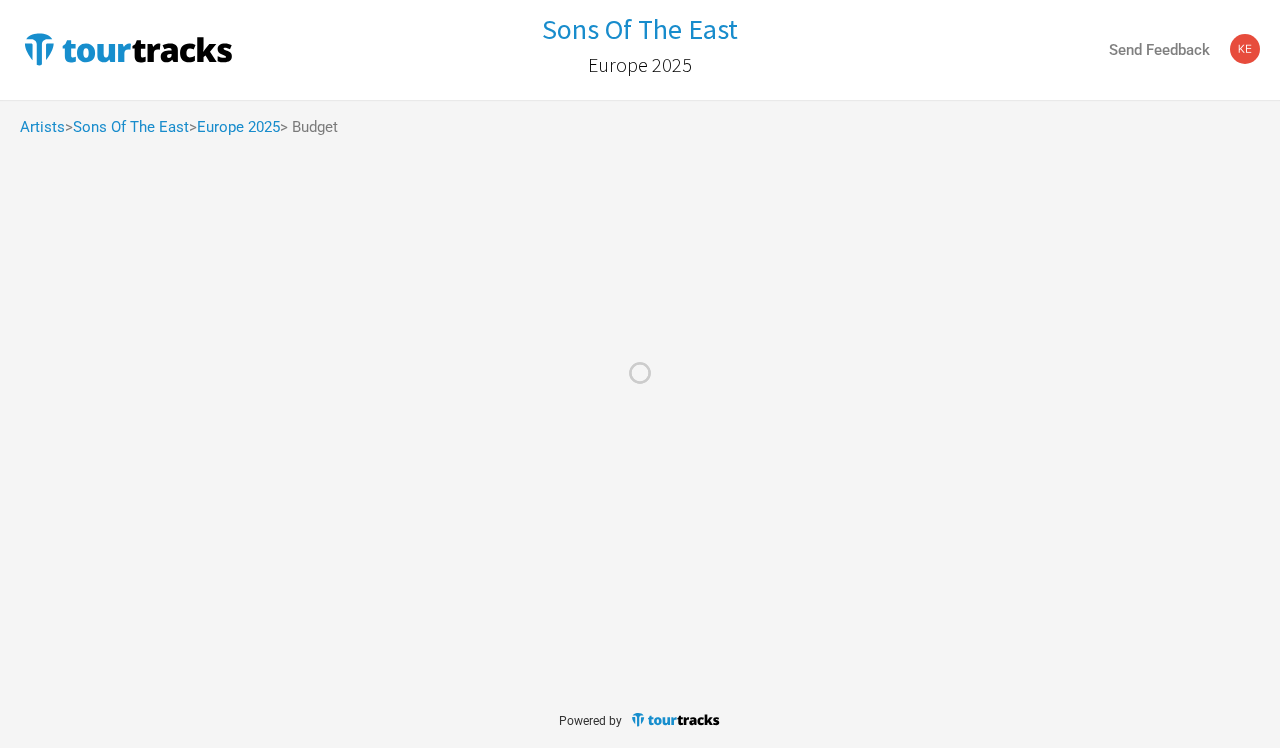 select on "EUR" 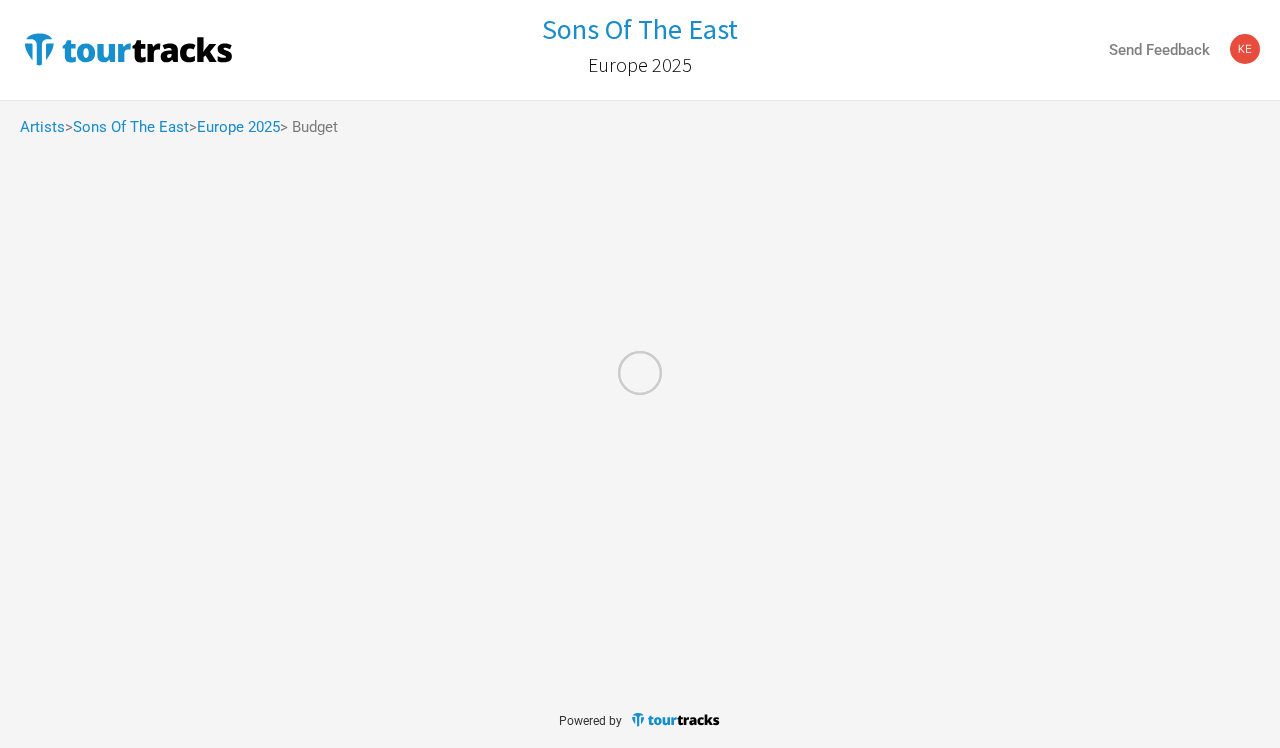 select on "% Show Revenue" 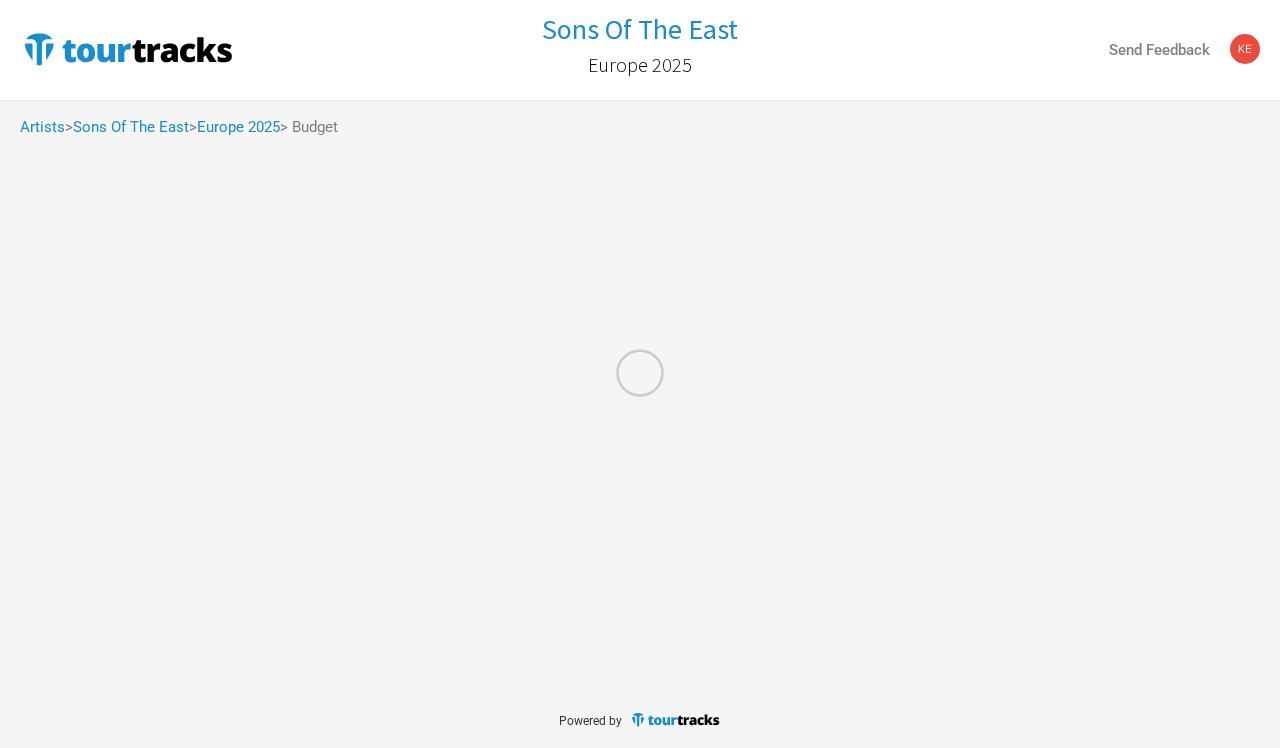 select on "% Show Revenue" 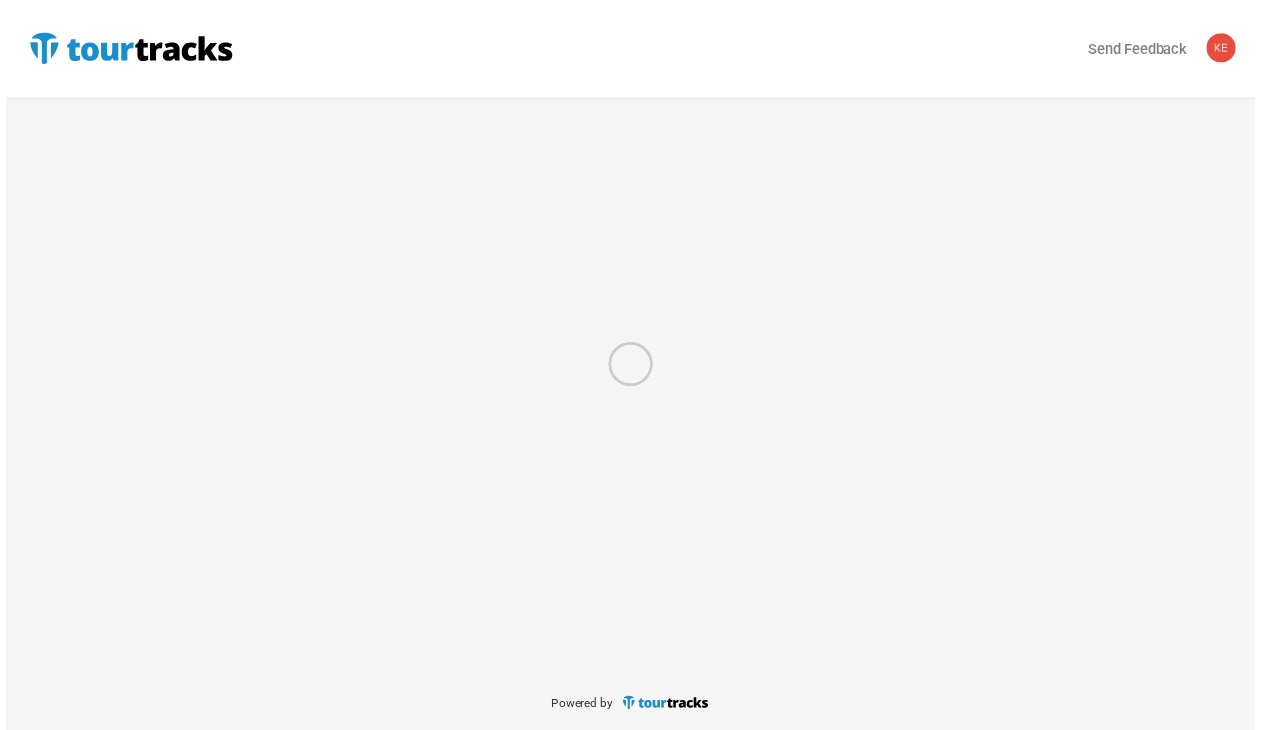 scroll, scrollTop: 0, scrollLeft: 0, axis: both 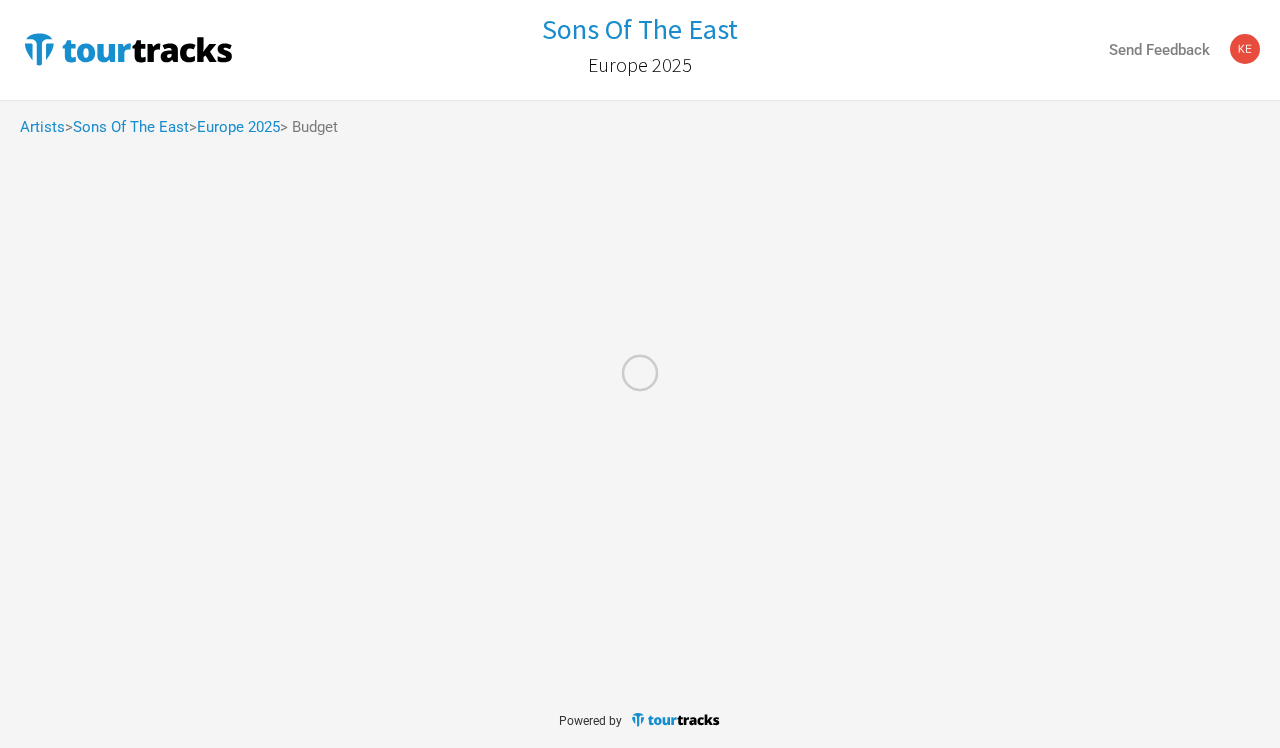 select on "EUR" 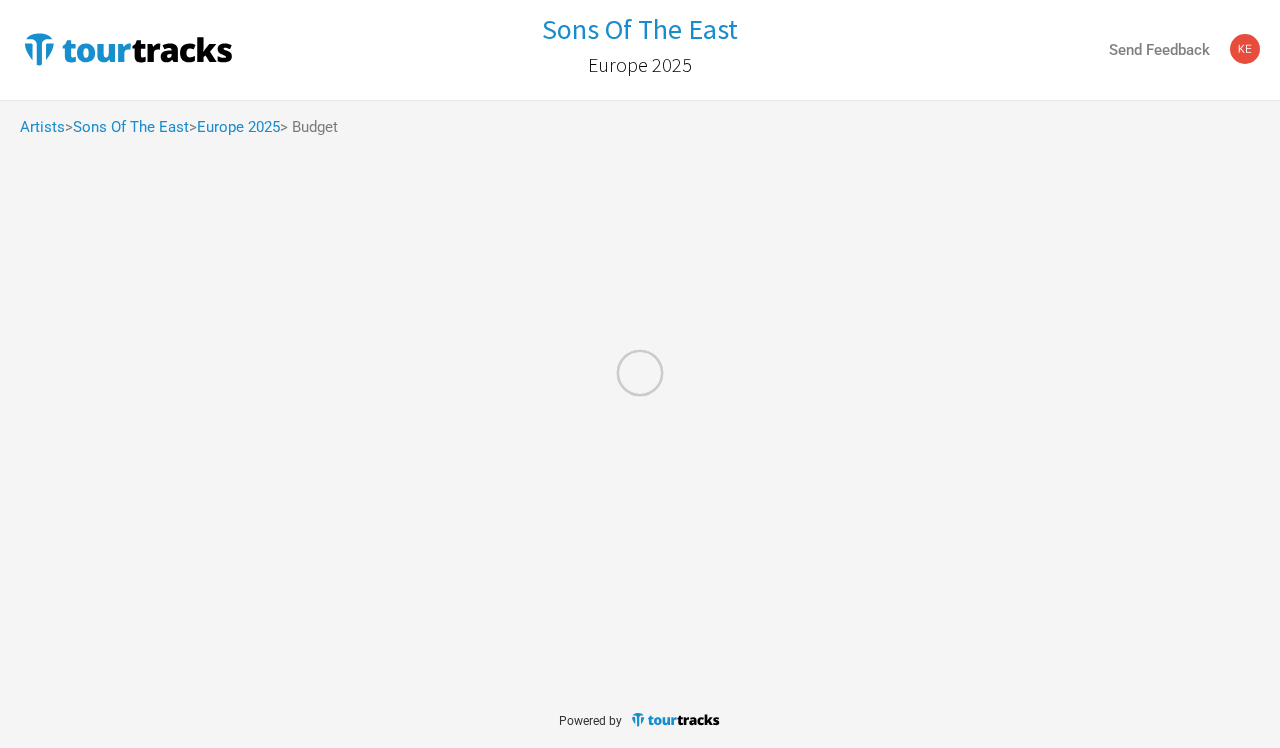 select on "% Show Income" 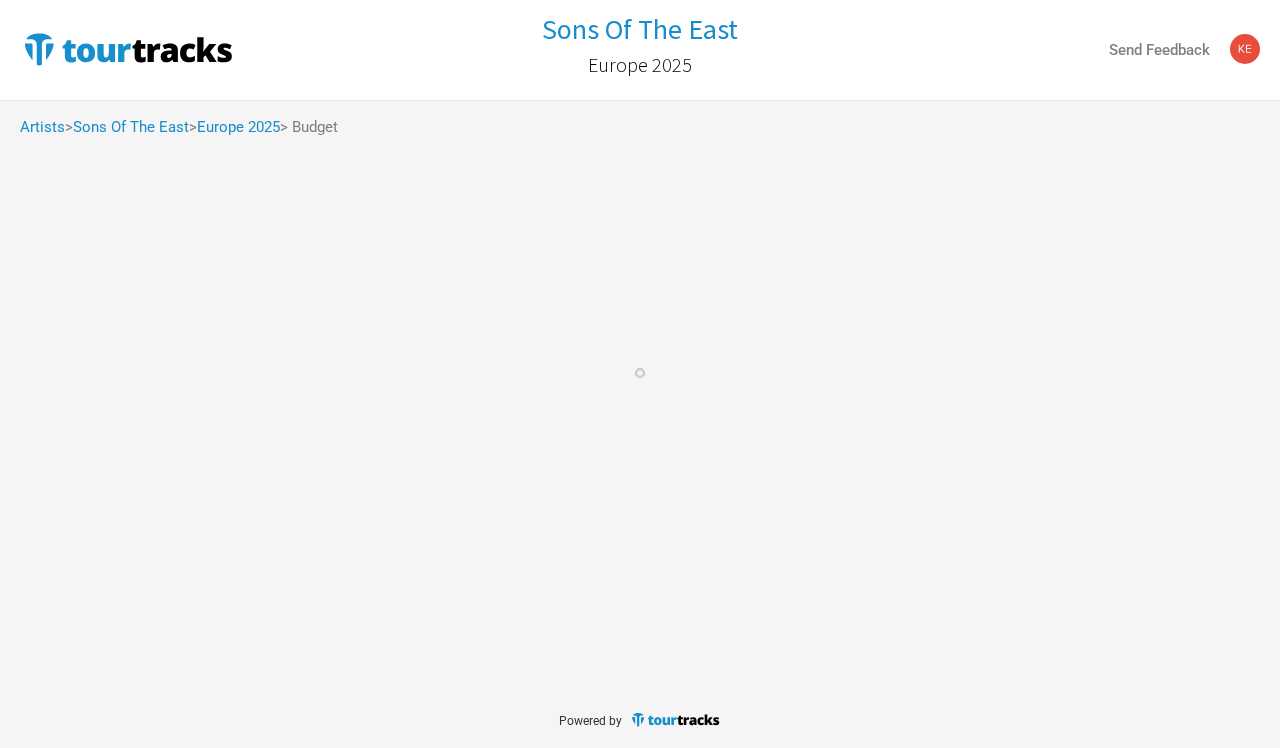 select on "EUR" 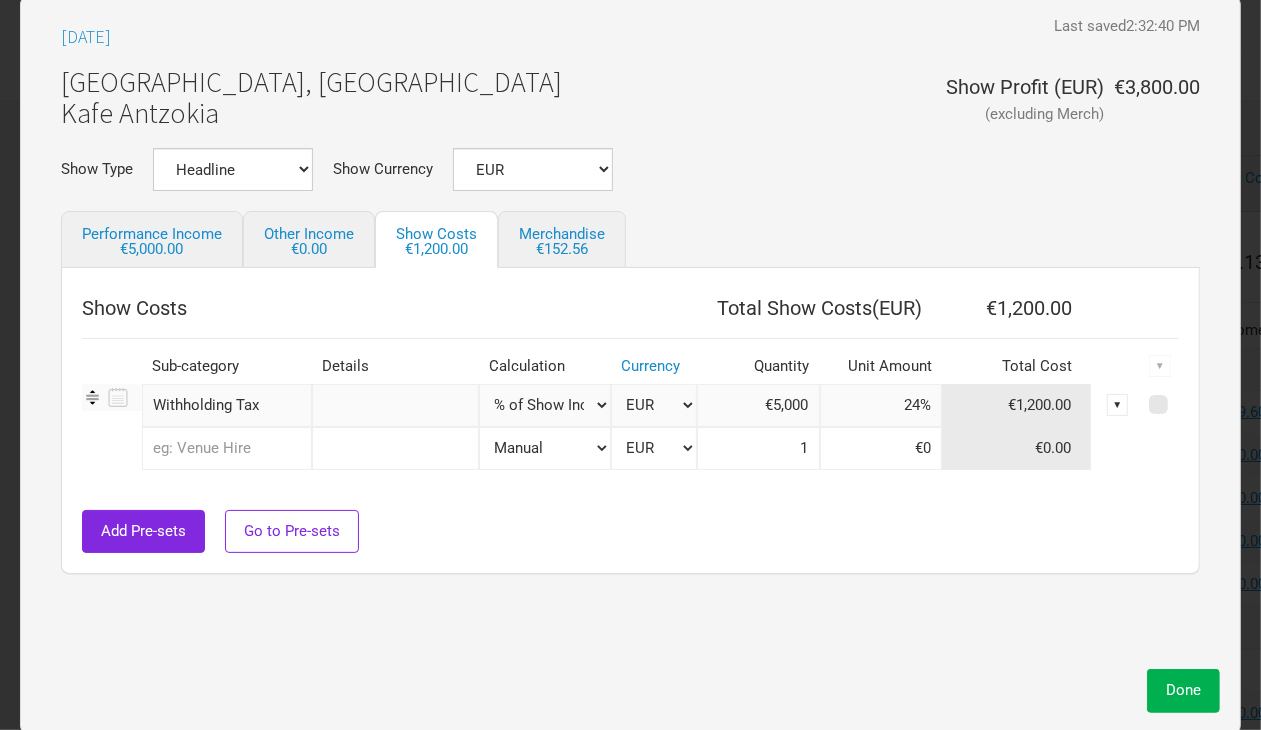 click on "▼" at bounding box center [1118, 405] 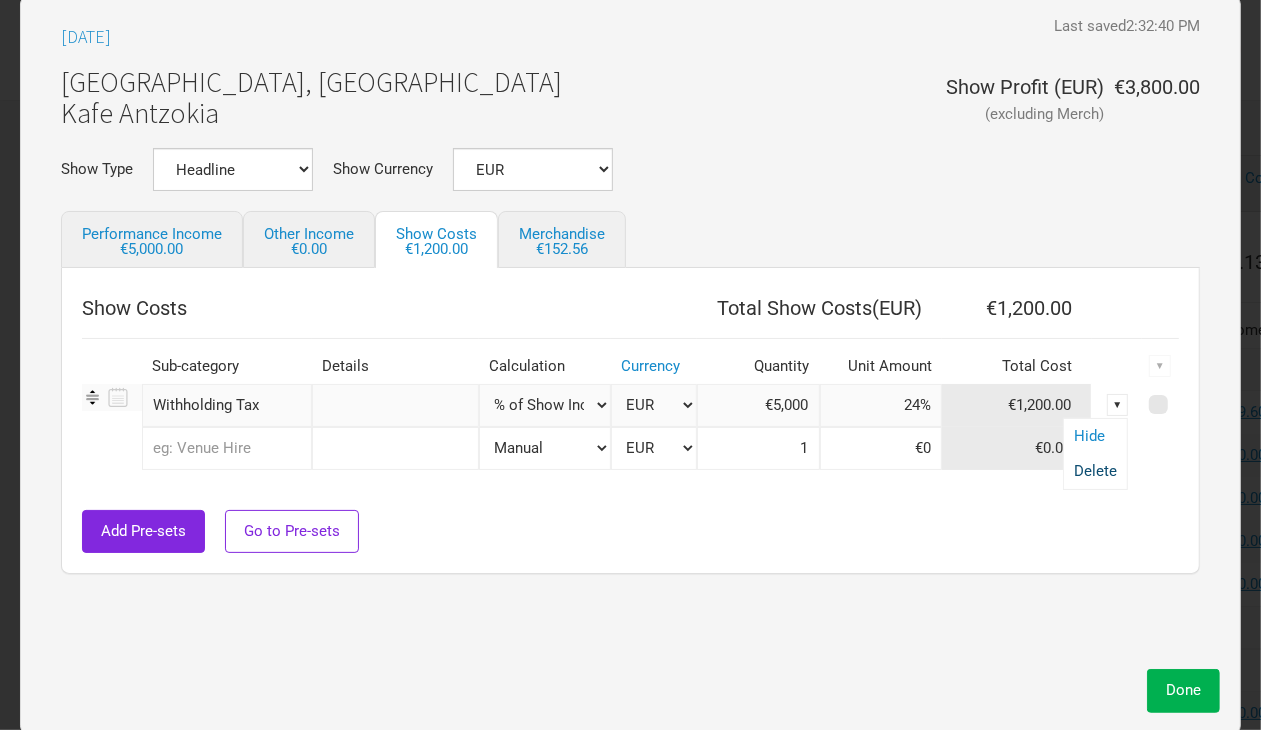 click on "Delete" at bounding box center (1095, 471) 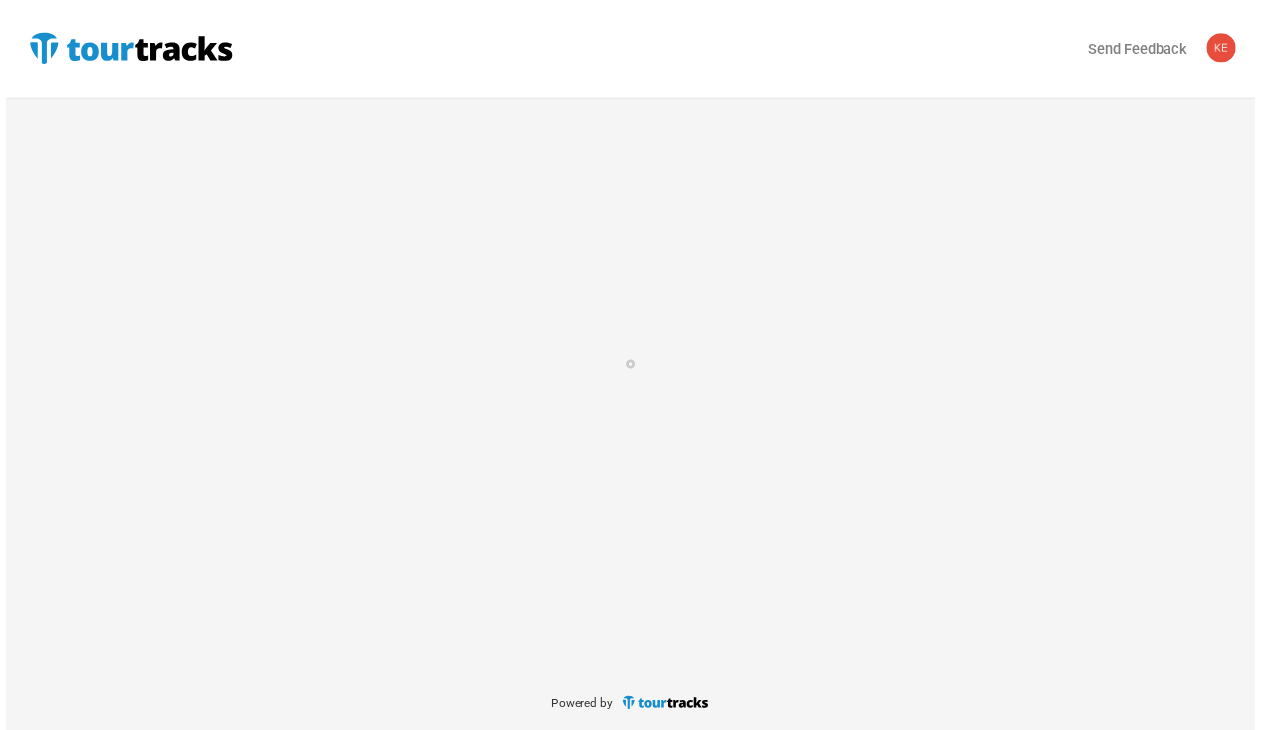 scroll, scrollTop: 0, scrollLeft: 0, axis: both 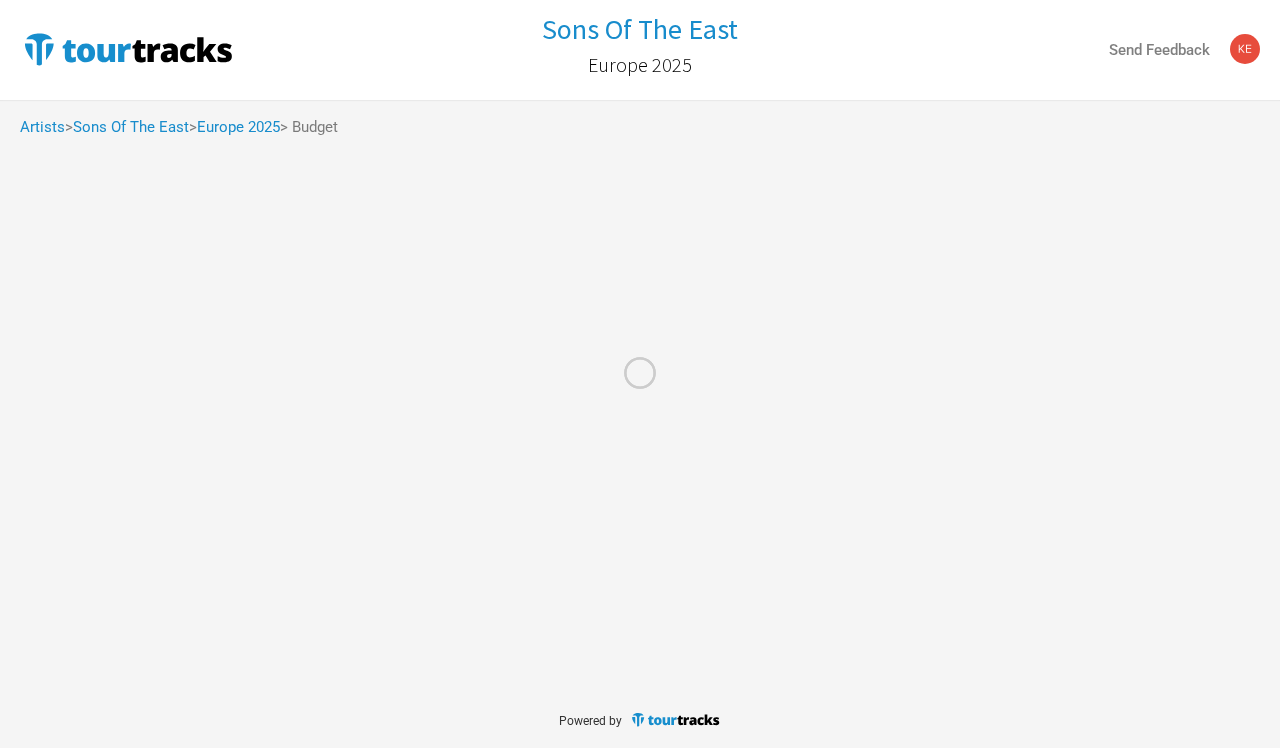 select on "EUR" 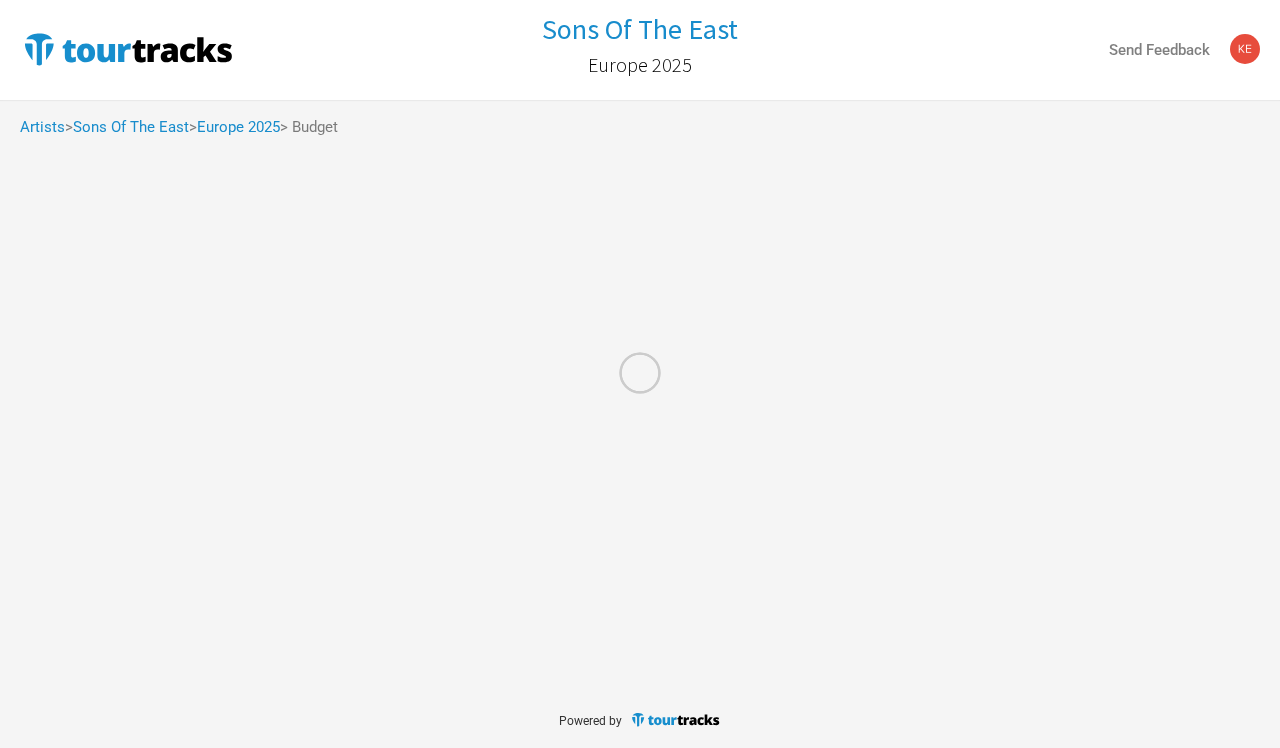 select on "% Show Income" 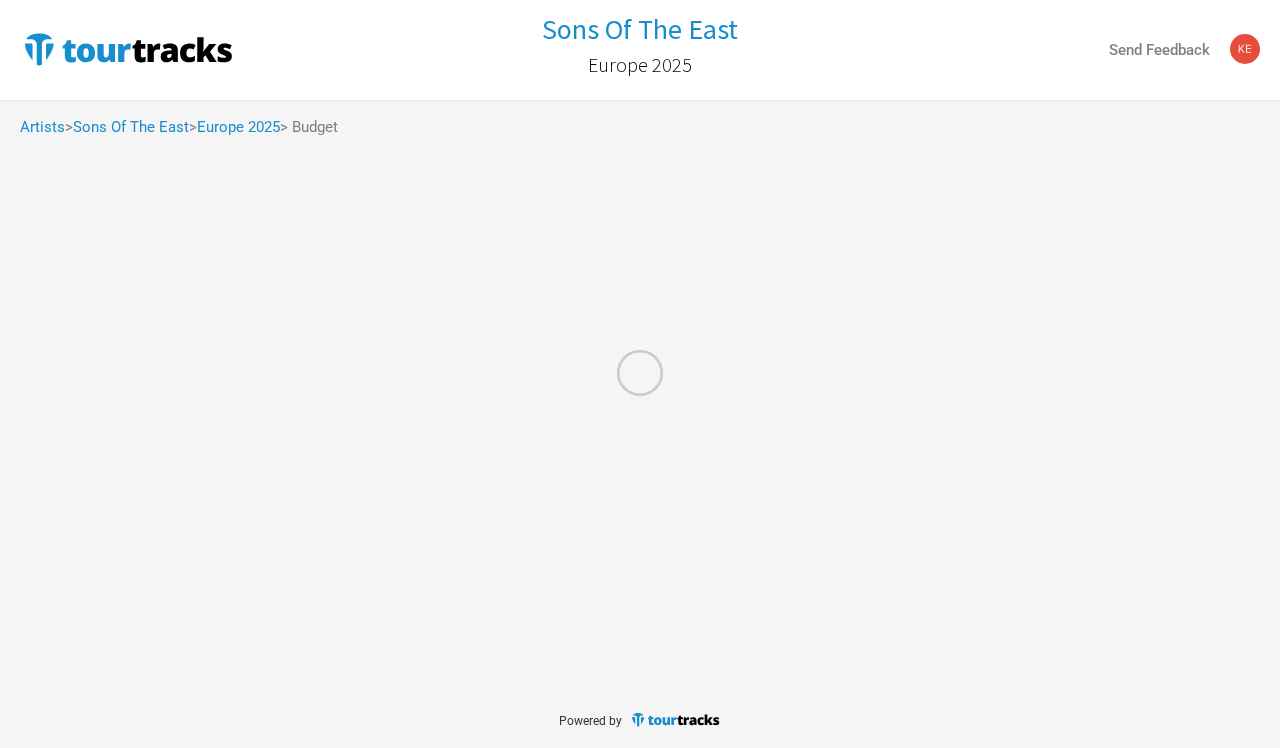 select on "EUR" 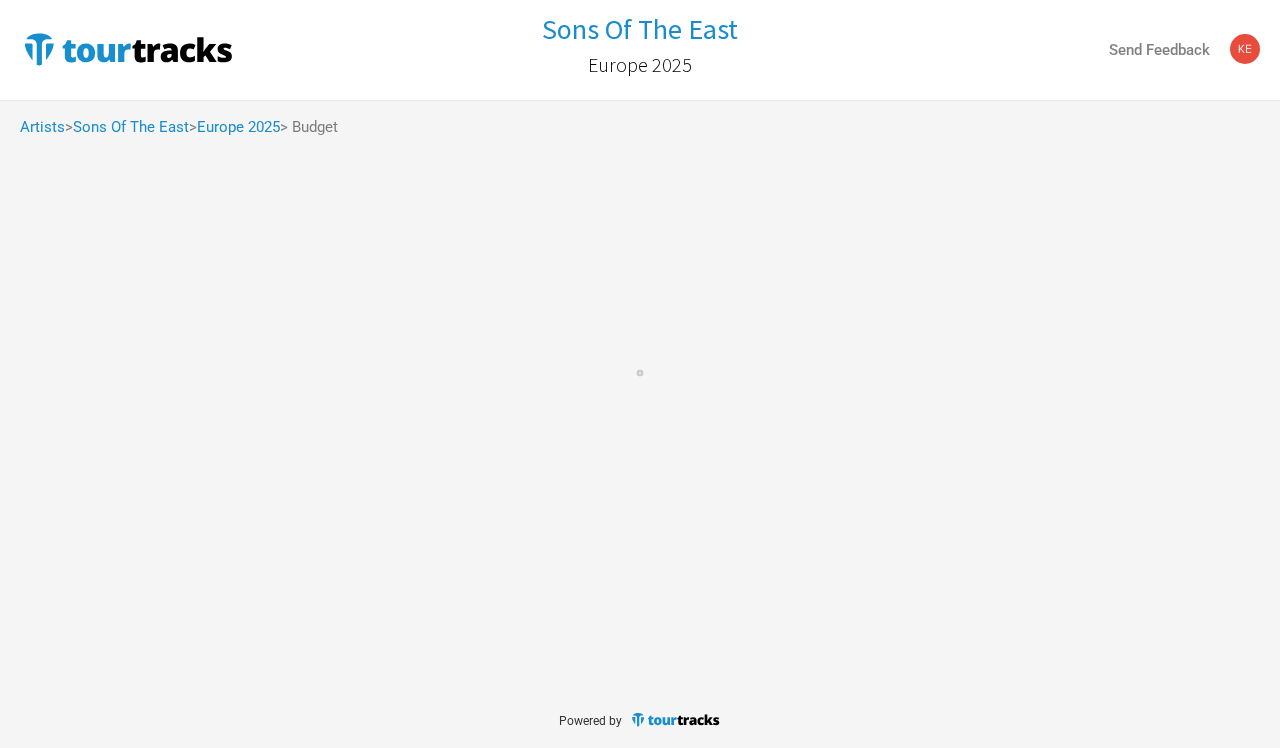 select on "EUR" 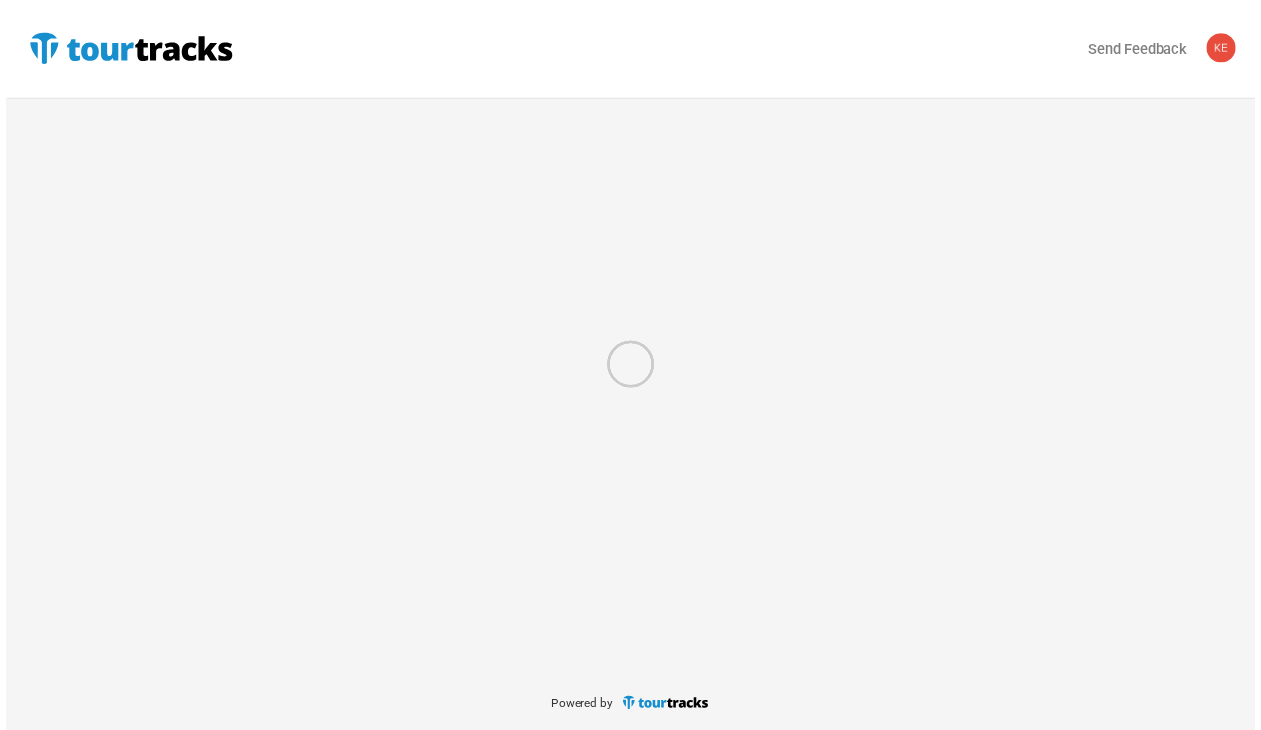 scroll, scrollTop: 0, scrollLeft: 0, axis: both 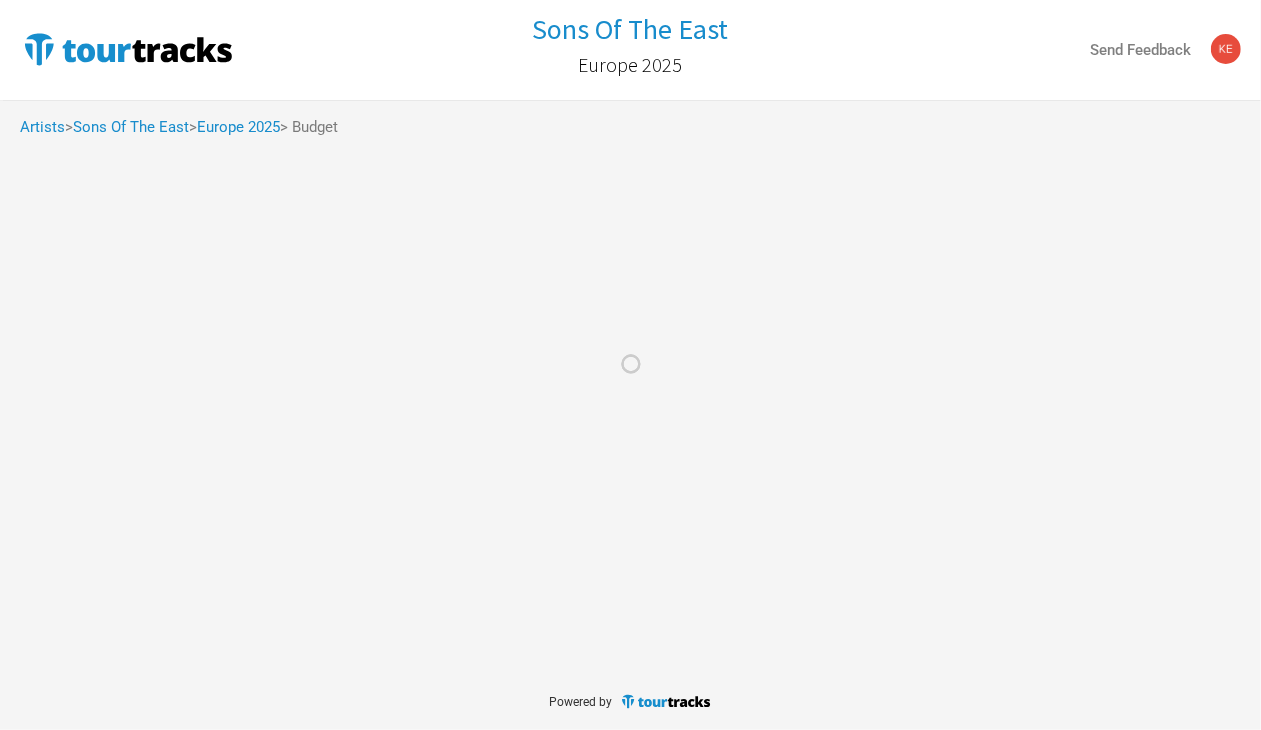 select on "EUR" 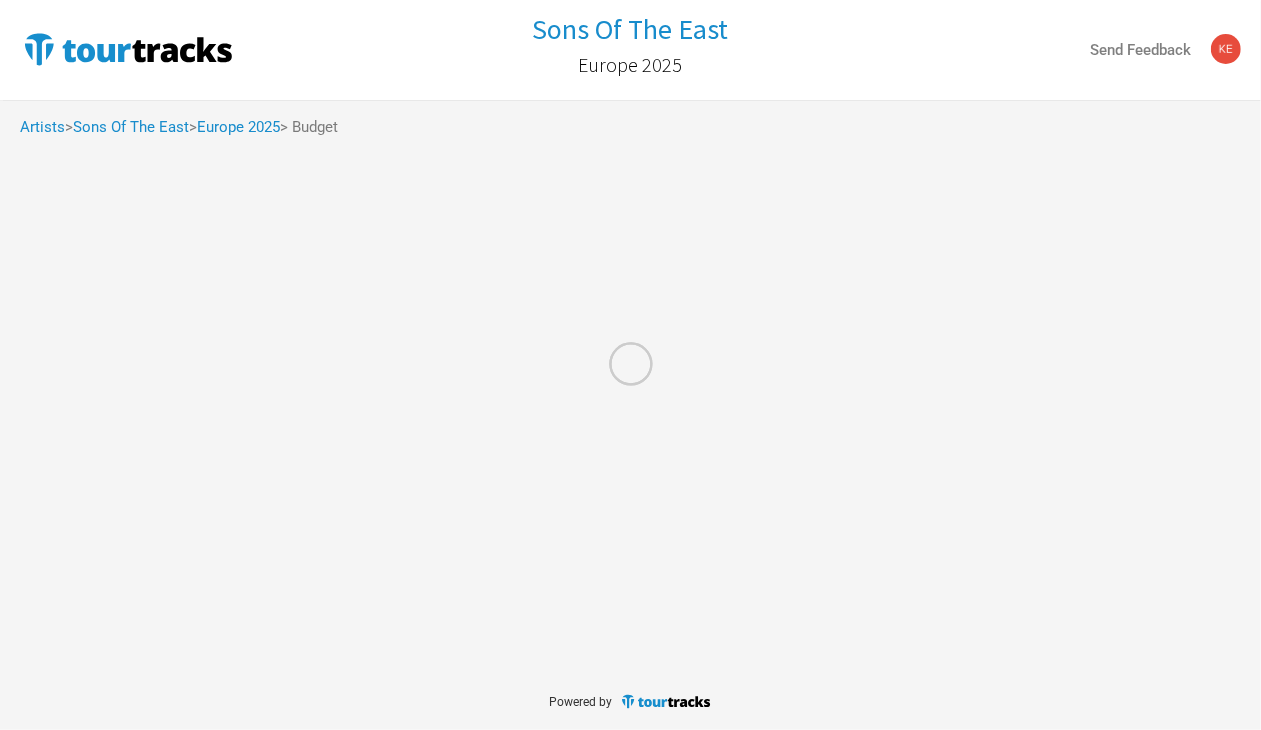 select on "EUR" 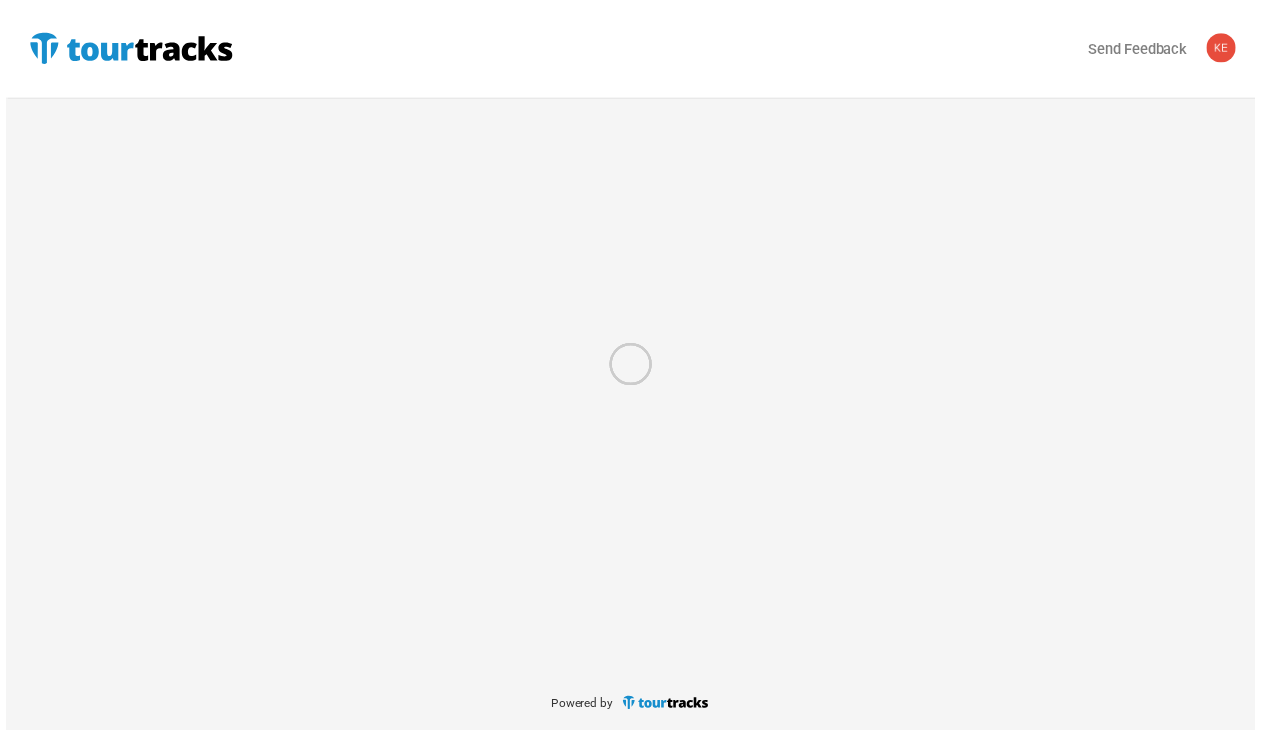 scroll, scrollTop: 0, scrollLeft: 0, axis: both 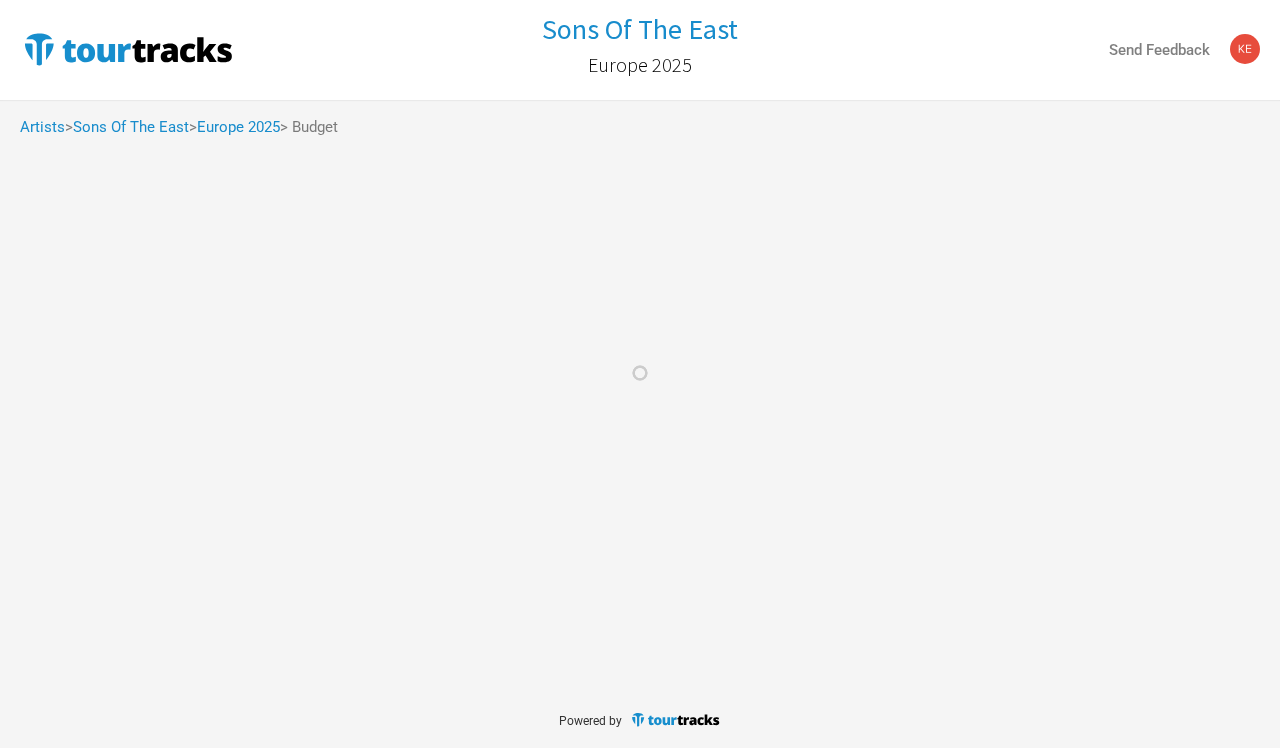 select on "EUR" 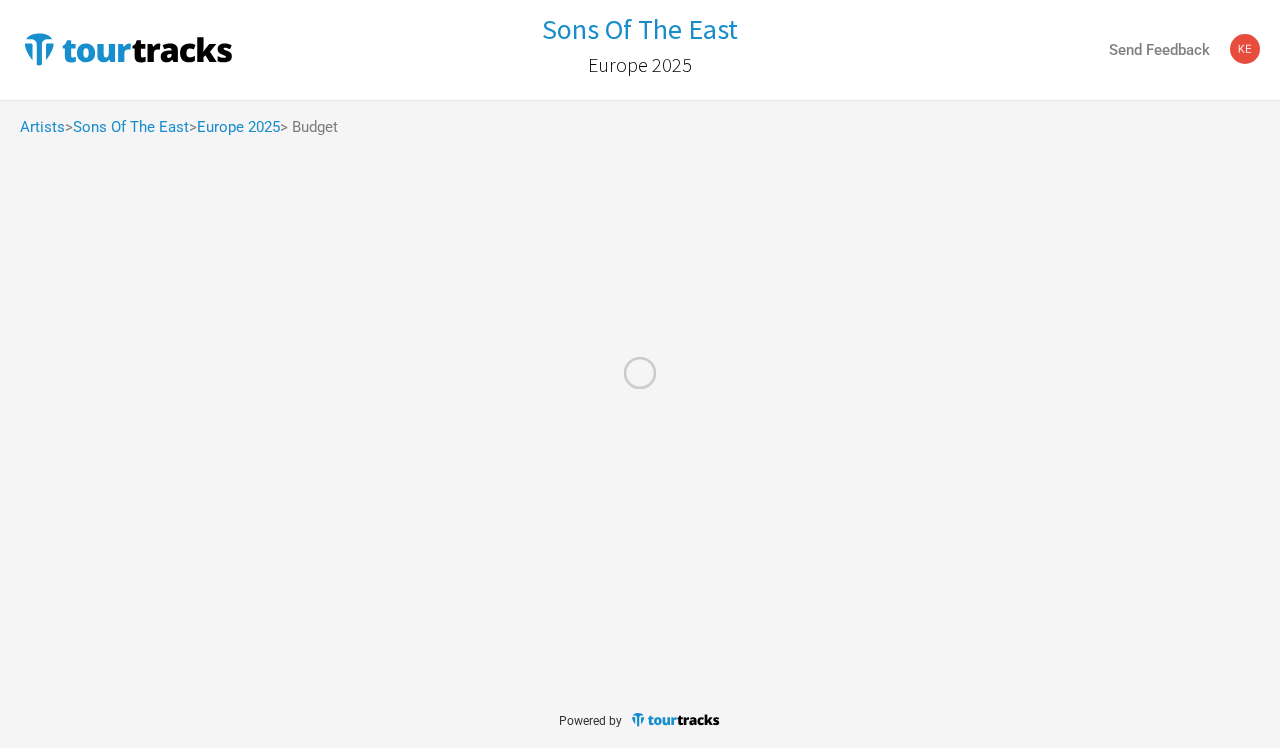 select on "EUR" 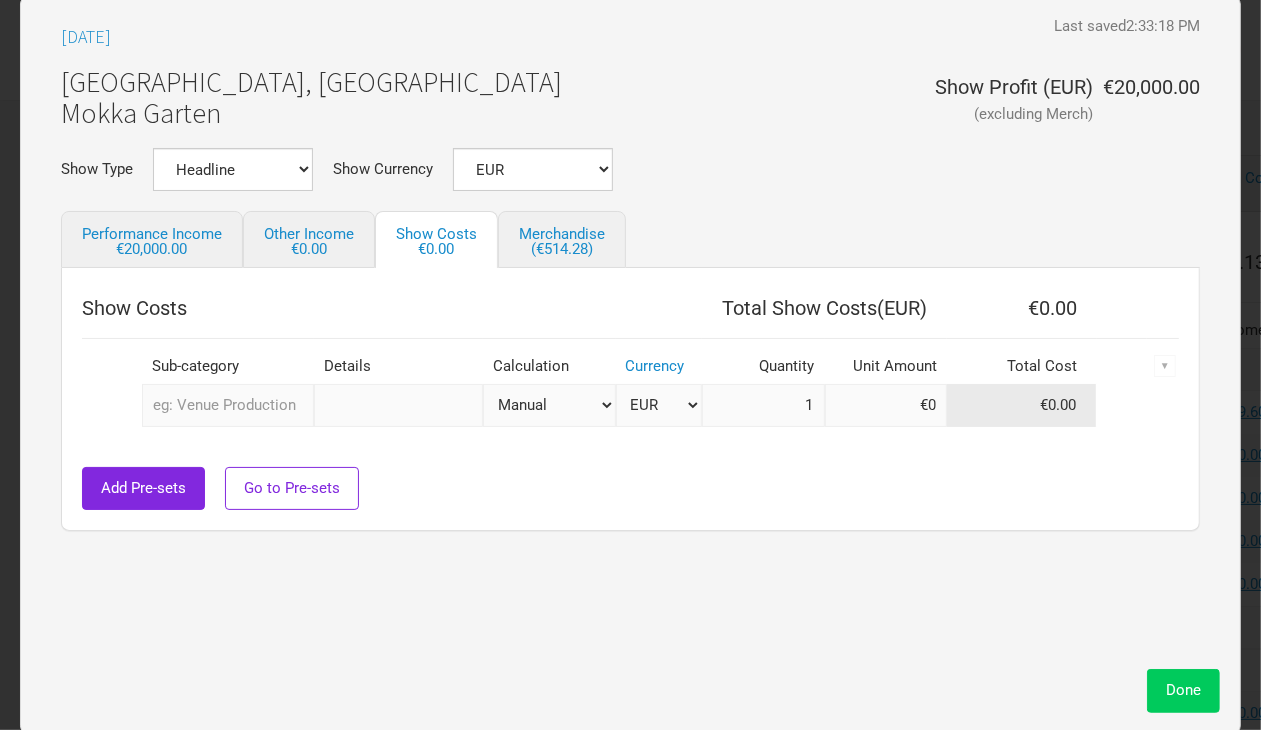 click on "Done" at bounding box center [1183, 690] 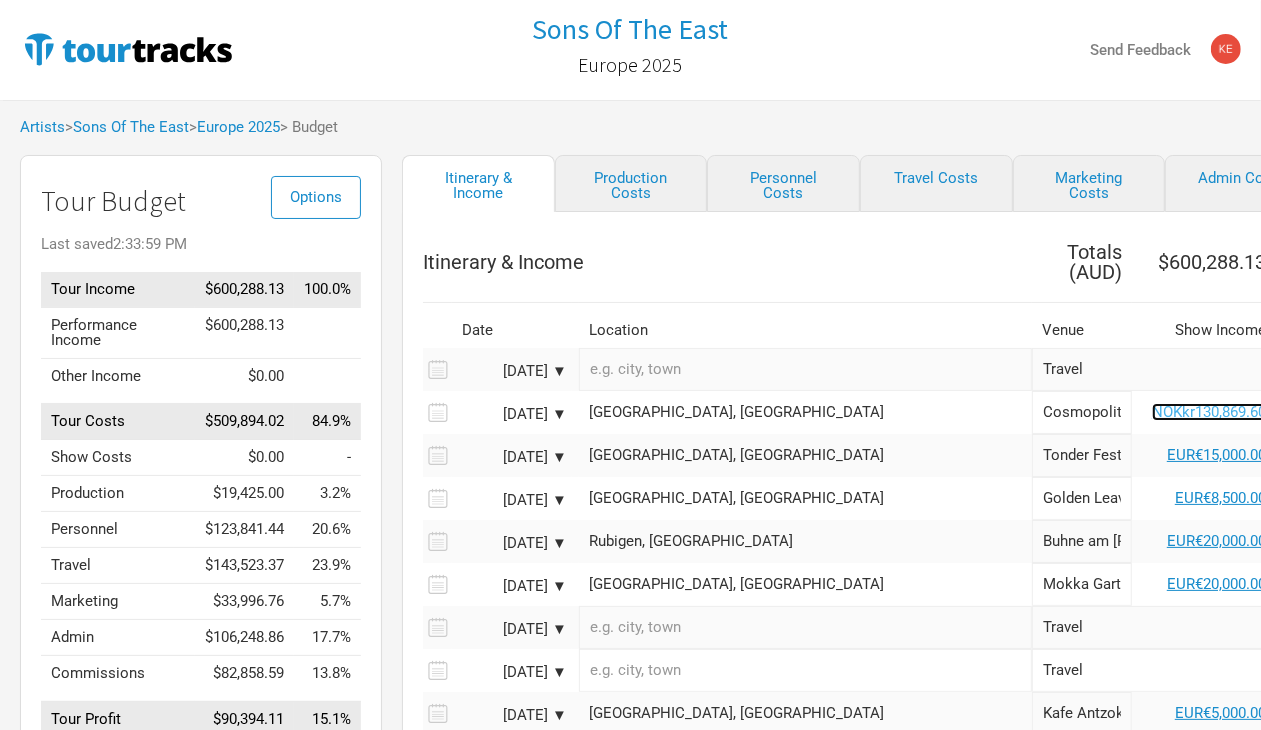 click on "NOKkr130,869.60" at bounding box center (1209, 412) 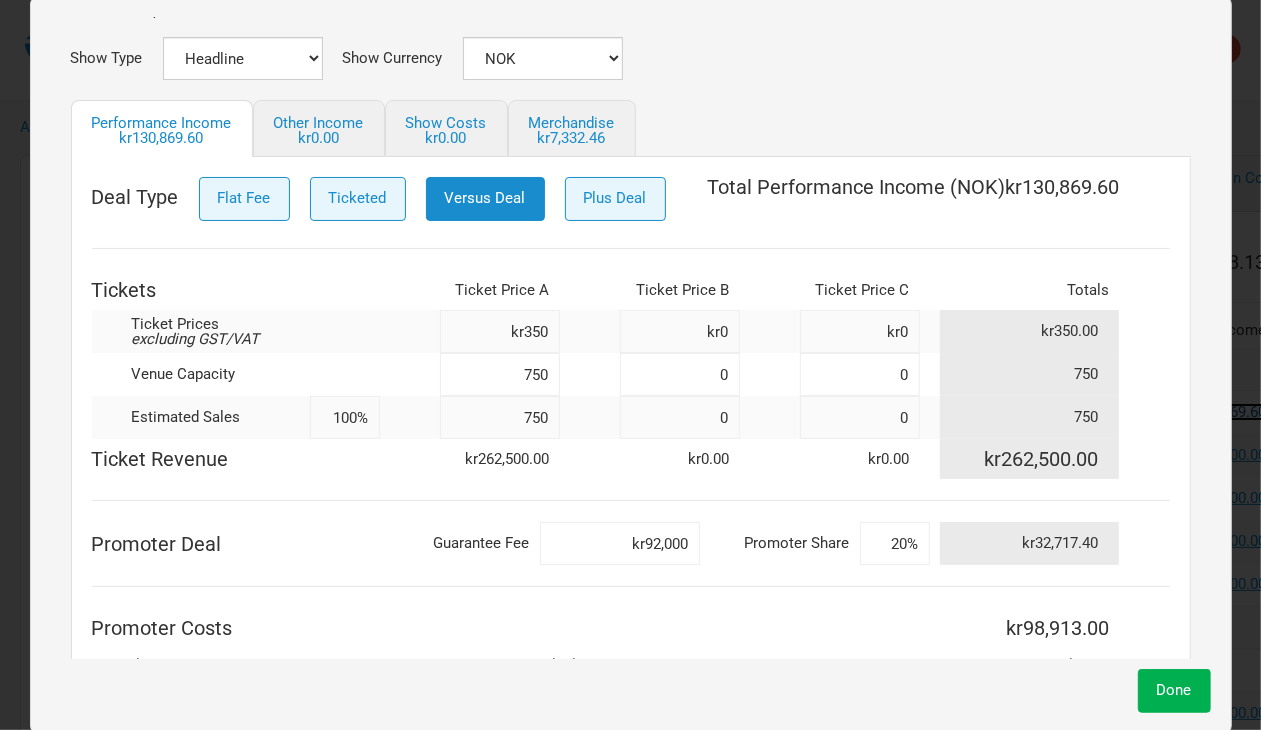 scroll, scrollTop: 246, scrollLeft: 0, axis: vertical 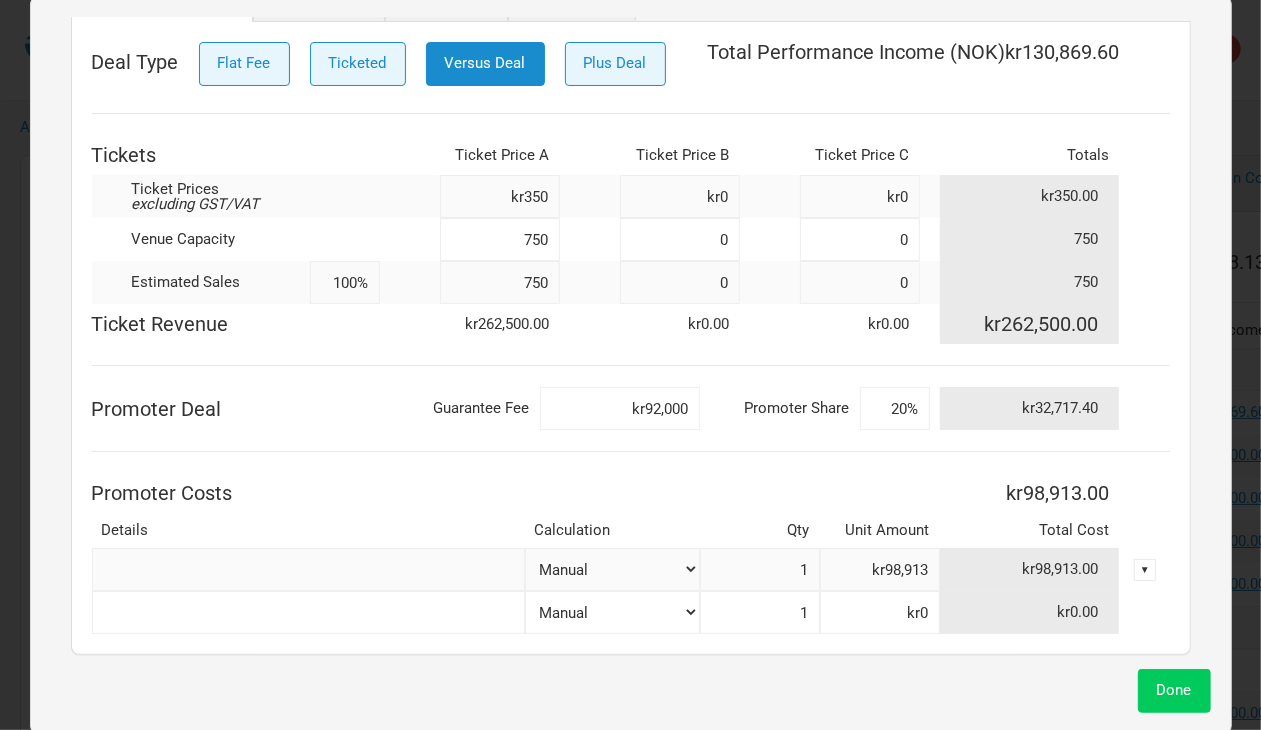click on "Done" at bounding box center (1174, 690) 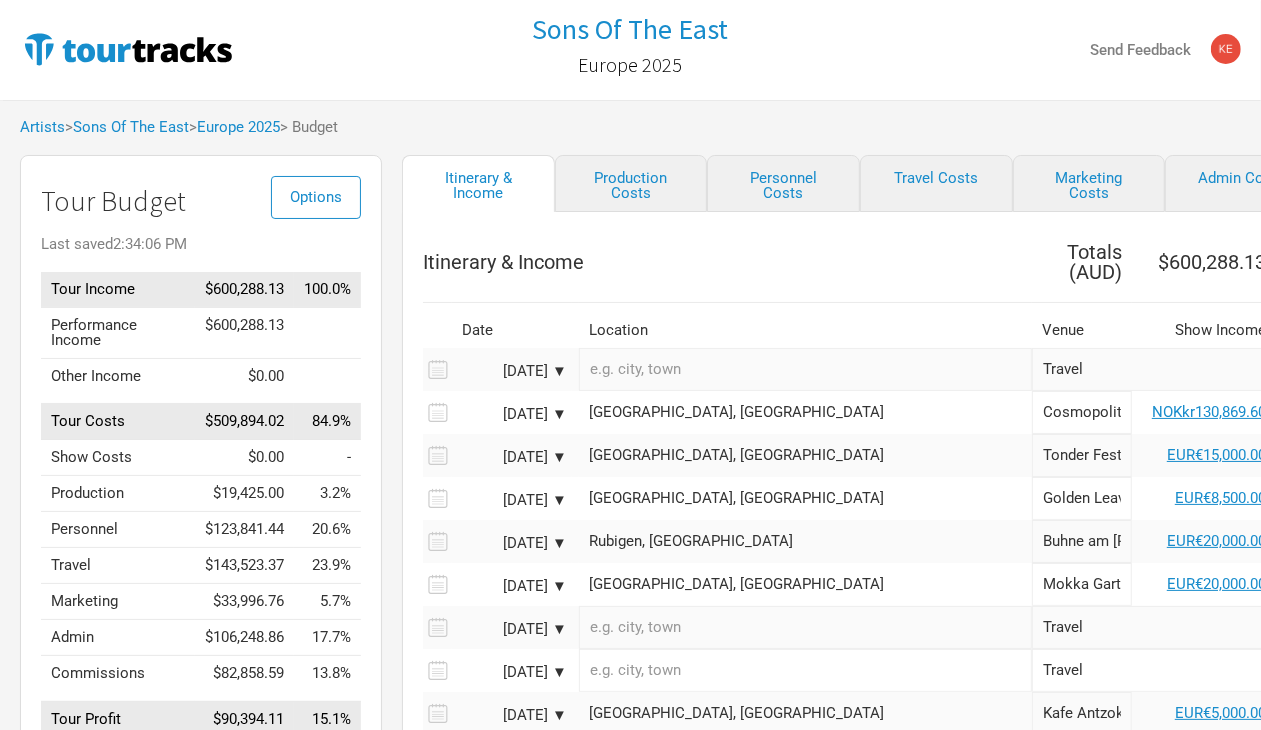 click on "[GEOGRAPHIC_DATA], [GEOGRAPHIC_DATA]" at bounding box center (805, 455) 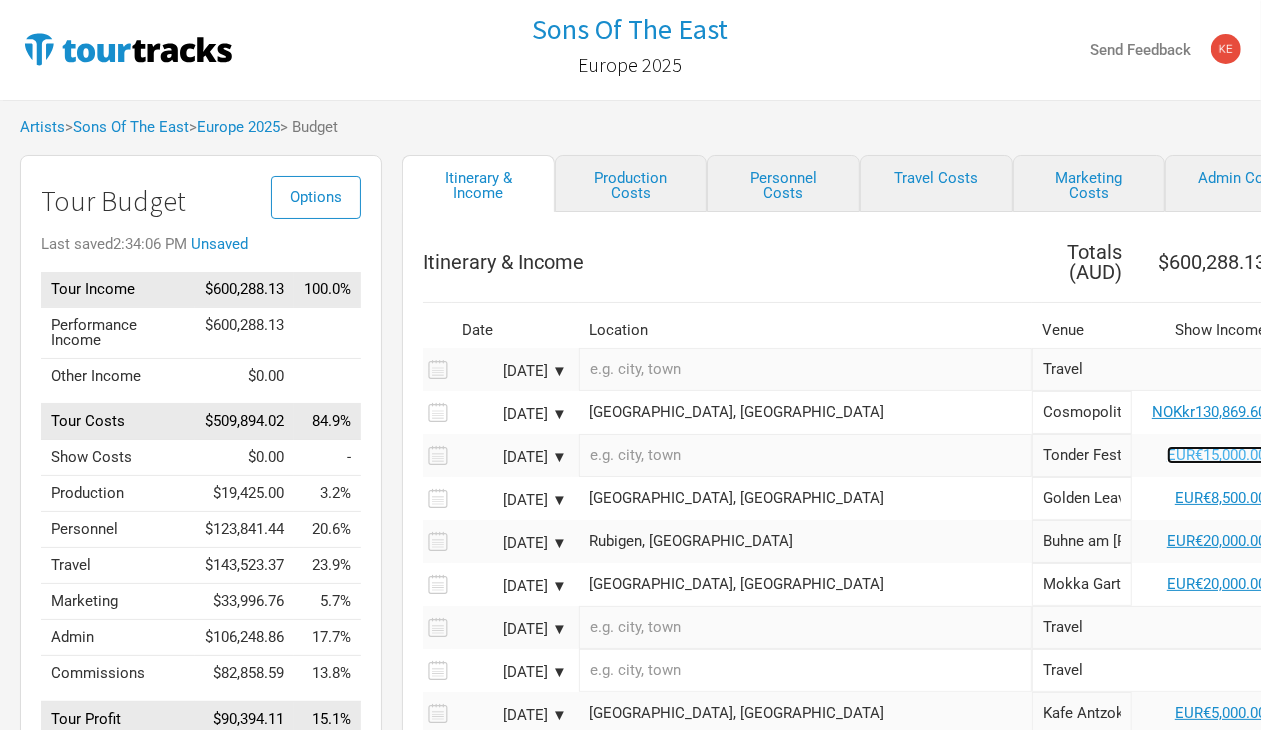 click on "EUR€15,000.00" at bounding box center [1216, 455] 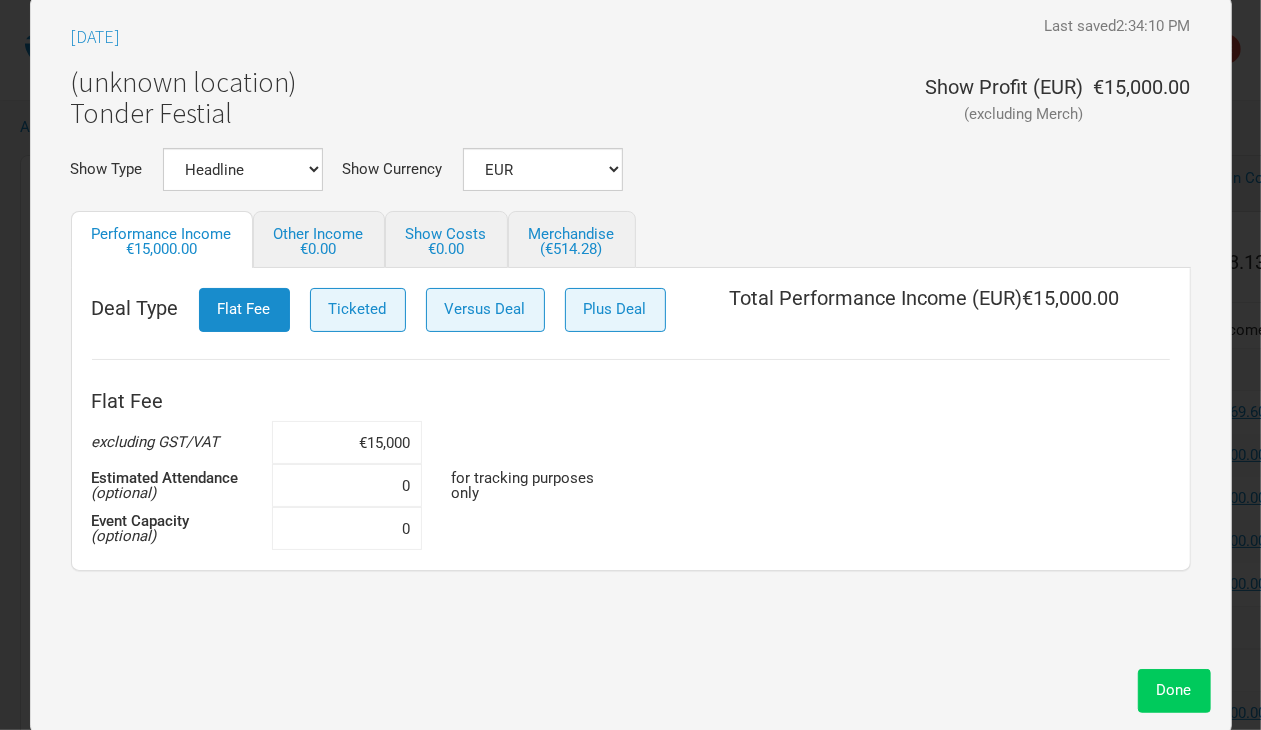 click on "Done" at bounding box center (1174, 690) 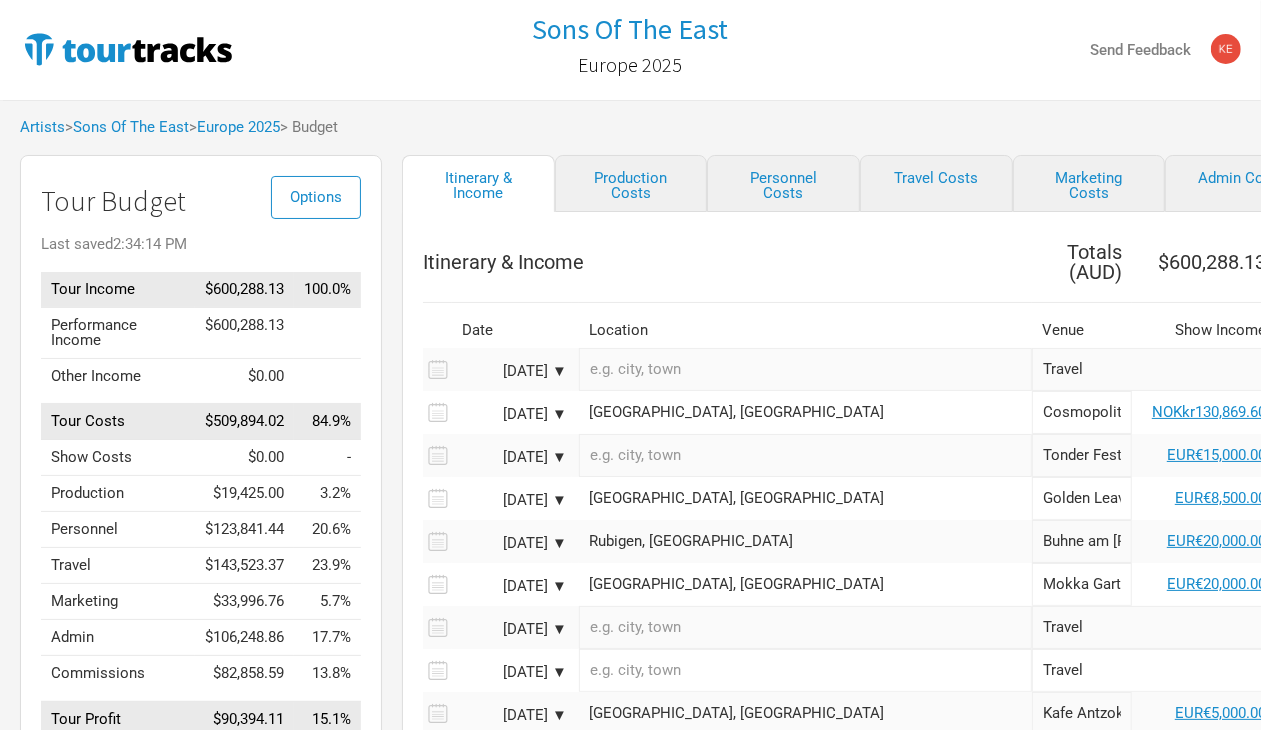 click at bounding box center [805, 455] 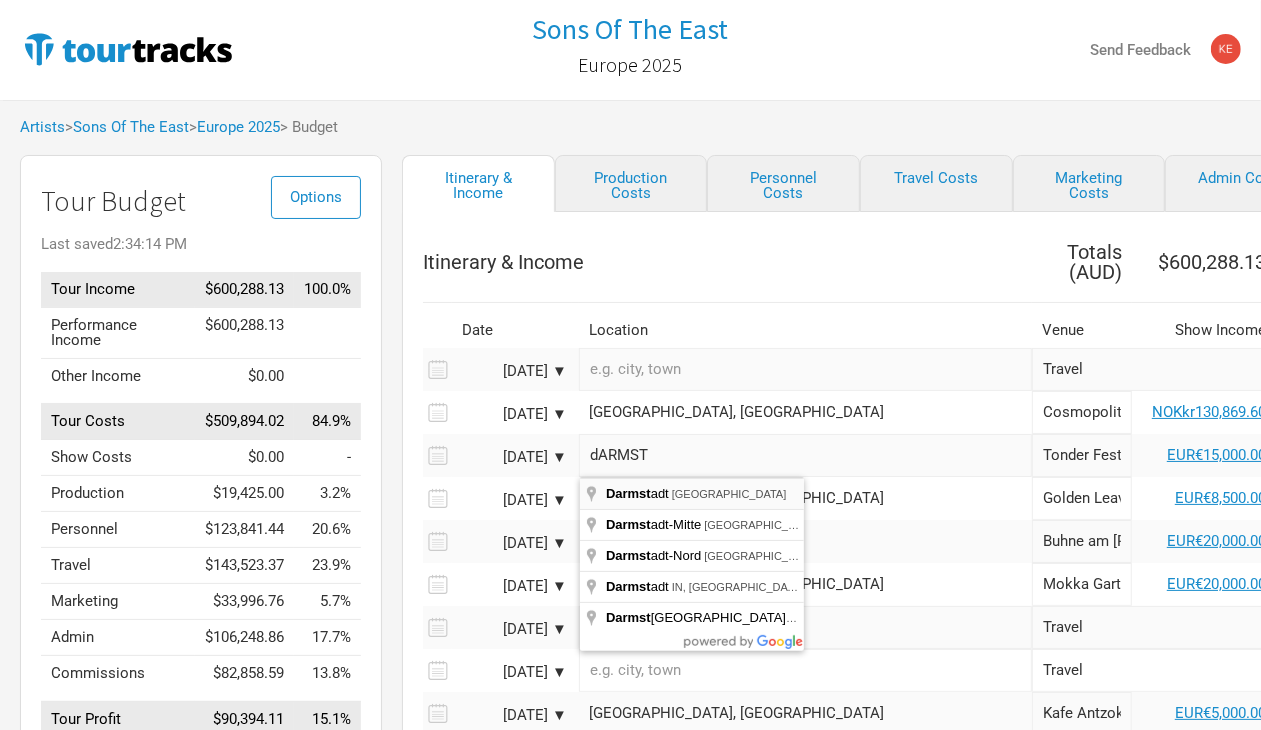 type on "[GEOGRAPHIC_DATA], [GEOGRAPHIC_DATA]" 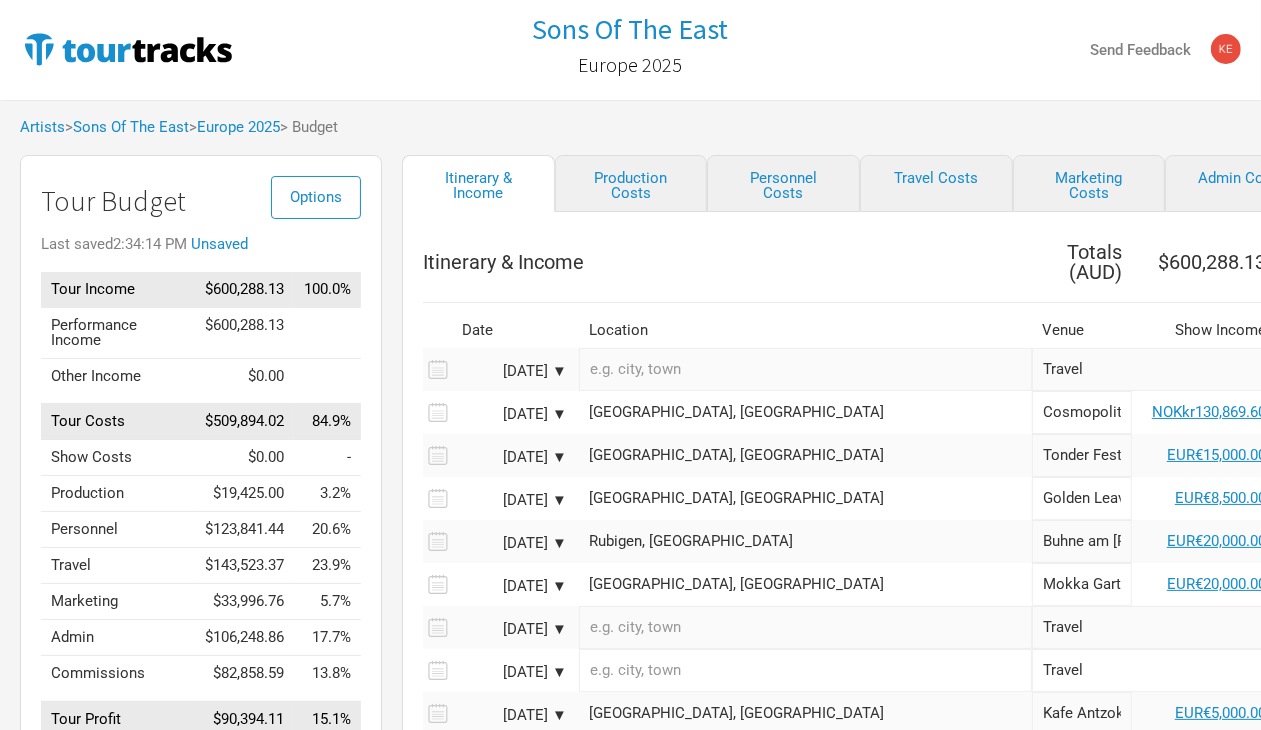 click on "[GEOGRAPHIC_DATA], [GEOGRAPHIC_DATA]" at bounding box center (805, 455) 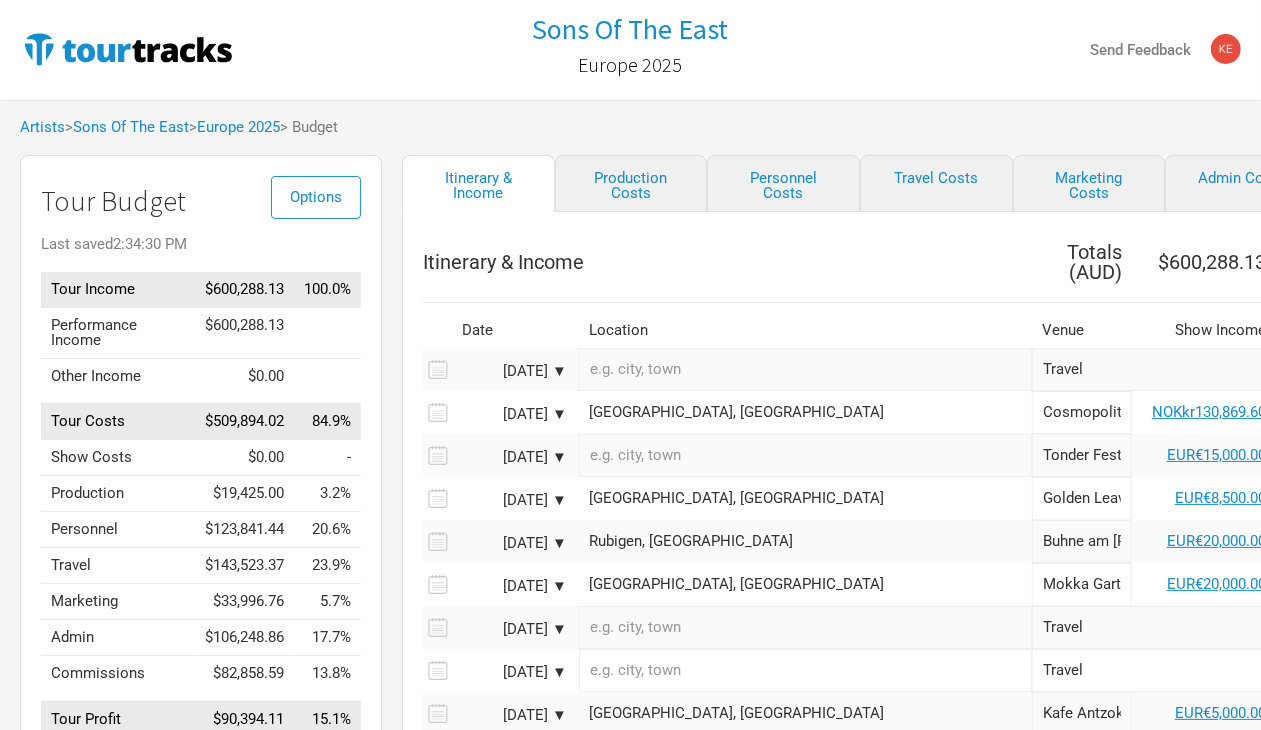click at bounding box center [805, 455] 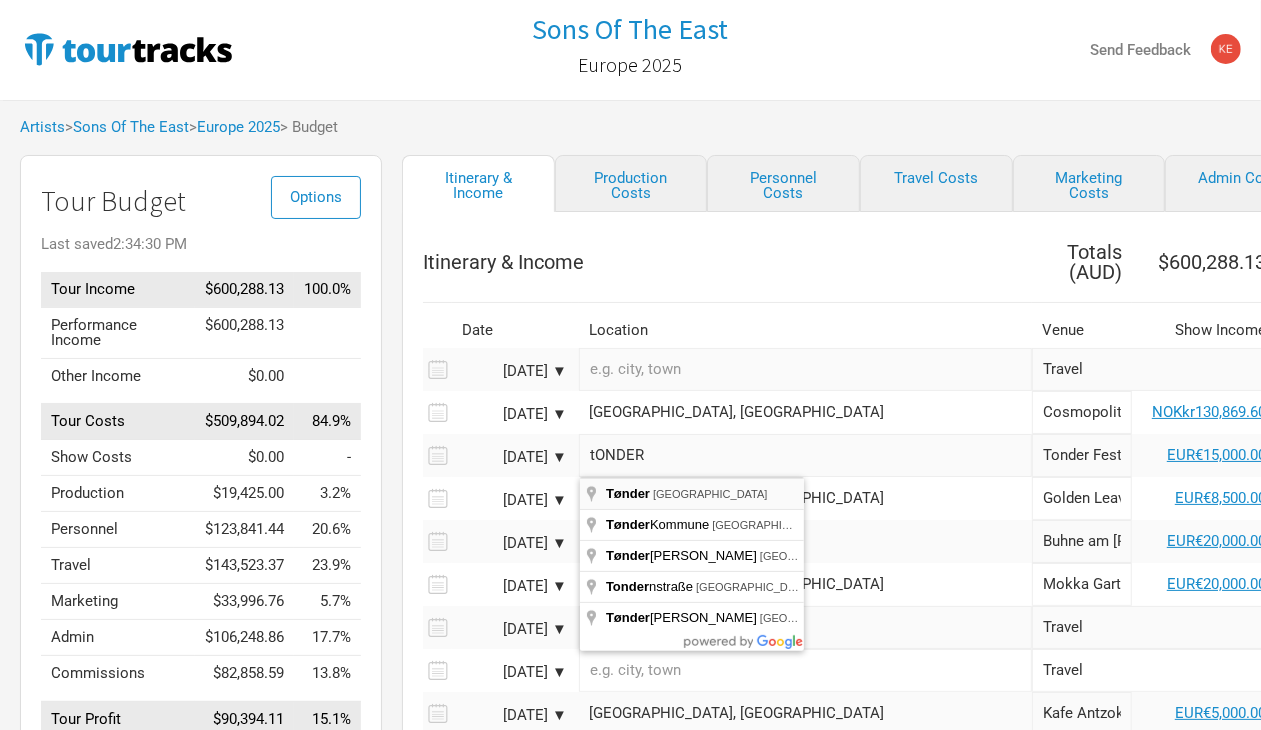 type on "[GEOGRAPHIC_DATA], [GEOGRAPHIC_DATA]" 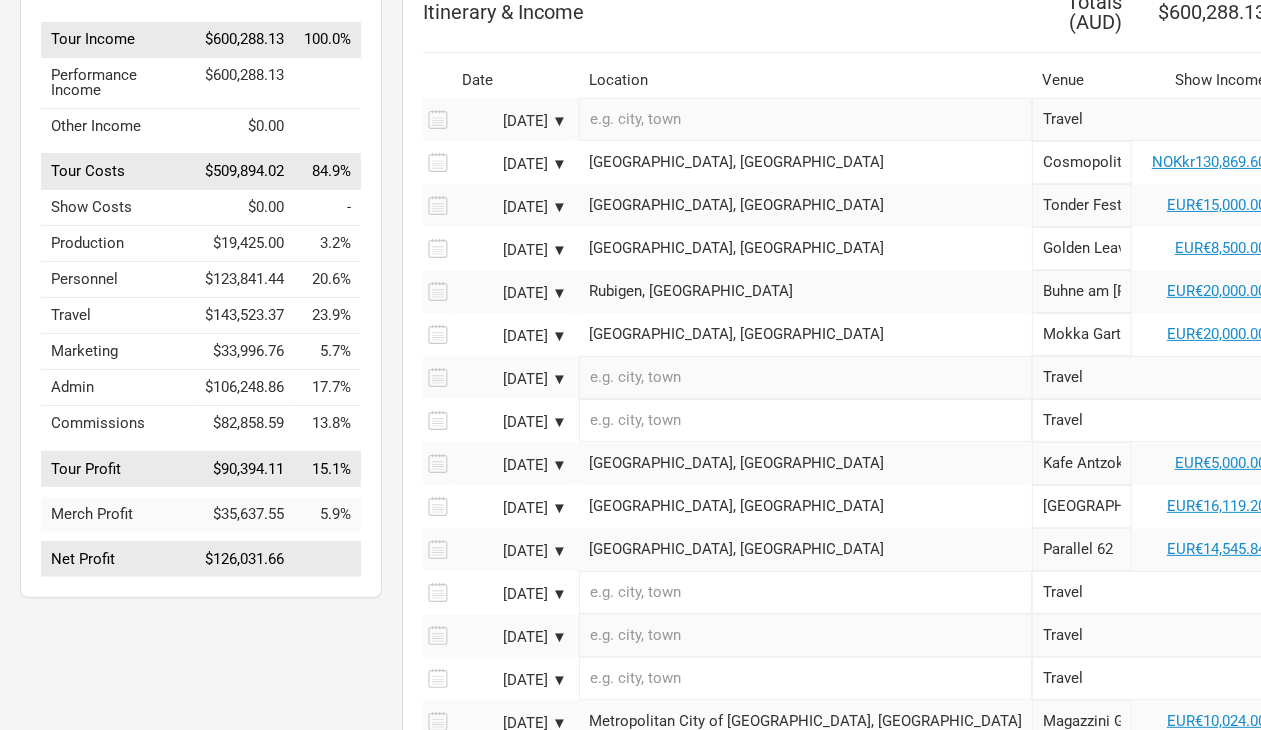 scroll, scrollTop: 375, scrollLeft: 0, axis: vertical 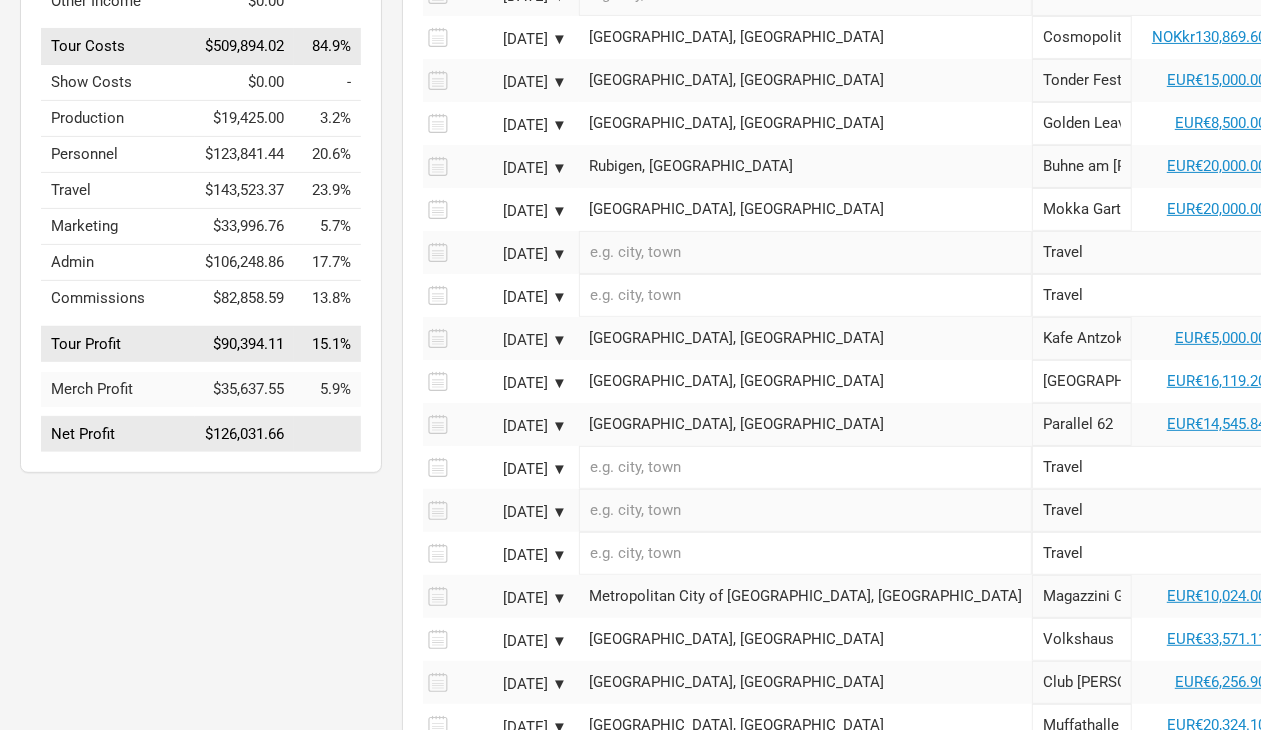 click on "[GEOGRAPHIC_DATA], [GEOGRAPHIC_DATA]" at bounding box center [805, 381] 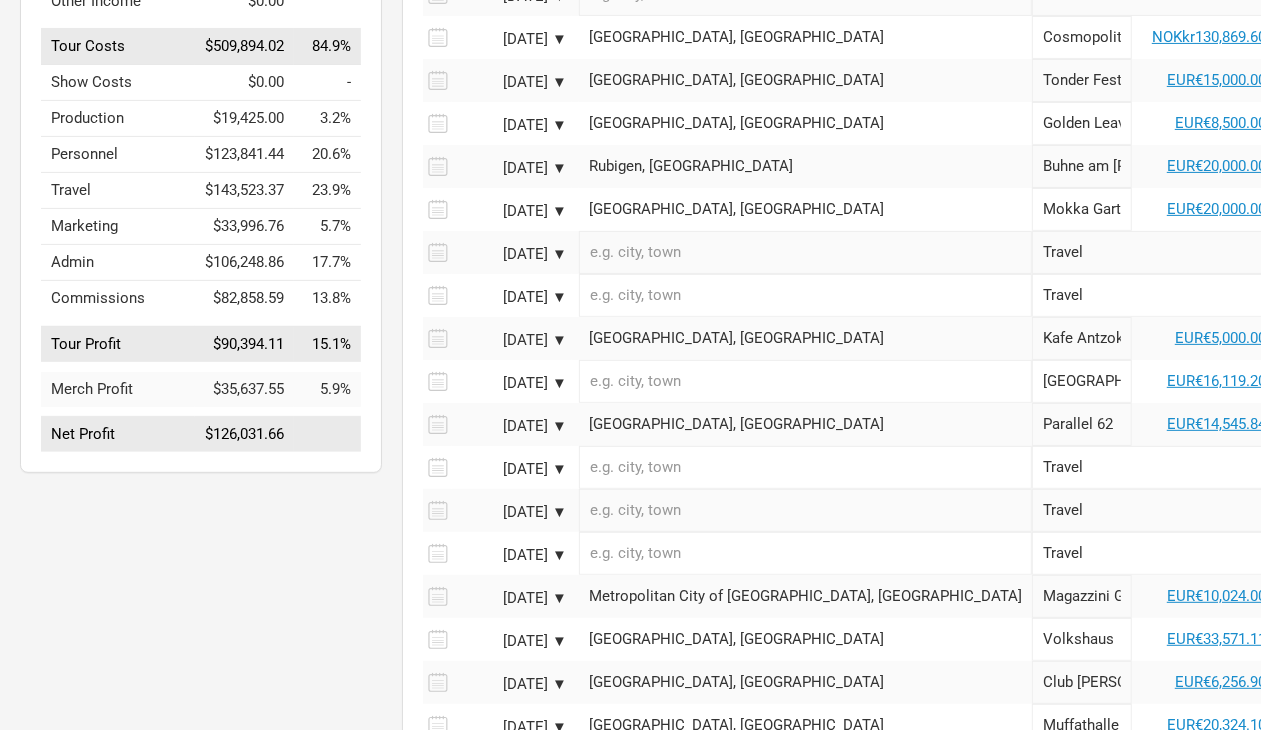 click at bounding box center (805, 381) 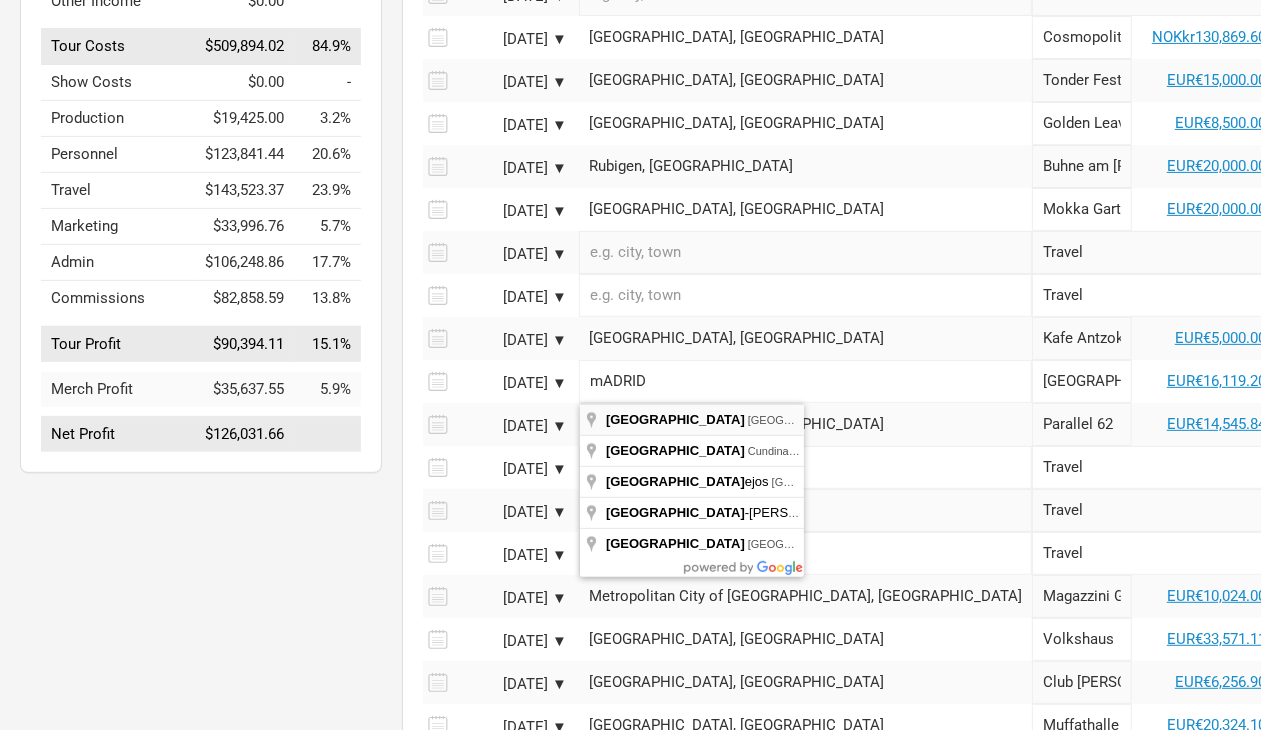 type on "[GEOGRAPHIC_DATA], [GEOGRAPHIC_DATA]" 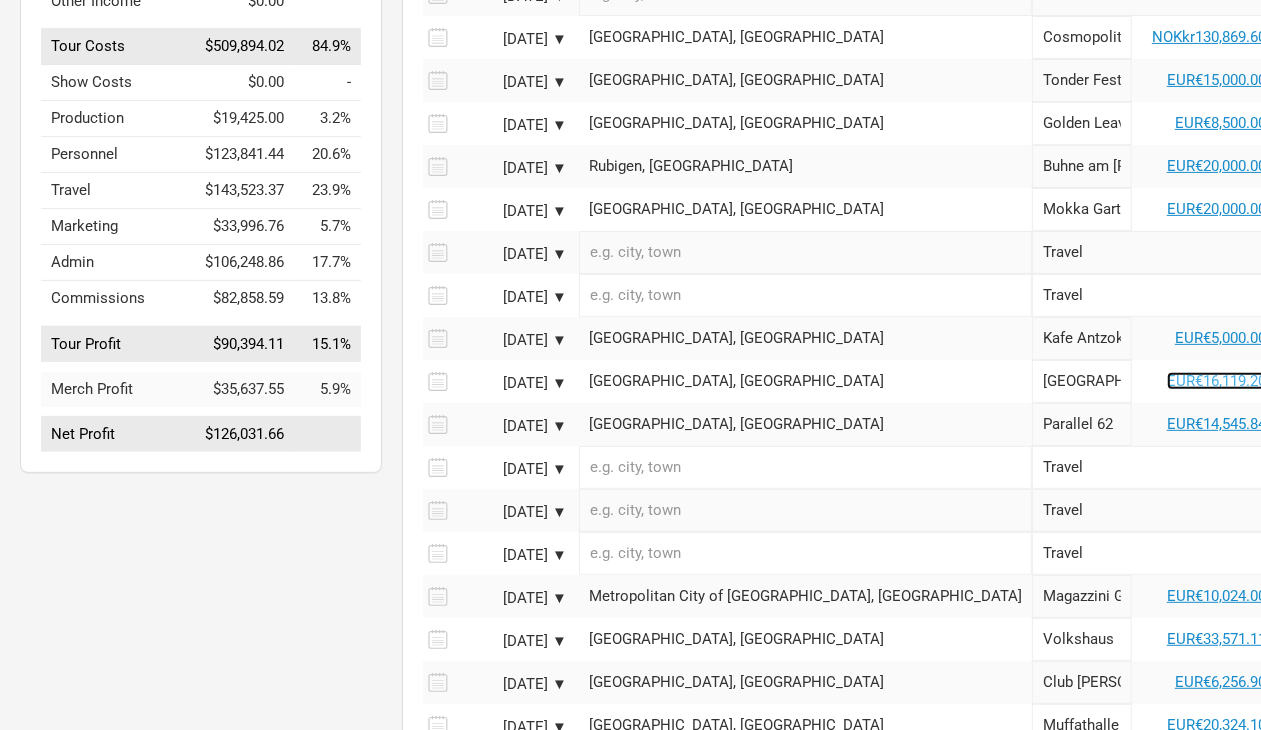 click on "EUR€16,119.20" at bounding box center (1216, 381) 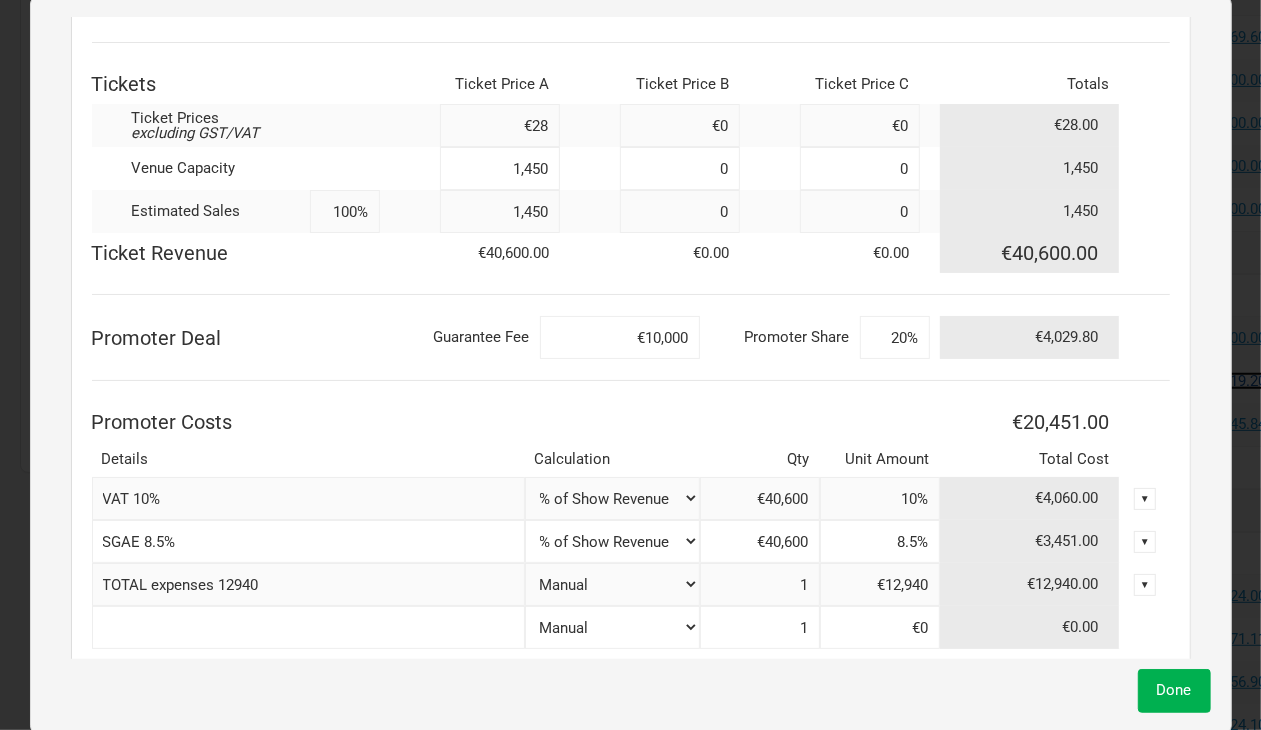 scroll, scrollTop: 331, scrollLeft: 0, axis: vertical 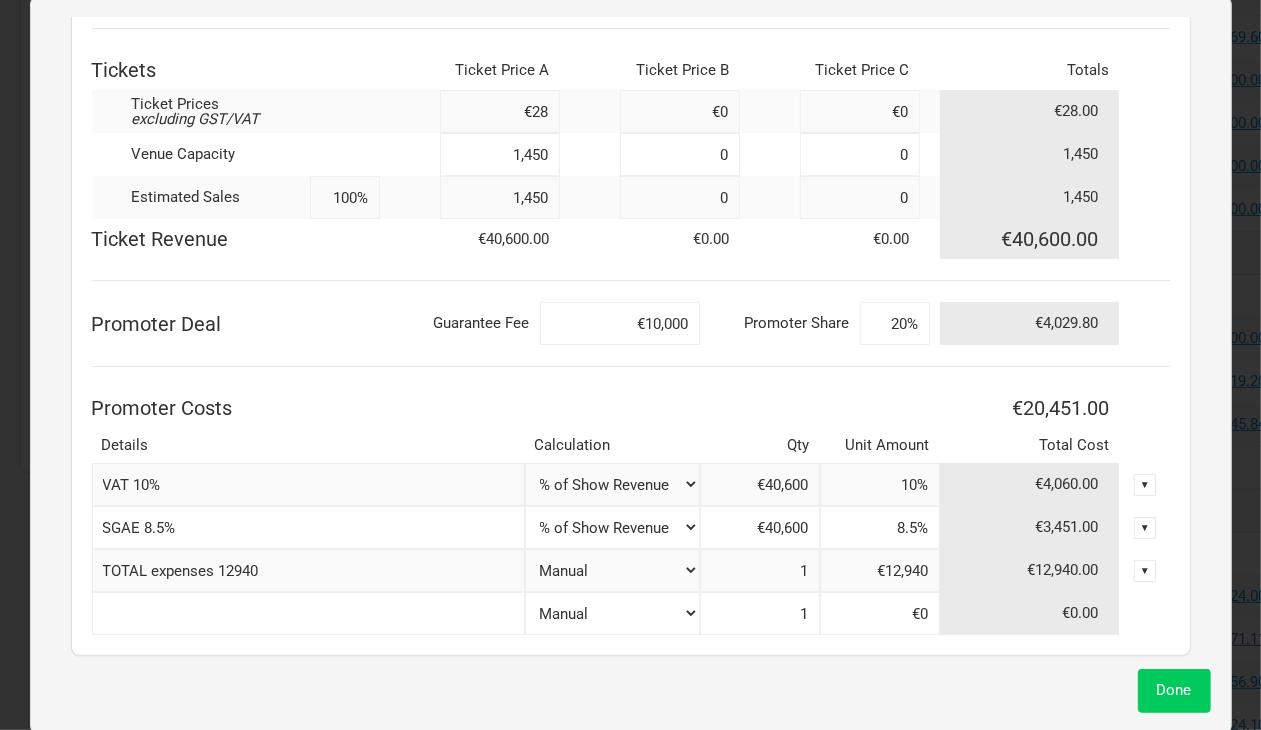 click on "Done" at bounding box center (1174, 690) 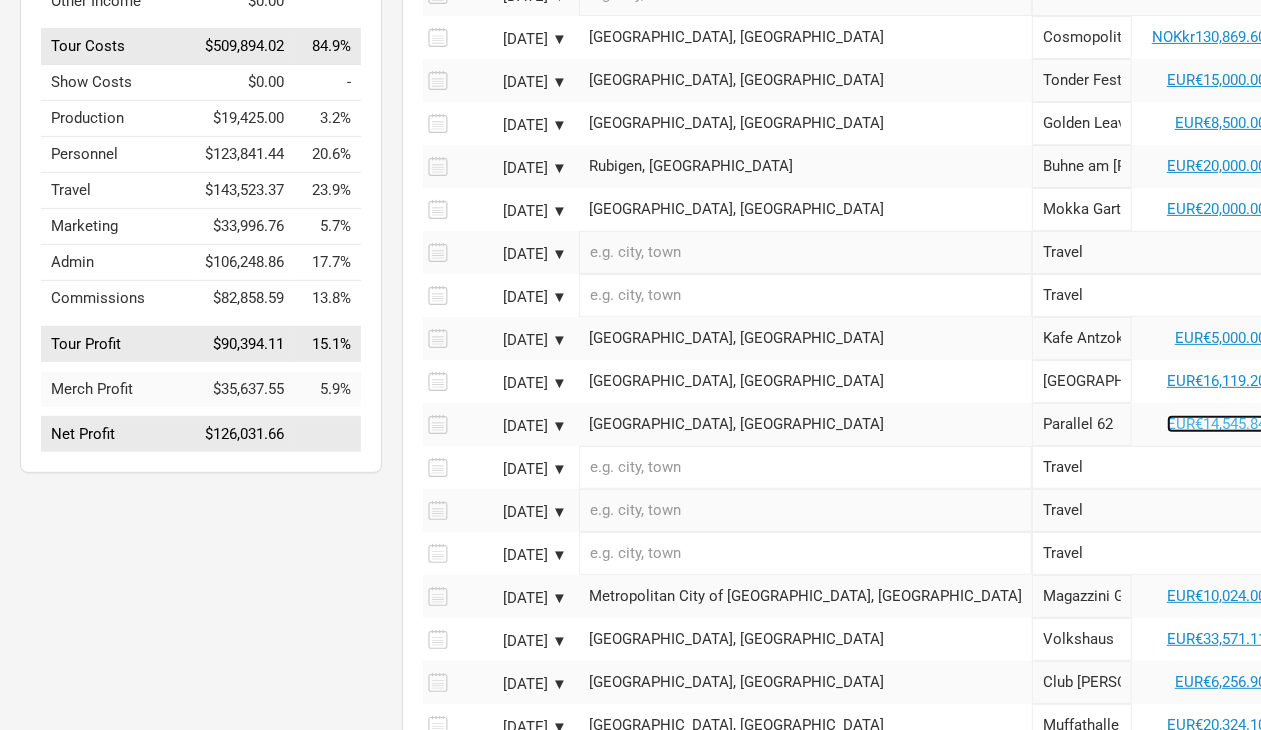 click on "EUR€14,545.84" at bounding box center (1216, 424) 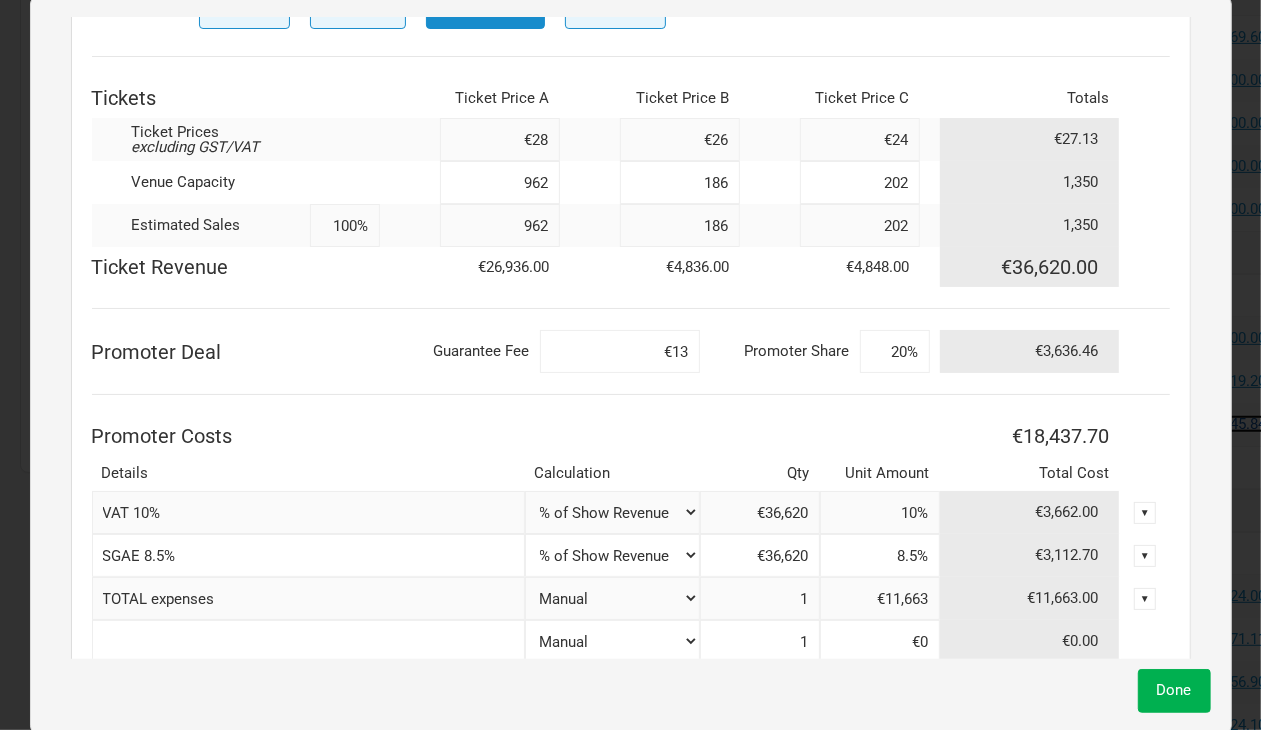 scroll, scrollTop: 331, scrollLeft: 0, axis: vertical 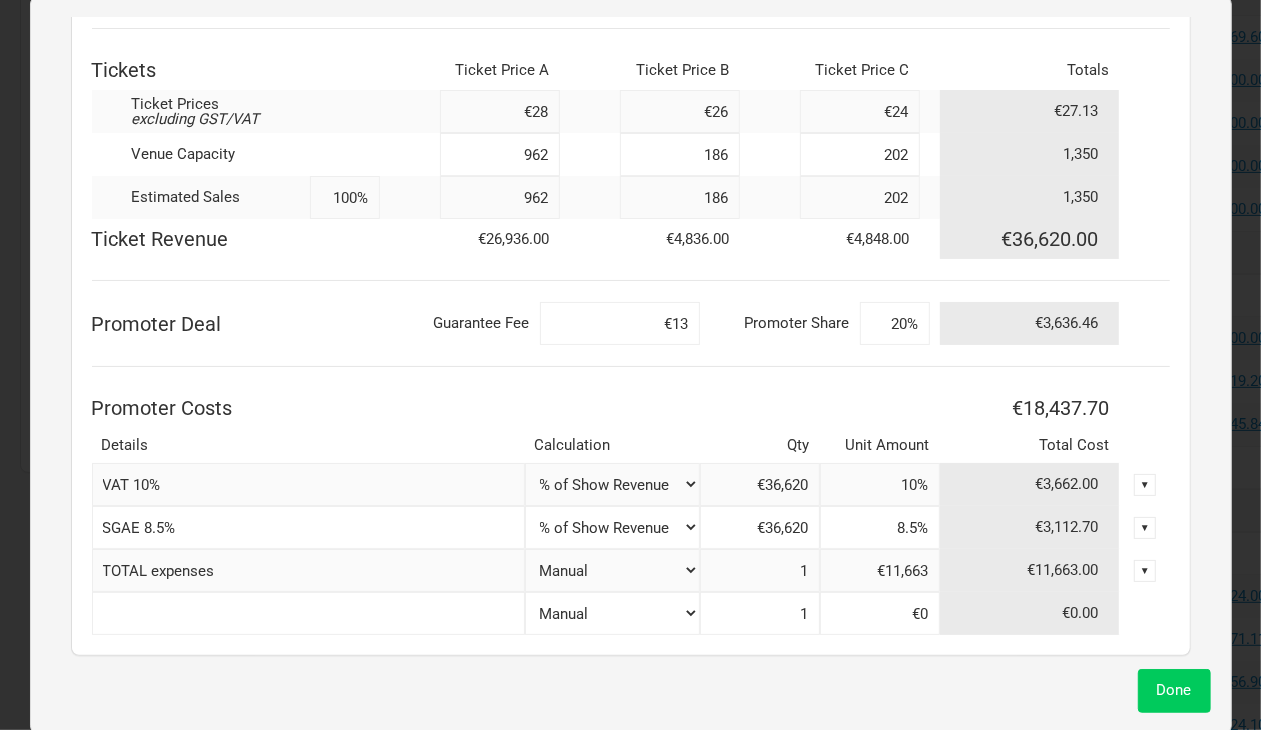 click on "Done" at bounding box center (1174, 690) 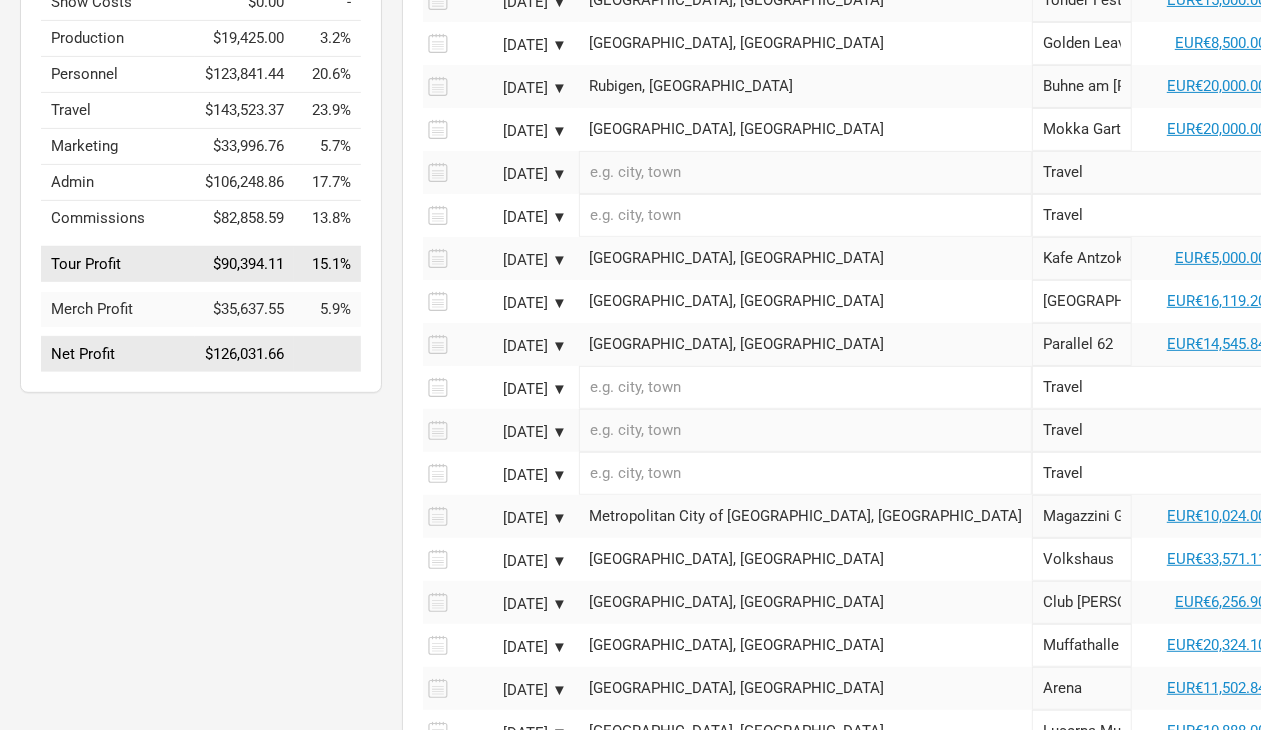 scroll, scrollTop: 500, scrollLeft: 0, axis: vertical 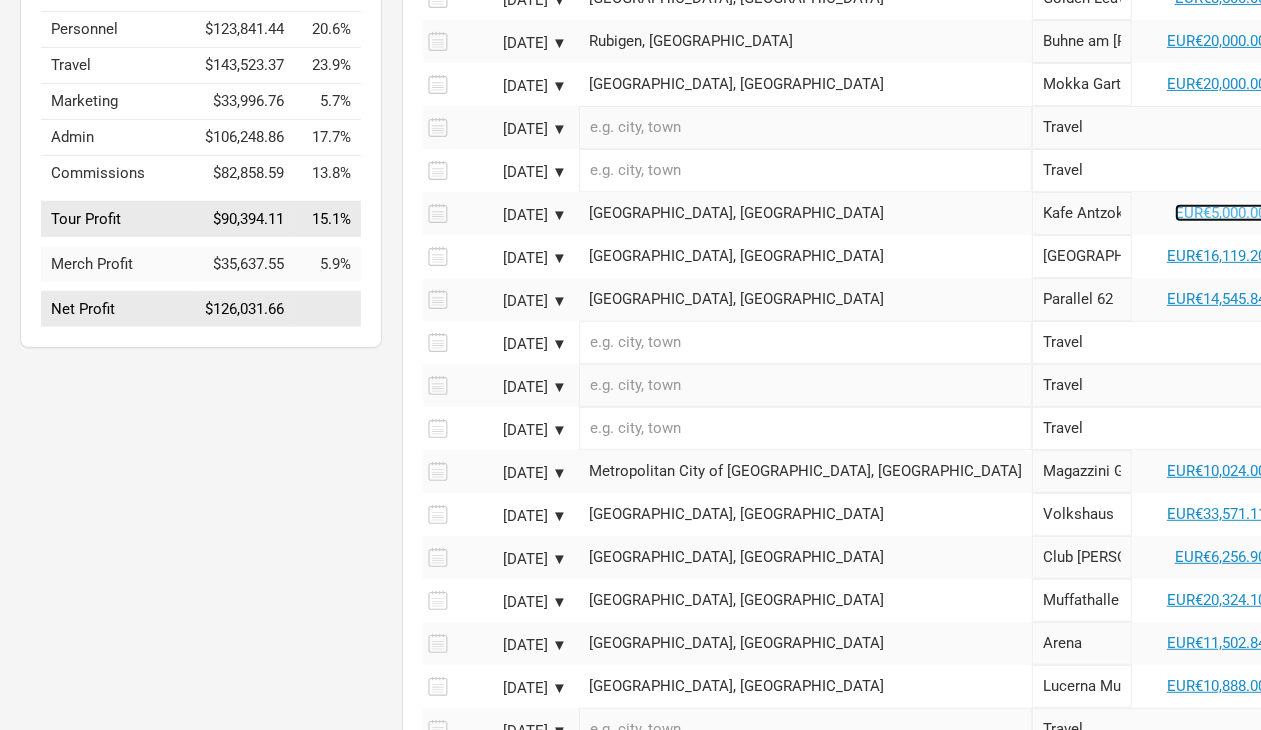 click on "EUR€5,000.00" at bounding box center [1220, 213] 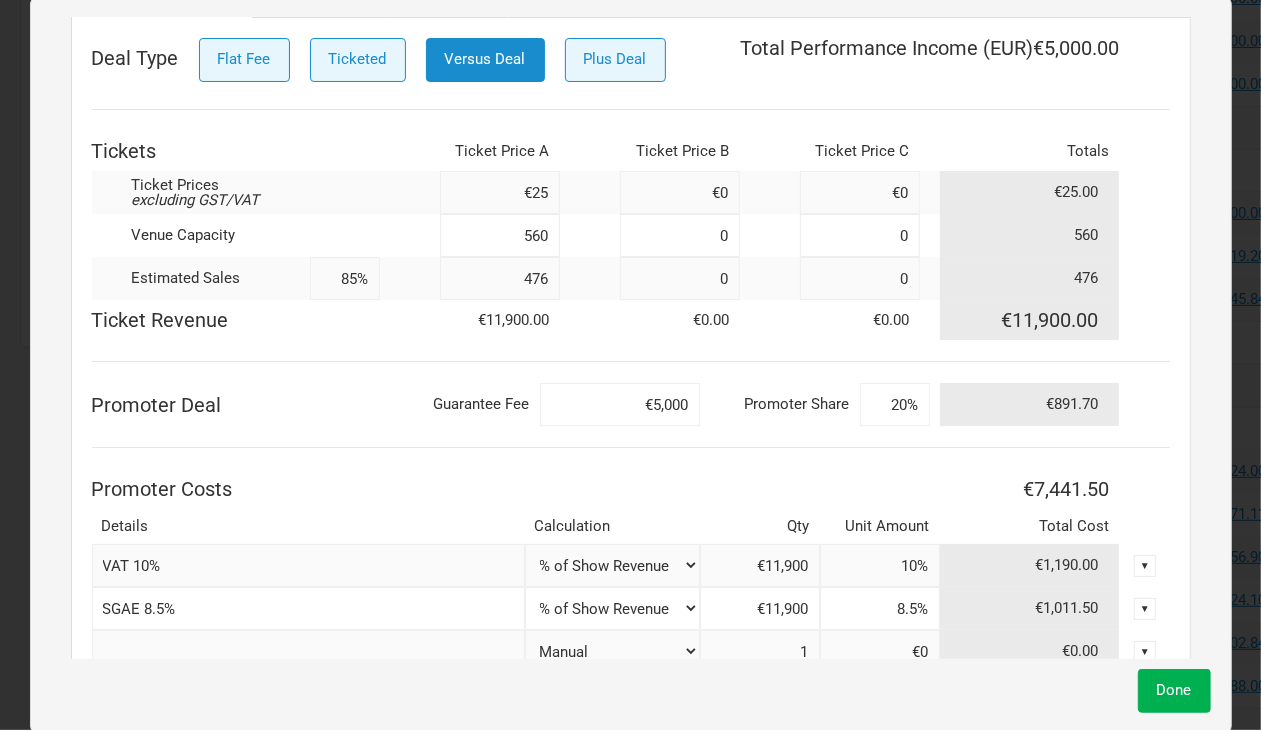 scroll, scrollTop: 375, scrollLeft: 0, axis: vertical 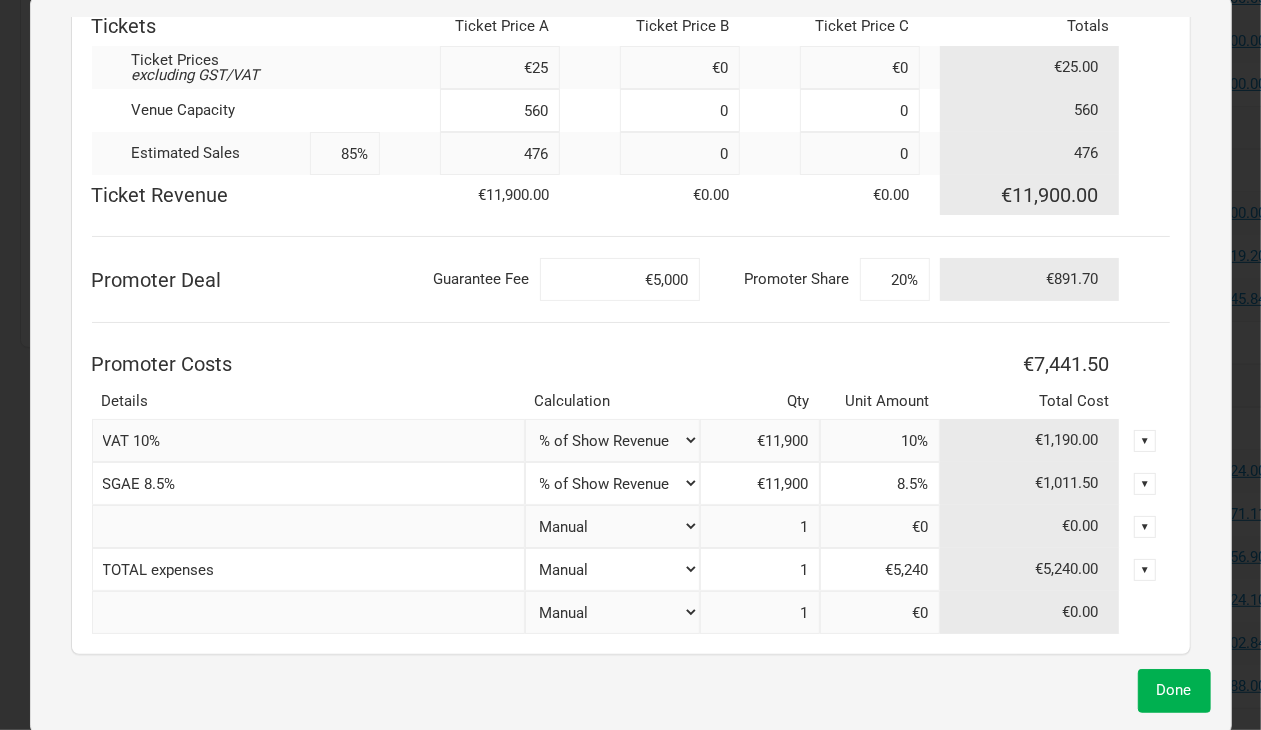 drag, startPoint x: 851, startPoint y: 567, endPoint x: 1012, endPoint y: 555, distance: 161.44658 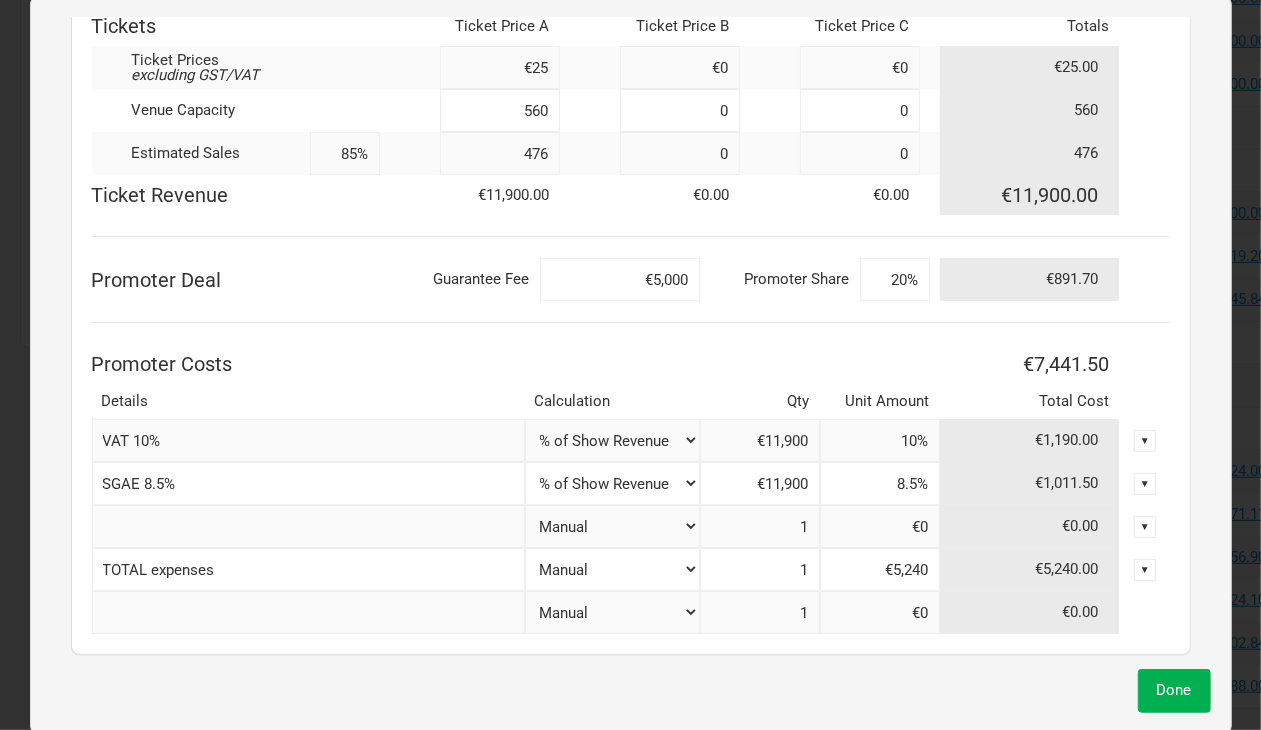click on "TOTAL expenses Manual # of Tickets Sold % of Show Revenue 1 €5,240 €5,240.00 ▼" at bounding box center [631, 569] 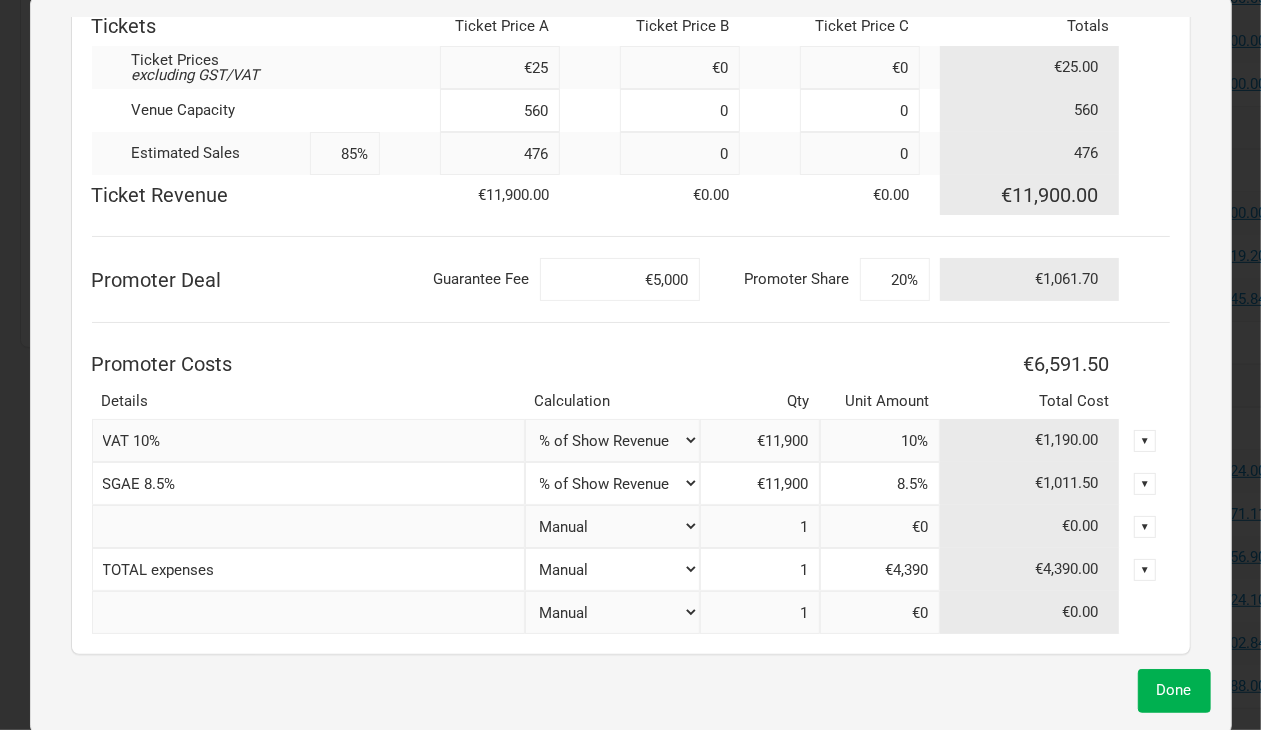 type on "€4,390" 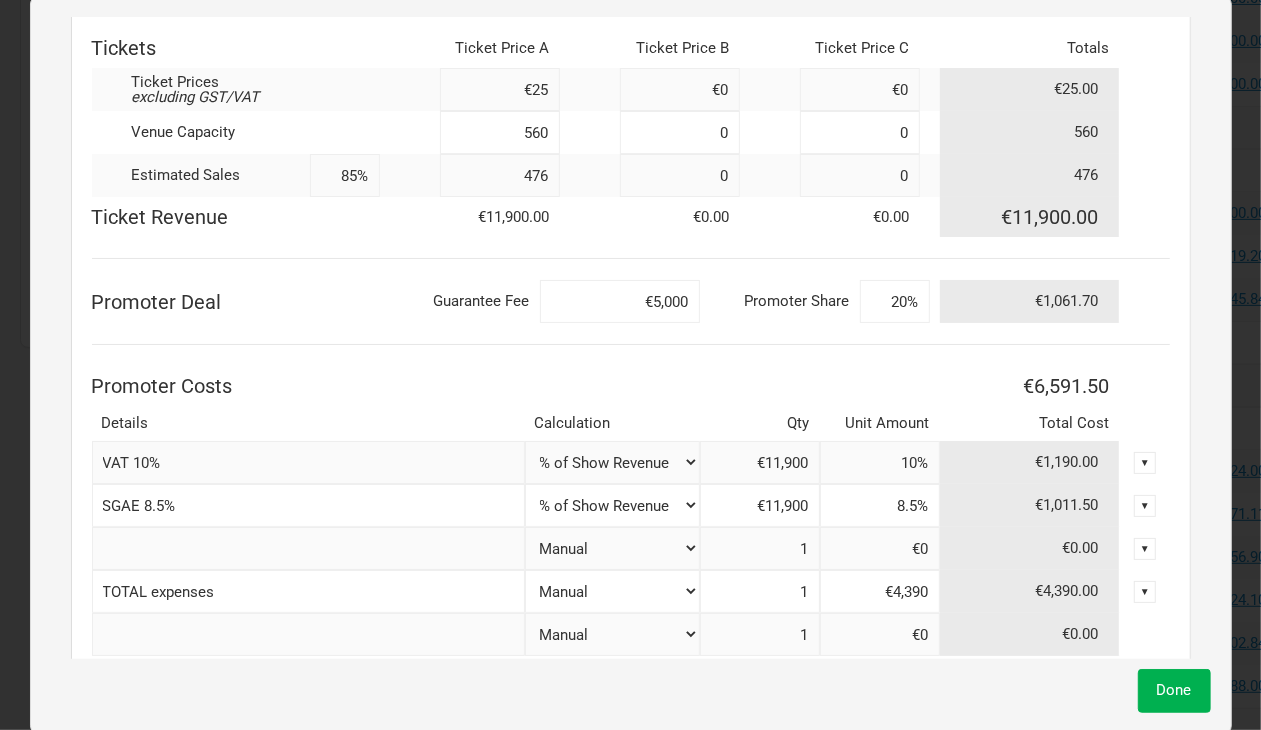 scroll, scrollTop: 375, scrollLeft: 0, axis: vertical 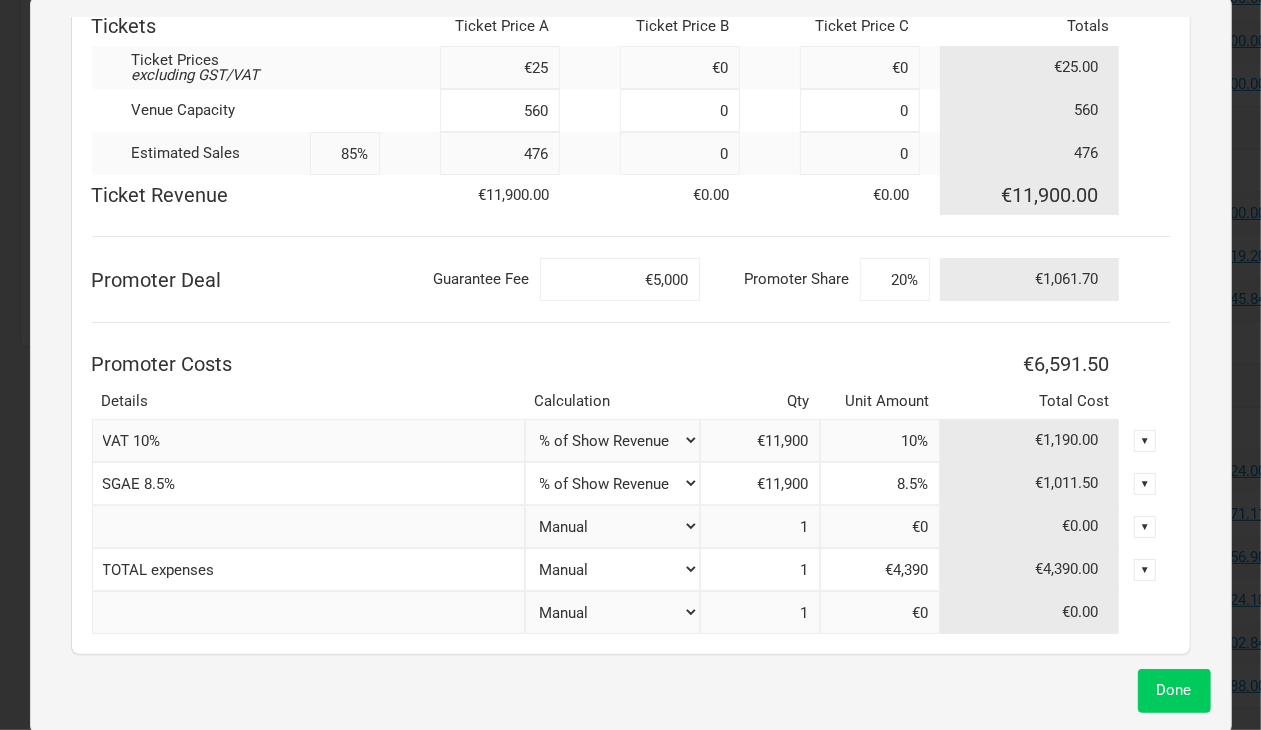 click on "Done" at bounding box center [1174, 690] 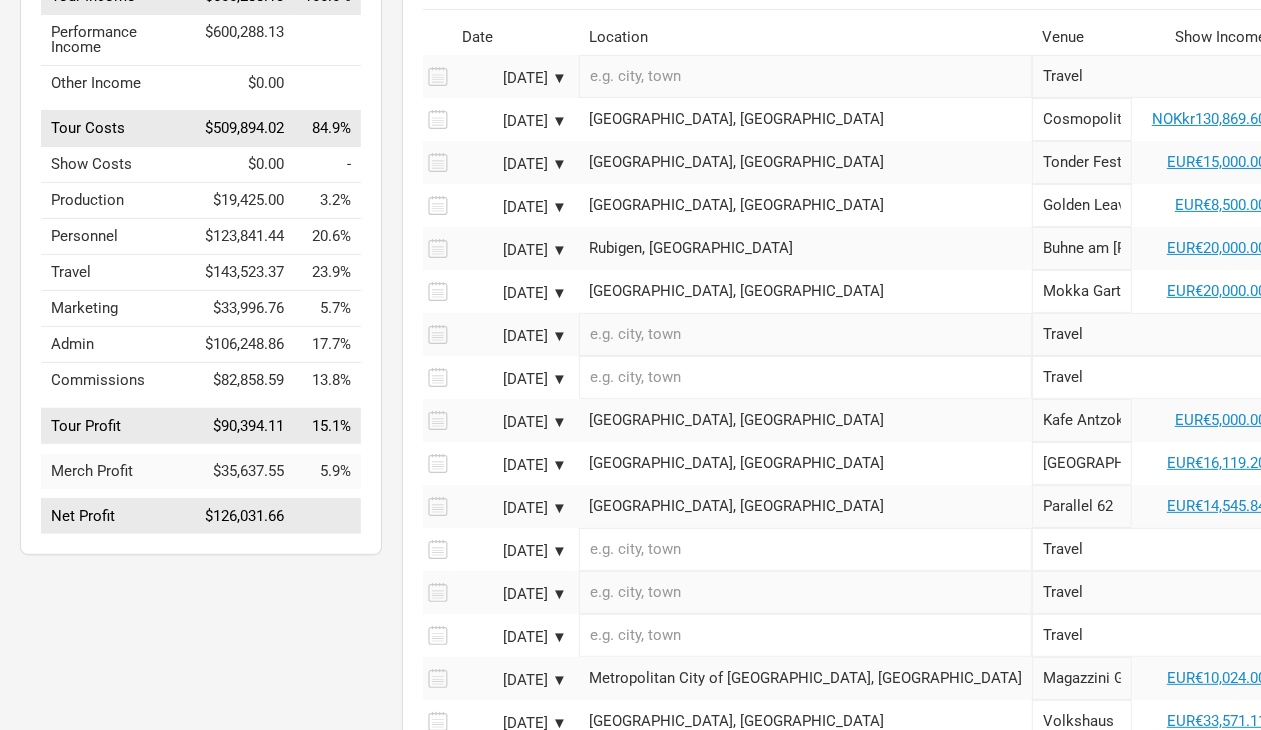 scroll, scrollTop: 250, scrollLeft: 0, axis: vertical 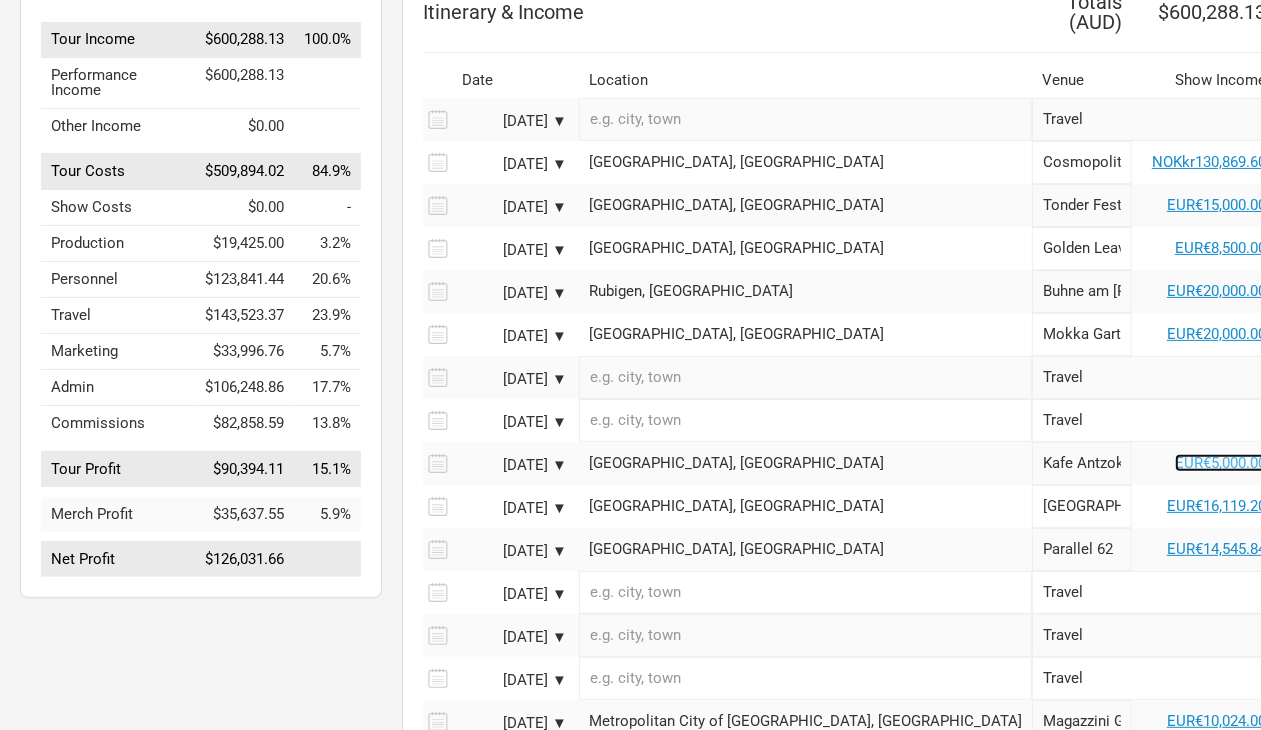 click on "EUR€5,000.00" at bounding box center (1220, 463) 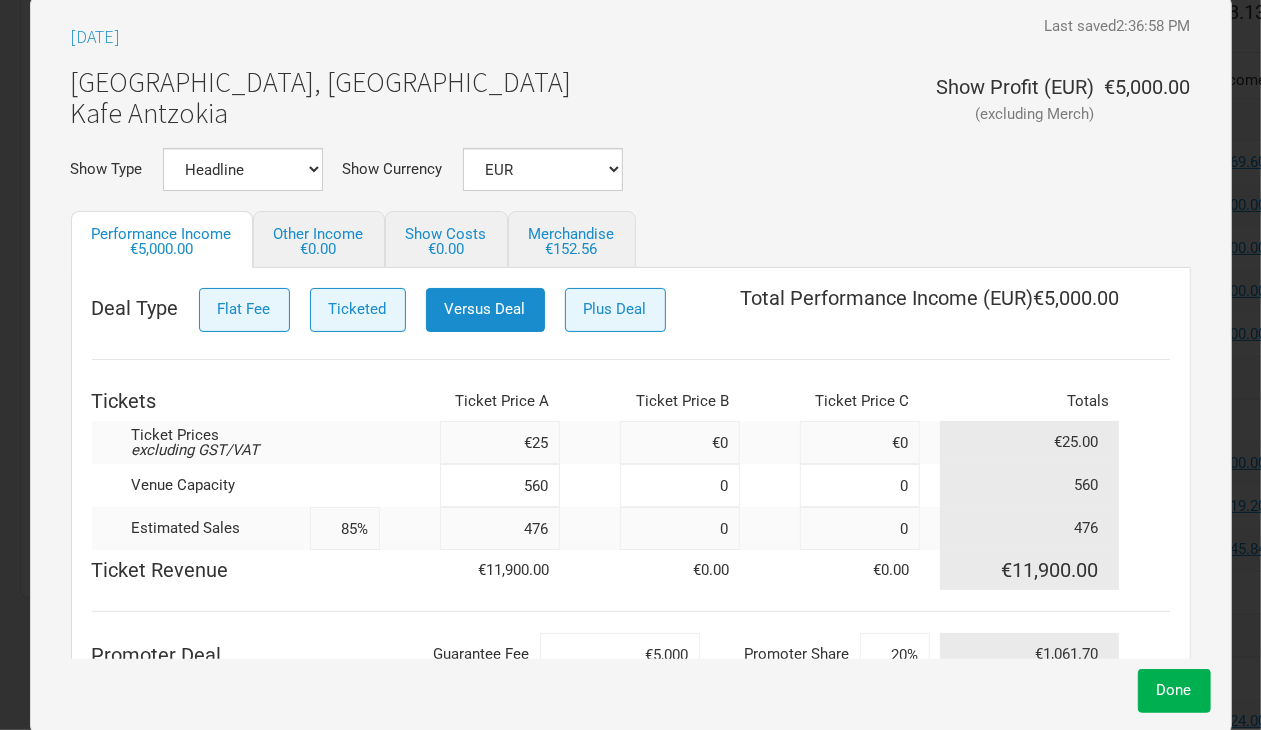 click on "€25" at bounding box center [500, 442] 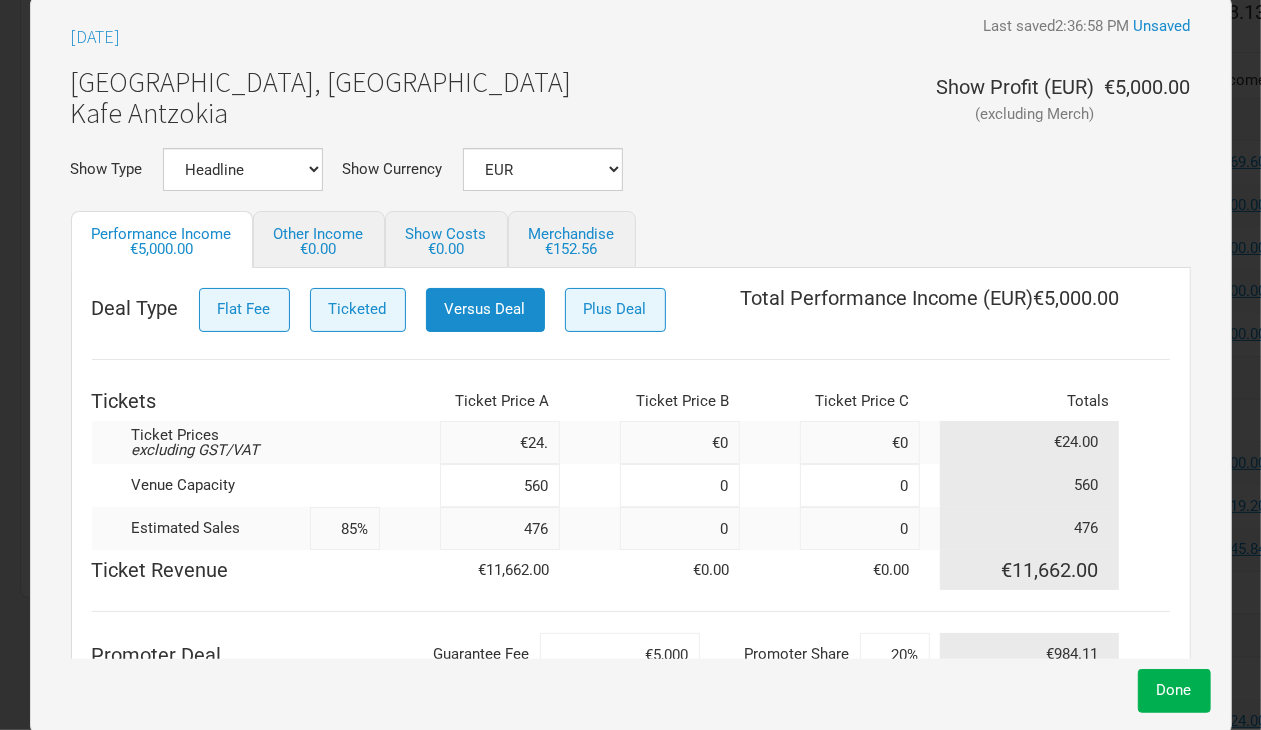 type on "€24.5" 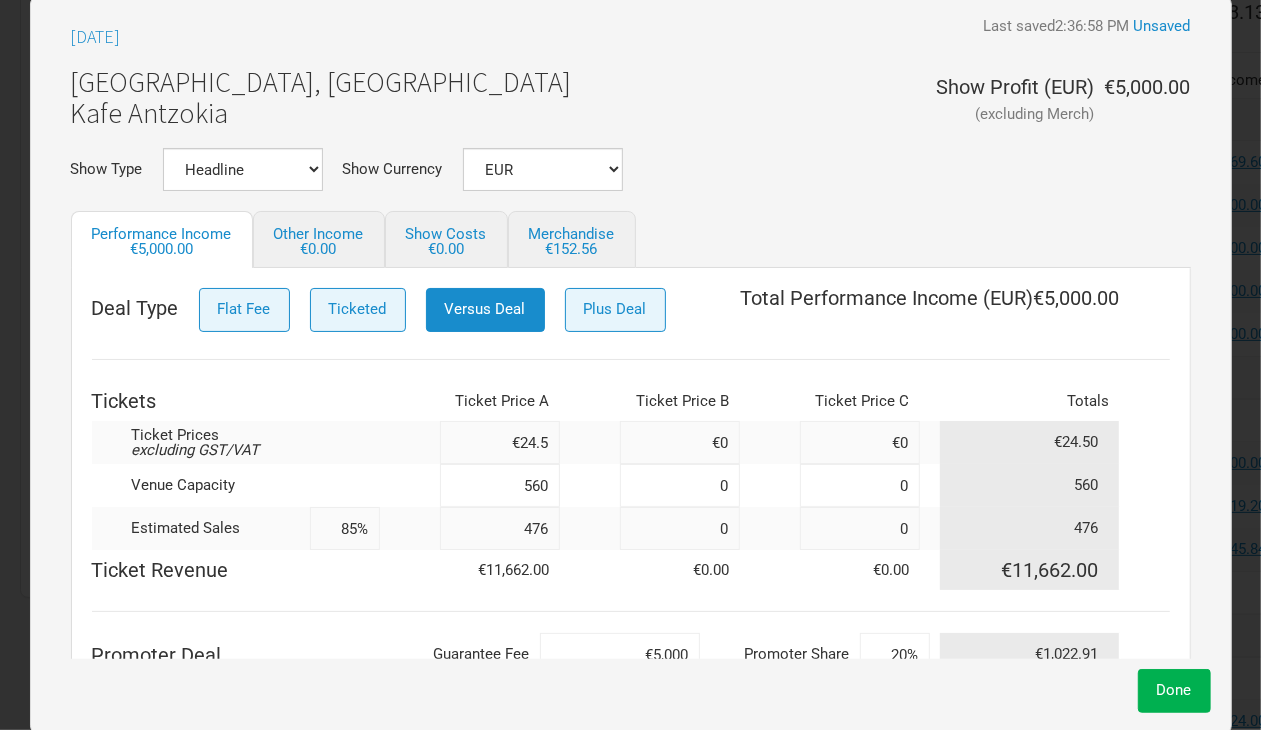 type on "€11,662" 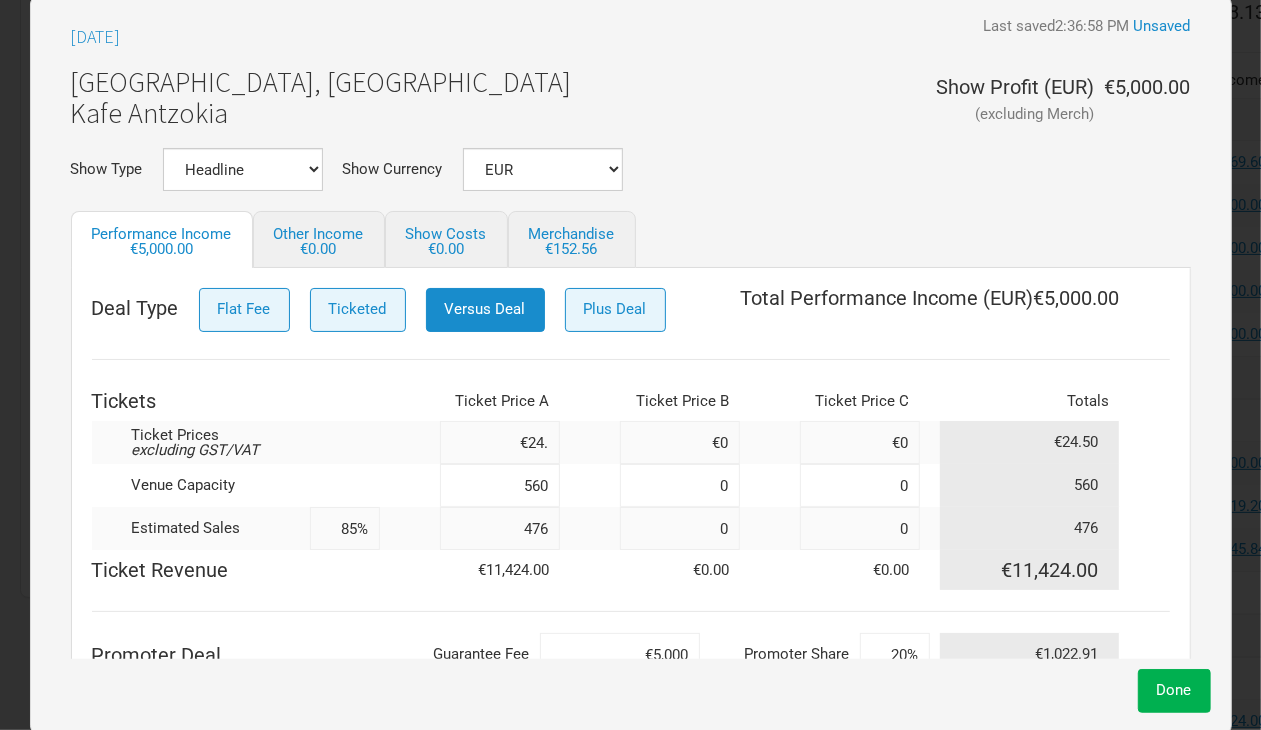 type on "€11,424" 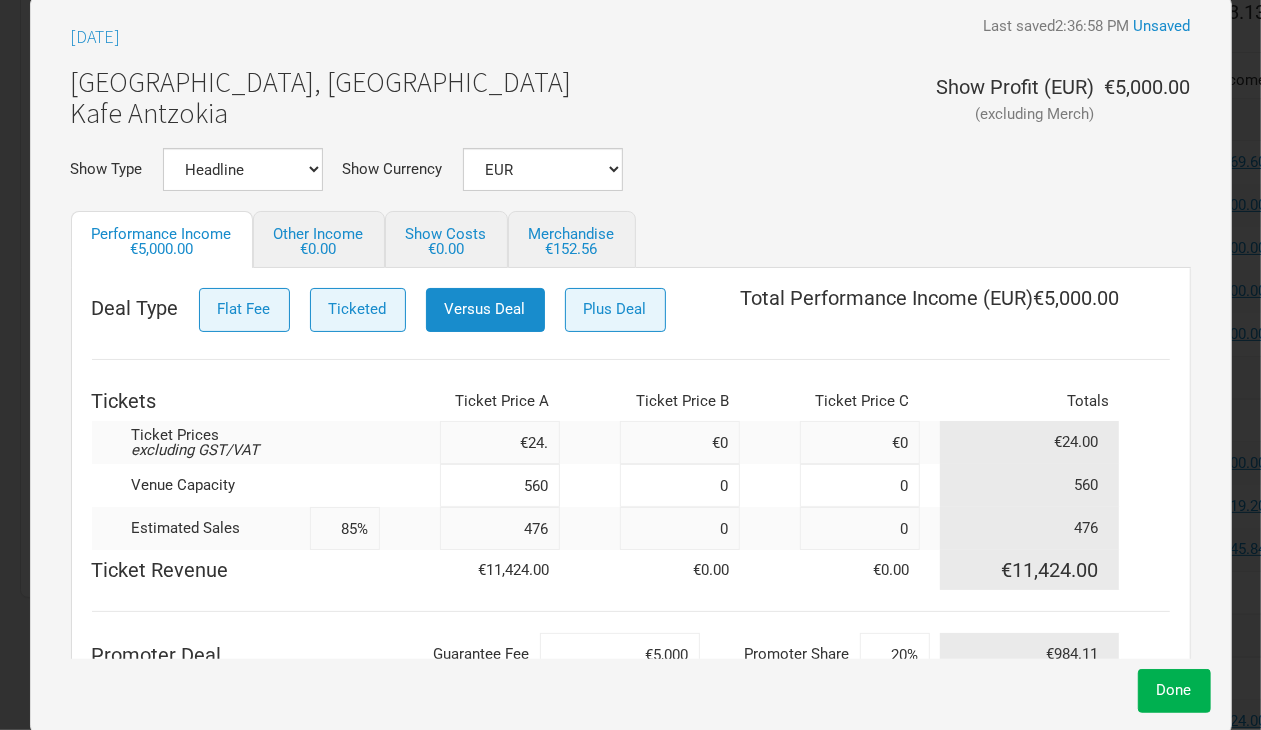 type on "€24.9" 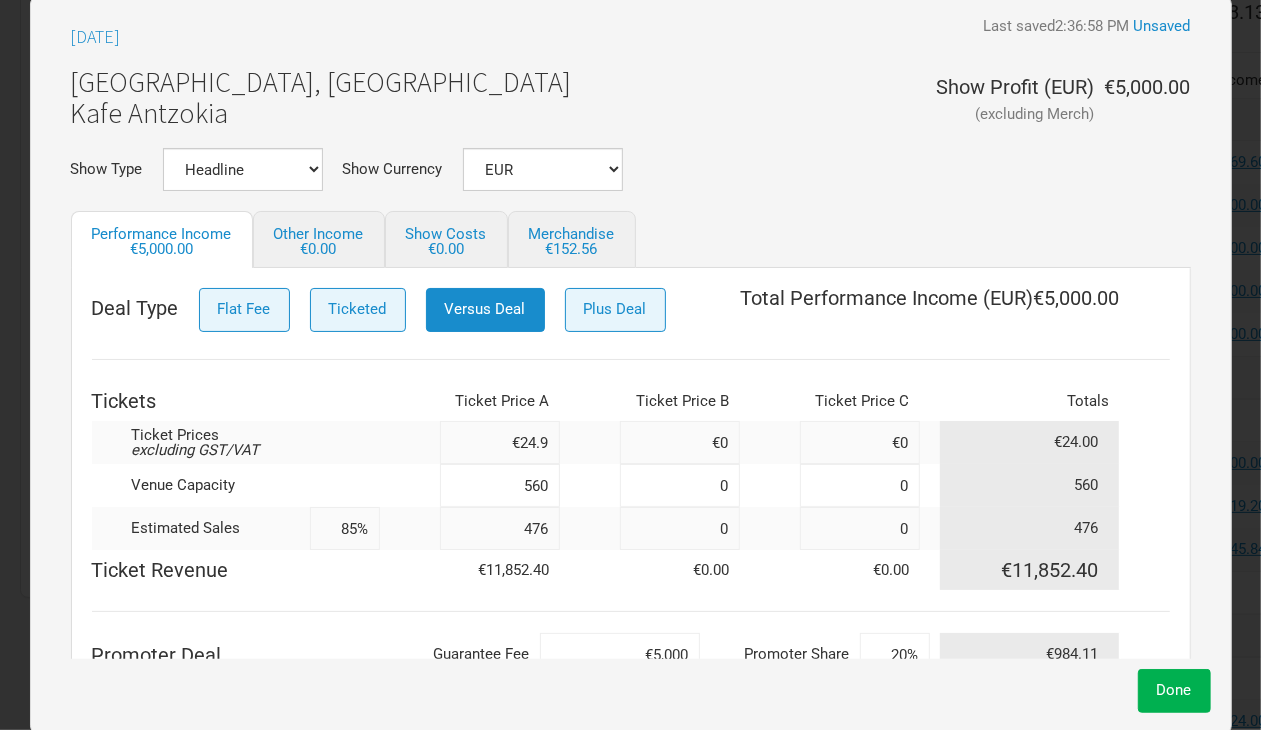 type on "€11,852.4" 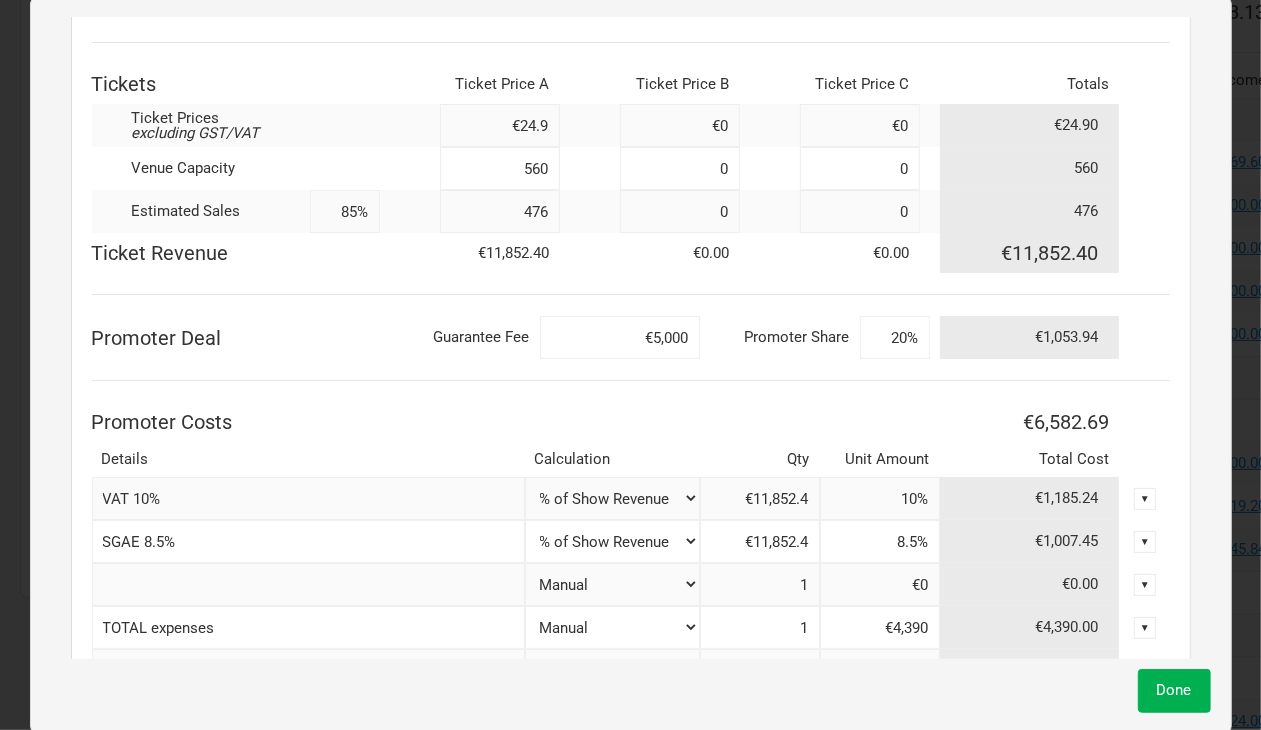 scroll, scrollTop: 375, scrollLeft: 0, axis: vertical 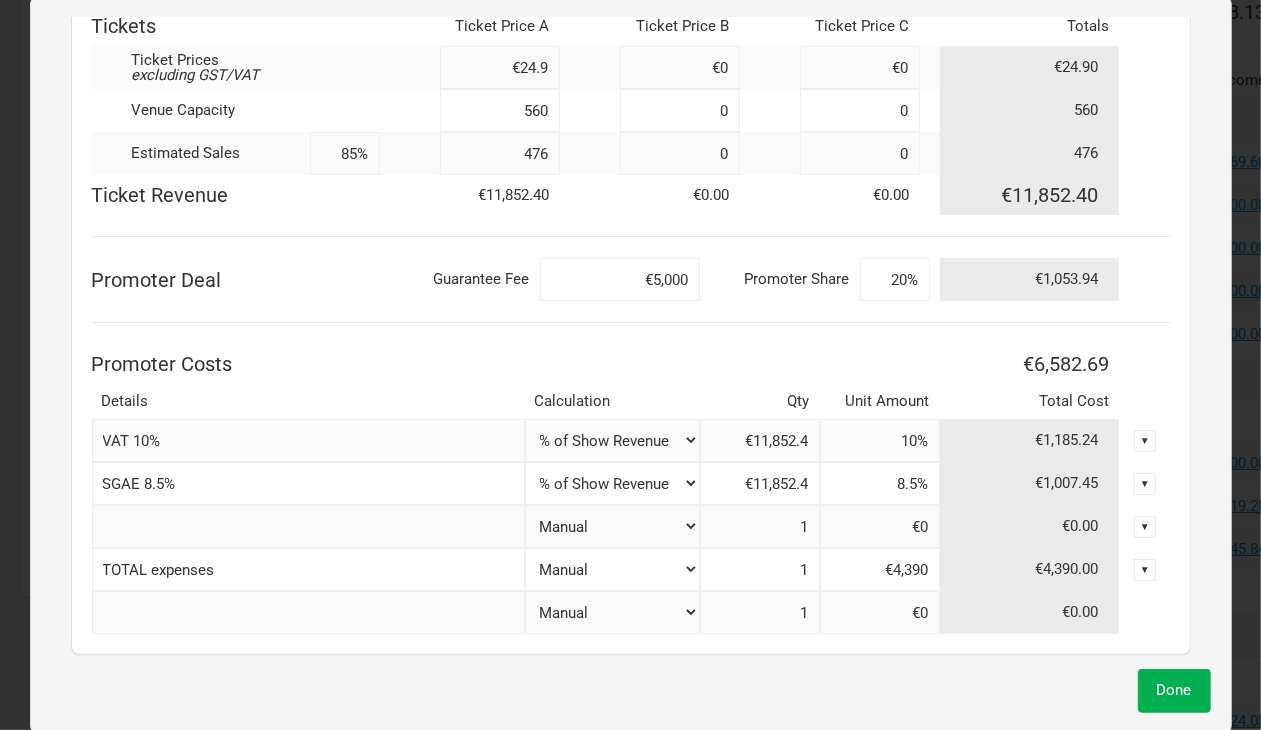type on "€24.9" 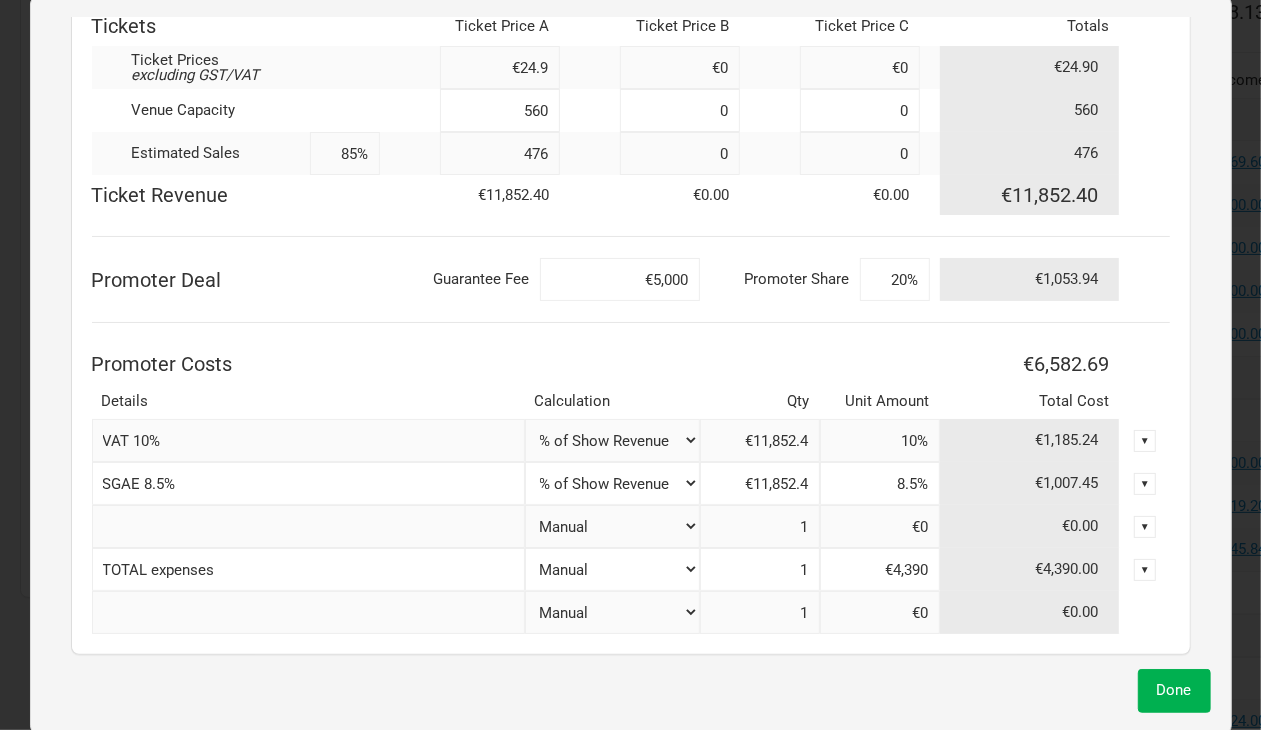 click on "▼" at bounding box center (1145, 441) 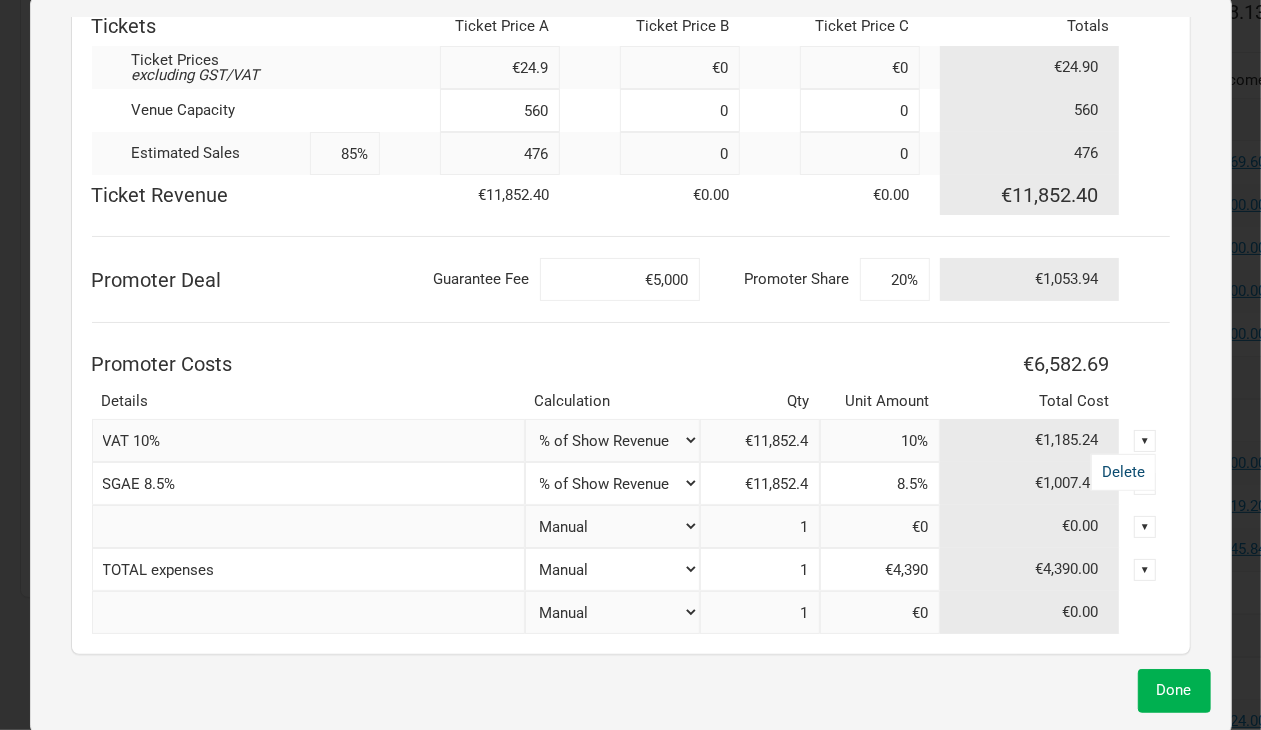 click on "Delete" at bounding box center (1123, 472) 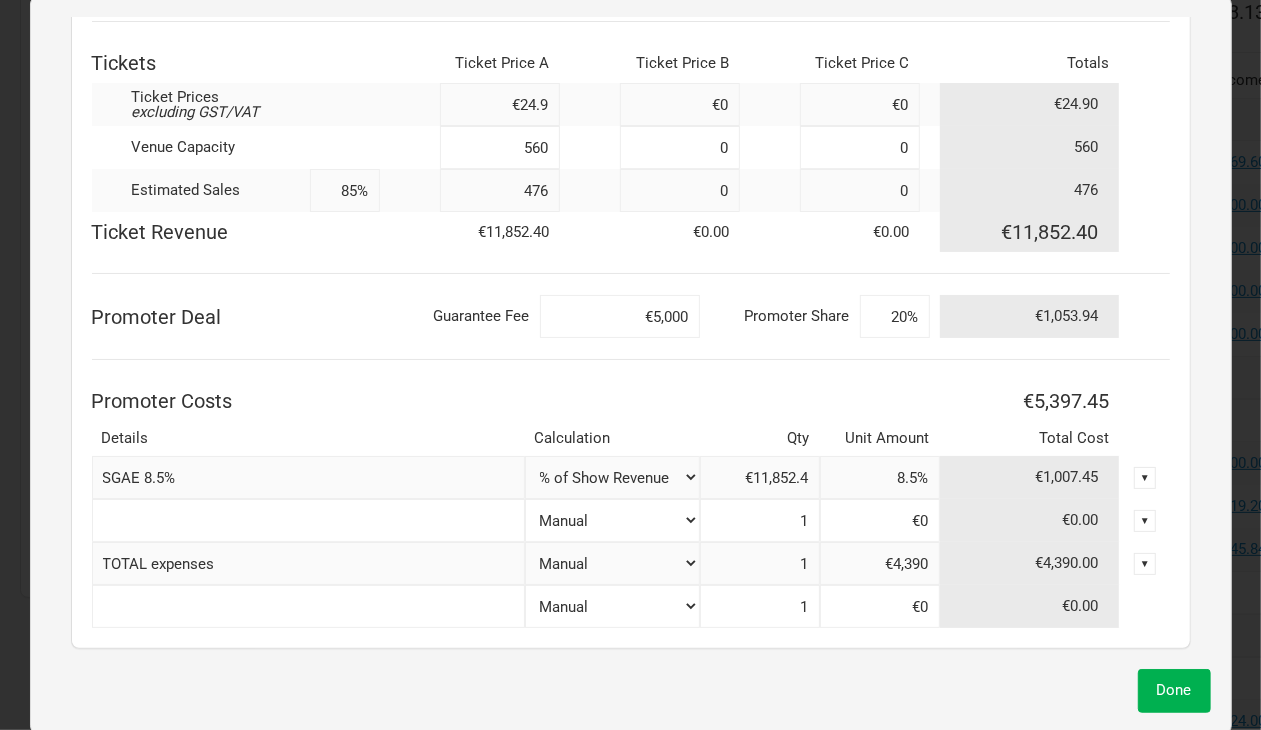 scroll, scrollTop: 331, scrollLeft: 0, axis: vertical 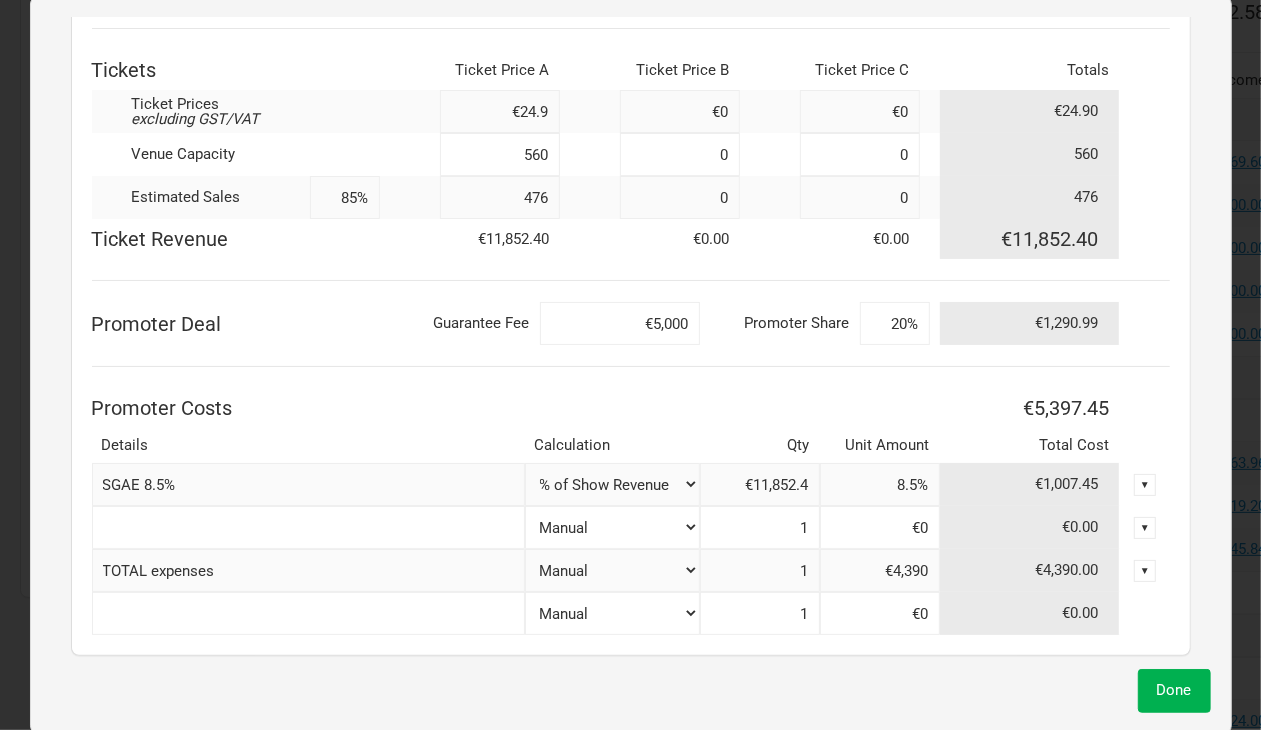 click on "▼" at bounding box center (1145, 485) 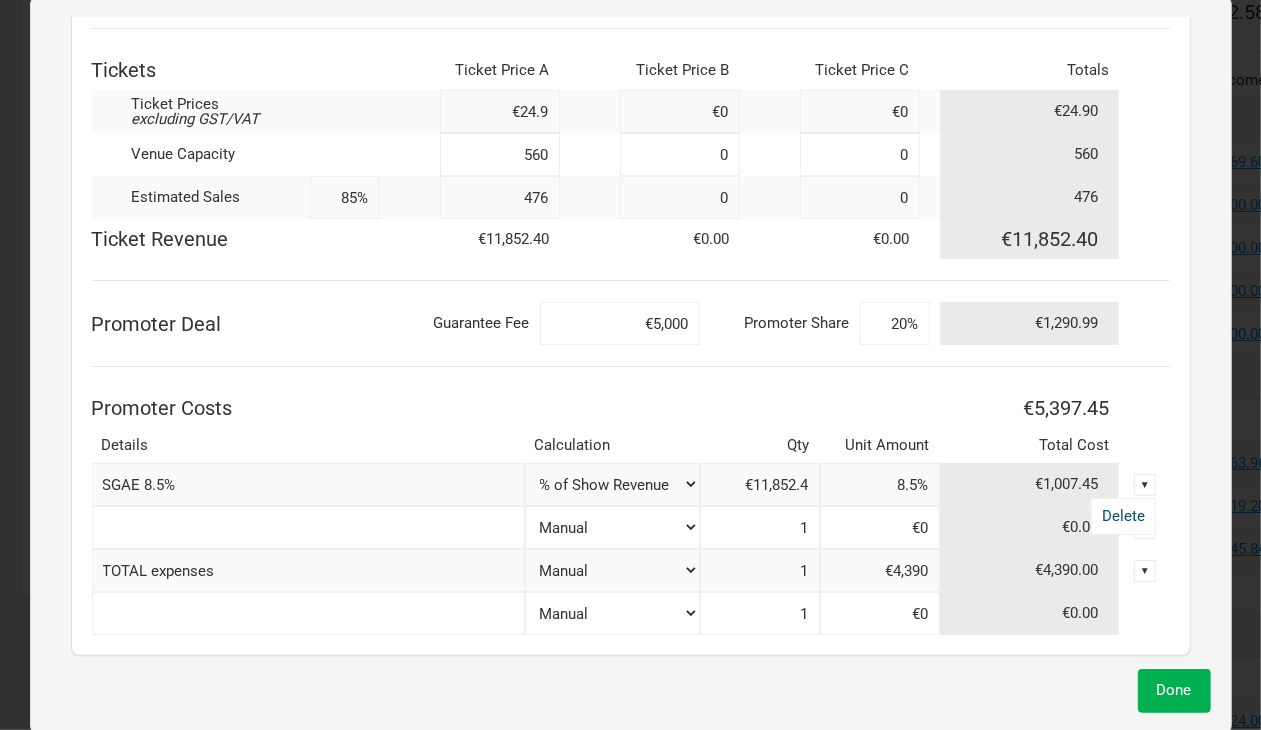 click on "Delete" at bounding box center [1123, 516] 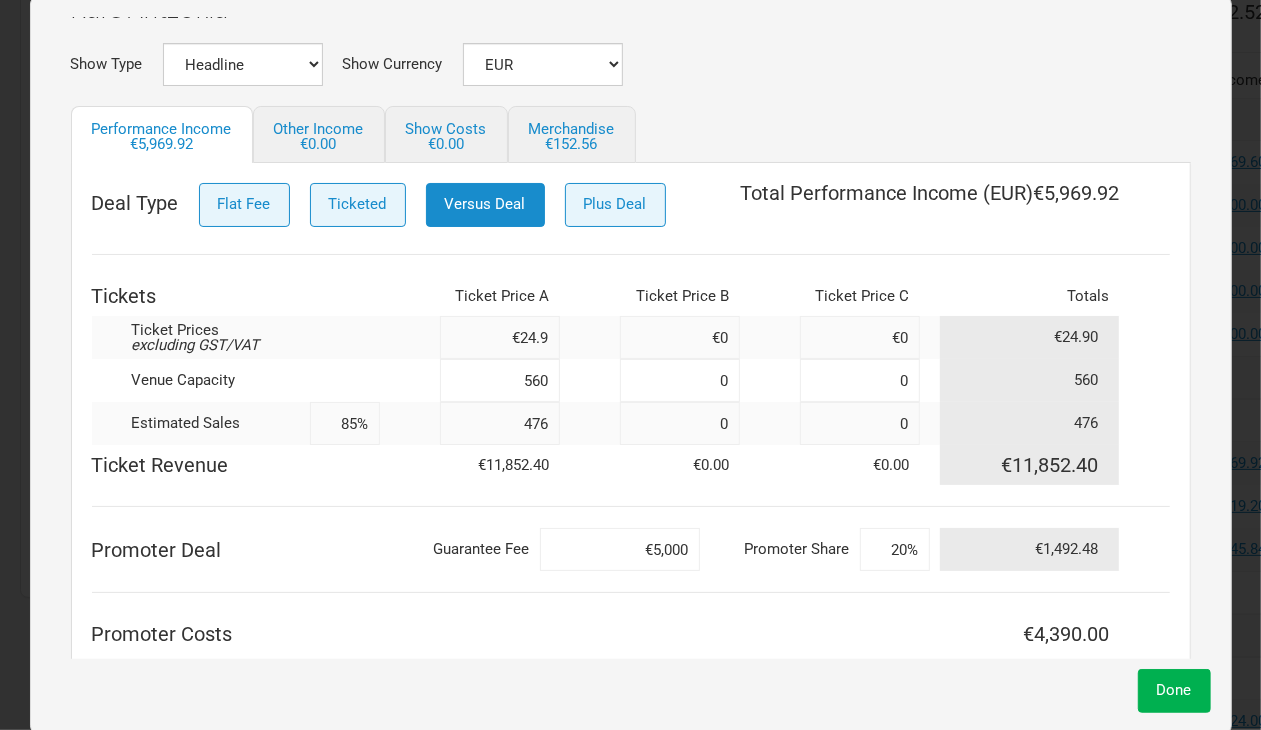 scroll, scrollTop: 250, scrollLeft: 0, axis: vertical 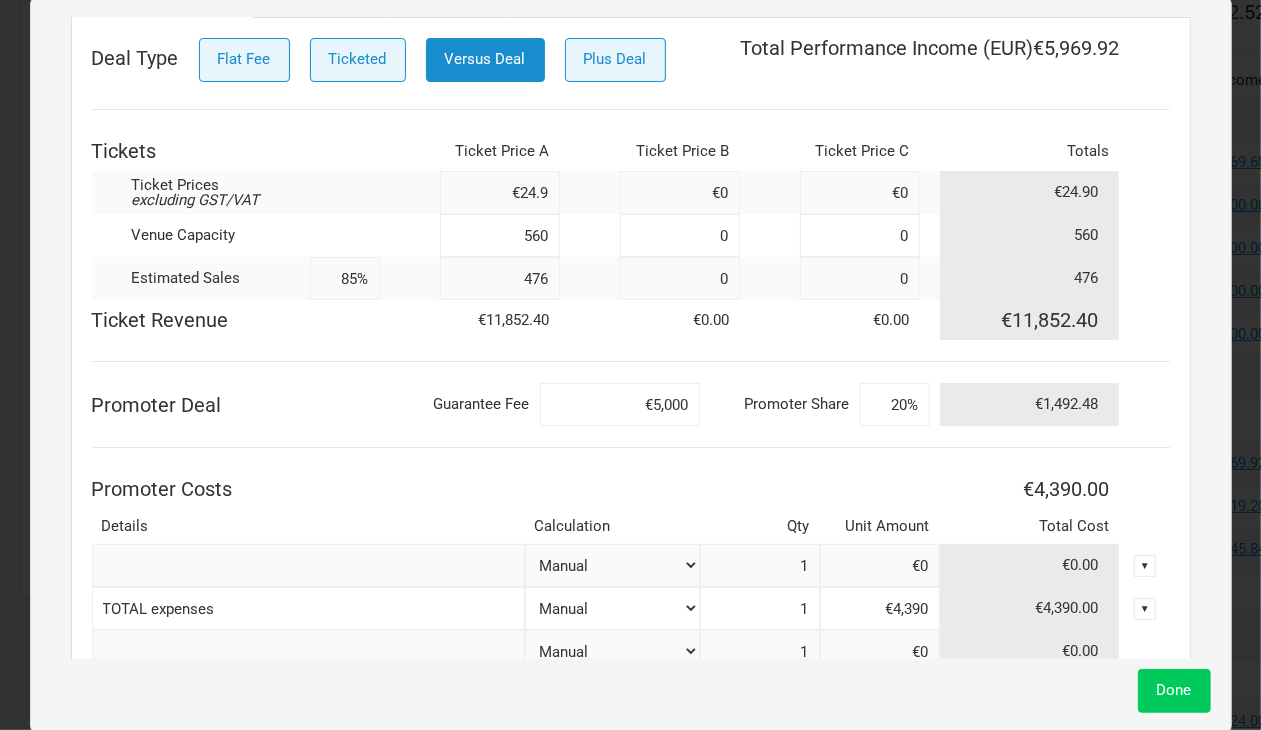 click on "Done" at bounding box center (1174, 690) 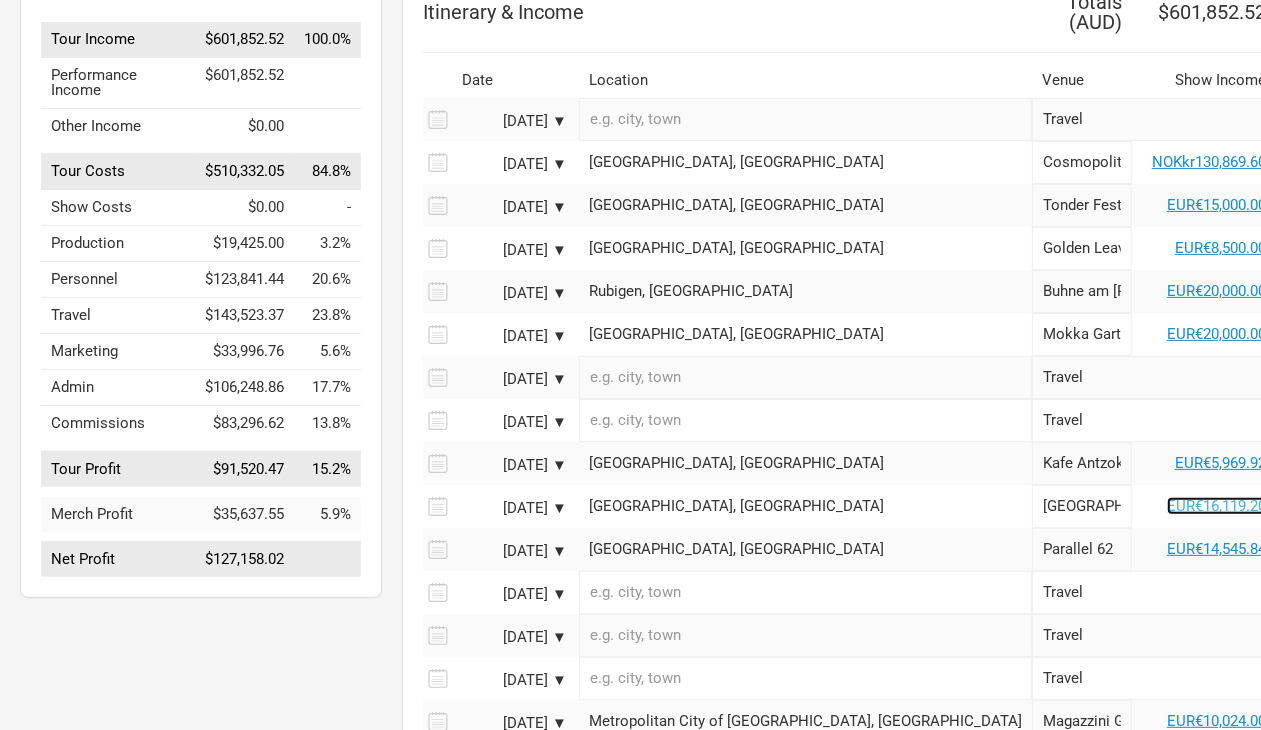 click on "EUR€16,119.20" at bounding box center (1216, 506) 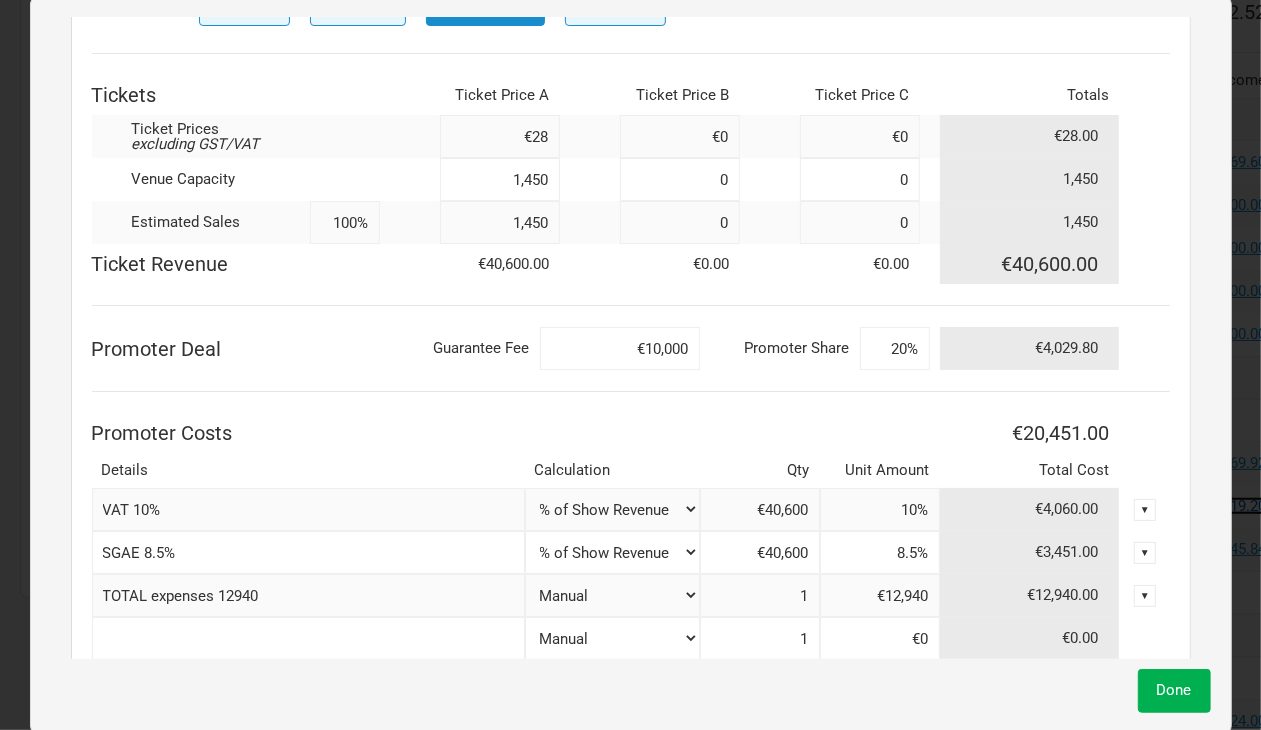 scroll, scrollTop: 331, scrollLeft: 0, axis: vertical 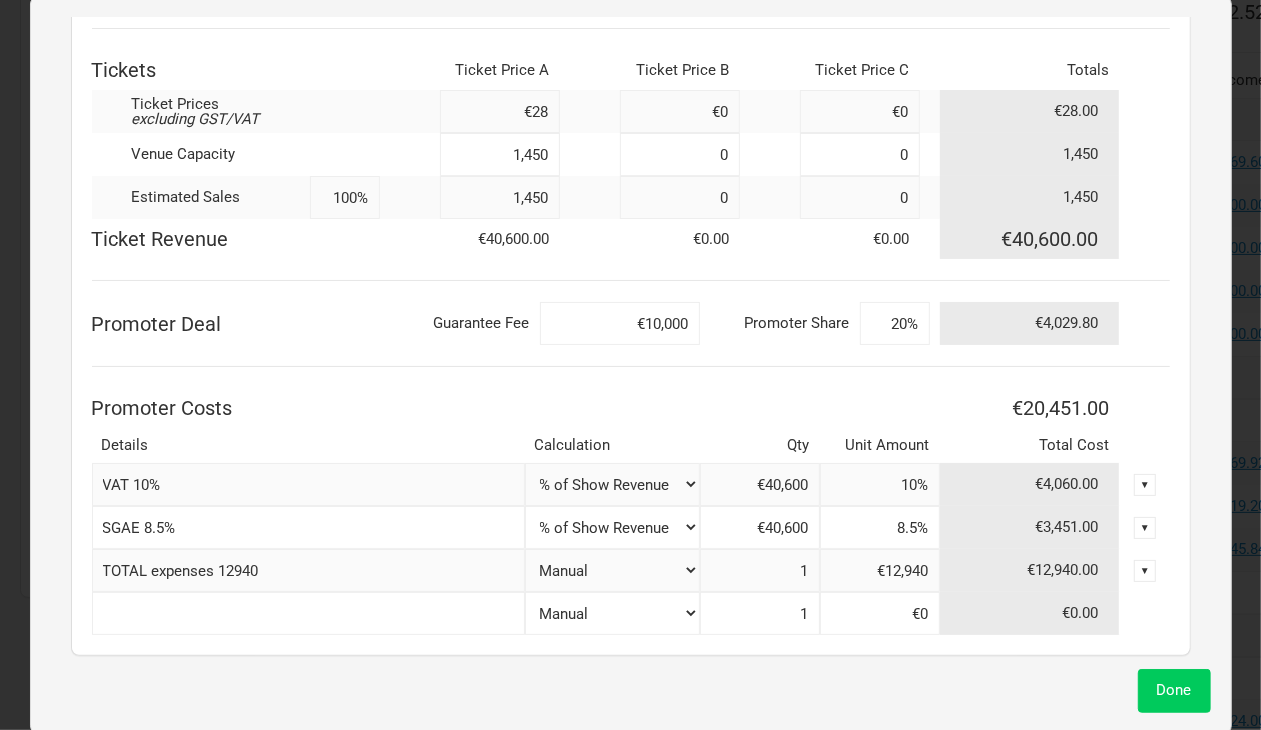 click on "Done" at bounding box center [1174, 690] 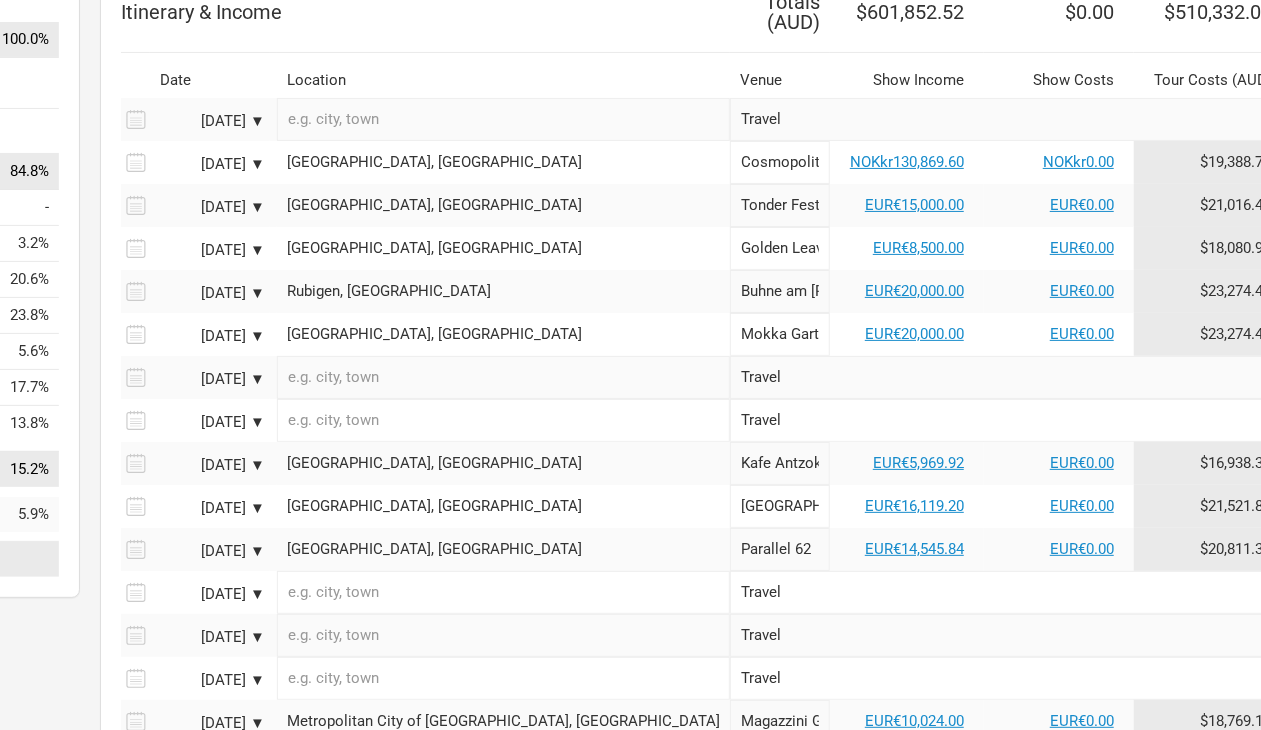 scroll, scrollTop: 250, scrollLeft: 312, axis: both 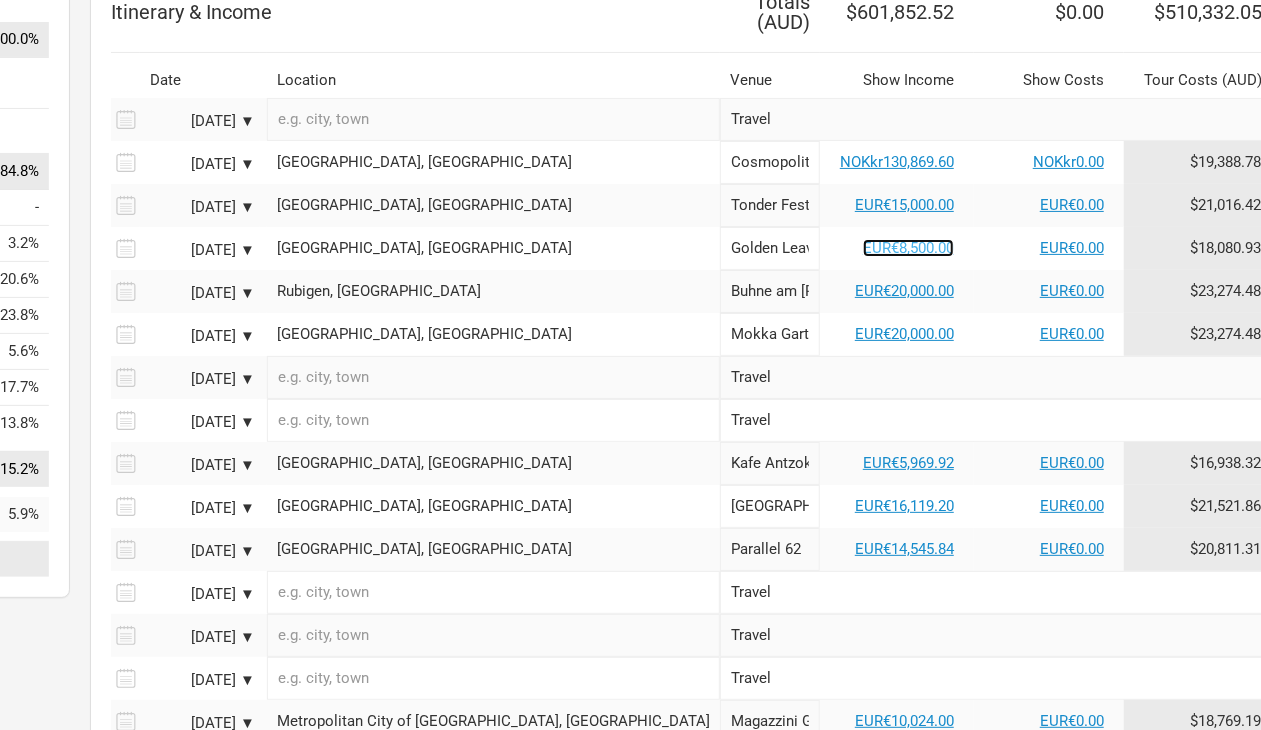 click on "EUR€8,500.00" at bounding box center (908, 248) 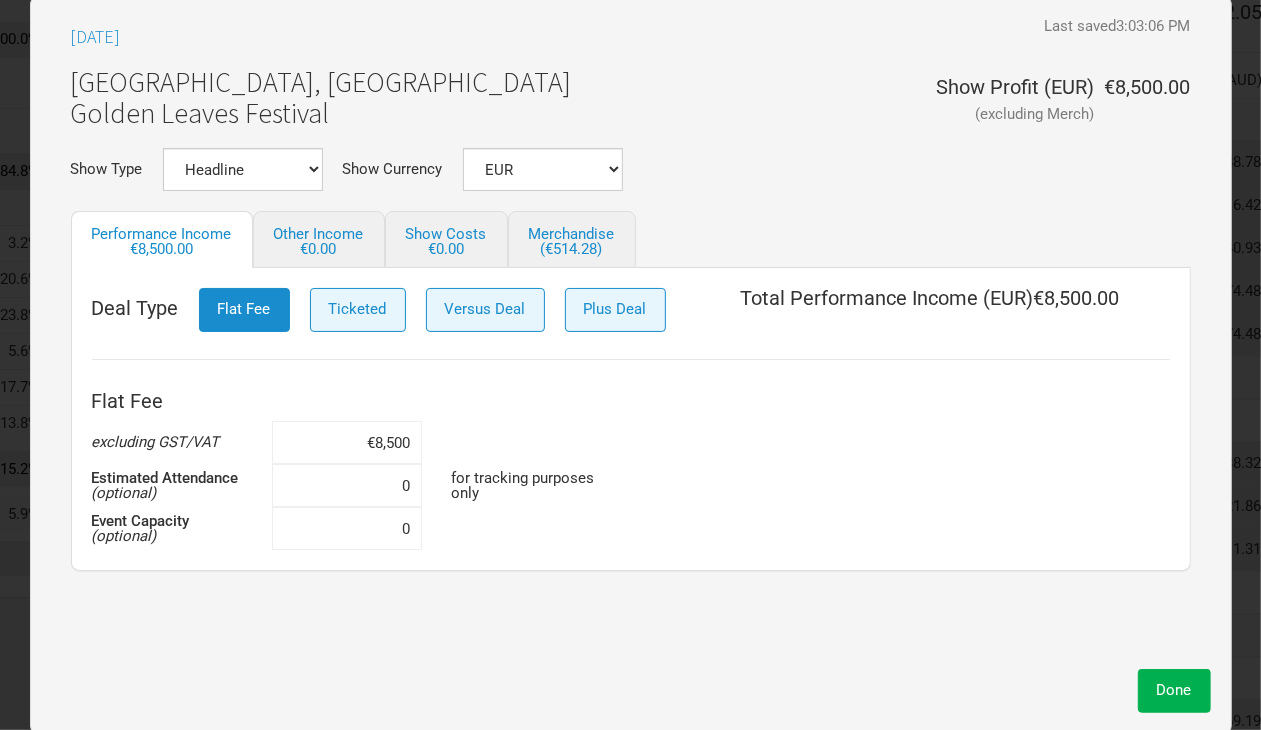 drag, startPoint x: 892, startPoint y: 201, endPoint x: 820, endPoint y: 166, distance: 80.05623 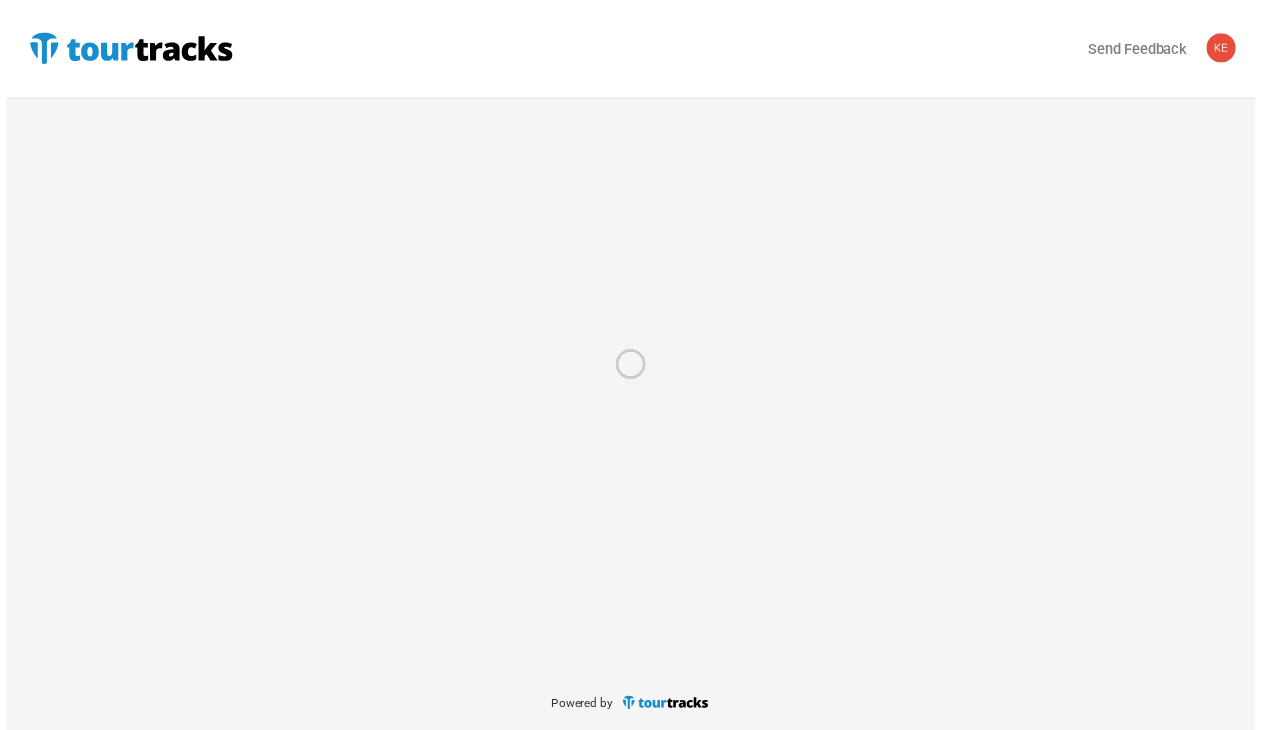 scroll, scrollTop: 0, scrollLeft: 0, axis: both 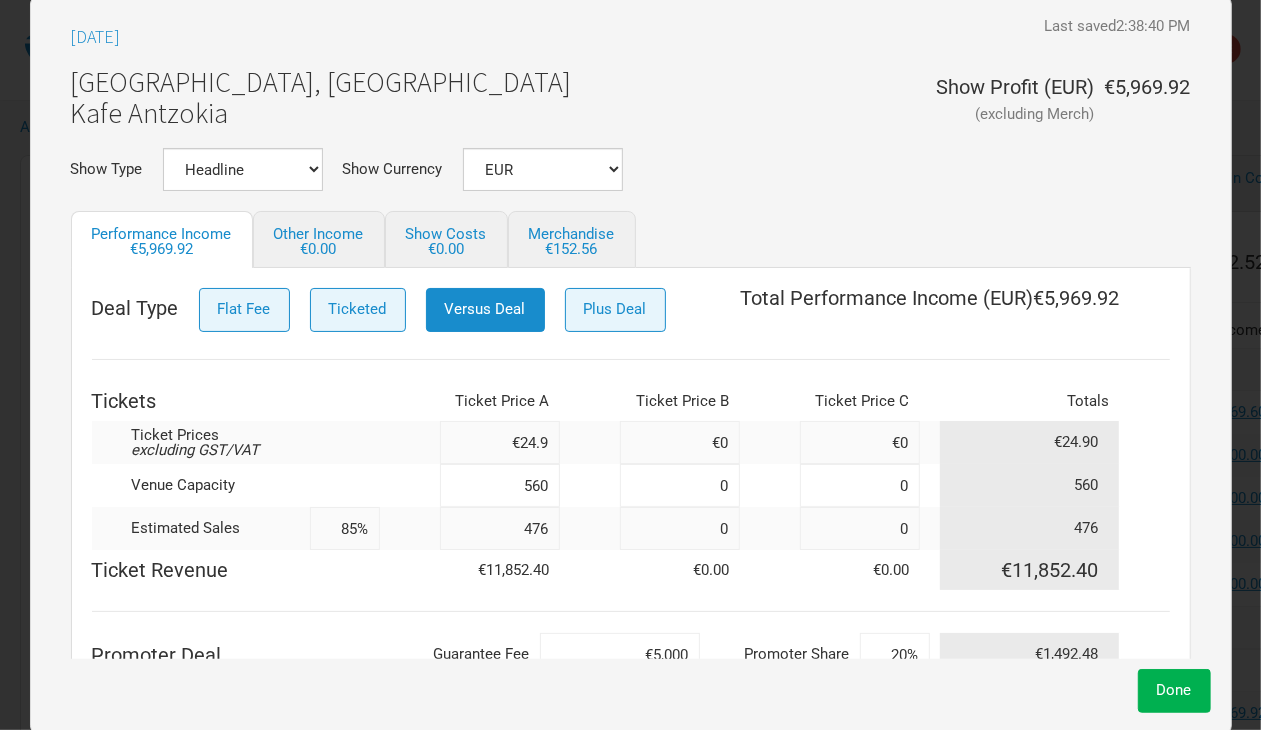 click on "Show Type Headline Festival Corporate Support DJ Set Other Show Currency AUD DKK EUR GBP NOK SEK New ..." at bounding box center (631, 169) 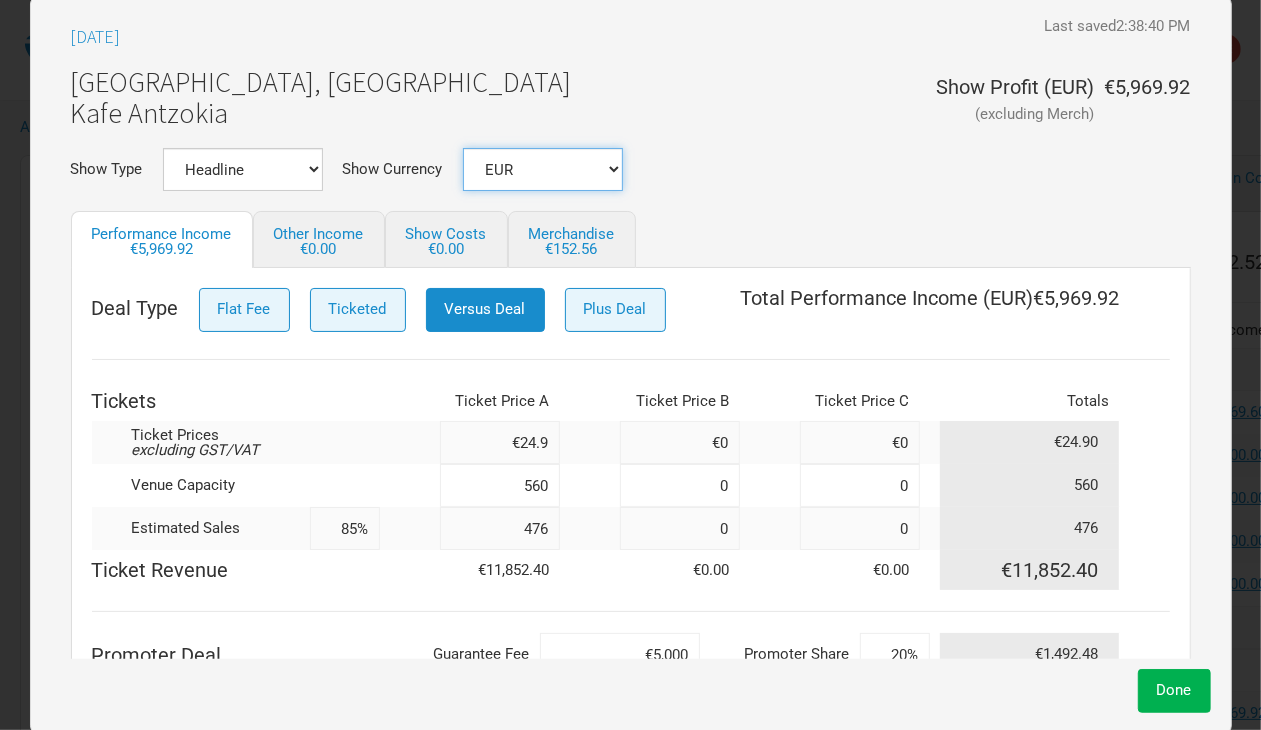 click on "AUD DKK EUR GBP NOK SEK New ..." at bounding box center [543, 169] 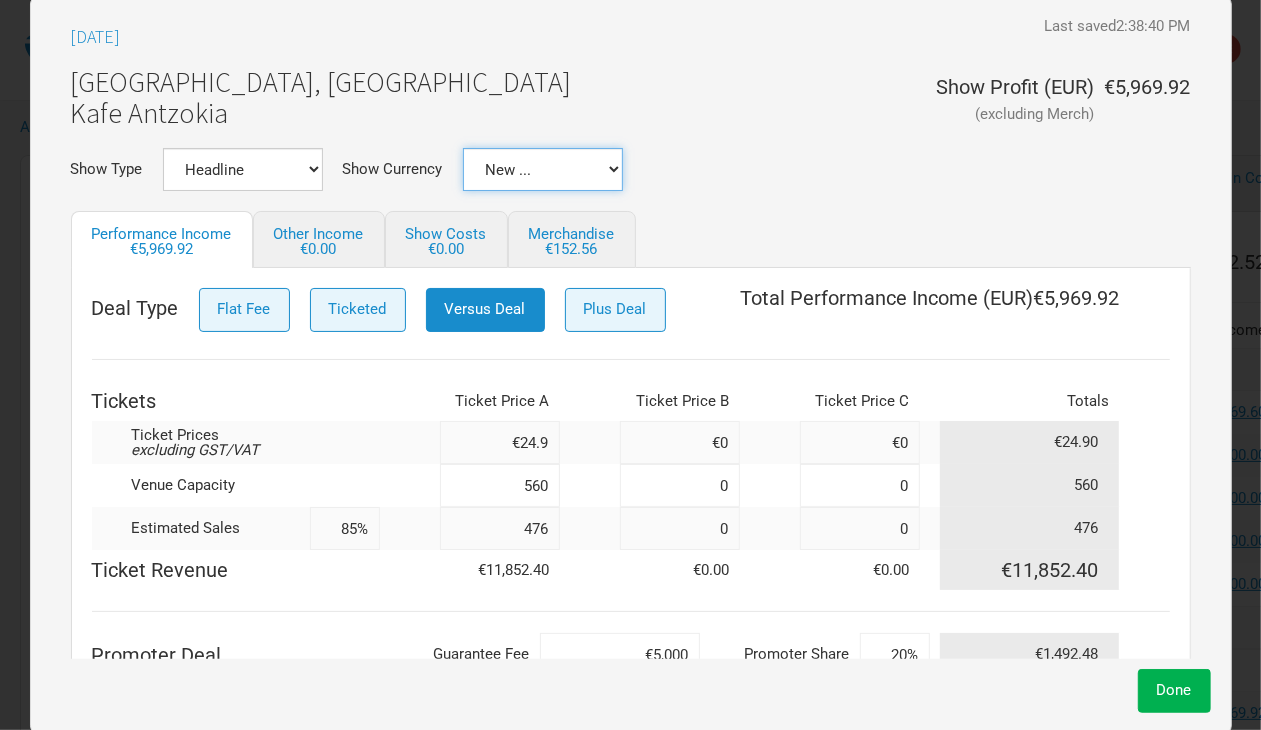 click on "AUD DKK EUR GBP NOK SEK New ..." at bounding box center (543, 169) 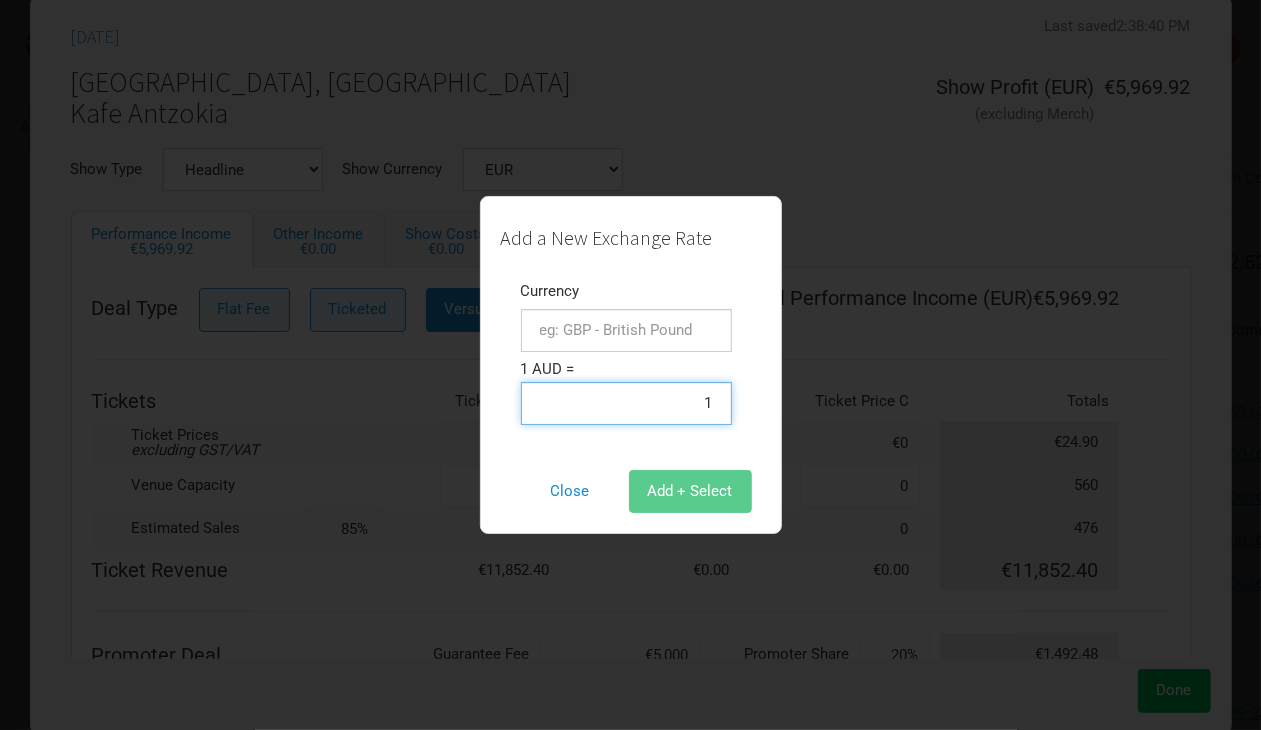 click on "1" at bounding box center (626, 403) 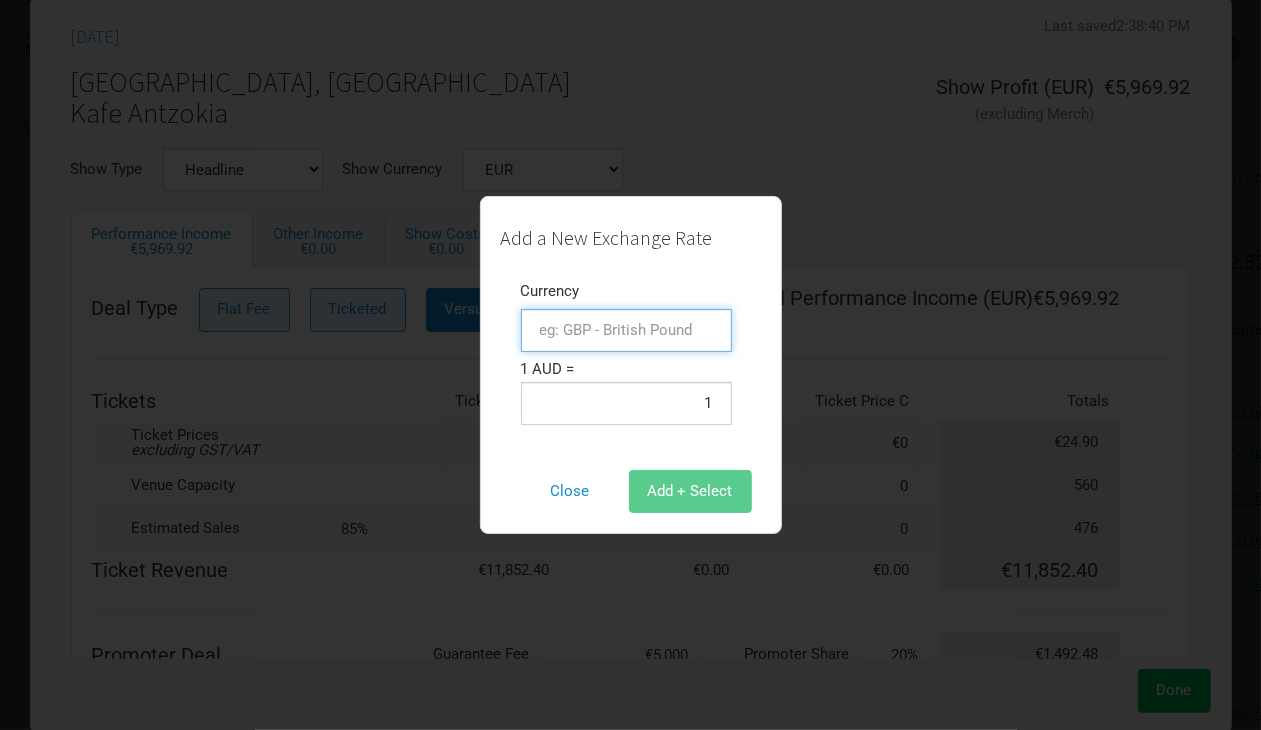click at bounding box center (626, 330) 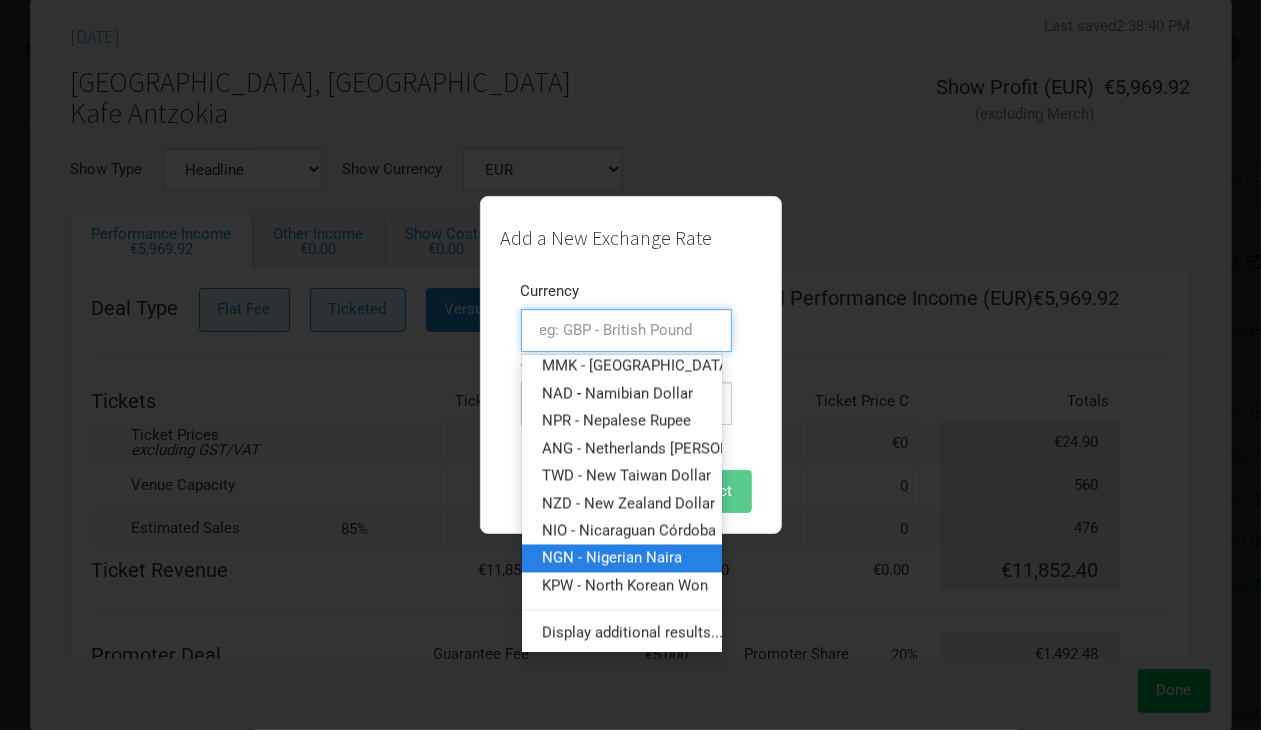 scroll, scrollTop: 2518, scrollLeft: 0, axis: vertical 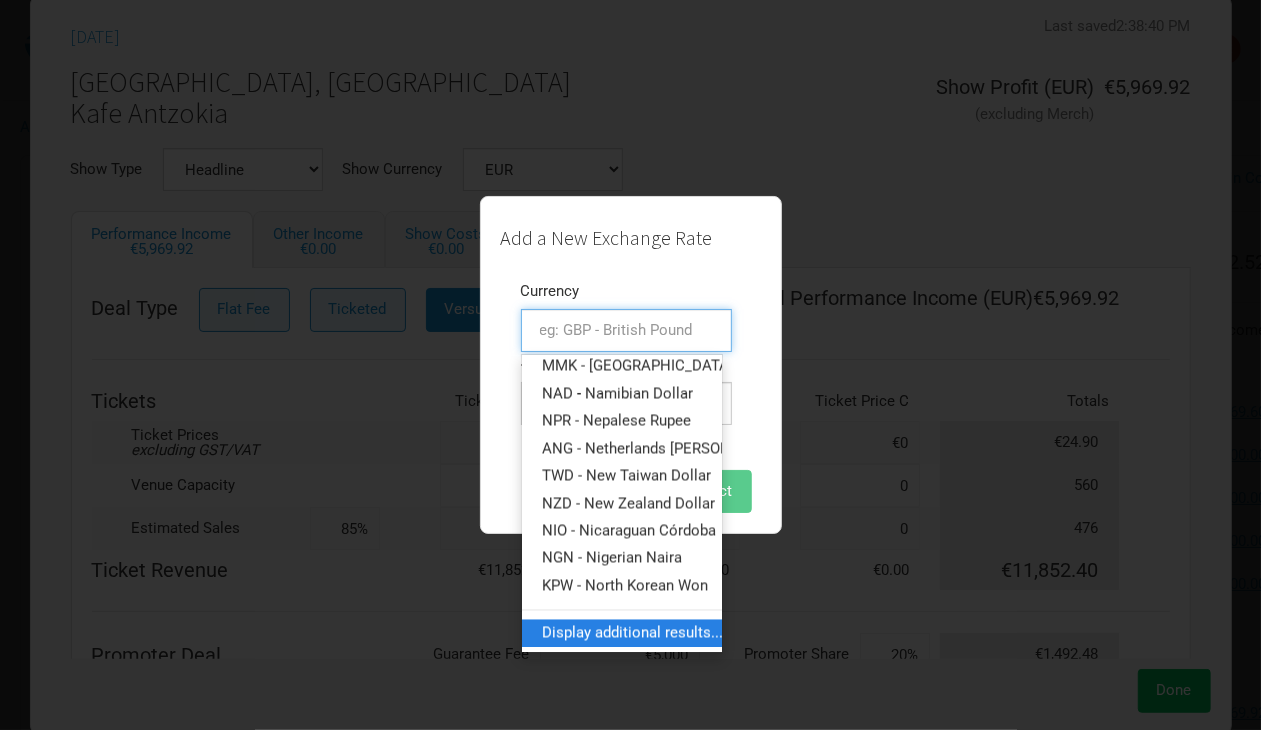 click on "Display additional results..." at bounding box center [622, 633] 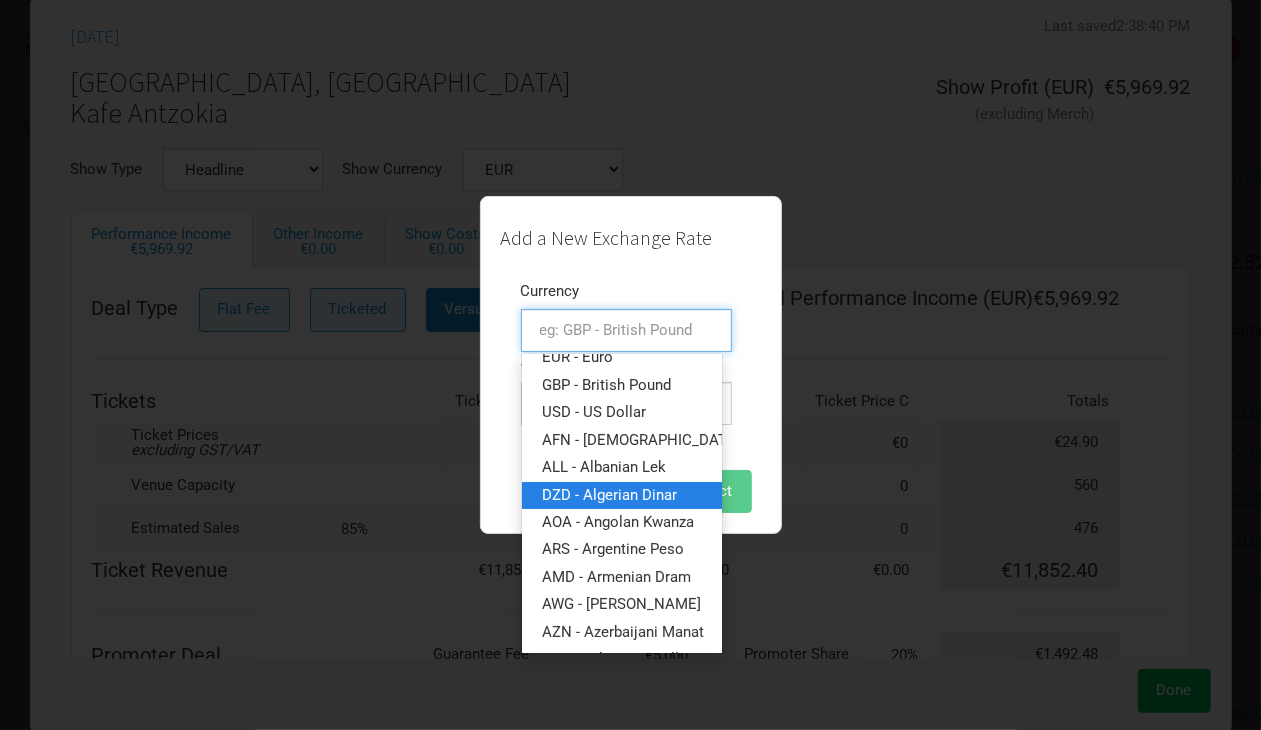 scroll, scrollTop: 0, scrollLeft: 0, axis: both 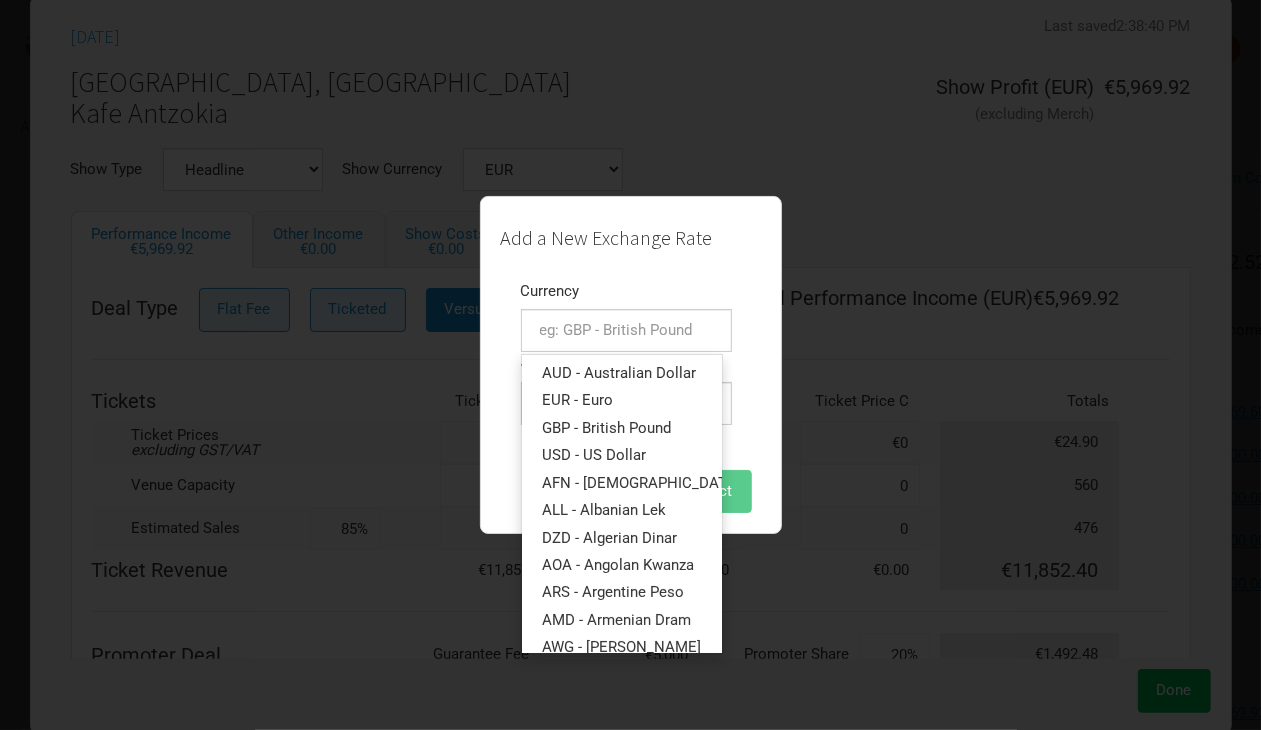 click on "Add a New Exchange Rate Currency 153 results. Use up and down arrow keys to navigate. AUD - Australian Dollar EUR - Euro GBP - British Pound USD - US Dollar AFN - Afghan Afghani ALL - Albanian Lek DZD - Algerian Dinar AOA - Angolan Kwanza ARS - Argentine Peso AMD - Armenian Dram AWG - Aruban Florin AZN - Azerbaijani Manat BSD - Bahamian Dollar BHD - Bahraini Dinar BDT - Bangladeshi Taka BBD - Barbadian Dollar BYN - Belarusian Ruble BZD - Belize Dollar BMD - Bermudan Dollar BTN - Bhutanese Ngultrum BOB - Bolivian Boliviano BAM - Bosnia-Herzegovina Convertible Mark BWP - Botswanan Pula BRL - Brazilian Real BND - Brunei Dollar BGN - Bulgarian Lev BIF - Burundian Franc KHR - Cambodian Riel CAD - Canadian Dollar CVE - Cape Verdean Escudo KYD - Cayman Islands Dollar XAF - Central African CFA Franc XPF - CFP Franc CLP - Chilean Peso CNY - Chinese Yuan COP - Colombian Peso KMF - Comorian Franc CDF - Congolese Franc CRC - Costa Rican Colón CUP - Cuban Peso CZK - Czech Koruna DKK - Danish Krone DJF - Djiboutian Franc" at bounding box center [631, 365] 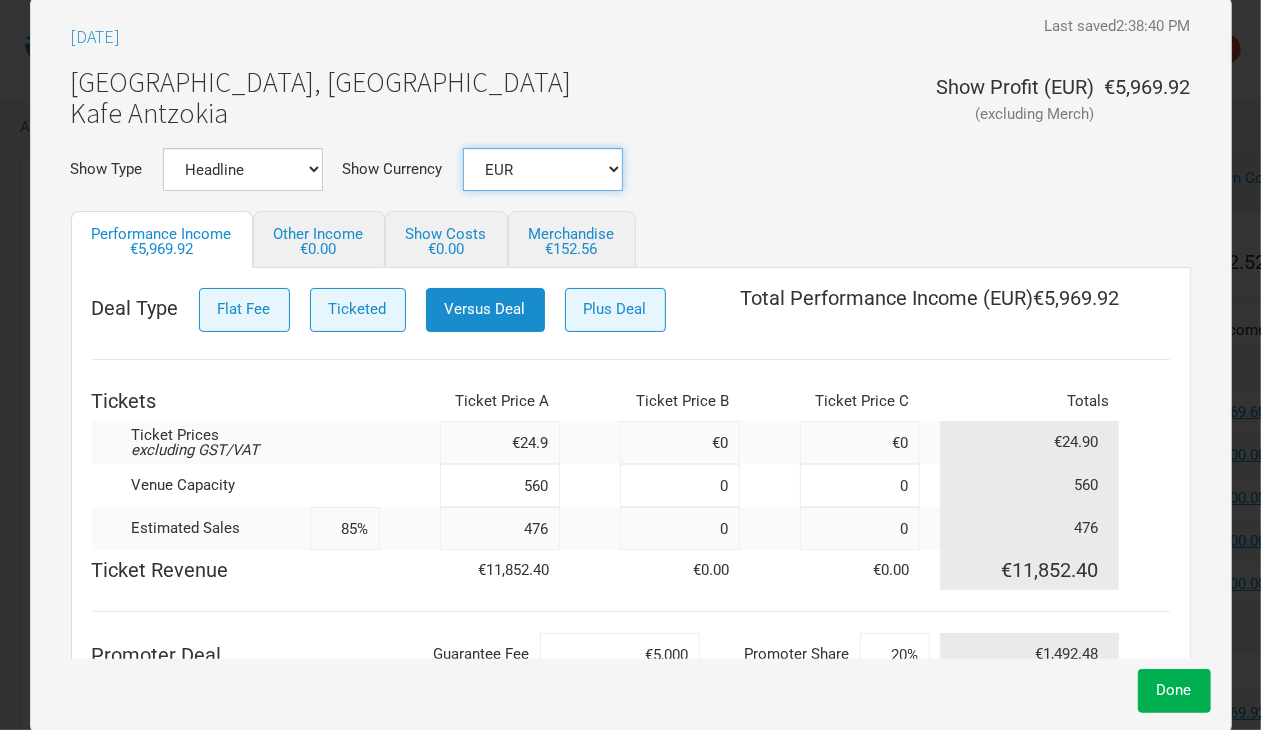 click on "AUD DKK EUR GBP NOK SEK New ..." at bounding box center (543, 169) 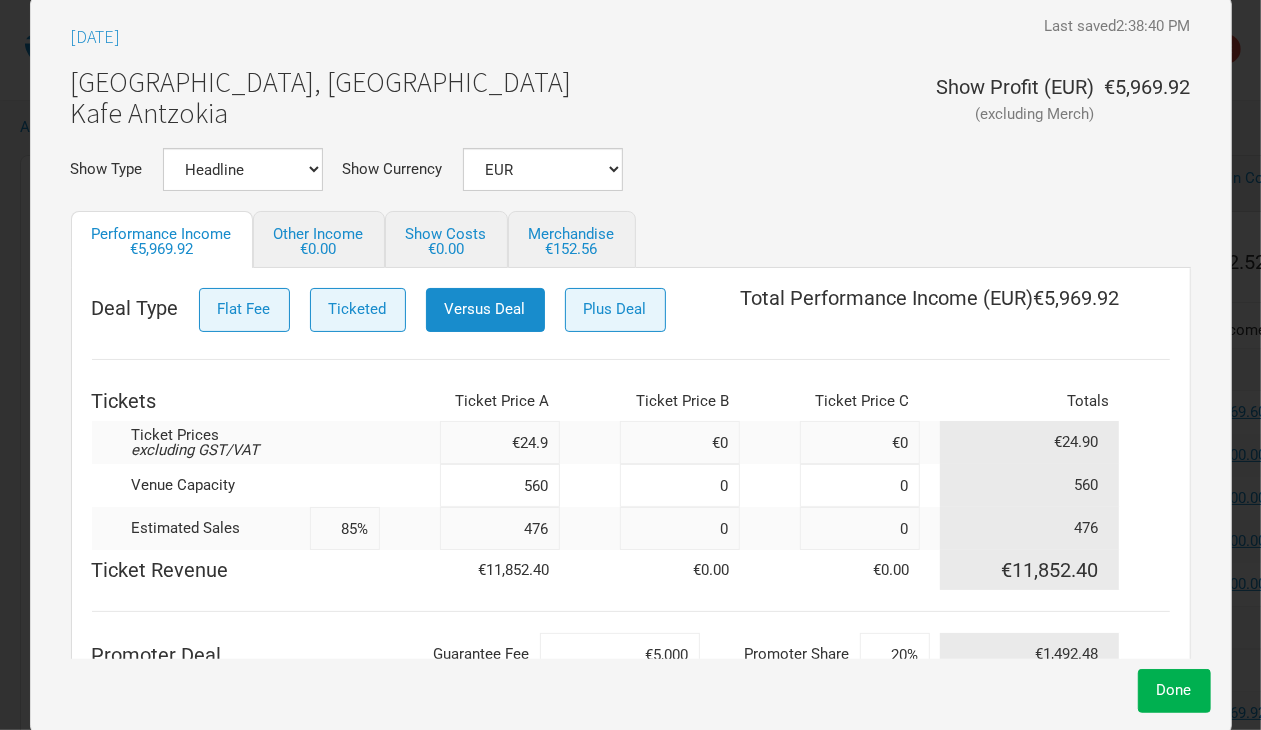 click on "Show Type Headline Festival Corporate Support DJ Set Other Show Currency AUD DKK EUR GBP NOK SEK New ..." at bounding box center [631, 169] 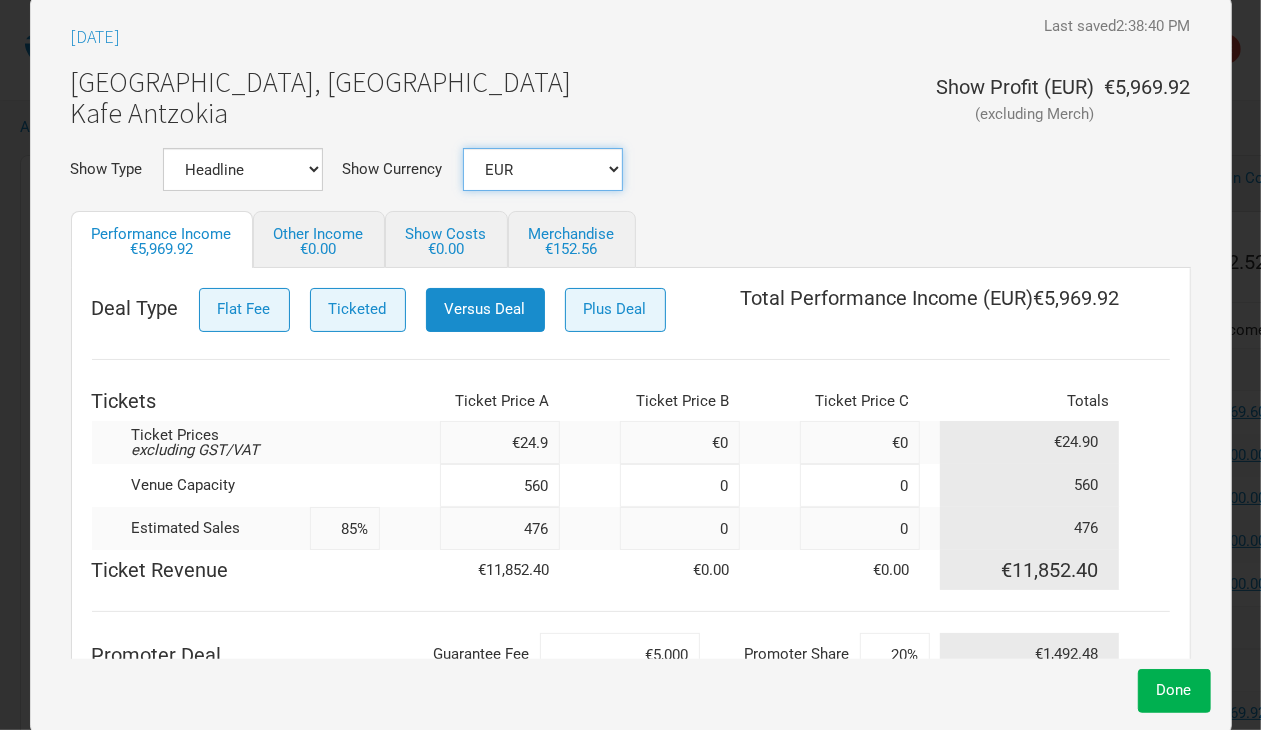 click on "AUD DKK EUR GBP NOK SEK New ..." at bounding box center [543, 169] 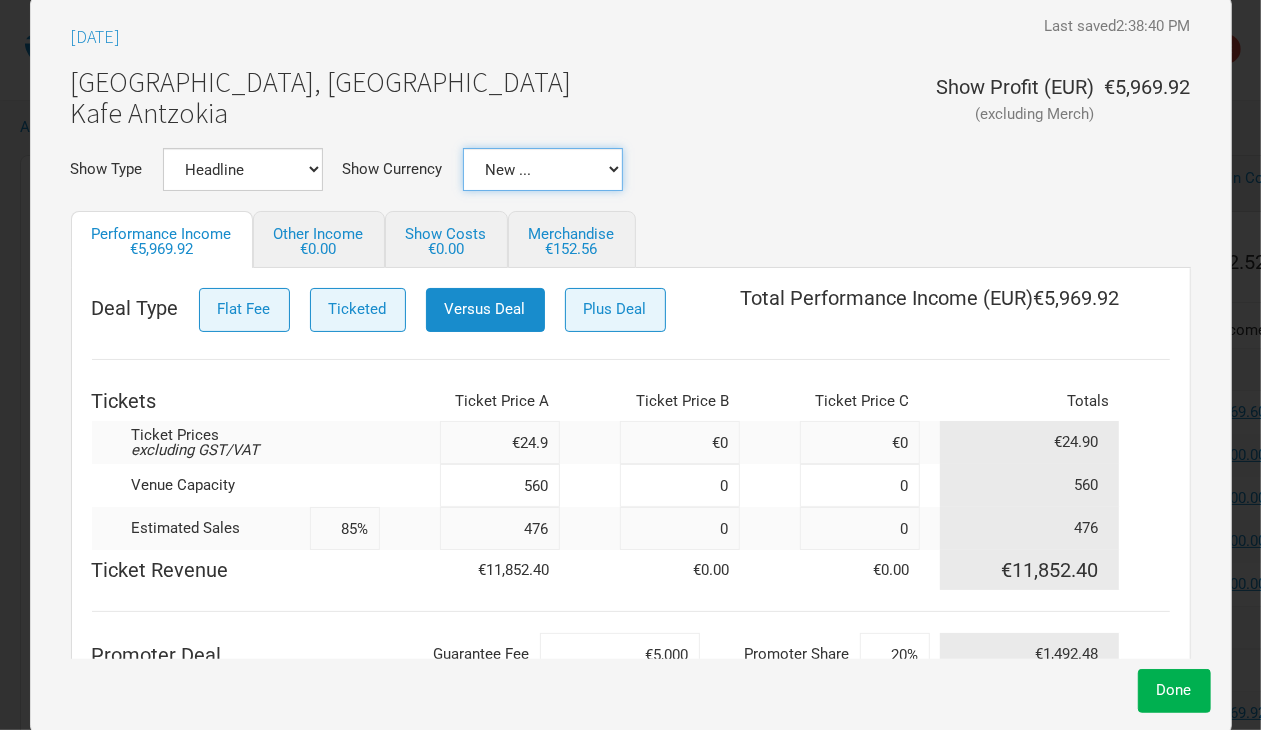 click on "AUD DKK EUR GBP NOK SEK New ..." at bounding box center (543, 169) 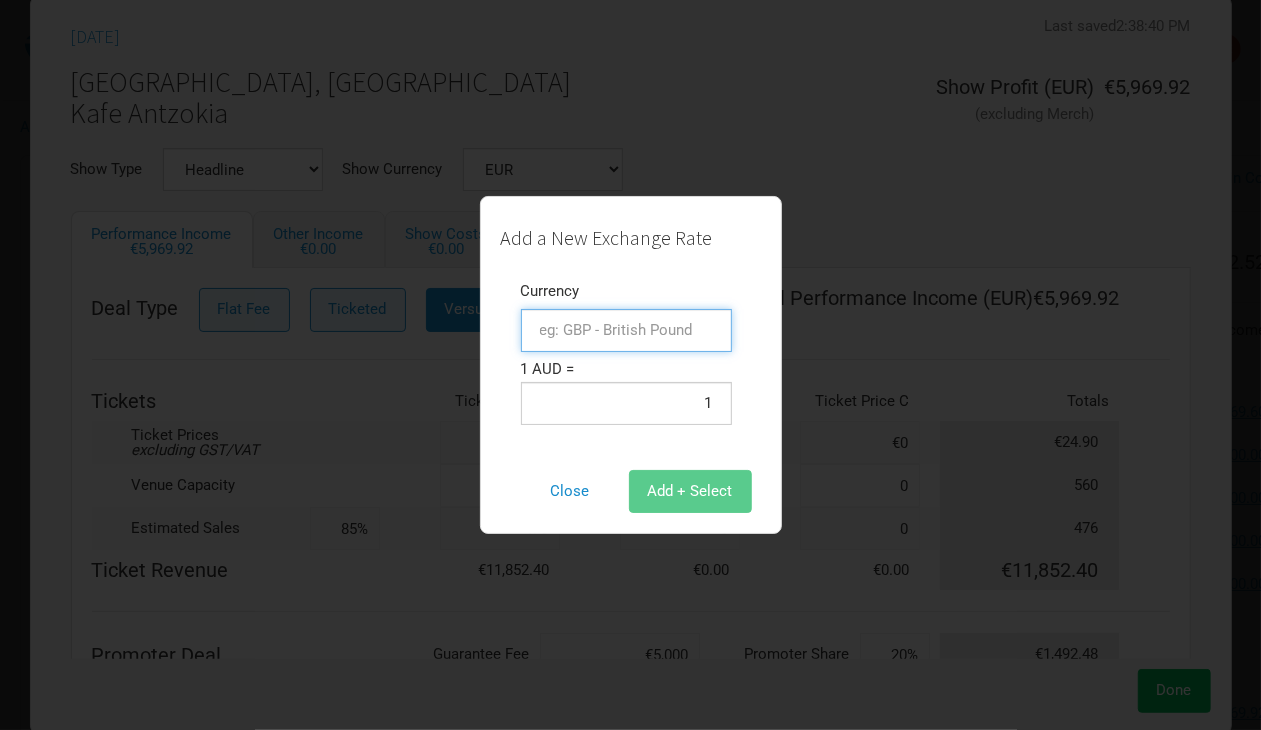 click at bounding box center (626, 330) 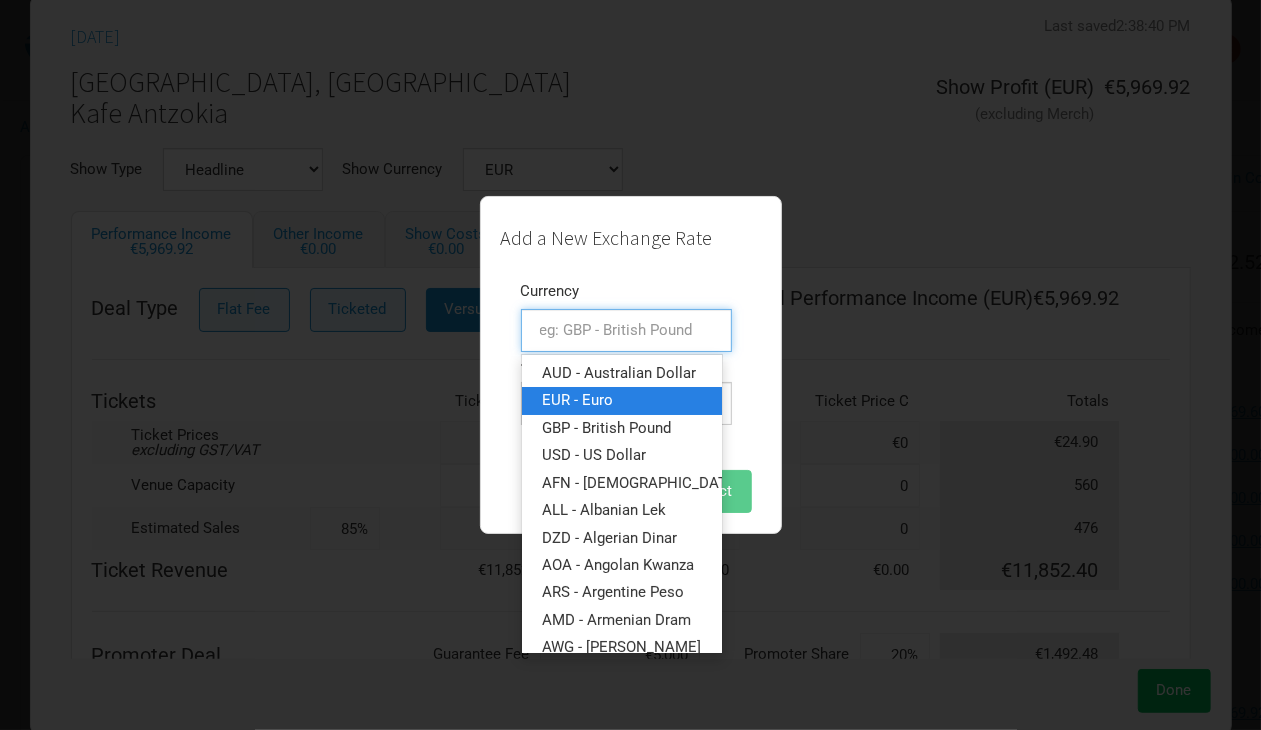 click on "EUR - Euro" at bounding box center (577, 400) 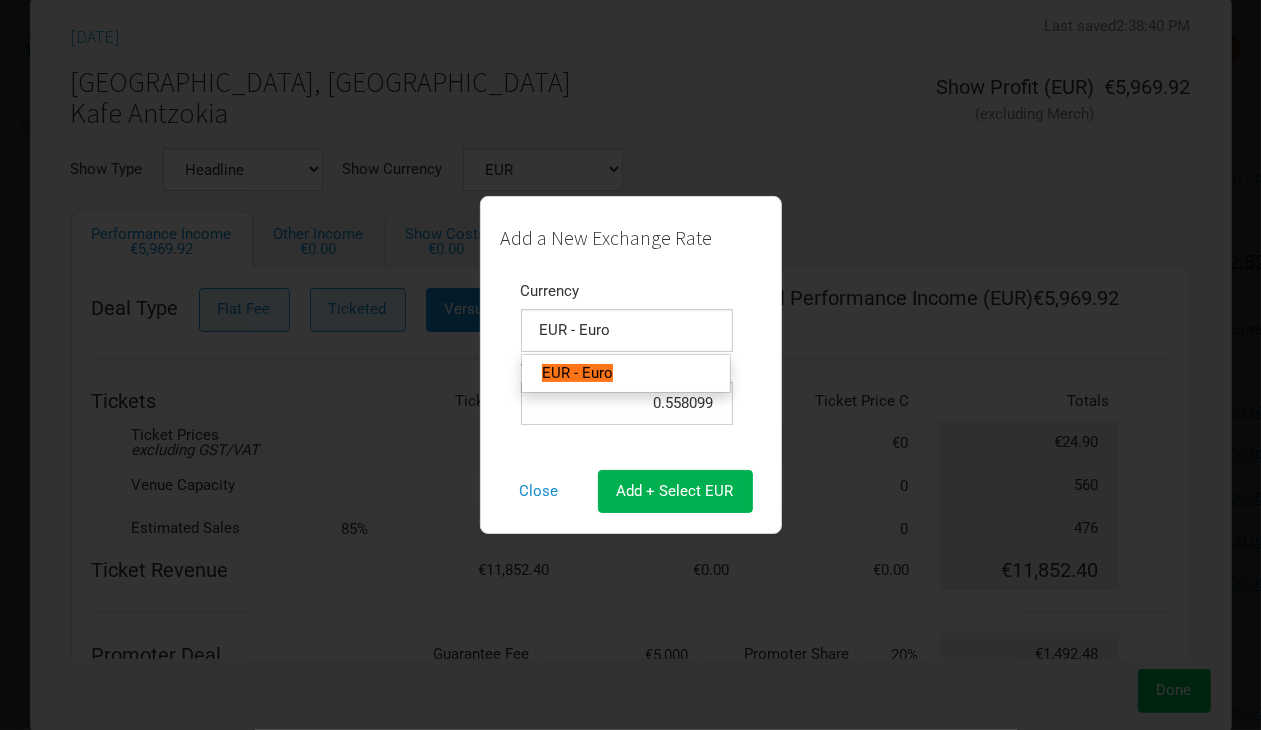 click on "Add a New Exchange Rate Currency EUR - Euro 1 result. Use up and down arrow keys to navigate. EUR - Euro 1 AUD = 0.558099 Close Add + Select EUR" at bounding box center (631, 365) 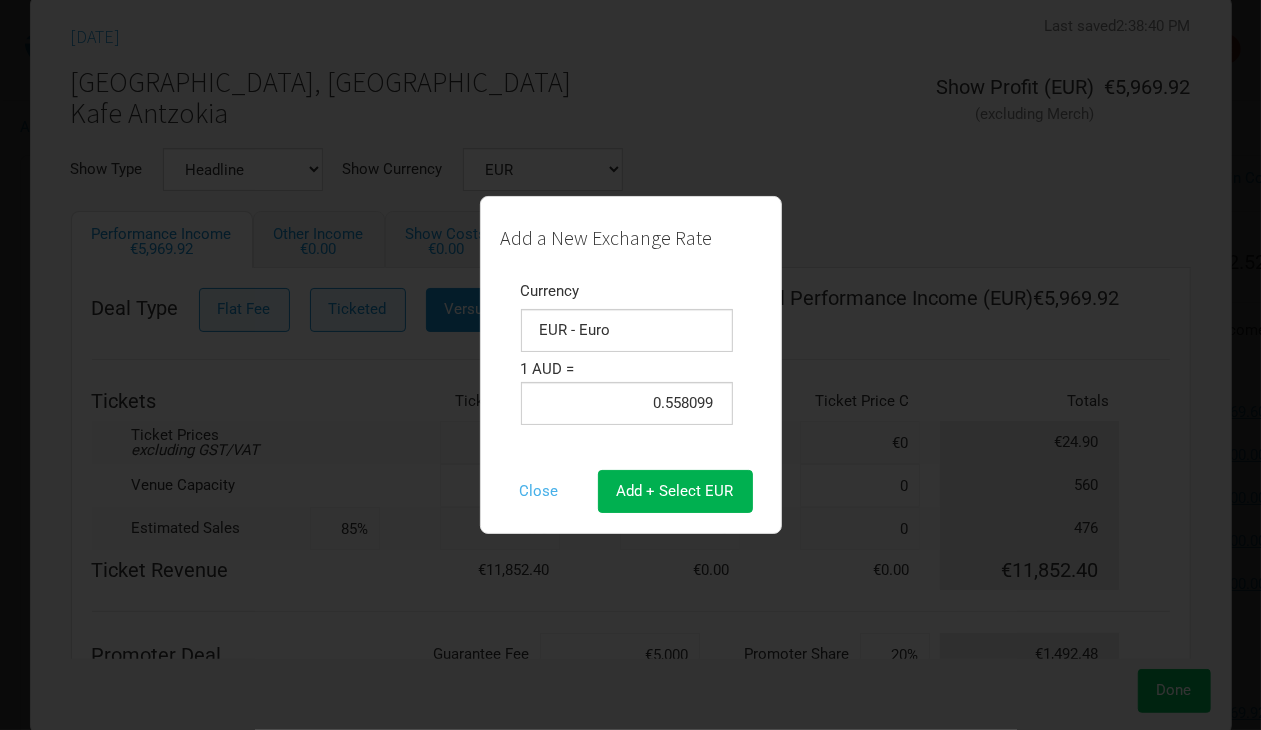 click on "Close" at bounding box center [539, 491] 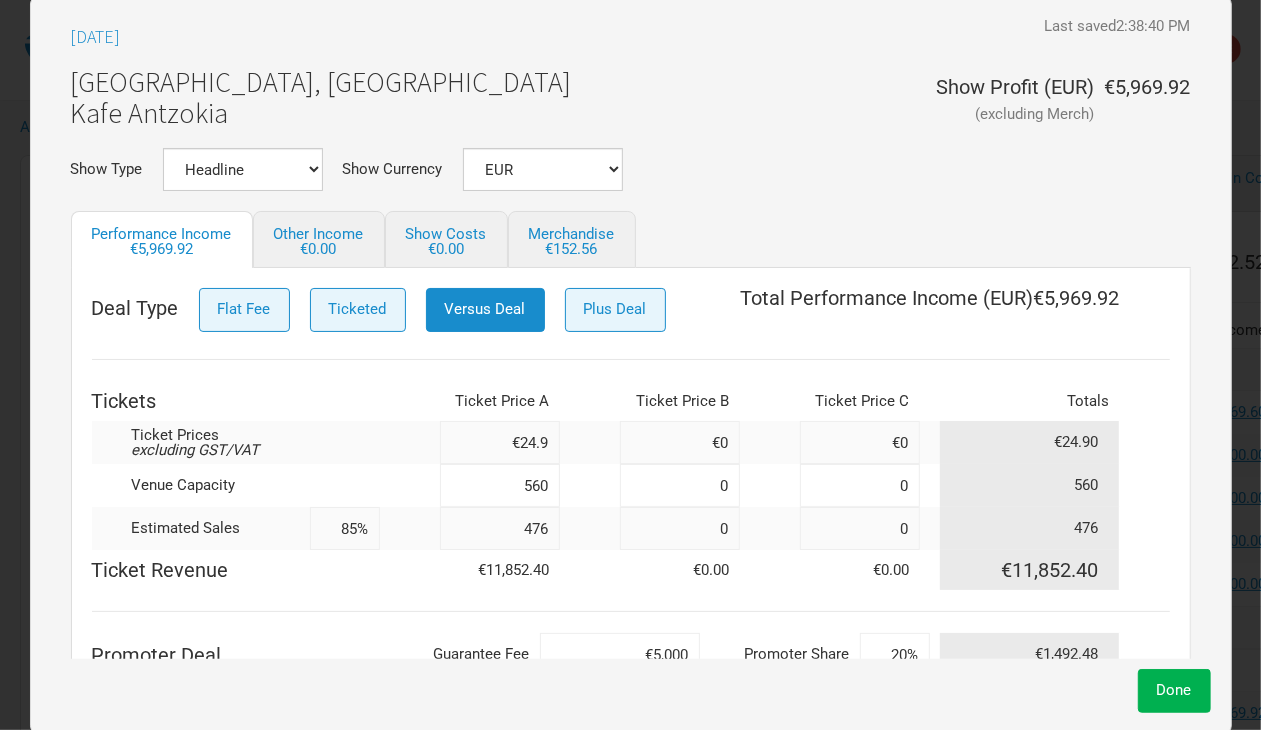 click on "Show Type Headline Festival Corporate Support DJ Set Other Show Currency AUD DKK EUR GBP NOK SEK New ..." at bounding box center (631, 169) 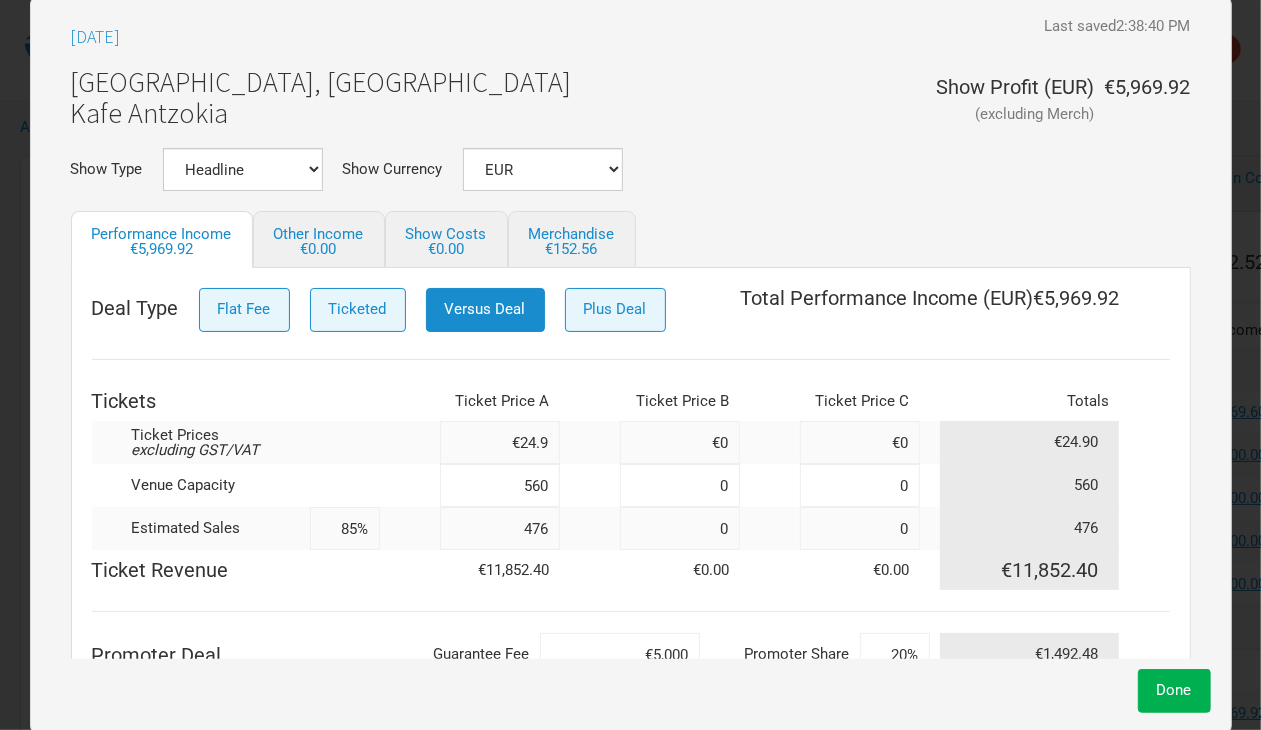 click on "Sep 4, 2025 Last saved  2:38:40 PM Bilbao, Spain Kafe Antzokia Show Profit ( EUR ) (excluding Merch) €5,969.92 Show Type Headline Festival Corporate Support DJ Set Other Show Currency AUD DKK EUR GBP NOK SEK New ... Performance Income €5,969.92 Other Income €0.00 Show Costs €0.00 Merchandise €152.56 Deal Type Flat Fee Ticketed Versus Deal Plus Deal Total Performance Income ( EUR )  €5,969.92 Tickets Ticket Price A Ticket Price B Ticket Price C Totals Ticket Prices excluding GST/VAT €24.9 €0 €0 €24.90 Venue Capacity 560 0 0 560 Estimated Sales 85% 476 0 0 476 Ticket Revenue €11,852.40 €0.00 €0.00 €11,852.40 Promoter Deal Guarantee Fee €5,000 Promoter Share 20% €1,492.48 Promoter Costs €4,390.00 Details Calculation Qty Unit Amount Total Cost Manual # of Tickets Sold % of Show Revenue 1 €0 €0.00 ▼ TOTAL expenses Manual # of Tickets Sold % of Show Revenue 1 €4,390 €4,390.00 ▼ Manual # of Tickets Sold % of Show Revenue 1 €0 €0.00" at bounding box center [631, 338] 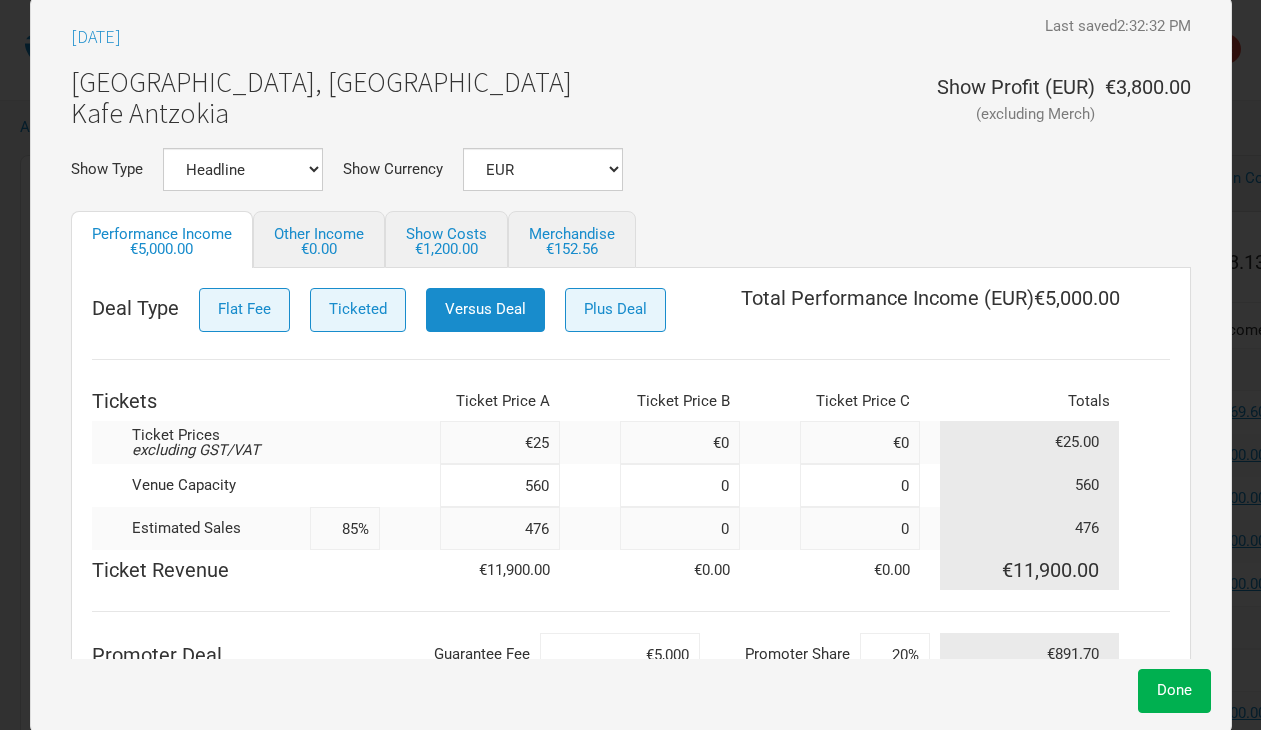 select on "EUR" 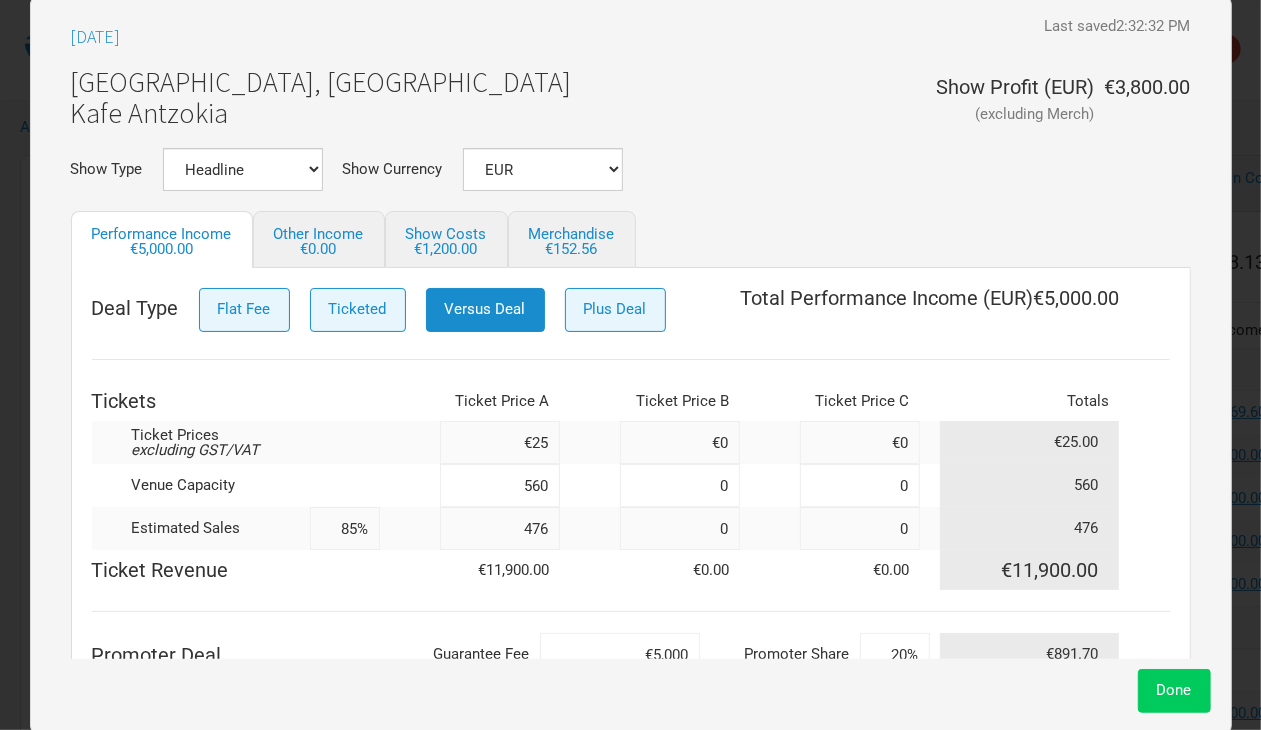 click on "Done" at bounding box center (1174, 690) 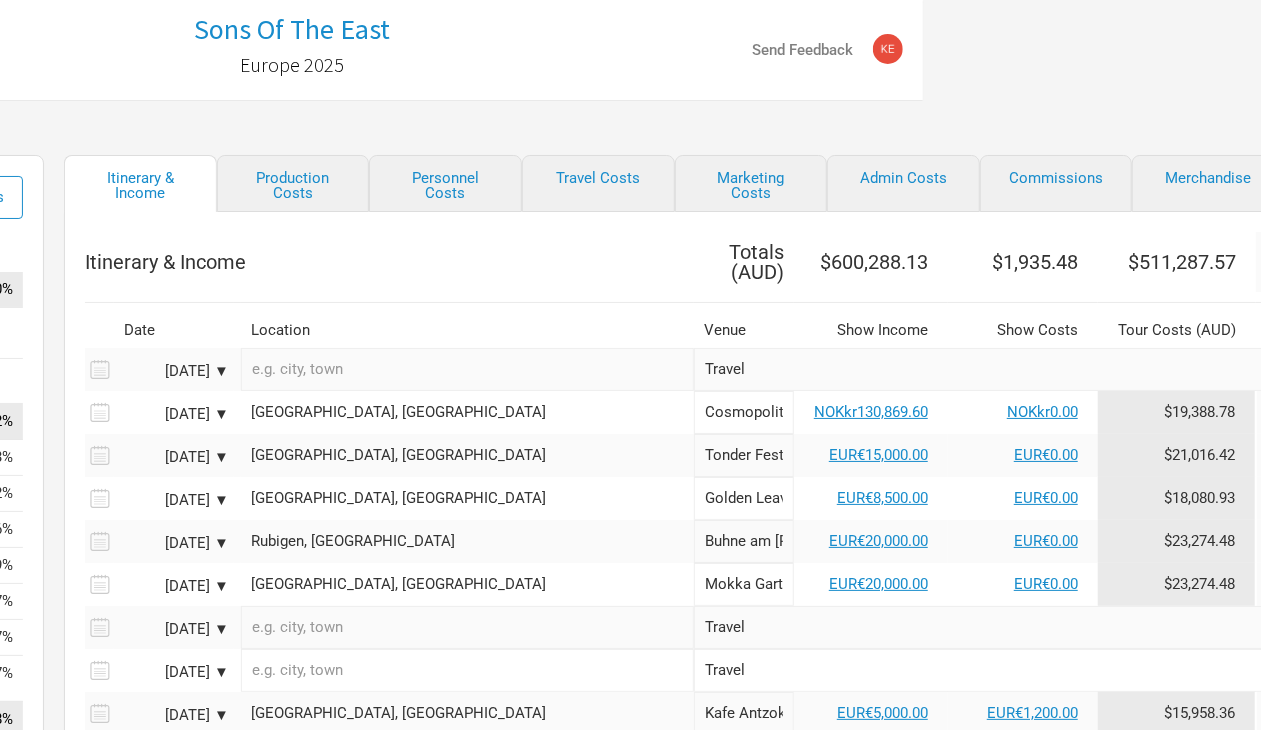 scroll, scrollTop: 0, scrollLeft: 362, axis: horizontal 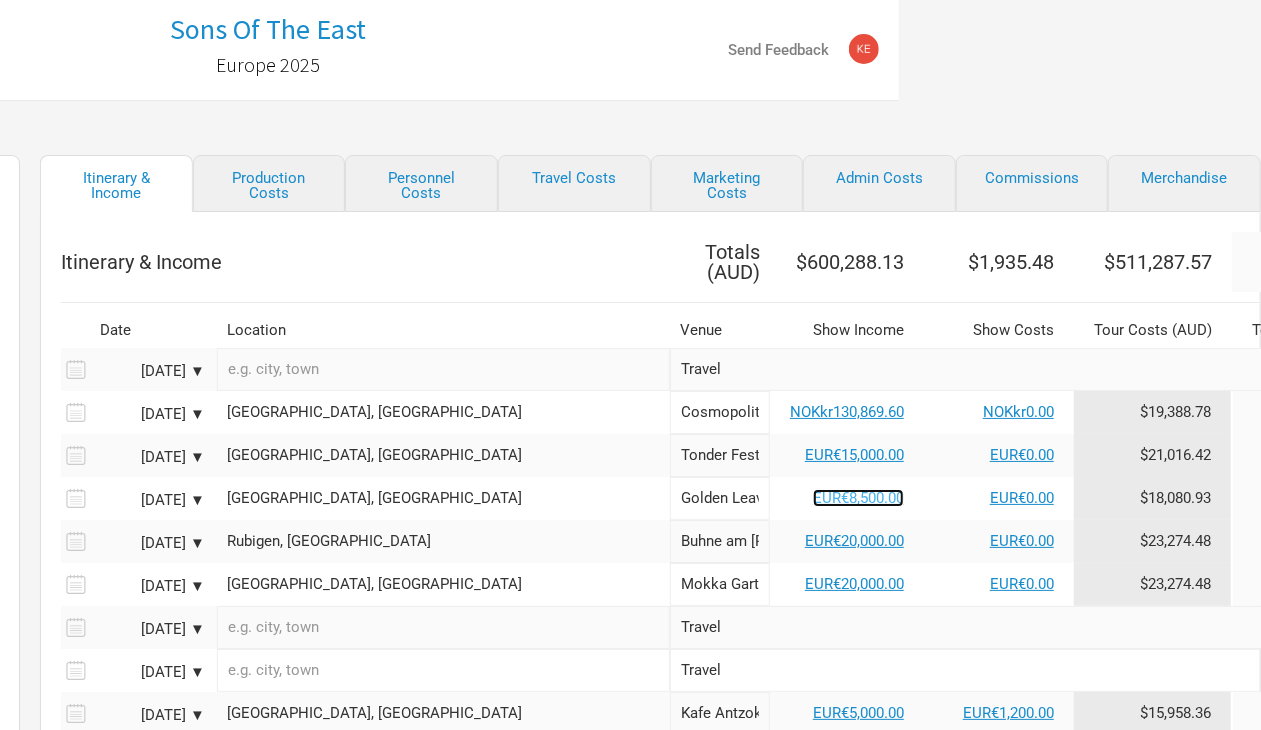 click on "EUR€8,500.00" at bounding box center (858, 498) 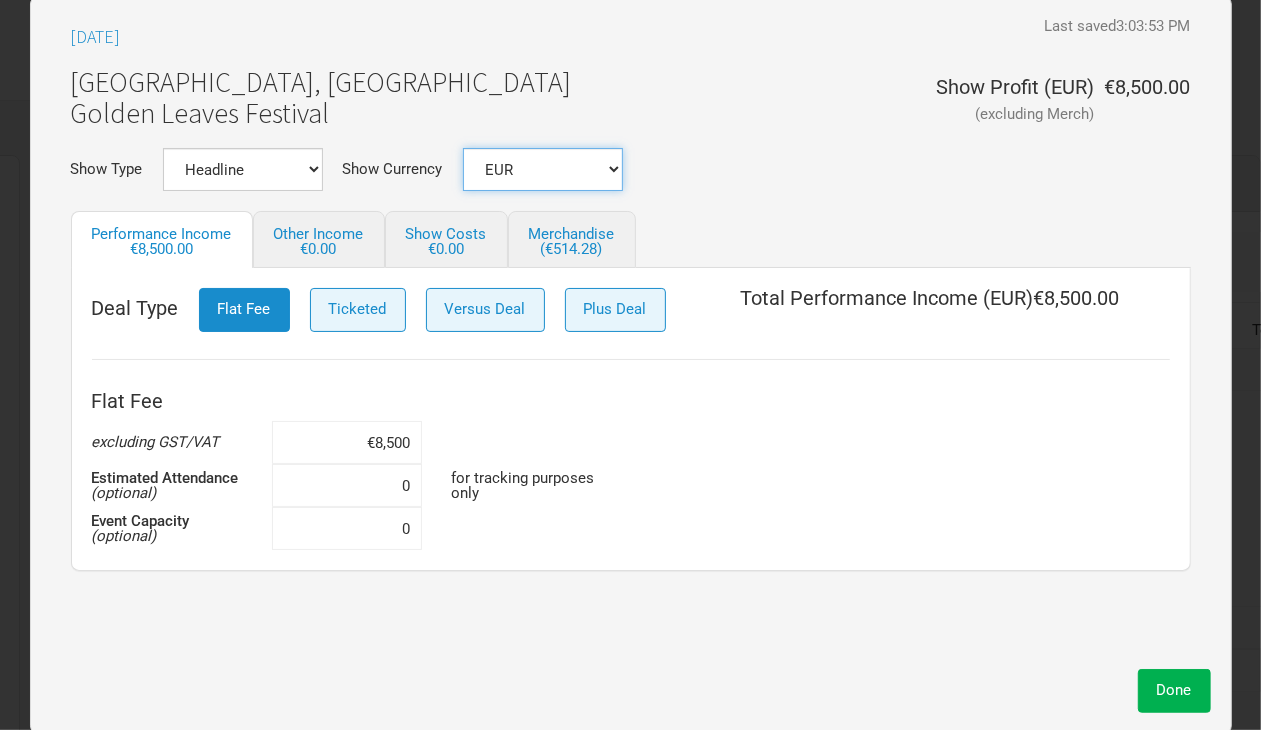 click on "AUD DKK EUR GBP NOK SEK New ..." at bounding box center (543, 169) 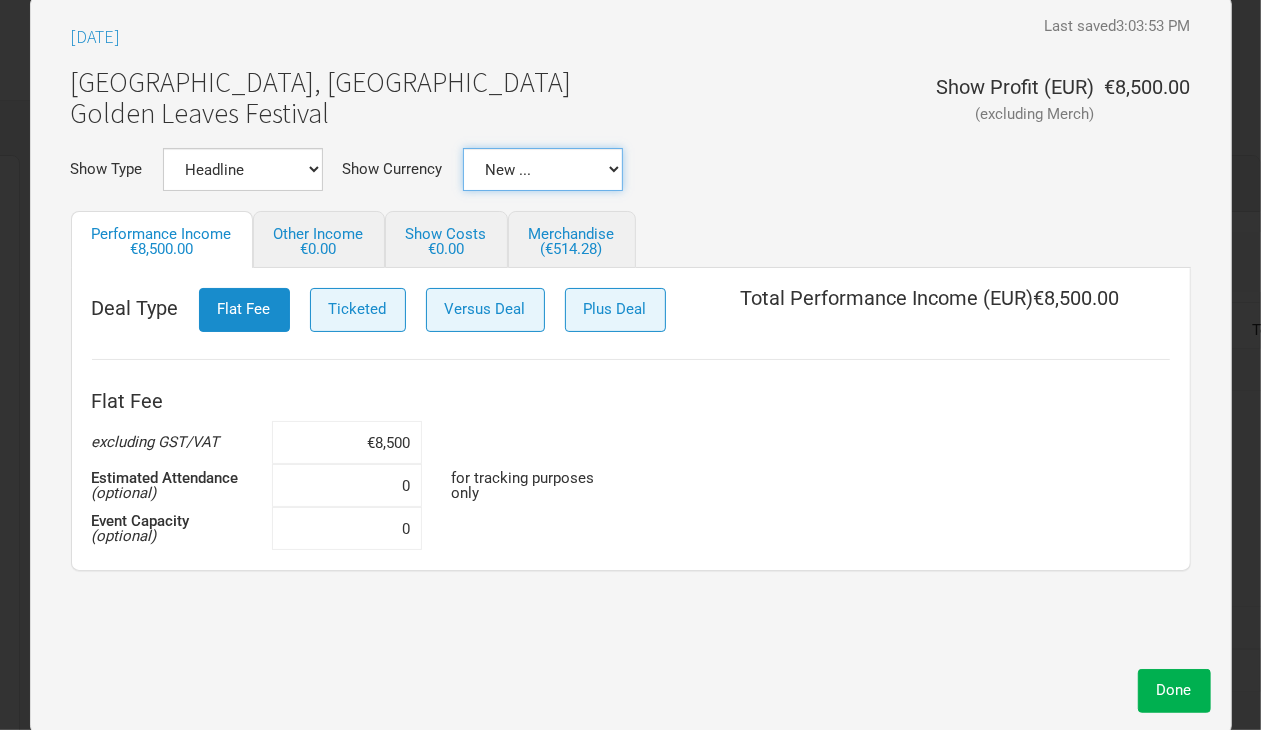 click on "AUD DKK EUR GBP NOK SEK New ..." at bounding box center (543, 169) 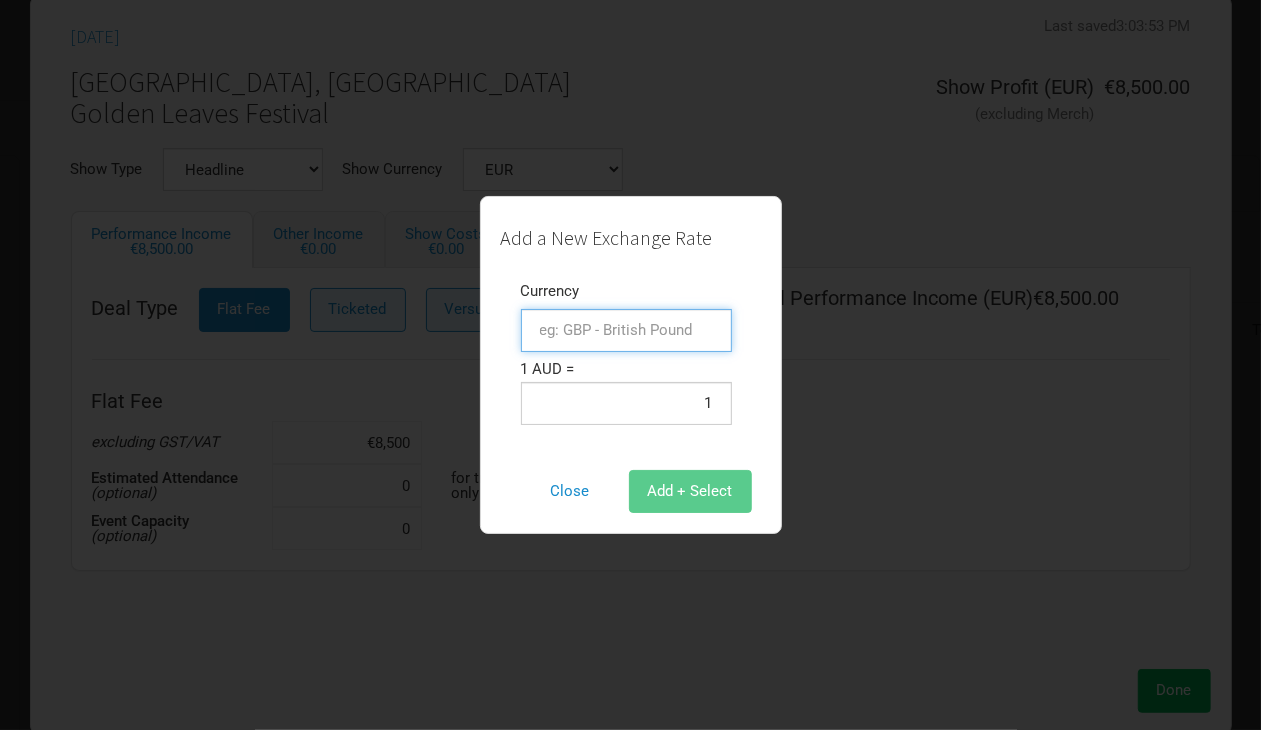 click at bounding box center (626, 330) 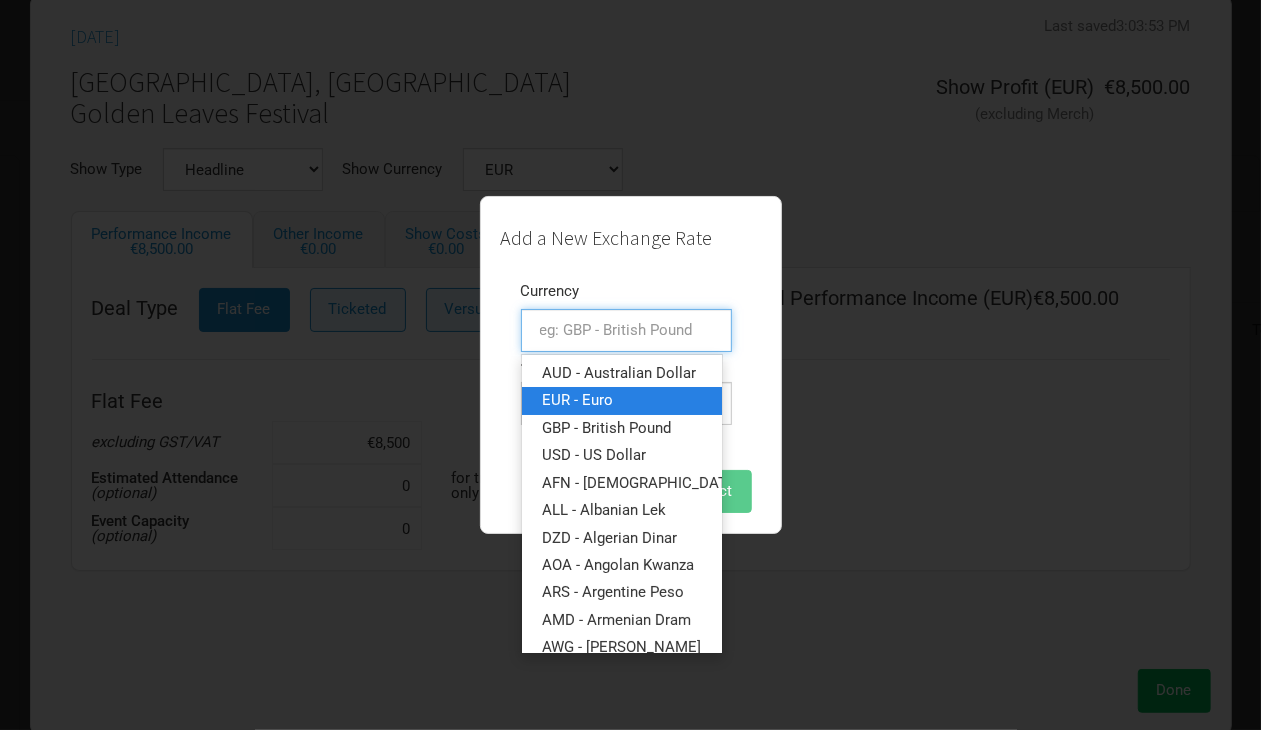 click on "EUR - Euro" at bounding box center [622, 400] 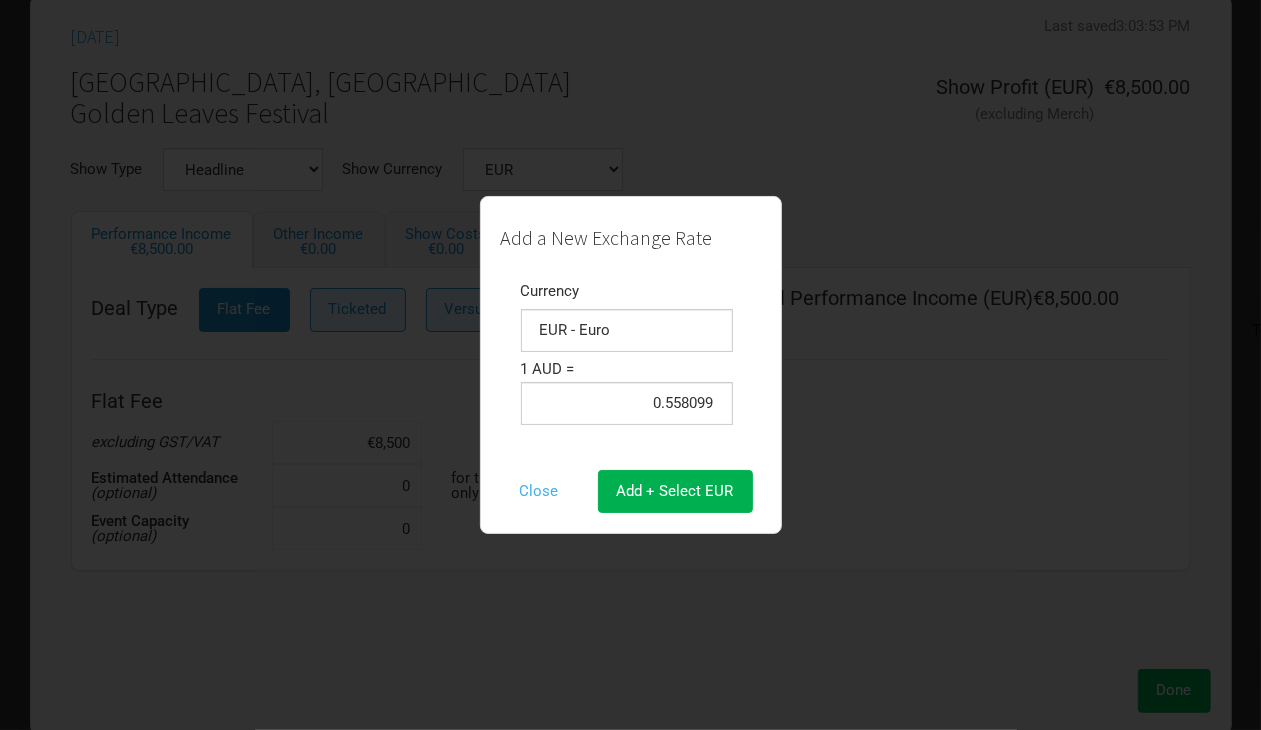 click on "Close" at bounding box center [539, 491] 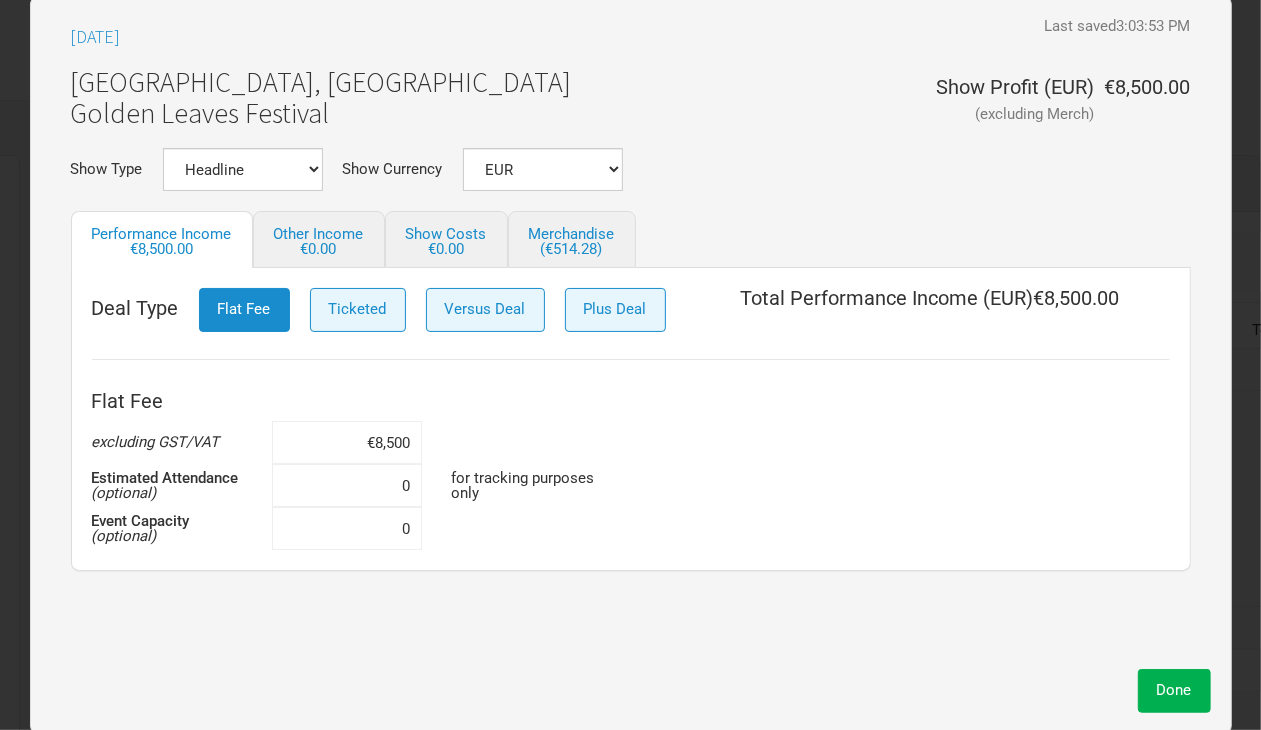 click on "Flat Fee excluding GST/VAT €8,500 Estimated Attendance (optional) 0 for tracking purposes only Event Capacity (optional) 0" at bounding box center (631, 465) 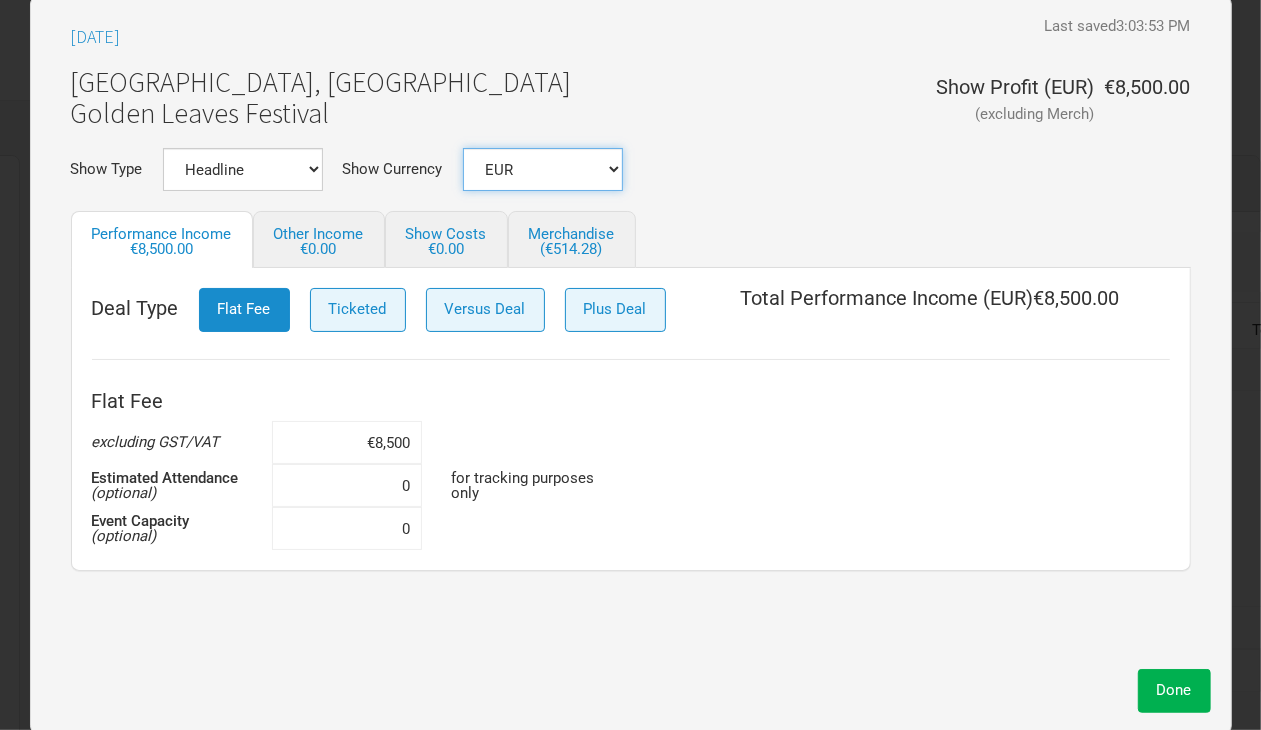 click on "AUD DKK EUR GBP NOK SEK New ..." at bounding box center [543, 169] 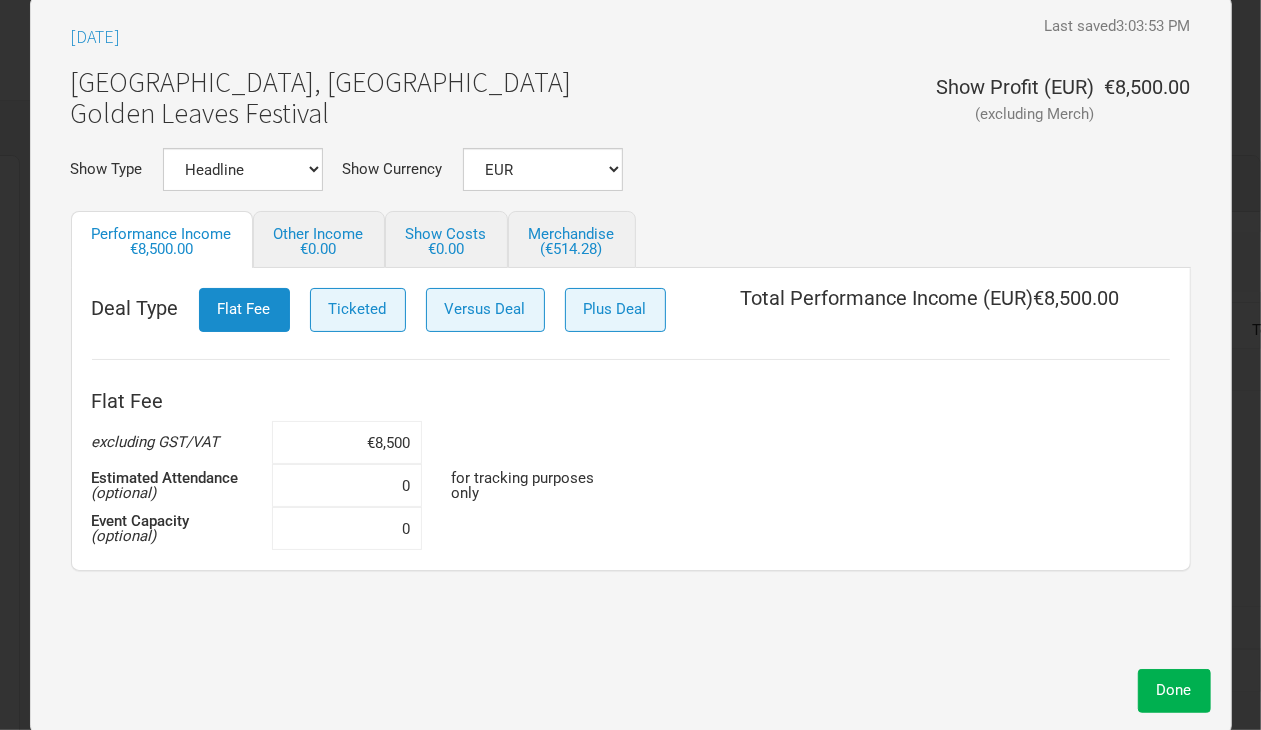 click on "Show Type Headline Festival Corporate Support DJ Set Other Show Currency AUD DKK EUR GBP NOK SEK New ..." at bounding box center [631, 169] 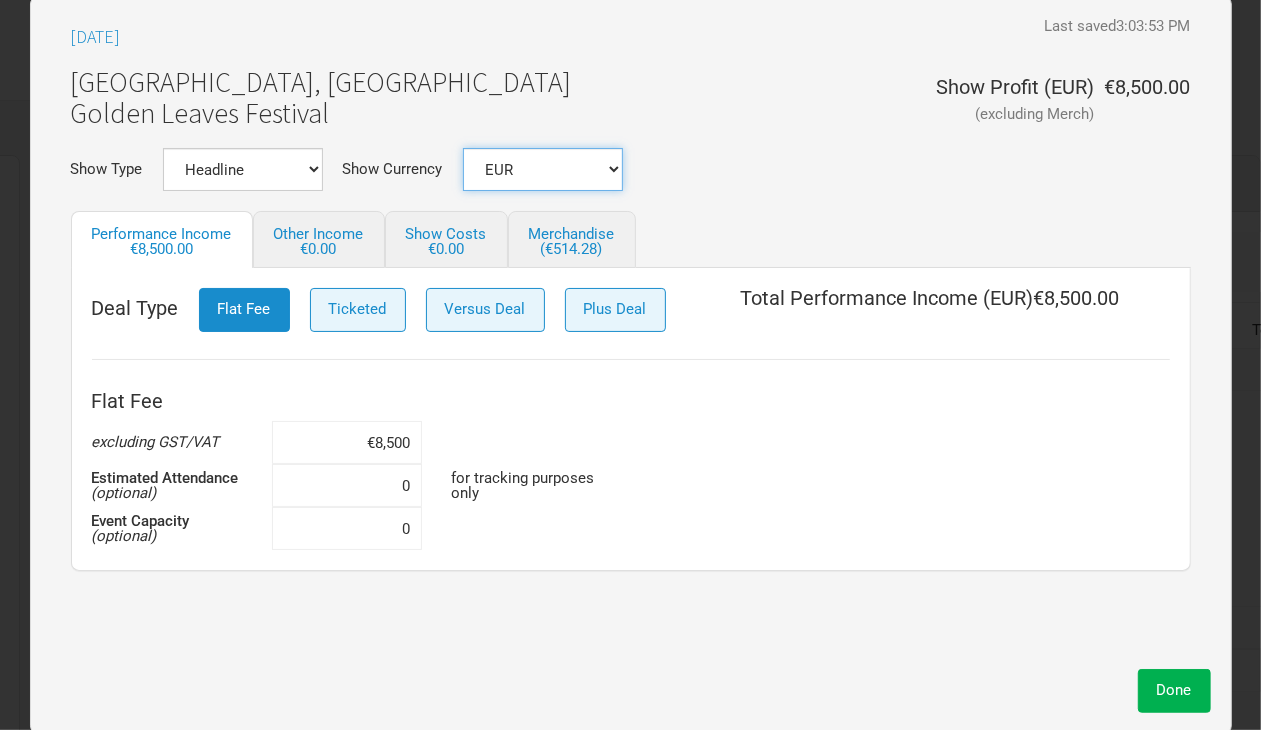 click on "AUD DKK EUR GBP NOK SEK New ..." at bounding box center (543, 169) 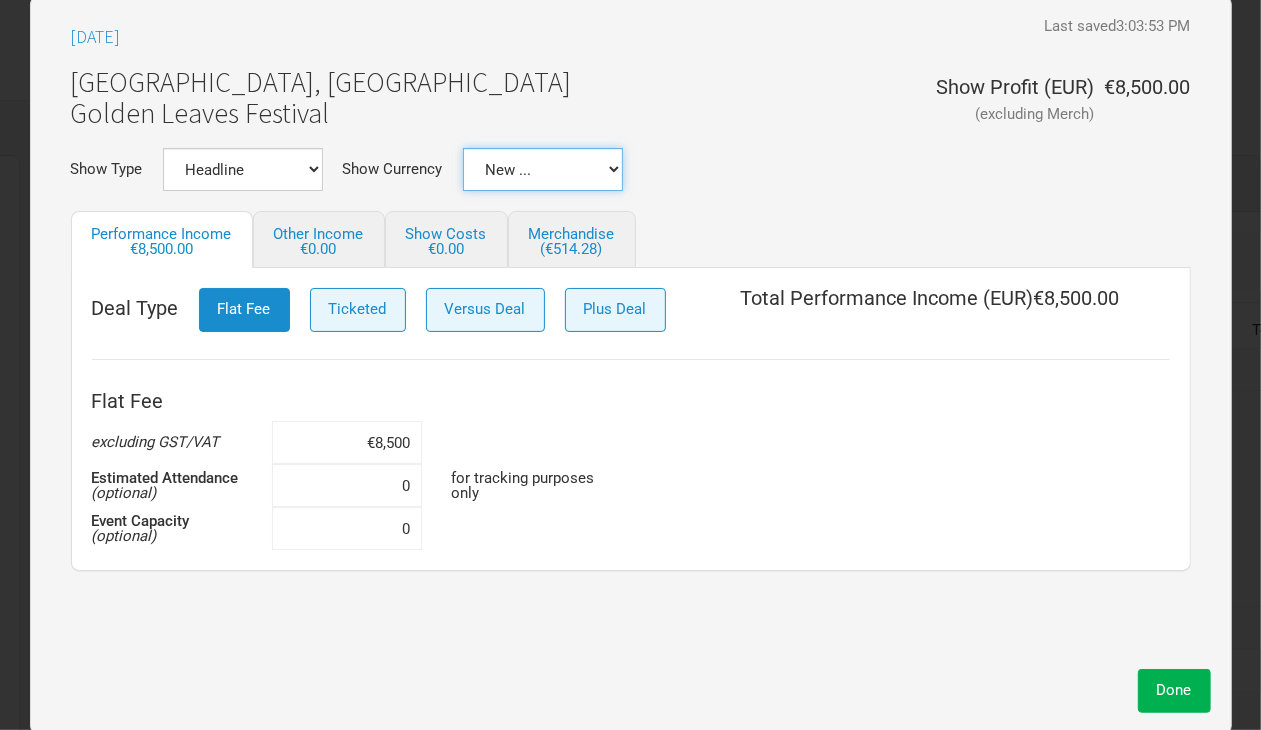 click on "AUD DKK EUR GBP NOK SEK New ..." at bounding box center (543, 169) 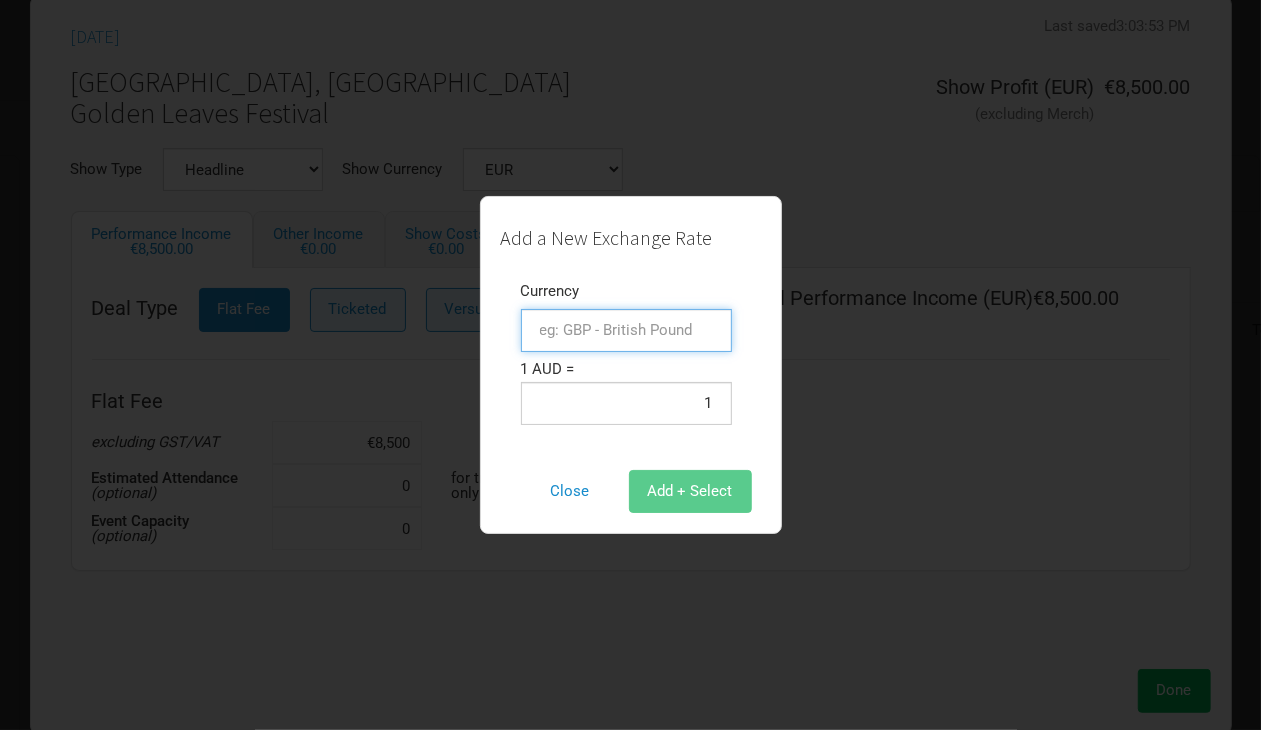 click at bounding box center [626, 330] 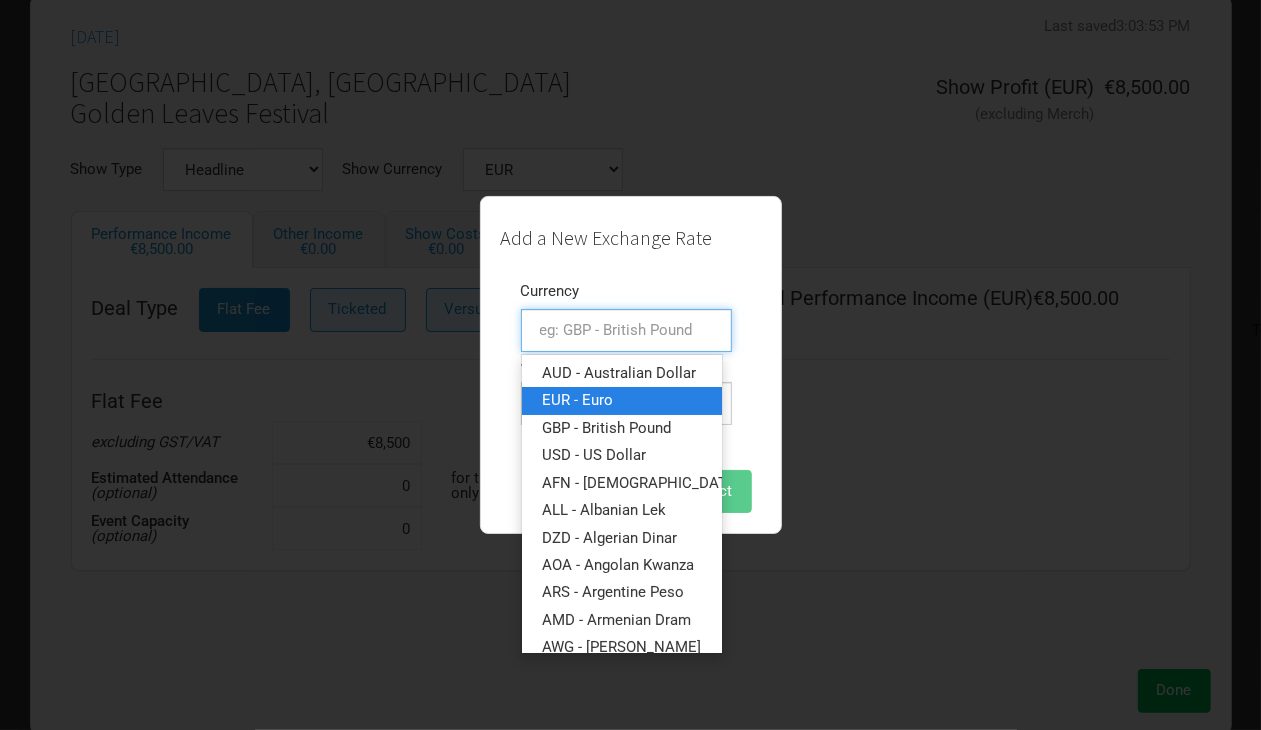 click on "EUR - Euro" at bounding box center [577, 400] 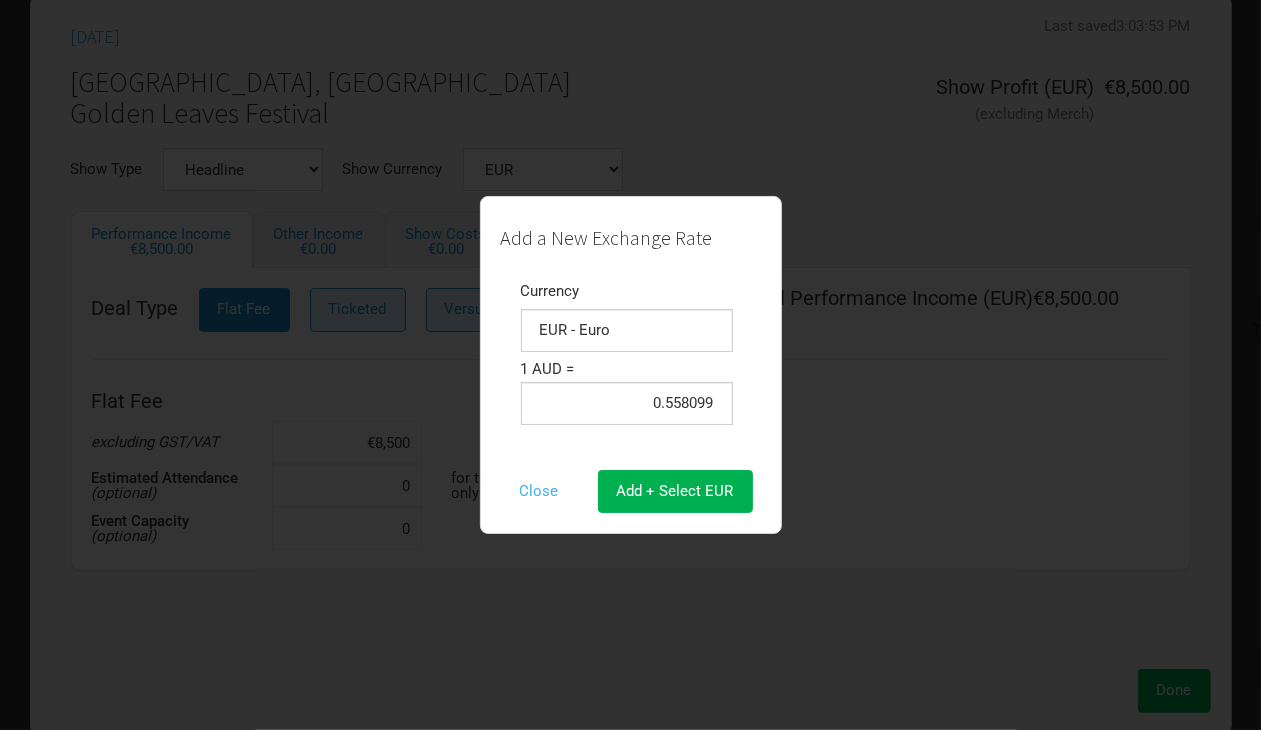 click on "Close" at bounding box center (539, 491) 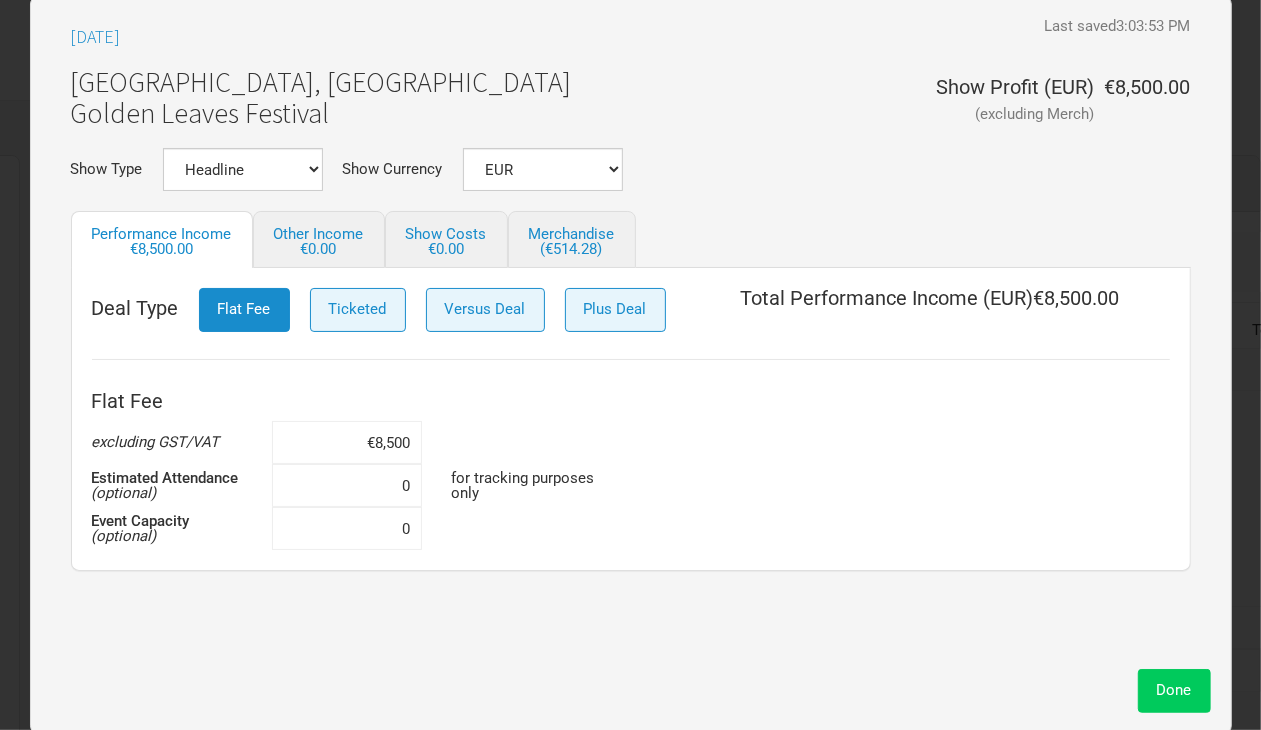 click on "Done" at bounding box center (1174, 690) 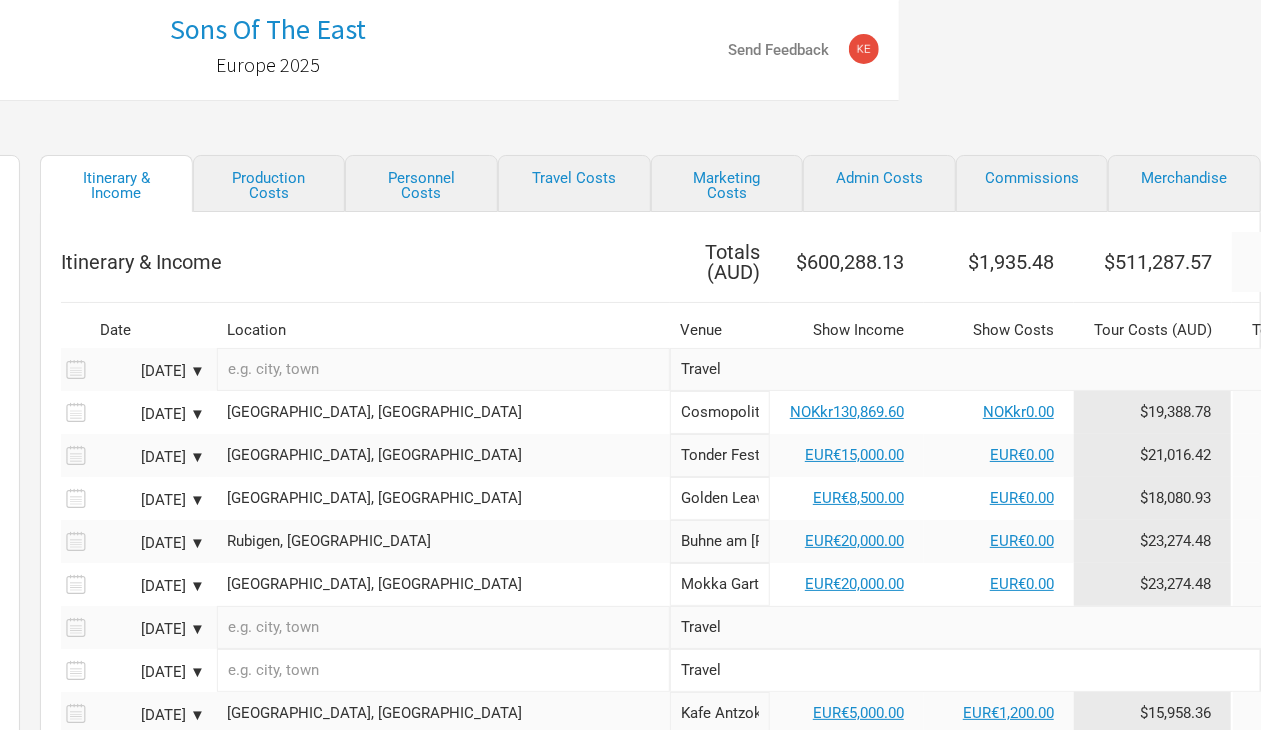 click on "($4,371.25)" at bounding box center (1328, 498) 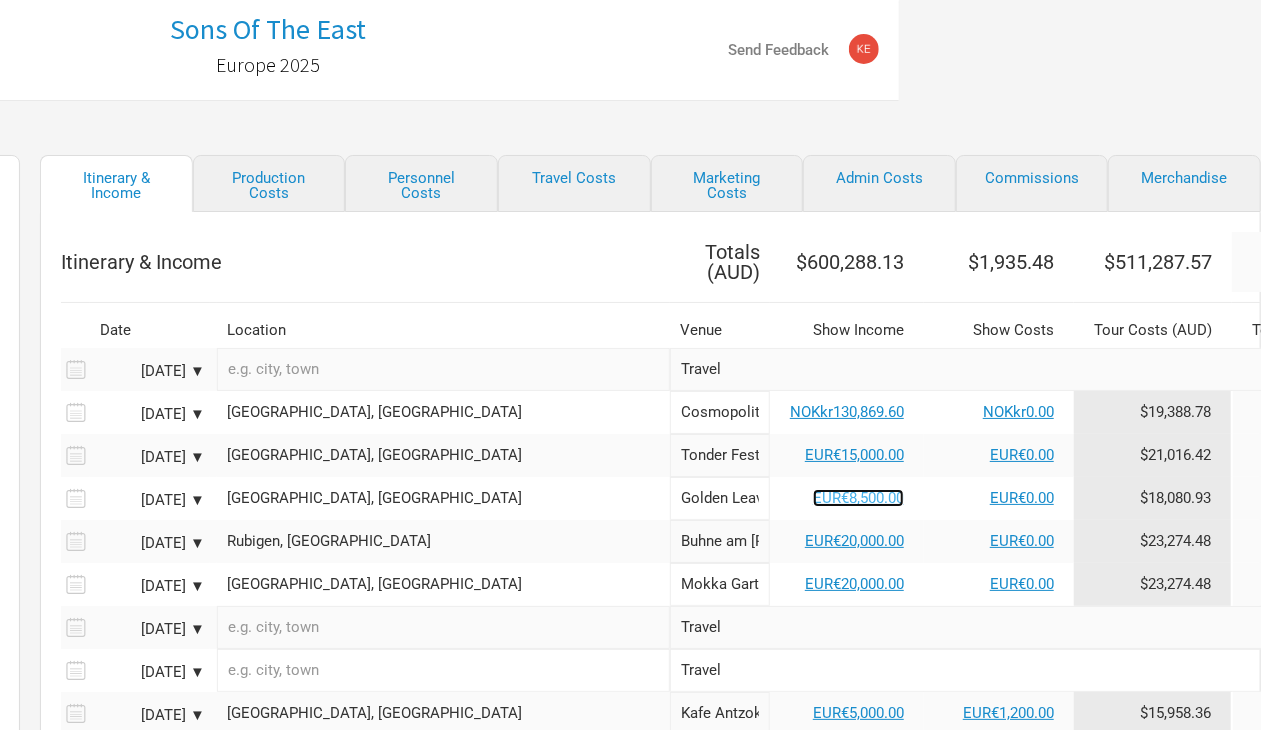 click on "EUR€8,500.00" at bounding box center (858, 498) 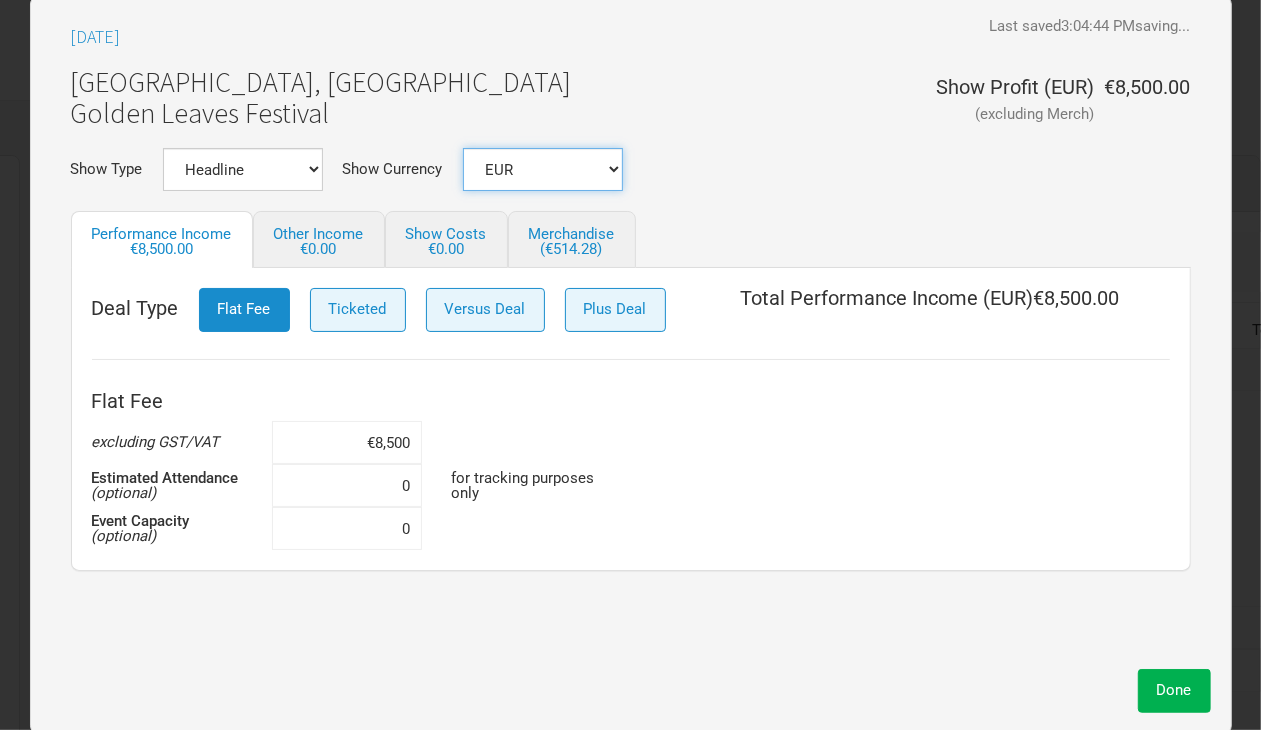 click on "AUD DKK EUR GBP NOK SEK New ..." at bounding box center [543, 169] 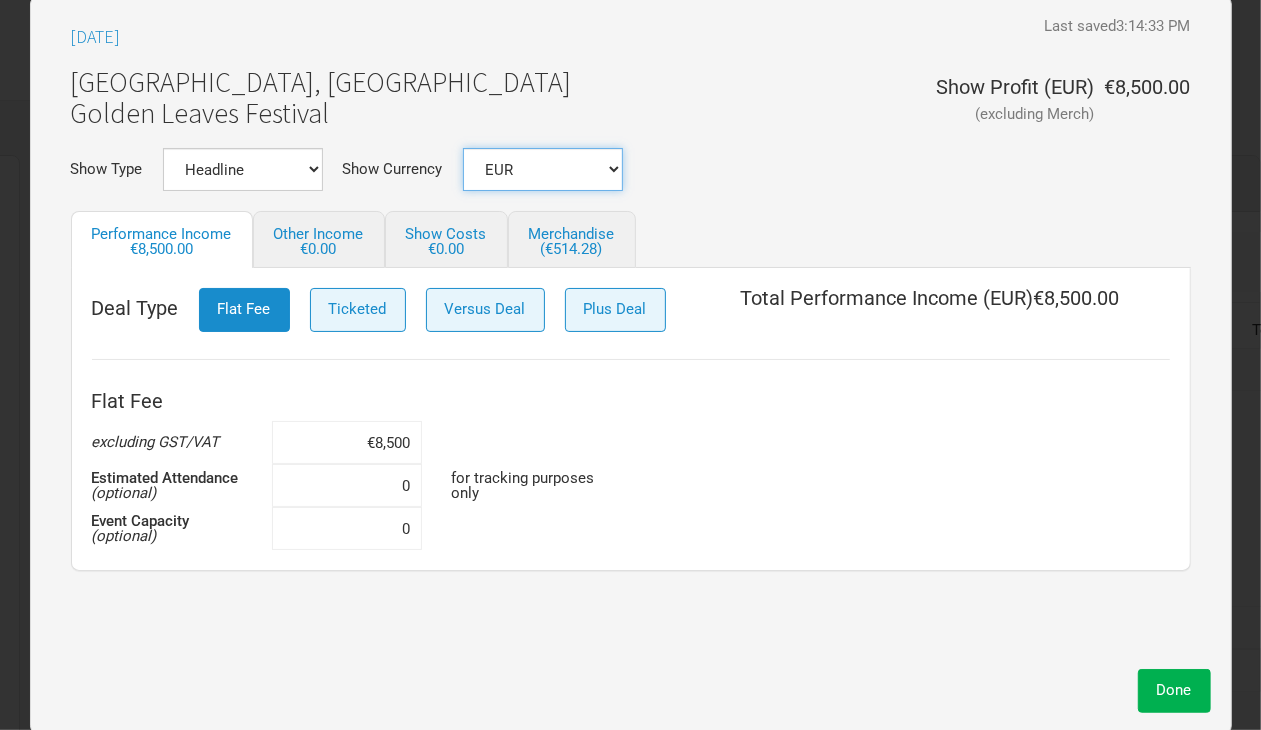 click on "AUD DKK EUR GBP NOK SEK New ..." at bounding box center (543, 169) 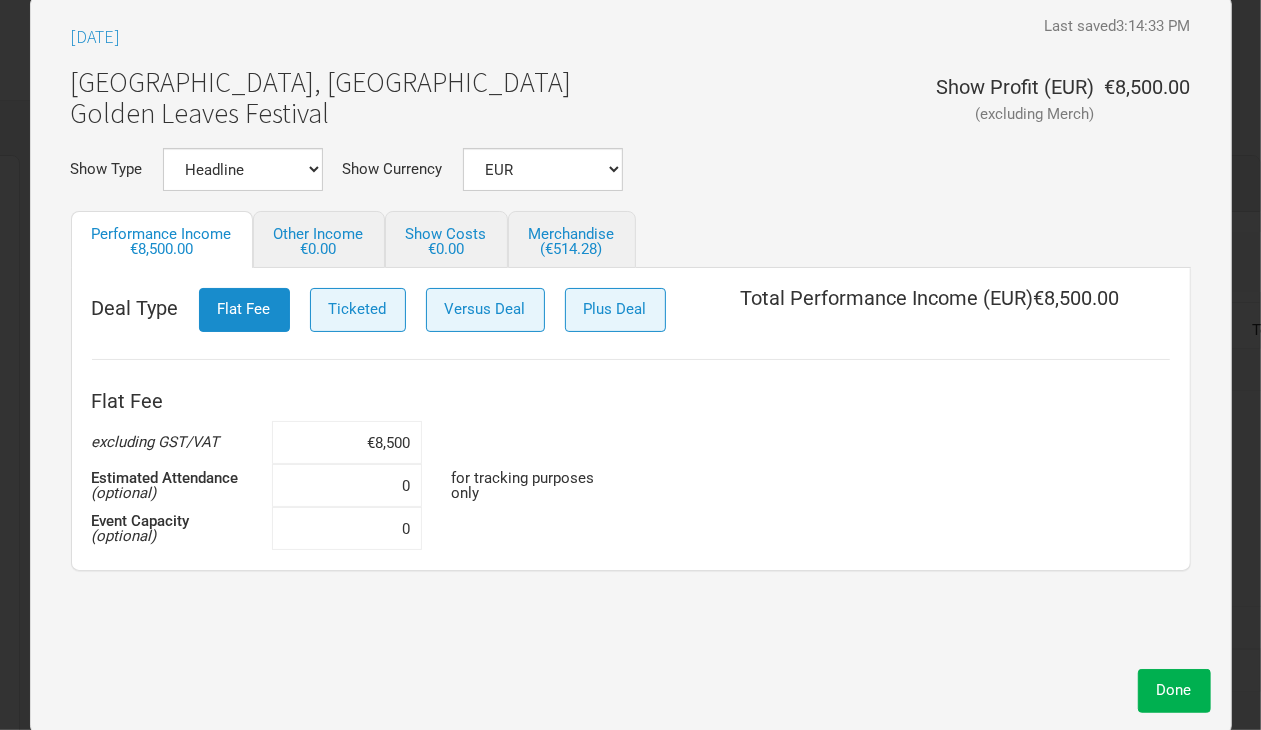 click on "[DATE] Last saved  3:14:33 PM [GEOGRAPHIC_DATA], [GEOGRAPHIC_DATA] Golden Leaves Festival Show Profit ( EUR ) (excluding Merch) €8,500.00 Show Type Headline Festival Corporate Support DJ Set Other Show Currency AUD DKK EUR GBP NOK SEK New ... Performance Income €8,500.00 Other Income €0.00 Show Costs €0.00 Merchandise (€514.28) Deal Type Flat Fee Ticketed Versus Deal Plus Deal Total Performance Income ( EUR )  €8,500.00 Flat Fee excluding GST/VAT €8,500 Estimated Attendance (optional) 0 for tracking purposes only Event Capacity (optional) 0" at bounding box center (631, 338) 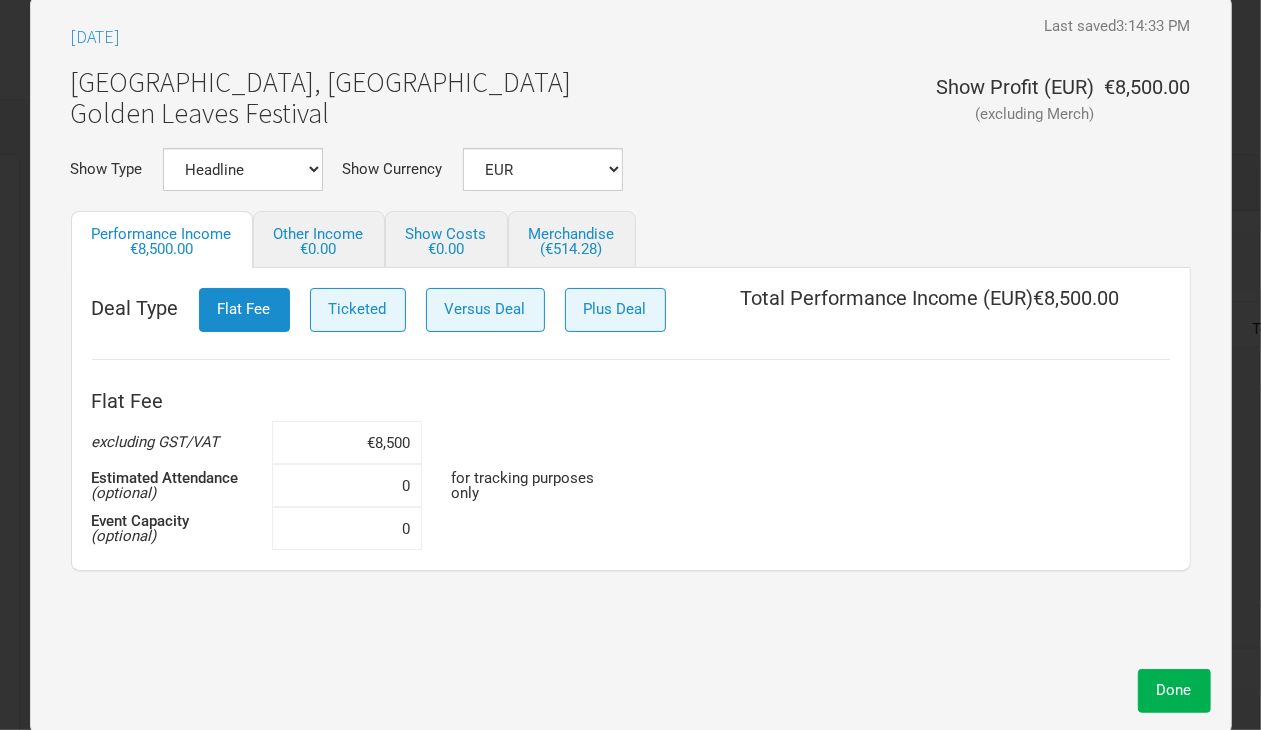 scroll, scrollTop: 0, scrollLeft: 362, axis: horizontal 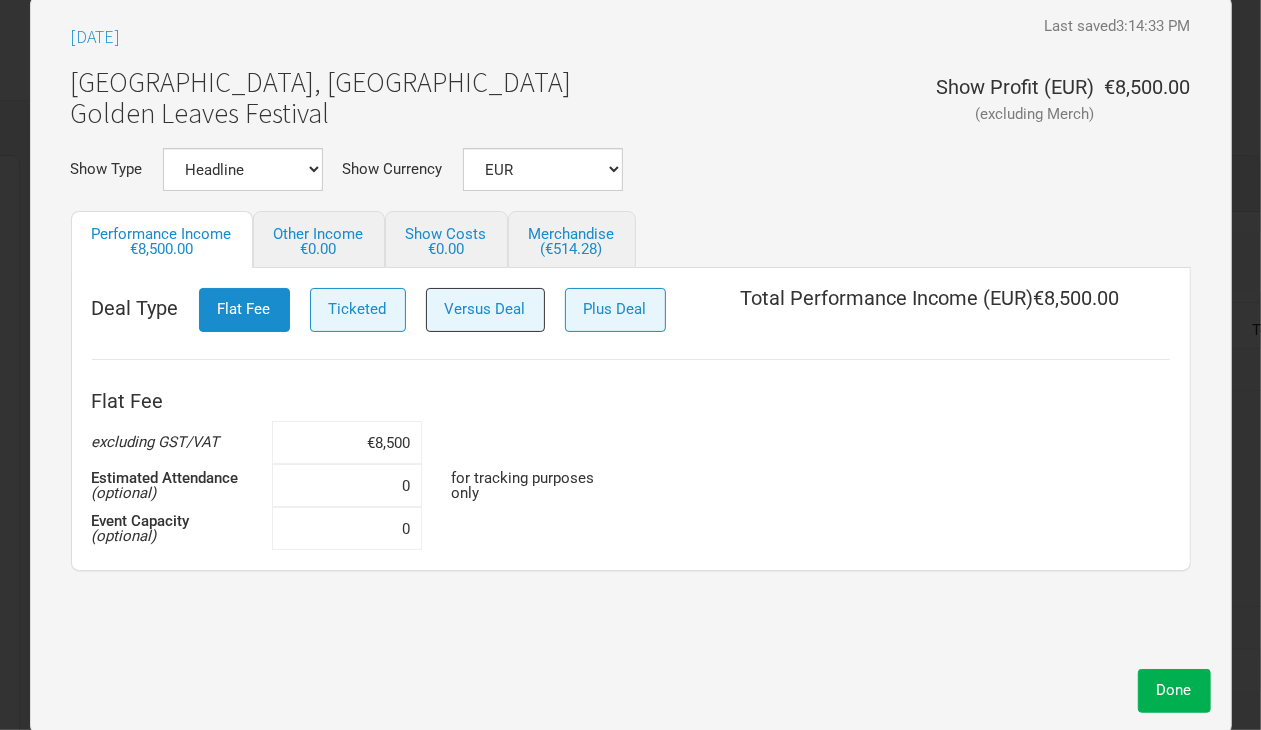 click on "Versus Deal" at bounding box center [485, 309] 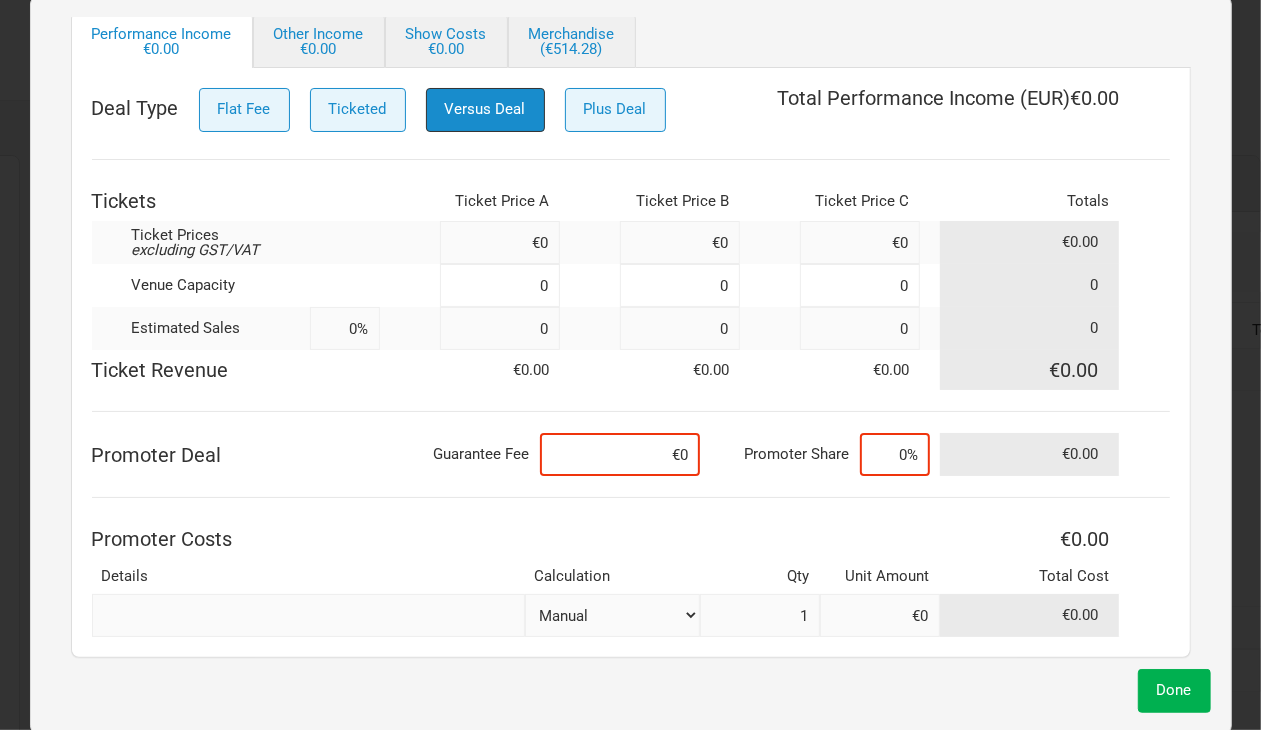 scroll, scrollTop: 202, scrollLeft: 0, axis: vertical 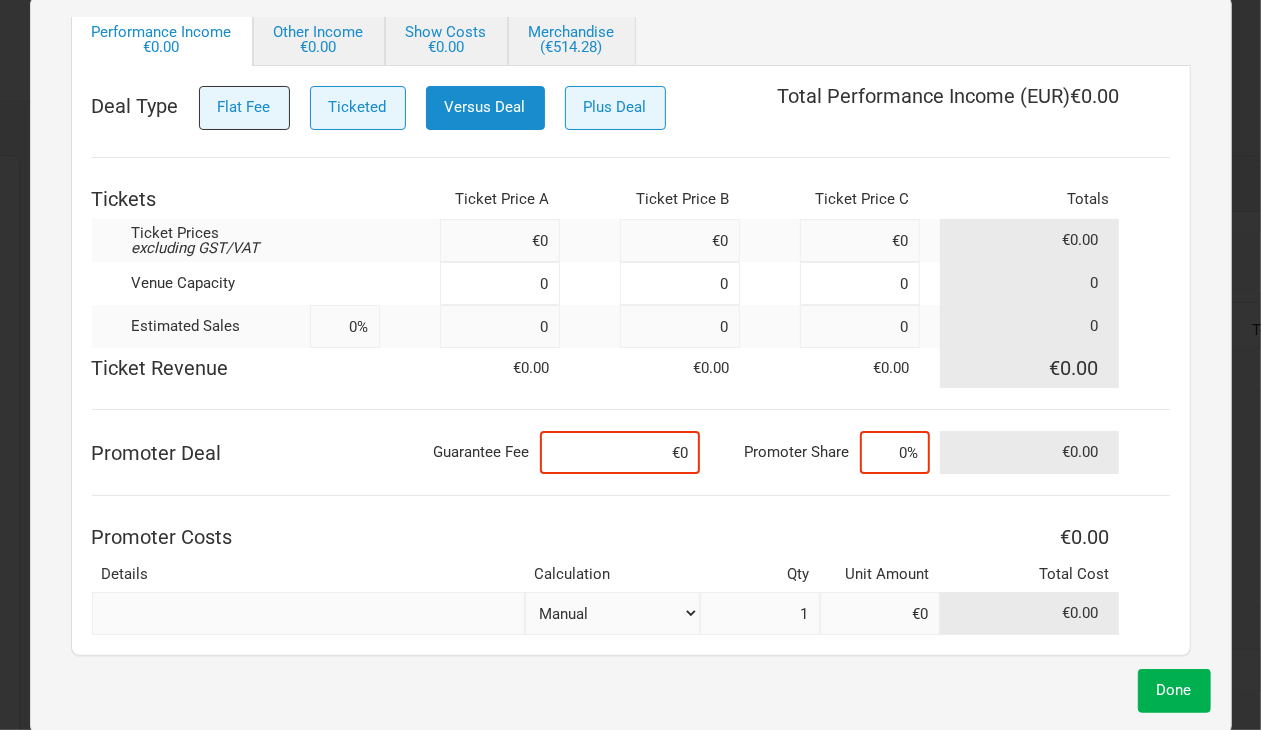 click on "Flat Fee" at bounding box center [244, 107] 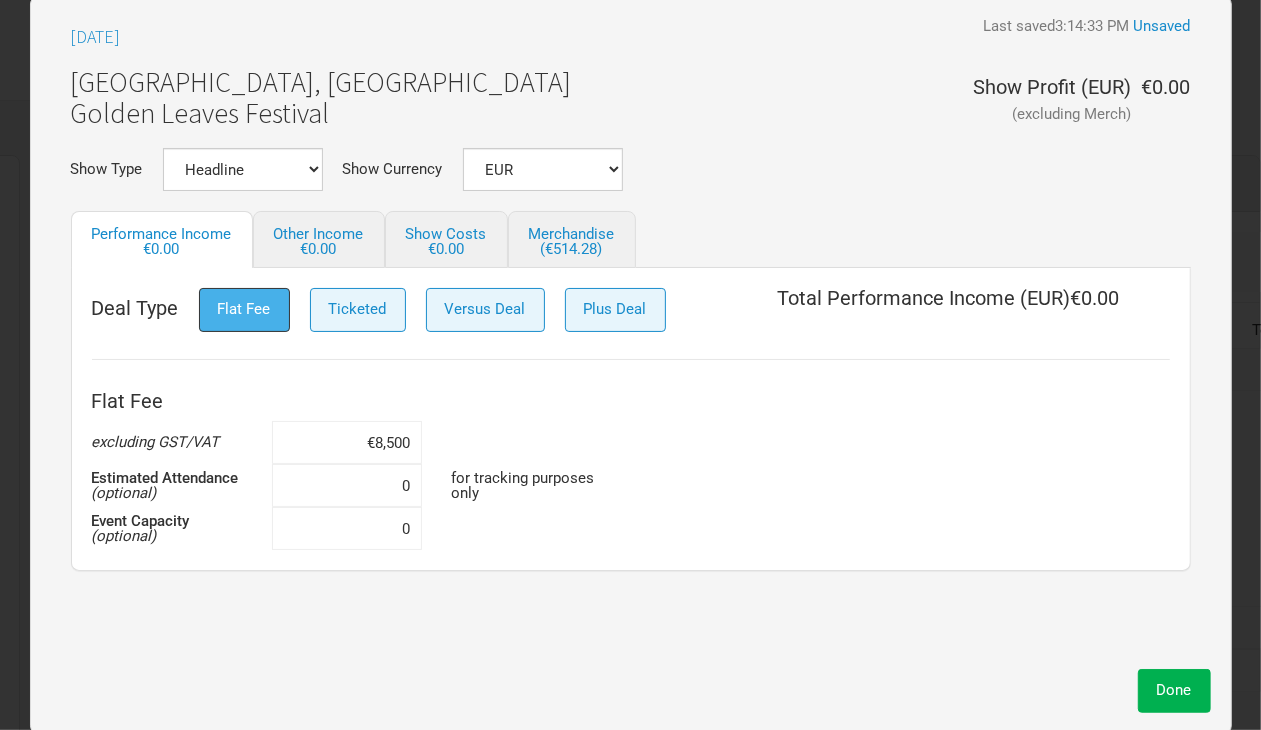 scroll, scrollTop: 0, scrollLeft: 0, axis: both 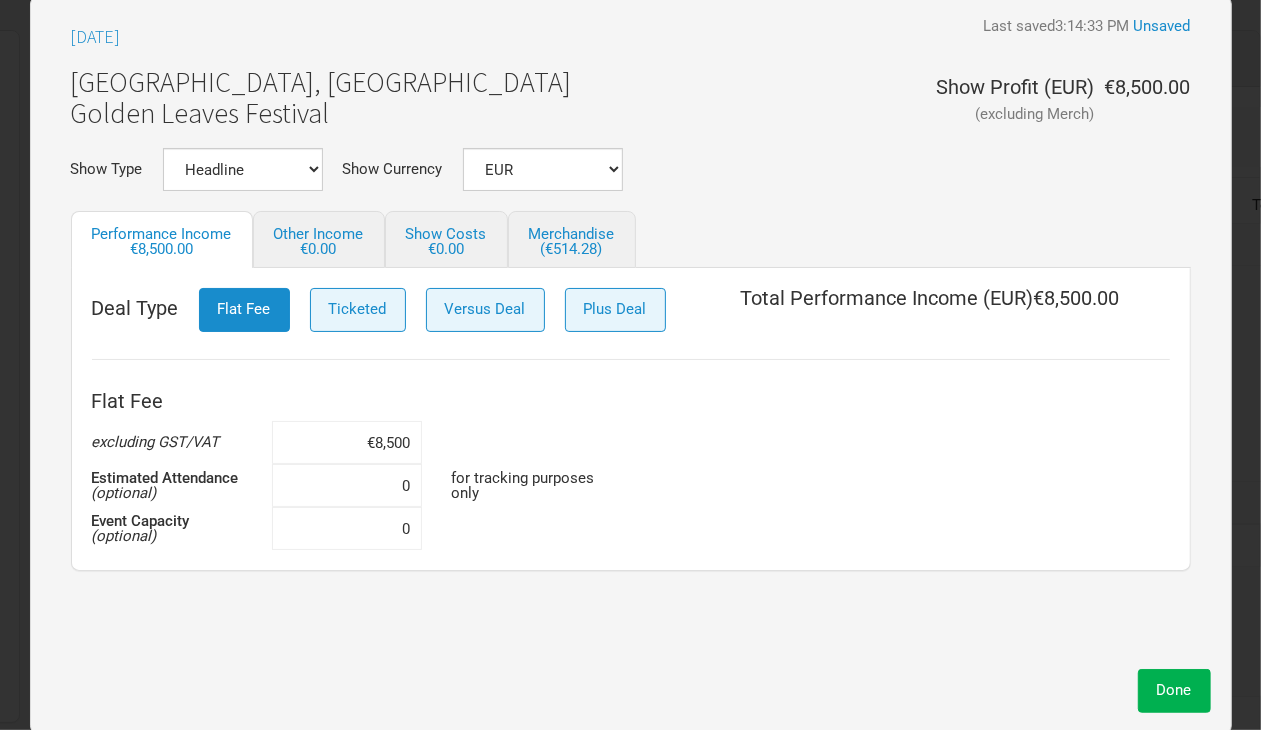 click on "€8,500.00" at bounding box center (1143, 98) 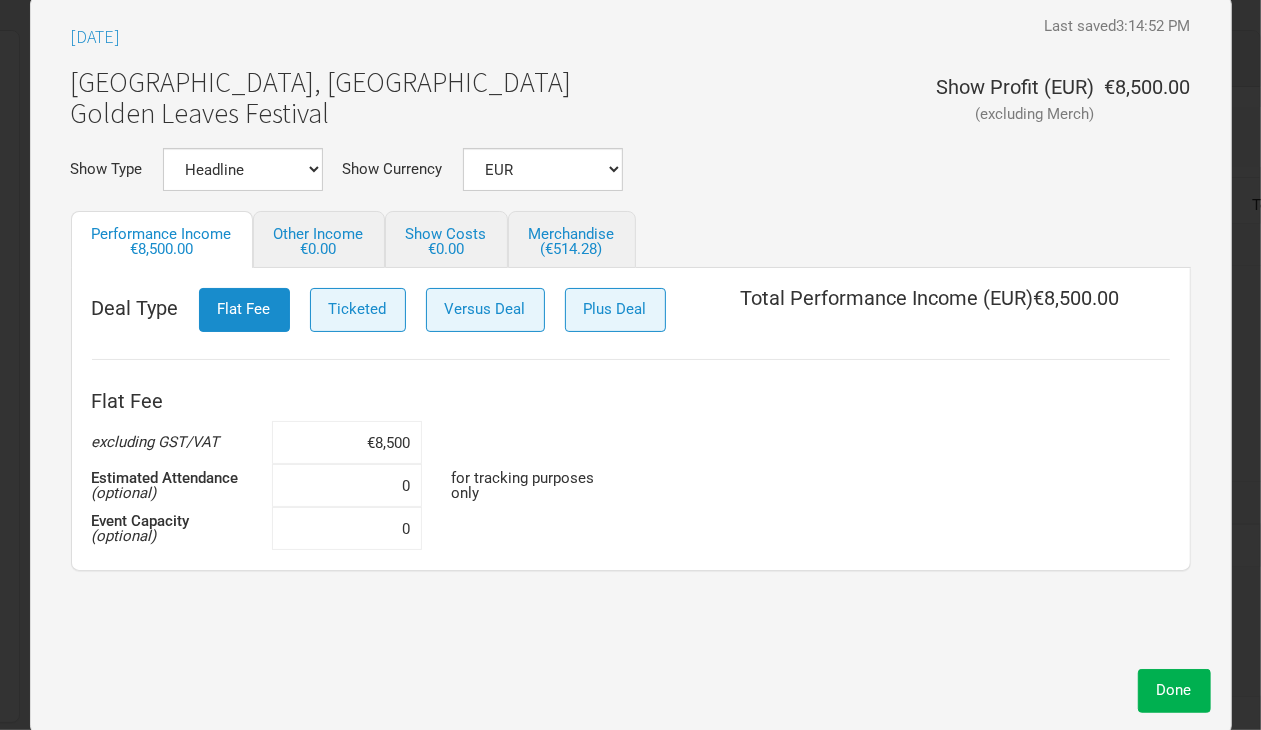 click on "Show Type Headline Festival Corporate Support DJ Set Other Show Currency AUD DKK EUR GBP NOK SEK New ..." at bounding box center (631, 169) 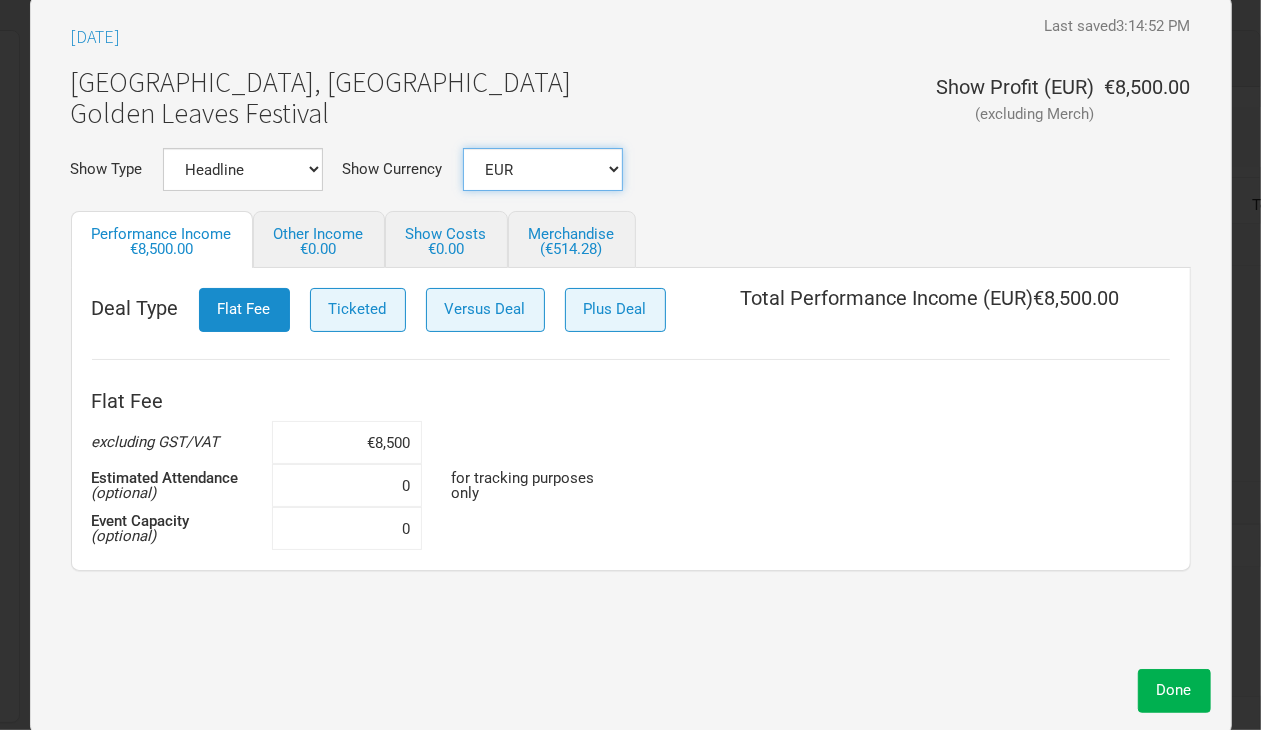 click on "AUD DKK EUR GBP NOK SEK New ..." at bounding box center (543, 169) 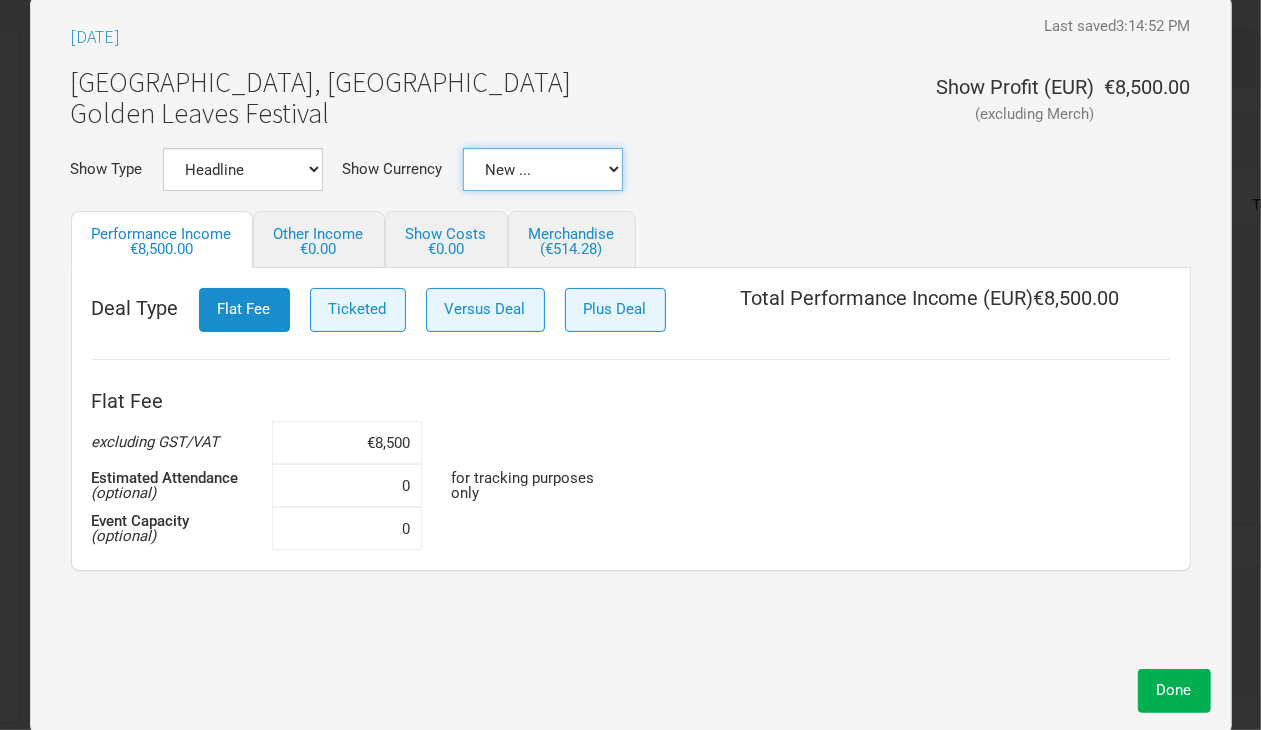 click on "AUD DKK EUR GBP NOK SEK New ..." at bounding box center (543, 169) 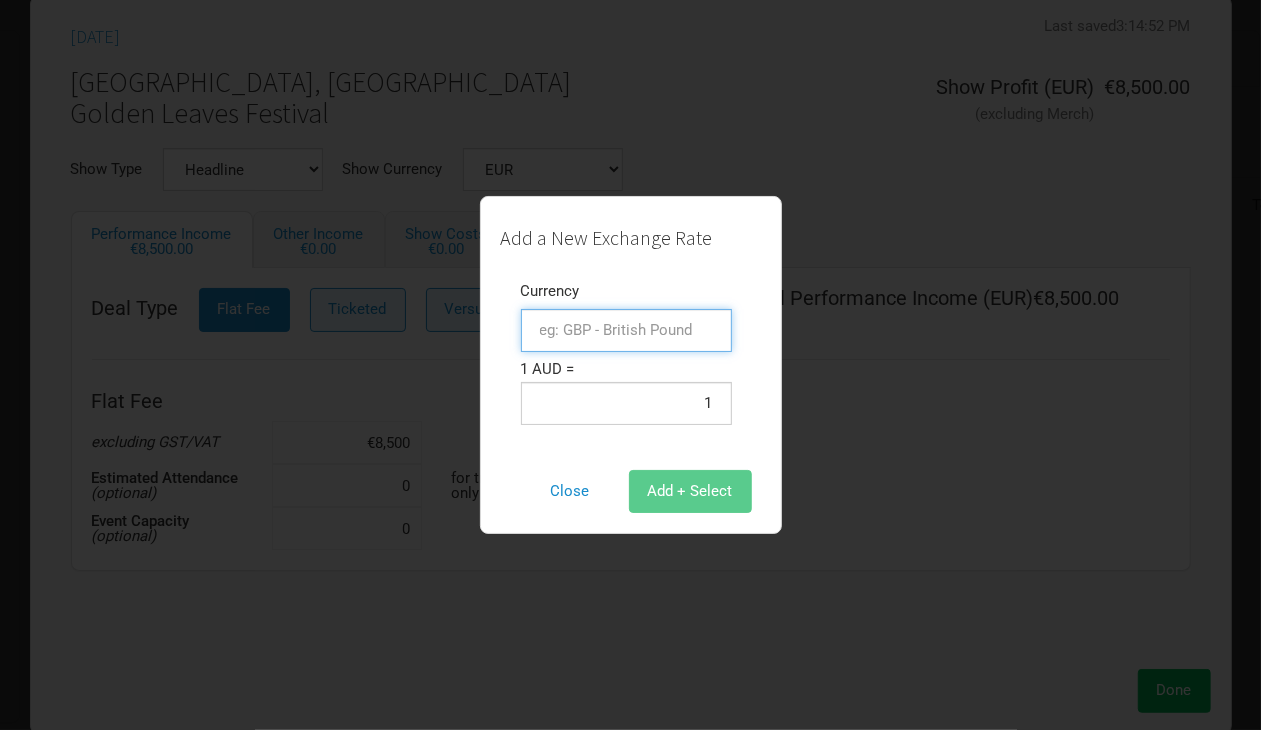 click at bounding box center [626, 330] 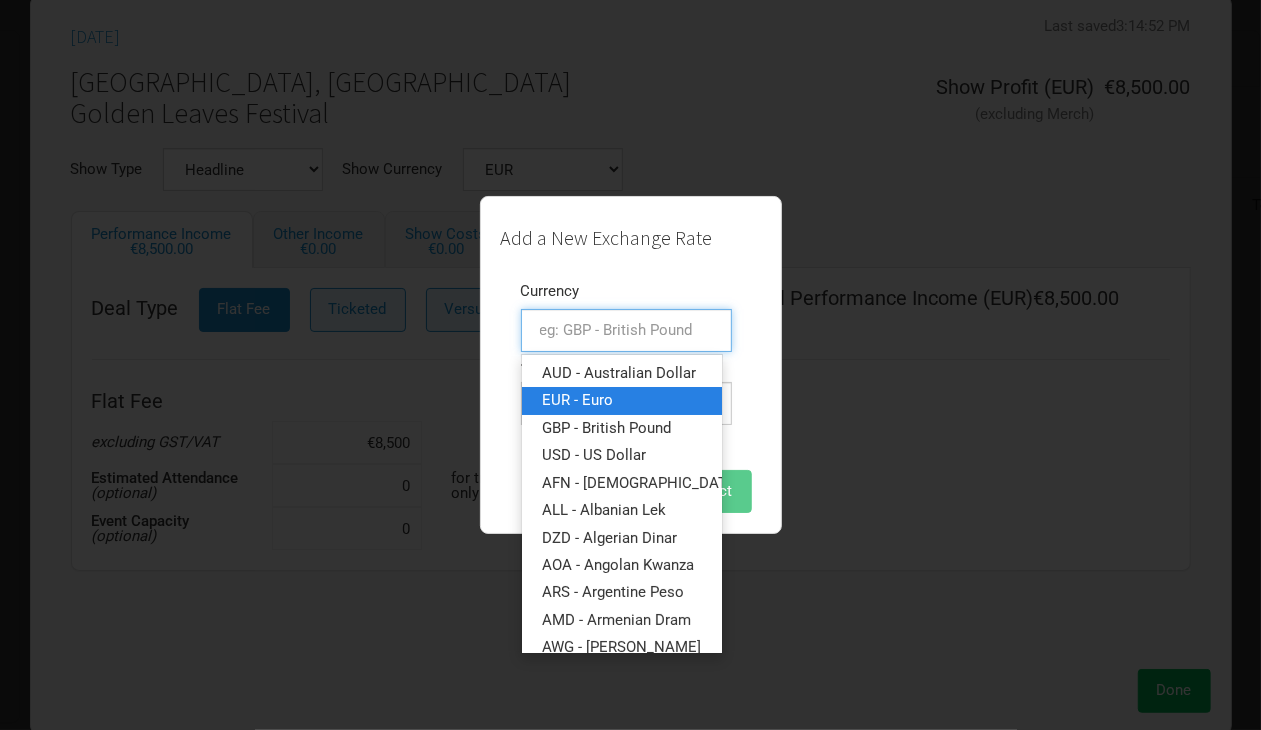 click on "EUR - Euro" at bounding box center [577, 400] 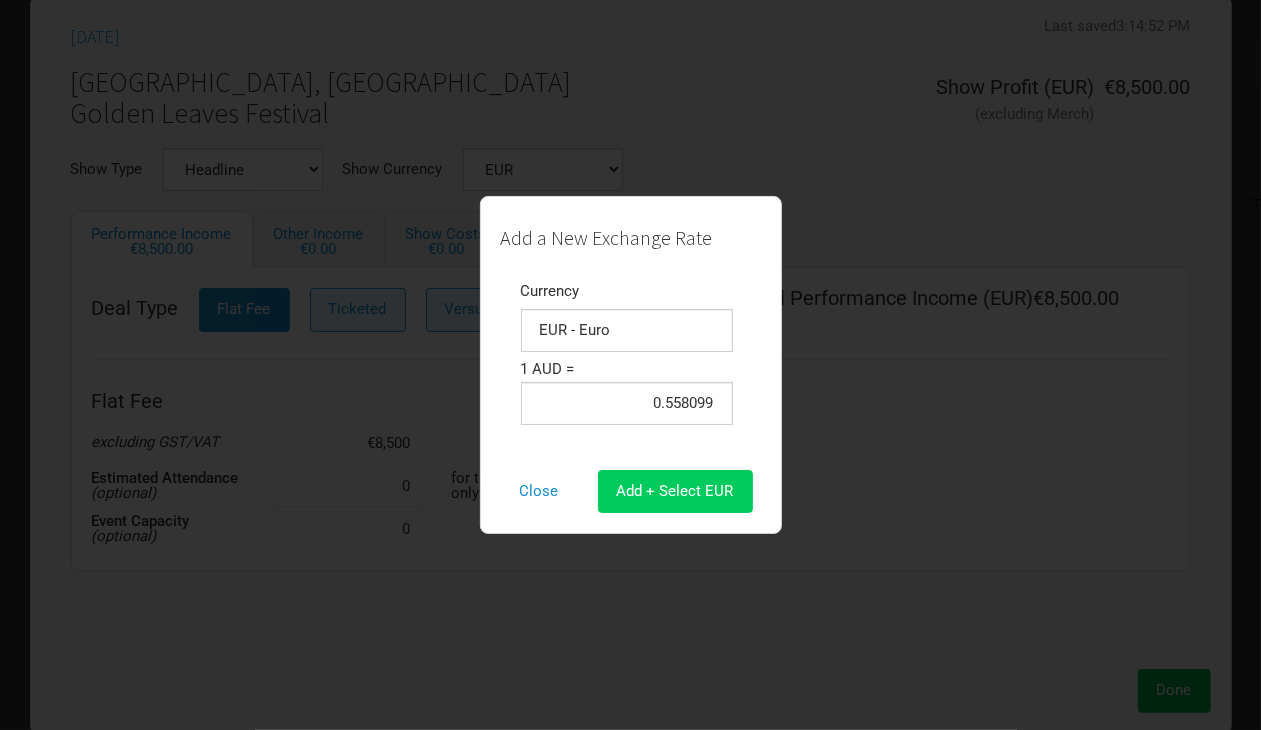 click on "Add + Select EUR" at bounding box center [675, 491] 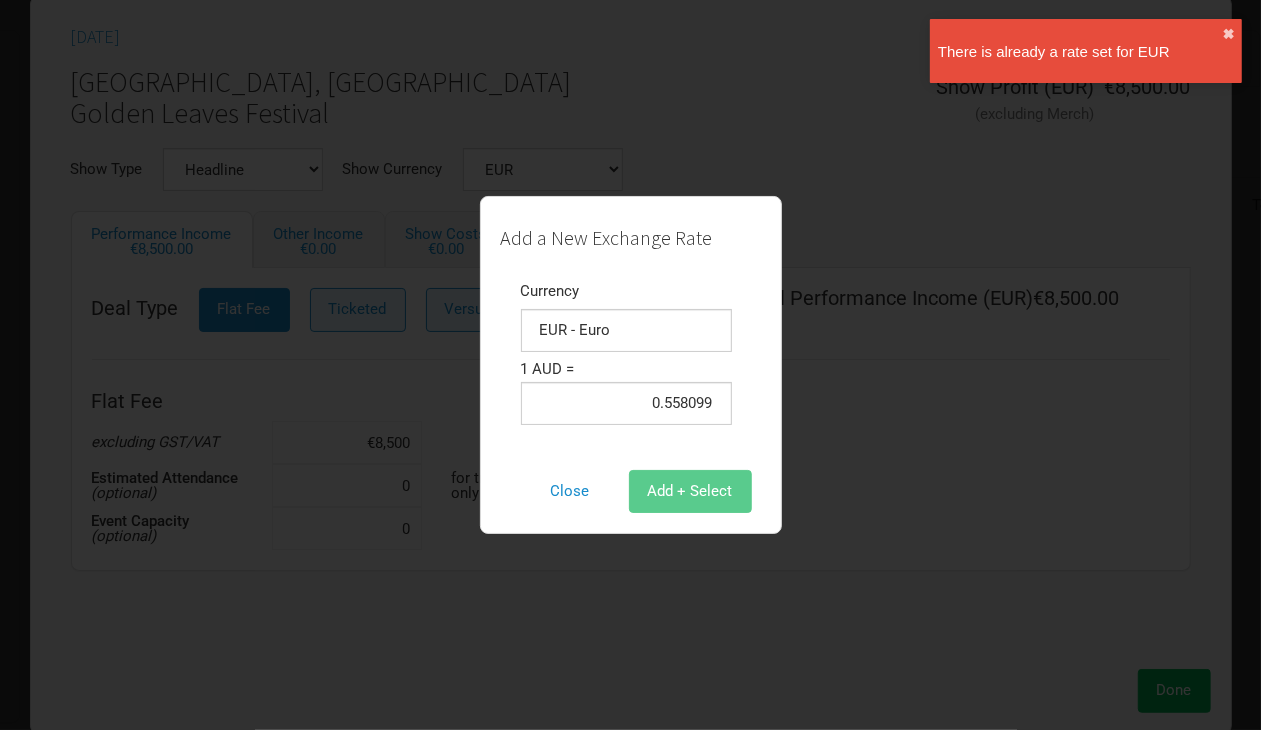 click on "There is already a rate set for EUR" at bounding box center [1080, 51] 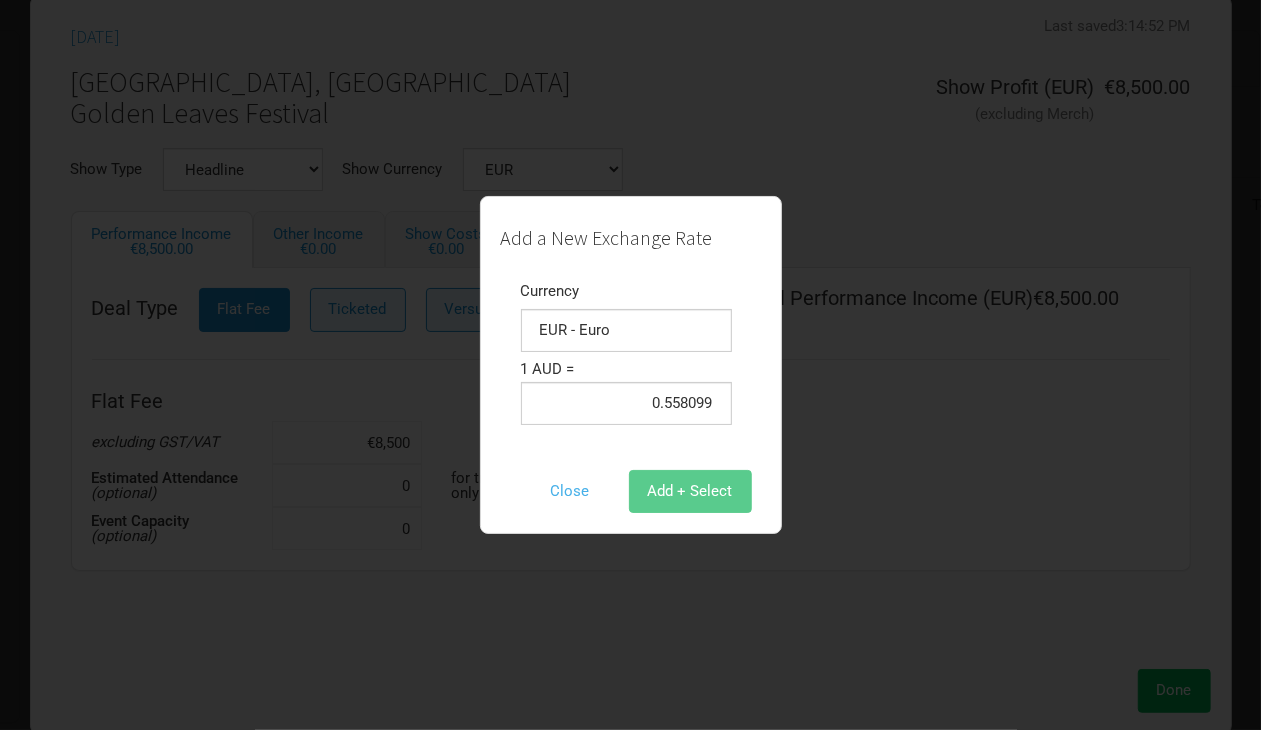 click on "Close" at bounding box center [570, 491] 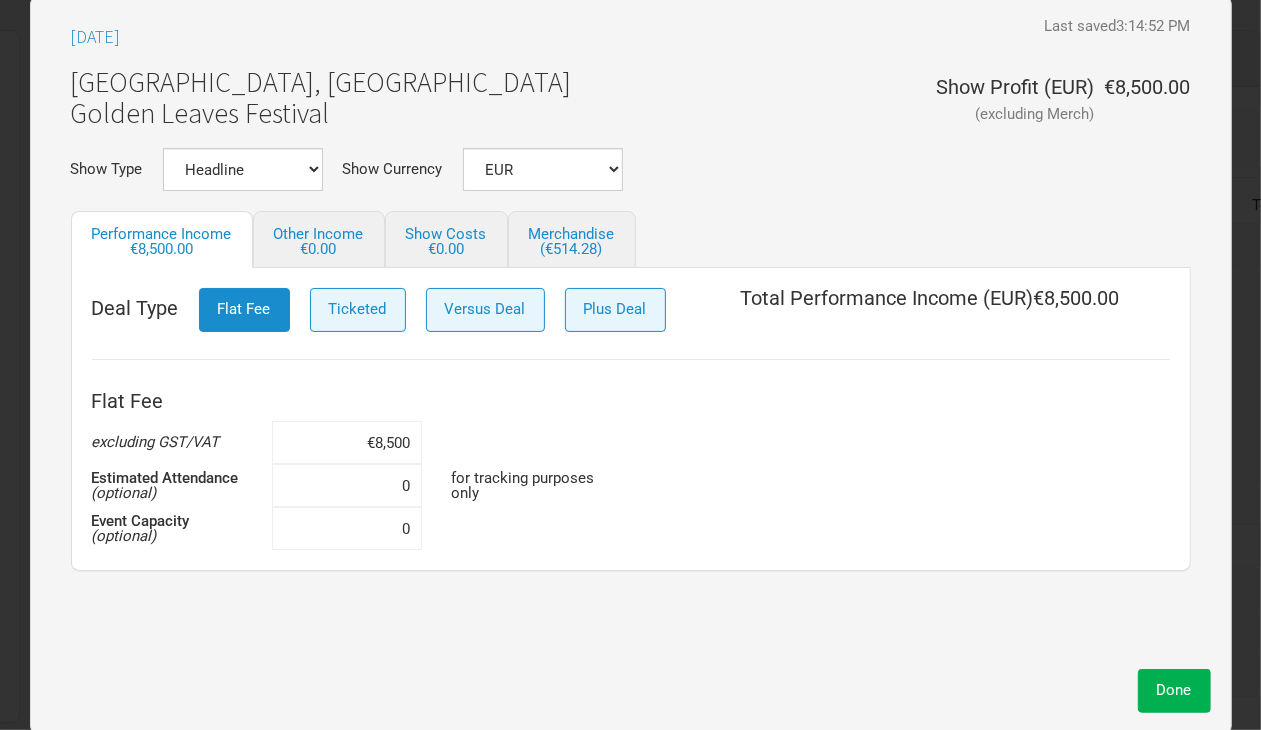 click on "Show Type Headline Festival Corporate Support DJ Set Other Show Currency AUD DKK EUR GBP NOK SEK New ..." at bounding box center [631, 169] 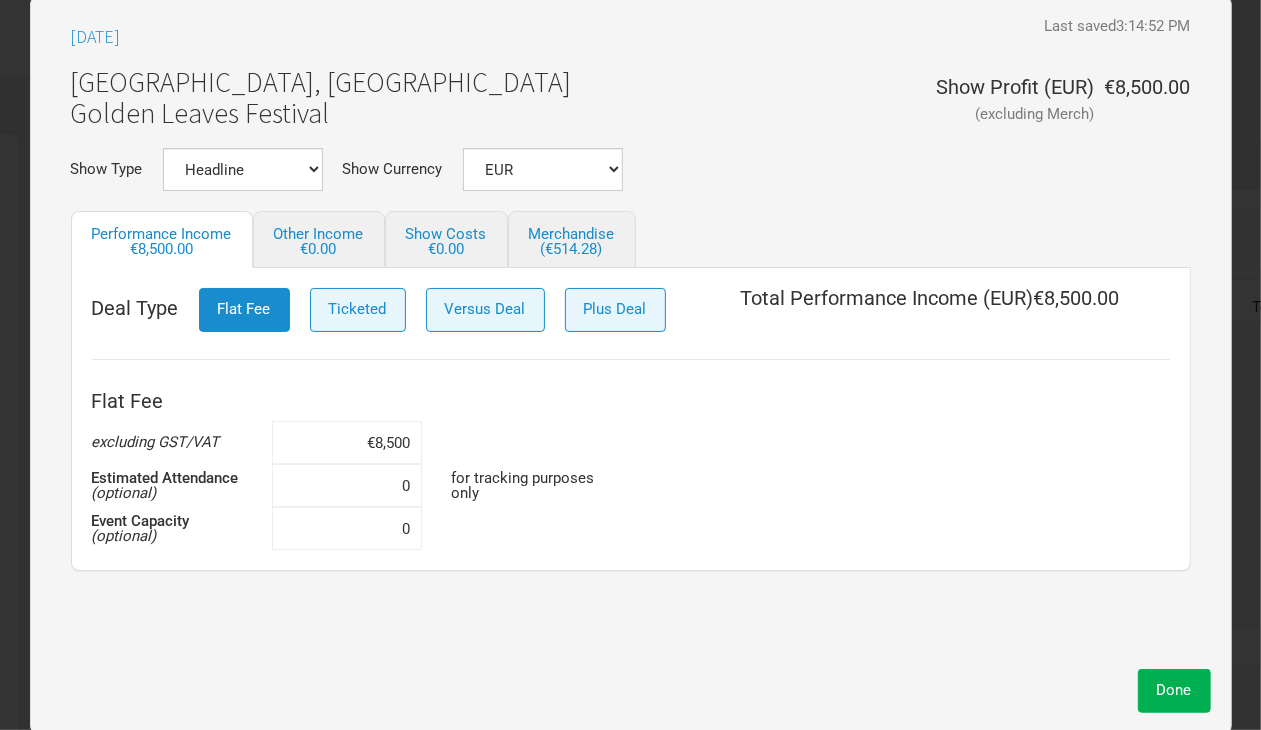scroll, scrollTop: 0, scrollLeft: 362, axis: horizontal 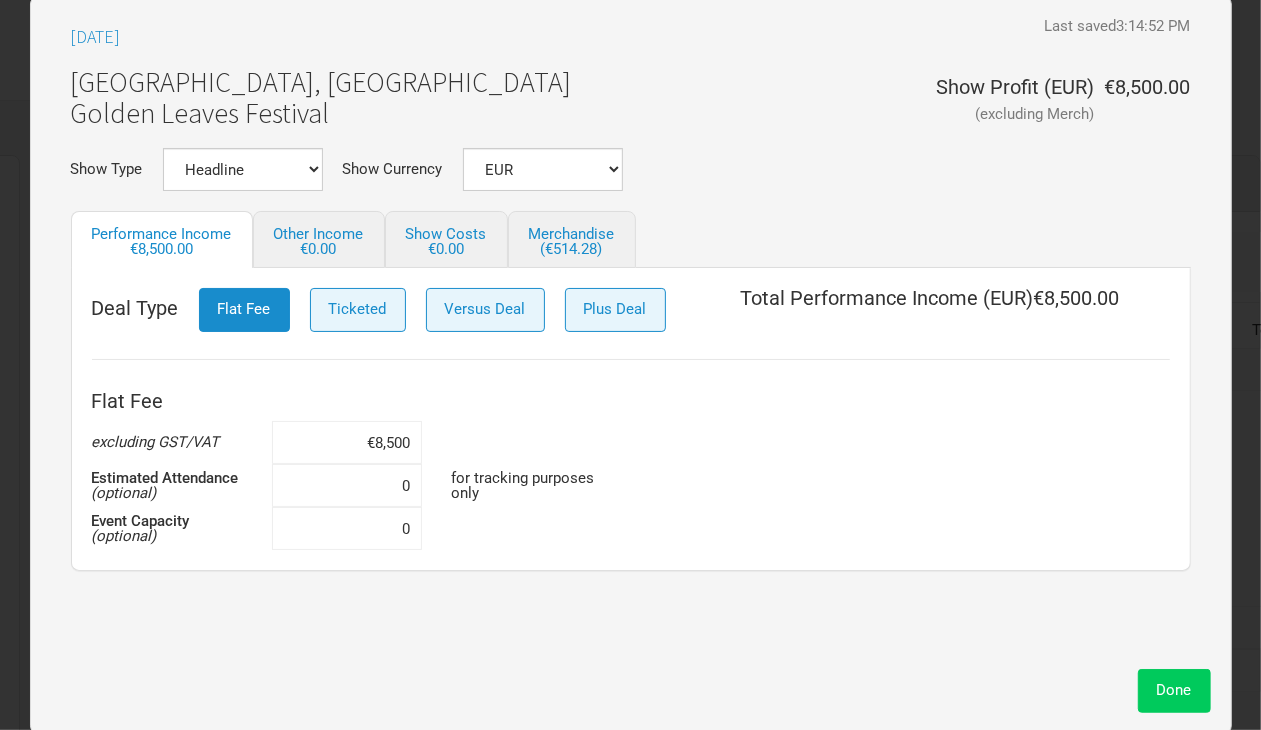 click on "Done" at bounding box center (1174, 690) 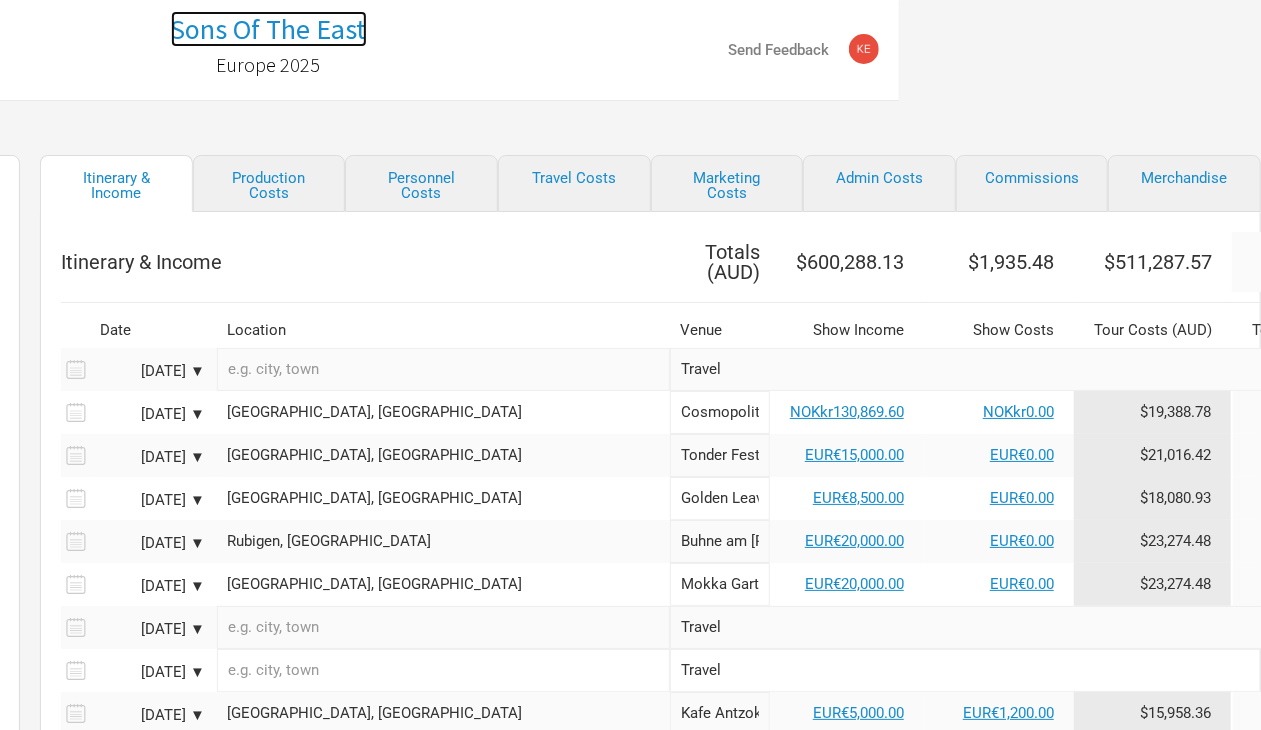 click on "Sons Of The East" at bounding box center [269, 29] 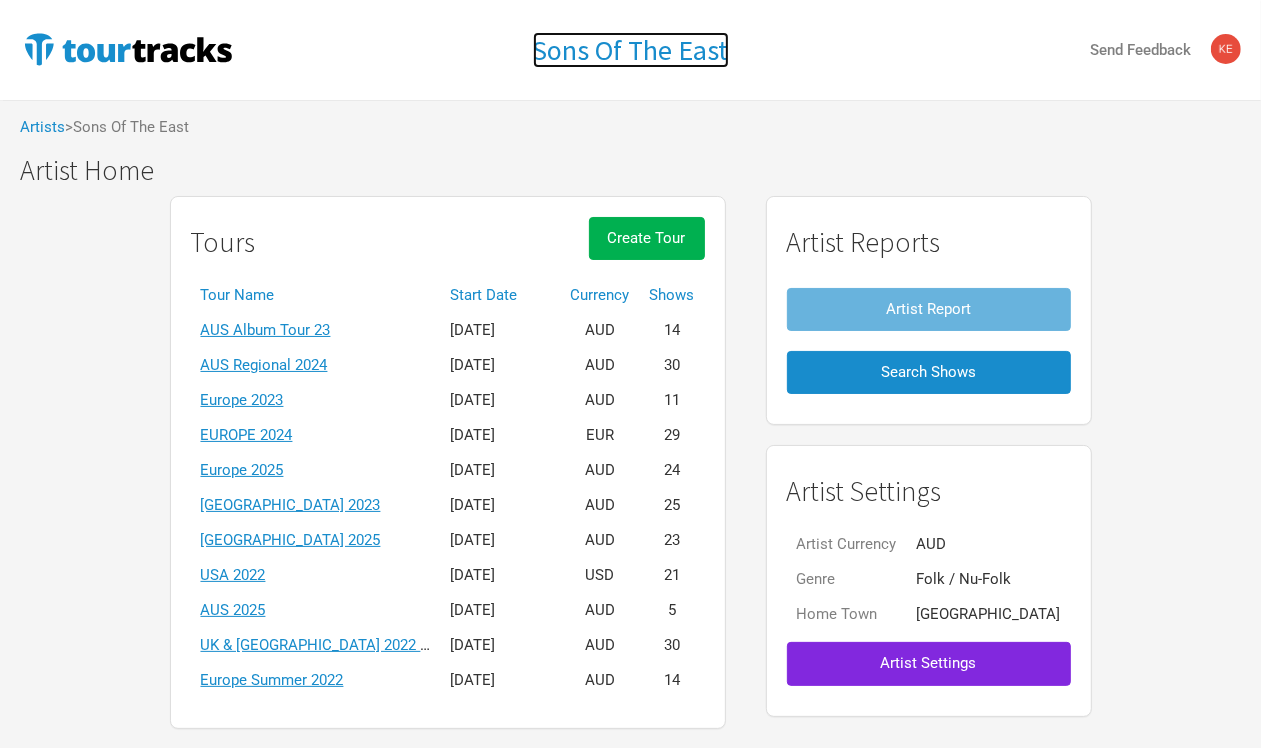 scroll, scrollTop: 47, scrollLeft: 0, axis: vertical 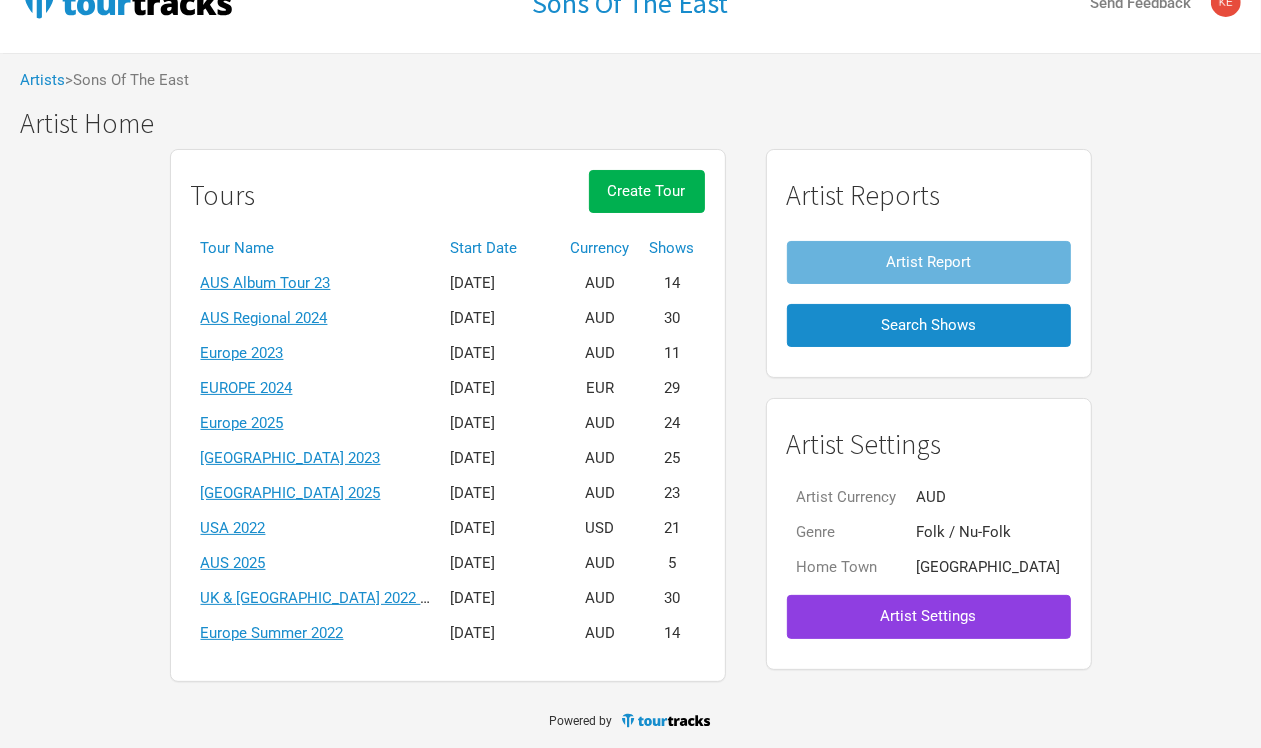 click on "Artist Settings" at bounding box center (929, 616) 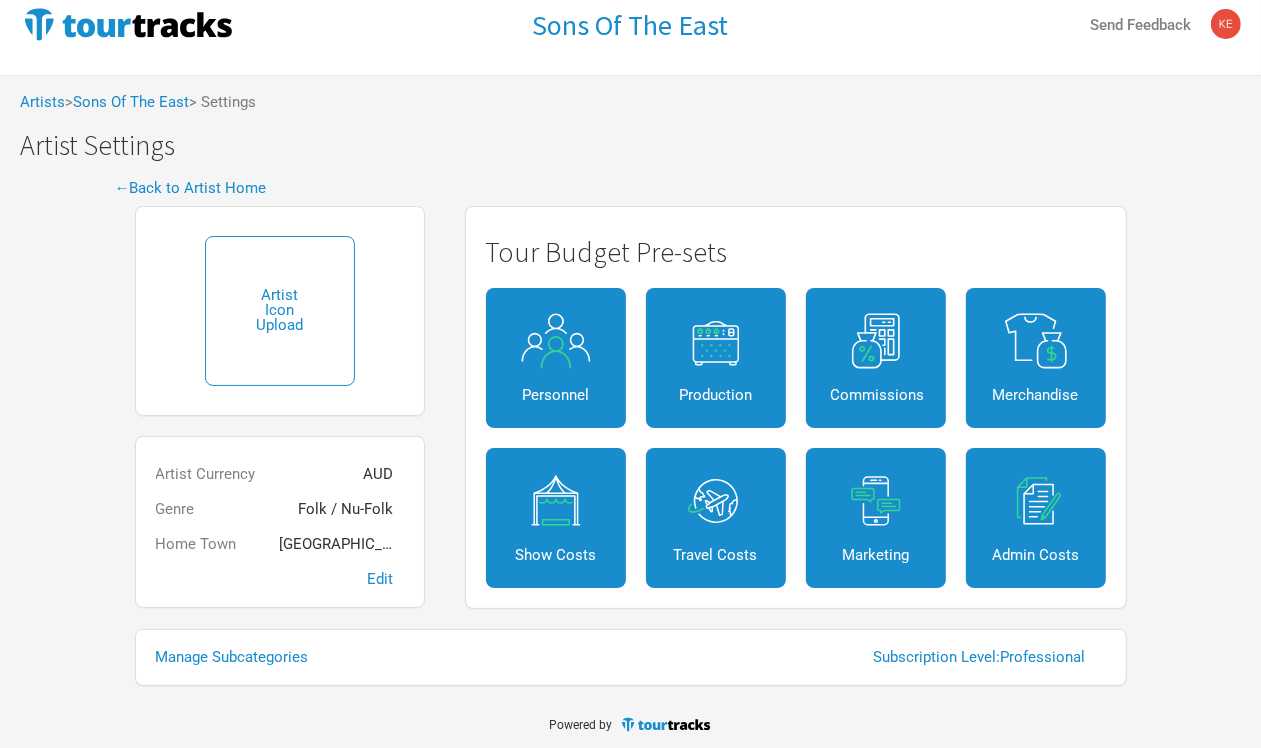 scroll, scrollTop: 30, scrollLeft: 0, axis: vertical 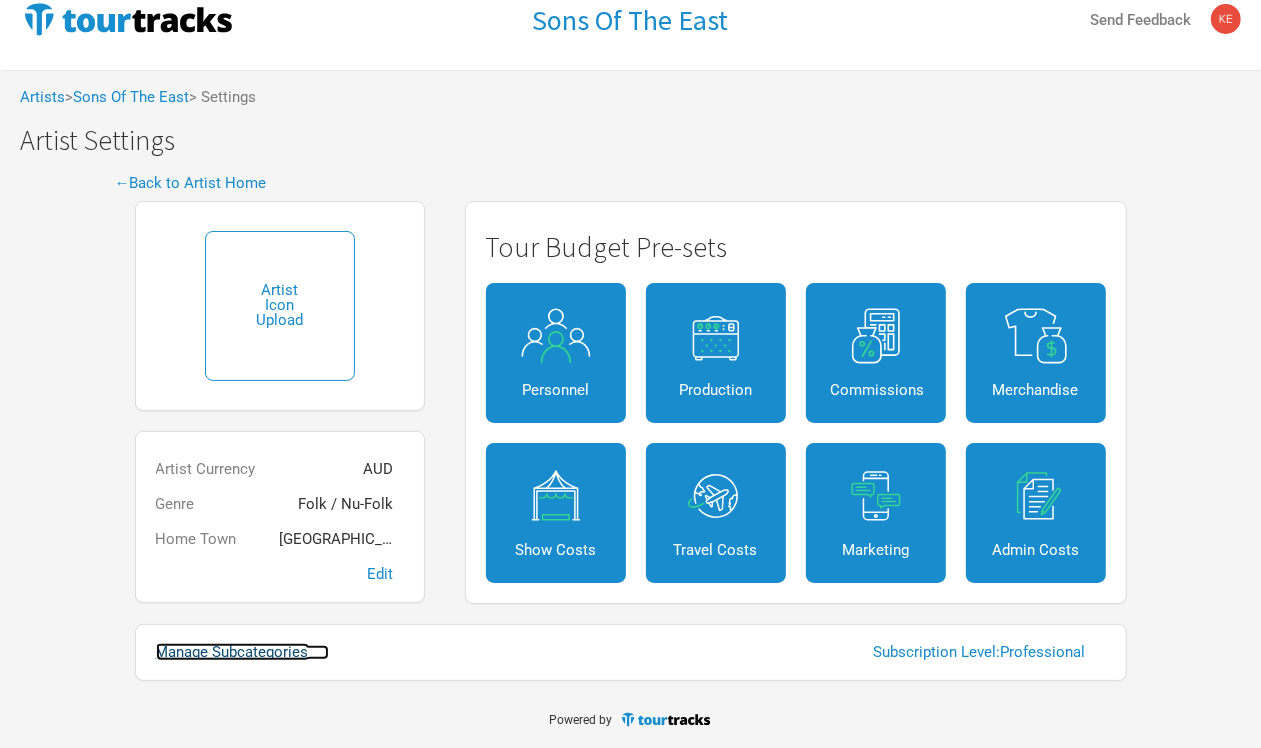 click on "Manage Subcategories" at bounding box center [242, 652] 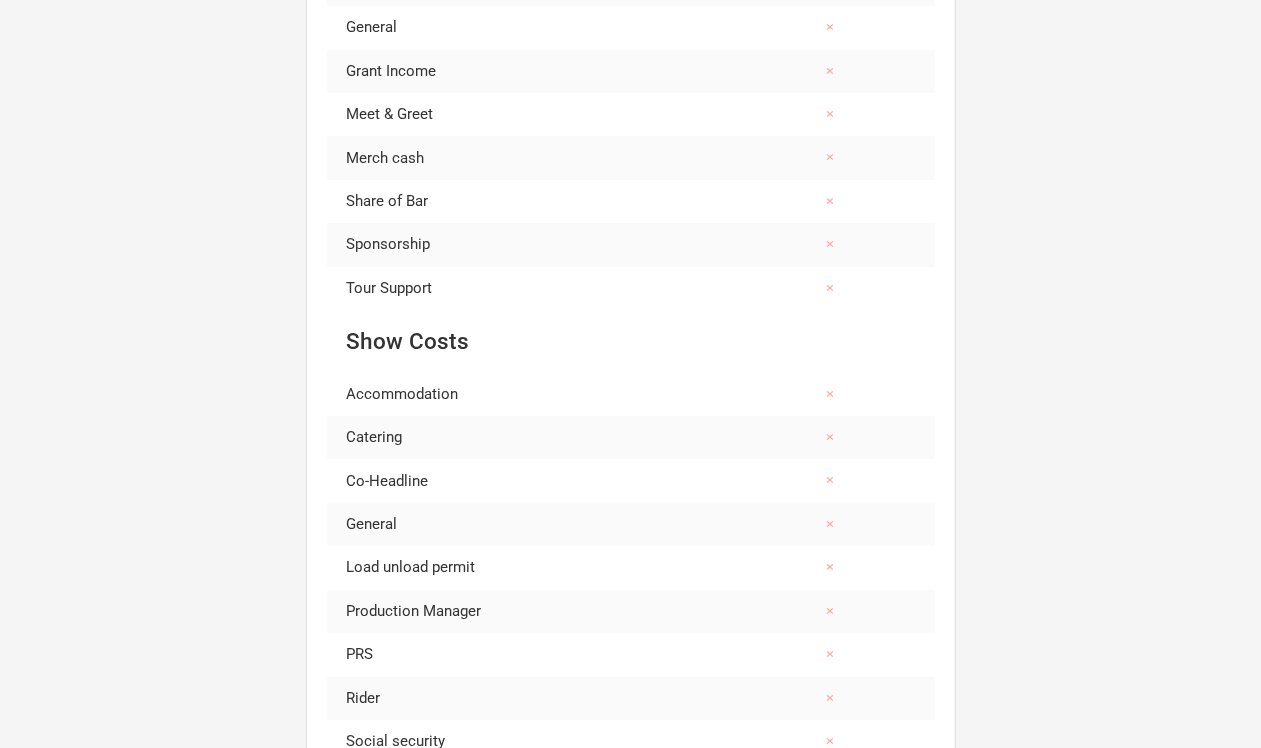 scroll, scrollTop: 0, scrollLeft: 0, axis: both 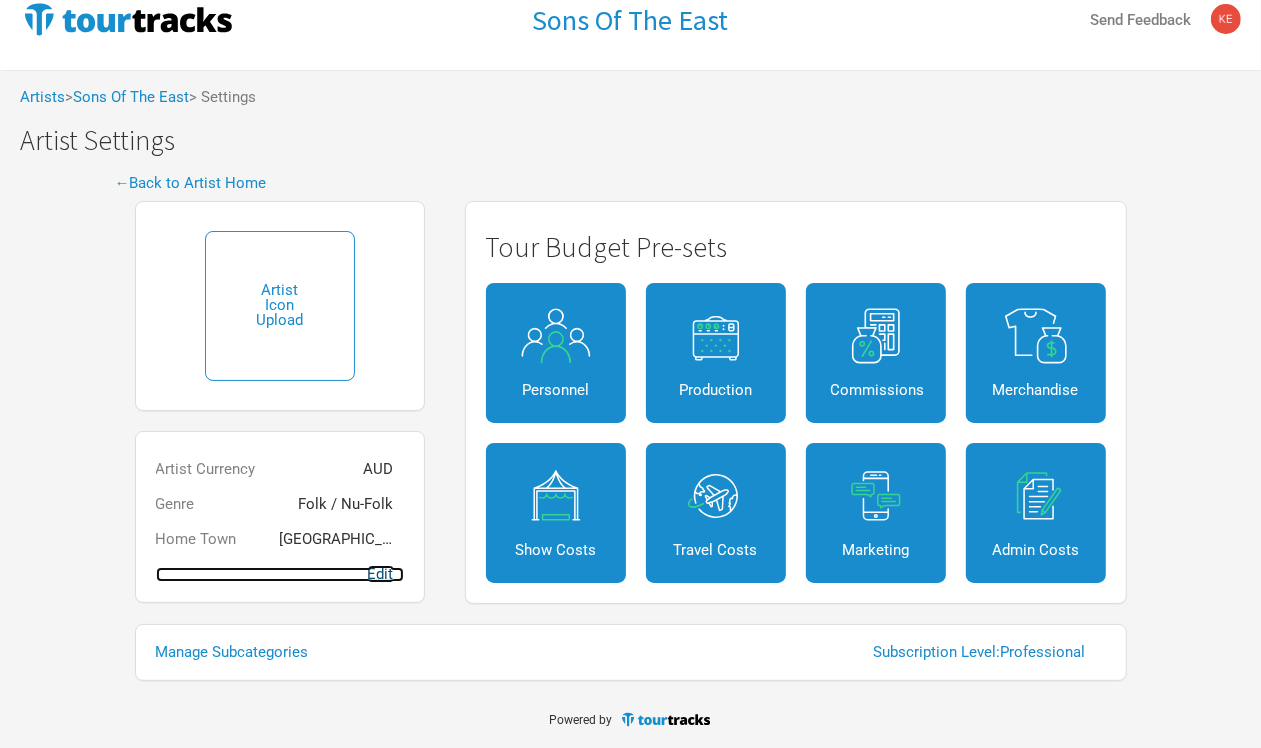 click on "Edit" at bounding box center (280, 574) 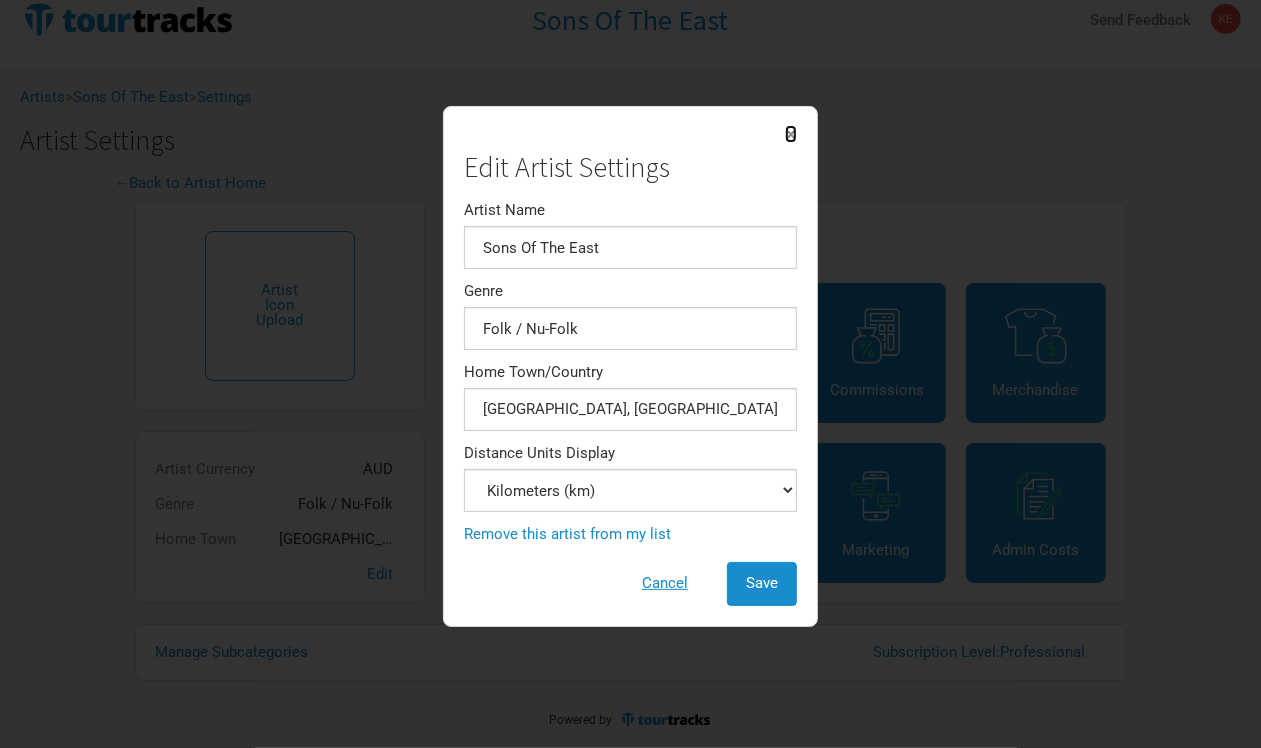 click on "×" at bounding box center (791, 134) 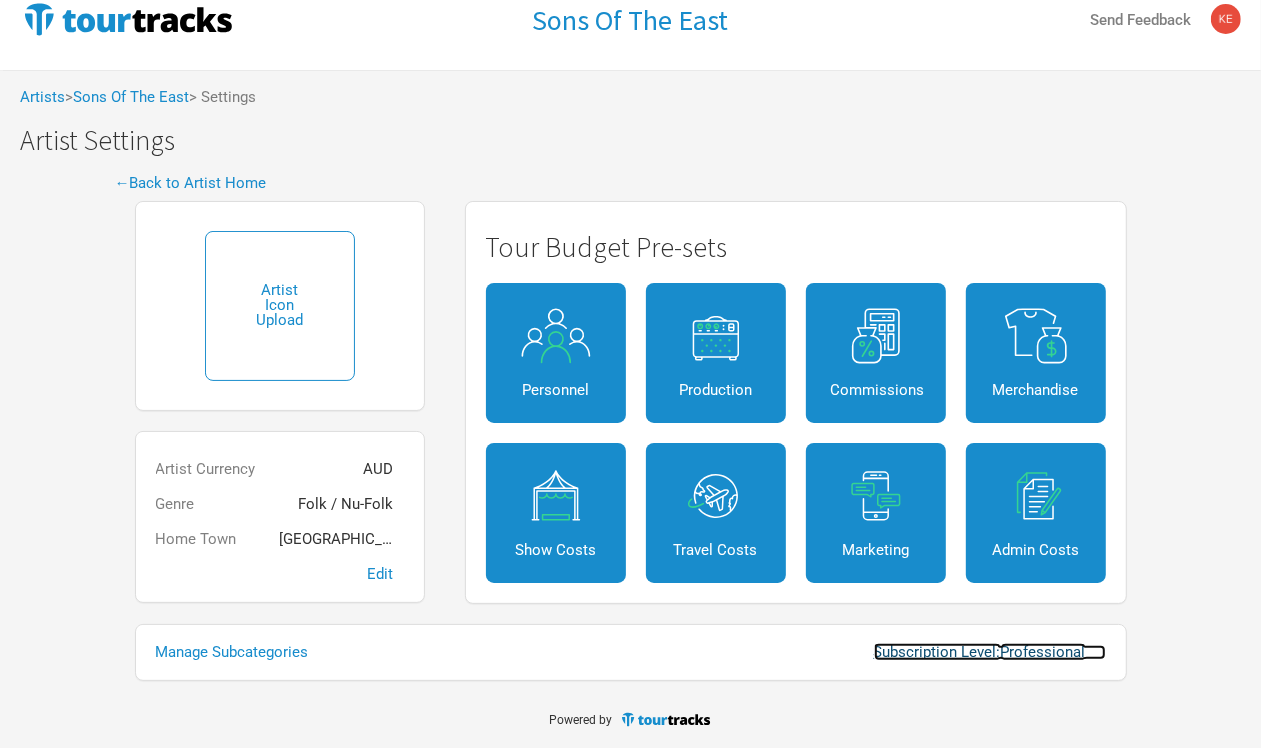 click on "Subscription Level:  Professional" at bounding box center [990, 652] 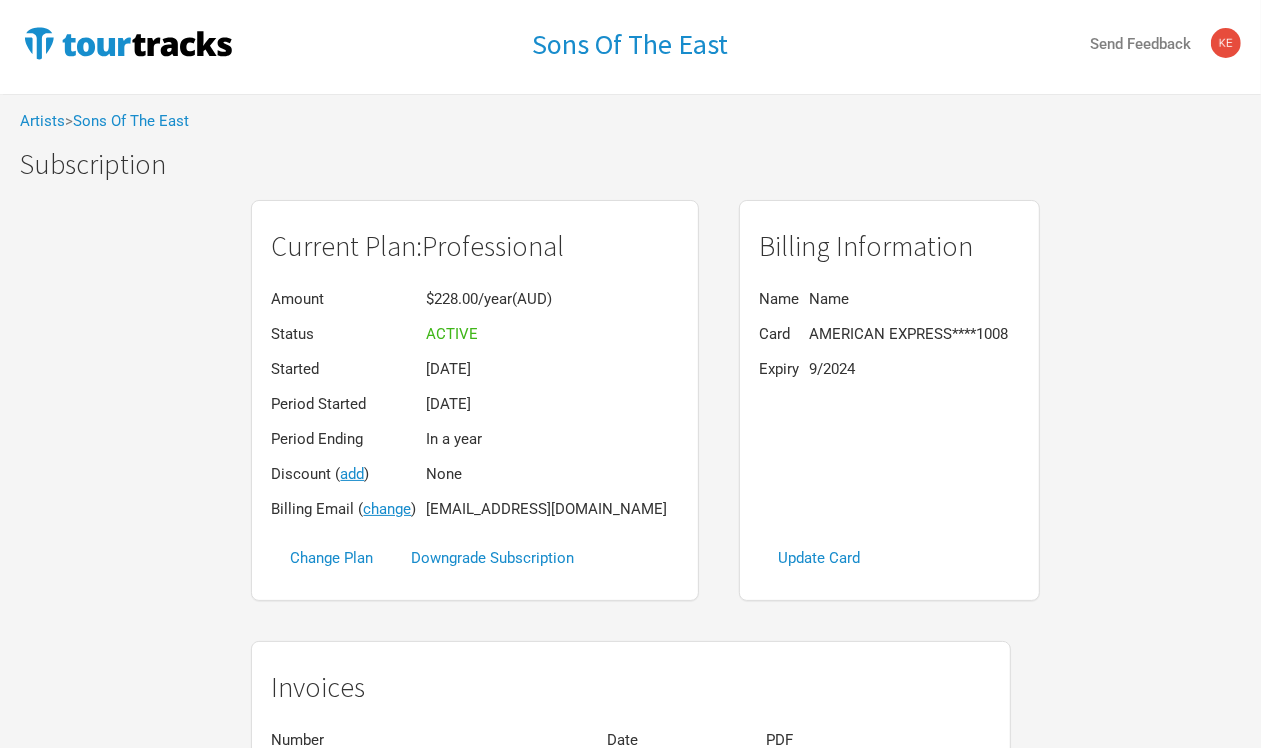 scroll, scrollTop: 0, scrollLeft: 0, axis: both 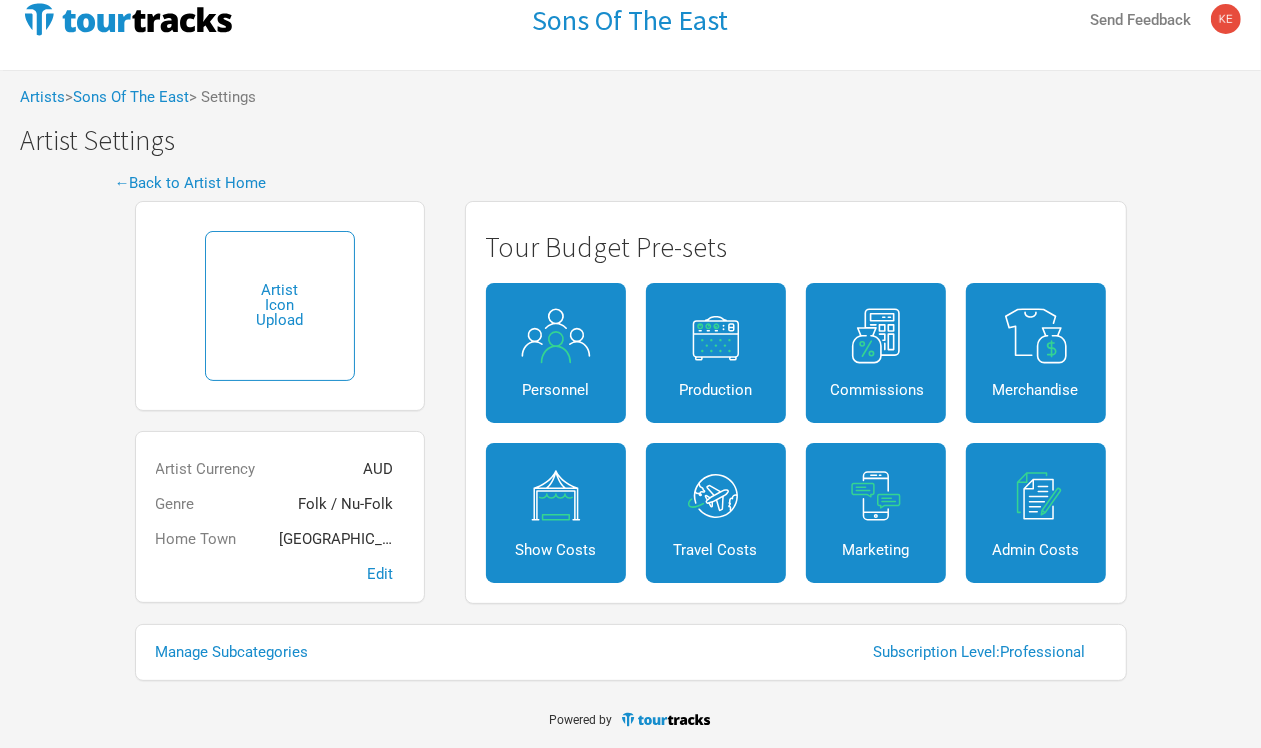 drag, startPoint x: 401, startPoint y: 82, endPoint x: 257, endPoint y: 75, distance: 144.17004 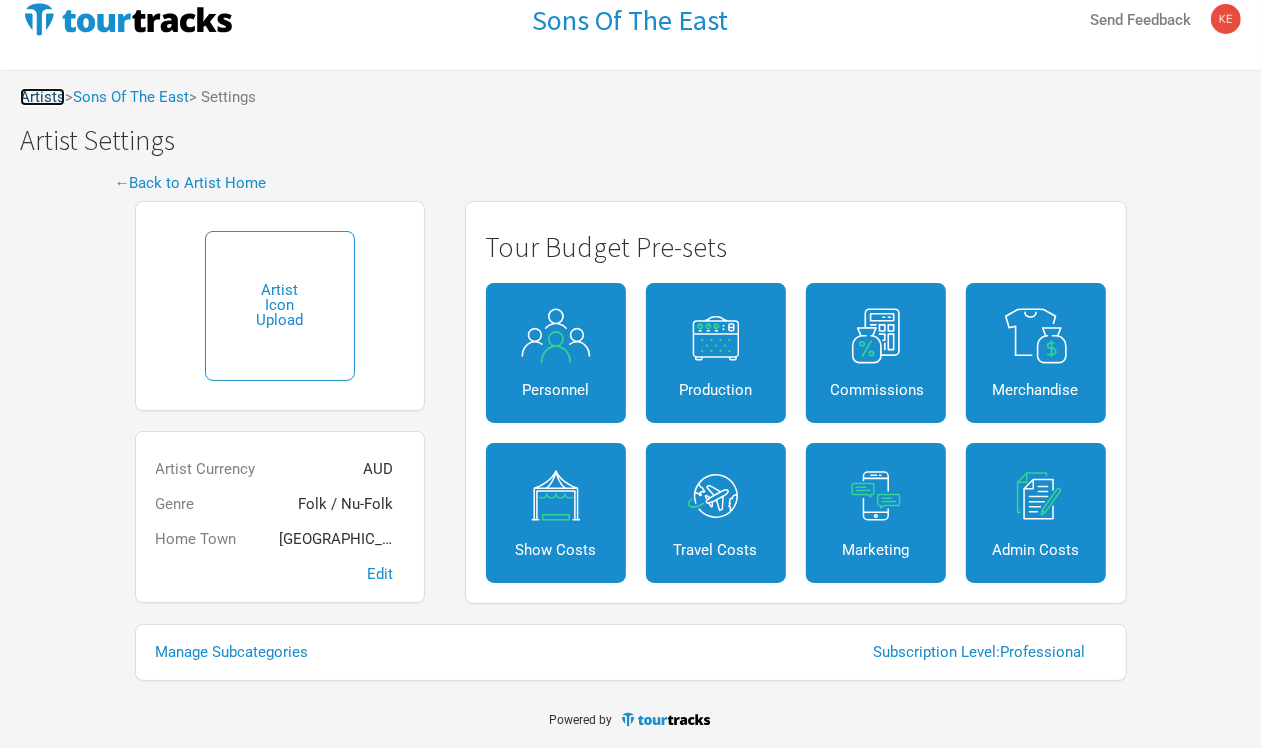click on "Artists" at bounding box center [42, 97] 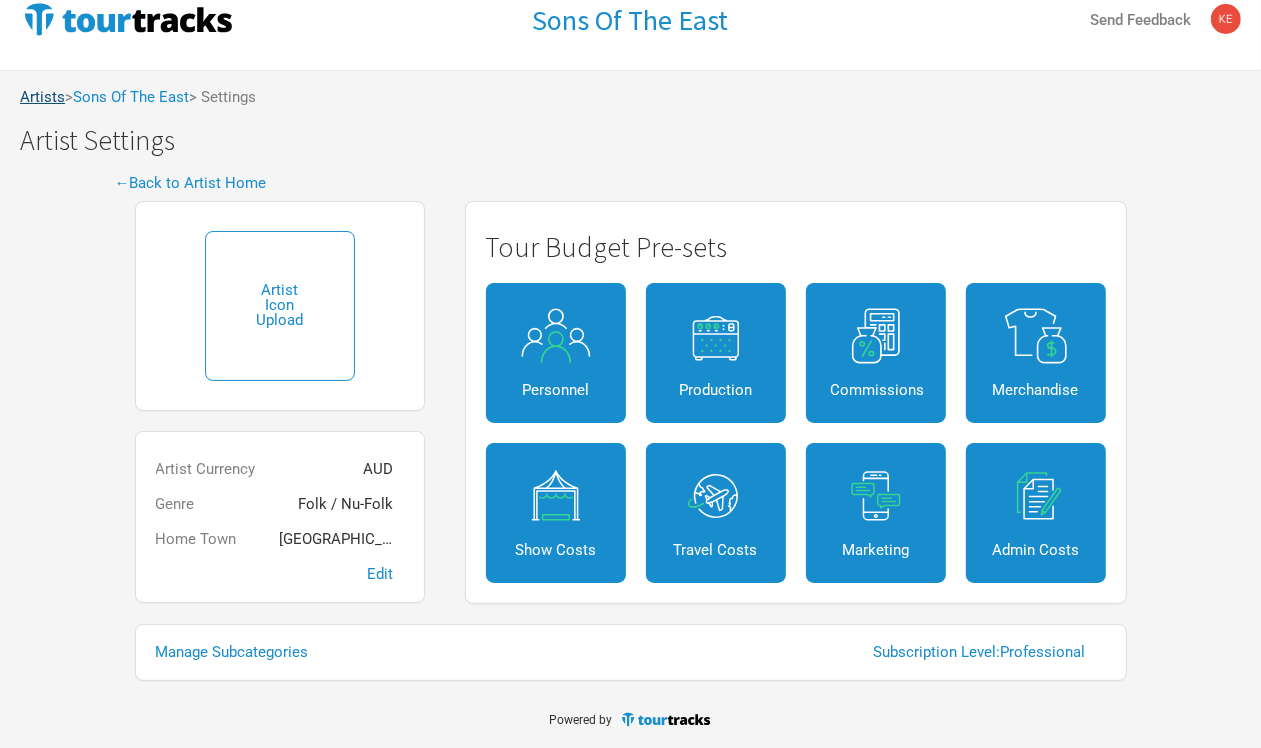 scroll, scrollTop: 0, scrollLeft: 0, axis: both 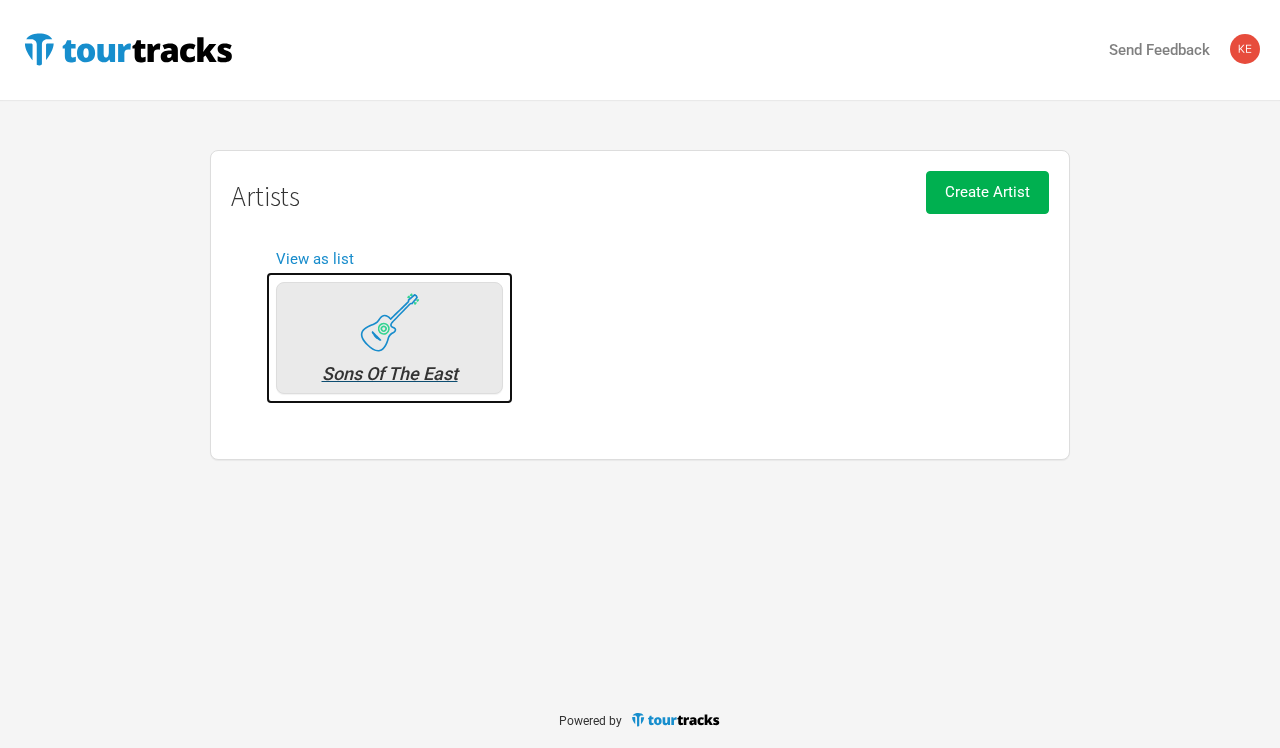click at bounding box center [390, 322] 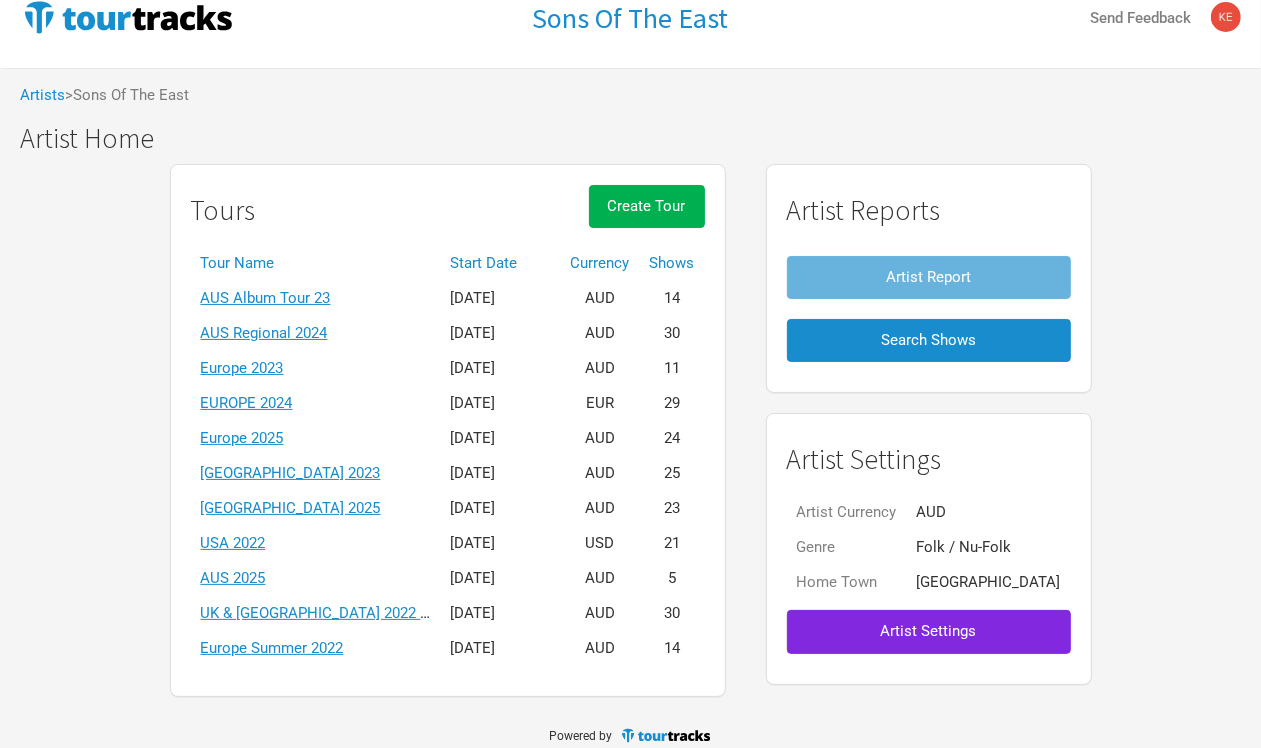 scroll, scrollTop: 47, scrollLeft: 0, axis: vertical 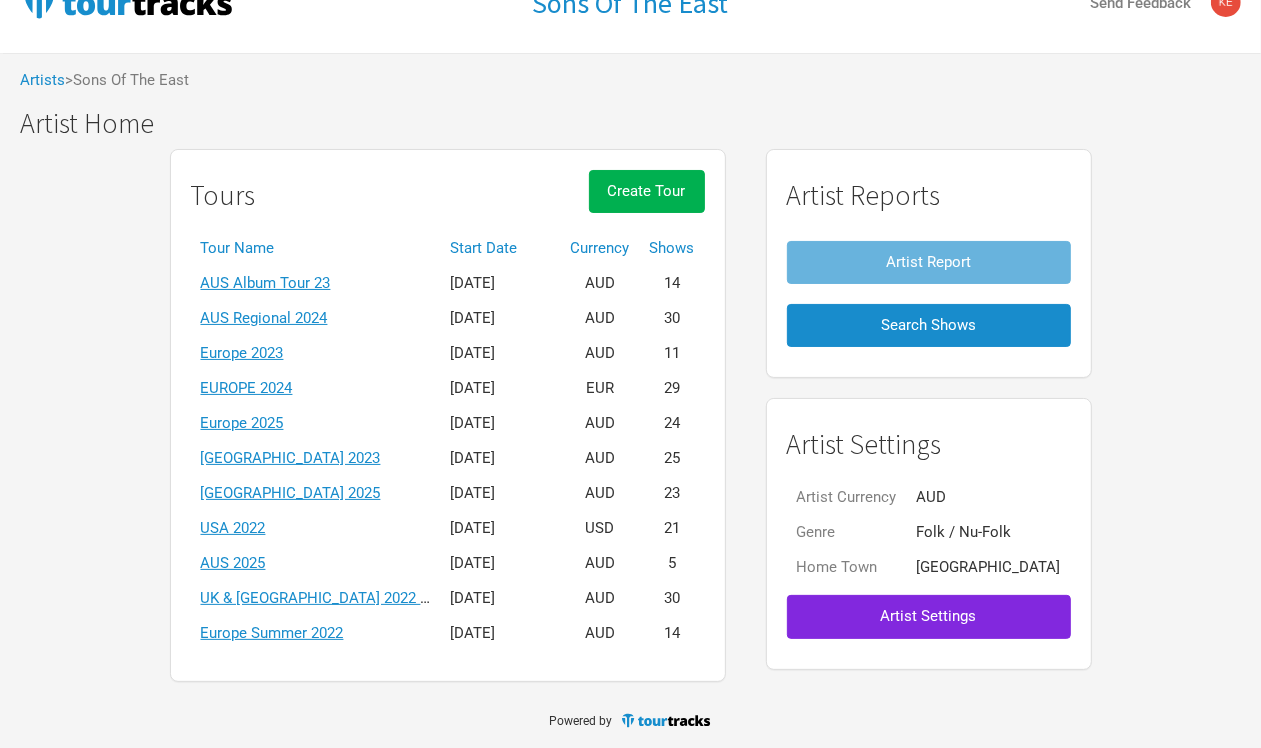 click on "Tours Create Tour Tour Name Start Date Currency Shows AUS Album Tour 23 [DATE] AUD 14 AUS Regional [DATE], 2024 [GEOGRAPHIC_DATA] 30 [GEOGRAPHIC_DATA] [DATE], 2023 [GEOGRAPHIC_DATA] 11 [GEOGRAPHIC_DATA] [DATE], 2024 EUR 29 [GEOGRAPHIC_DATA] [DATE], 2025 AUD 24 [GEOGRAPHIC_DATA] [DATE], 2023 AUD 25 [GEOGRAPHIC_DATA] [DATE], 2025 AUD 23 [GEOGRAPHIC_DATA] [DATE], 2022 USD 21 AUS [DATE], 2025 AUD 5 [GEOGRAPHIC_DATA] & [GEOGRAPHIC_DATA] 2022 Headline [DATE] AUD 30 [GEOGRAPHIC_DATA] Summer [DATE], 2022 AUD 14 Artist Reports Artist Report Search Shows Artist Settings Artist Currency AUD Genre Folk / Nu-Folk Home Town [GEOGRAPHIC_DATA] Artist Settings Artist Reports Artist Report Search Shows Tours AUS Album Tour 23 AUS Regional 2024 [GEOGRAPHIC_DATA] 2023 [GEOGRAPHIC_DATA] 2024 [GEOGRAPHIC_DATA] 2025 [GEOGRAPHIC_DATA] 2023 [GEOGRAPHIC_DATA] 2025 [GEOGRAPHIC_DATA] 2022 [GEOGRAPHIC_DATA] 2025 [GEOGRAPHIC_DATA] & [GEOGRAPHIC_DATA] 2022 Headline [GEOGRAPHIC_DATA] Summer 2022 Create Tour" at bounding box center [630, 415] 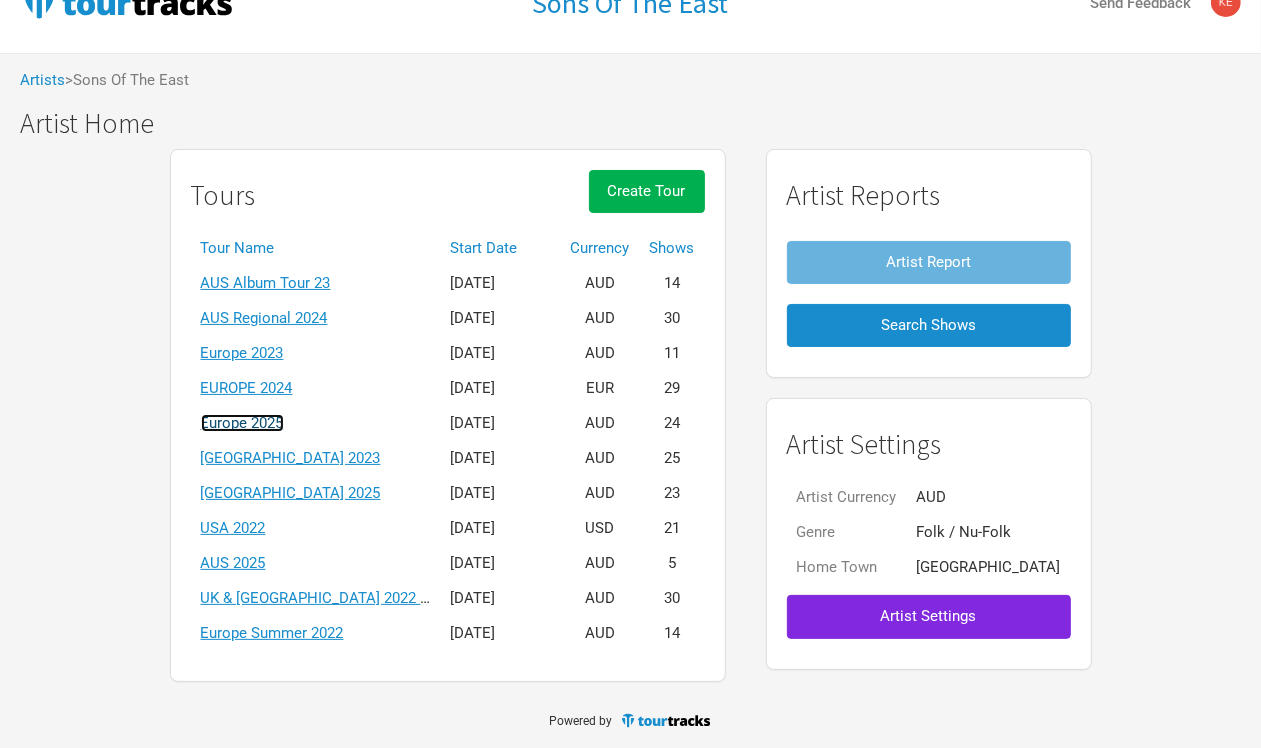 click on "Europe 2025" at bounding box center [242, 423] 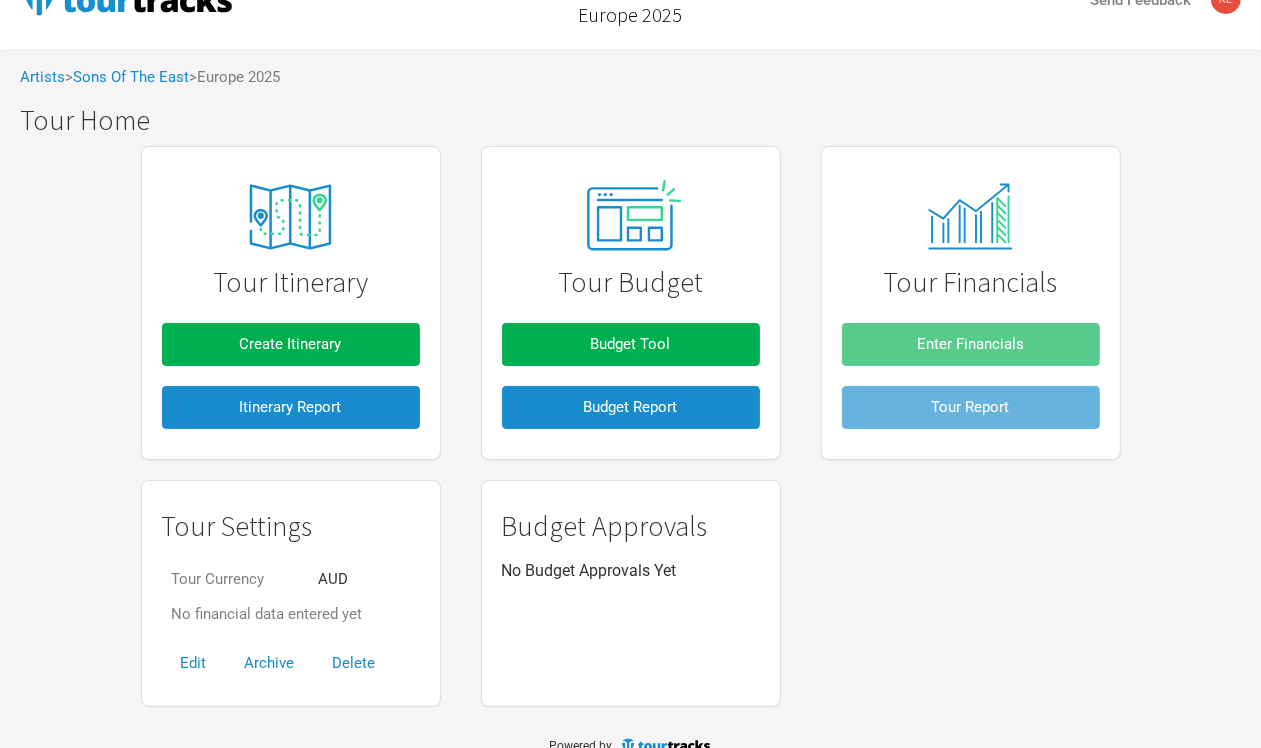 scroll, scrollTop: 77, scrollLeft: 0, axis: vertical 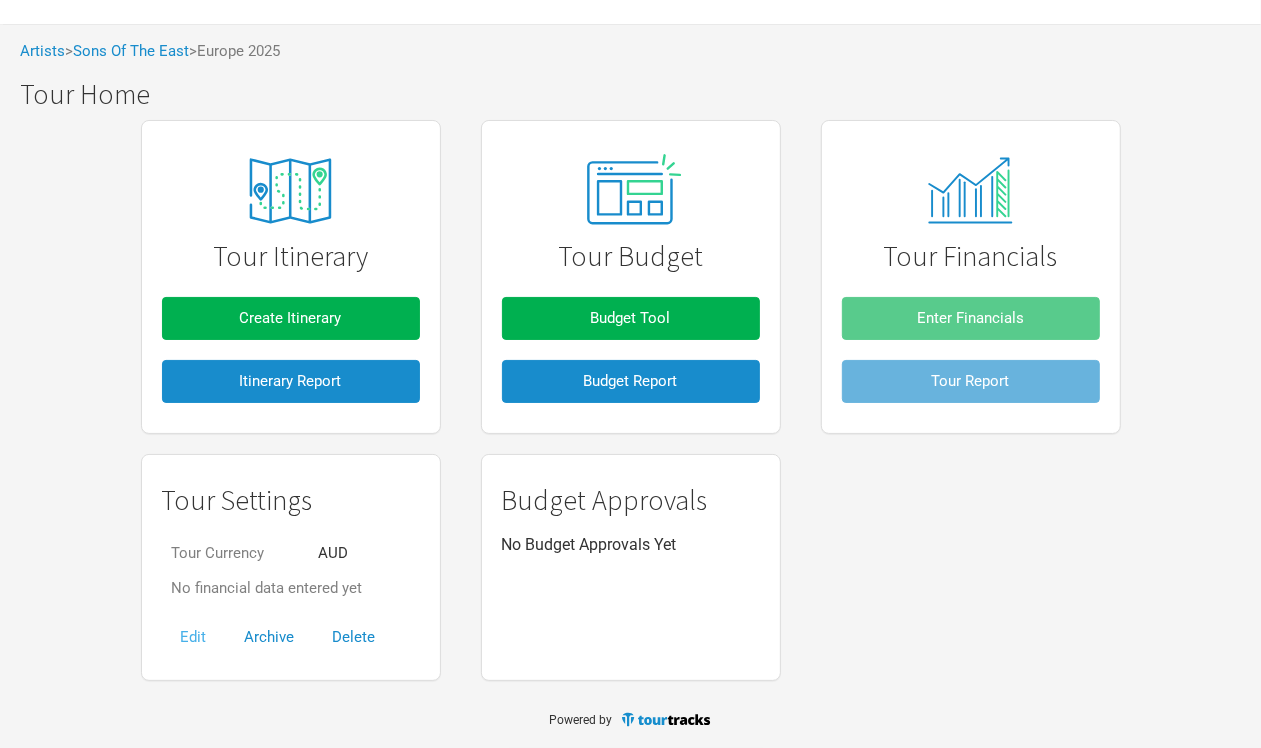 click on "Edit" at bounding box center (194, 637) 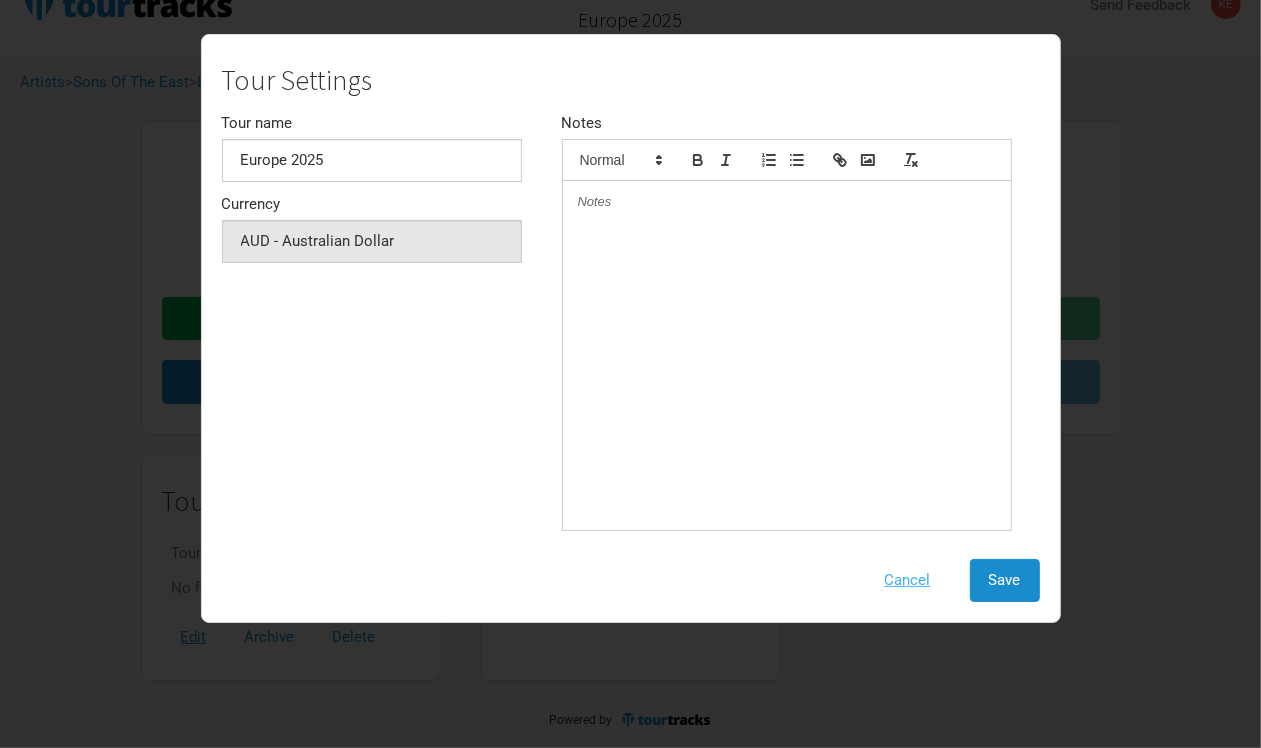click on "Cancel" at bounding box center (908, 580) 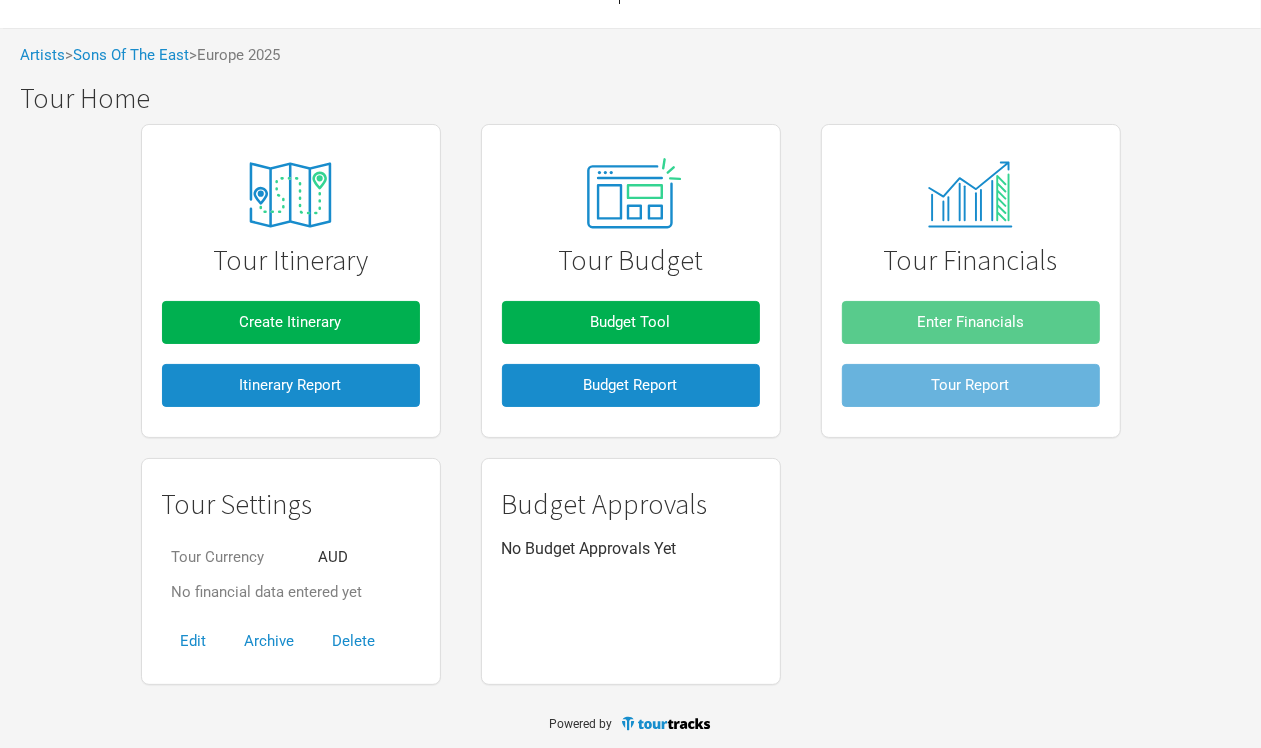 scroll, scrollTop: 77, scrollLeft: 0, axis: vertical 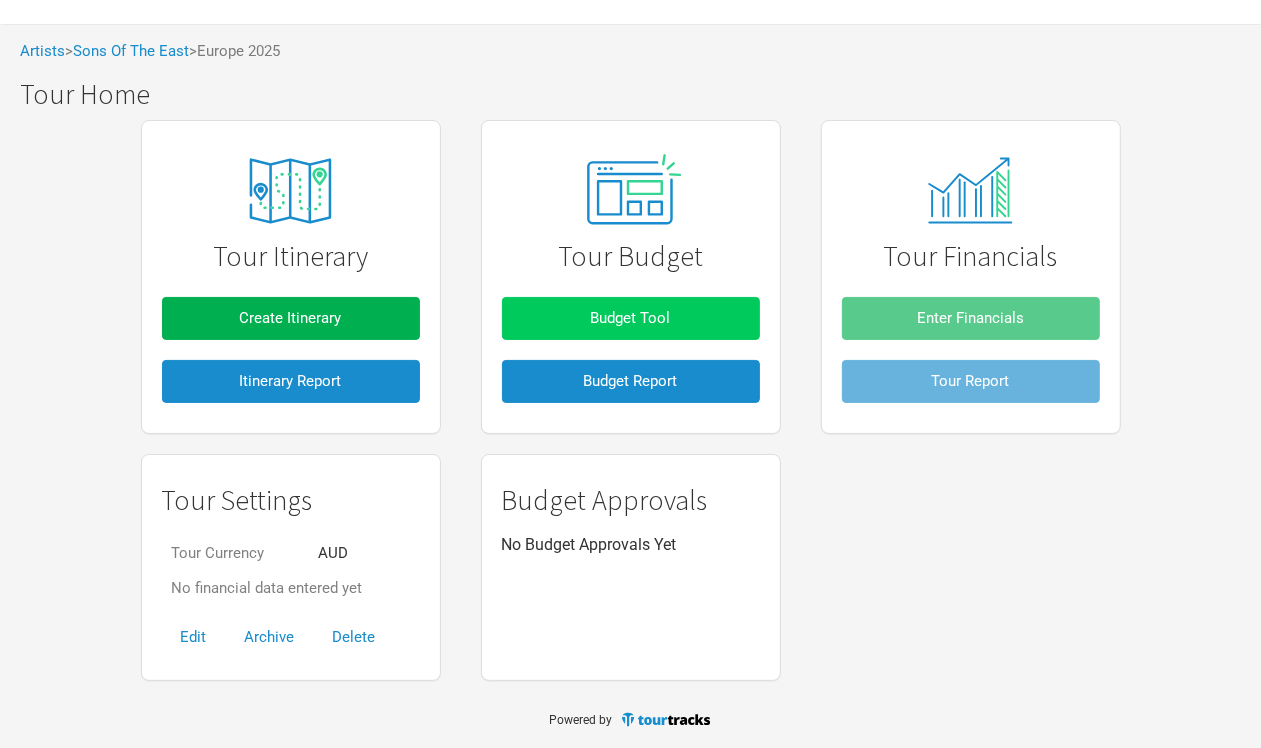 click on "Budget Tool" at bounding box center (631, 318) 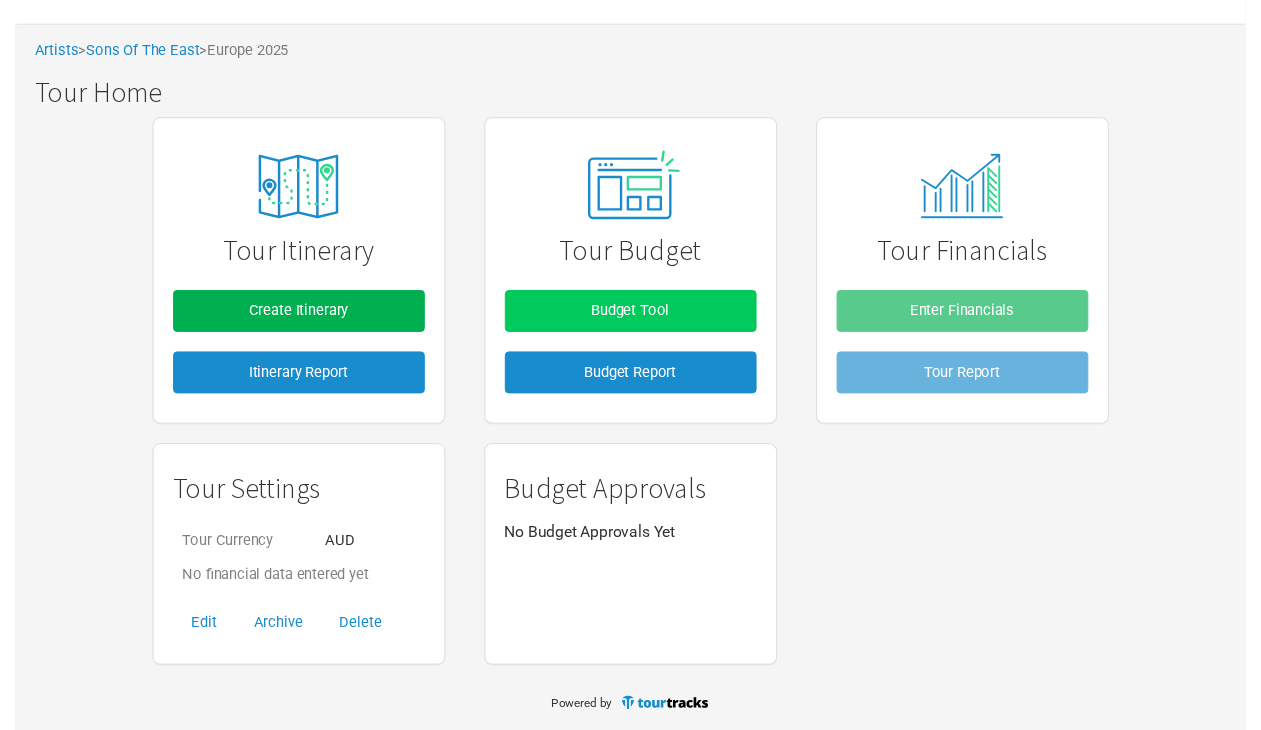 scroll, scrollTop: 0, scrollLeft: 0, axis: both 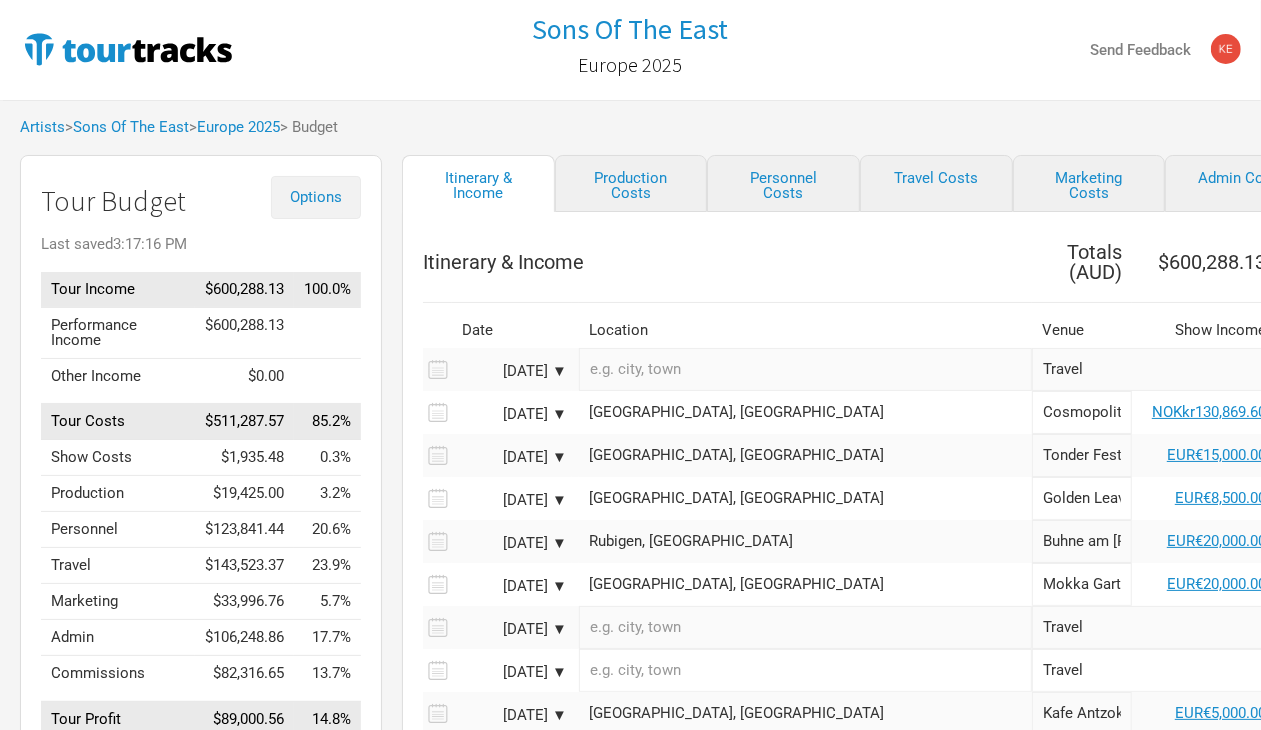 click on "Options" at bounding box center [316, 197] 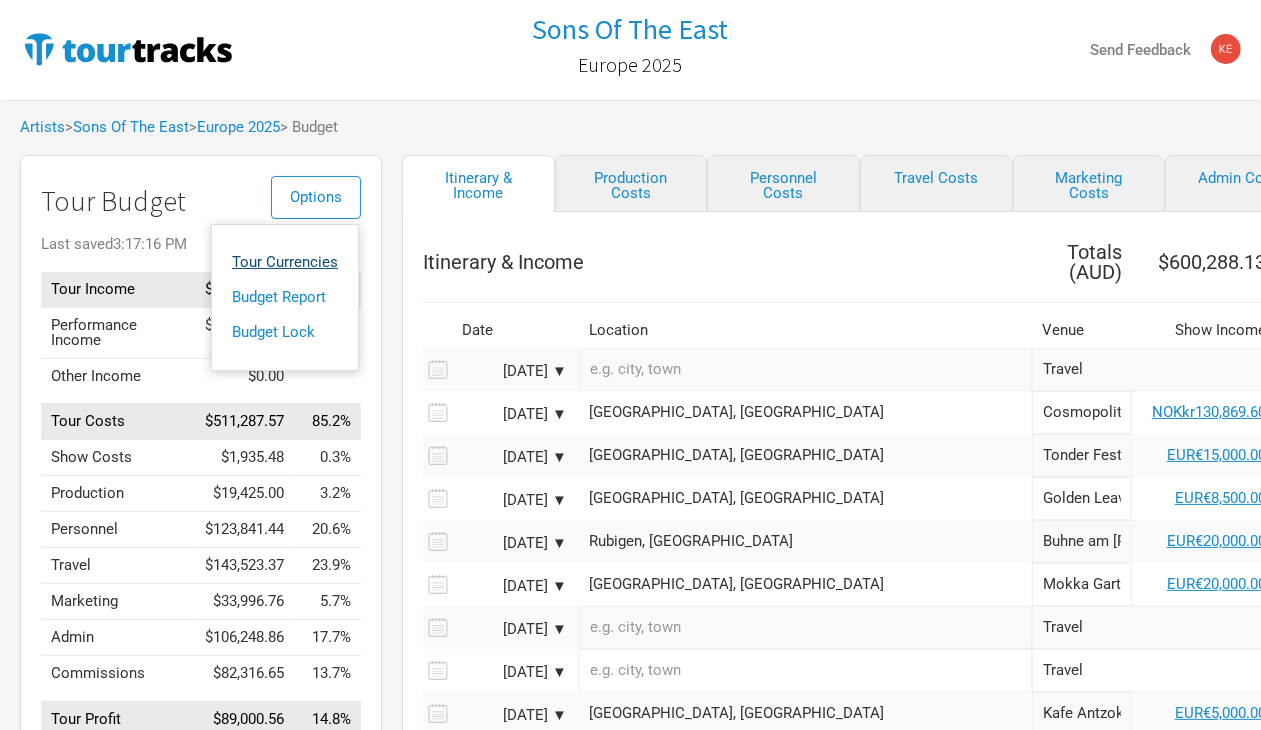 click on "Tour Currencies" at bounding box center (285, 262) 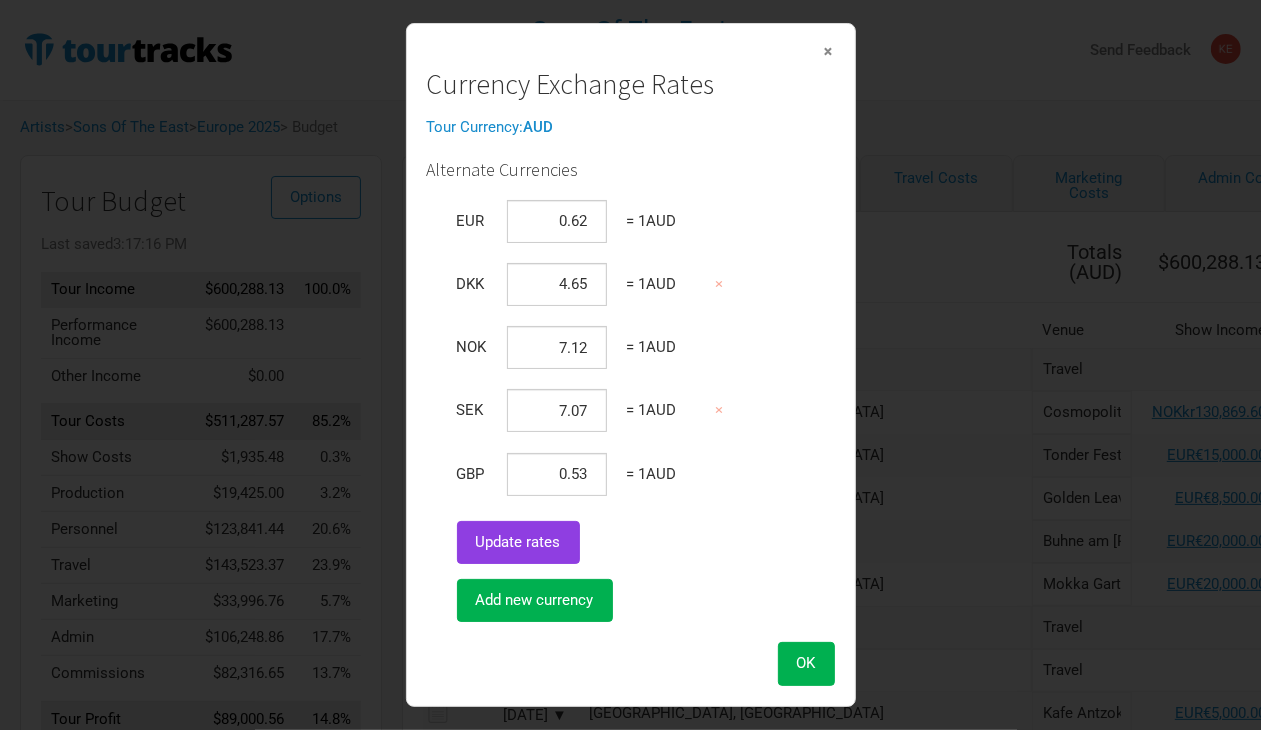 click on "Update rates" at bounding box center [518, 542] 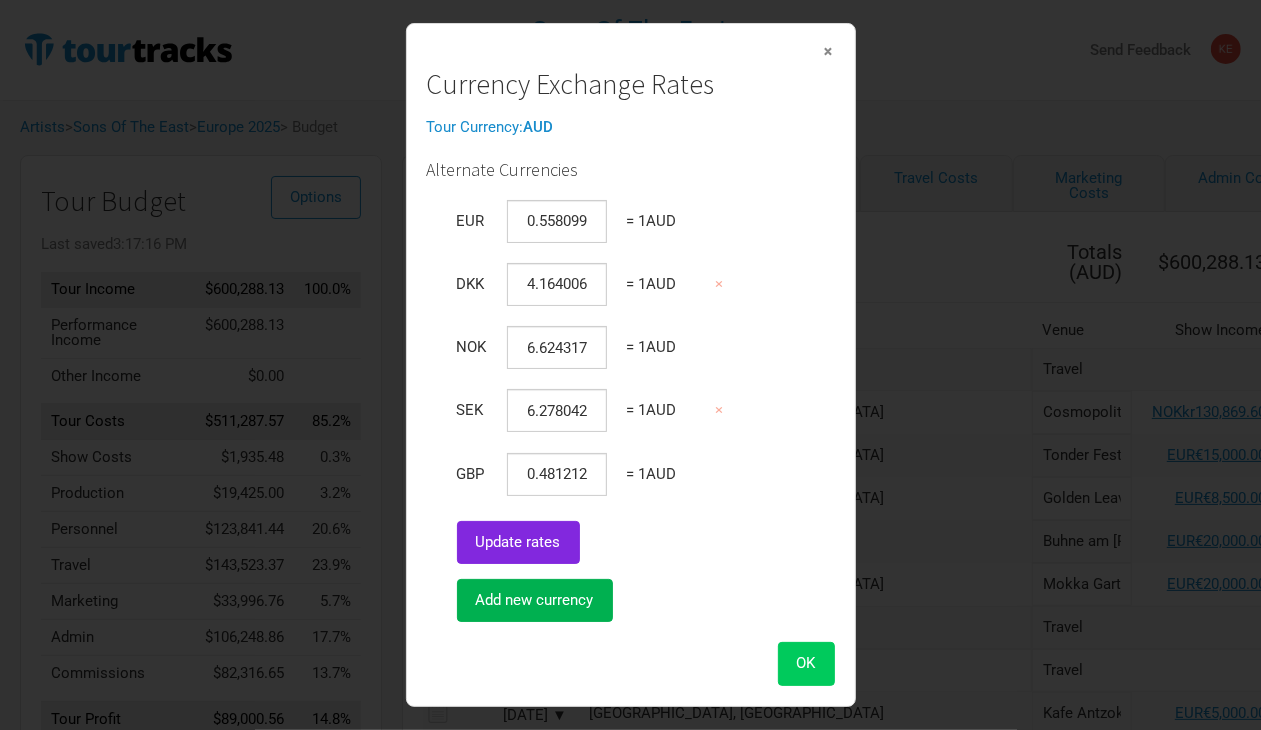 click on "OK" at bounding box center [806, 663] 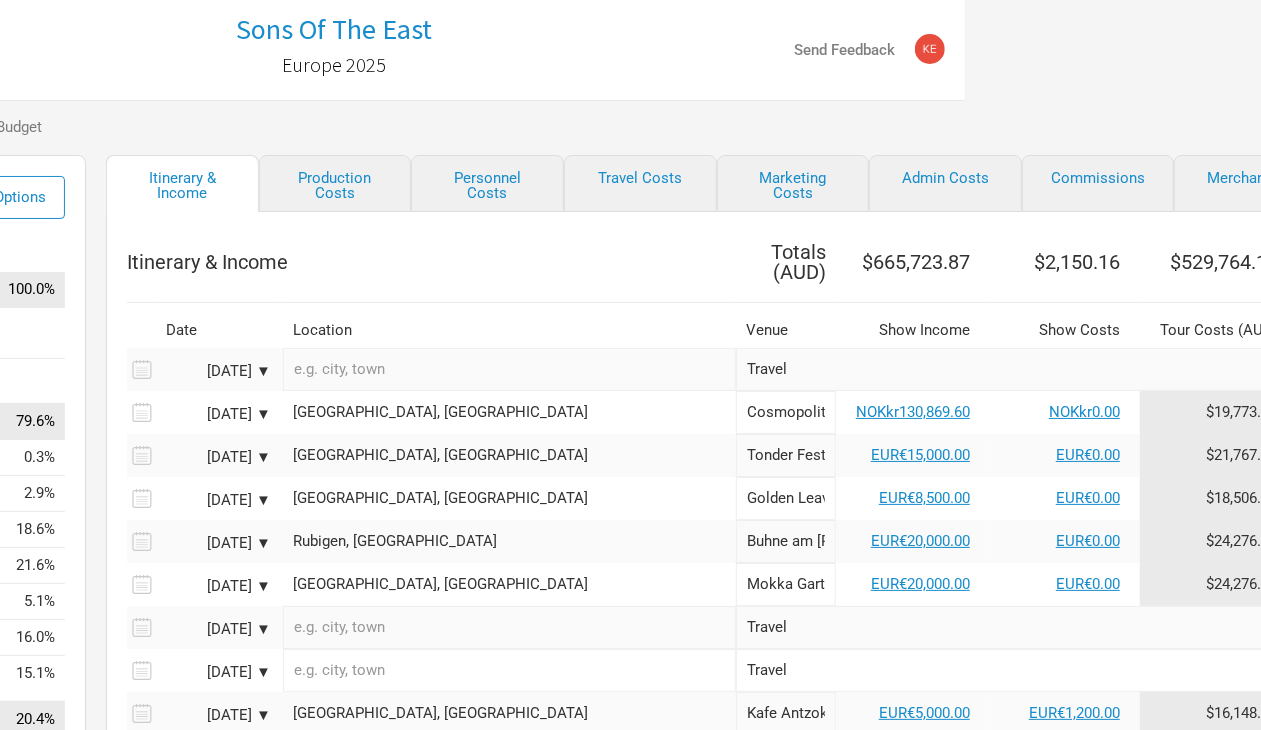 scroll, scrollTop: 0, scrollLeft: 298, axis: horizontal 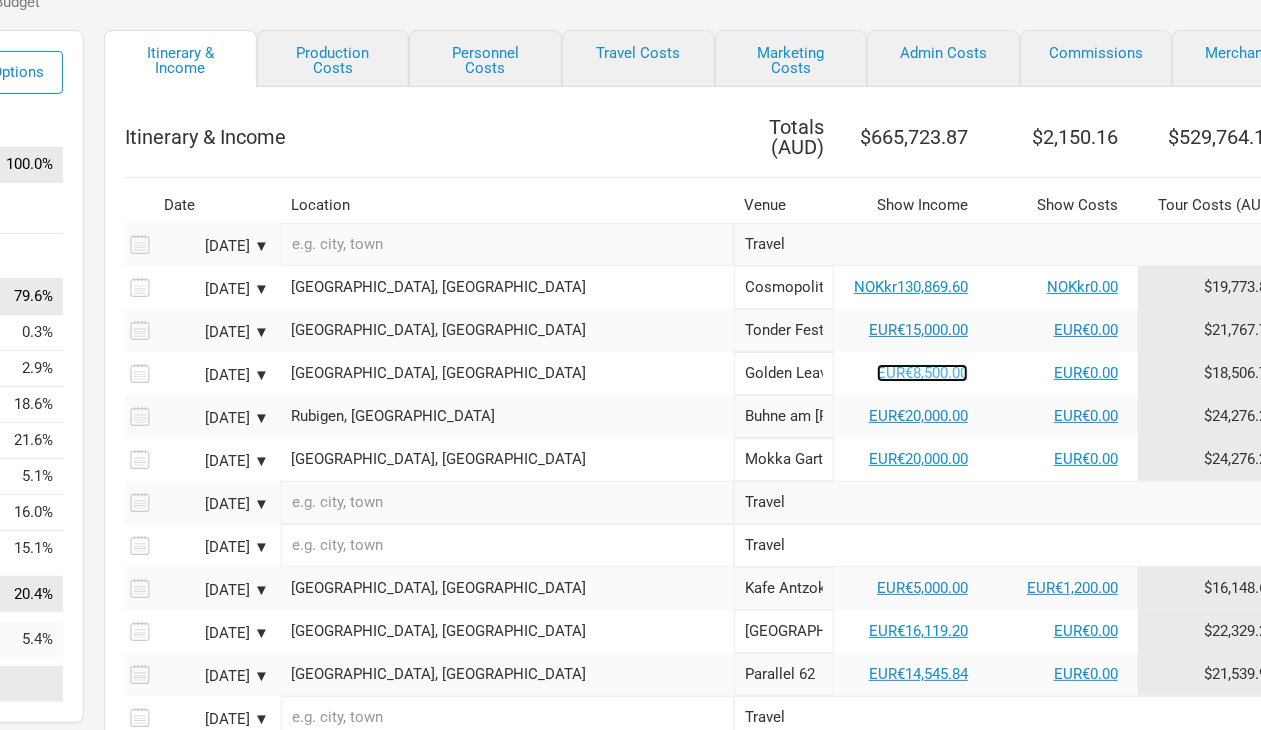 click on "EUR€8,500.00" at bounding box center (922, 373) 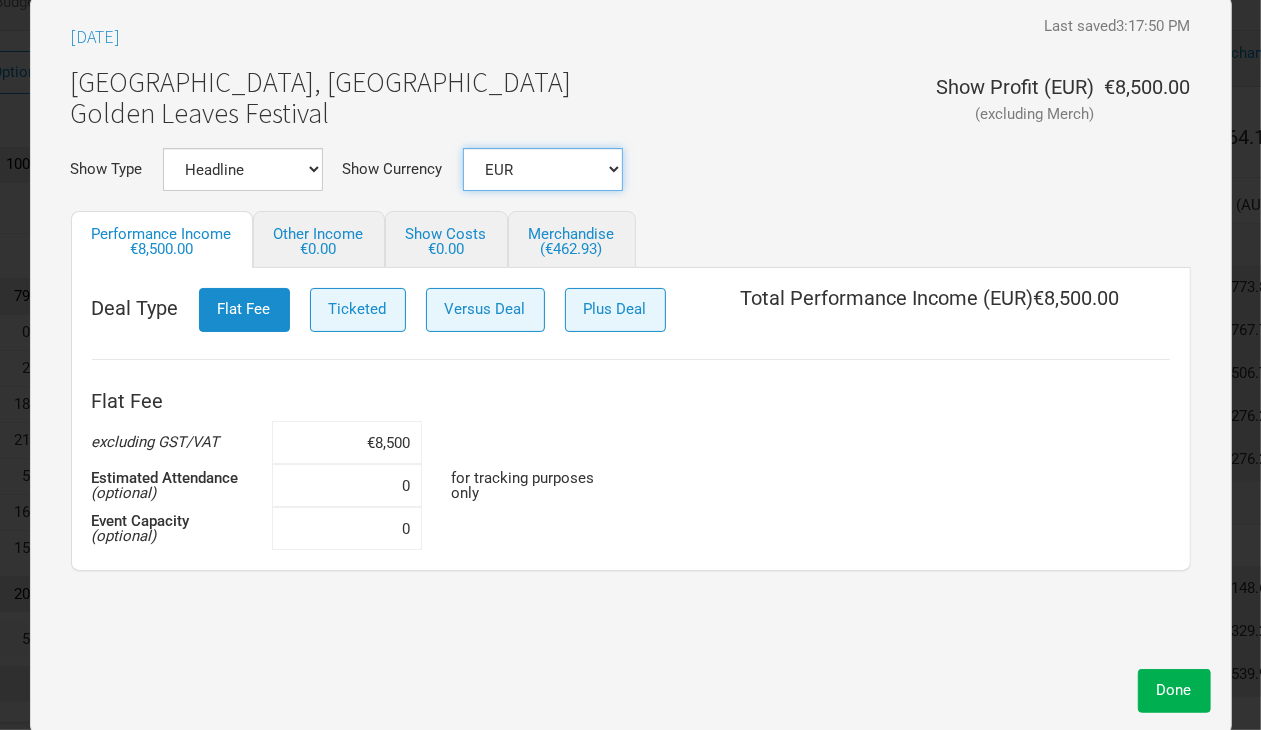 click on "AUD DKK EUR GBP NOK SEK New ..." at bounding box center (543, 169) 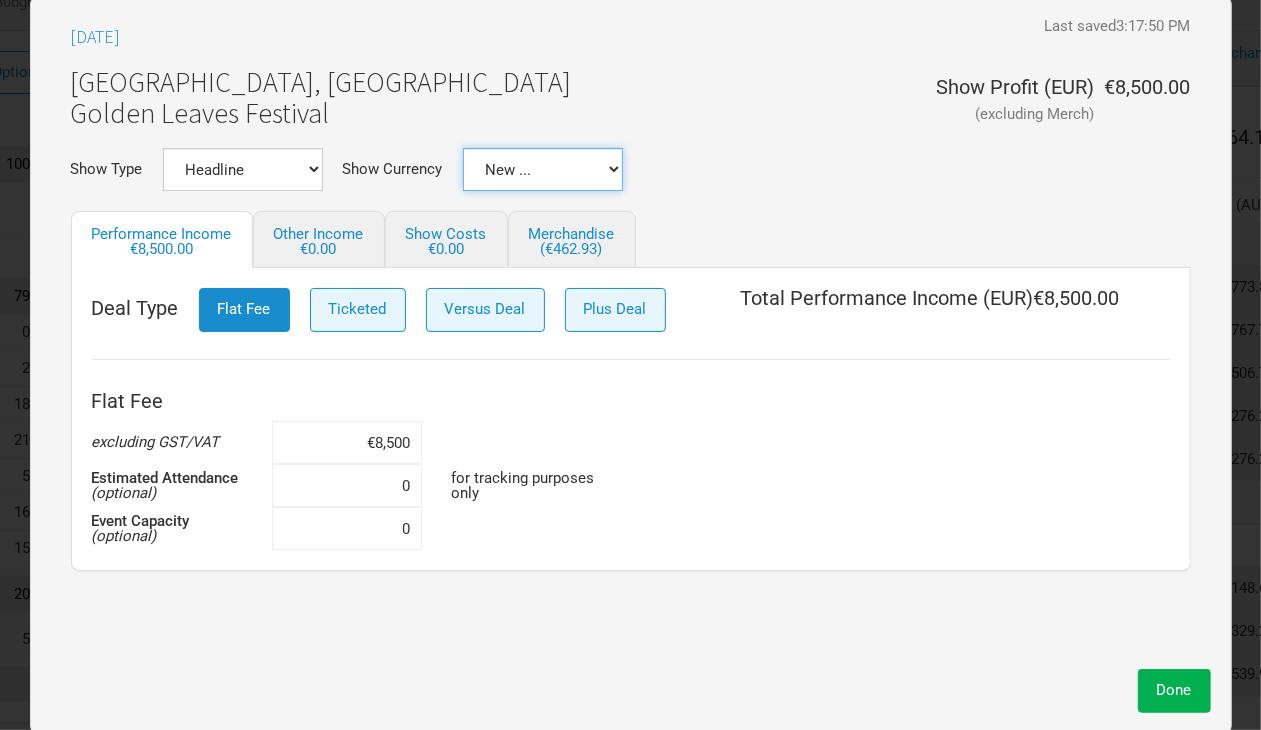 click on "AUD DKK EUR GBP NOK SEK New ..." at bounding box center (543, 169) 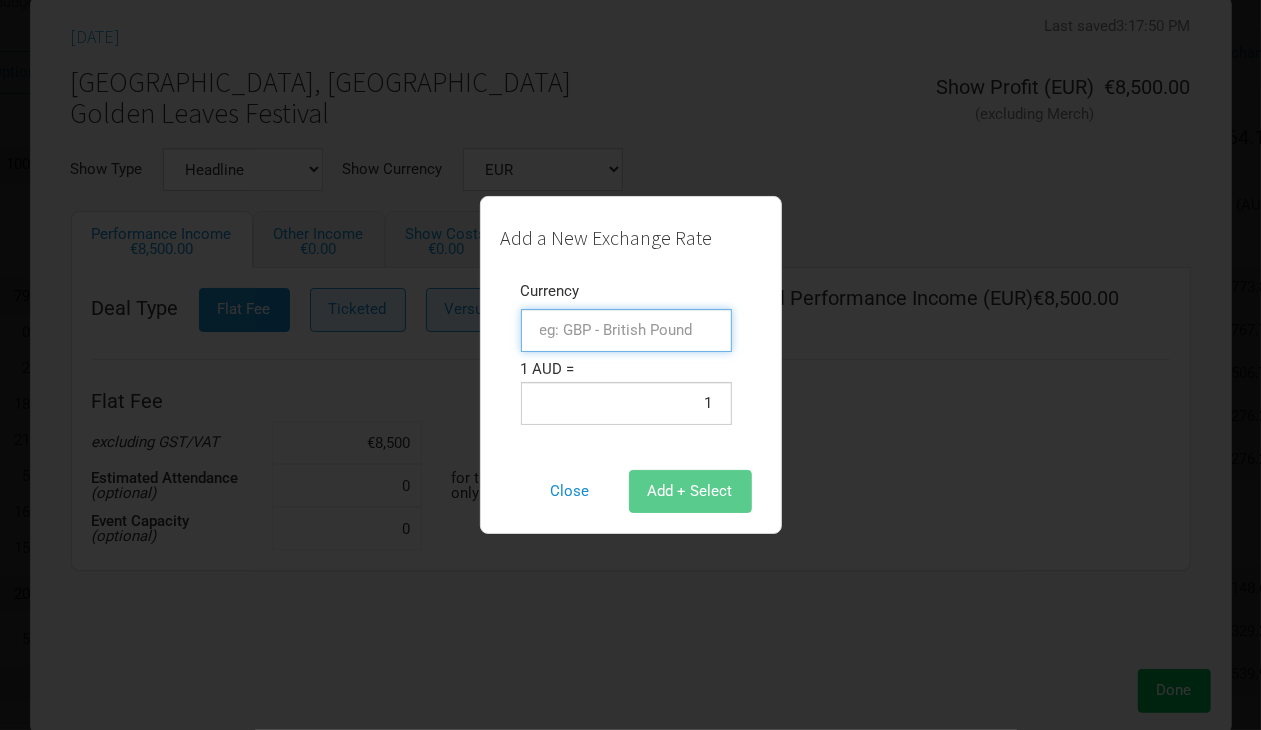 click at bounding box center (626, 330) 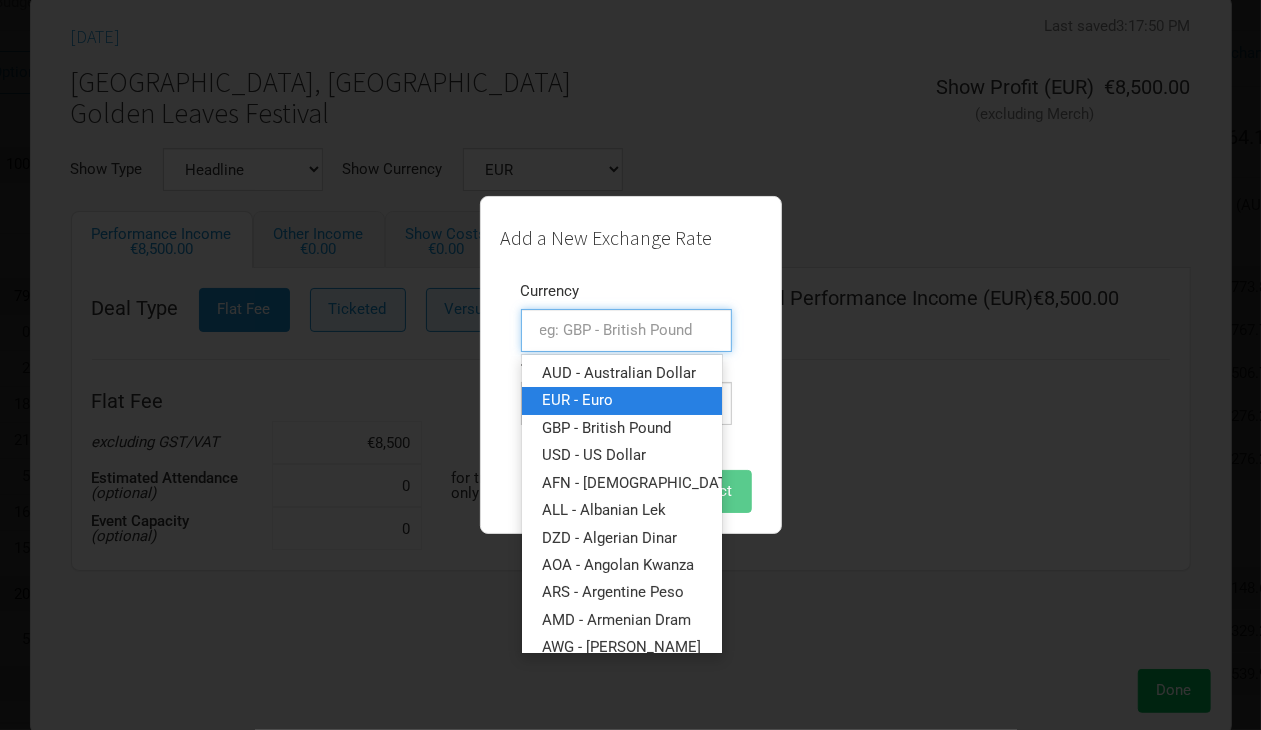 click on "EUR - Euro" at bounding box center [577, 400] 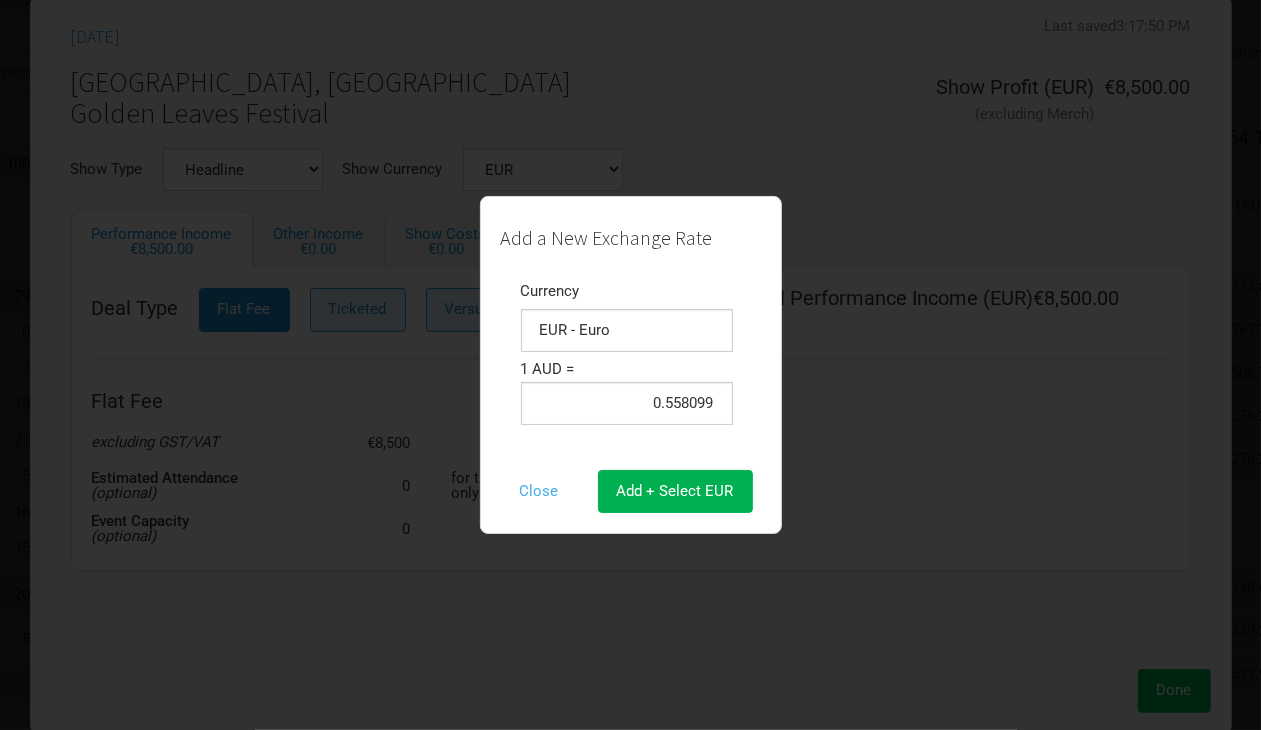 click on "Close" at bounding box center (539, 491) 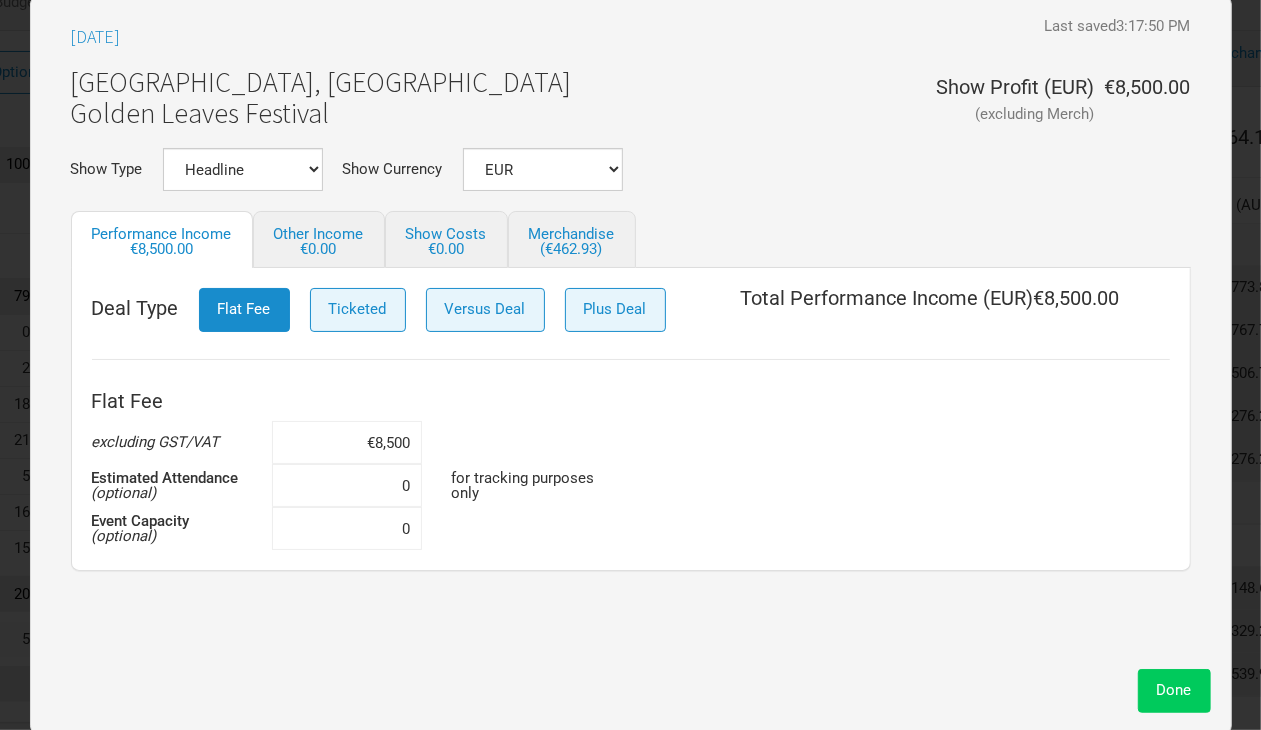 click on "Done" at bounding box center [1174, 690] 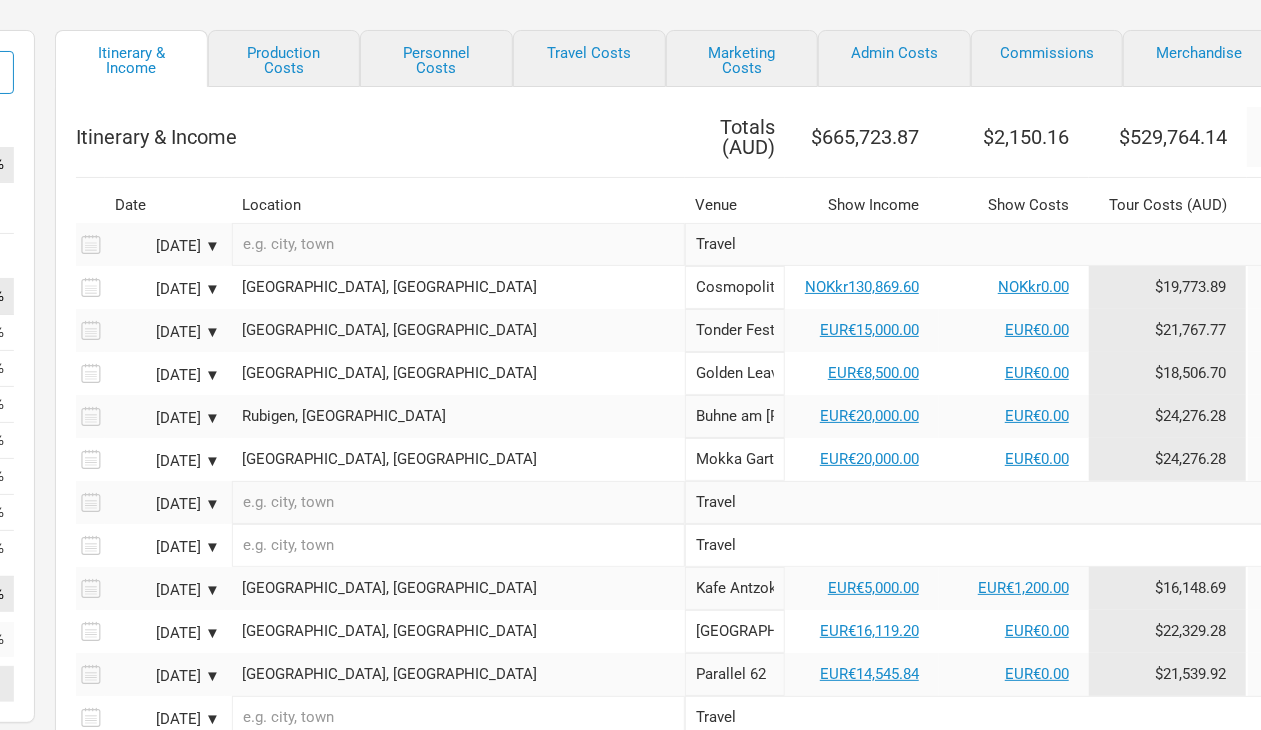 scroll, scrollTop: 125, scrollLeft: 362, axis: both 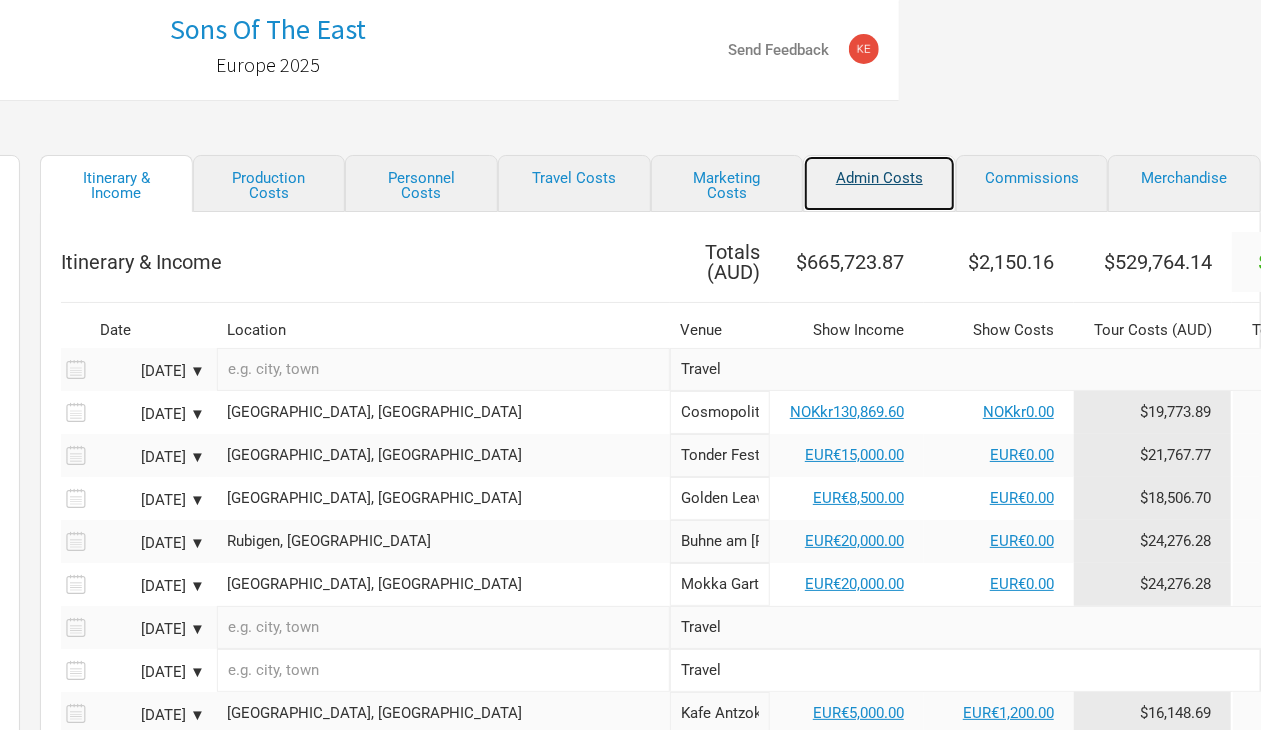 click on "Admin Costs" at bounding box center (879, 183) 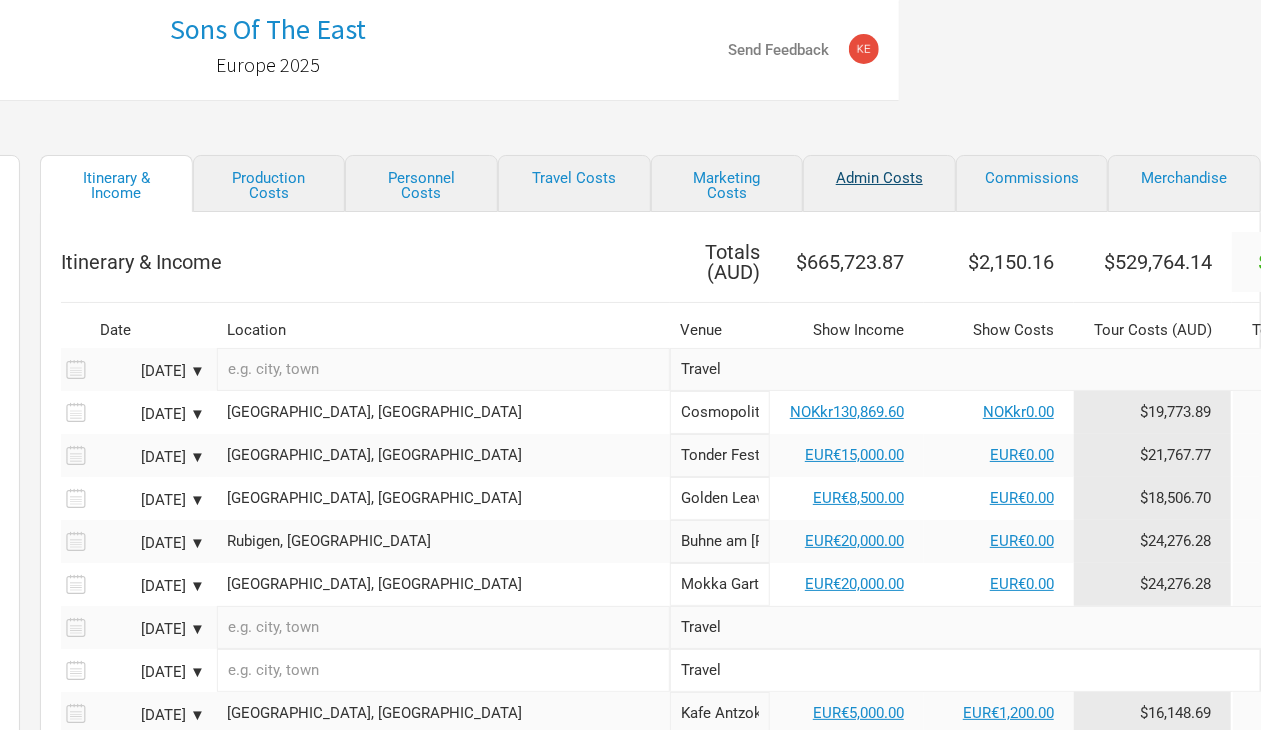 select on "Total Days" 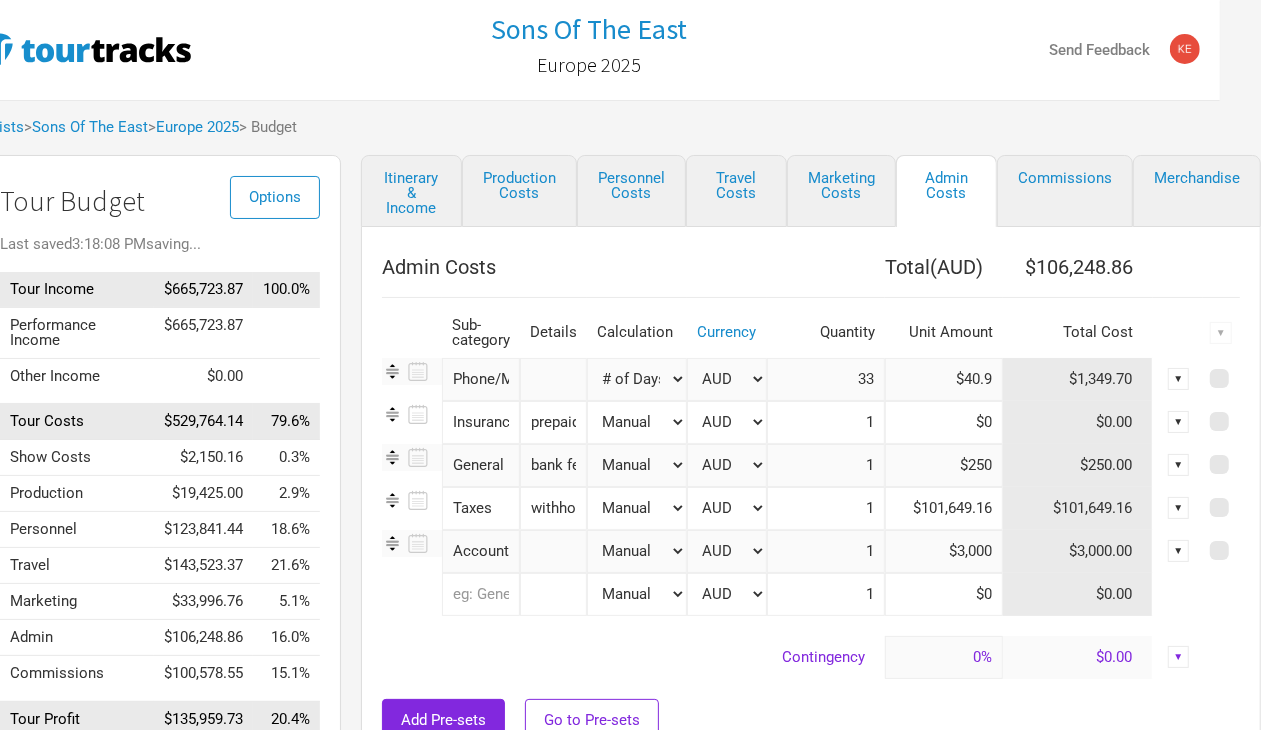 scroll, scrollTop: 0, scrollLeft: 43, axis: horizontal 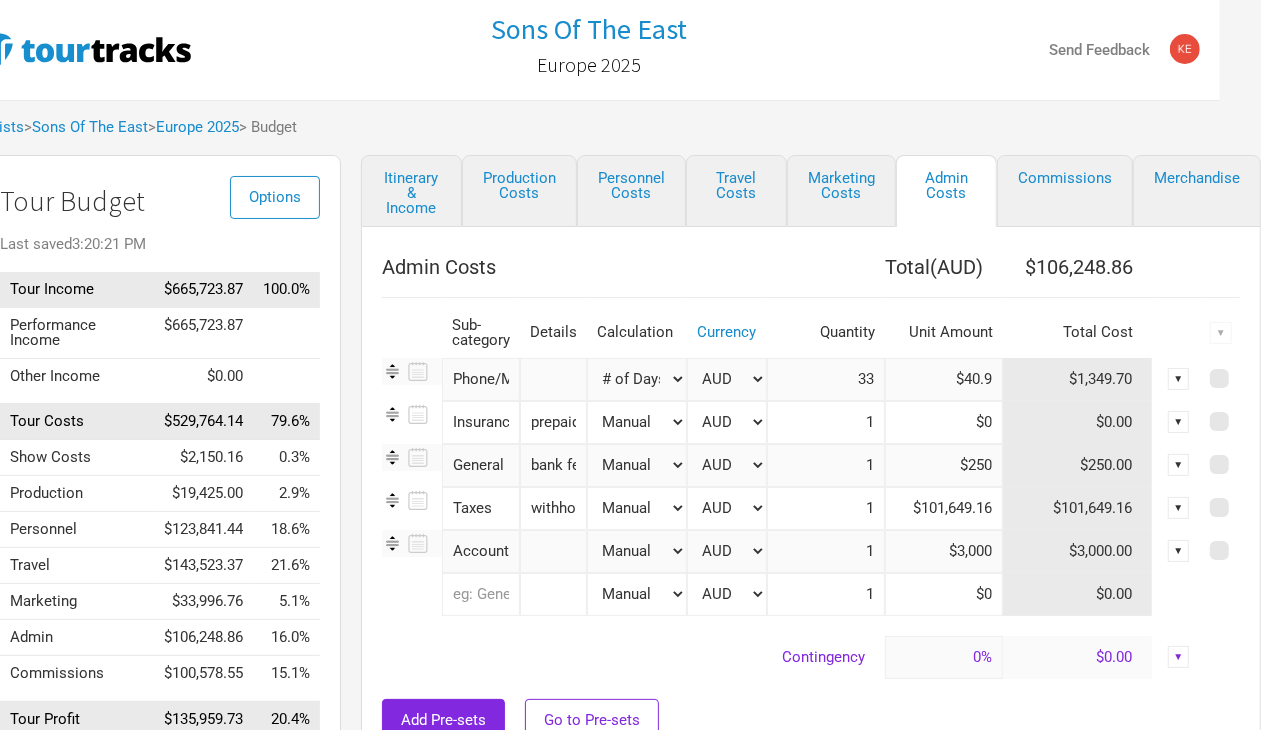 drag, startPoint x: 901, startPoint y: 502, endPoint x: 1038, endPoint y: 505, distance: 137.03284 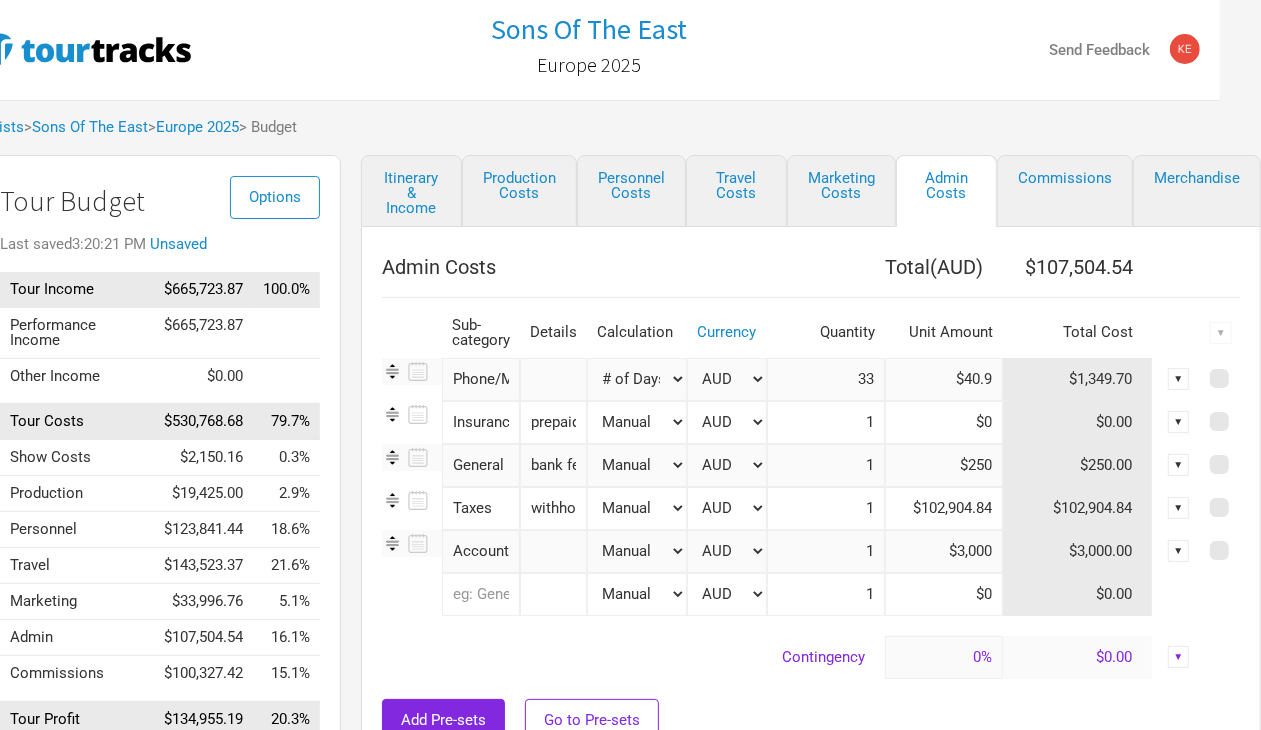 type on "$102,904.84" 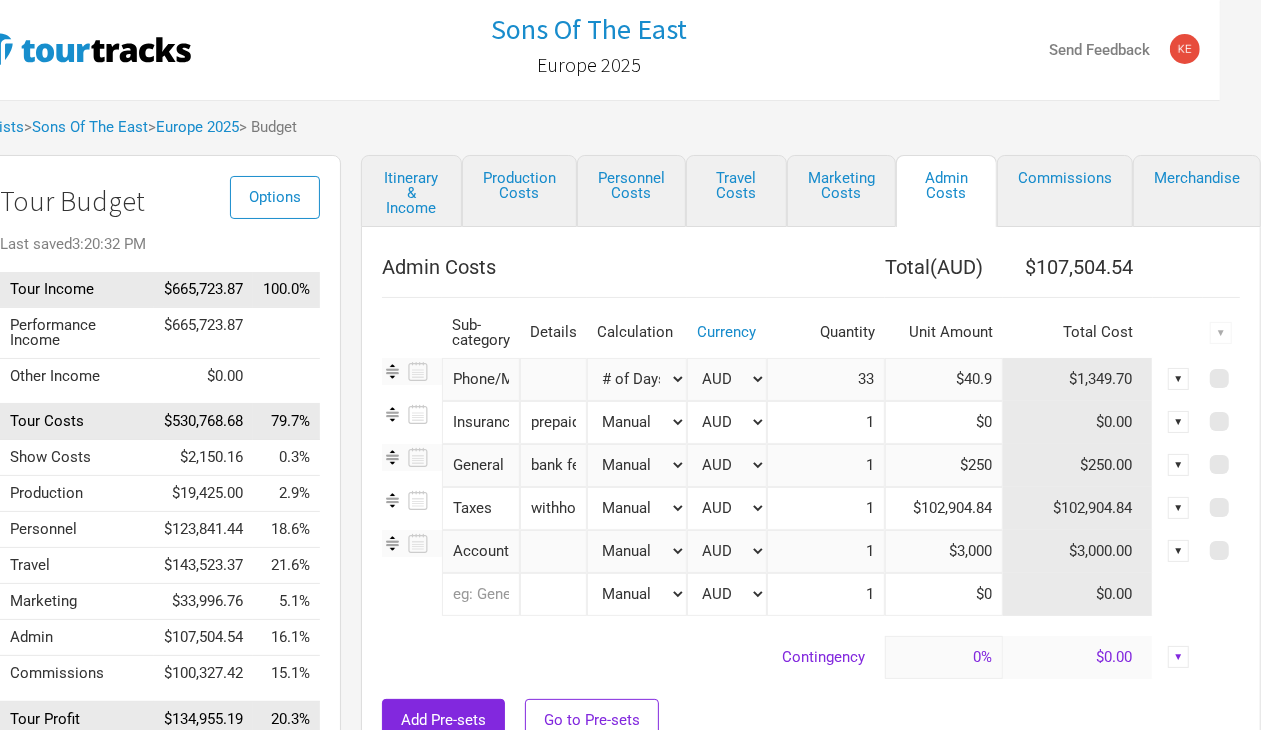 click on "Admin Costs Total  ( AUD ) $107,504.54 Sub-category Details Calculation Currency Quantity Unit Amount Total Cost   ▼ Phone/Misc 1 selection Manual # of Shows # of Show Days # of Non-Show Days # of Days # of Tickets Sold % of Tour Income AUD DKK EUR GBP NOK SEK New ... 33 $40.9 $1,349.70 ▼ Insurance 1 selection prepaid Manual # of Shows # of Show Days # of Non-Show Days # of Days # of Tickets Sold % of Tour Income AUD DKK EUR GBP NOK SEK New ... 1 $0 $0.00 ▼ General 1 selection bank fees/credit card fees Manual # of Shows # of Show Days # of Non-Show Days # of Days # of Tickets Sold % of Tour Income AUD DKK EUR GBP NOK SEK New ... 1 $250 $250.00 ▼ Taxes 1 selection withholding tax Manual # of Shows # of Show Days # of Non-Show Days # of Days # of Tickets Sold % of Tour Income AUD DKK EUR GBP NOK SEK New ... 1 $102,904.84 $102,904.84 ▼ Accounting 1 selection Manual # of Shows # of Show Days # of Non-Show Days # of Days # of Tickets Sold % of Tour Income AUD DKK EUR GBP NOK SEK New ... 1 $3,000 ▼" at bounding box center (811, 495) 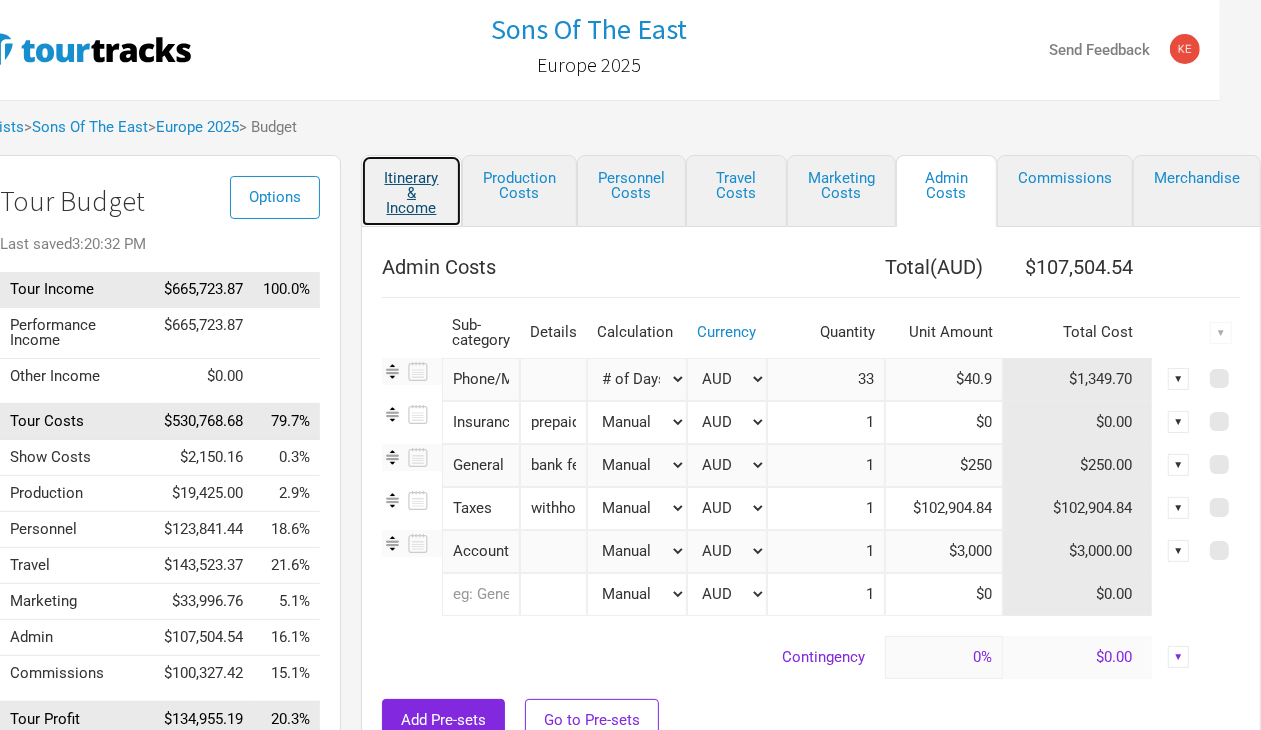 click on "Itinerary & Income" at bounding box center [411, 191] 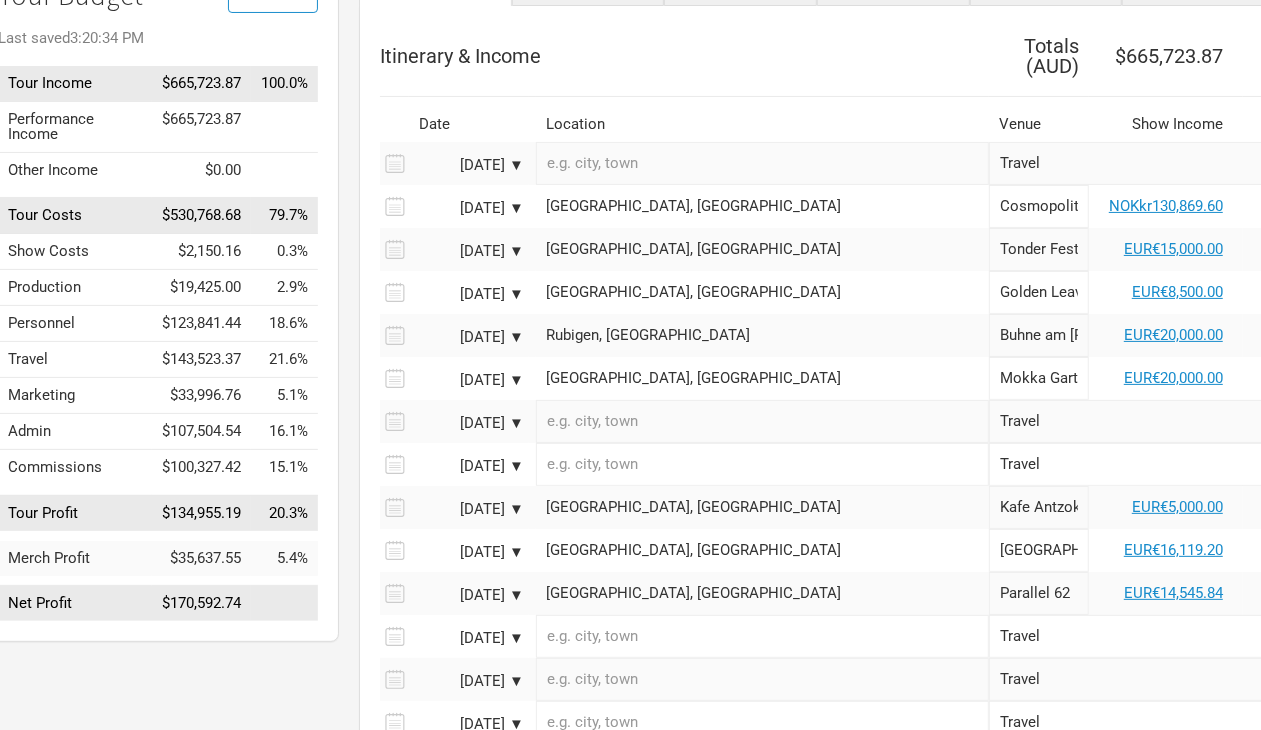 scroll, scrollTop: 250, scrollLeft: 43, axis: both 